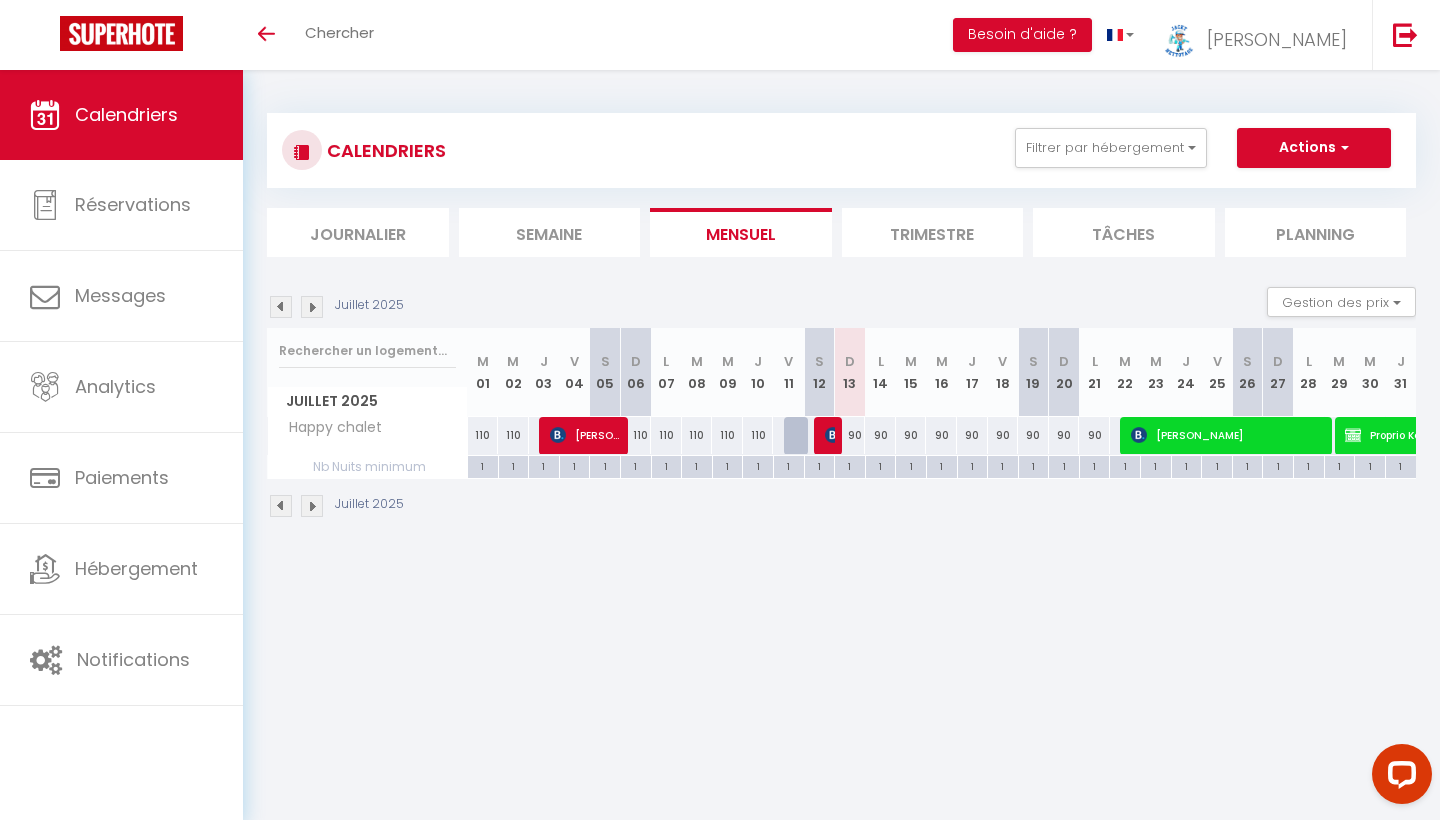 scroll, scrollTop: 0, scrollLeft: 0, axis: both 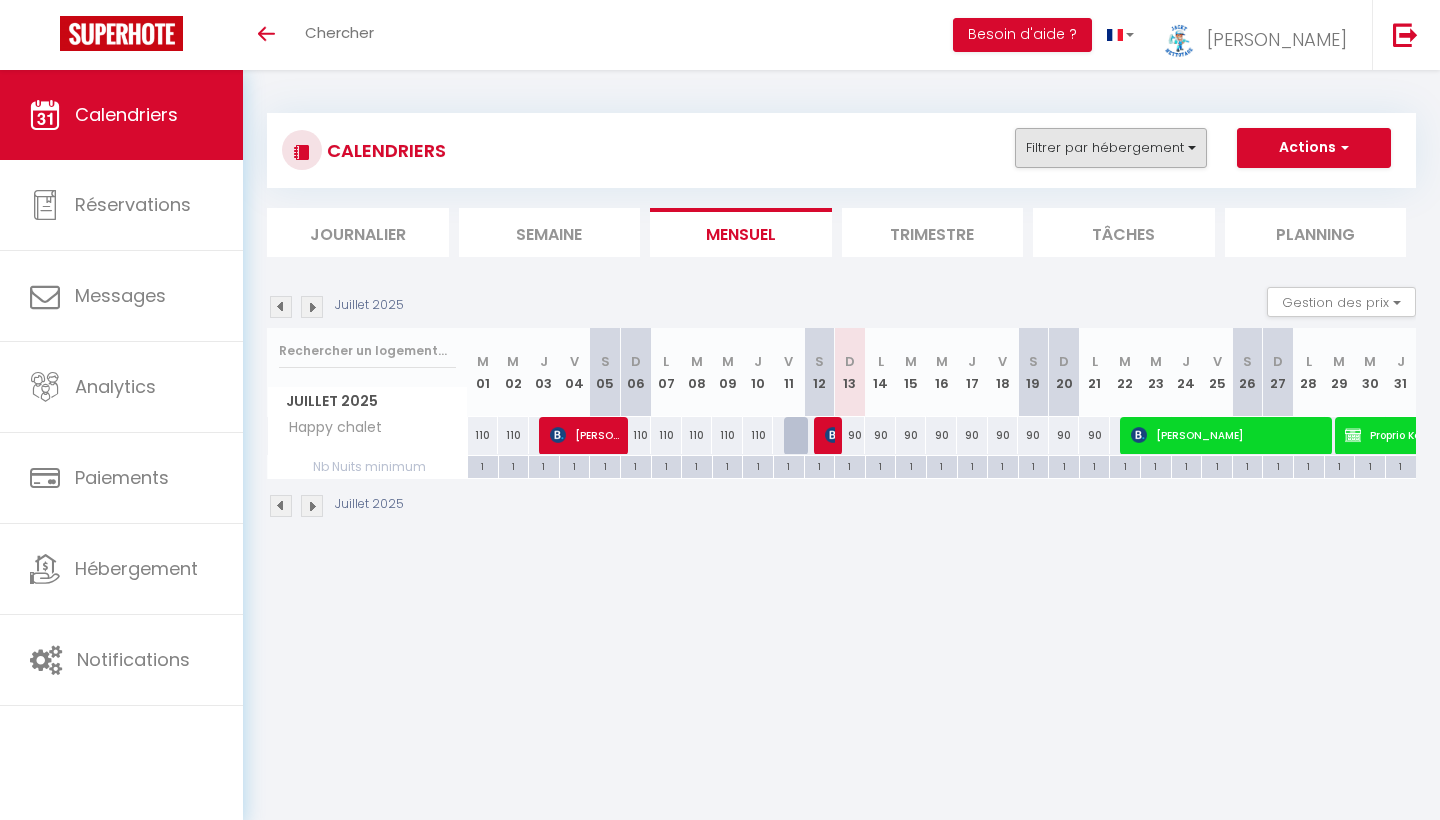 click on "Filtrer par hébergement" at bounding box center [1111, 148] 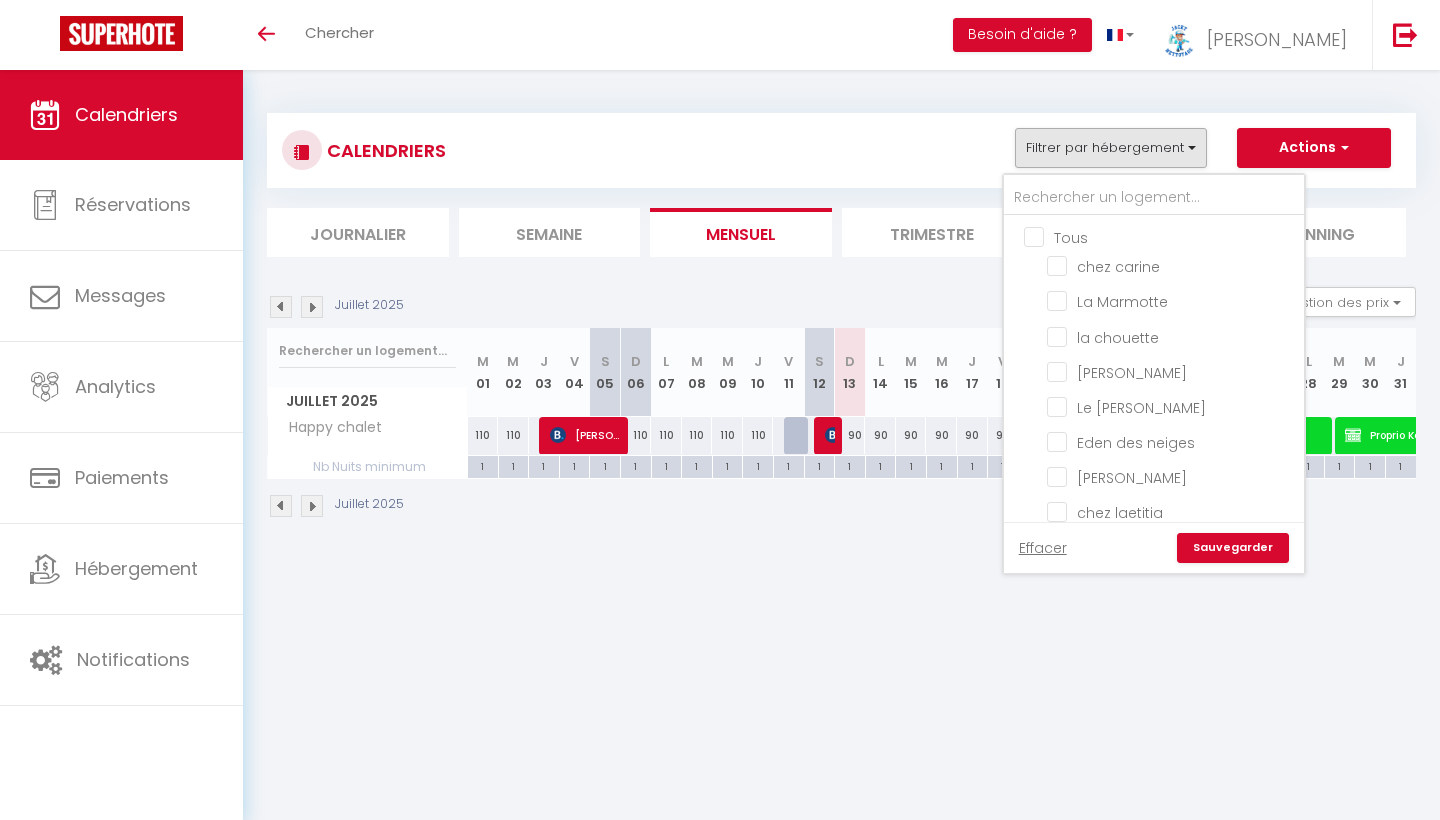 click on "Tous" at bounding box center [1174, 236] 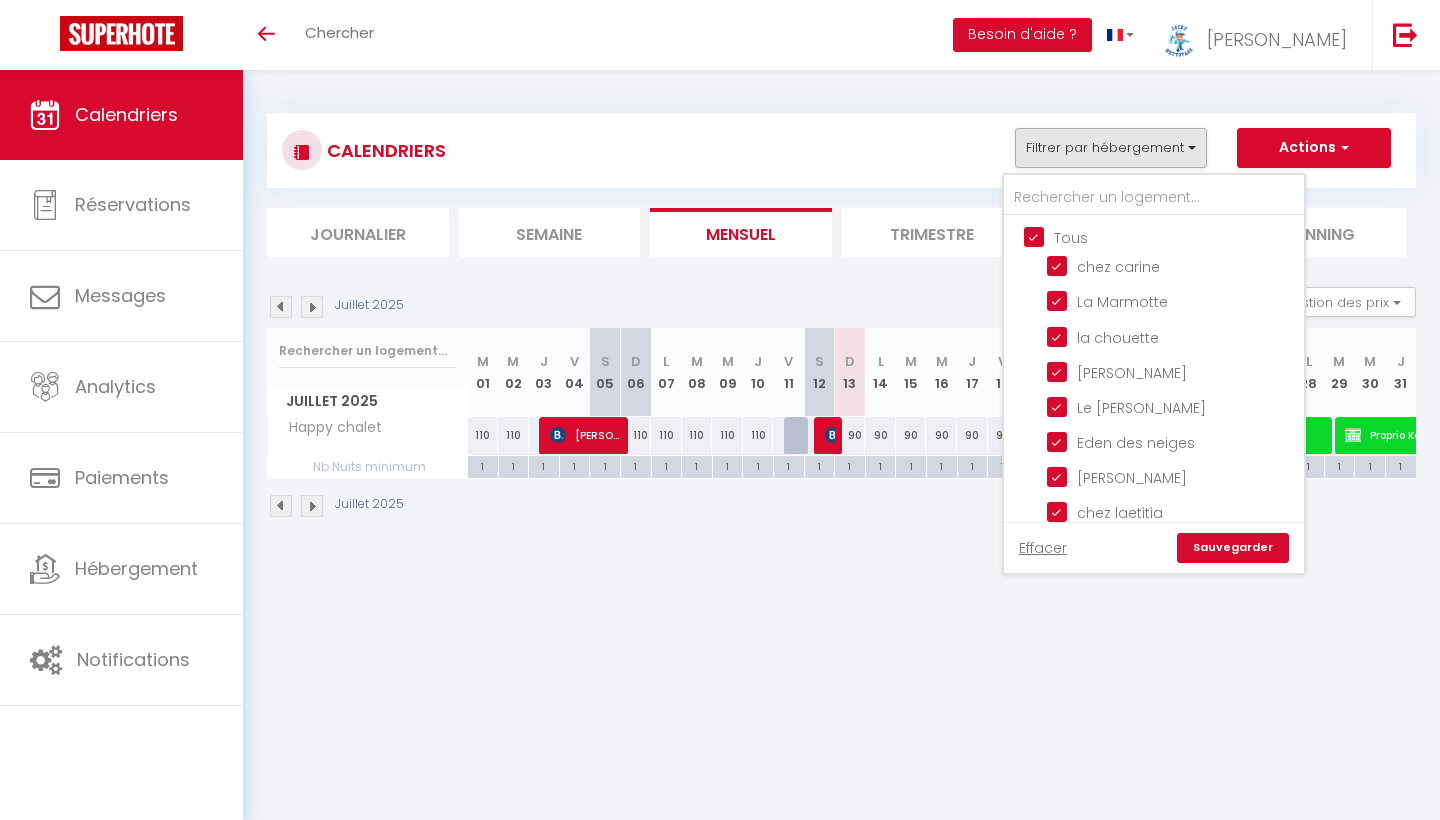 checkbox on "true" 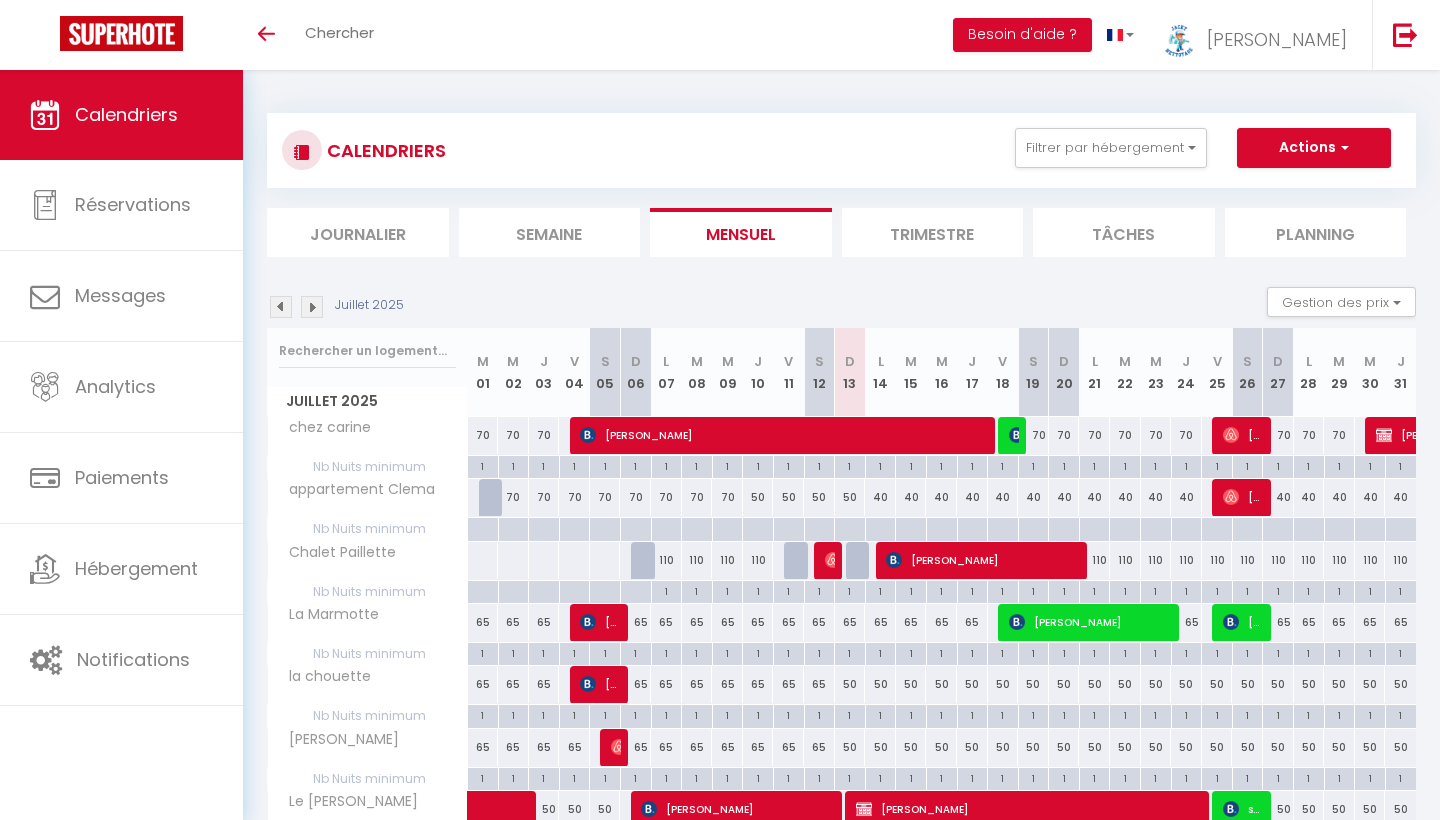 click at bounding box center [312, 307] 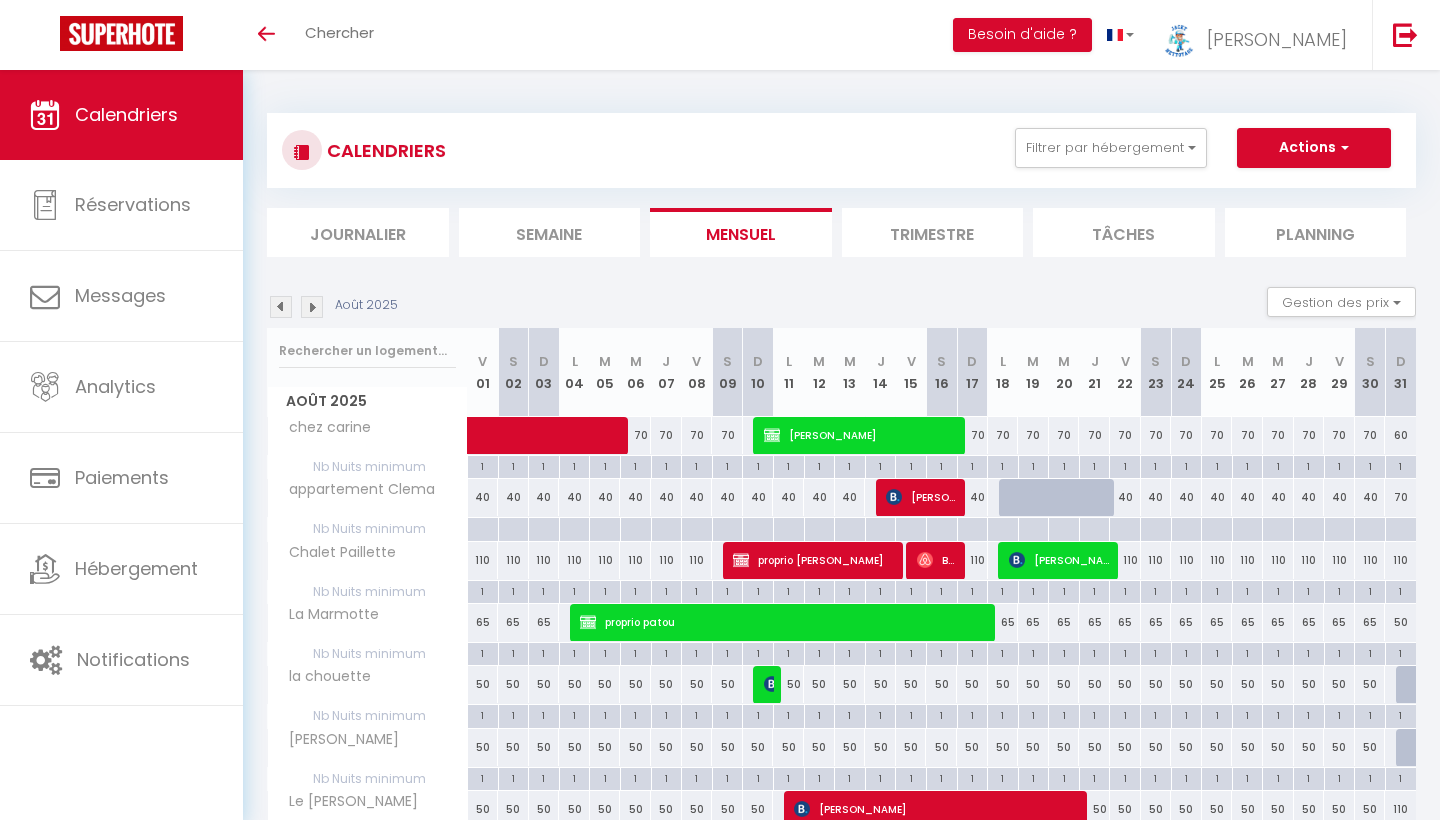 click at bounding box center [312, 307] 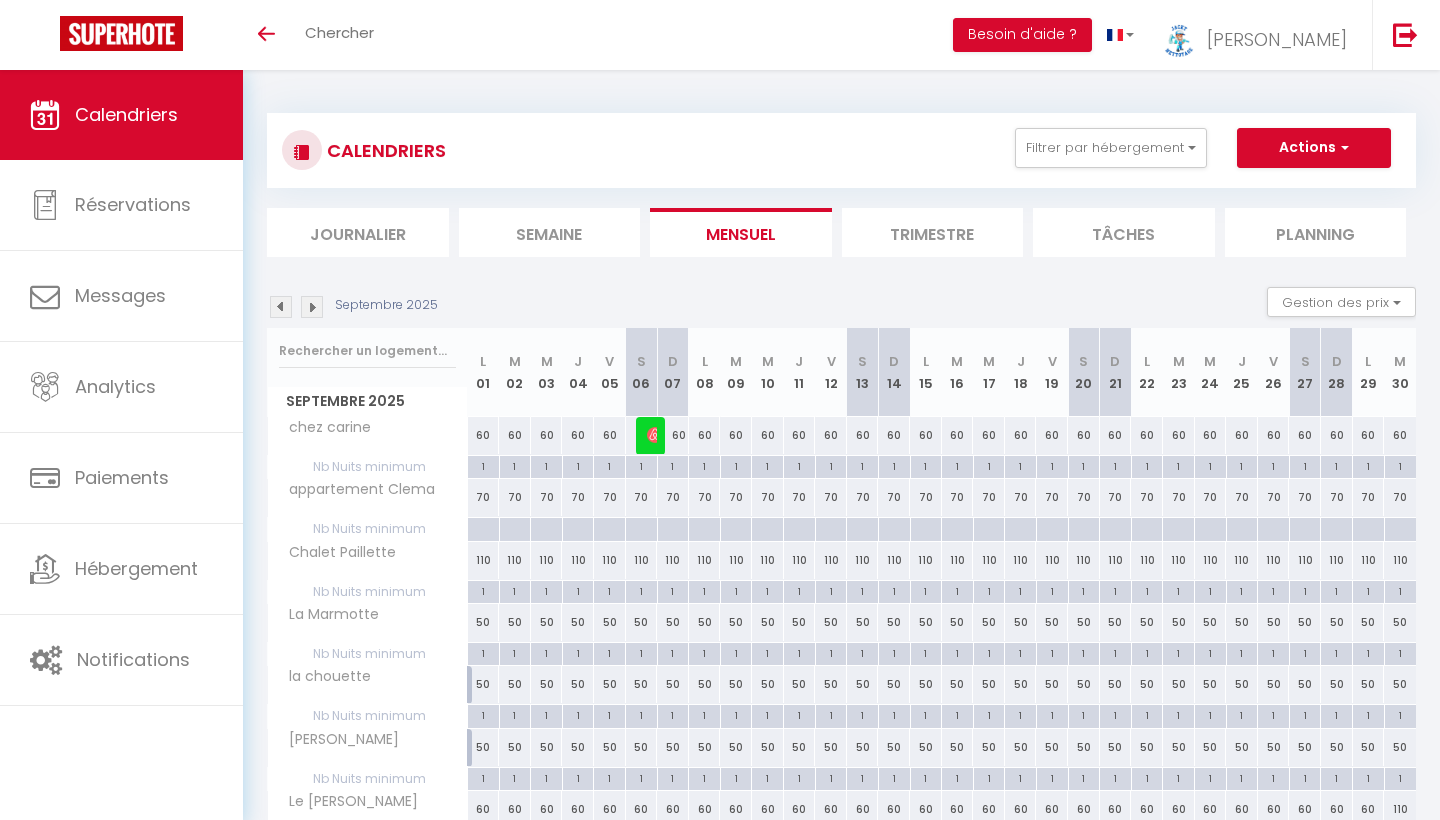 click at bounding box center (312, 307) 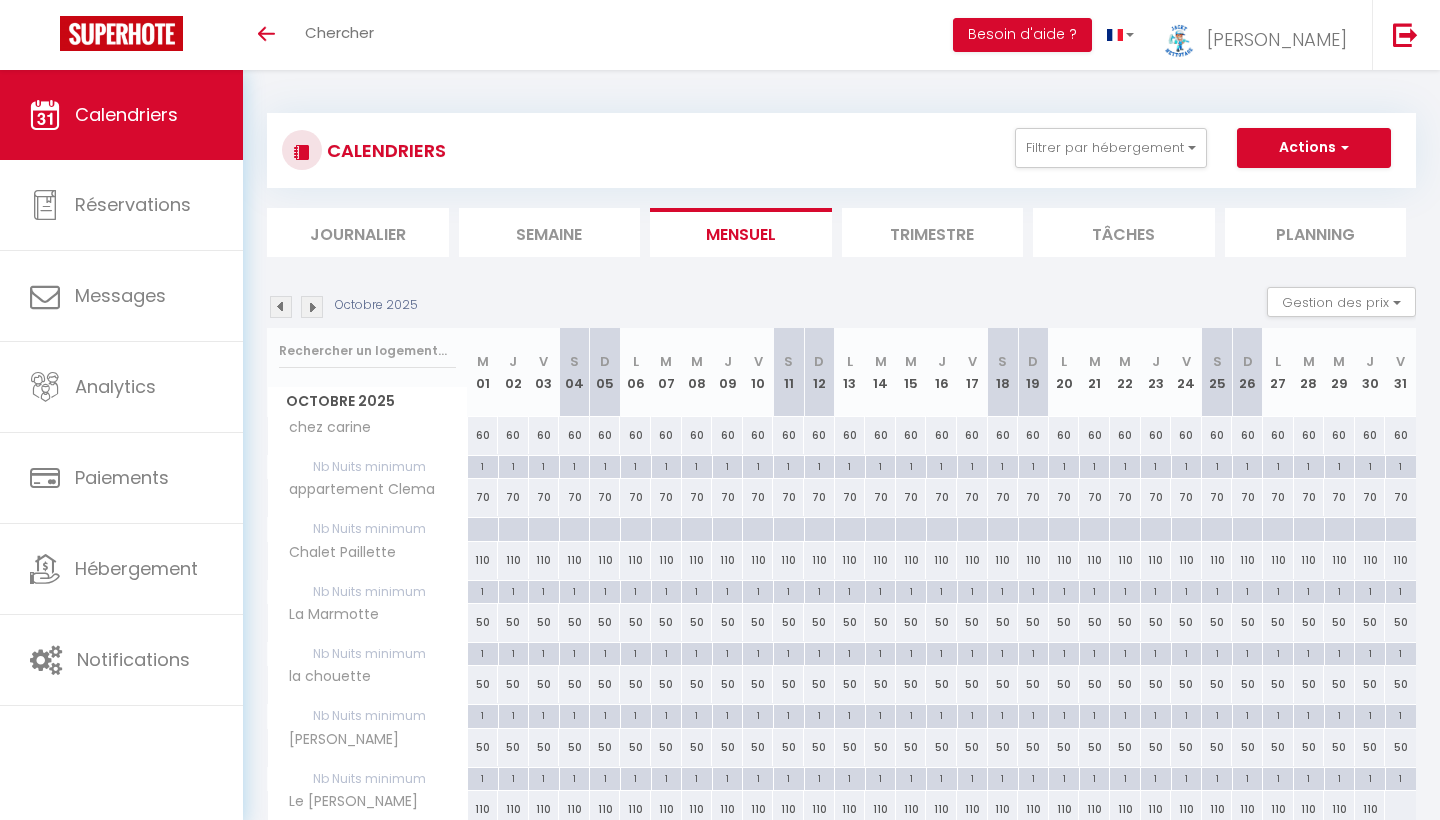 click at bounding box center [312, 307] 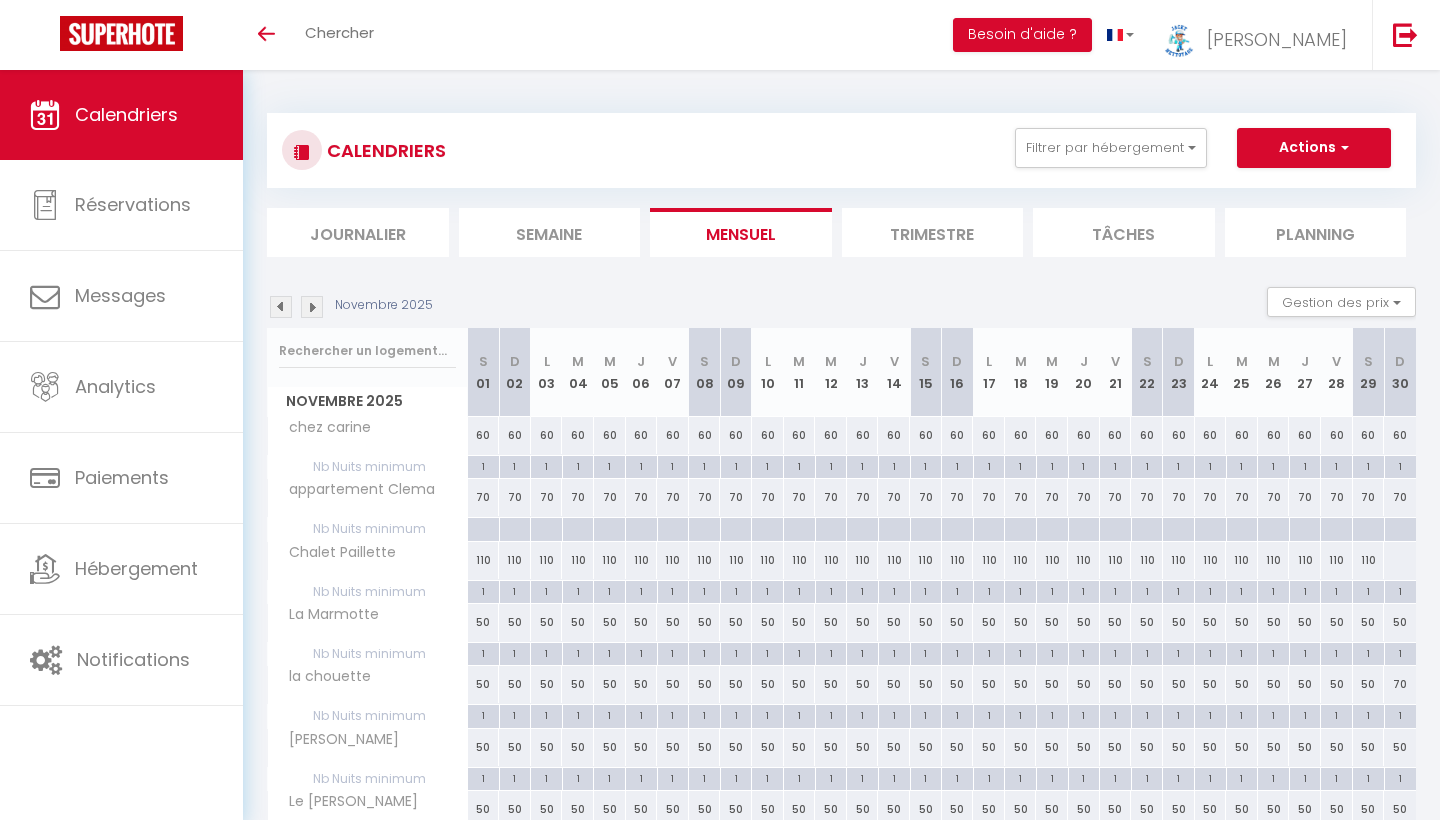 click at bounding box center [312, 307] 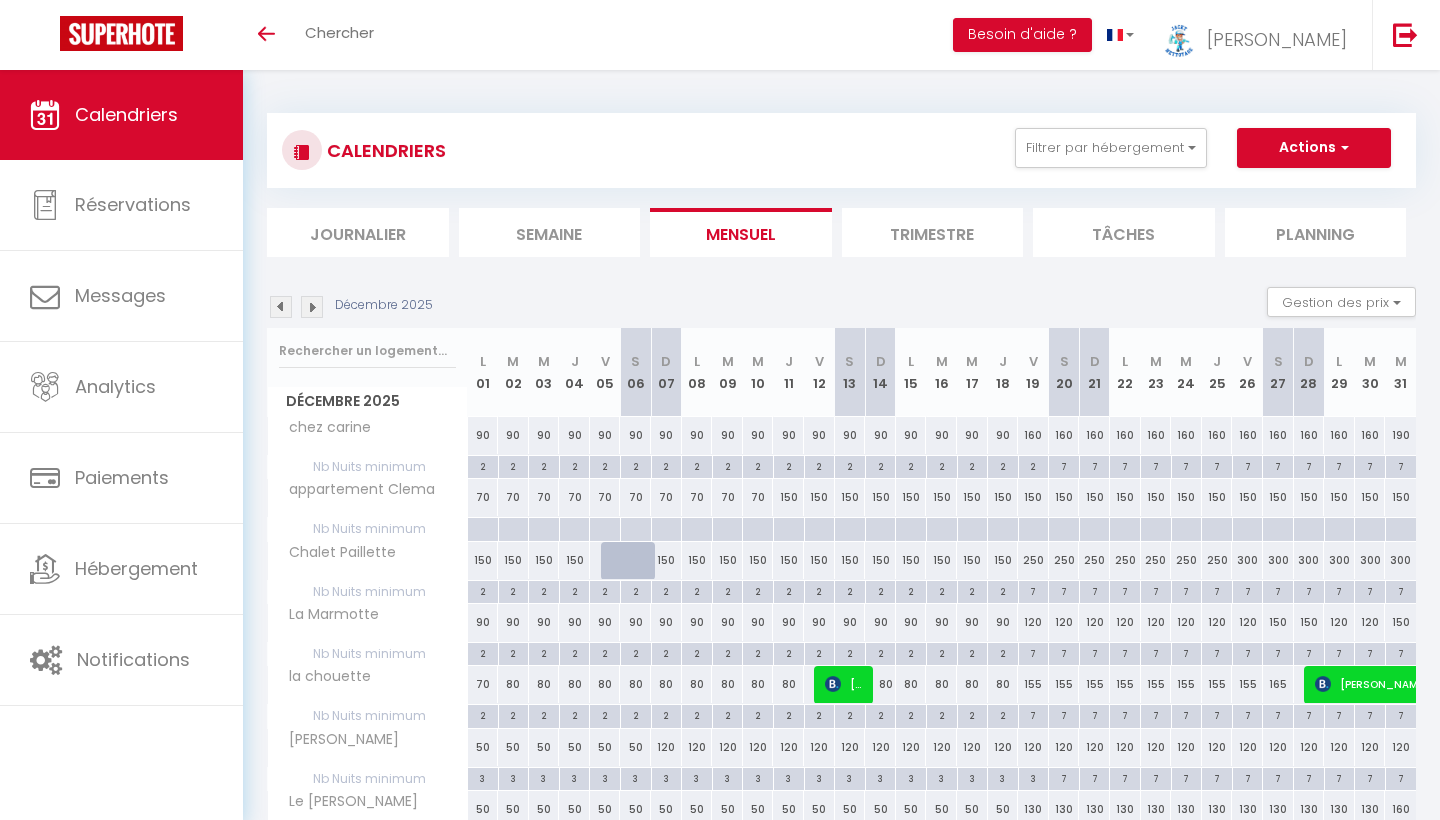 click at bounding box center [312, 307] 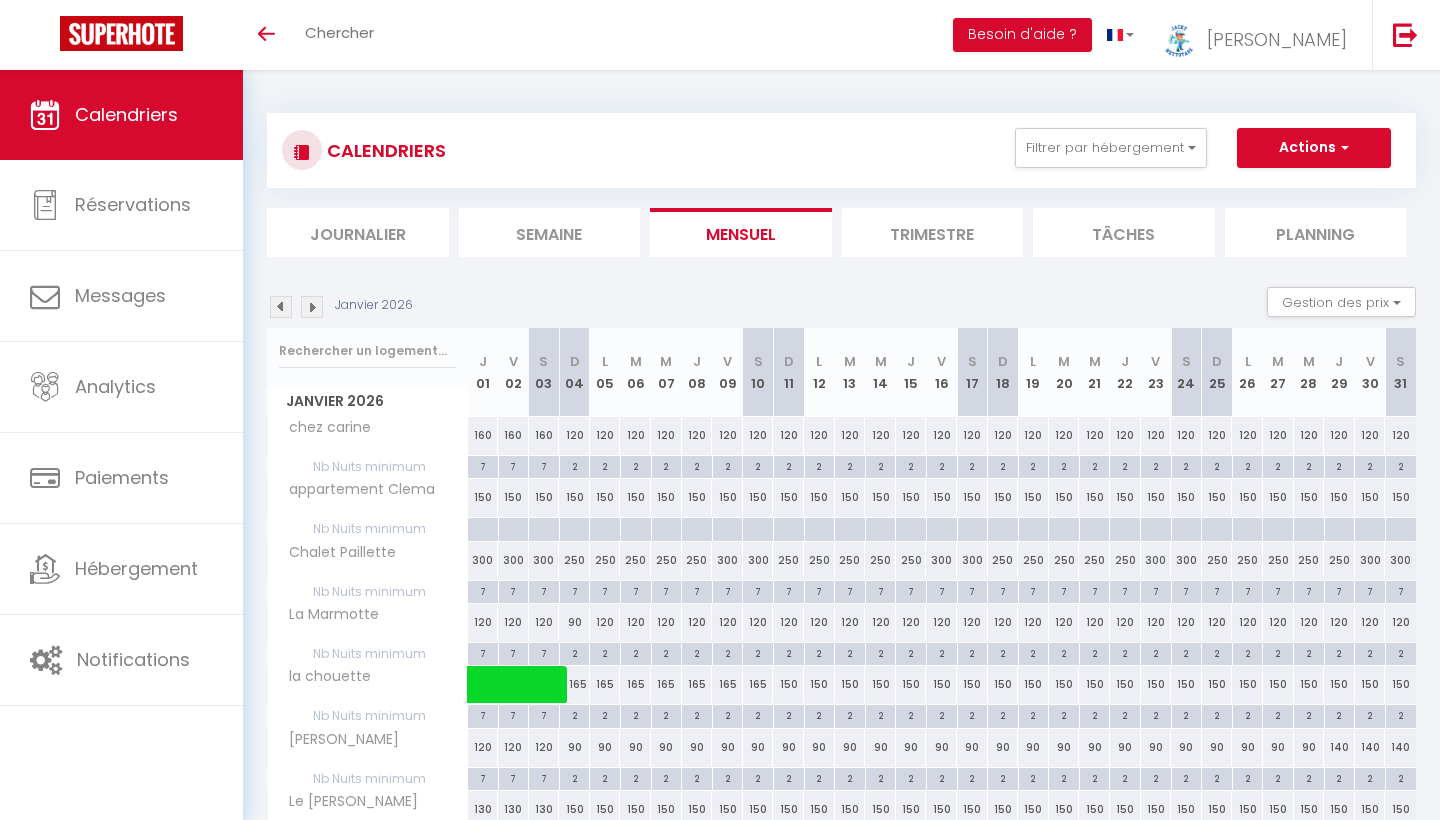 click at bounding box center (312, 307) 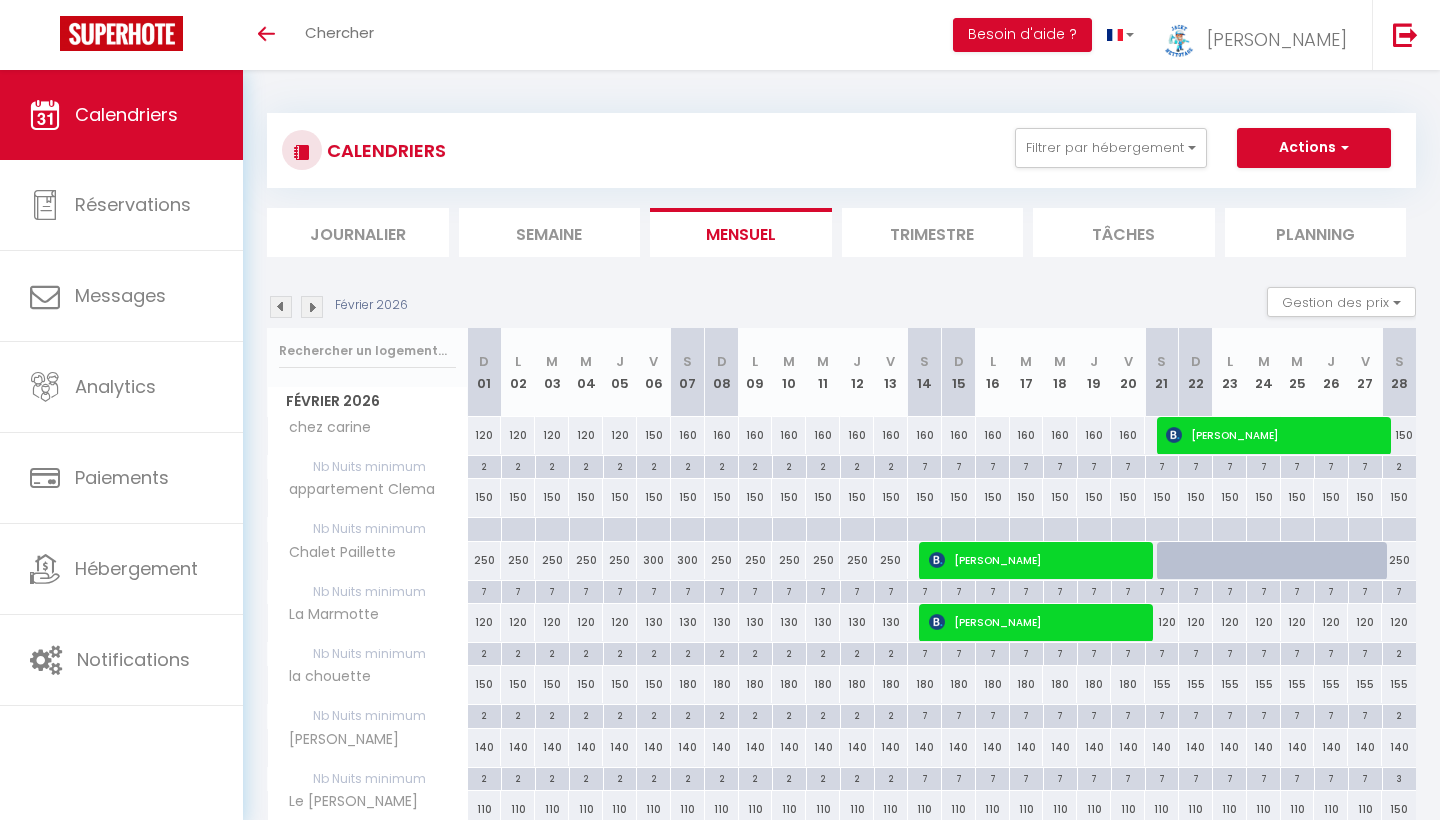 scroll, scrollTop: 66, scrollLeft: 0, axis: vertical 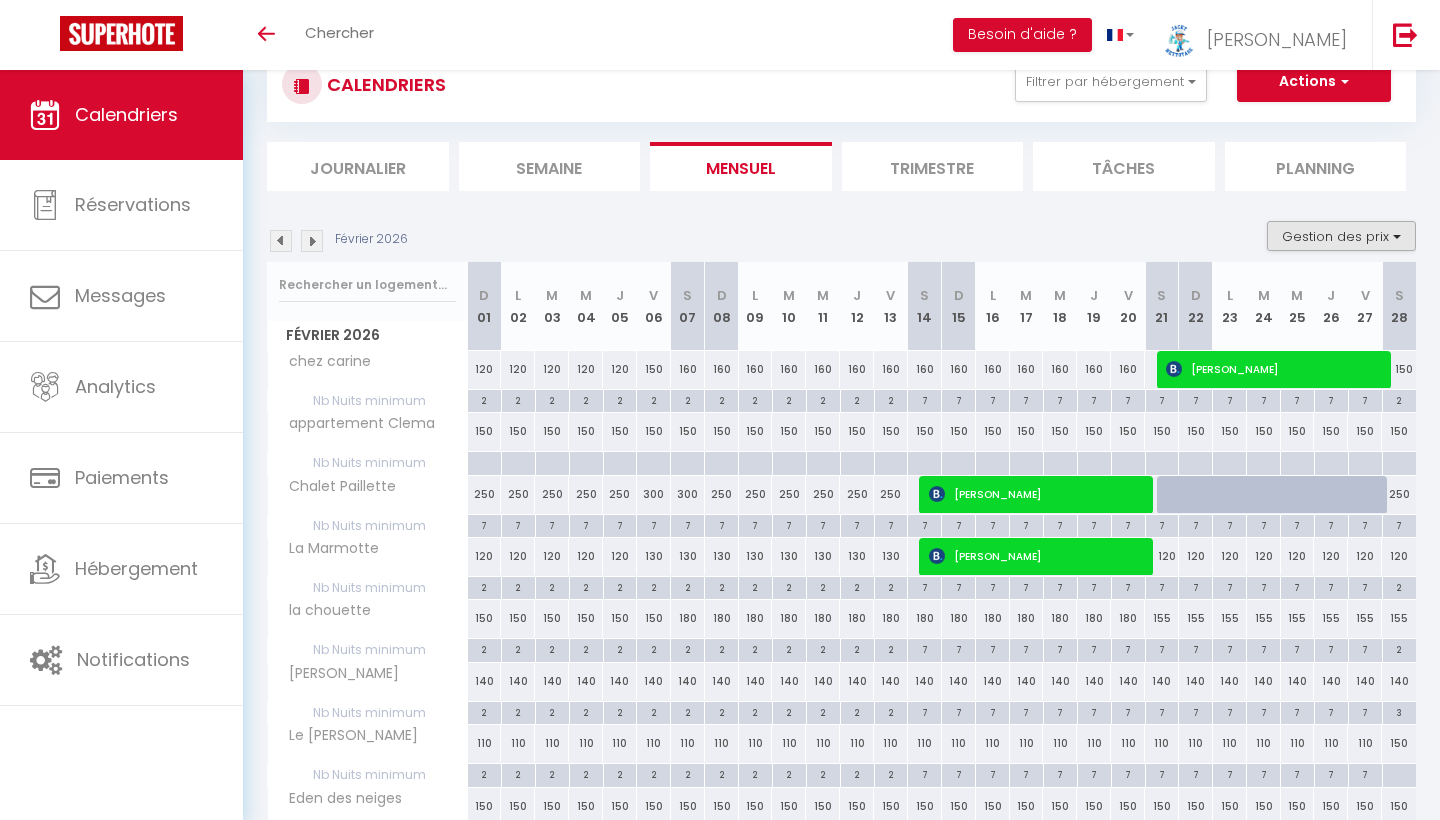click on "Gestion des prix" at bounding box center (1341, 236) 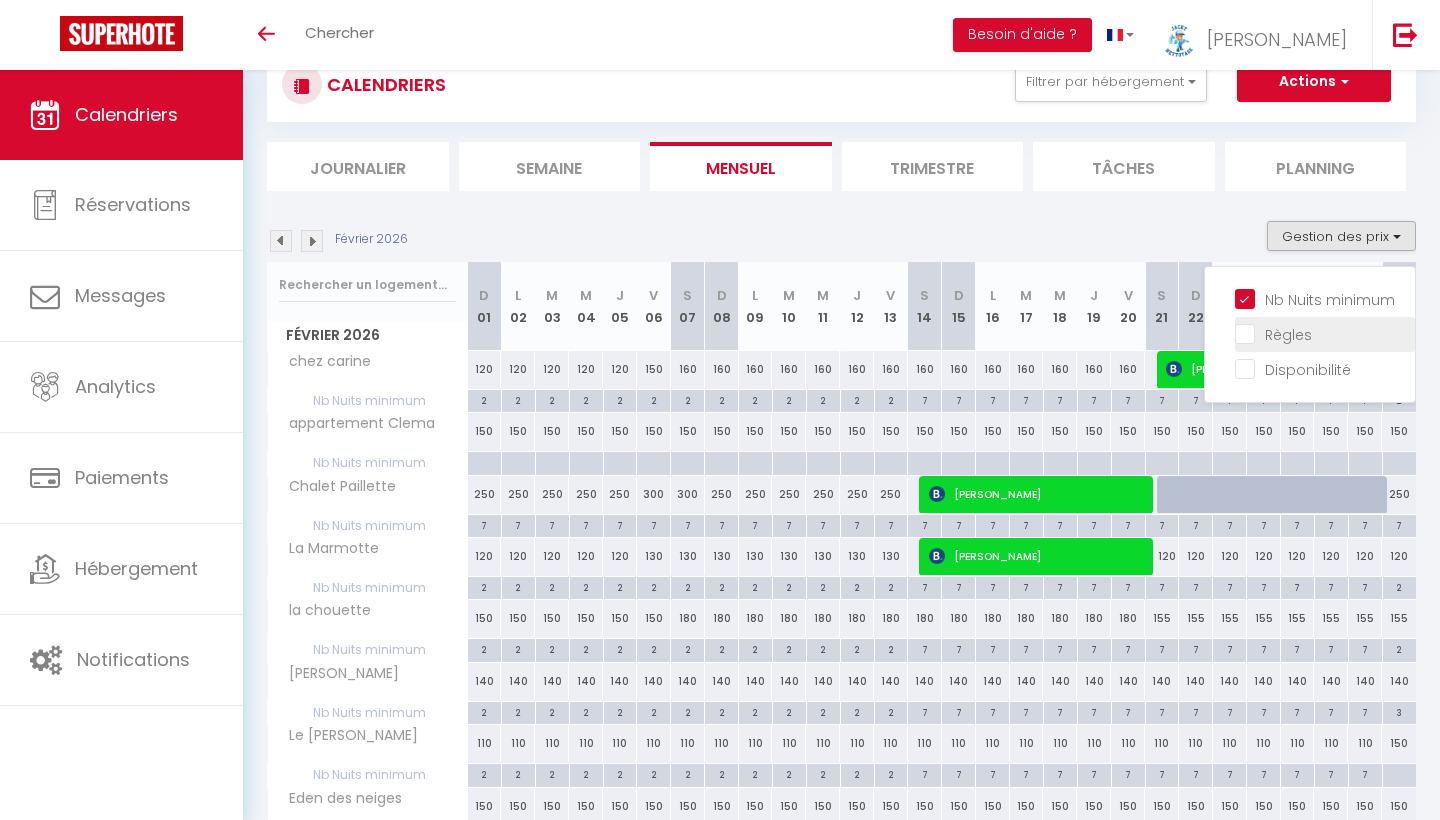 click on "Règles" at bounding box center [1325, 333] 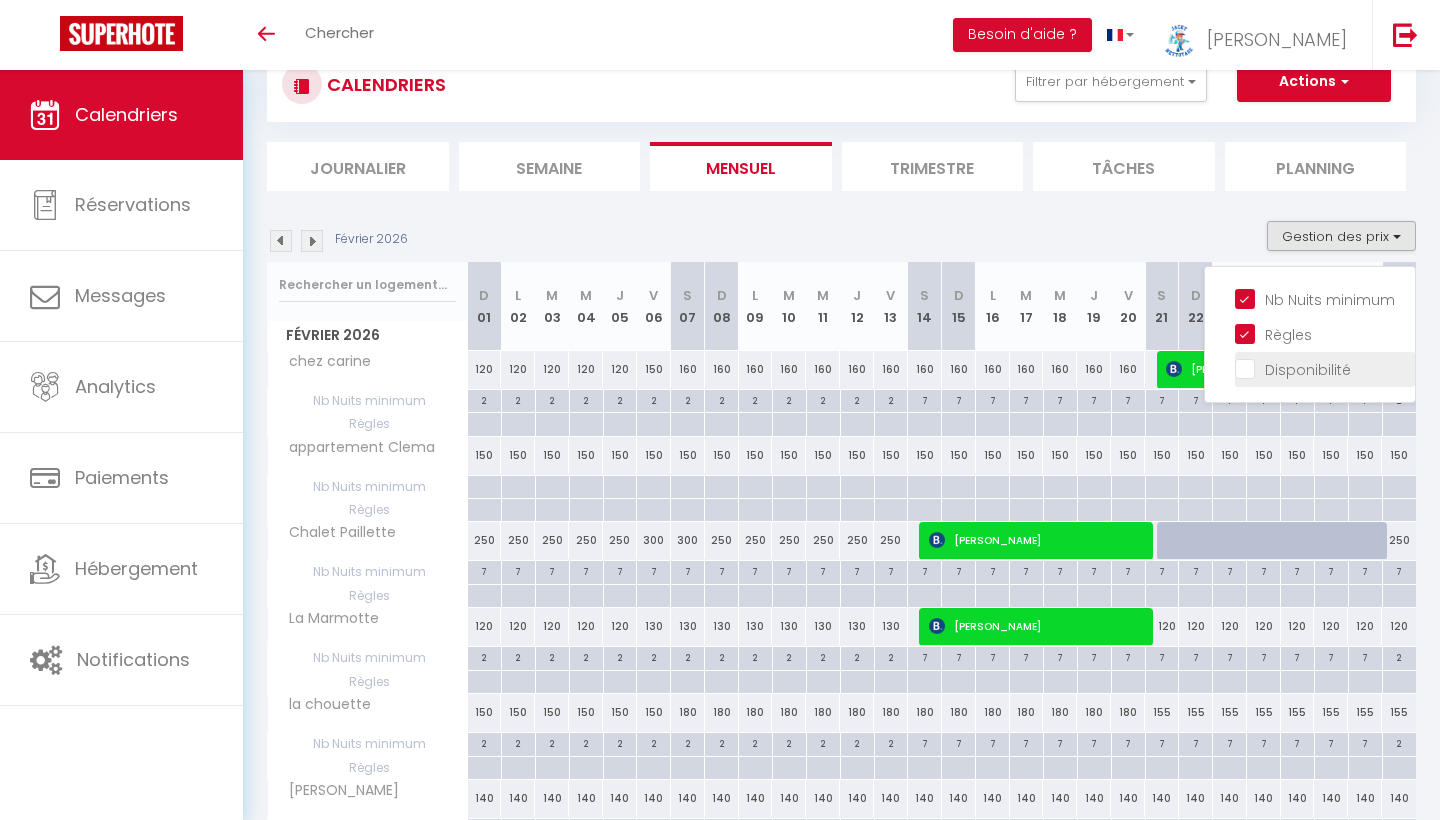 click on "Disponibilité" at bounding box center (1325, 368) 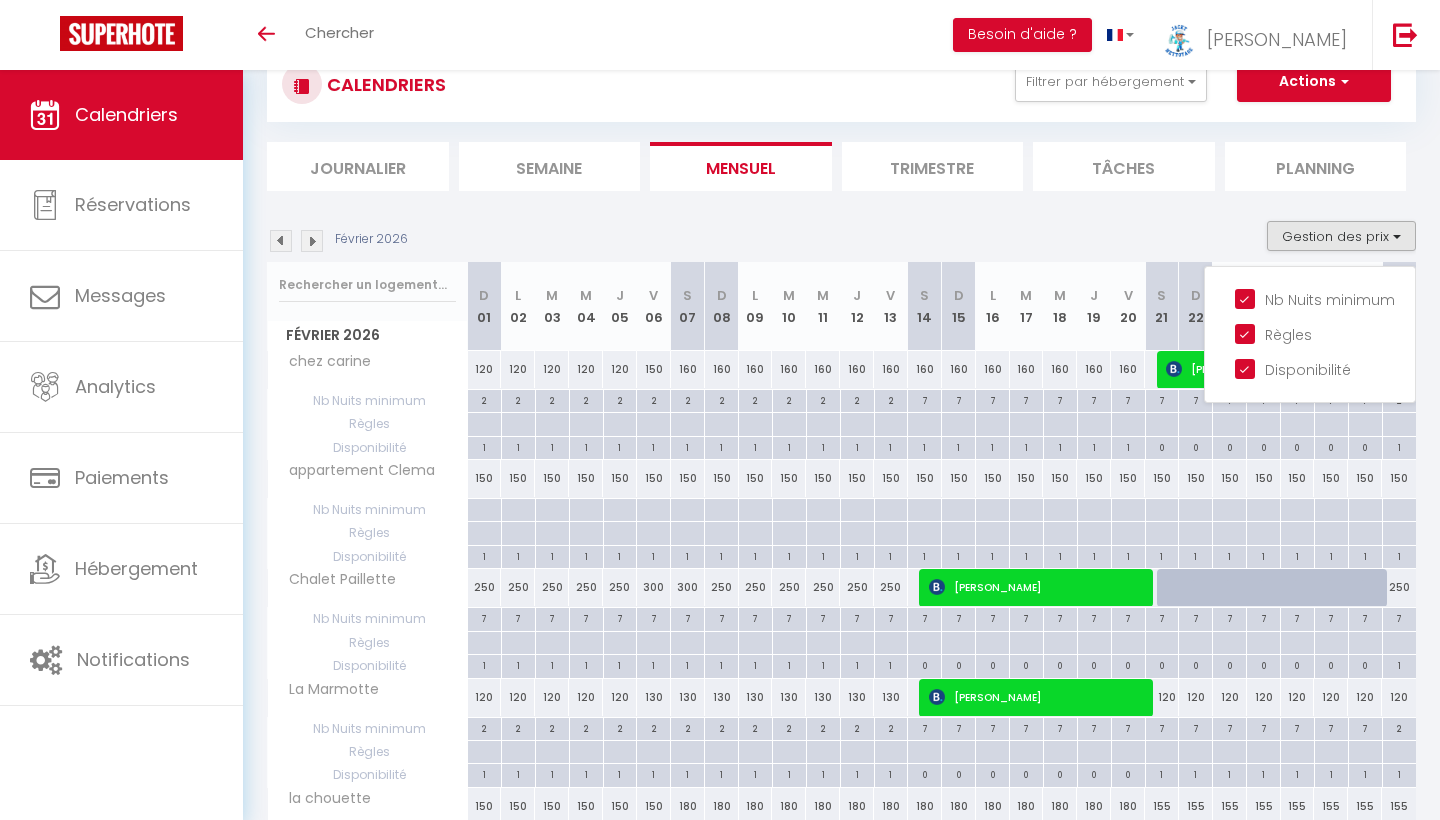 click on "Février 2026
Gestion des prix
Nb Nuits minimum   Règles   Disponibilité" at bounding box center [841, 241] 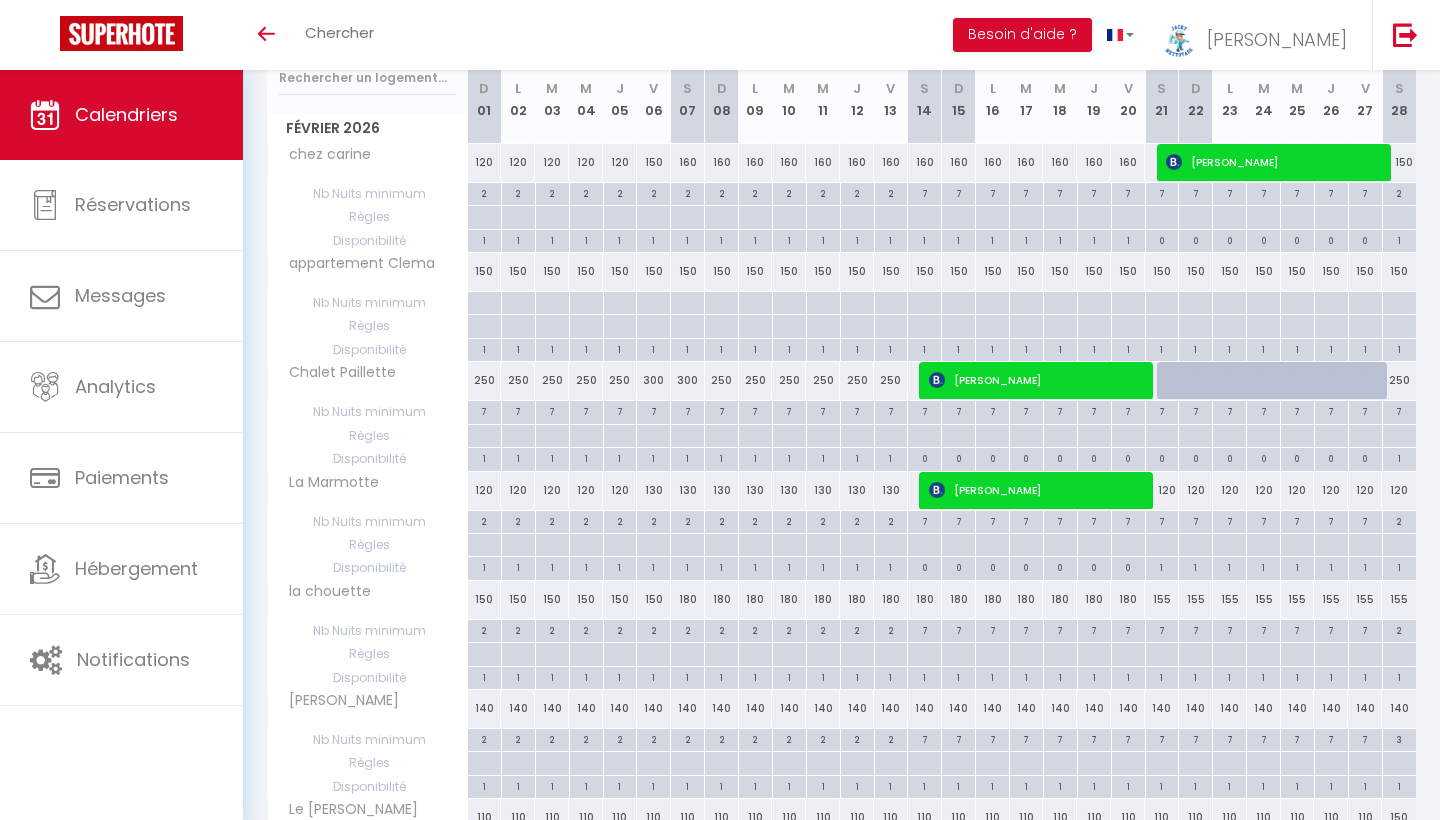 scroll, scrollTop: 273, scrollLeft: 0, axis: vertical 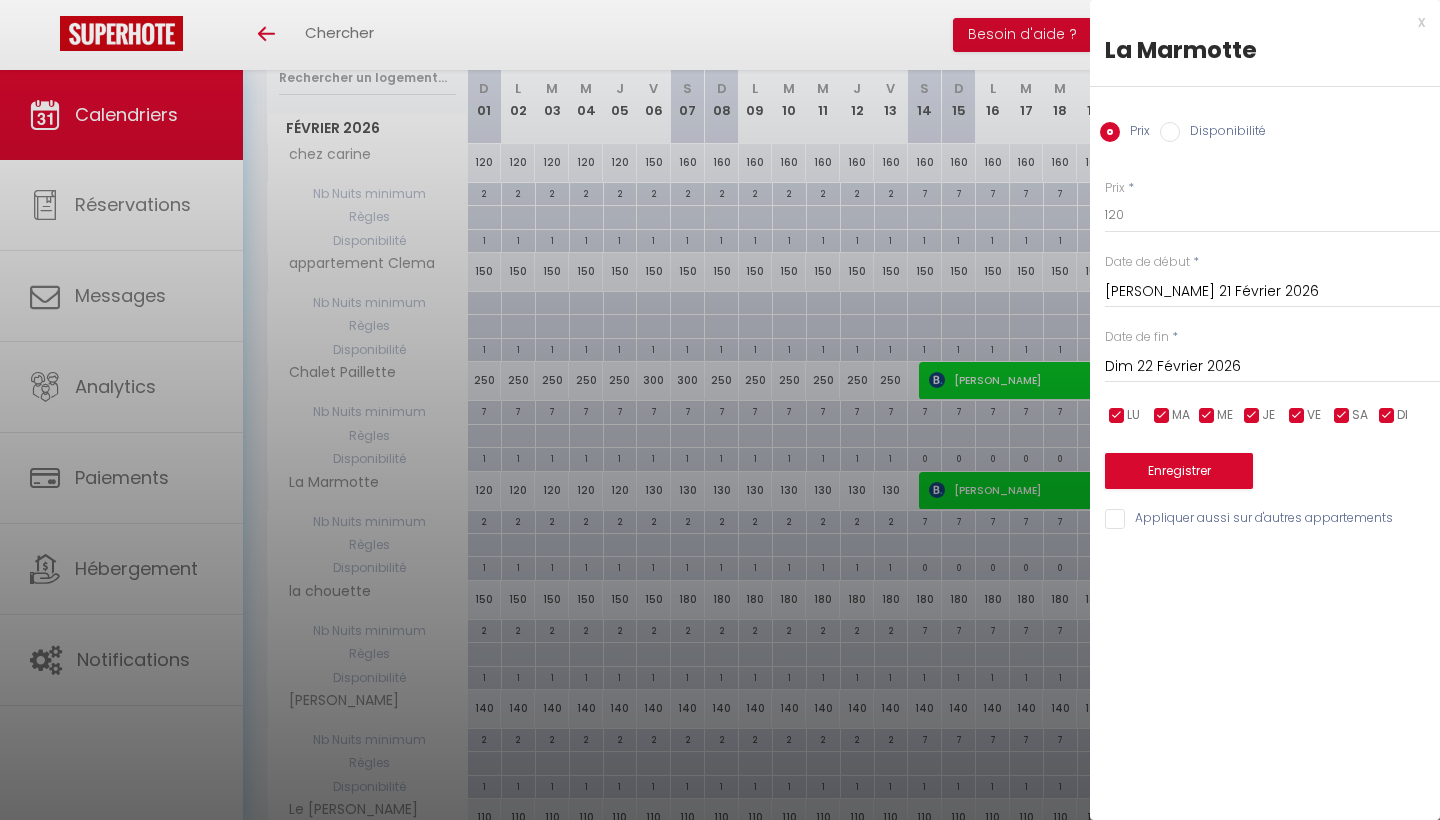 click at bounding box center (720, 410) 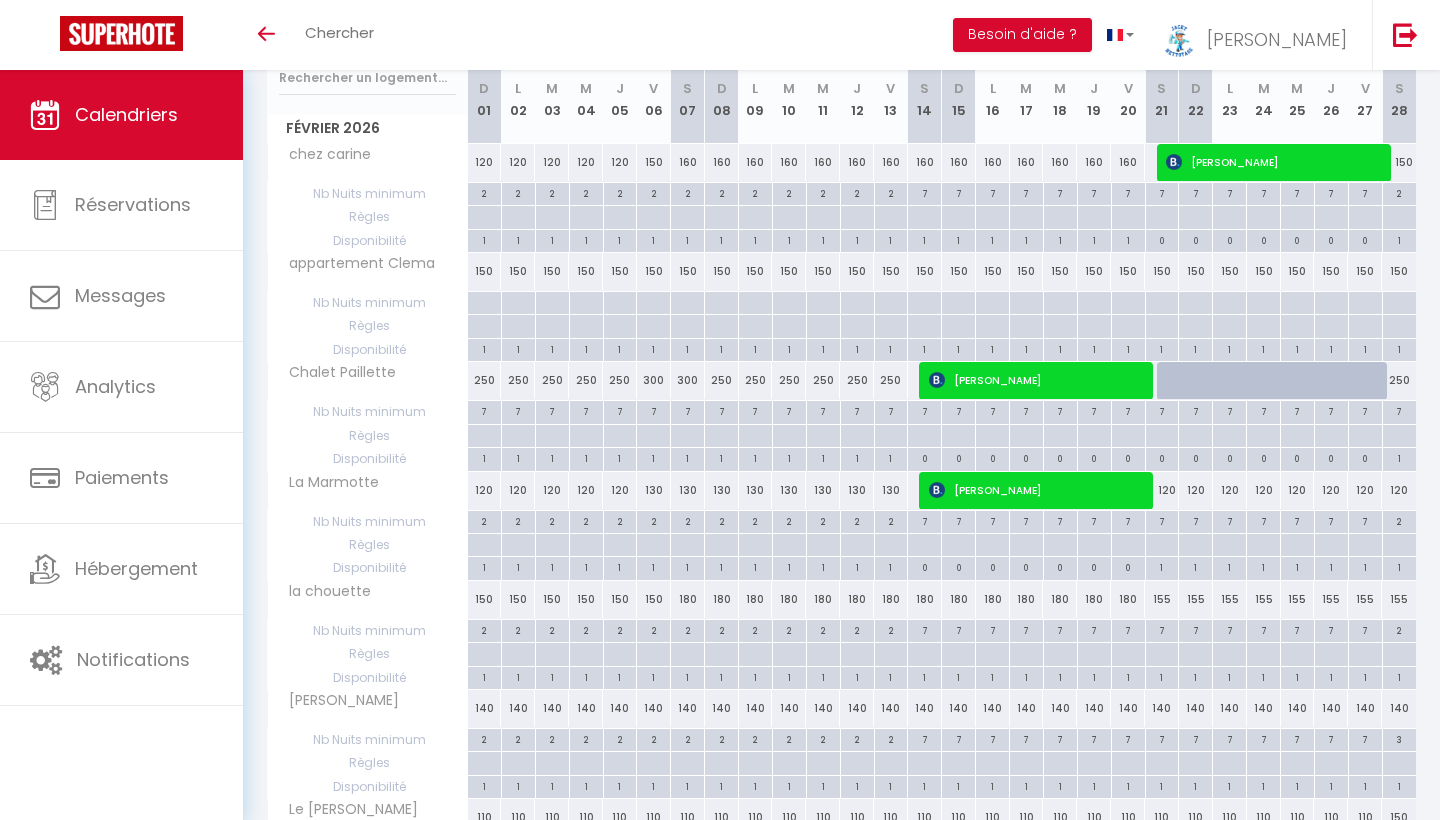 click on "7" at bounding box center (1162, 520) 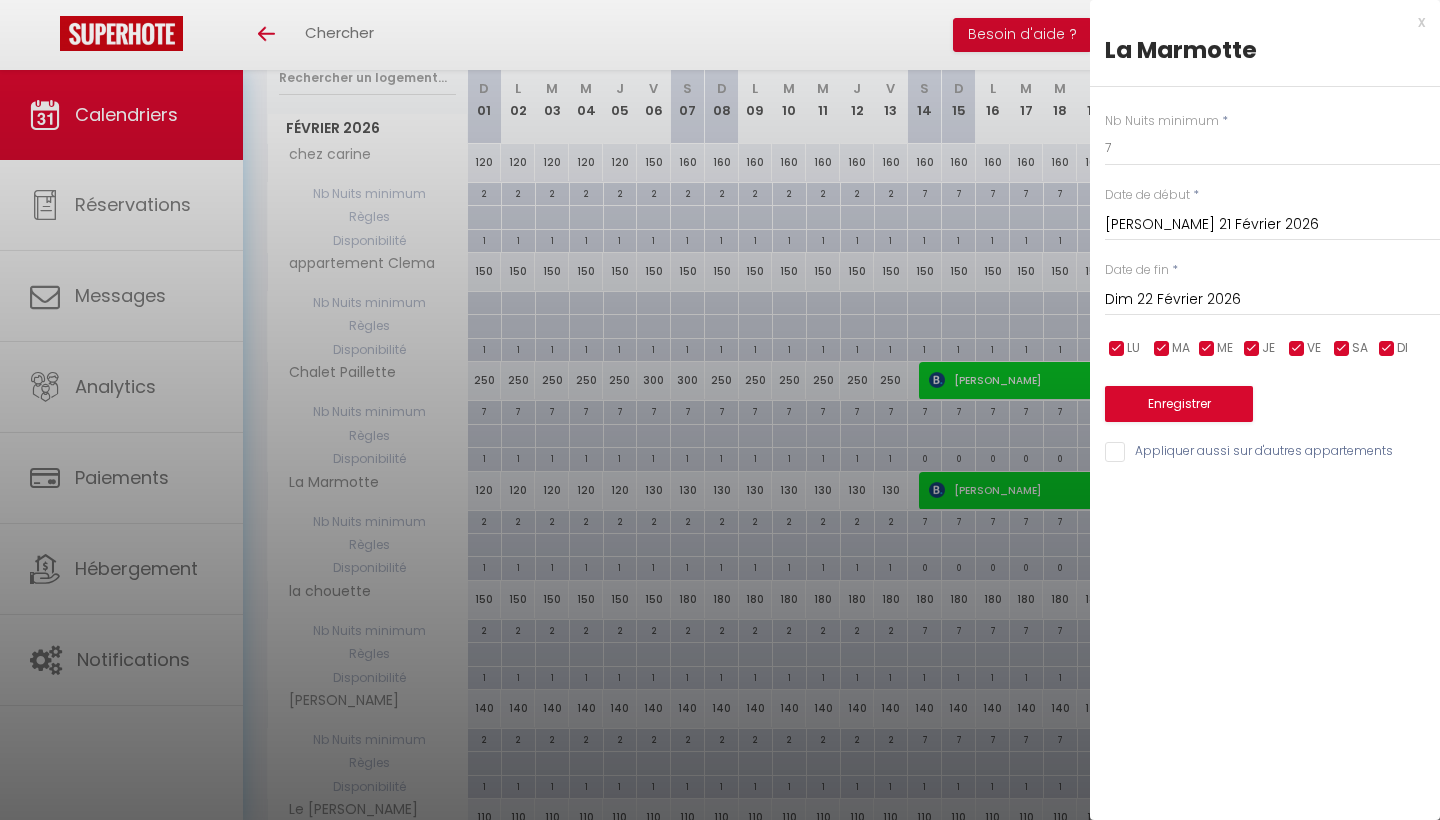 click at bounding box center (1342, 349) 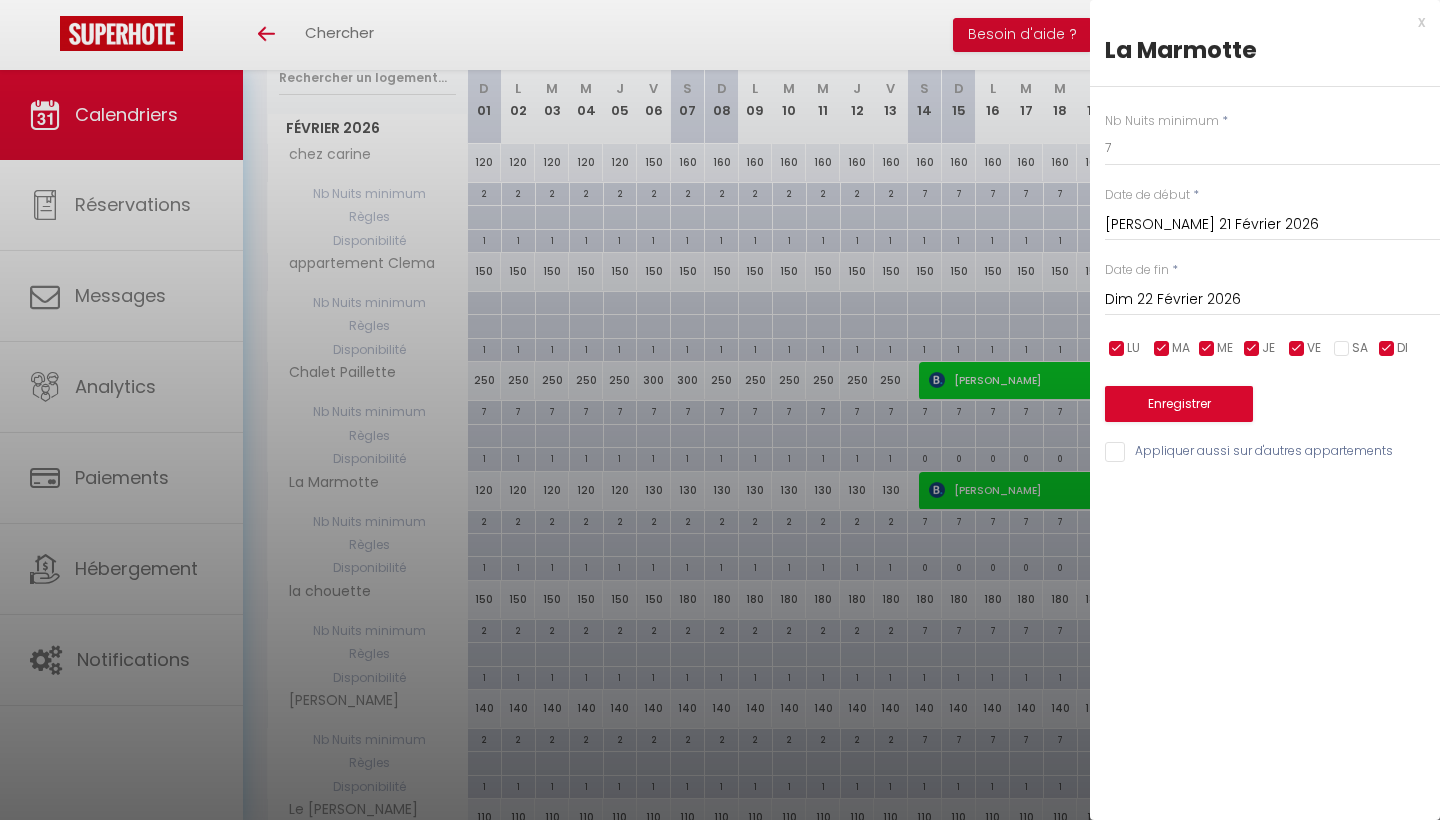 click at bounding box center (1342, 349) 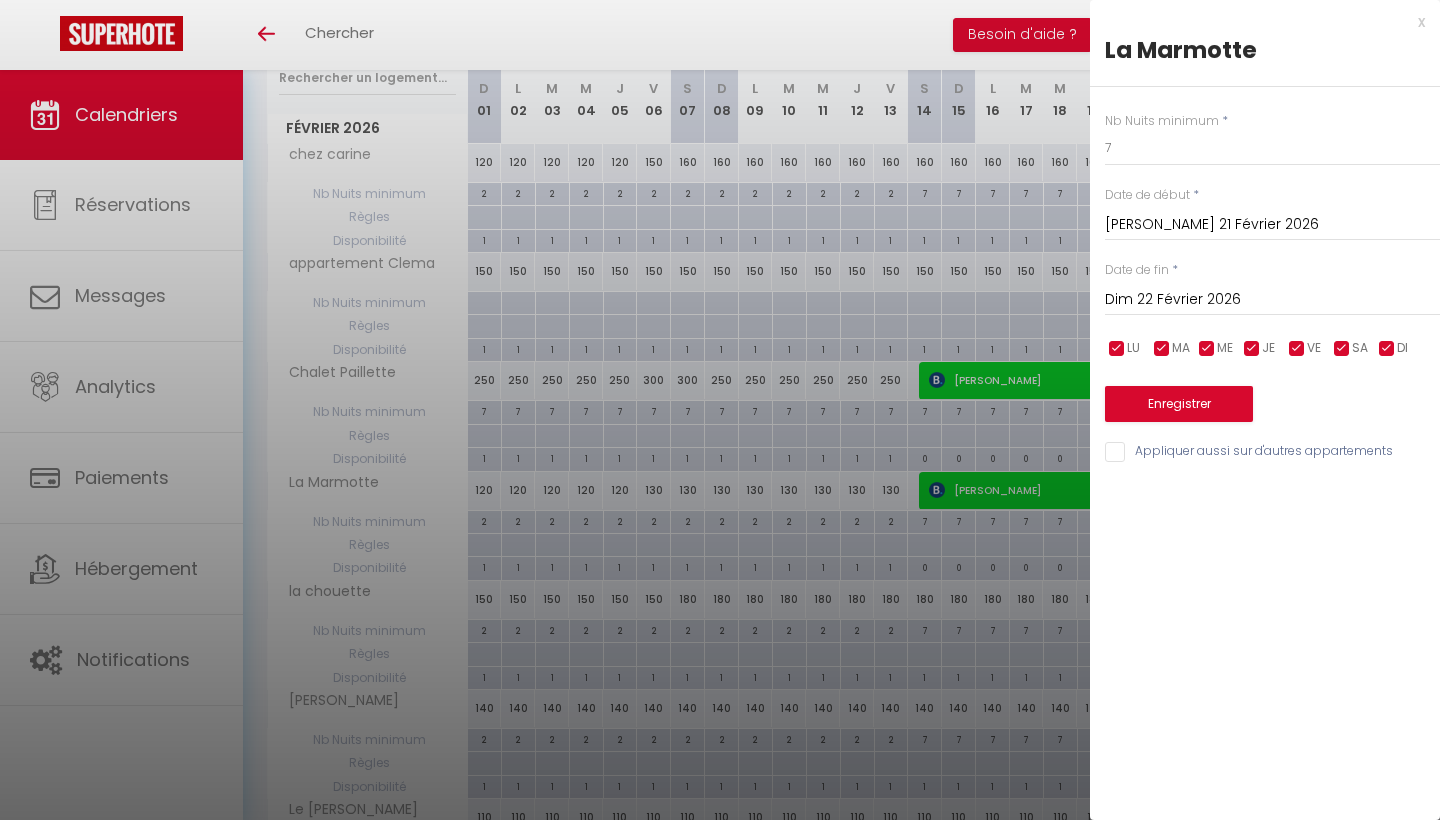 click at bounding box center [720, 410] 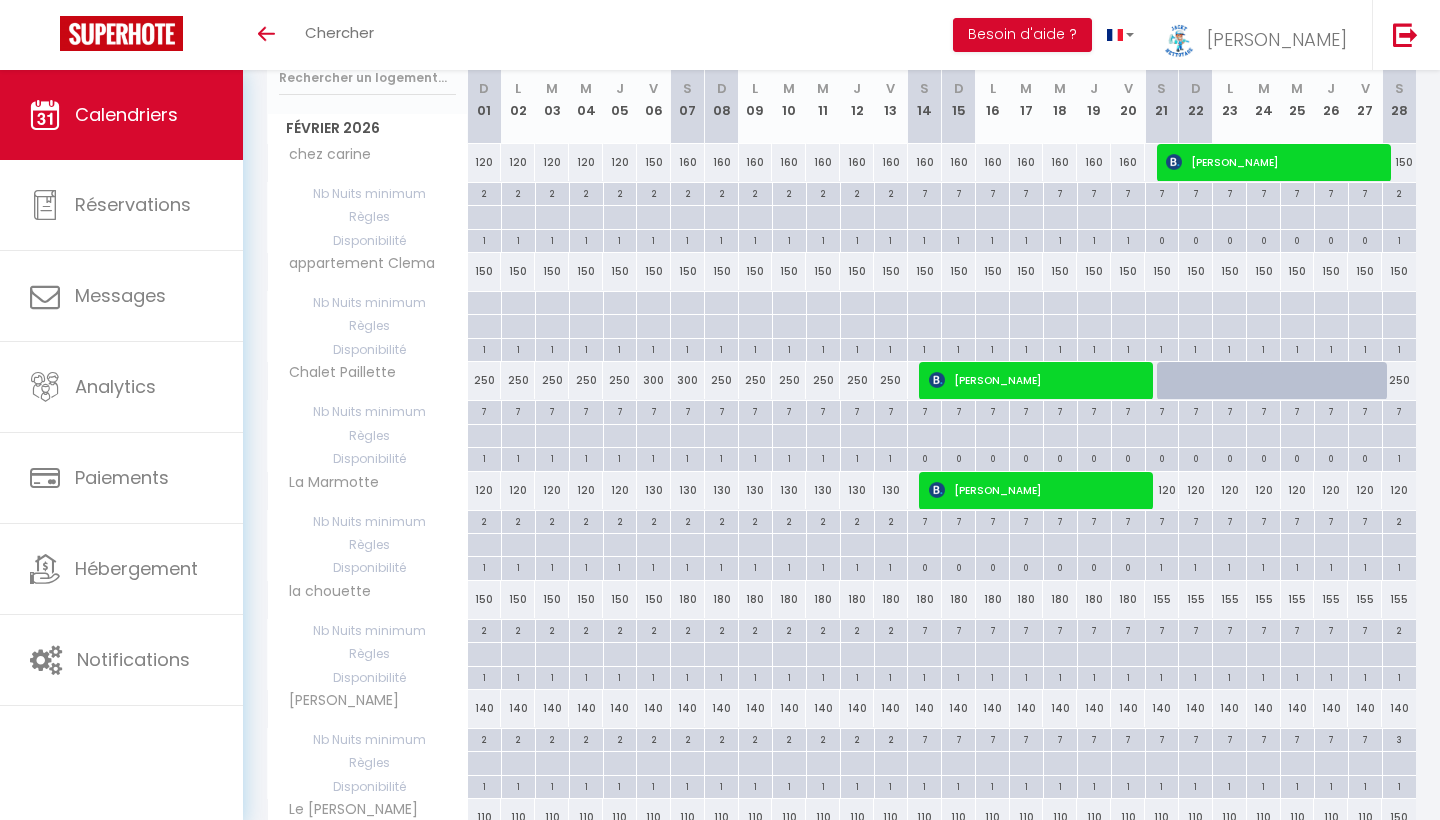 click at bounding box center (1162, 303) 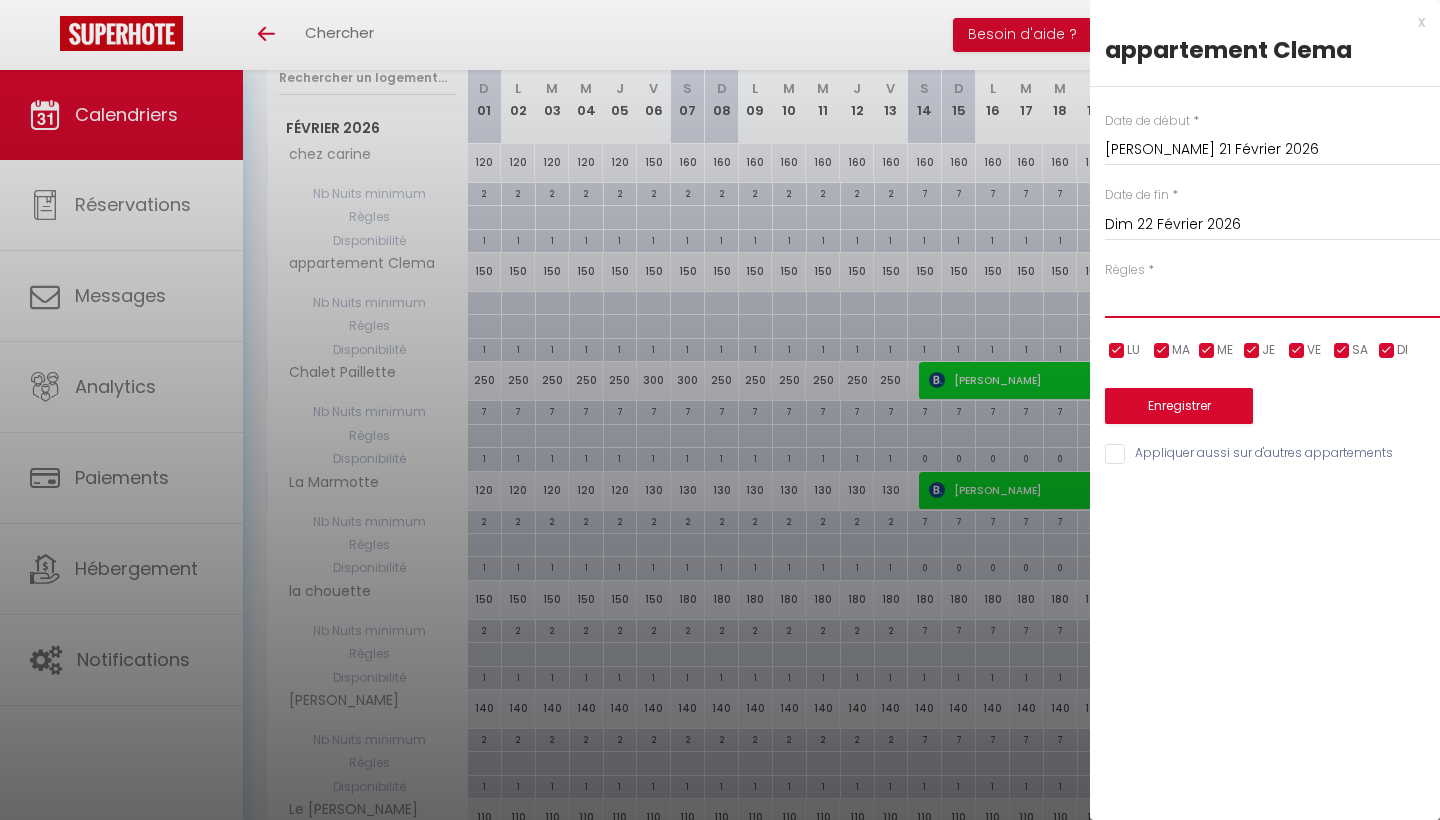 select on "3" 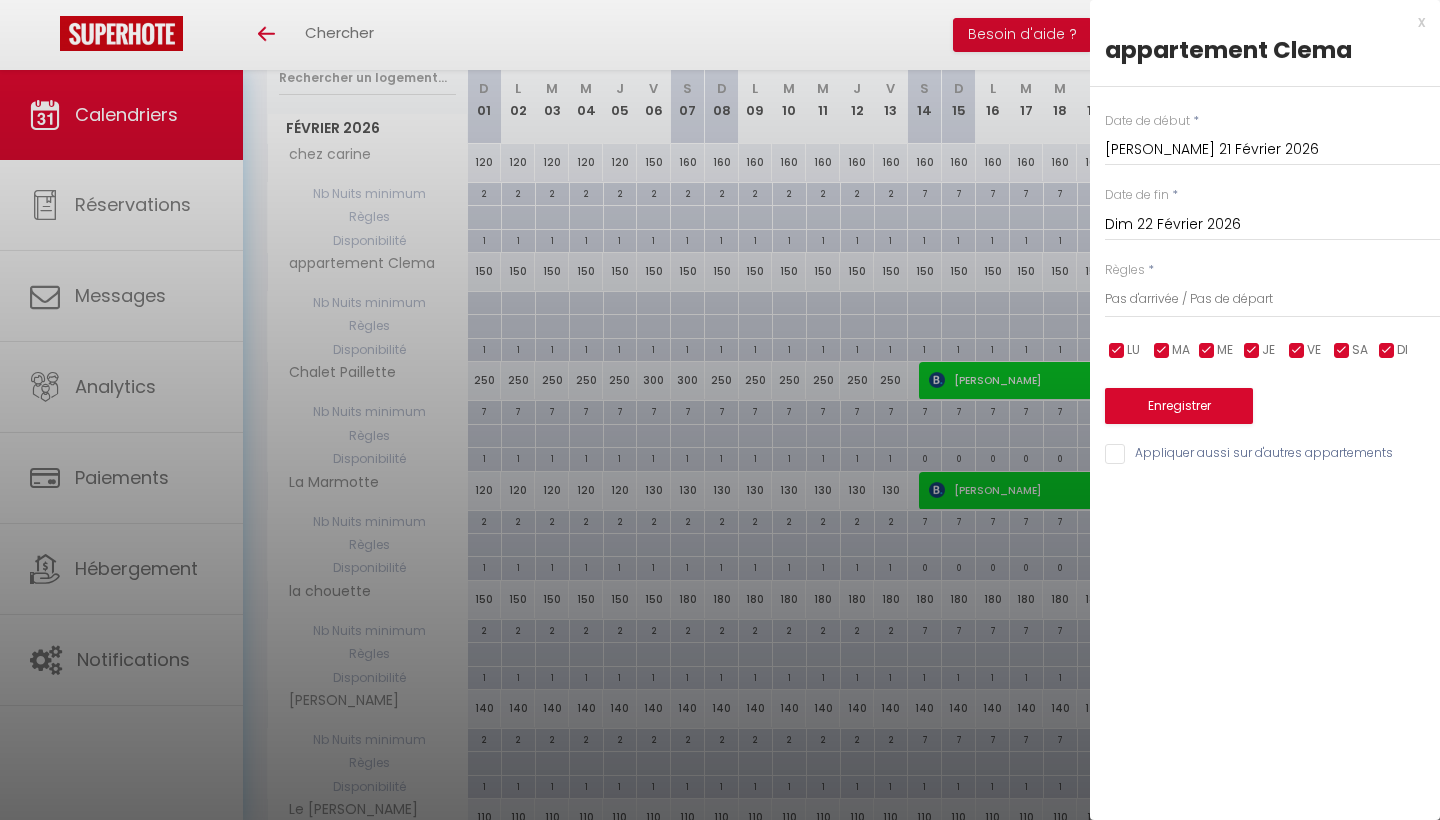 click on "Appliquer aussi sur d'autres appartements" at bounding box center (1272, 454) 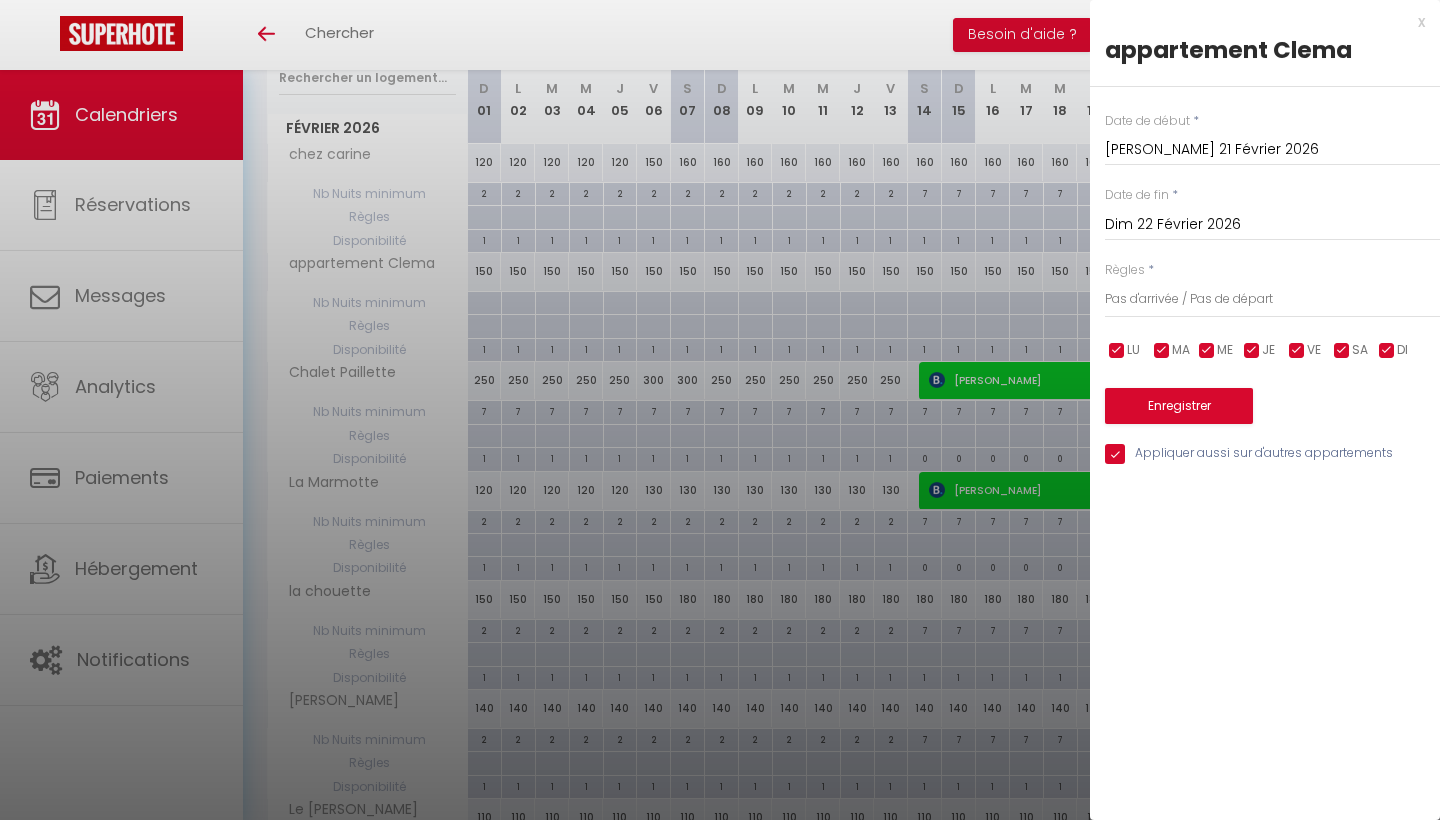 click on "Enregistrer" at bounding box center [1179, 406] 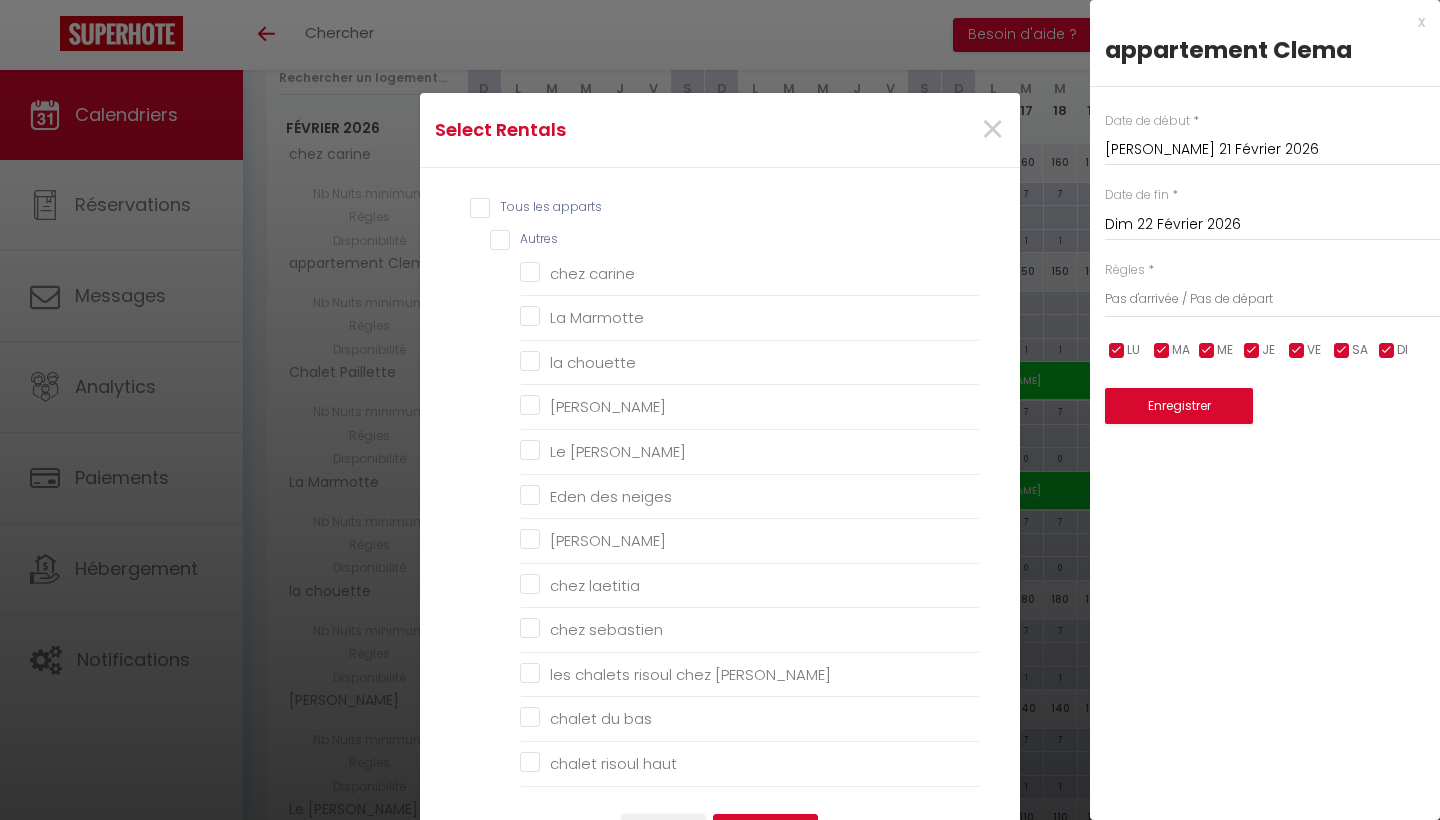 click on "x
appartement [PERSON_NAME]
Date de début
*     [PERSON_NAME] 21 Février 2026         <   Fév 2026   >   Dim Lun Mar Mer Jeu Ven Sam   1 2 3 4 5 6 7 8 9 10 11 12 13 14 15 16 17 18 19 20 21 22 23 24 25 26 27 28     <   2026   >   Janvier Février Mars [PERSON_NAME] Juin Juillet Août Septembre Octobre Novembre Décembre     <   [DATE] - [DATE]   >   2020 2021 2022 2023 2024 2025 2026 2027 2028 2029
Date de fin
*     Dim 22 Février 2026         <   Fév 2026   >   Dim Lun Mar Mer Jeu Ven Sam   1 2 3 4 5 6 7 8 9 10 11 12 13 14 15 16 17 18 19 20 21 22 23 24 25 26 27 28     <   2026   >   [PERSON_NAME] Mars [PERSON_NAME] Juin Juillet Août Septembre Octobre Novembre Décembre     <   [DATE] - [DATE]   >   2020 2021 2022 2023 2024 2025 2026 2027 2028 2029
Règles
*   Aucun   No Checkin   No Checkout   Pas d'arrivée / Pas de départ     LU   MA   ME   JE   VE   SA   DI
Enregistrer" at bounding box center [1265, 410] 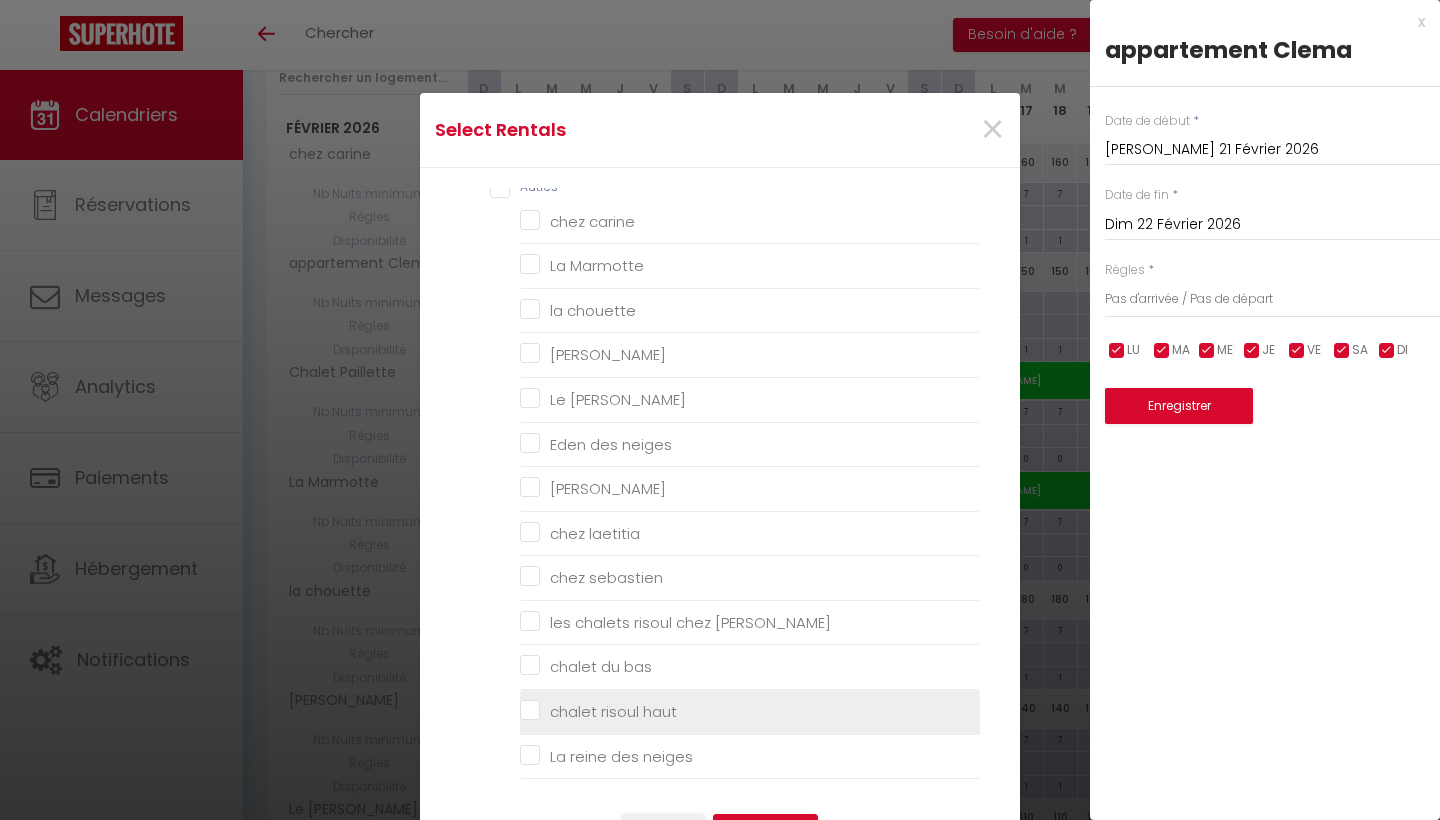 scroll, scrollTop: 78, scrollLeft: 0, axis: vertical 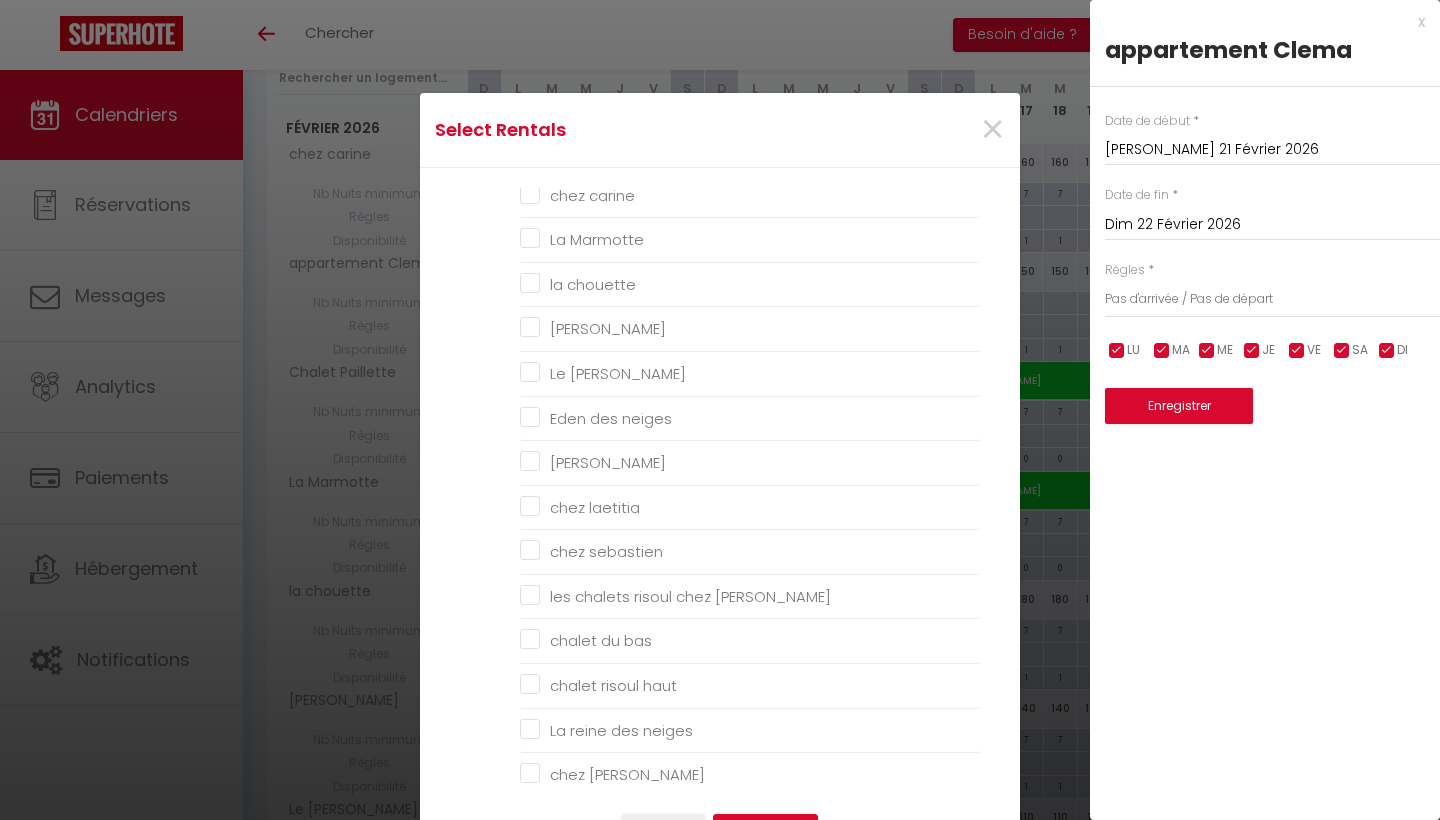 click on "Annuler" at bounding box center [663, 831] 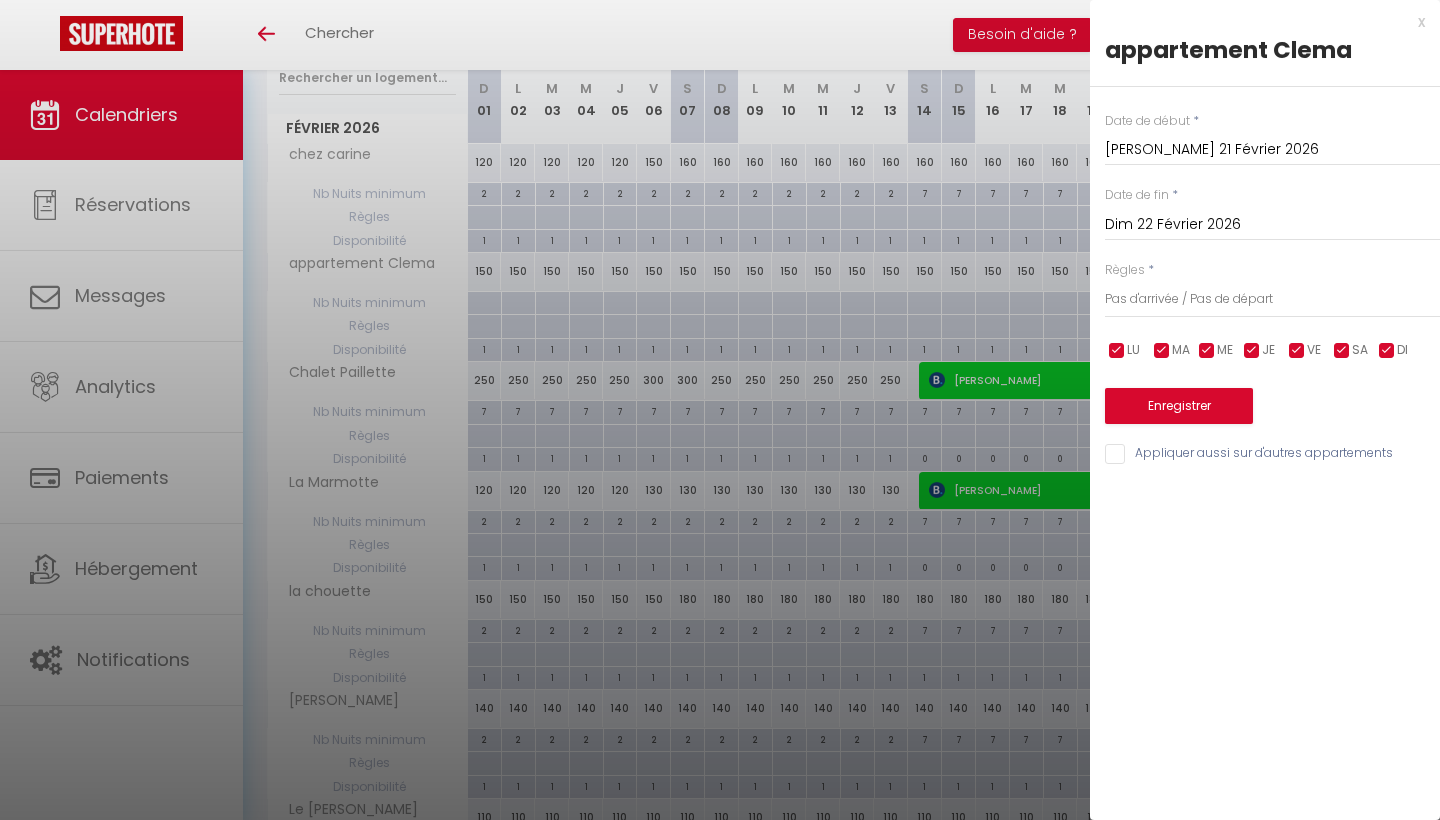 click at bounding box center [1342, 351] 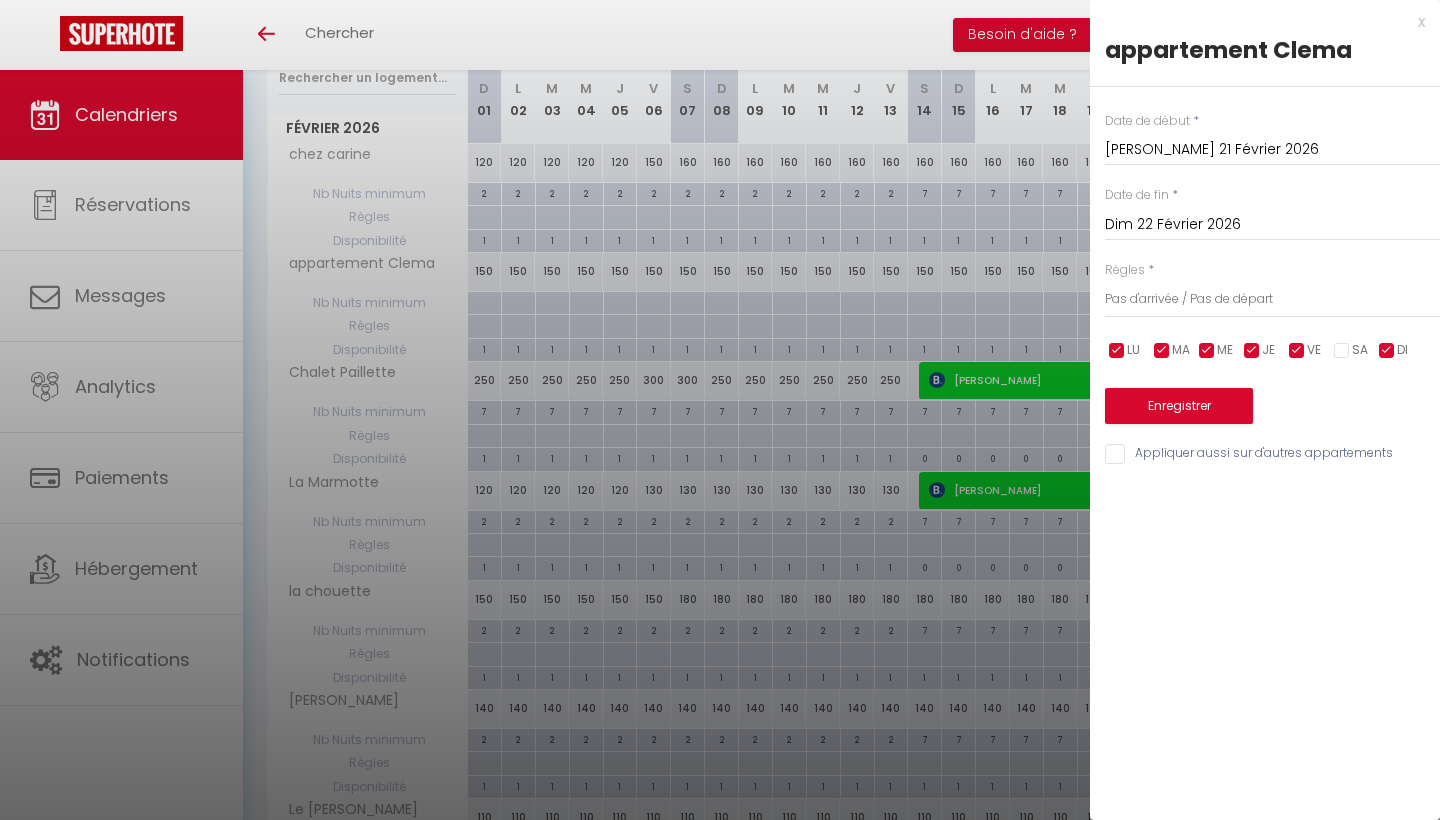 click at bounding box center (1342, 351) 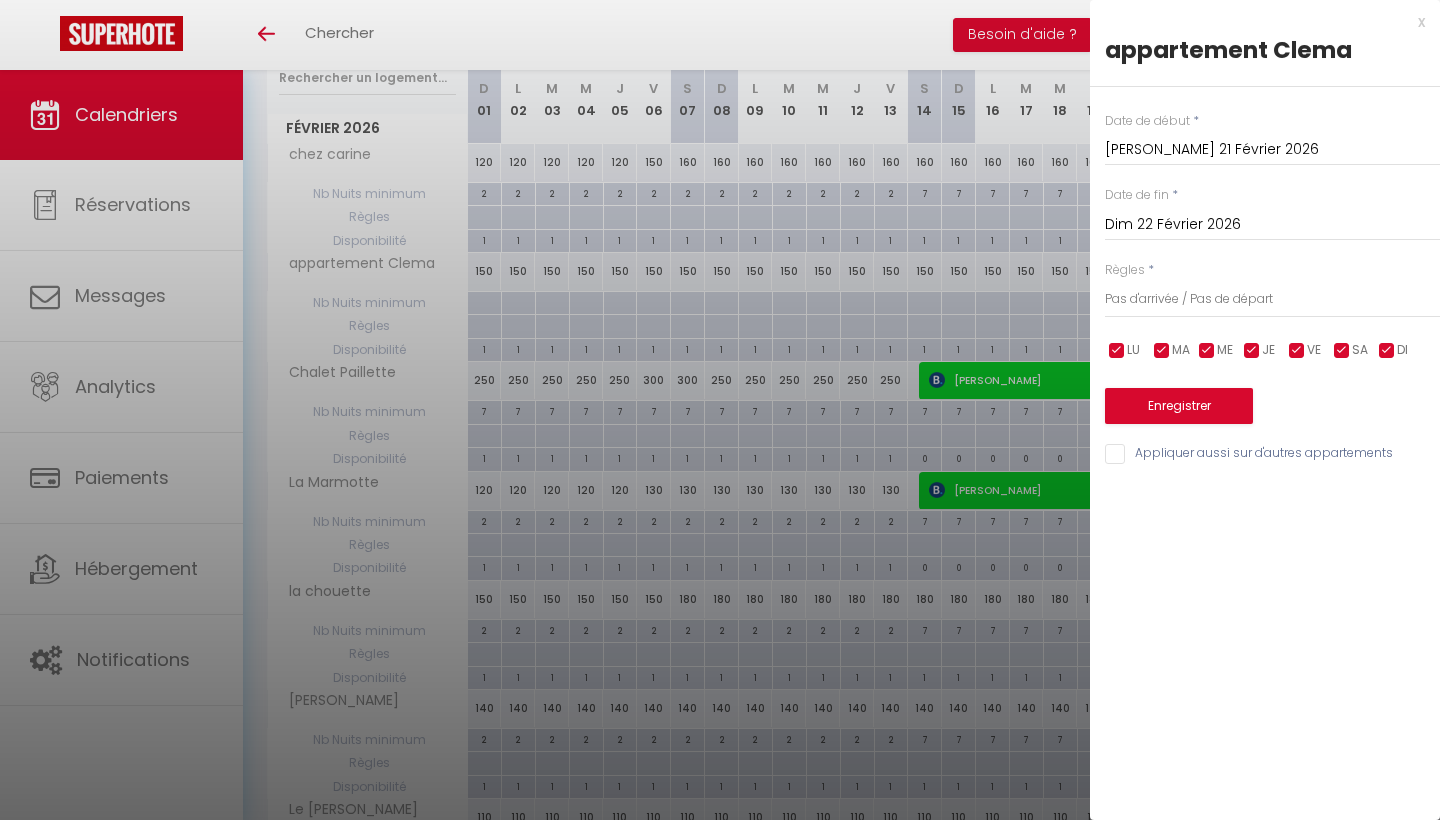 click at bounding box center (1297, 351) 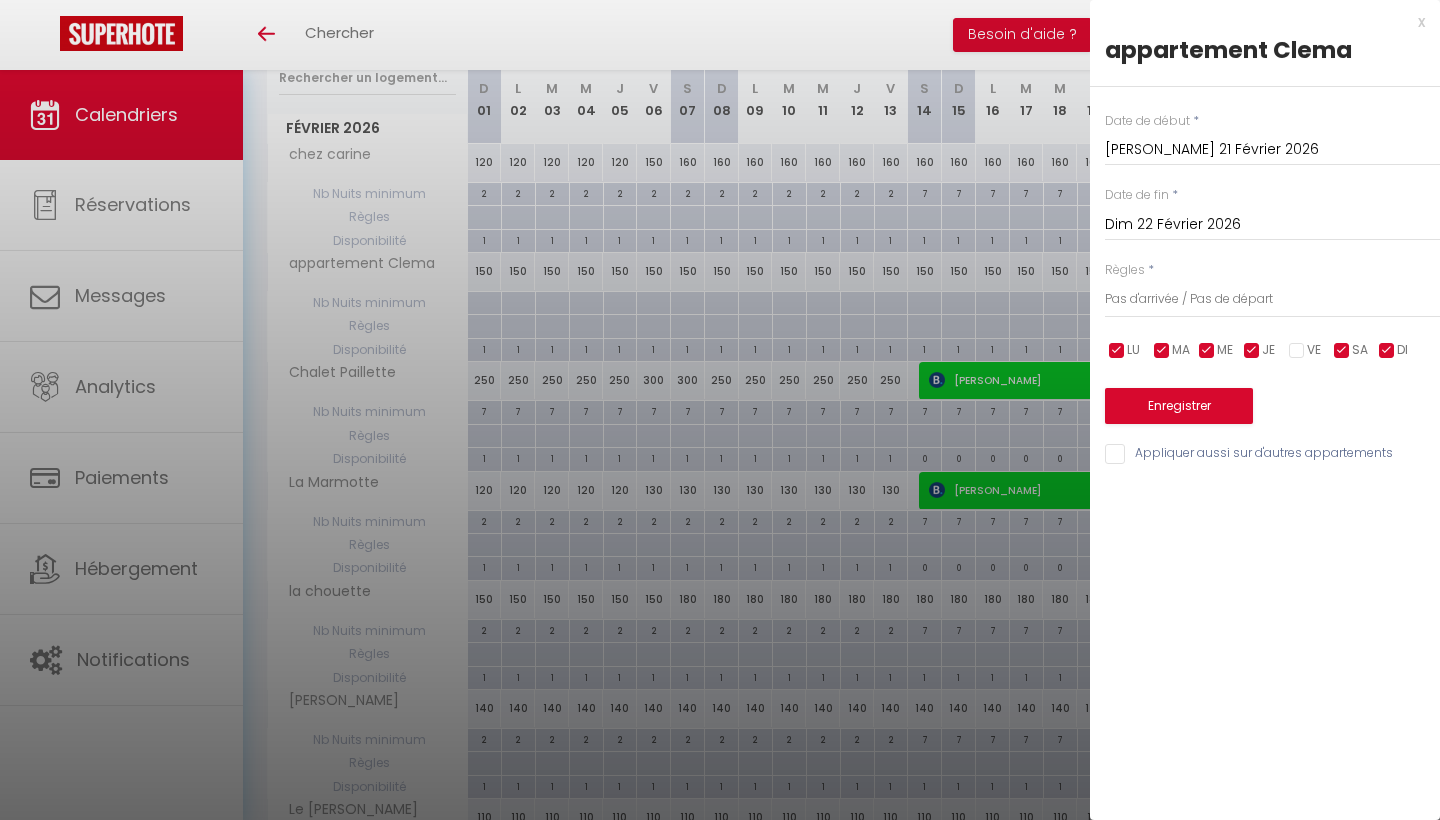 click at bounding box center [1252, 351] 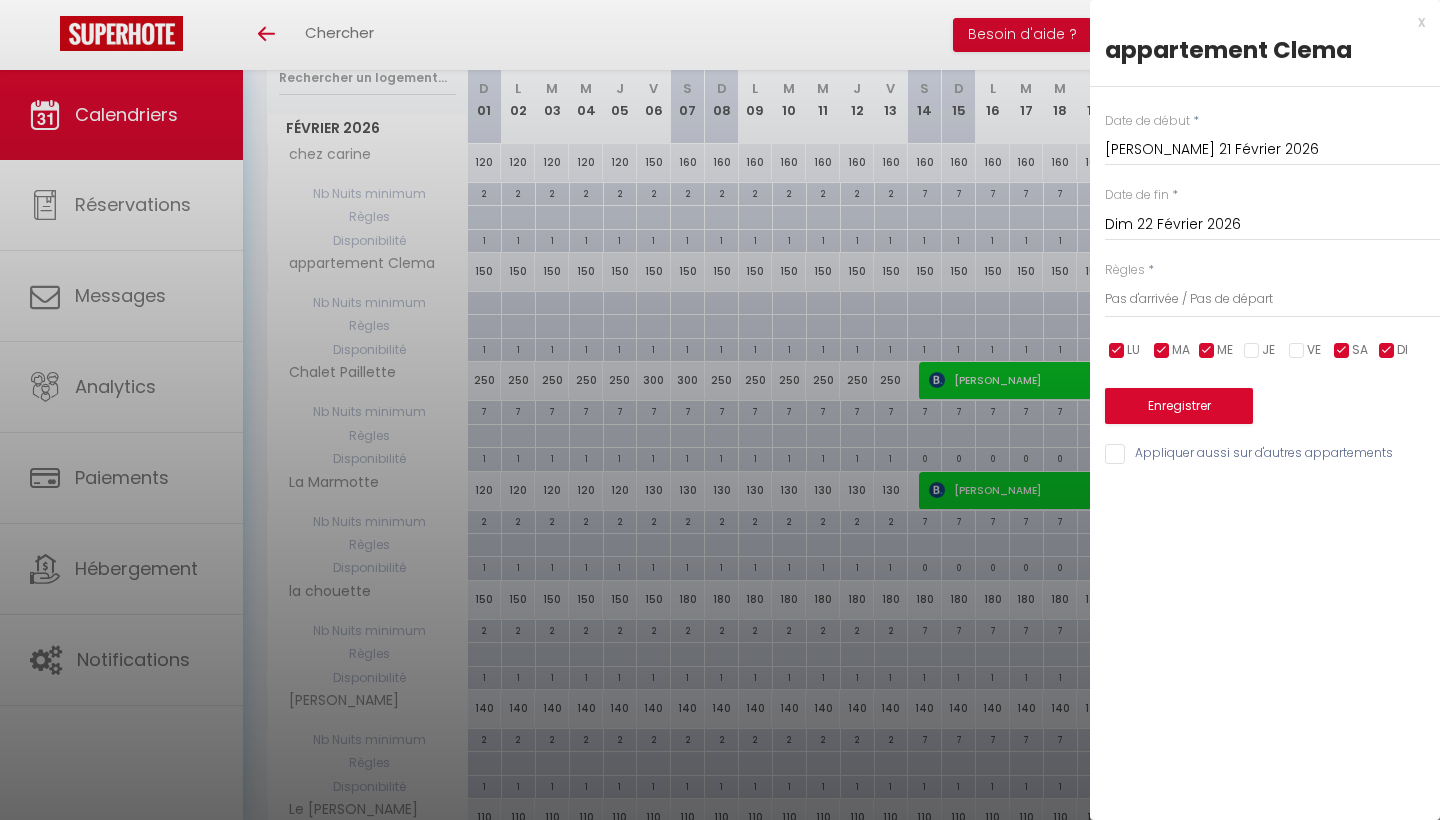 click at bounding box center [1207, 351] 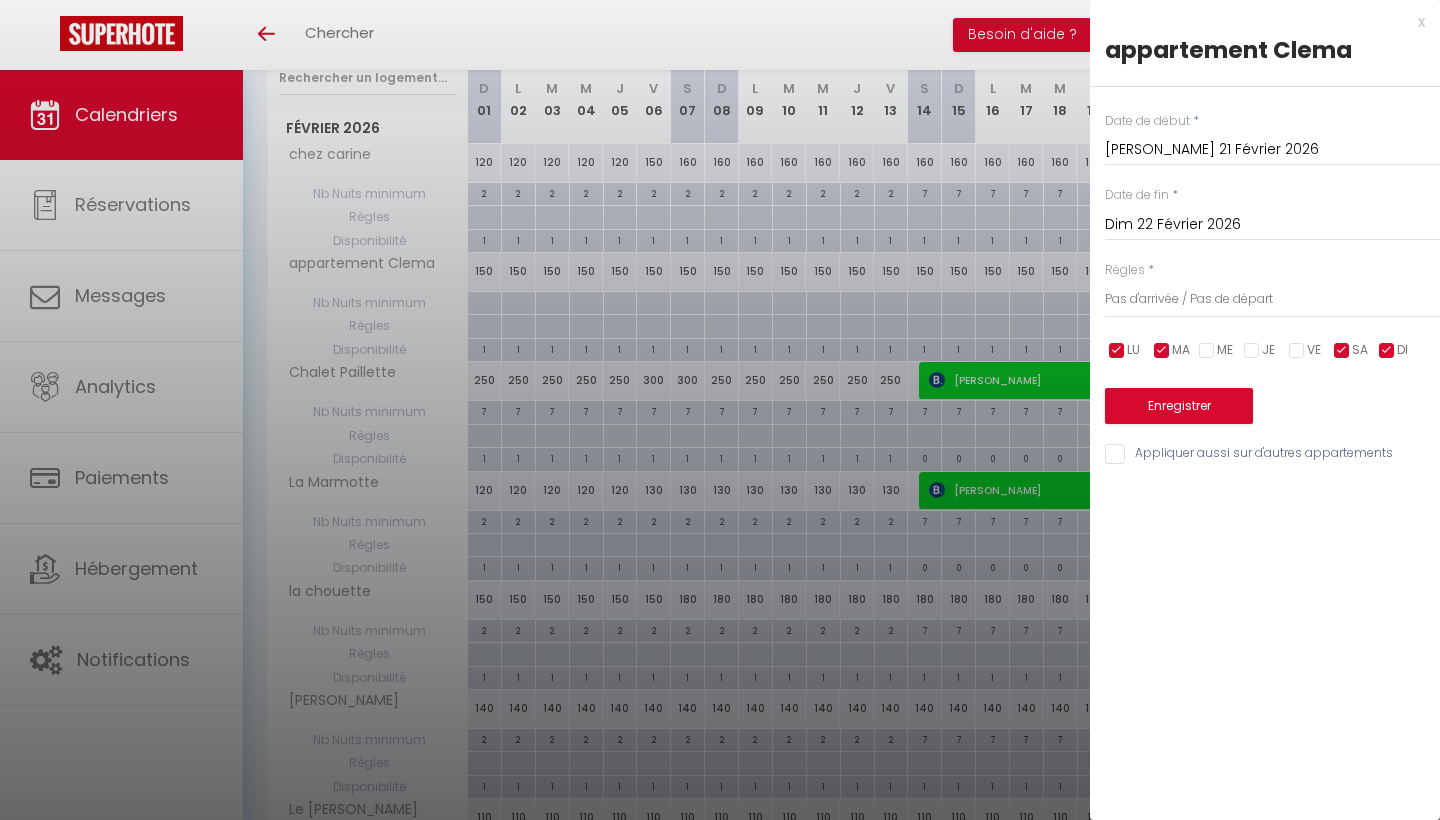 click at bounding box center (1162, 351) 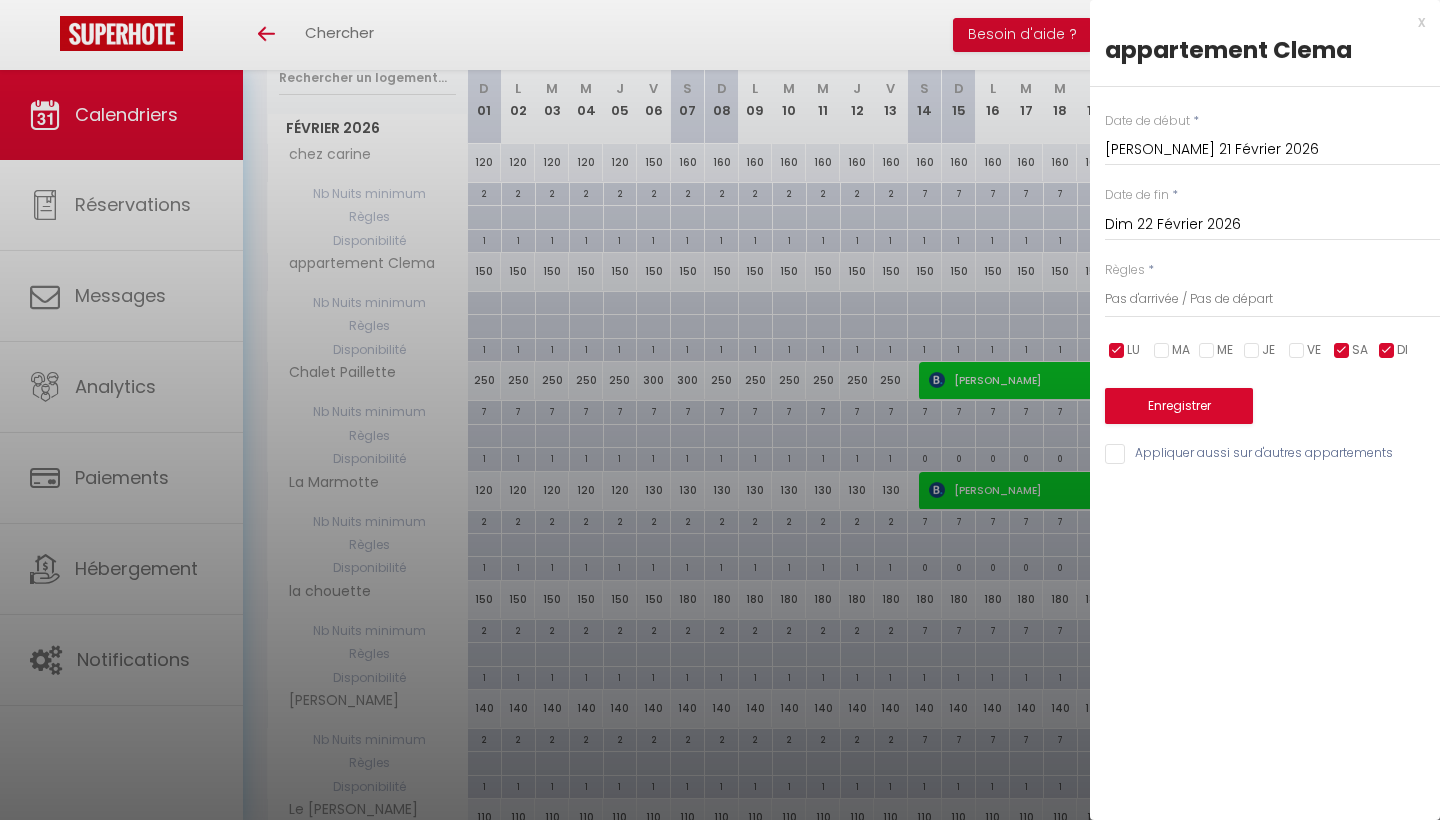 click at bounding box center (1117, 351) 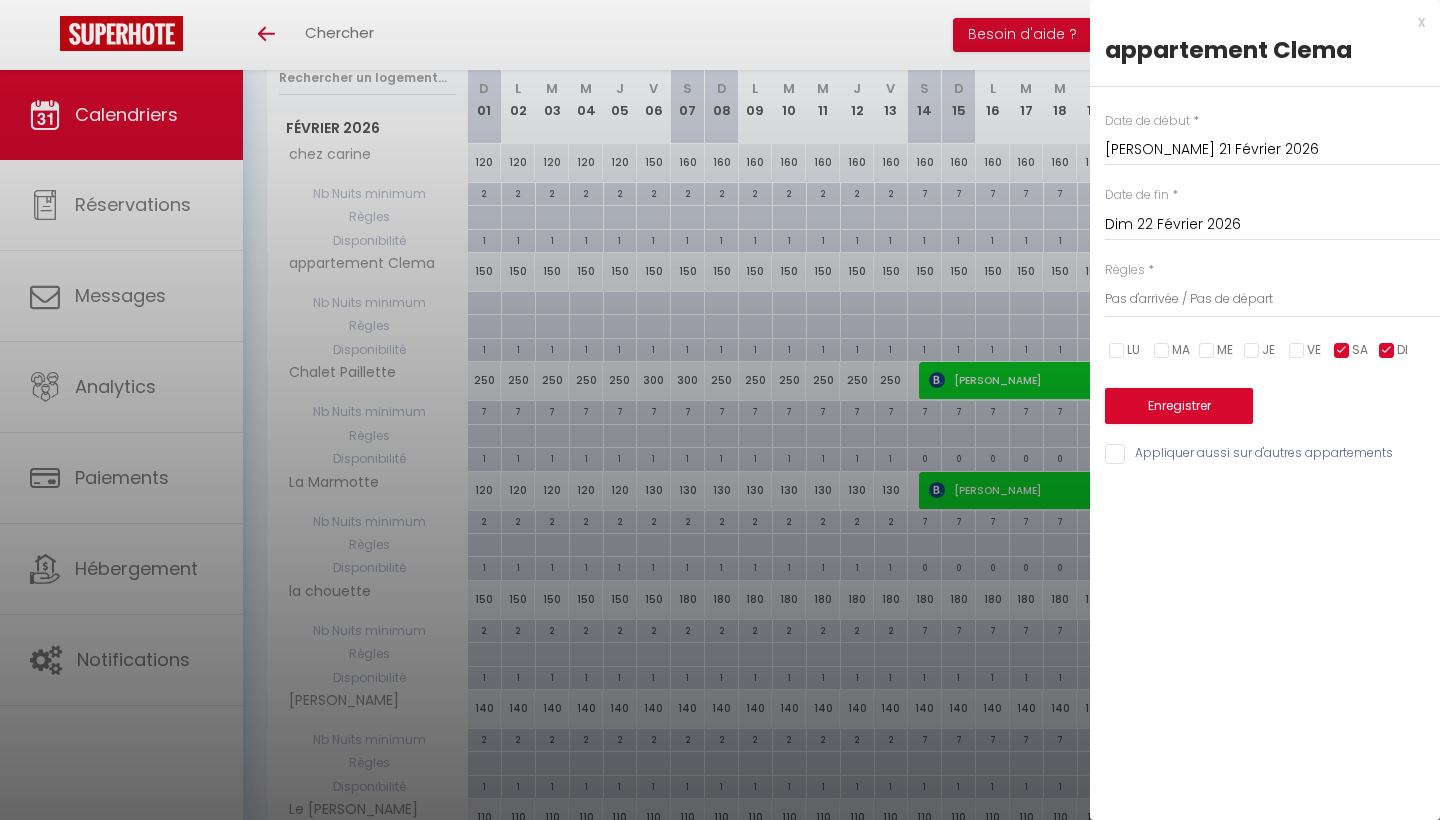 click at bounding box center [1387, 351] 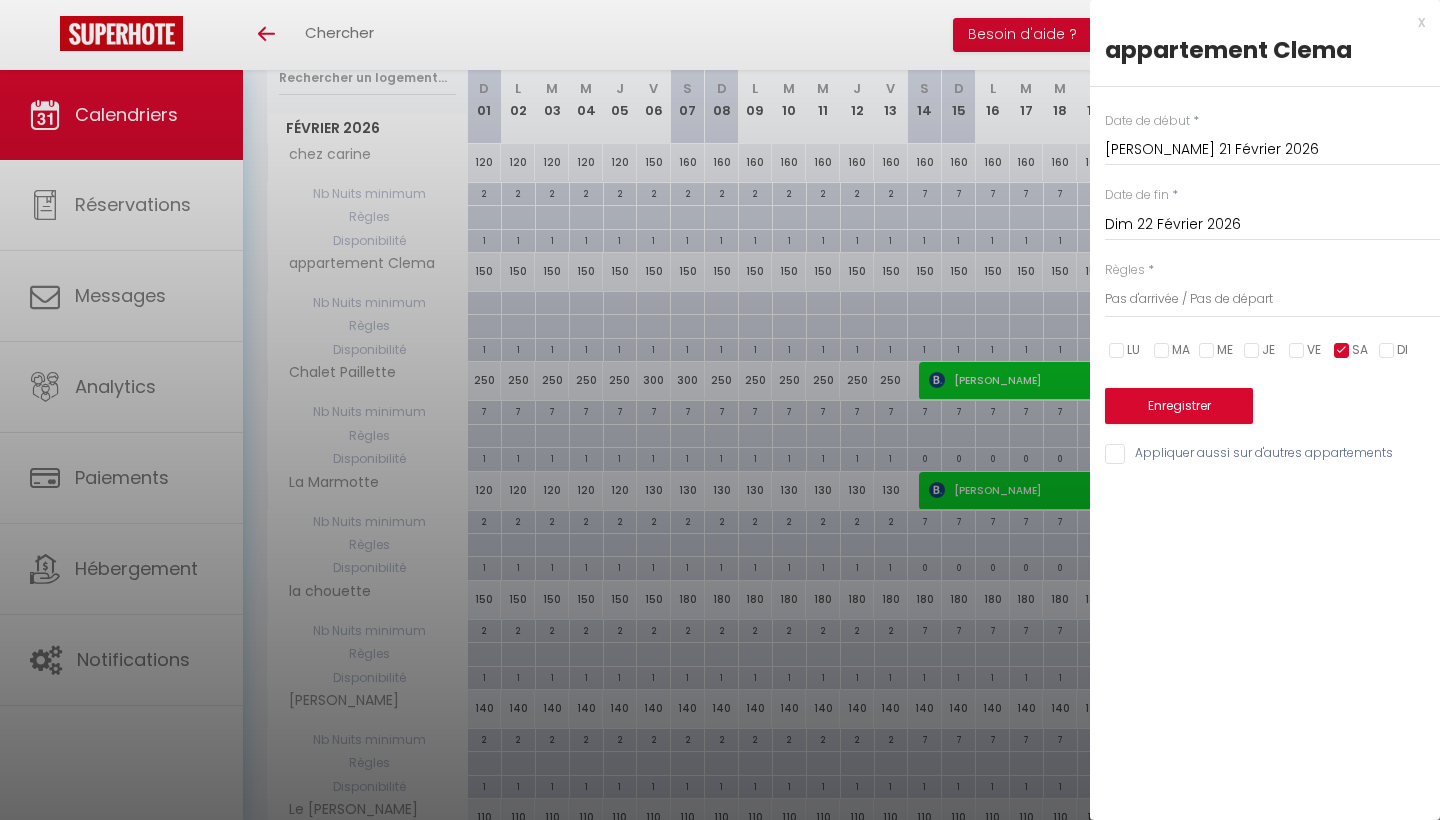 click on "Enregistrer" at bounding box center (1179, 406) 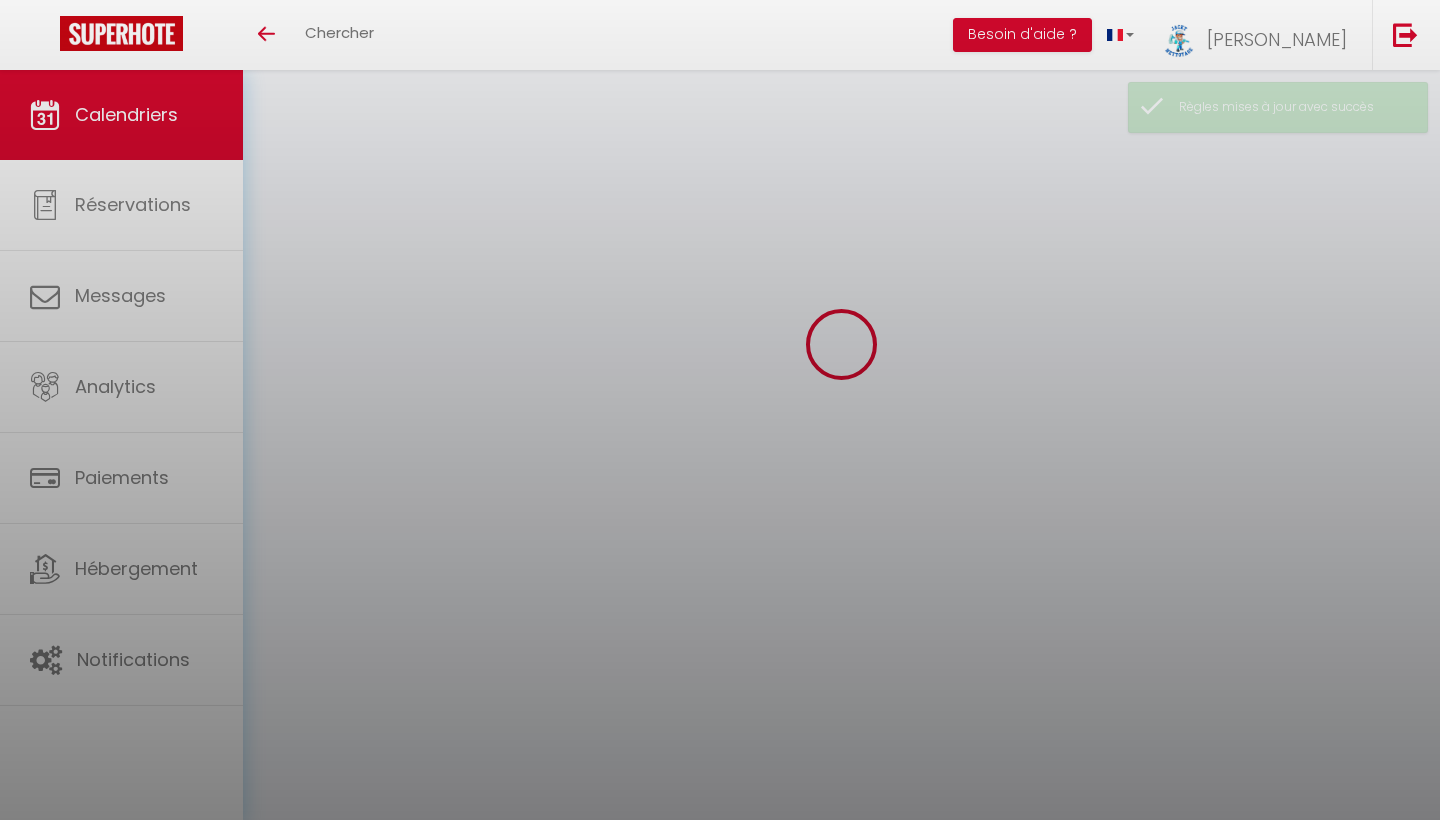 scroll, scrollTop: 70, scrollLeft: 0, axis: vertical 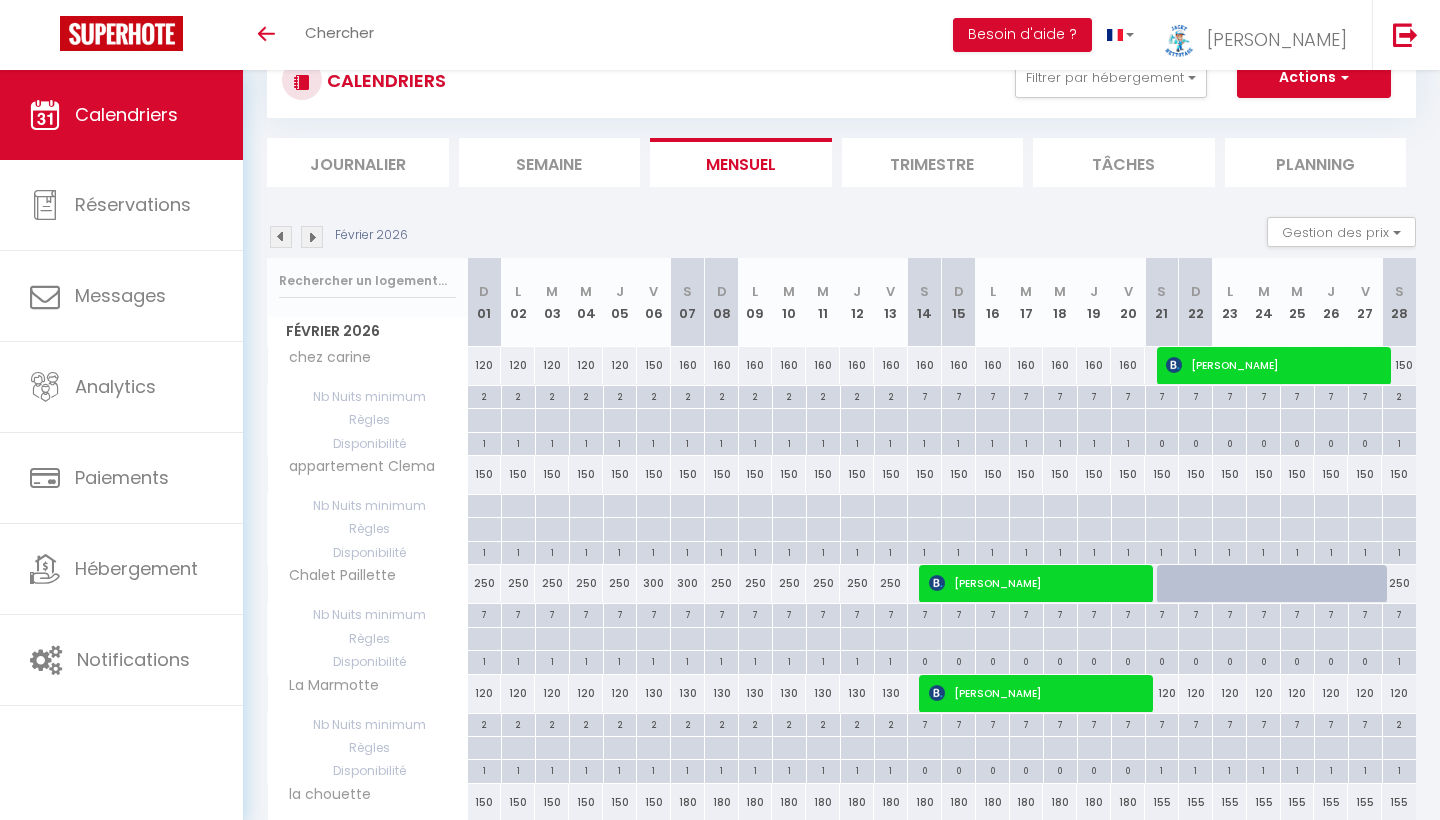 click at bounding box center [1162, 506] 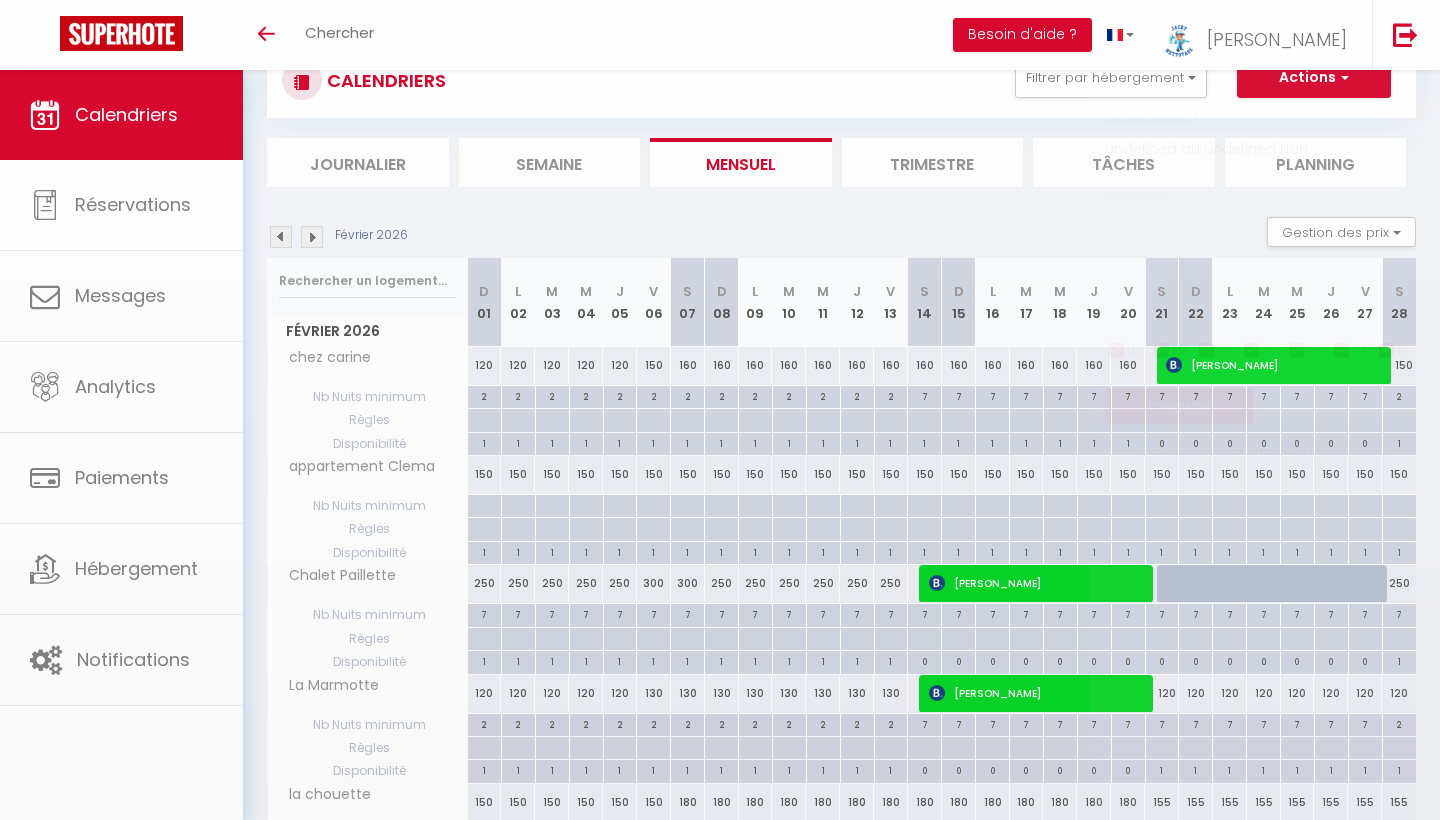type on "[PERSON_NAME] 21 Février 2026" 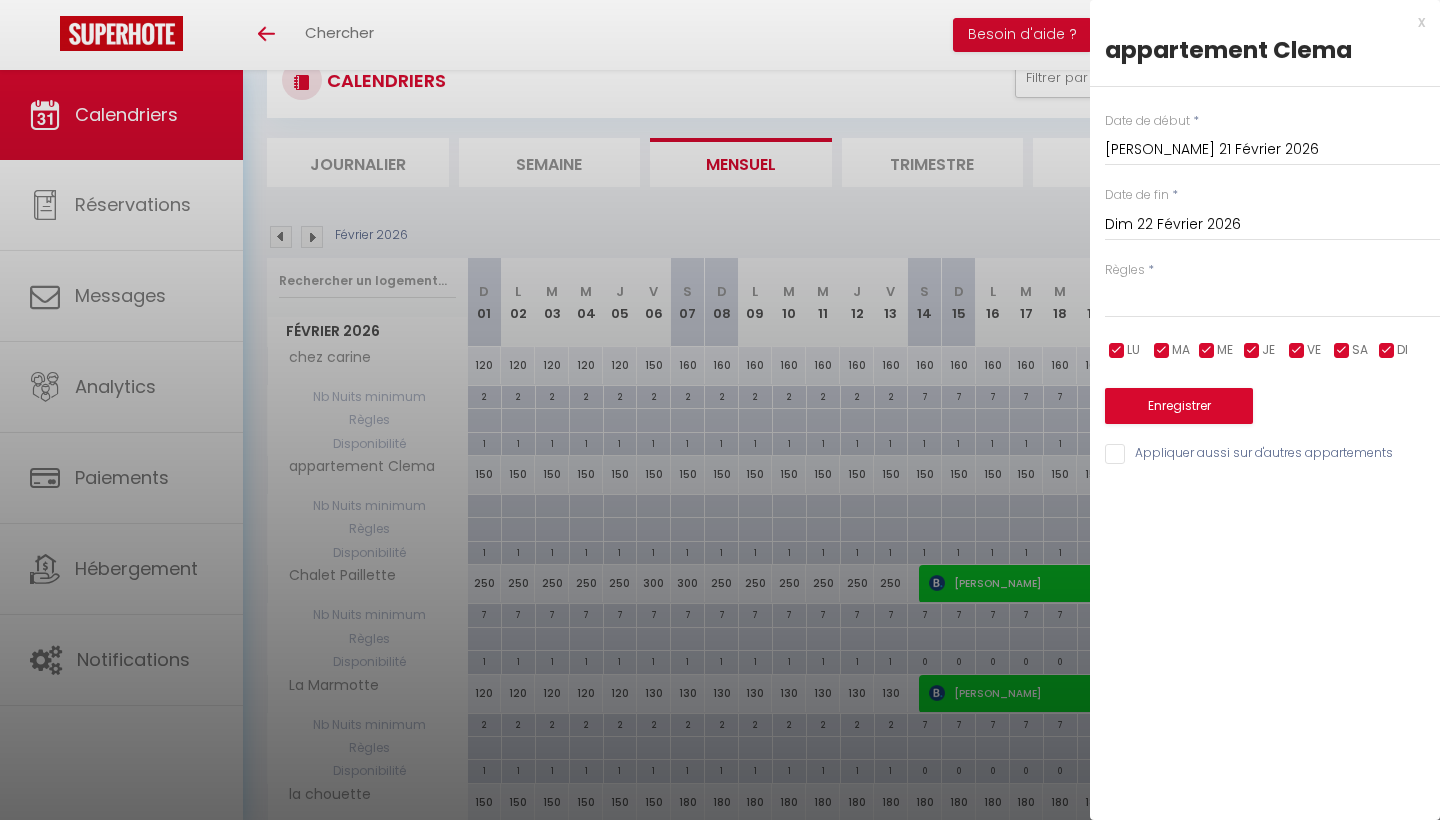 click at bounding box center (1387, 351) 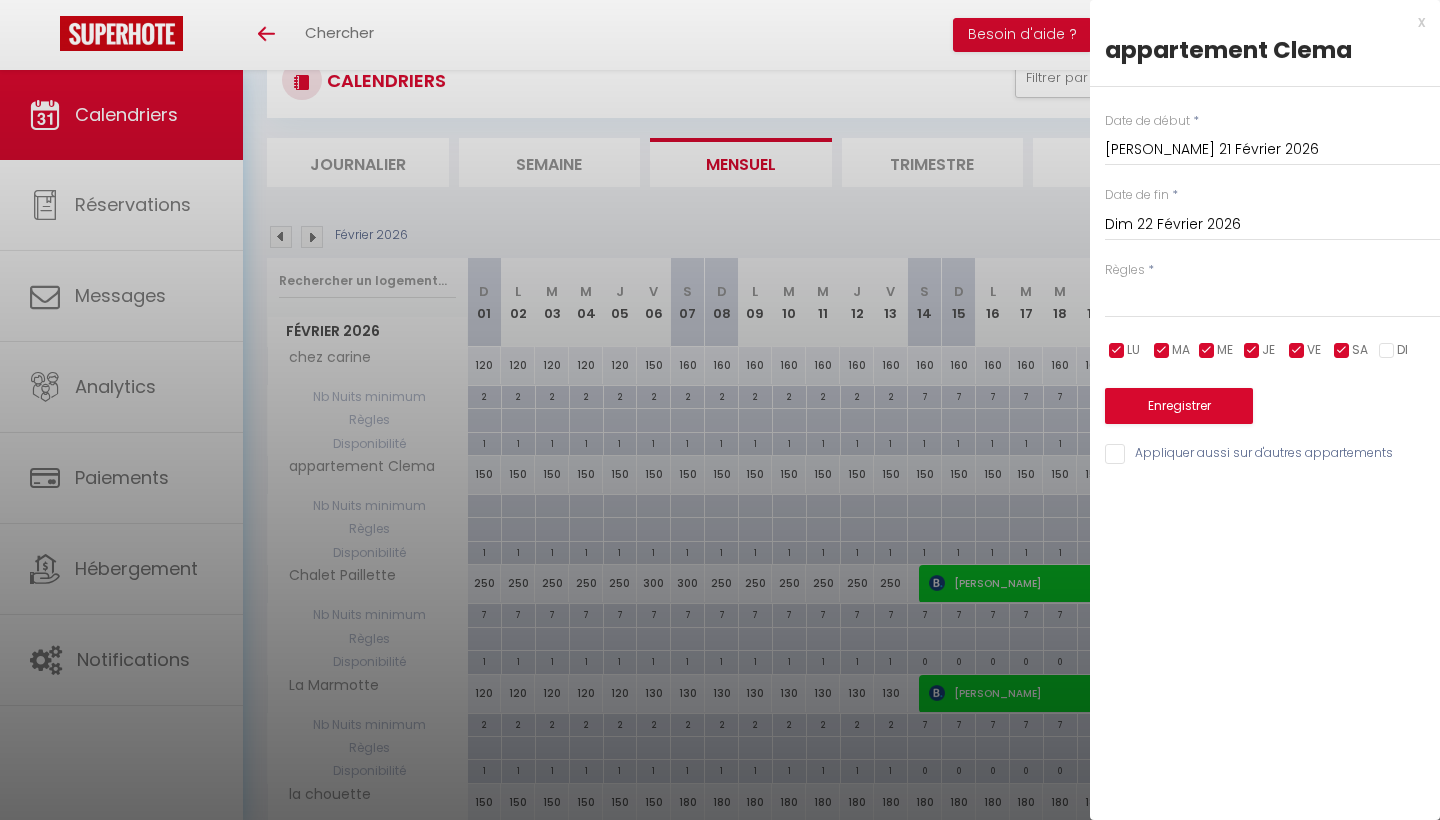 select 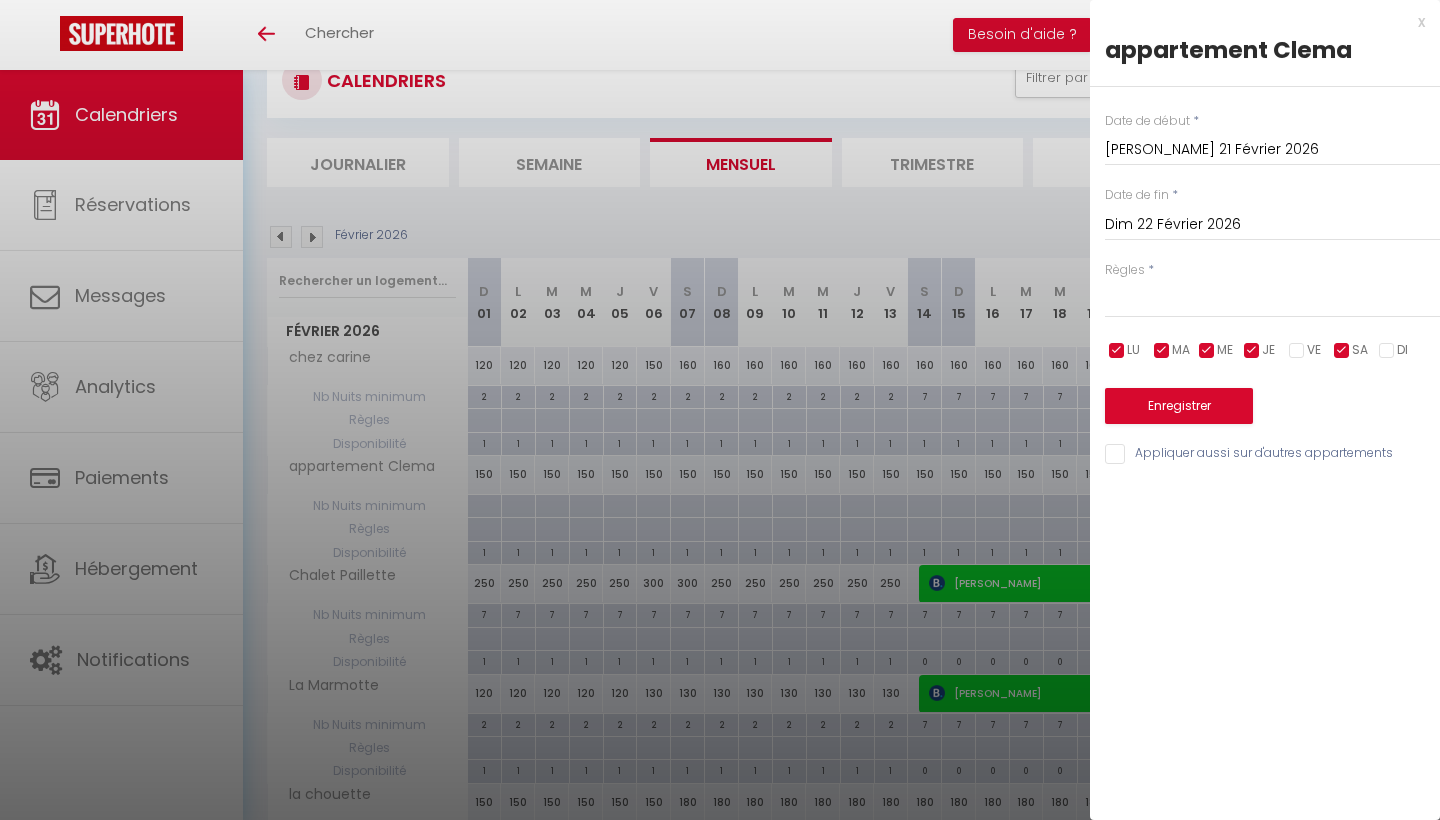select 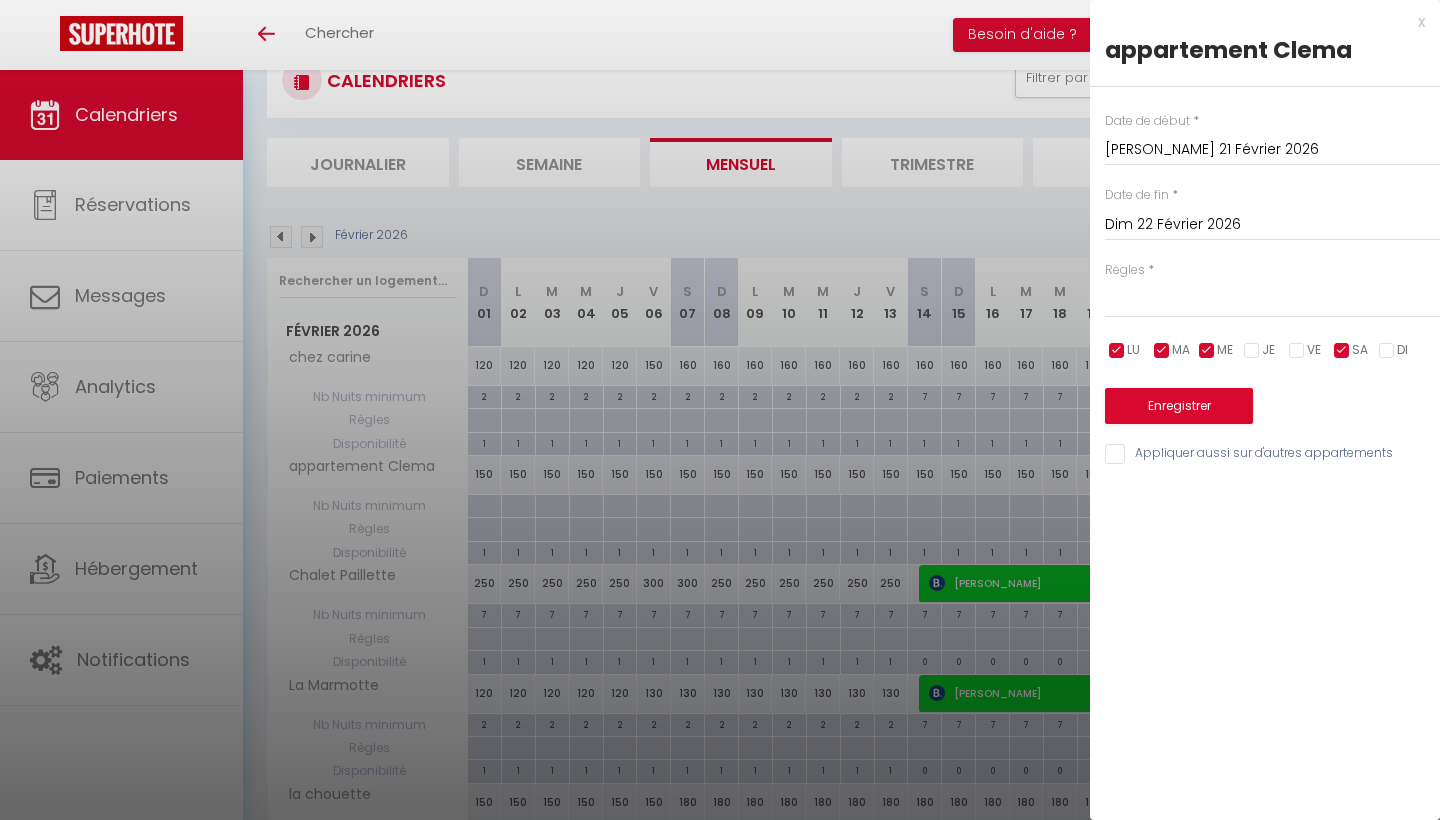 select 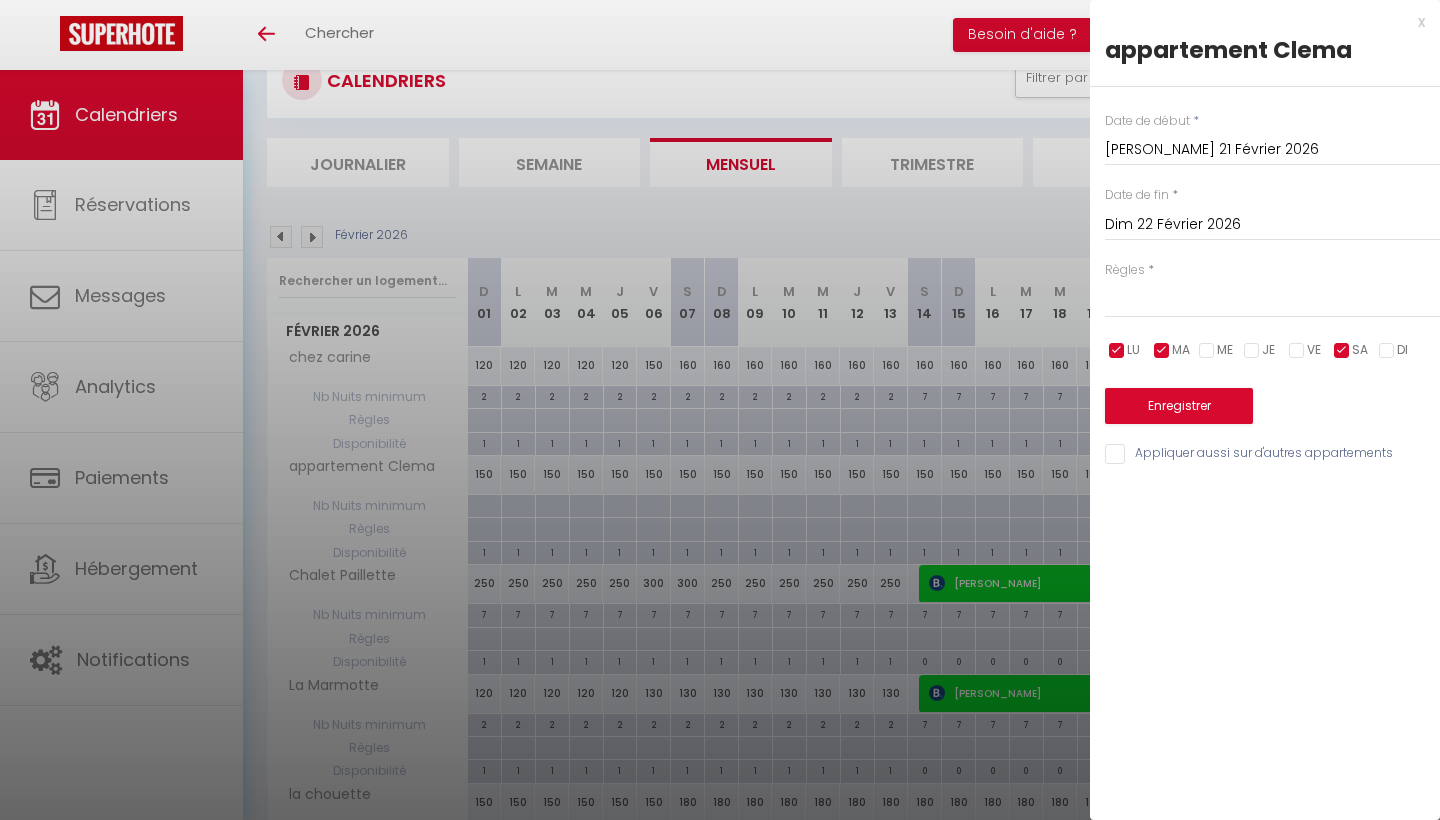 select 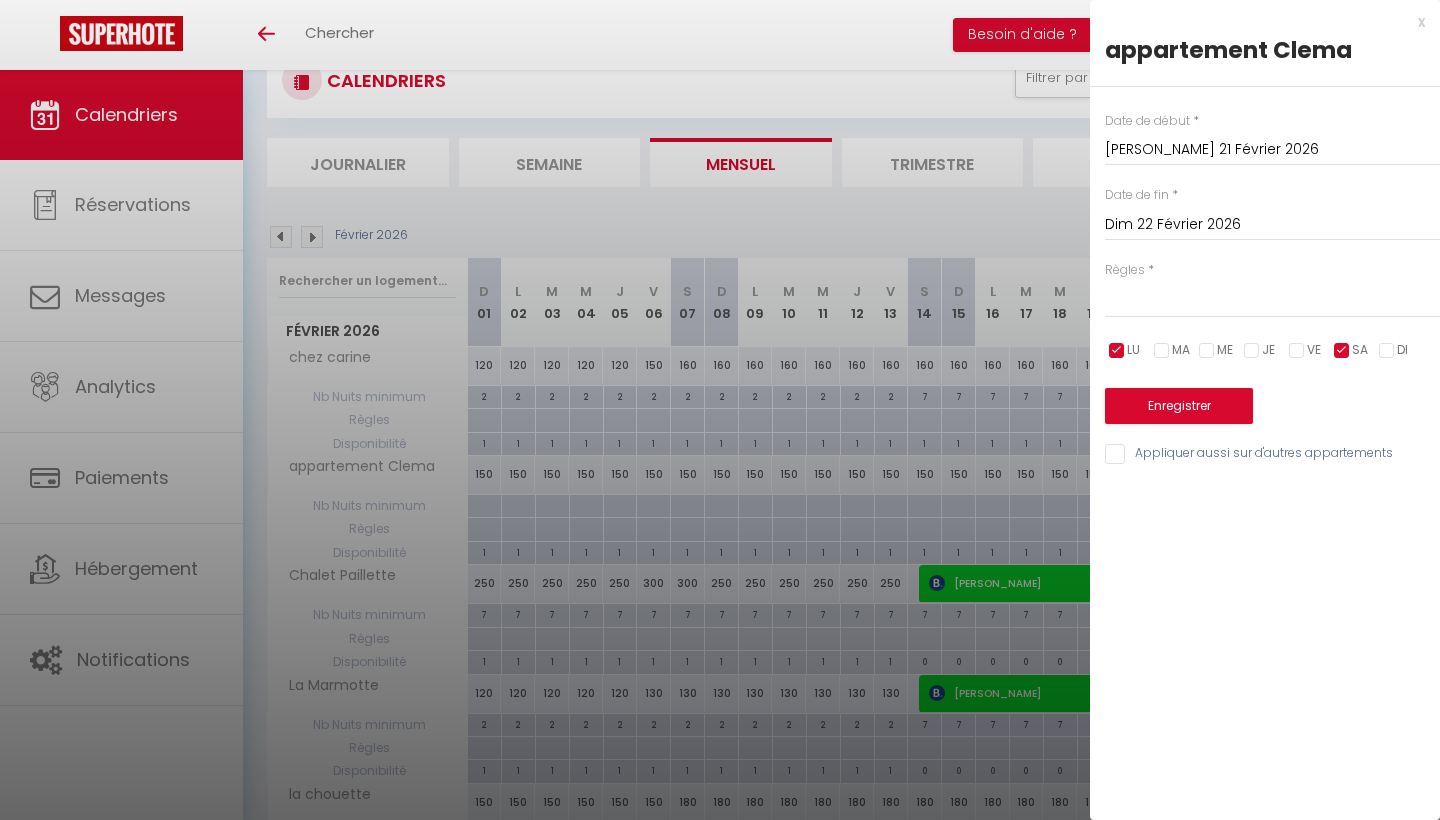 select 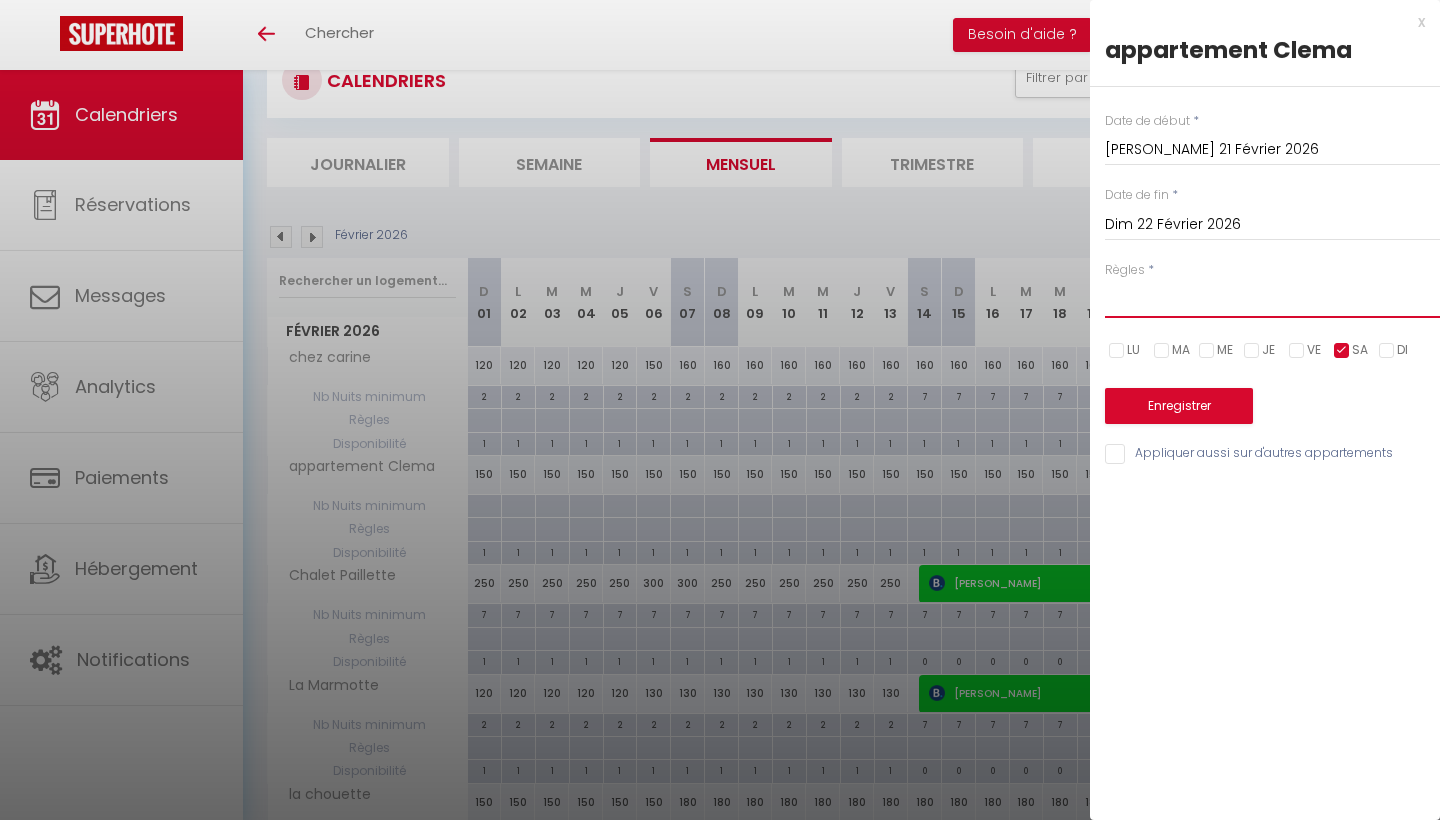 select on "3" 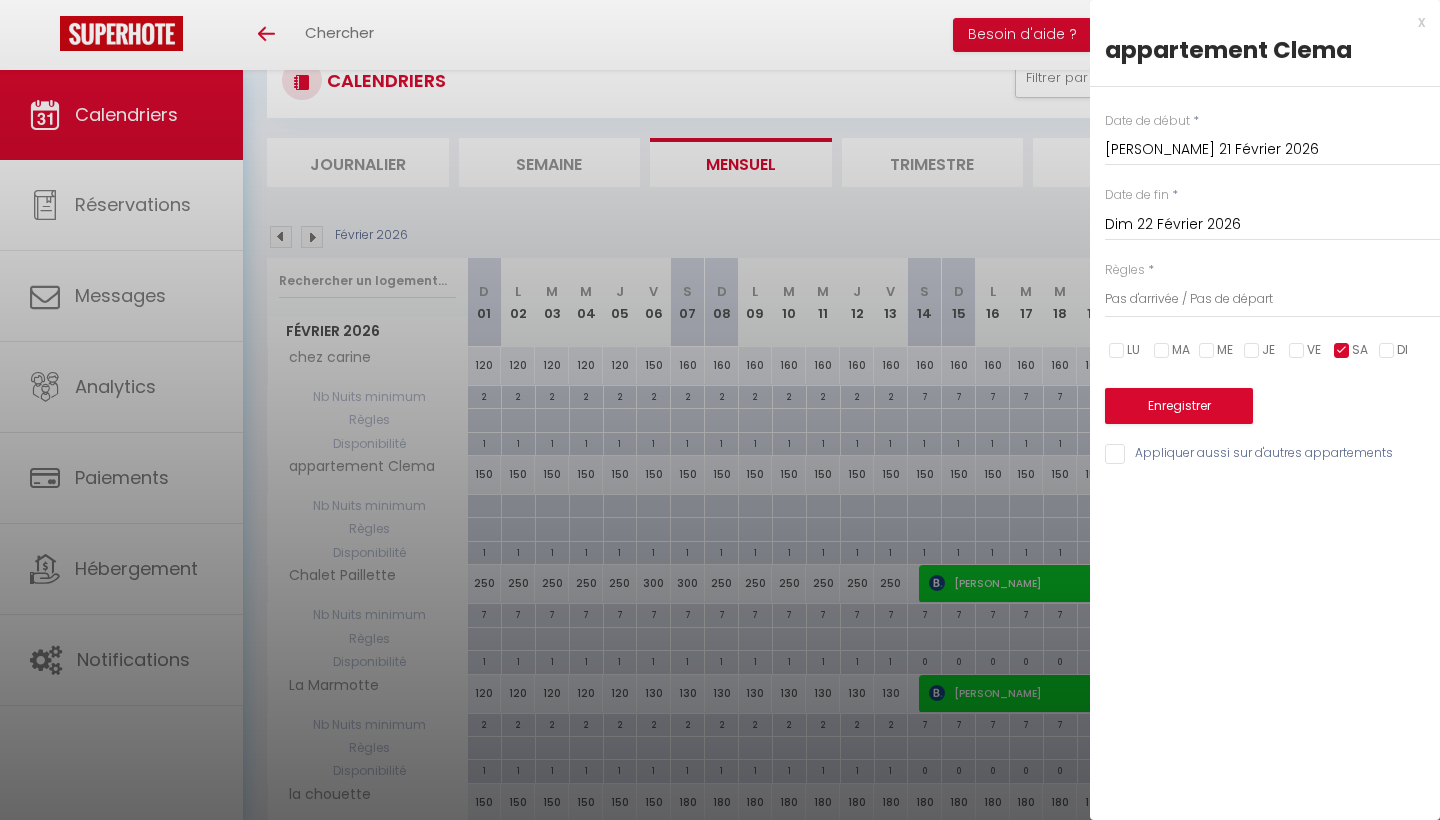 click on "Enregistrer" at bounding box center [1179, 406] 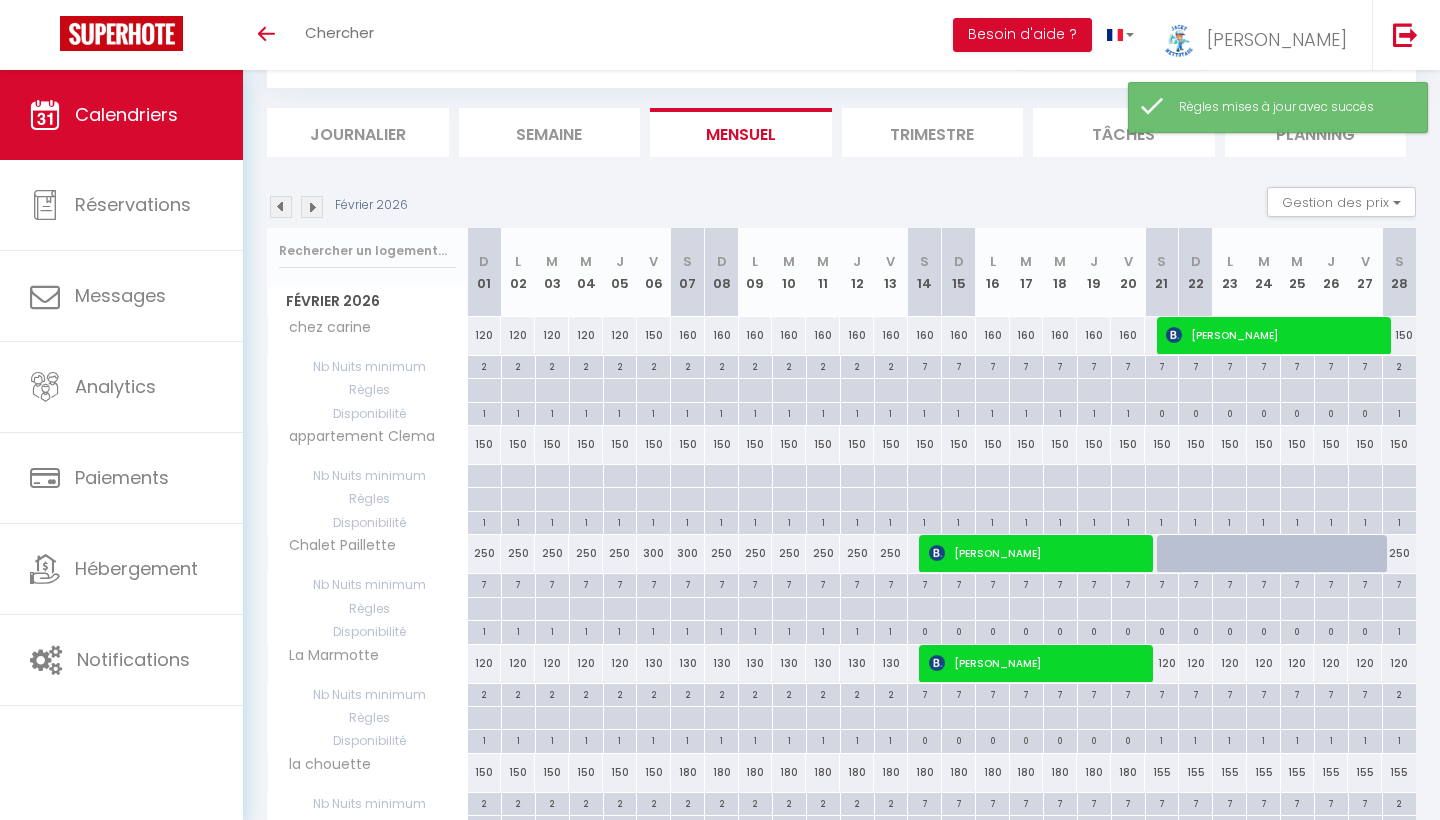 scroll, scrollTop: 105, scrollLeft: 0, axis: vertical 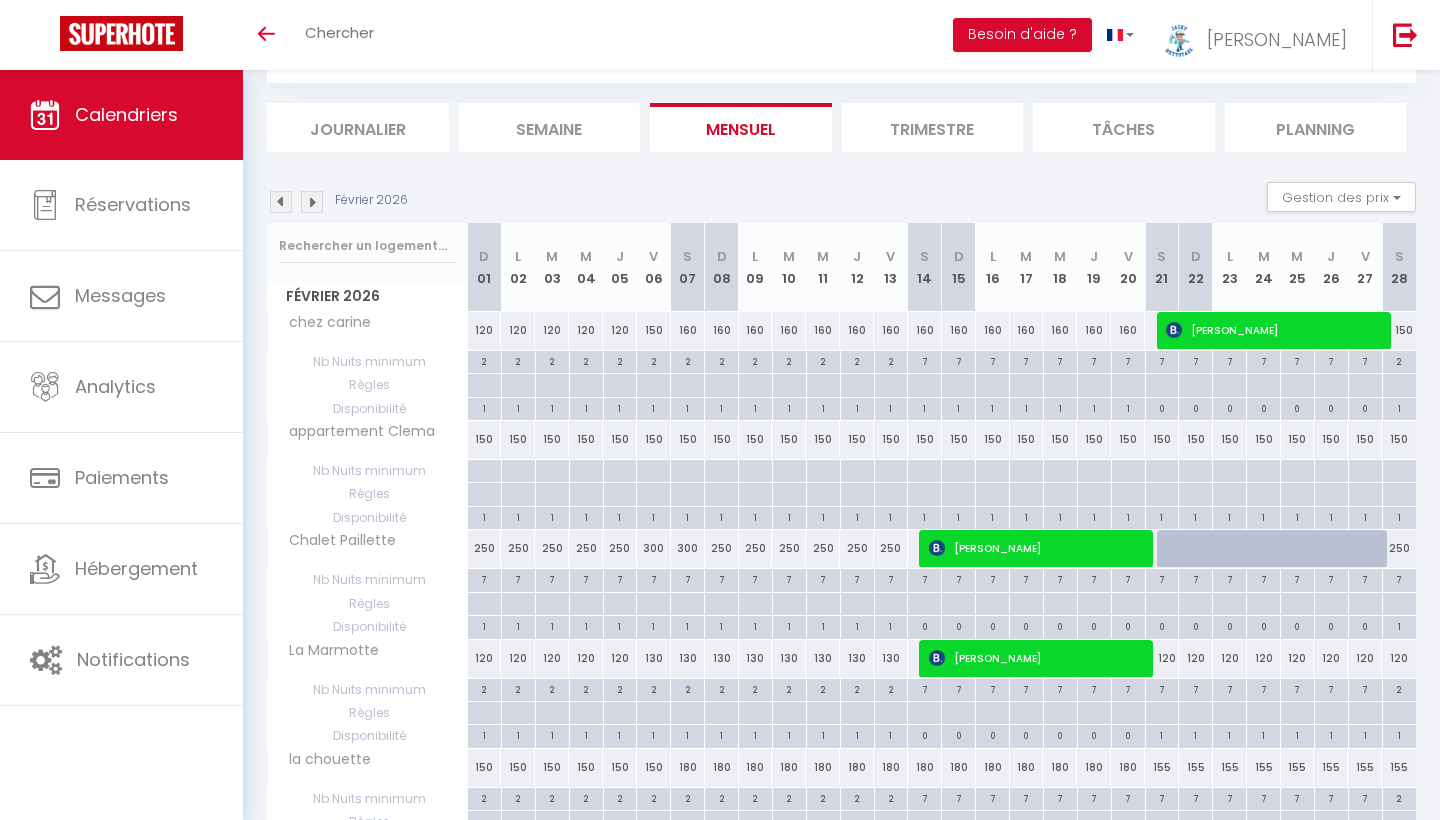 click on "150" at bounding box center [1162, 439] 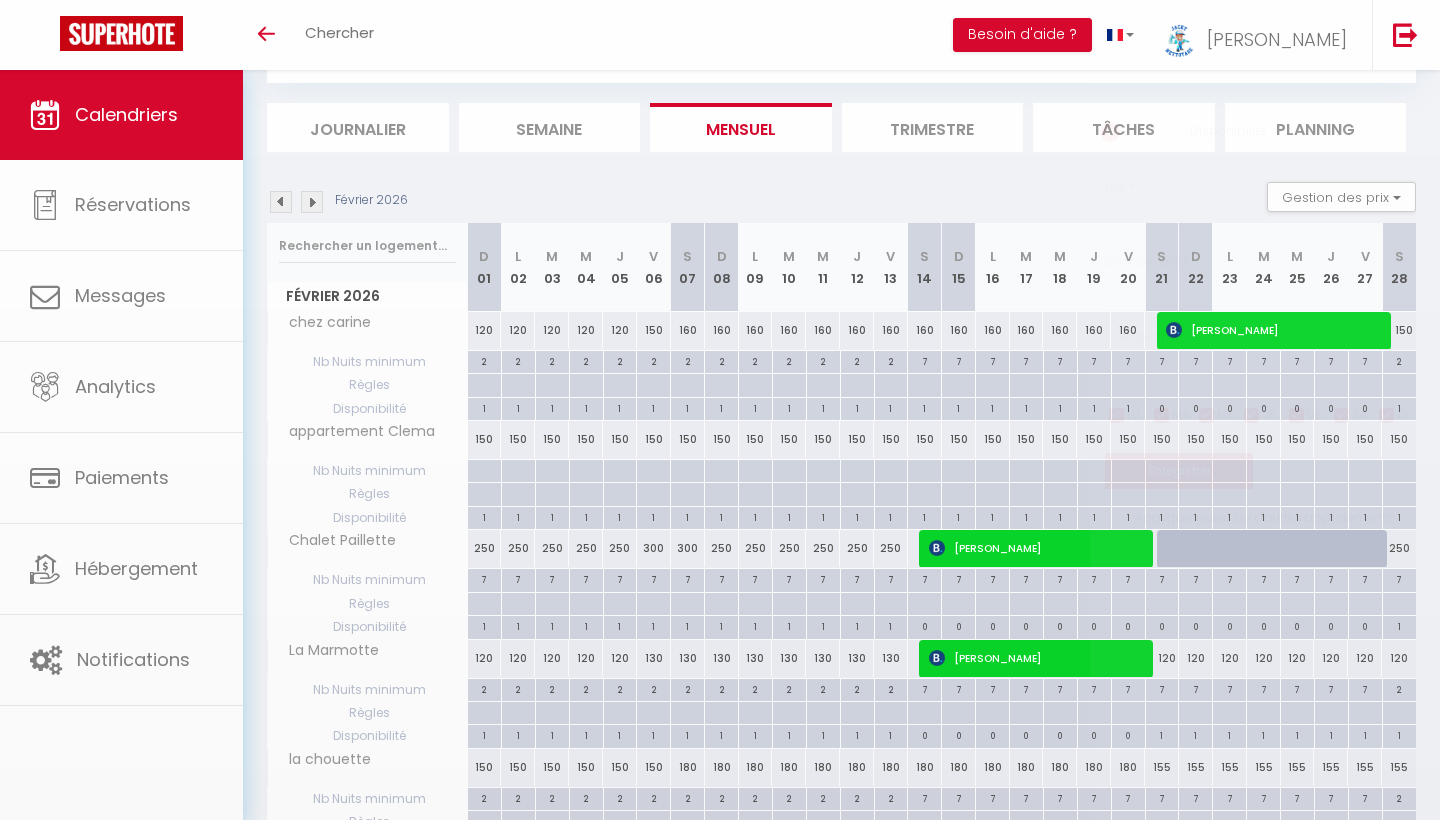 type on "150" 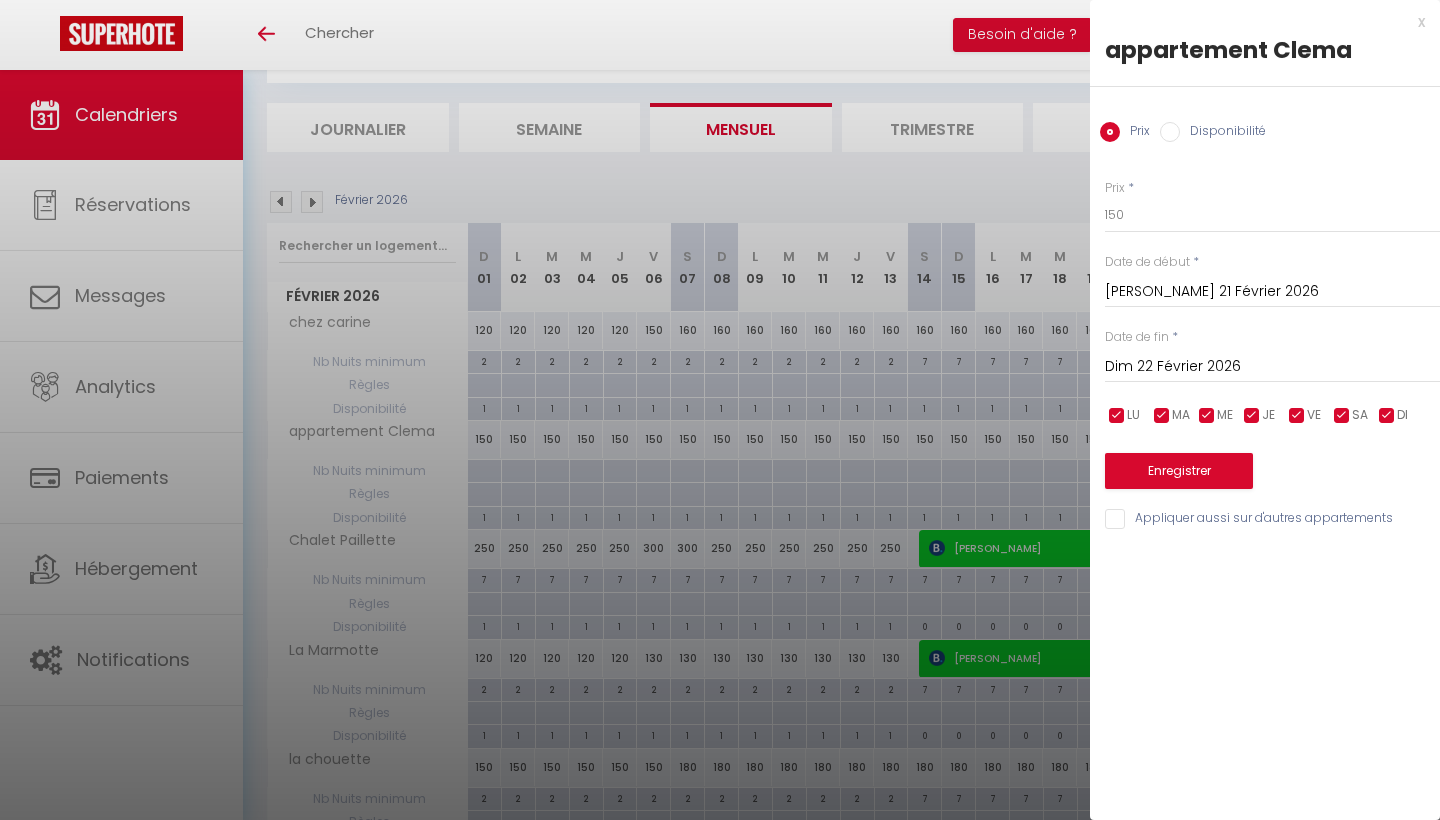 click at bounding box center [720, 410] 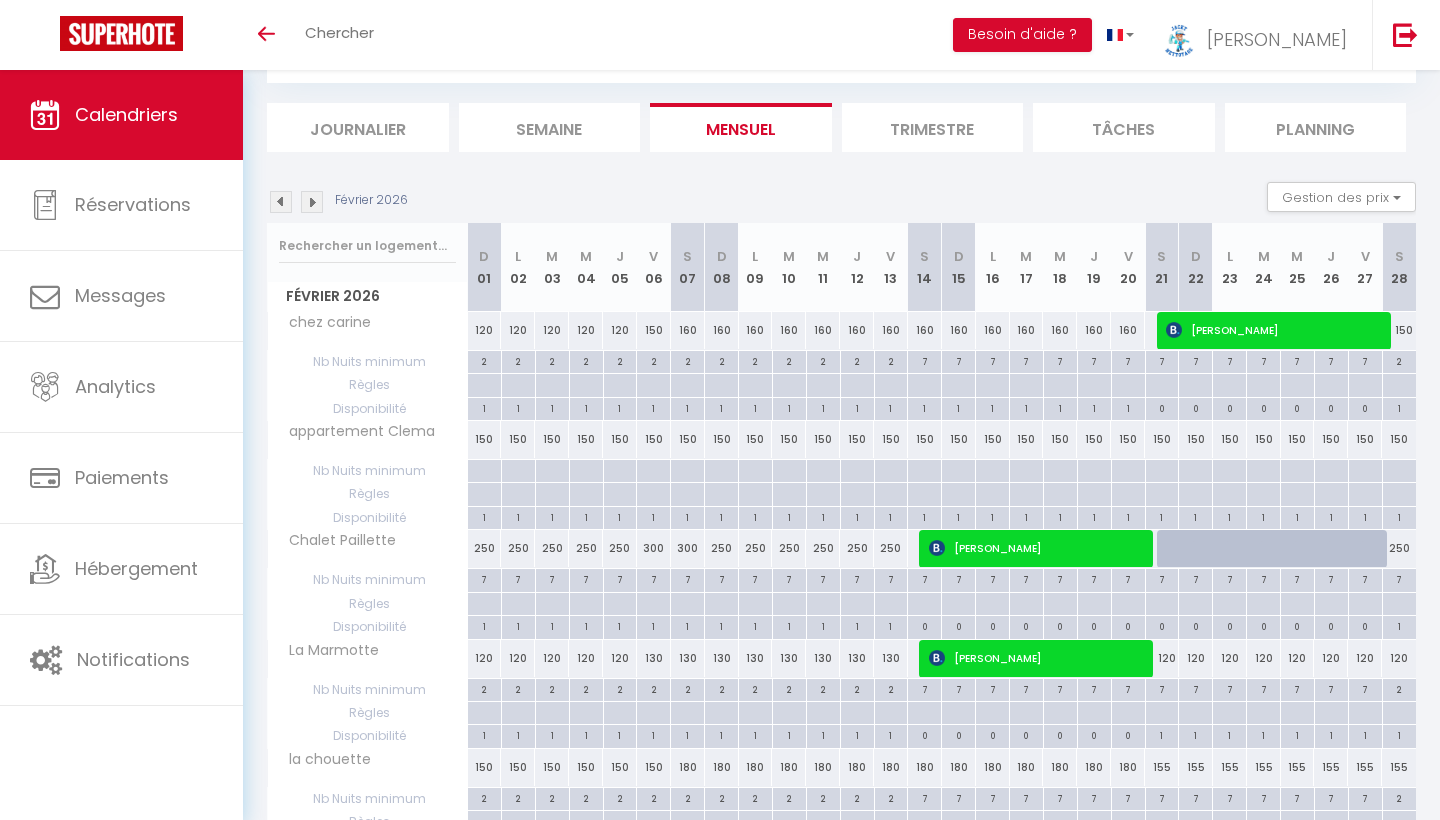 click at bounding box center (1162, 362) 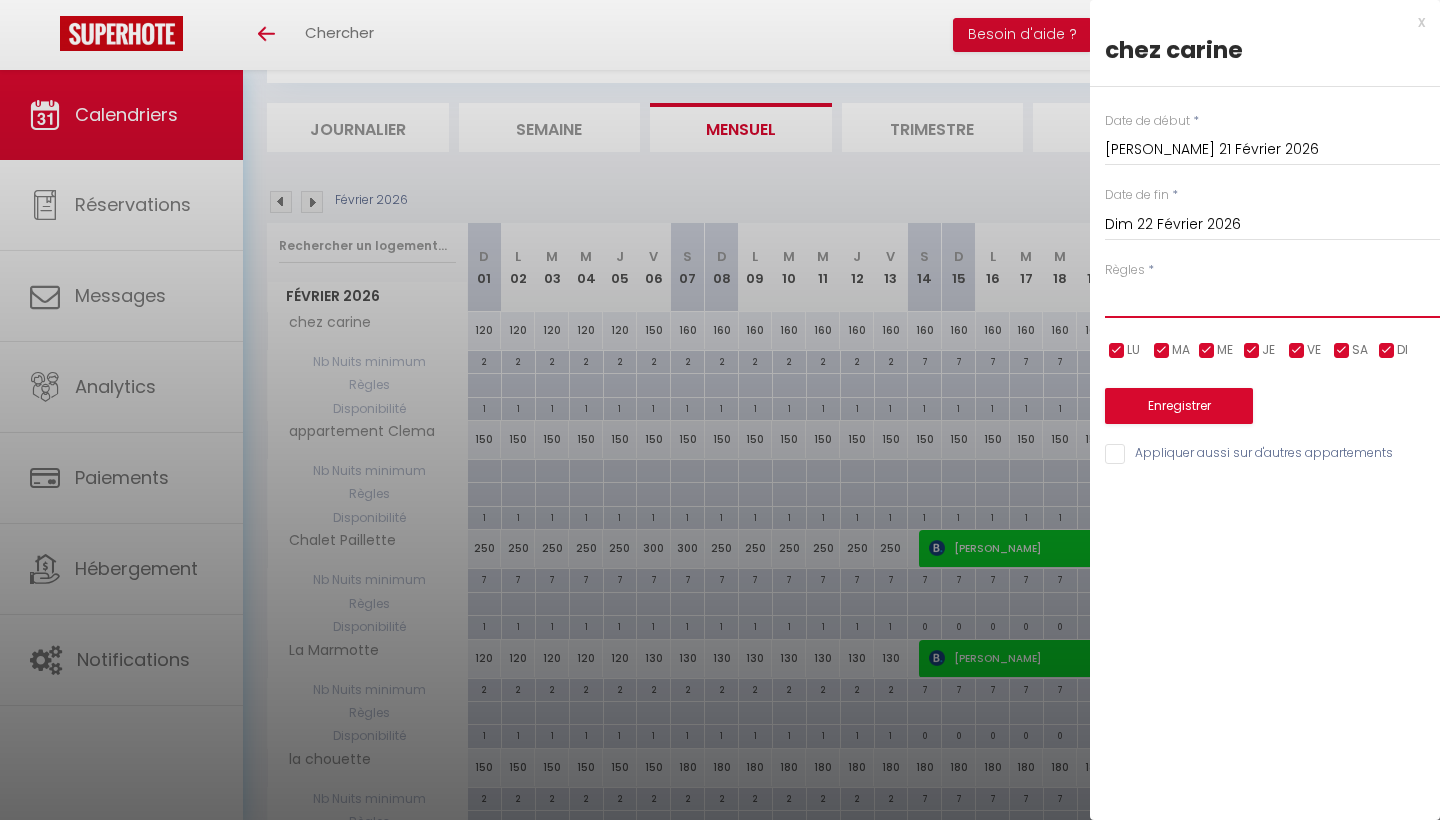 select on "3" 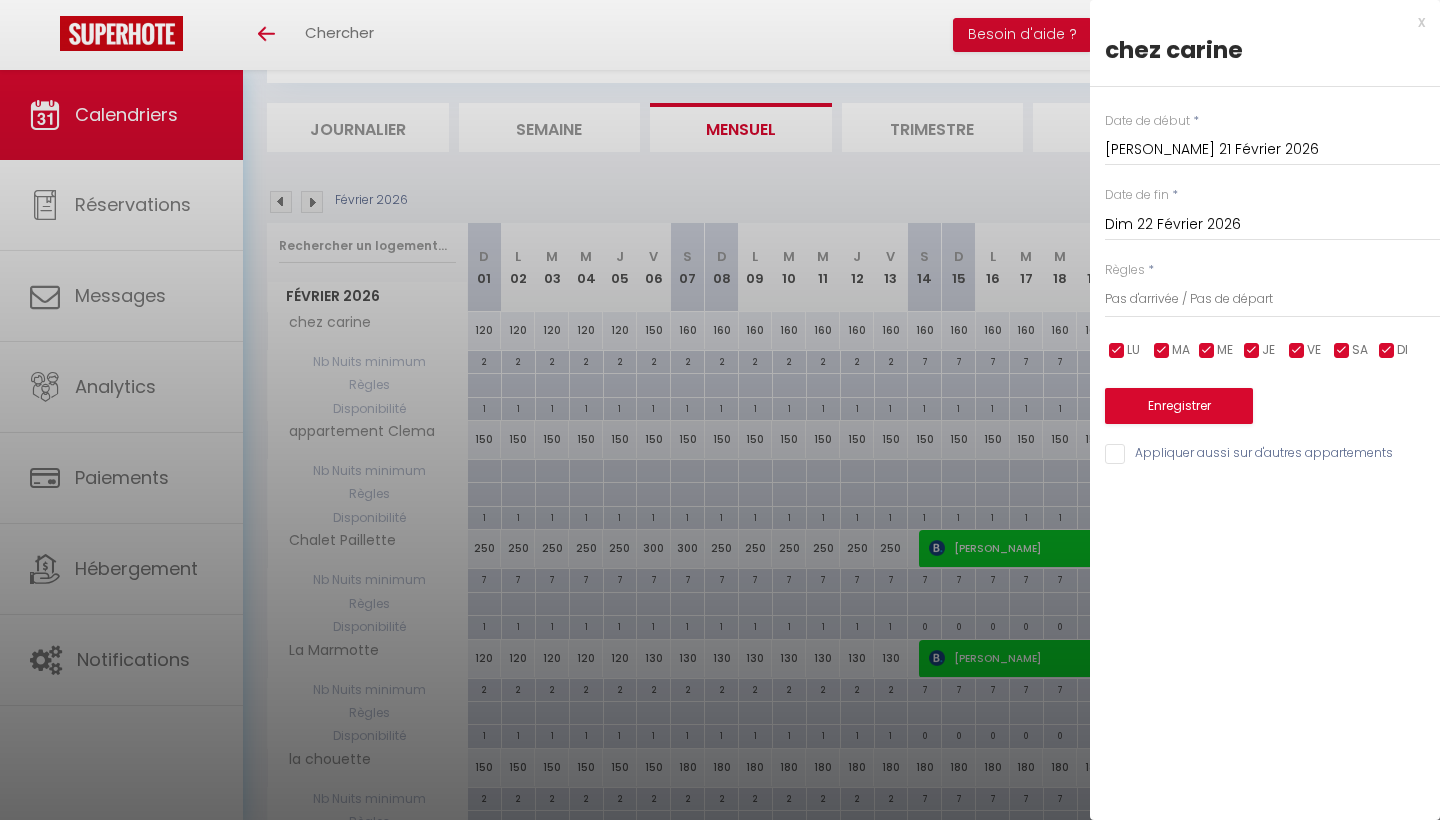 click at bounding box center [1342, 351] 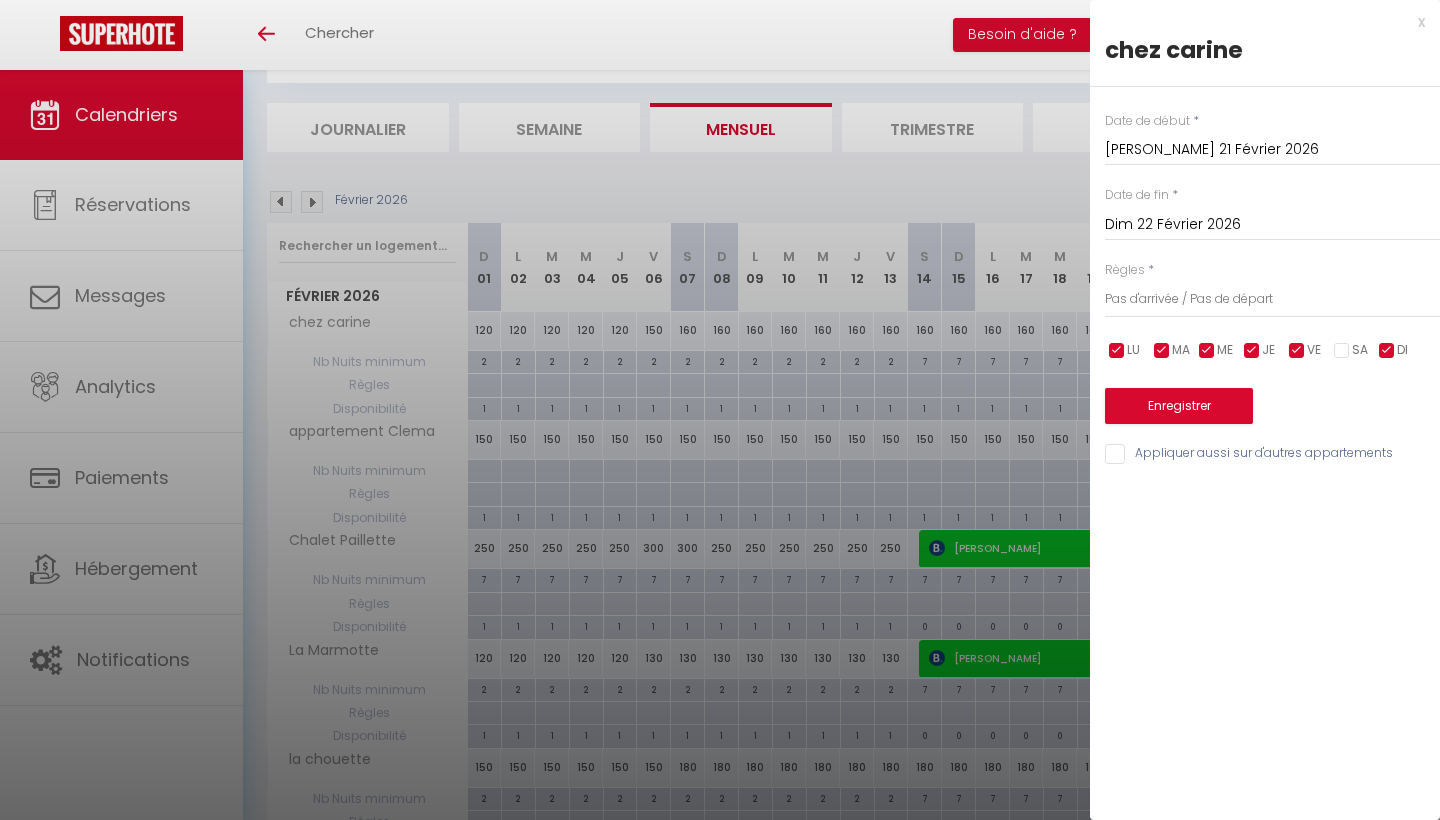 click on "Enregistrer" at bounding box center (1179, 406) 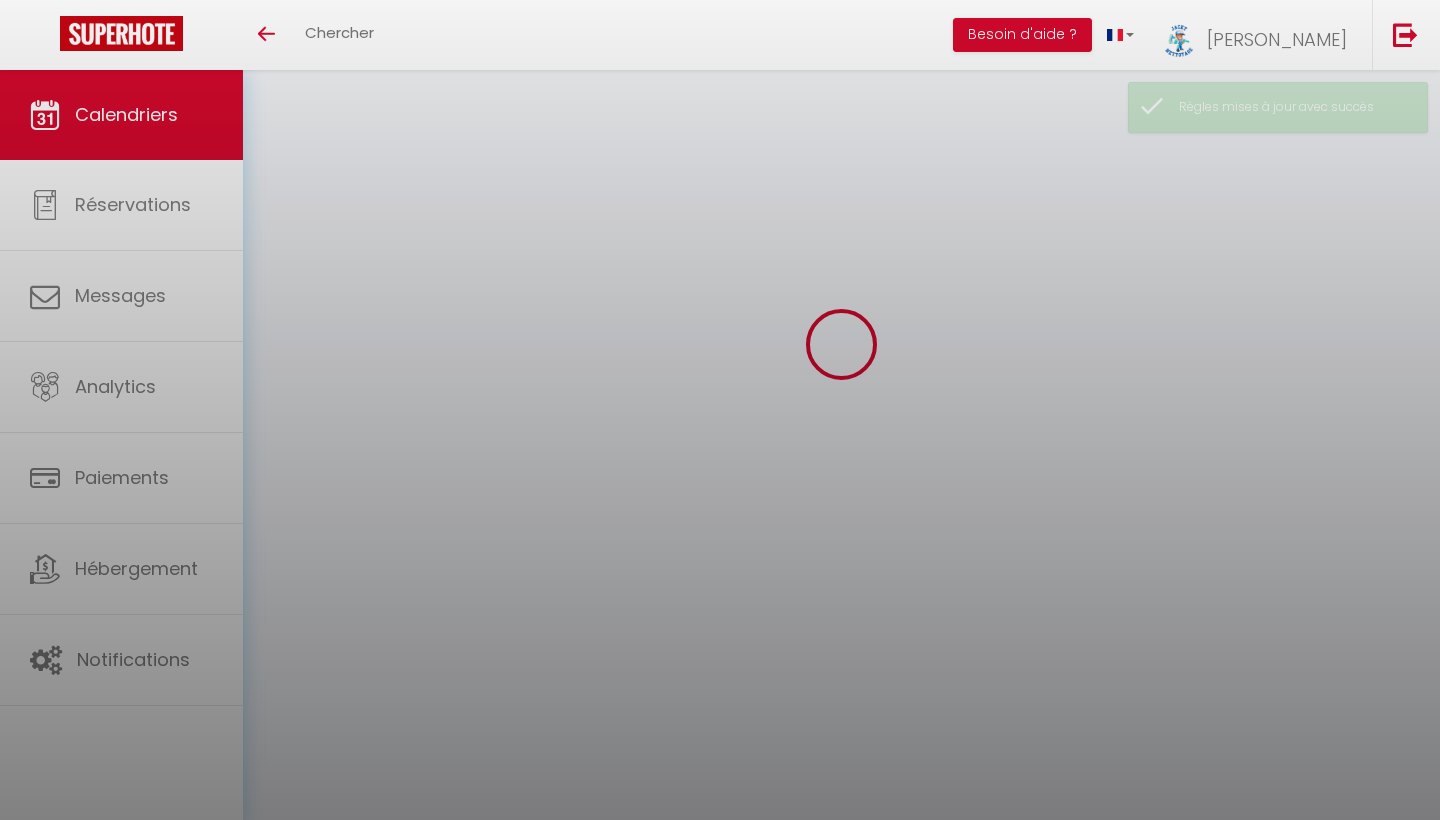 scroll, scrollTop: 70, scrollLeft: 0, axis: vertical 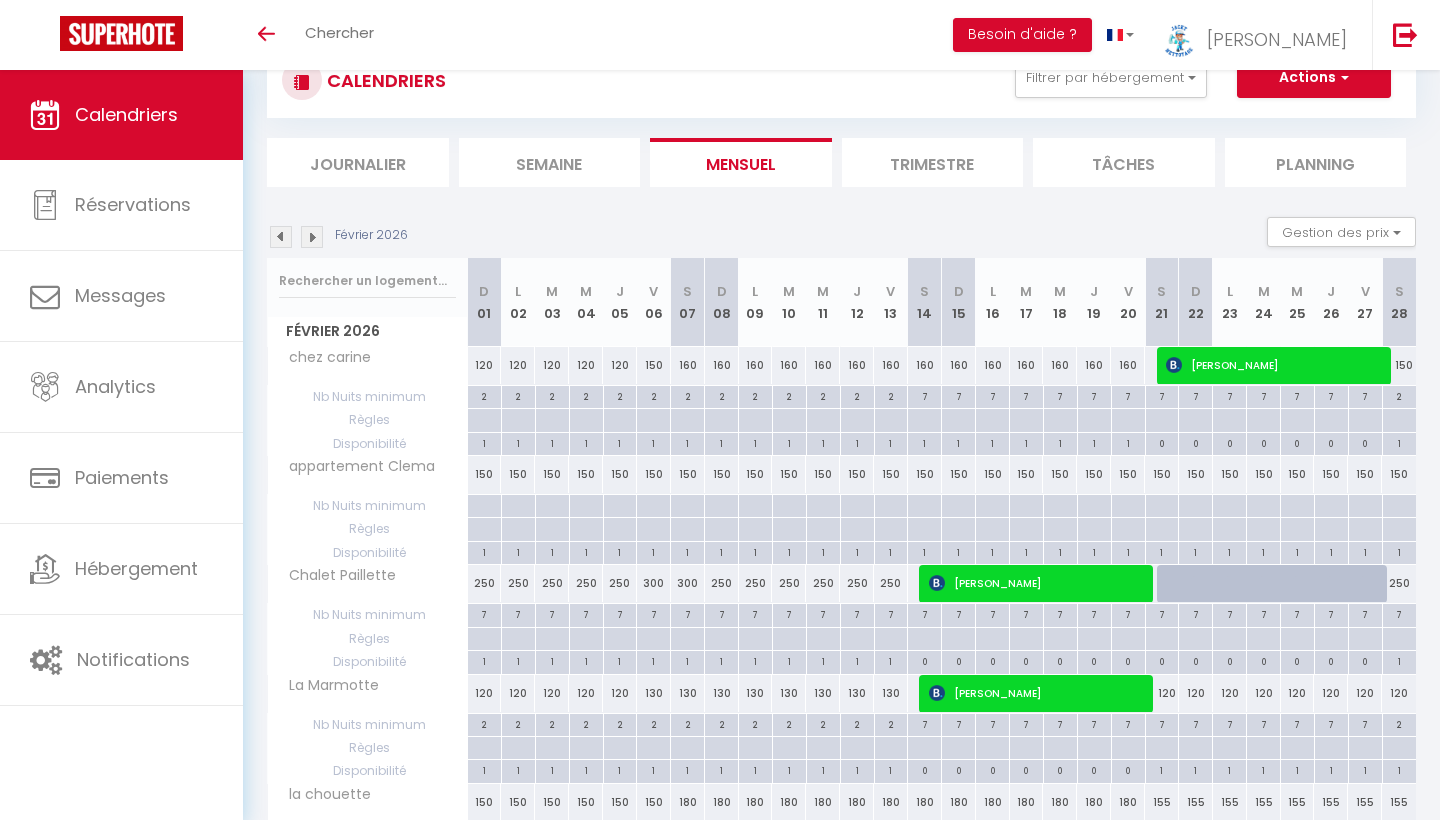 click at bounding box center [484, 506] 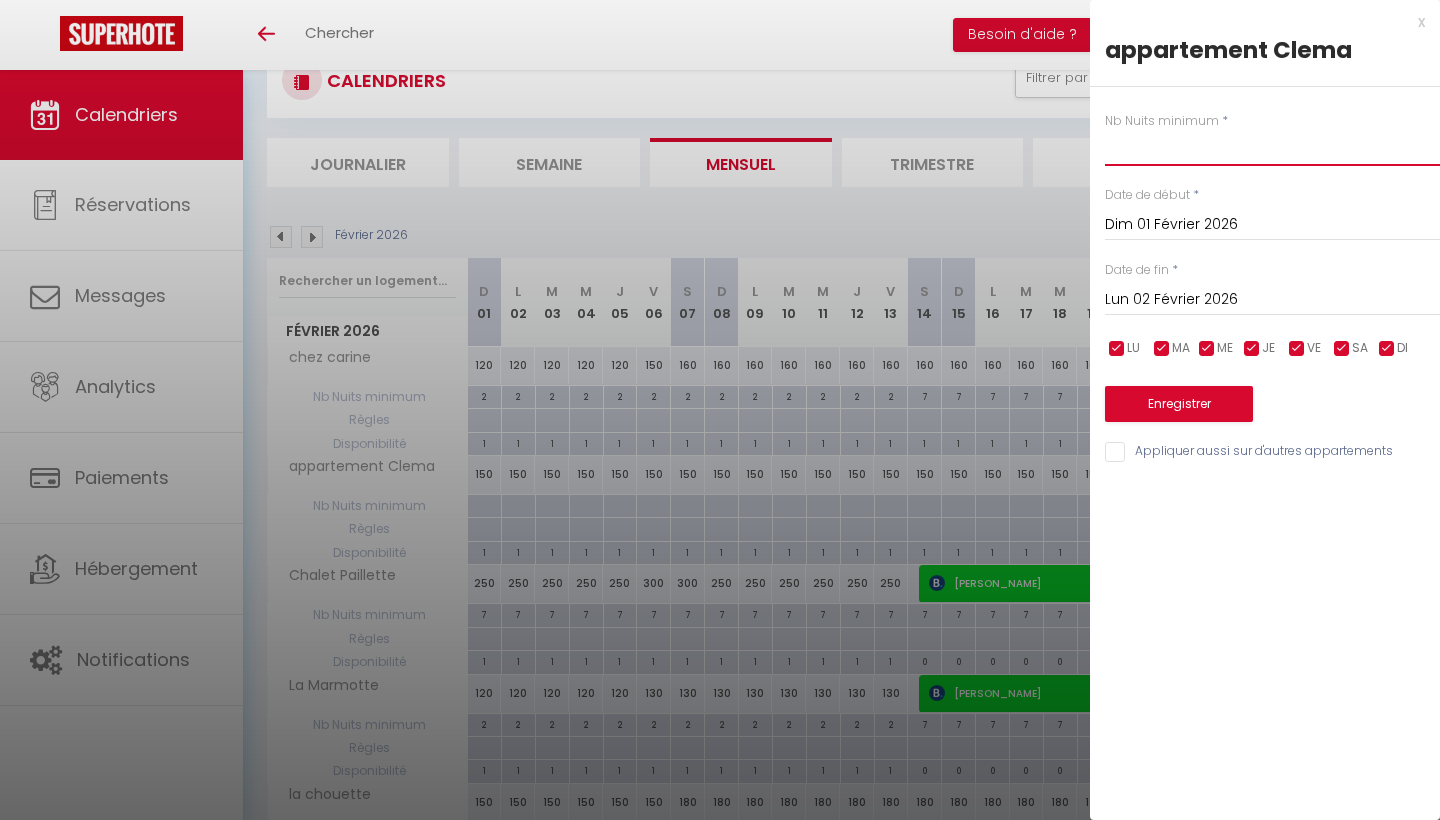 click at bounding box center (1272, 148) 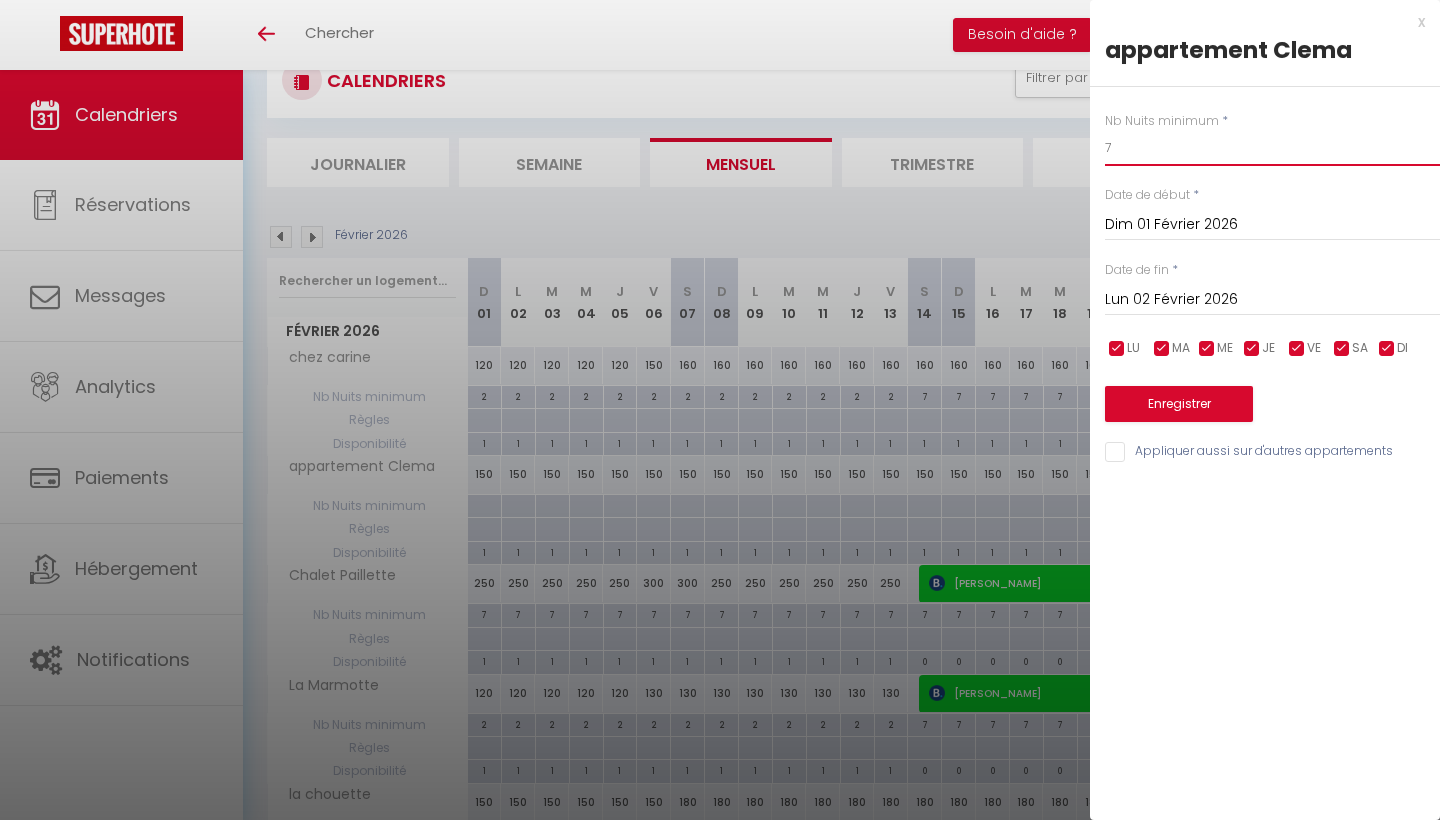 type on "7" 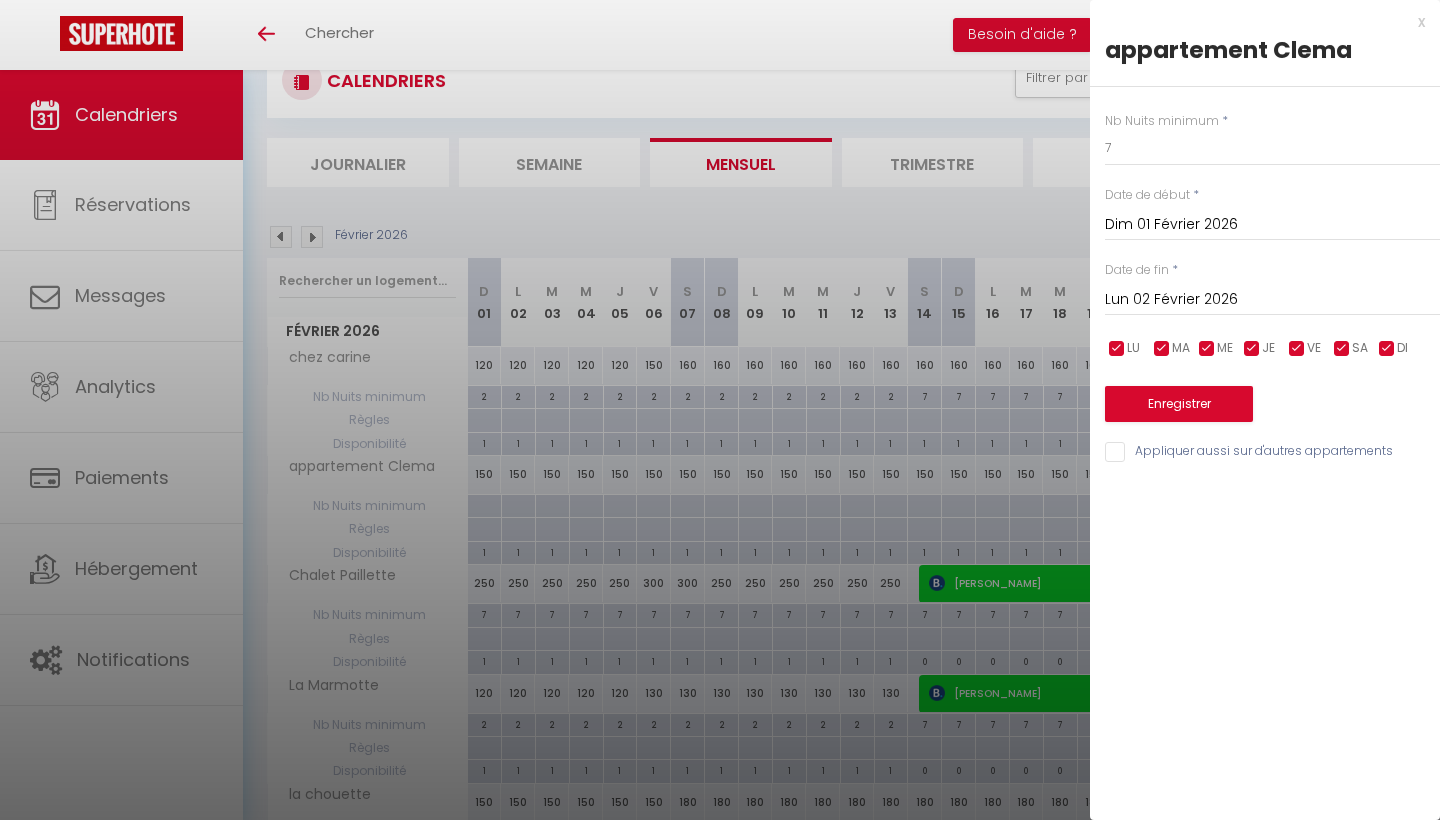 click on "Lun 02 Février 2026" at bounding box center (1272, 300) 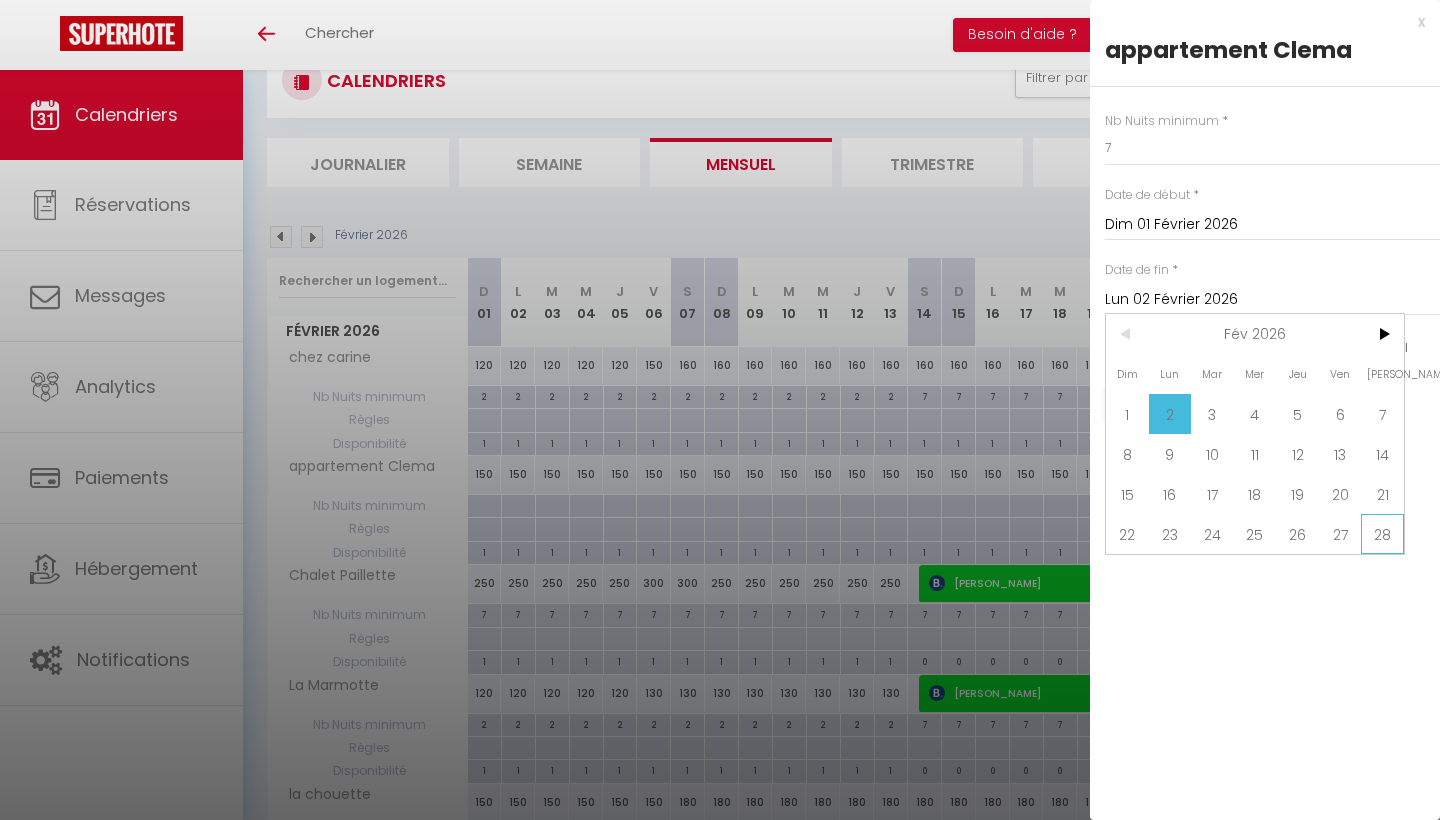 click on "28" at bounding box center (1382, 534) 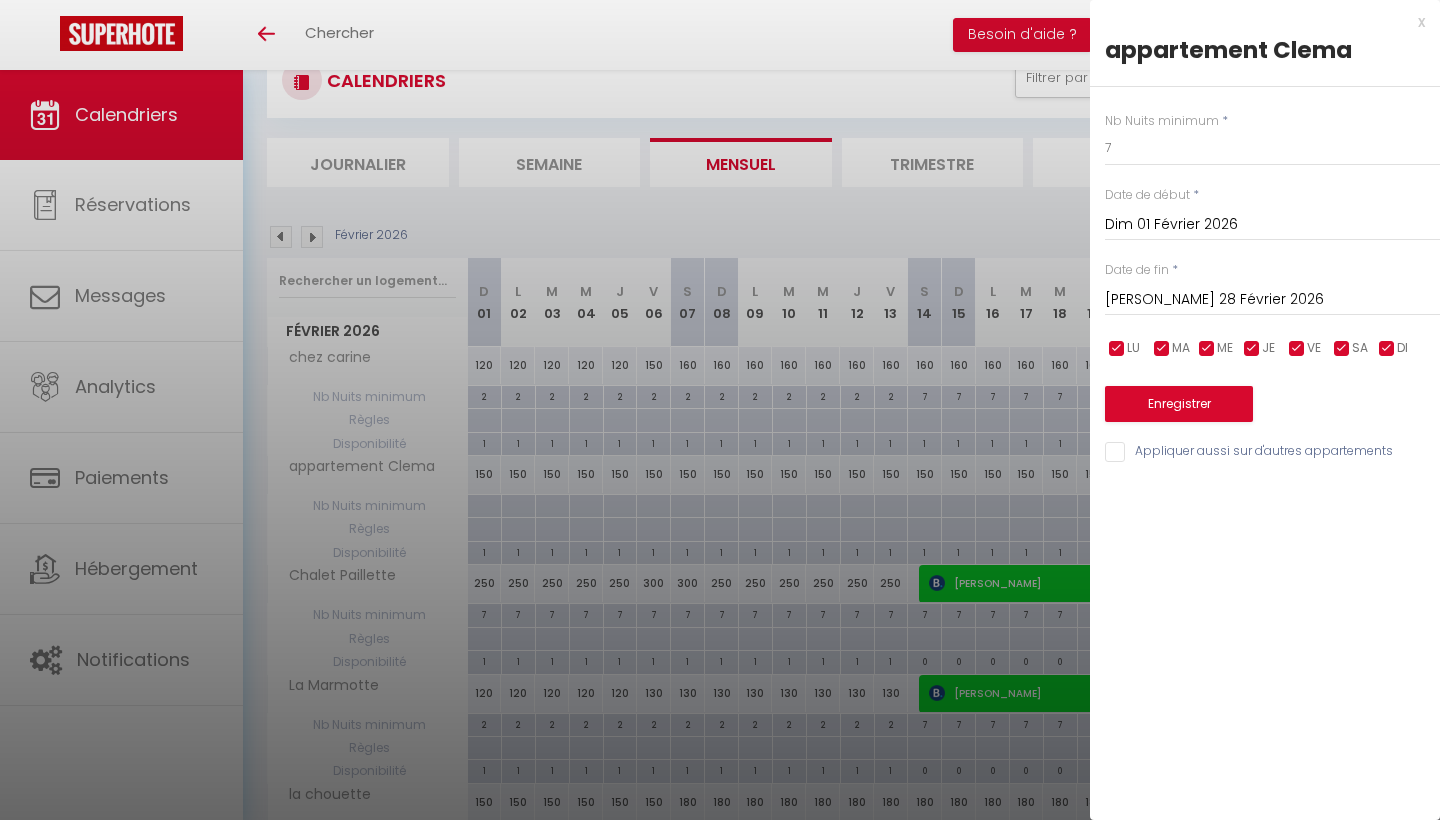 click on "Enregistrer" at bounding box center (1179, 404) 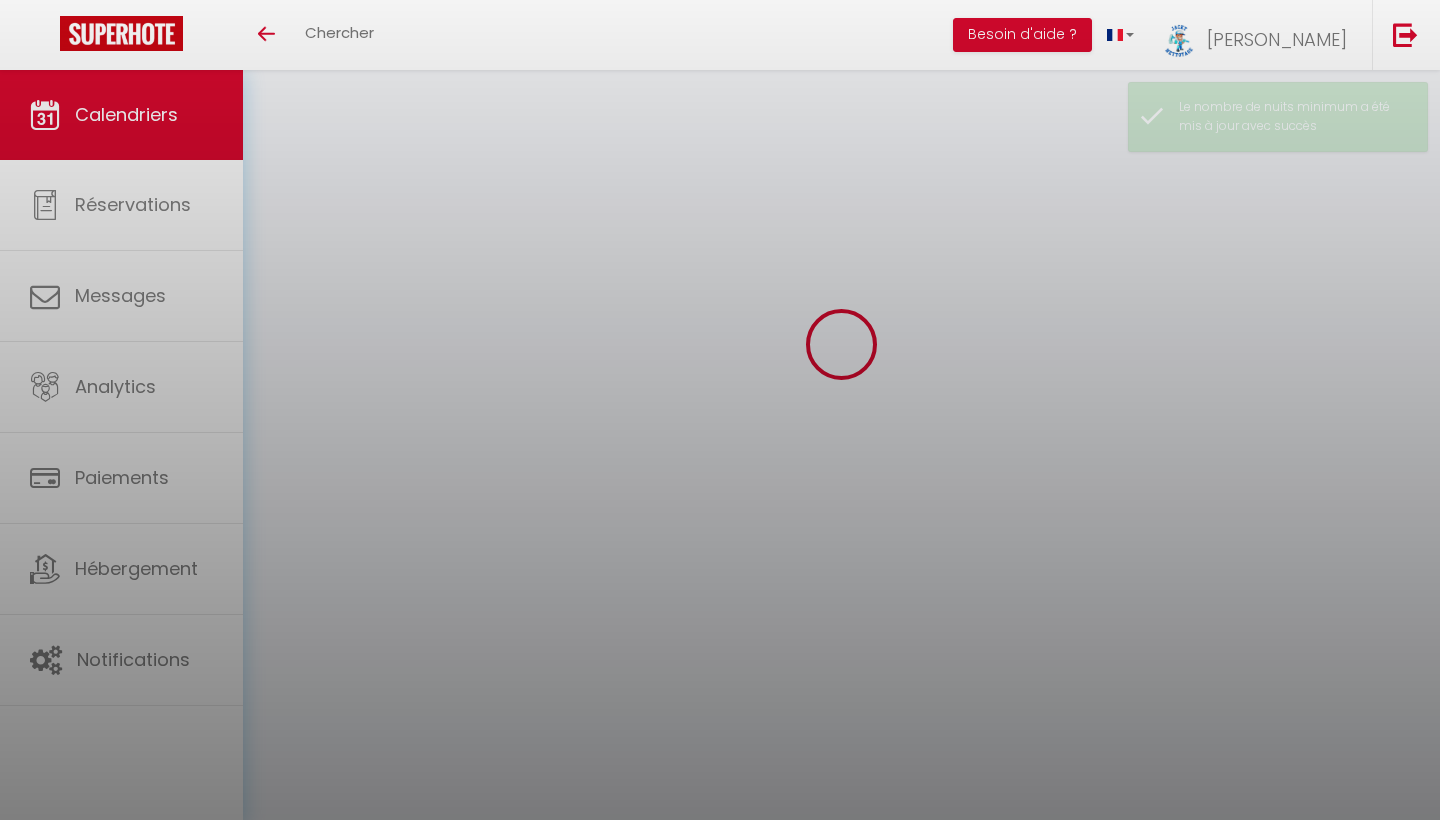 select 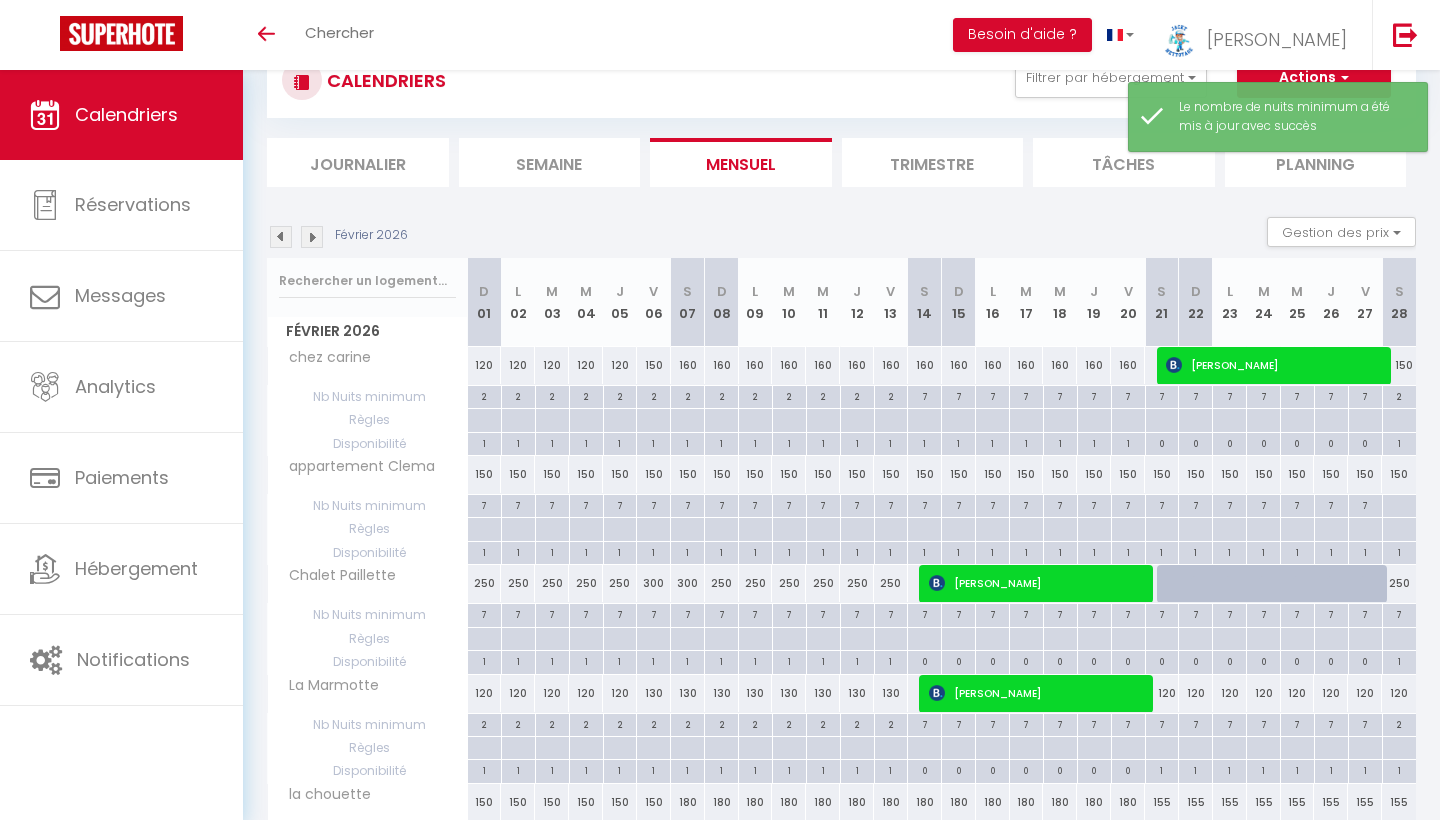 click at bounding box center (1162, 506) 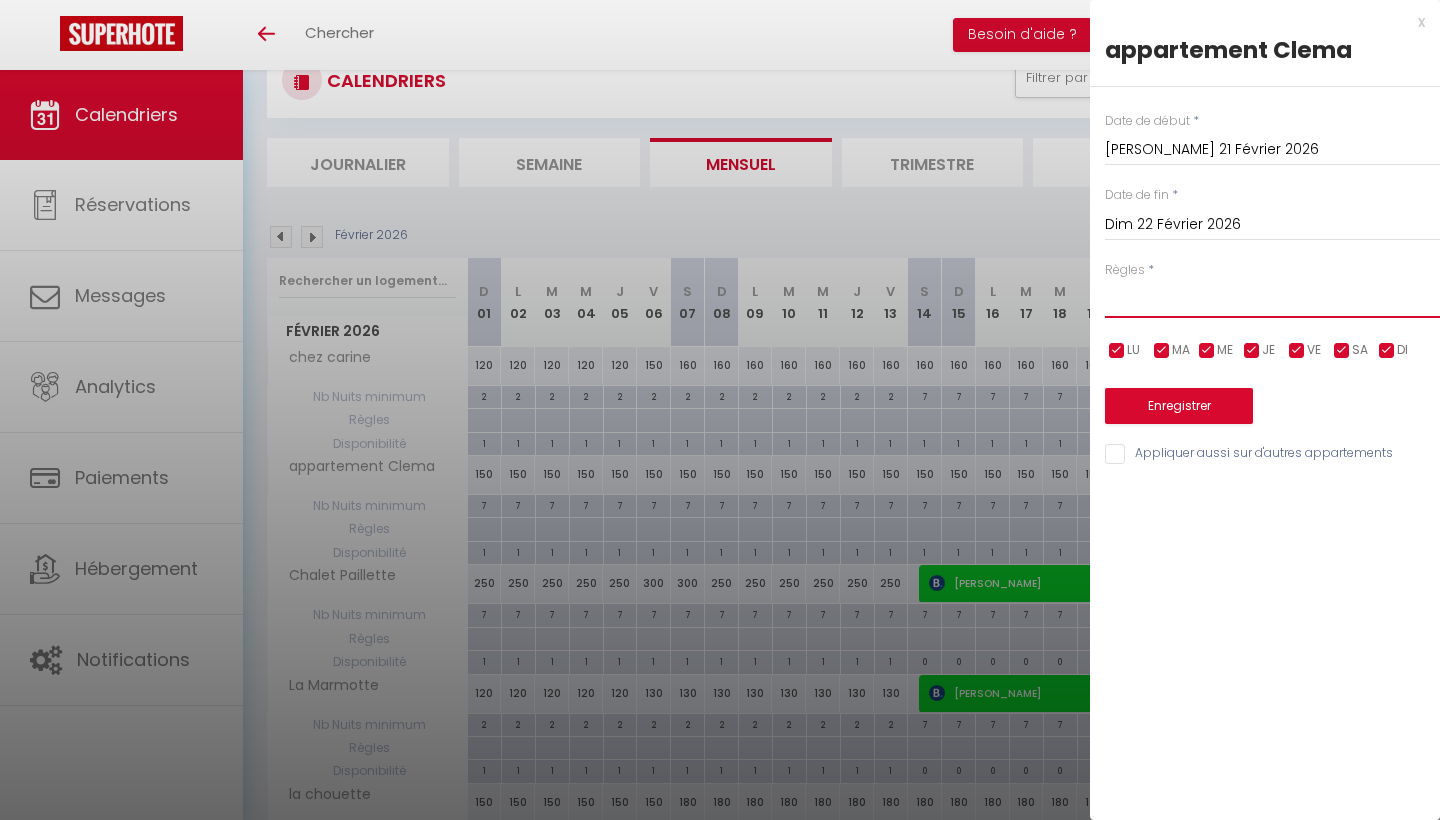 select on "3" 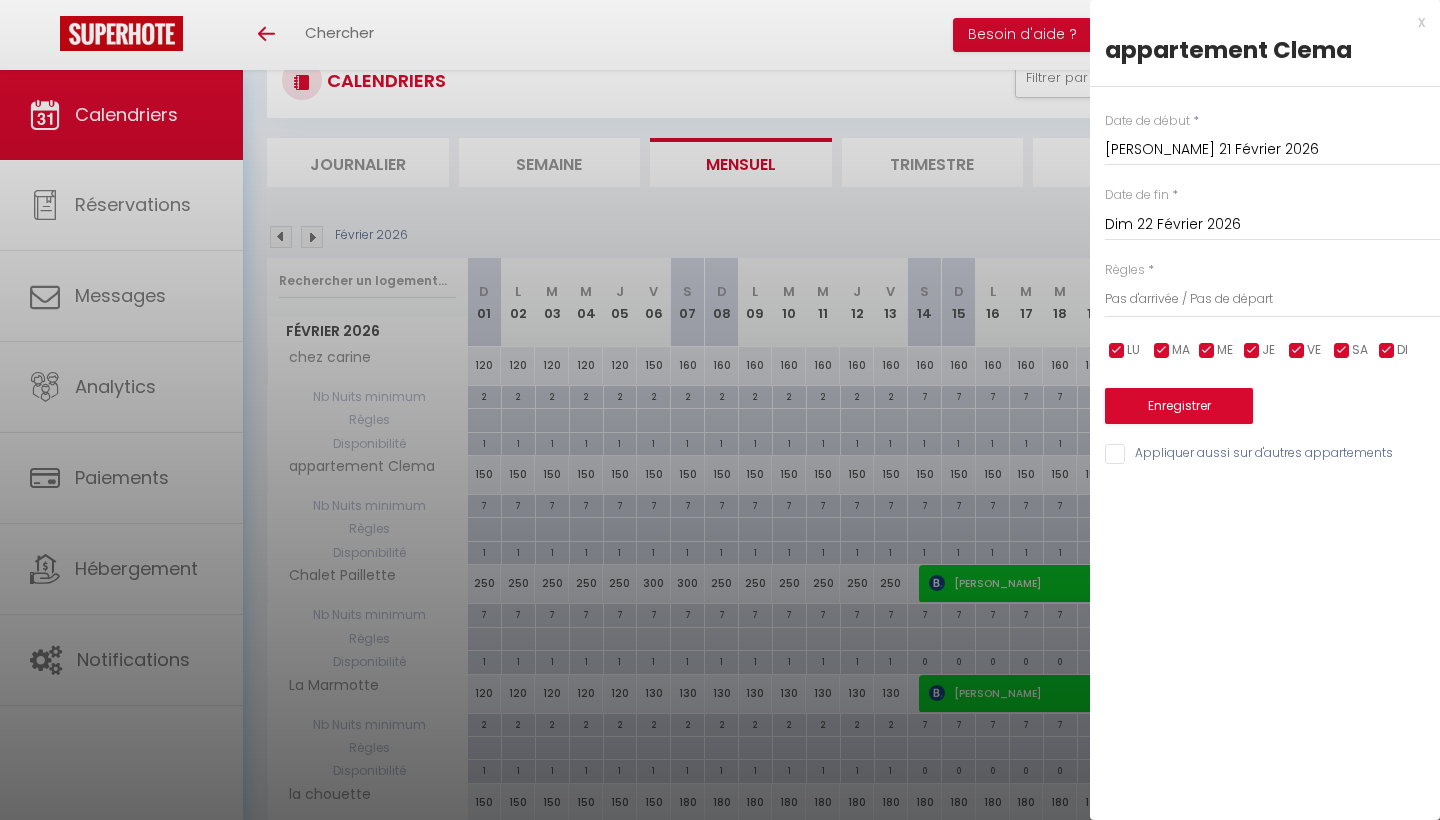 click at bounding box center [1387, 351] 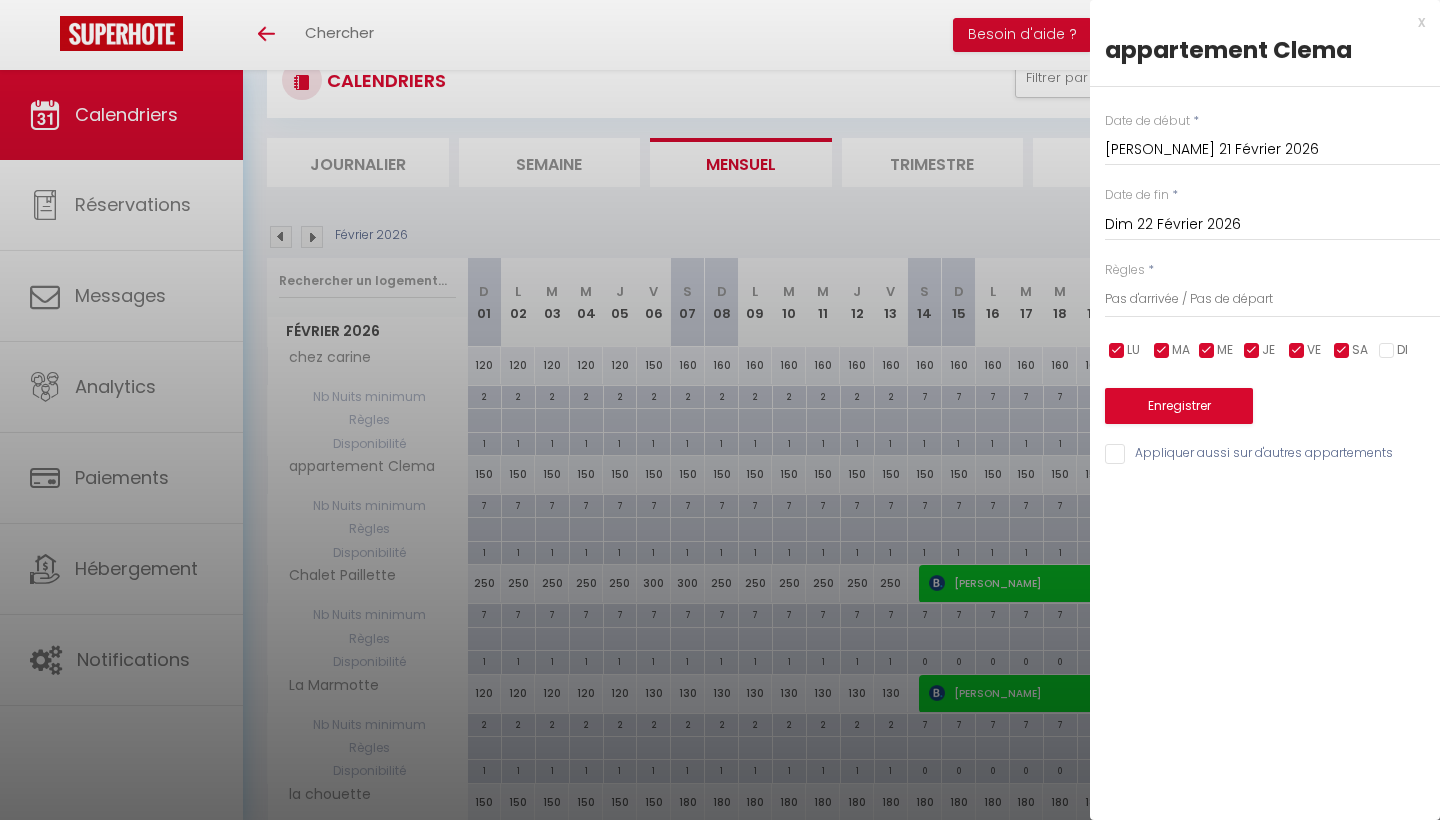 click at bounding box center [1297, 351] 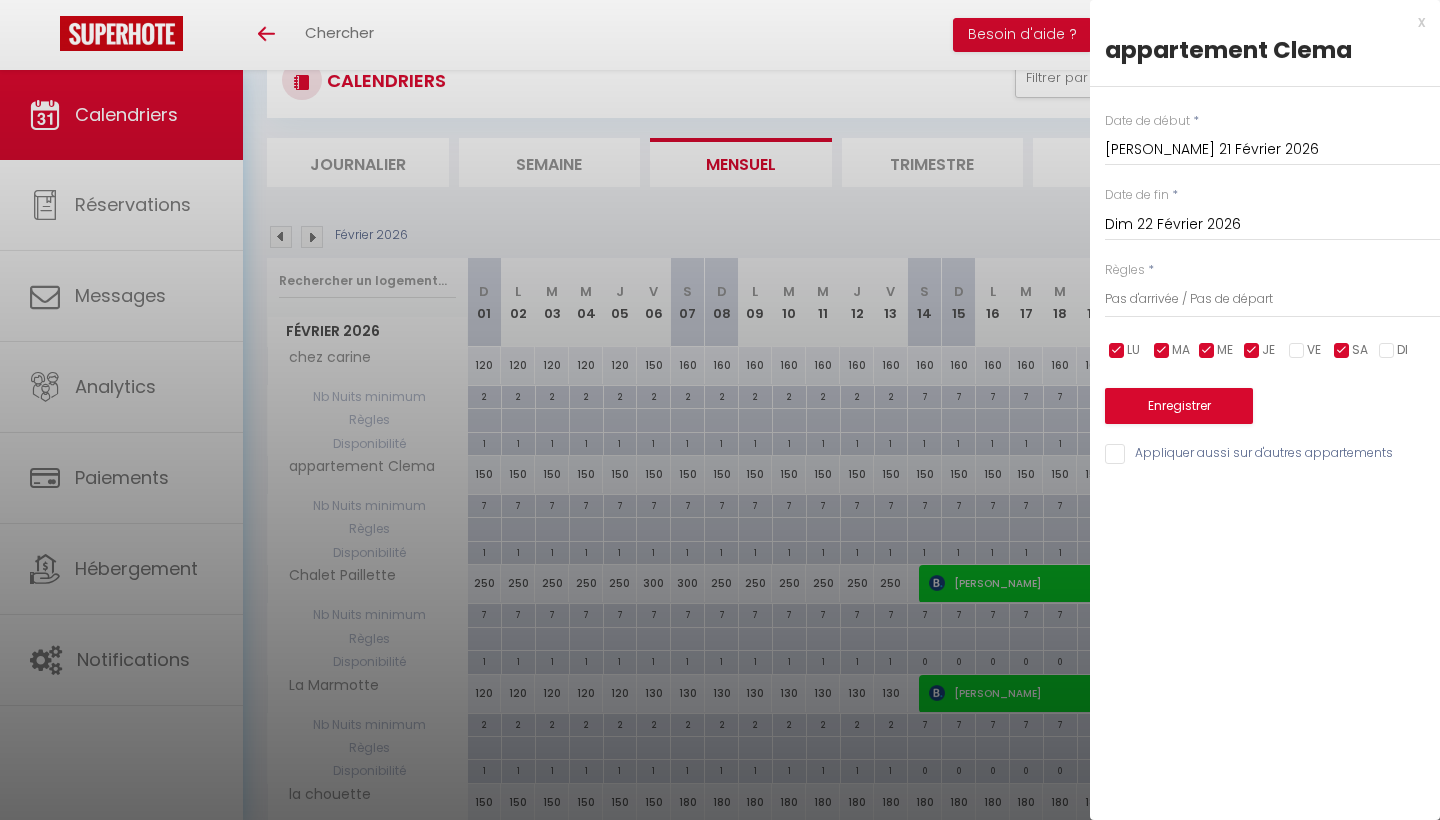 click at bounding box center (1252, 351) 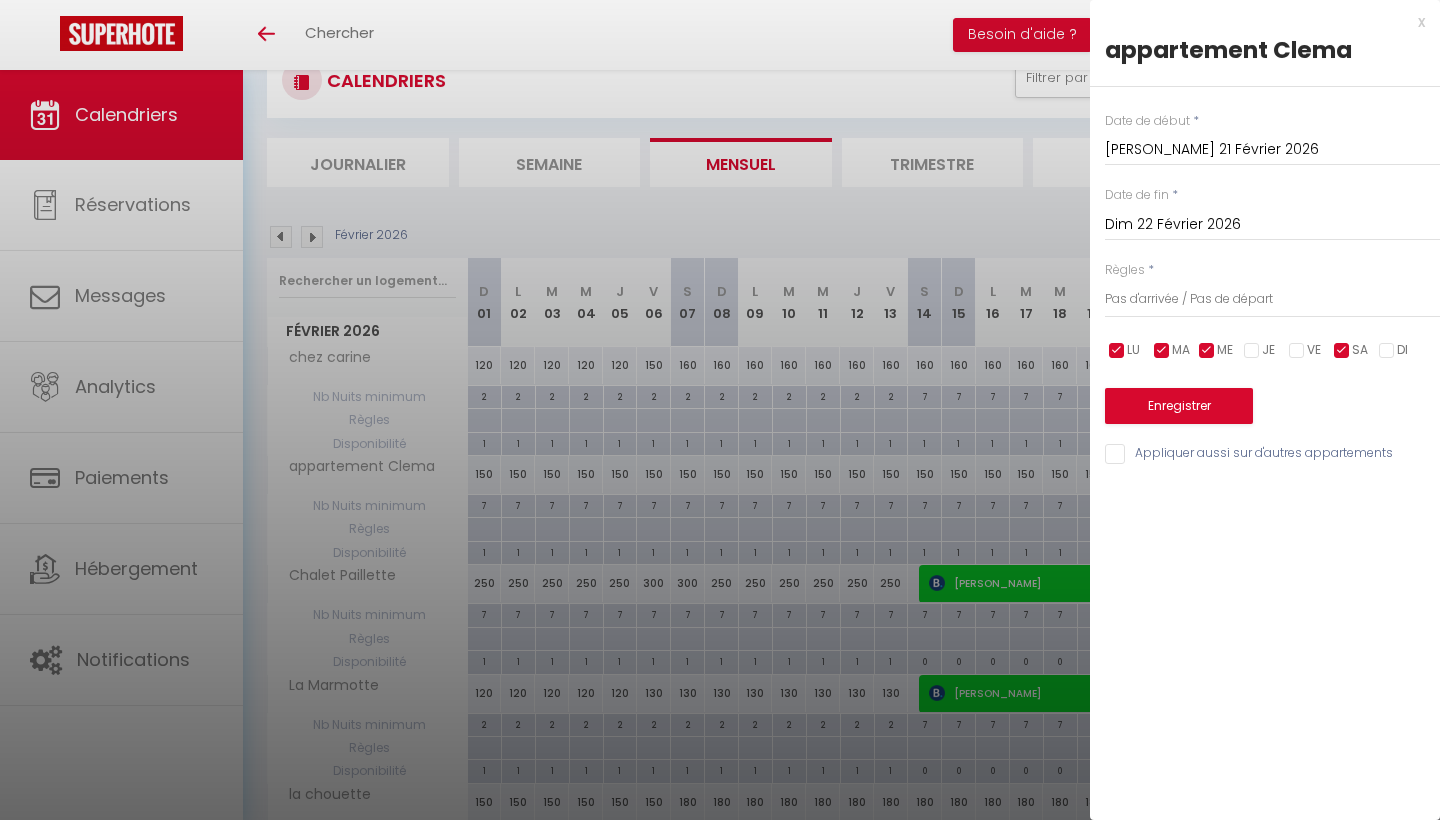 click on "ME" at bounding box center [1225, 350] 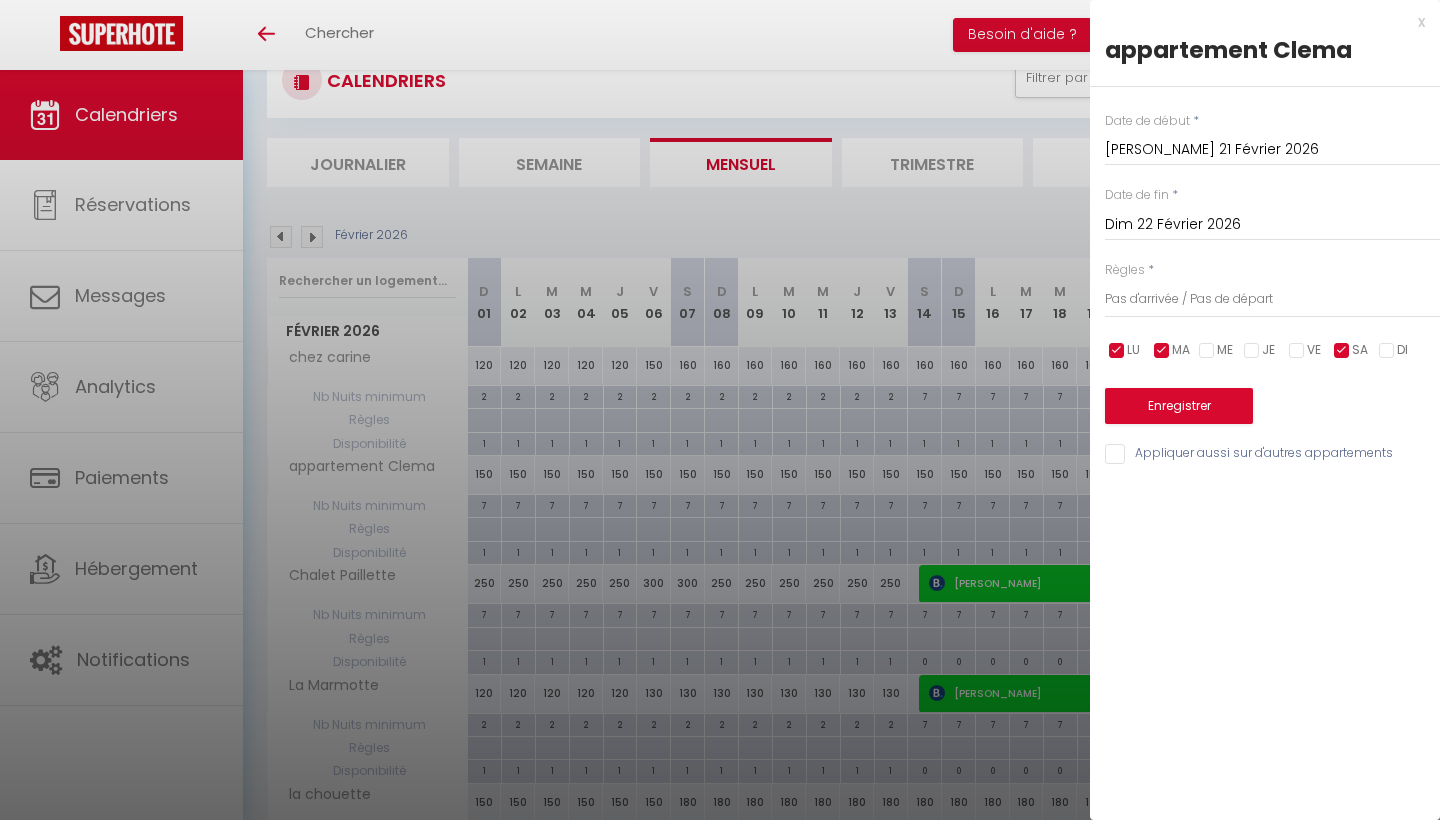 checkbox on "false" 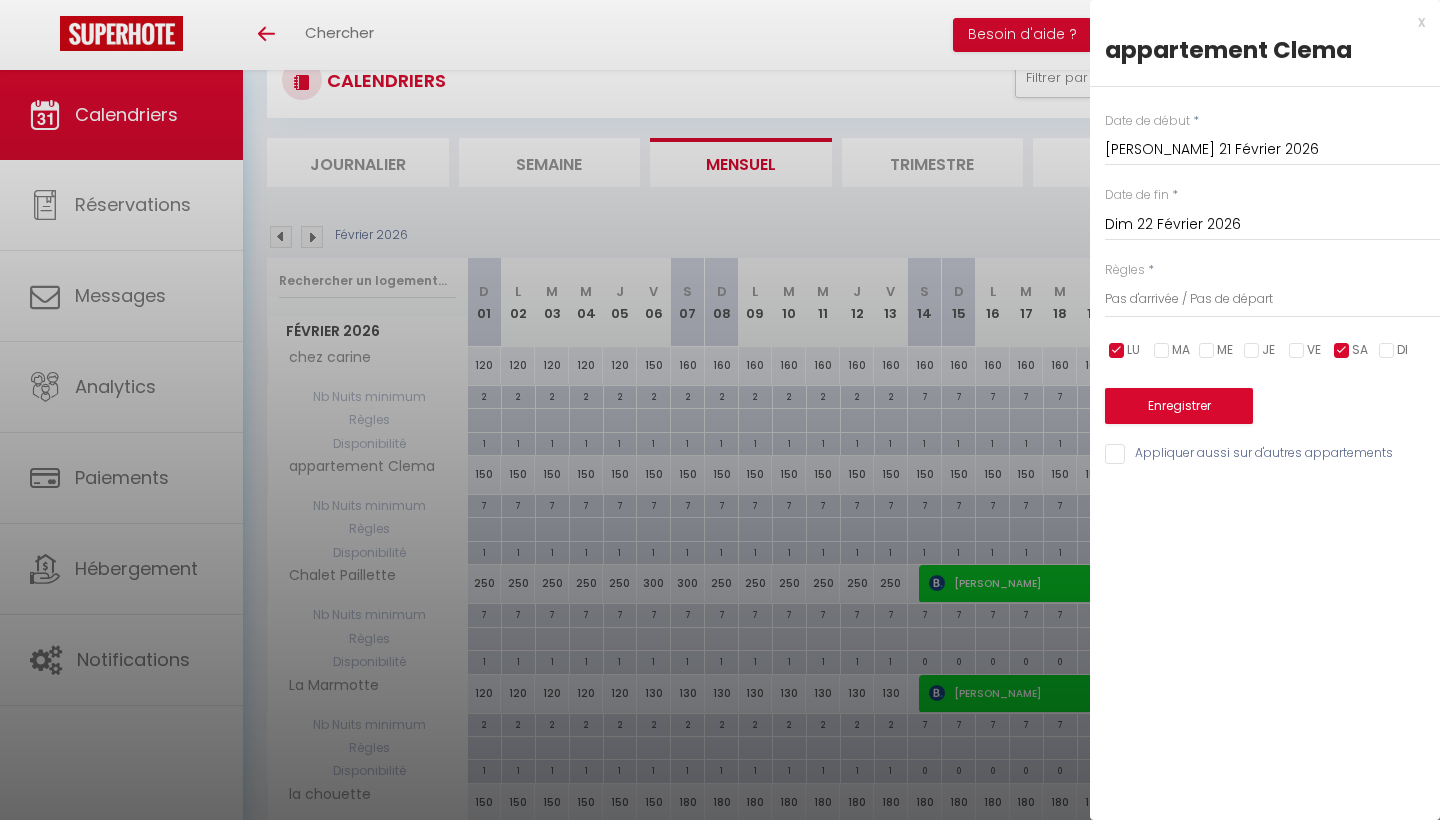 click at bounding box center (1117, 351) 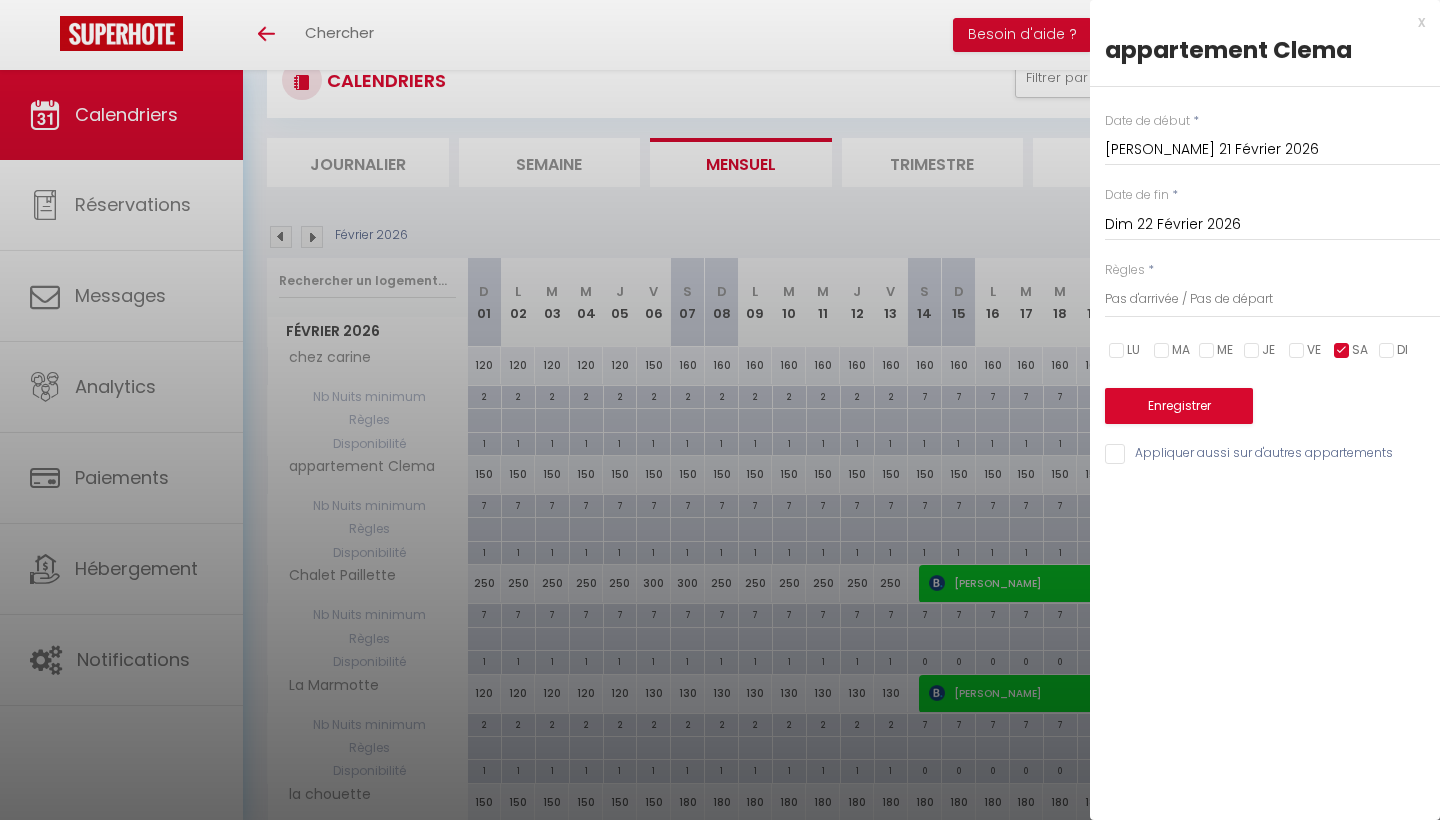click on "Enregistrer" at bounding box center [1179, 406] 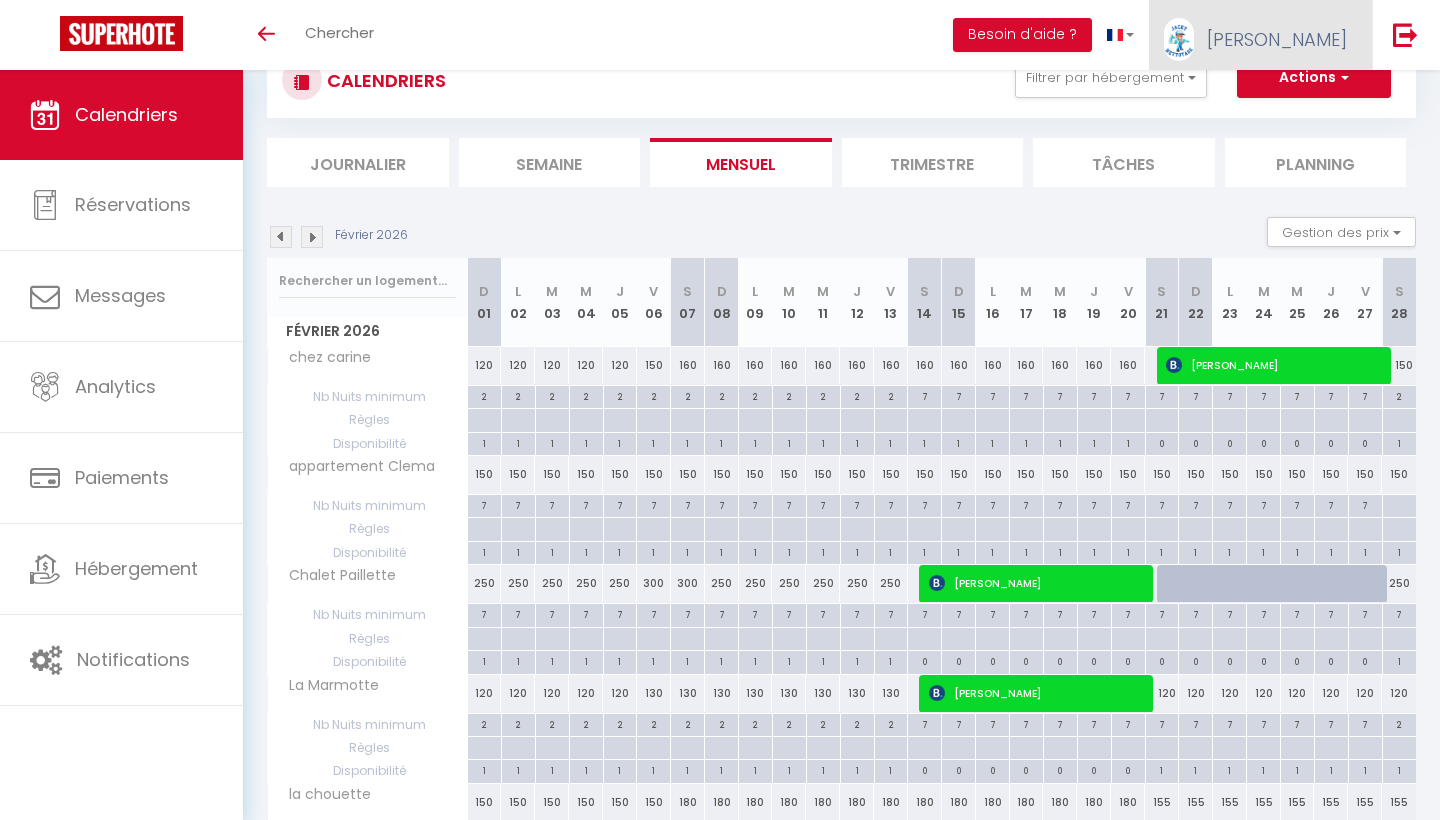 click on "[PERSON_NAME]" at bounding box center (1277, 39) 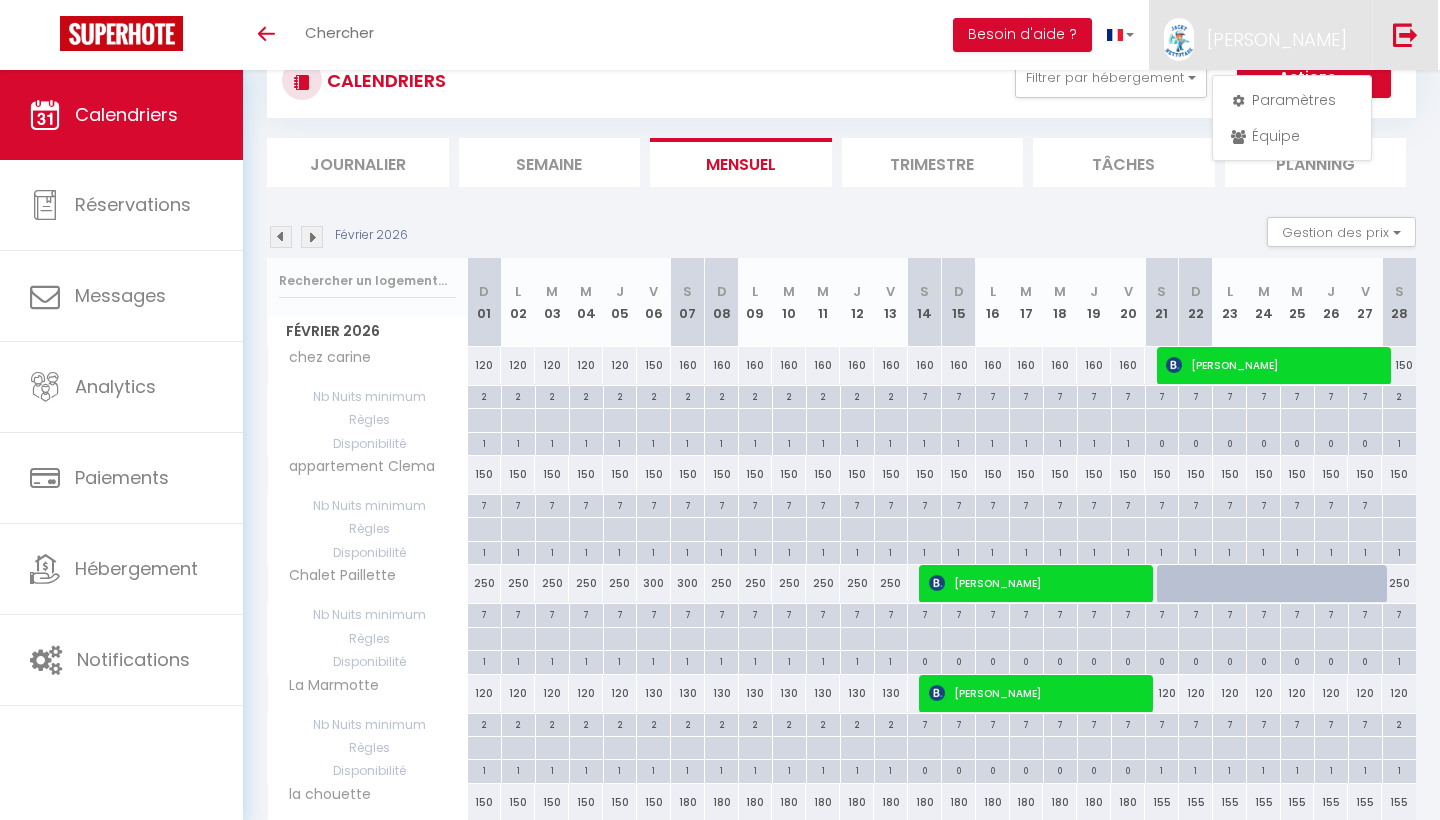 click at bounding box center (1405, 35) 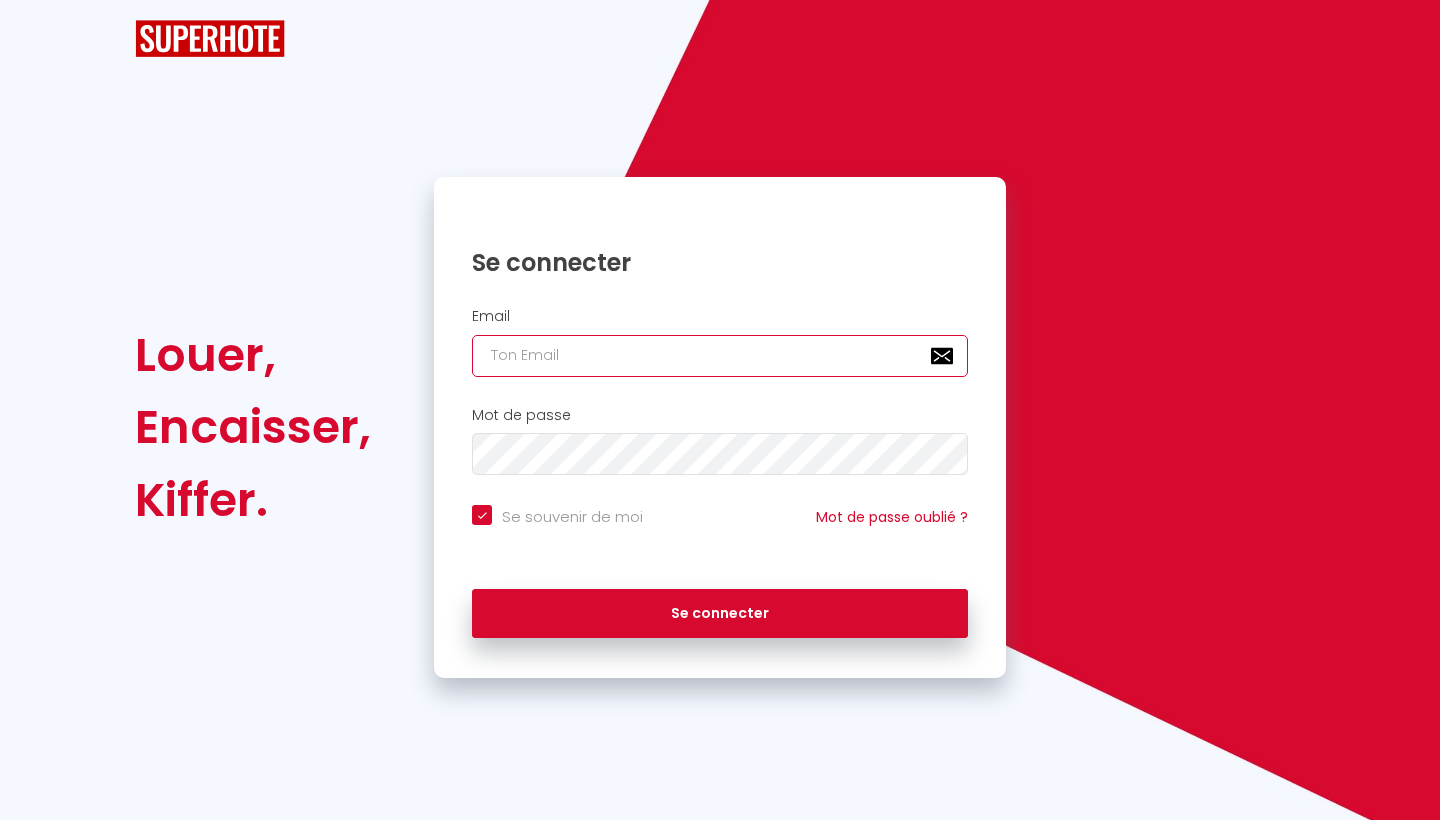 type on "[EMAIL_ADDRESS][DOMAIN_NAME]" 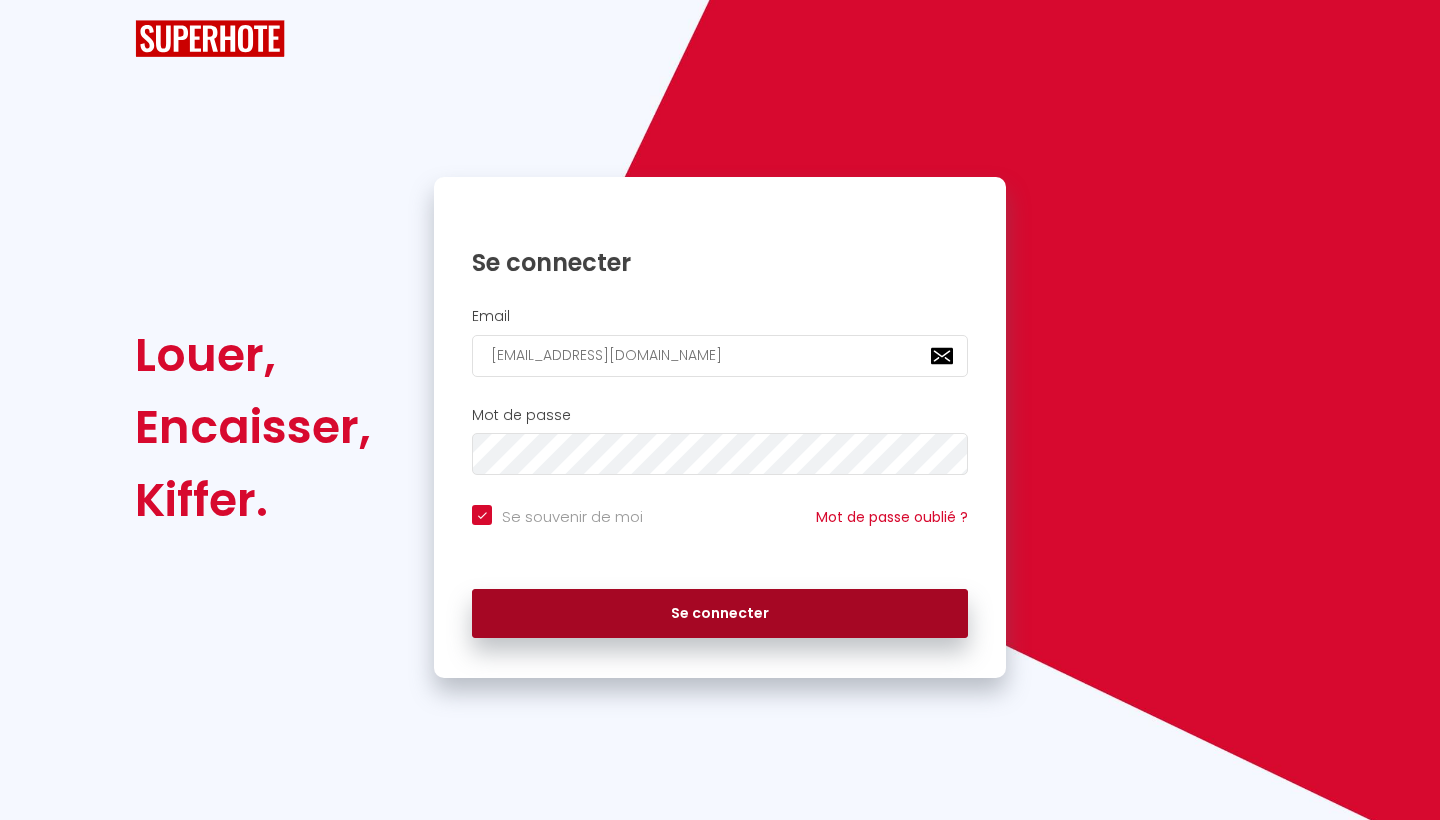 click on "Se connecter" at bounding box center (720, 614) 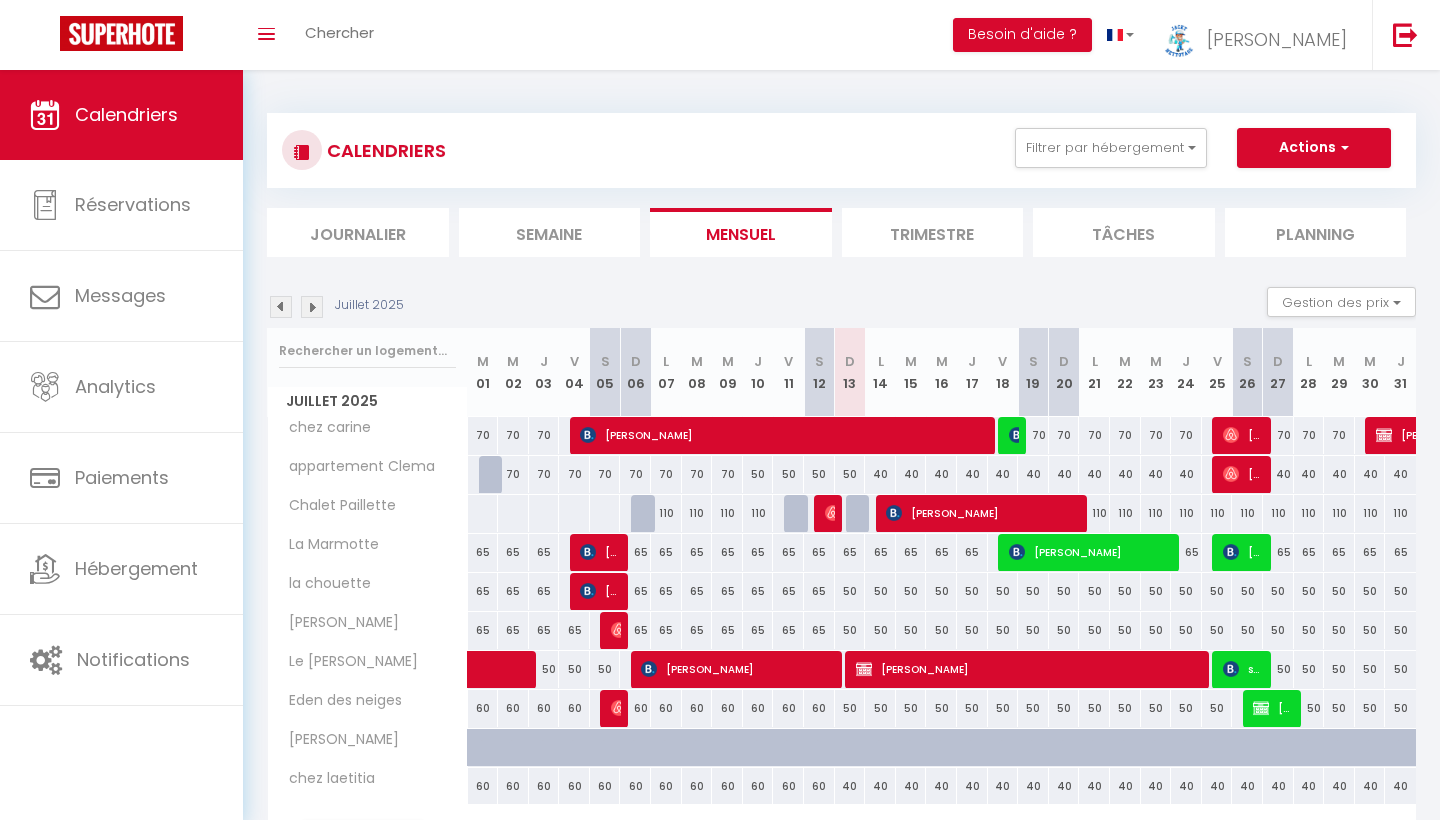 click at bounding box center [312, 307] 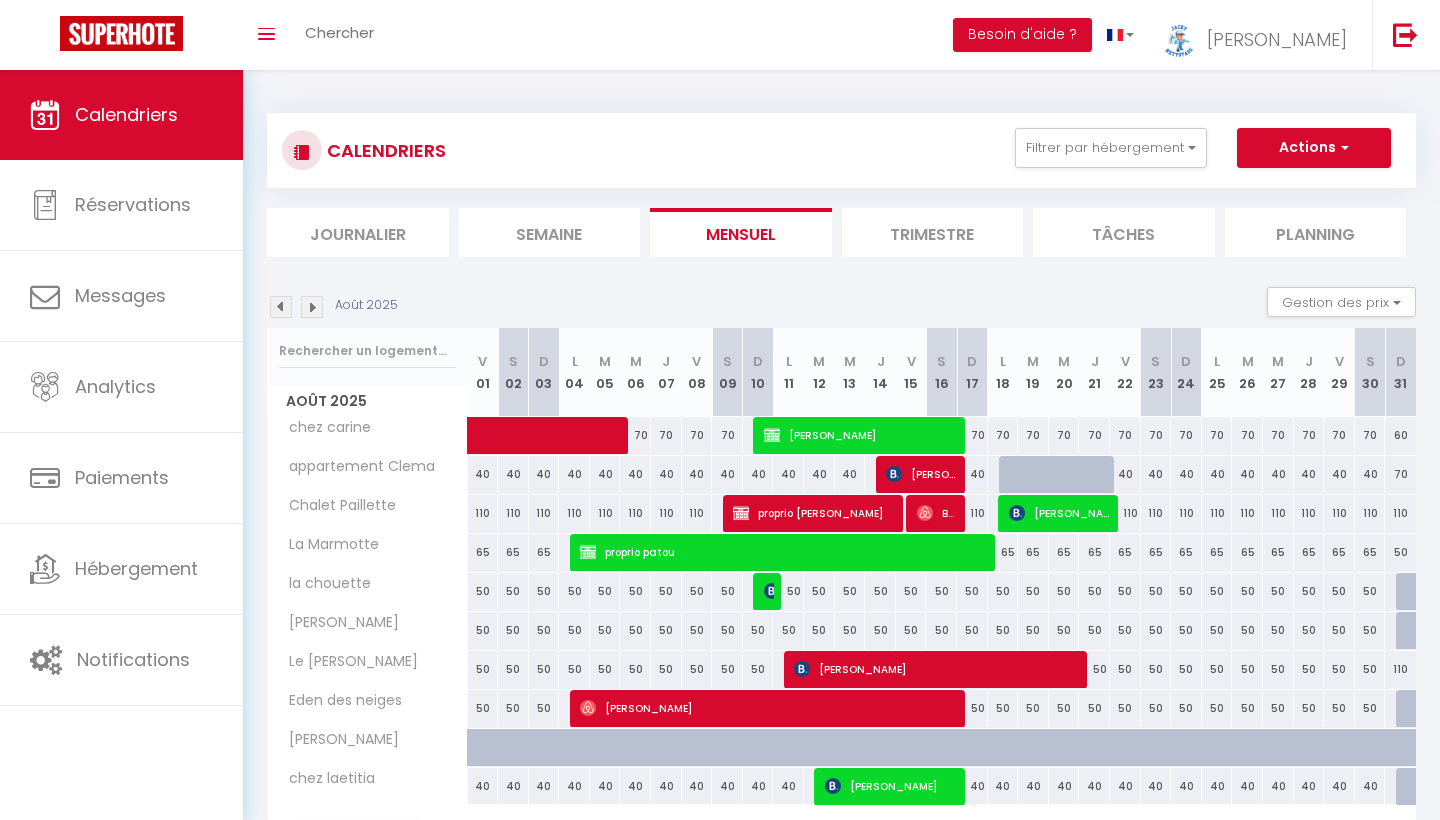 click at bounding box center [312, 307] 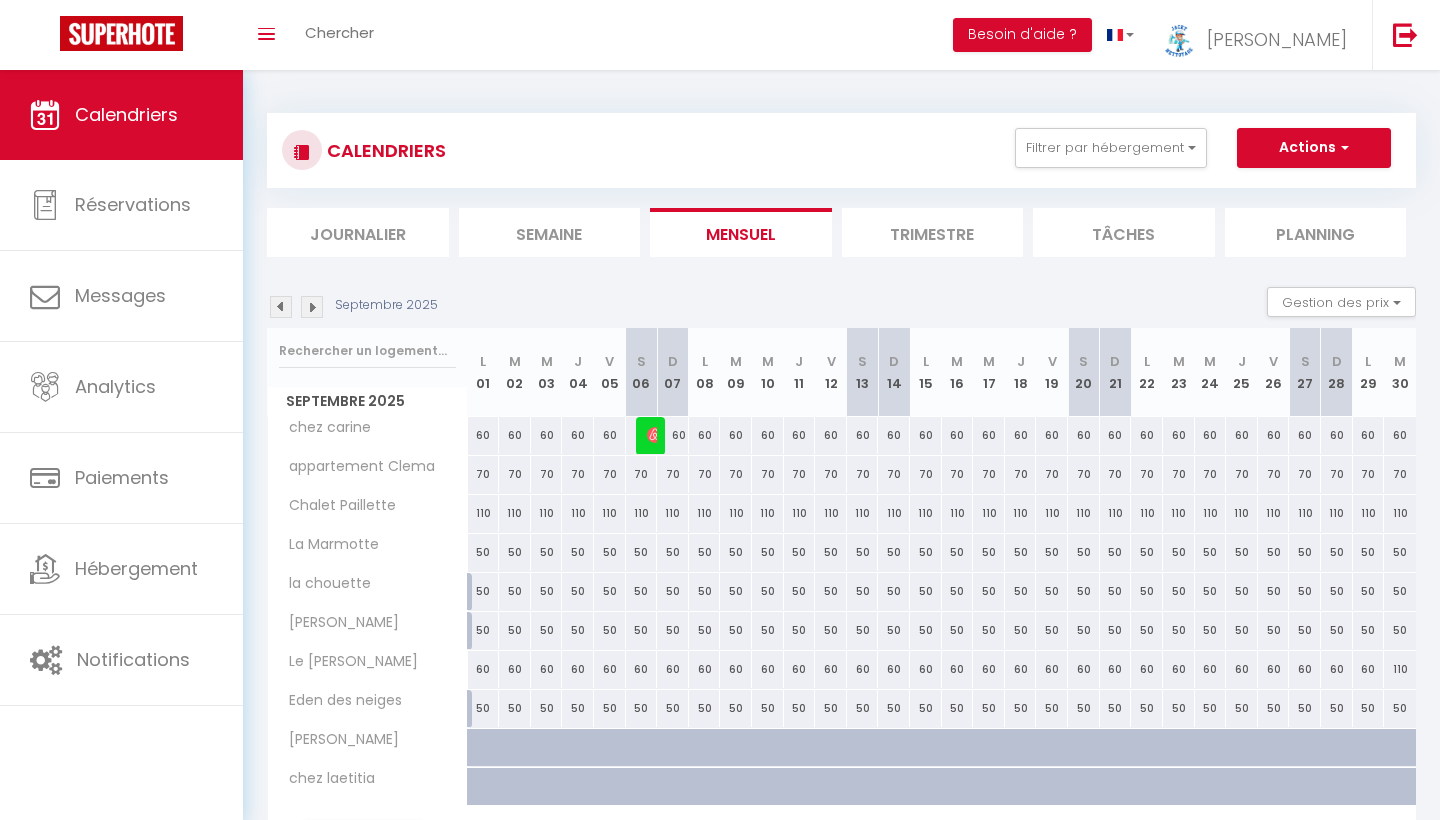 click at bounding box center (312, 307) 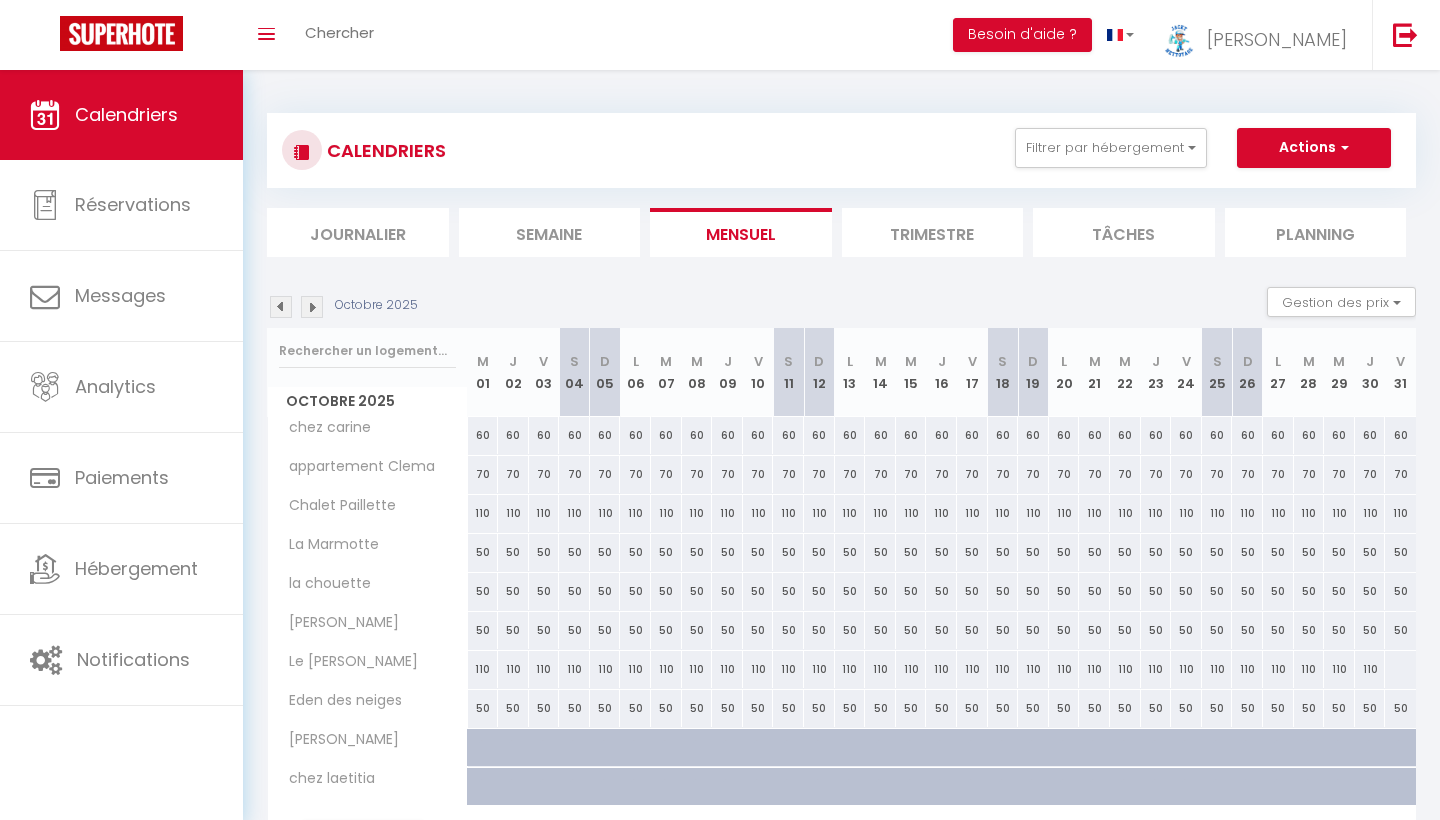 click at bounding box center [312, 307] 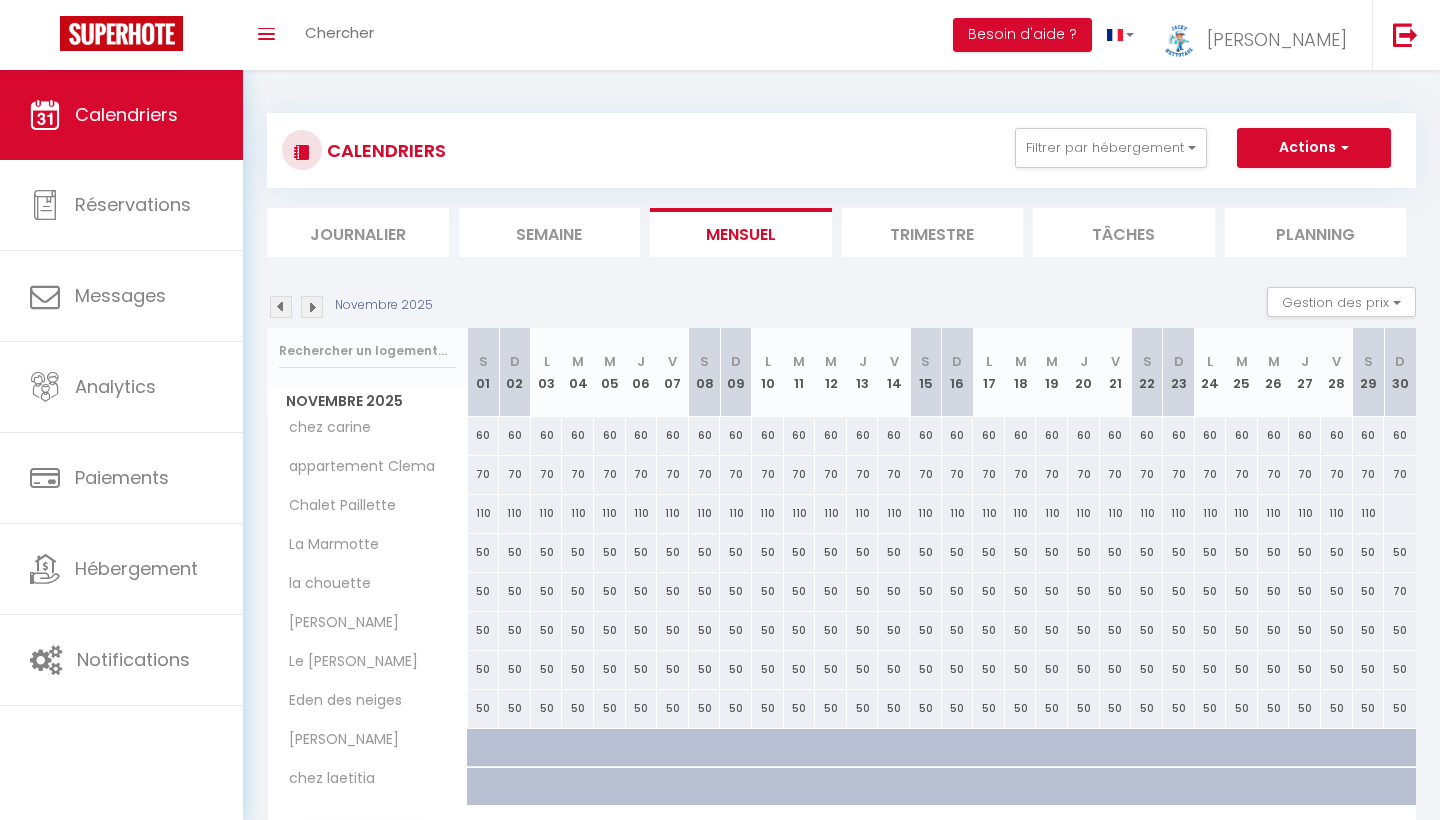 click at bounding box center [312, 307] 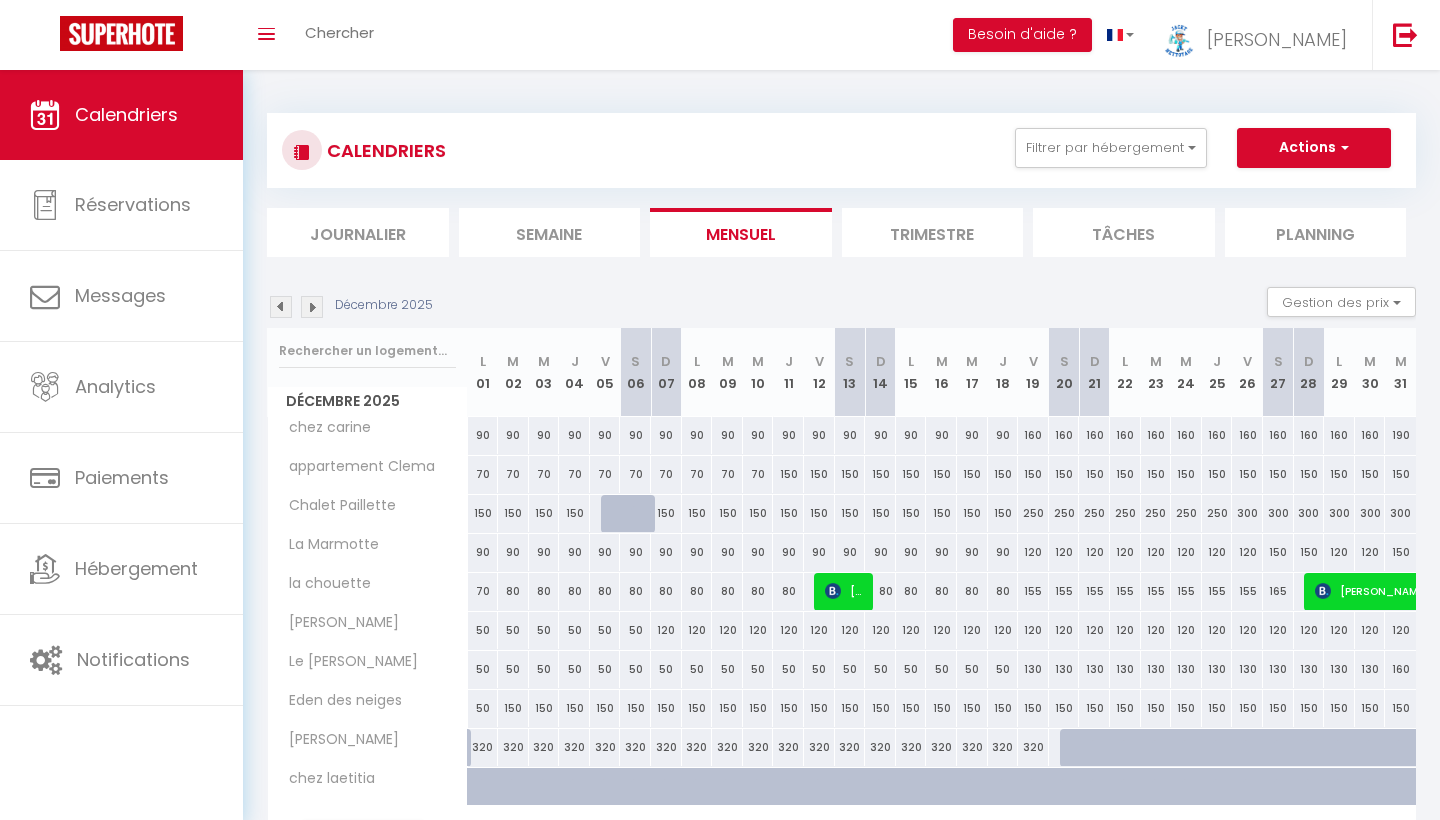 click at bounding box center [312, 307] 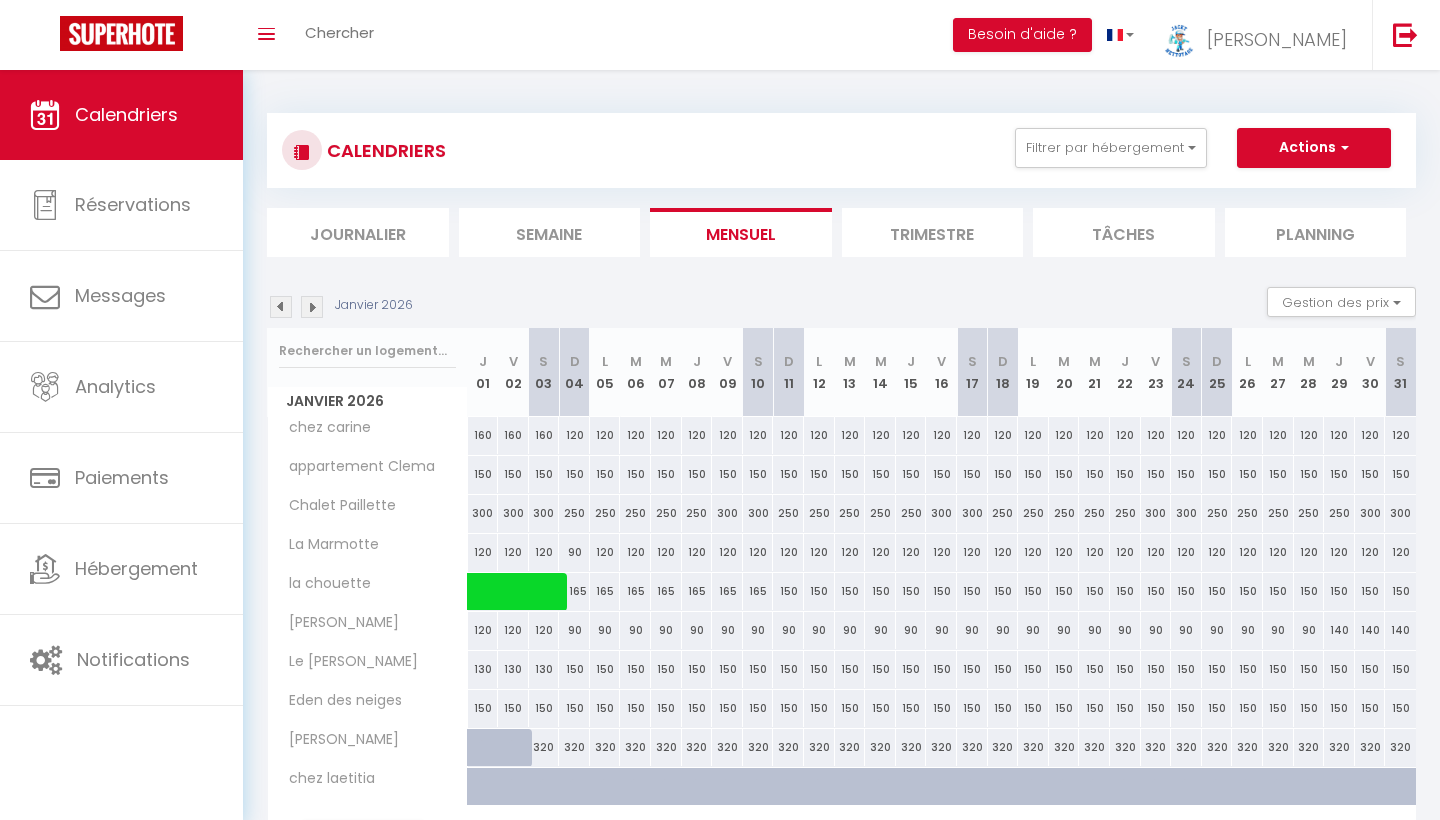 click at bounding box center [312, 307] 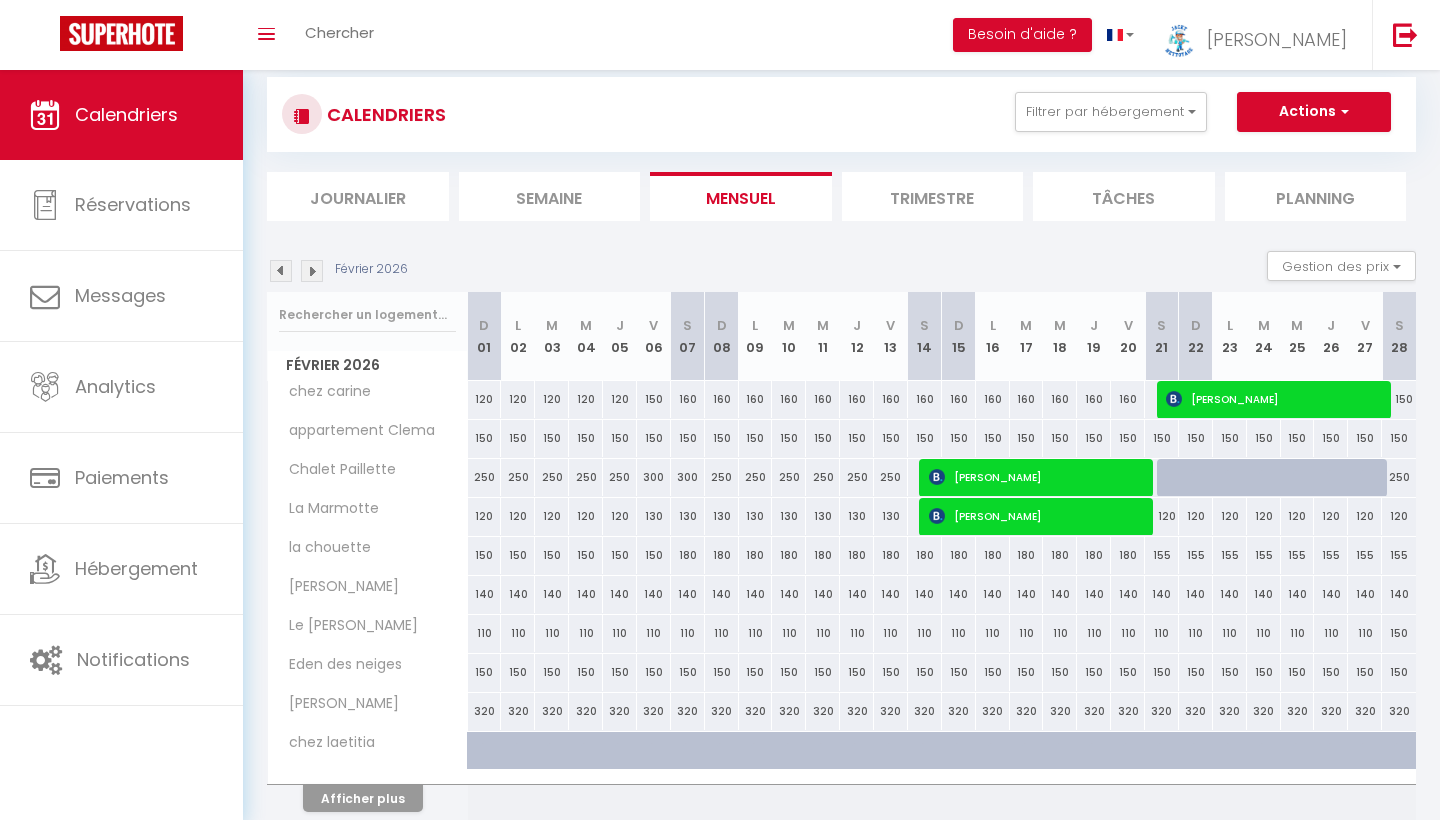 scroll, scrollTop: 36, scrollLeft: 0, axis: vertical 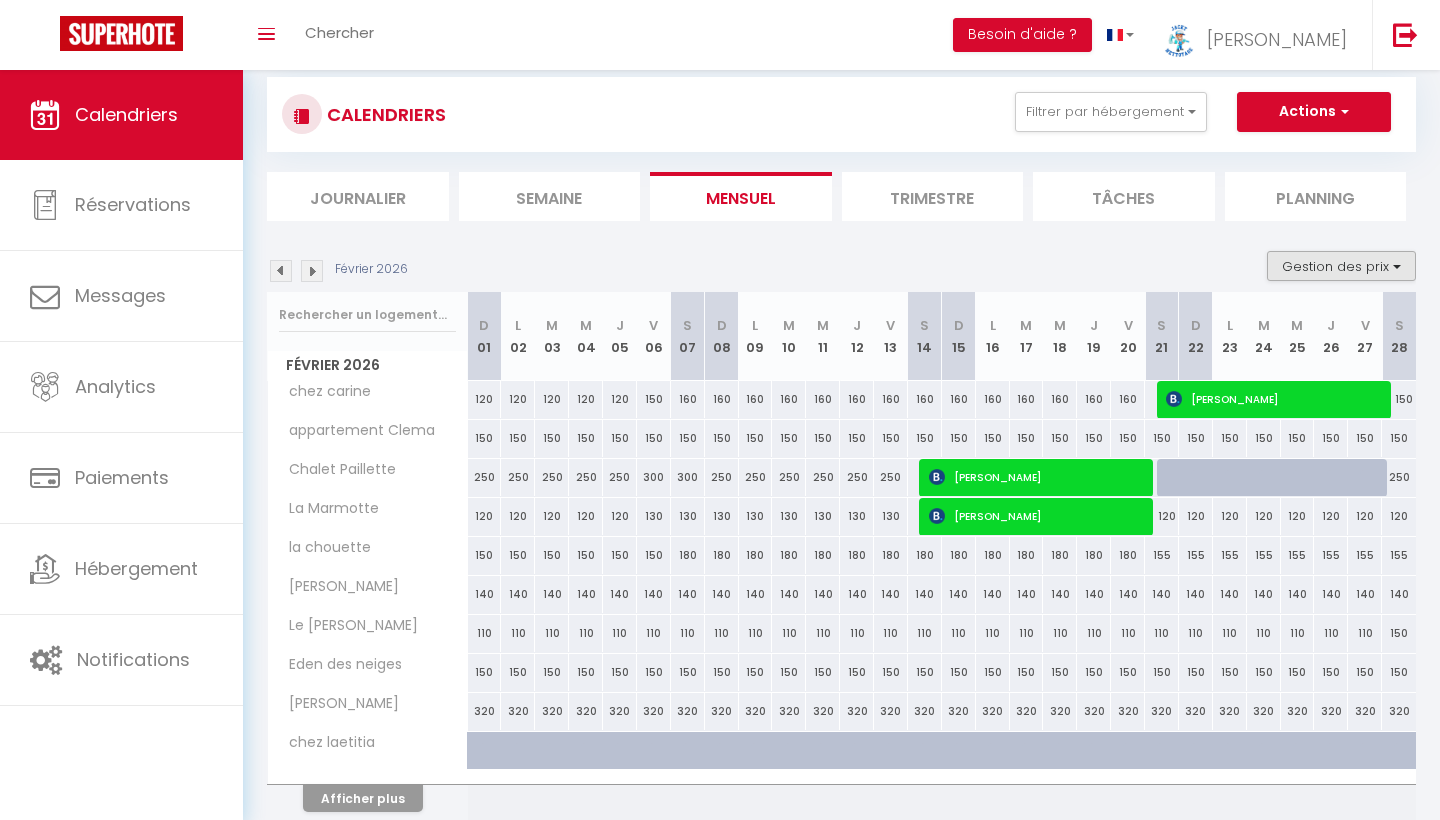 click on "Gestion des prix" at bounding box center (1341, 266) 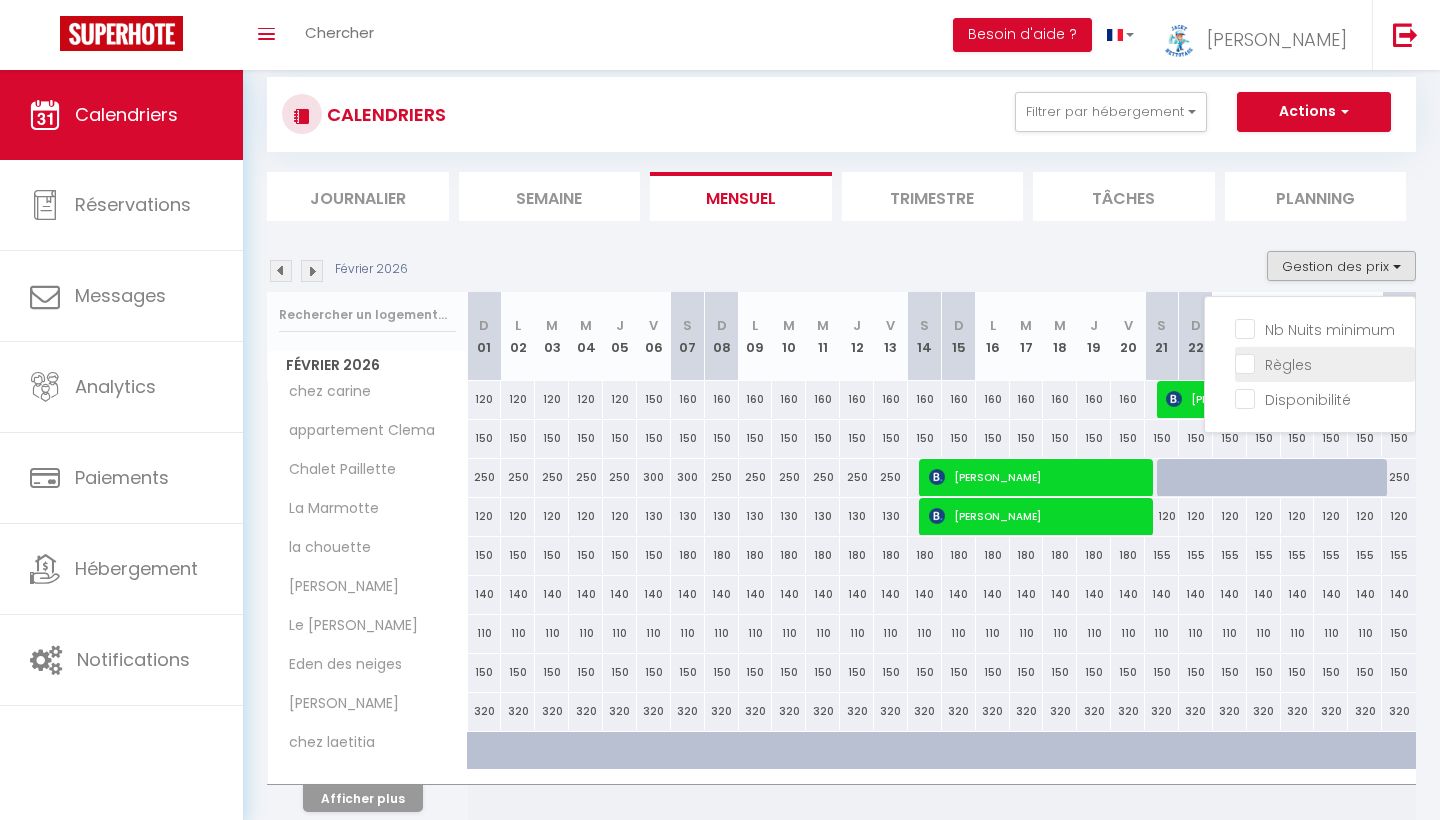 click on "Règles" at bounding box center (1325, 363) 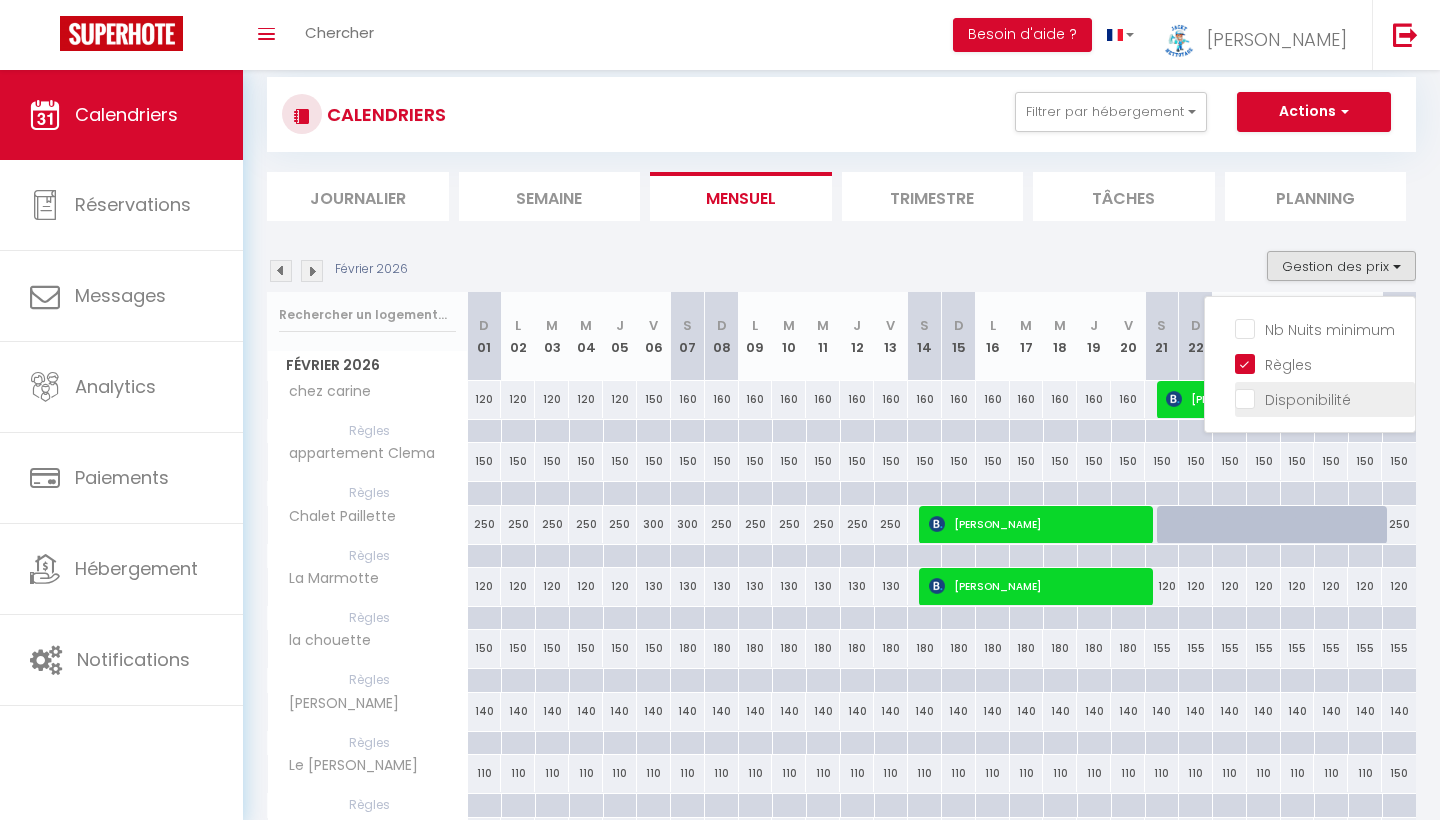 click on "Disponibilité" at bounding box center [1325, 398] 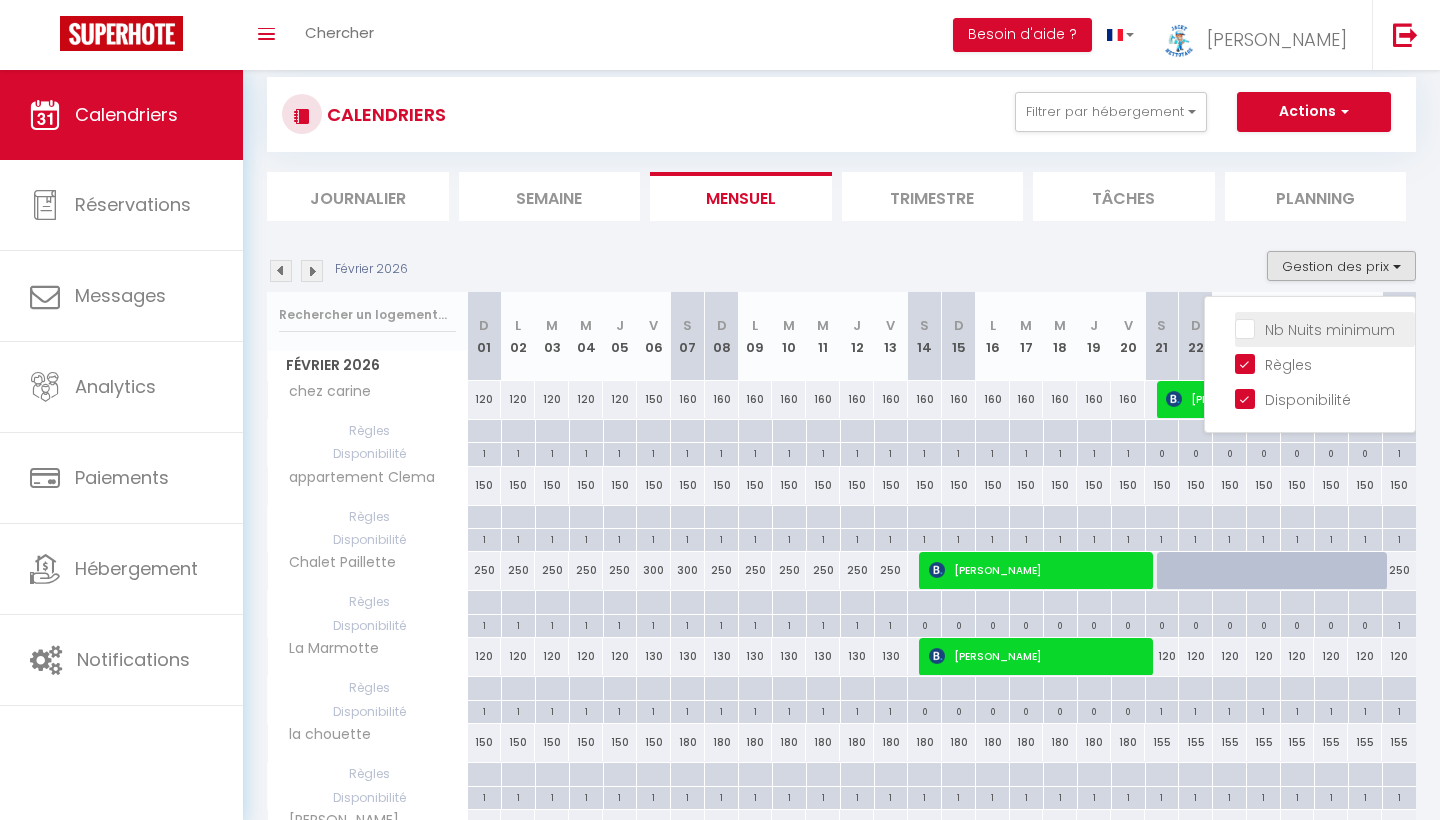 click on "Nb Nuits minimum" at bounding box center [1325, 328] 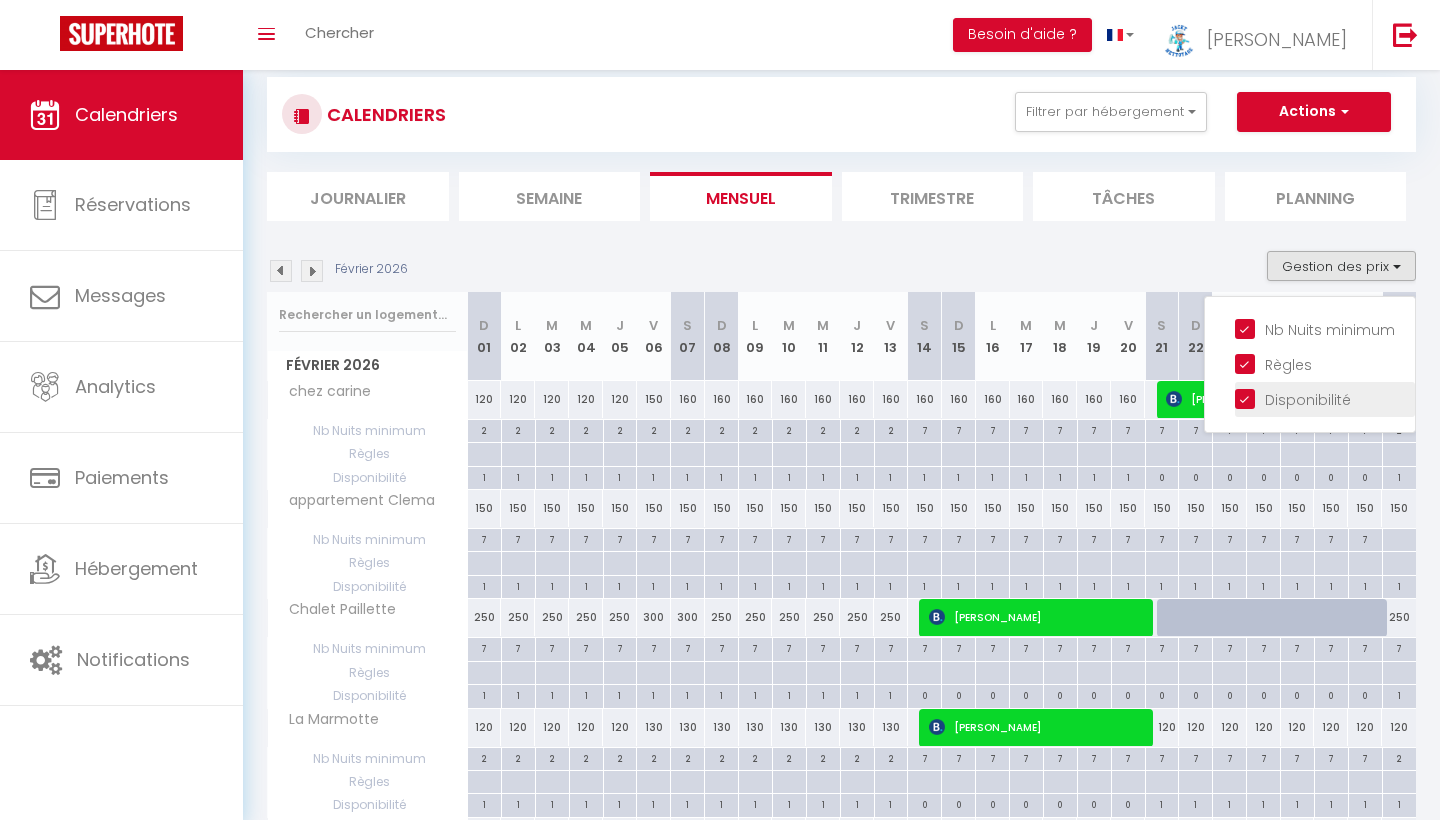 click on "Disponibilité" at bounding box center [1325, 398] 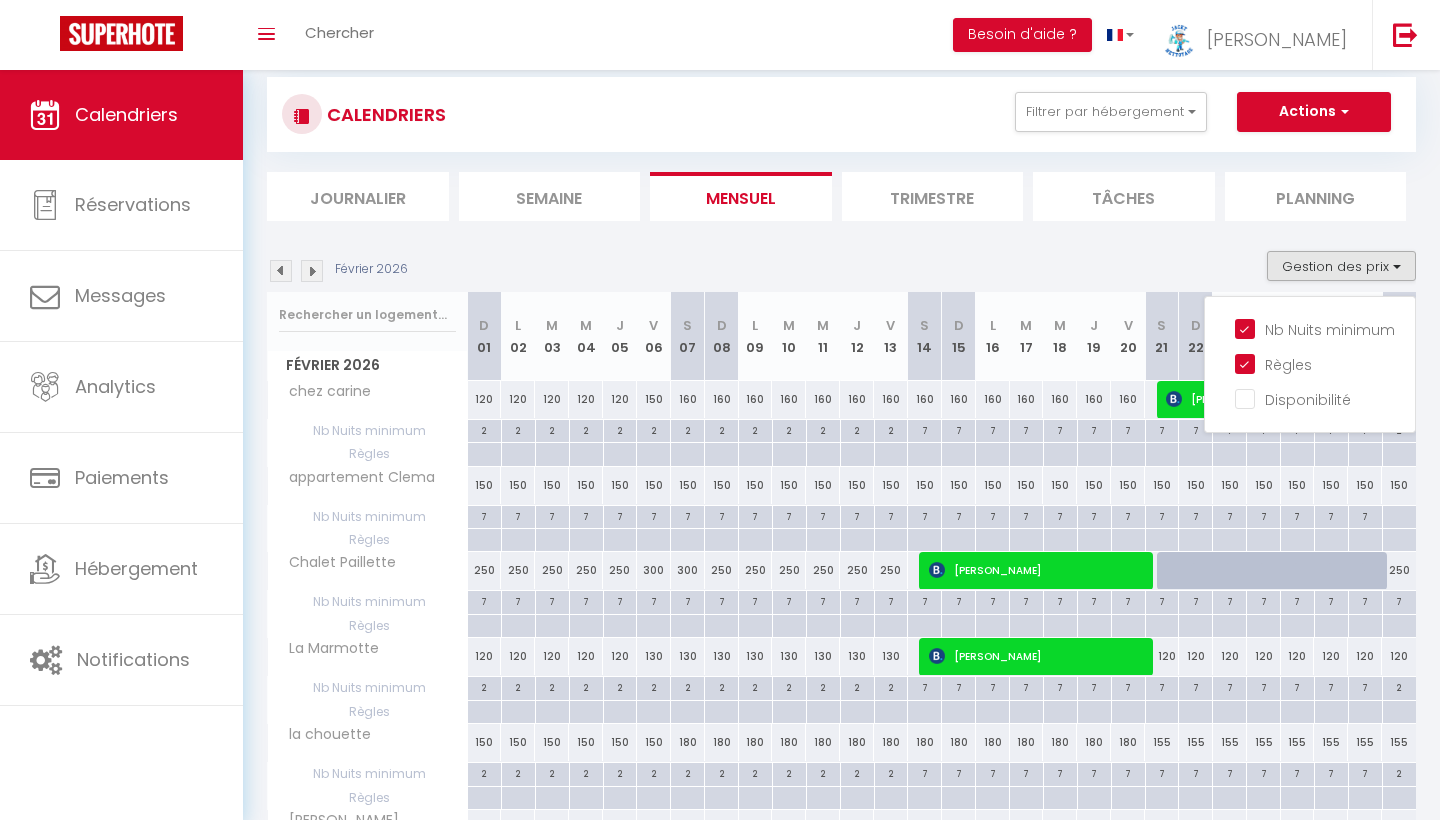 click on "V
20" at bounding box center [1128, 336] 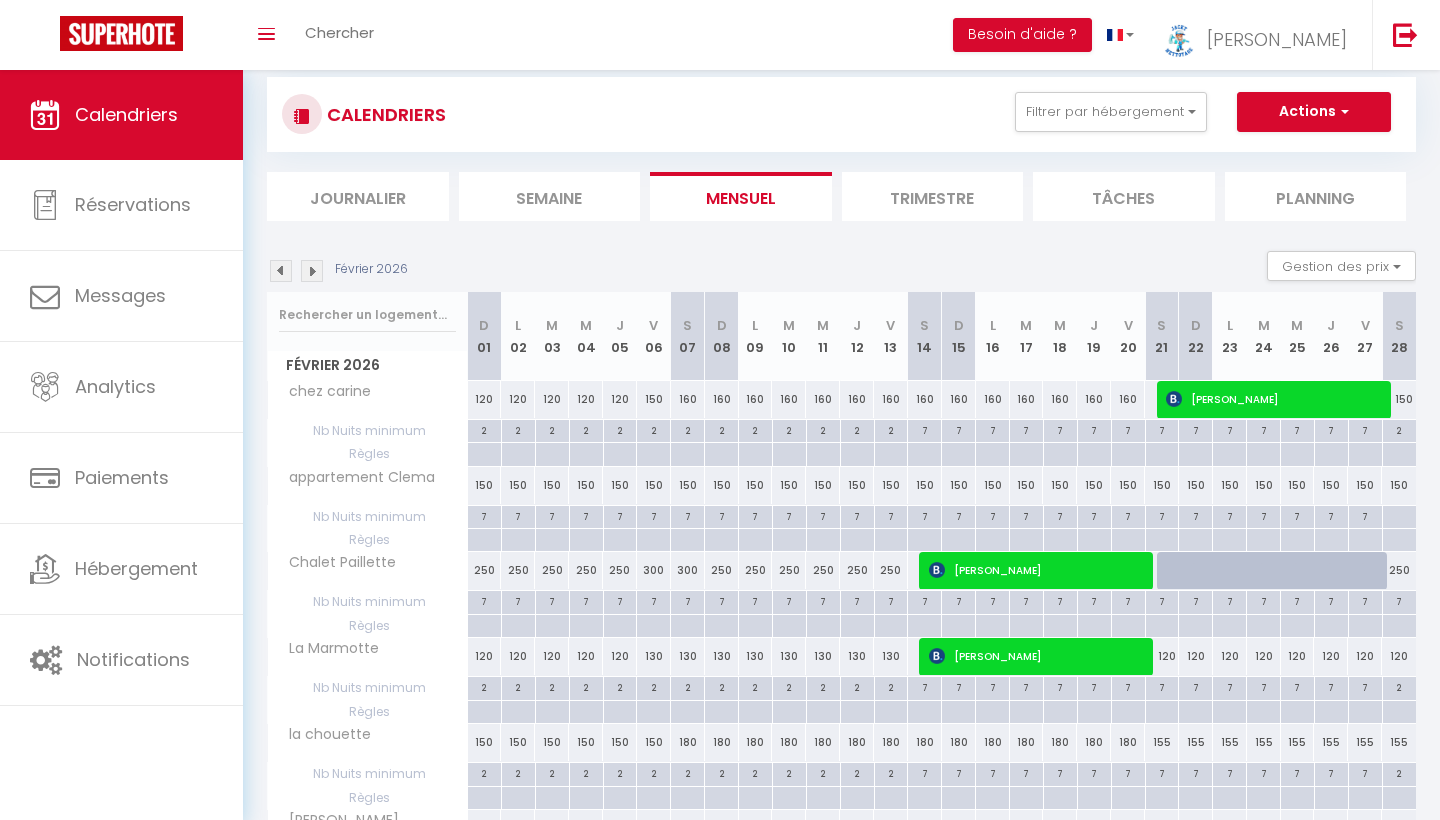 click at bounding box center (1162, 517) 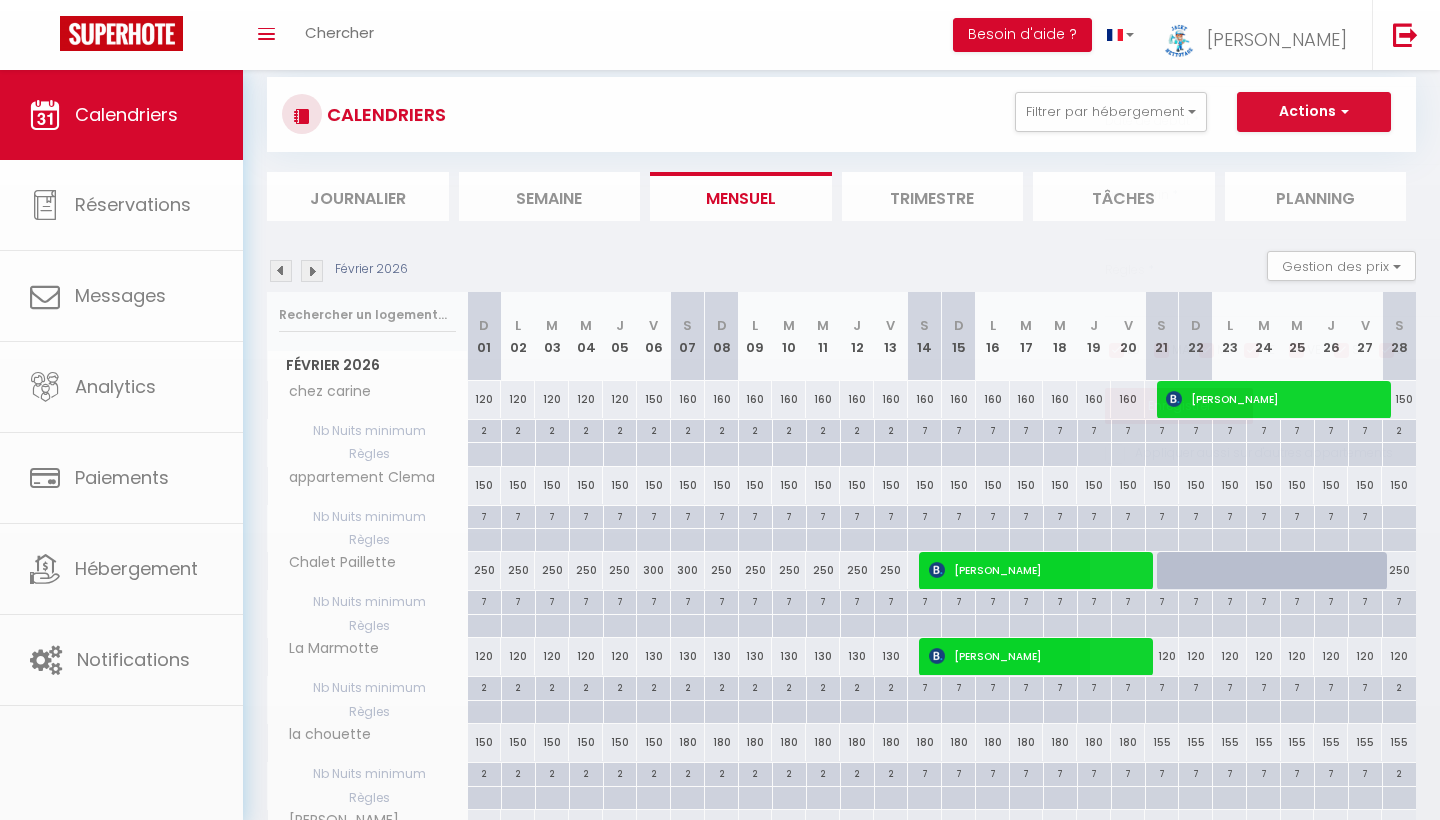 type on "[PERSON_NAME] 21 Février 2026" 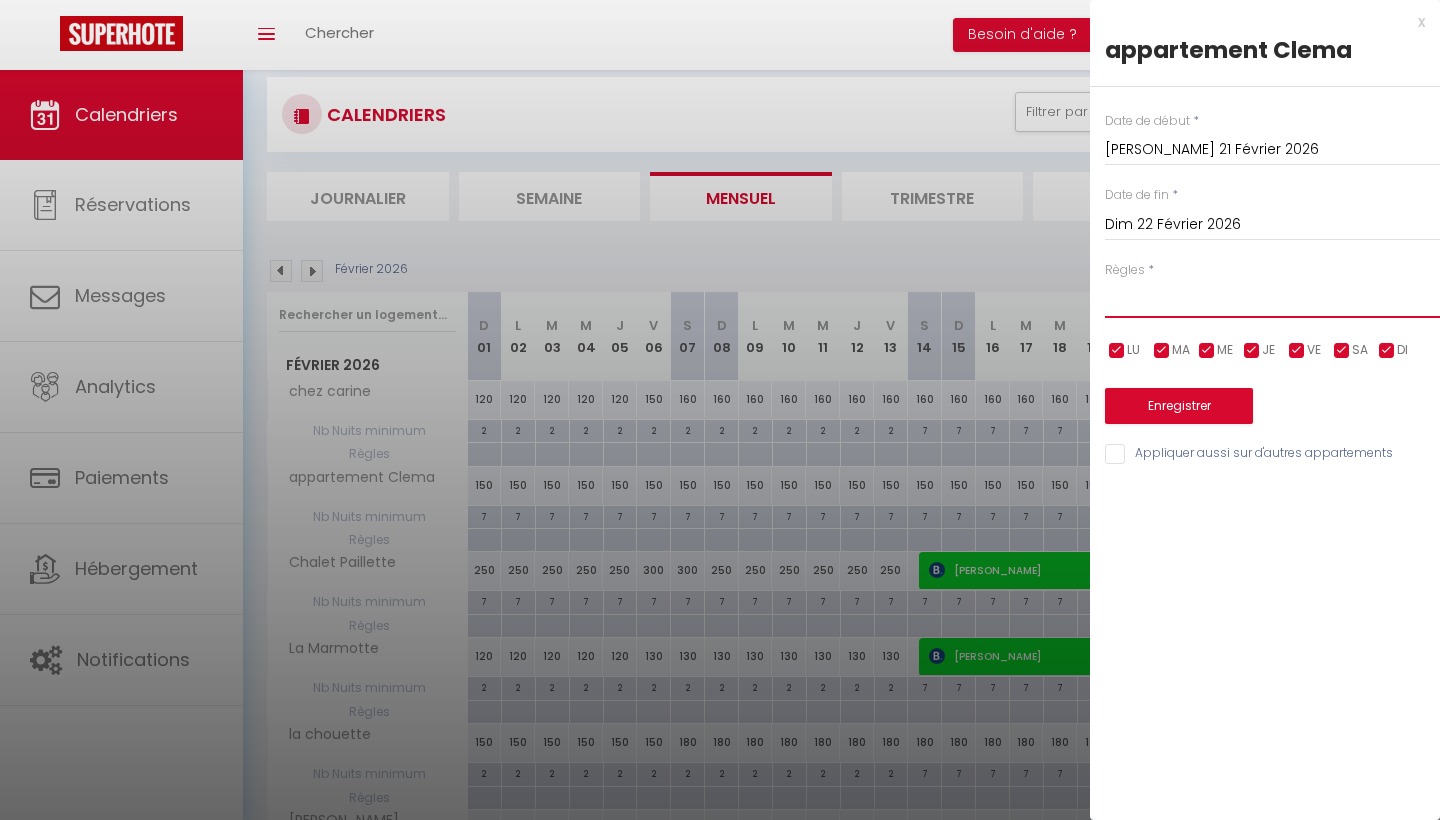 select on "3" 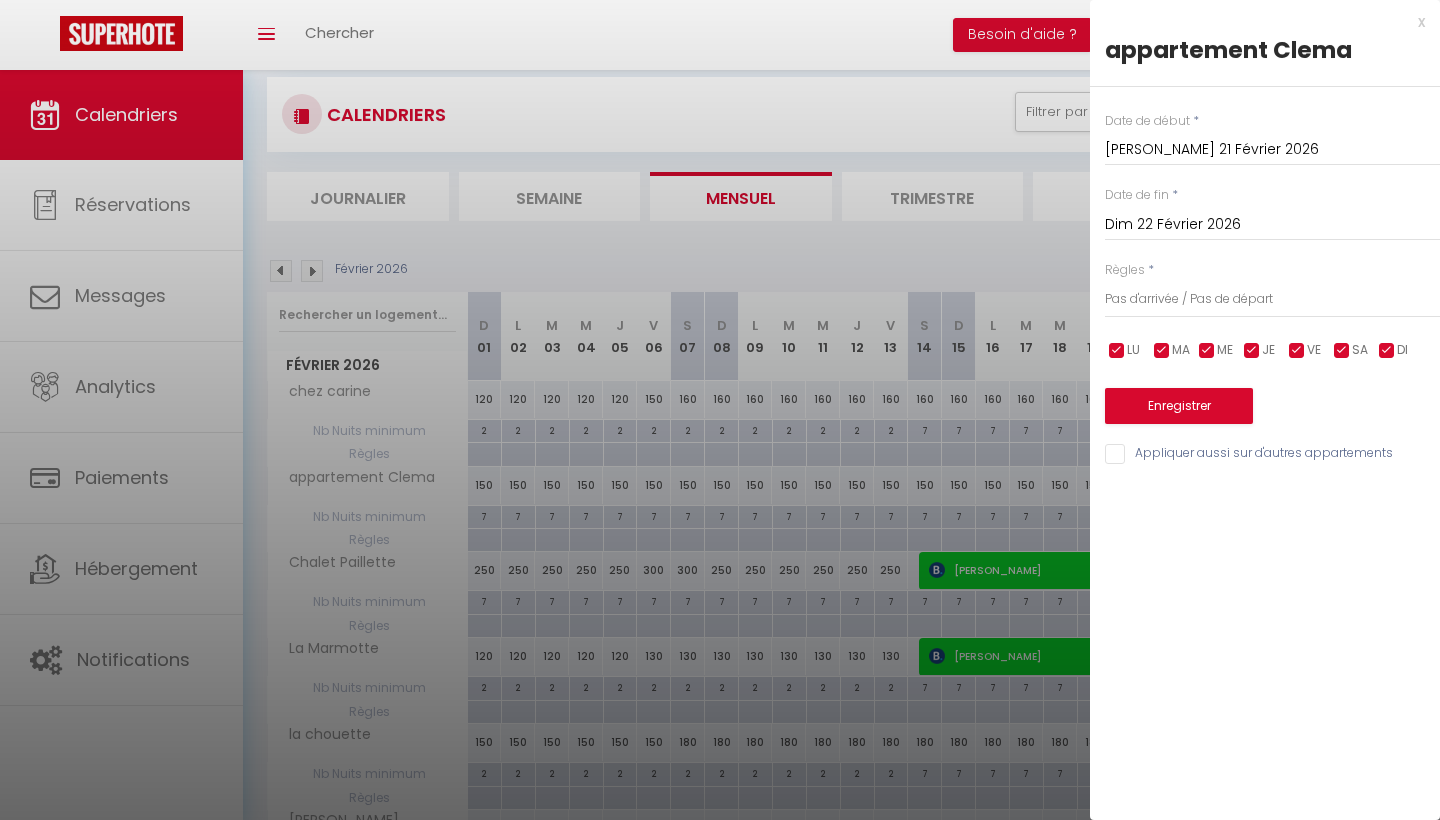 click at bounding box center (1342, 351) 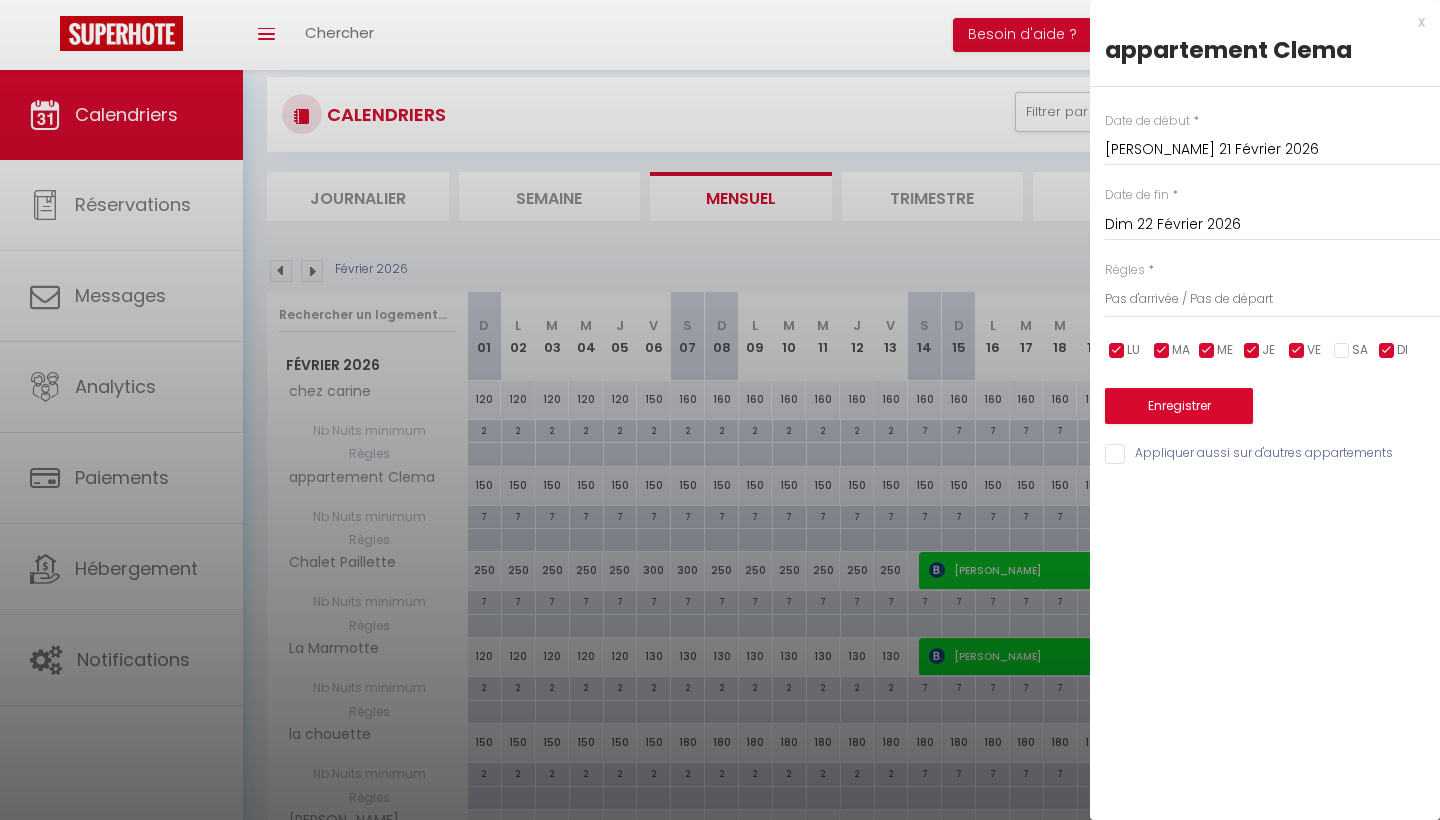 click on "Enregistrer" at bounding box center (1179, 406) 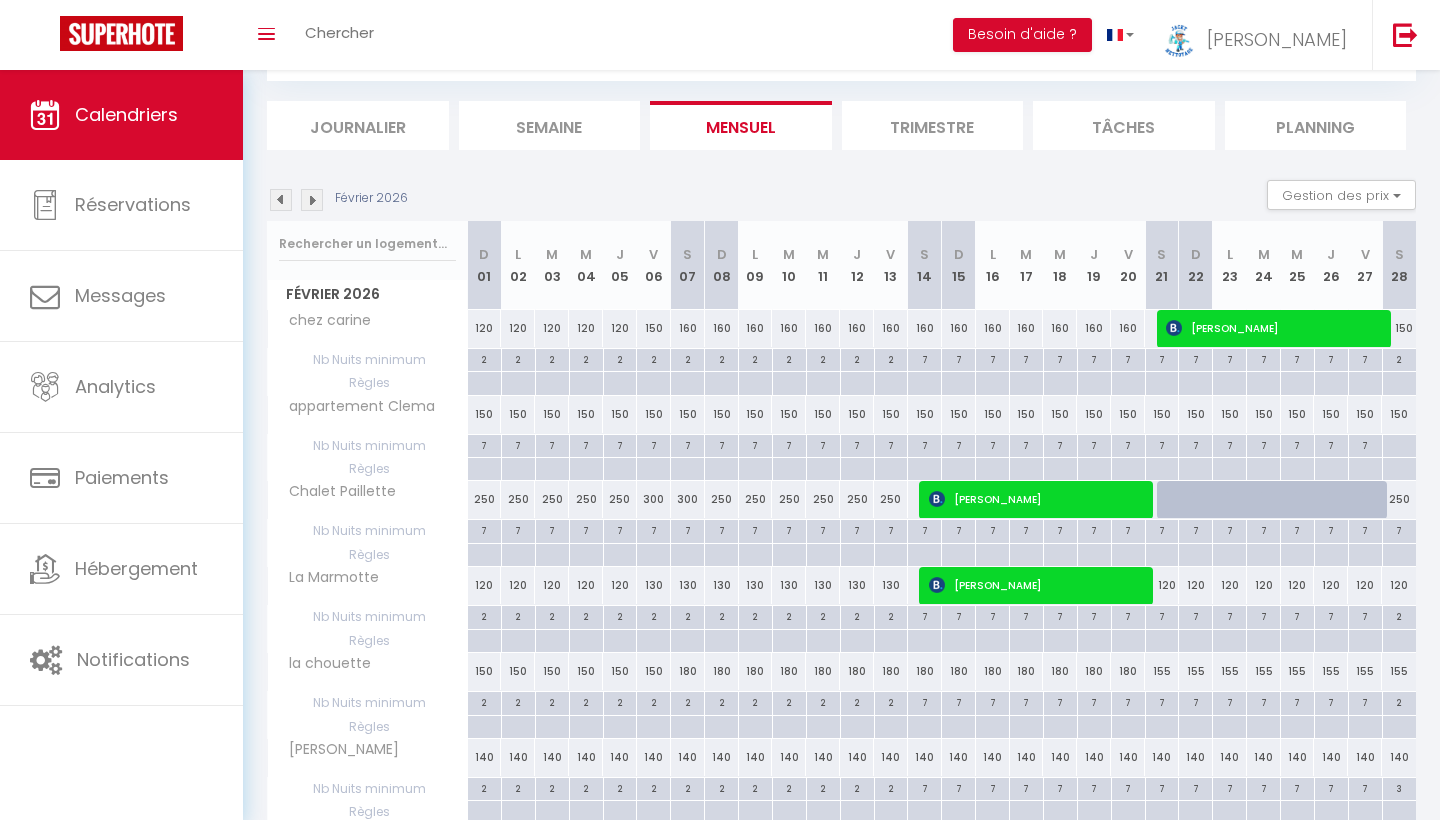 scroll, scrollTop: 120, scrollLeft: 0, axis: vertical 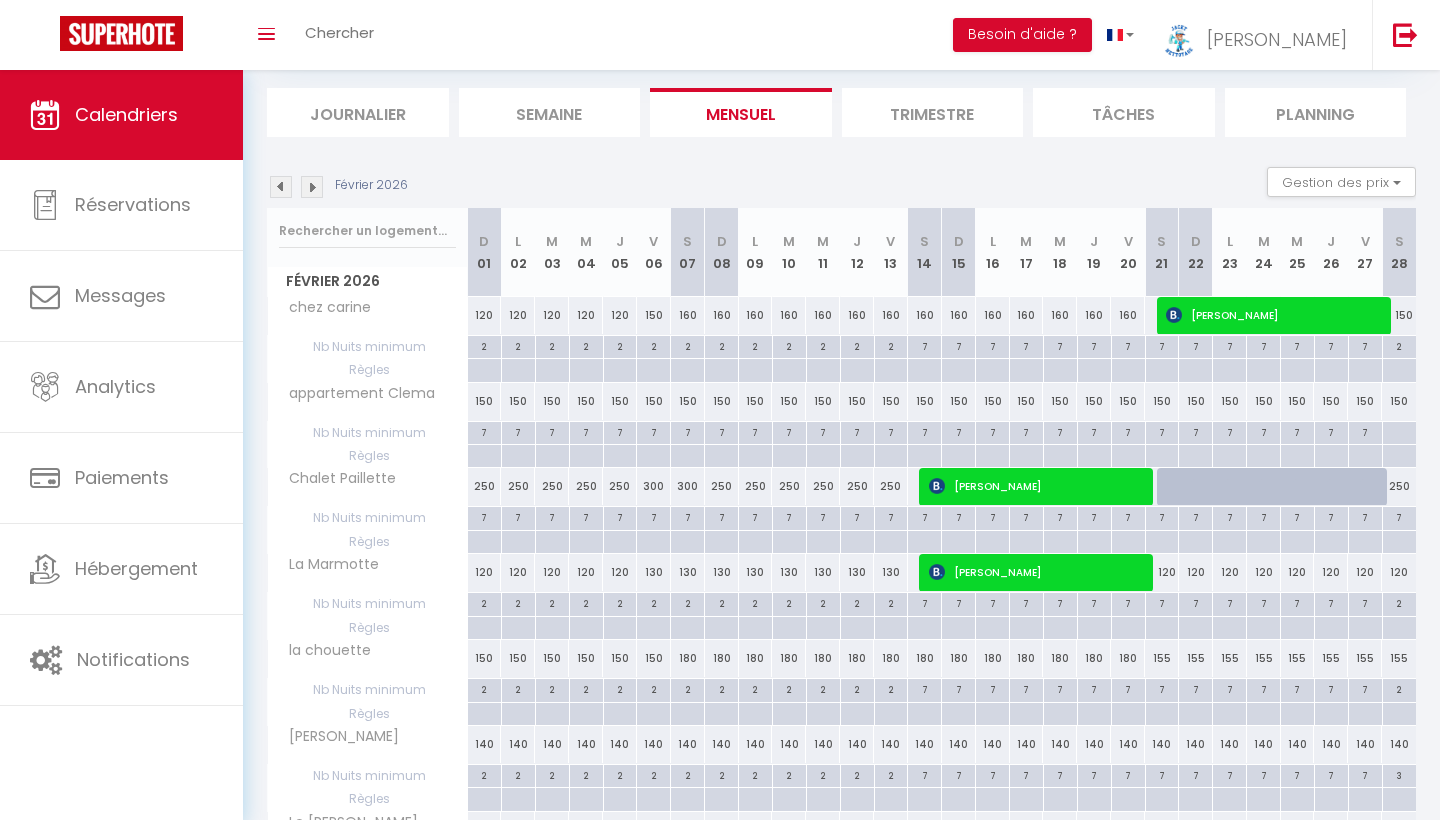 click at bounding box center [312, 187] 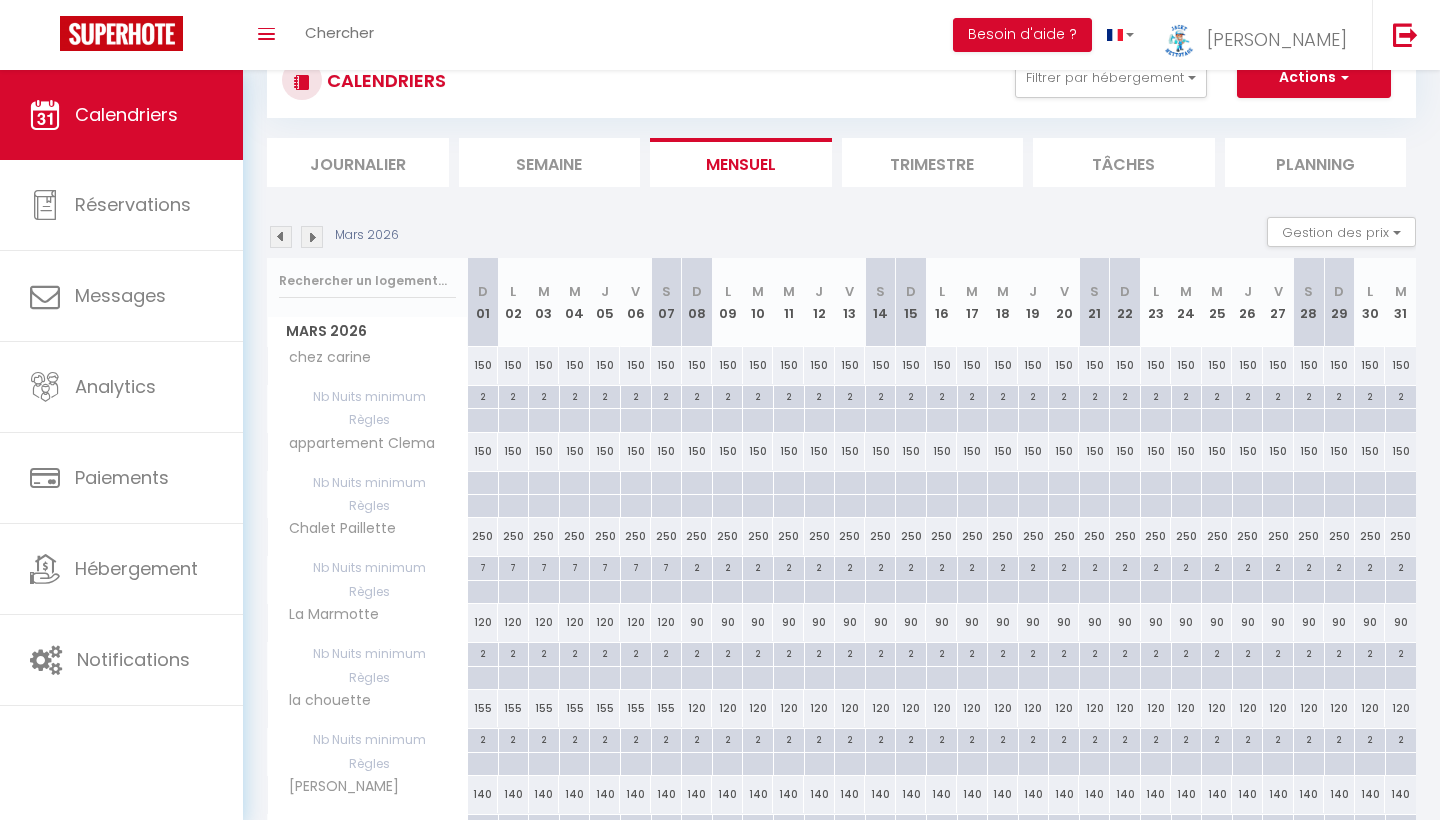 click at bounding box center (281, 237) 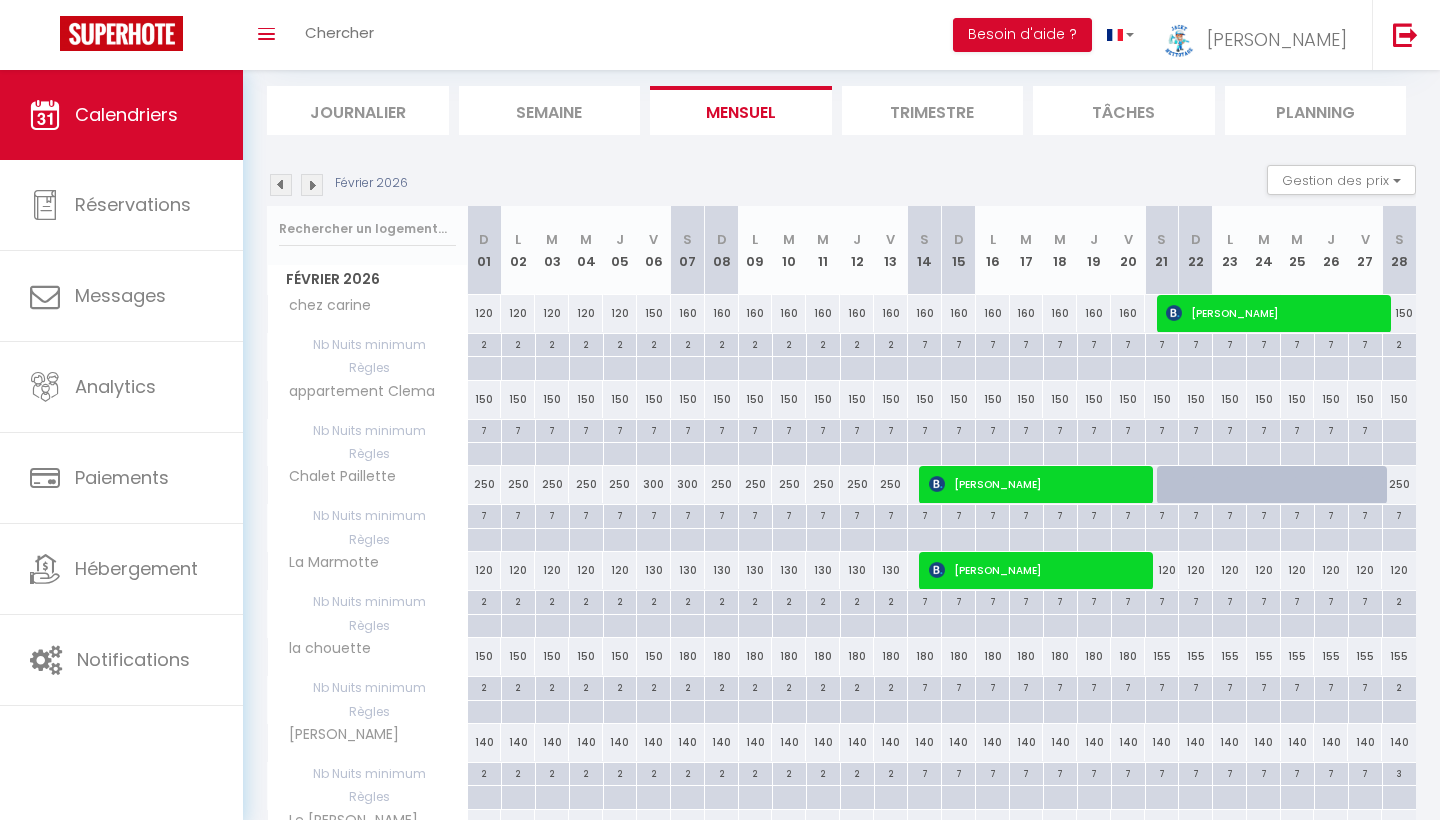 scroll, scrollTop: 137, scrollLeft: 0, axis: vertical 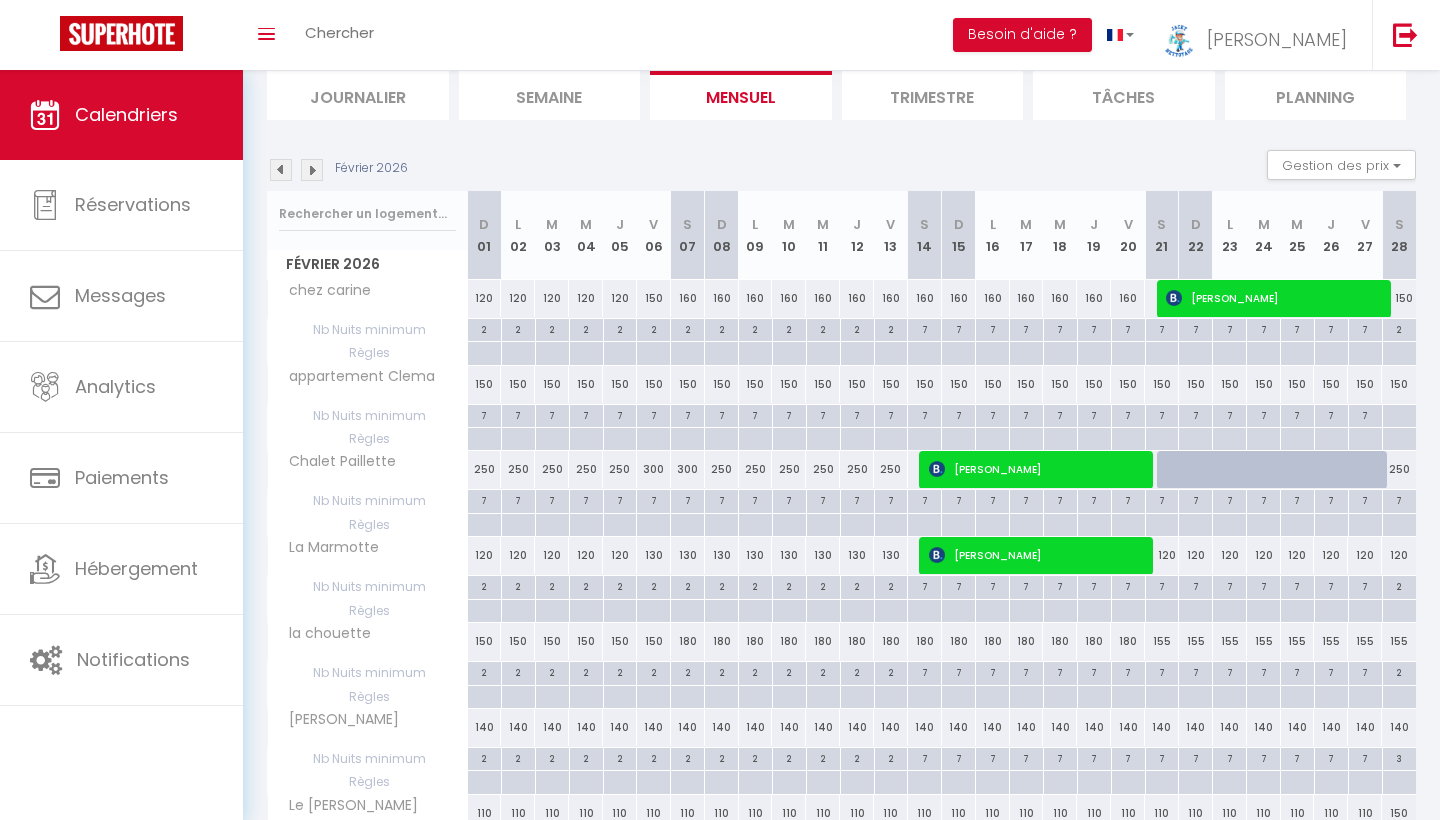 click at bounding box center [1162, 673] 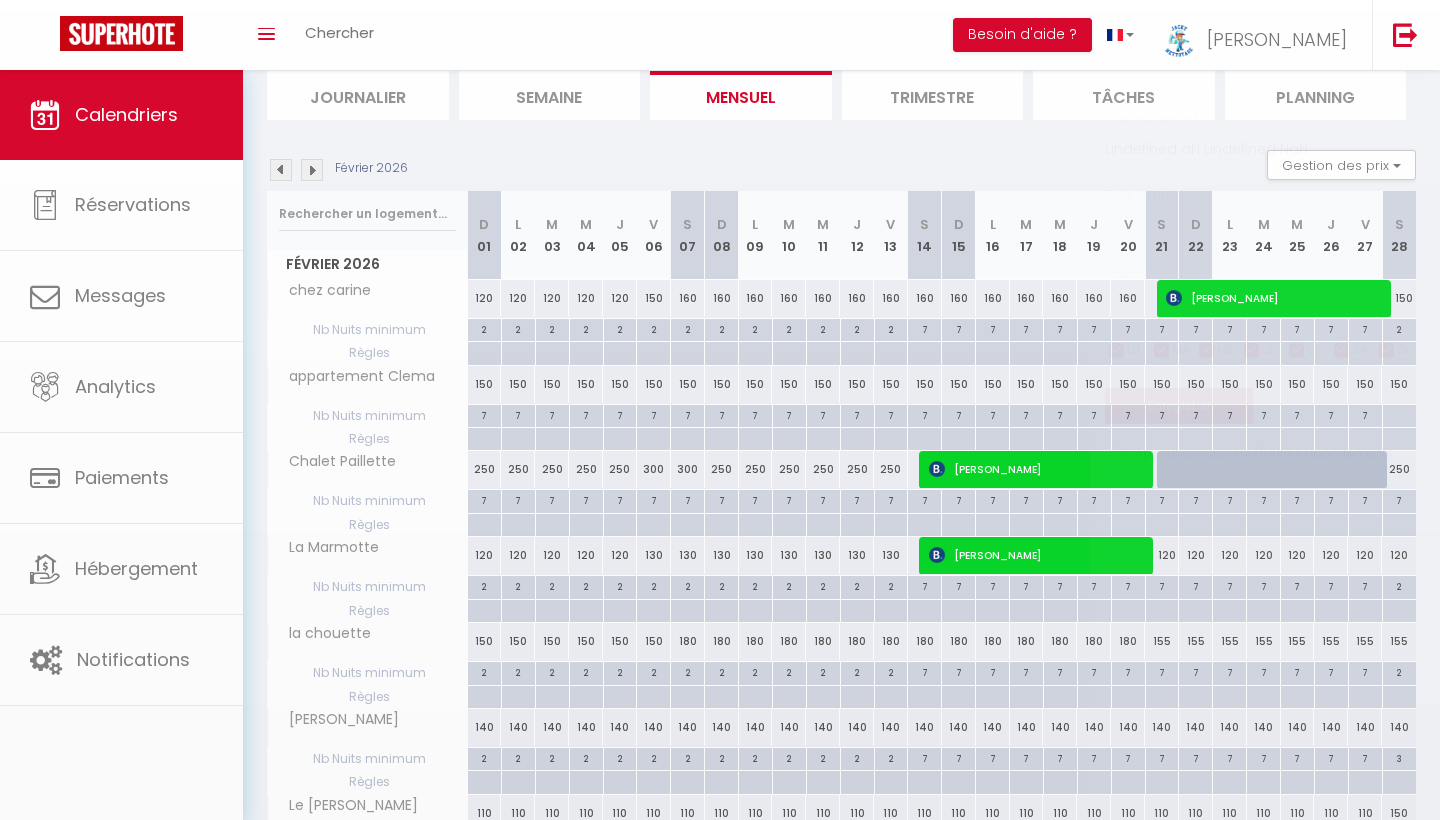type on "[PERSON_NAME] 21 Février 2026" 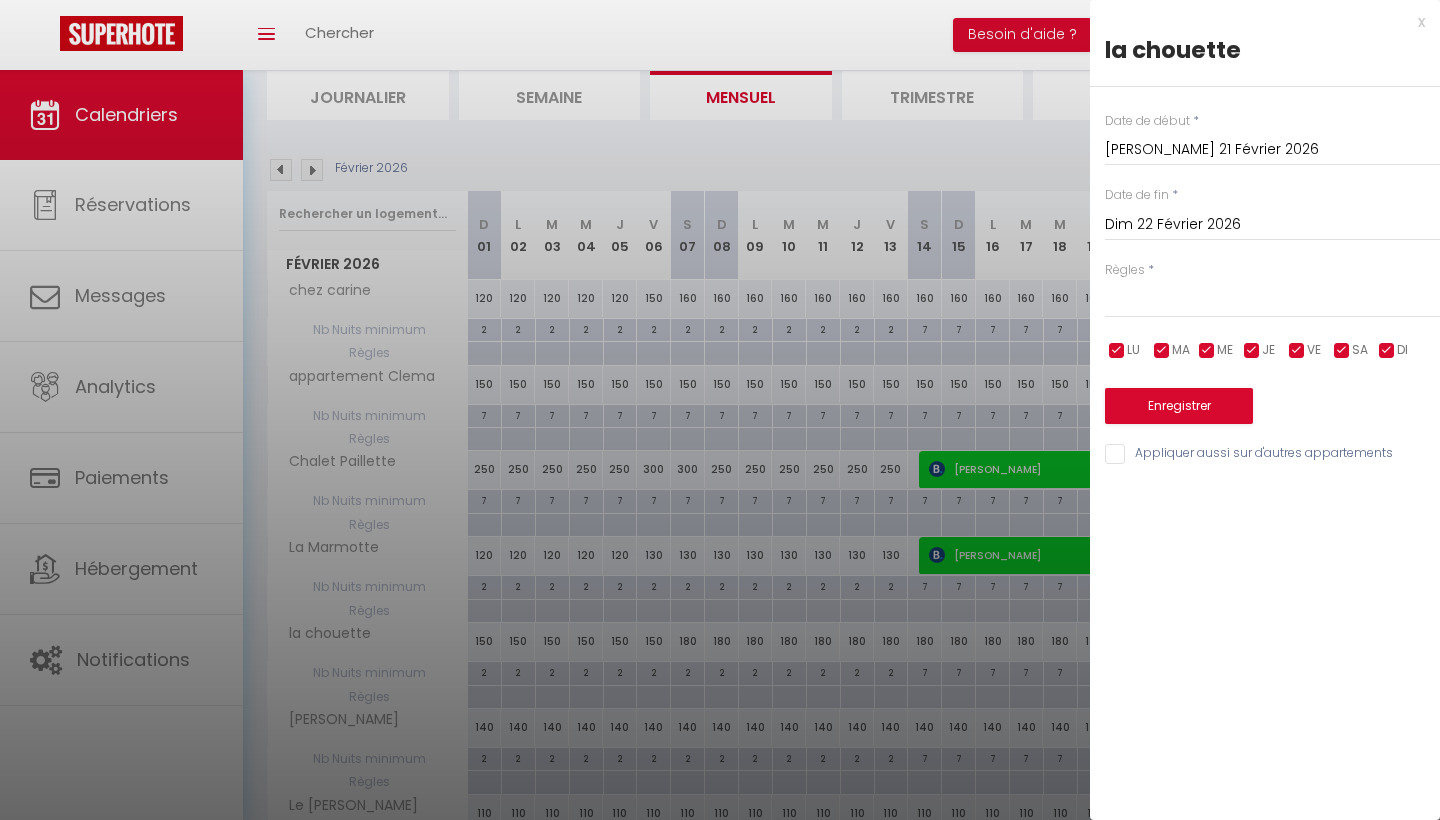 click at bounding box center [1342, 351] 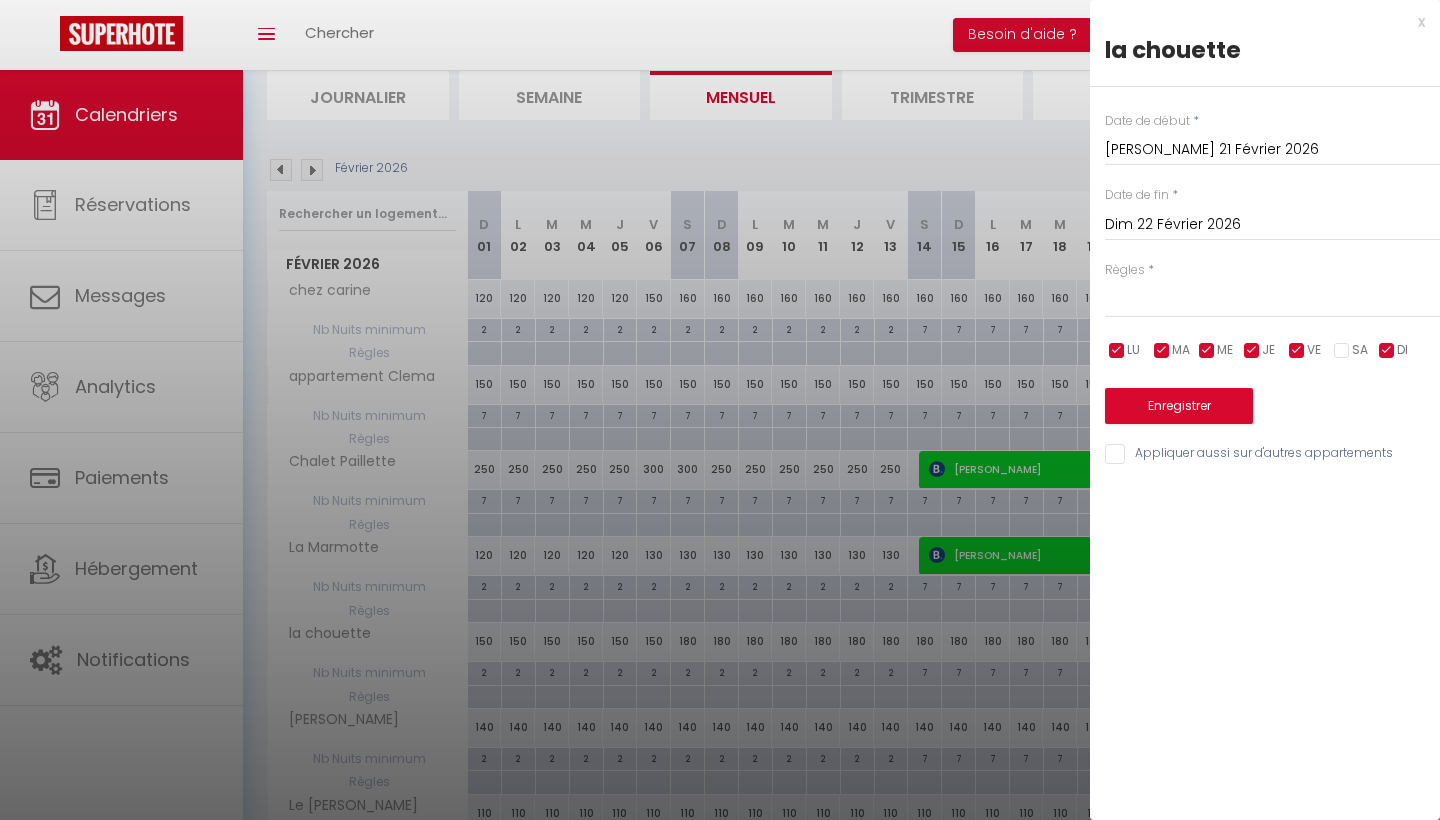 select 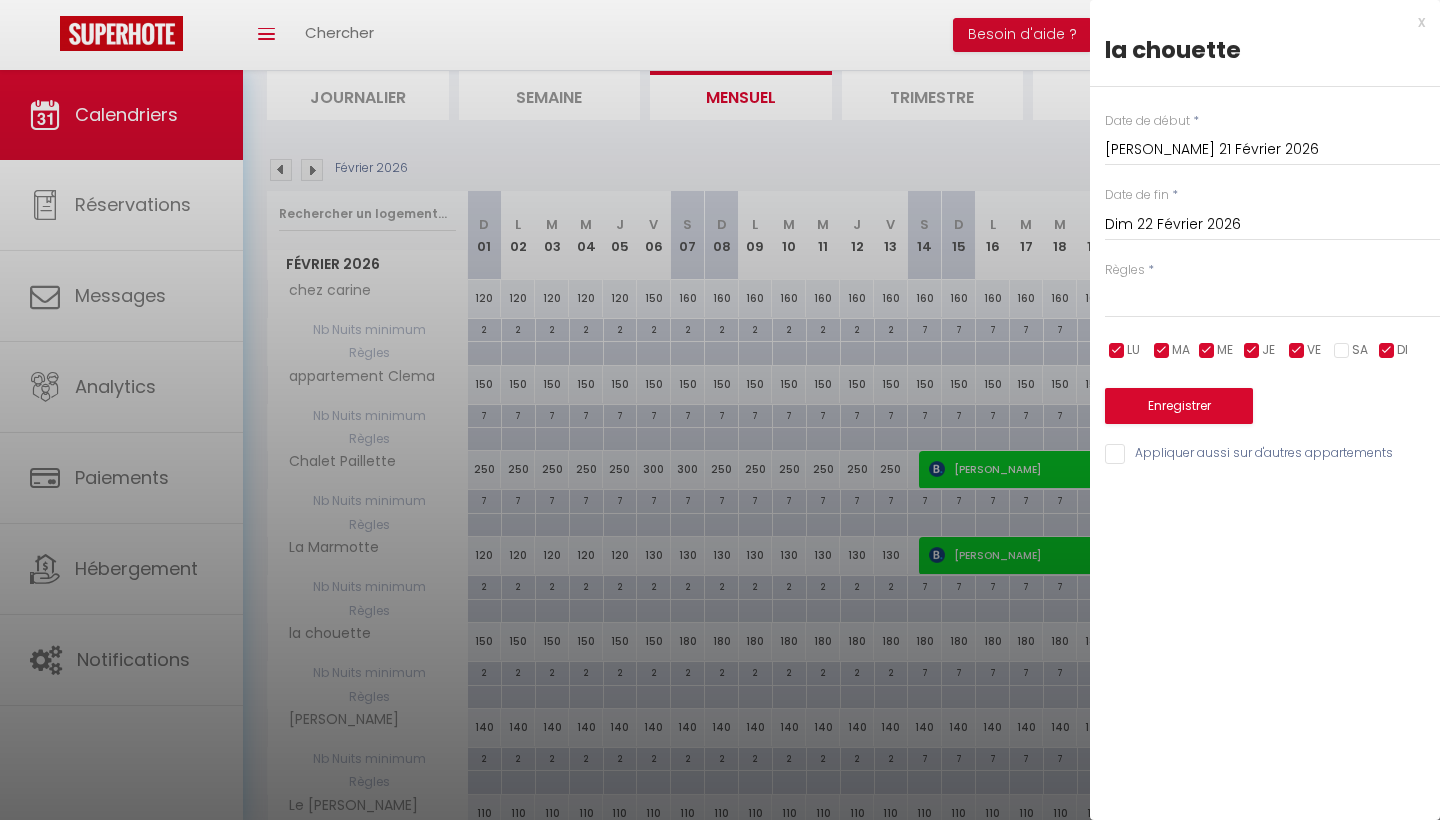 click at bounding box center [1342, 351] 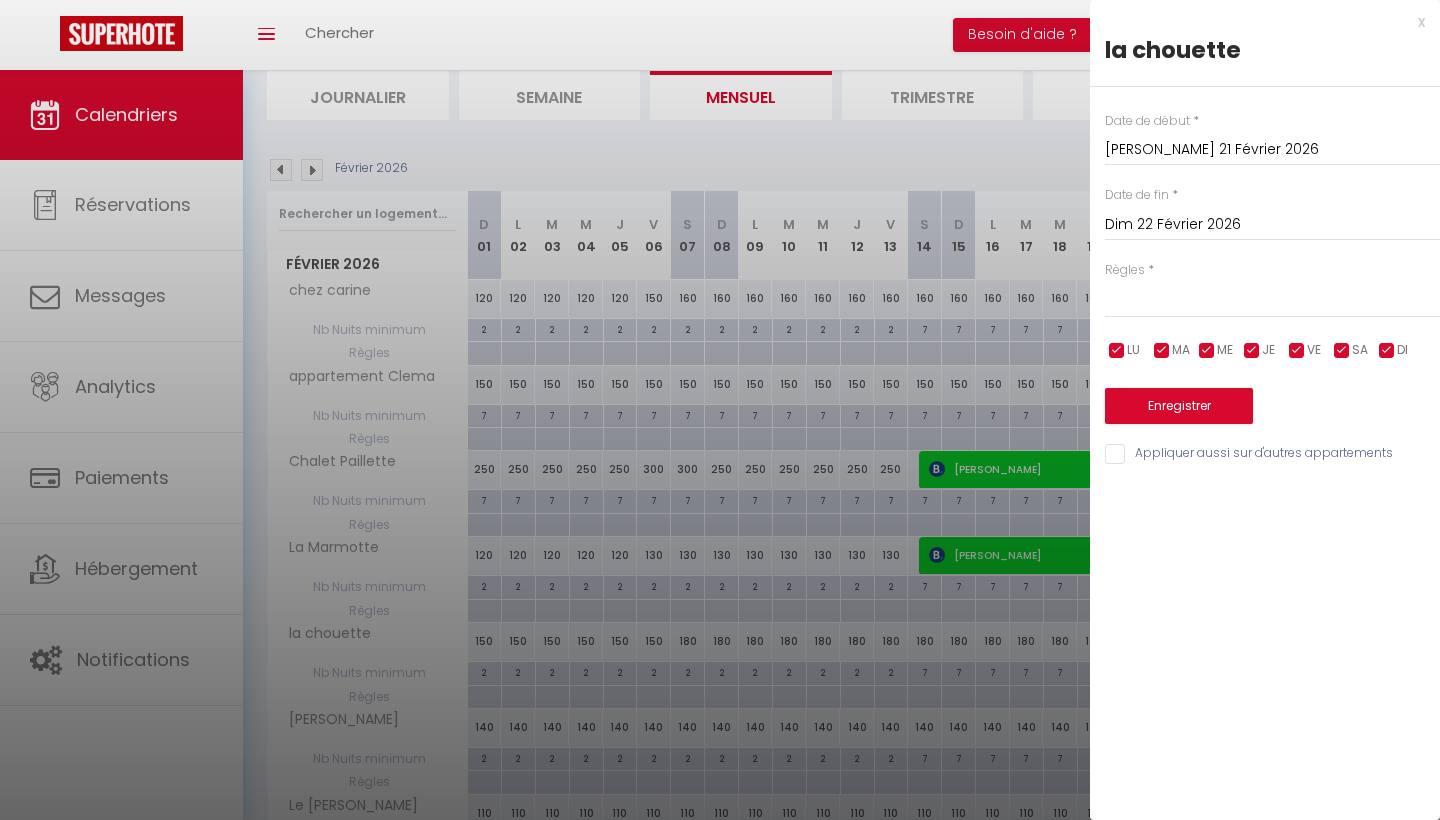 select 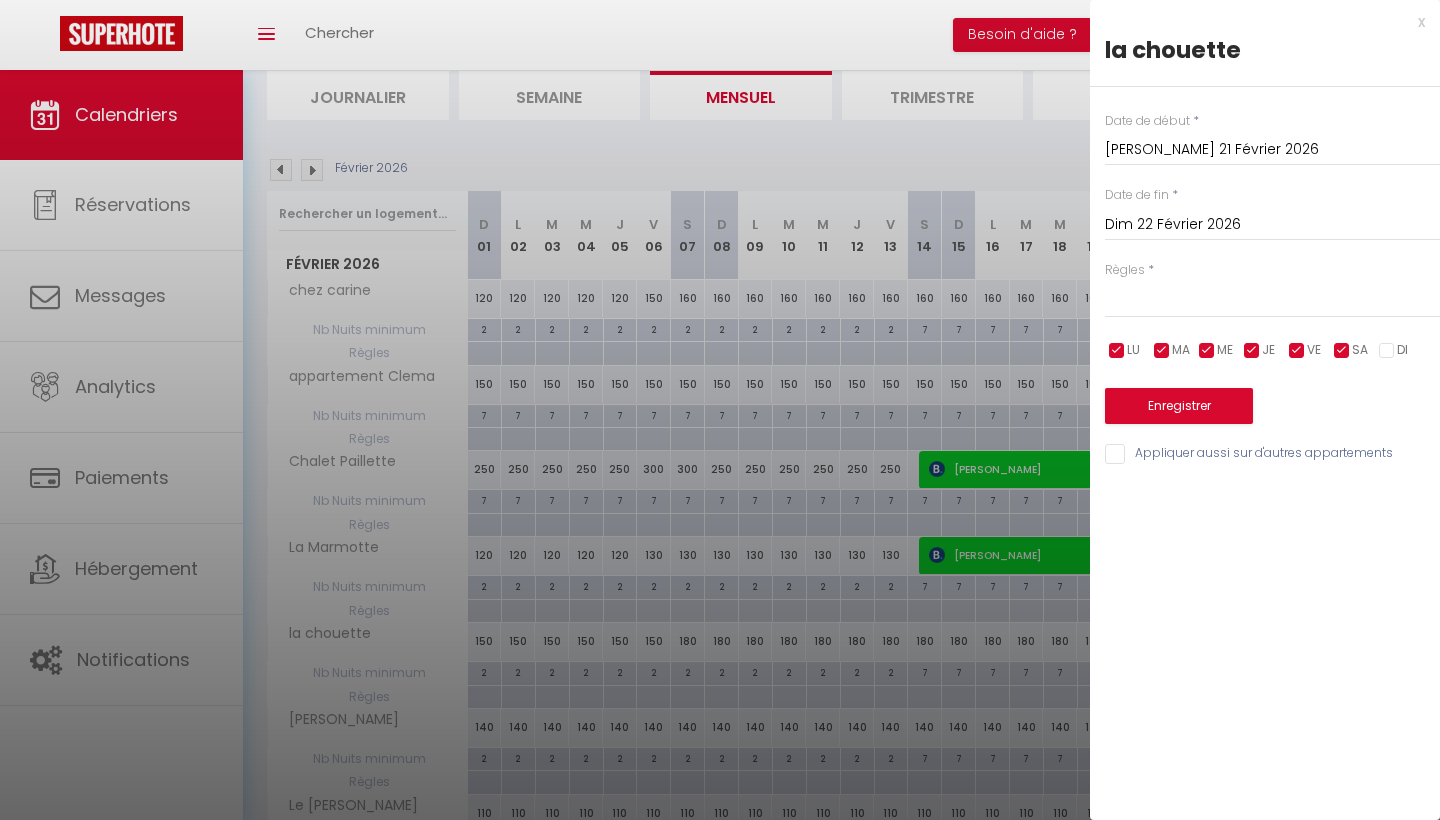 select 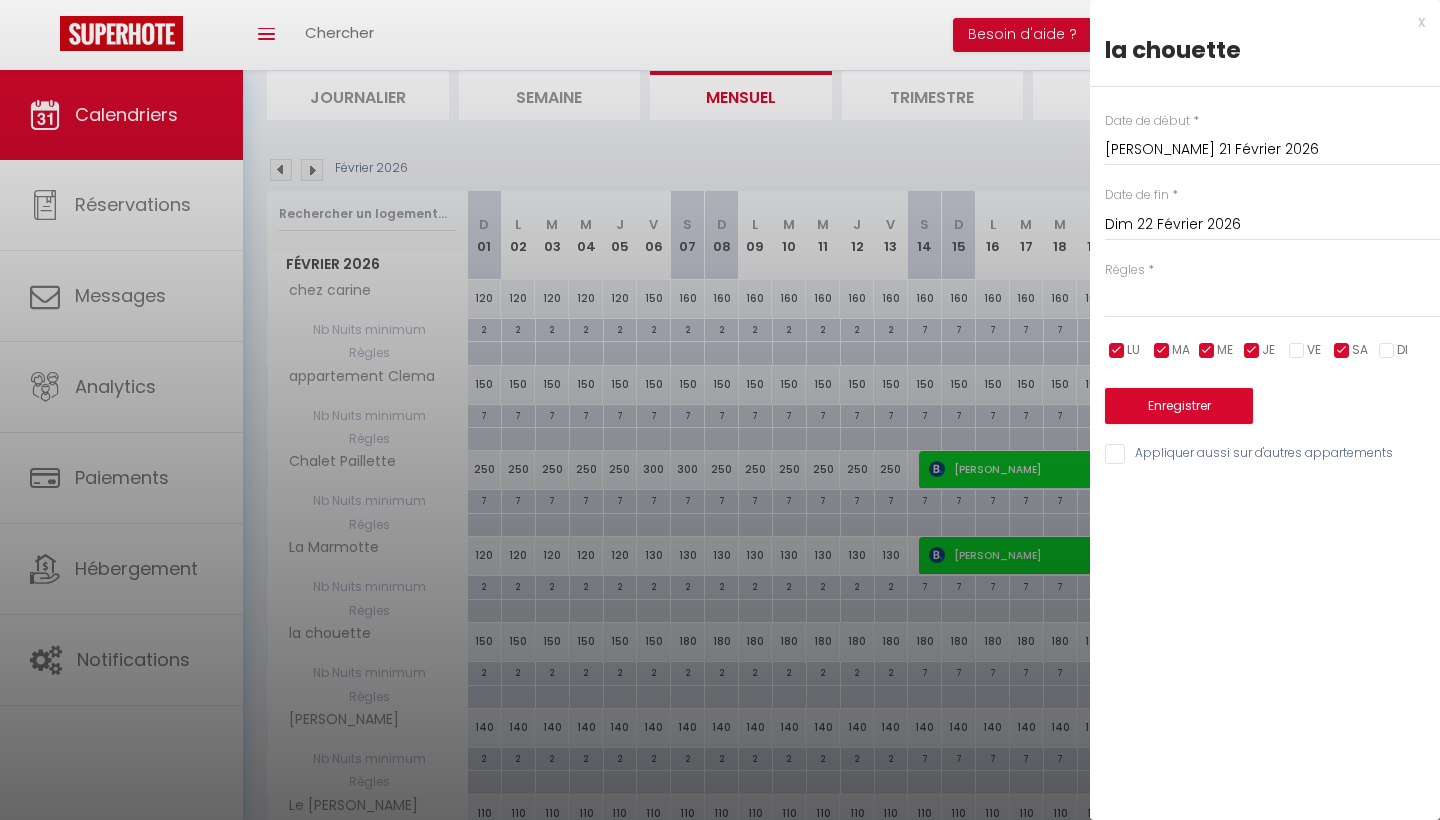 select 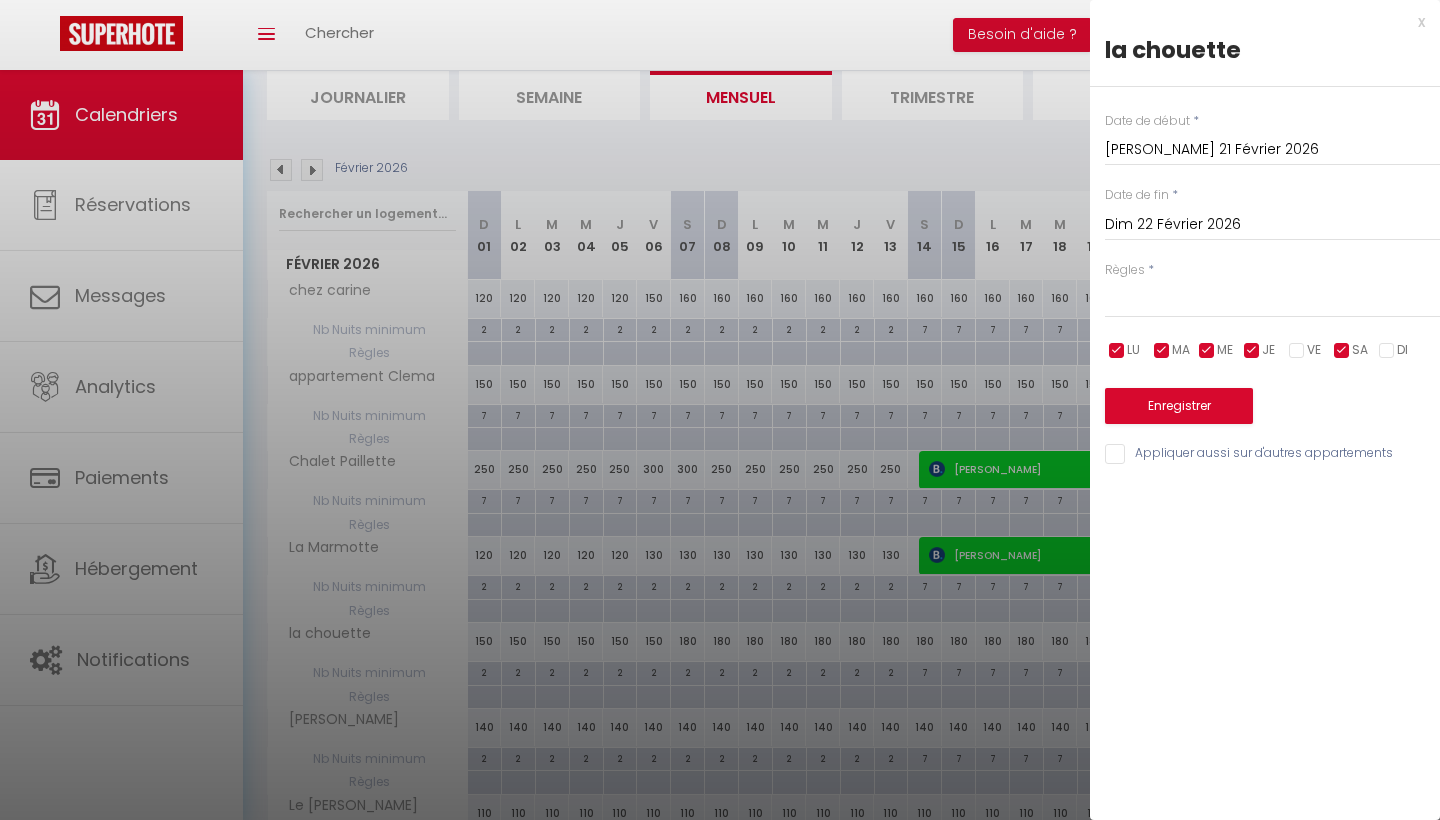 click at bounding box center [1252, 351] 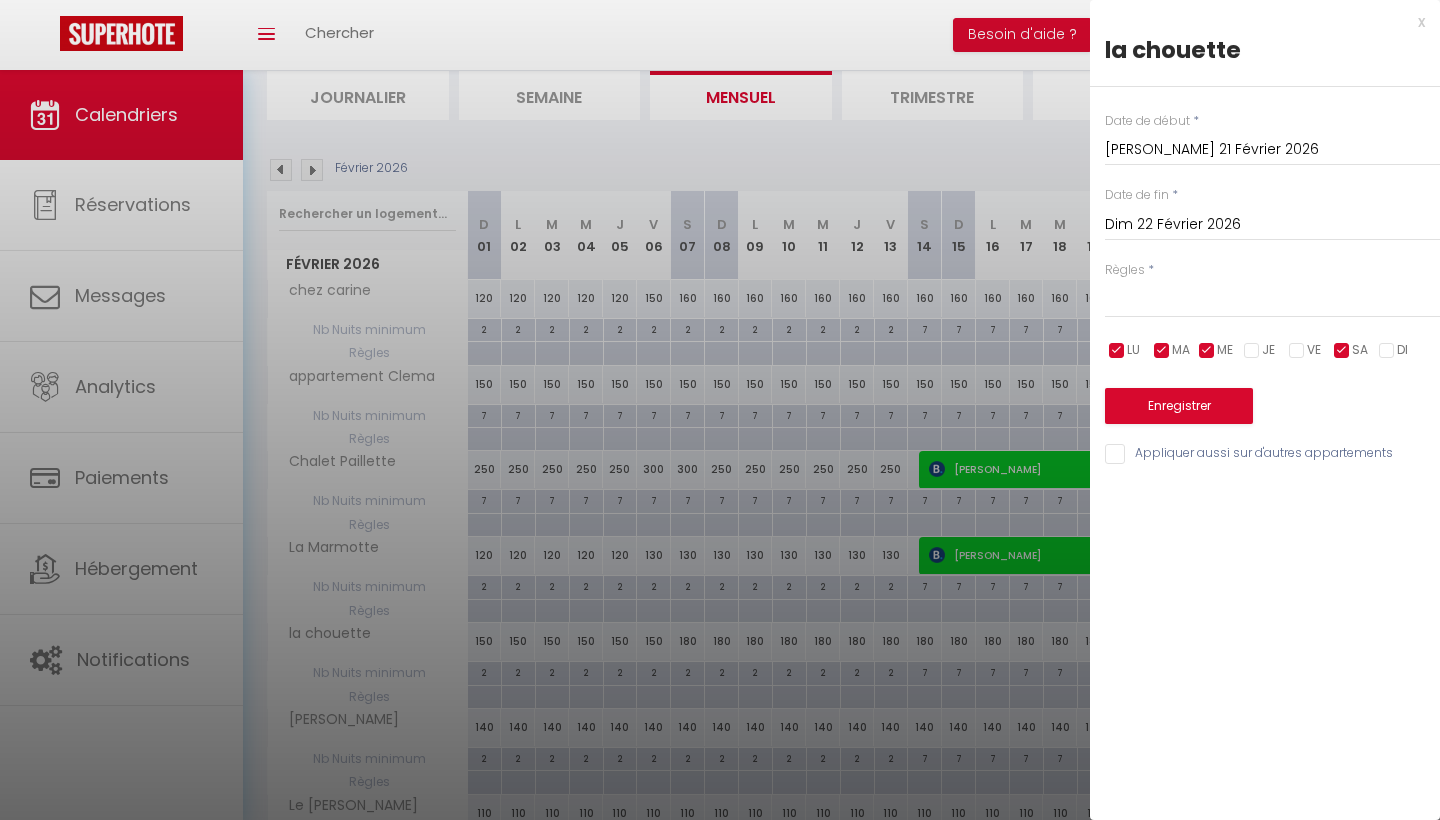 select 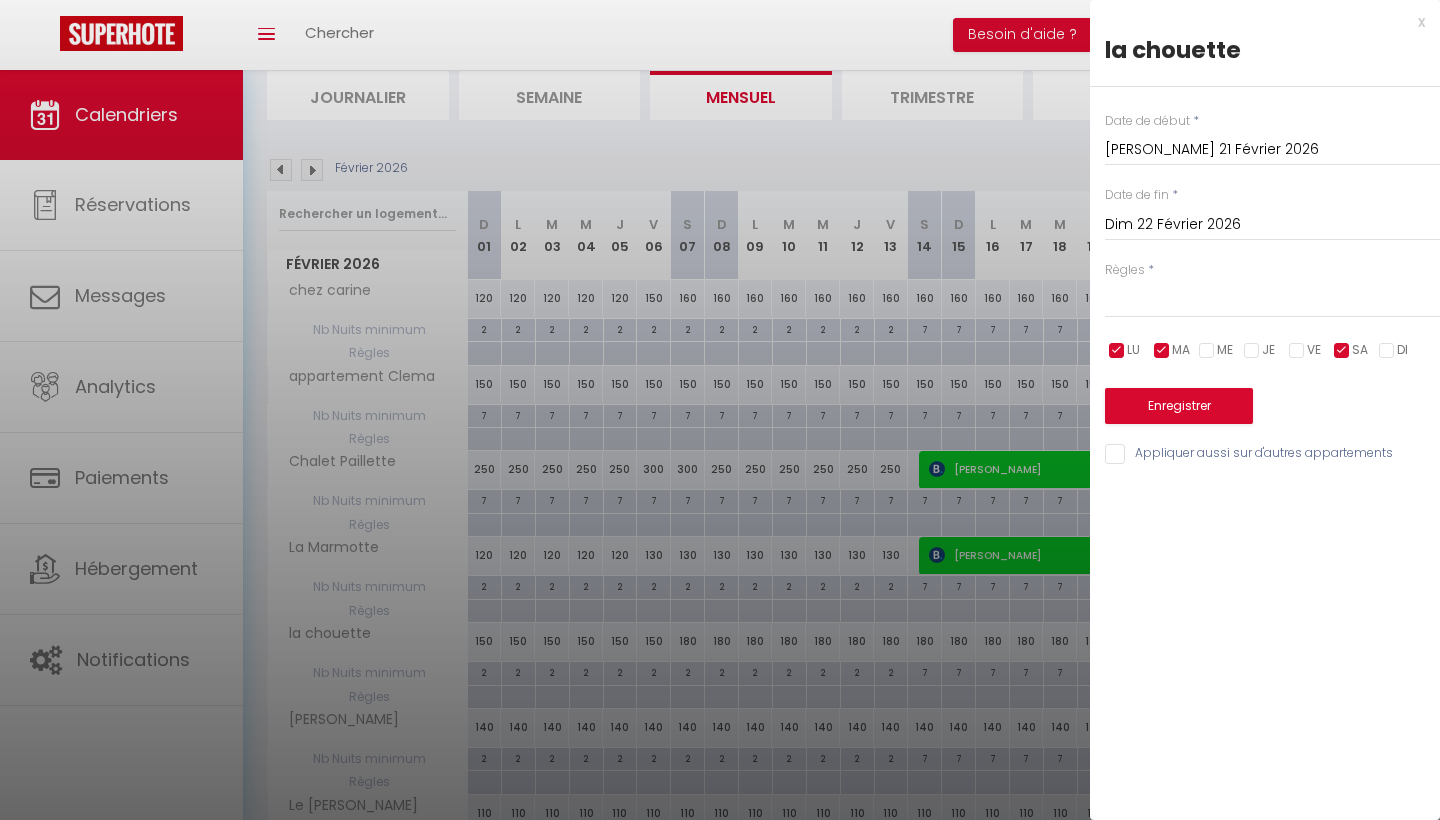 select 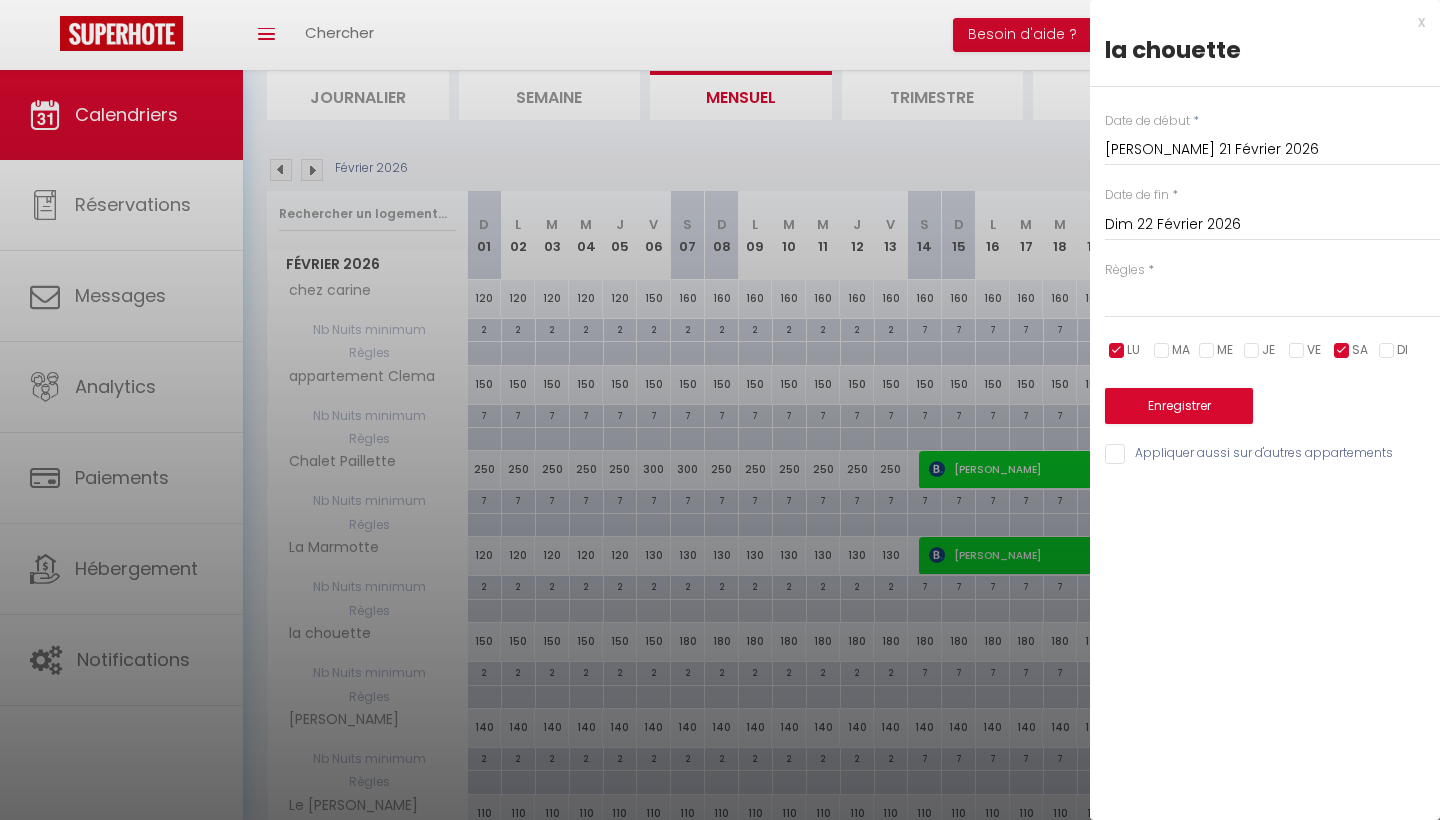 select 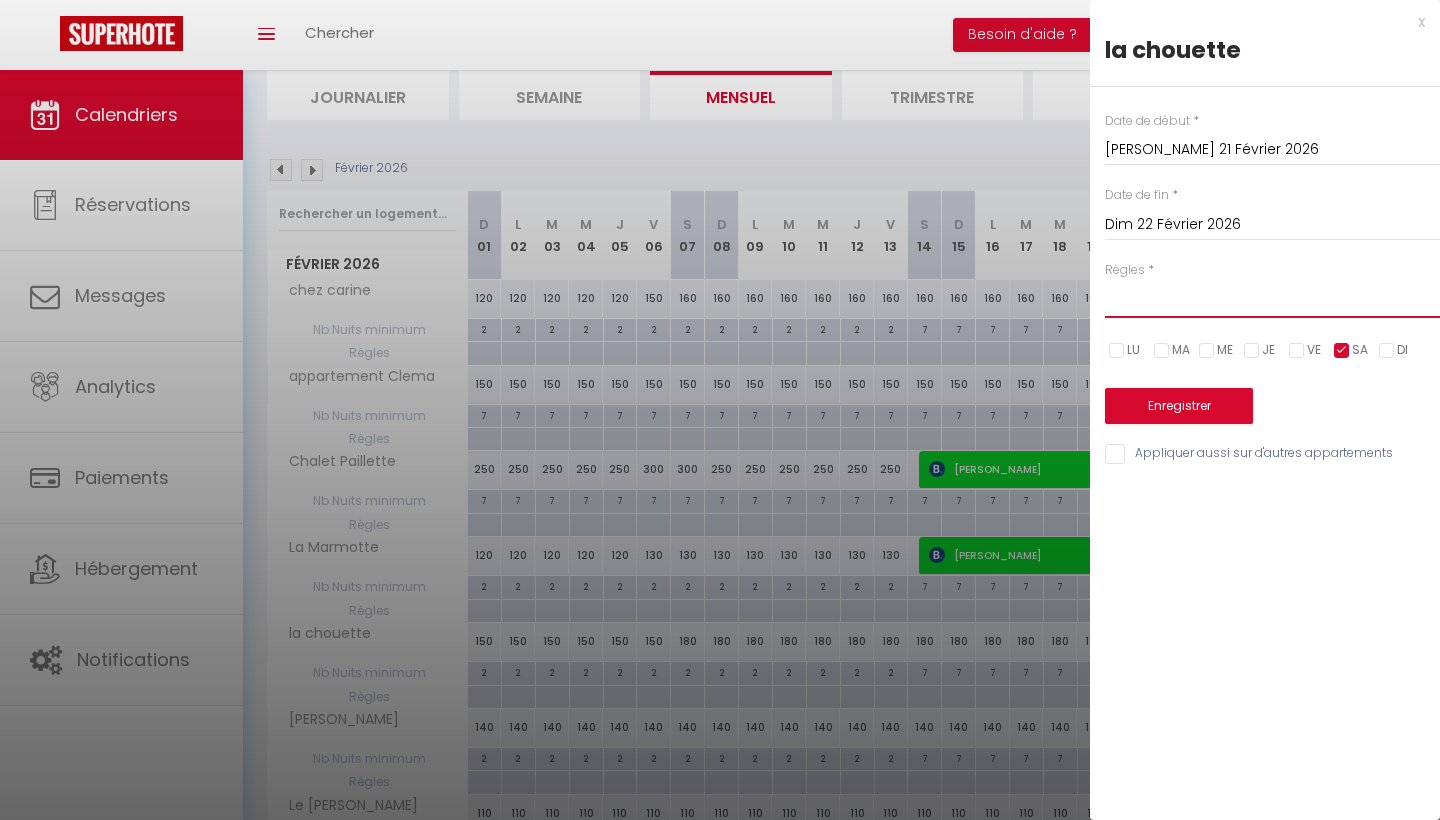 select on "3" 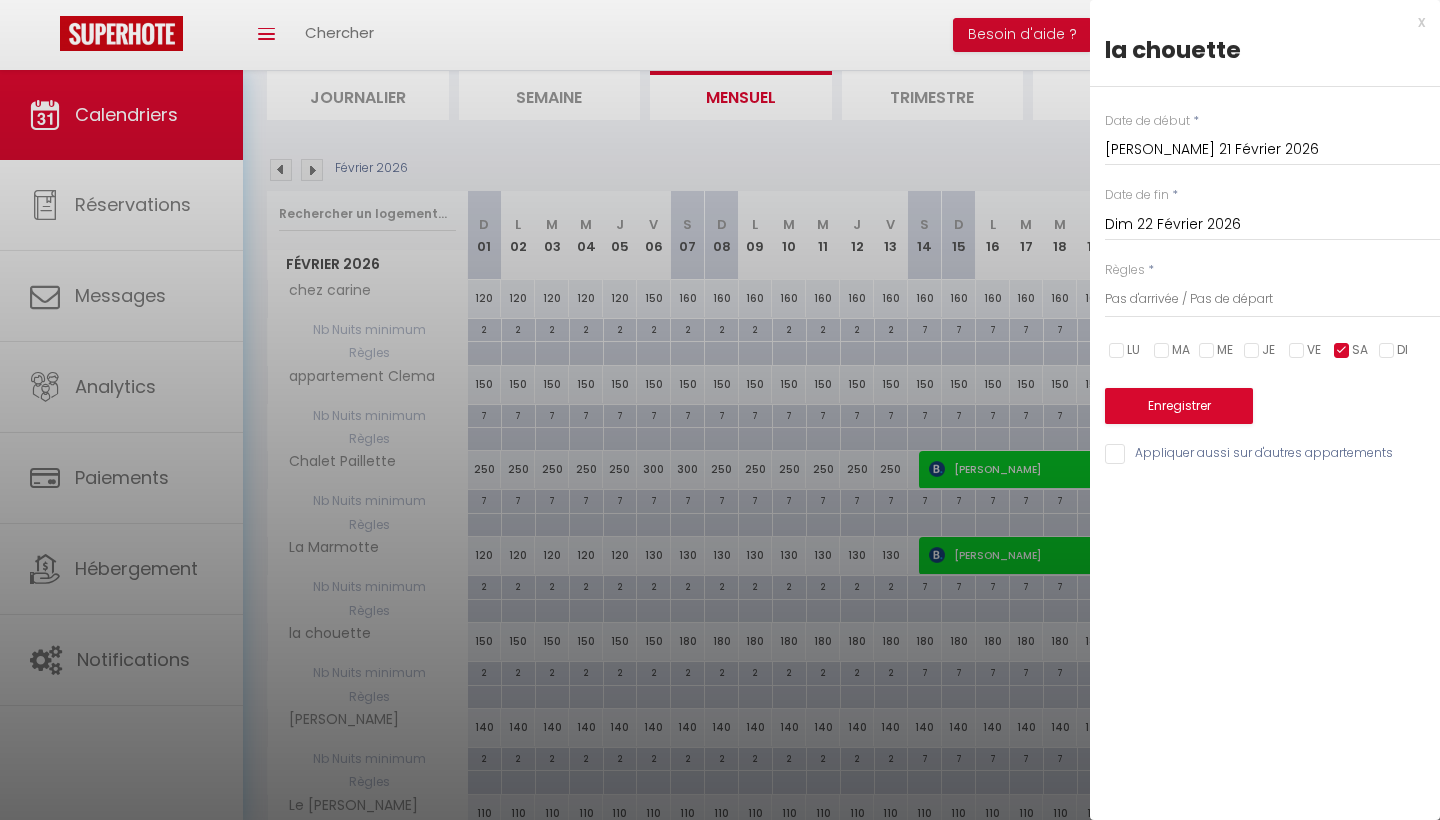 click on "Enregistrer" at bounding box center (1179, 406) 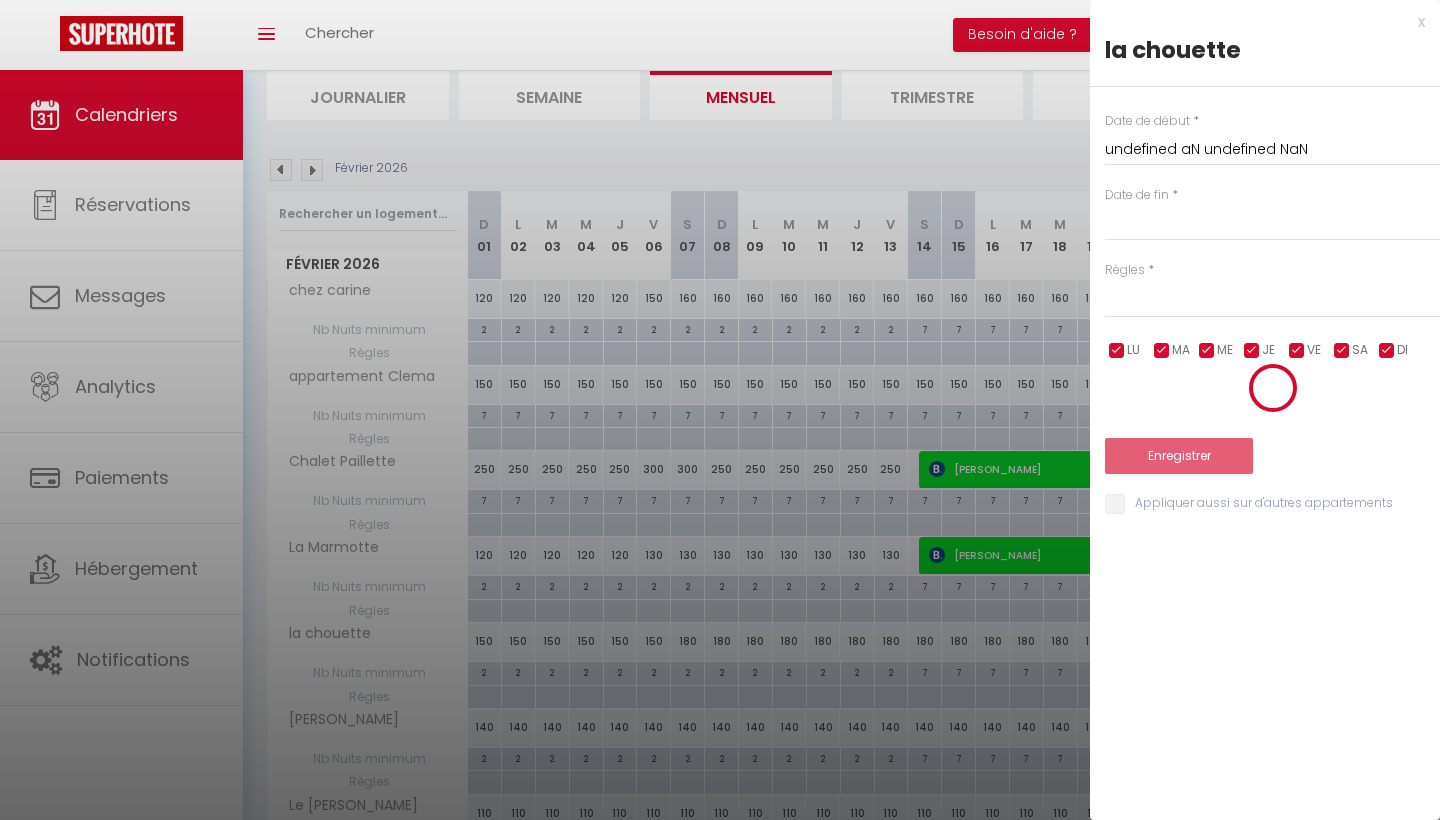 scroll, scrollTop: 70, scrollLeft: 0, axis: vertical 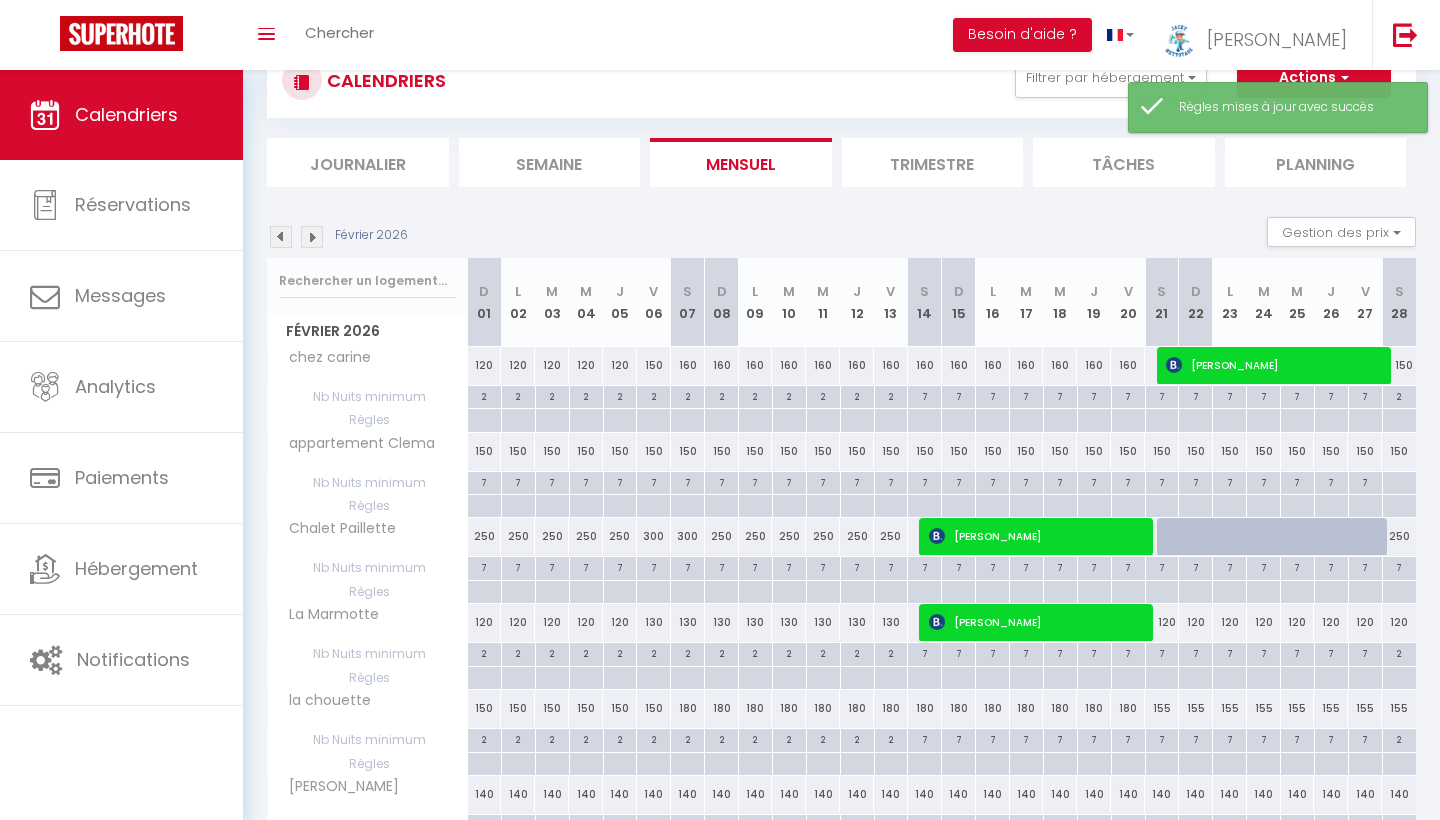 click on "Actions" at bounding box center [1314, 78] 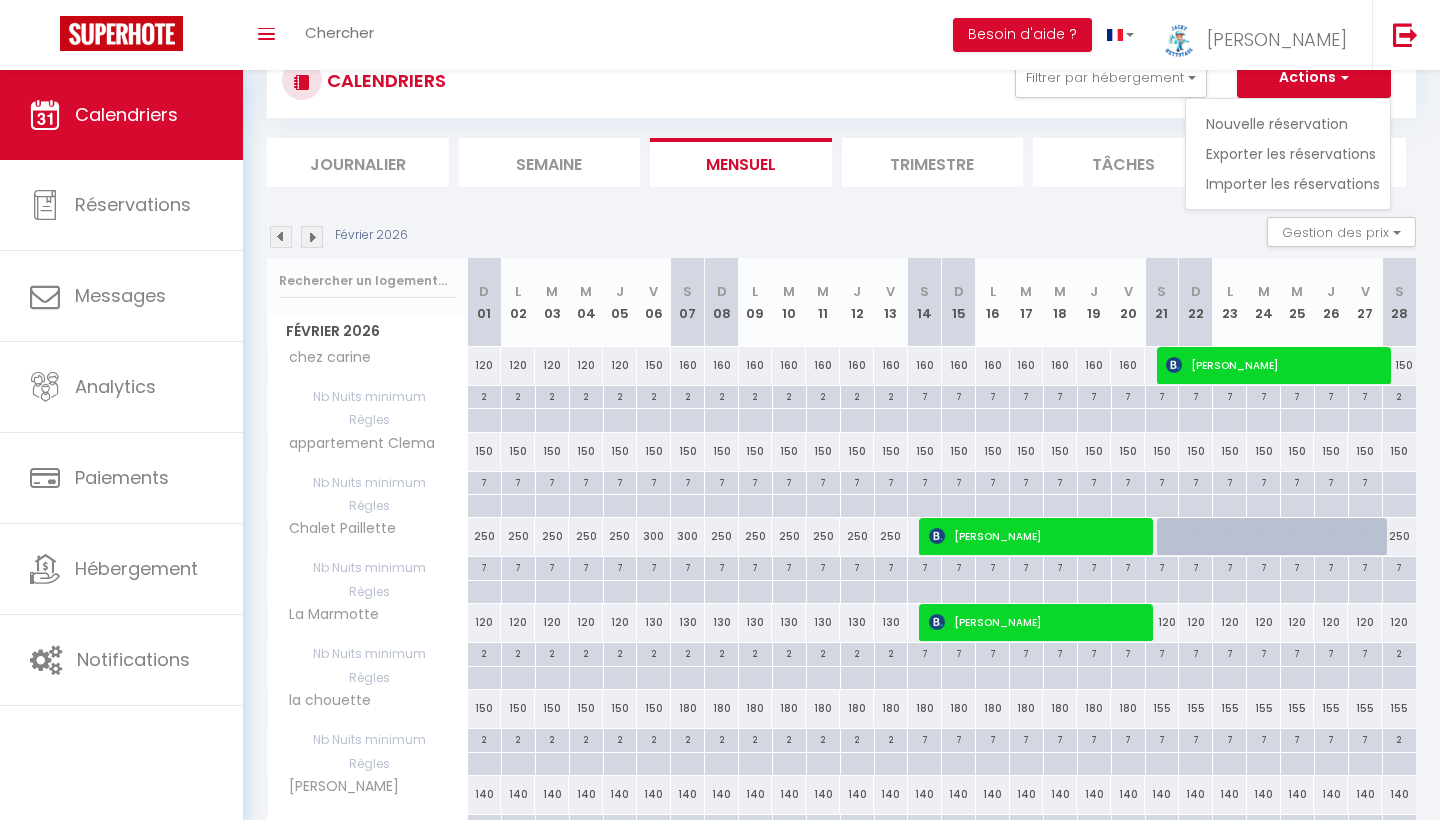 click on "Février 2026
Gestion des prix
Nb Nuits minimum   Règles   Disponibilité           Février 2026
D
01
L
02
M
03
M
04
J
05
V
06
S
07
D
08
L
09
M
10
M
11
J
12
V
13" at bounding box center (841, 755) 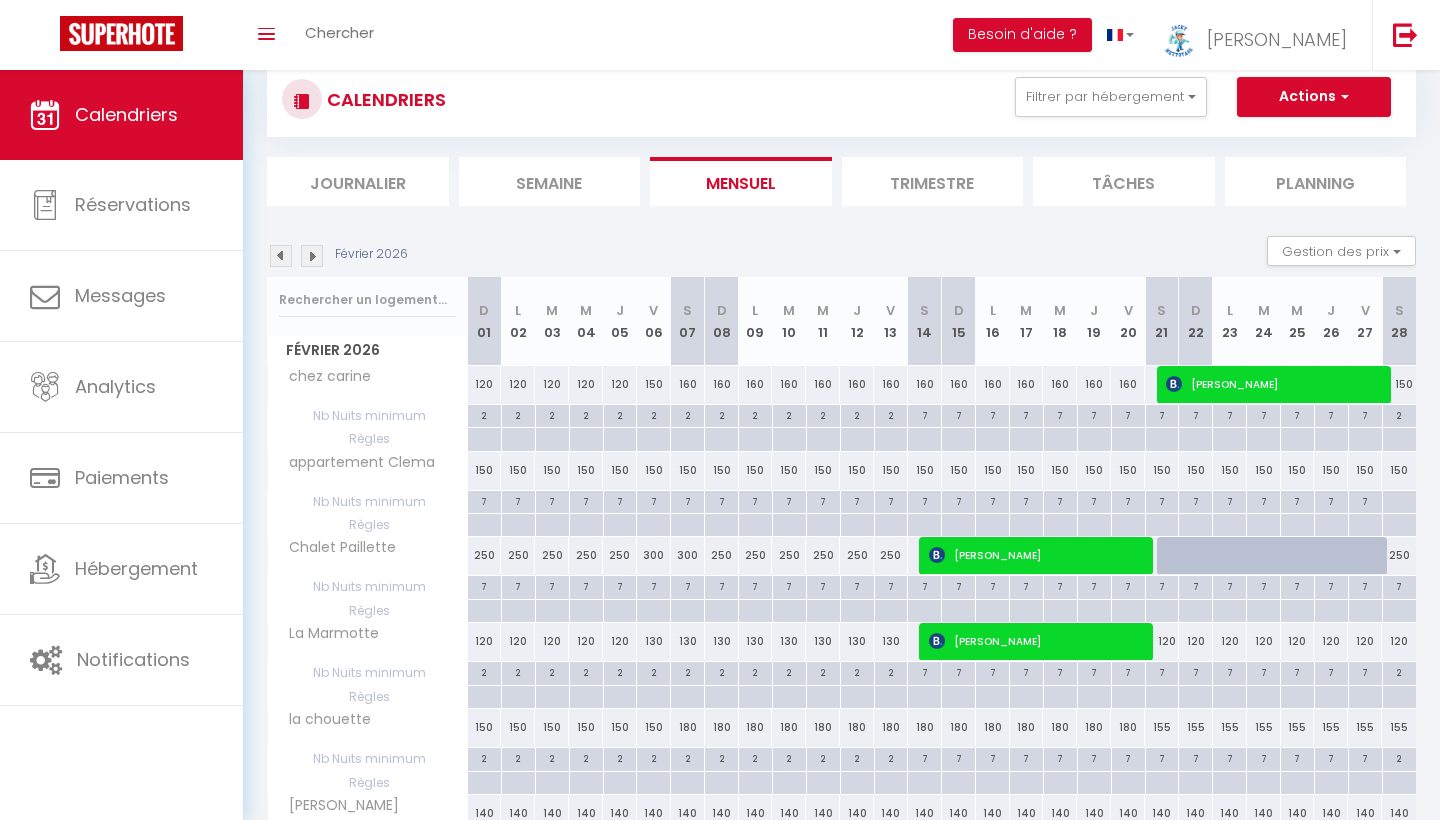 scroll, scrollTop: 44, scrollLeft: 0, axis: vertical 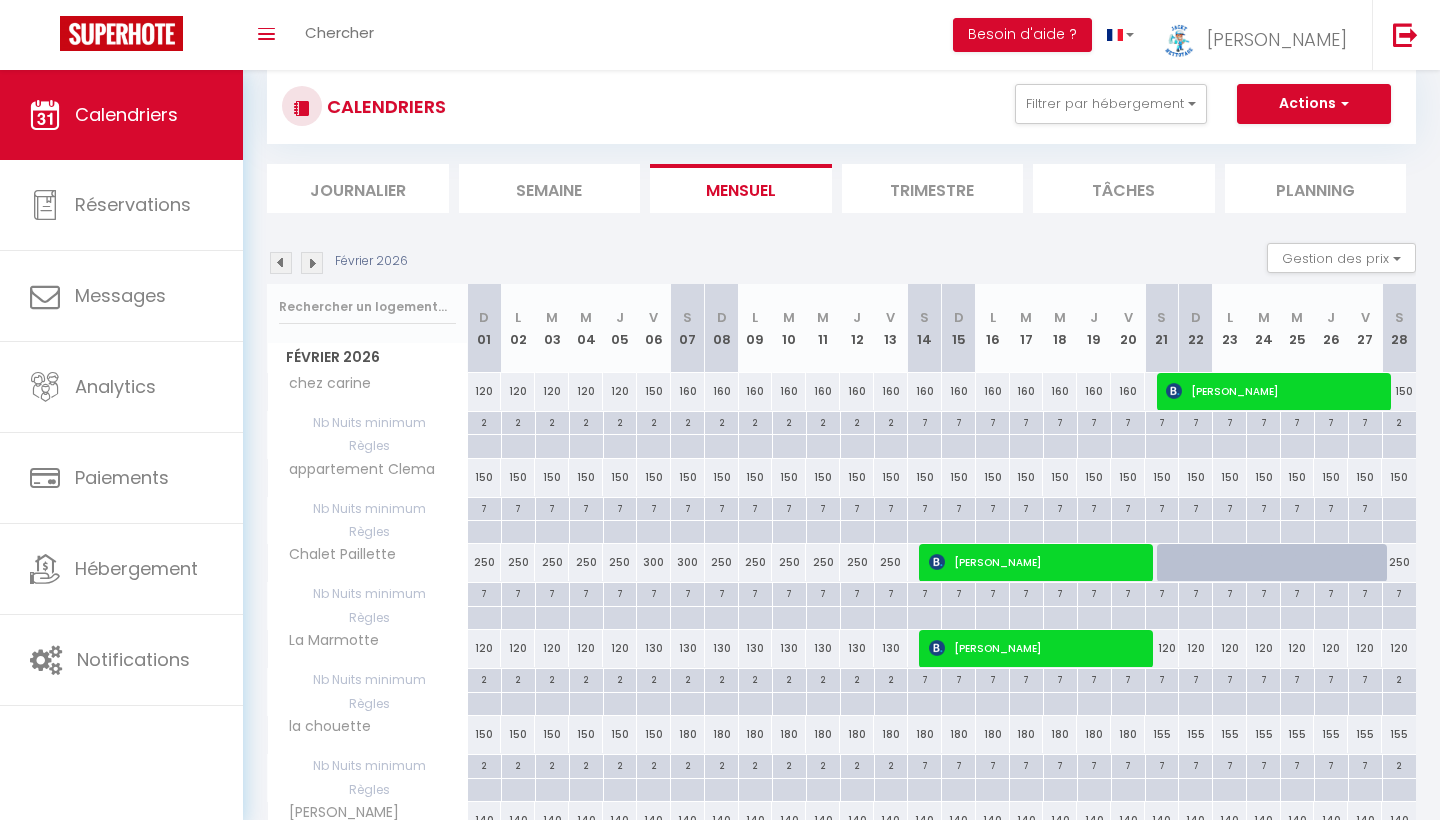 click at bounding box center (484, 509) 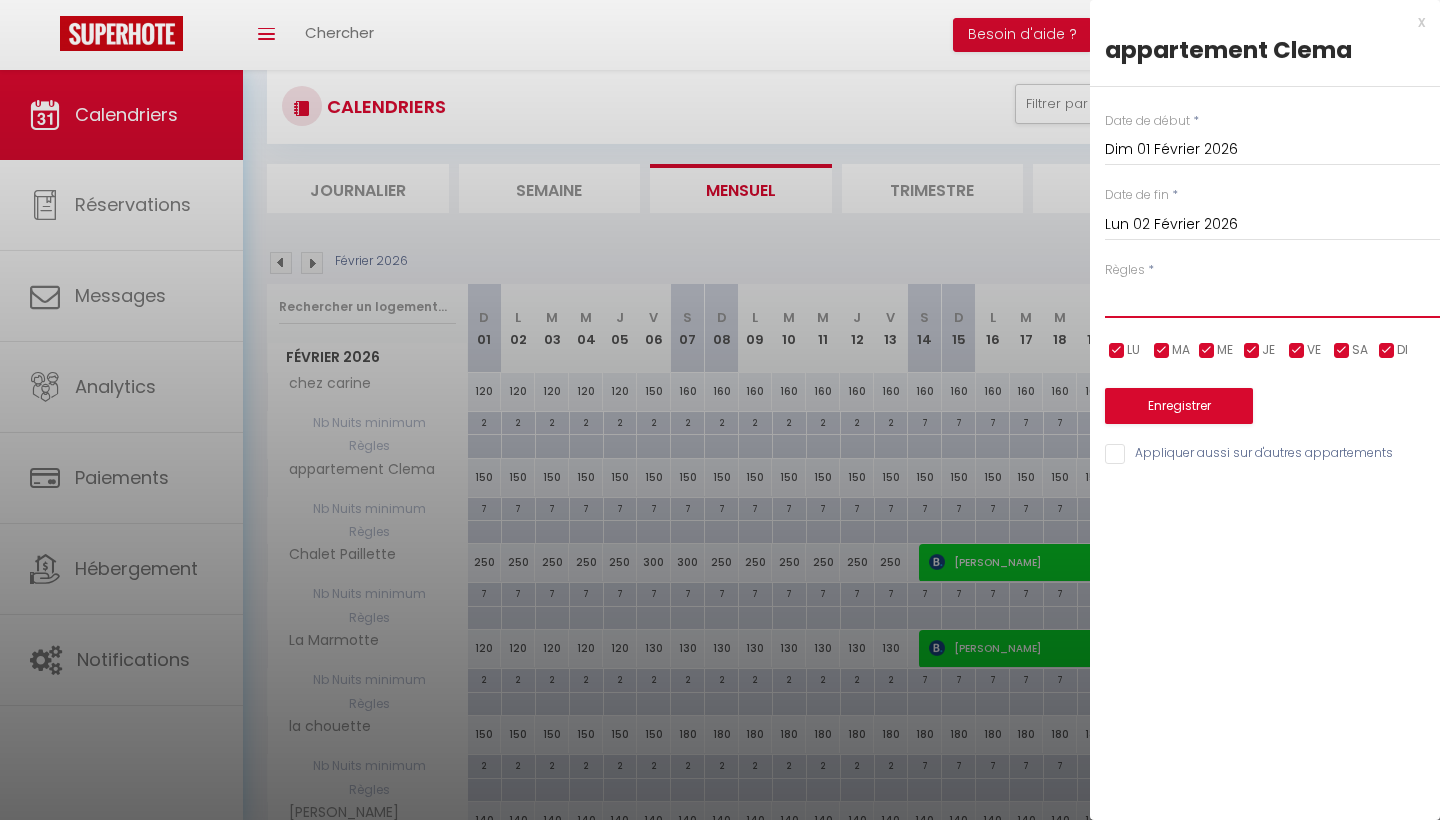 select on "0" 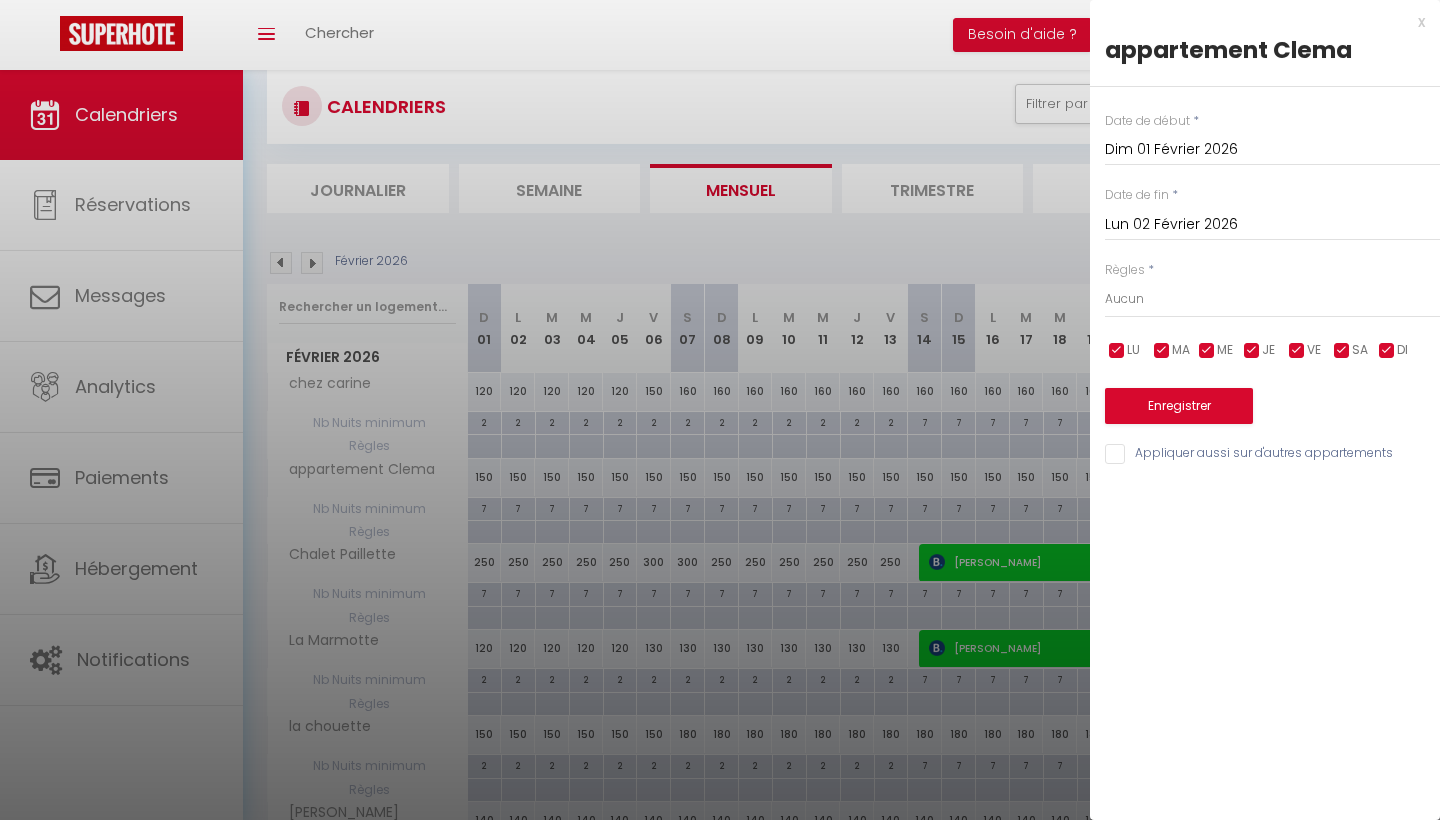 click on "Lun 02 Février 2026" at bounding box center (1272, 225) 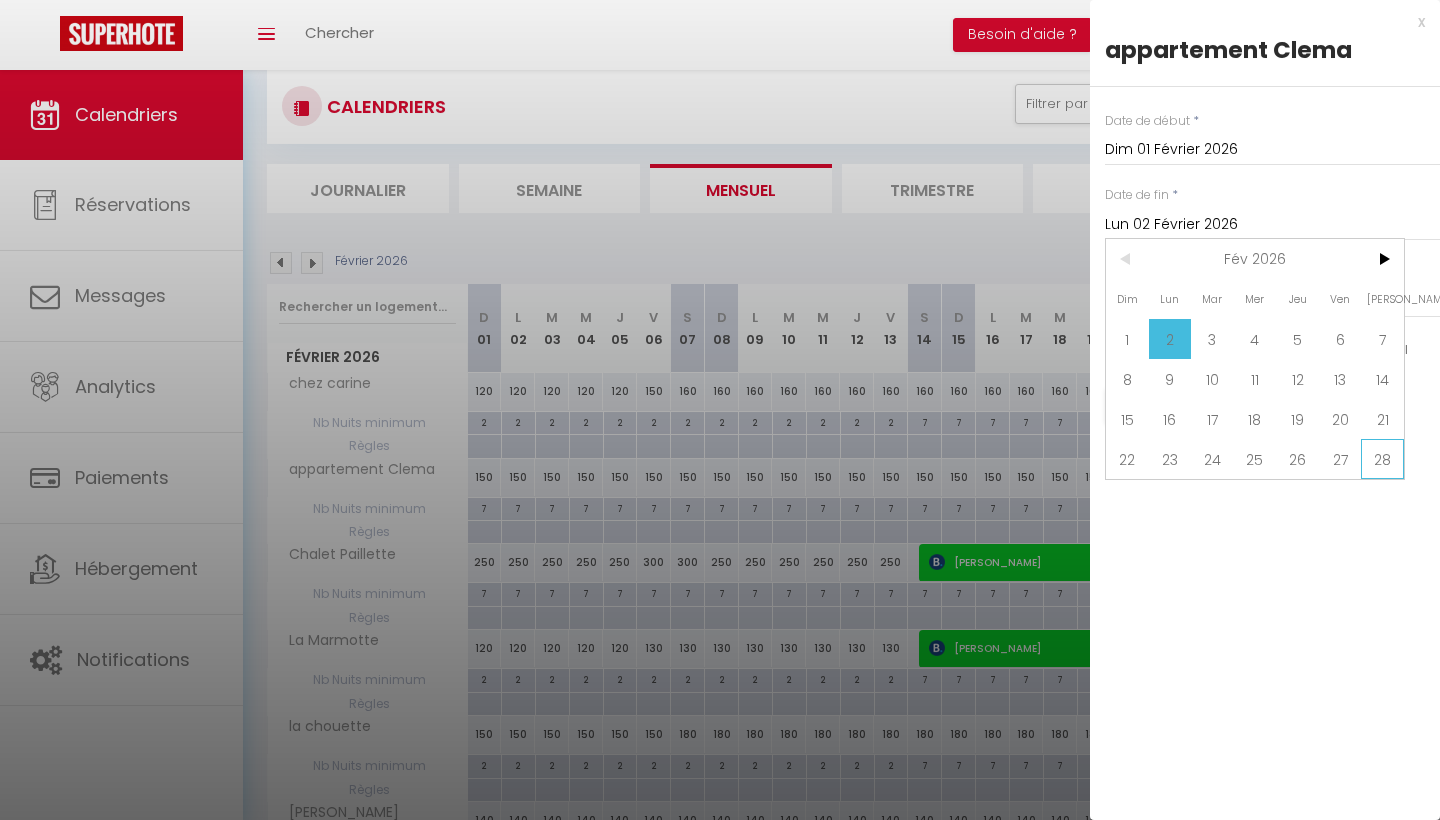 click on "28" at bounding box center [1382, 459] 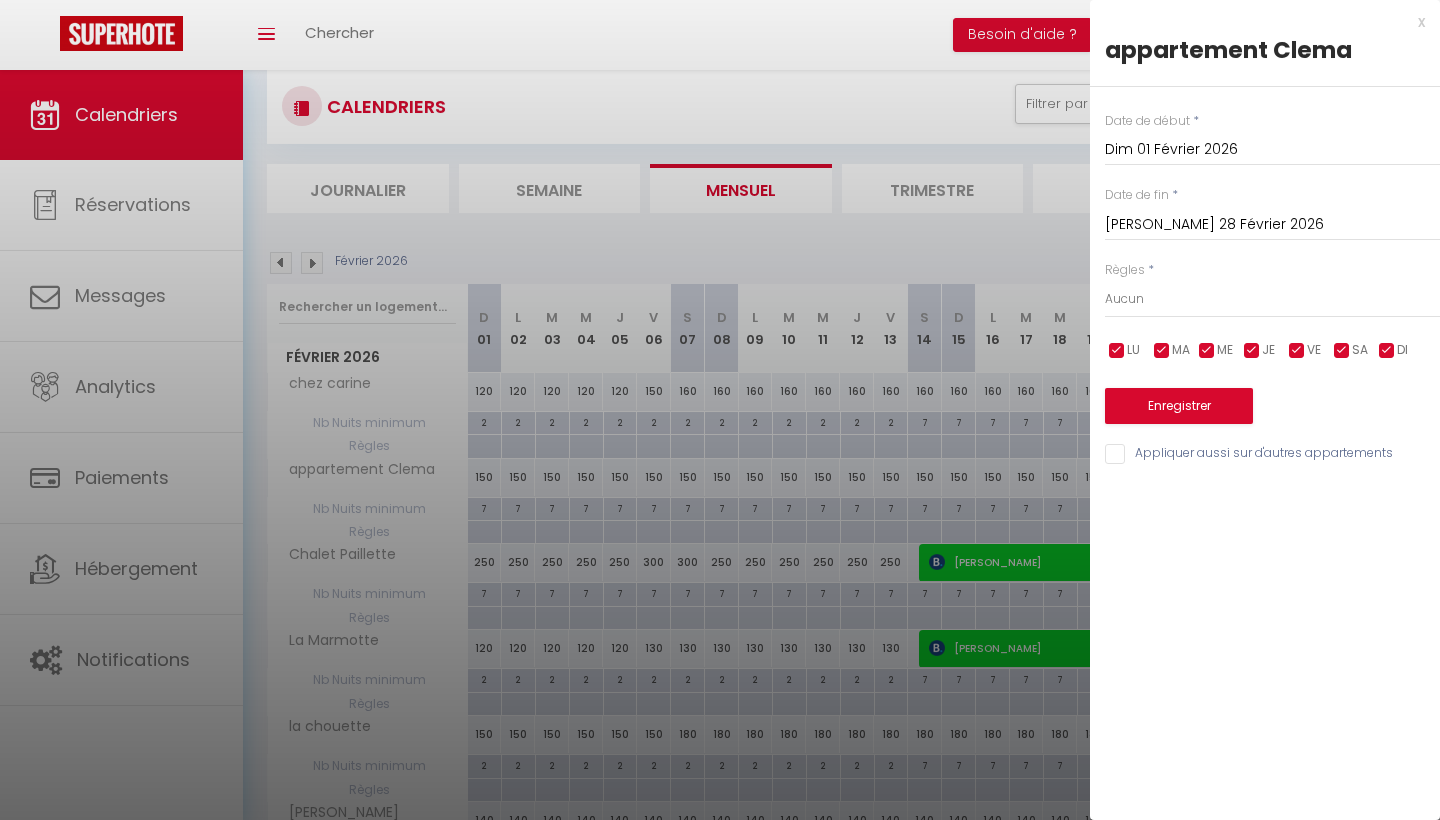 click on "Enregistrer" at bounding box center [1179, 406] 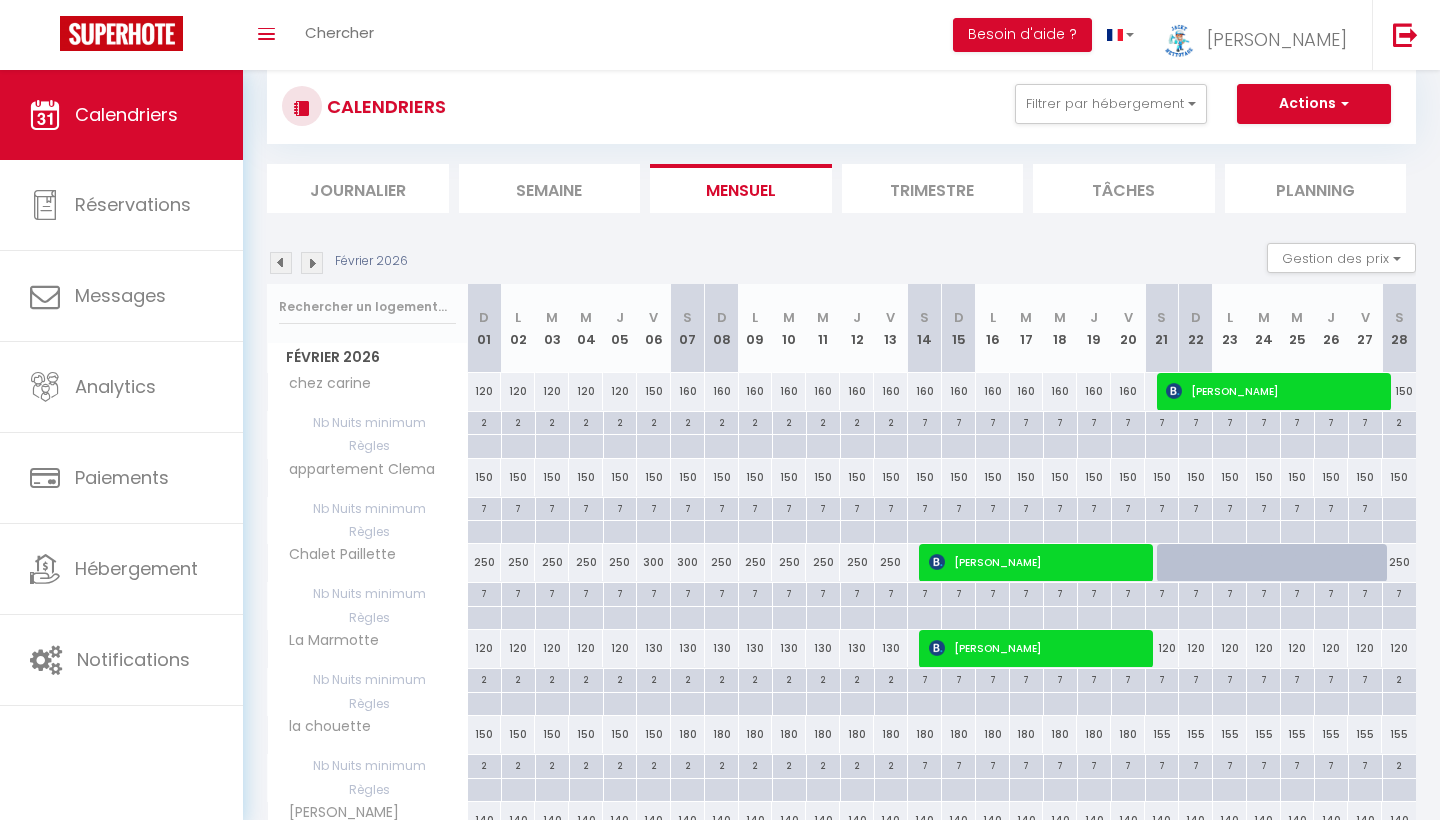 click on "Actions" at bounding box center (1314, 104) 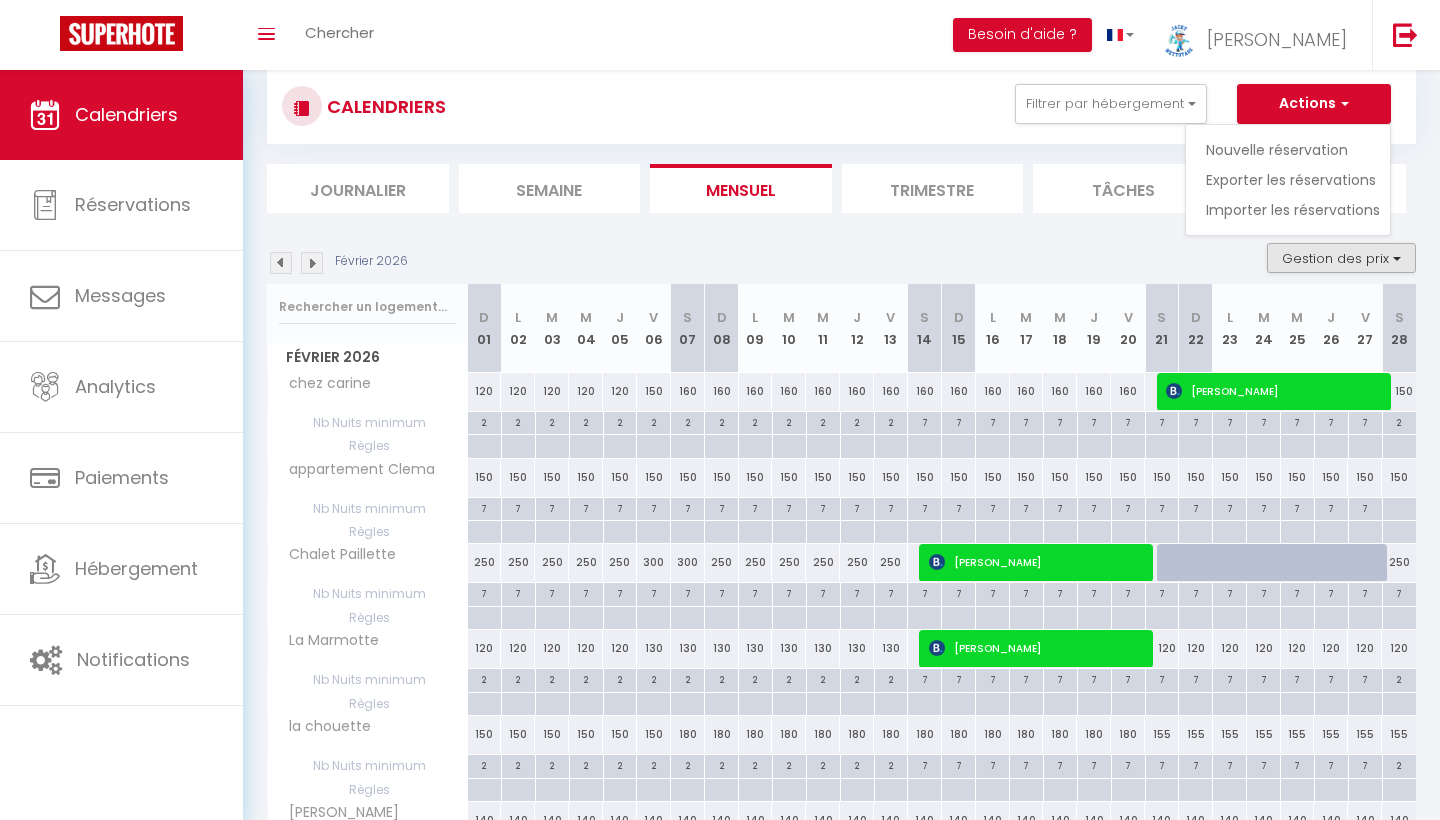 click on "Gestion des prix" at bounding box center (1341, 258) 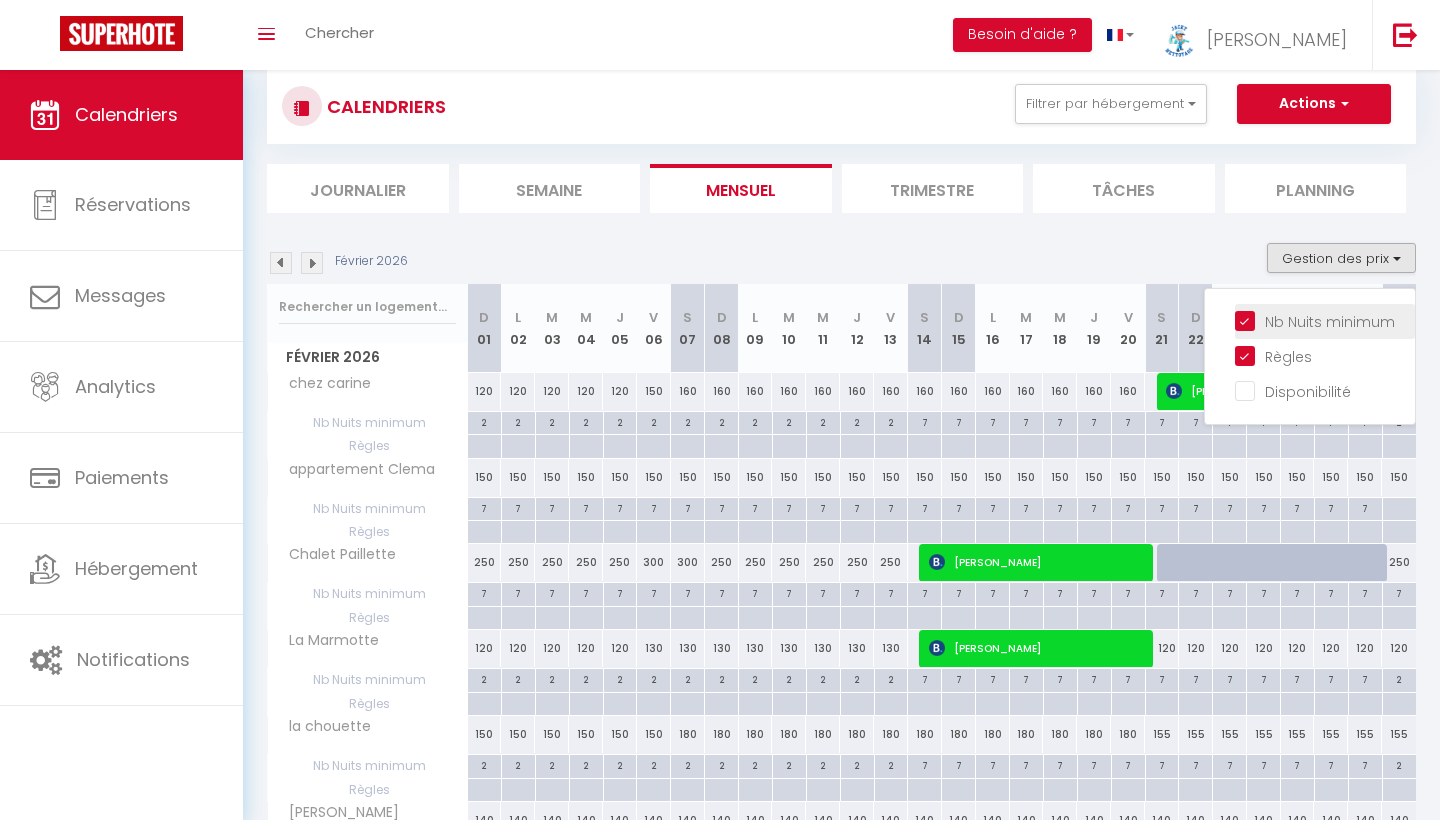 click on "Nb Nuits minimum" at bounding box center [1330, 322] 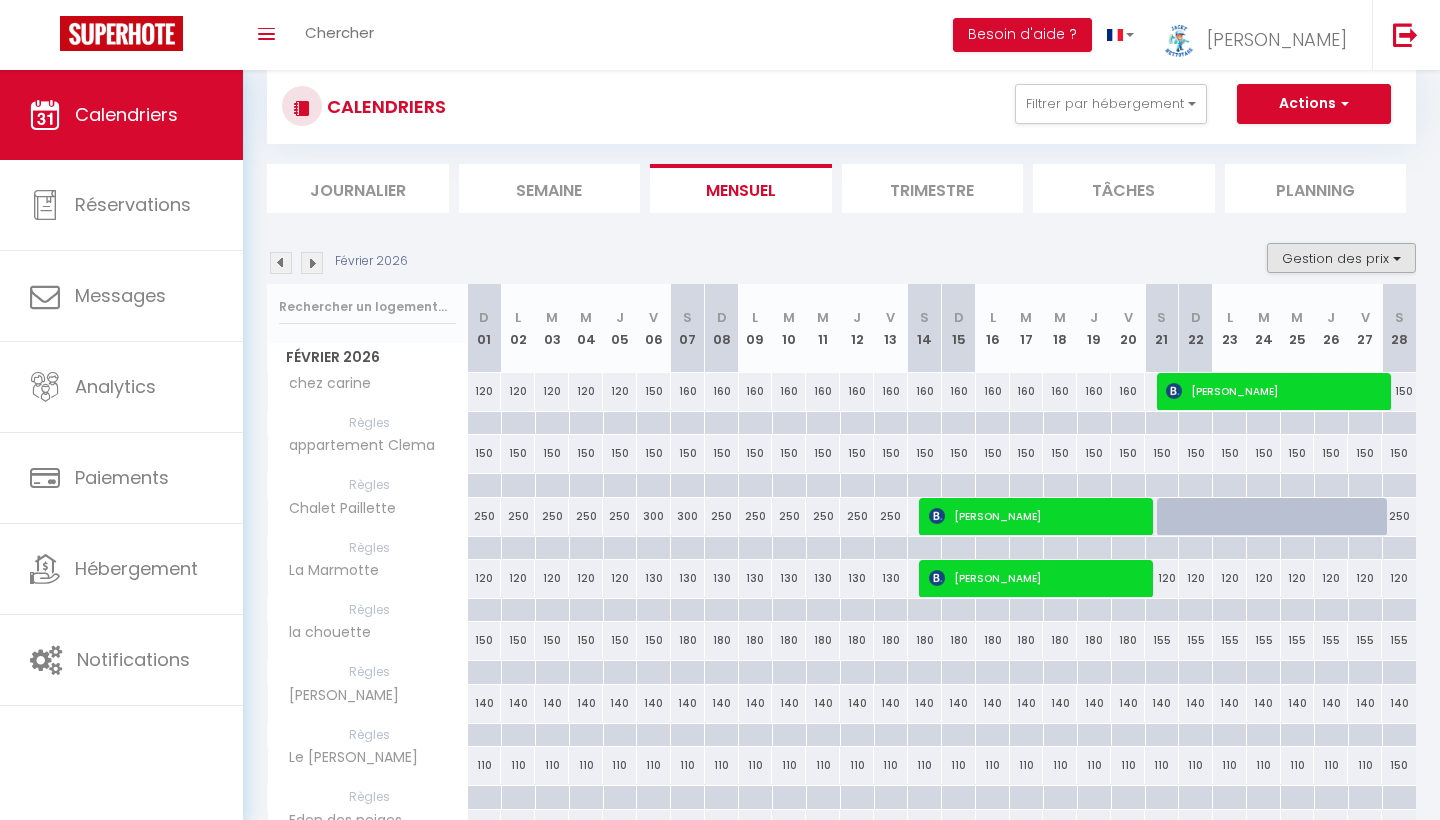 click on "Gestion des prix" at bounding box center [1341, 258] 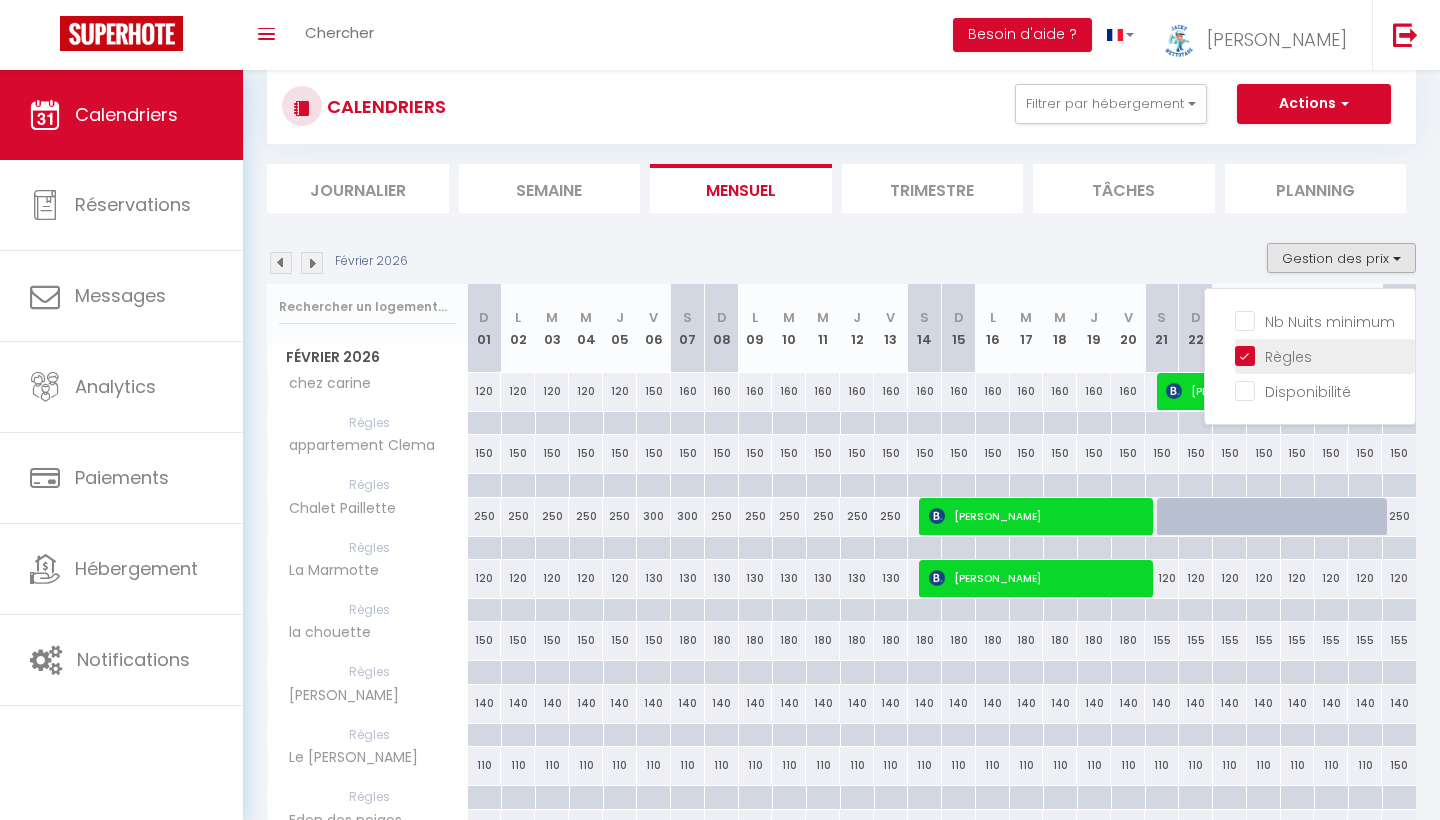 click on "Règles" at bounding box center [1325, 355] 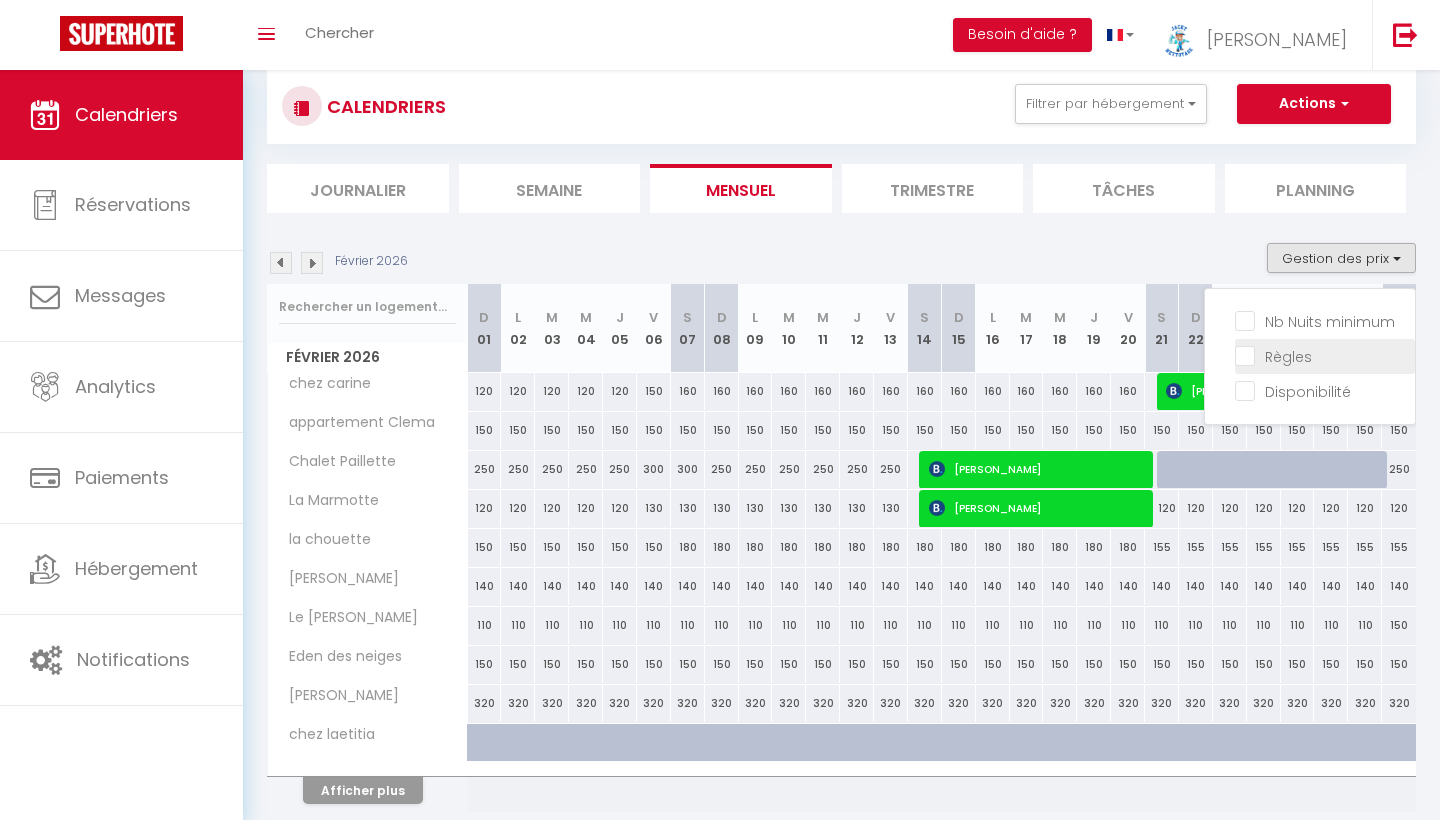 click on "Règles" at bounding box center (1325, 355) 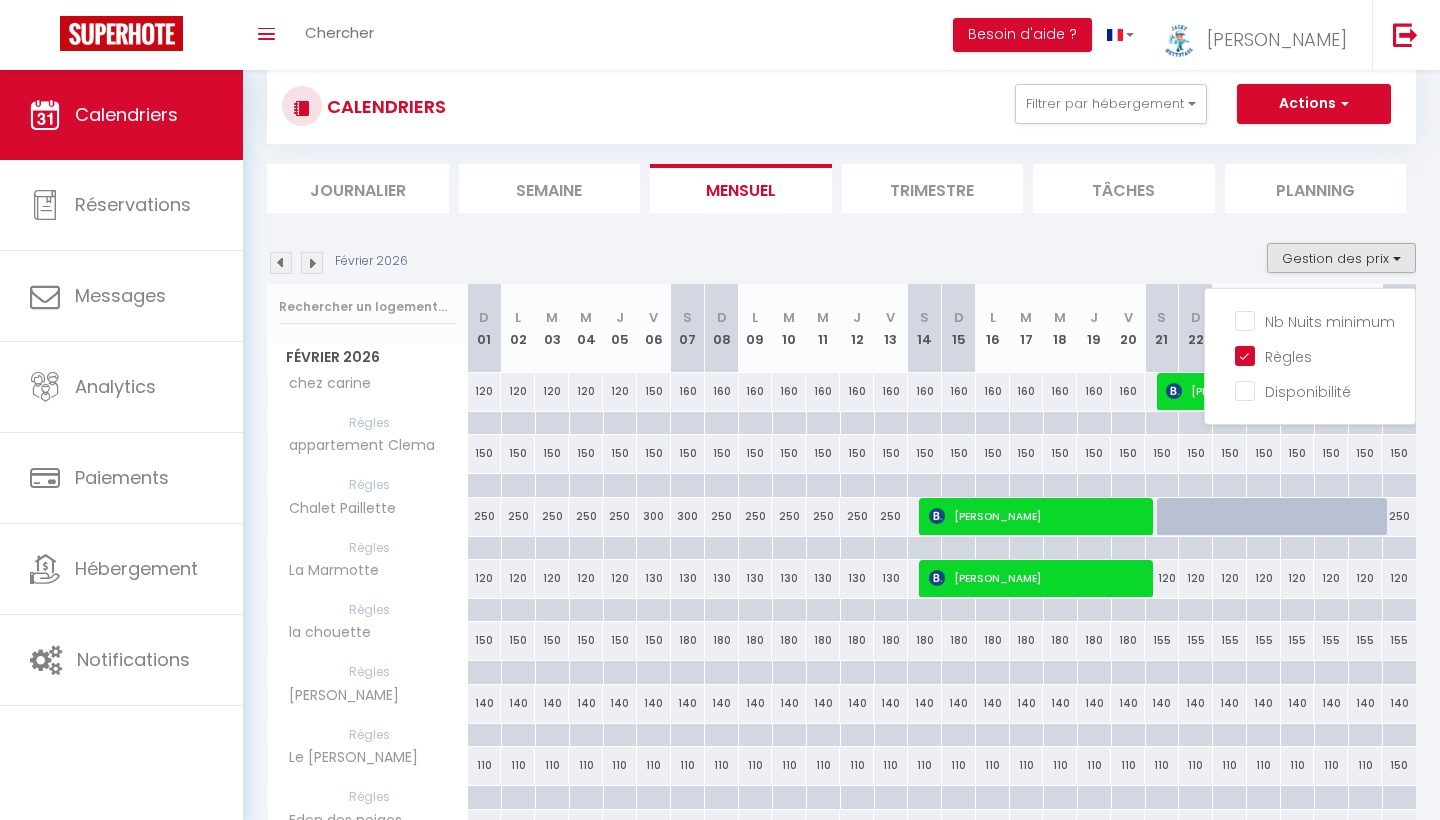 click at bounding box center [1162, 485] 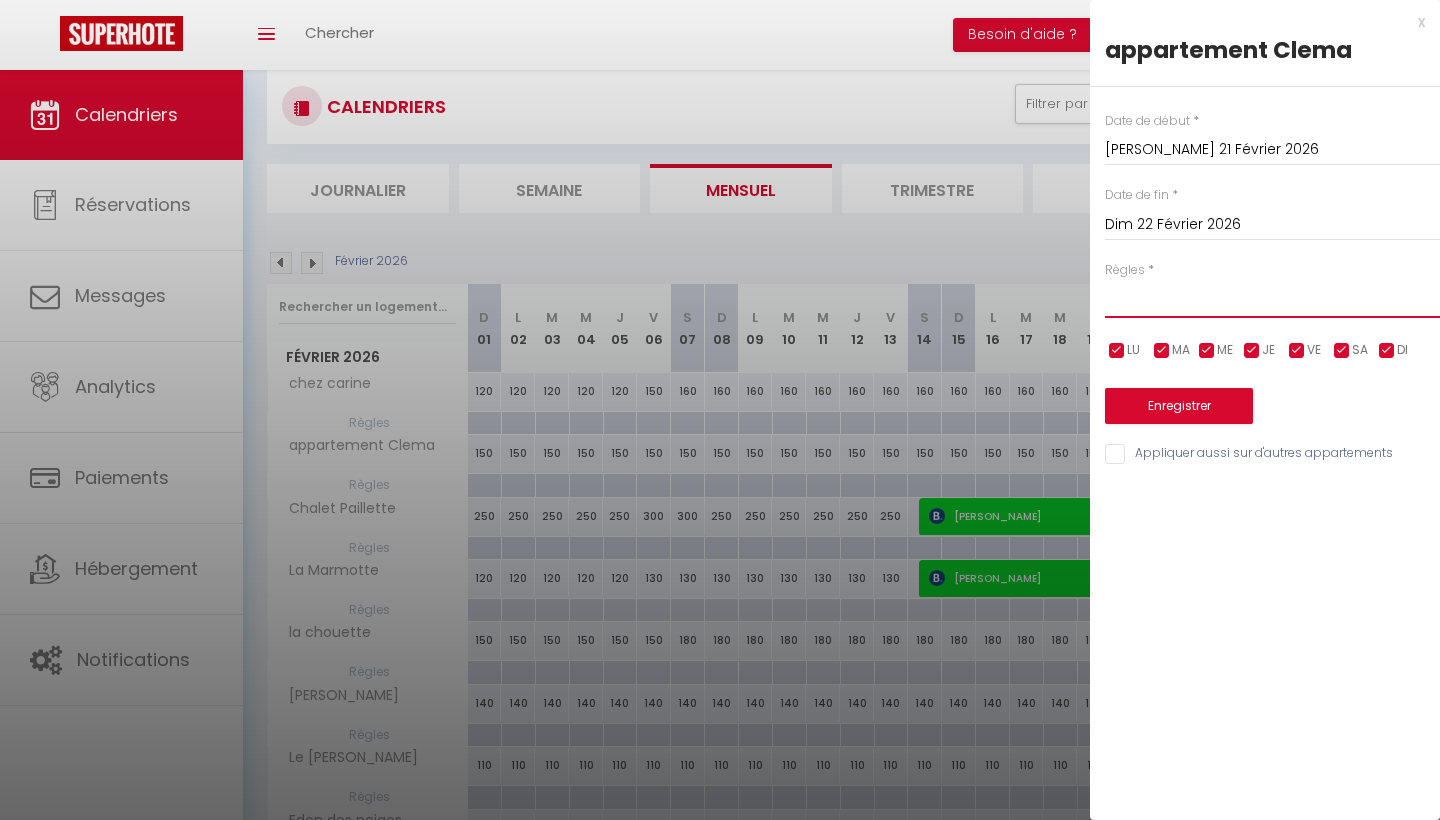 select on "3" 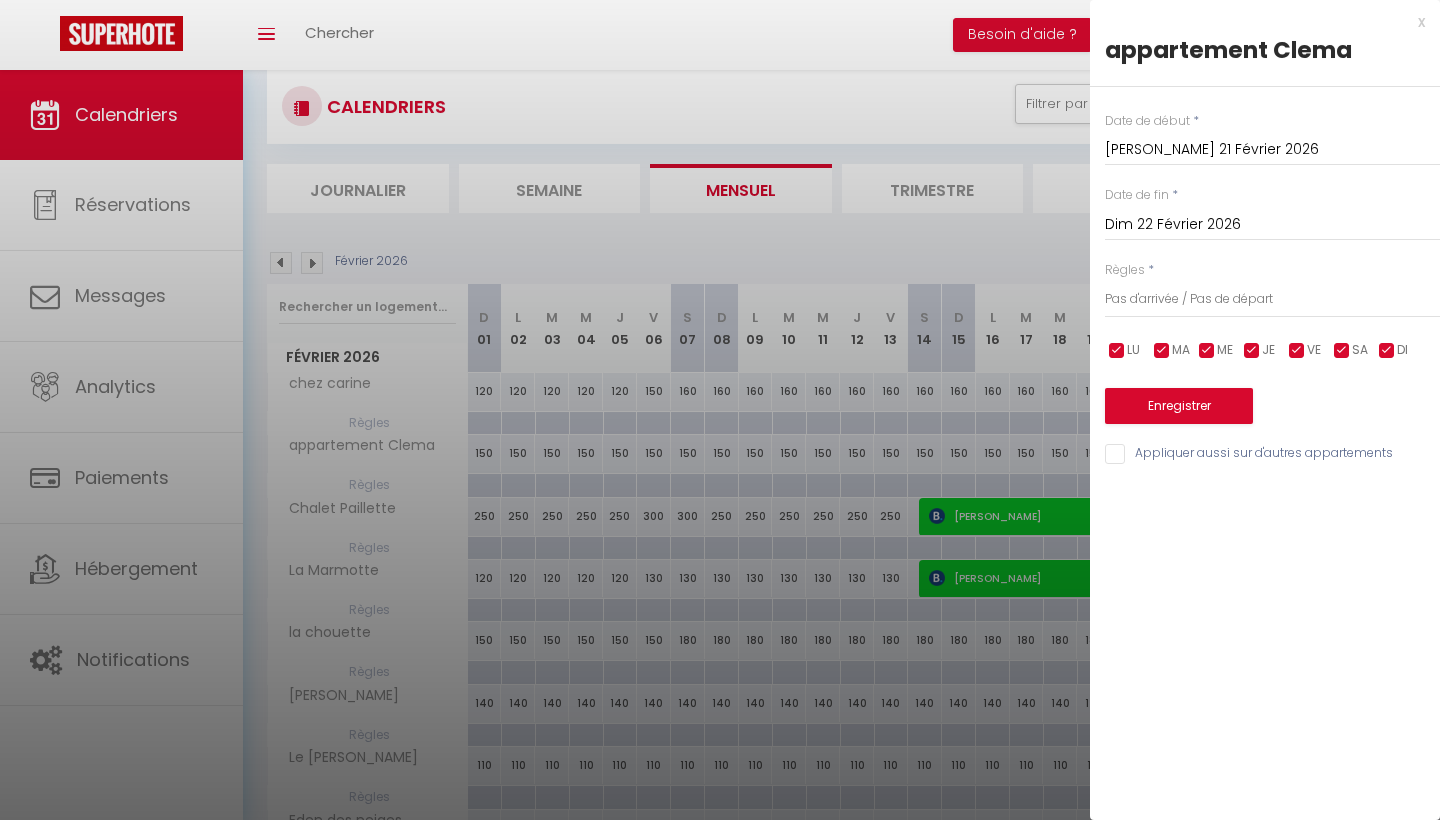 click at bounding box center [1387, 351] 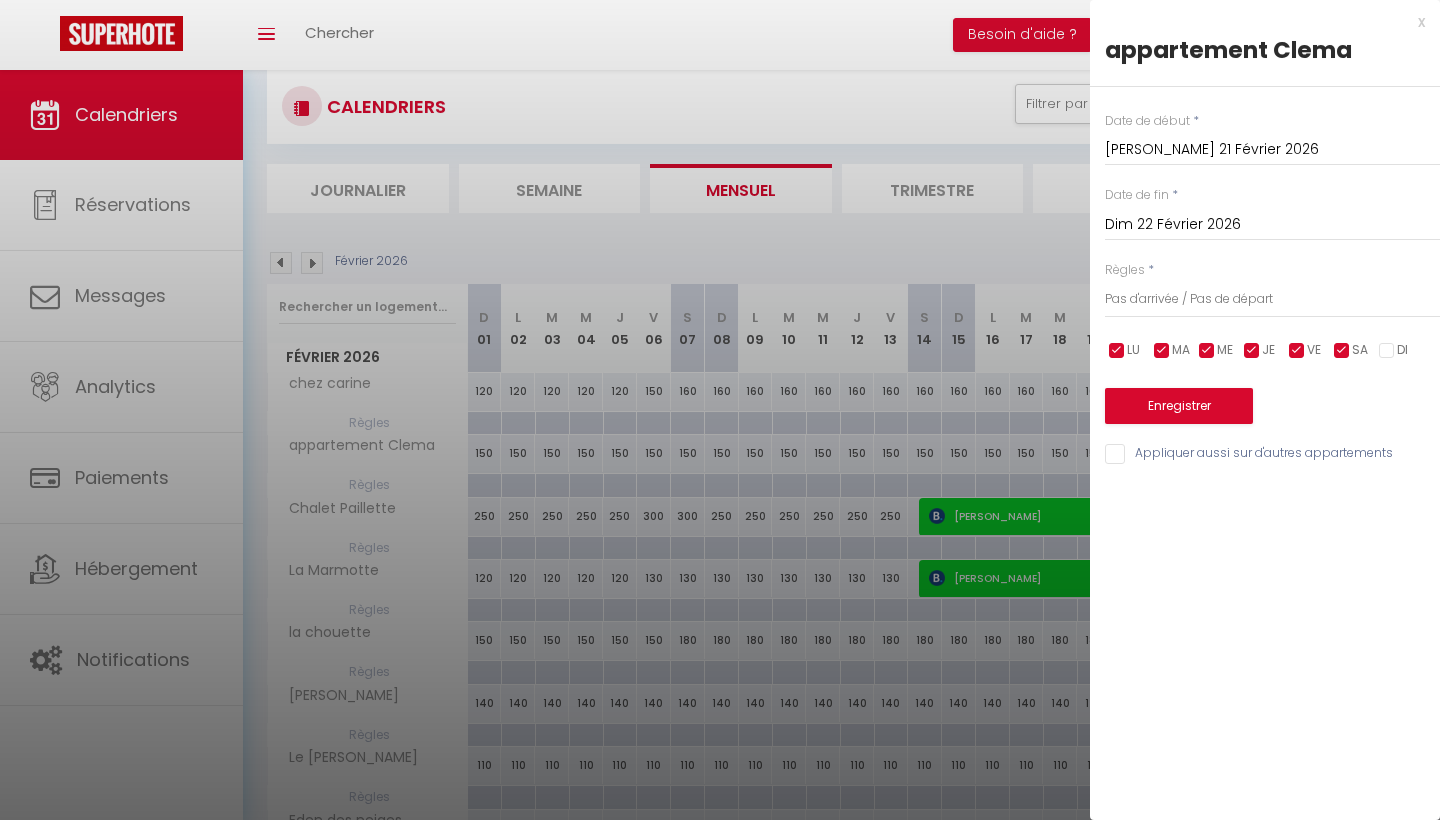 click at bounding box center (1297, 351) 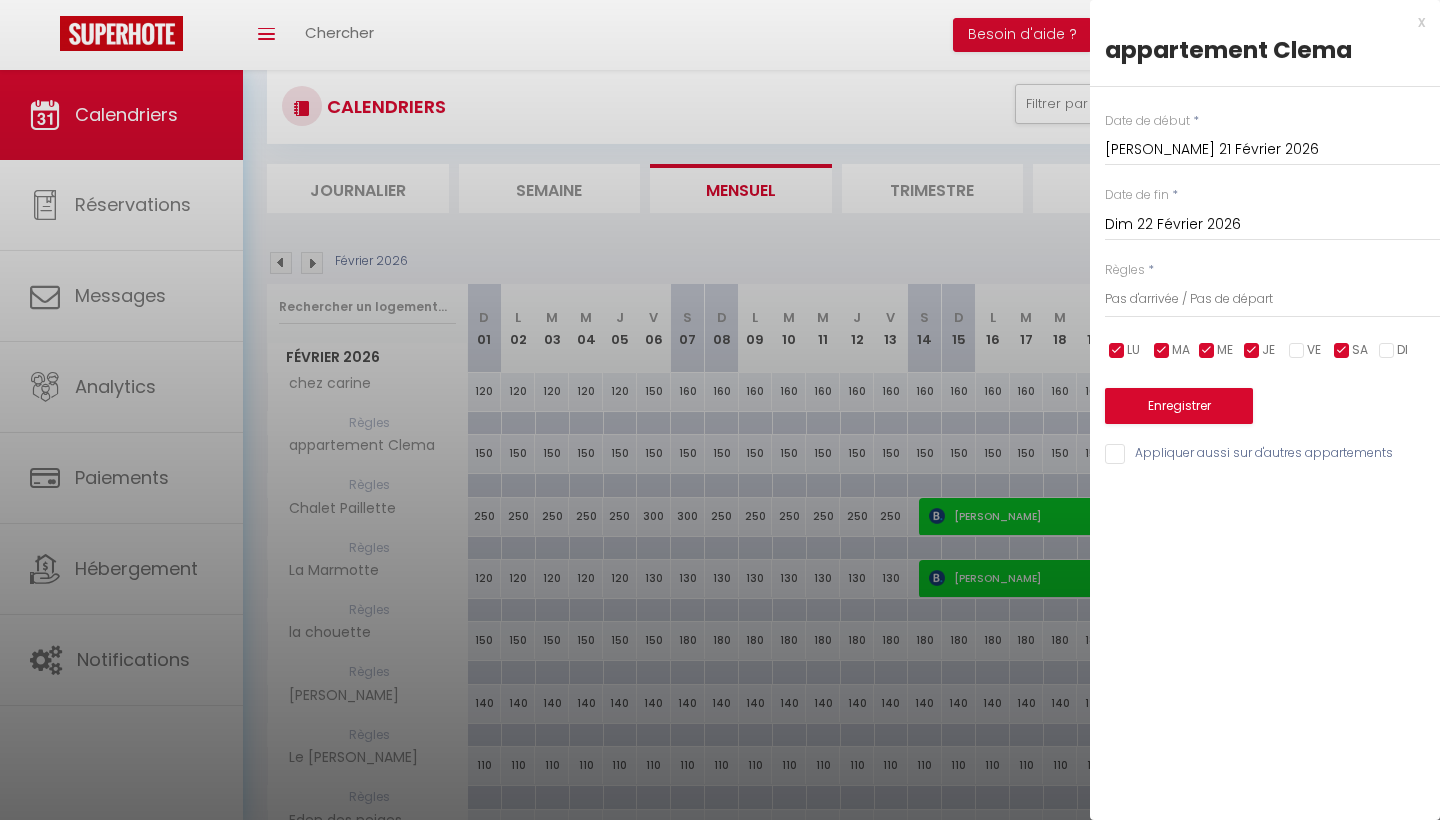 click at bounding box center [1252, 351] 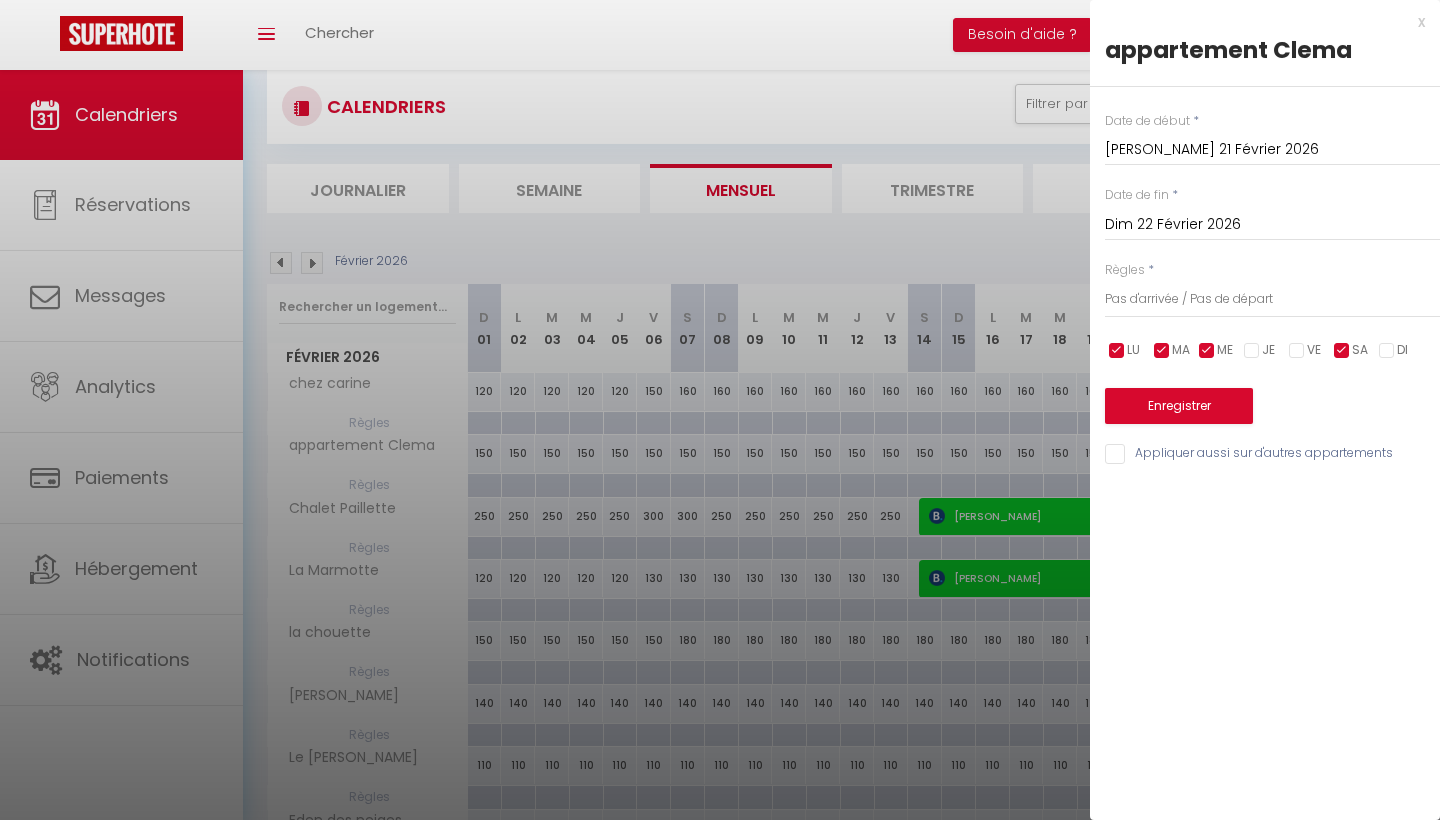 click at bounding box center [1207, 351] 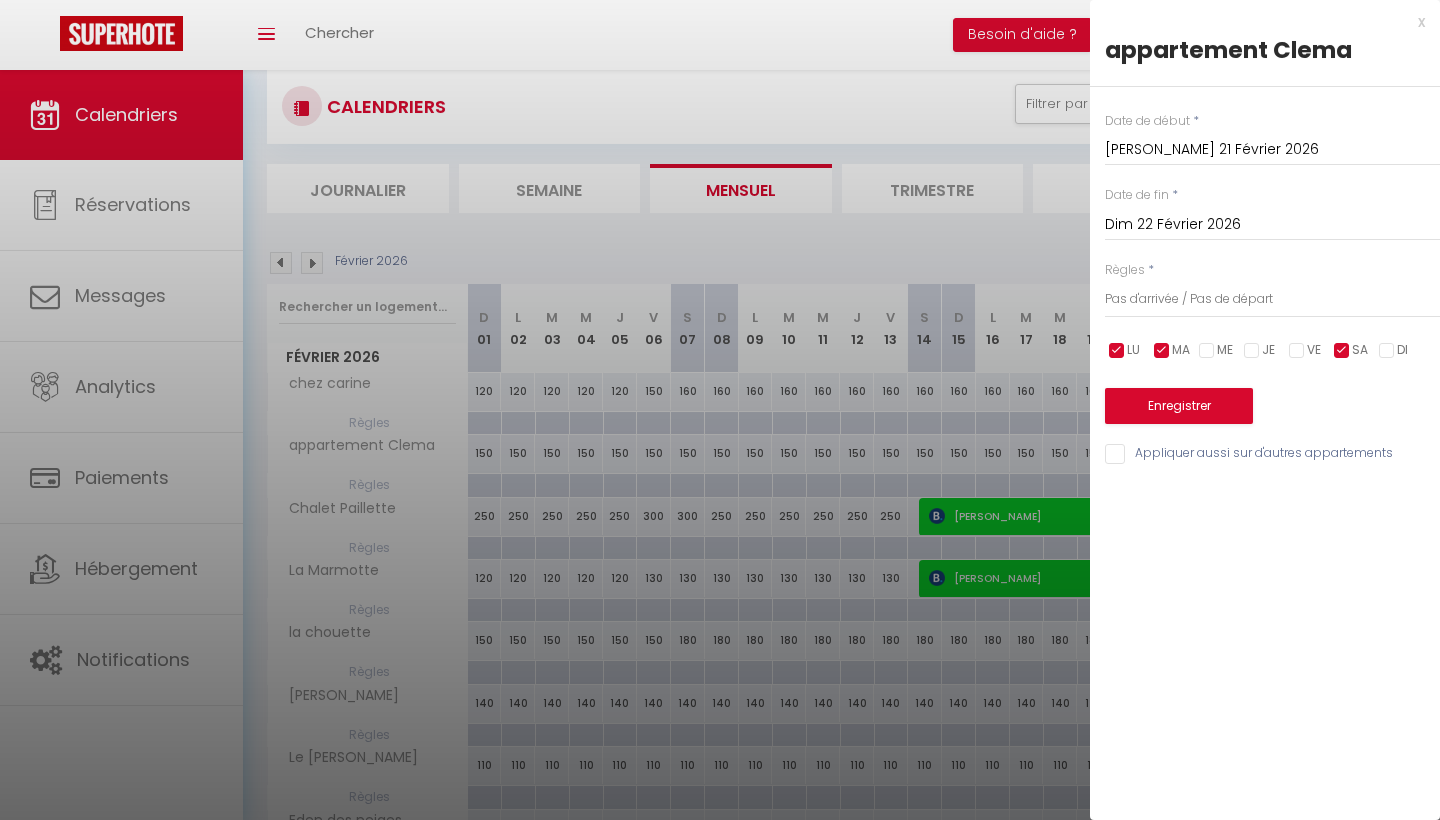 click on "MA" at bounding box center (1181, 350) 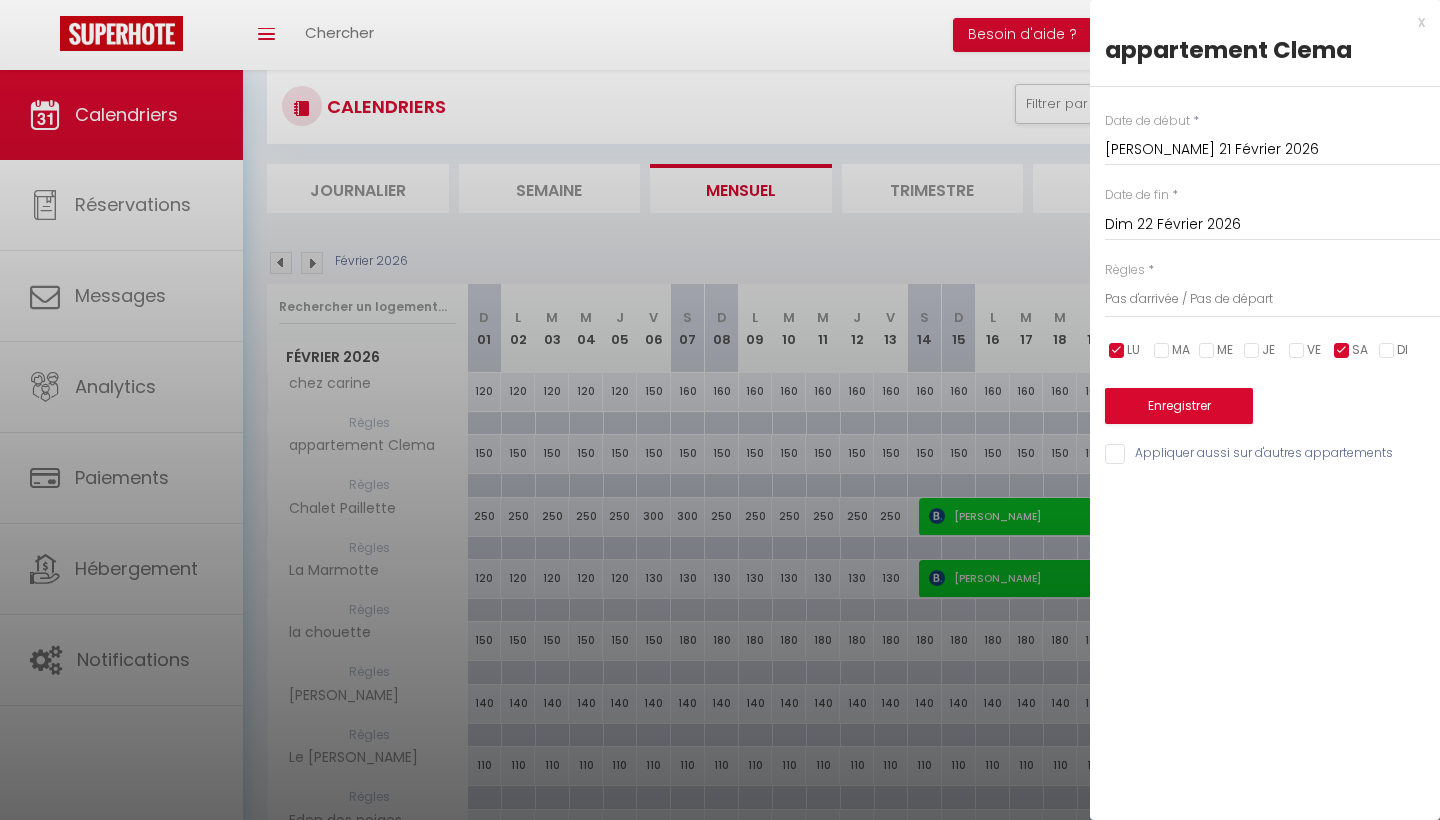 checkbox on "false" 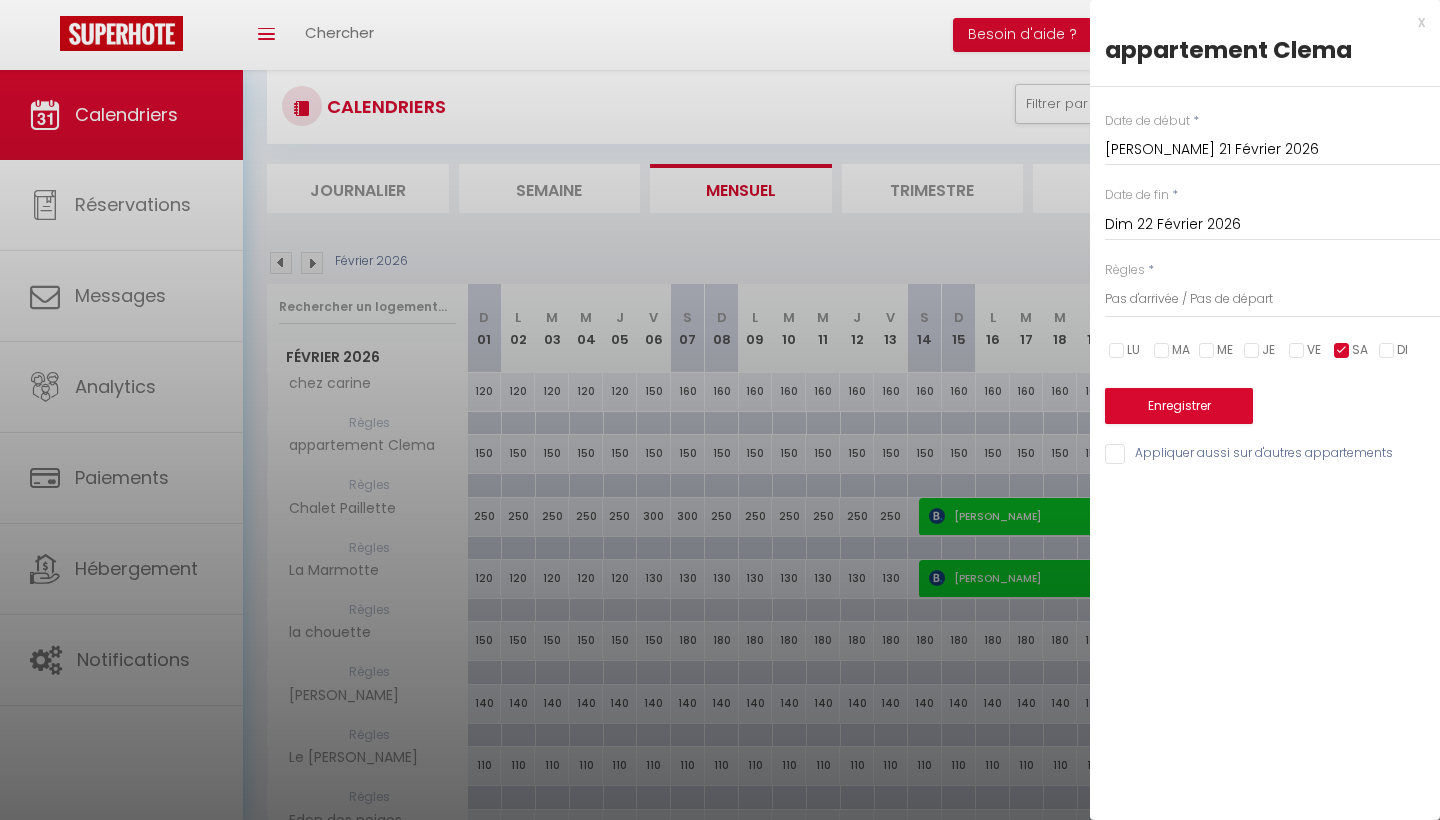 click on "Enregistrer" at bounding box center (1179, 406) 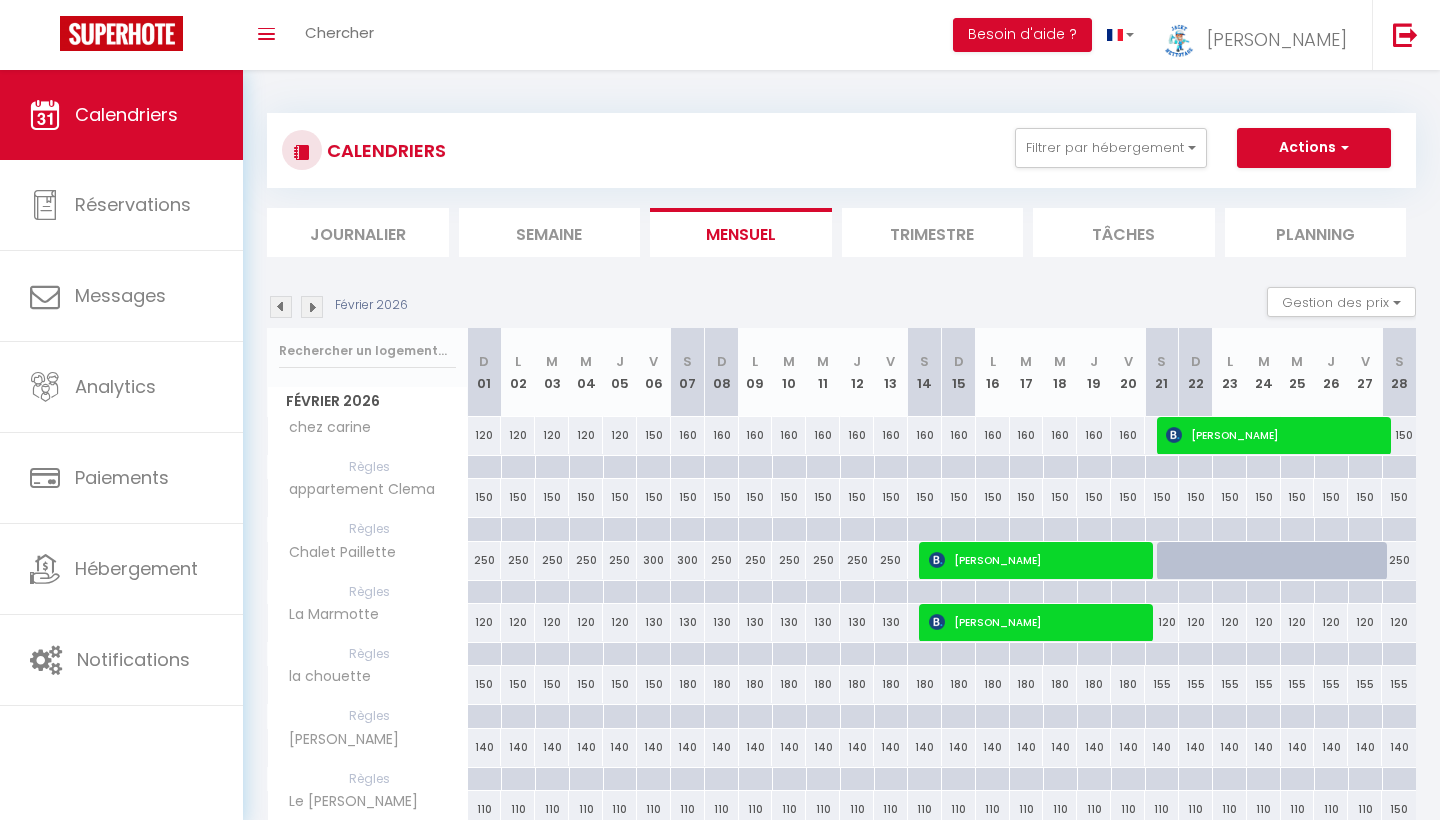 scroll, scrollTop: 0, scrollLeft: 0, axis: both 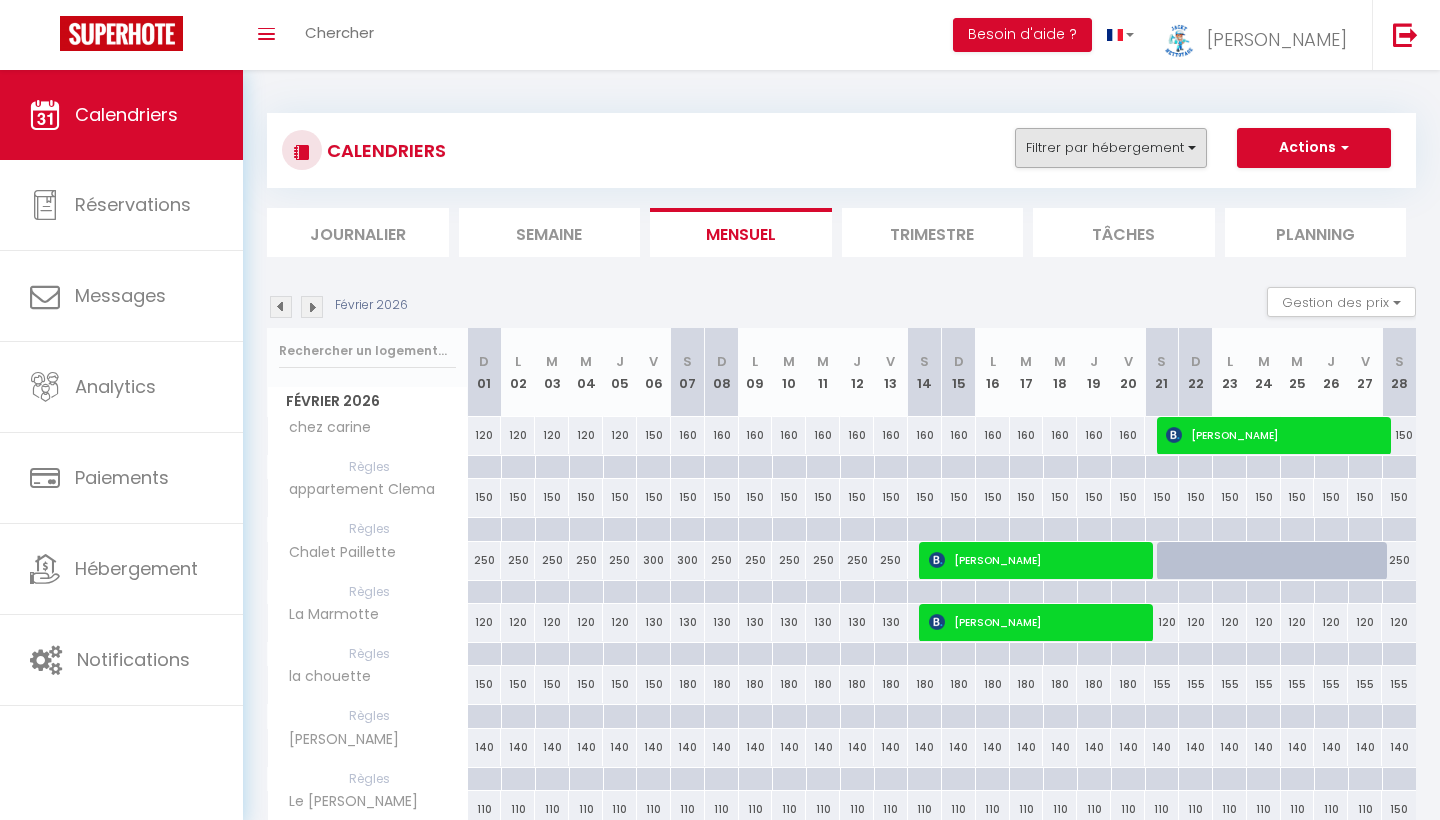 click on "Filtrer par hébergement" at bounding box center [1111, 148] 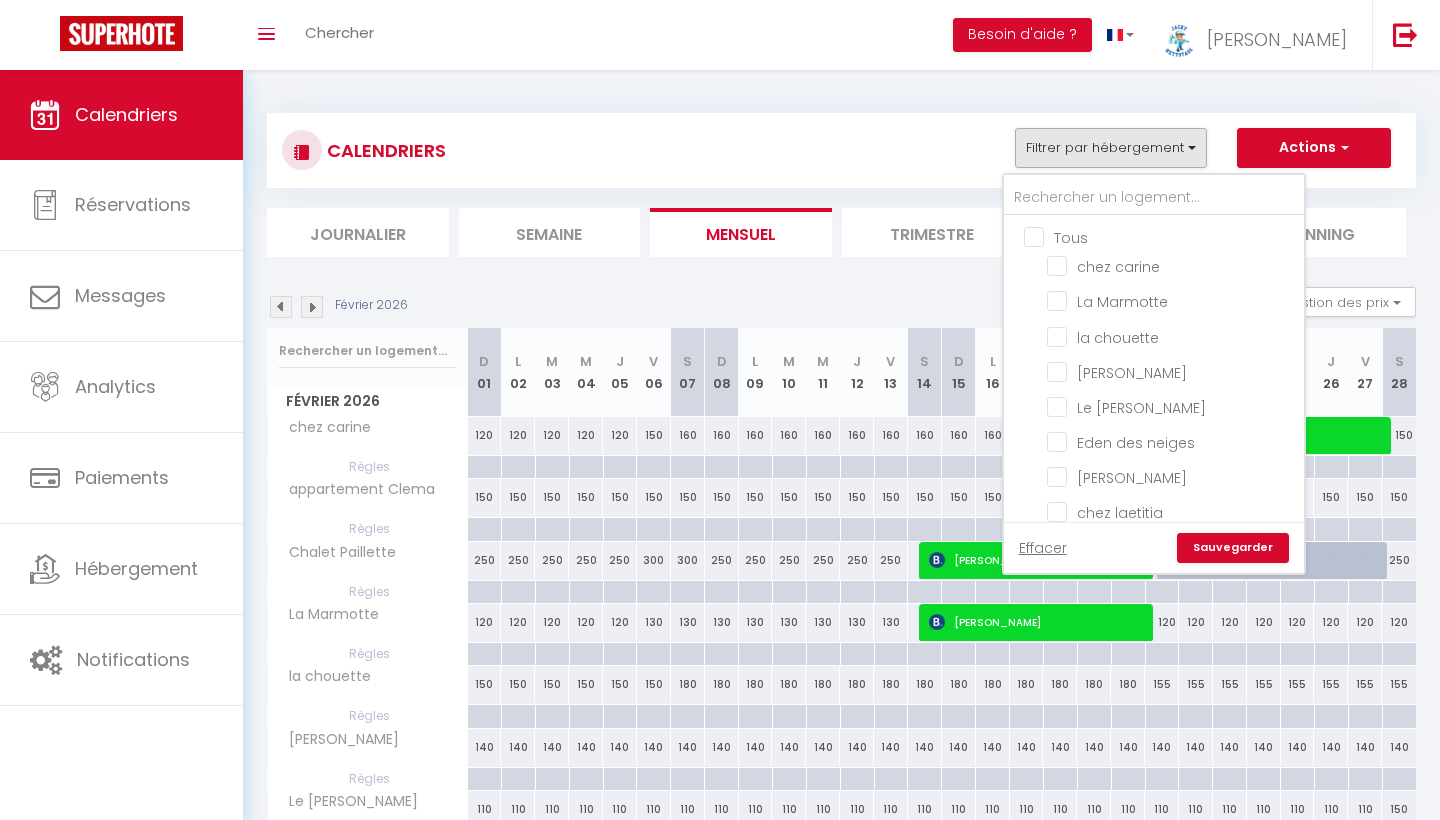 click on "CALENDRIERS
Filtrer par hébergement
Tous       chez carine     La Marmotte     la chouette     [PERSON_NAME]     Le [PERSON_NAME]     Eden des neiges     [PERSON_NAME]     chez laetitia     chez sebastien     les chalets risoul chez [PERSON_NAME] du bas     chalet risoul haut     La reine des neiges     chez [PERSON_NAME] [PERSON_NAME]     chez lougia     valesclo     chalet Ohana     Le cocon des rennes     Le Bouquetin     Les Oursons Joyeux     Happy chalet     chez philou     le petit cocon     Chez [PERSON_NAME]     l' écureuil     La Casa family     Alpine Sun&Snow     studio schuss     Chalet Paillette     appartement [PERSON_NAME]    Effacer   Sauvegarder
Actions
Nouvelle réservation   Exporter les réservations   Importer les réservations" at bounding box center [841, 150] 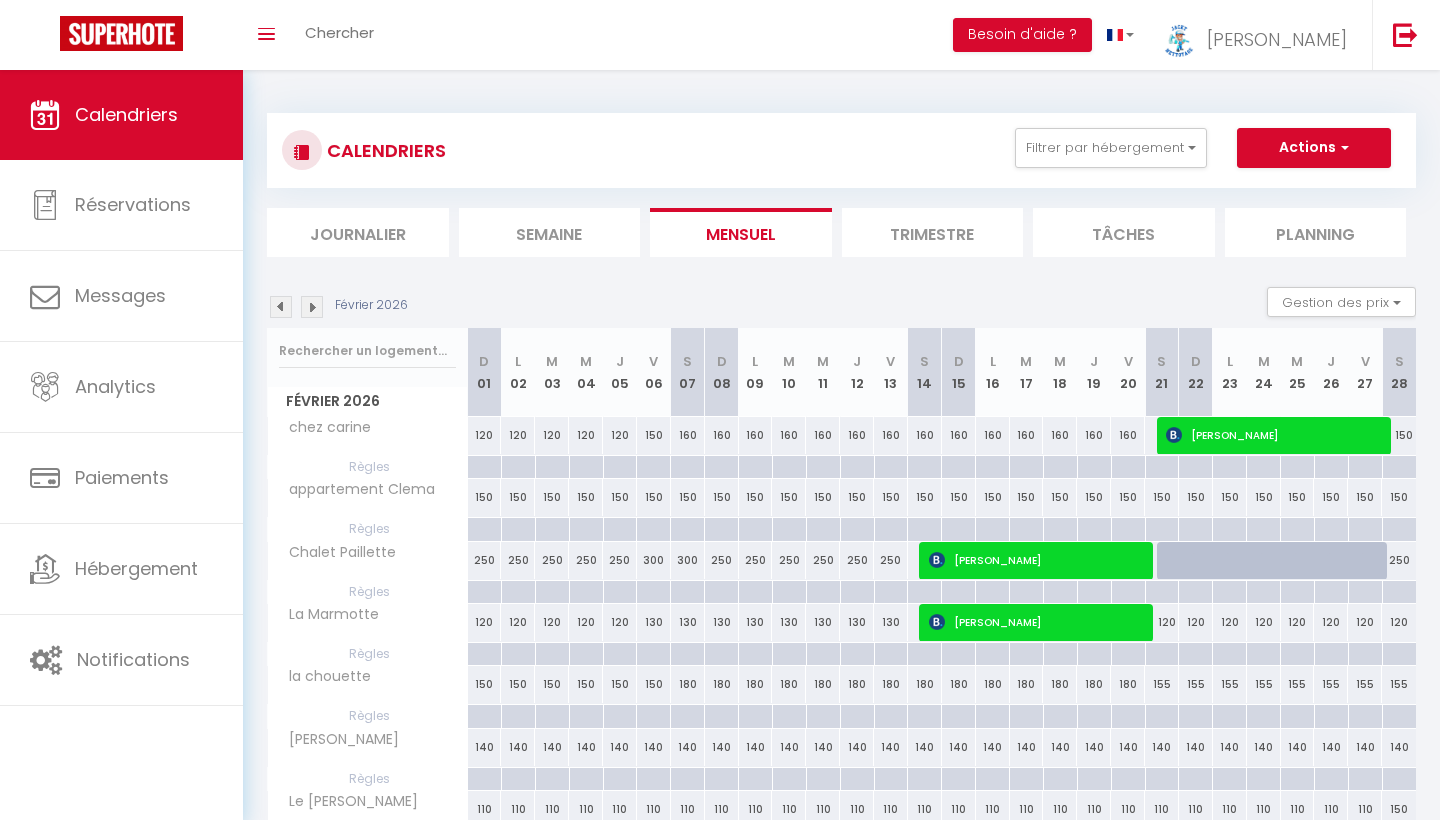 click on "Besoin d'aide ?" at bounding box center [1022, 35] 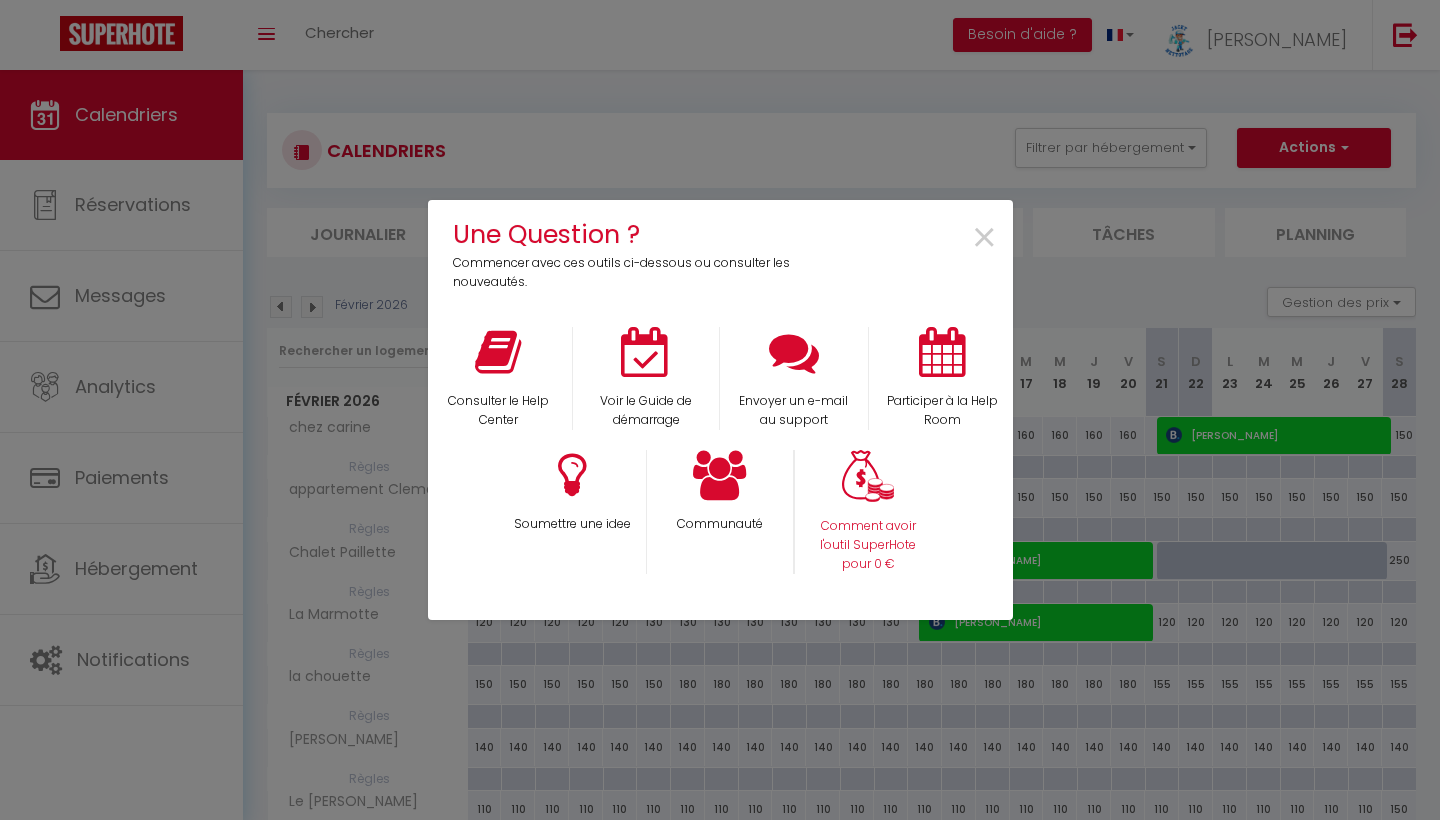click on "Comment avoir l'outil SuperHote pour 0 €" at bounding box center (868, 512) 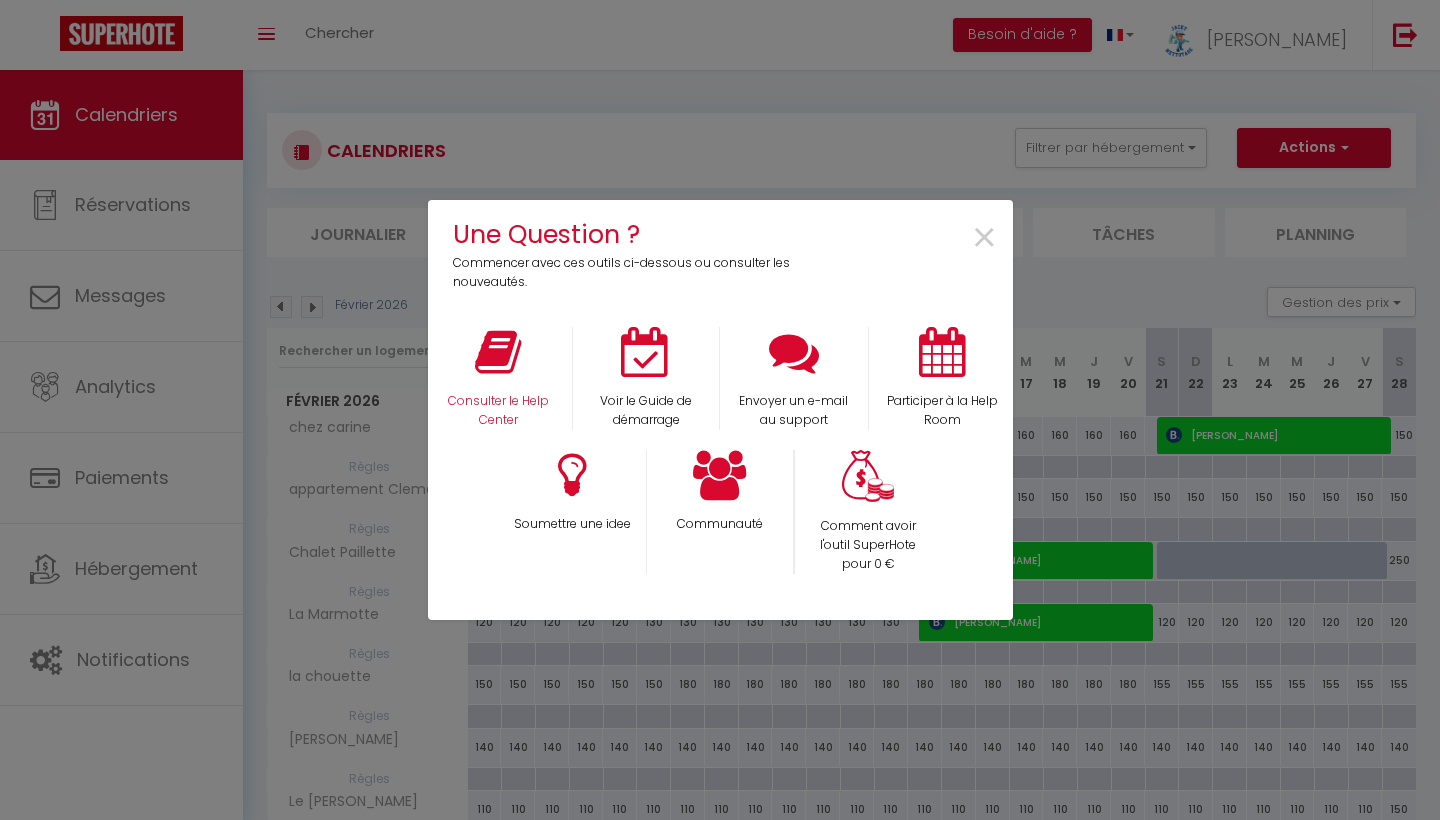 click at bounding box center (498, 352) 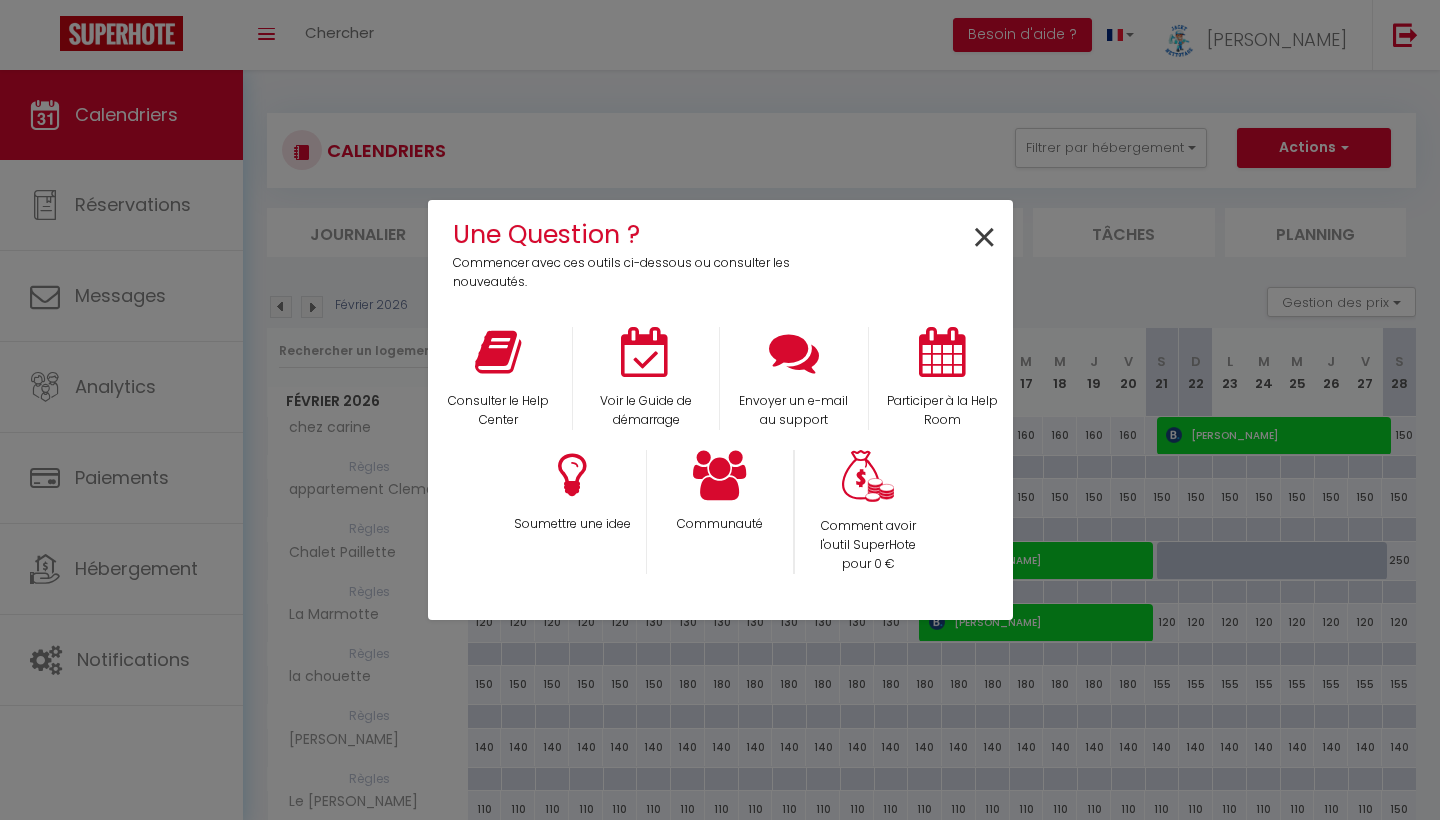 click on "×" at bounding box center (984, 238) 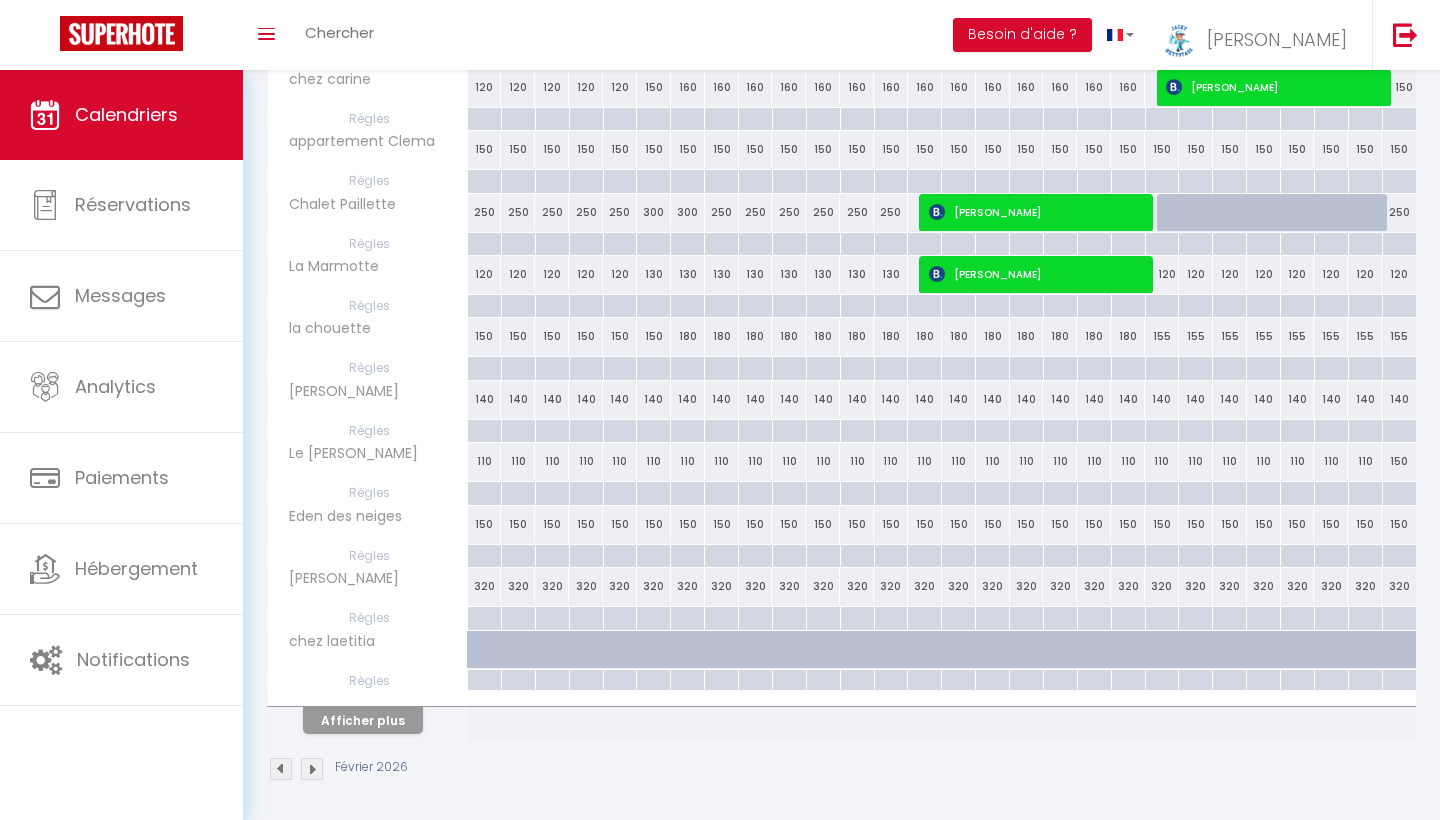 scroll, scrollTop: 347, scrollLeft: 0, axis: vertical 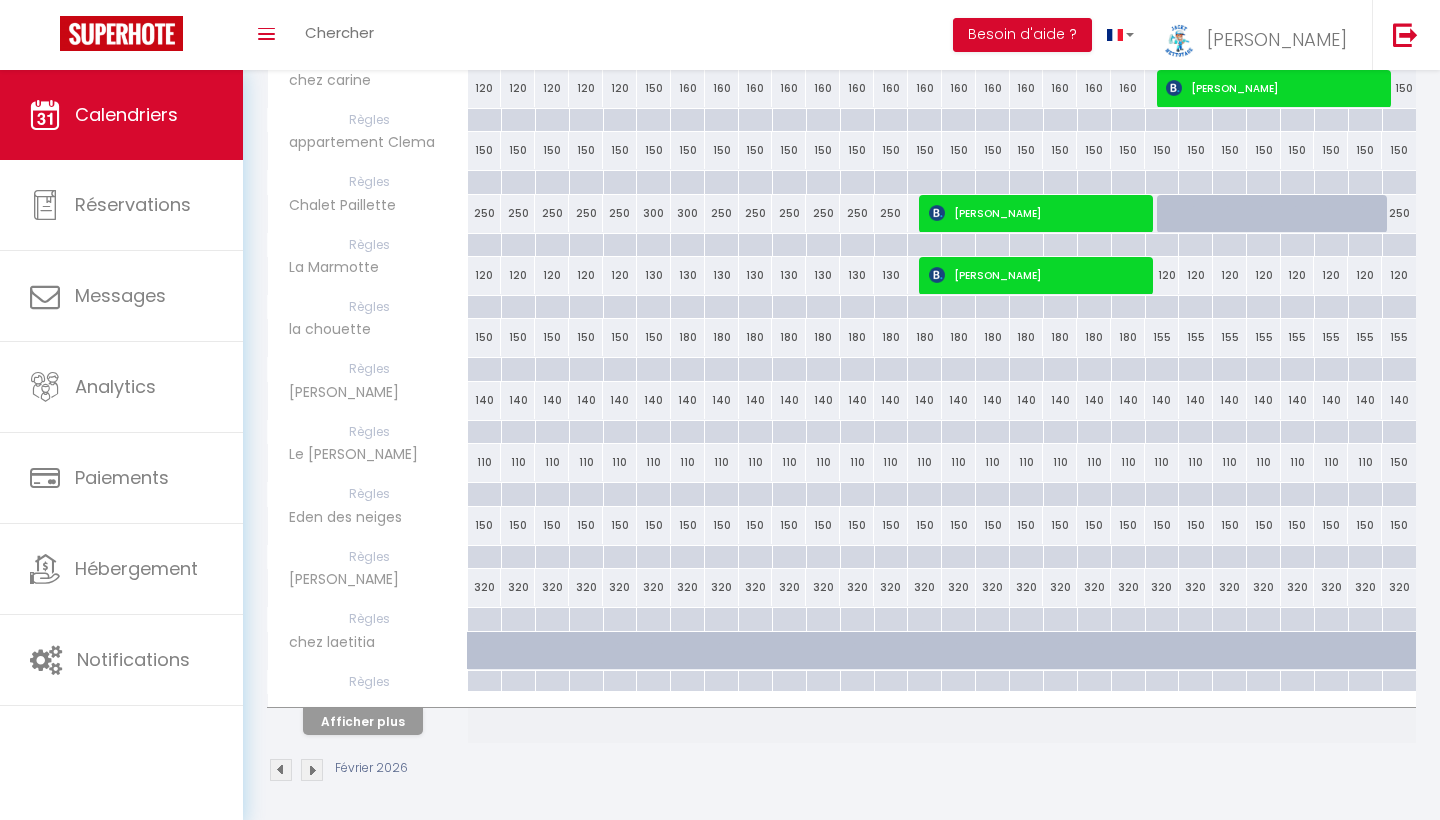 click on "Afficher plus" at bounding box center (363, 721) 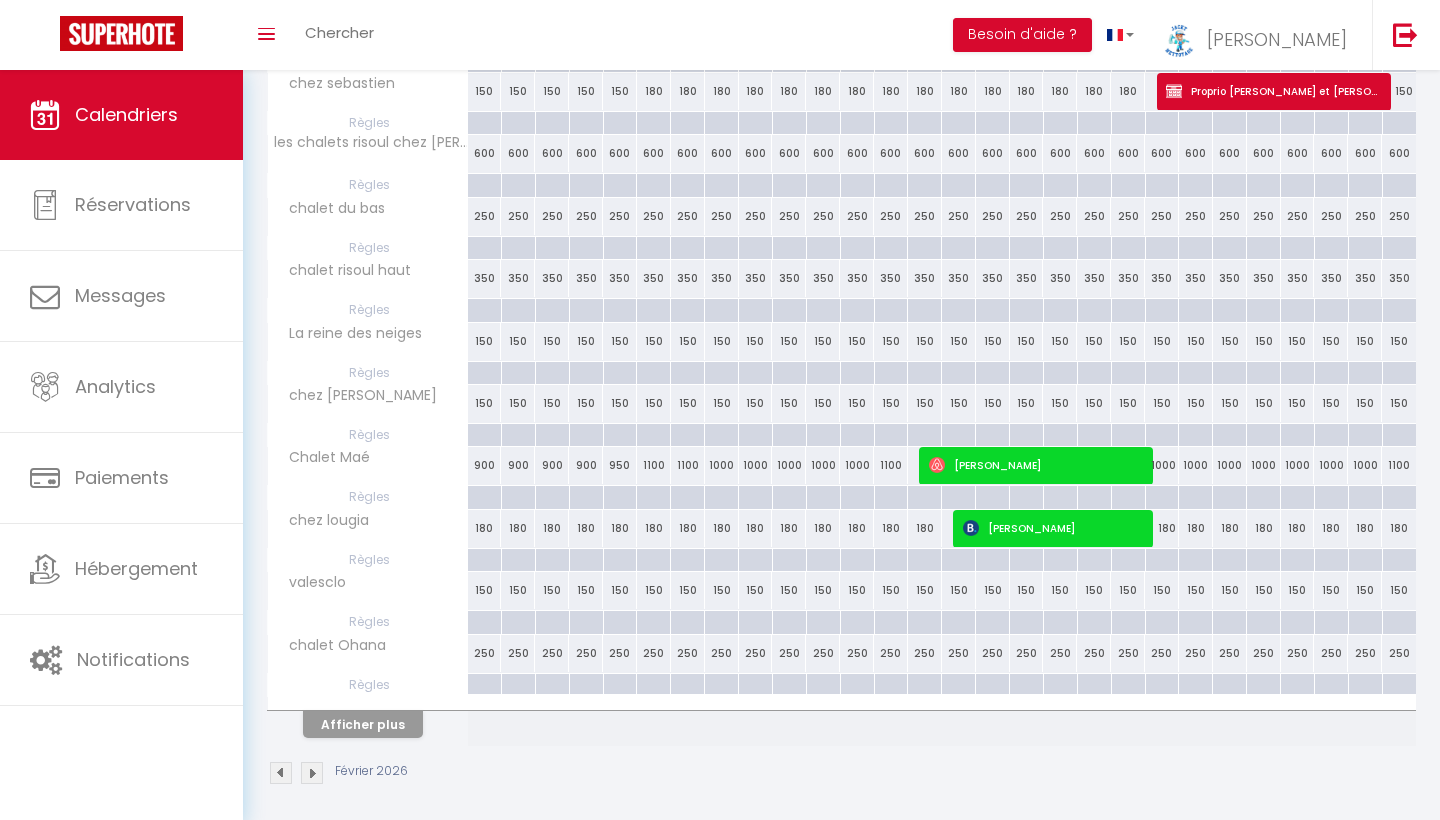 scroll, scrollTop: 967, scrollLeft: 0, axis: vertical 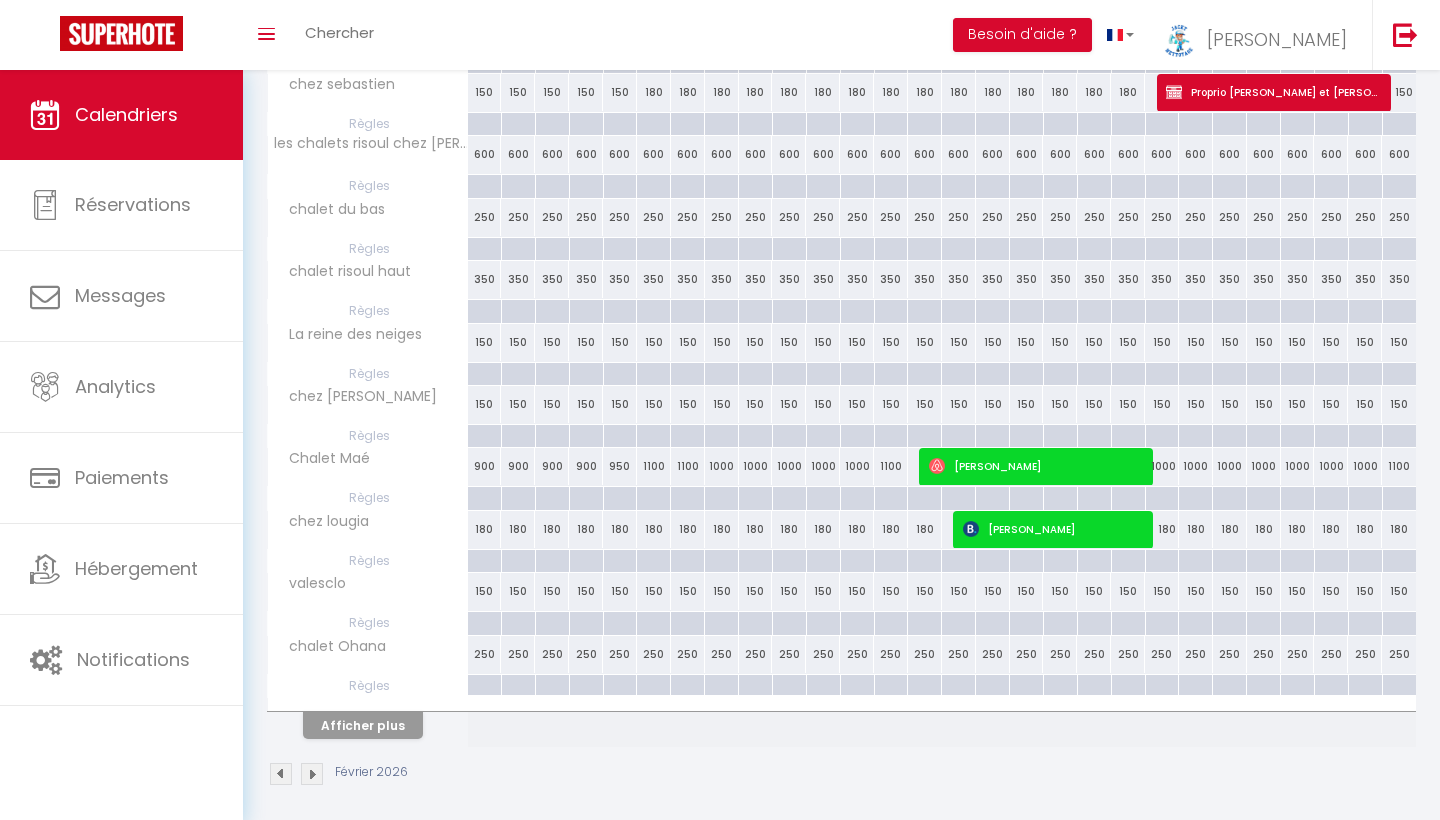click on "Afficher plus" at bounding box center [363, 725] 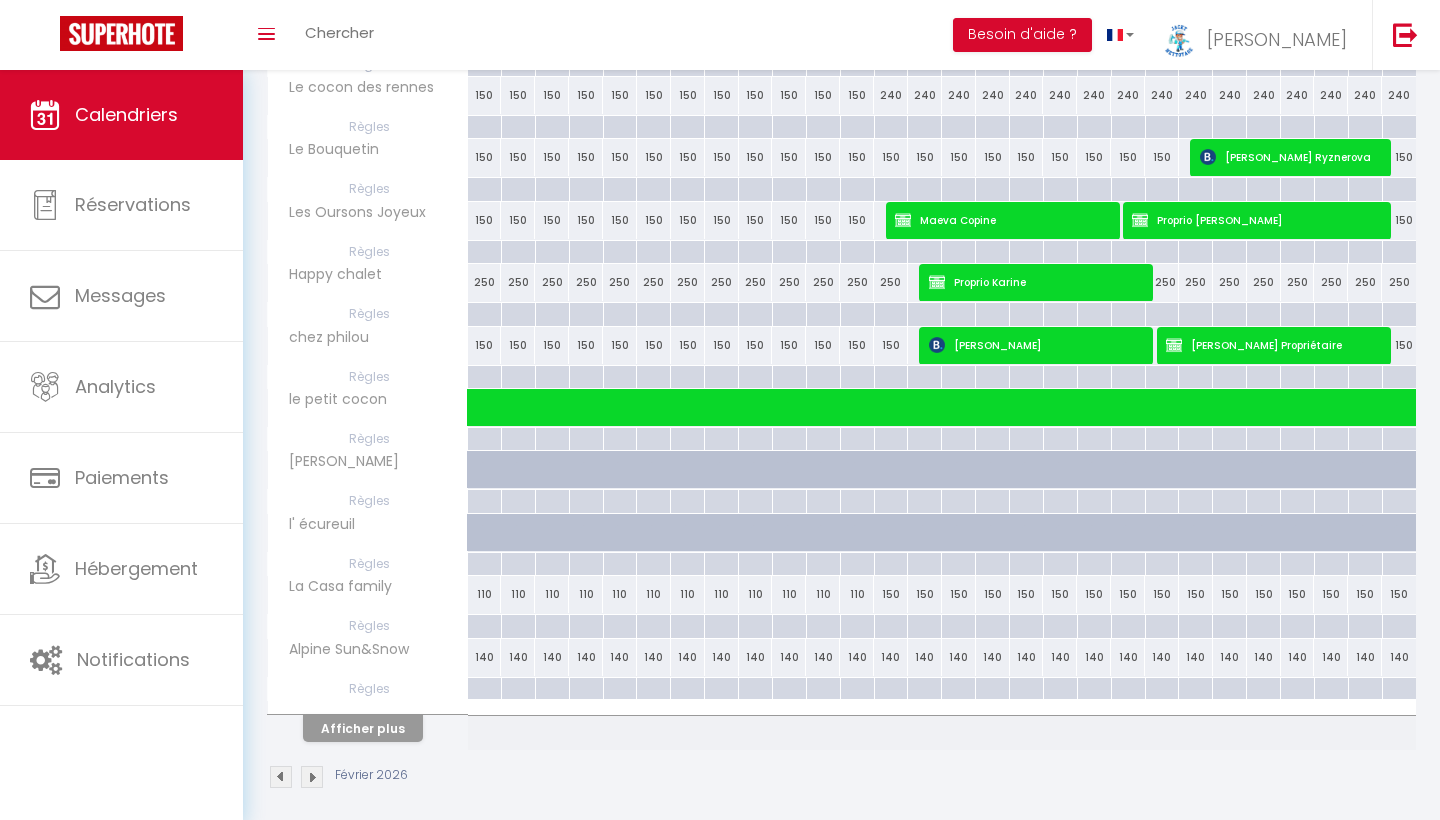 scroll, scrollTop: 1587, scrollLeft: 0, axis: vertical 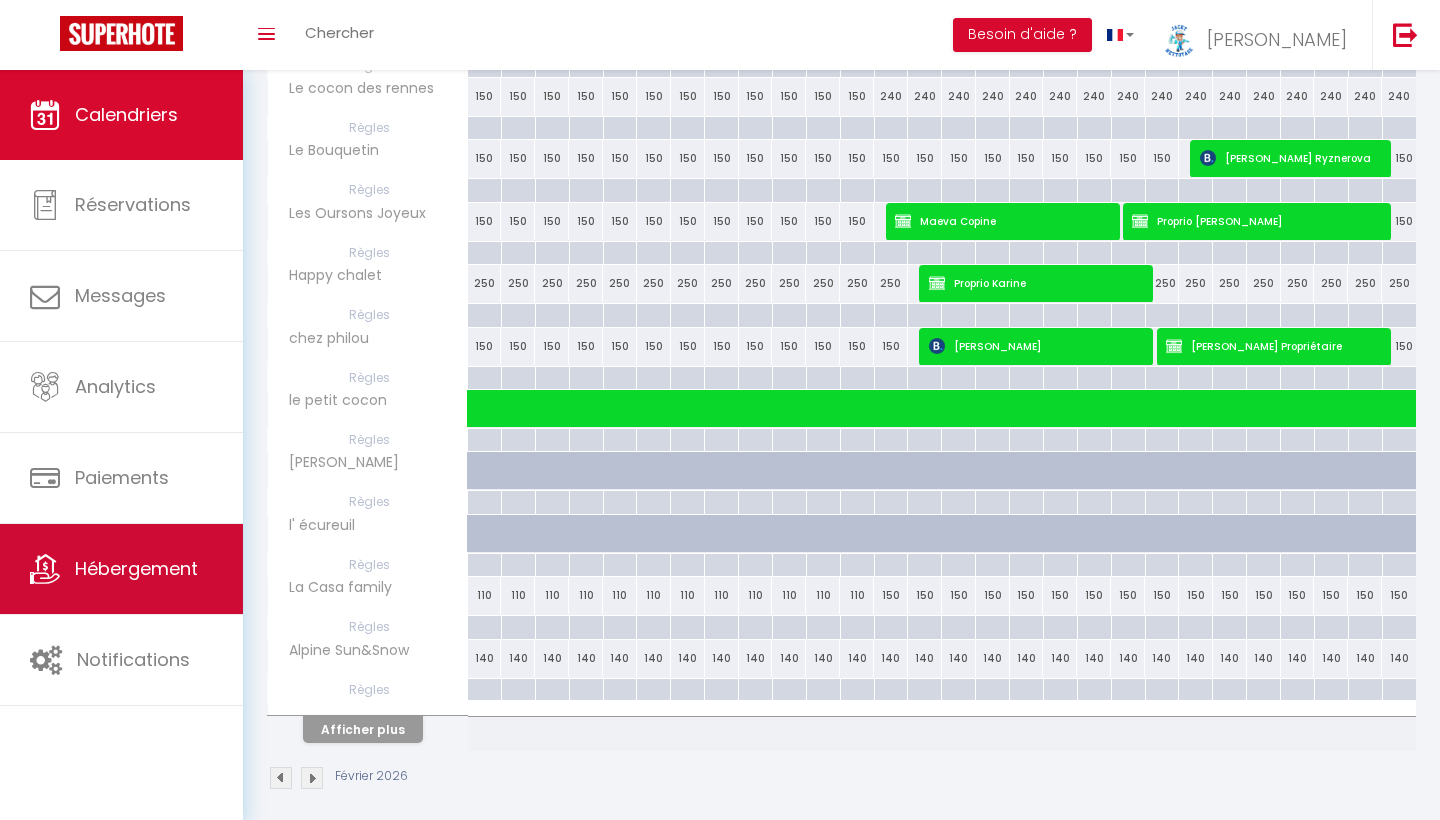 click on "Hébergement" at bounding box center [121, 569] 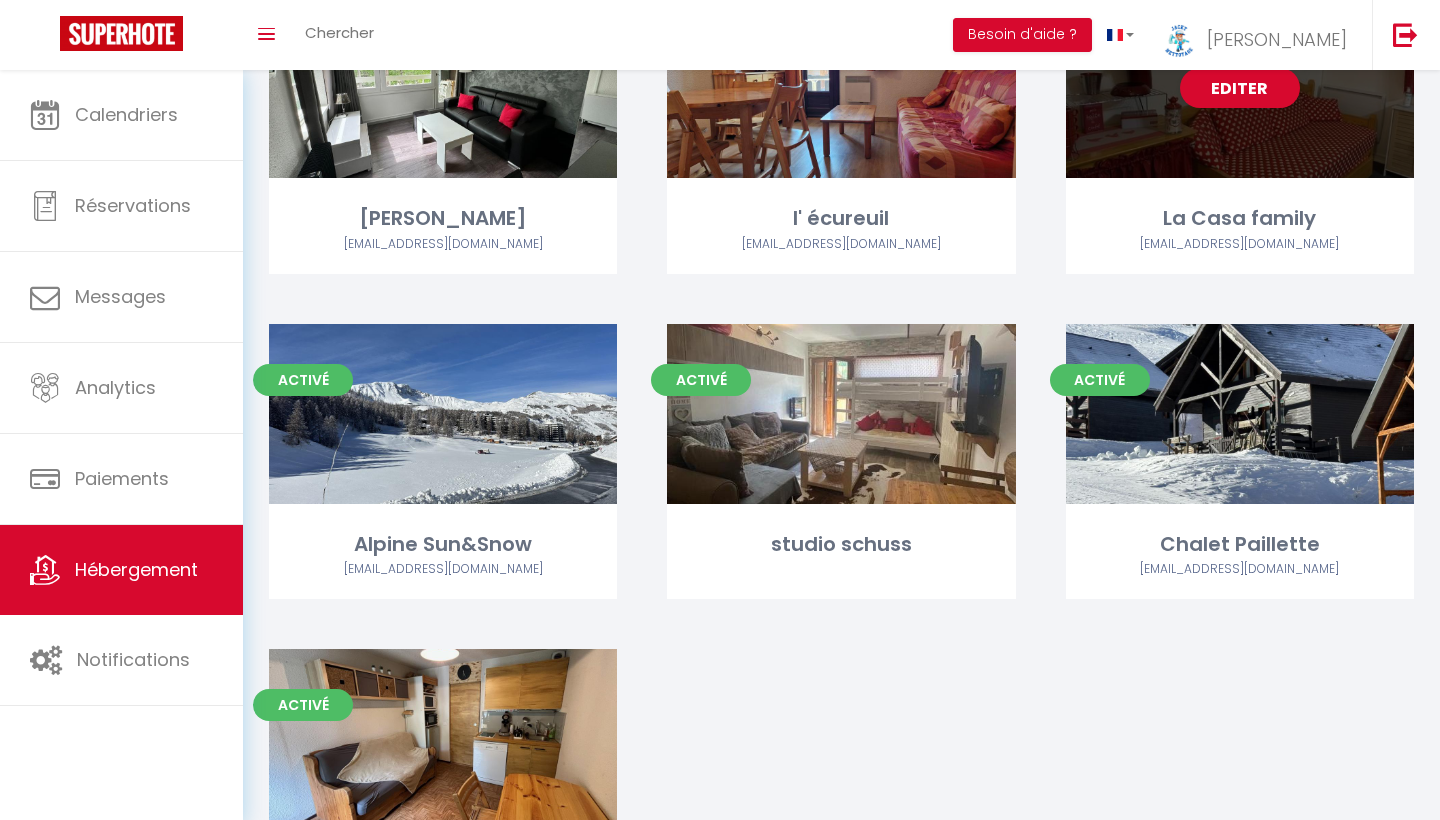 scroll, scrollTop: 2855, scrollLeft: 0, axis: vertical 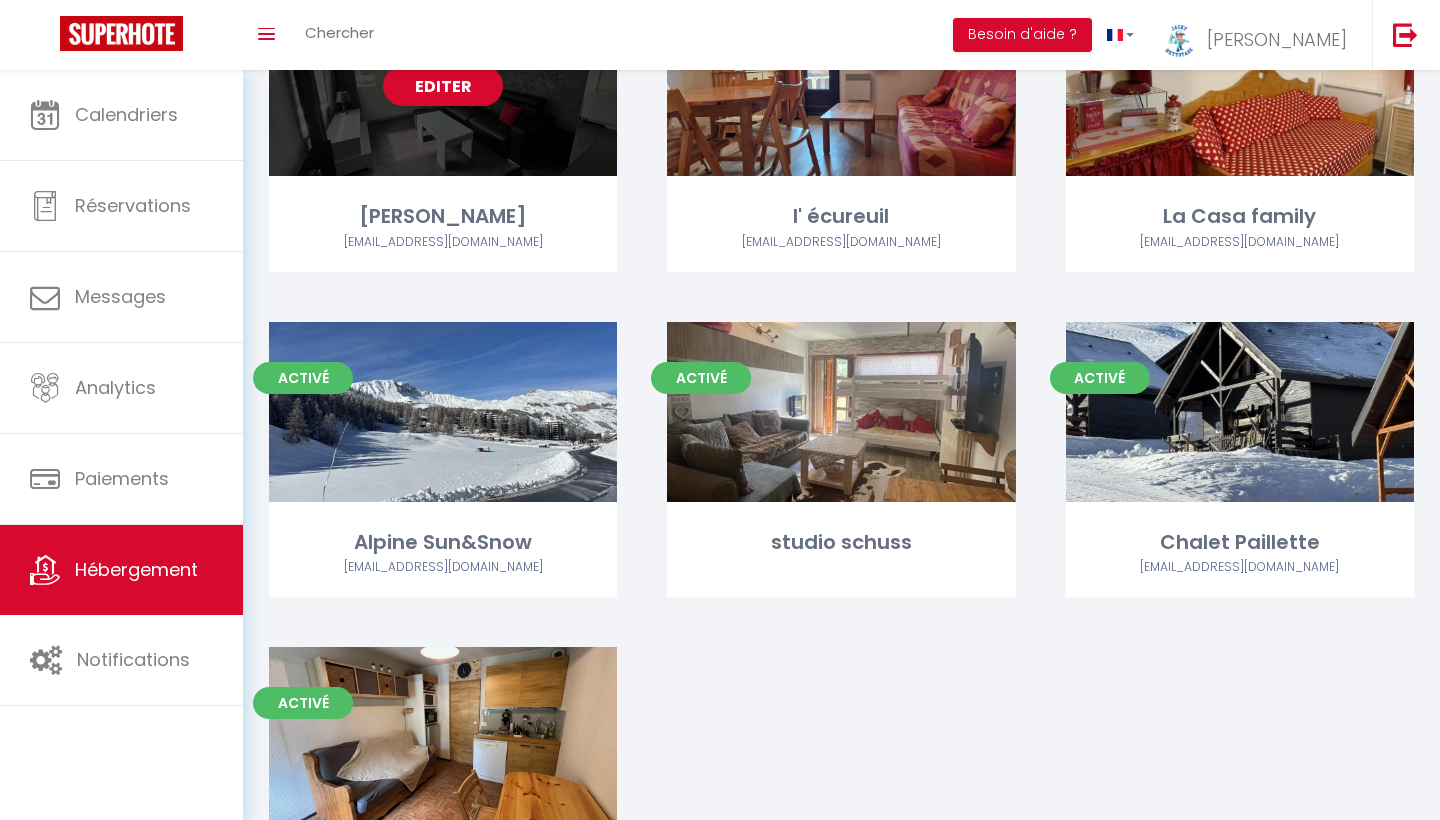 click on "[PERSON_NAME]" at bounding box center [443, 216] 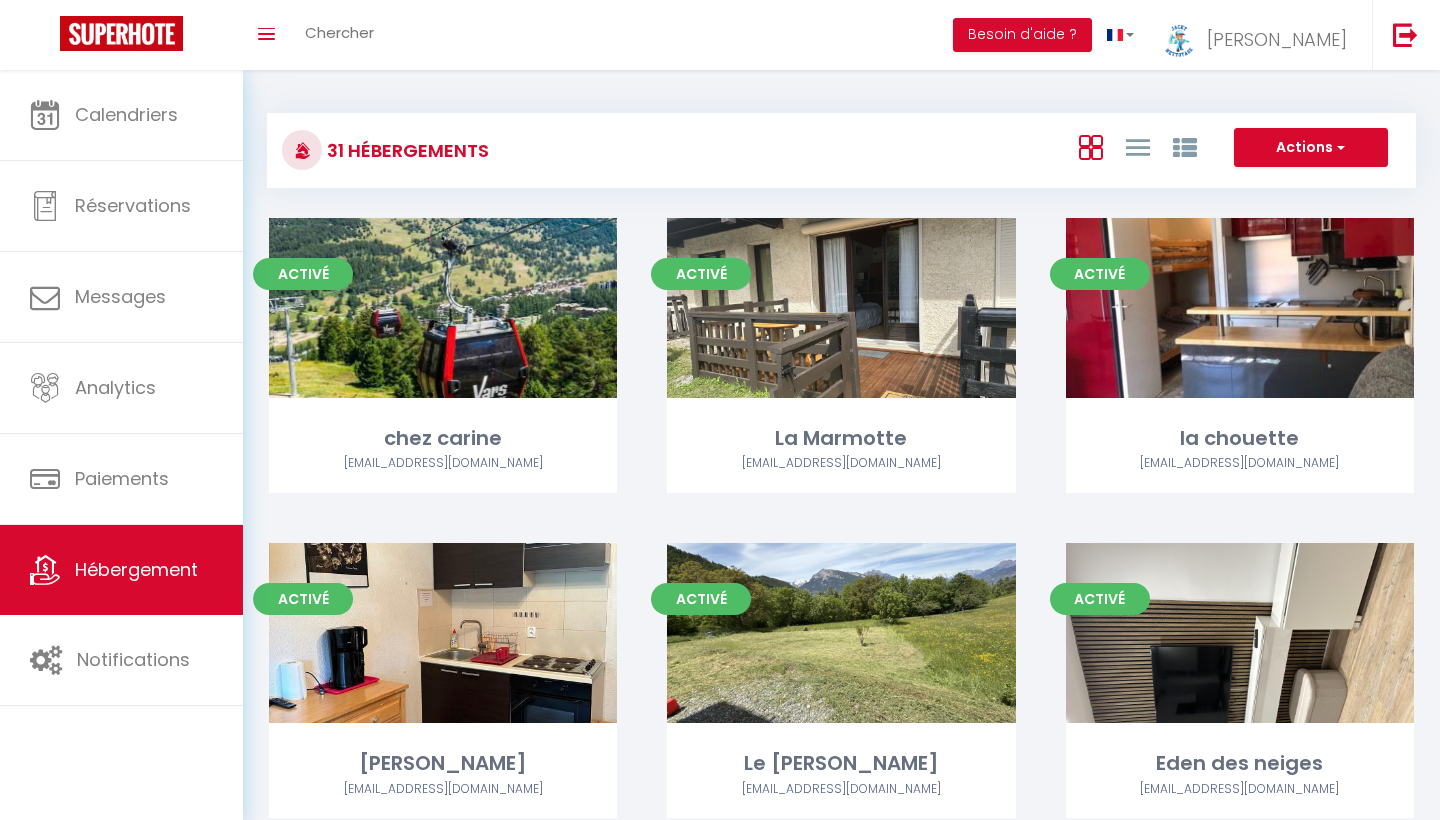 select on "3" 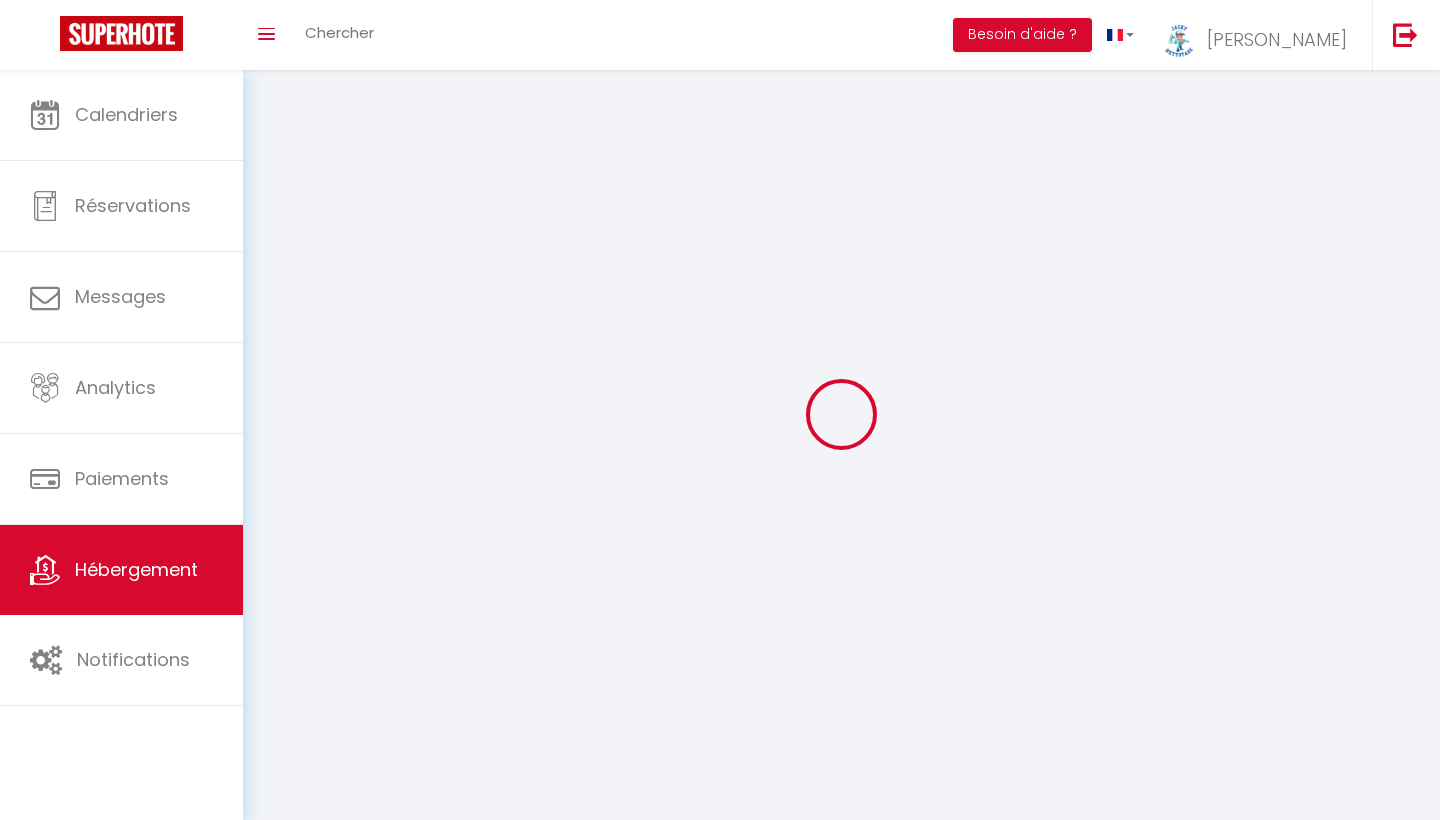 select 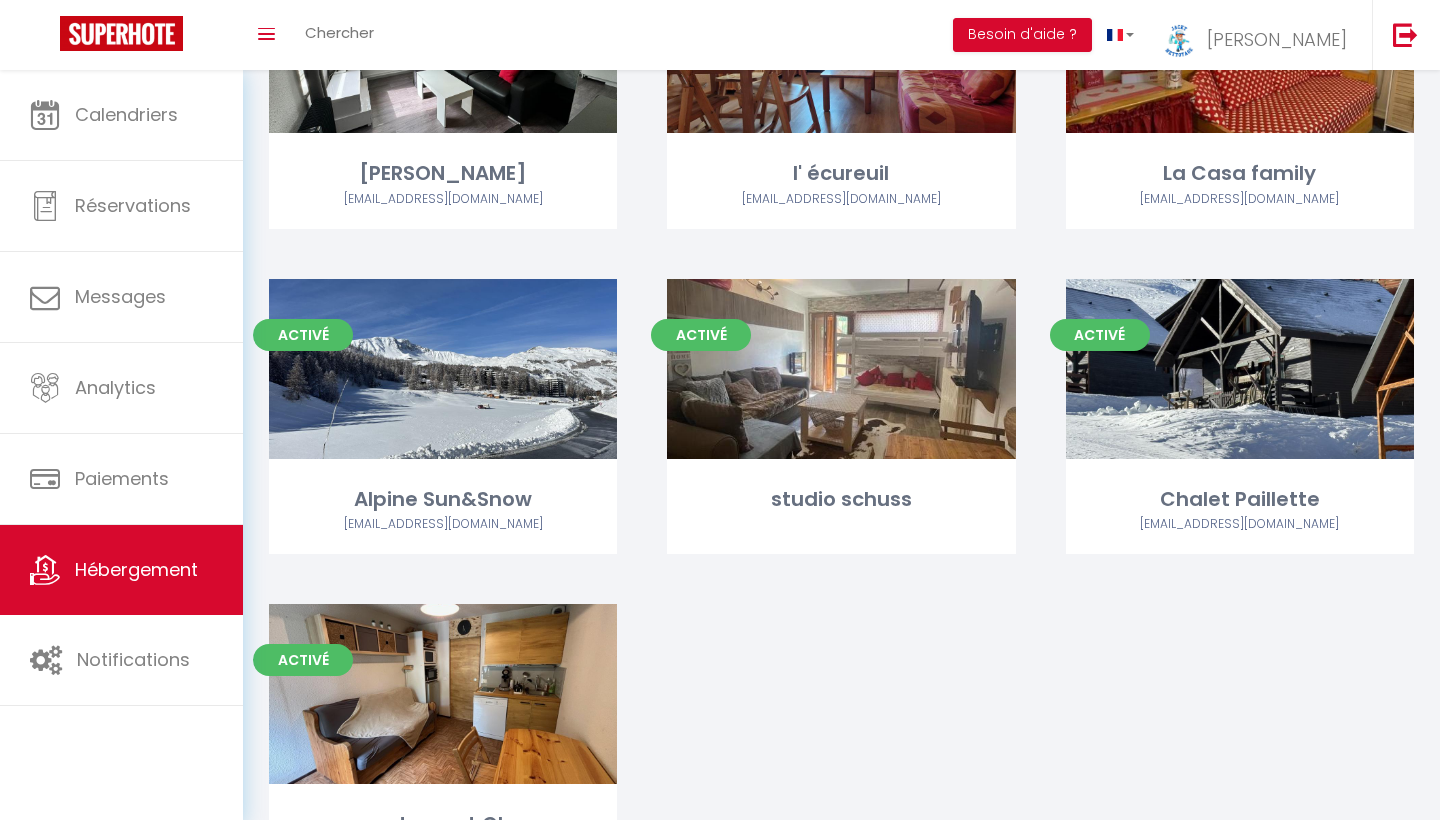 scroll, scrollTop: 2873, scrollLeft: 0, axis: vertical 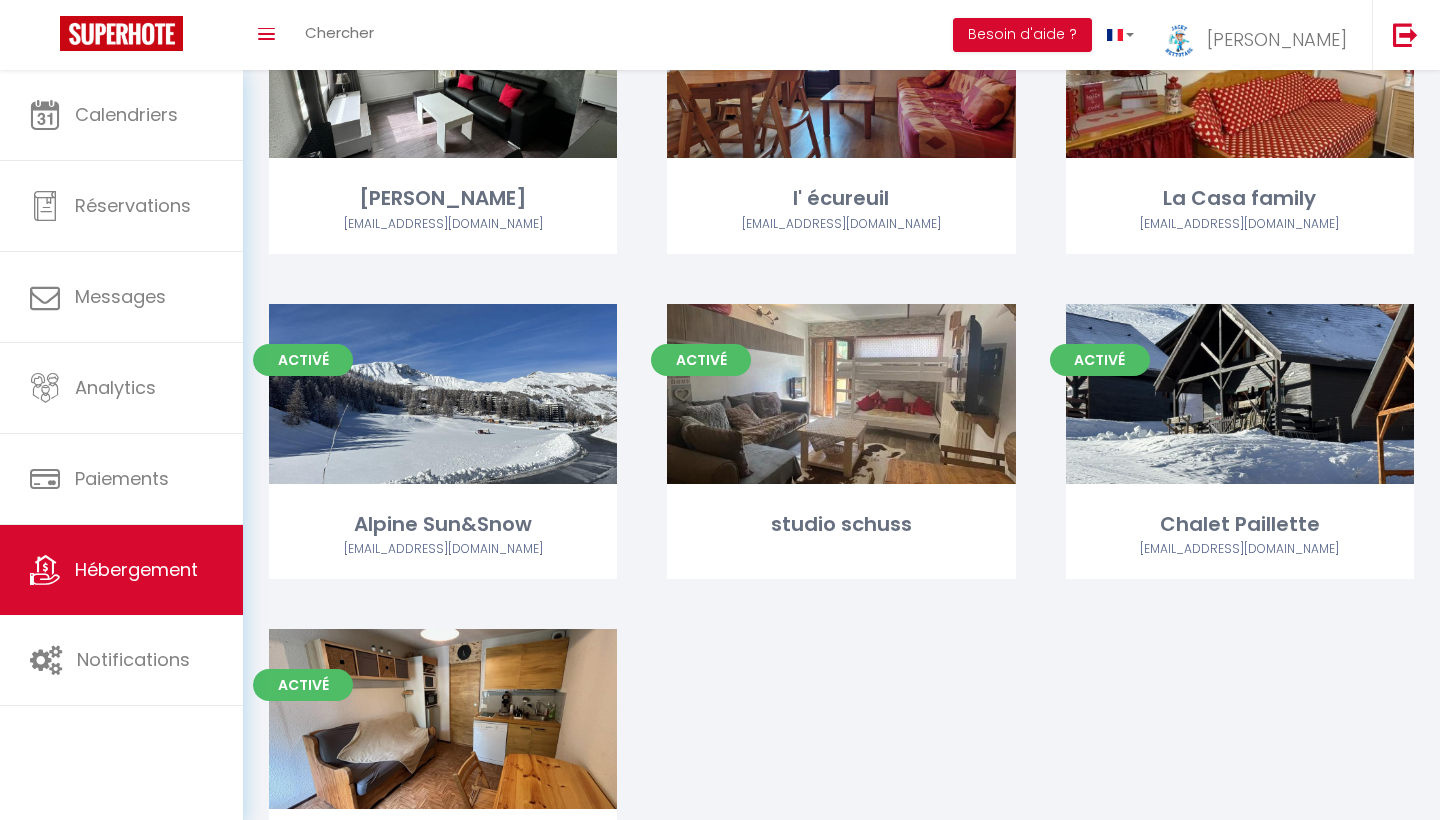 type 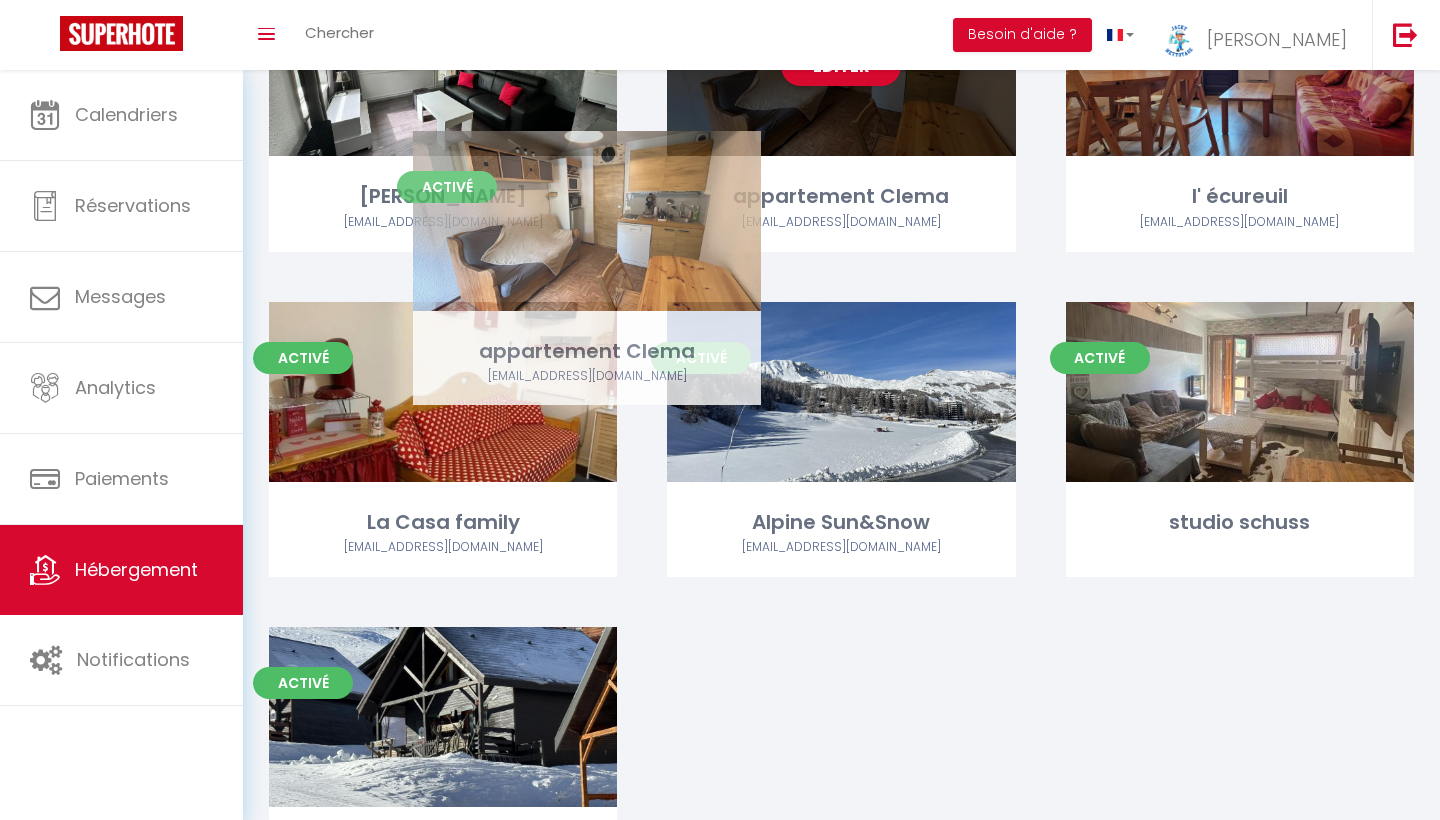 scroll, scrollTop: 2876, scrollLeft: 0, axis: vertical 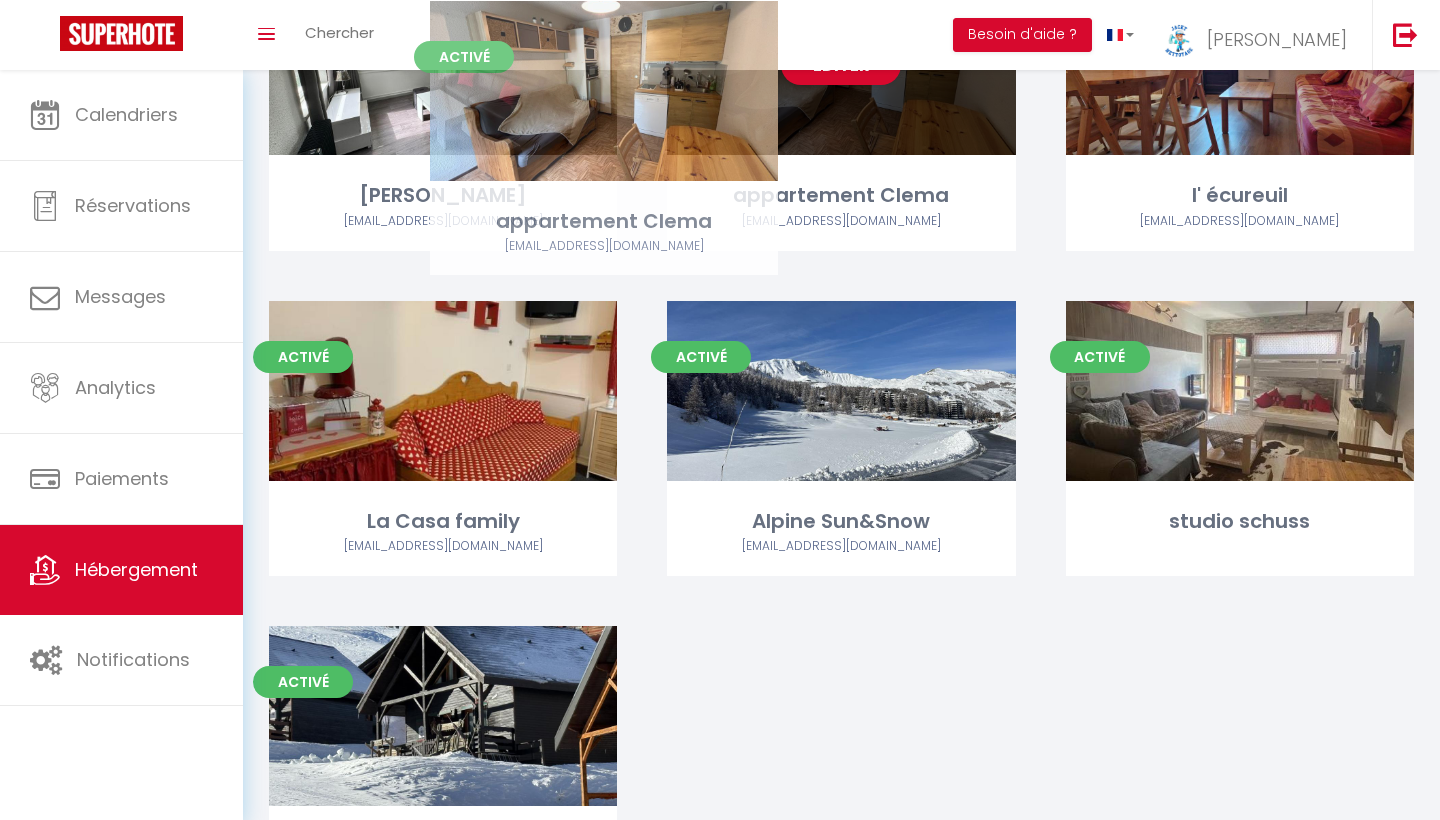 drag, startPoint x: 569, startPoint y: 671, endPoint x: 730, endPoint y: 88, distance: 604.82227 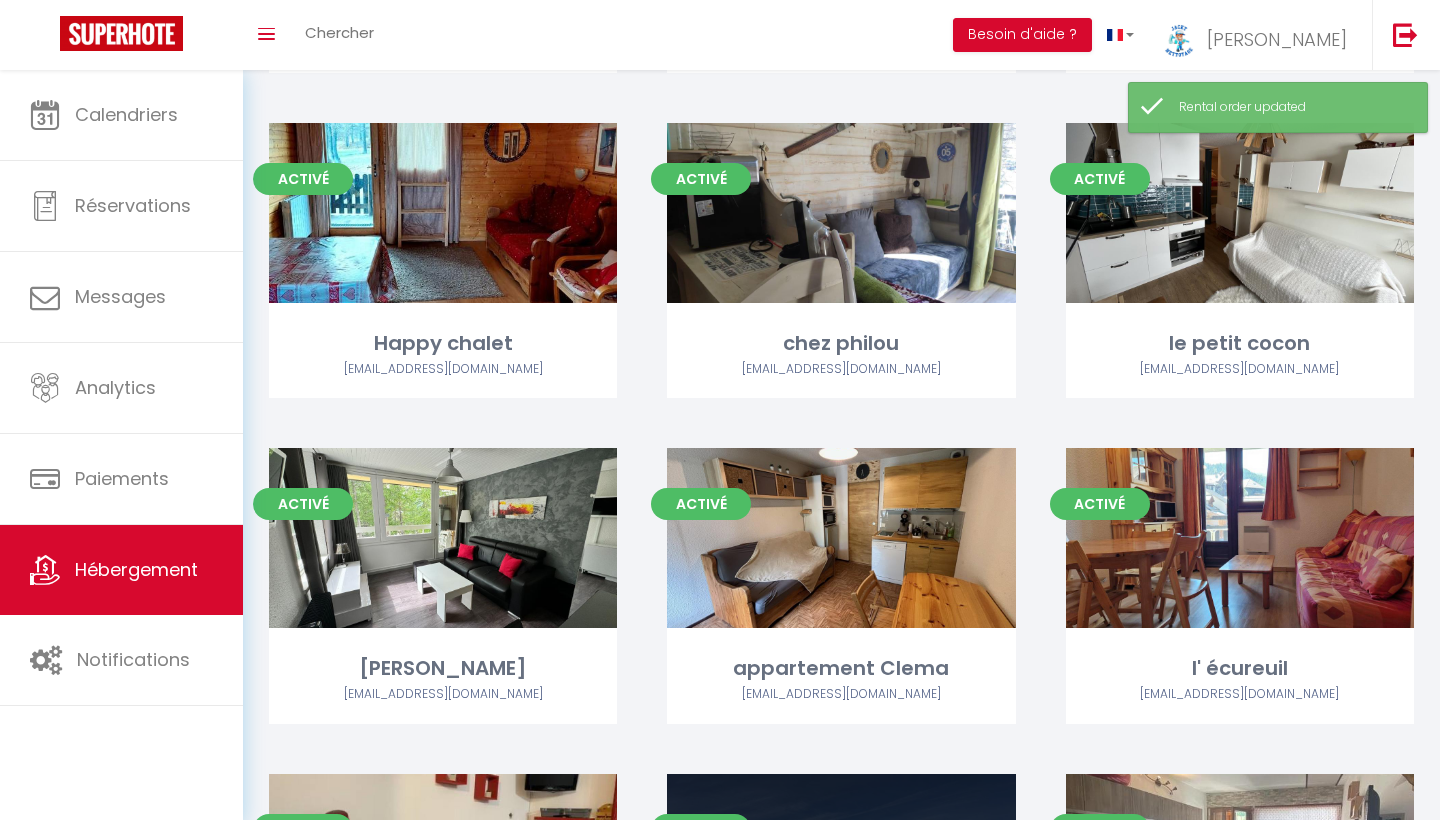 scroll, scrollTop: 2396, scrollLeft: 0, axis: vertical 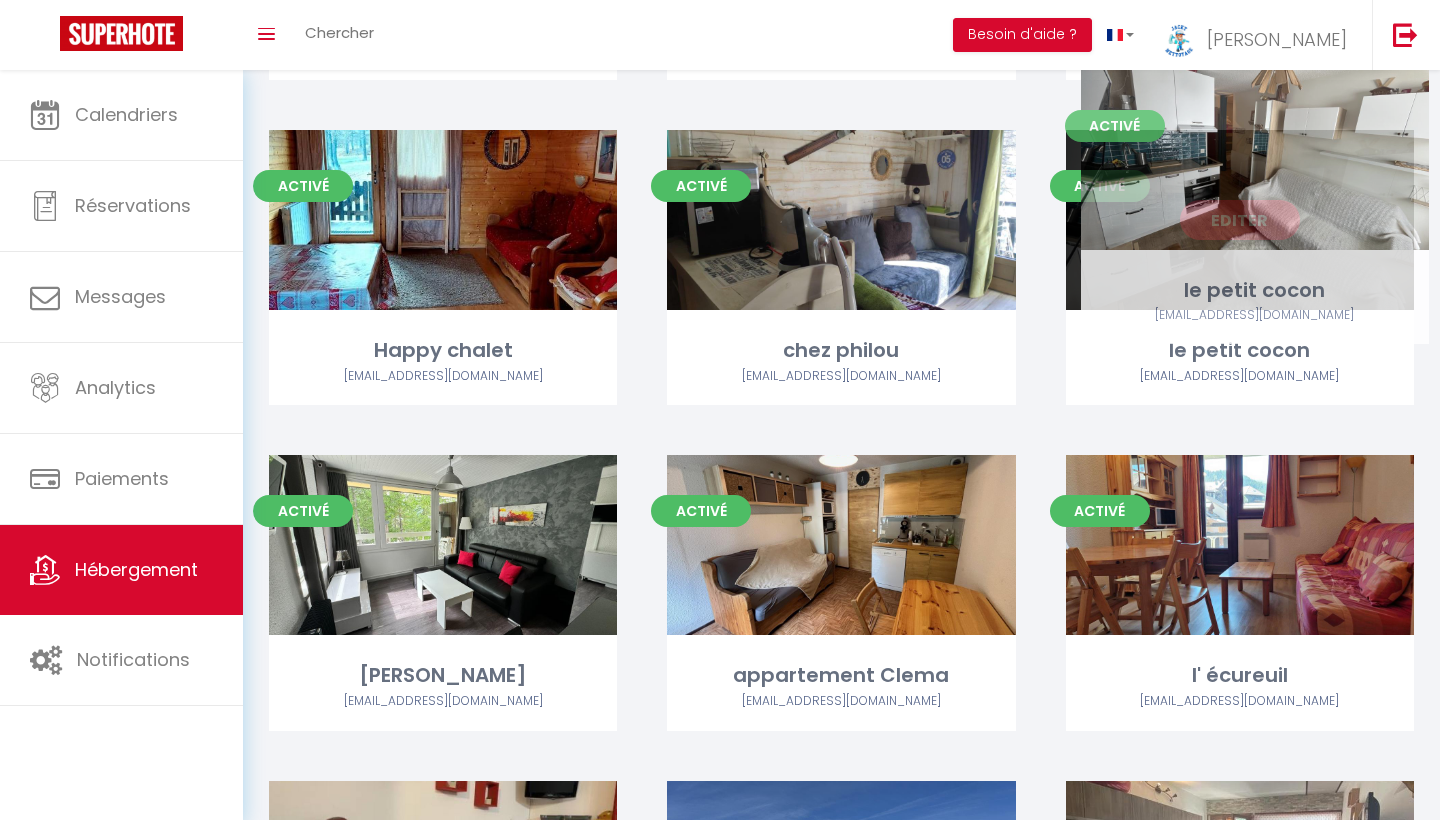 drag, startPoint x: 1128, startPoint y: 221, endPoint x: 1139, endPoint y: 194, distance: 29.15476 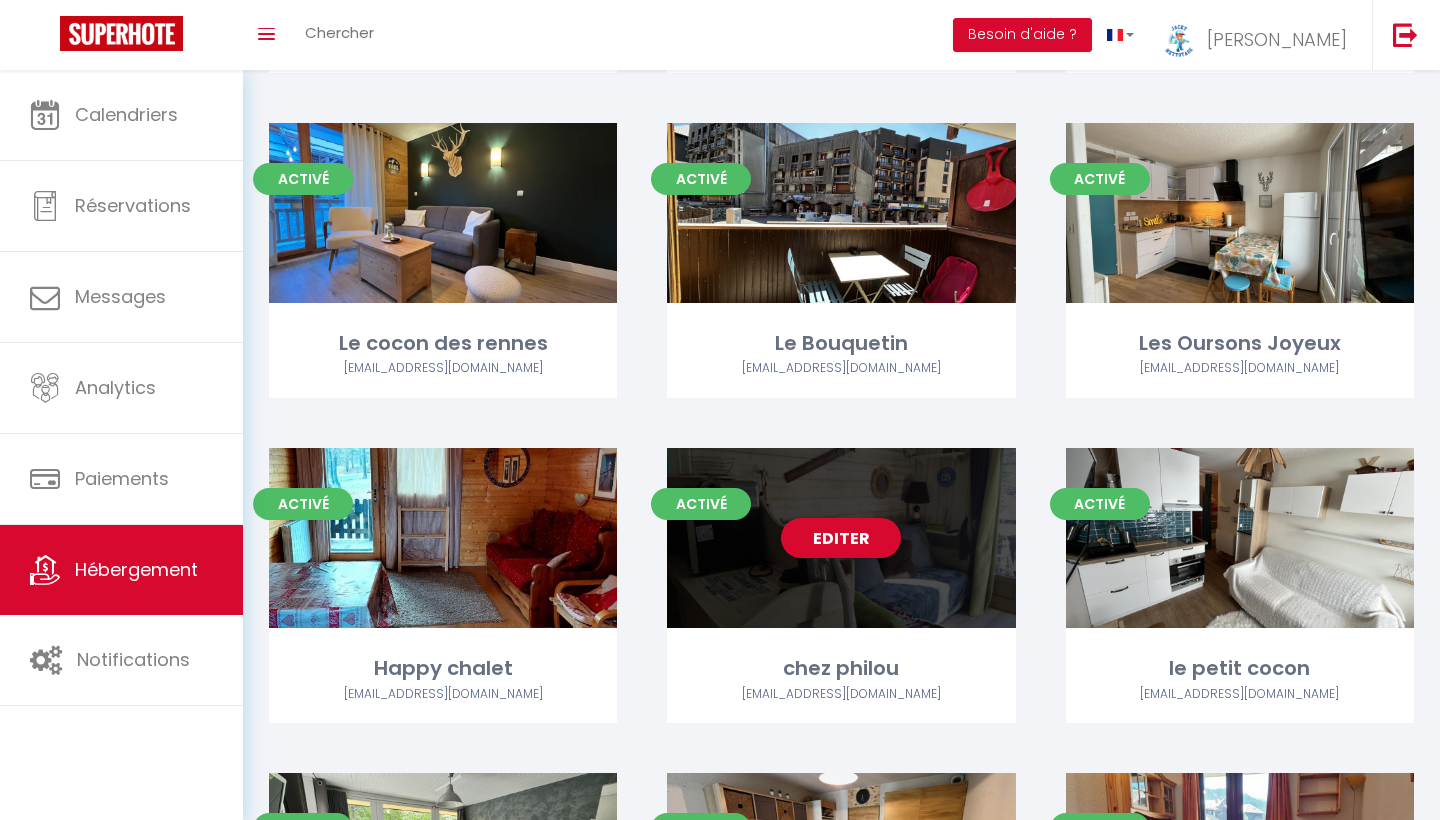 scroll, scrollTop: 2070, scrollLeft: 0, axis: vertical 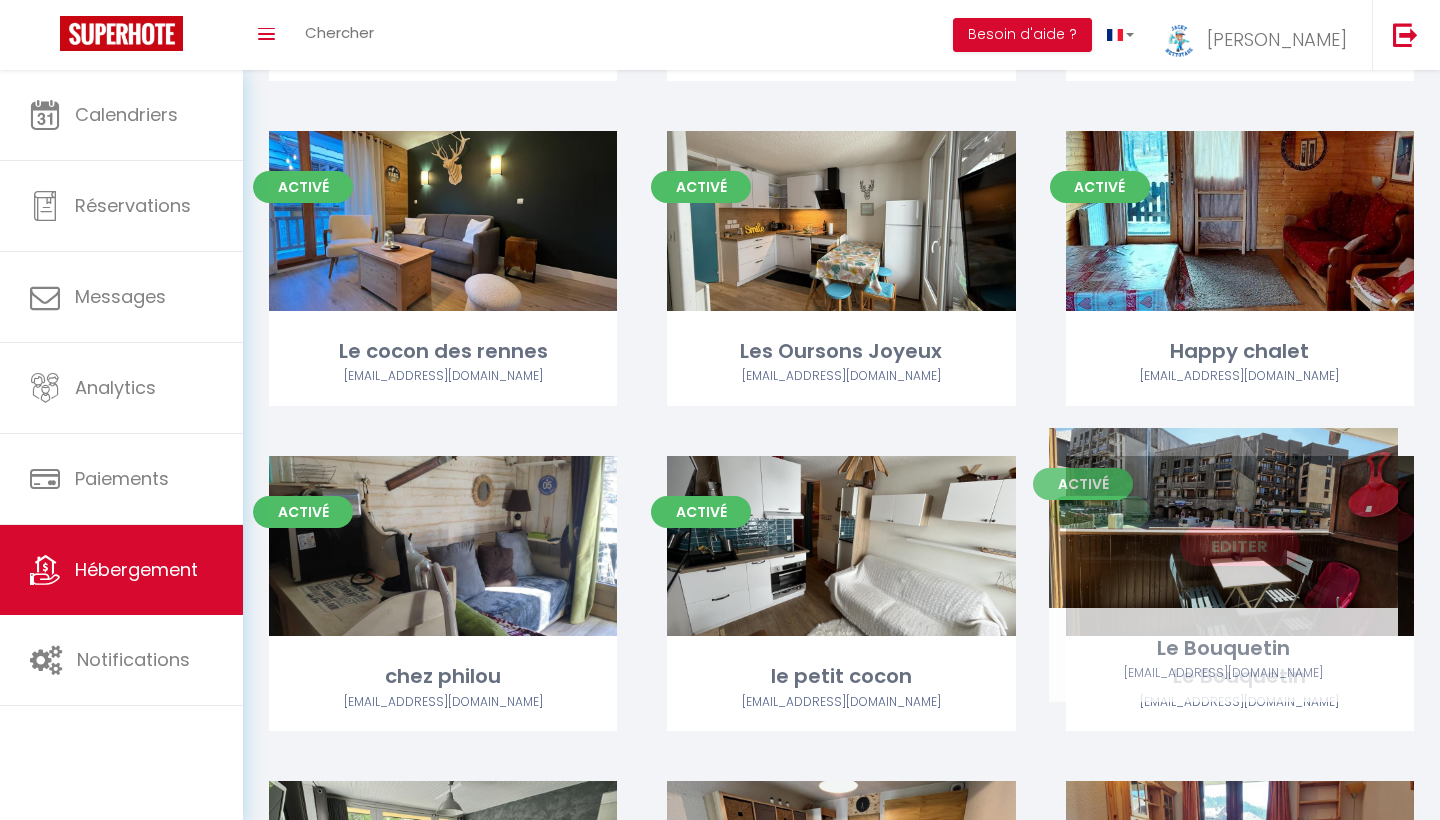 drag, startPoint x: 924, startPoint y: 229, endPoint x: 1306, endPoint y: 566, distance: 509.40454 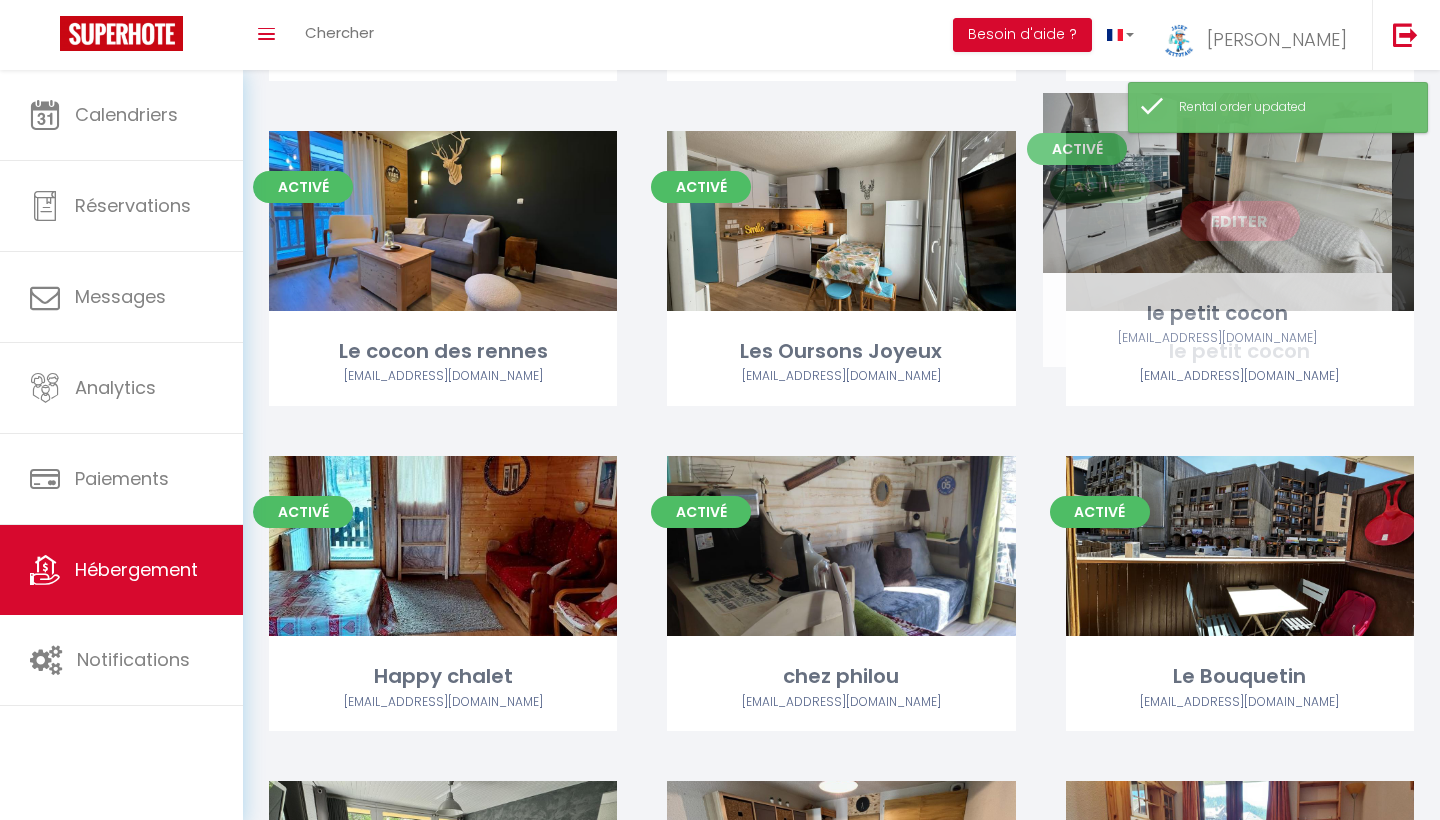 drag, startPoint x: 756, startPoint y: 571, endPoint x: 1132, endPoint y: 249, distance: 495.03534 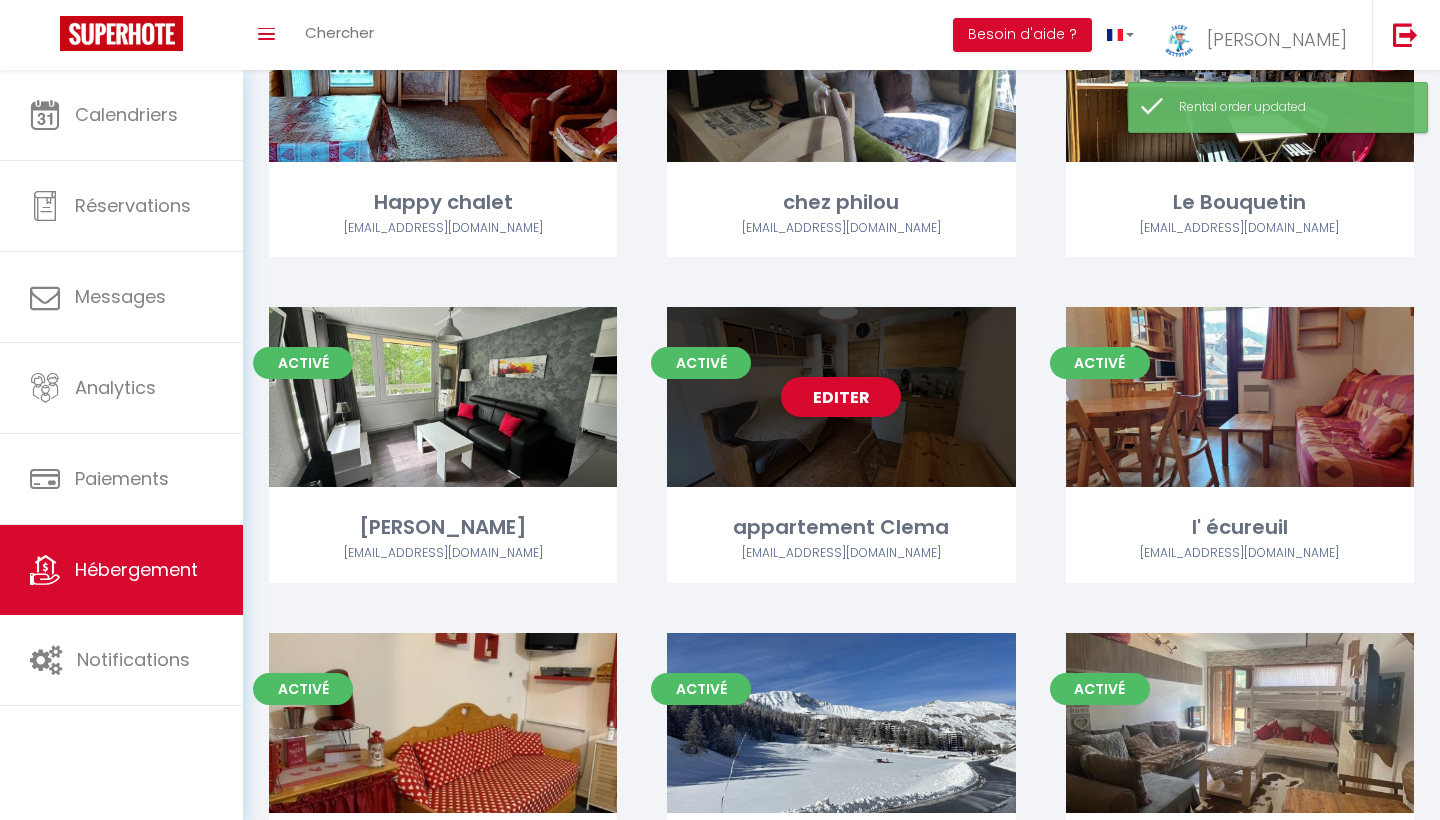 scroll, scrollTop: 2547, scrollLeft: 0, axis: vertical 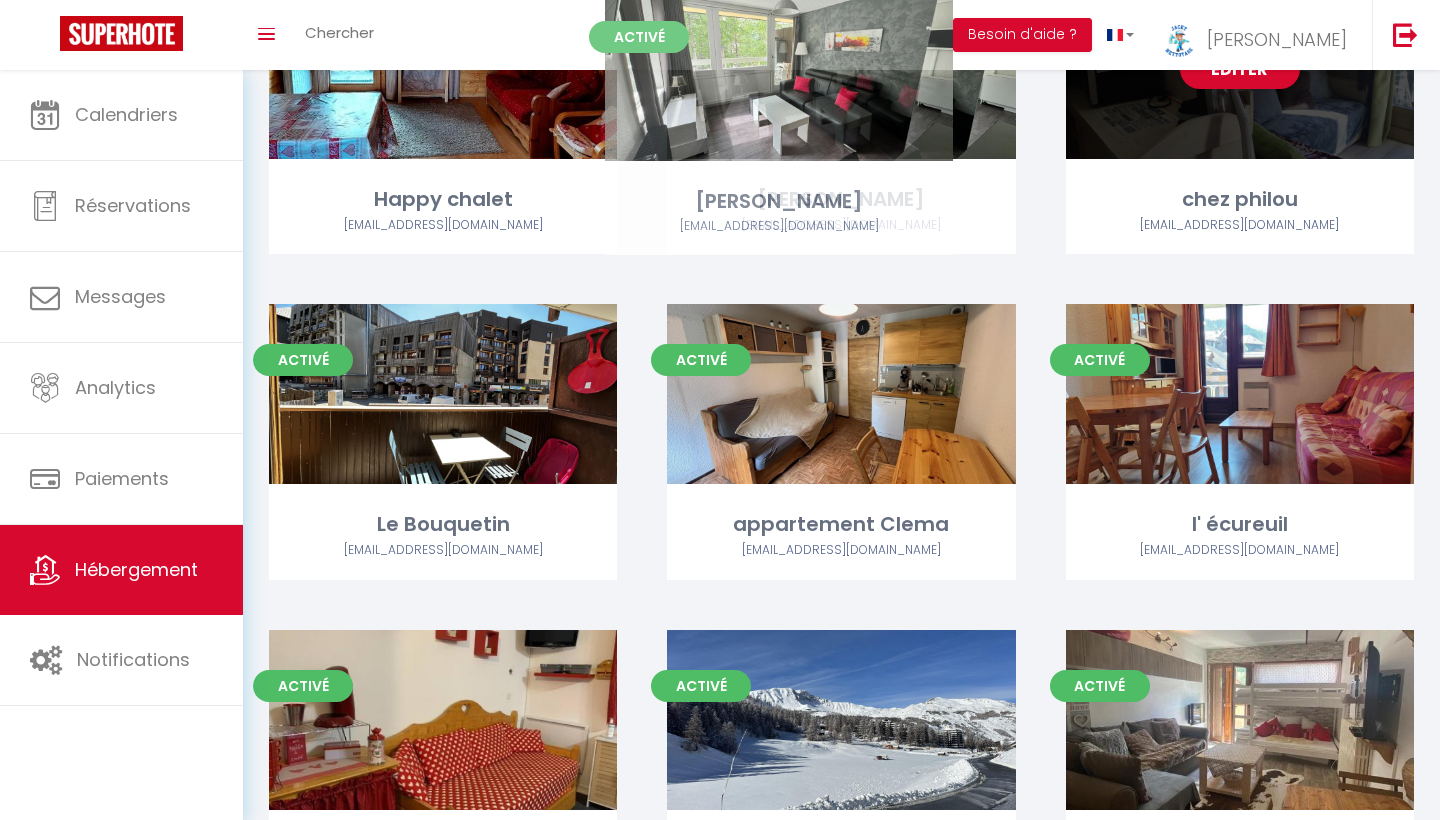 drag, startPoint x: 576, startPoint y: 418, endPoint x: 911, endPoint y: 135, distance: 438.5362 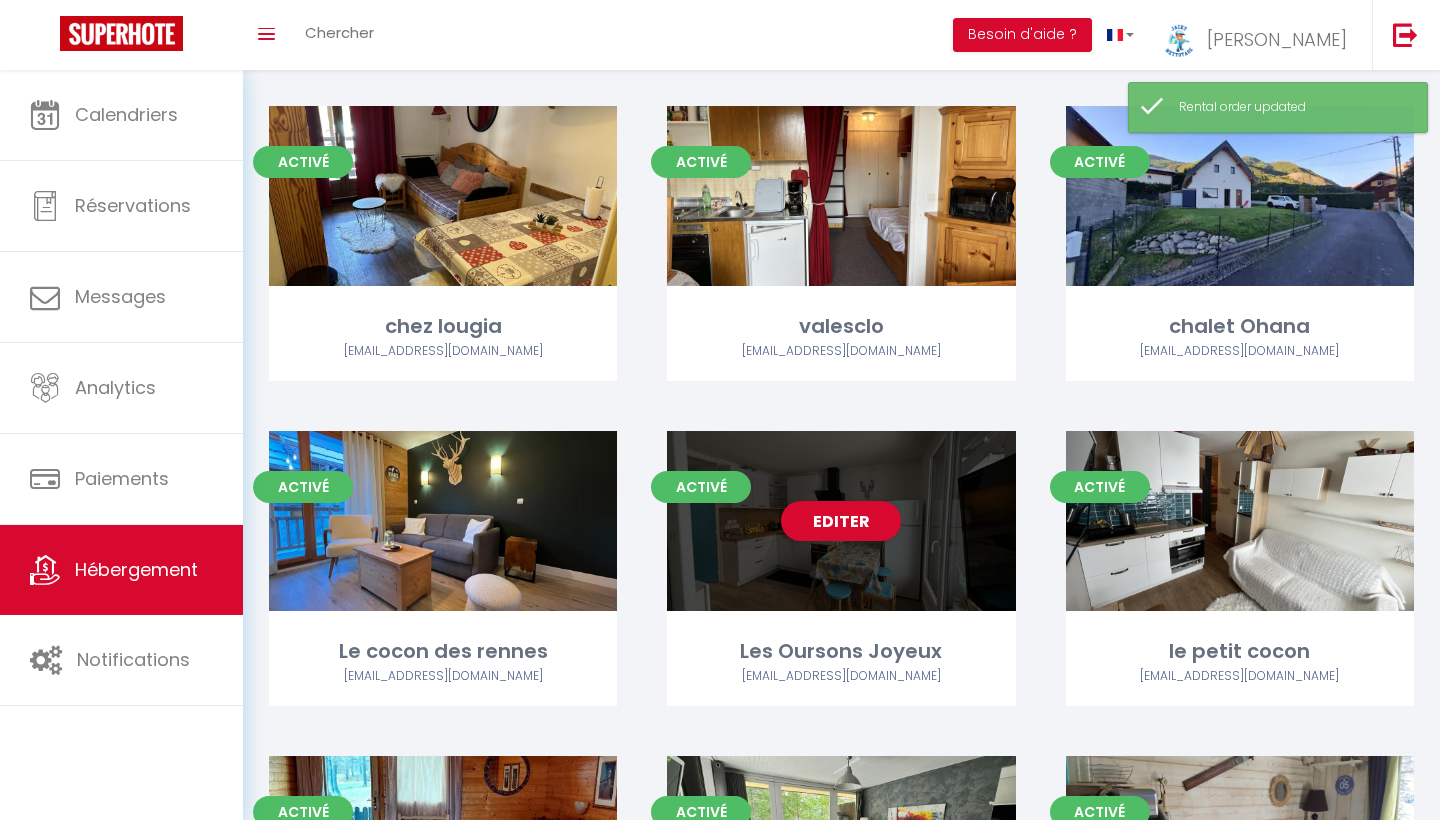 scroll, scrollTop: 1849, scrollLeft: 0, axis: vertical 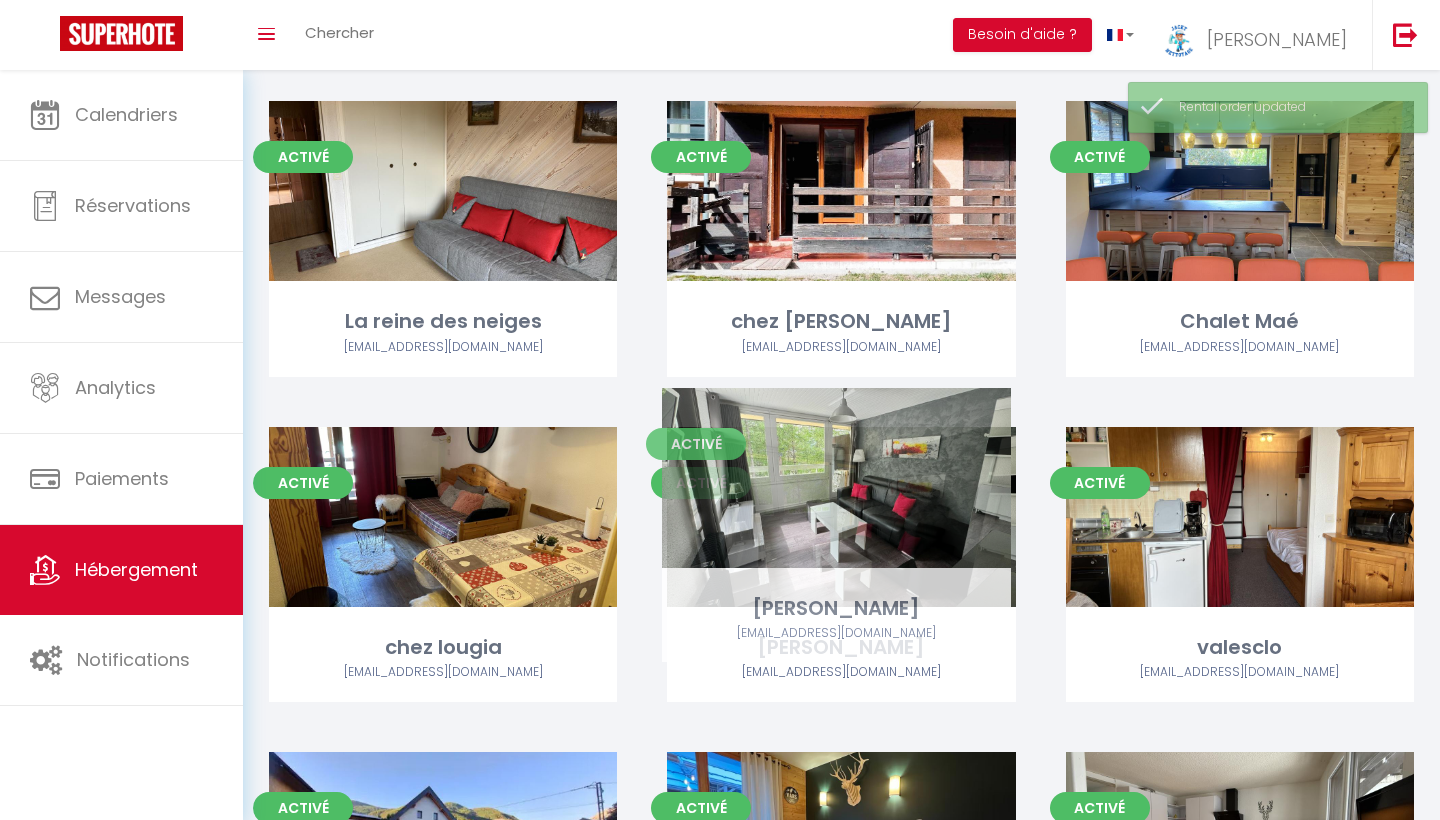 drag, startPoint x: 861, startPoint y: 669, endPoint x: 856, endPoint y: 421, distance: 248.0504 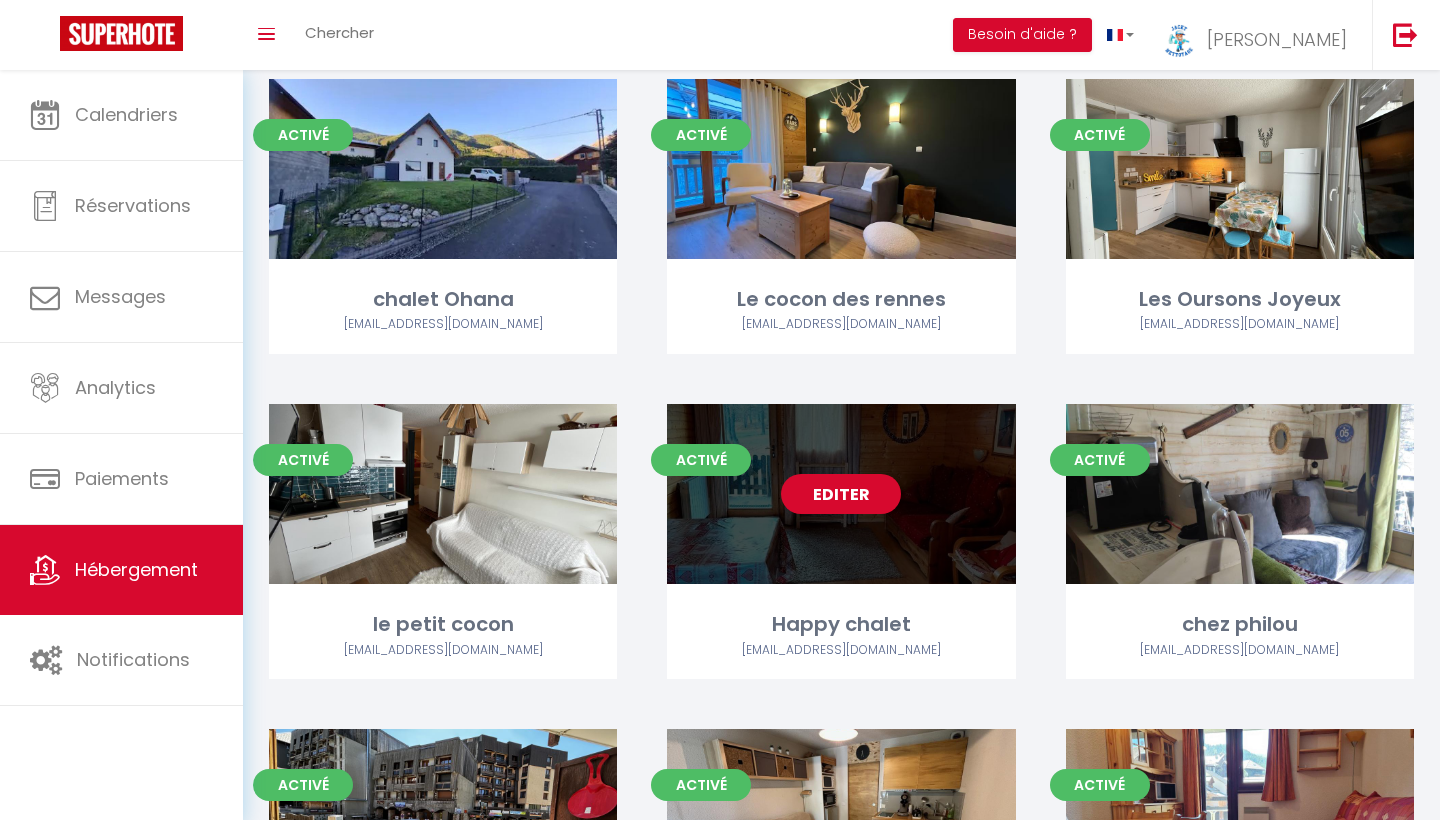 scroll, scrollTop: 2126, scrollLeft: 0, axis: vertical 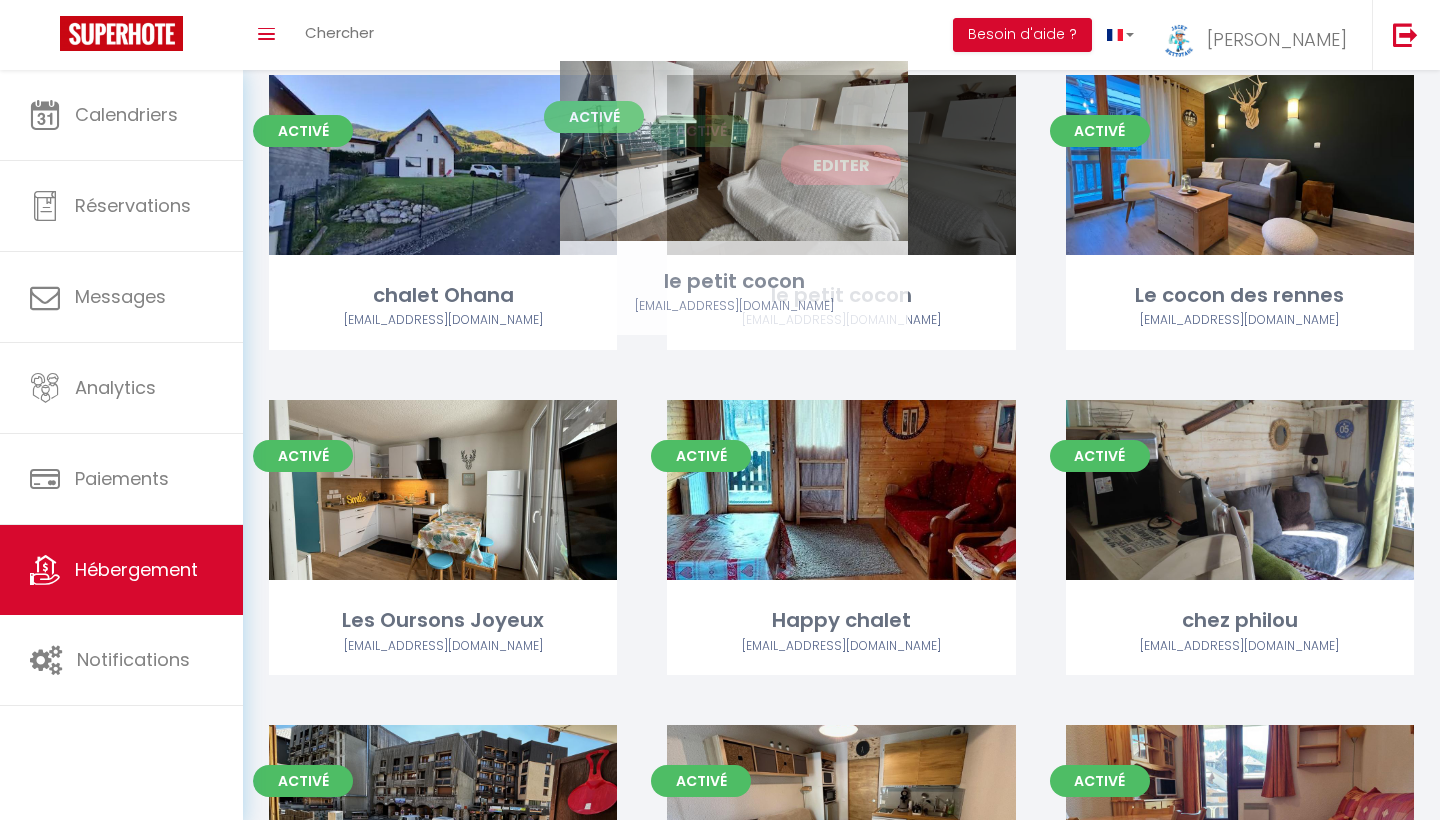 drag, startPoint x: 558, startPoint y: 477, endPoint x: 849, endPoint y: 179, distance: 416.51532 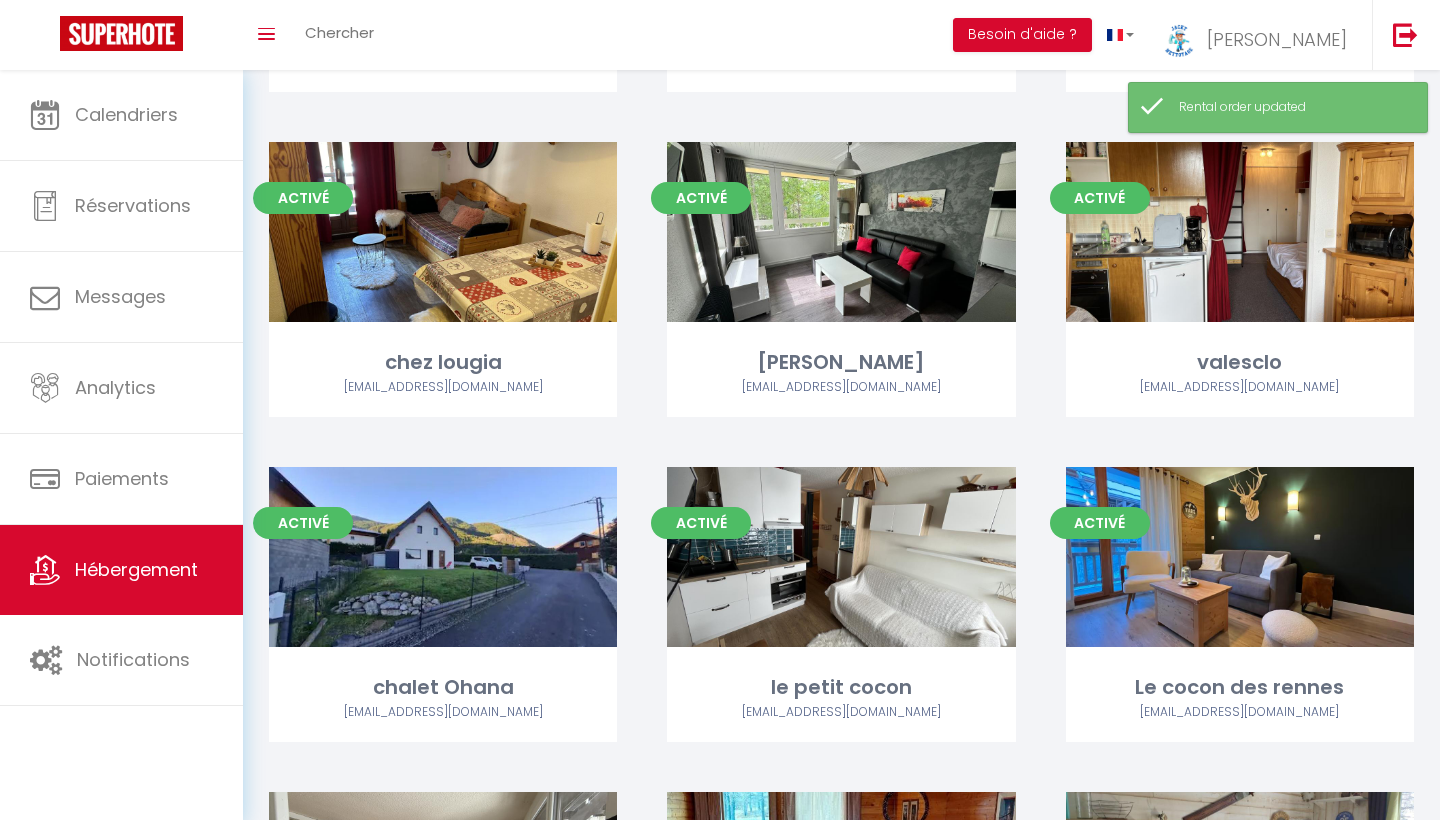 scroll, scrollTop: 1722, scrollLeft: 0, axis: vertical 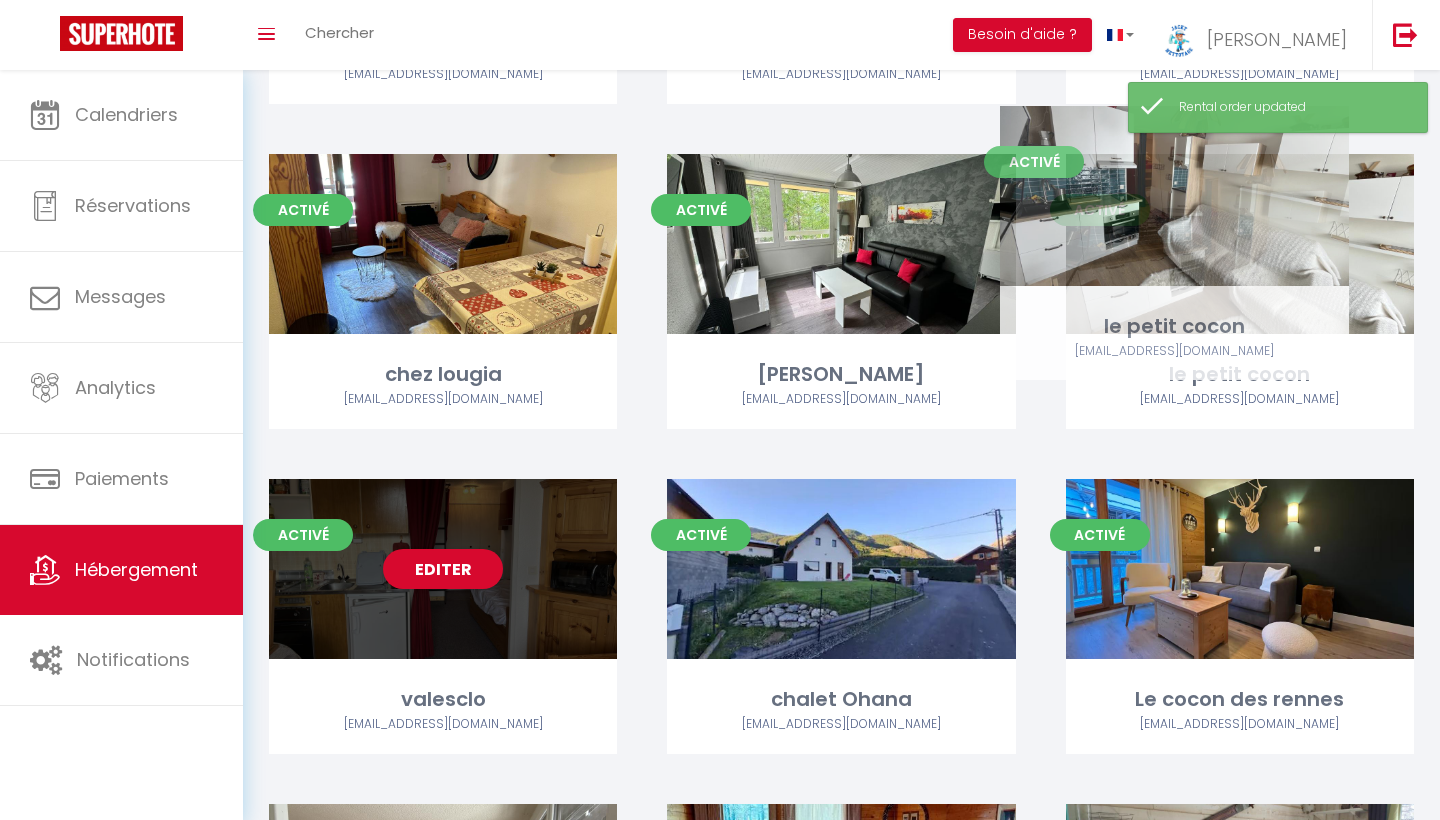drag, startPoint x: 918, startPoint y: 500, endPoint x: 1245, endPoint y: 173, distance: 462.44785 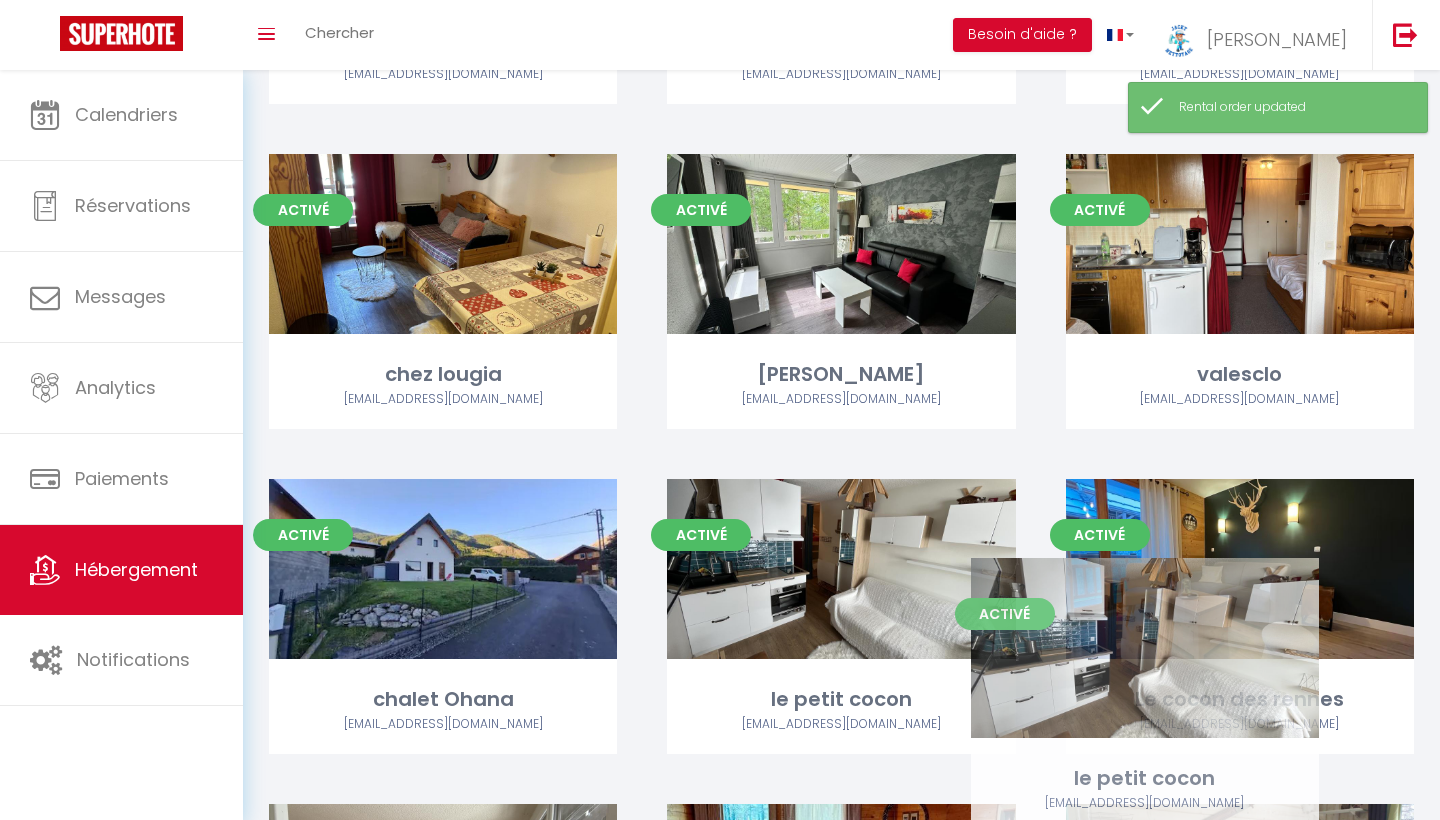 drag, startPoint x: 1121, startPoint y: 254, endPoint x: 1026, endPoint y: 697, distance: 453.07175 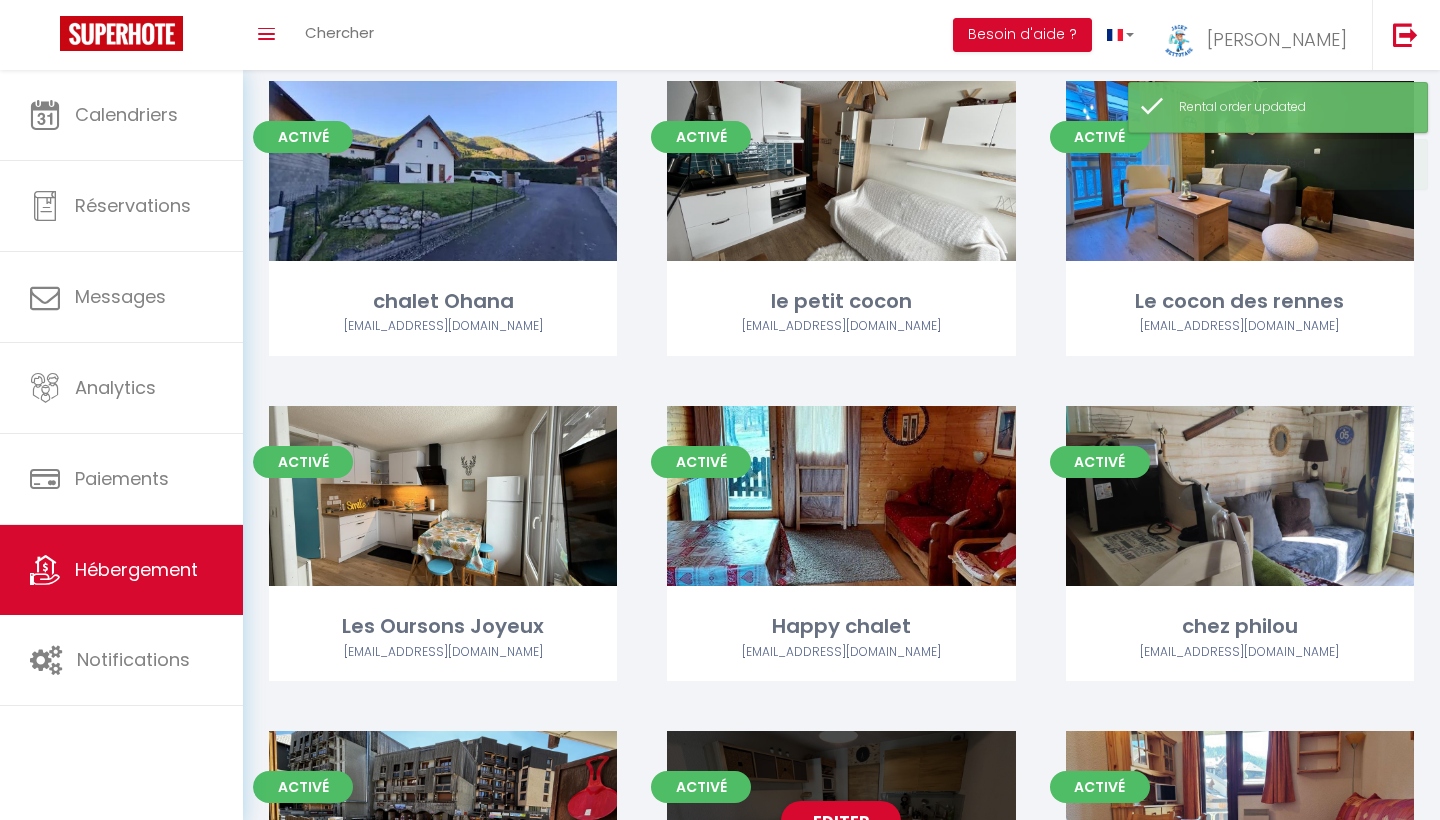 scroll, scrollTop: 2113, scrollLeft: 0, axis: vertical 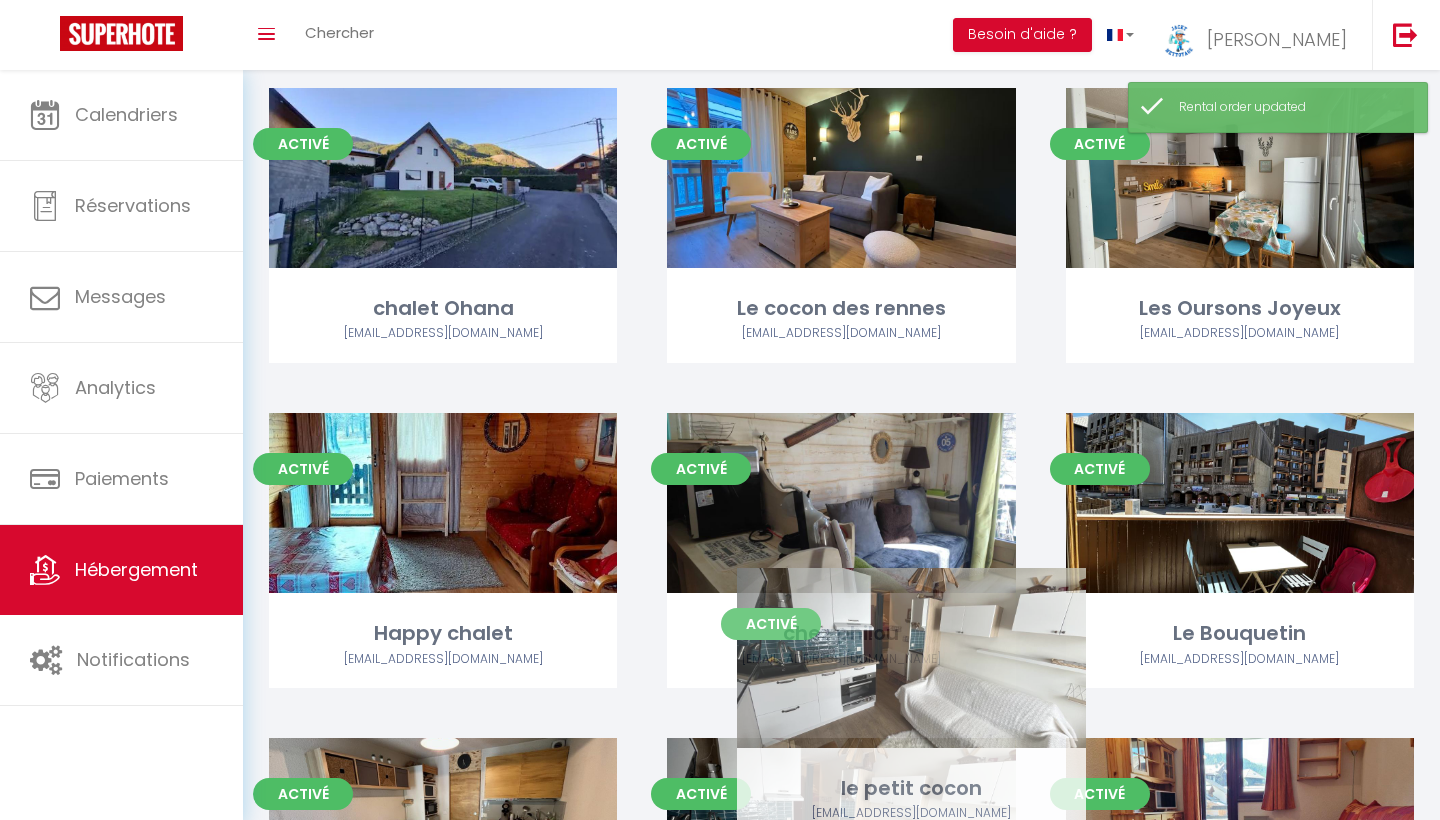drag, startPoint x: 961, startPoint y: 190, endPoint x: 1032, endPoint y: 711, distance: 525.81555 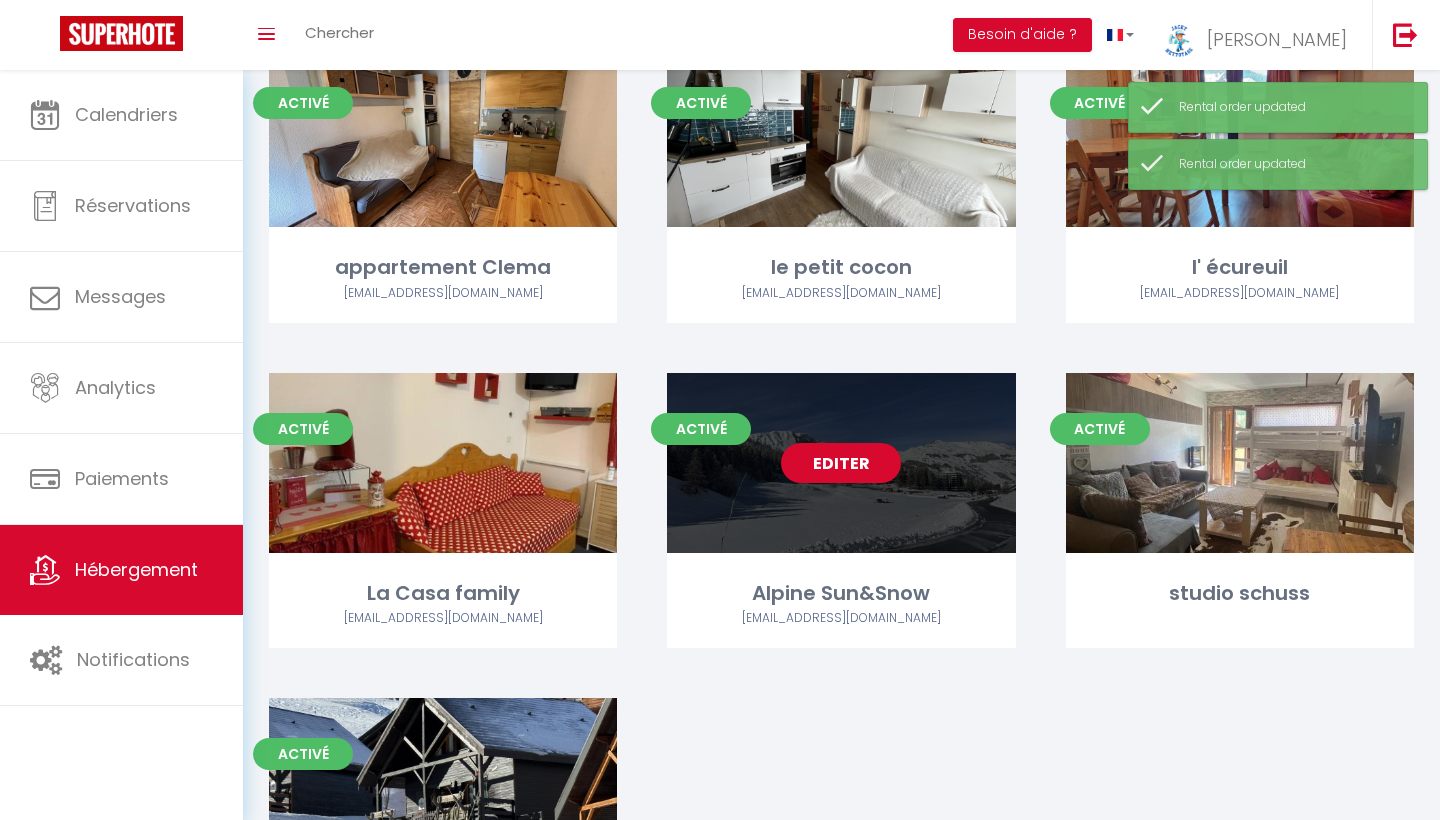 scroll, scrollTop: 2806, scrollLeft: 0, axis: vertical 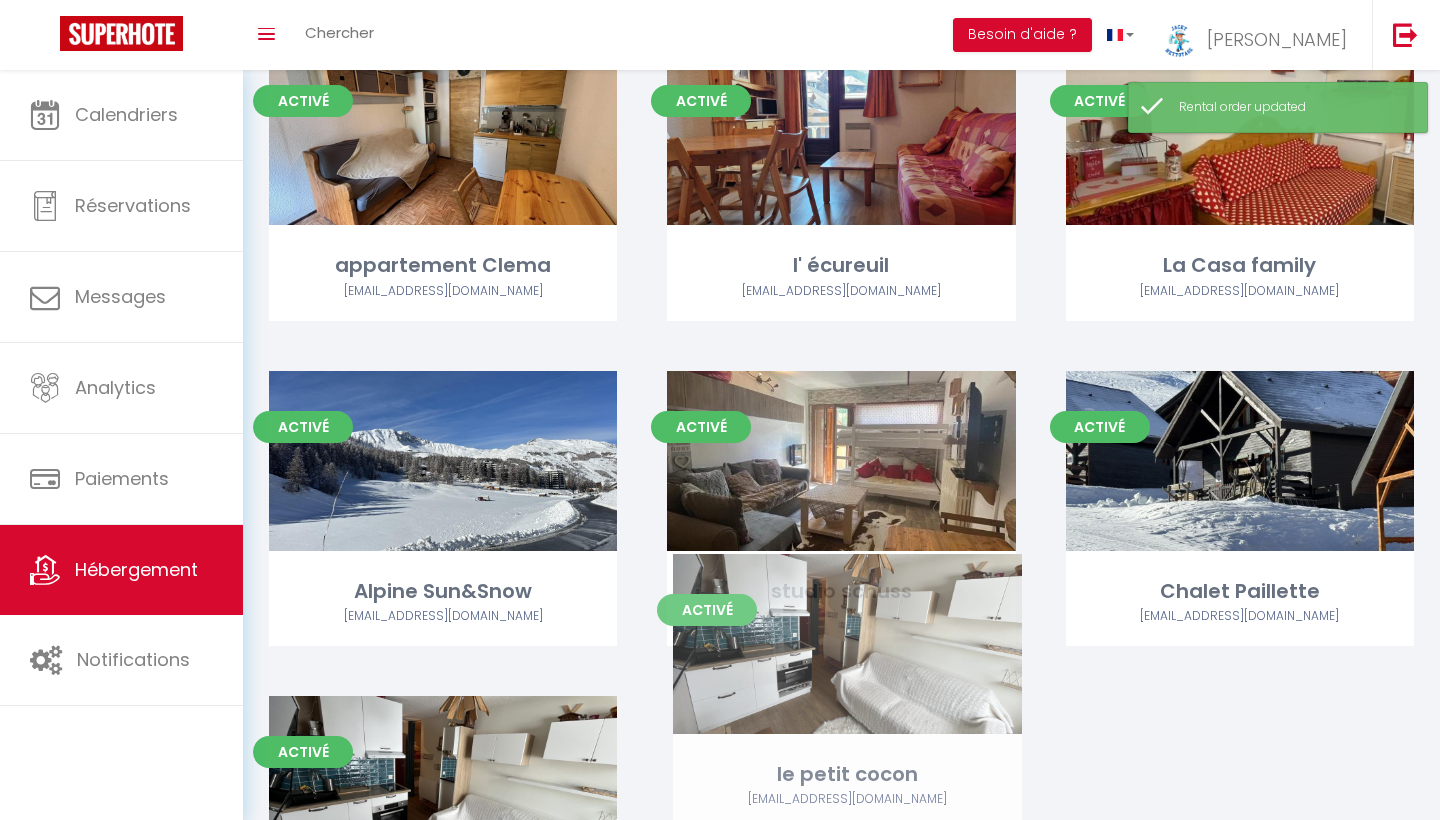 drag, startPoint x: 960, startPoint y: 149, endPoint x: 968, endPoint y: 705, distance: 556.05756 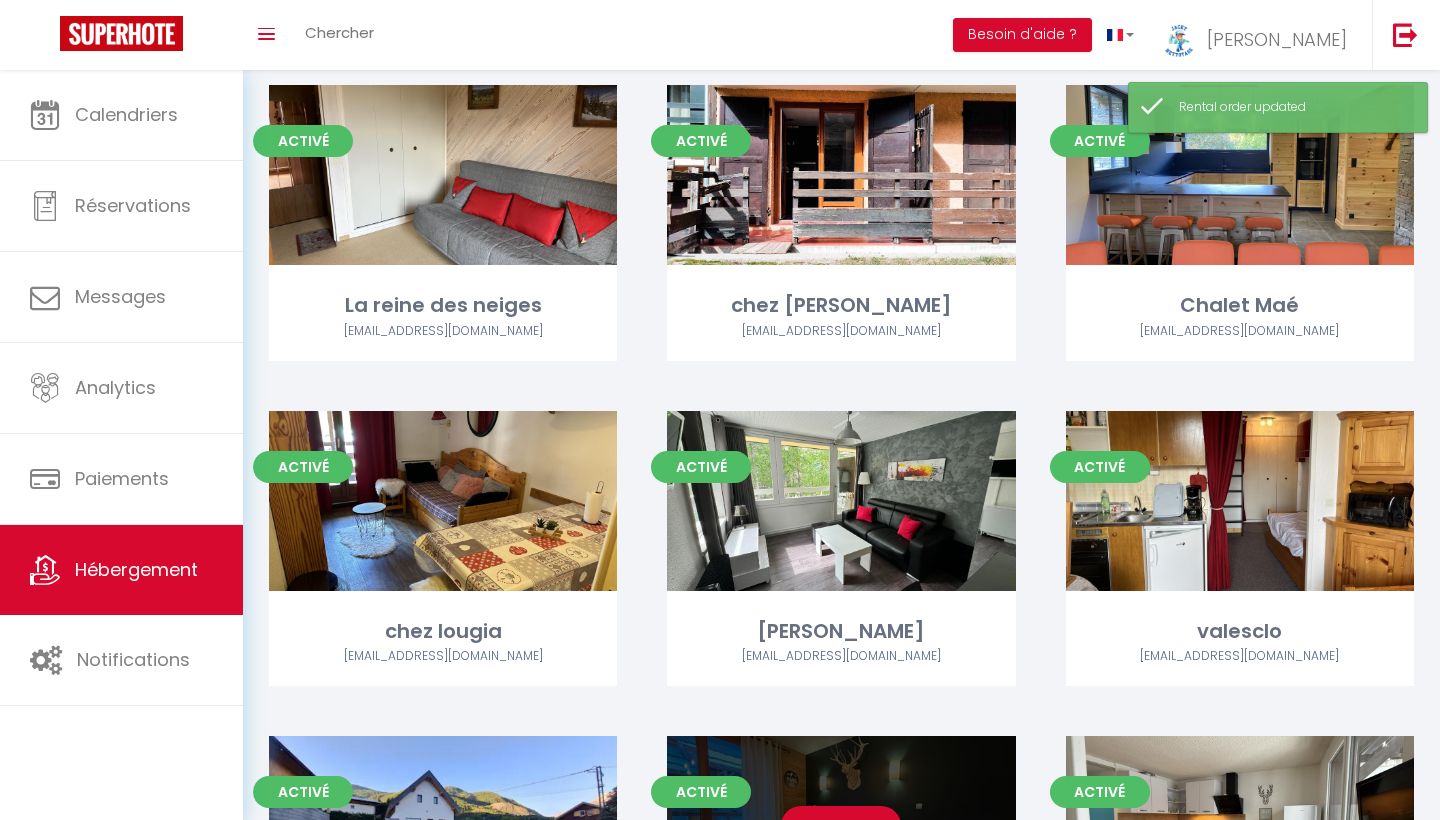 scroll, scrollTop: 1511, scrollLeft: 0, axis: vertical 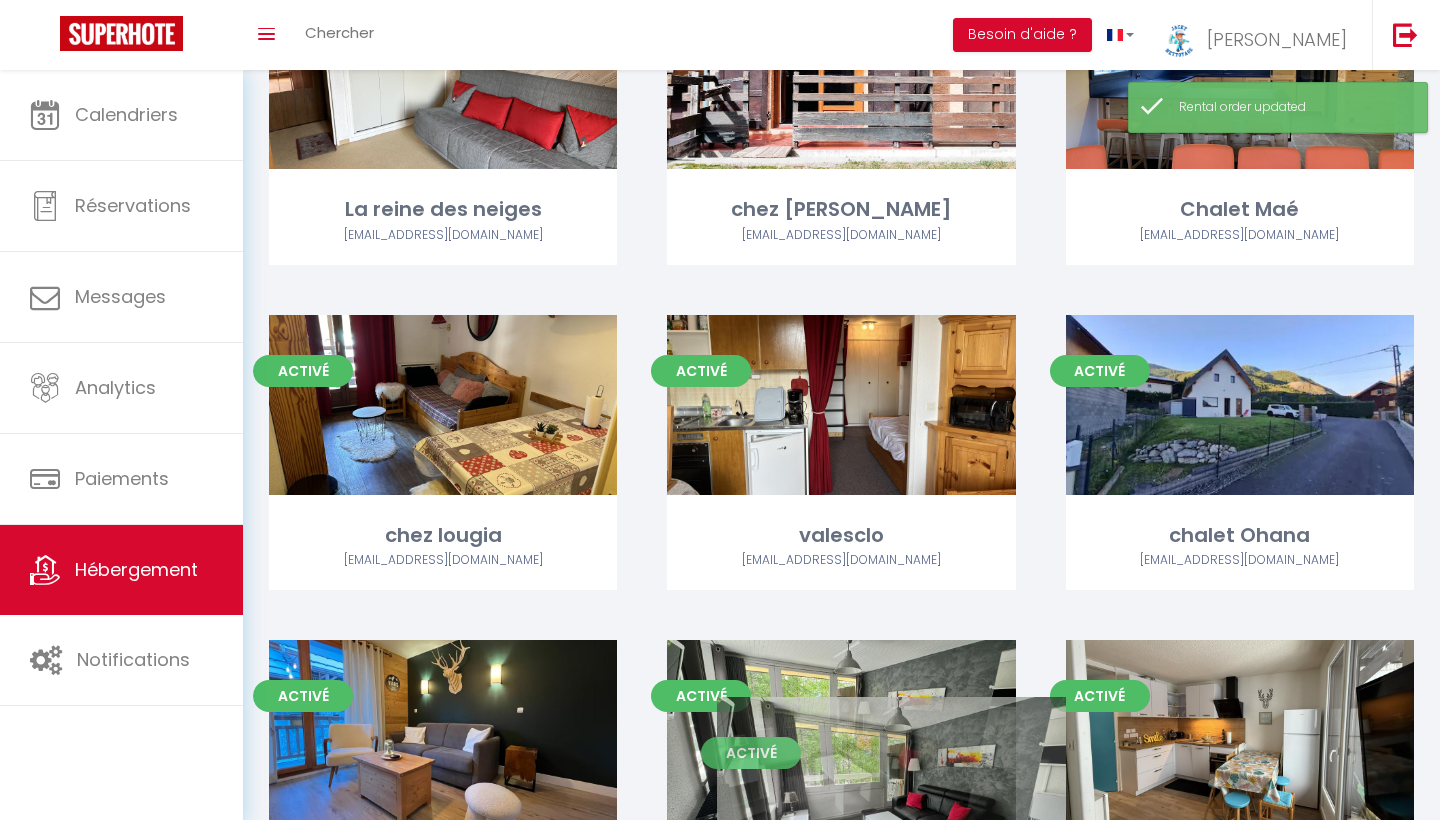drag, startPoint x: 975, startPoint y: 448, endPoint x: 1031, endPoint y: 819, distance: 375.2026 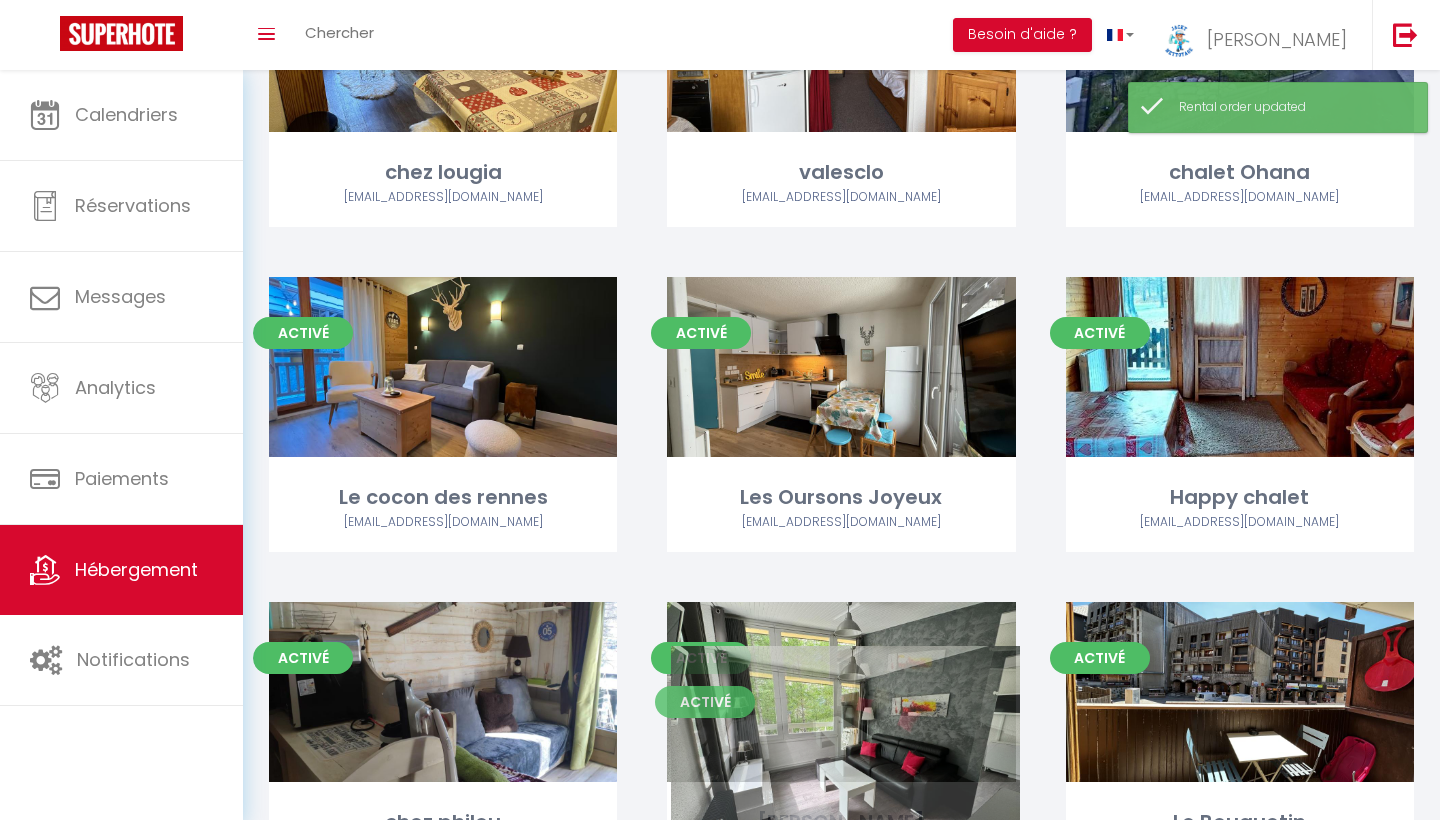scroll, scrollTop: 2004, scrollLeft: 0, axis: vertical 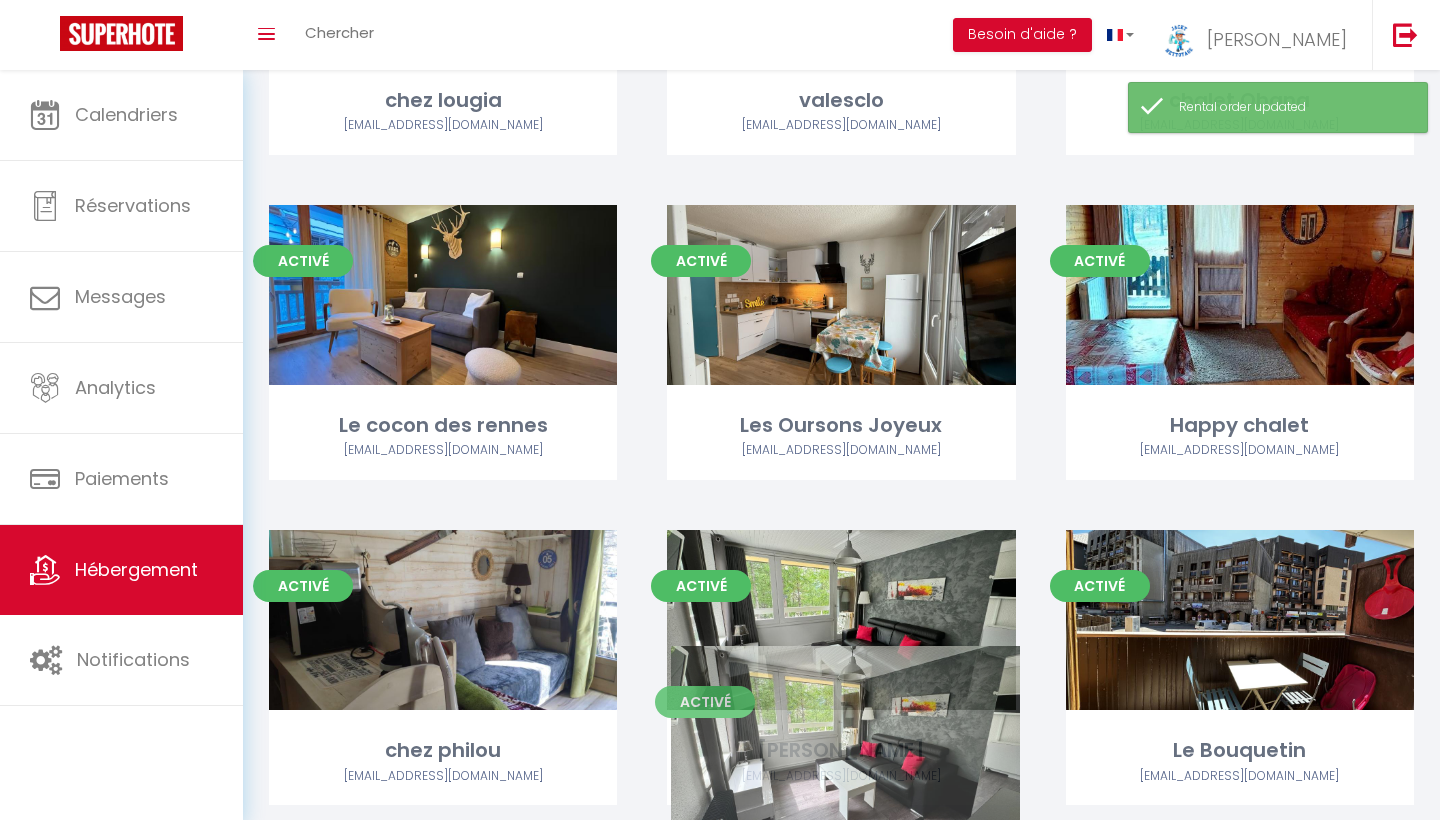 drag, startPoint x: 957, startPoint y: 397, endPoint x: 961, endPoint y: 808, distance: 411.01947 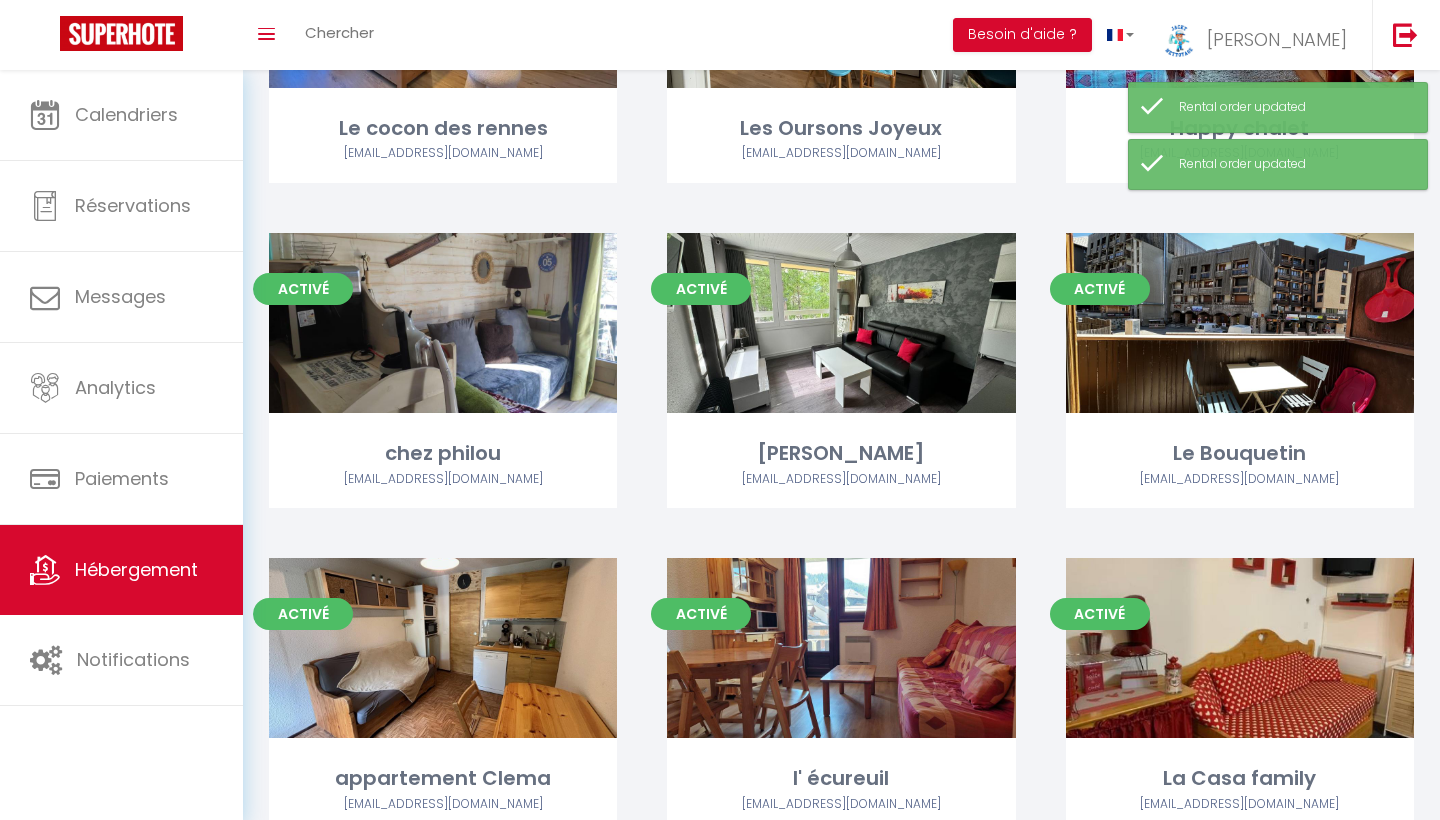 scroll, scrollTop: 2474, scrollLeft: 0, axis: vertical 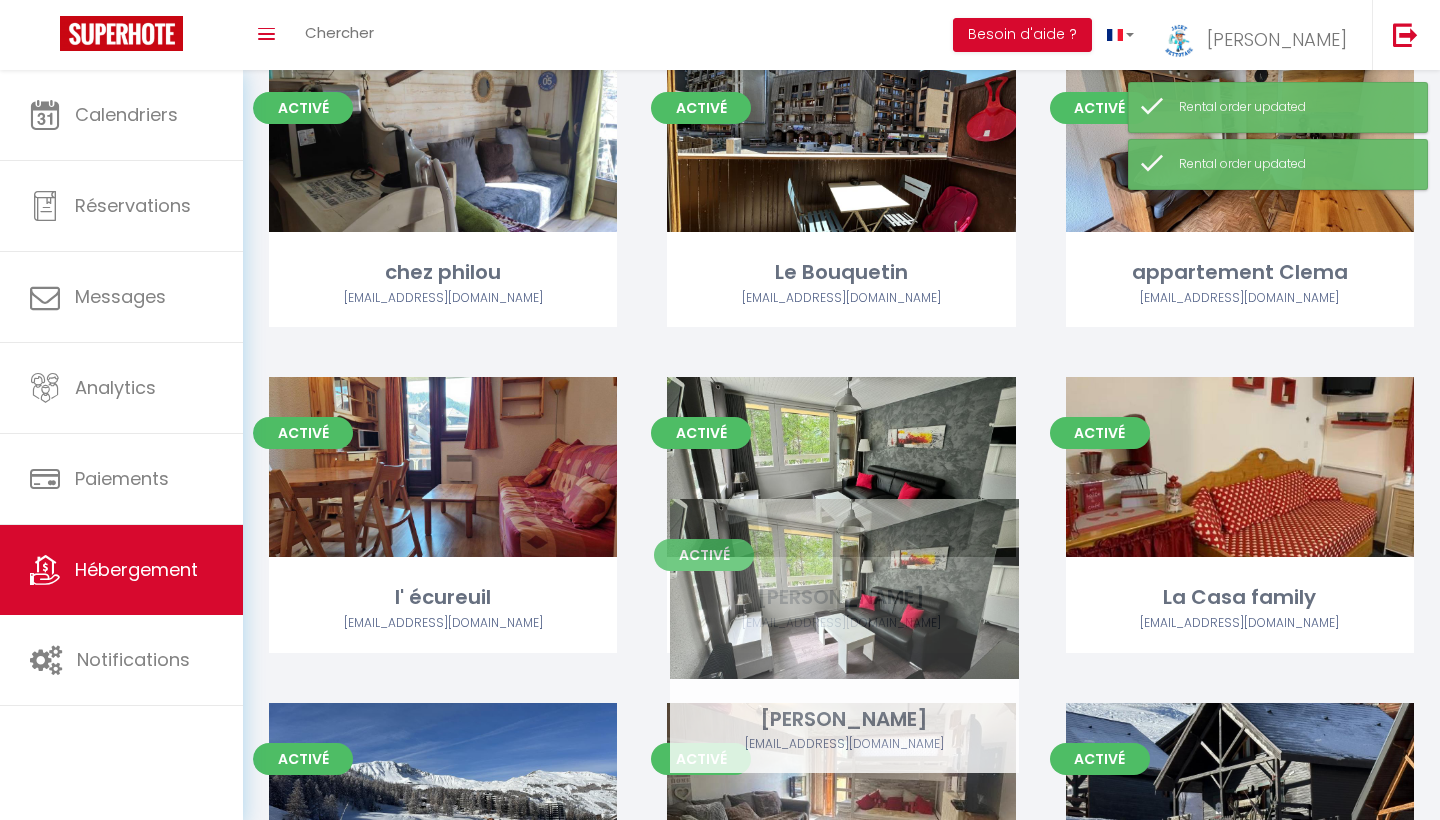 drag, startPoint x: 932, startPoint y: 150, endPoint x: 935, endPoint y: 636, distance: 486.00925 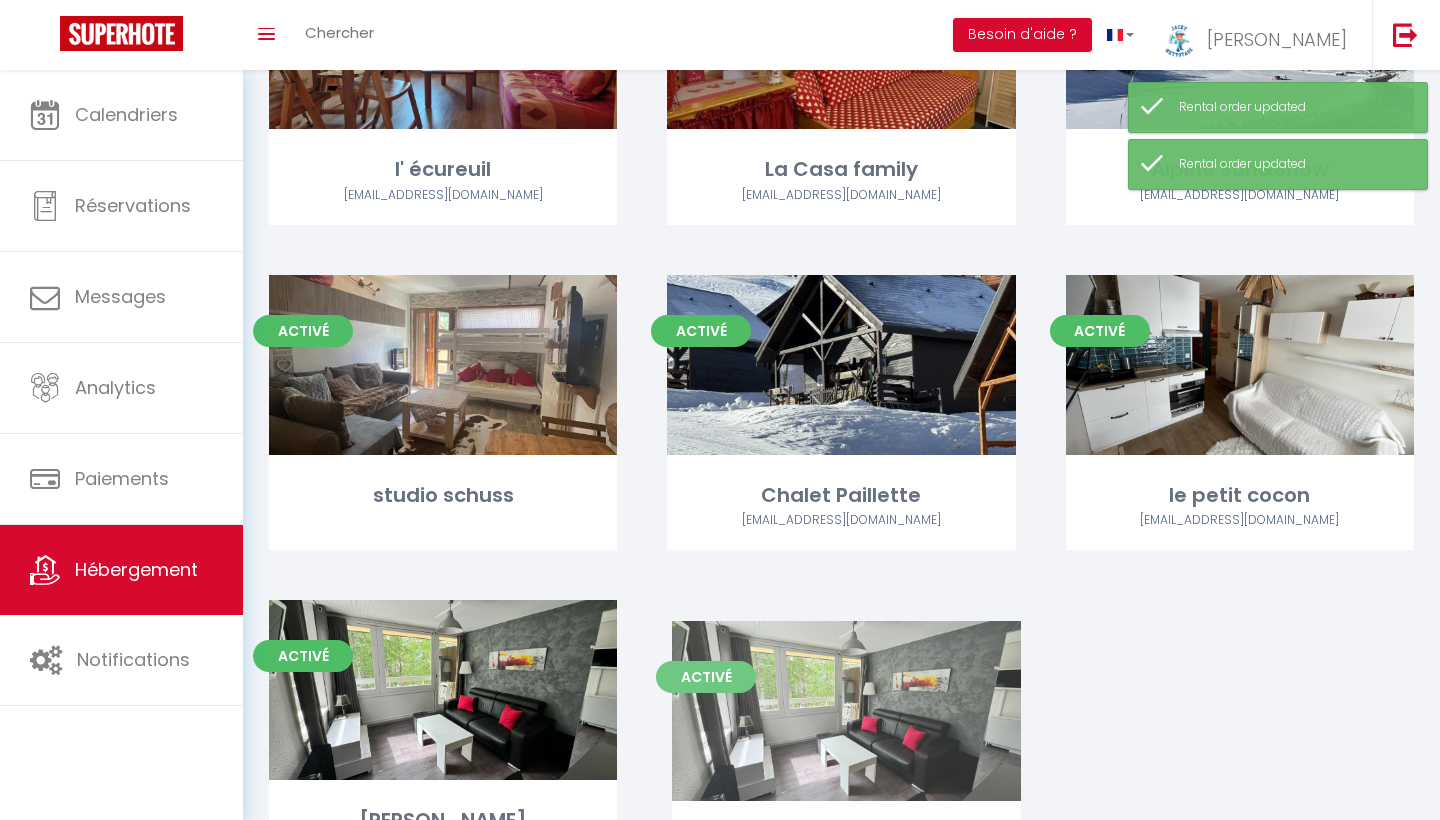 drag, startPoint x: 916, startPoint y: 245, endPoint x: 921, endPoint y: 818, distance: 573.0218 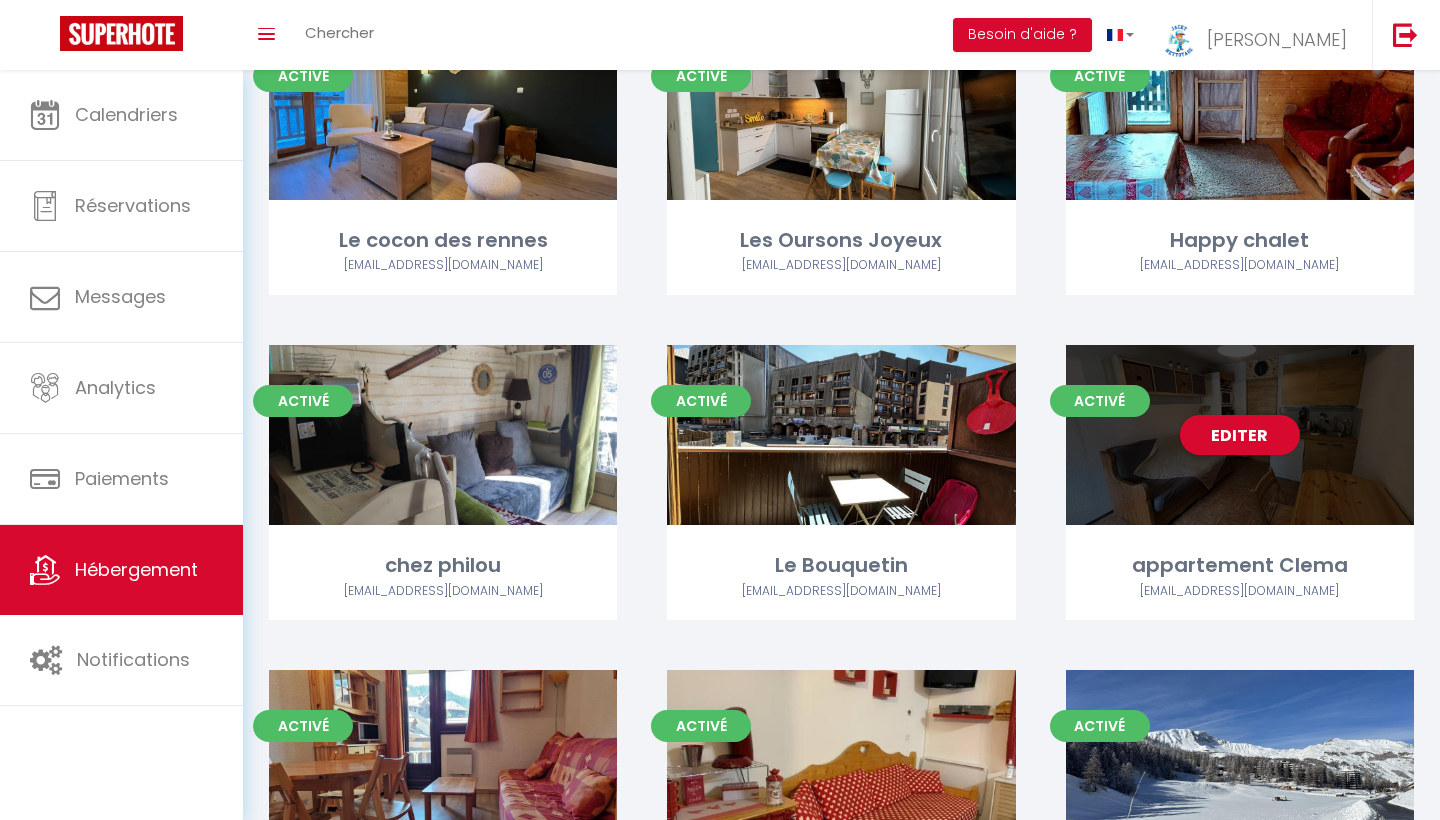 scroll, scrollTop: 2125, scrollLeft: 0, axis: vertical 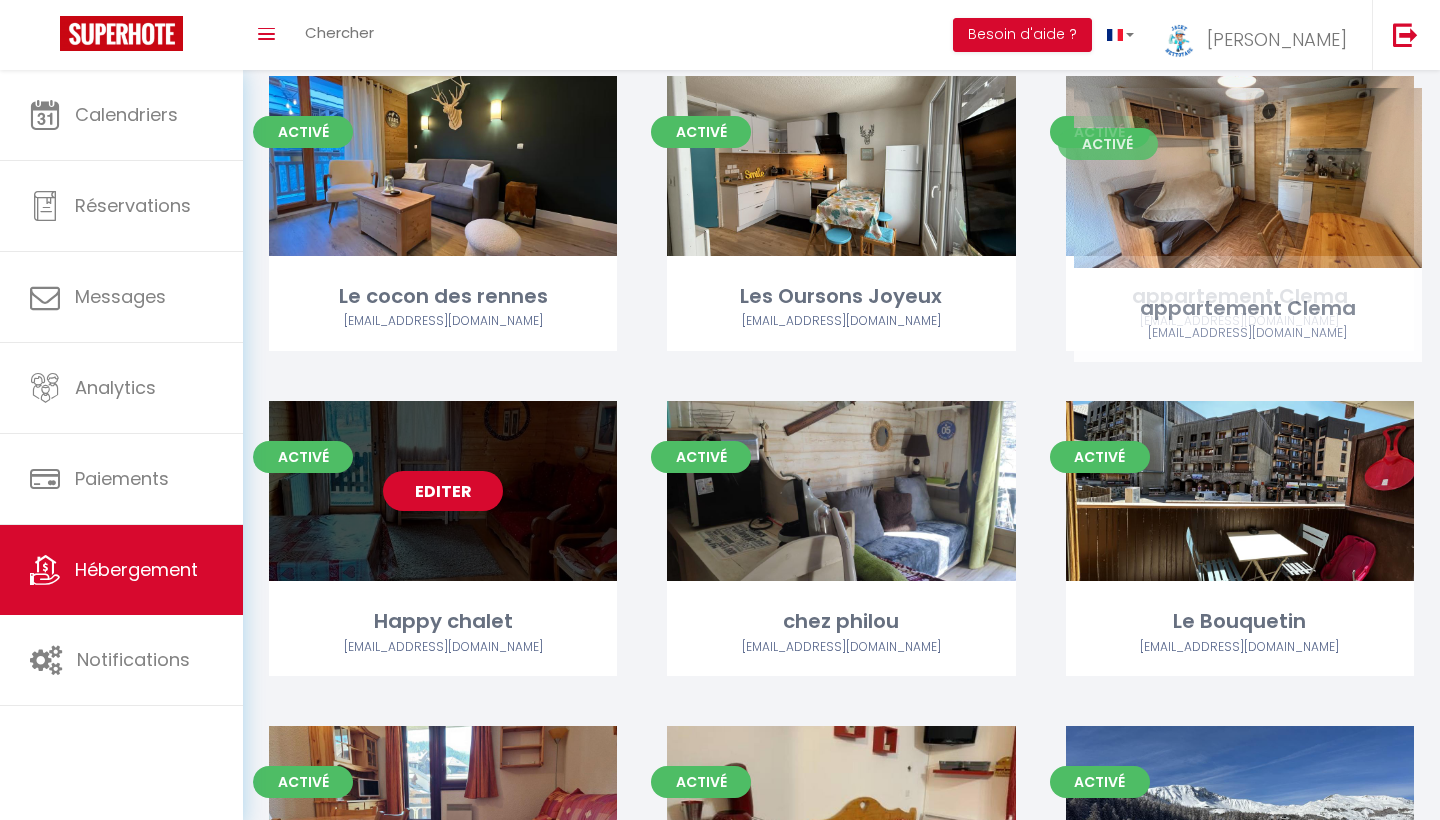 drag, startPoint x: 1240, startPoint y: 477, endPoint x: 1245, endPoint y: 211, distance: 266.047 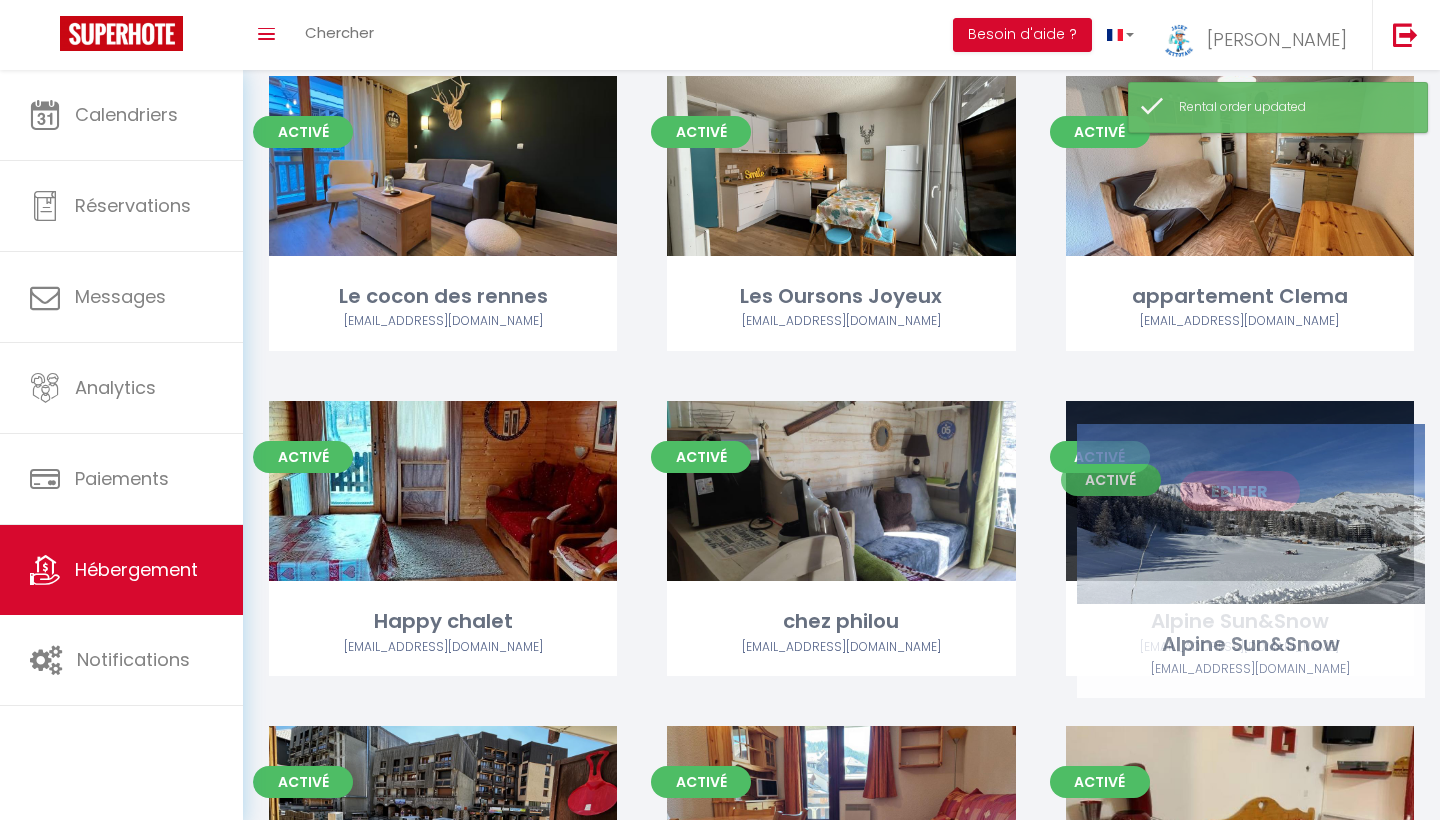 drag, startPoint x: 1285, startPoint y: 728, endPoint x: 1296, endPoint y: 468, distance: 260.23257 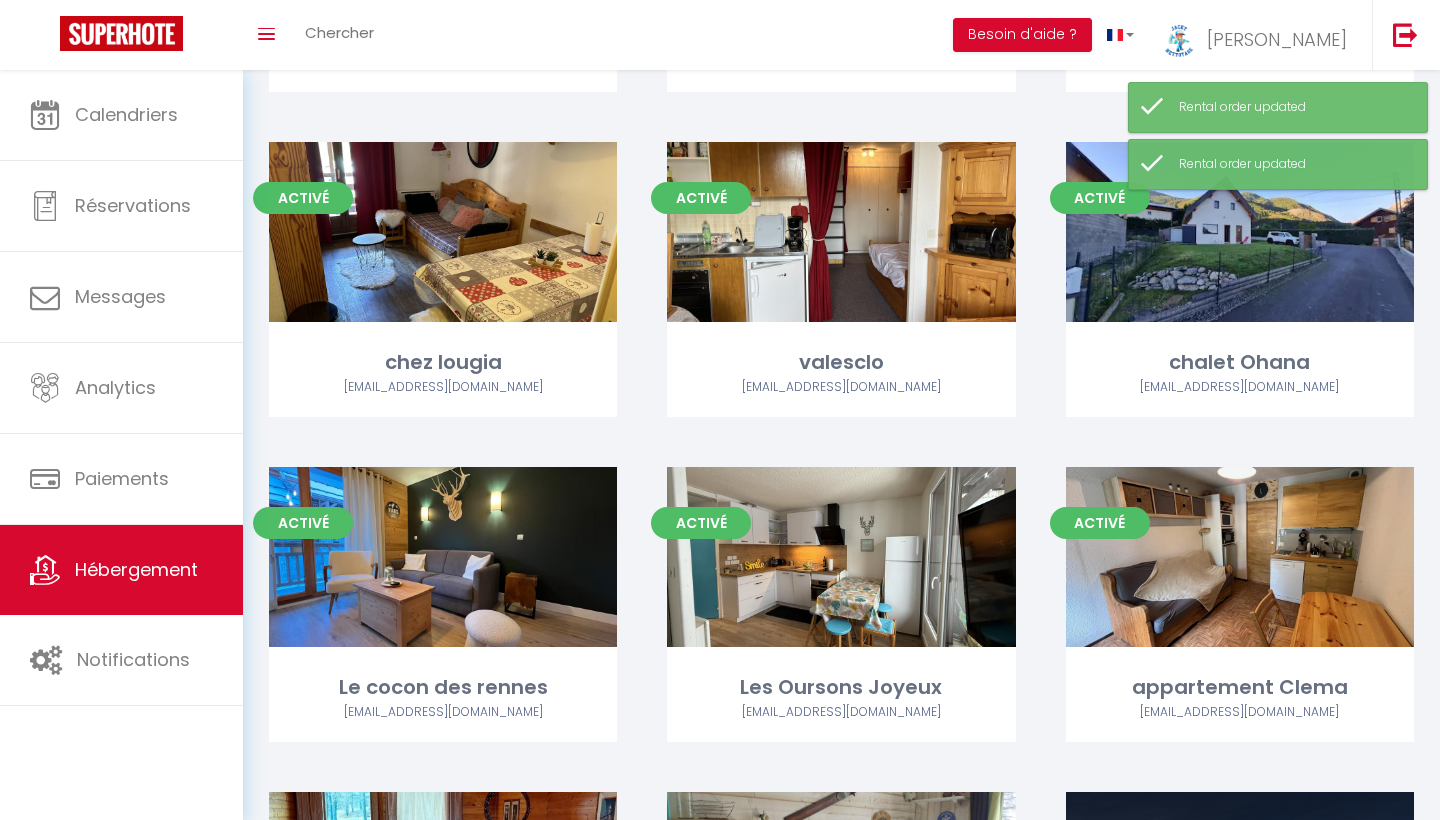 scroll, scrollTop: 1736, scrollLeft: 0, axis: vertical 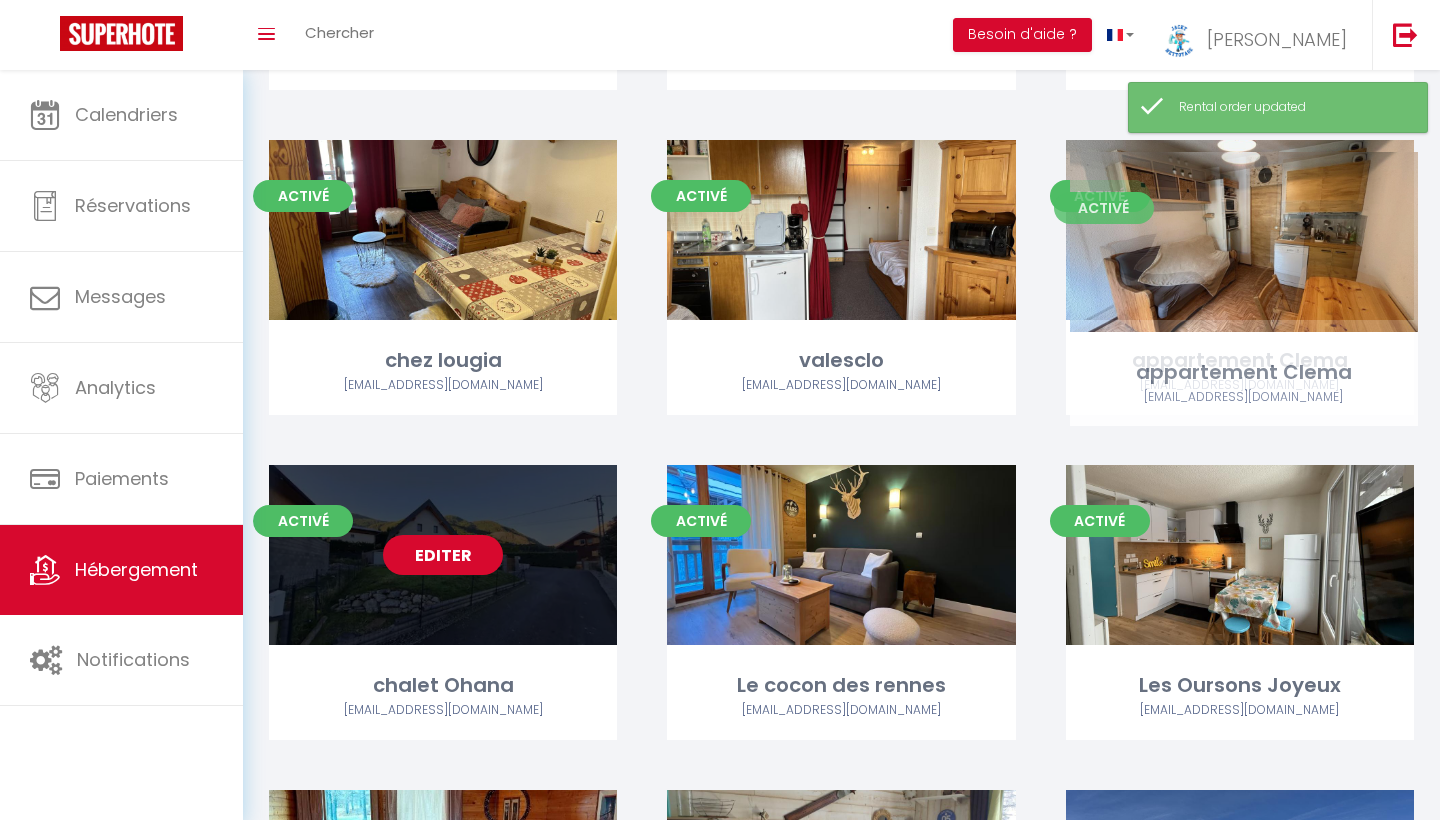 drag, startPoint x: 1259, startPoint y: 456, endPoint x: 1258, endPoint y: 189, distance: 267.00186 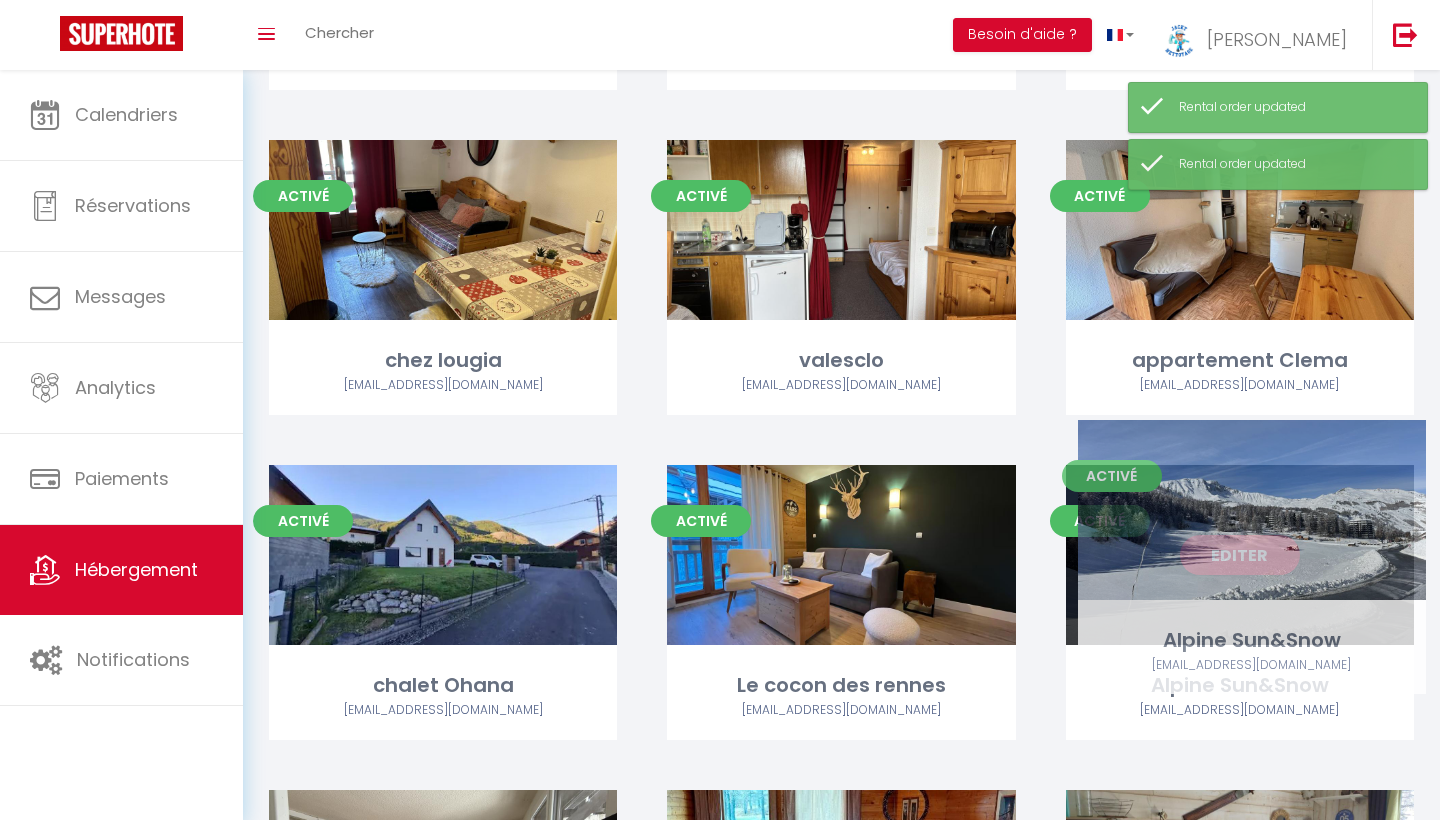 drag, startPoint x: 1276, startPoint y: 778, endPoint x: 1287, endPoint y: 448, distance: 330.1833 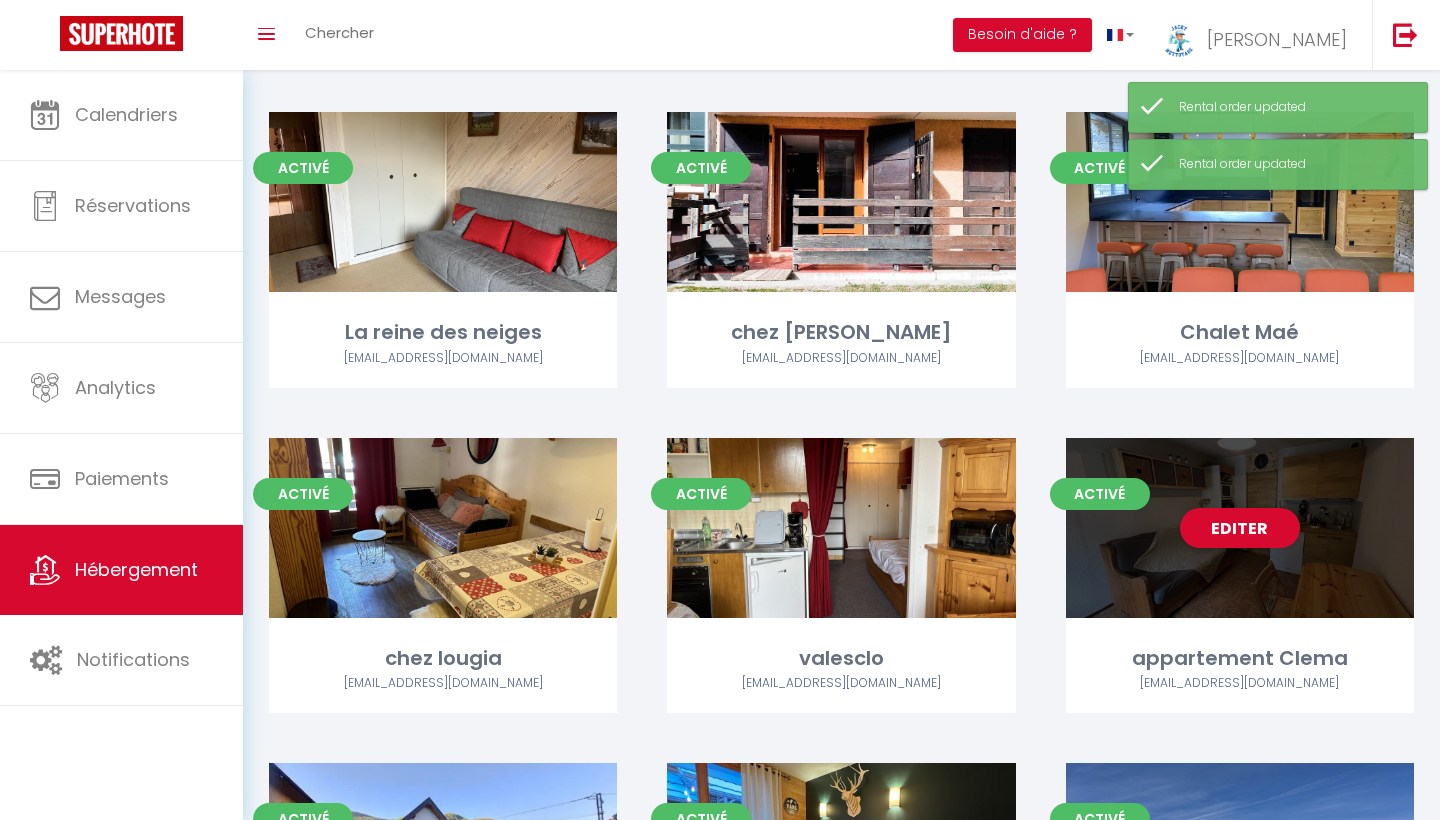 scroll, scrollTop: 1440, scrollLeft: 0, axis: vertical 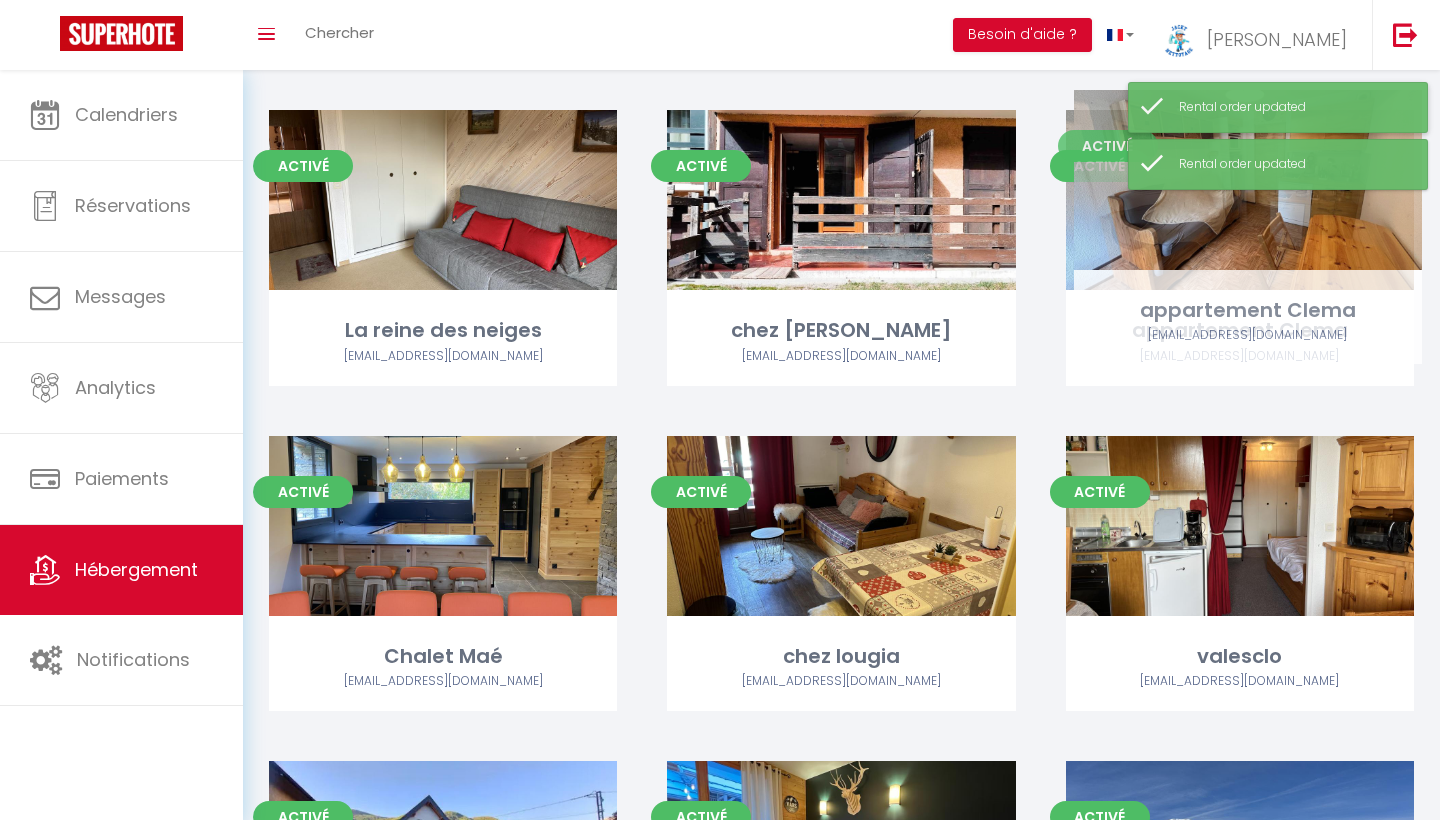 drag, startPoint x: 1308, startPoint y: 435, endPoint x: 1316, endPoint y: 128, distance: 307.10422 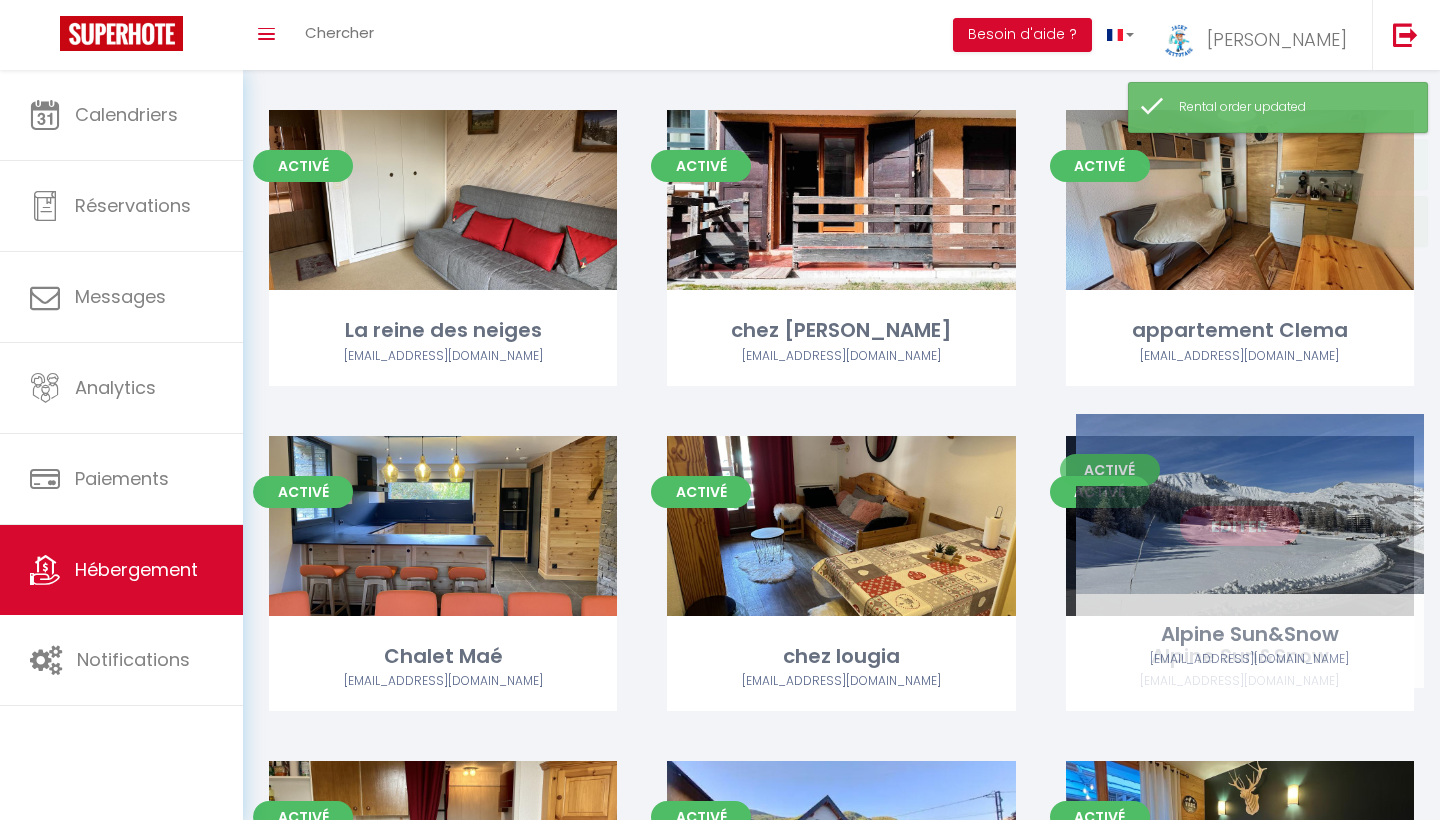 drag, startPoint x: 1310, startPoint y: 784, endPoint x: 1320, endPoint y: 477, distance: 307.1628 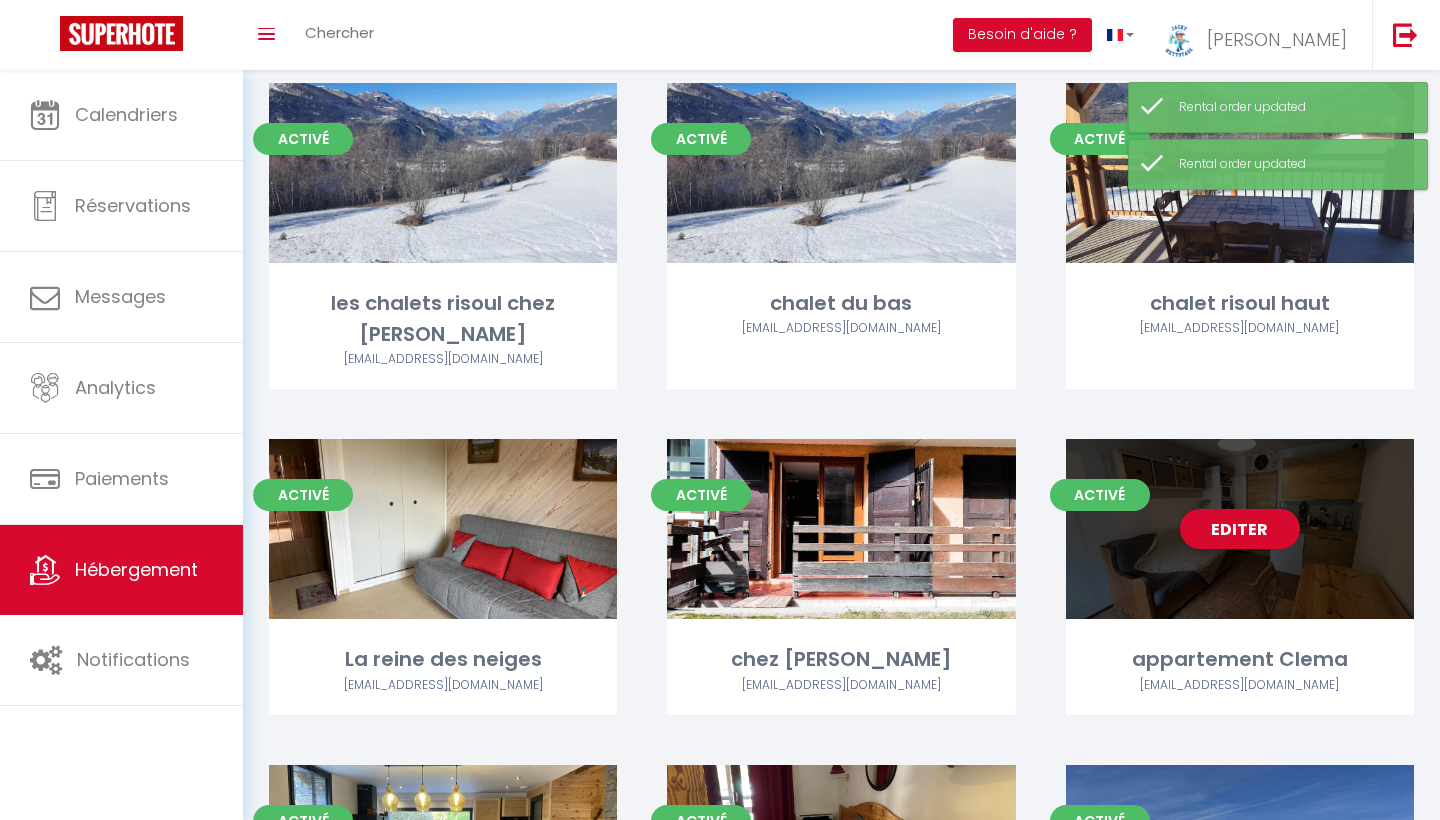 scroll, scrollTop: 1099, scrollLeft: 0, axis: vertical 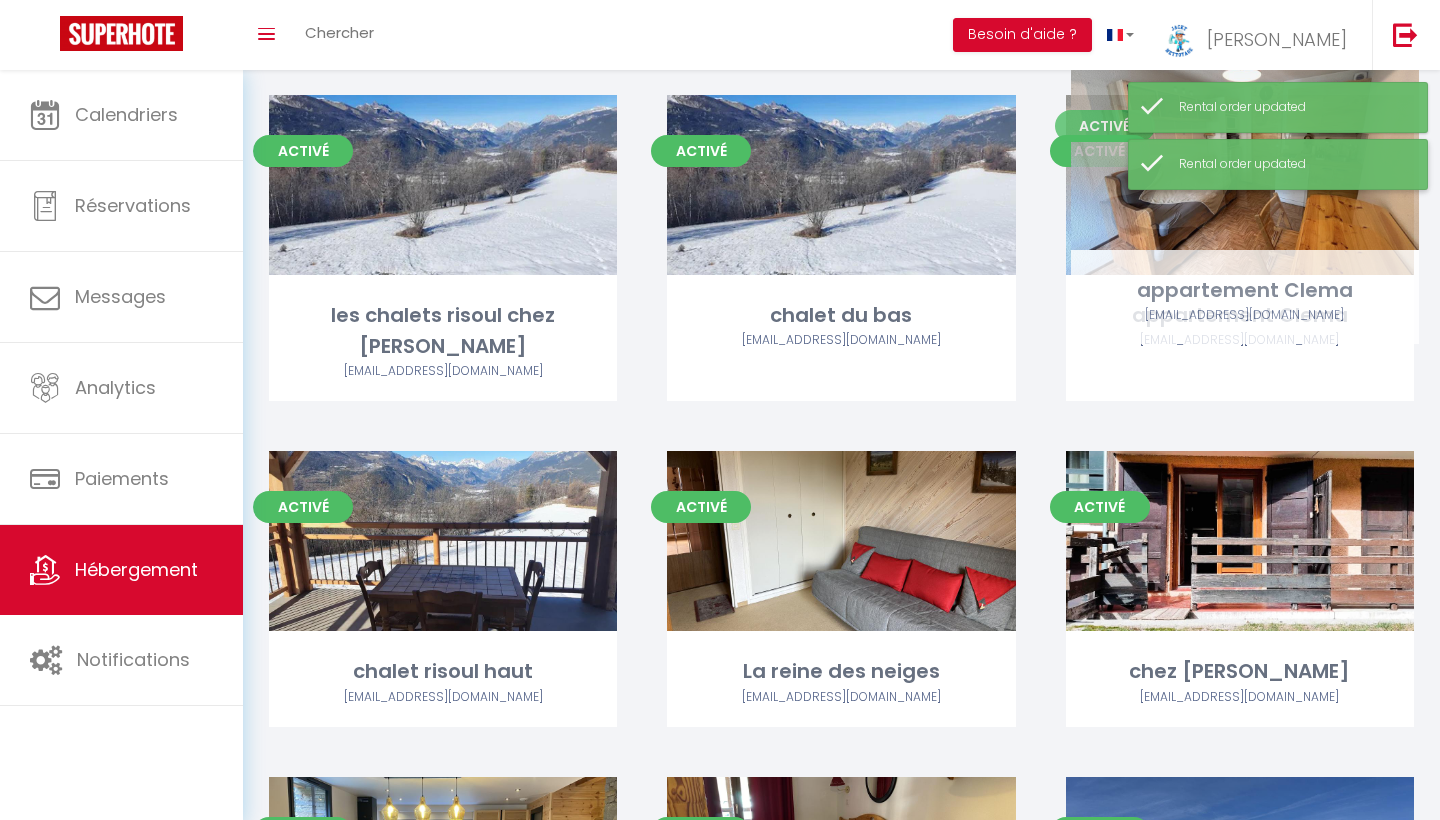 drag, startPoint x: 1334, startPoint y: 527, endPoint x: 1336, endPoint y: 187, distance: 340.0059 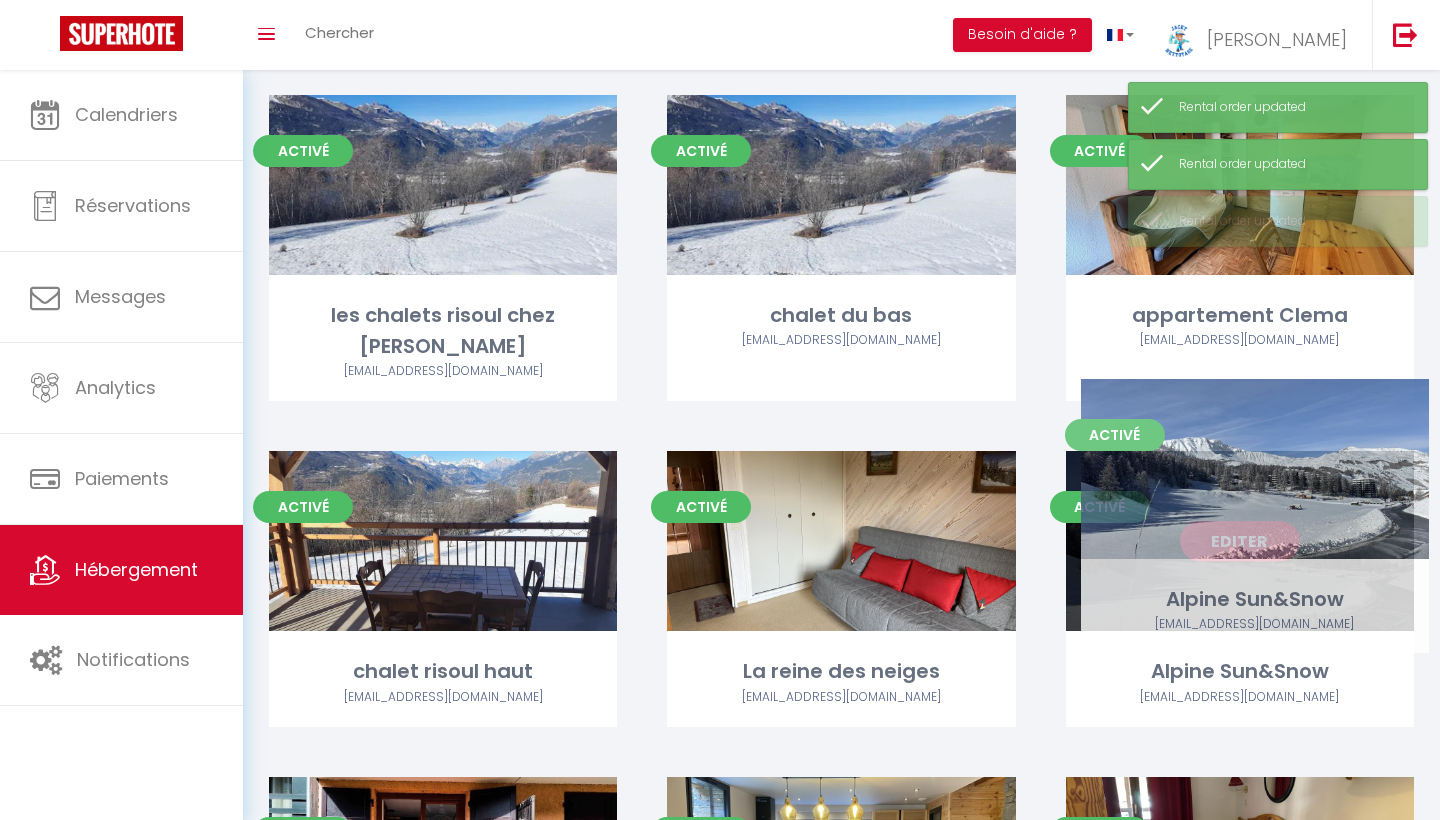 drag, startPoint x: 1330, startPoint y: 778, endPoint x: 1343, endPoint y: 423, distance: 355.23795 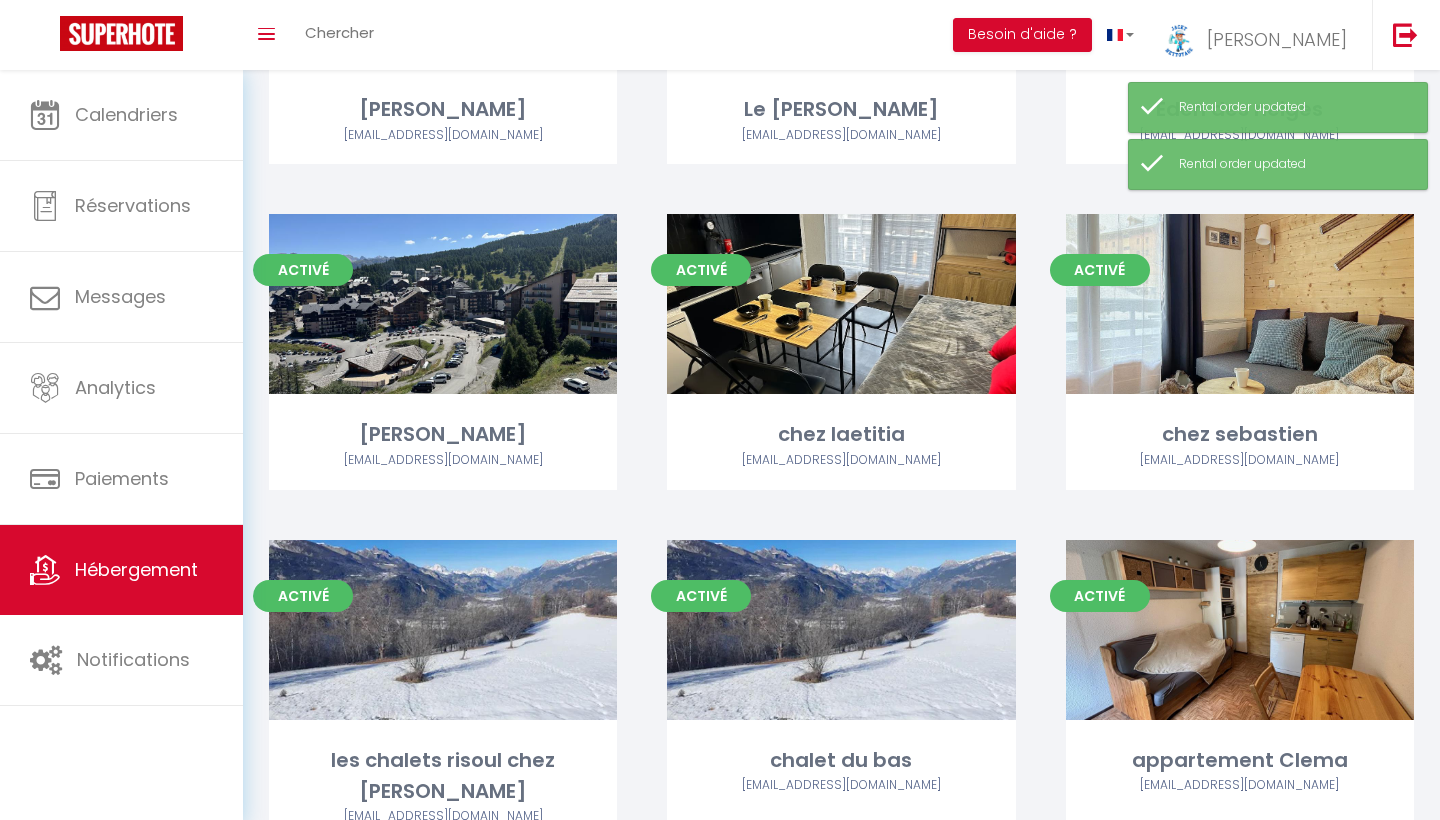 scroll, scrollTop: 652, scrollLeft: 0, axis: vertical 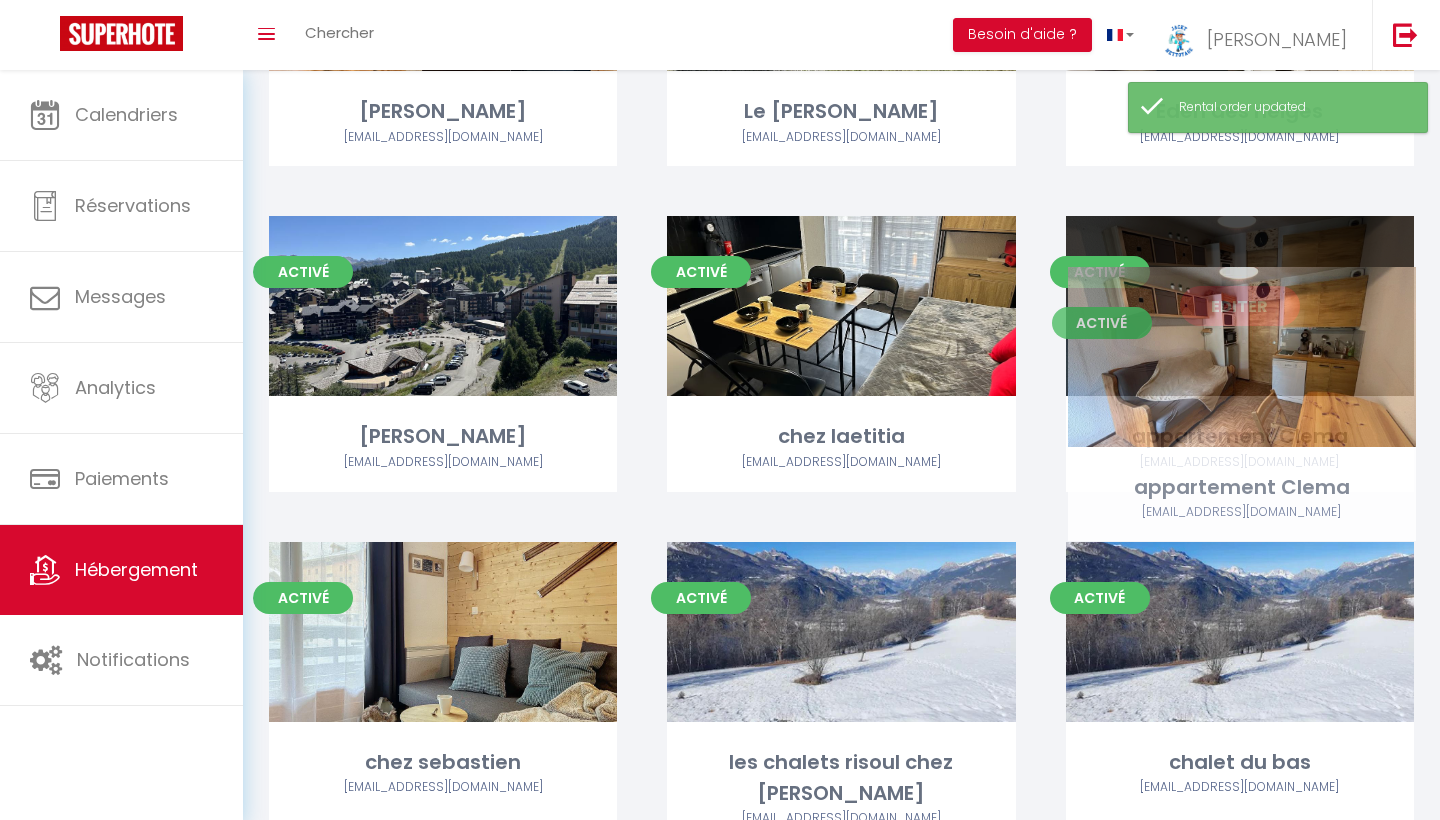 drag, startPoint x: 1292, startPoint y: 575, endPoint x: 1295, endPoint y: 283, distance: 292.0154 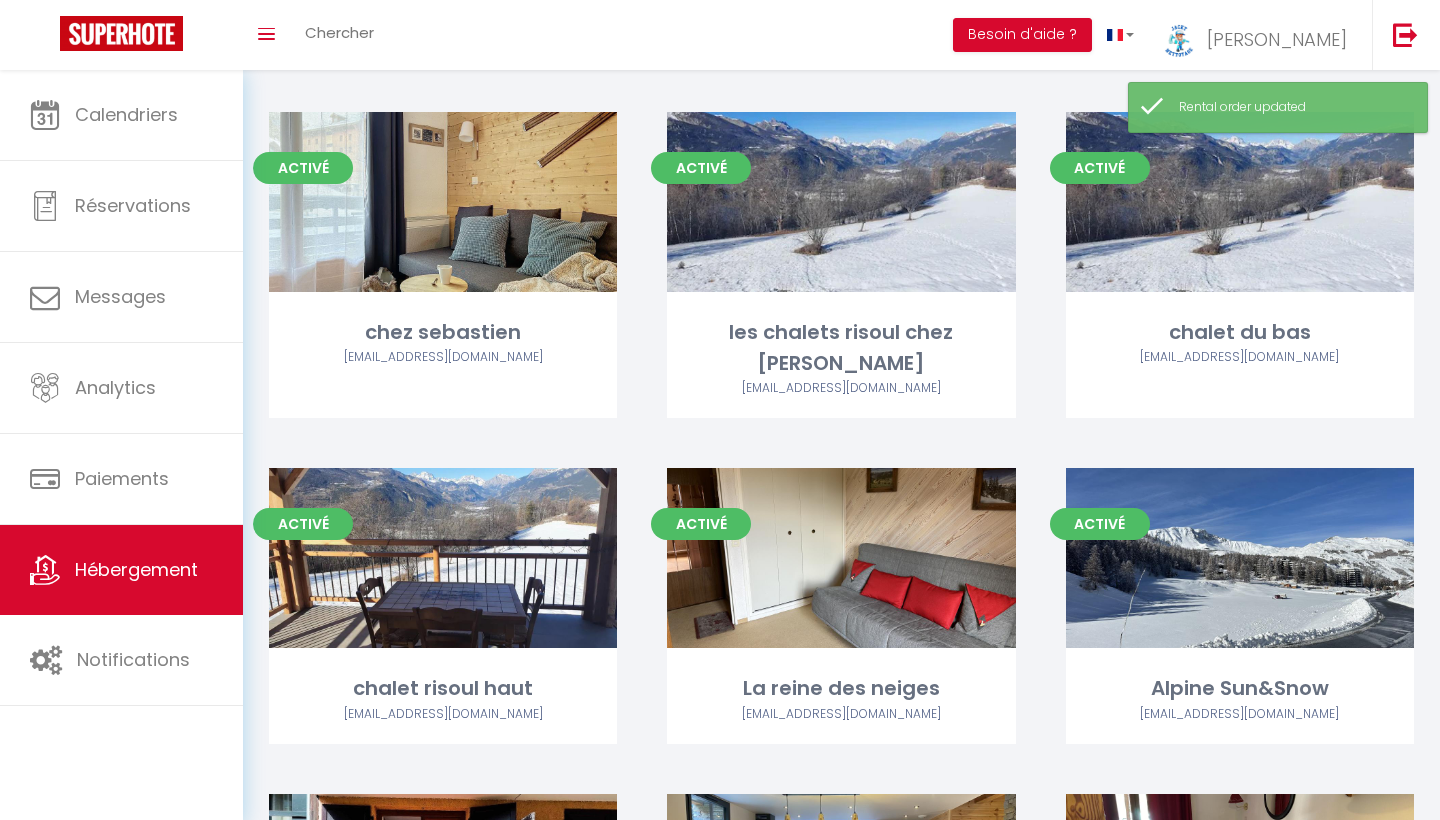 scroll, scrollTop: 1085, scrollLeft: 0, axis: vertical 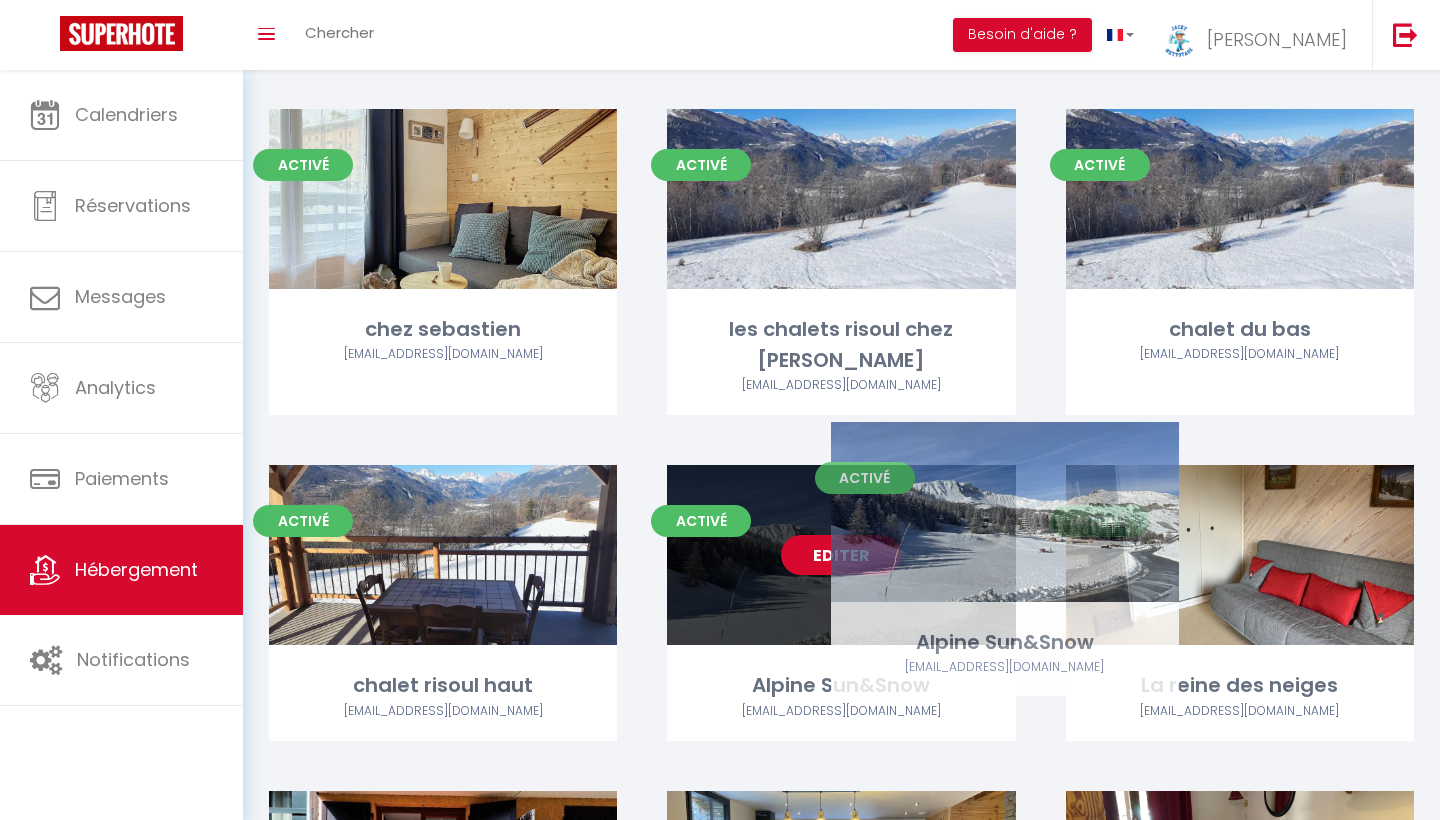 drag, startPoint x: 1128, startPoint y: 550, endPoint x: 867, endPoint y: 544, distance: 261.06897 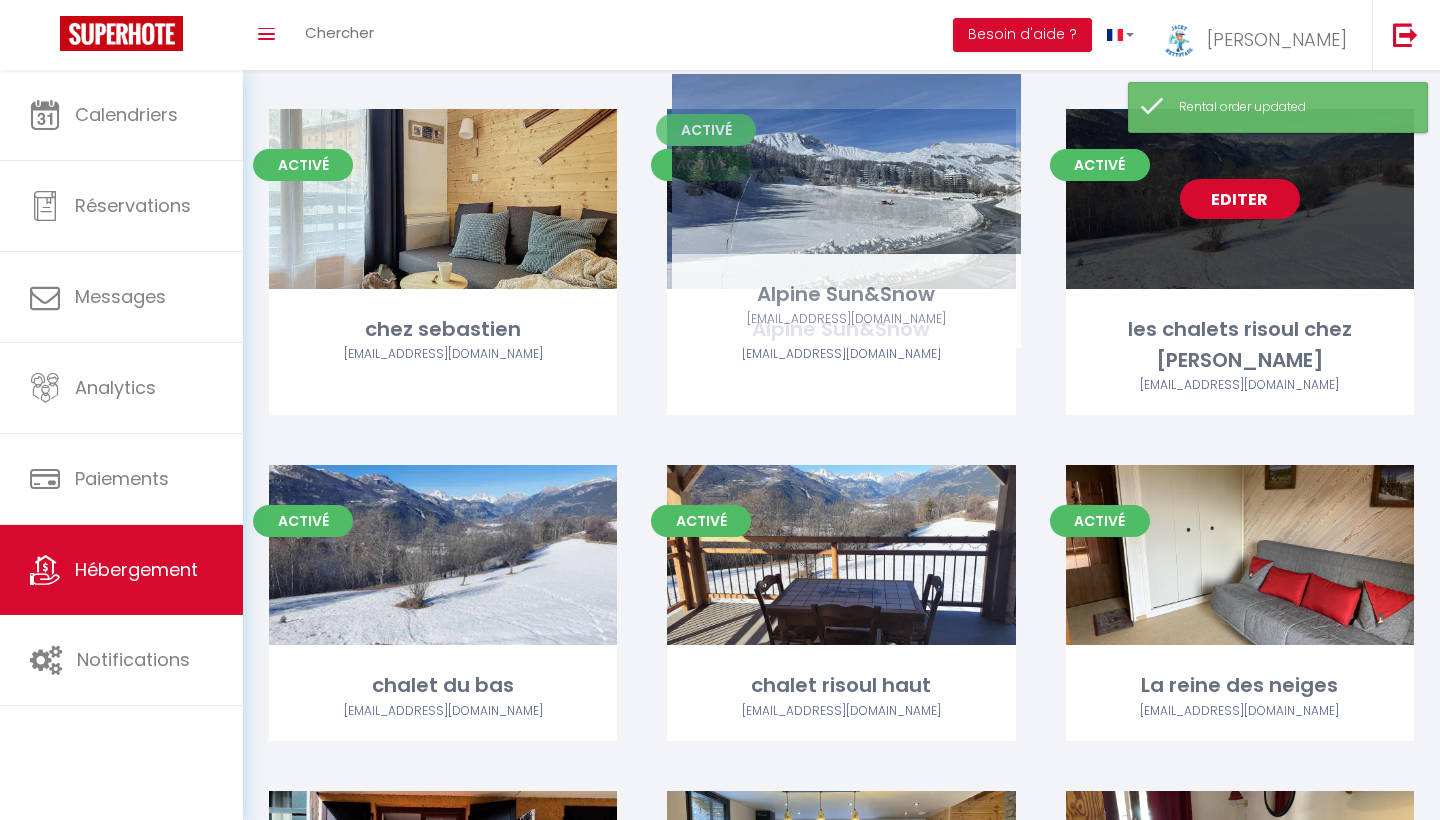 drag, startPoint x: 824, startPoint y: 573, endPoint x: 833, endPoint y: 205, distance: 368.11005 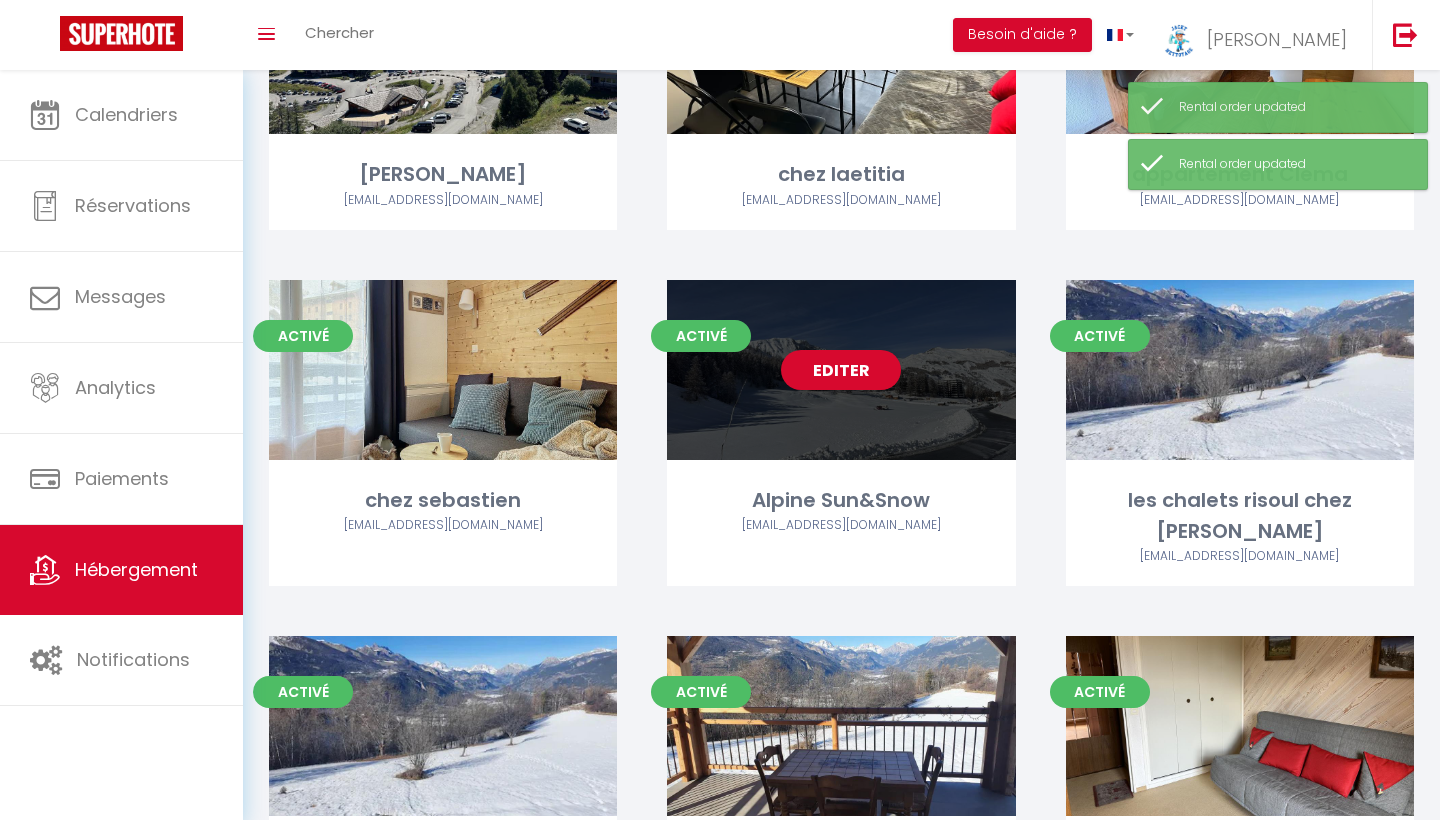 scroll, scrollTop: 854, scrollLeft: 0, axis: vertical 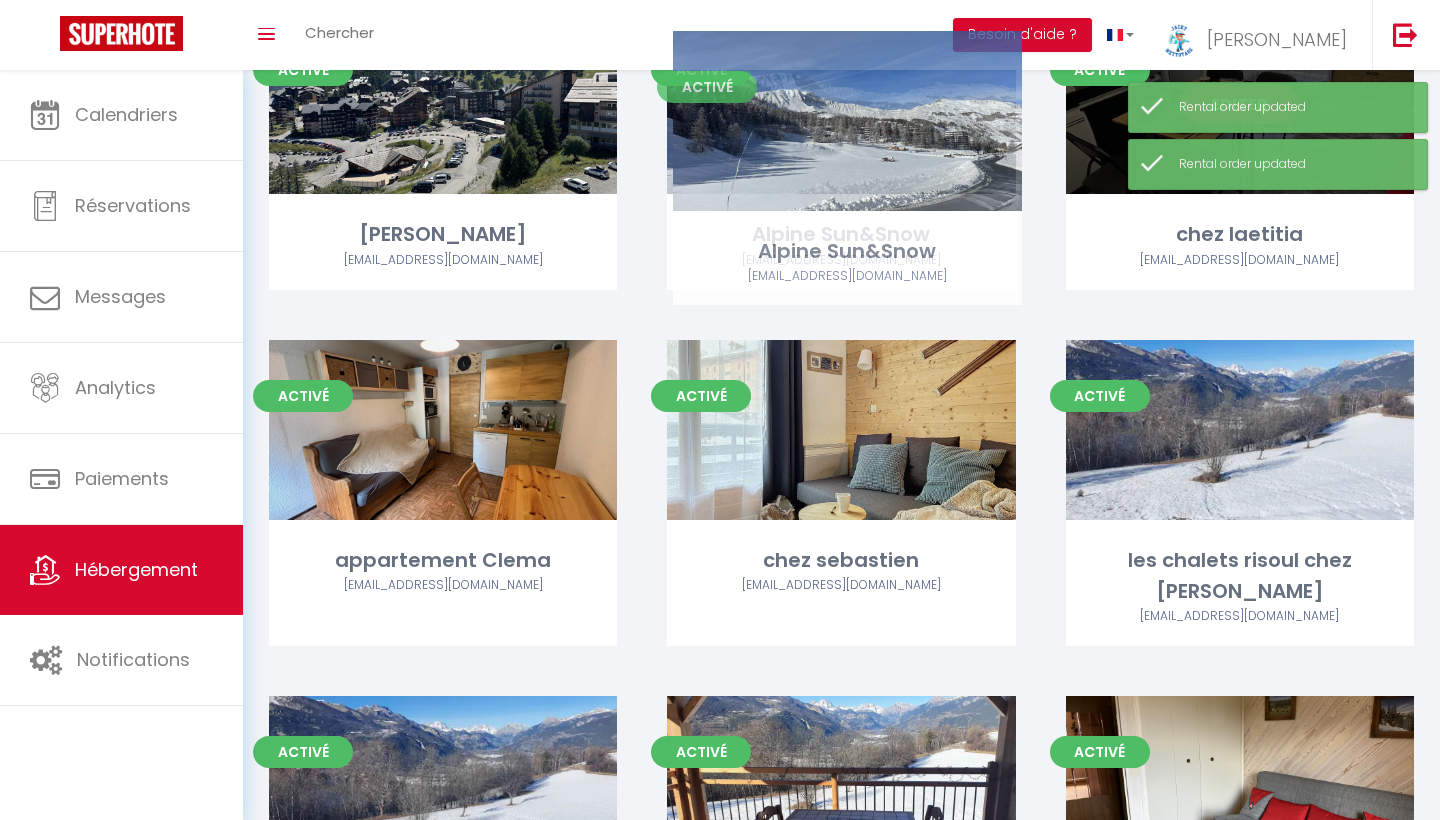 drag, startPoint x: 876, startPoint y: 384, endPoint x: 882, endPoint y: 77, distance: 307.05862 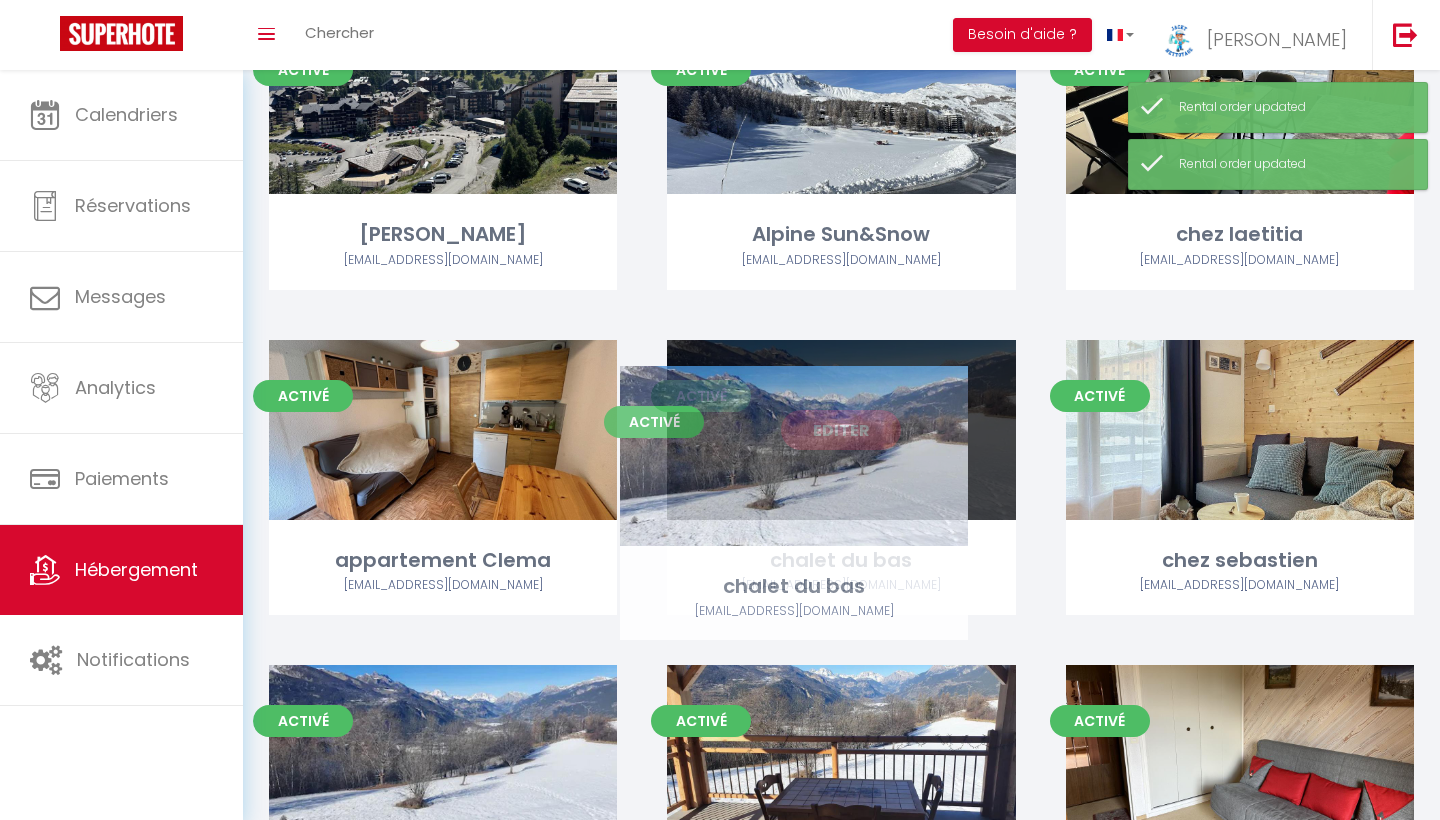 drag, startPoint x: 543, startPoint y: 705, endPoint x: 895, endPoint y: 411, distance: 458.6284 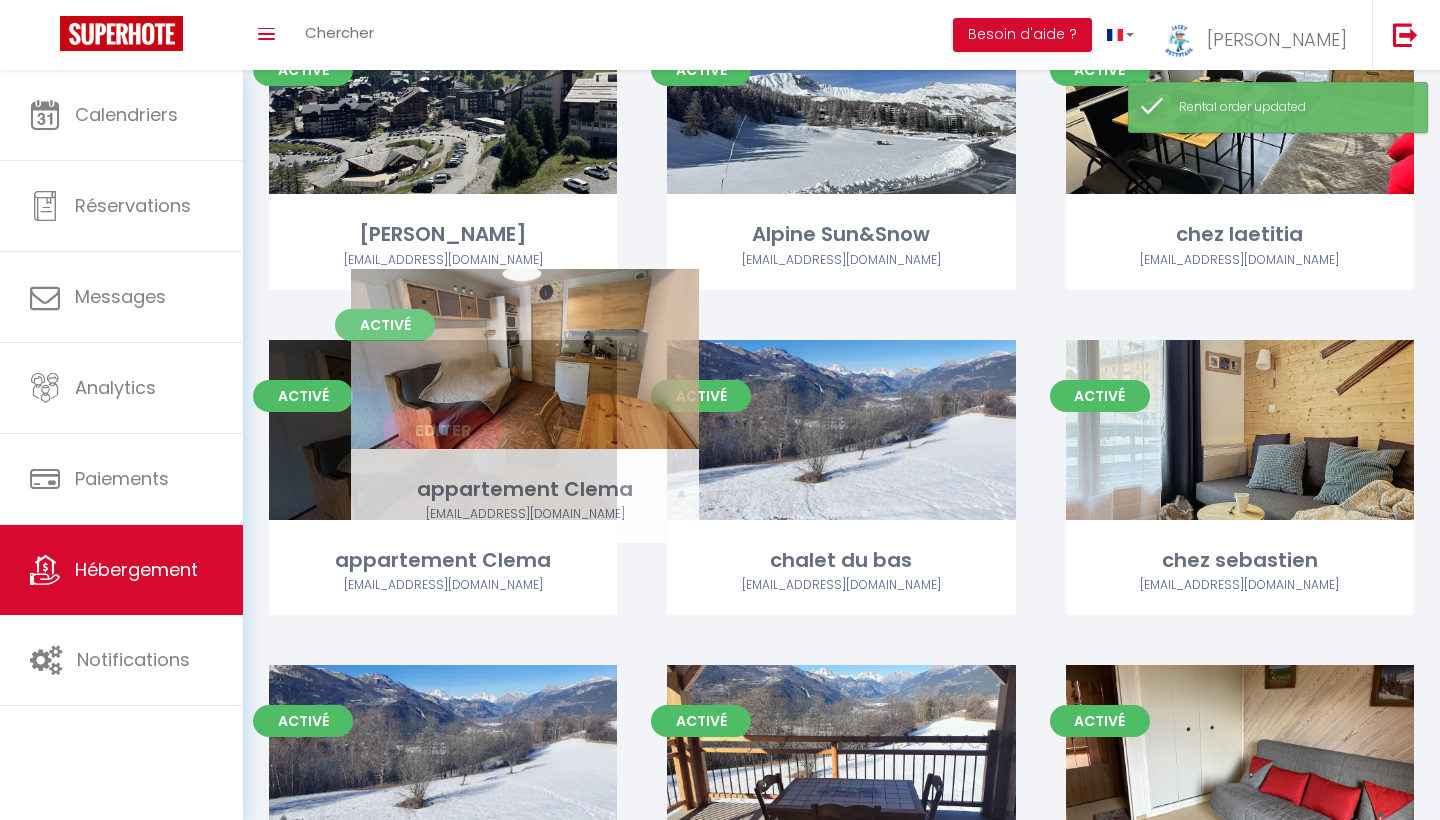 drag, startPoint x: 526, startPoint y: 491, endPoint x: 1231, endPoint y: 147, distance: 784.44946 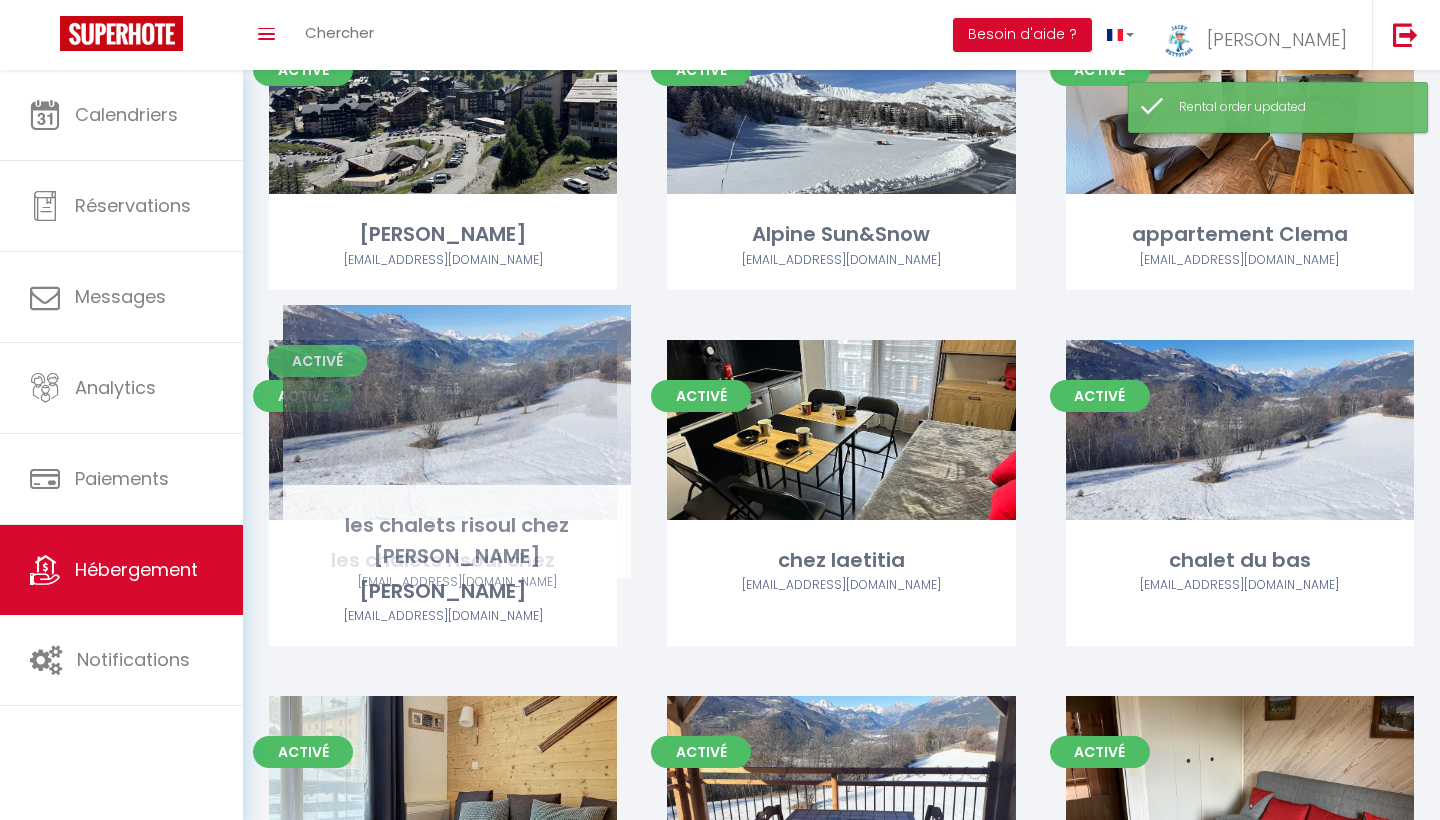 drag, startPoint x: 573, startPoint y: 710, endPoint x: 587, endPoint y: 356, distance: 354.27673 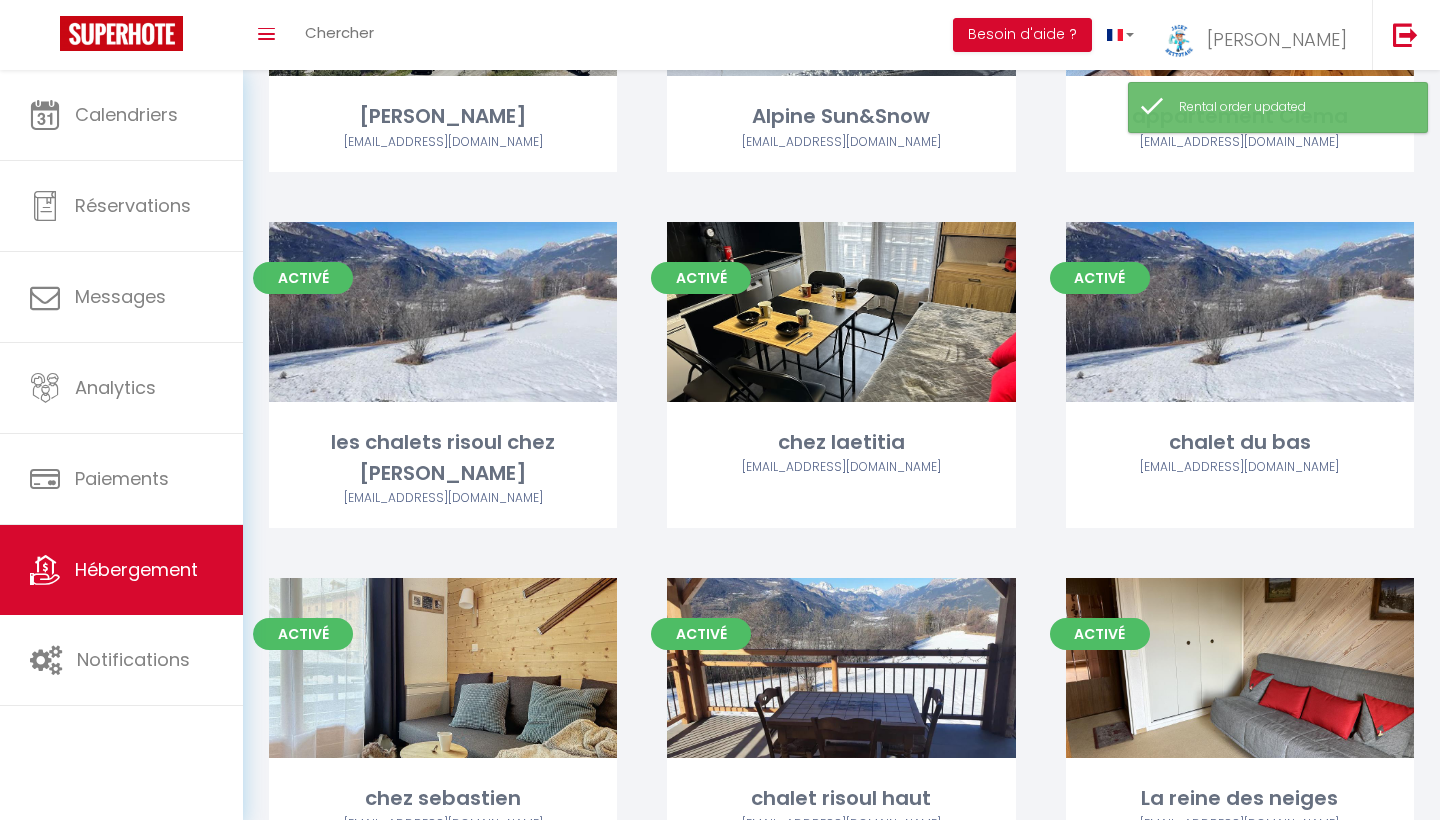 scroll, scrollTop: 991, scrollLeft: 0, axis: vertical 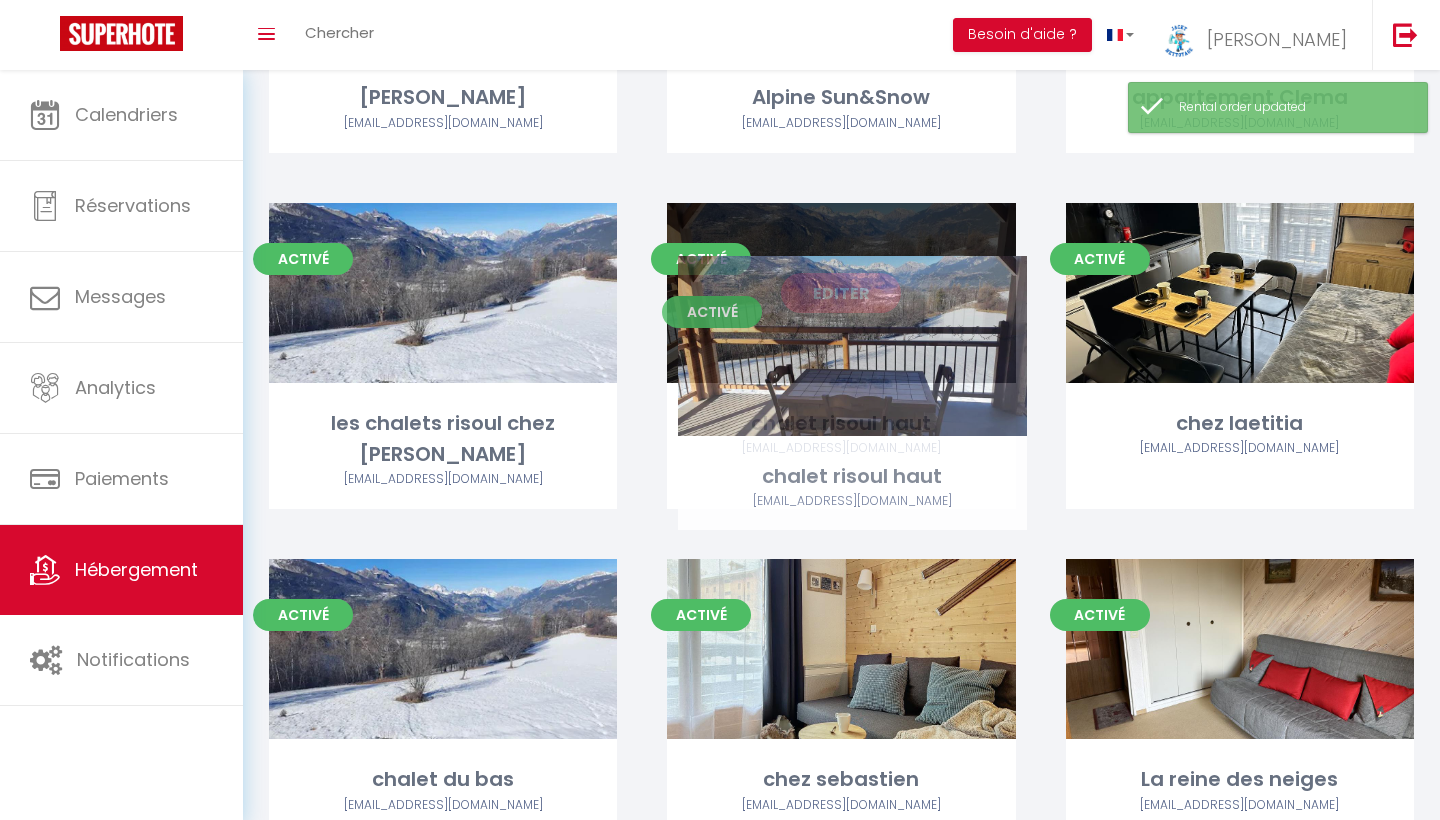 drag, startPoint x: 910, startPoint y: 571, endPoint x: 921, endPoint y: 305, distance: 266.22736 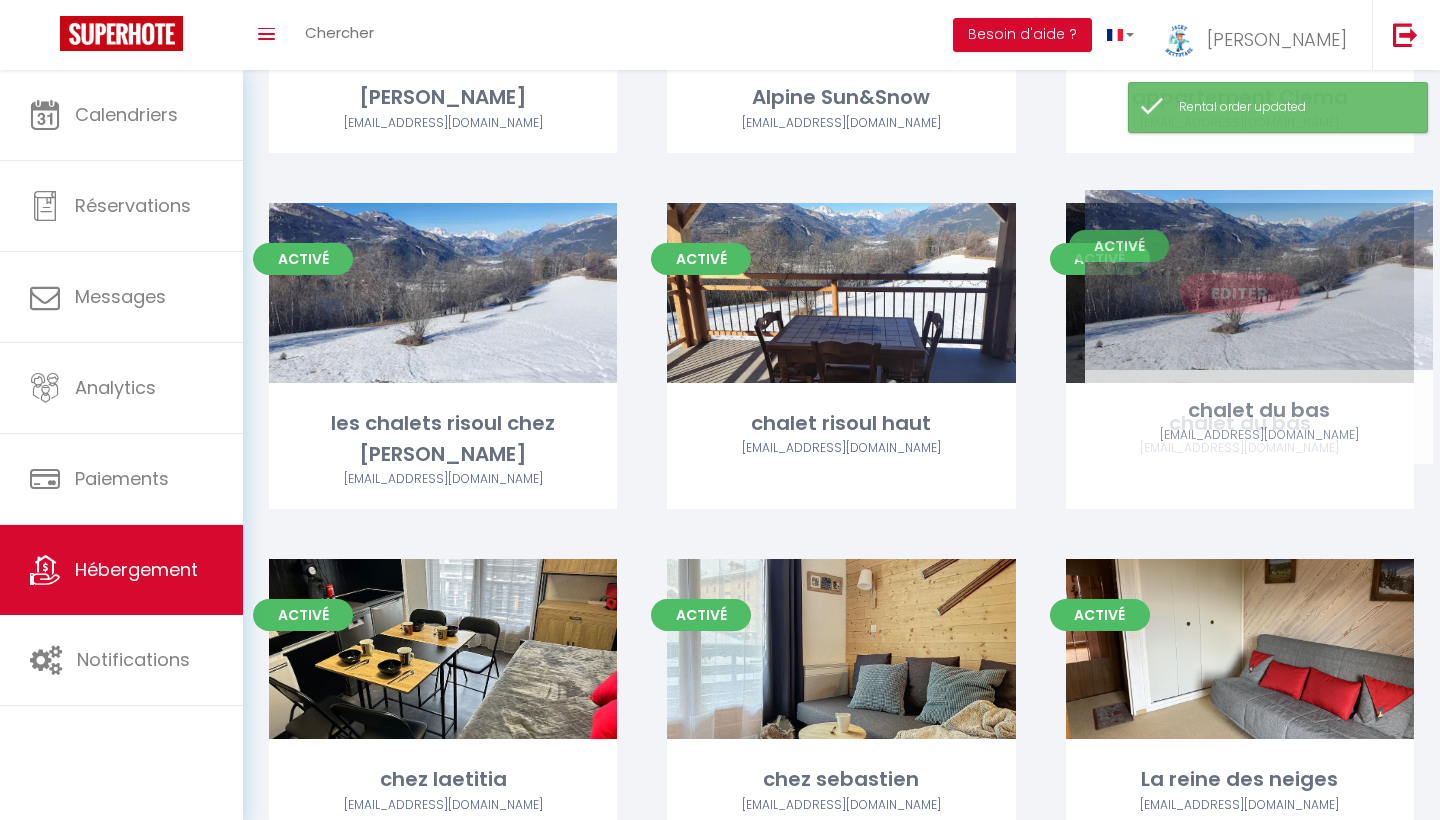 drag, startPoint x: 571, startPoint y: 651, endPoint x: 1387, endPoint y: 319, distance: 880.95404 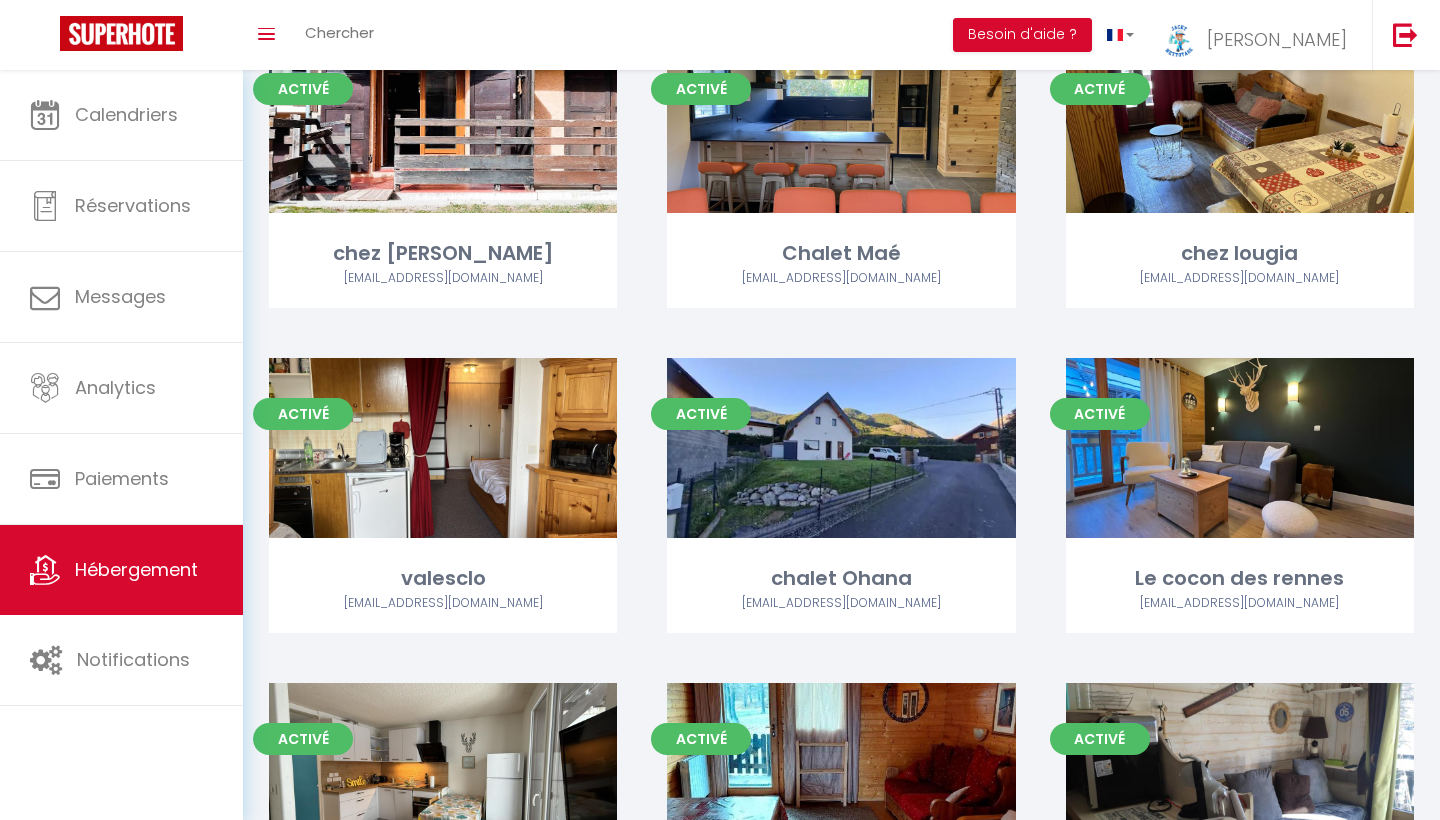 scroll, scrollTop: 1846, scrollLeft: 0, axis: vertical 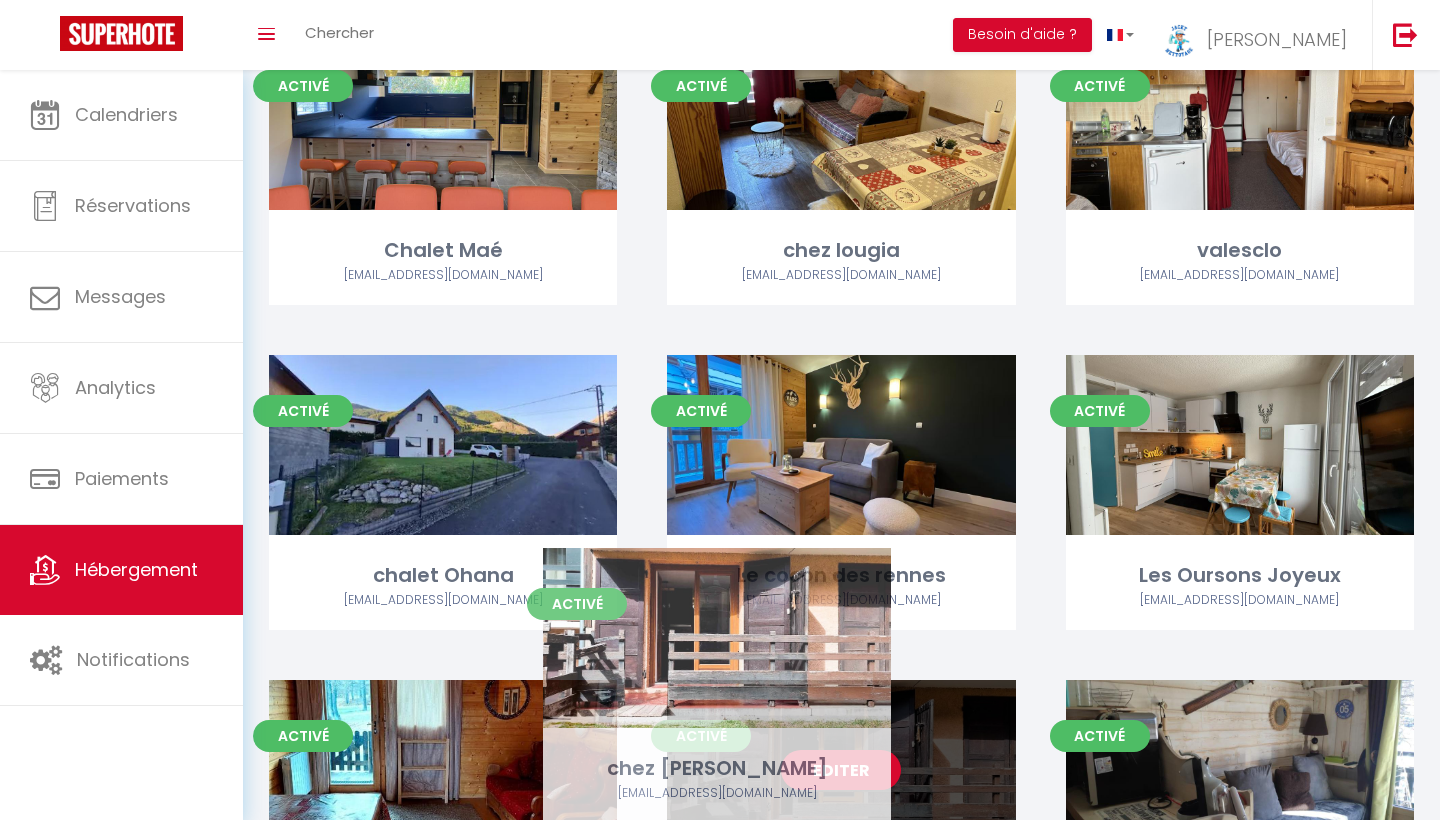 drag, startPoint x: 583, startPoint y: 184, endPoint x: 858, endPoint y: 777, distance: 653.662 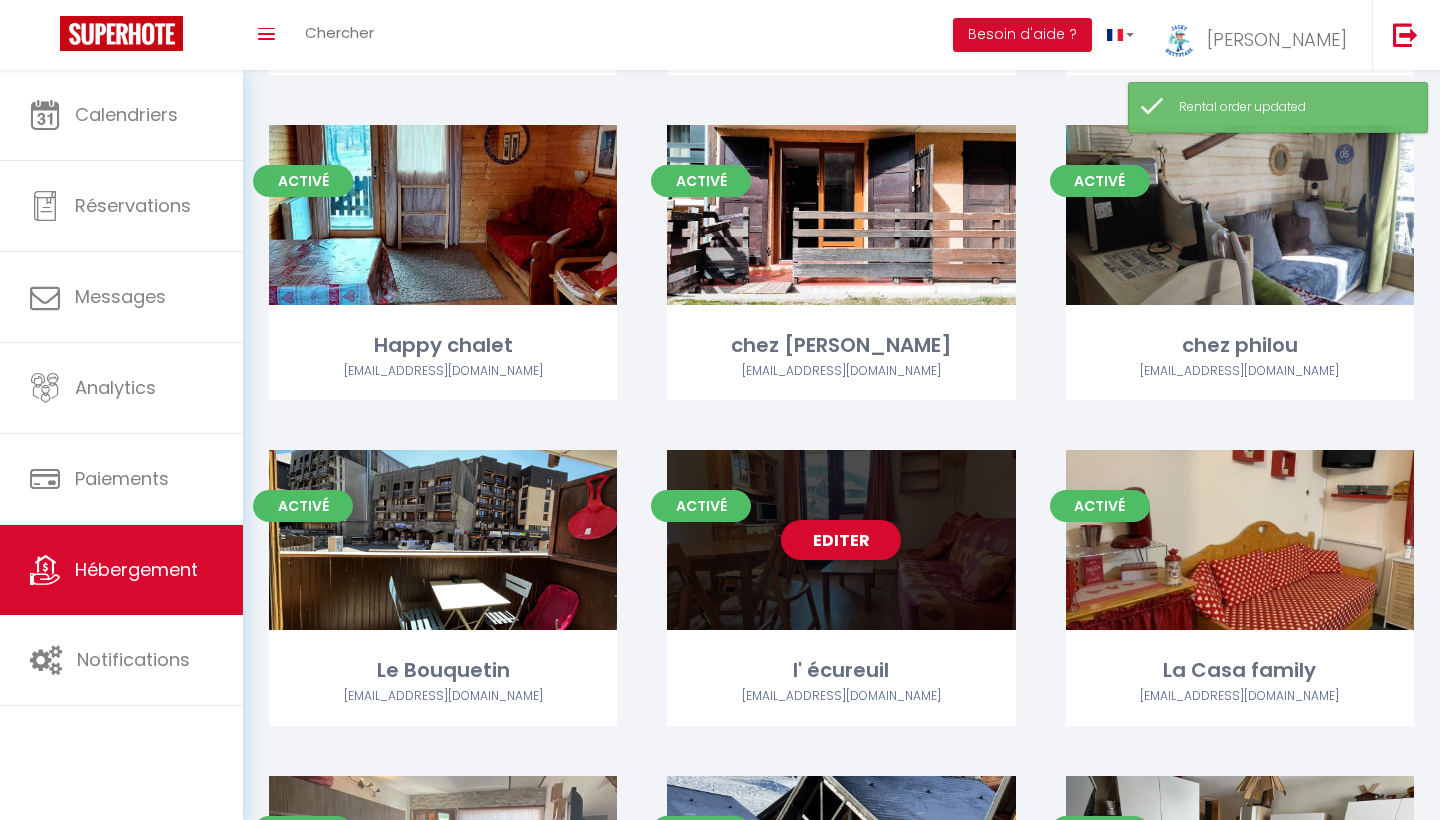 scroll, scrollTop: 2432, scrollLeft: 0, axis: vertical 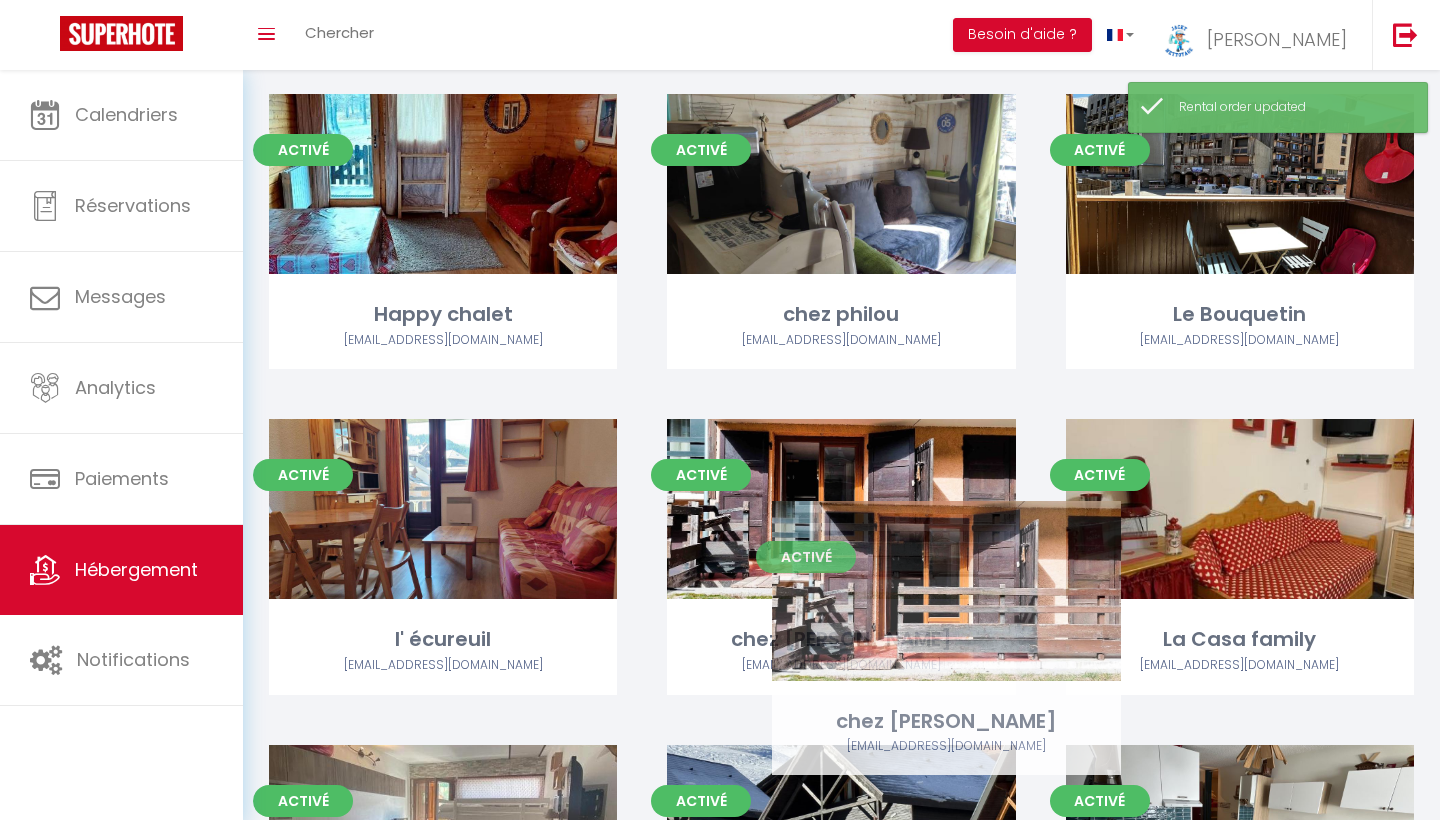 drag, startPoint x: 891, startPoint y: 209, endPoint x: 1003, endPoint y: 675, distance: 479.27026 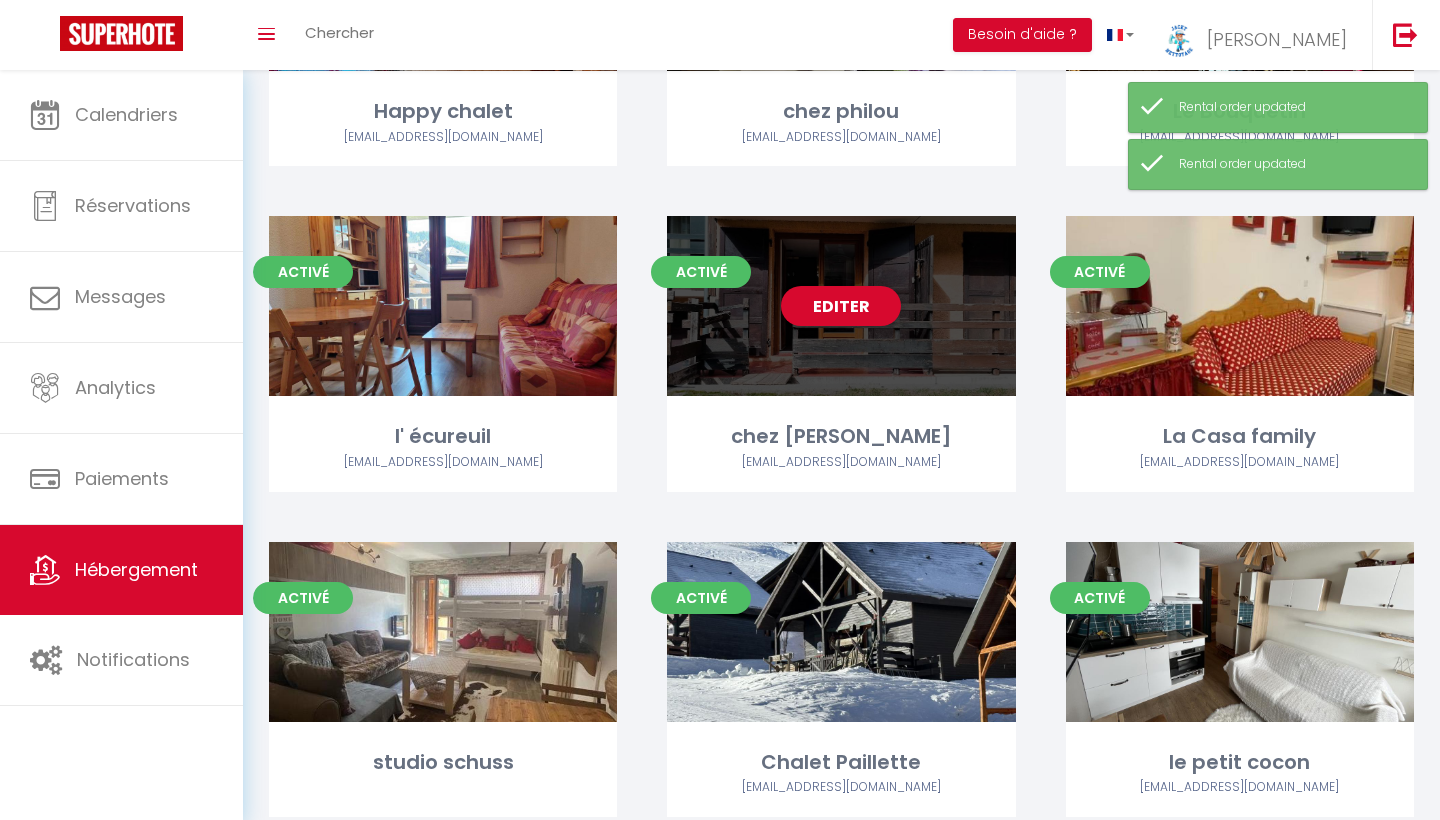 scroll, scrollTop: 2680, scrollLeft: 0, axis: vertical 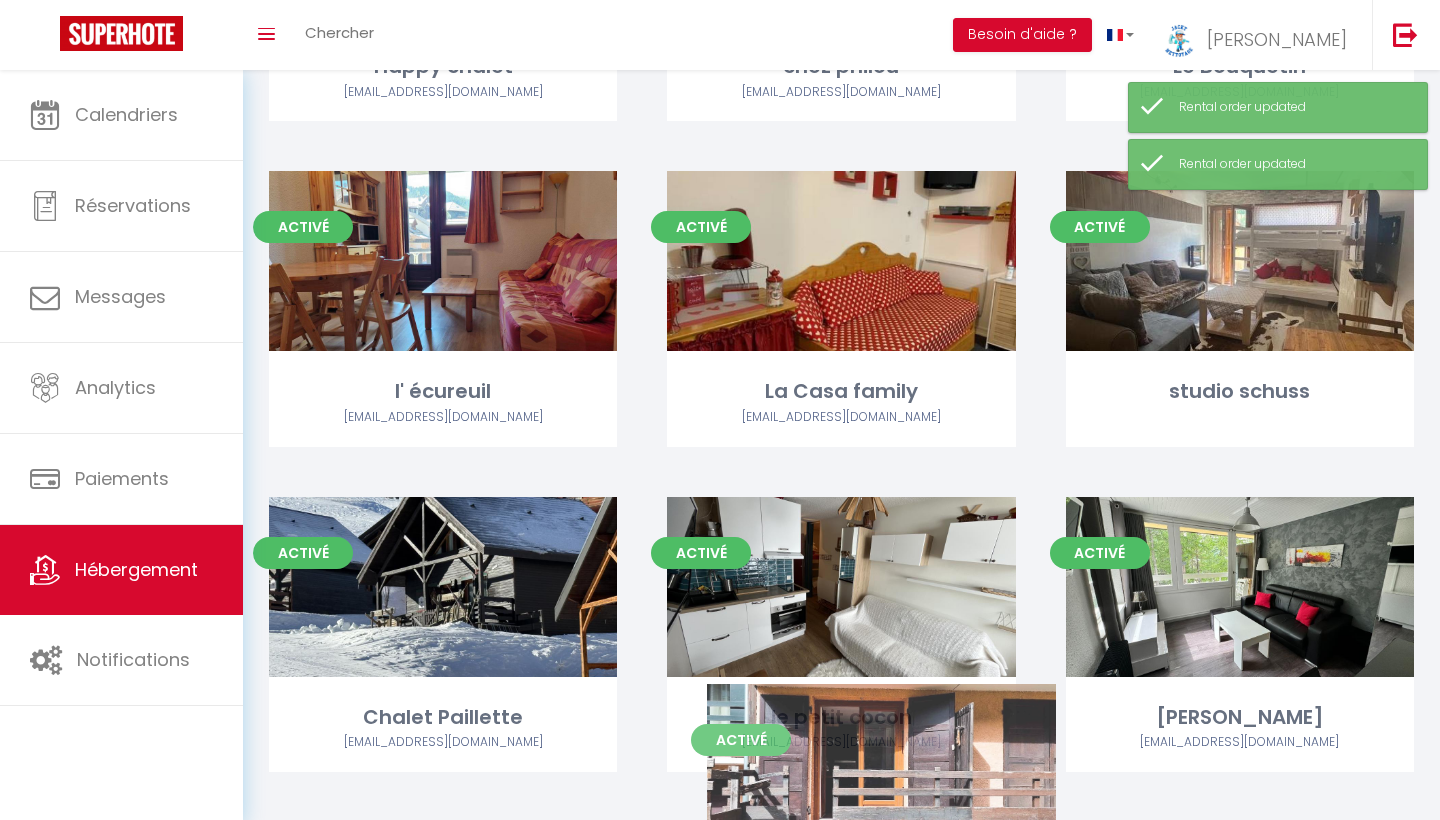 drag, startPoint x: 945, startPoint y: 230, endPoint x: 985, endPoint y: 785, distance: 556.4396 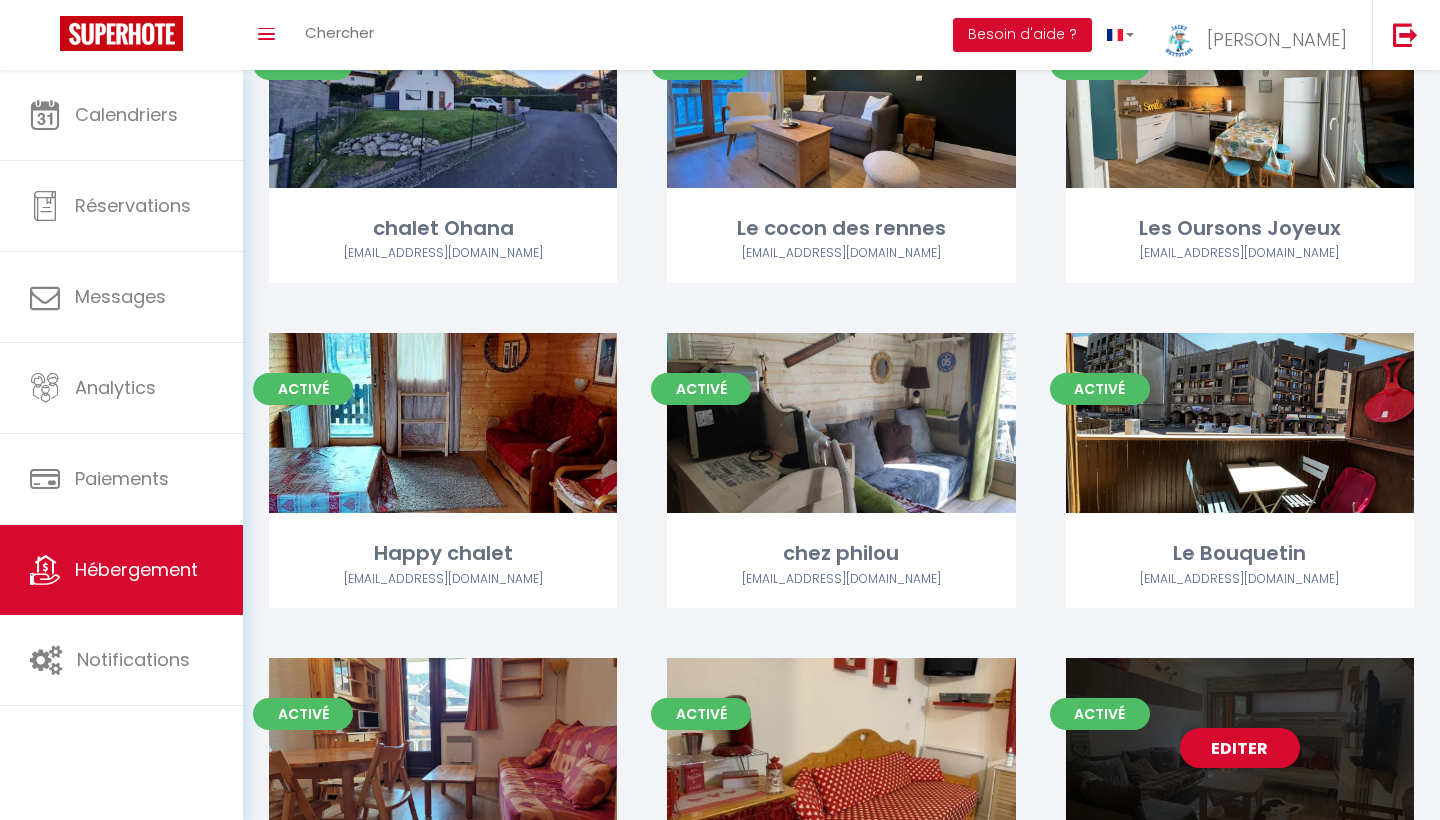 scroll, scrollTop: 2191, scrollLeft: 0, axis: vertical 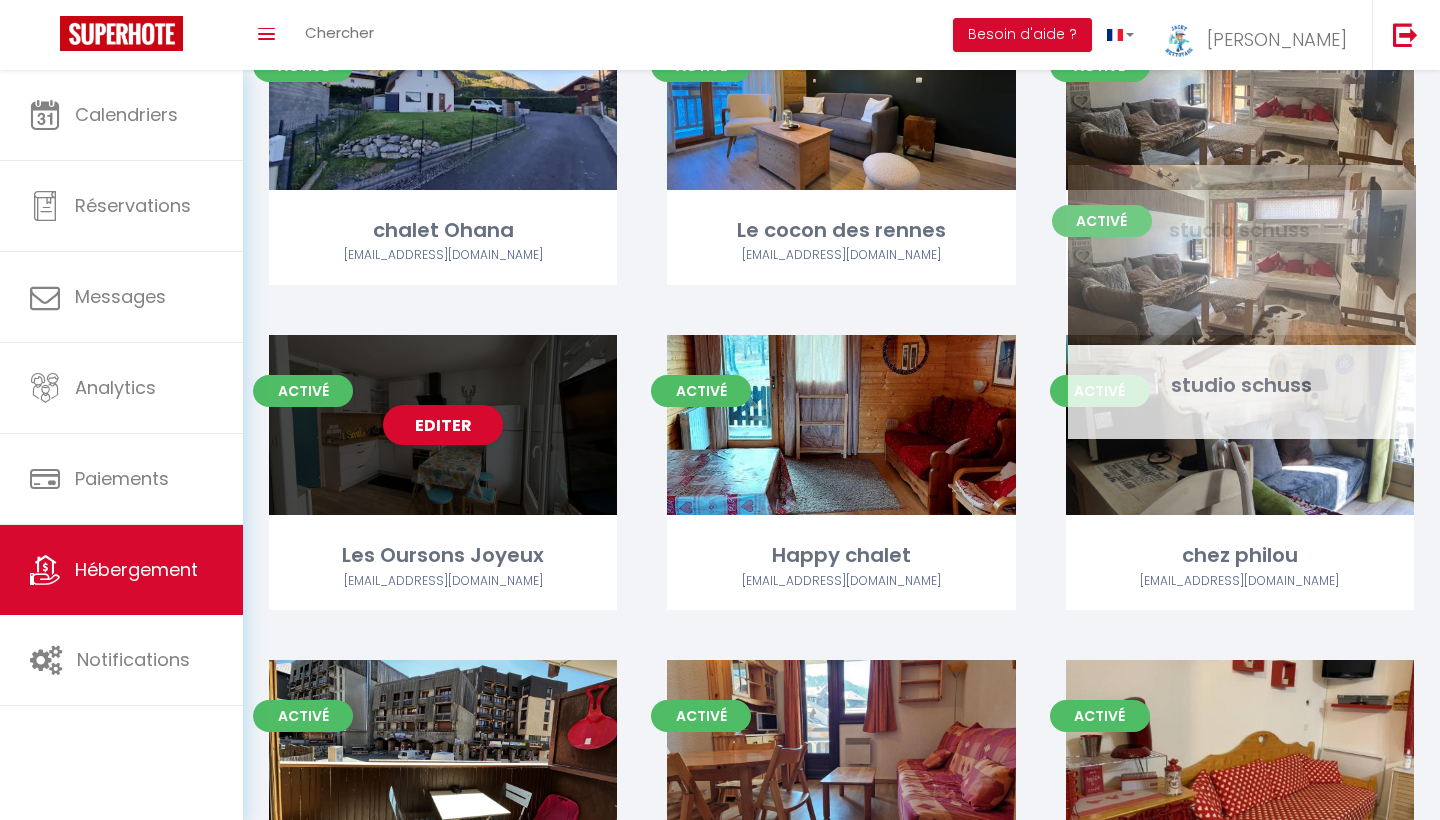 drag, startPoint x: 1259, startPoint y: 648, endPoint x: 1261, endPoint y: 198, distance: 450.00446 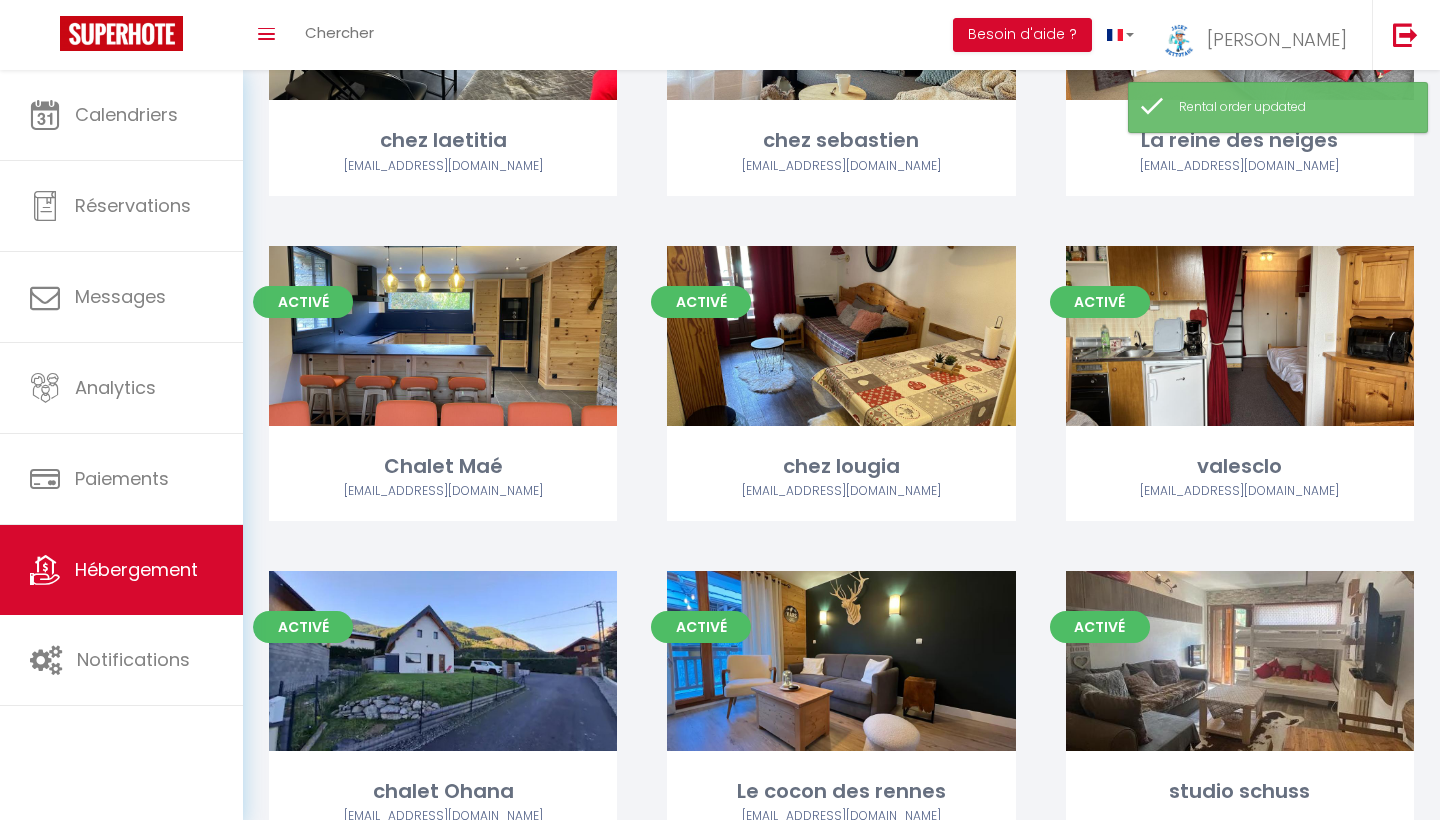 scroll, scrollTop: 1629, scrollLeft: 0, axis: vertical 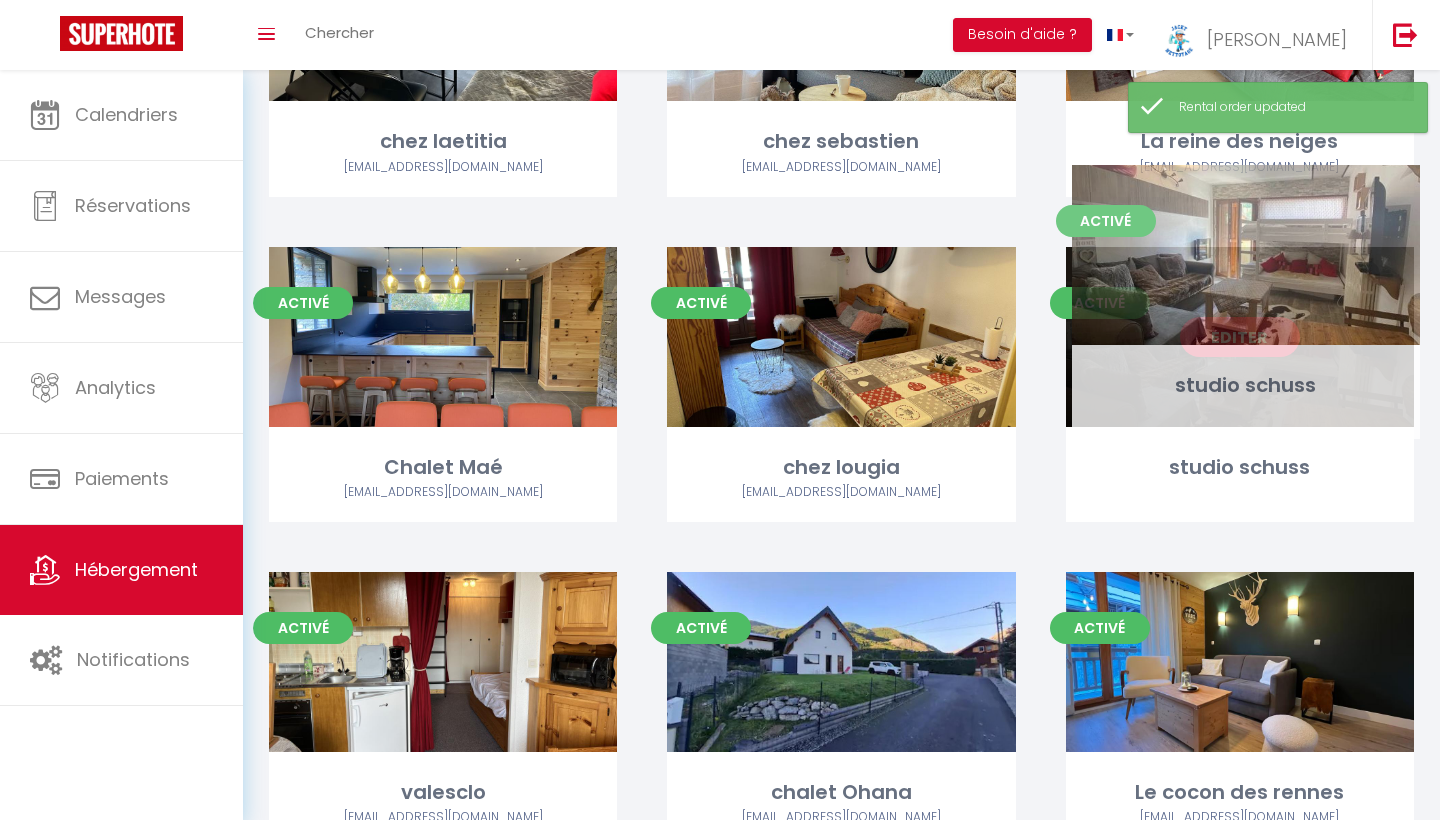 drag, startPoint x: 1298, startPoint y: 606, endPoint x: 1304, endPoint y: 239, distance: 367.04904 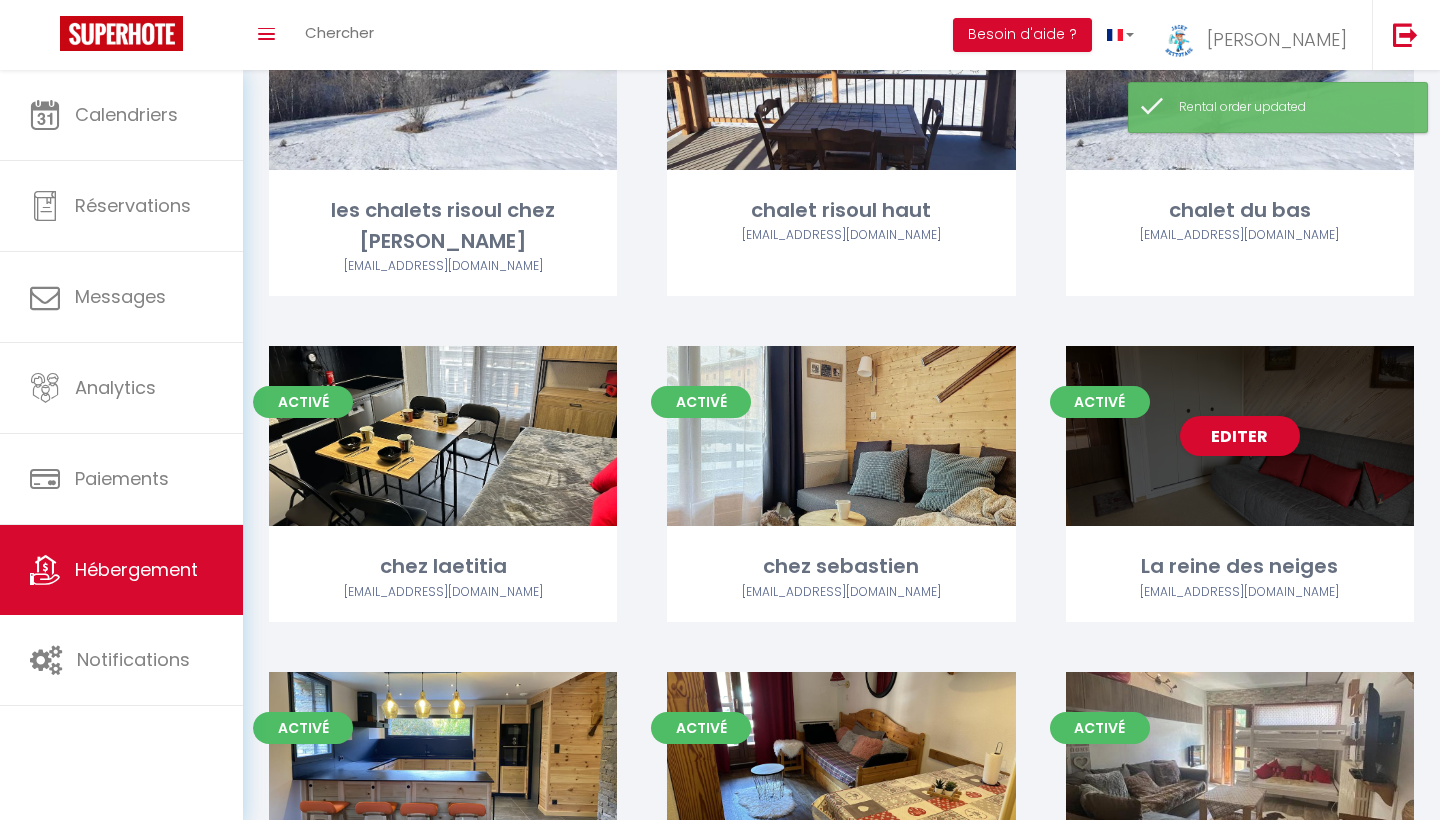 scroll, scrollTop: 1202, scrollLeft: 0, axis: vertical 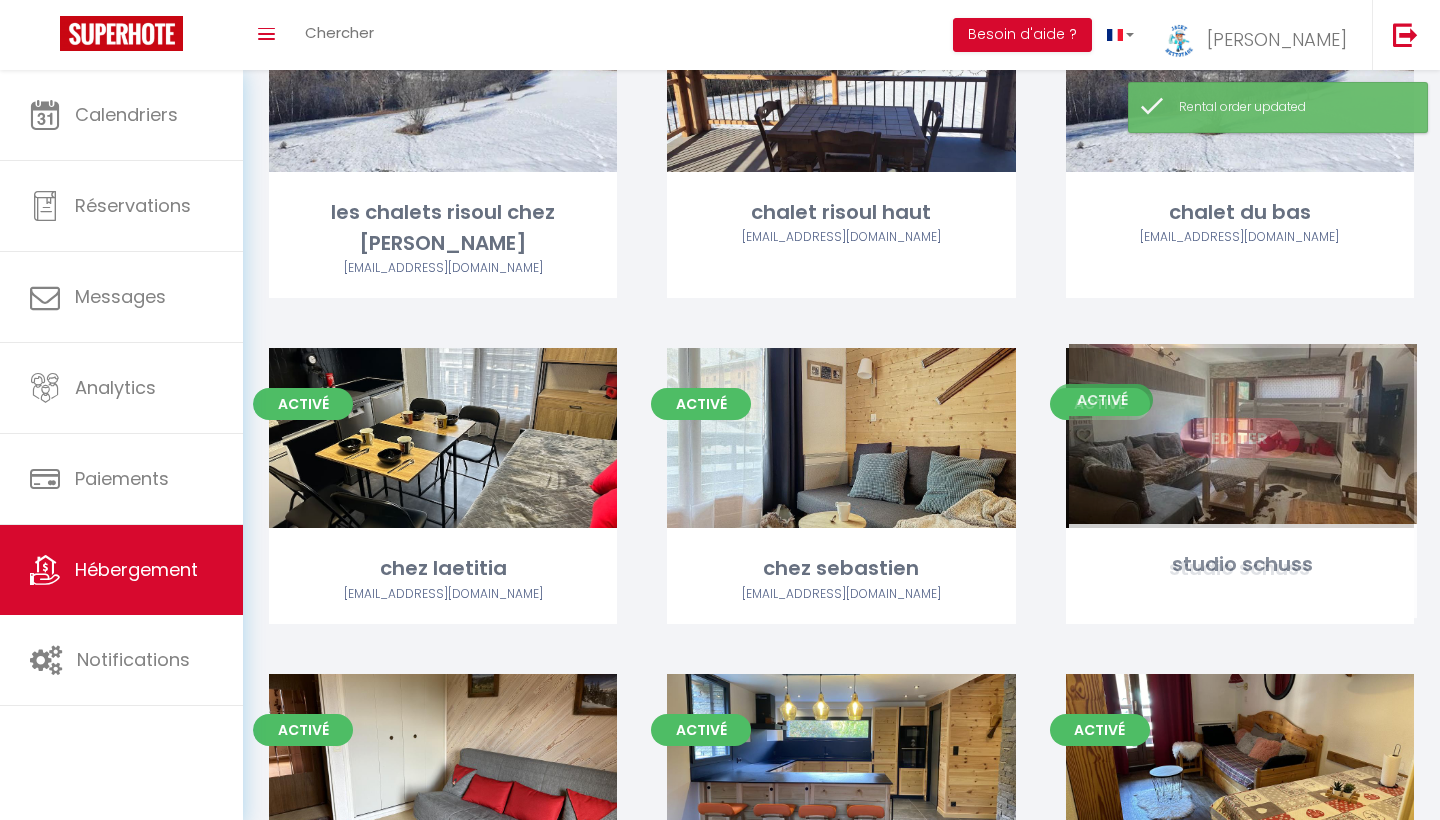 drag, startPoint x: 1305, startPoint y: 715, endPoint x: 1308, endPoint y: 426, distance: 289.01556 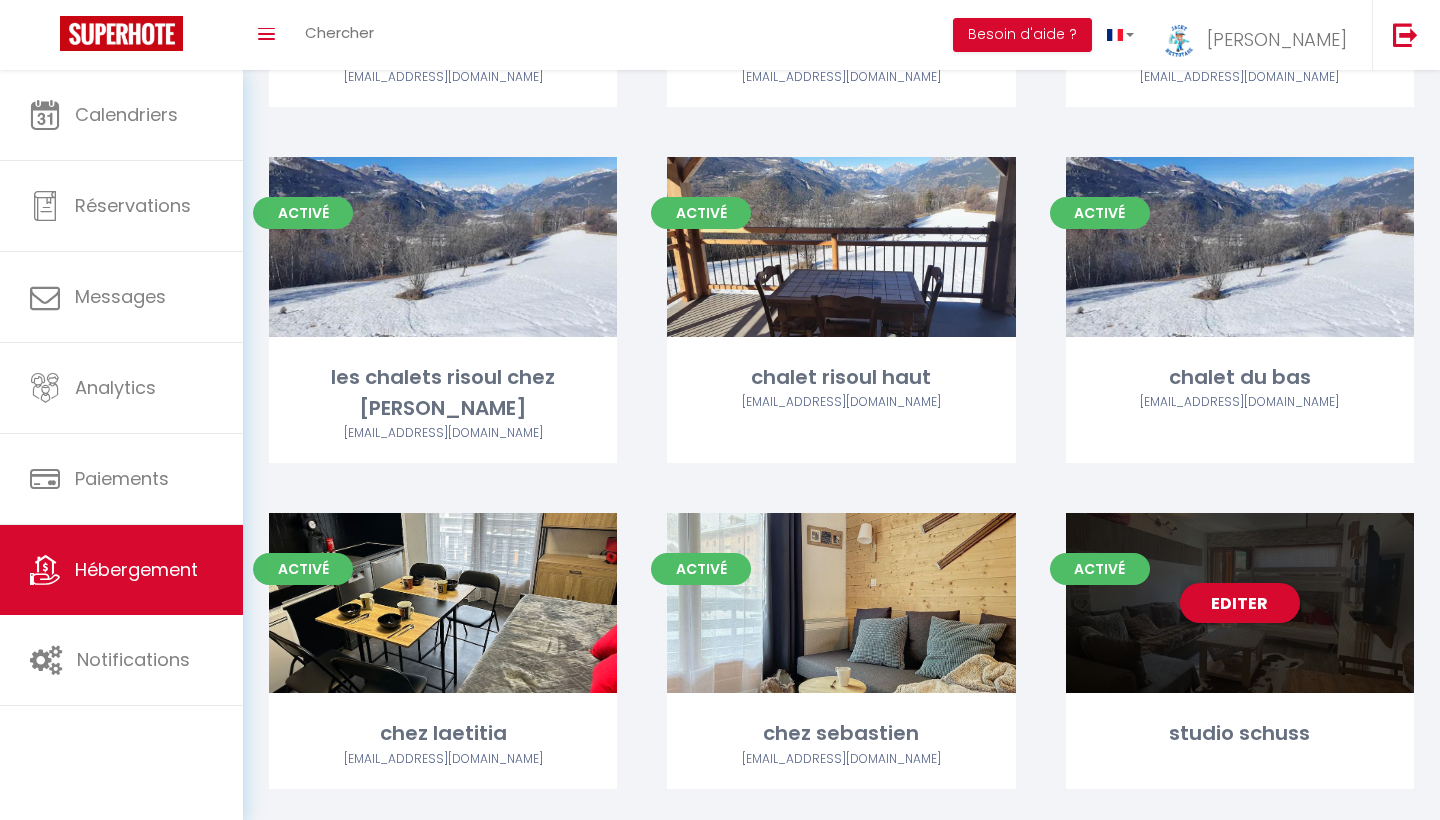 scroll, scrollTop: 1031, scrollLeft: 0, axis: vertical 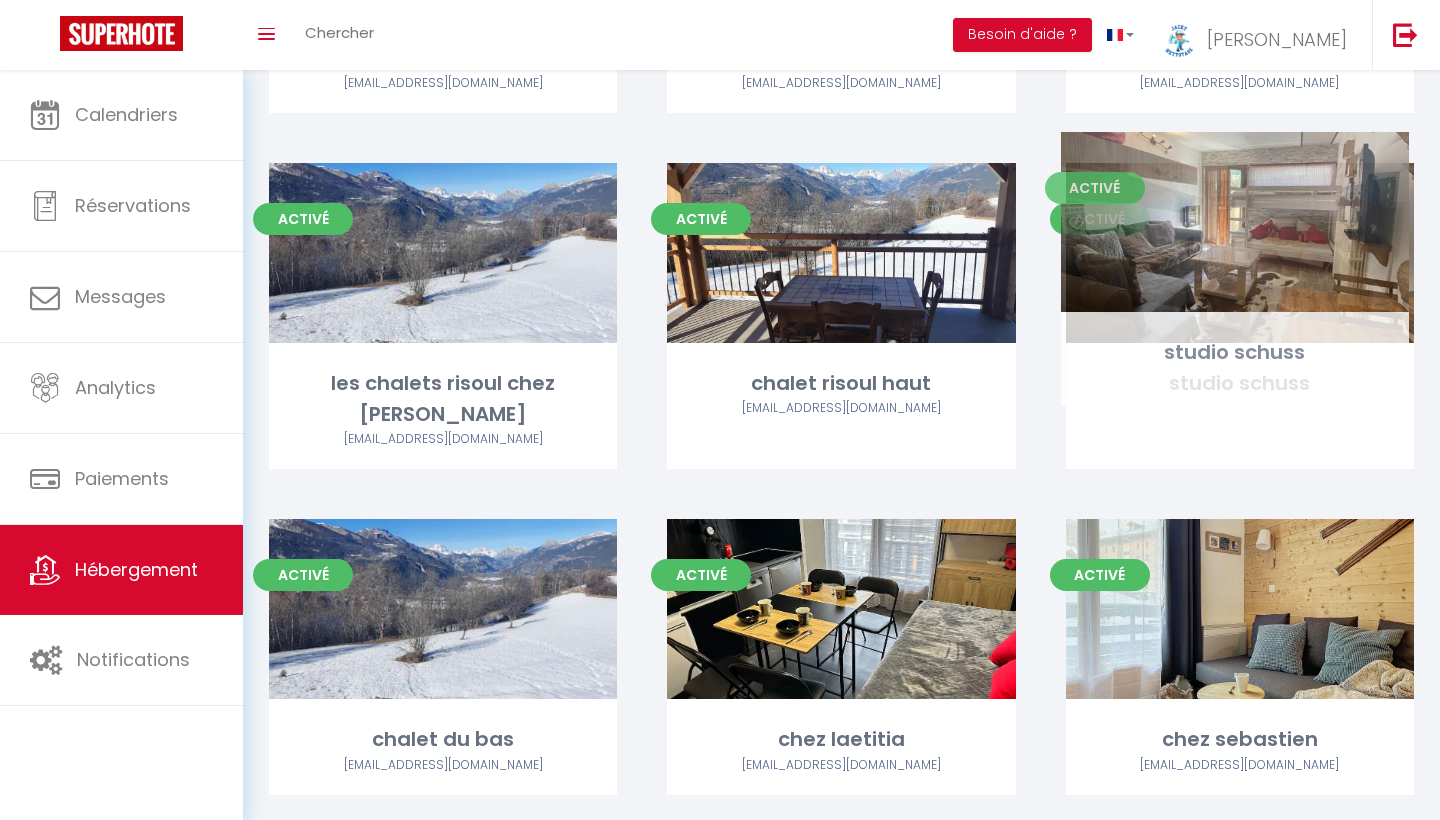 drag, startPoint x: 1327, startPoint y: 529, endPoint x: 1322, endPoint y: 179, distance: 350.0357 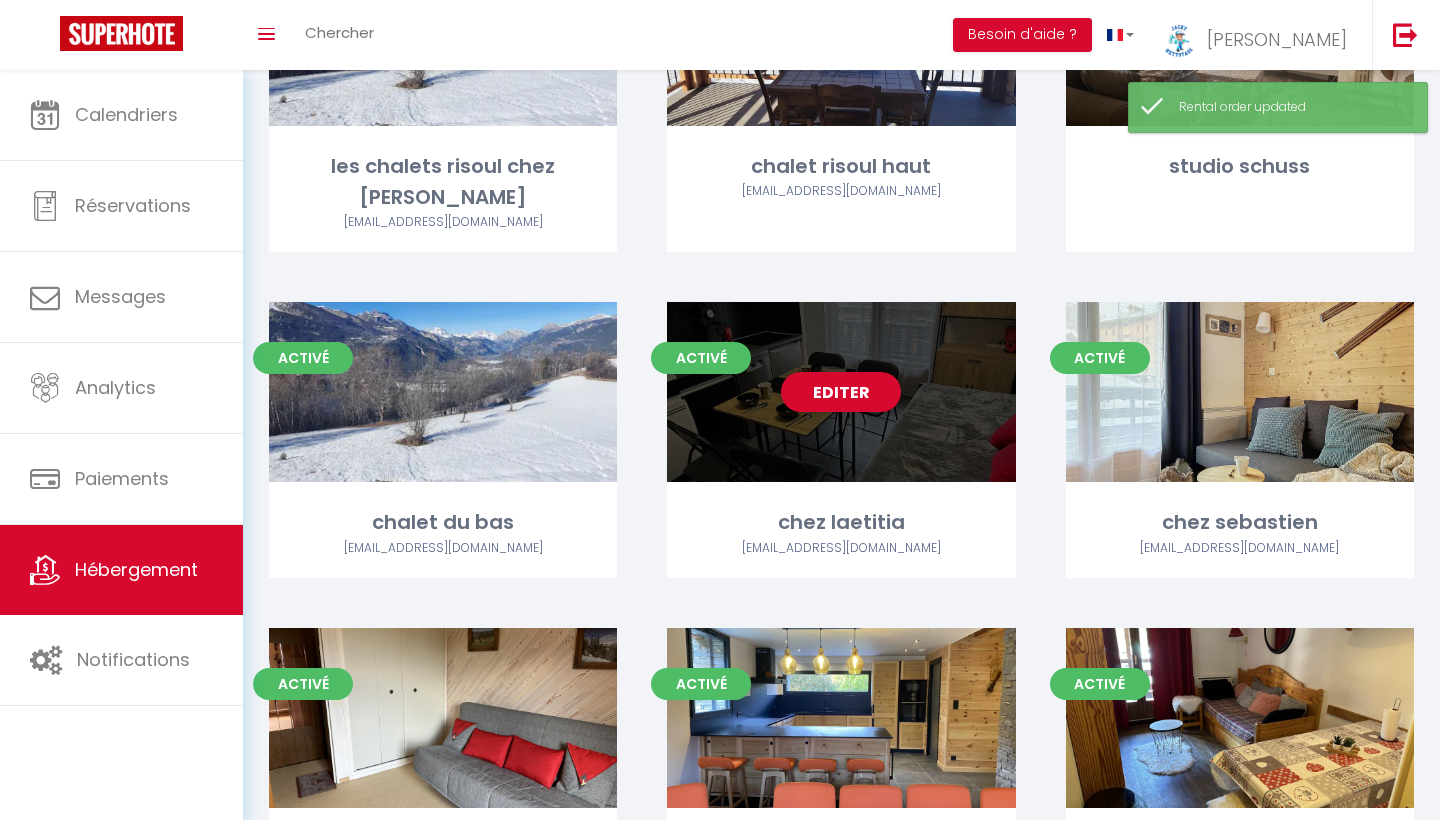 scroll, scrollTop: 1263, scrollLeft: 0, axis: vertical 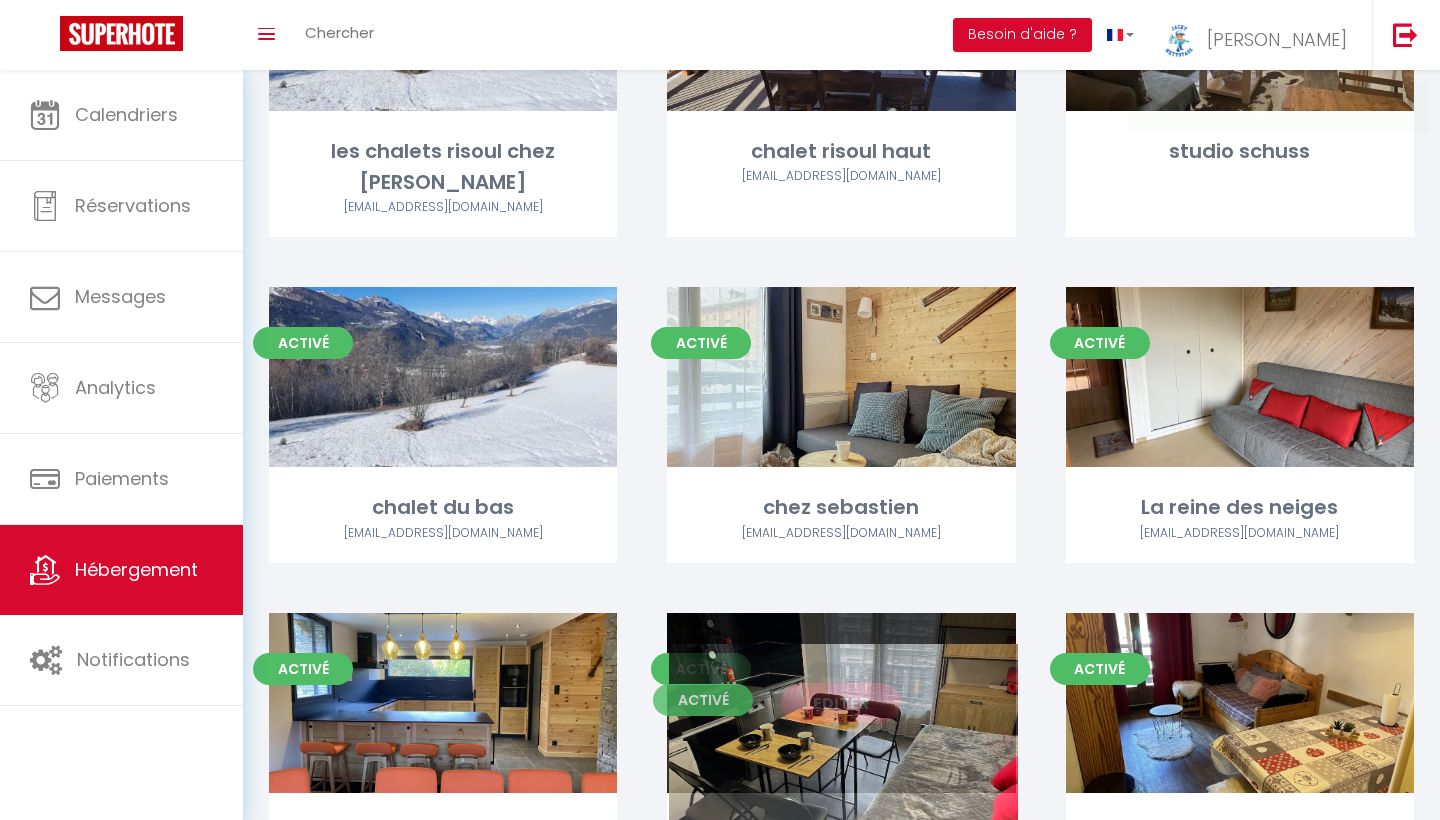 drag, startPoint x: 930, startPoint y: 390, endPoint x: 932, endPoint y: 781, distance: 391.00513 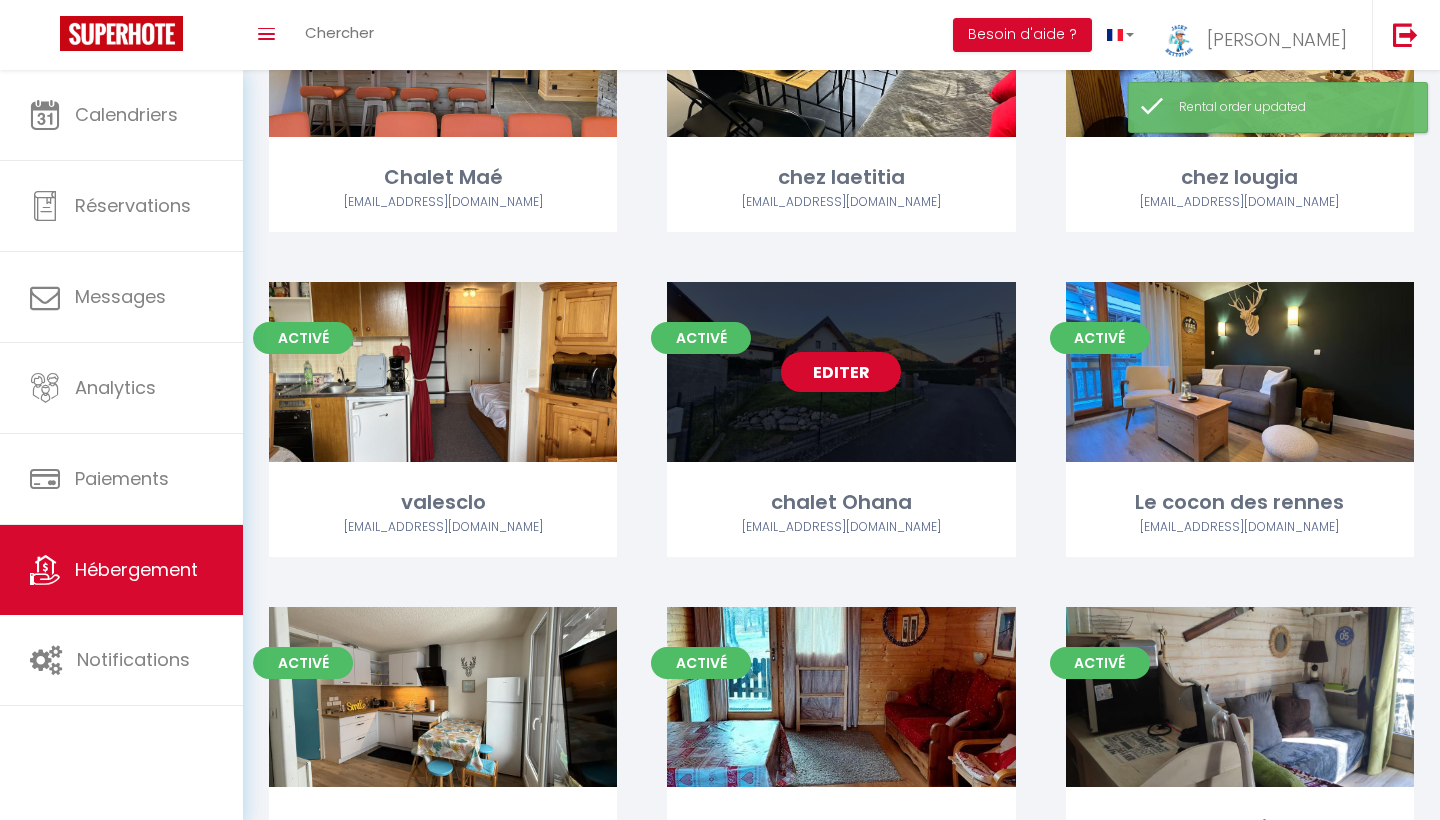 scroll, scrollTop: 1933, scrollLeft: 0, axis: vertical 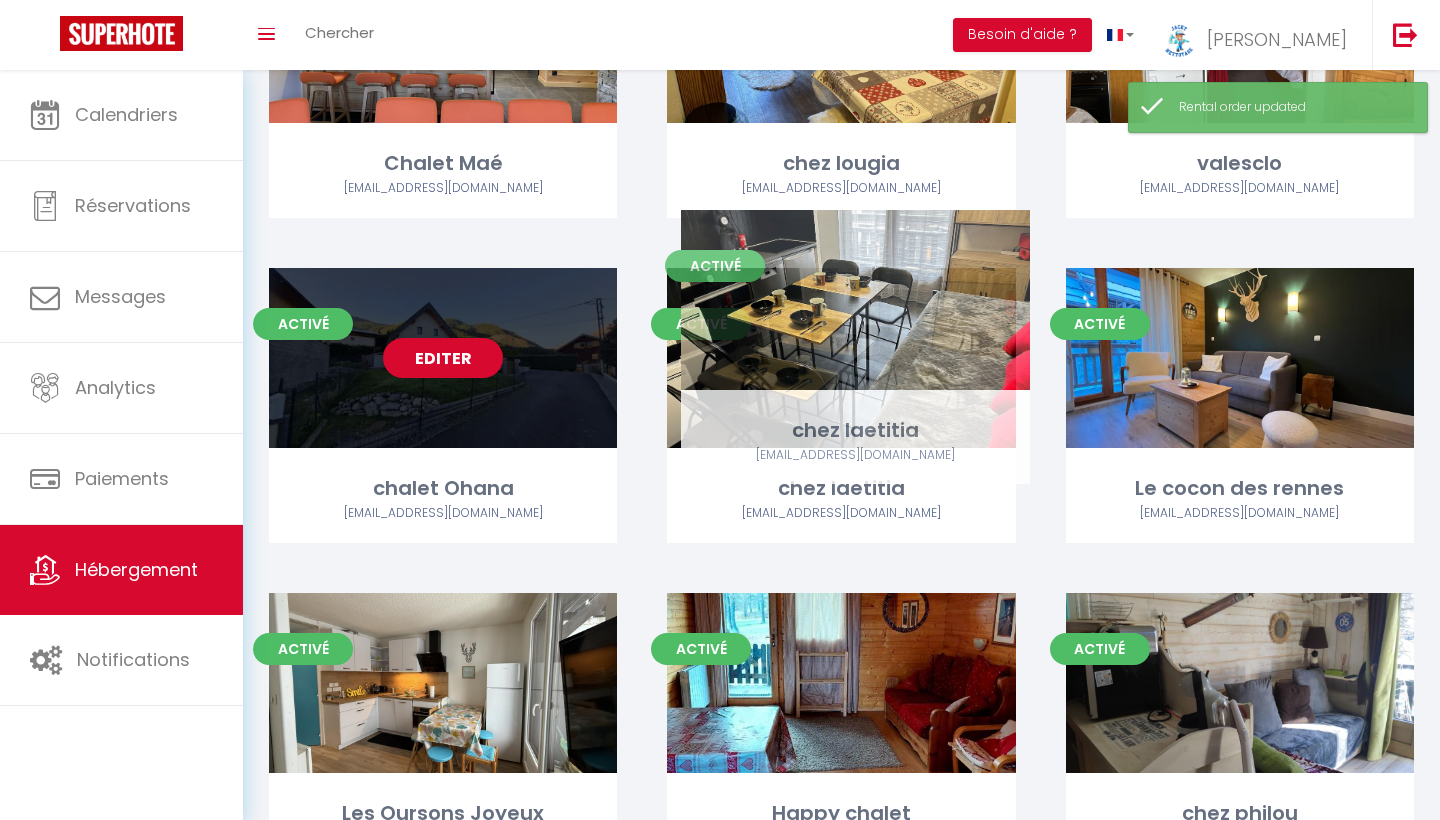 drag, startPoint x: 956, startPoint y: 126, endPoint x: 970, endPoint y: 429, distance: 303.32327 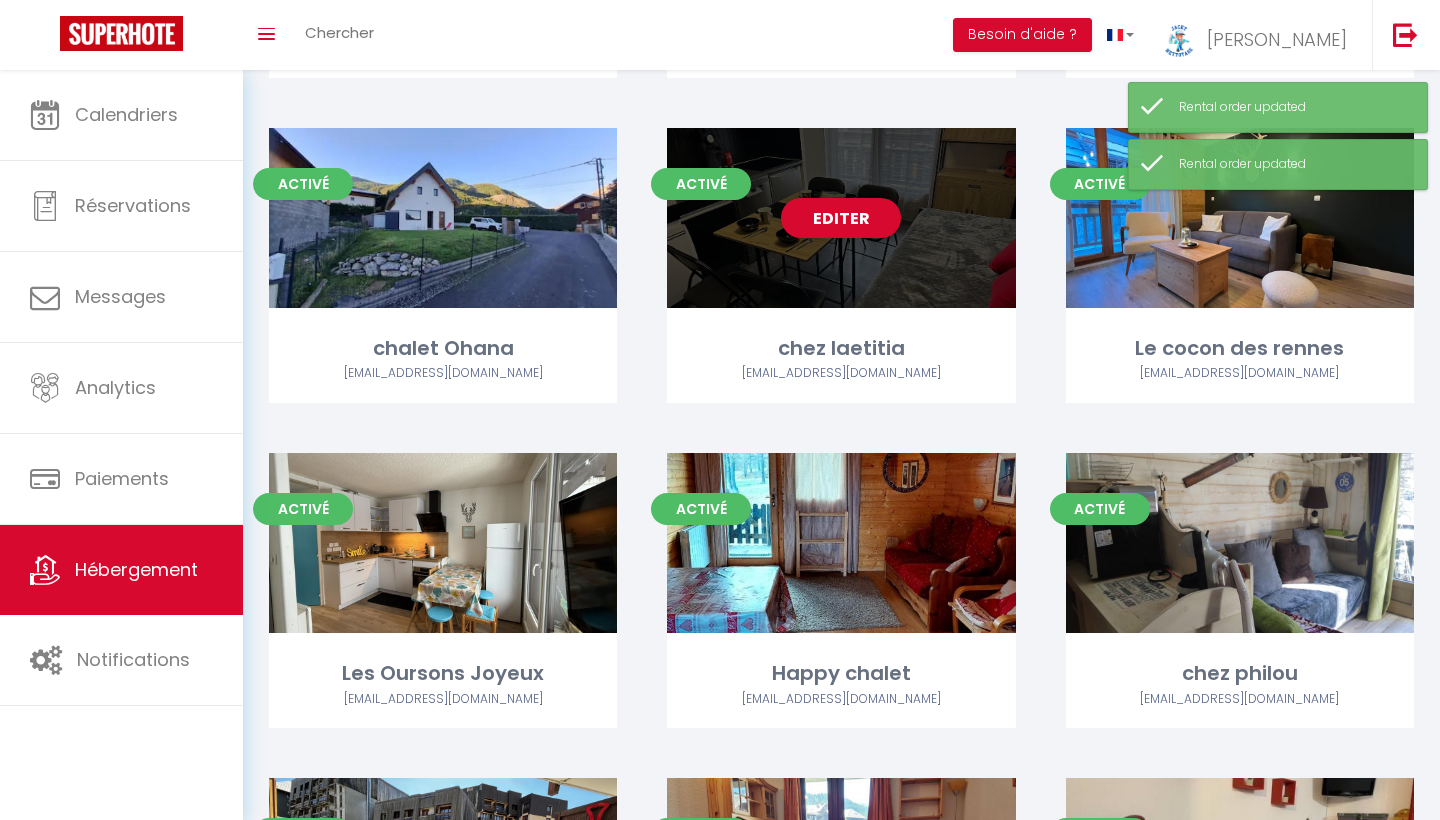 scroll, scrollTop: 2093, scrollLeft: 0, axis: vertical 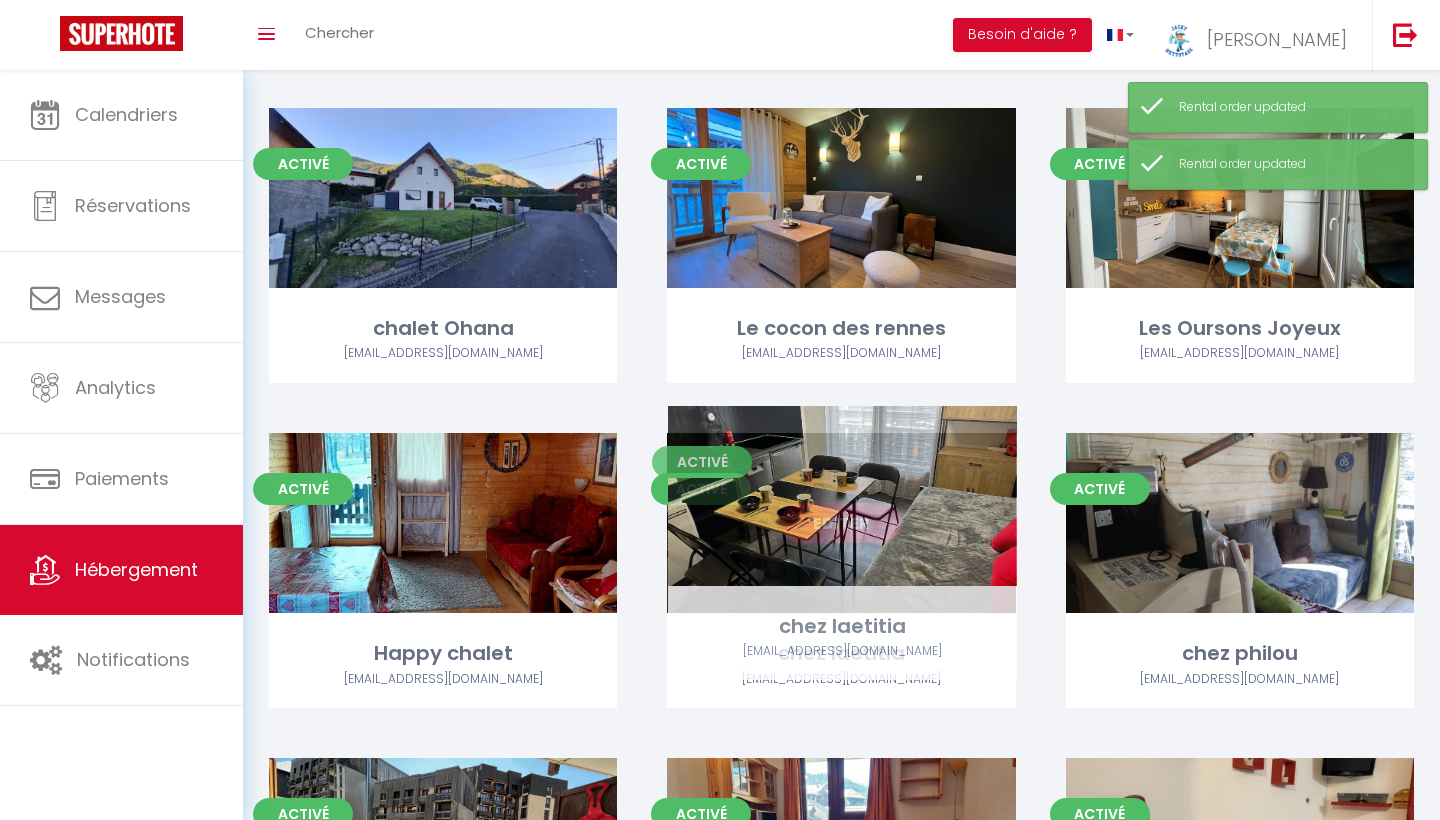 drag, startPoint x: 980, startPoint y: 233, endPoint x: 981, endPoint y: 571, distance: 338.00146 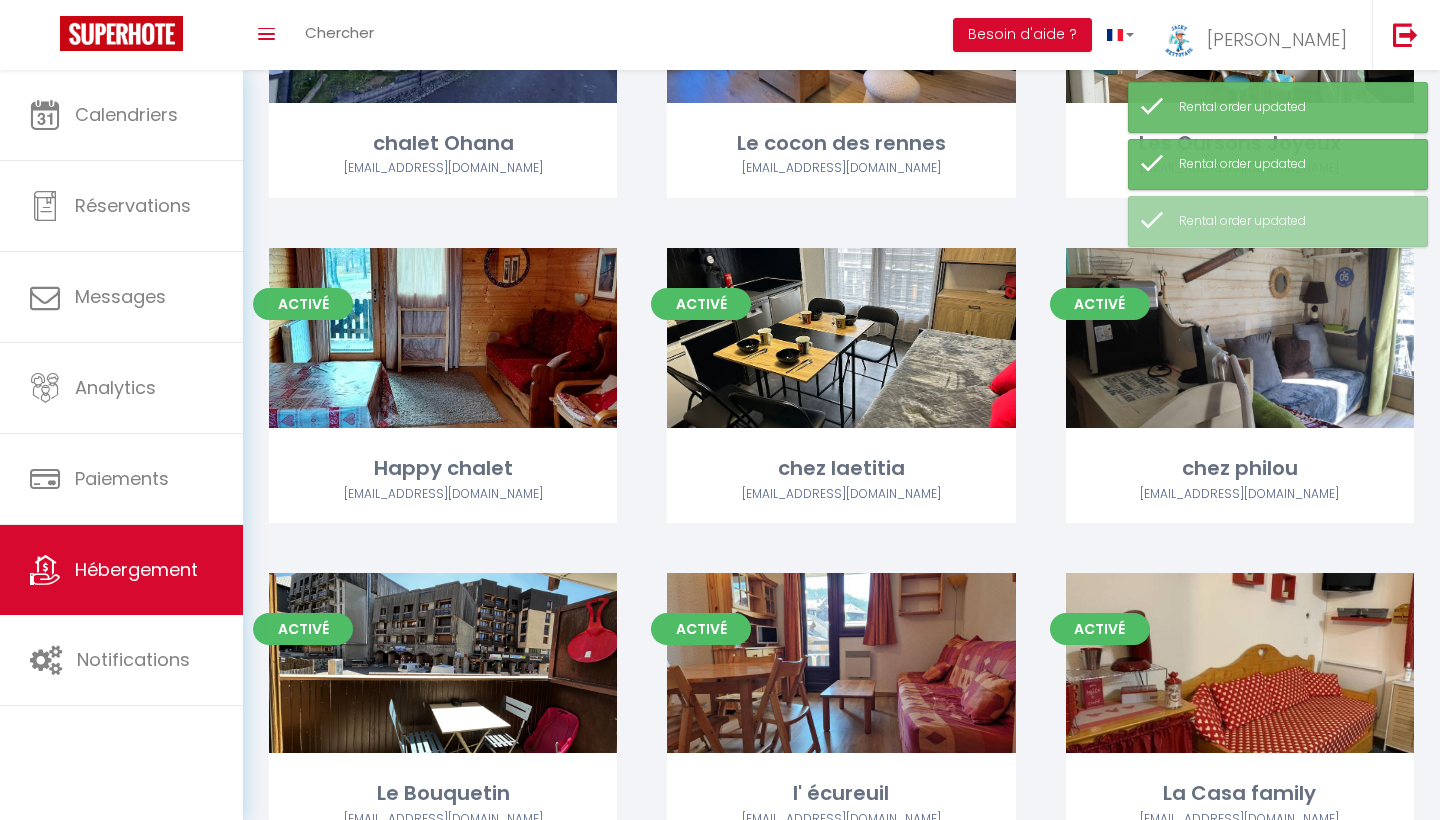 scroll, scrollTop: 2298, scrollLeft: 0, axis: vertical 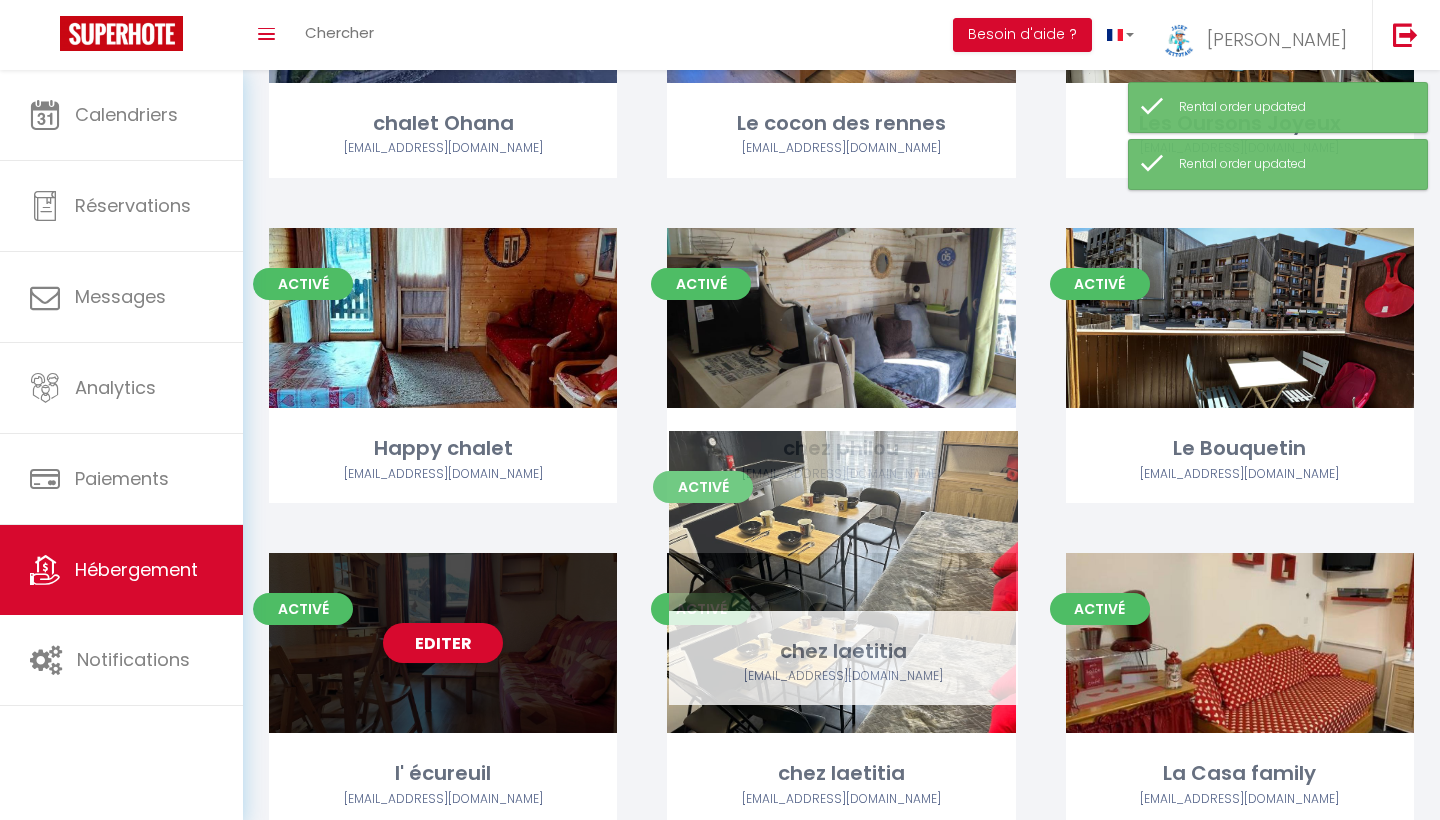 drag, startPoint x: 953, startPoint y: 355, endPoint x: 955, endPoint y: 596, distance: 241.0083 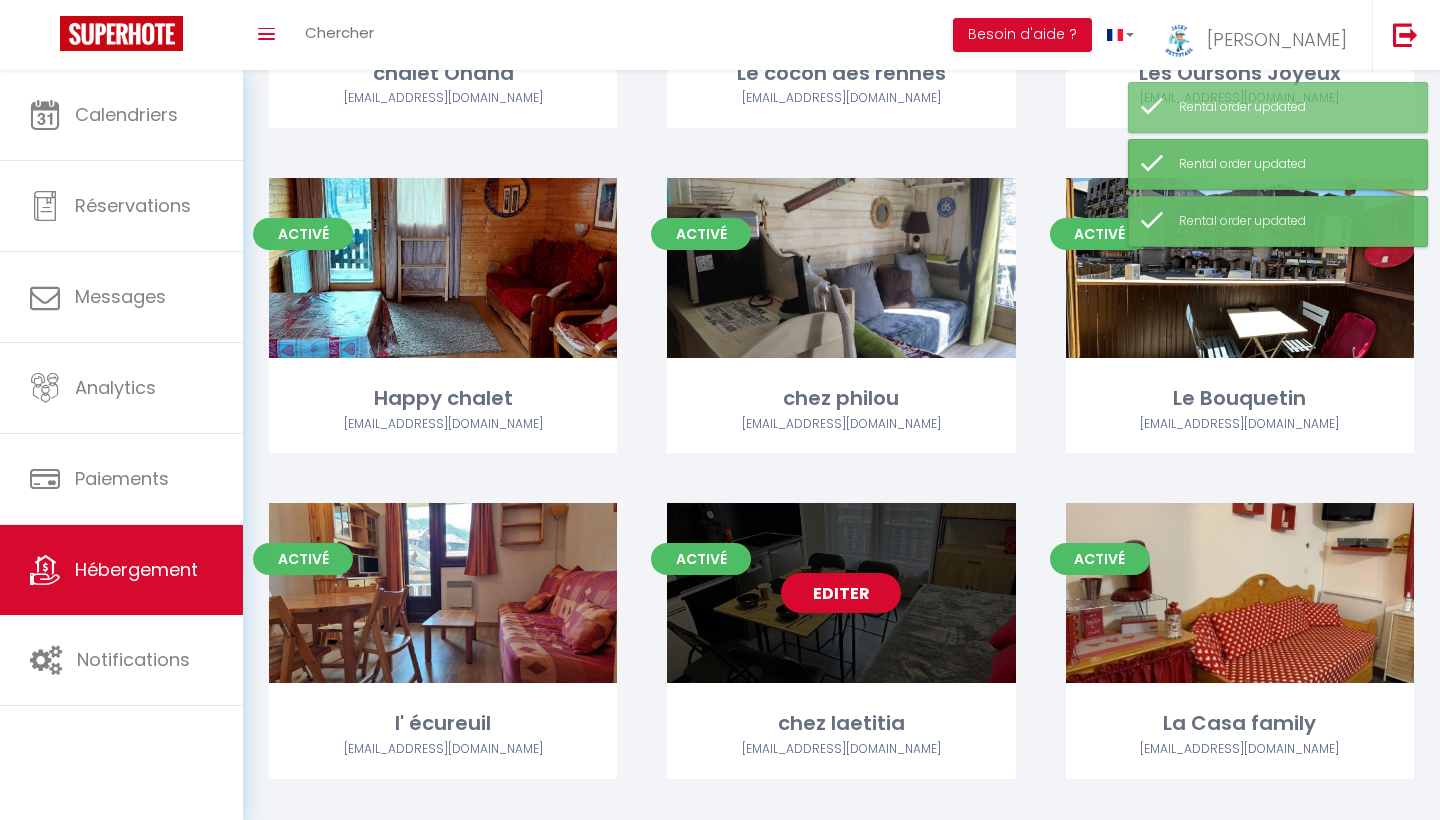 scroll, scrollTop: 2507, scrollLeft: 0, axis: vertical 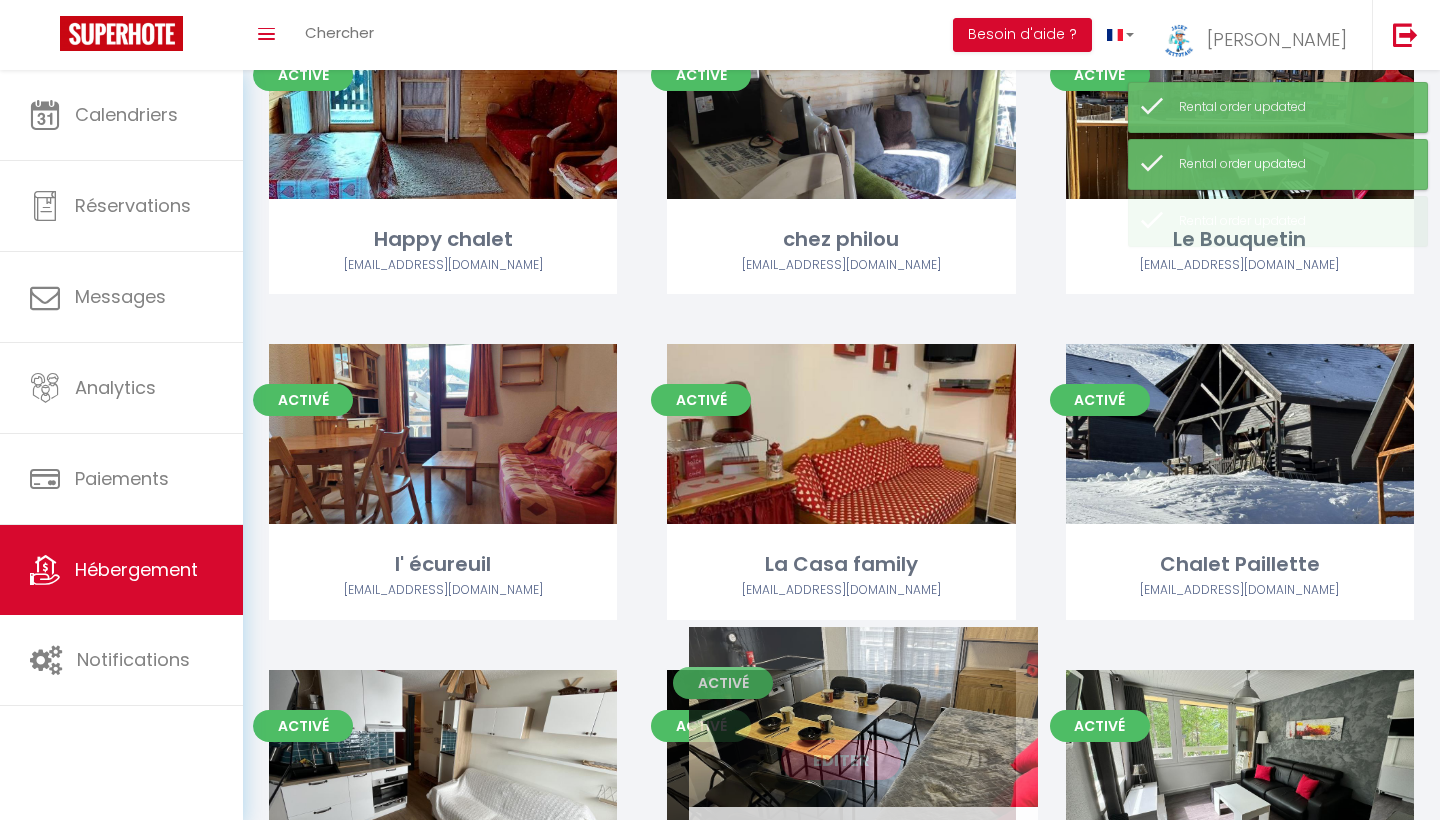 drag, startPoint x: 931, startPoint y: 370, endPoint x: 953, endPoint y: 695, distance: 325.74377 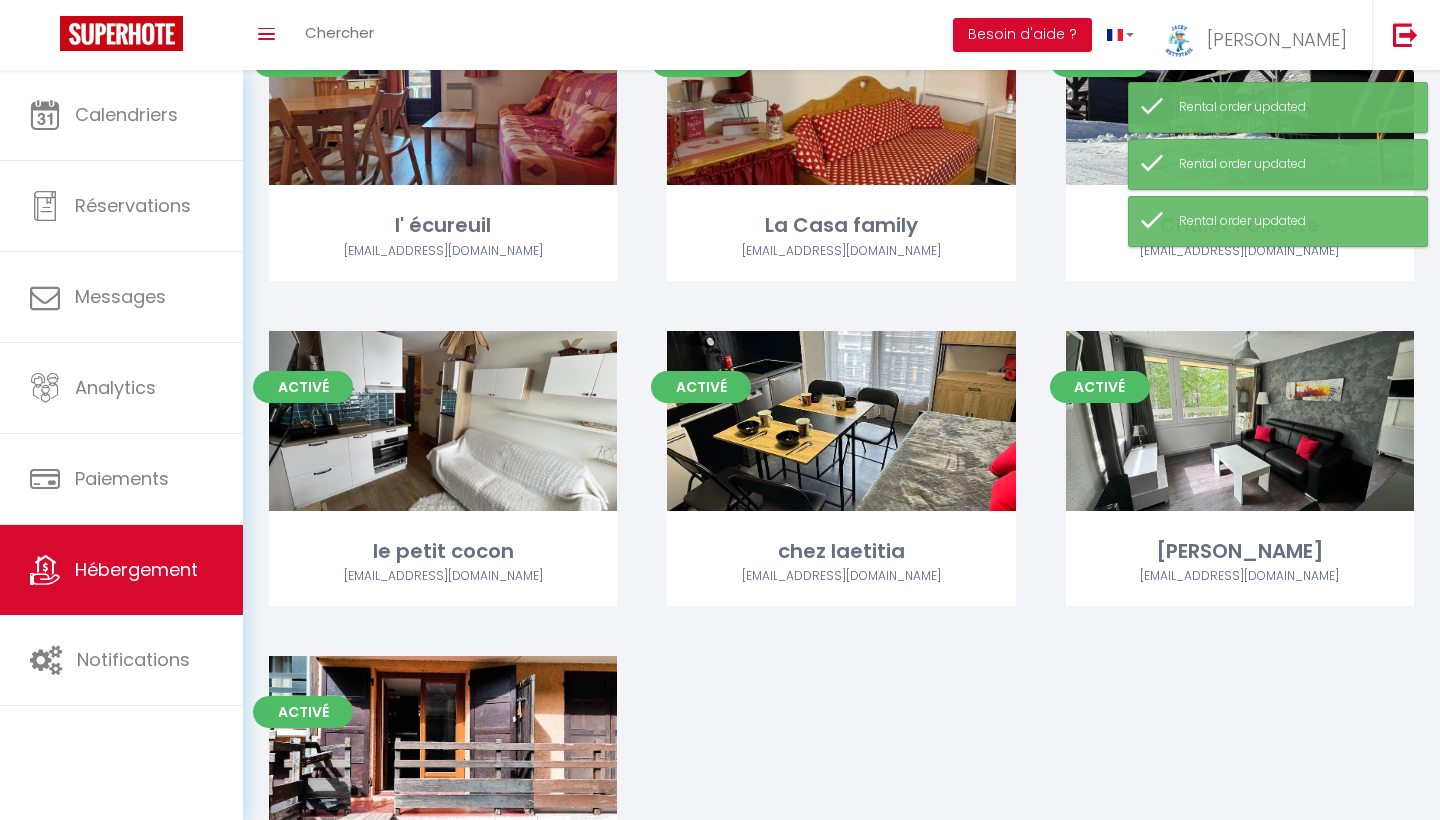 scroll, scrollTop: 2902, scrollLeft: 0, axis: vertical 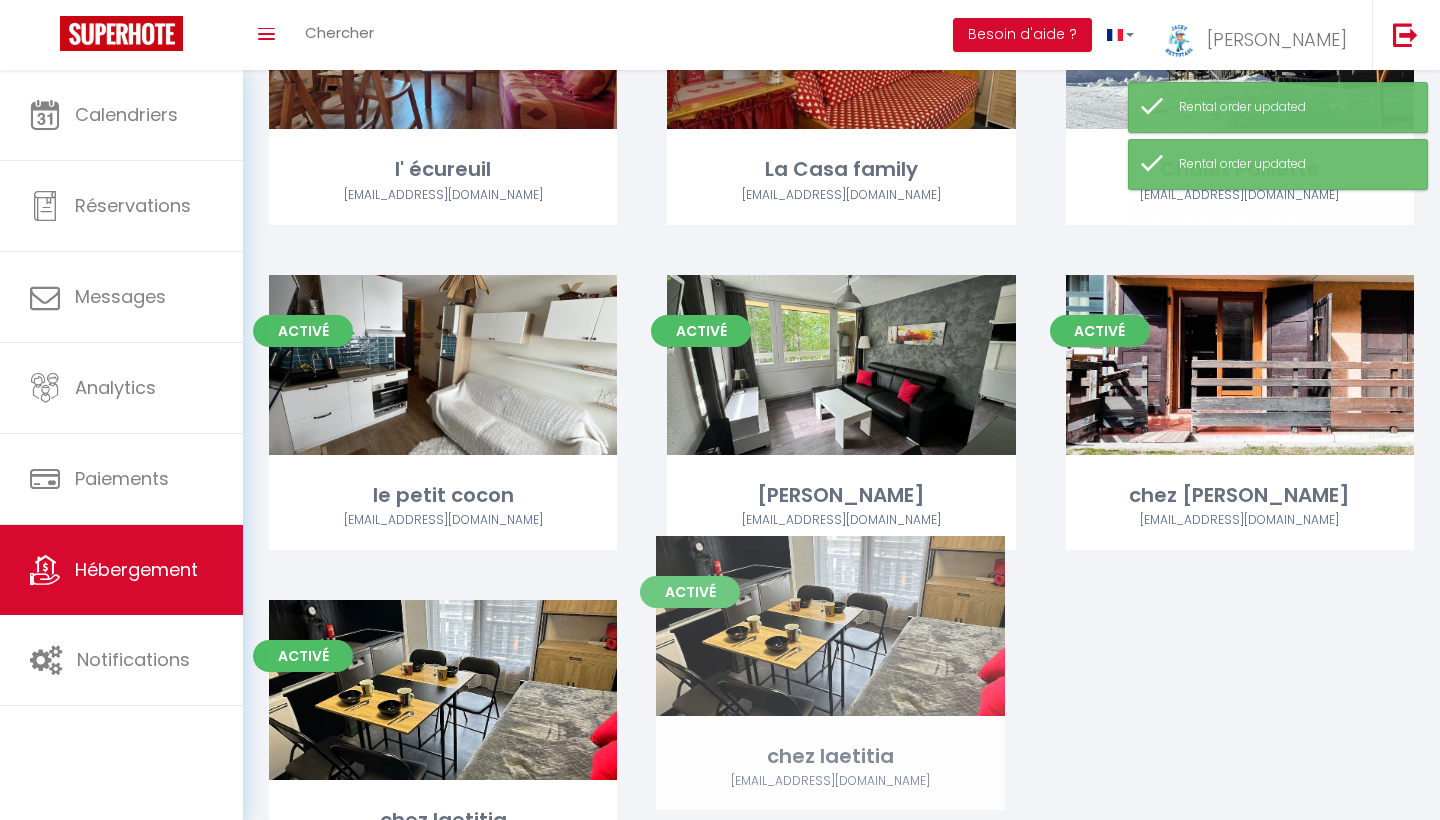 drag, startPoint x: 940, startPoint y: 354, endPoint x: 930, endPoint y: 667, distance: 313.1597 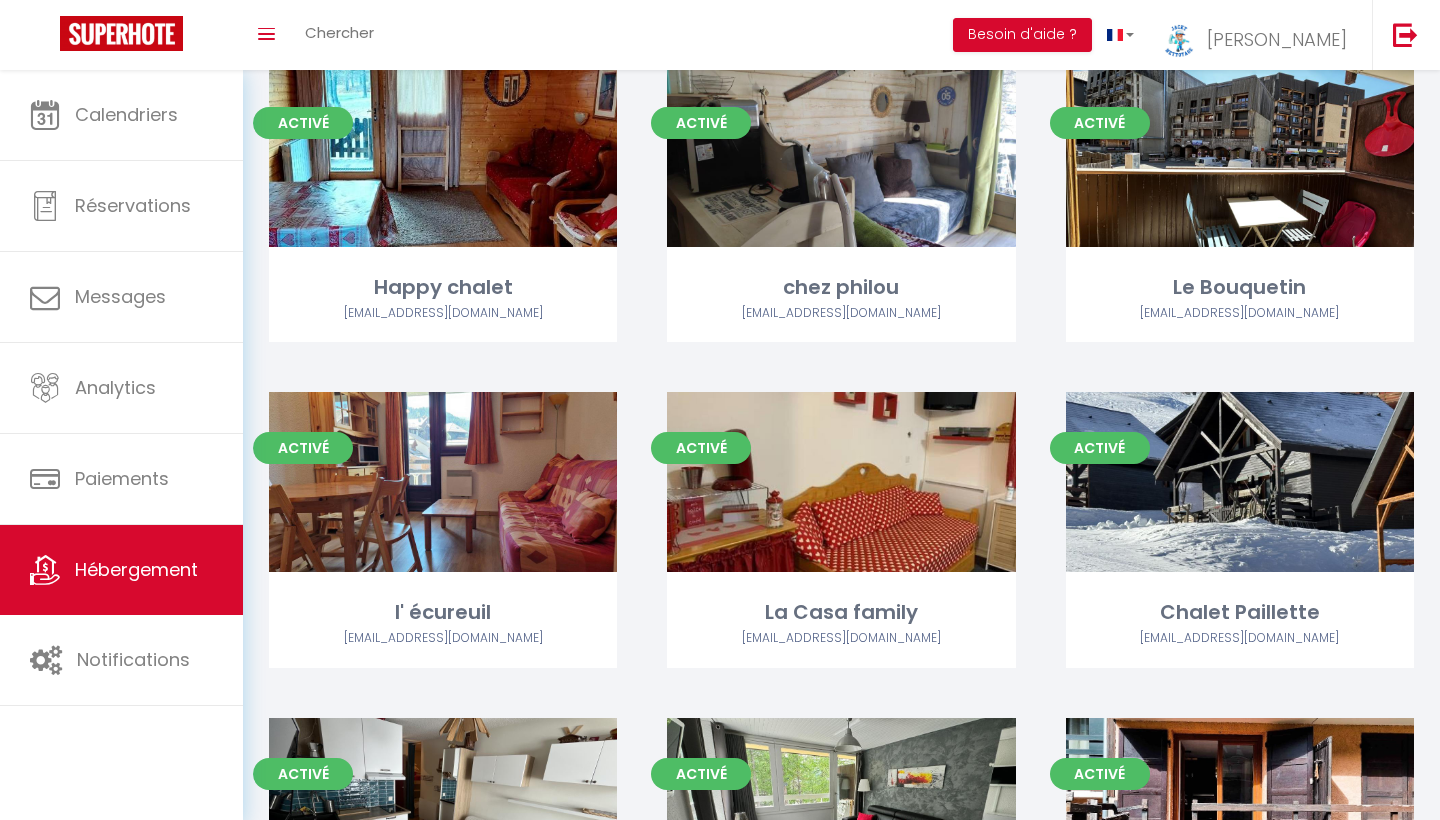 scroll, scrollTop: 2457, scrollLeft: 0, axis: vertical 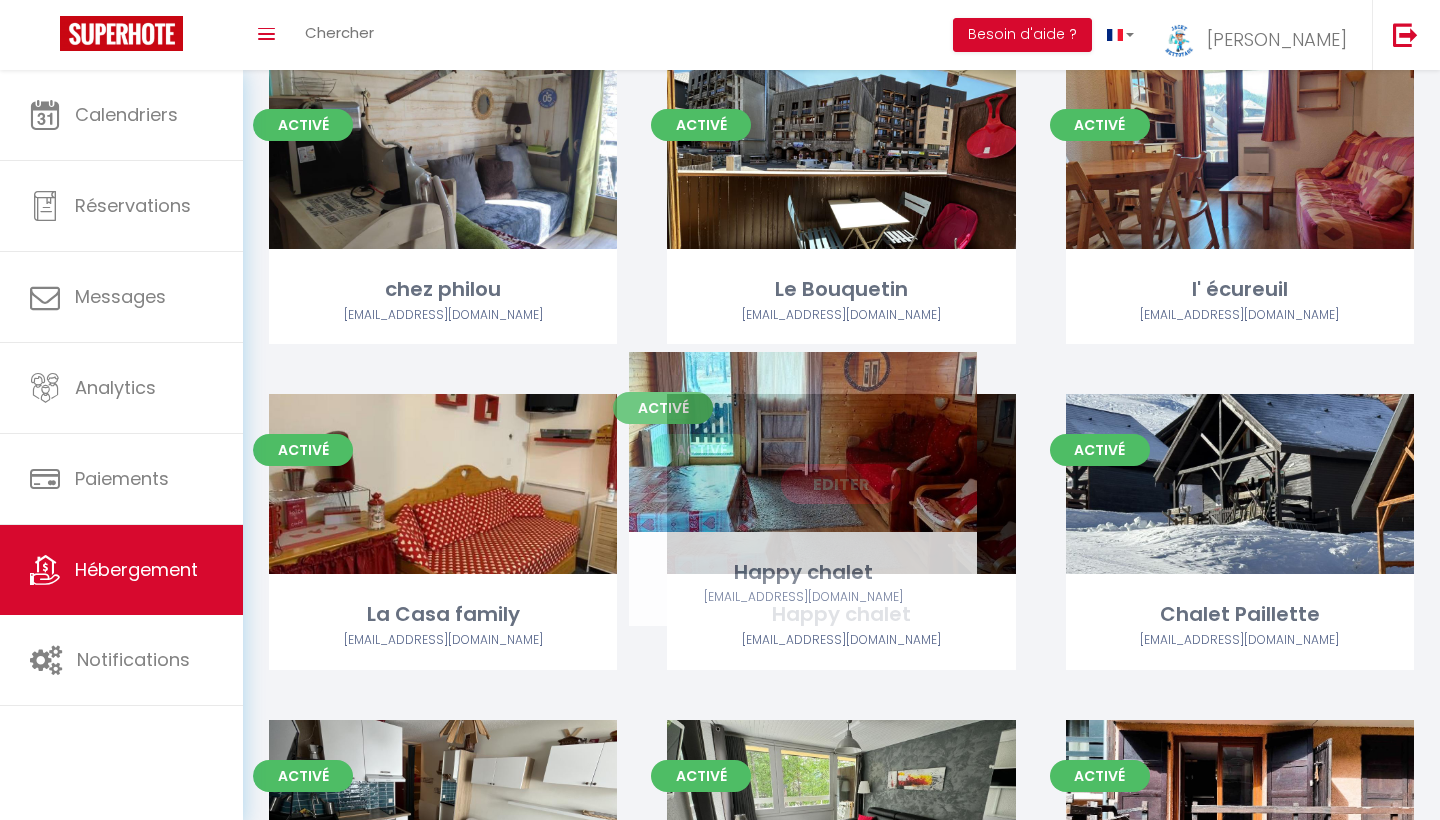 drag, startPoint x: 543, startPoint y: 145, endPoint x: 903, endPoint y: 469, distance: 484.33047 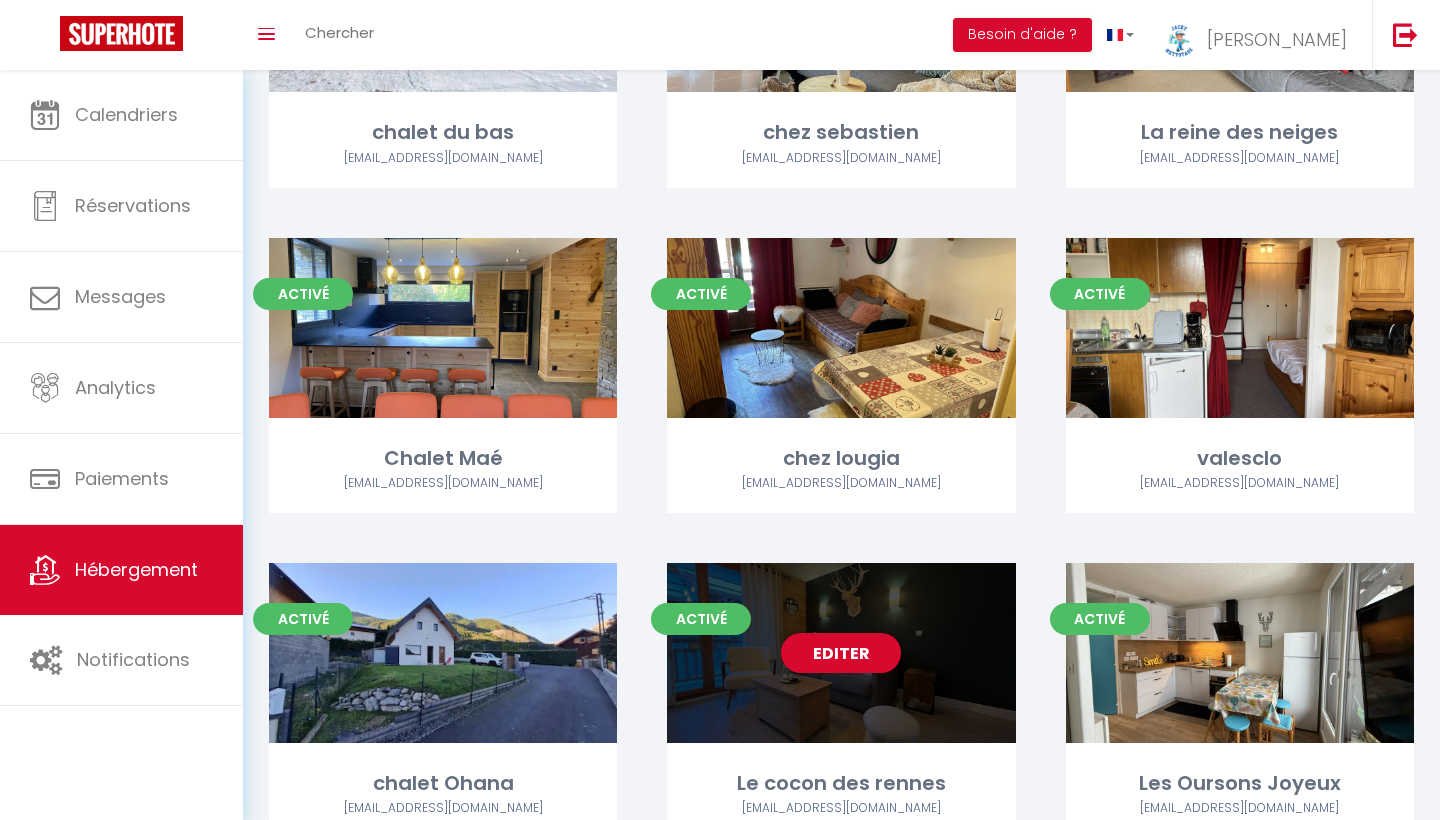 scroll, scrollTop: 1627, scrollLeft: 0, axis: vertical 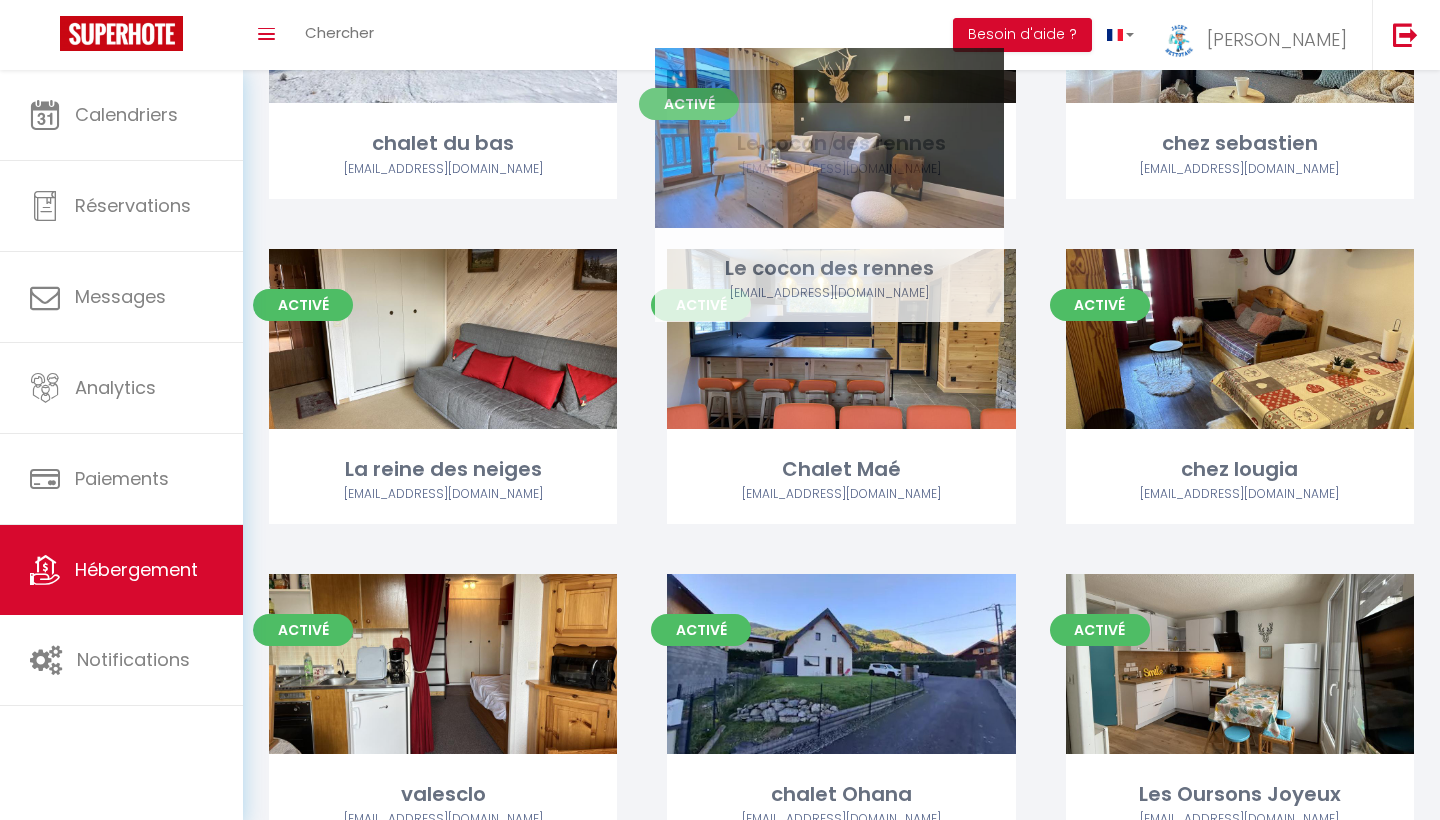 drag, startPoint x: 962, startPoint y: 594, endPoint x: 953, endPoint y: 98, distance: 496.08163 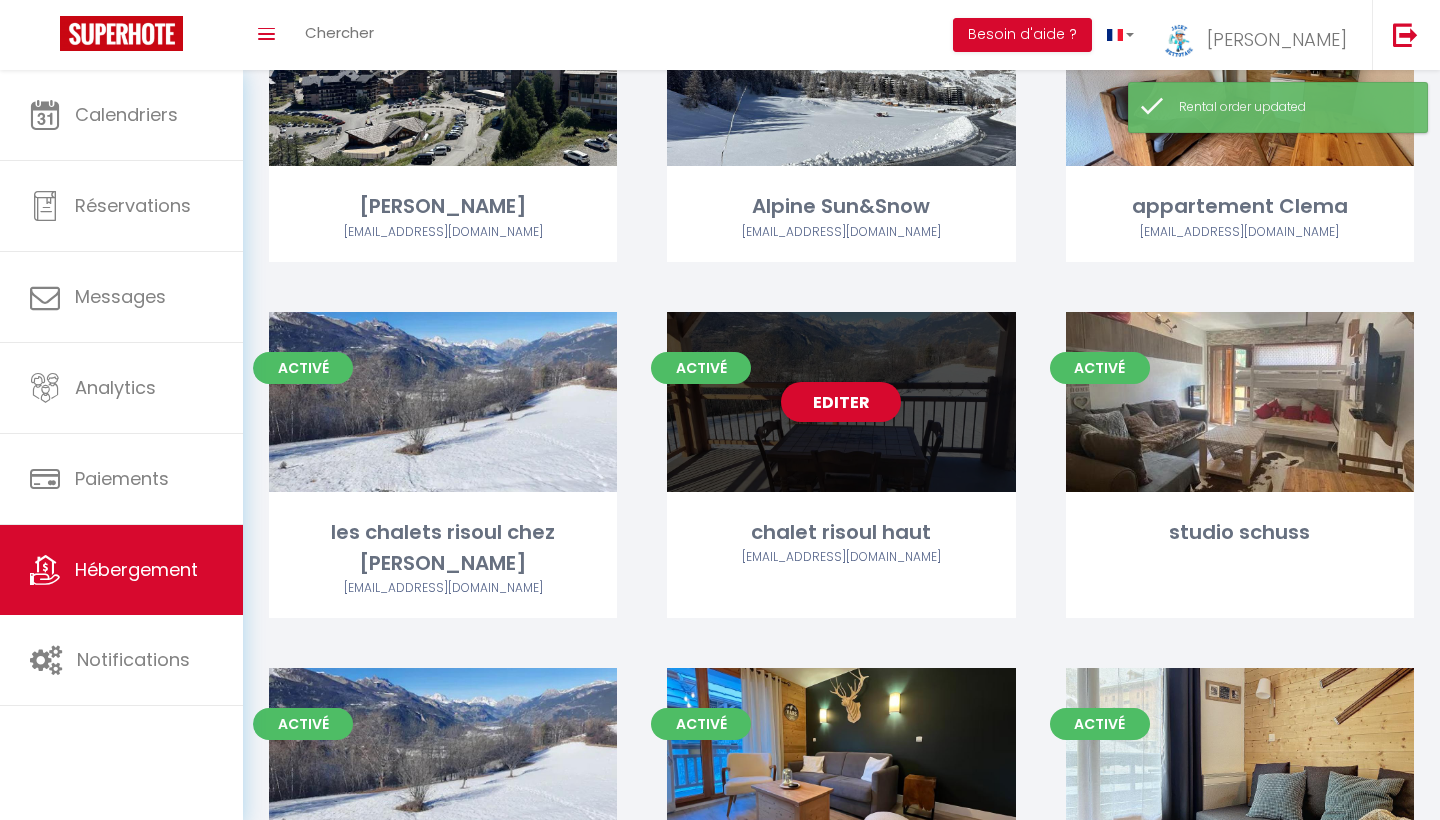 scroll, scrollTop: 878, scrollLeft: 0, axis: vertical 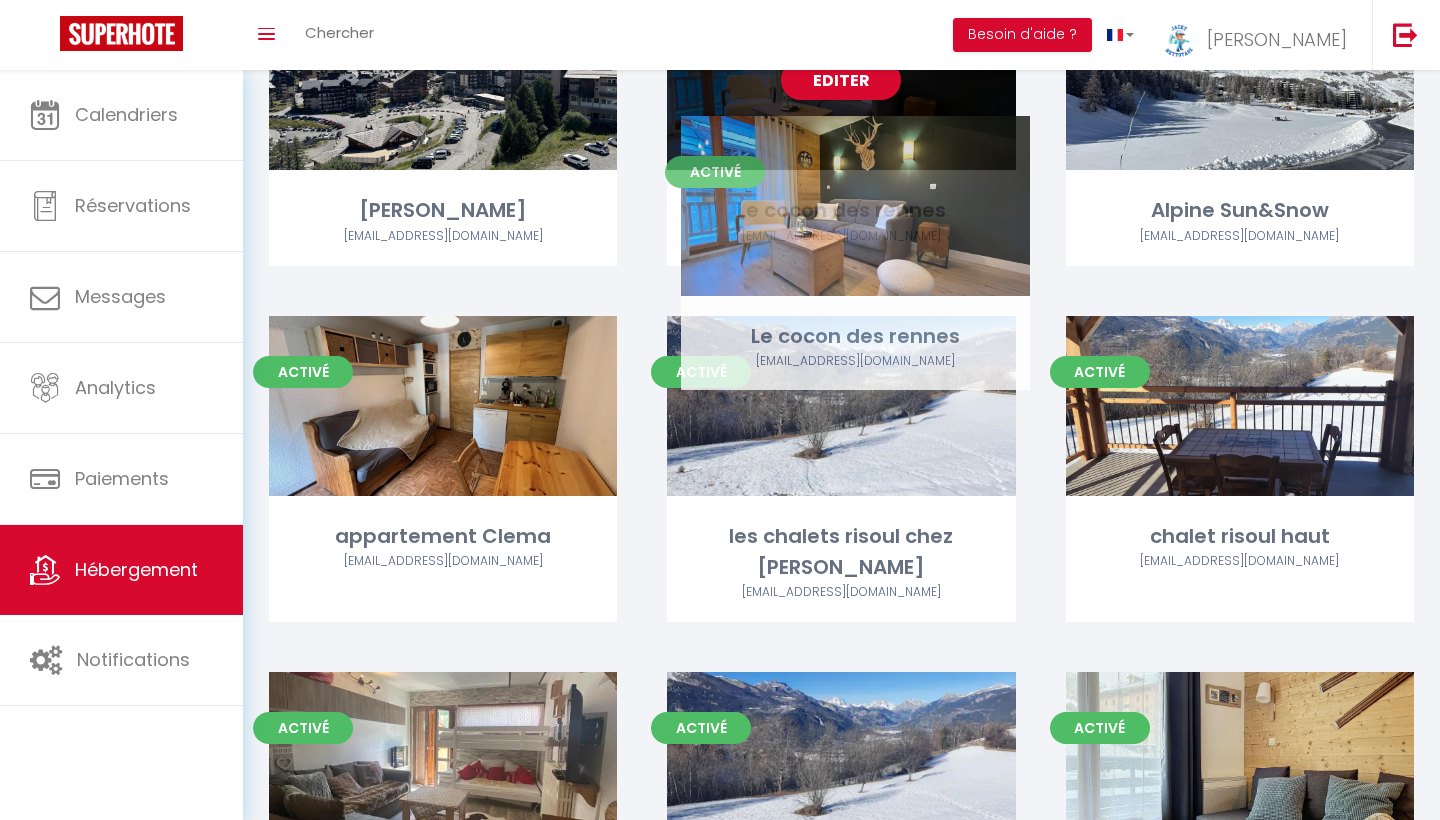 drag, startPoint x: 970, startPoint y: 676, endPoint x: 986, endPoint y: 147, distance: 529.2419 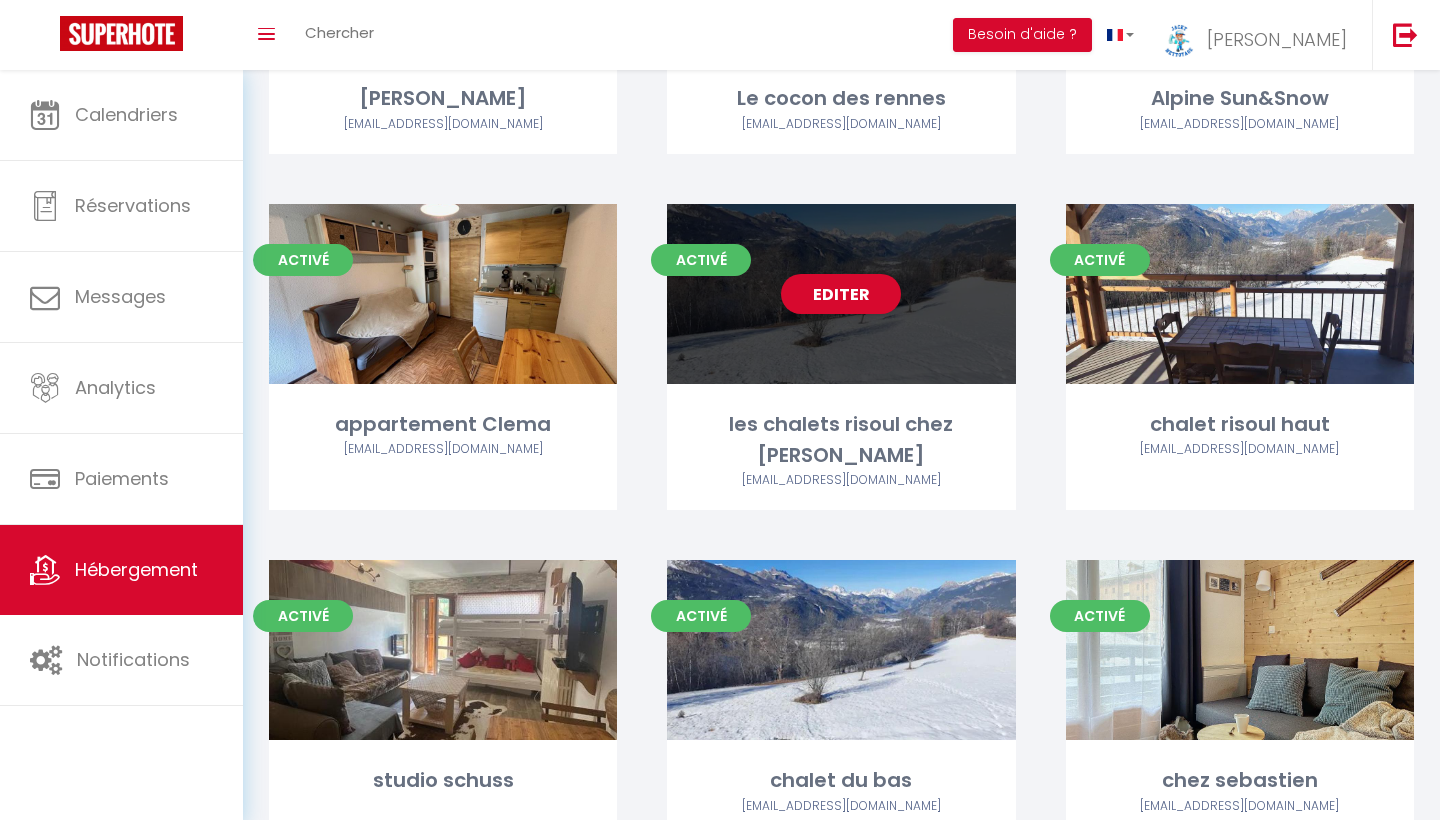 scroll, scrollTop: 1022, scrollLeft: 0, axis: vertical 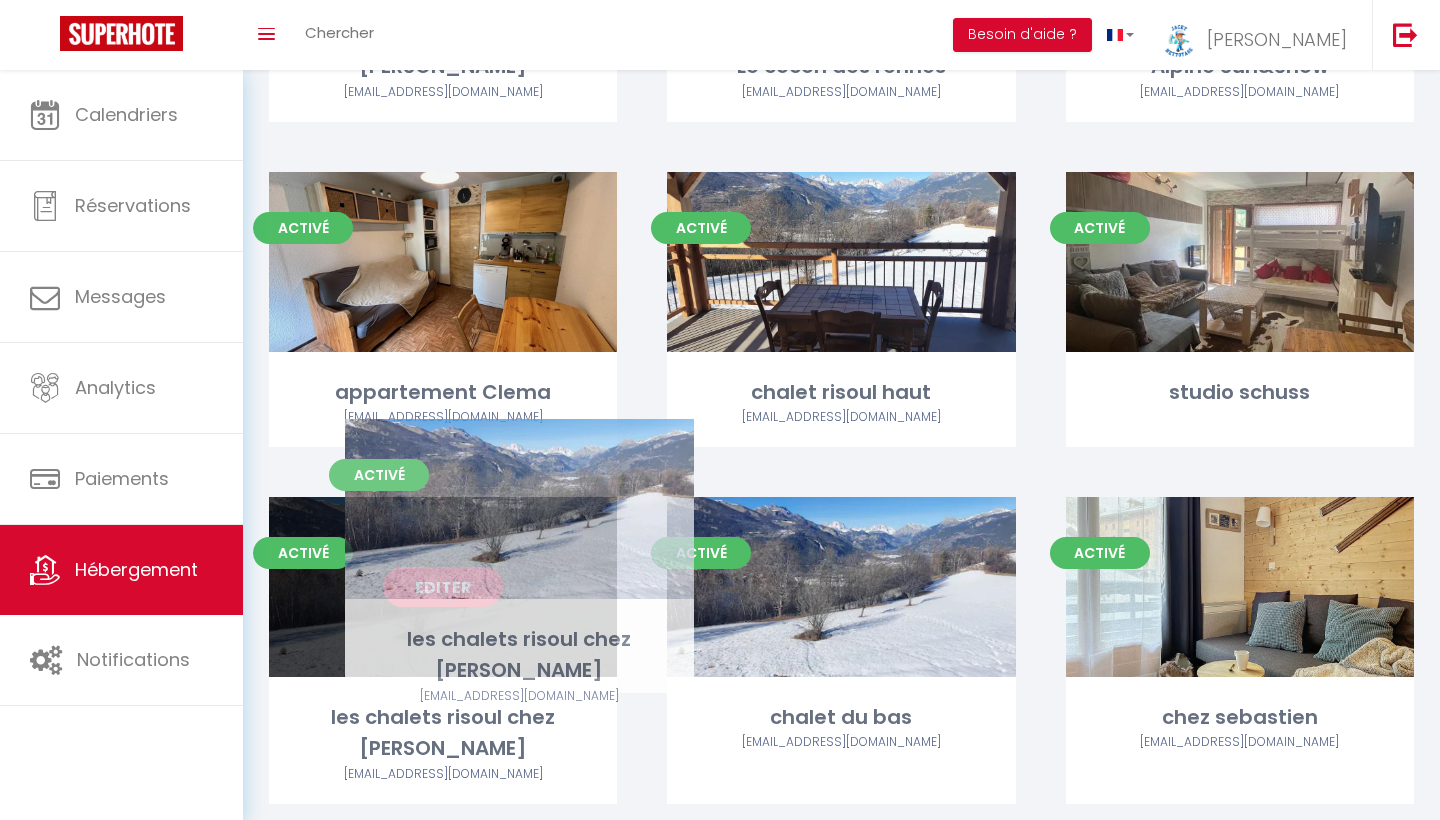 drag, startPoint x: 767, startPoint y: 332, endPoint x: 445, endPoint y: 582, distance: 407.6567 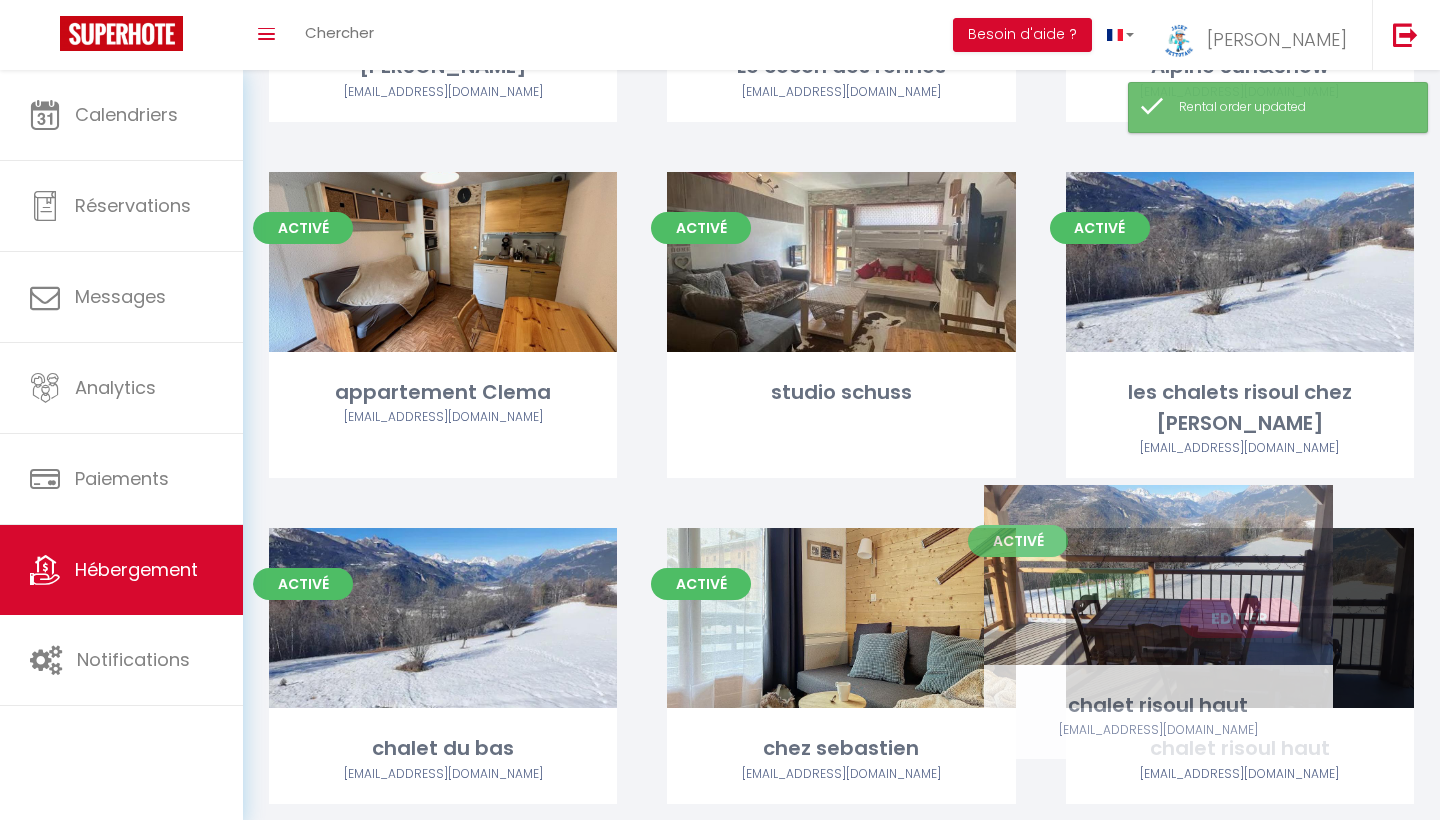 drag, startPoint x: 962, startPoint y: 265, endPoint x: 1279, endPoint y: 583, distance: 449.01337 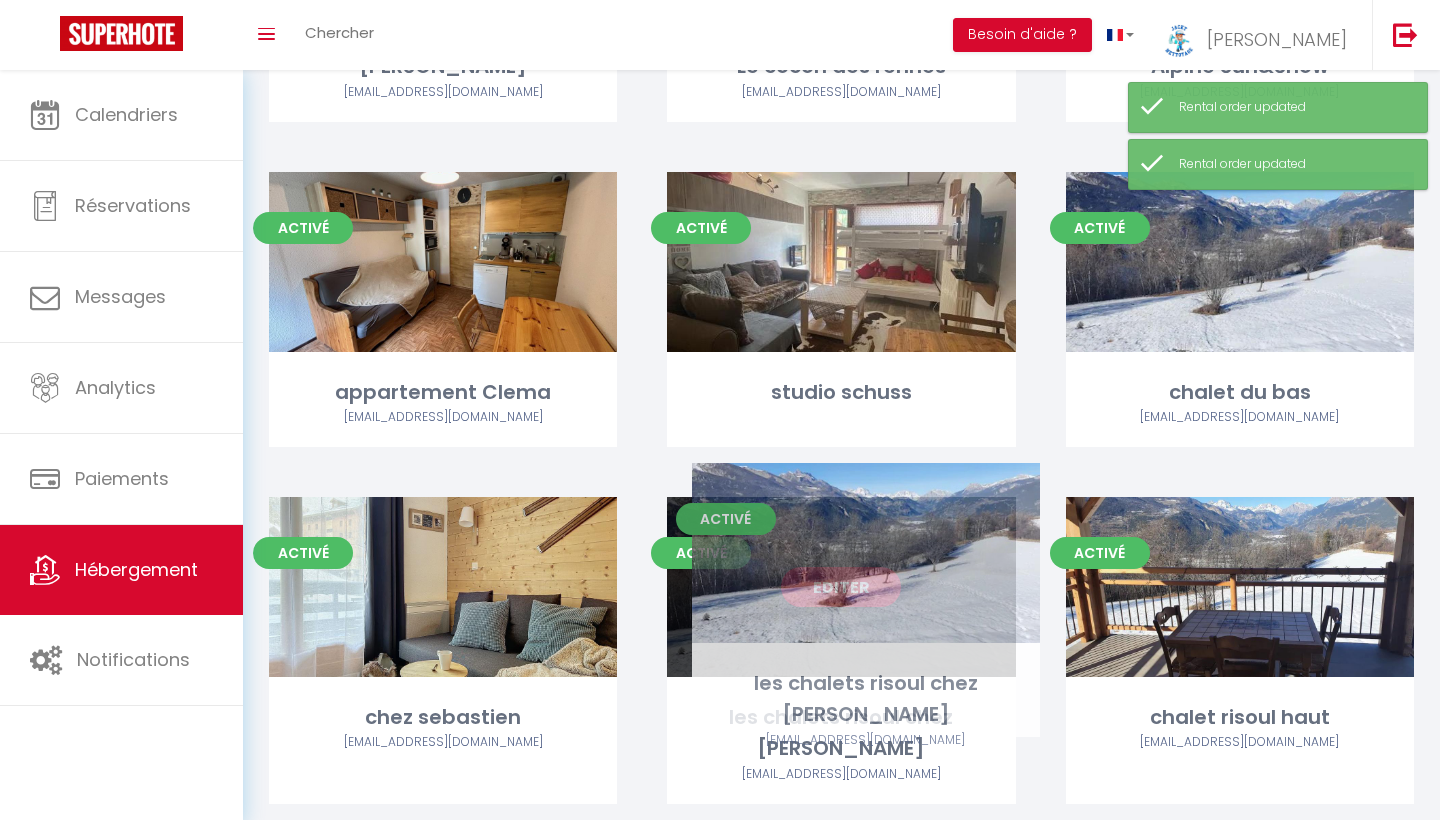 drag, startPoint x: 1277, startPoint y: 320, endPoint x: 903, endPoint y: 616, distance: 476.9612 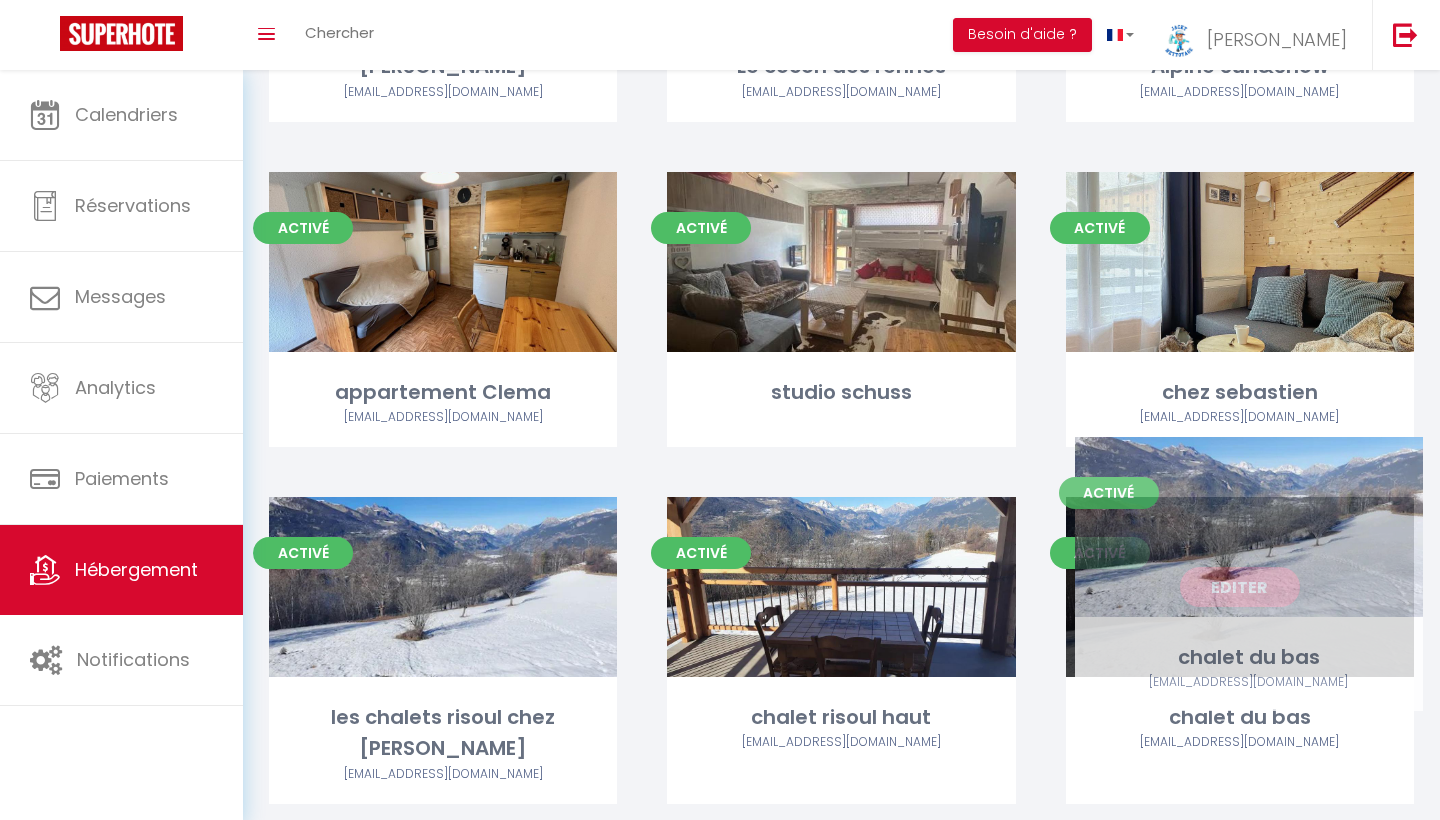 drag, startPoint x: 1218, startPoint y: 305, endPoint x: 1227, endPoint y: 575, distance: 270.14996 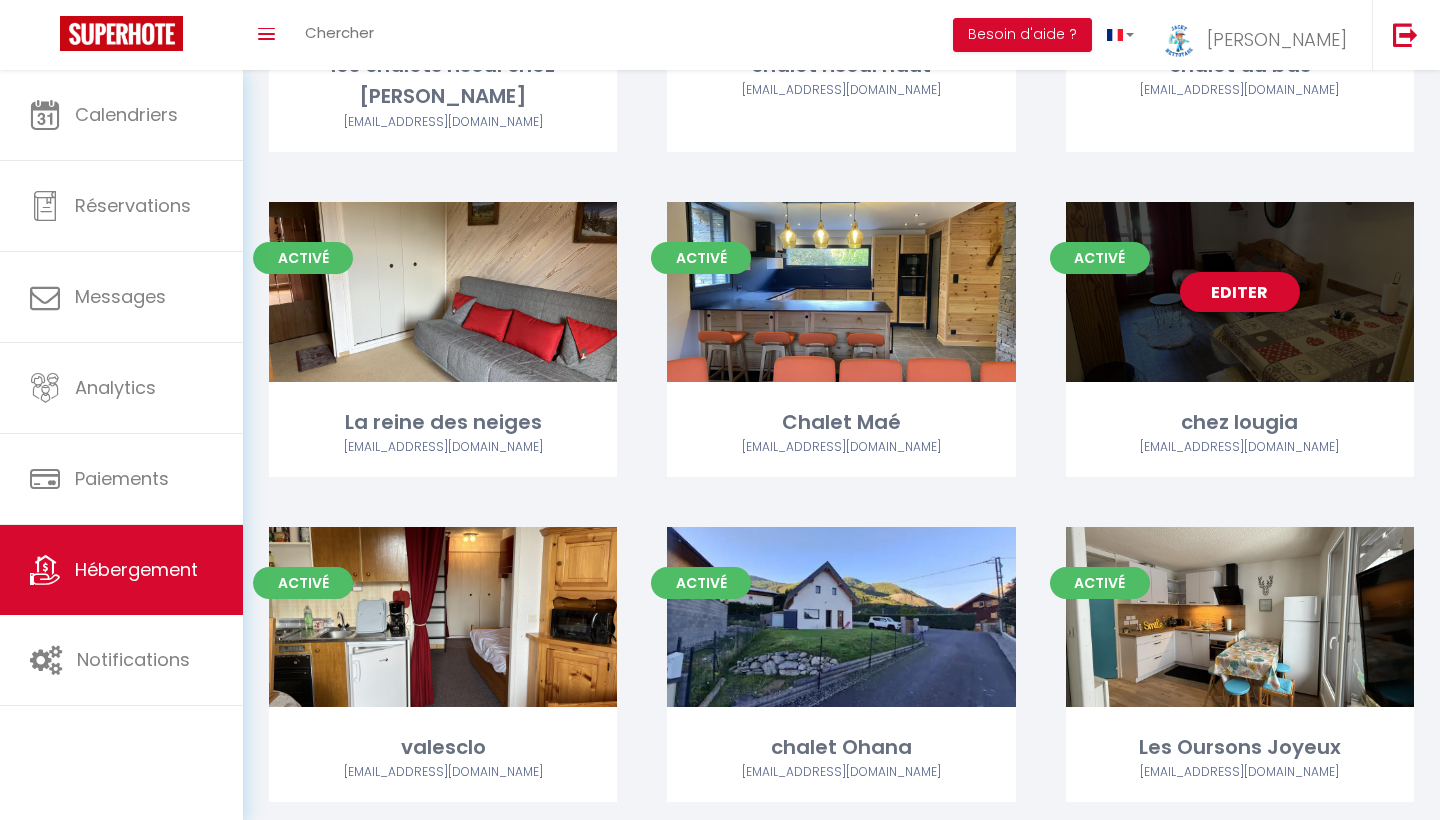 scroll, scrollTop: 1688, scrollLeft: 0, axis: vertical 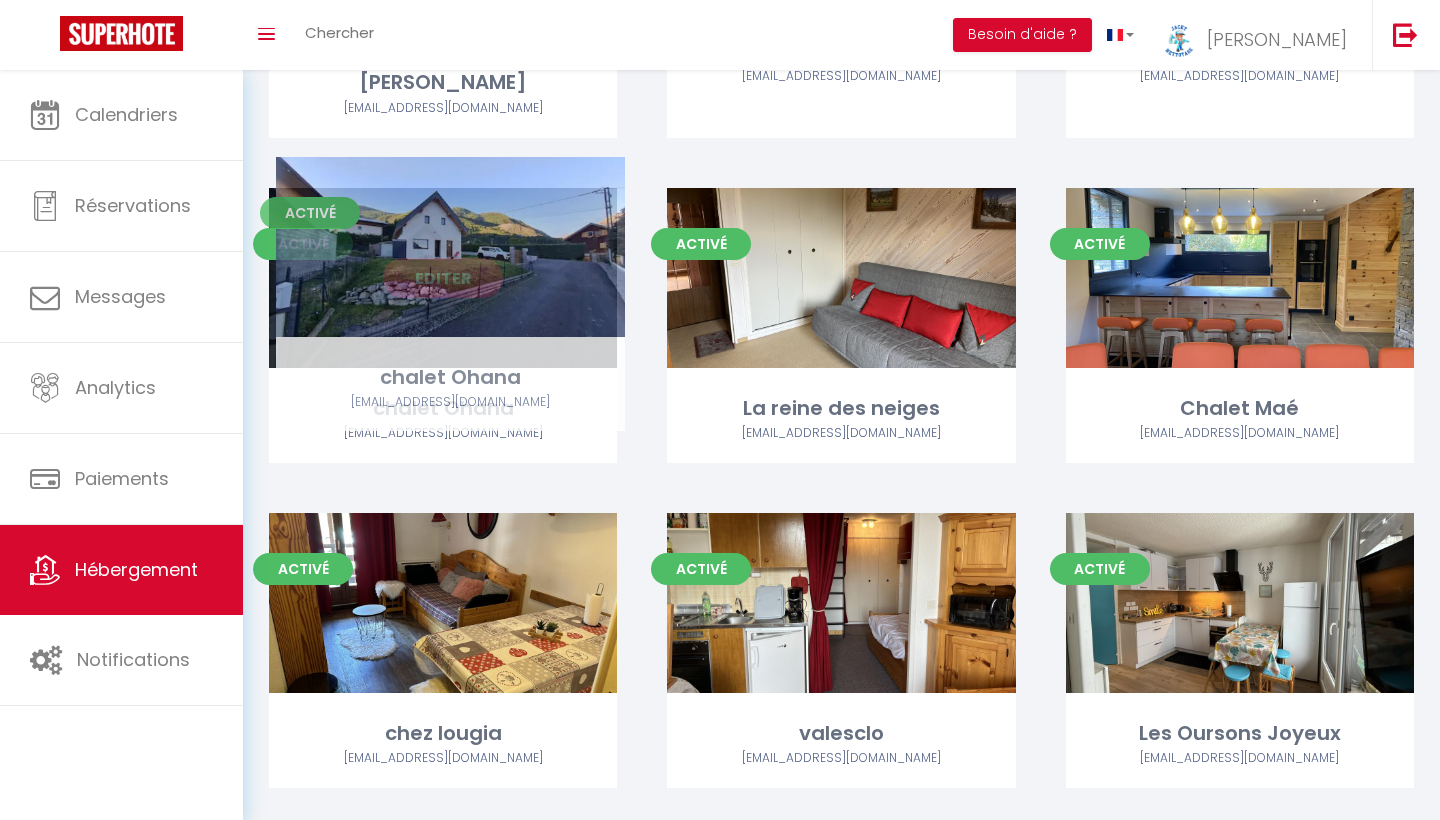 drag, startPoint x: 802, startPoint y: 511, endPoint x: 411, endPoint y: 195, distance: 502.72955 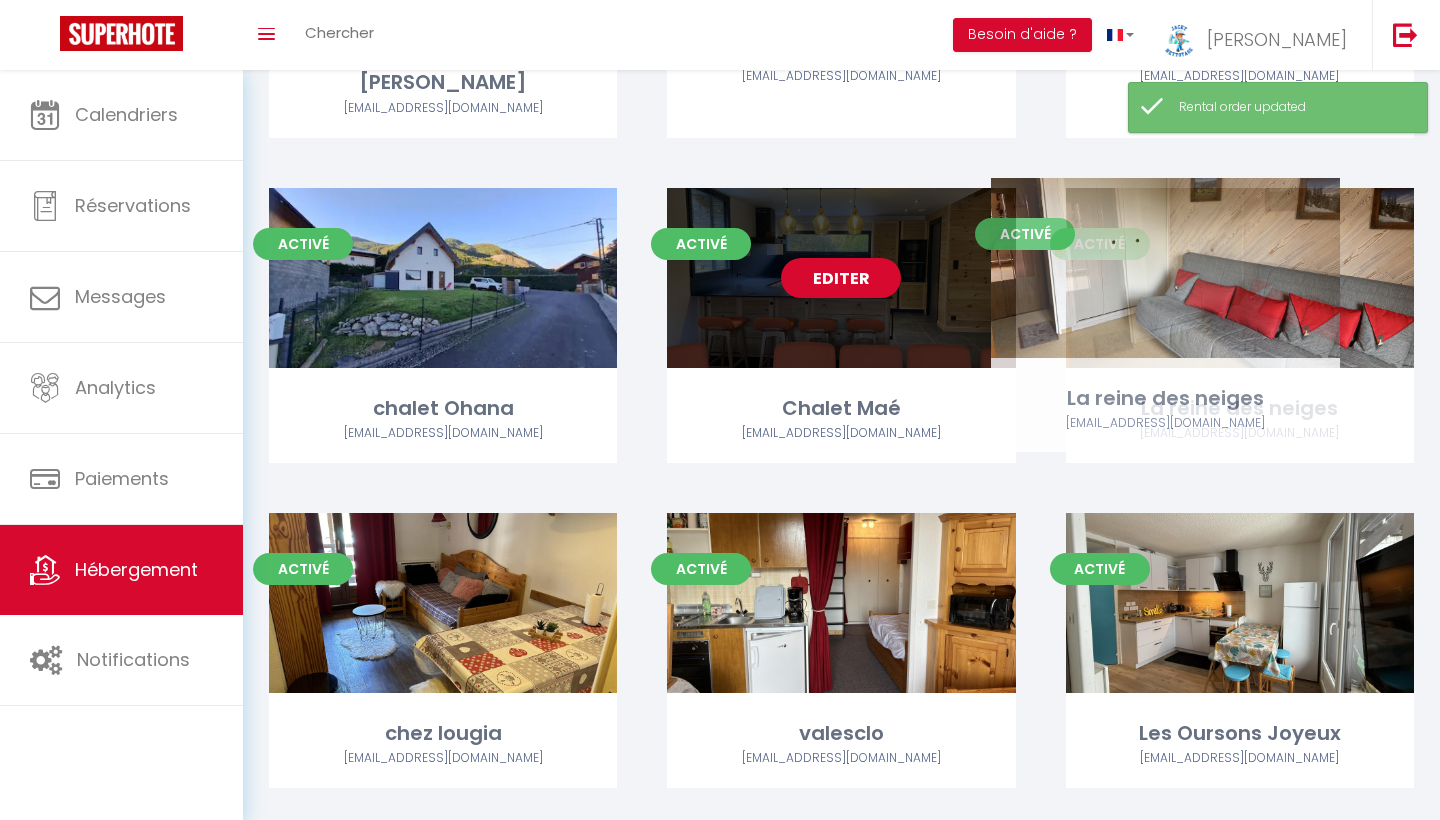drag, startPoint x: 973, startPoint y: 302, endPoint x: 1298, endPoint y: 329, distance: 326.1196 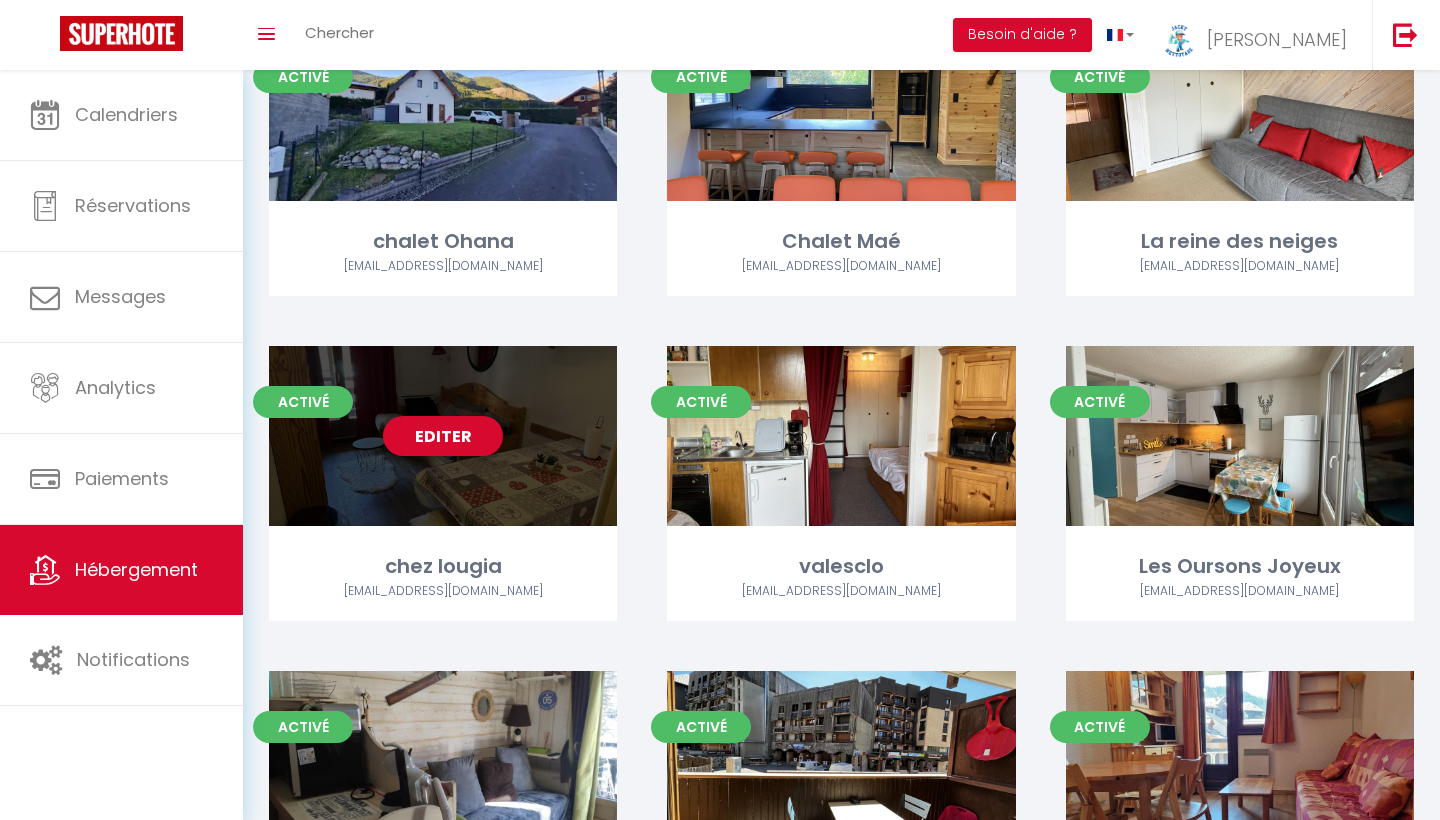 scroll, scrollTop: 1858, scrollLeft: 0, axis: vertical 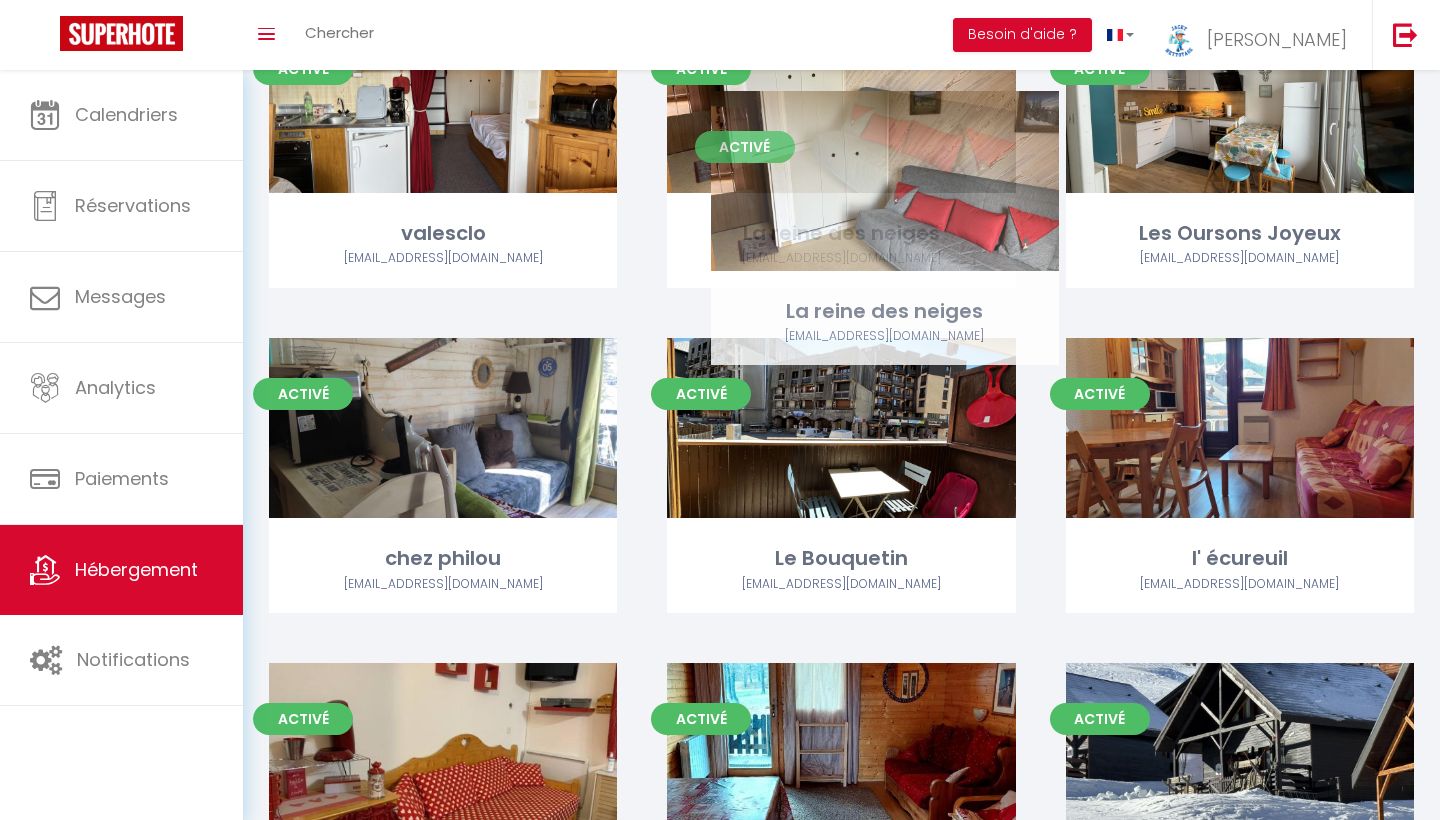 drag, startPoint x: 1222, startPoint y: 146, endPoint x: 867, endPoint y: 258, distance: 372.24857 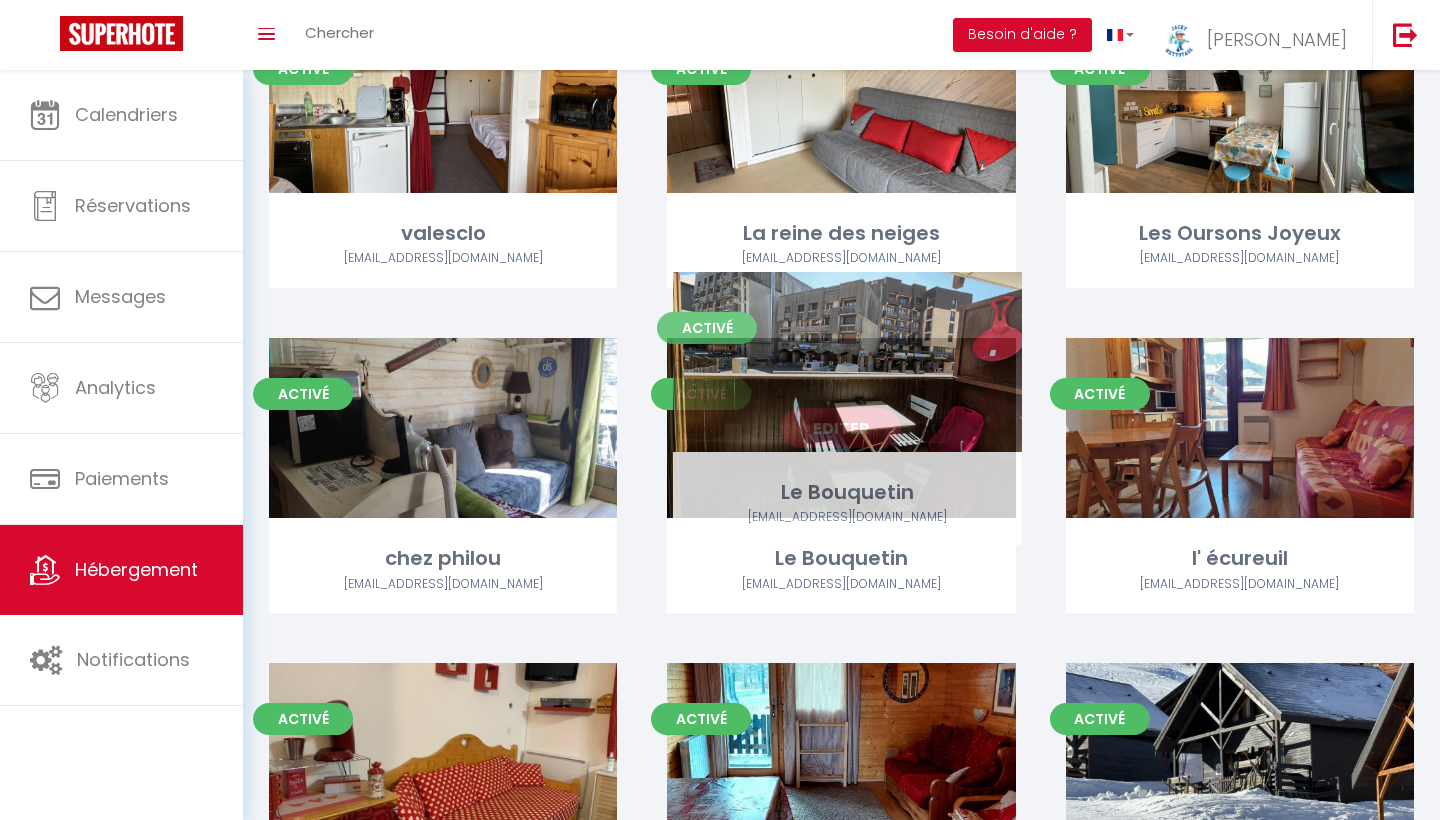 drag, startPoint x: 878, startPoint y: 427, endPoint x: 884, endPoint y: 402, distance: 25.70992 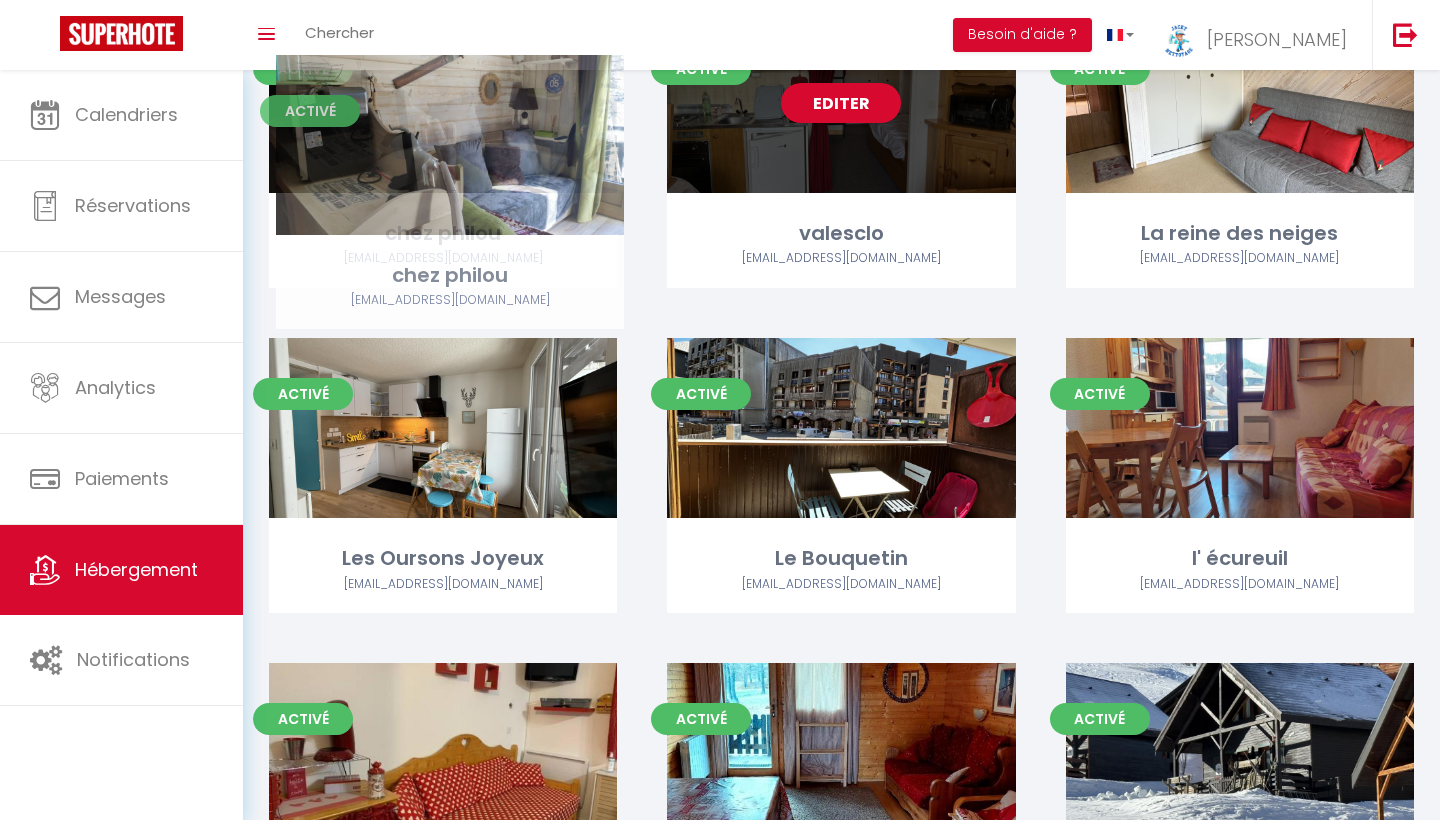 drag, startPoint x: 559, startPoint y: 384, endPoint x: 565, endPoint y: 144, distance: 240.07498 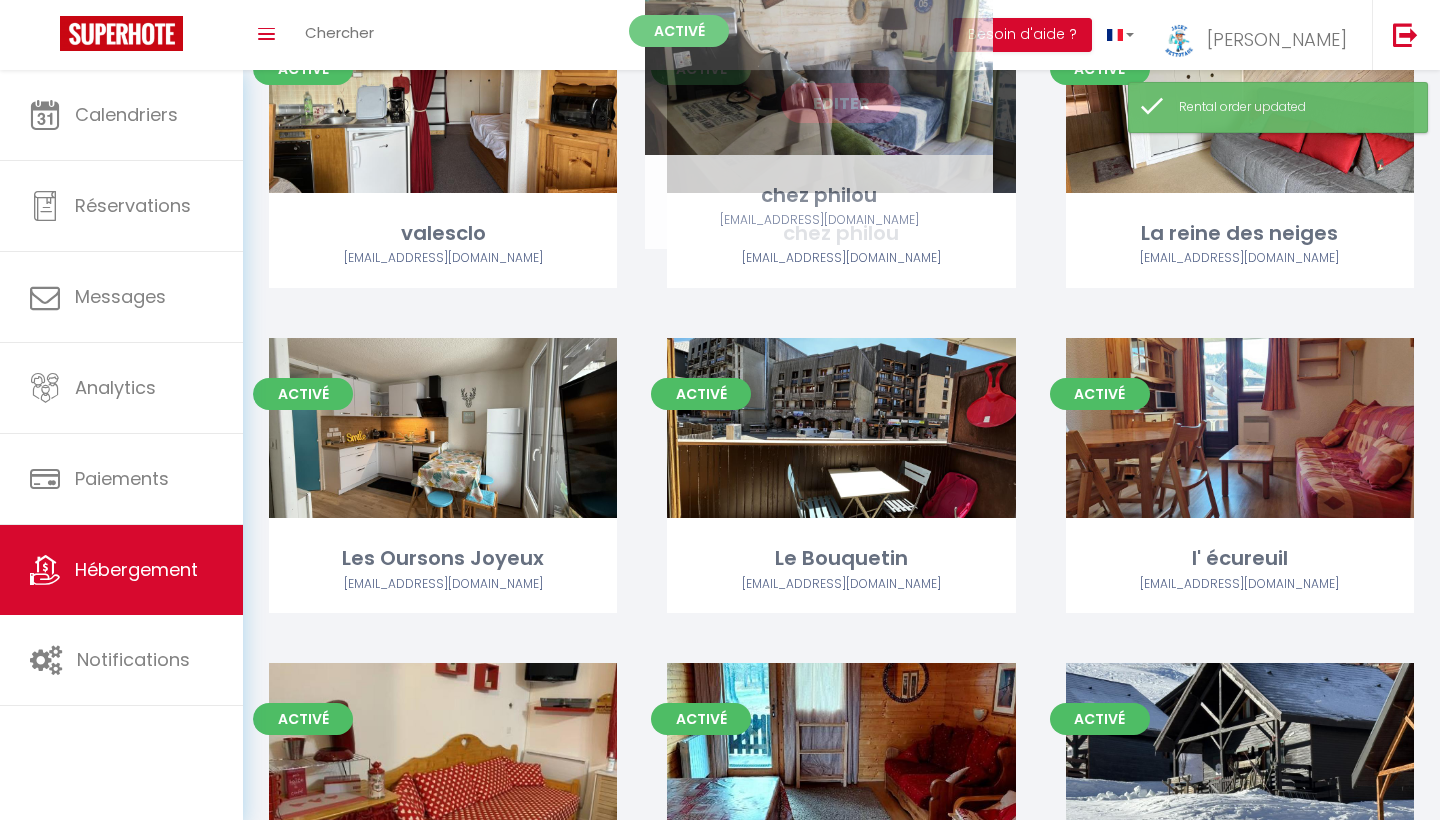 drag, startPoint x: 562, startPoint y: 175, endPoint x: 938, endPoint y: 178, distance: 376.01196 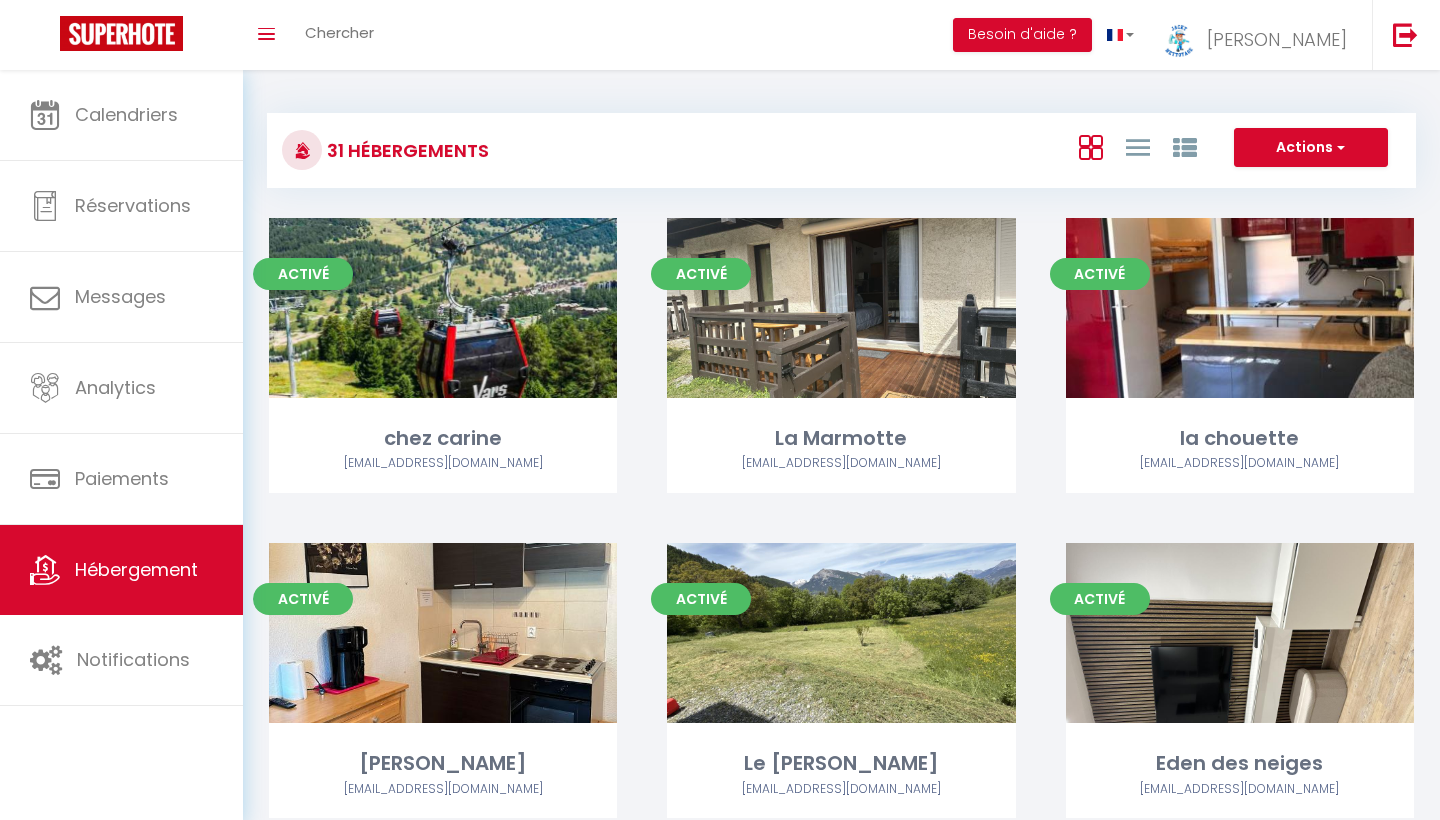 scroll, scrollTop: 0, scrollLeft: 0, axis: both 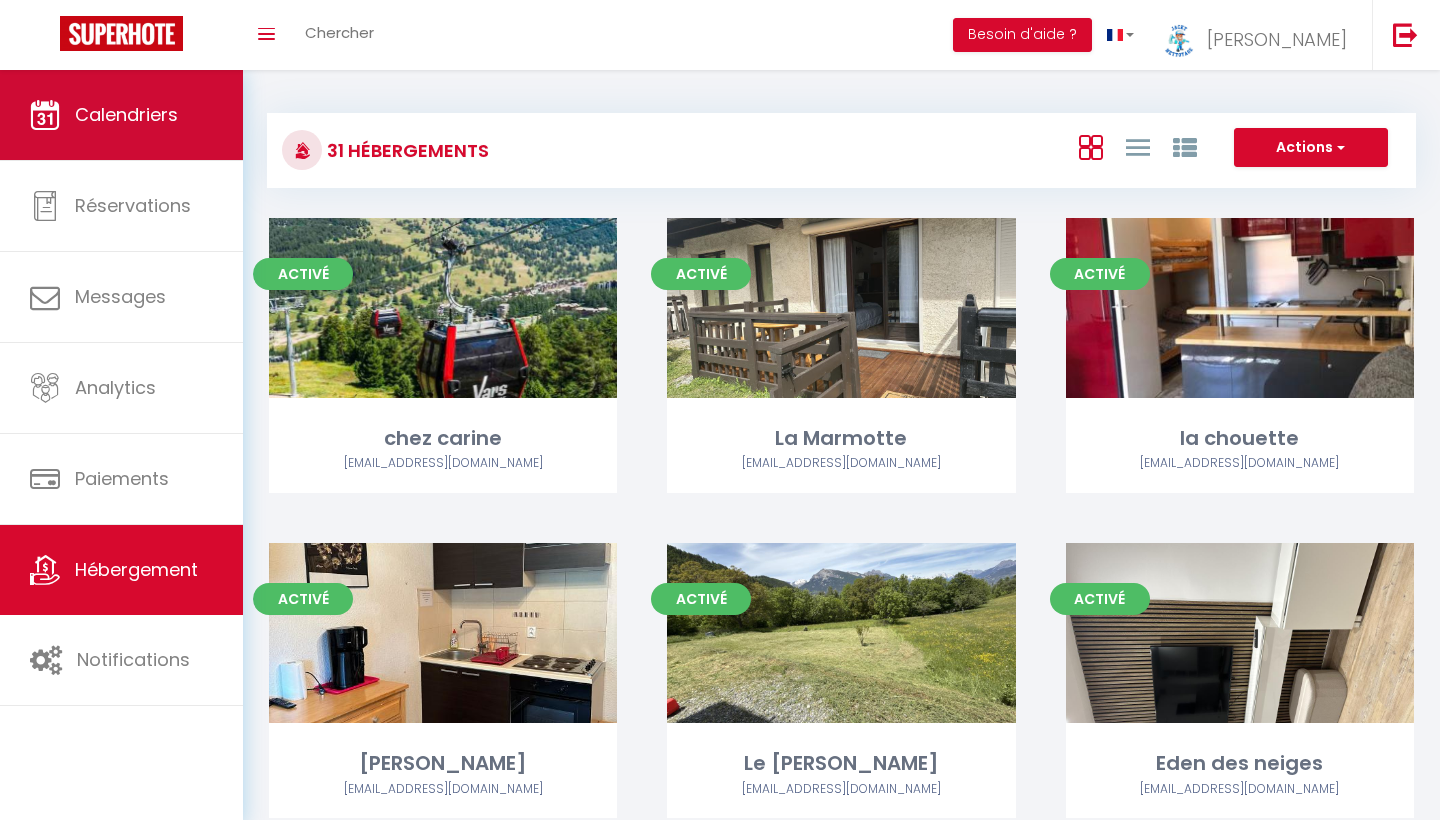 click on "Calendriers" at bounding box center [126, 114] 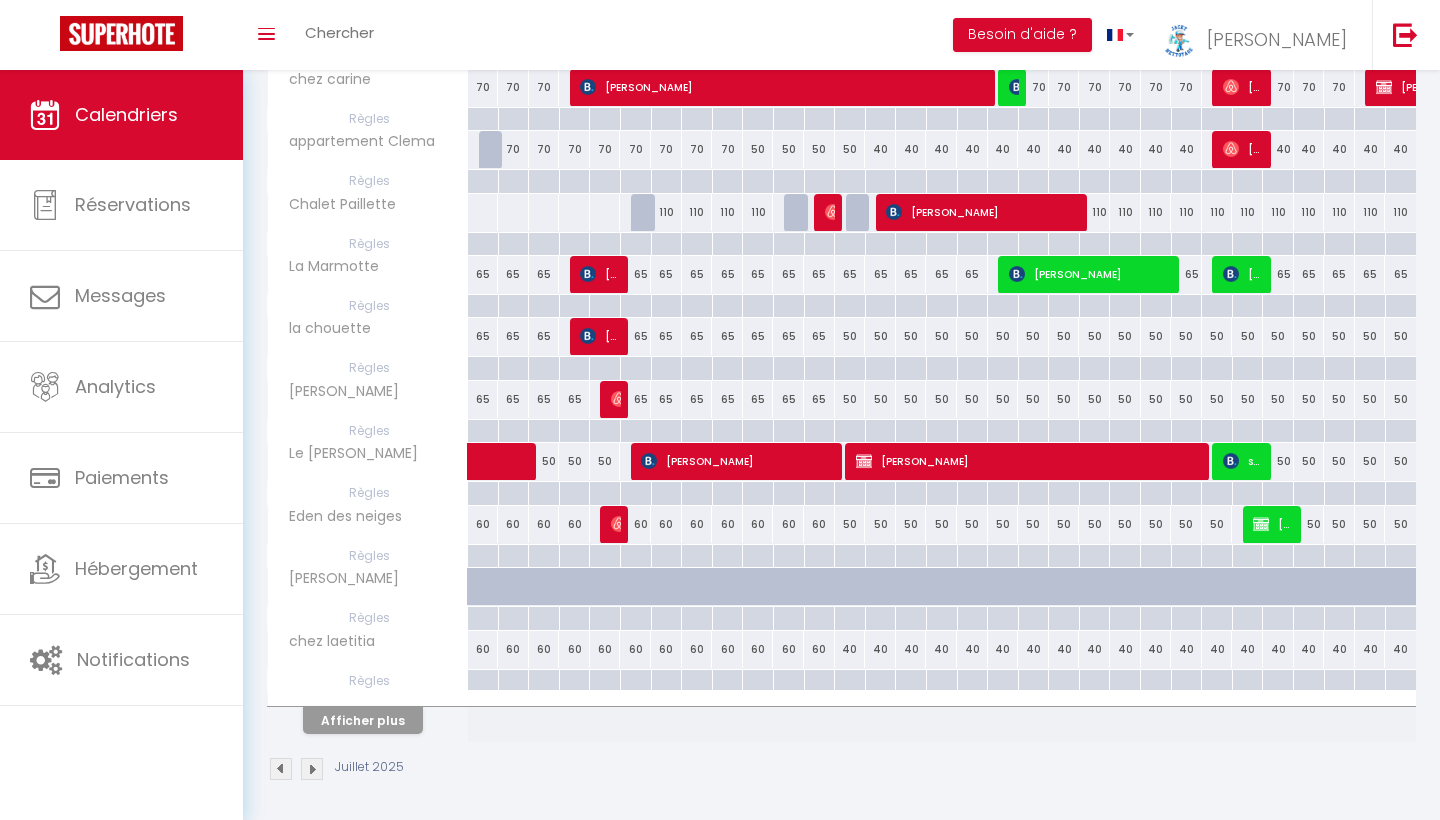 scroll, scrollTop: 347, scrollLeft: 0, axis: vertical 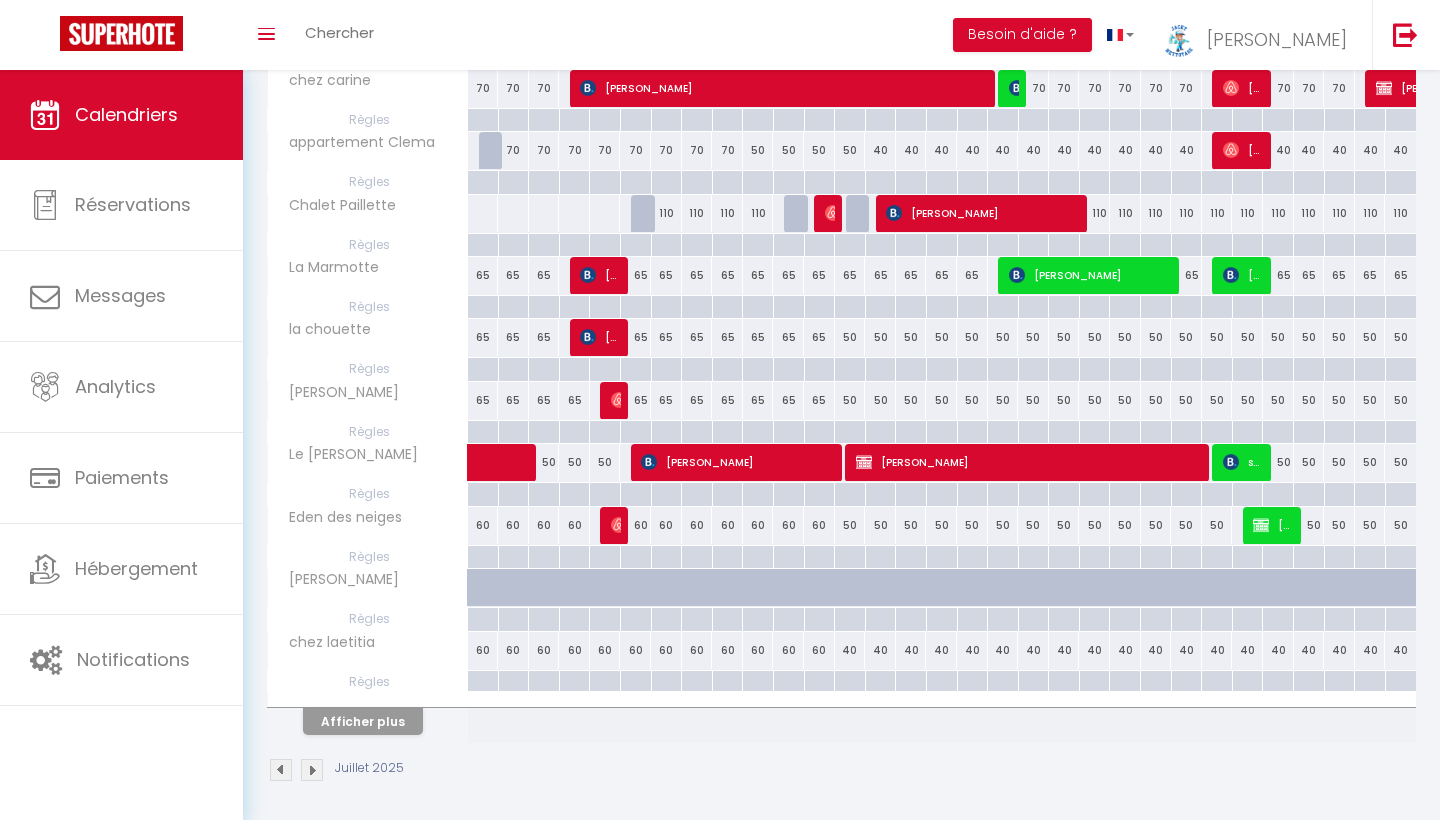 click on "Afficher plus" at bounding box center [363, 721] 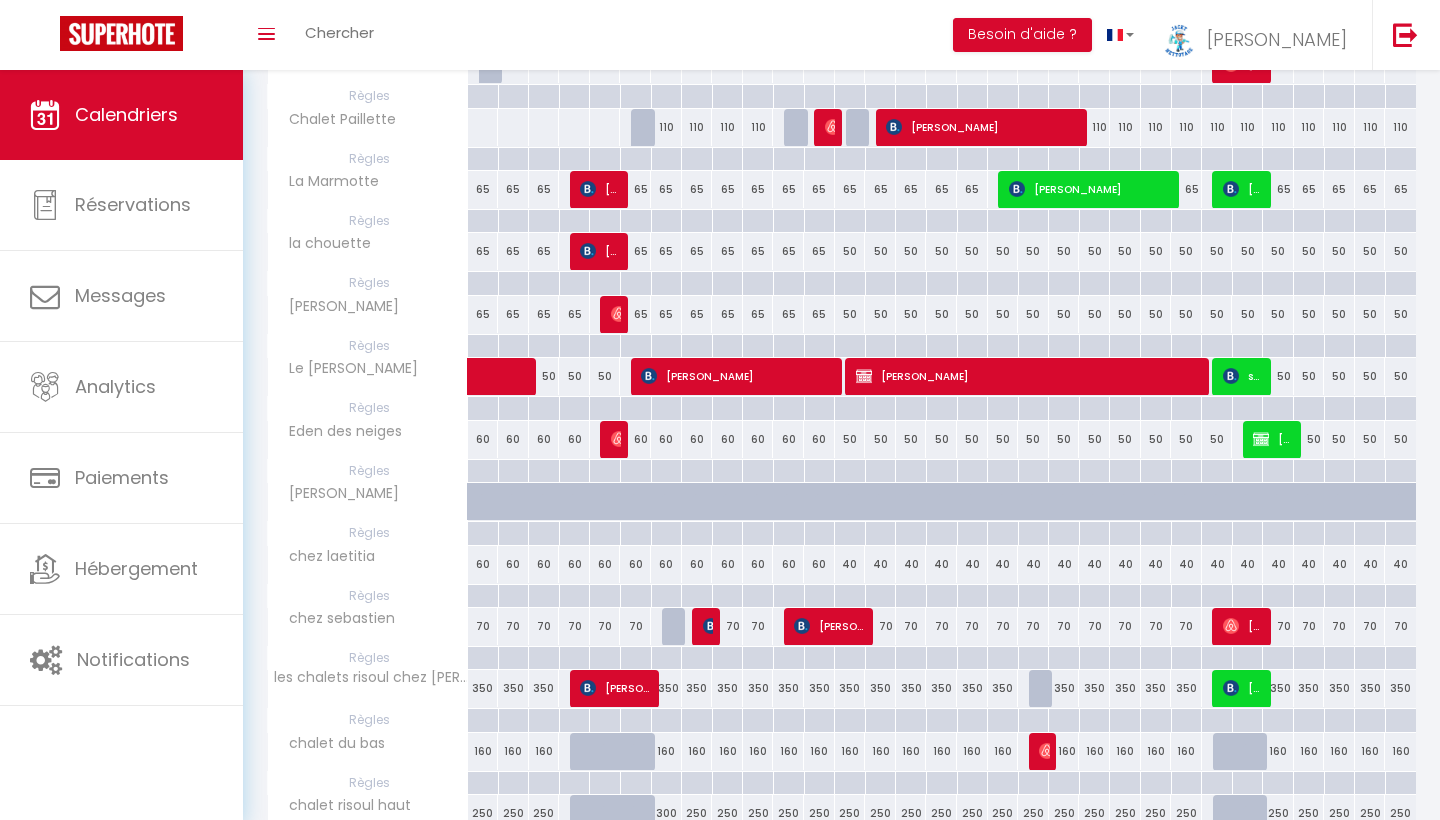 scroll, scrollTop: 396, scrollLeft: 0, axis: vertical 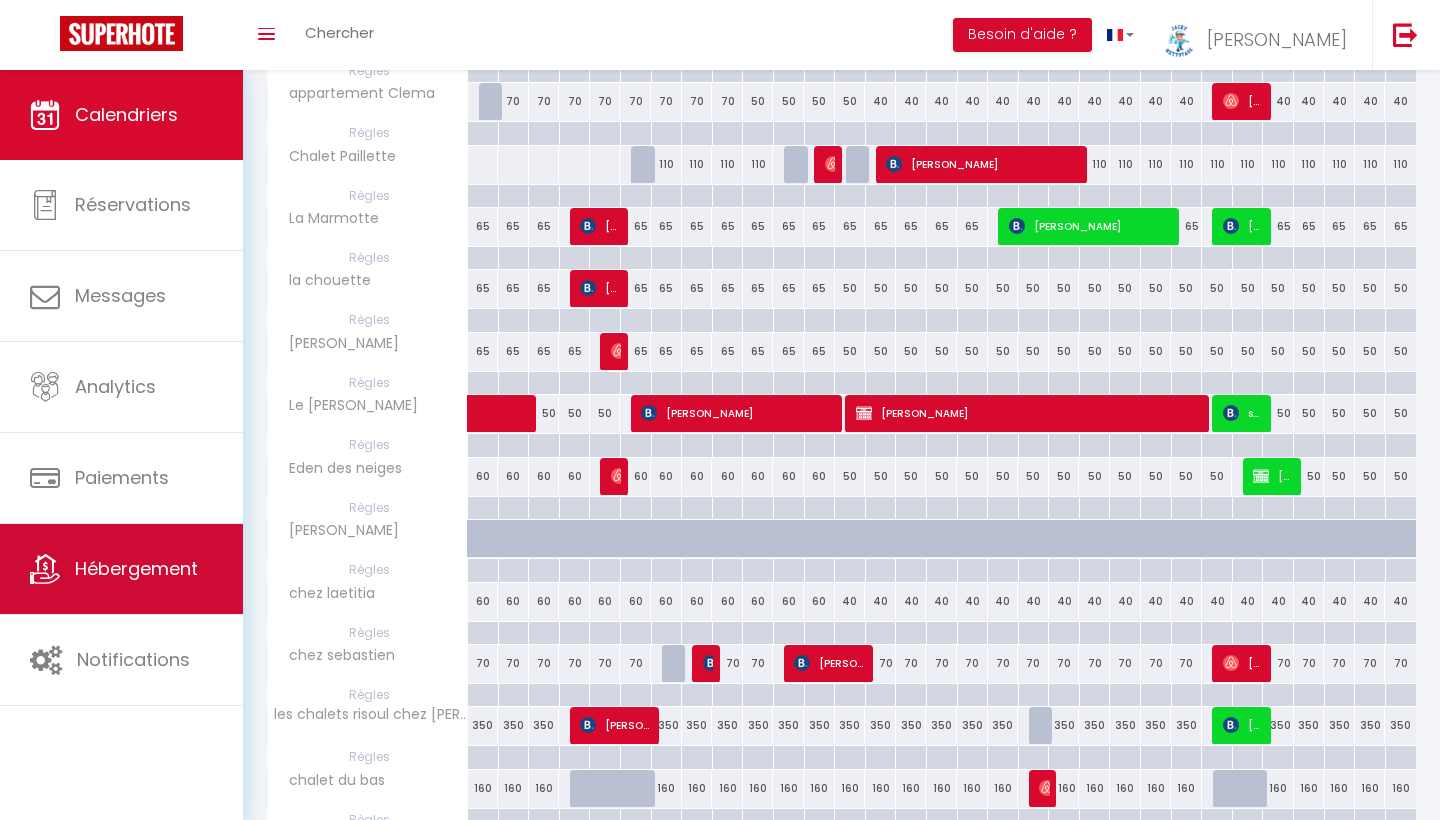 click on "Hébergement" at bounding box center [121, 569] 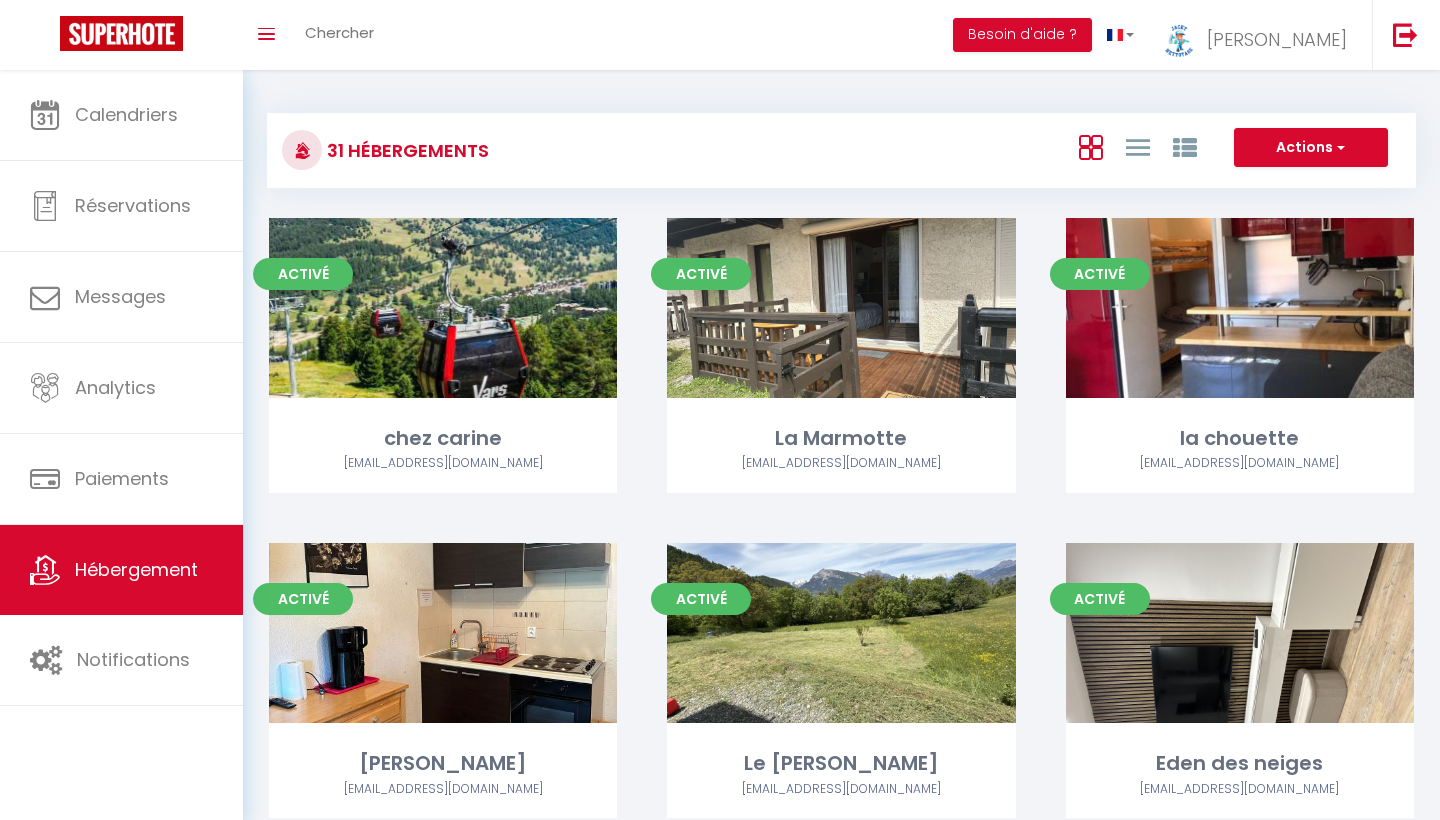 click on "Actions" at bounding box center [1311, 148] 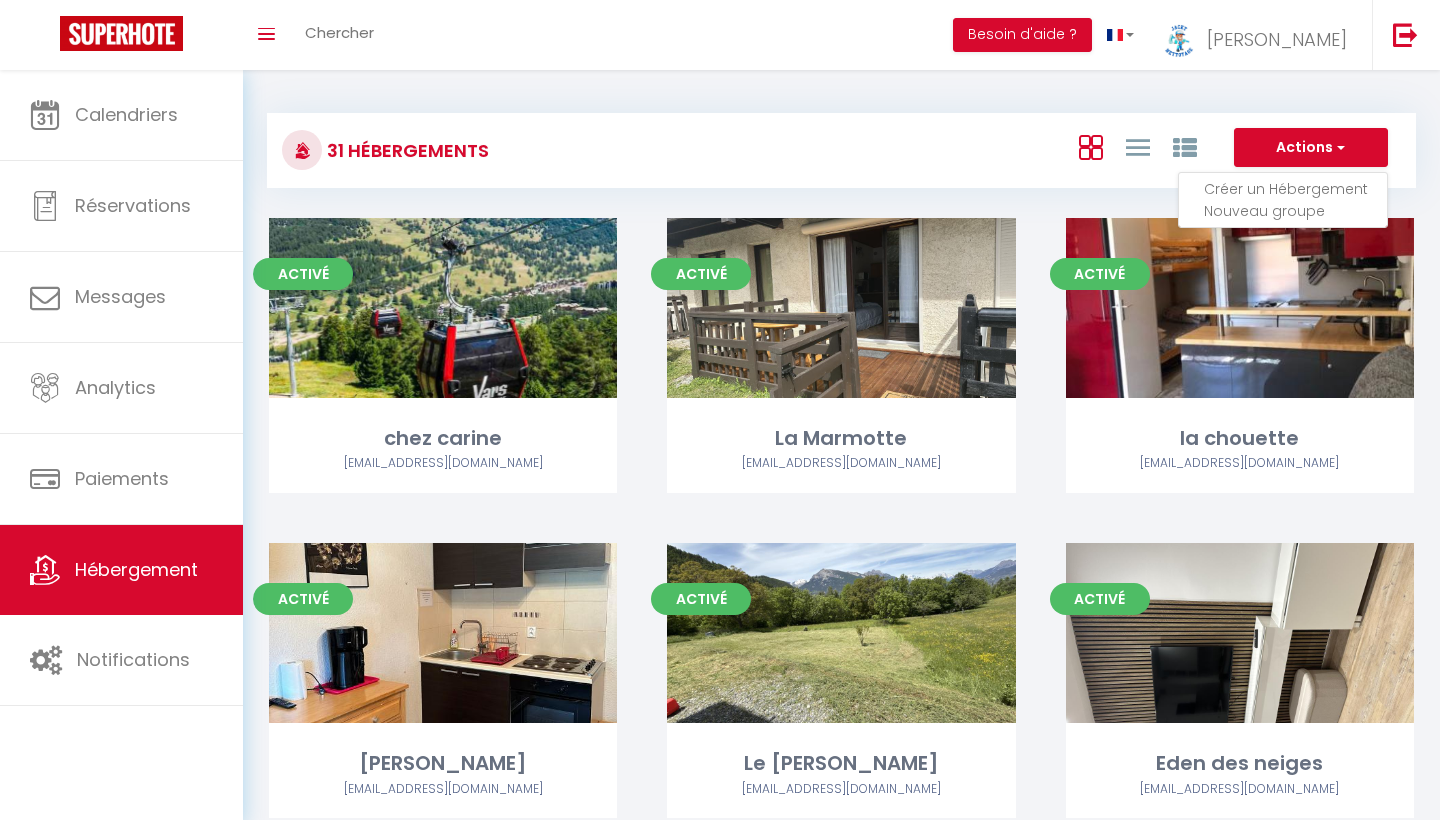 click on "31 Hébergements
Actions
Créer un Hébergement
Nouveau groupe" at bounding box center [841, 150] 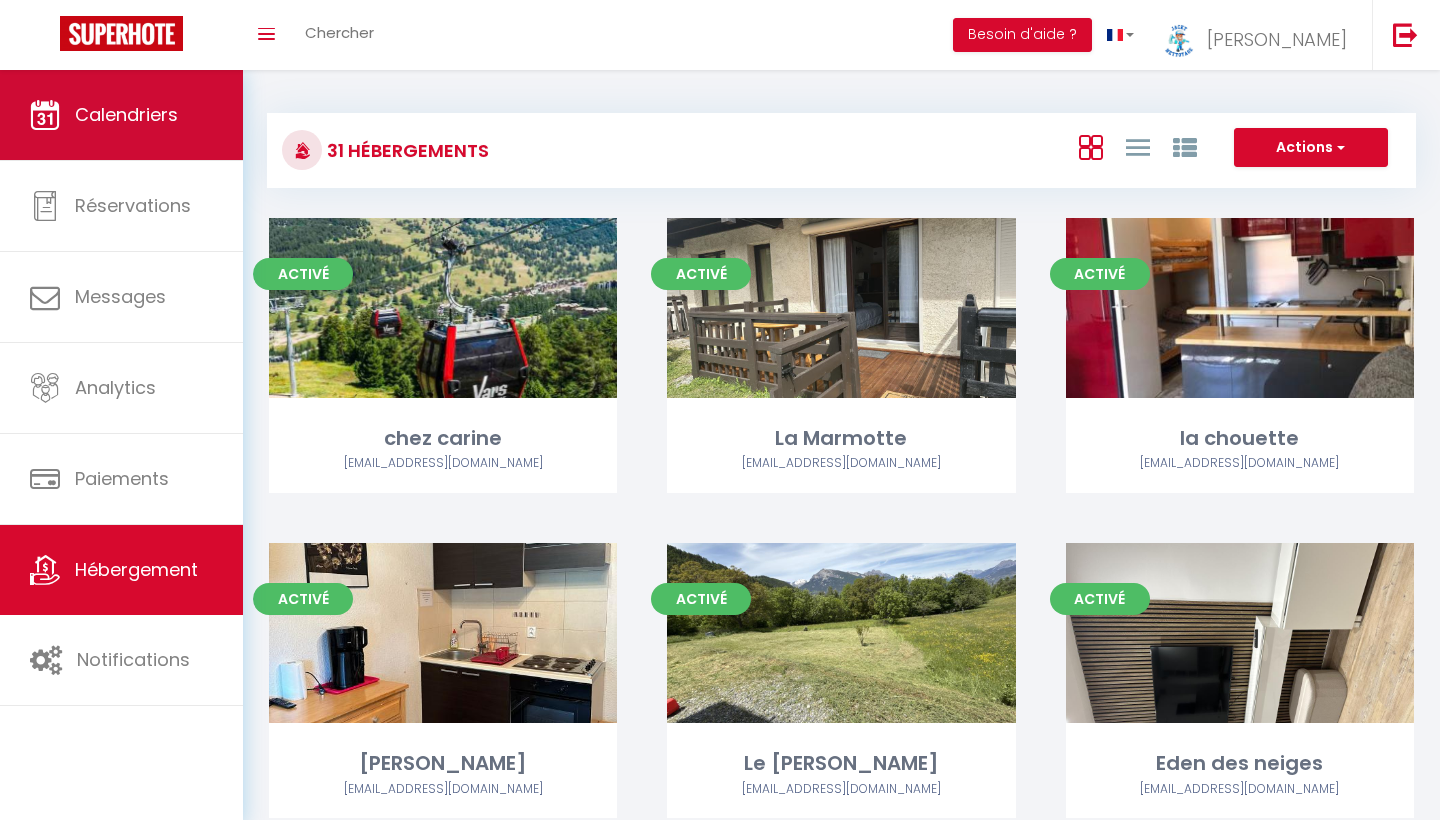 click on "Calendriers" at bounding box center [121, 115] 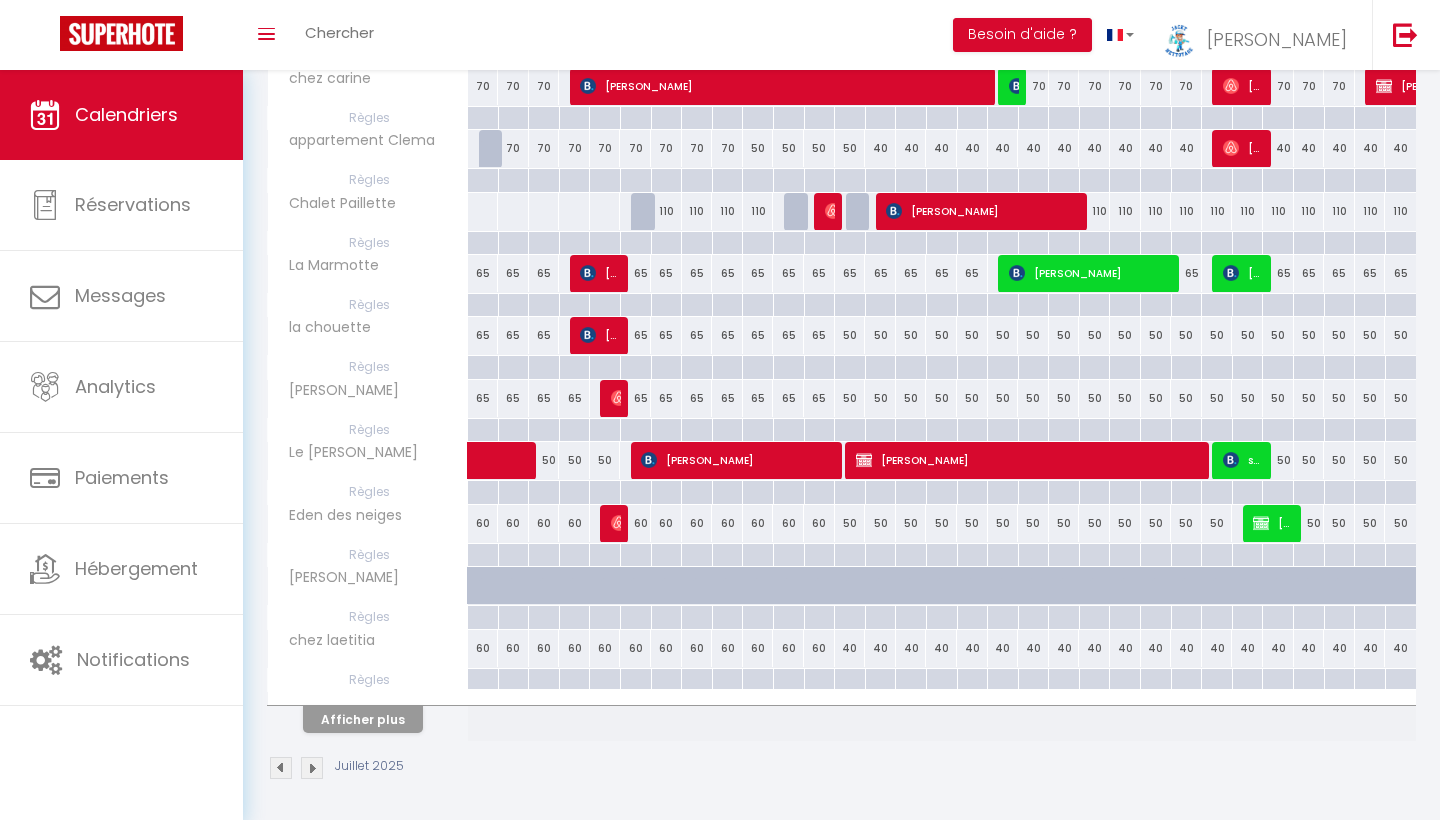 scroll, scrollTop: 347, scrollLeft: 0, axis: vertical 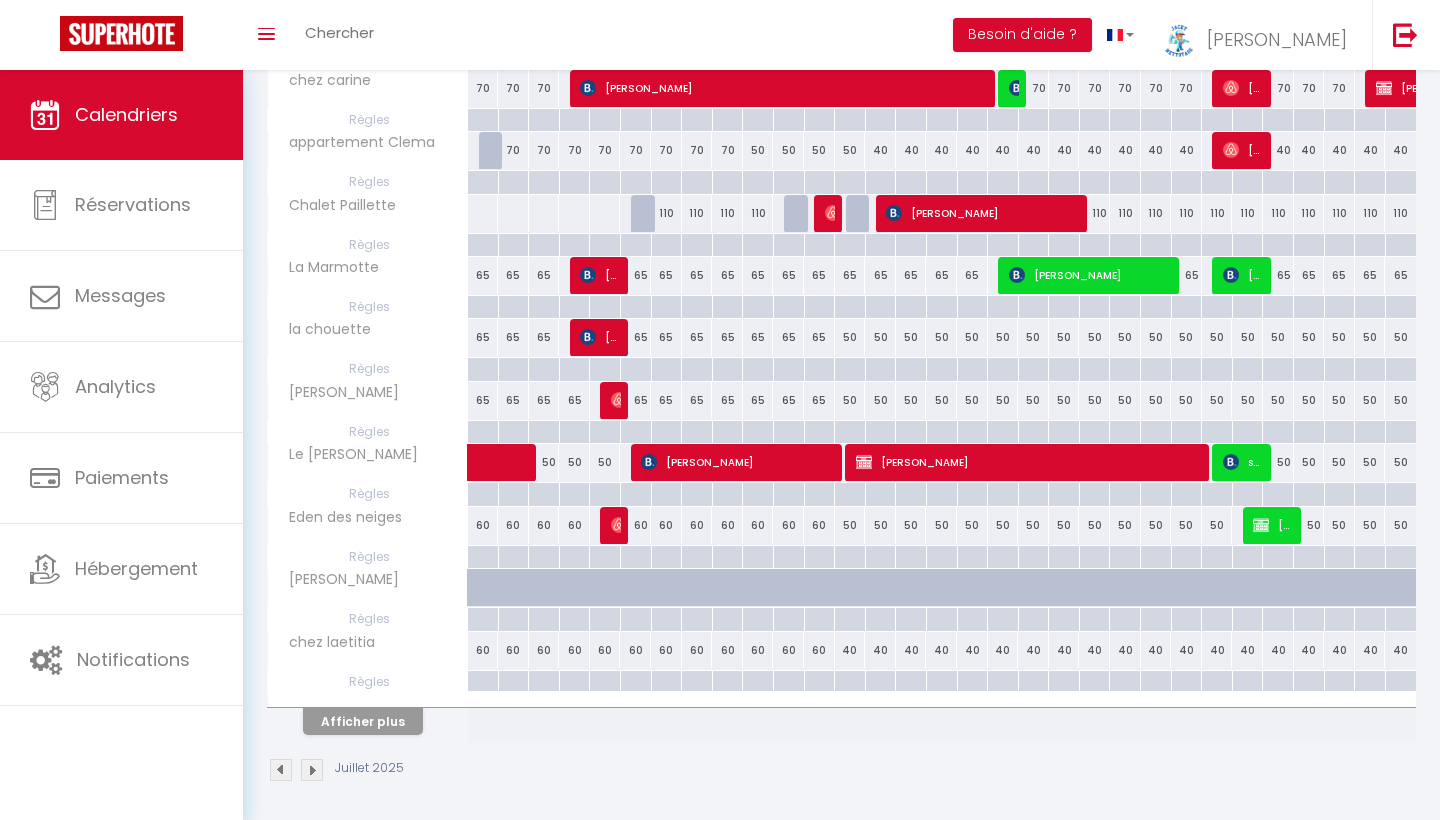 click on "Afficher plus" at bounding box center [363, 721] 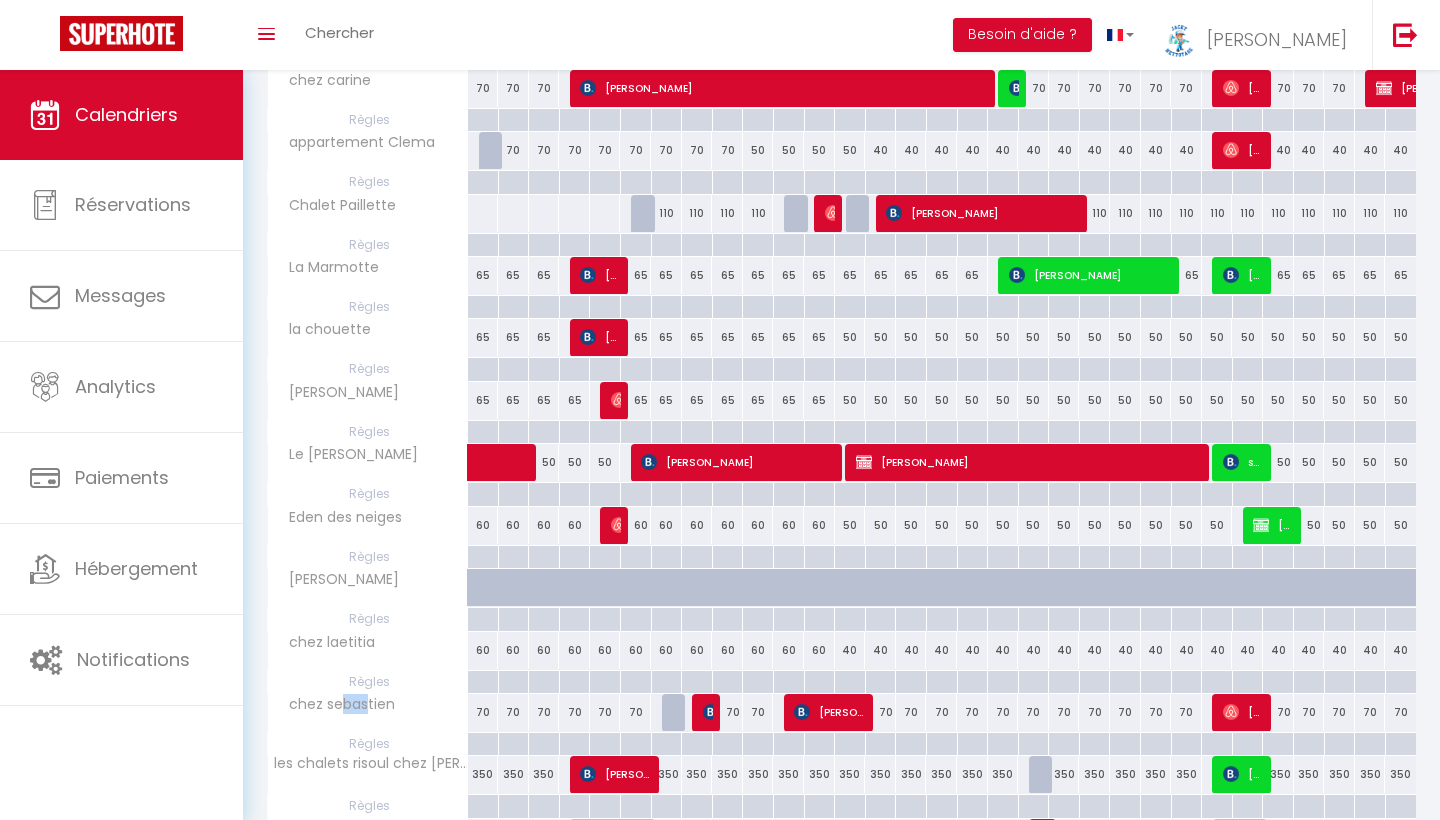 drag, startPoint x: 369, startPoint y: 702, endPoint x: 340, endPoint y: 693, distance: 30.364452 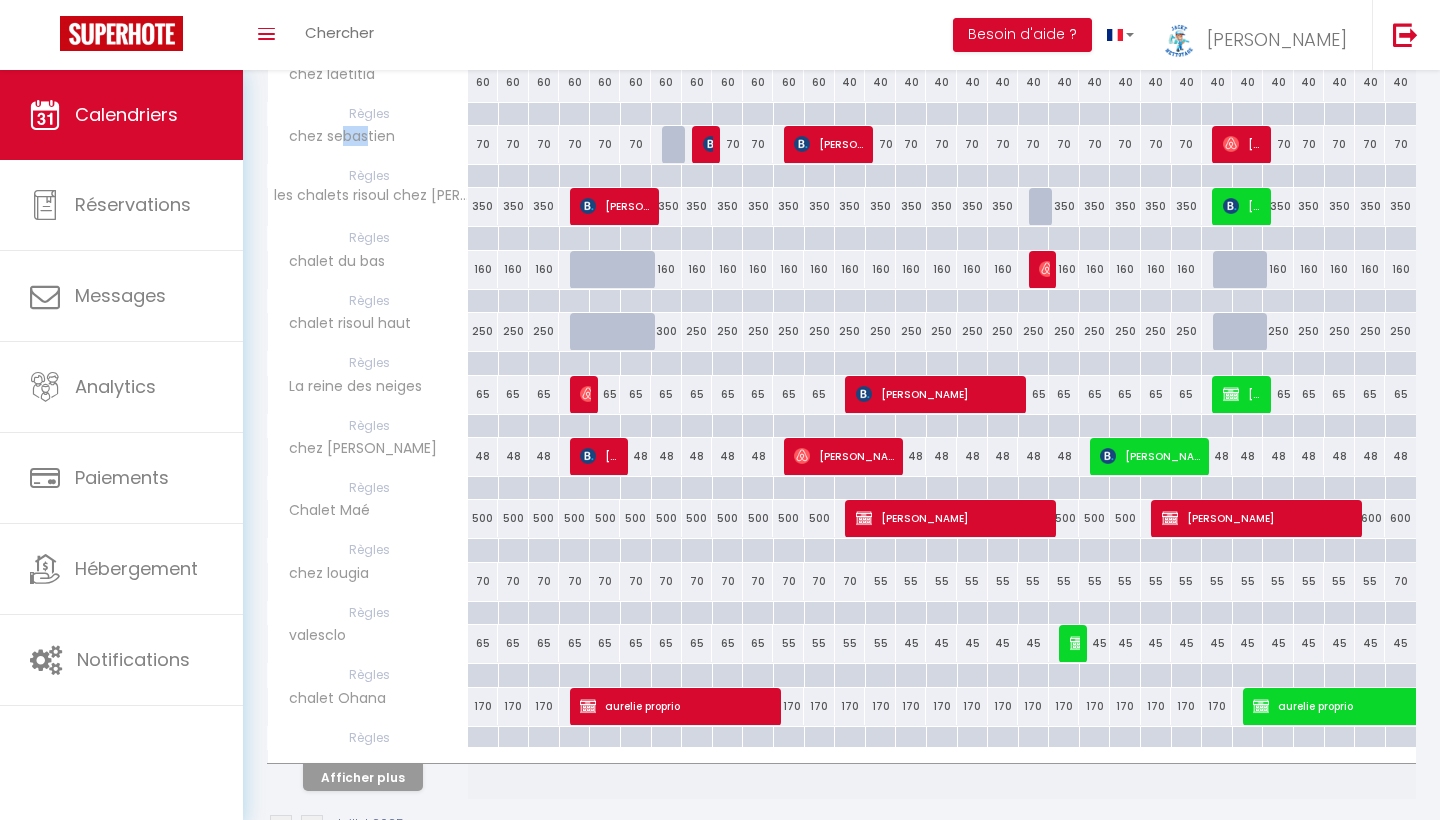 scroll, scrollTop: 921, scrollLeft: 0, axis: vertical 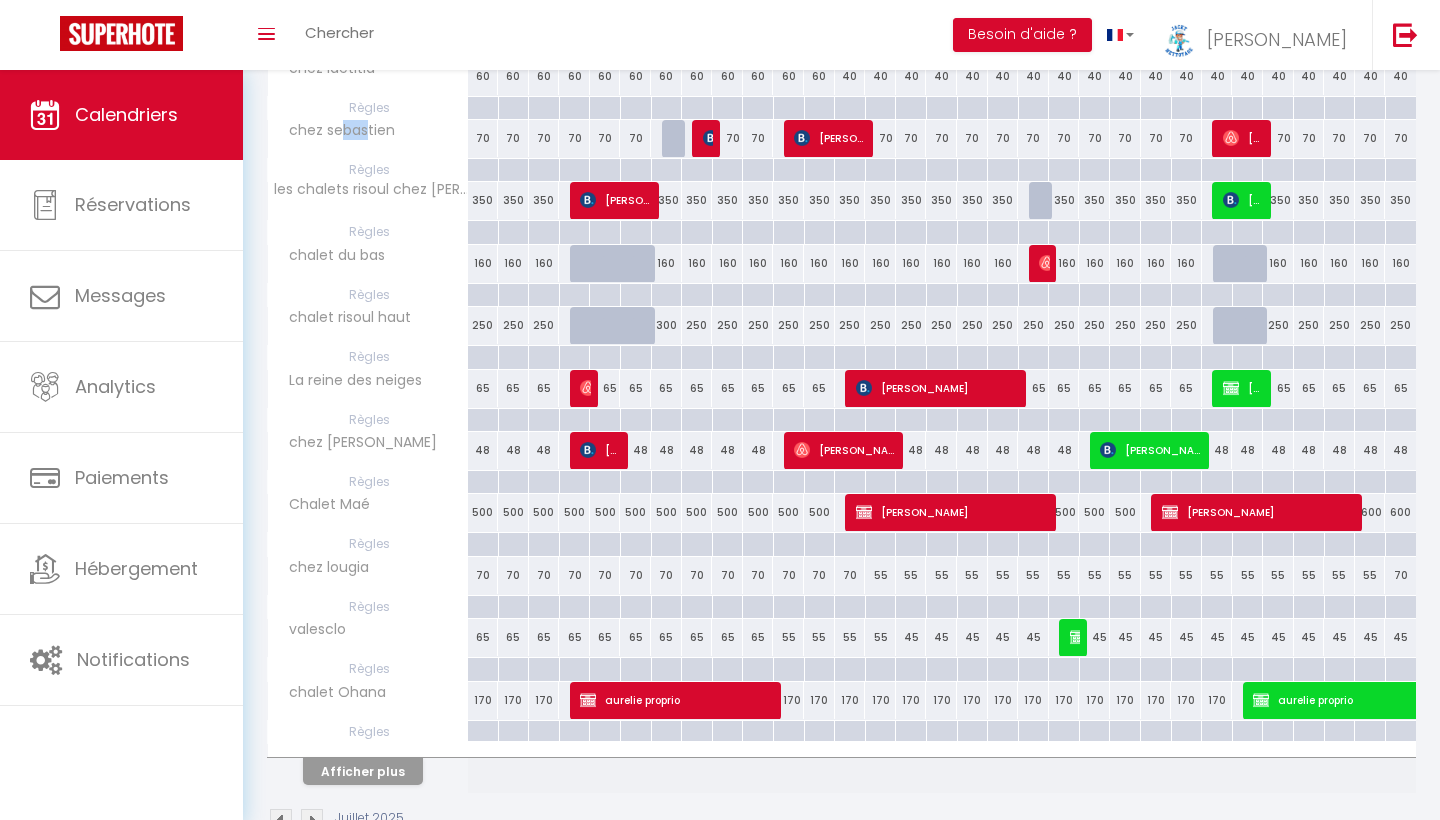 click on "Afficher plus" at bounding box center (363, 771) 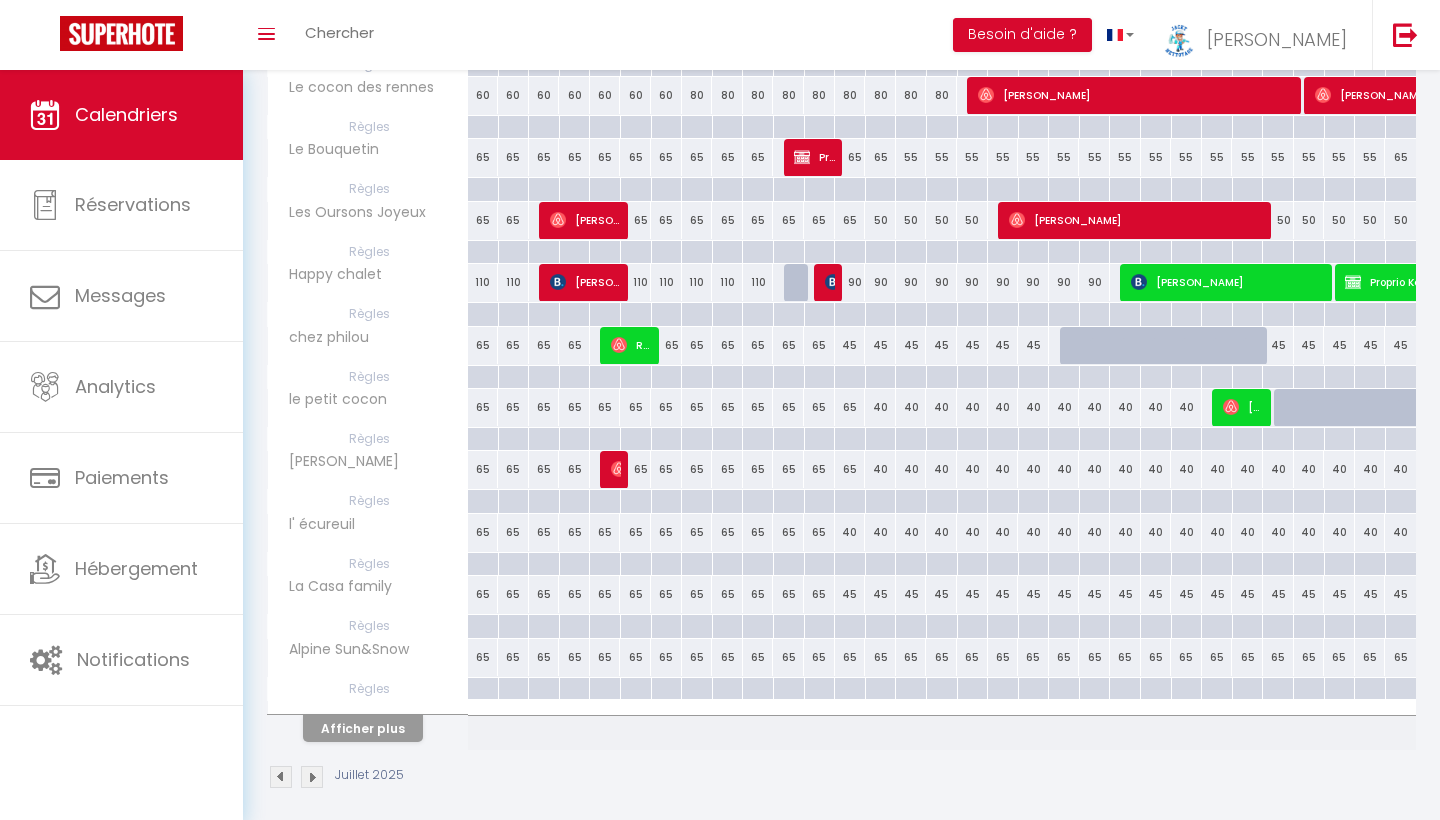 scroll, scrollTop: 1587, scrollLeft: 0, axis: vertical 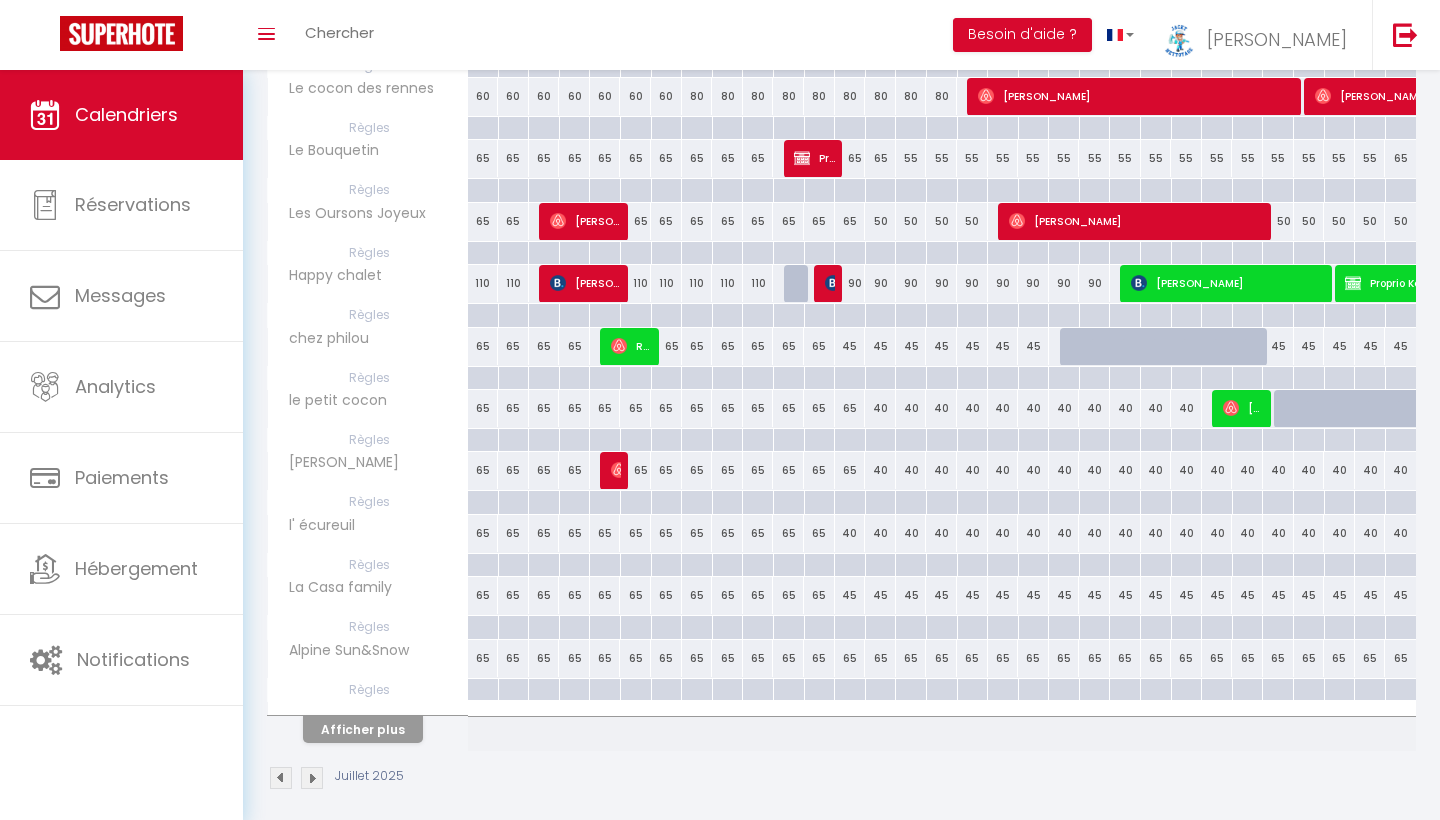 click on "Afficher plus" at bounding box center [363, 729] 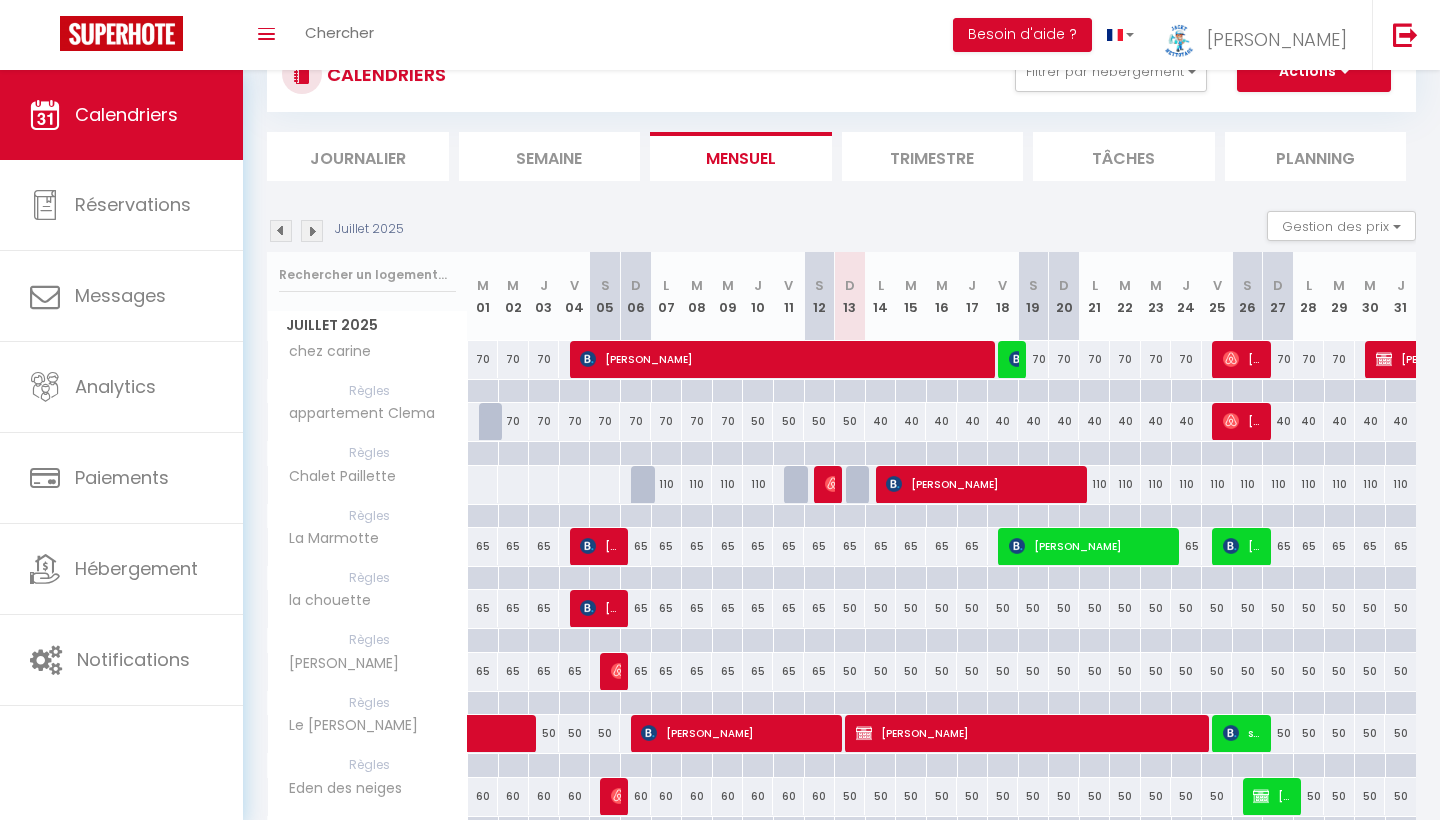 scroll, scrollTop: 71, scrollLeft: 0, axis: vertical 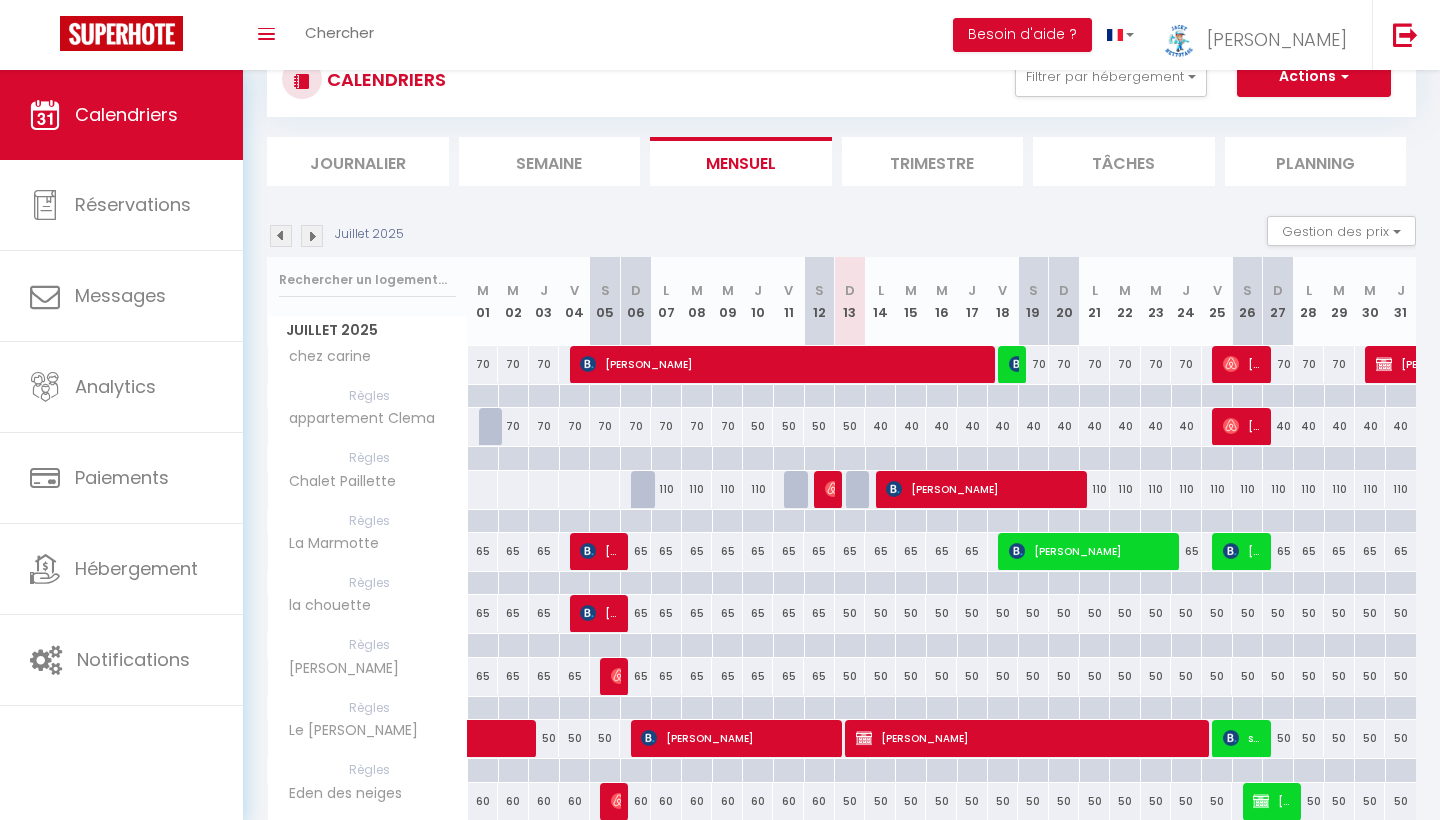 click on "Actions" at bounding box center [1314, 77] 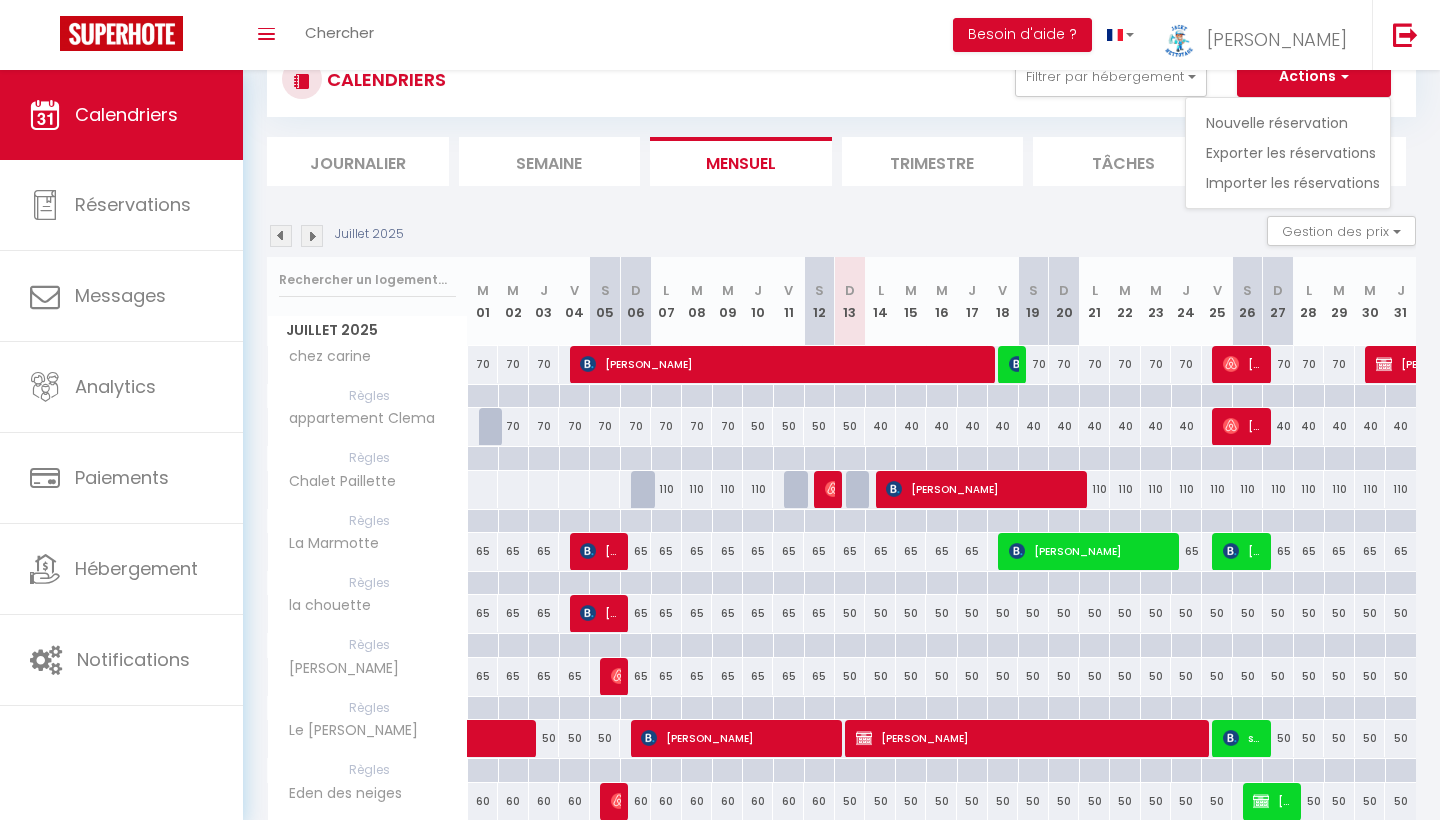 click on "CALENDRIERS
Filtrer par hébergement
Tous       chez carine     La Marmotte     la chouette     [PERSON_NAME]     Le [PERSON_NAME]     Eden des neiges     [PERSON_NAME]     chez laetitia     chez sebastien     les chalets risoul chez [PERSON_NAME] du bas     chalet risoul haut     La reine des neiges     chez [PERSON_NAME] [PERSON_NAME]     chez lougia     valesclo     chalet Ohana     Le cocon des rennes     Le Bouquetin     Les Oursons Joyeux     Happy chalet     chez philou     le petit cocon     Chez [PERSON_NAME]     l' écureuil     La Casa family     Alpine Sun&Snow     studio schuss     Chalet Paillette     appartement [PERSON_NAME]    Effacer   Sauvegarder
Actions
Nouvelle réservation   Exporter les réservations   Importer les réservations
Journalier
[GEOGRAPHIC_DATA]
Mensuel
Trimestre" at bounding box center (841, 114) 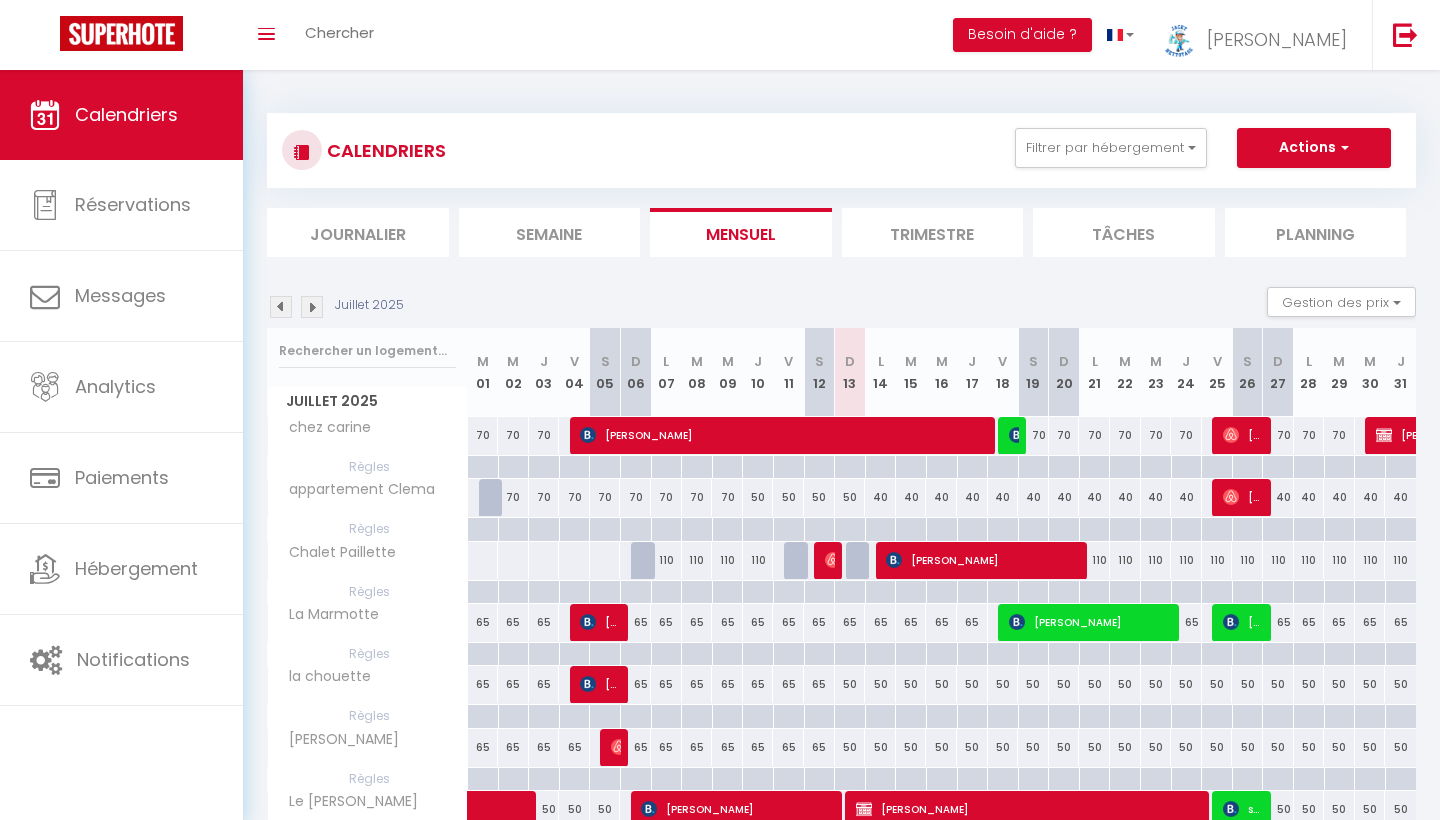 scroll, scrollTop: 0, scrollLeft: 0, axis: both 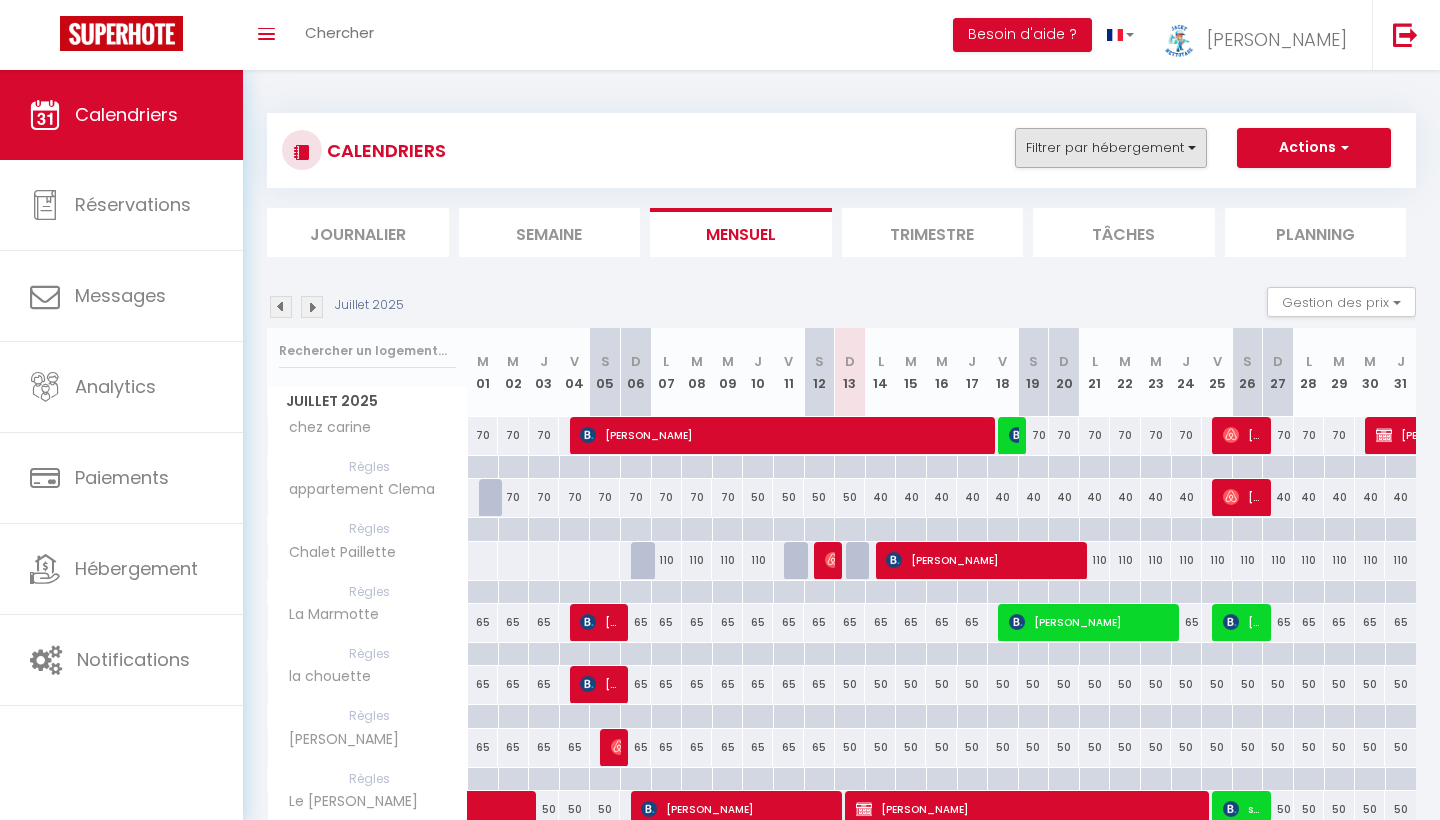 click on "Filtrer par hébergement" at bounding box center (1111, 148) 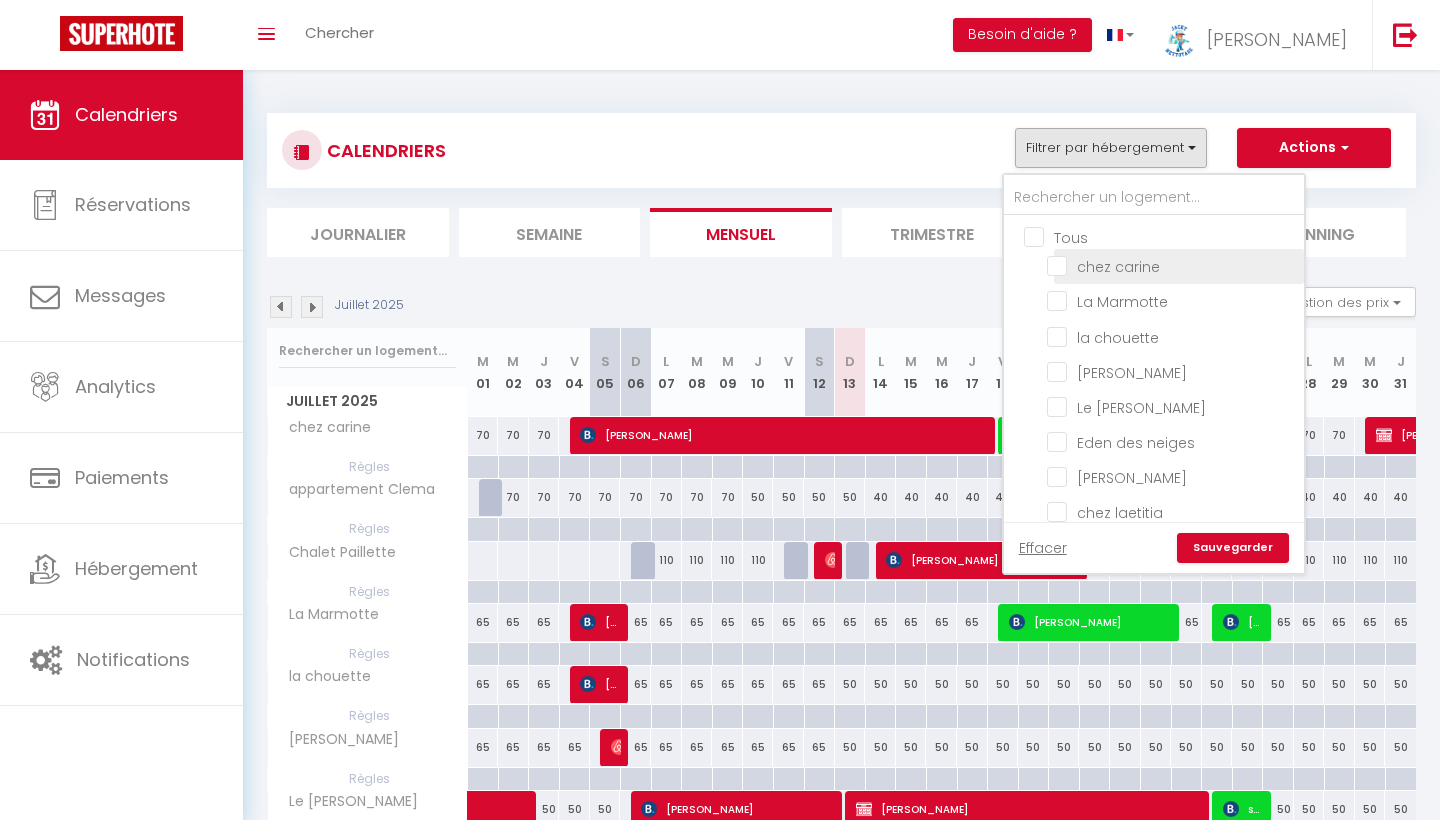 drag, startPoint x: 1111, startPoint y: 302, endPoint x: 1121, endPoint y: 261, distance: 42.201897 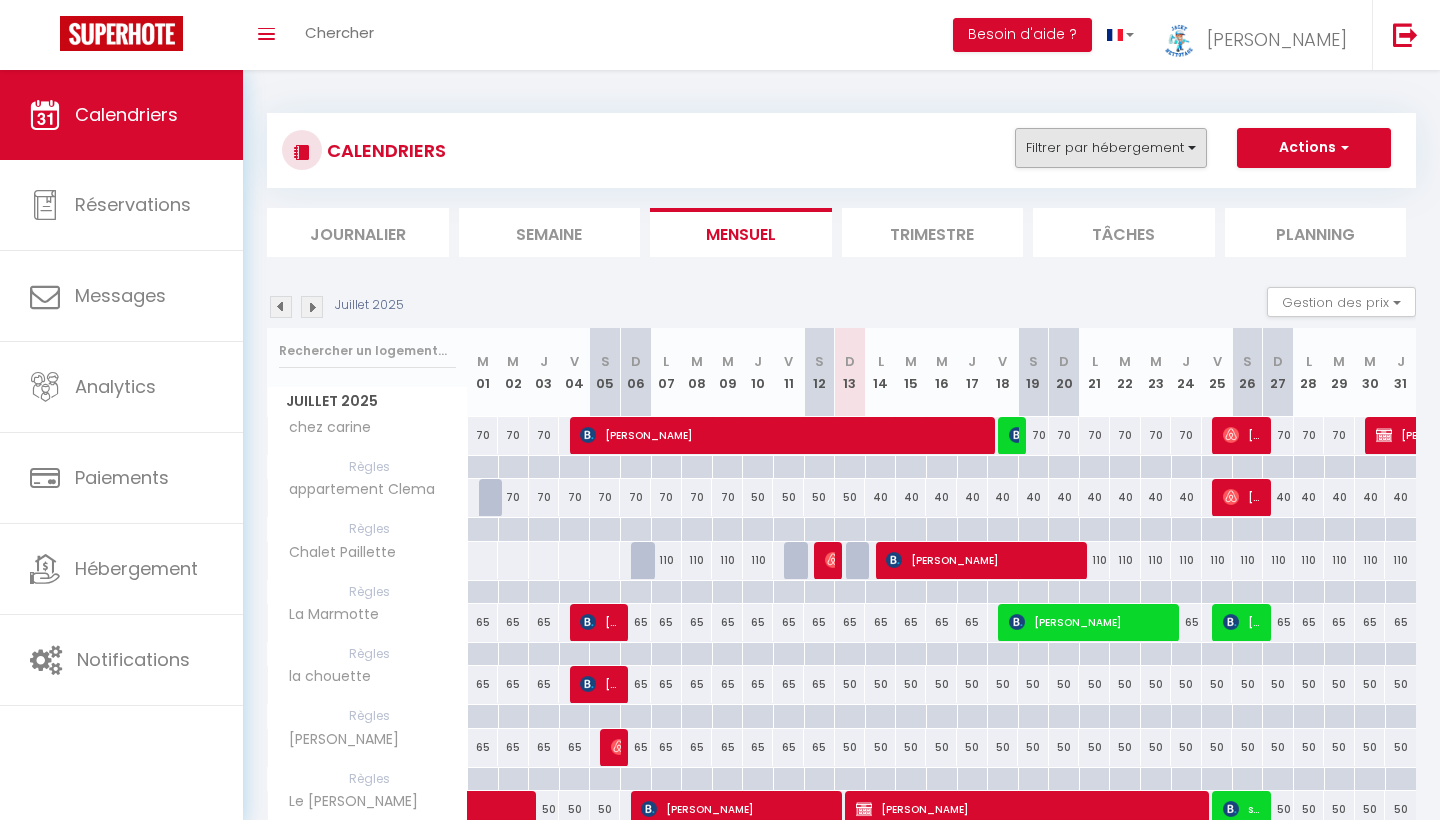 click on "Filtrer par hébergement" at bounding box center [1111, 148] 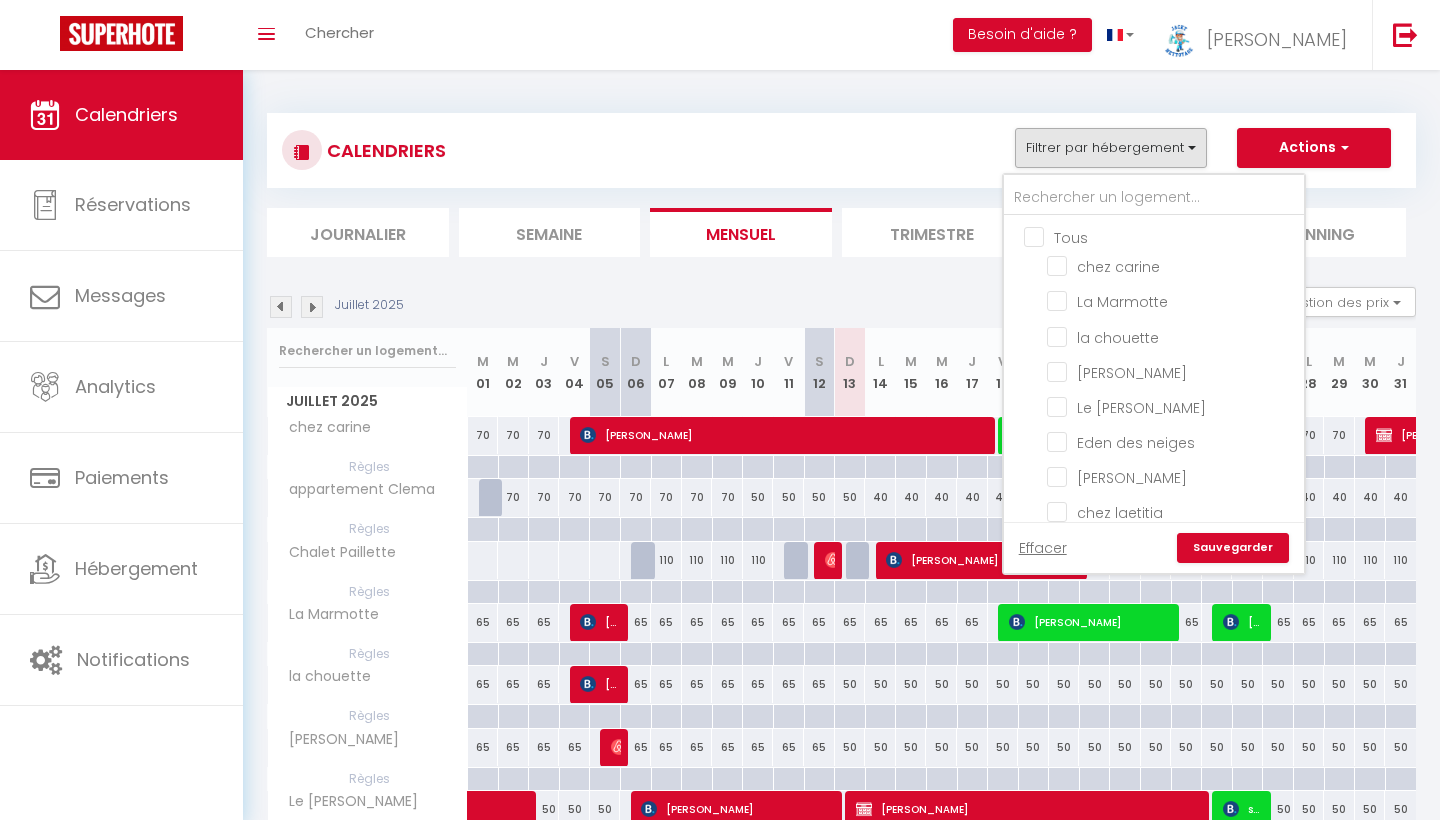 click on "Tous" at bounding box center (1174, 236) 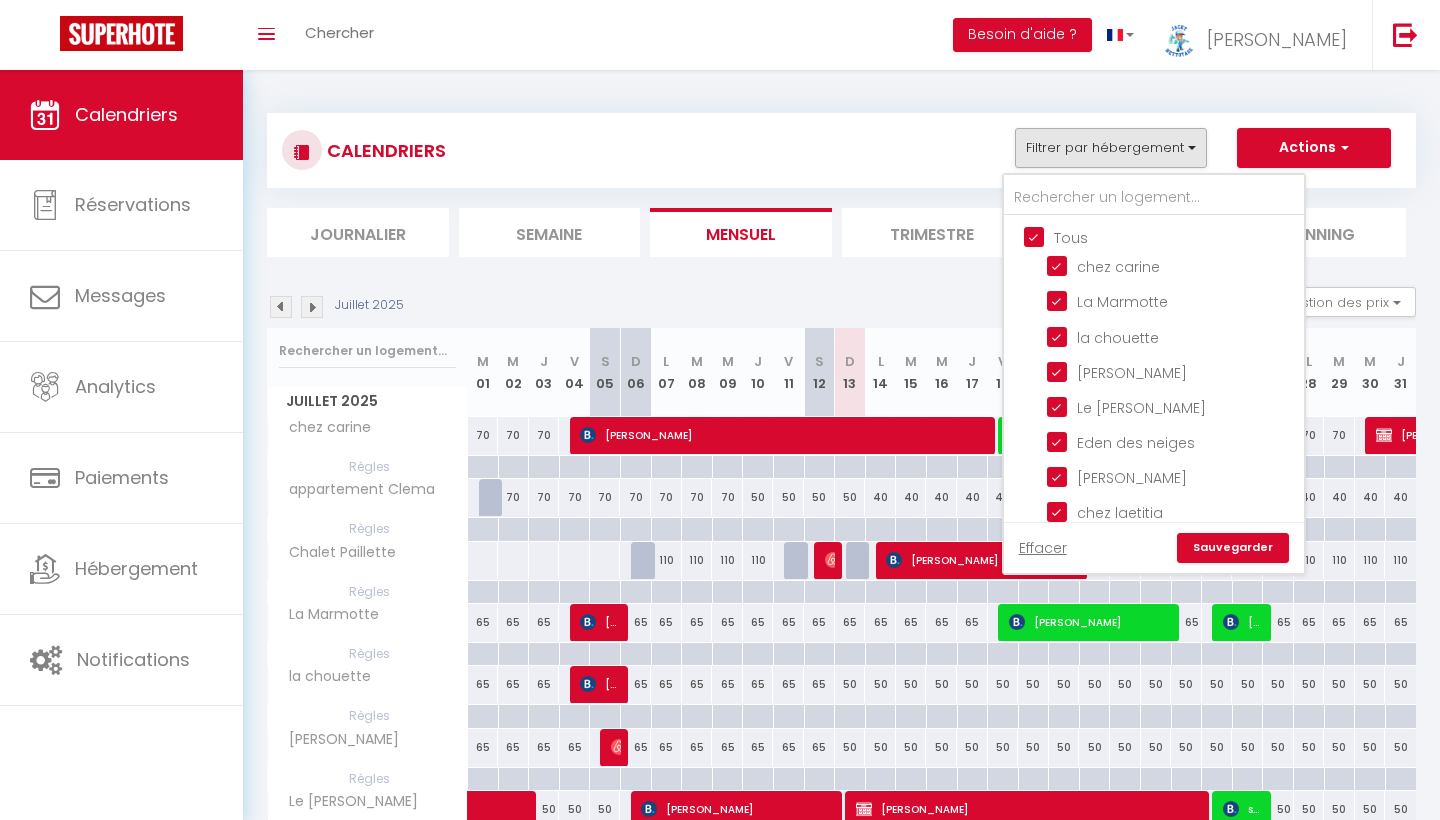 checkbox on "true" 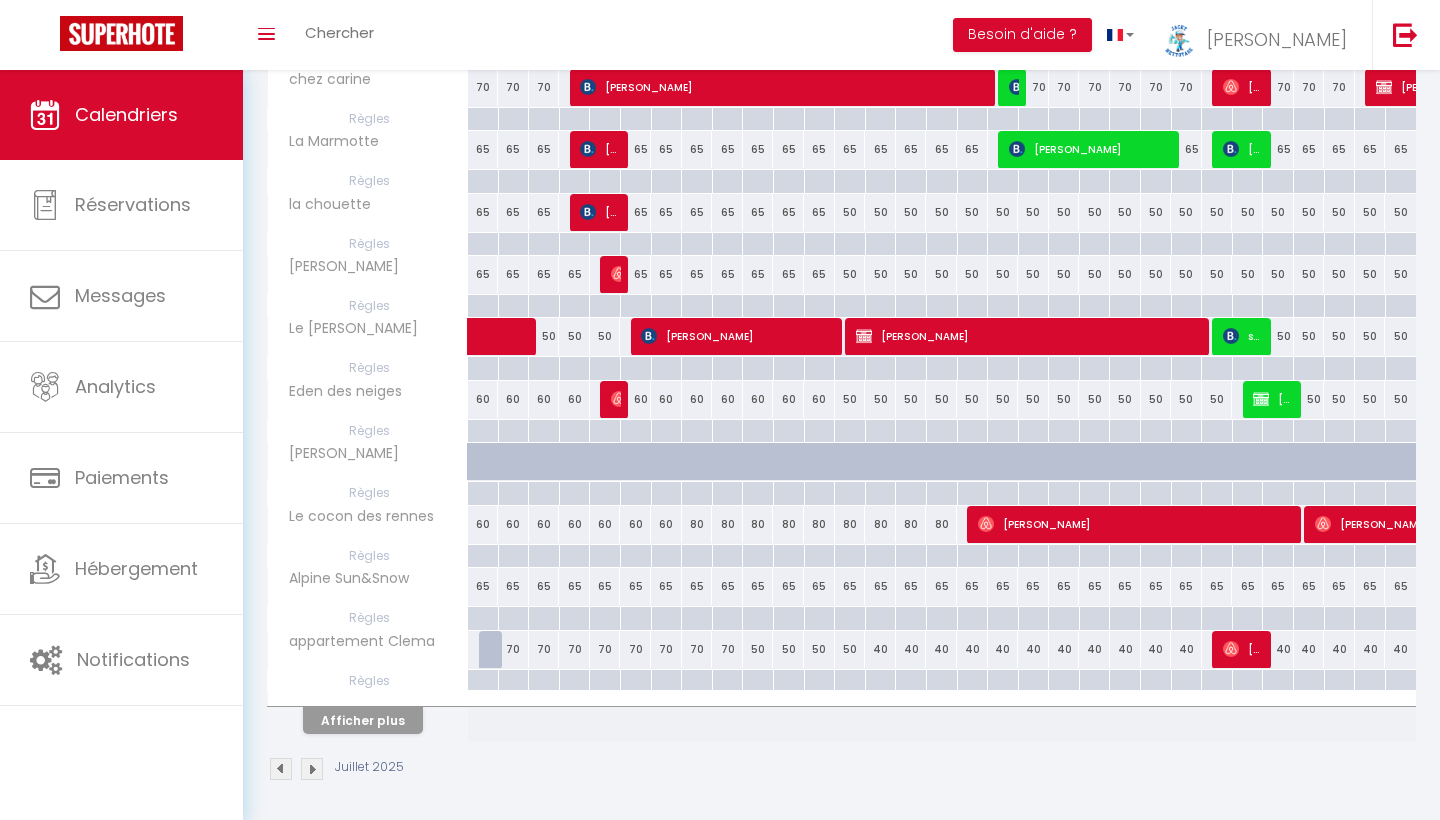 scroll, scrollTop: 347, scrollLeft: 0, axis: vertical 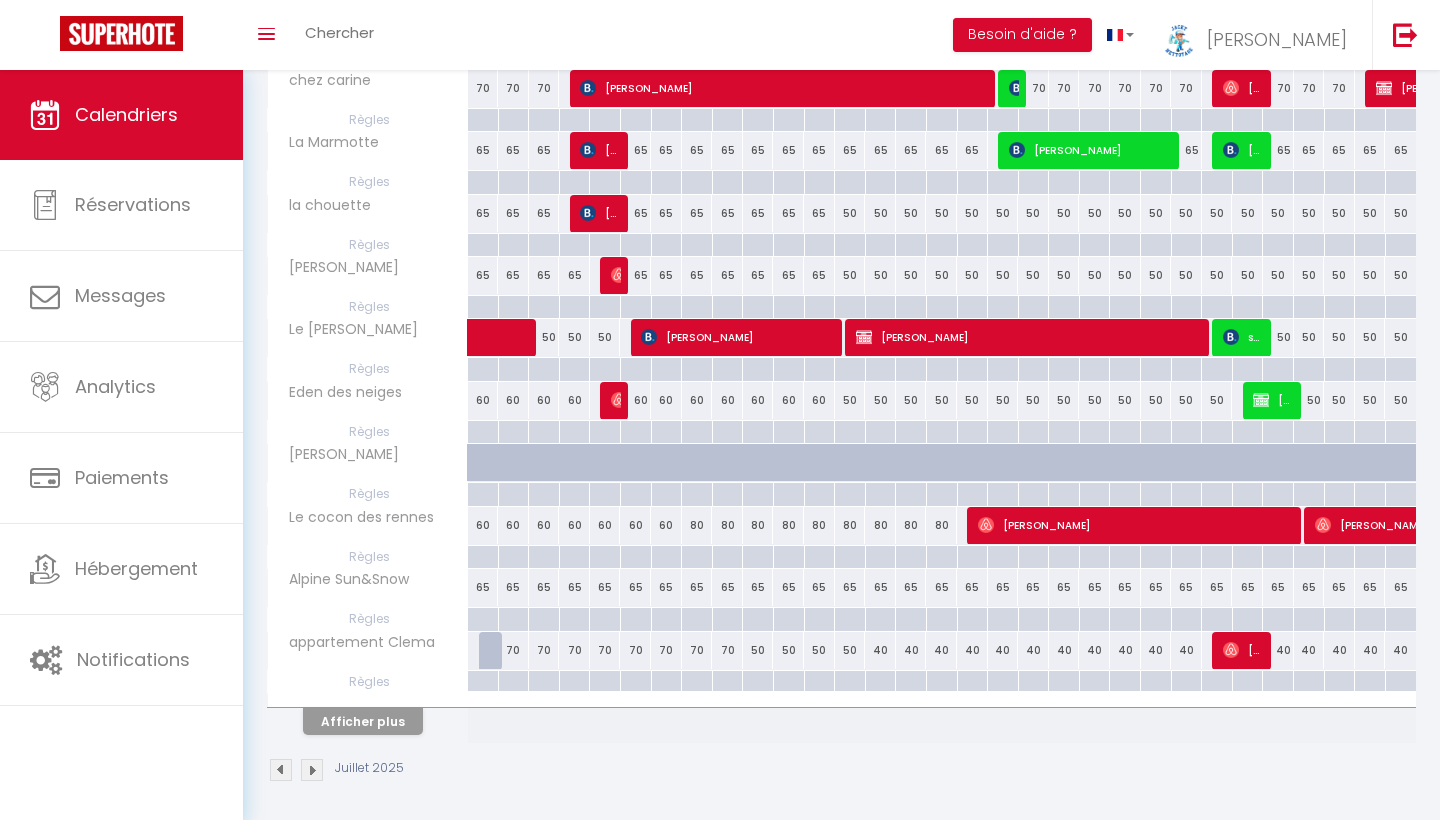 click on "Afficher plus" at bounding box center (363, 721) 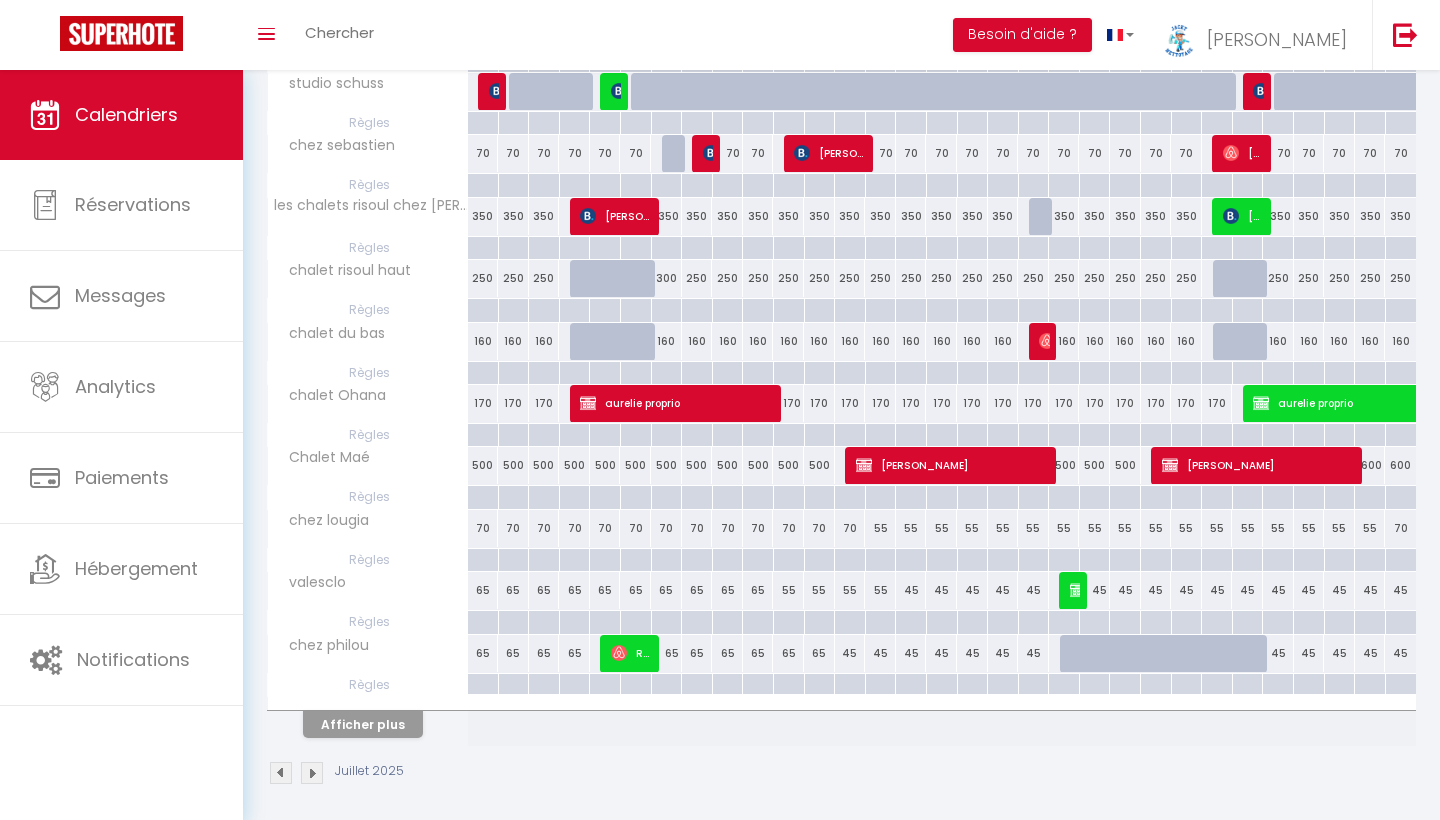 scroll, scrollTop: 967, scrollLeft: 0, axis: vertical 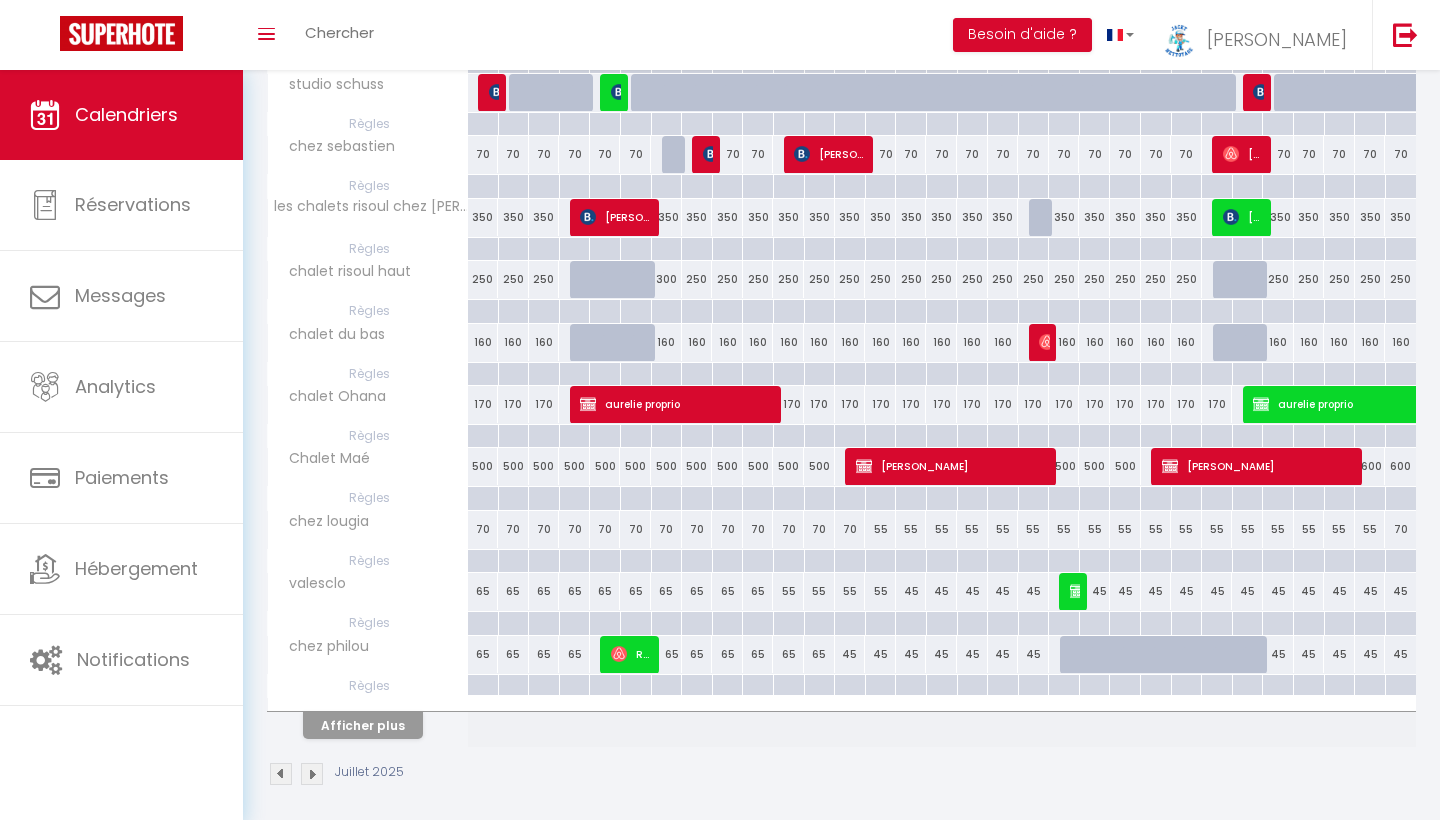 click on "Afficher plus" at bounding box center (363, 725) 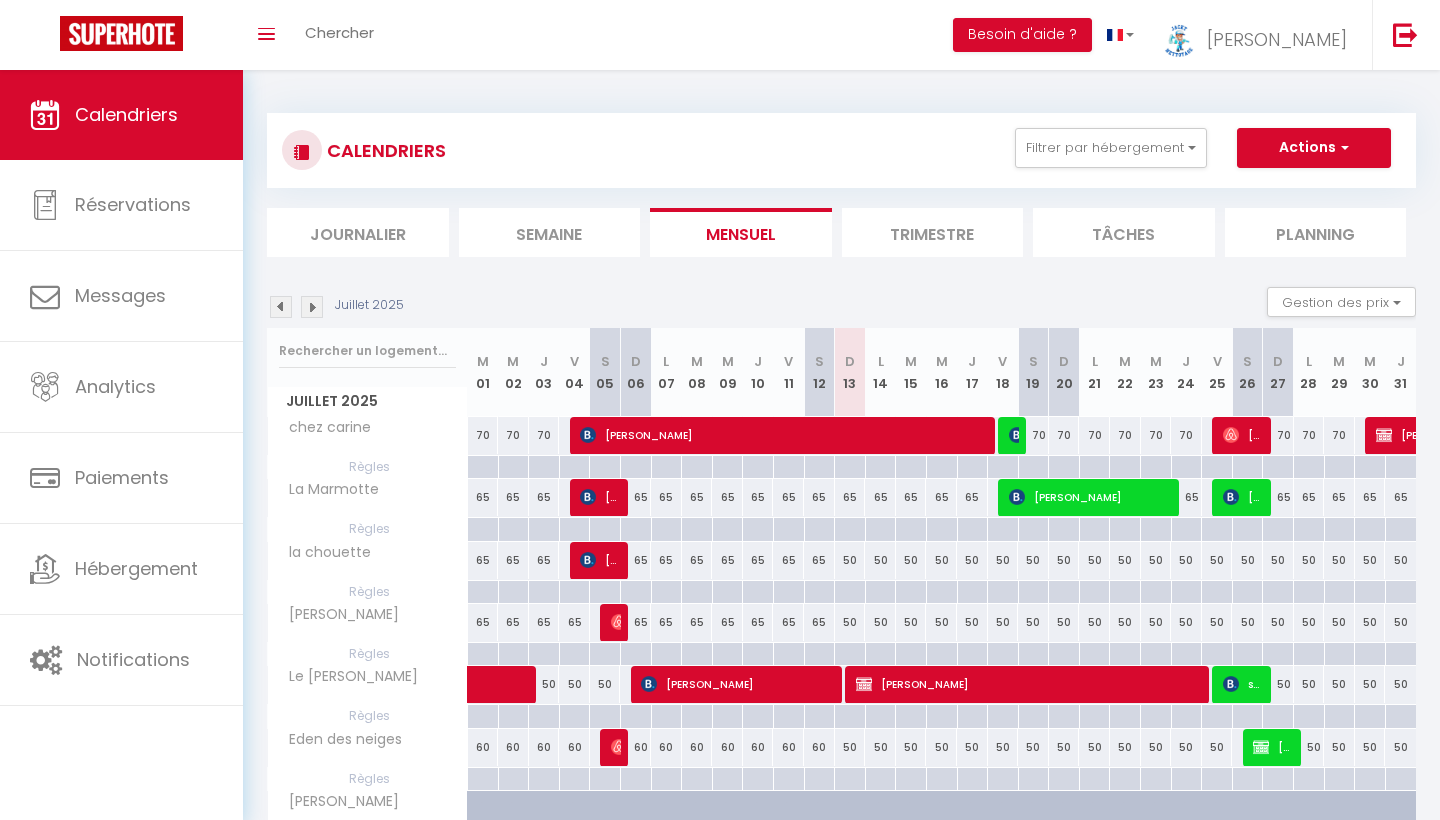 scroll, scrollTop: 0, scrollLeft: 0, axis: both 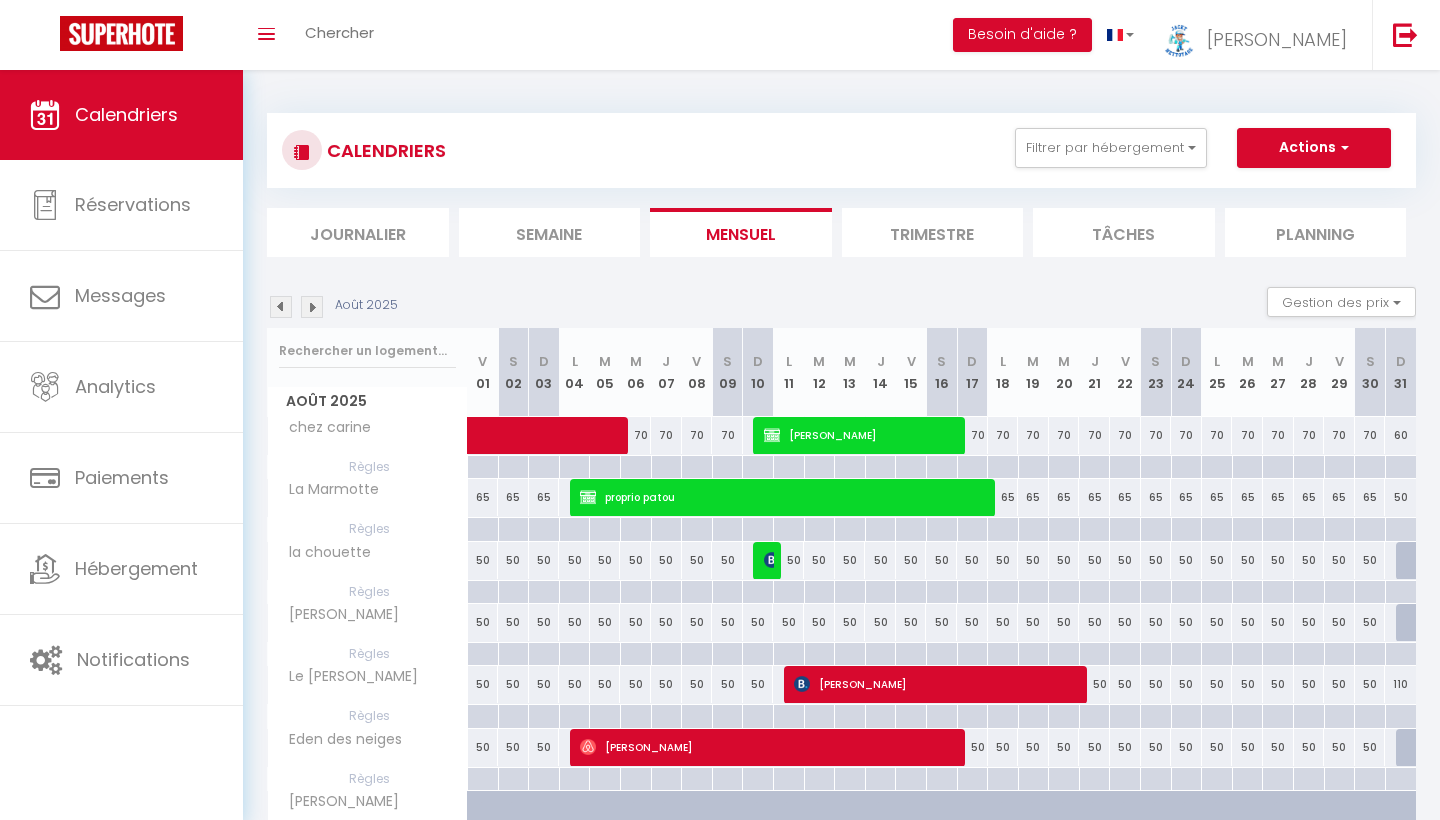 click at bounding box center (312, 307) 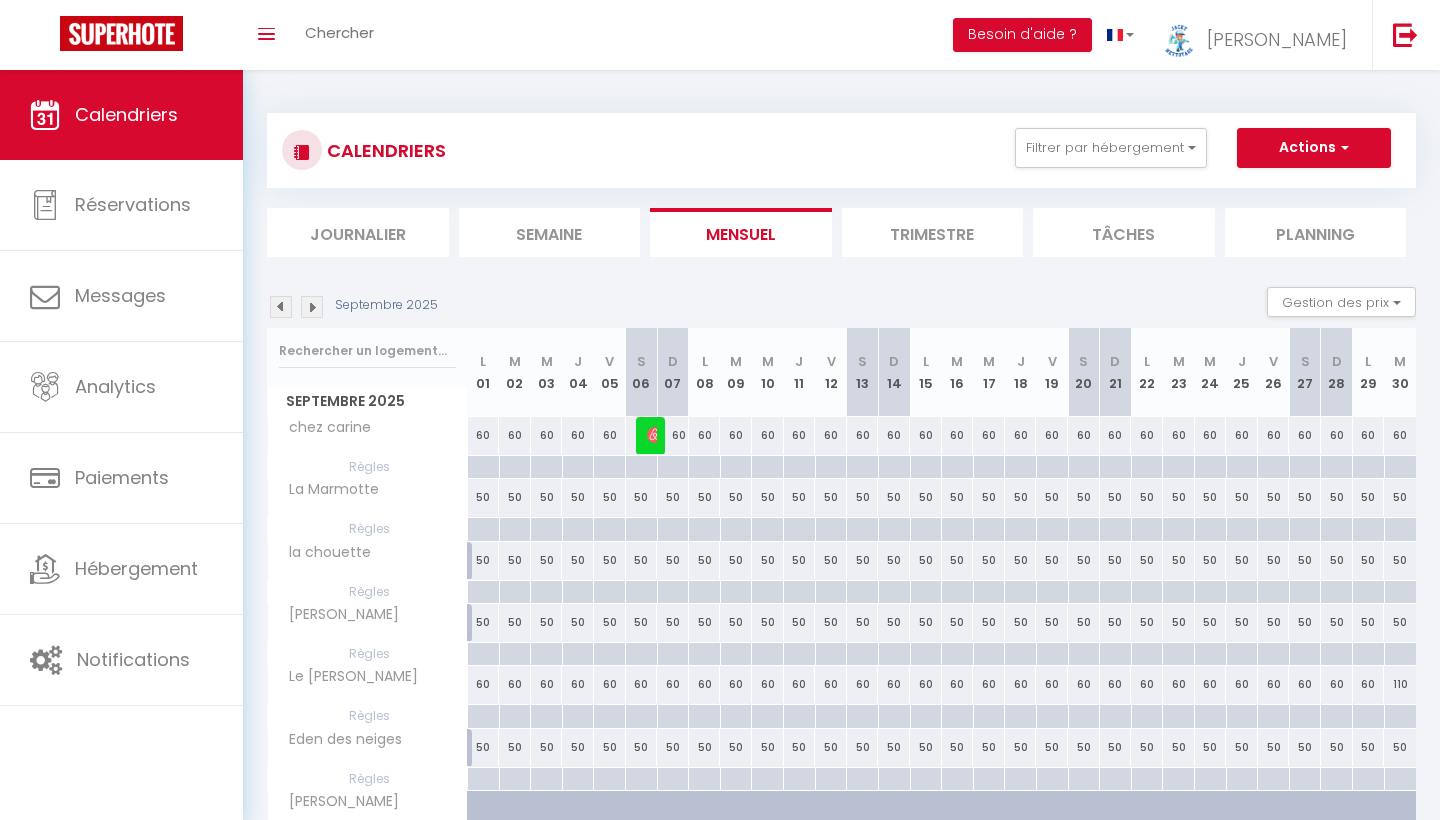 click at bounding box center [312, 307] 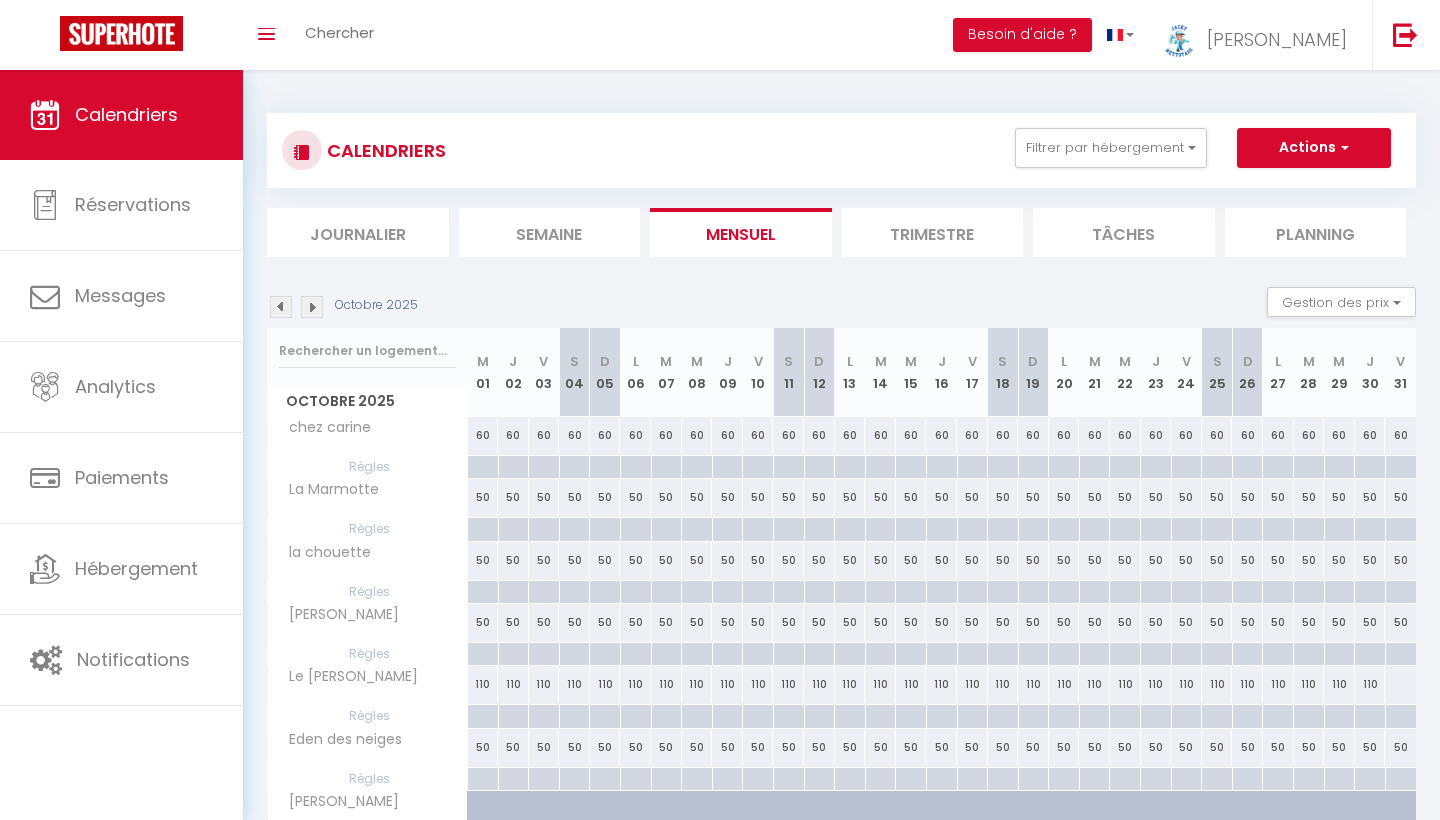 click at bounding box center [312, 307] 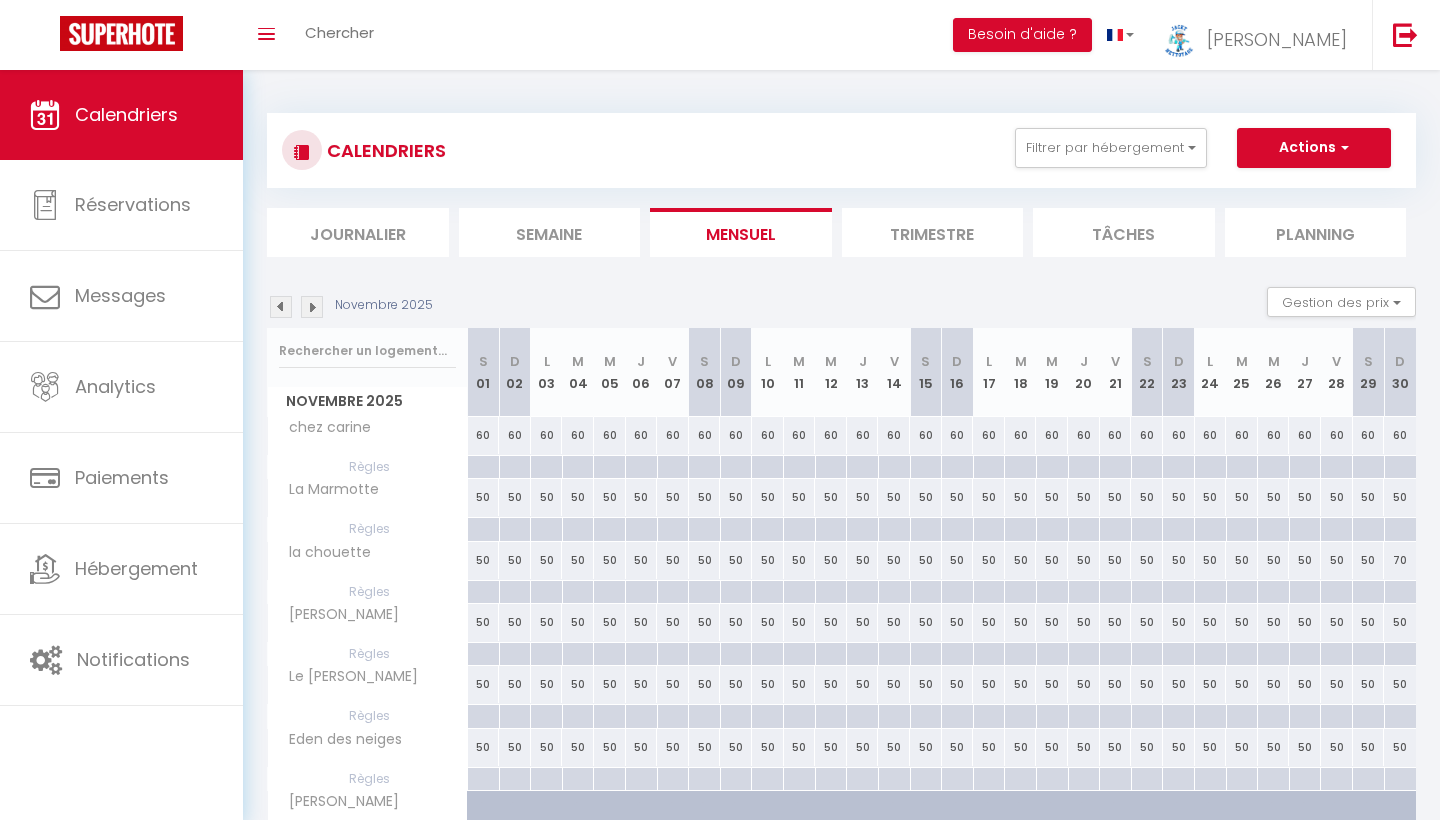 click at bounding box center (312, 307) 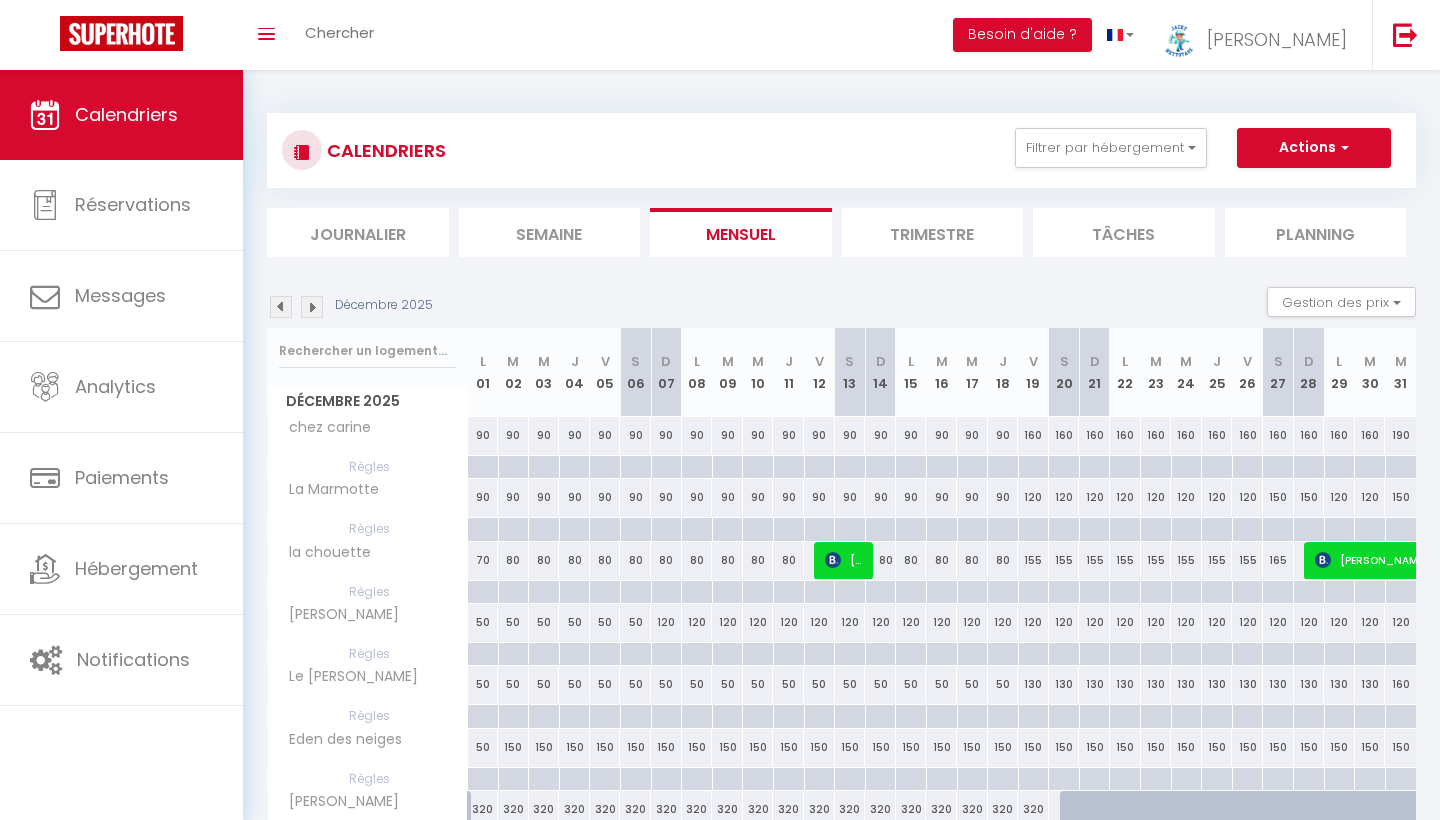 click at bounding box center (312, 307) 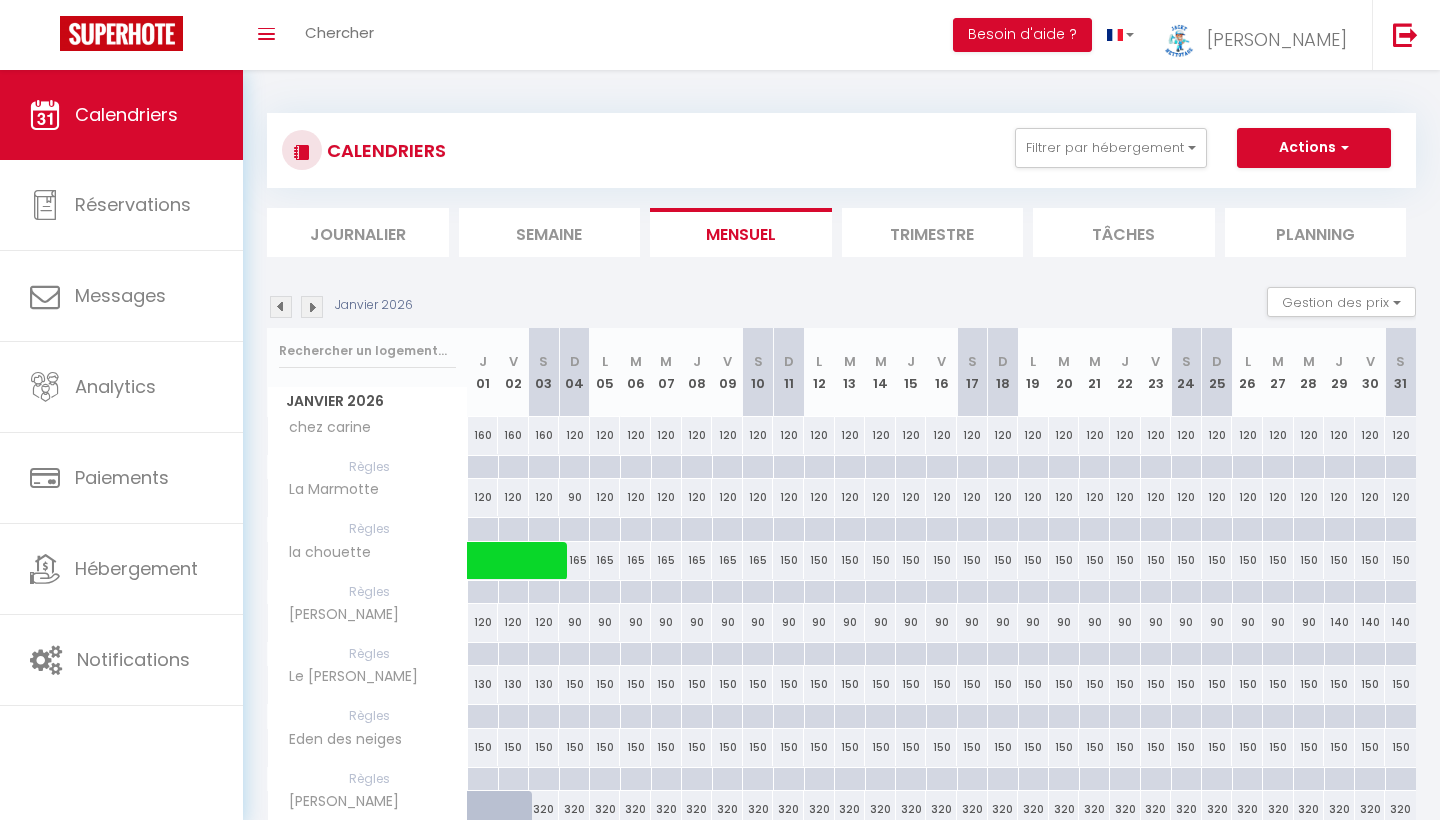 click at bounding box center [312, 307] 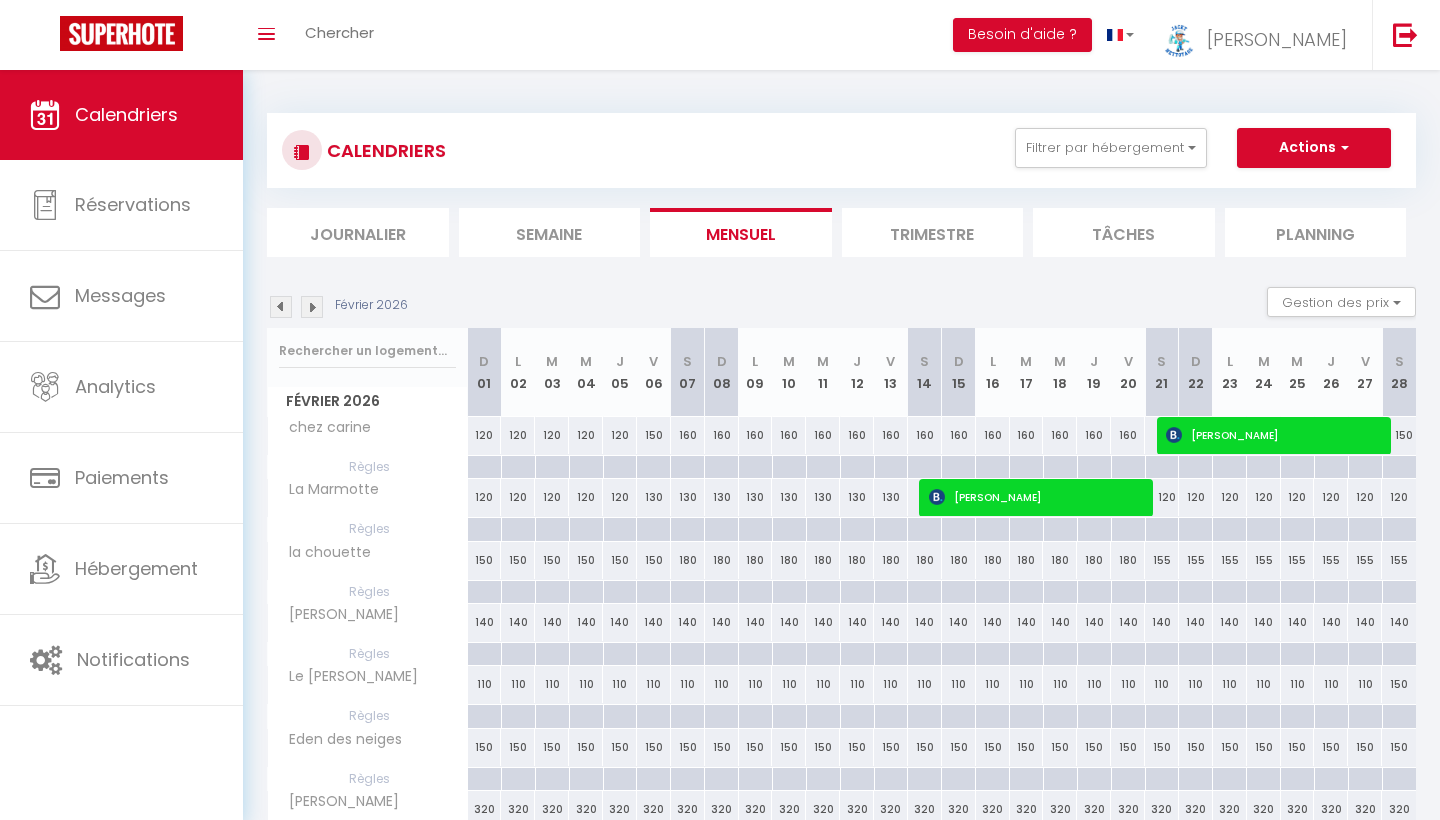 click on "155" at bounding box center [1162, 560] 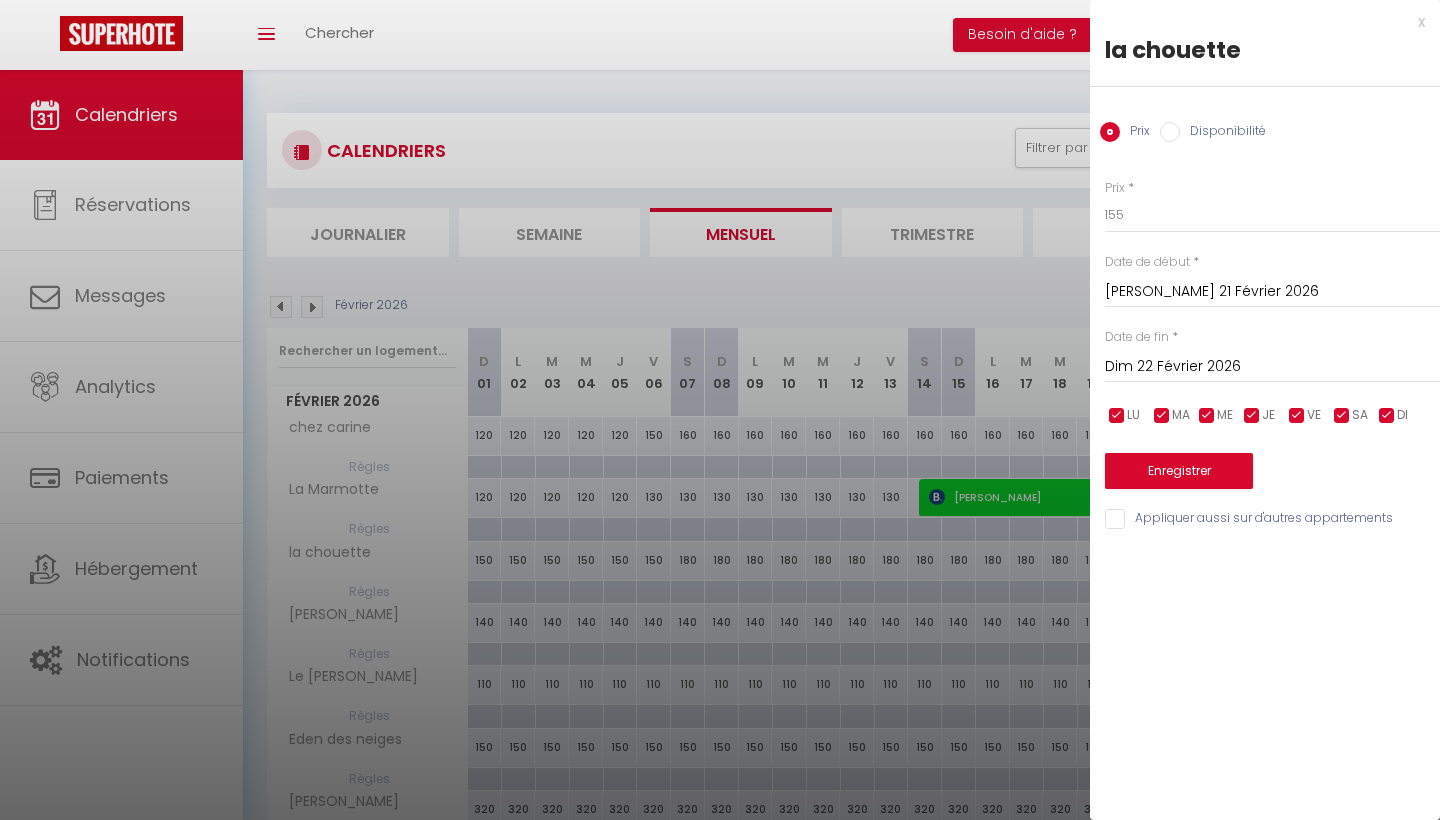click on "Disponibilité" at bounding box center [1223, 133] 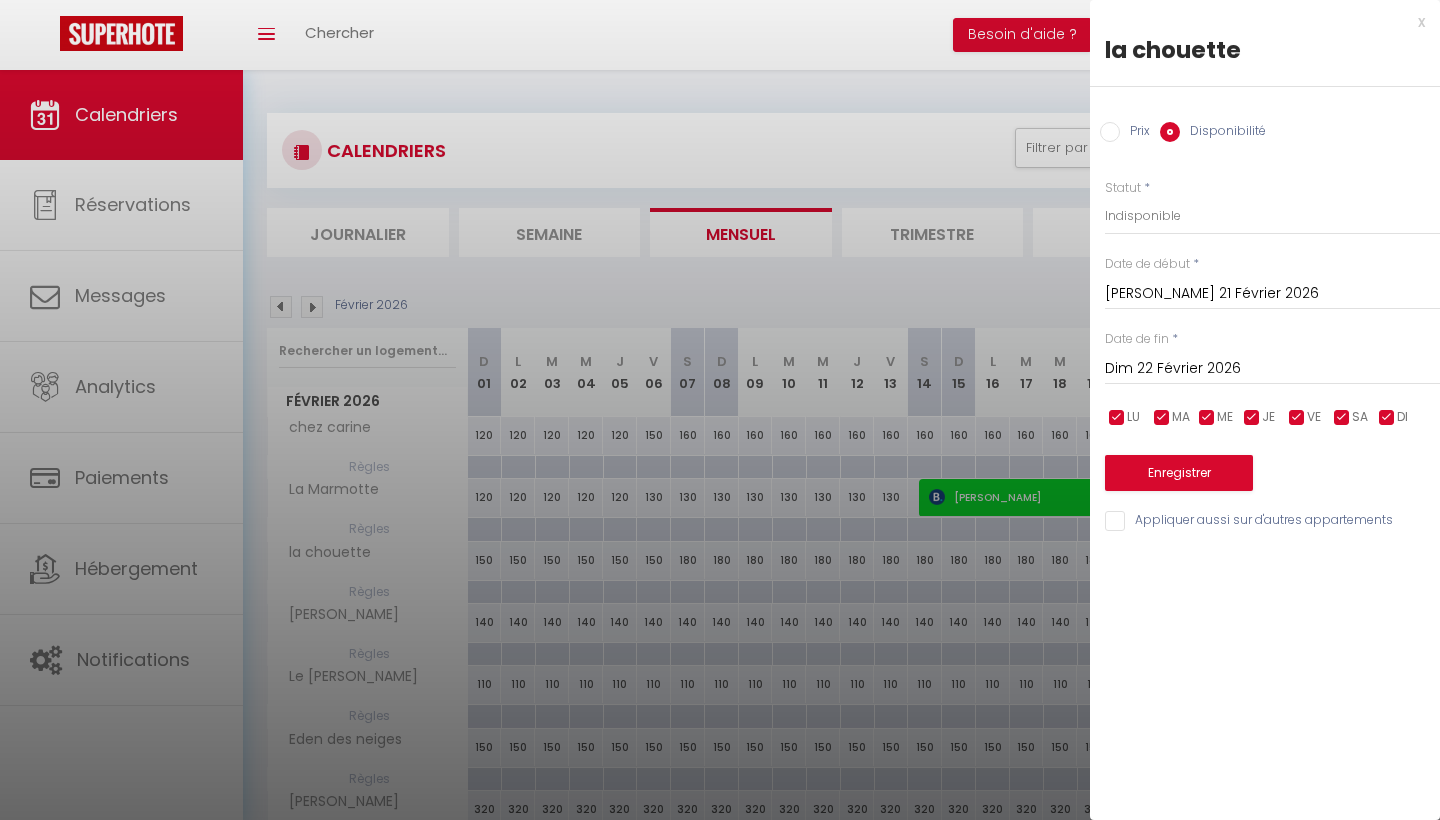click on "Enregistrer" at bounding box center (1179, 473) 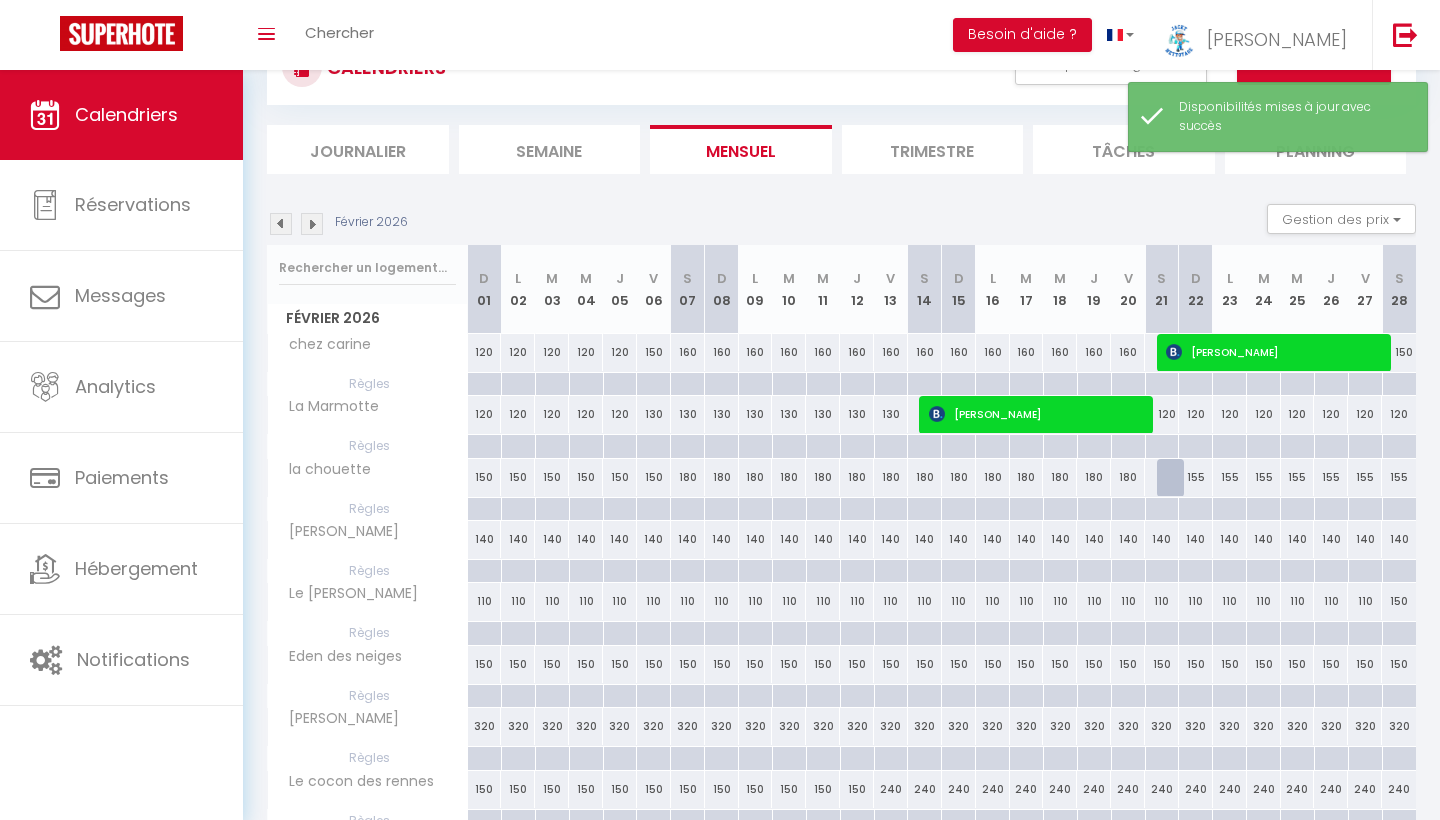 scroll, scrollTop: 84, scrollLeft: 0, axis: vertical 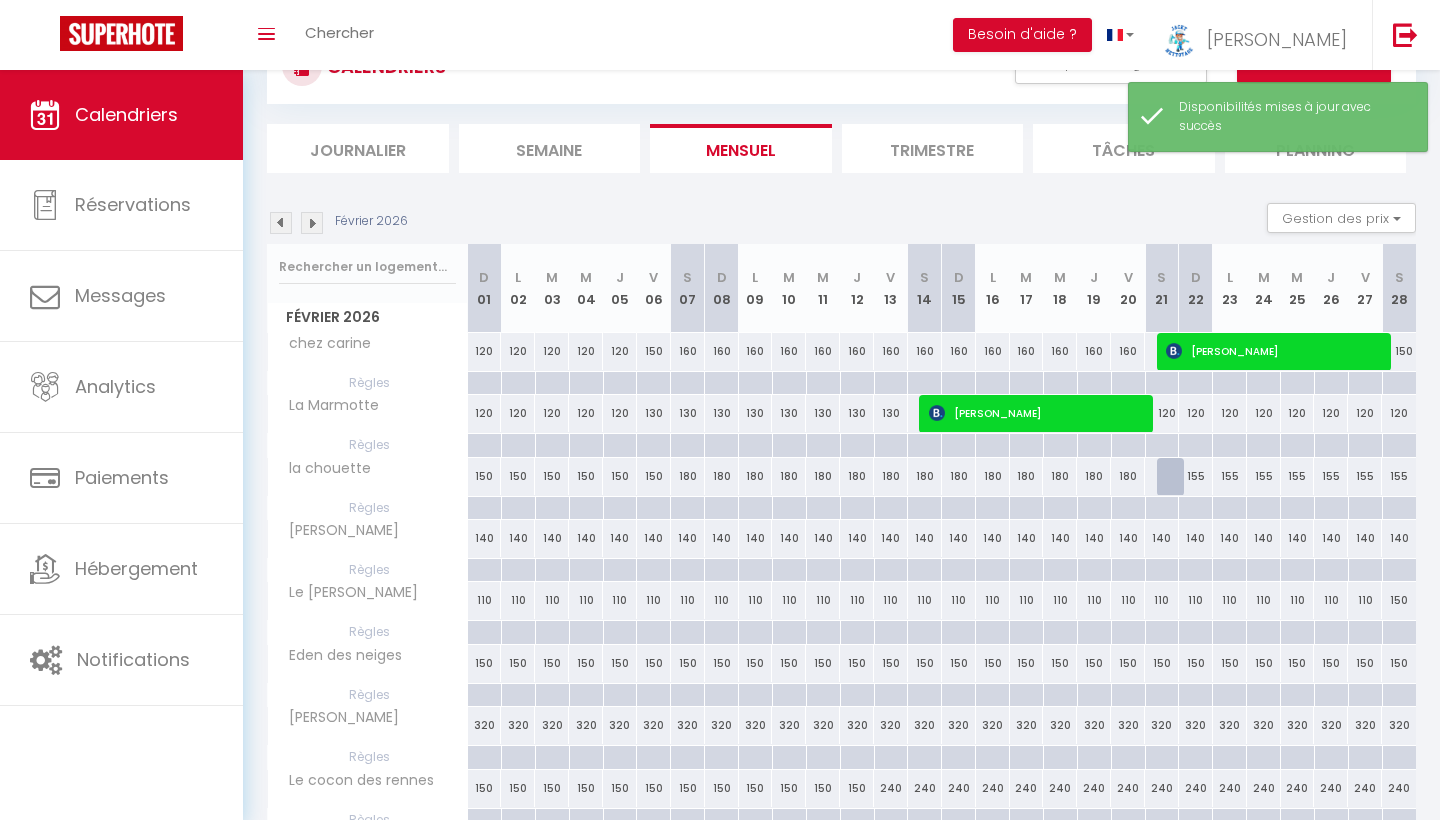 click at bounding box center (1162, 508) 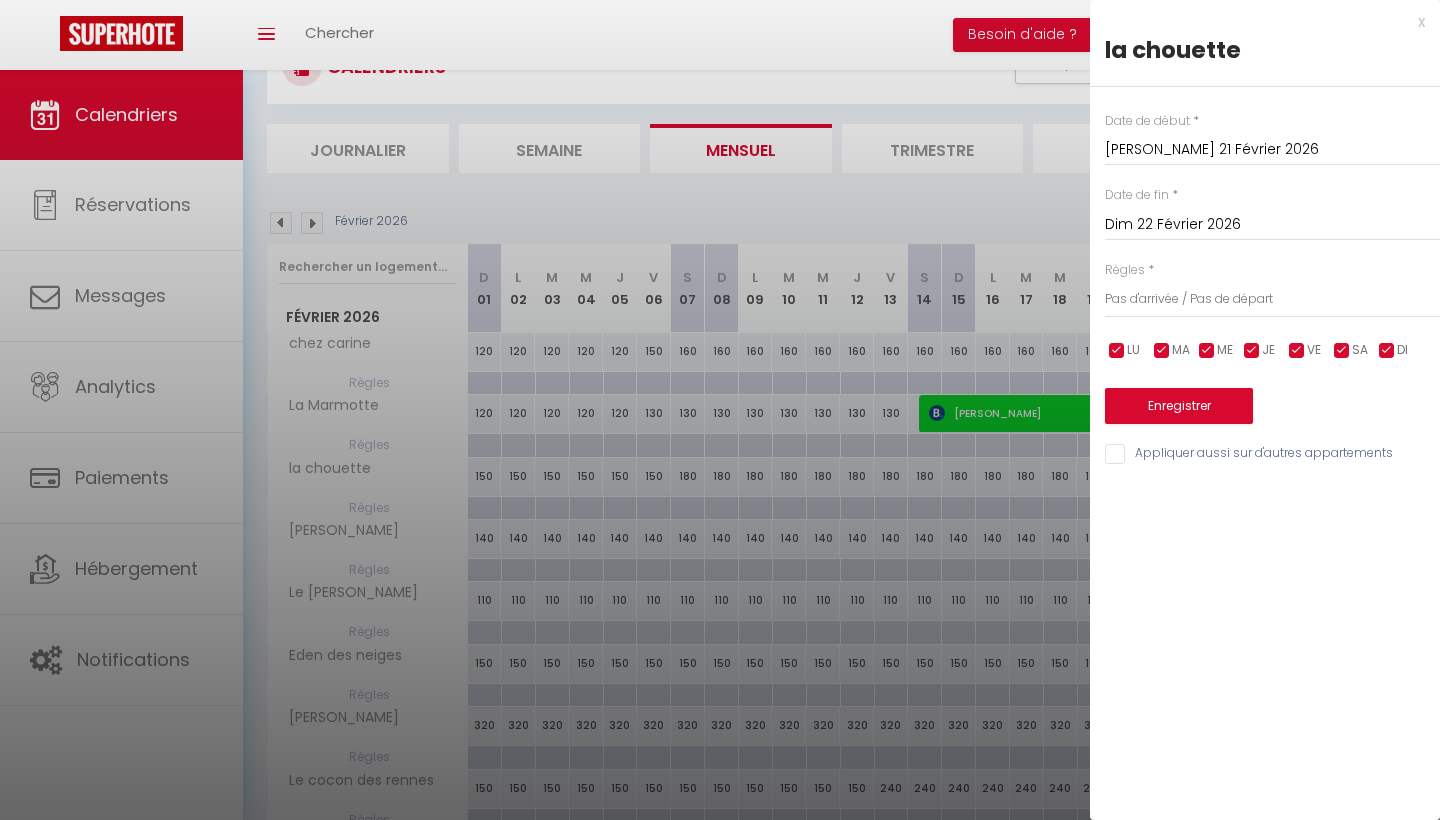 click at bounding box center (1342, 351) 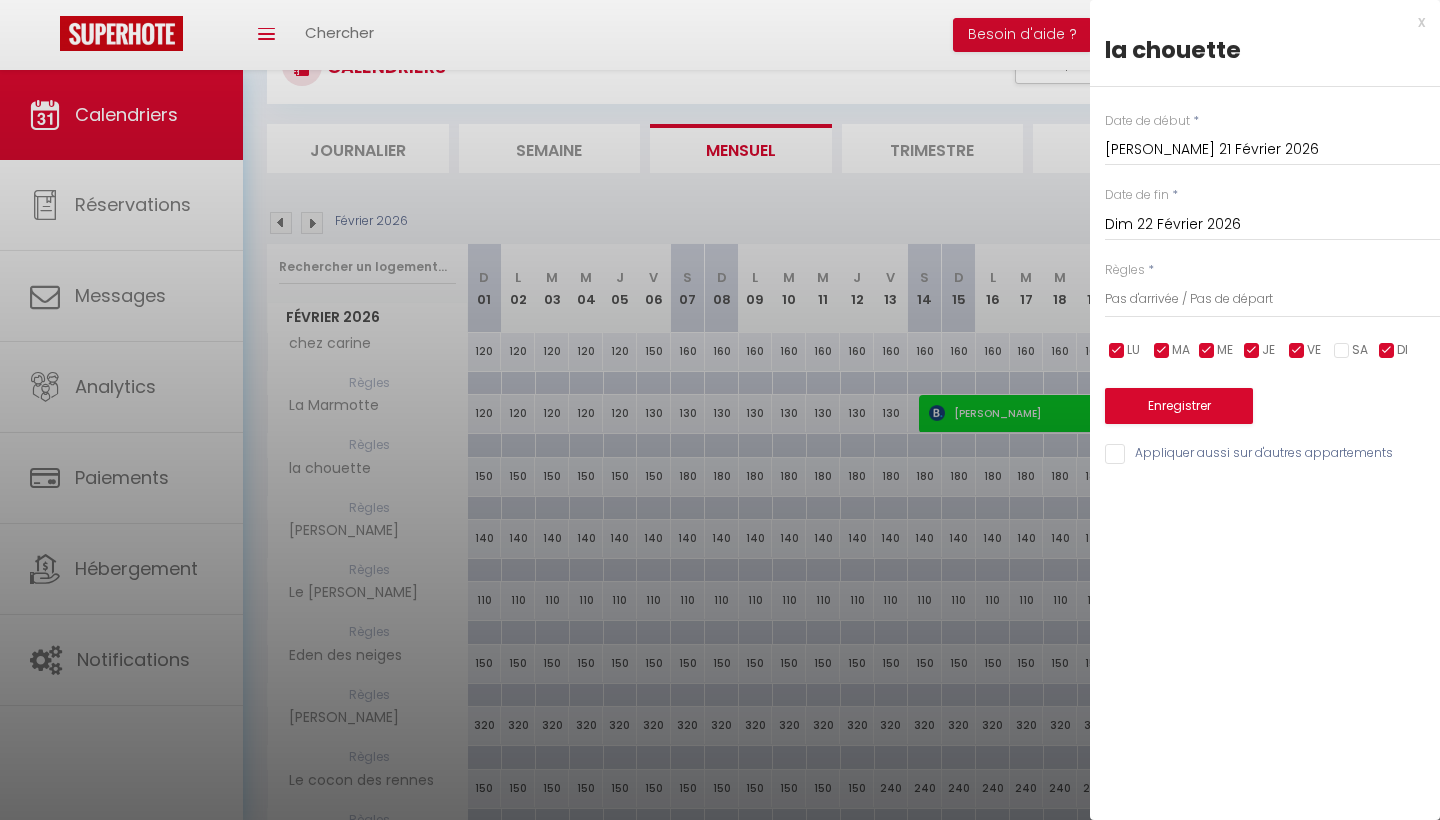 click at bounding box center (1297, 351) 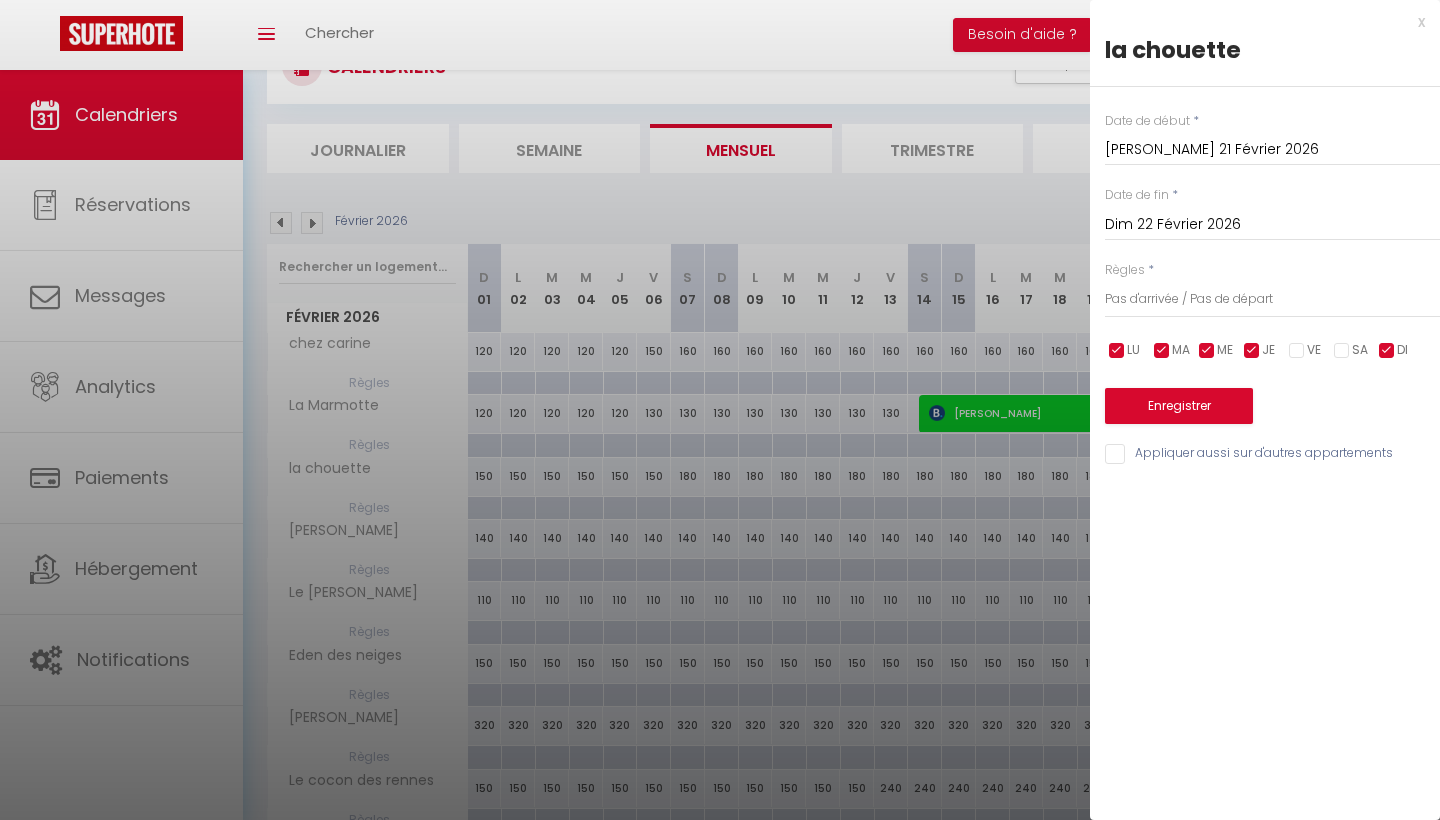 click at bounding box center [1252, 351] 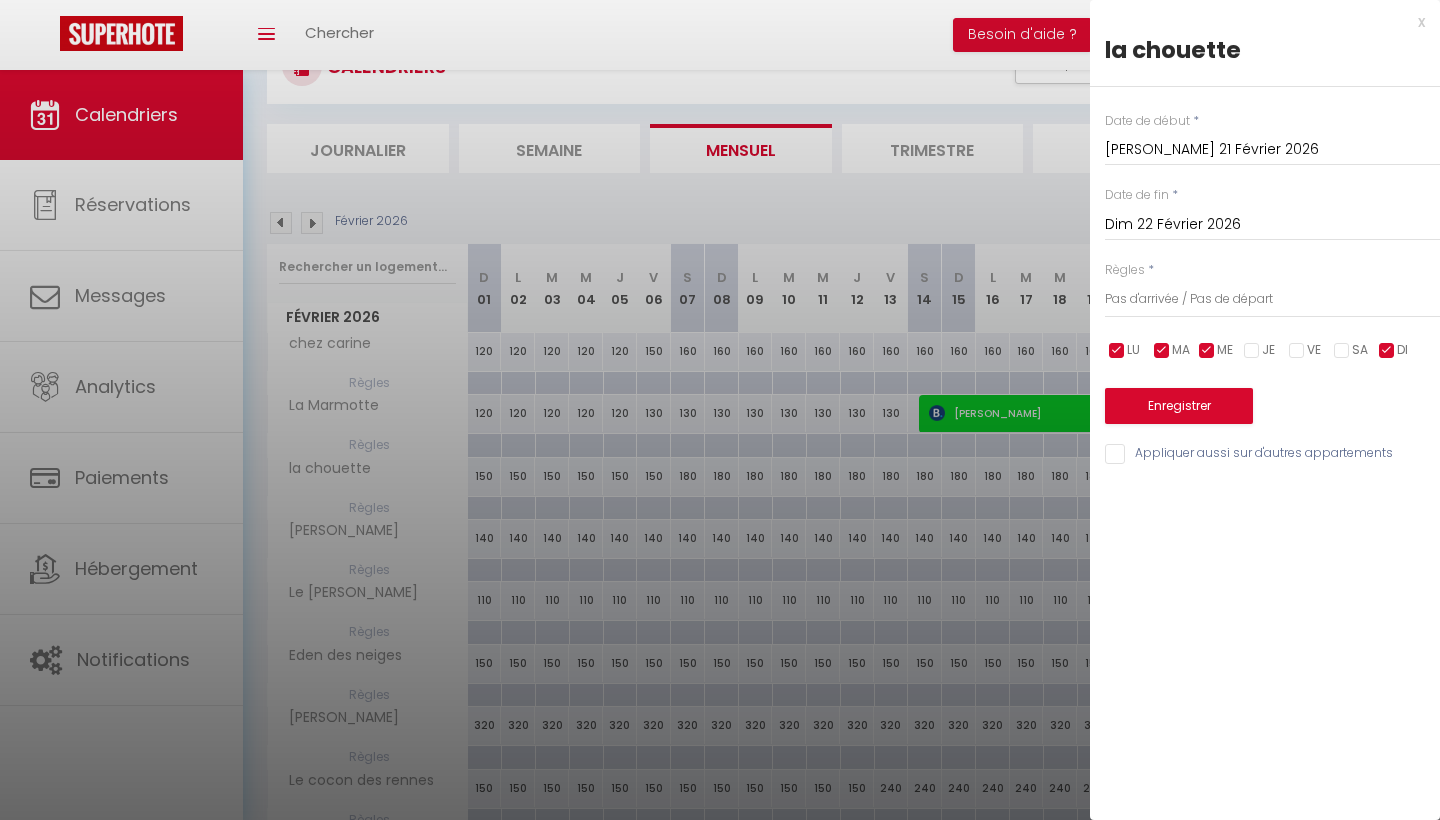 click at bounding box center (1207, 351) 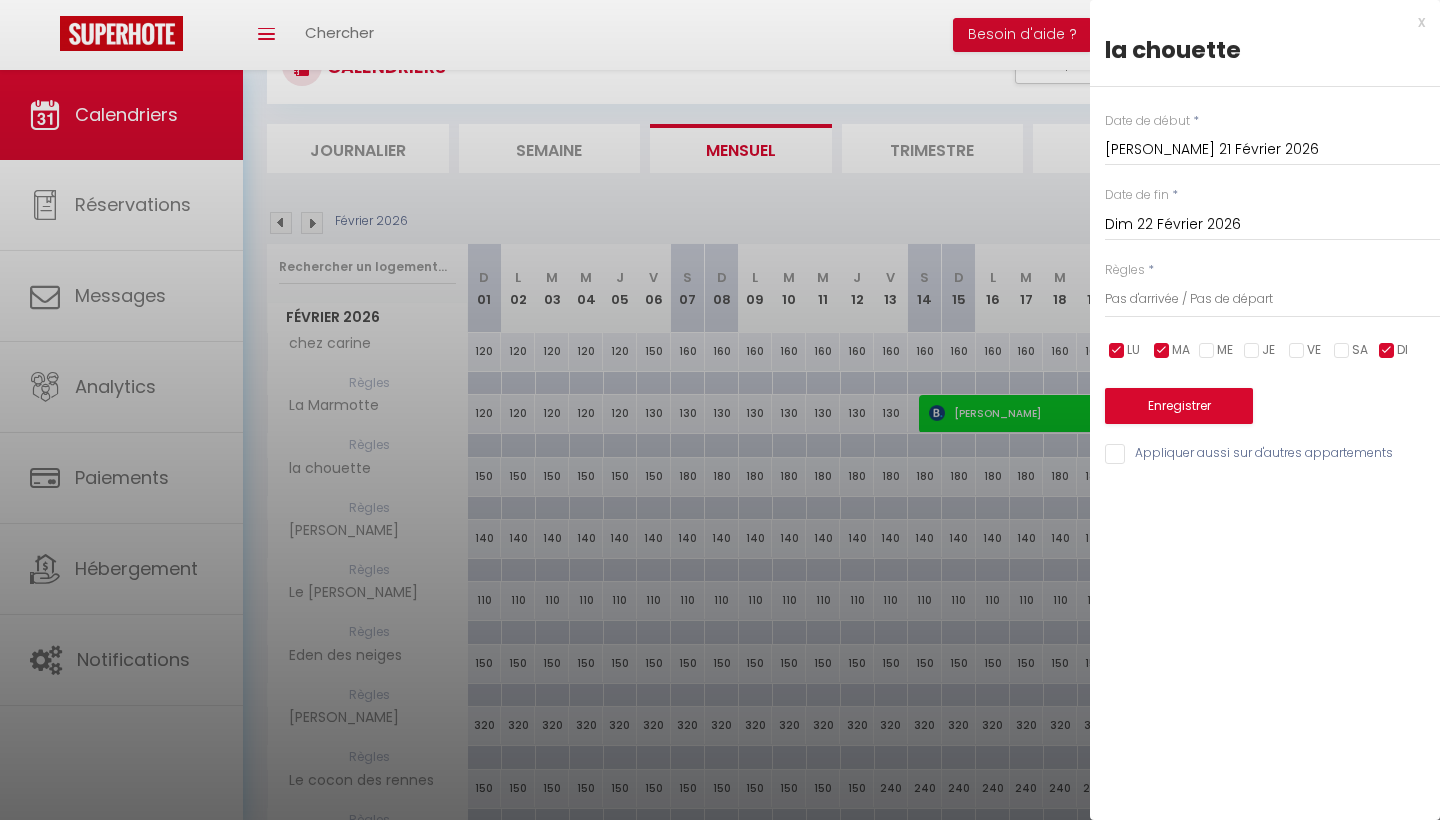 click at bounding box center [1162, 351] 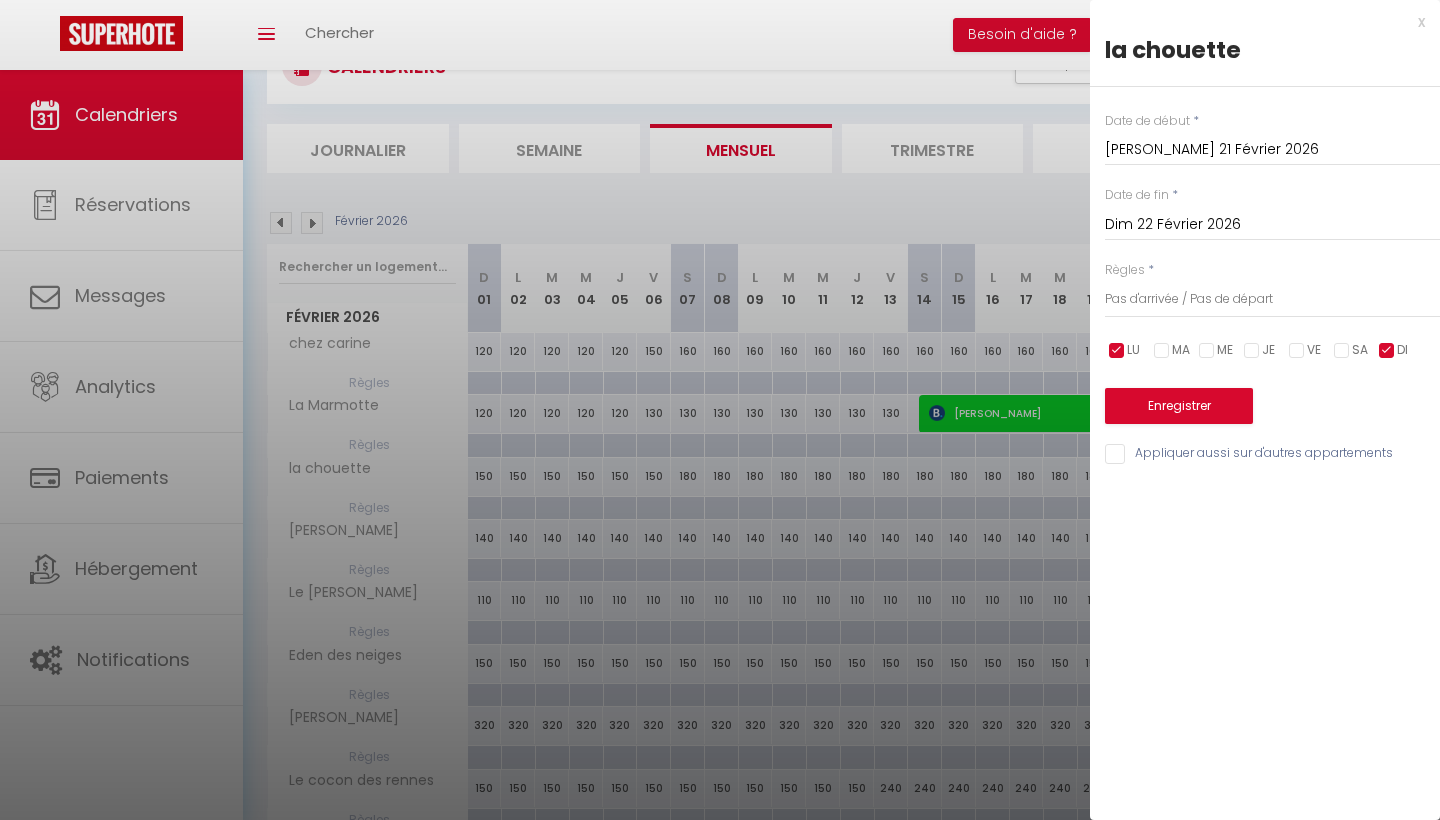 click at bounding box center (1117, 351) 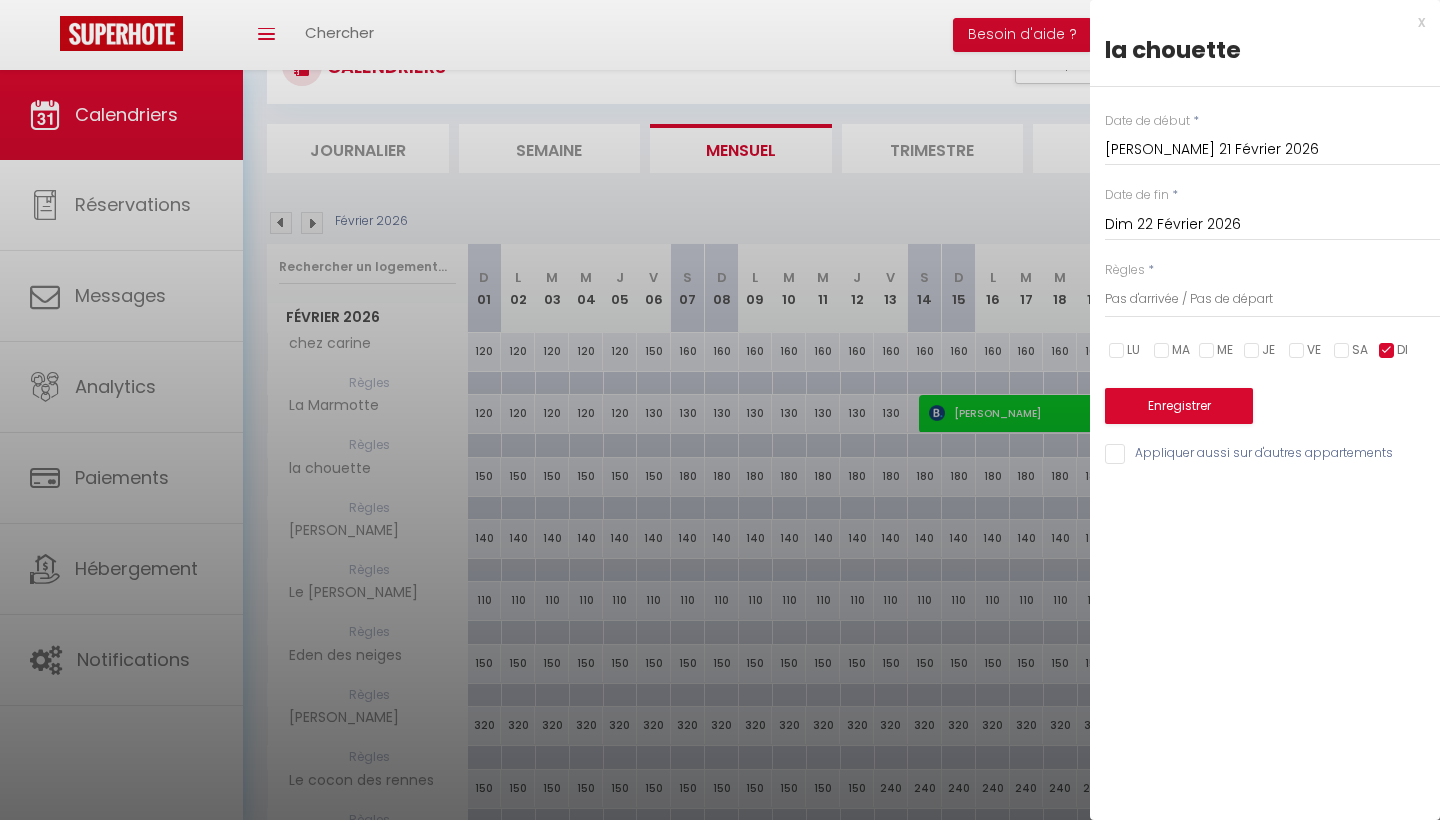 click at bounding box center (1387, 351) 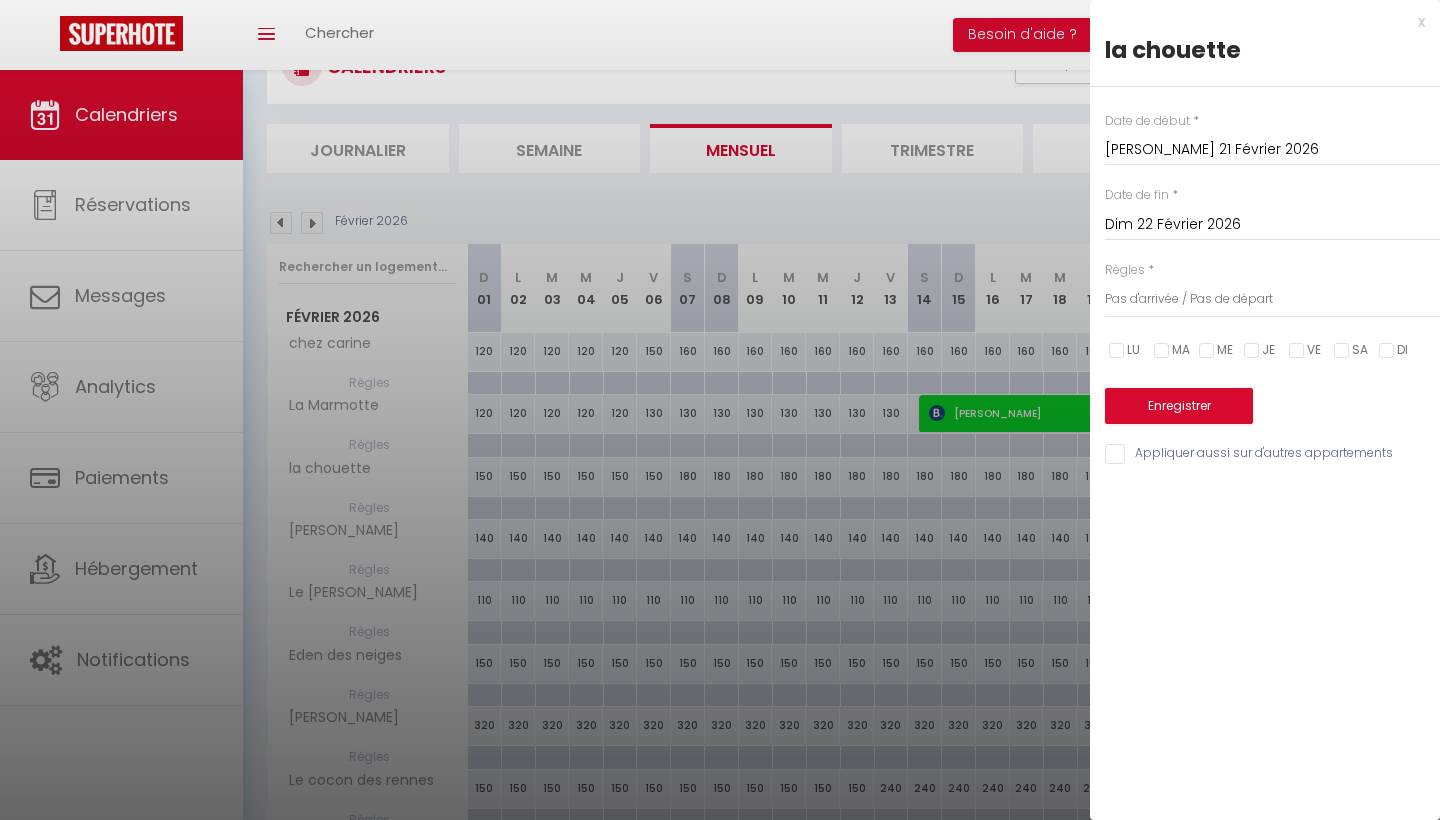click at bounding box center [1342, 351] 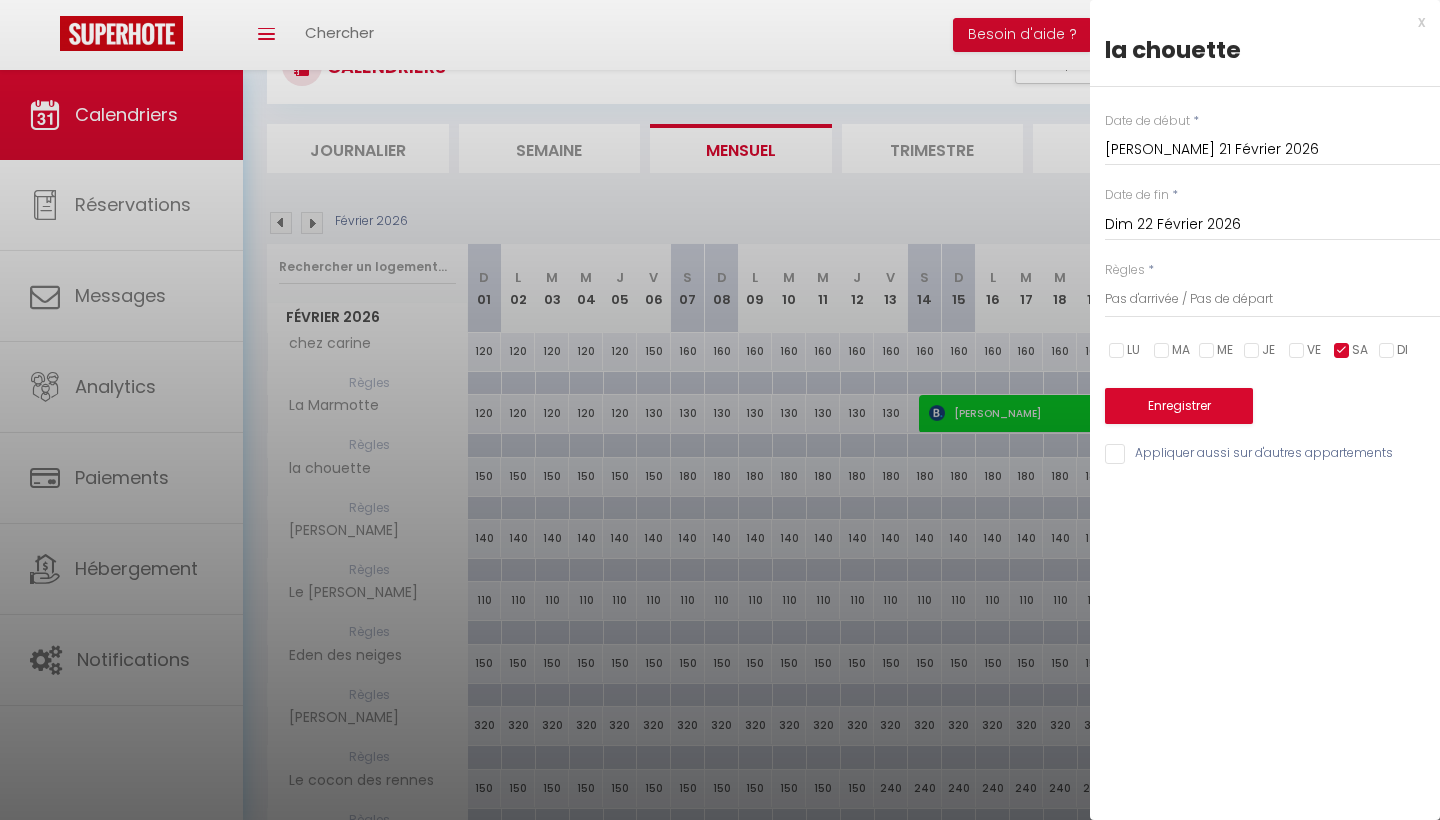 click on "Enregistrer" at bounding box center [1179, 406] 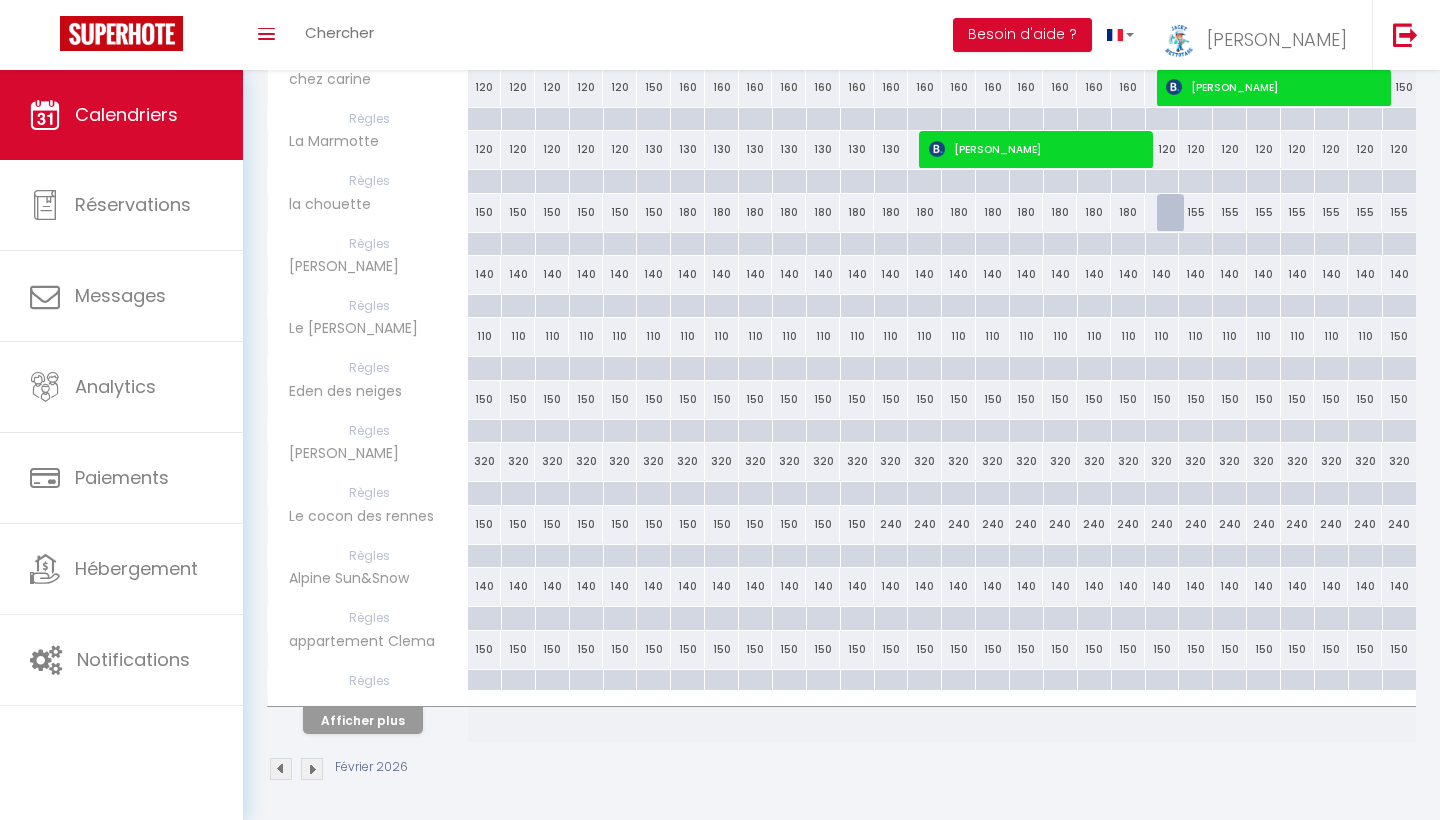 scroll, scrollTop: 347, scrollLeft: 0, axis: vertical 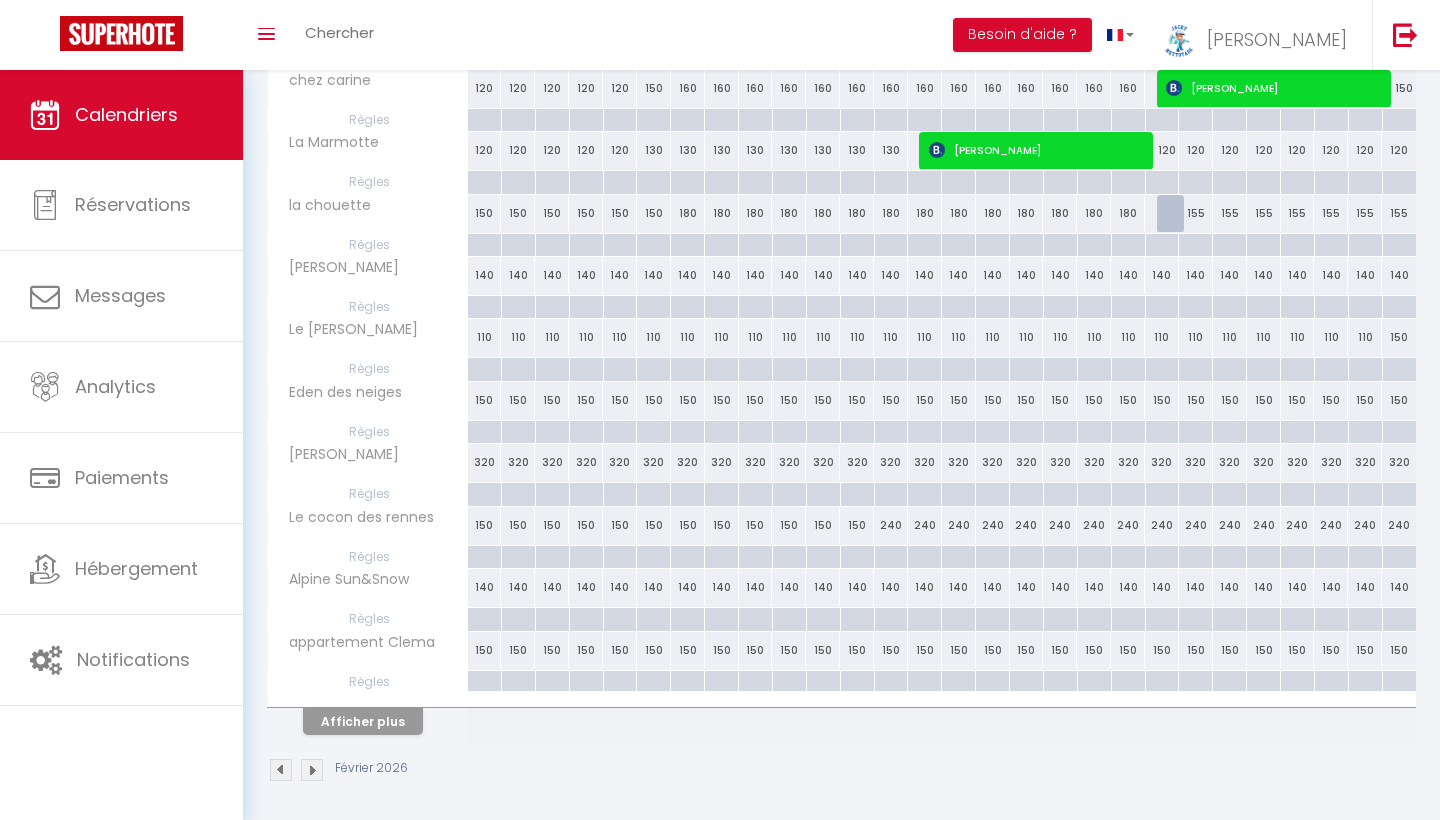click on "140" at bounding box center (1162, 275) 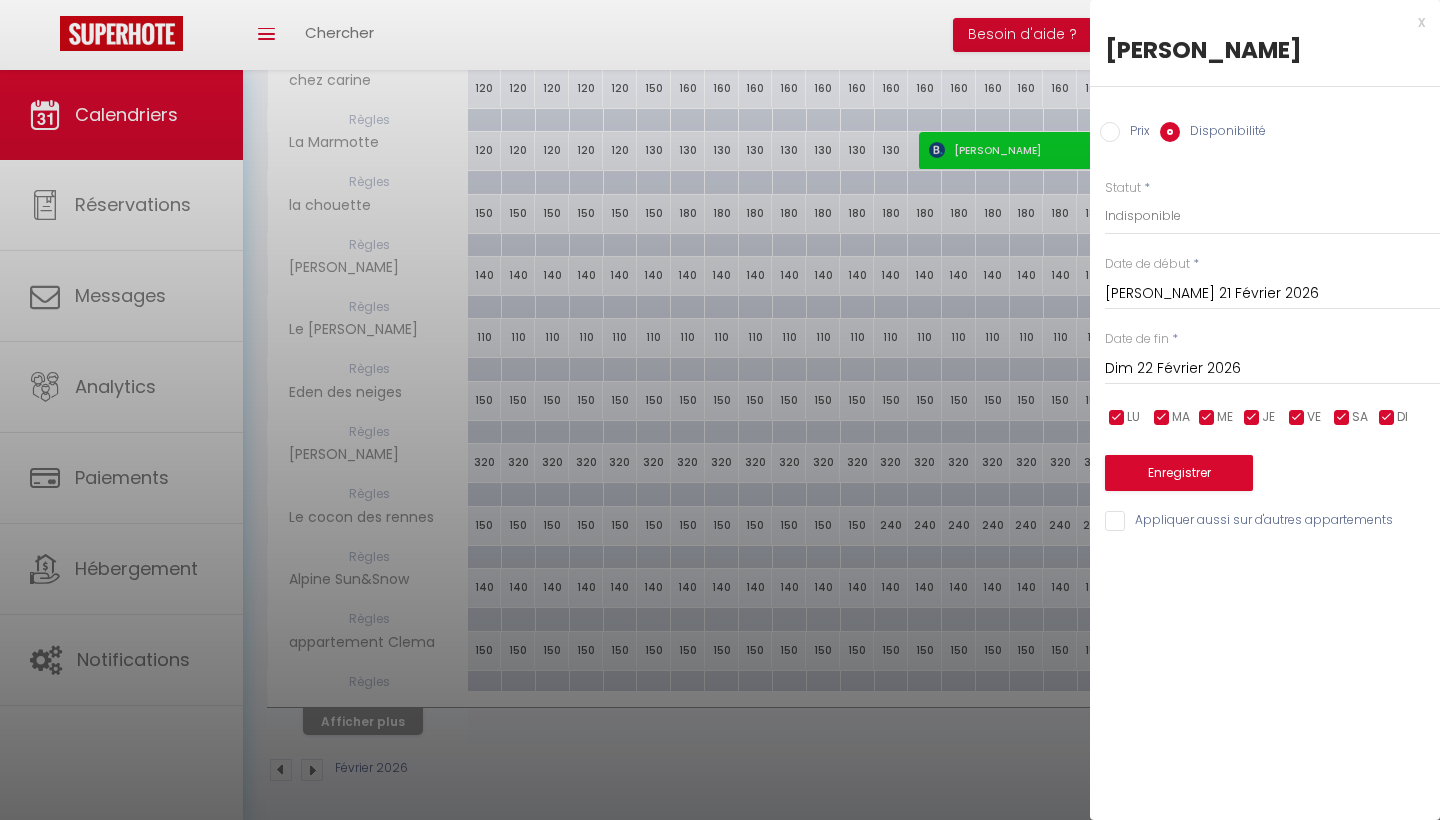 click on "Enregistrer" at bounding box center (1179, 473) 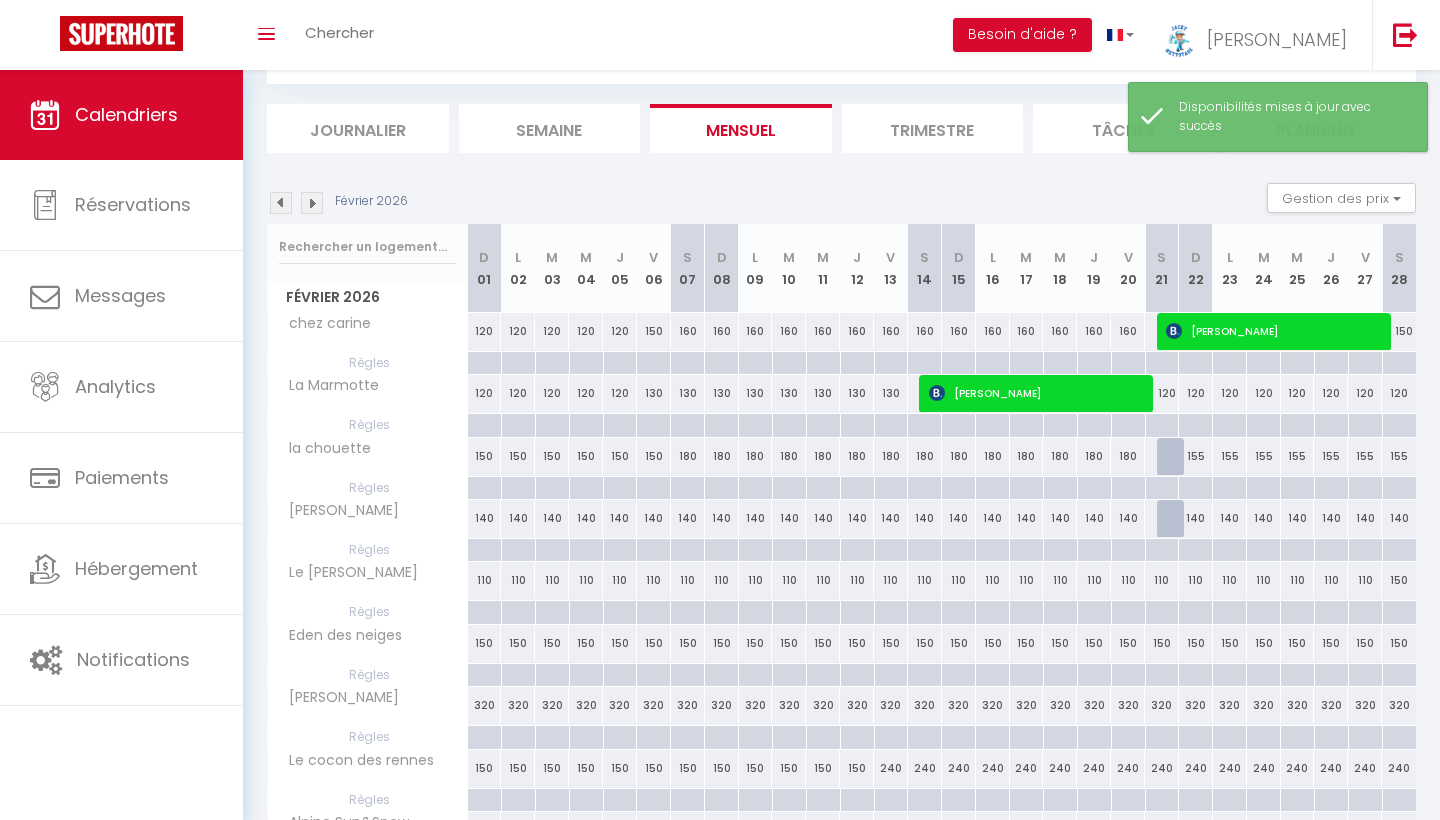 scroll, scrollTop: 115, scrollLeft: 0, axis: vertical 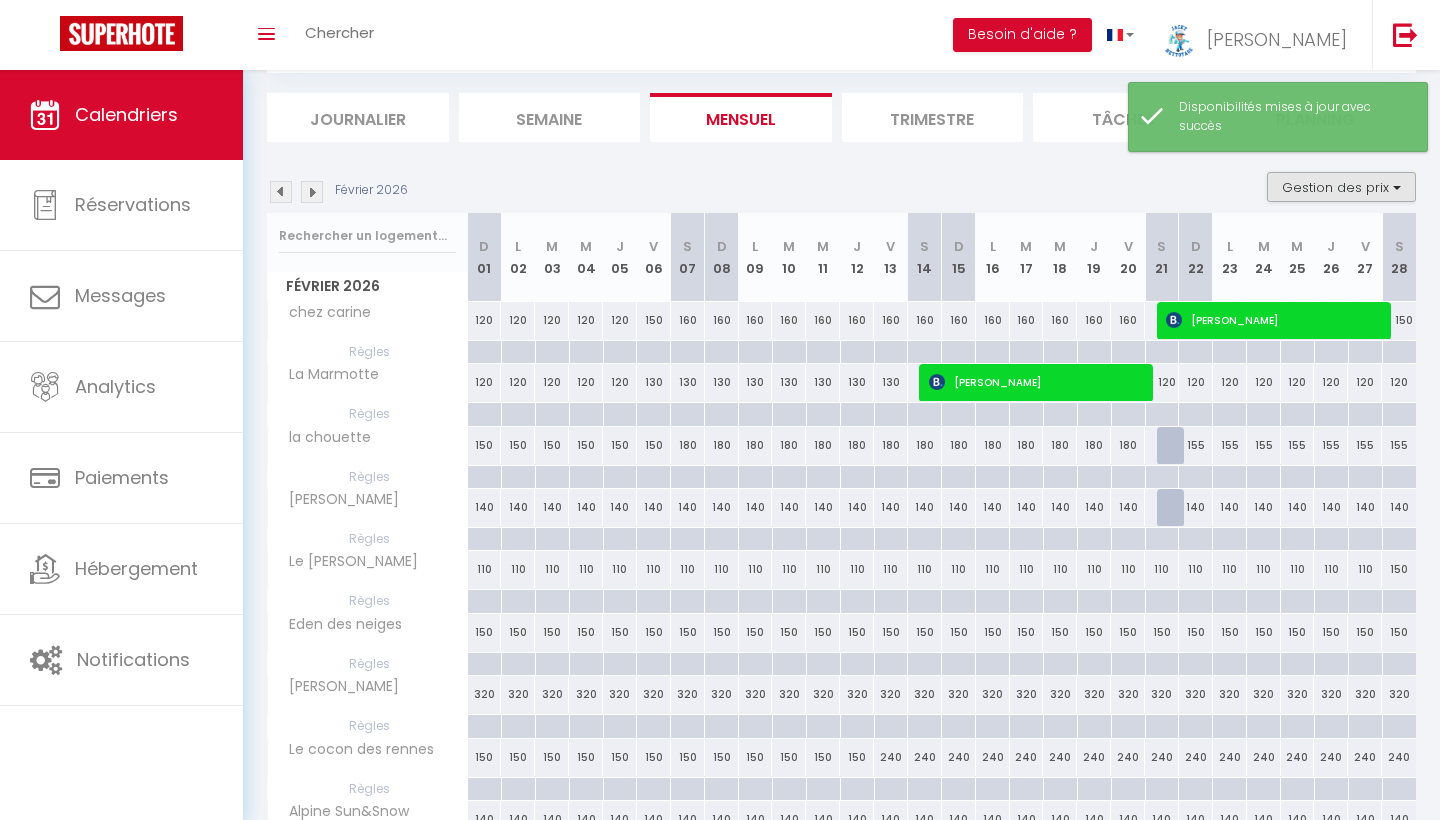 click on "Gestion des prix" at bounding box center [1341, 187] 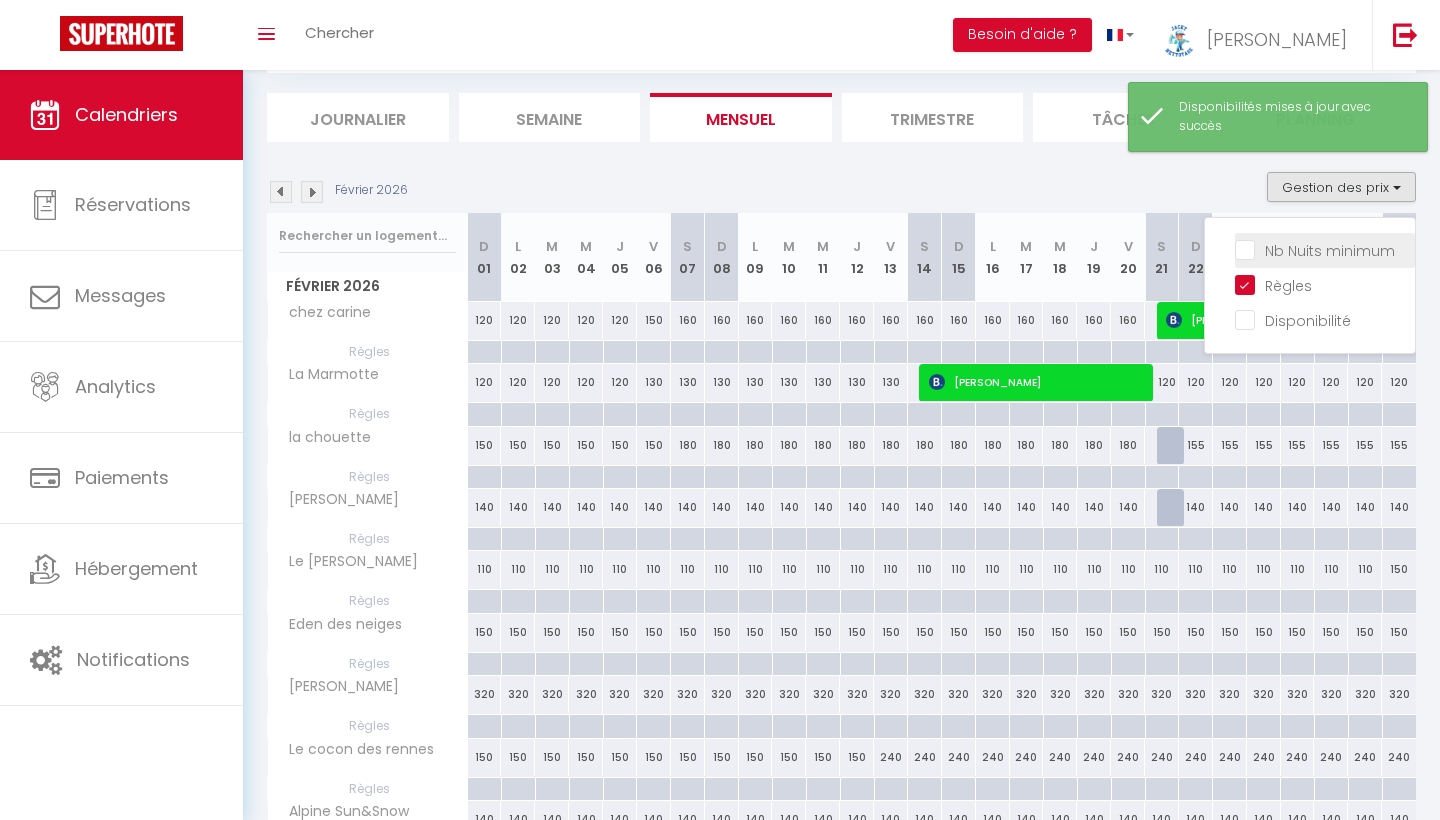 click on "Nb Nuits minimum" at bounding box center [1325, 249] 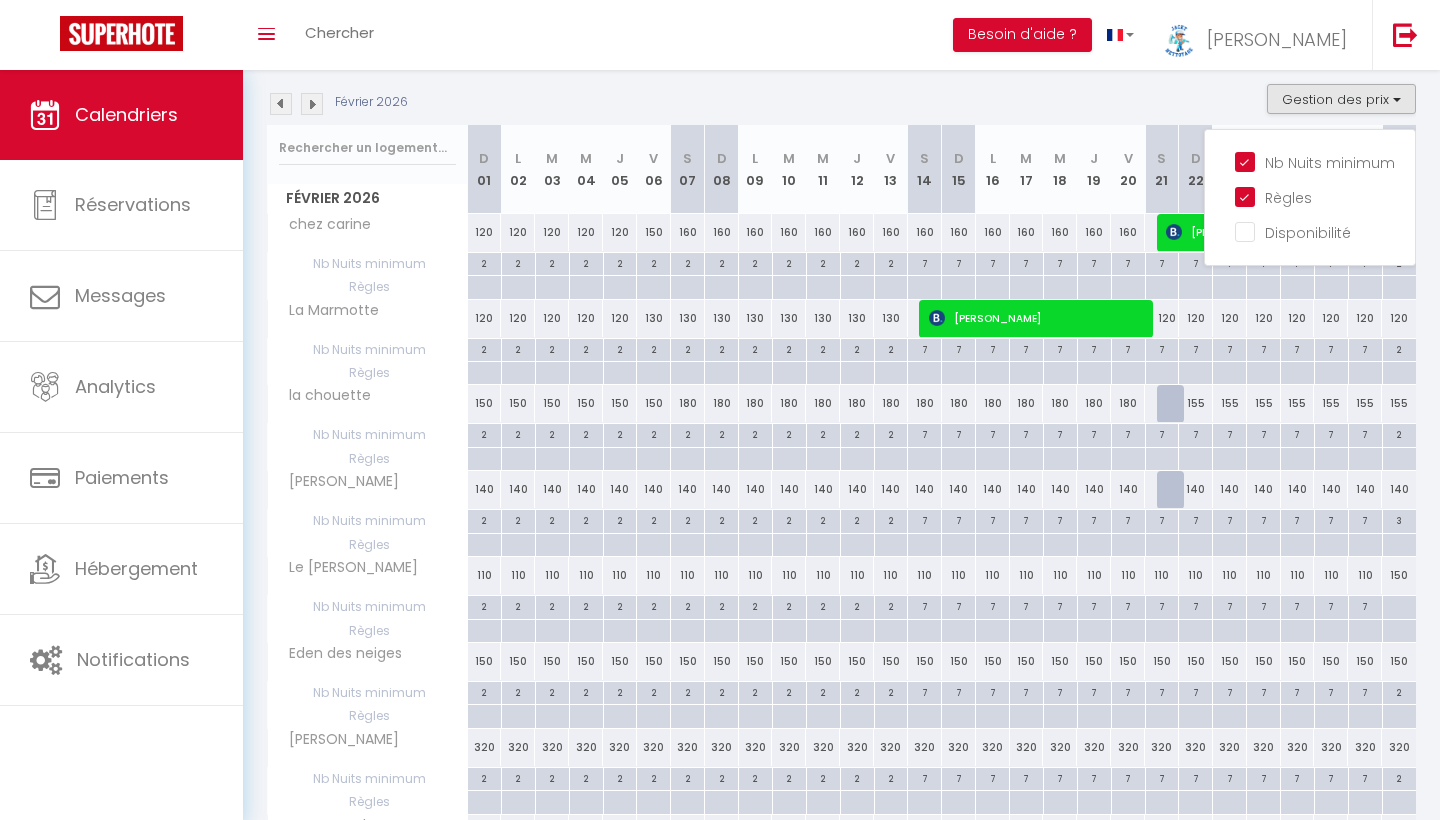 scroll, scrollTop: 206, scrollLeft: 0, axis: vertical 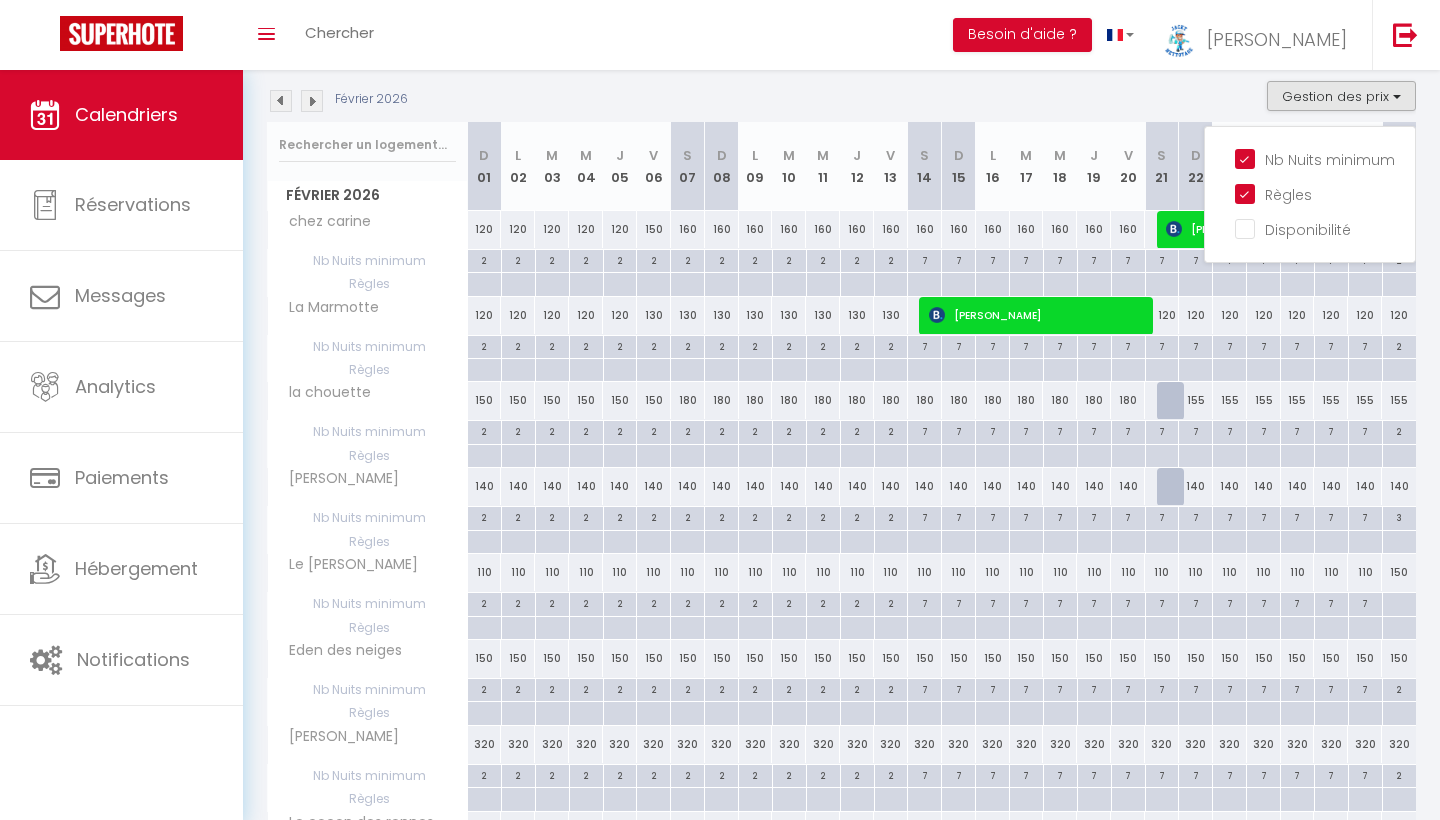 click on "110" at bounding box center [1162, 572] 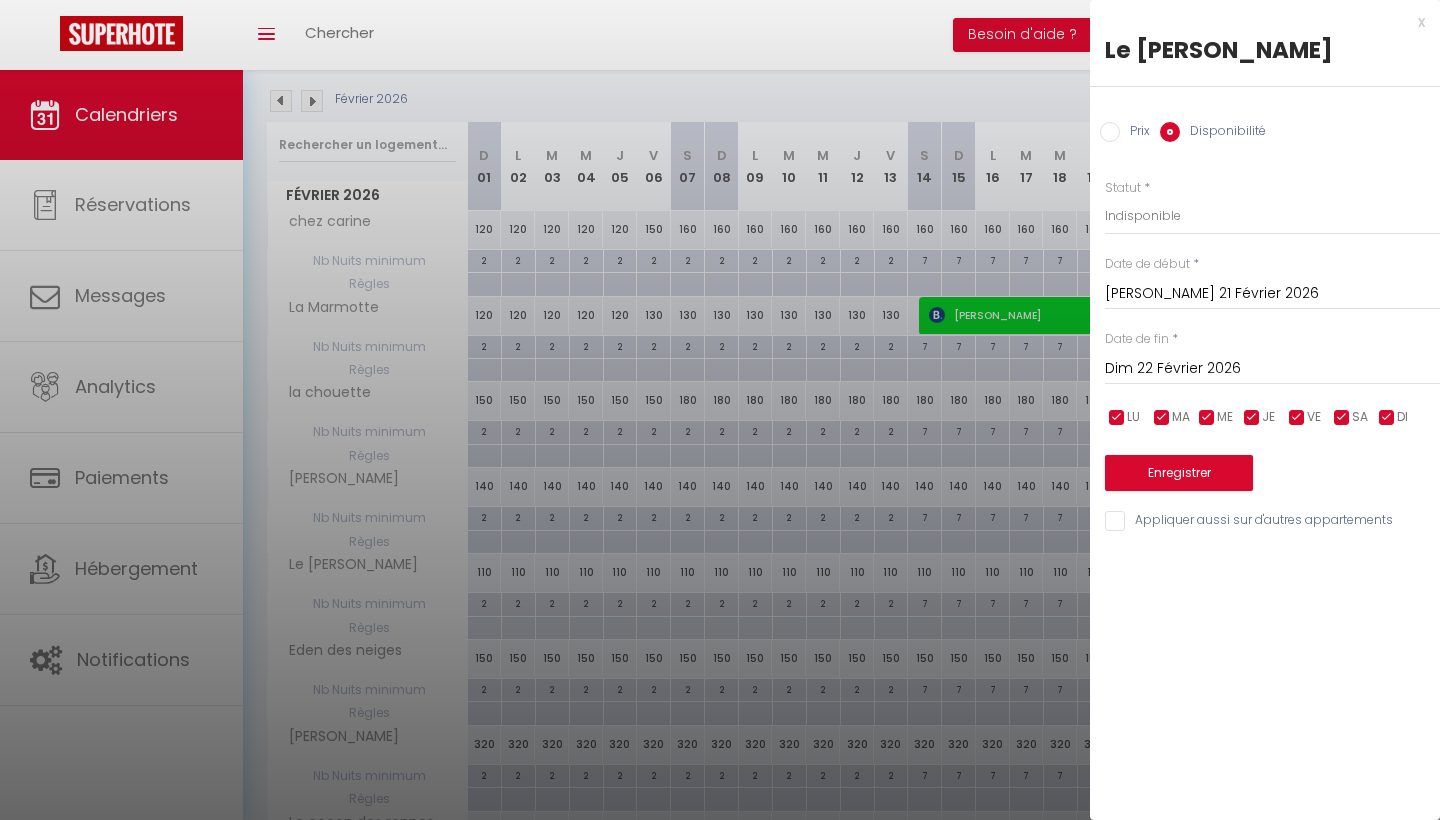 click on "Enregistrer" at bounding box center (1179, 473) 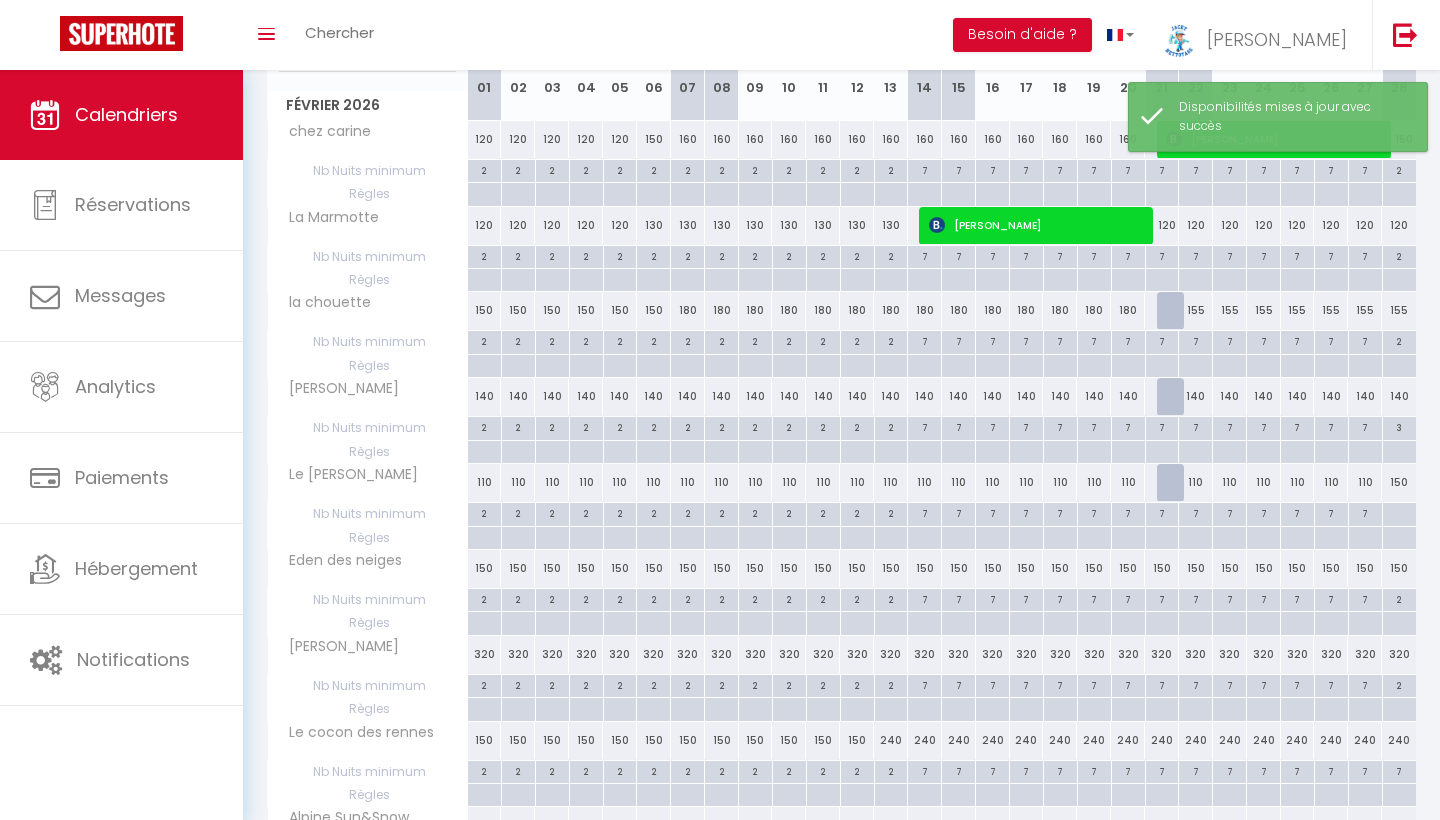 scroll, scrollTop: 300, scrollLeft: 0, axis: vertical 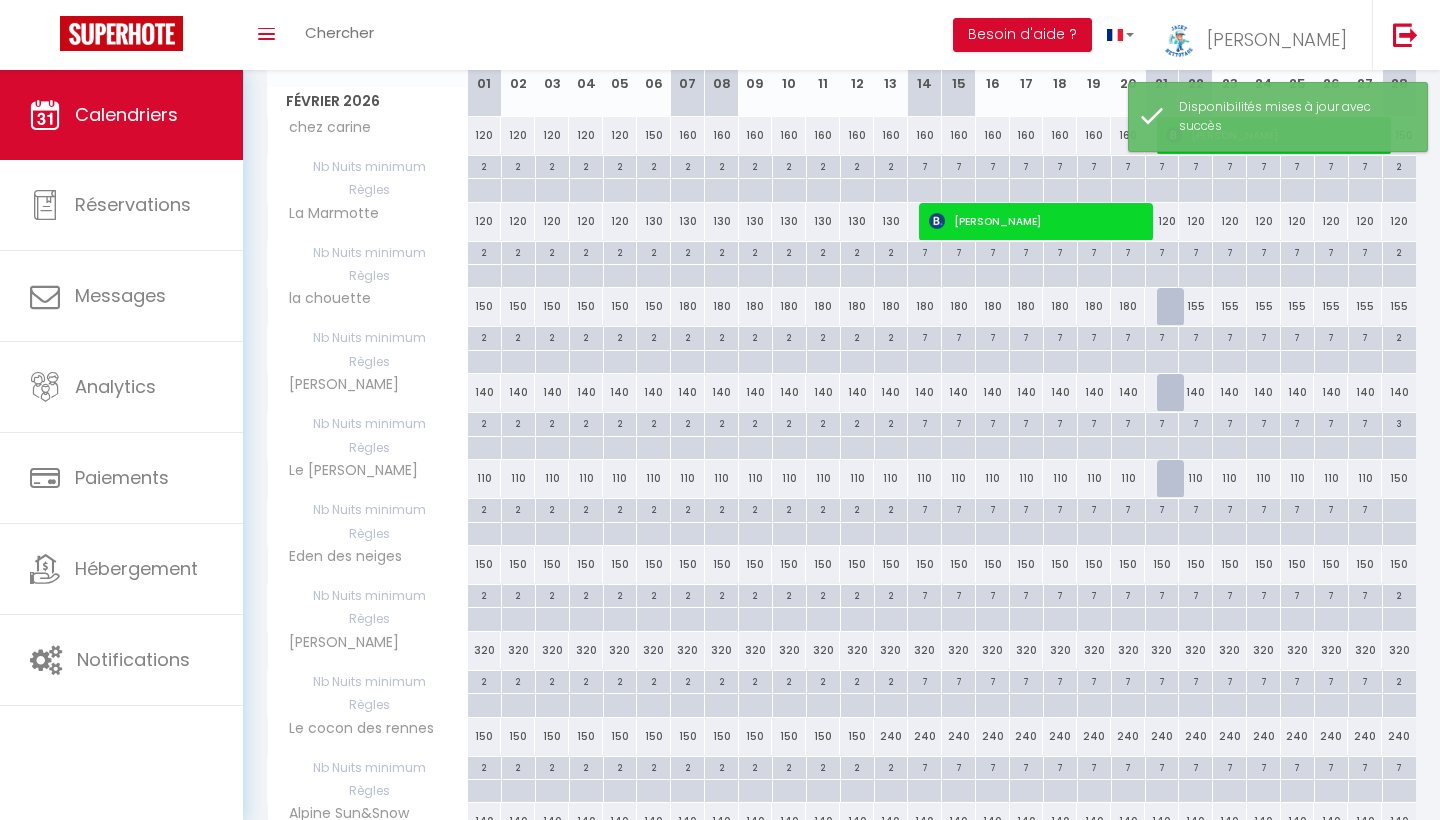 click on "150" at bounding box center (1162, 564) 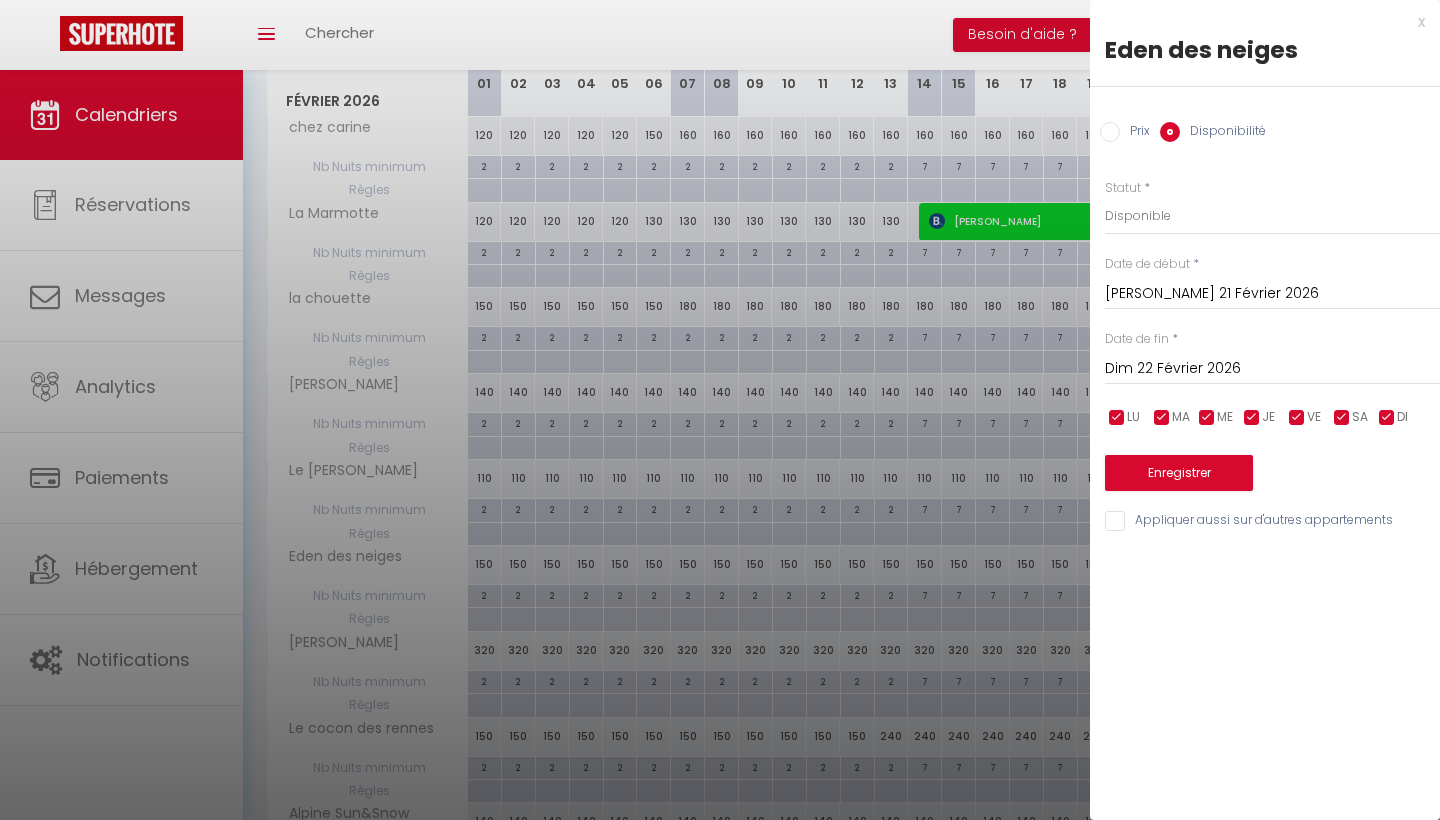click on "Dim 22 Février 2026" at bounding box center (1272, 369) 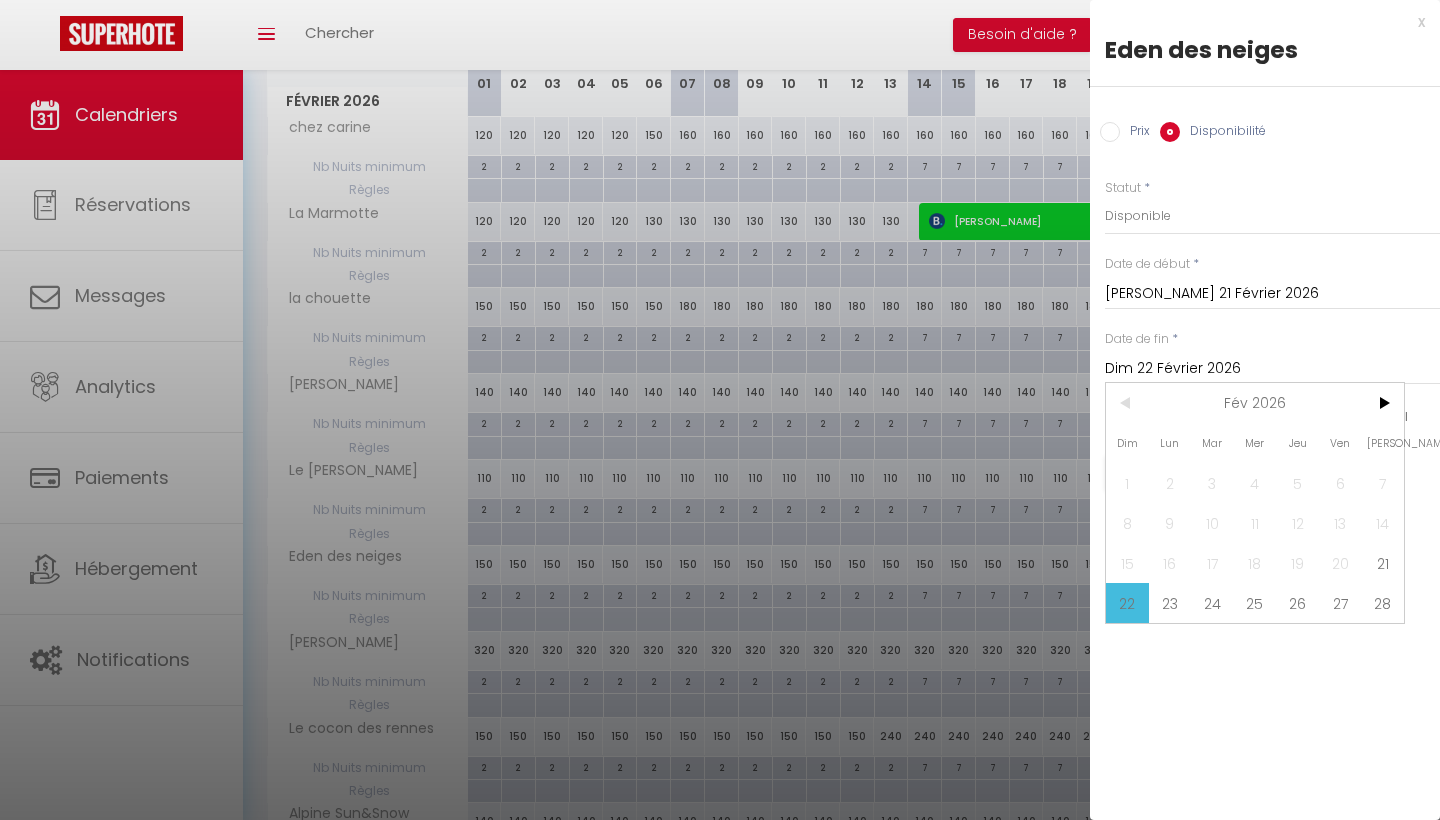 click on "Dim 22 Février 2026" at bounding box center (1272, 369) 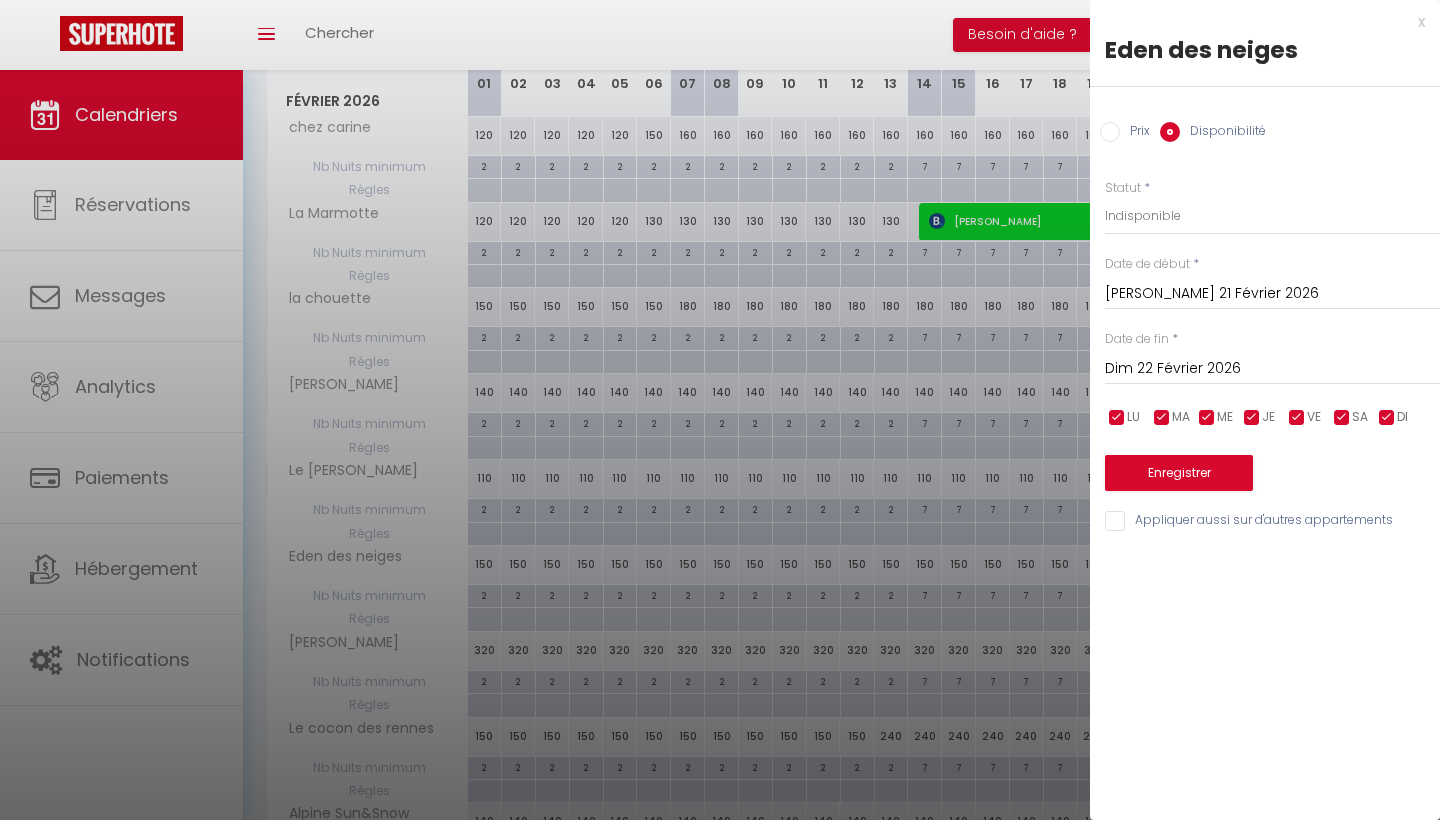 click on "Enregistrer" at bounding box center [1179, 473] 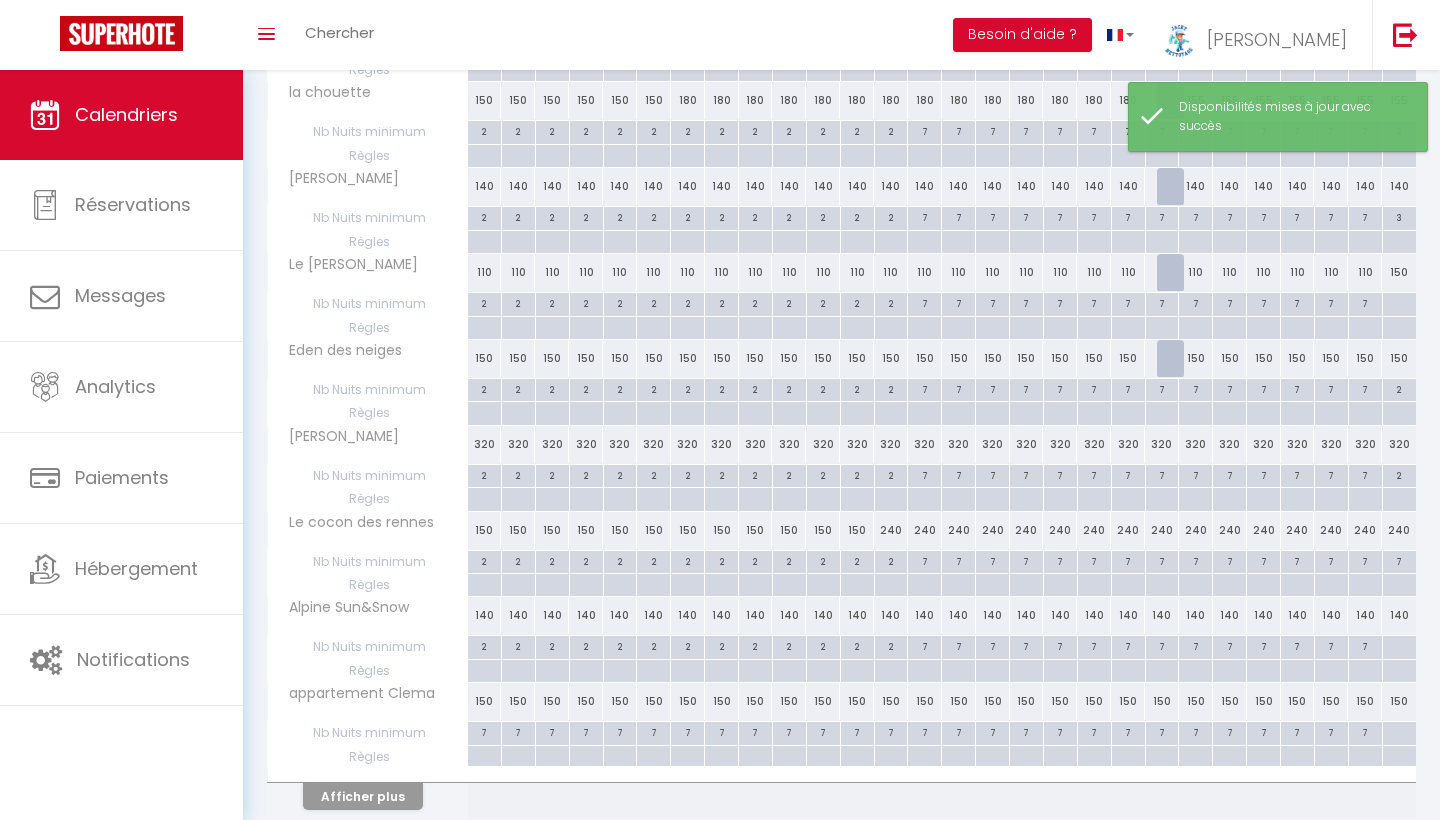 scroll, scrollTop: 543, scrollLeft: 0, axis: vertical 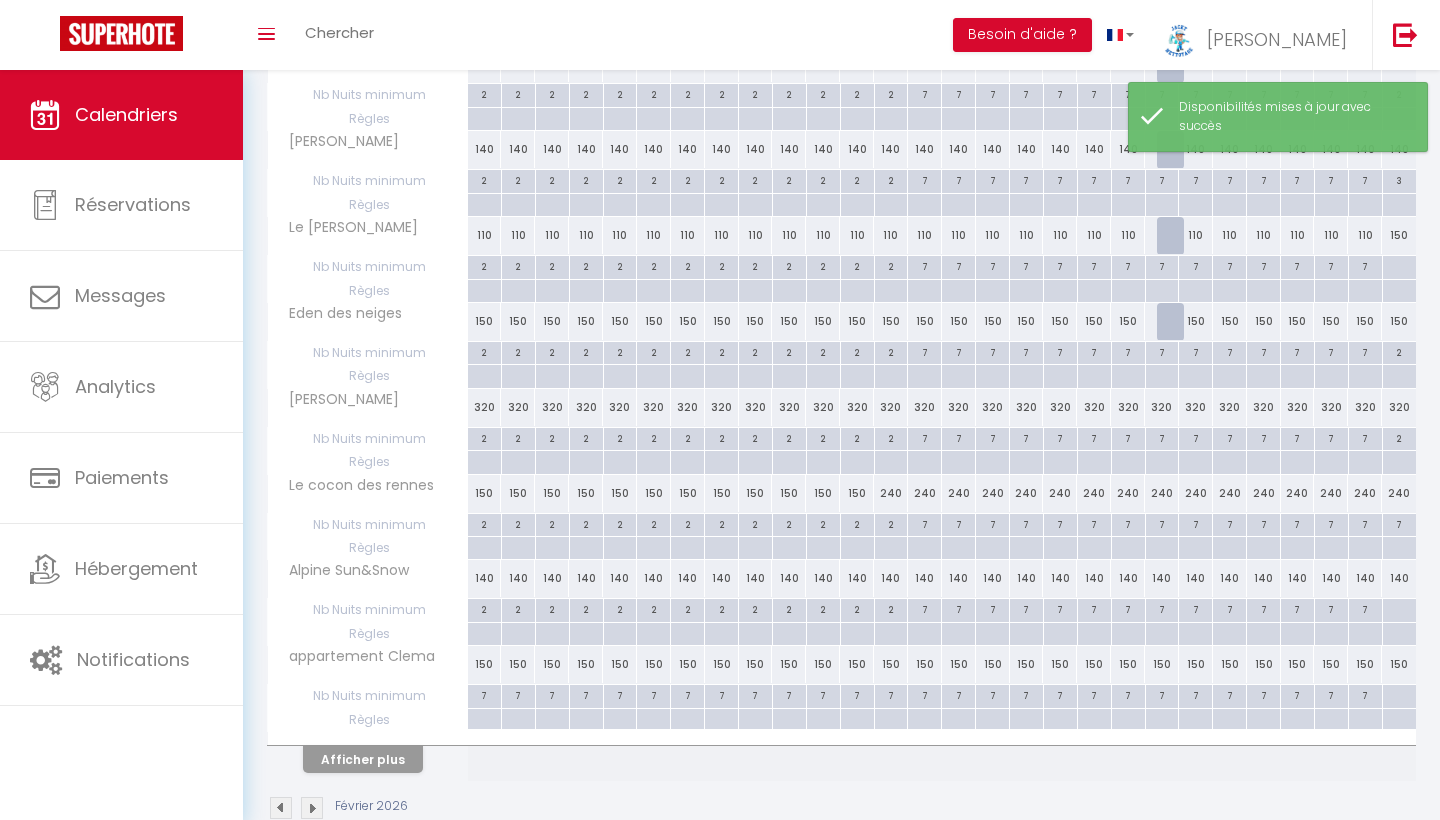 click on "320" at bounding box center [1162, 407] 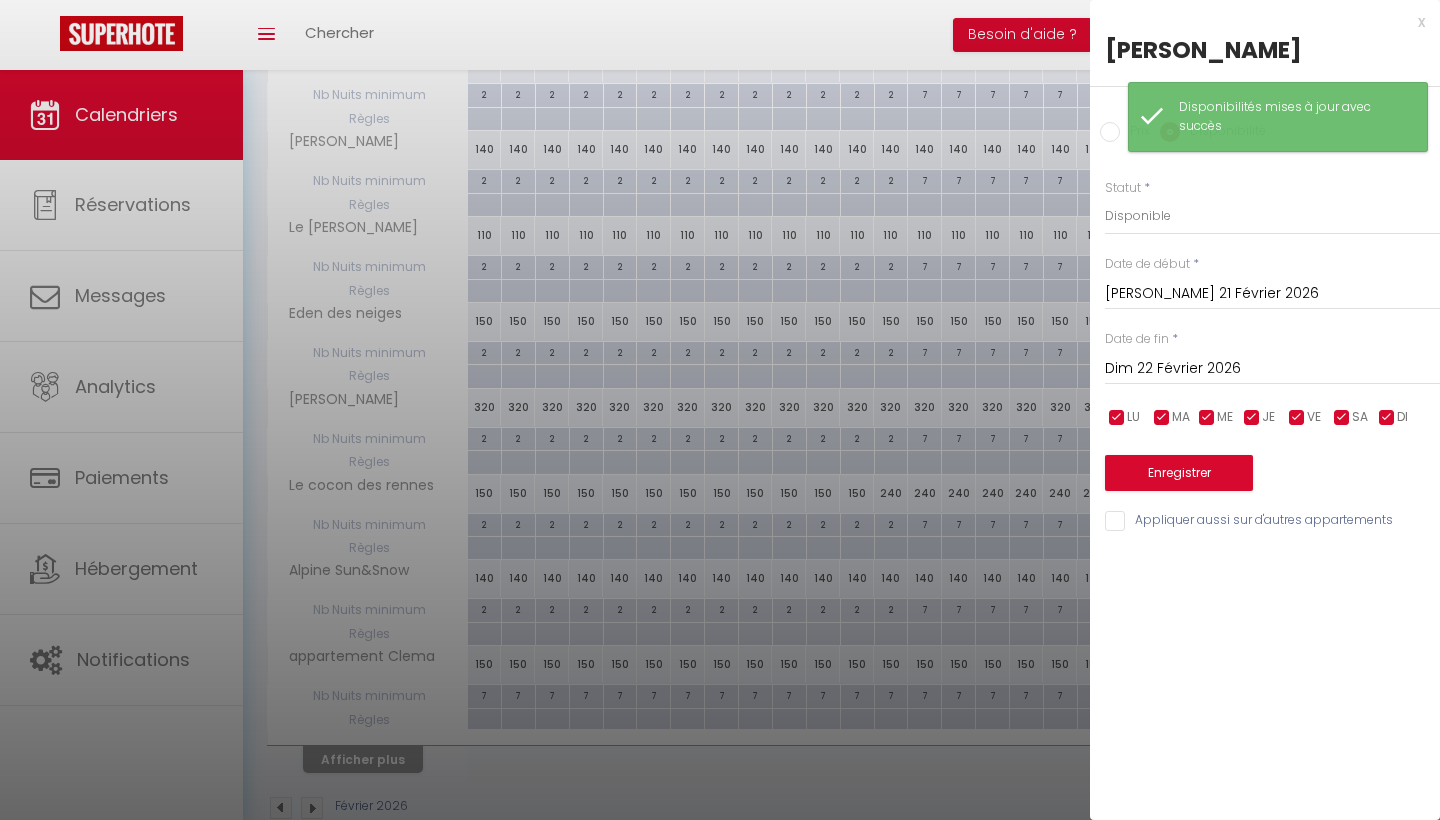 click at bounding box center (720, 410) 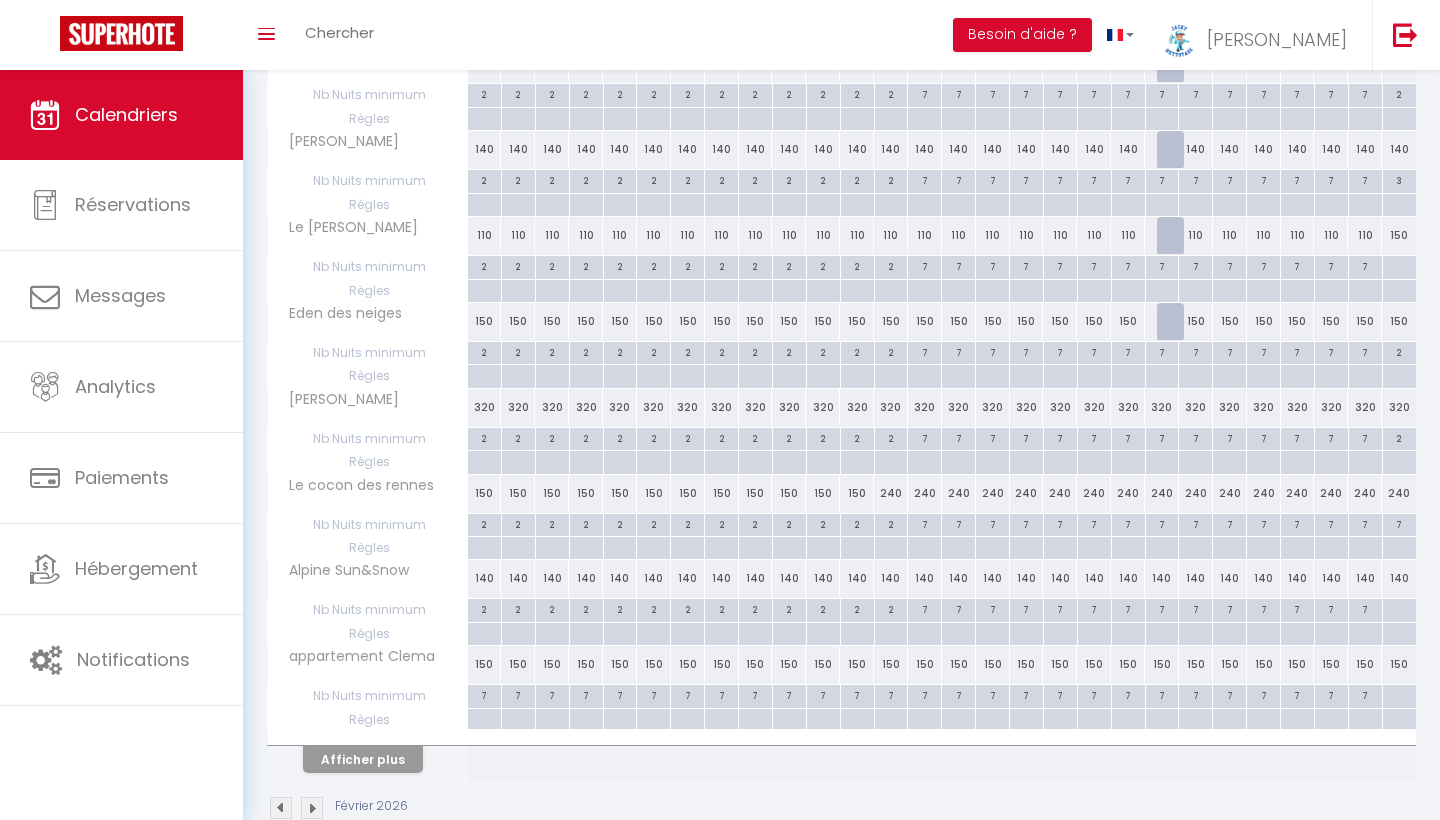 click on "320" at bounding box center (1162, 407) 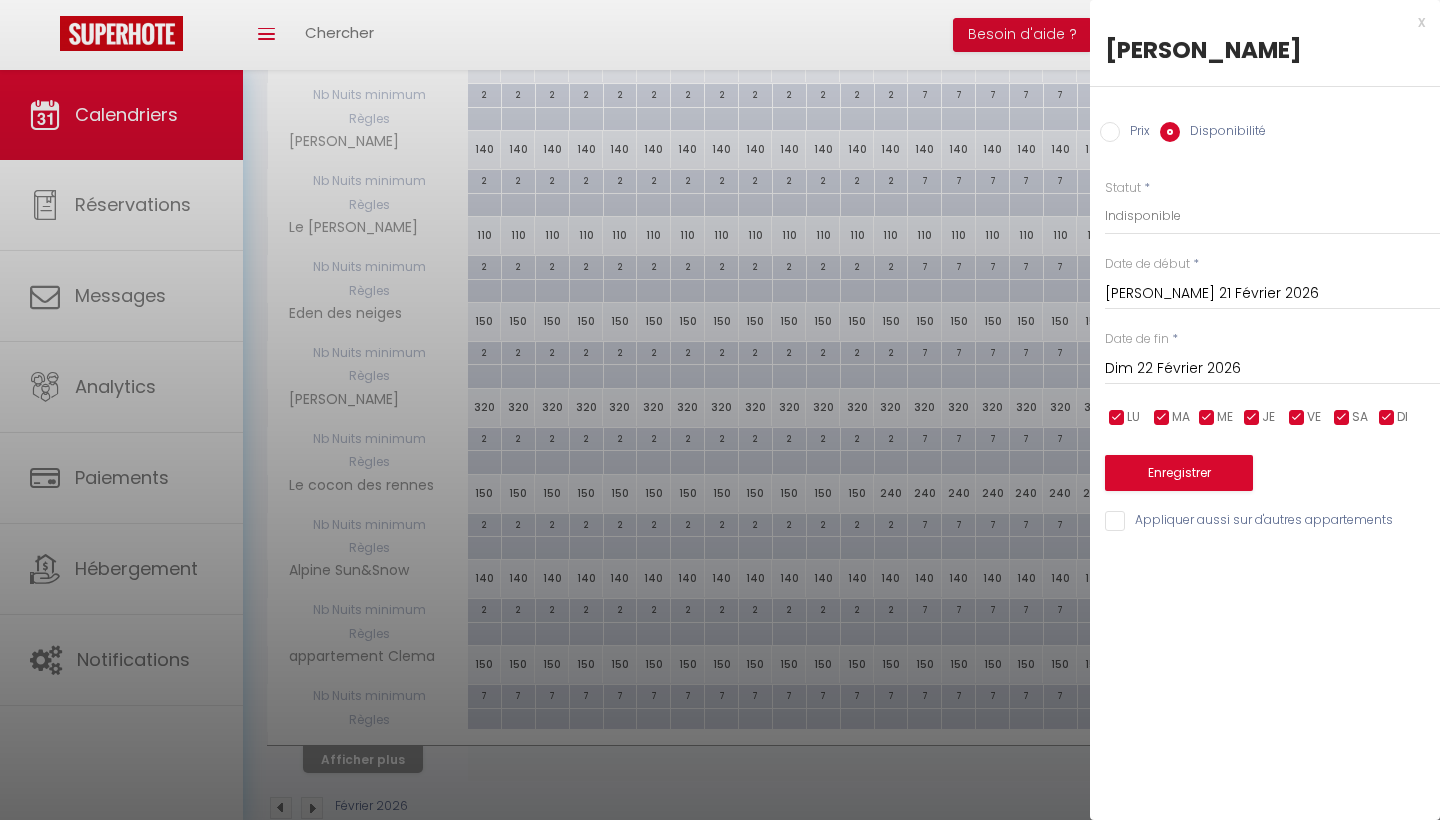 click on "Enregistrer" at bounding box center (1179, 473) 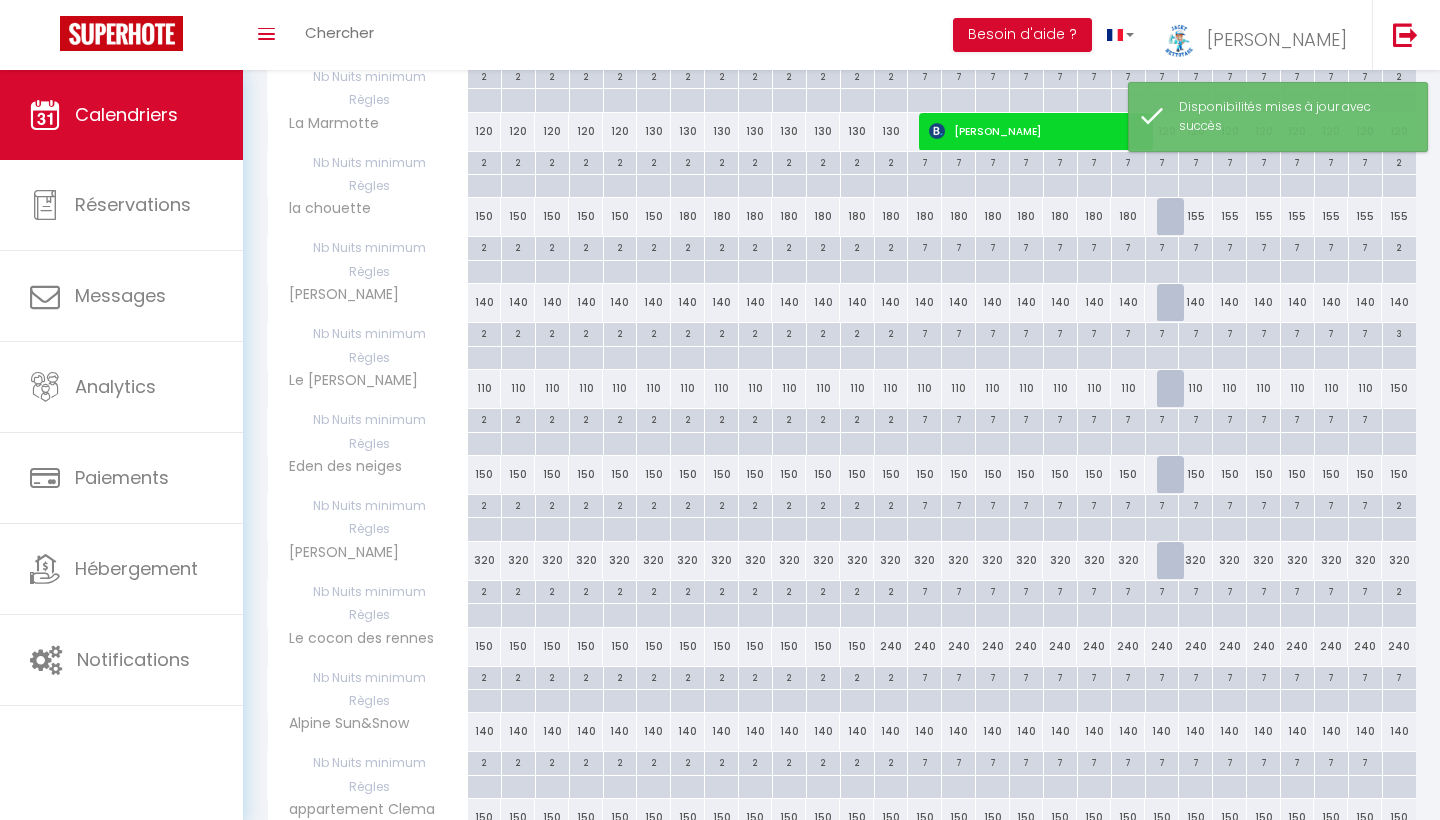 scroll, scrollTop: 421, scrollLeft: 0, axis: vertical 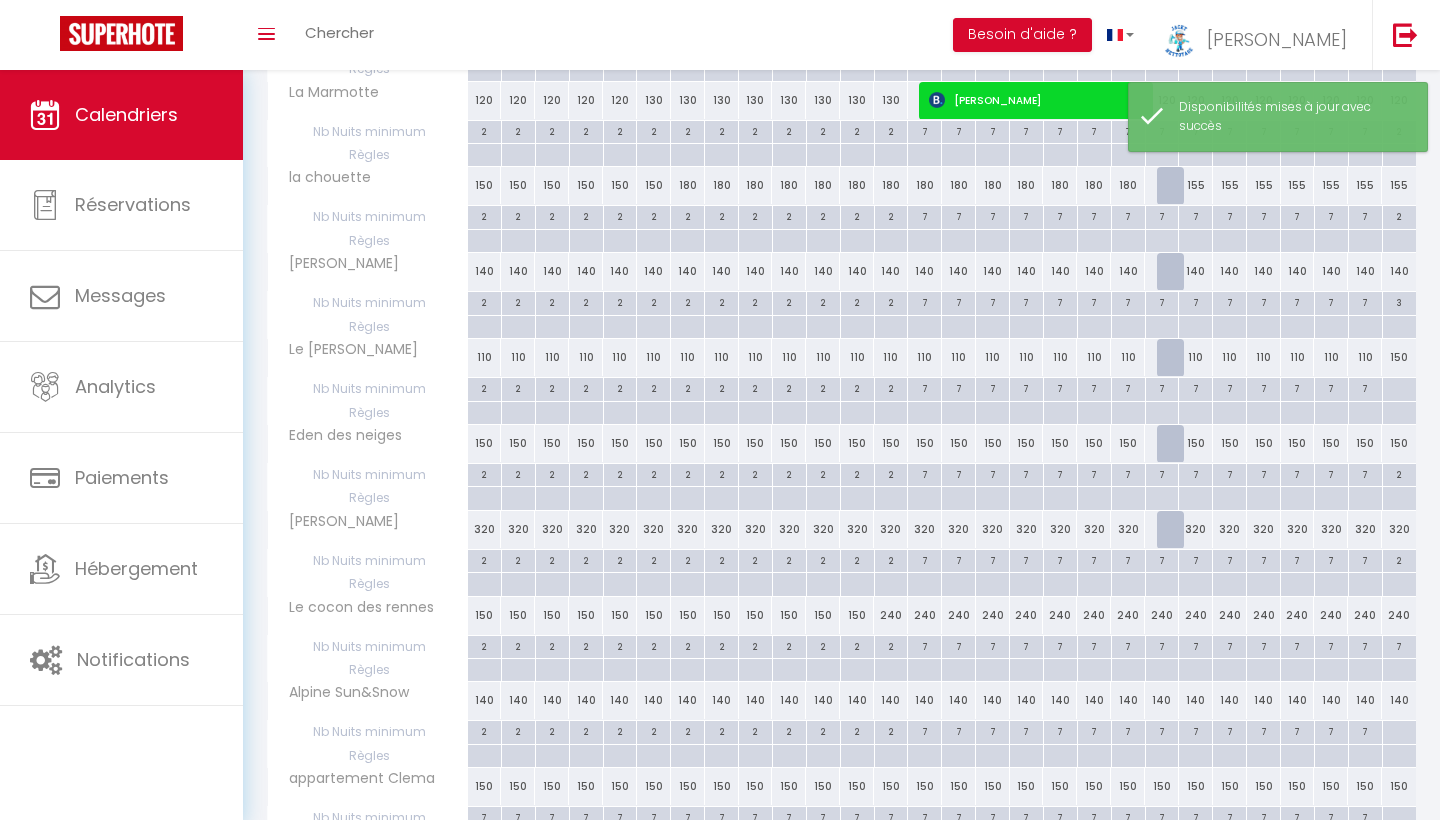 click on "240" at bounding box center [1162, 615] 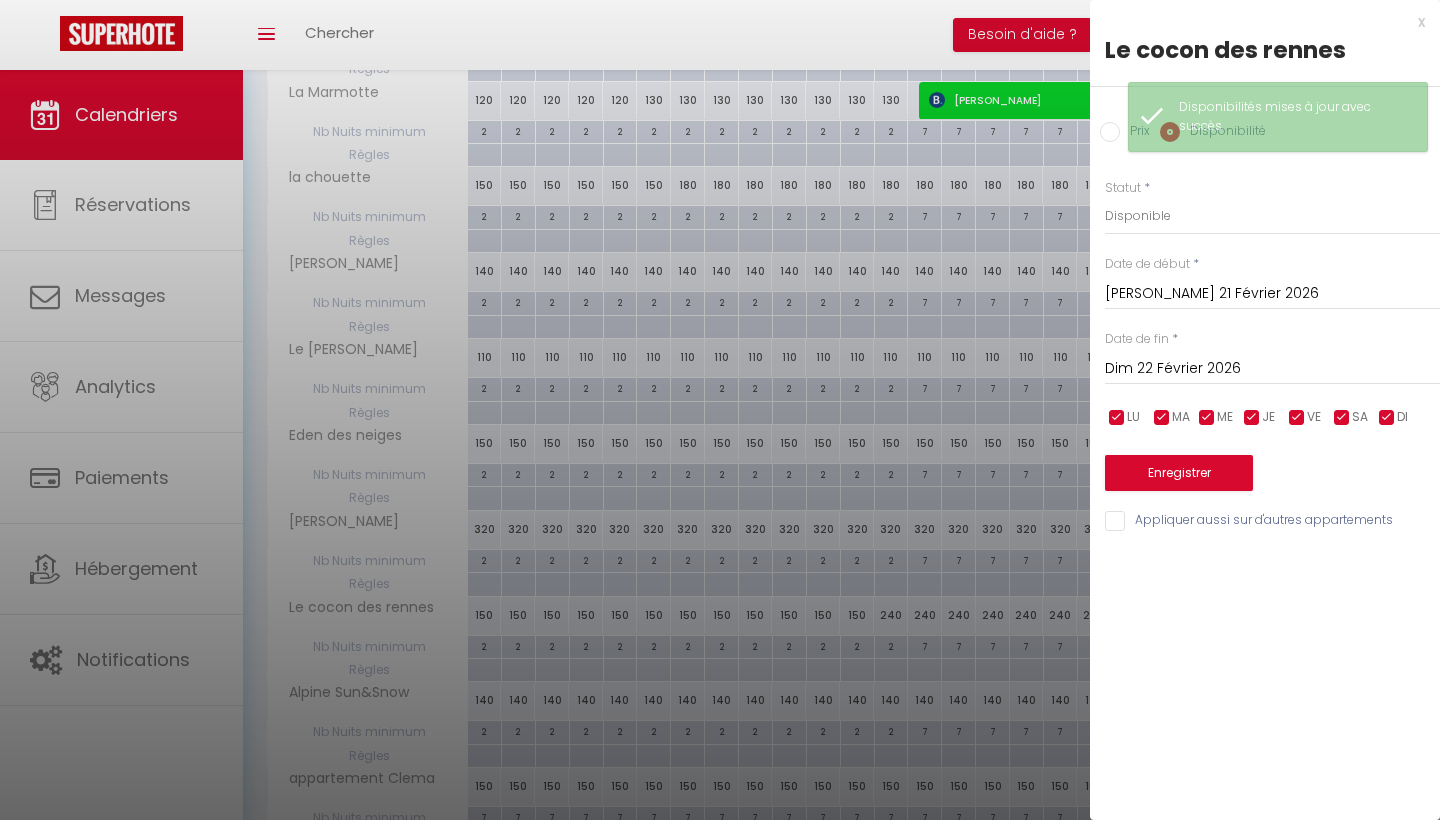click at bounding box center [720, 410] 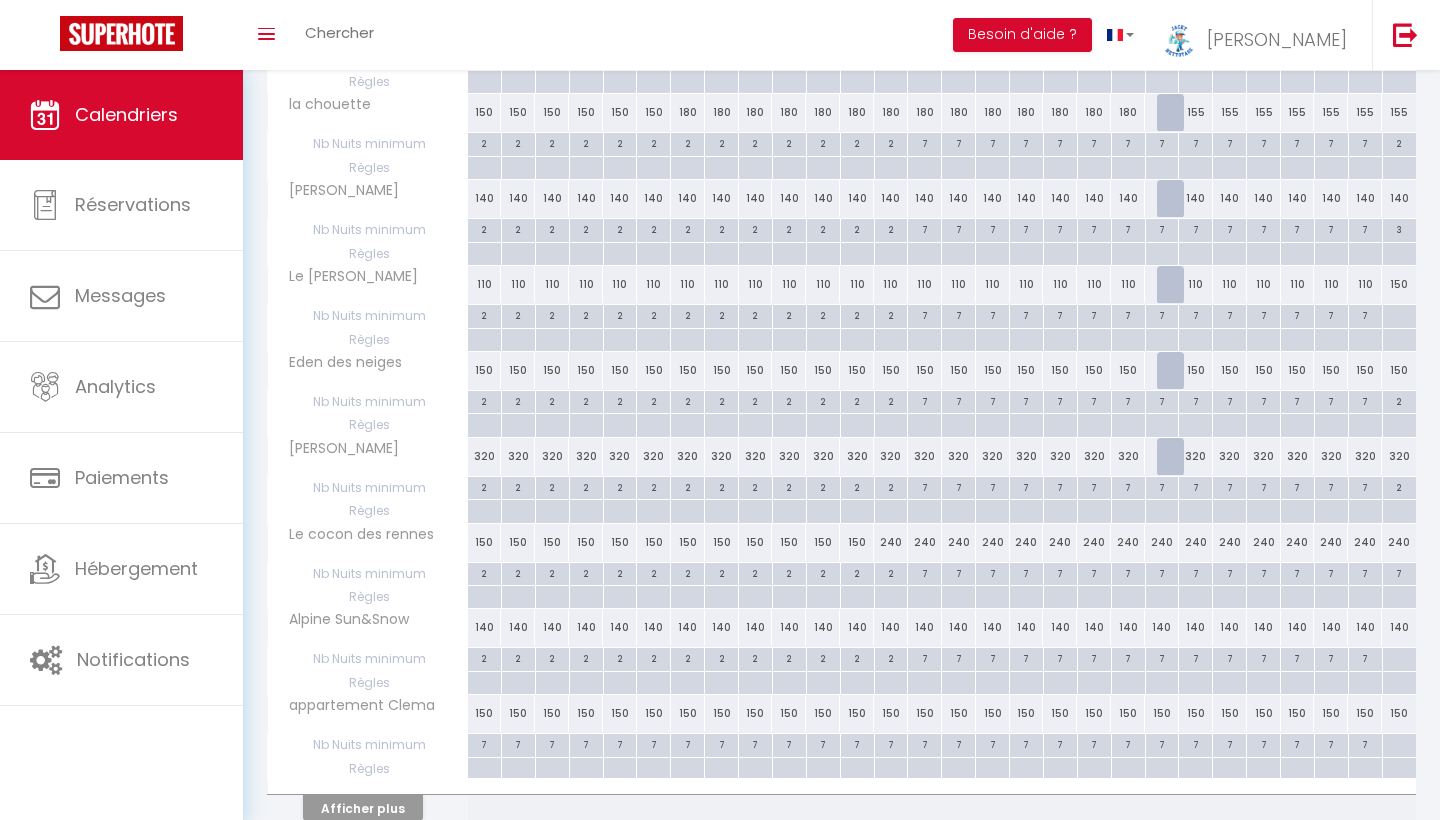 scroll, scrollTop: 498, scrollLeft: 0, axis: vertical 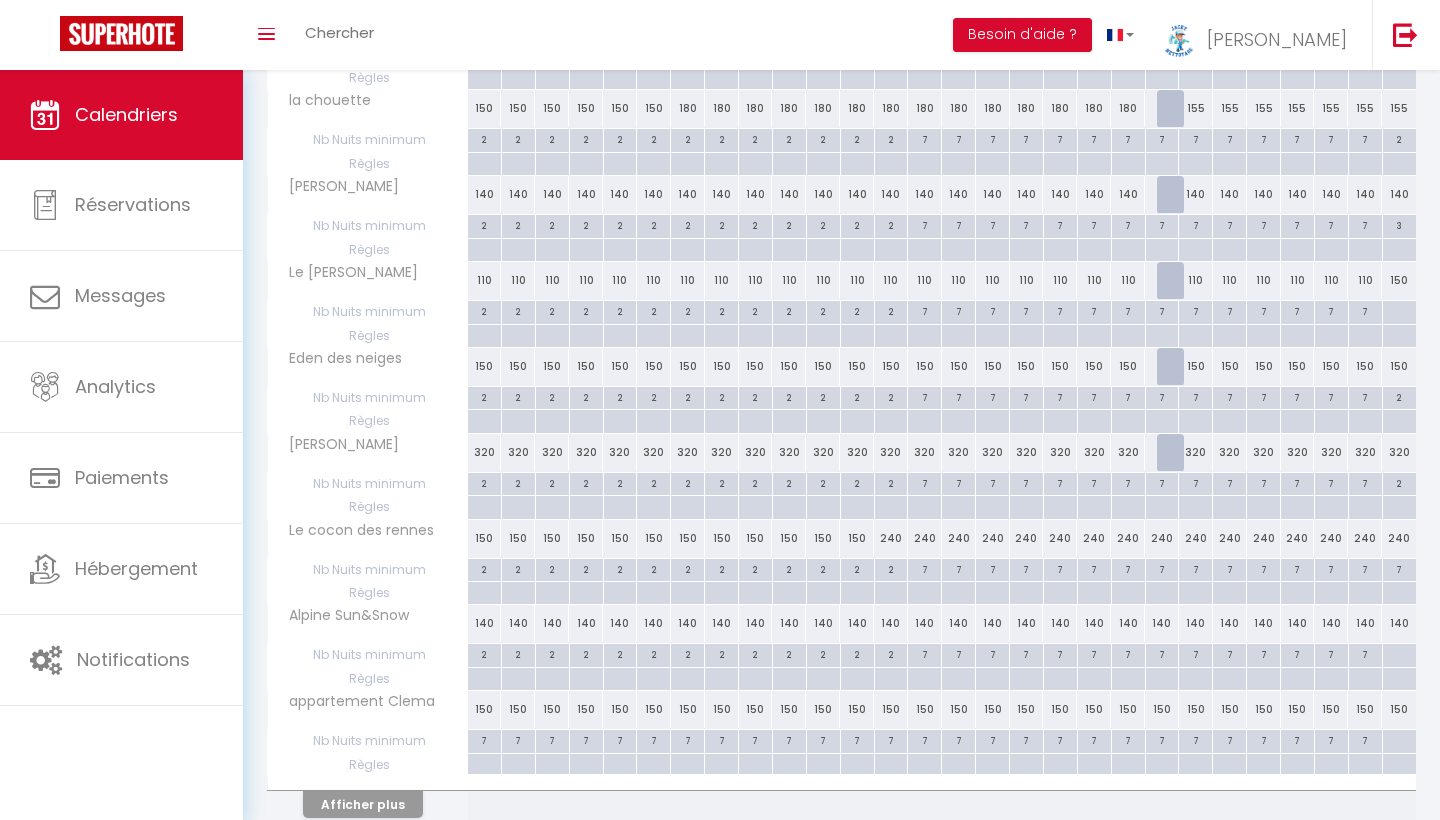 click on "140" at bounding box center (1162, 623) 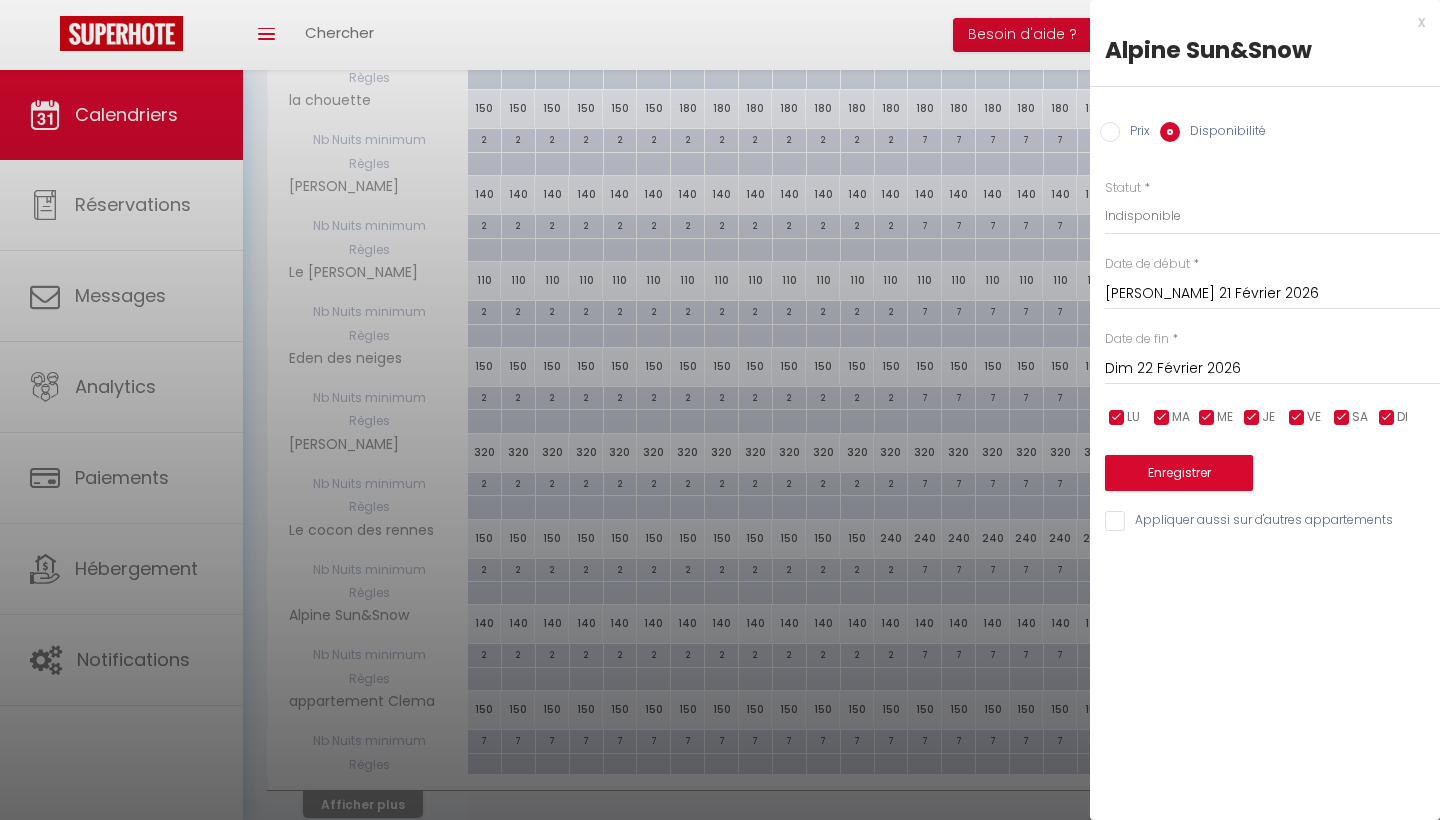 click on "Enregistrer" at bounding box center (1179, 473) 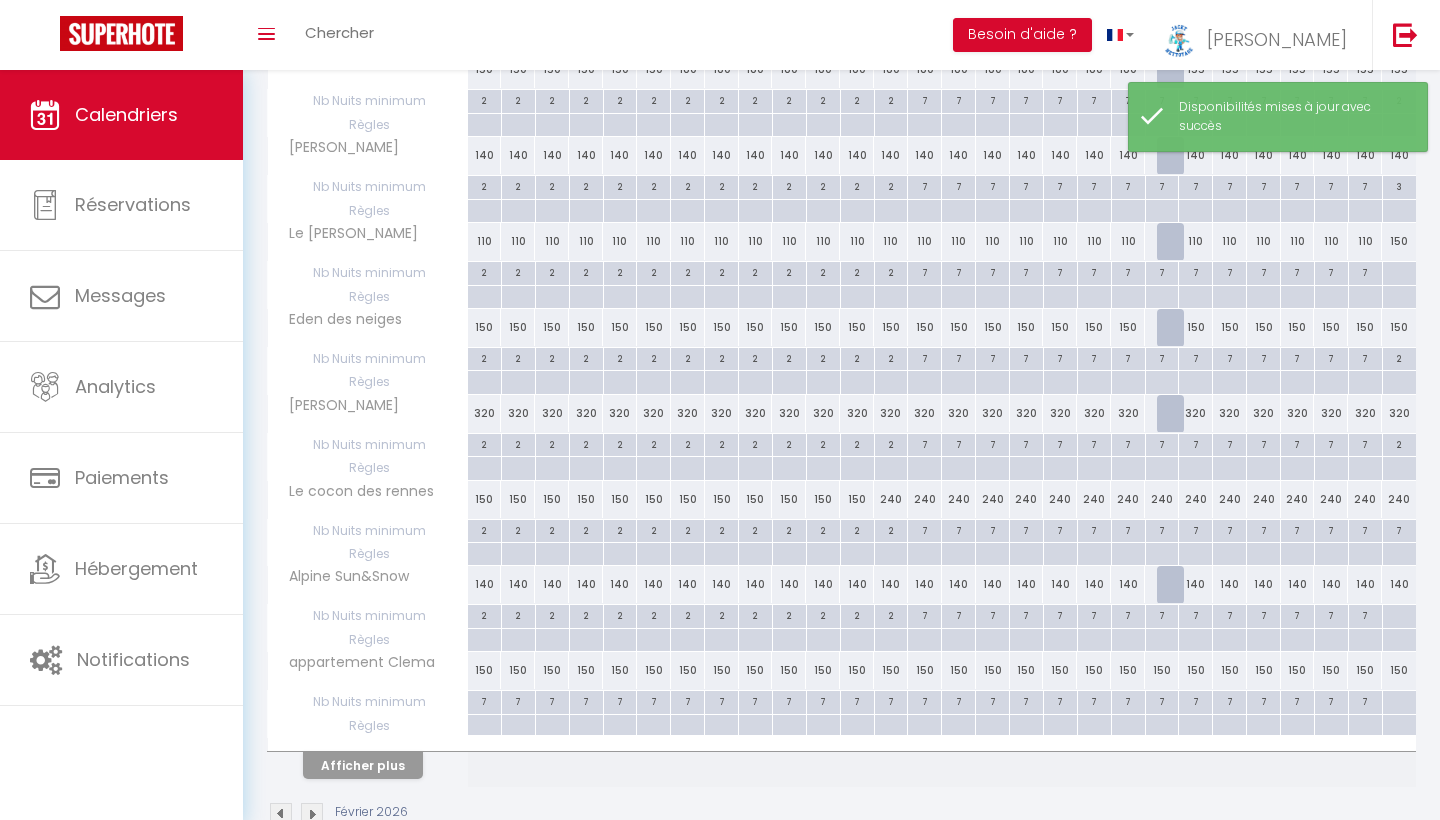 scroll, scrollTop: 555, scrollLeft: 0, axis: vertical 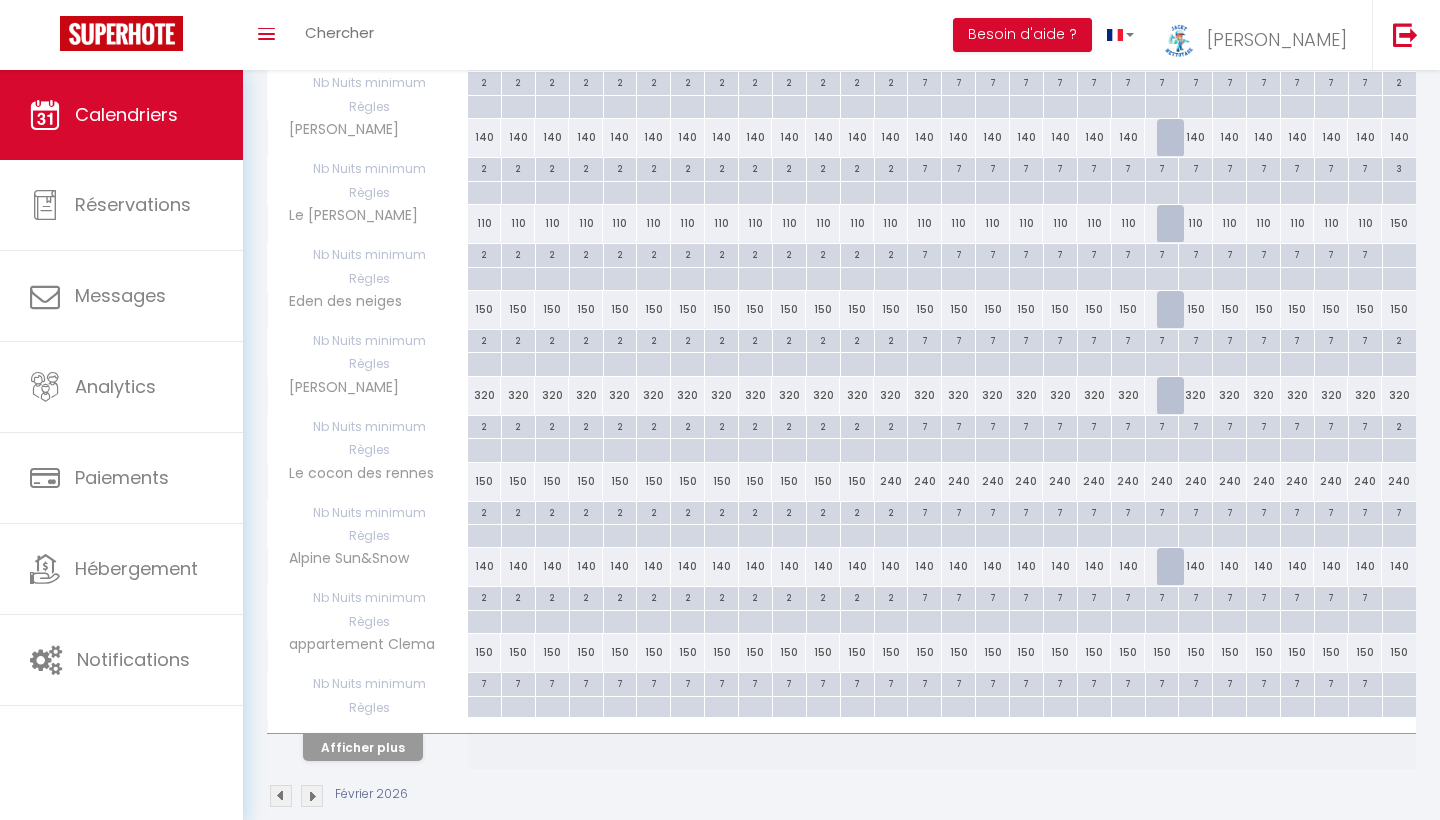 click on "150" at bounding box center [1162, 652] 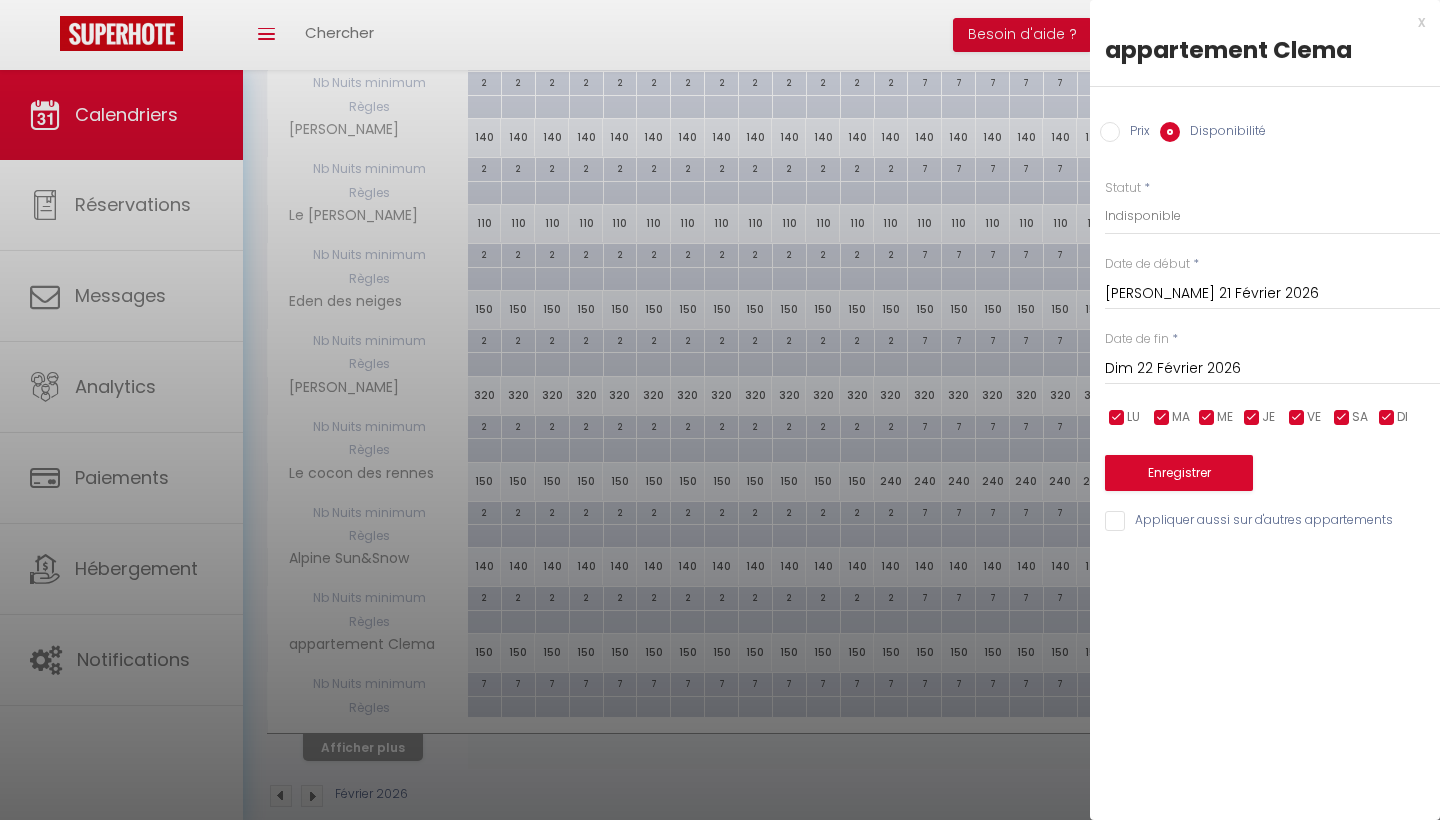 click on "Enregistrer" at bounding box center (1179, 473) 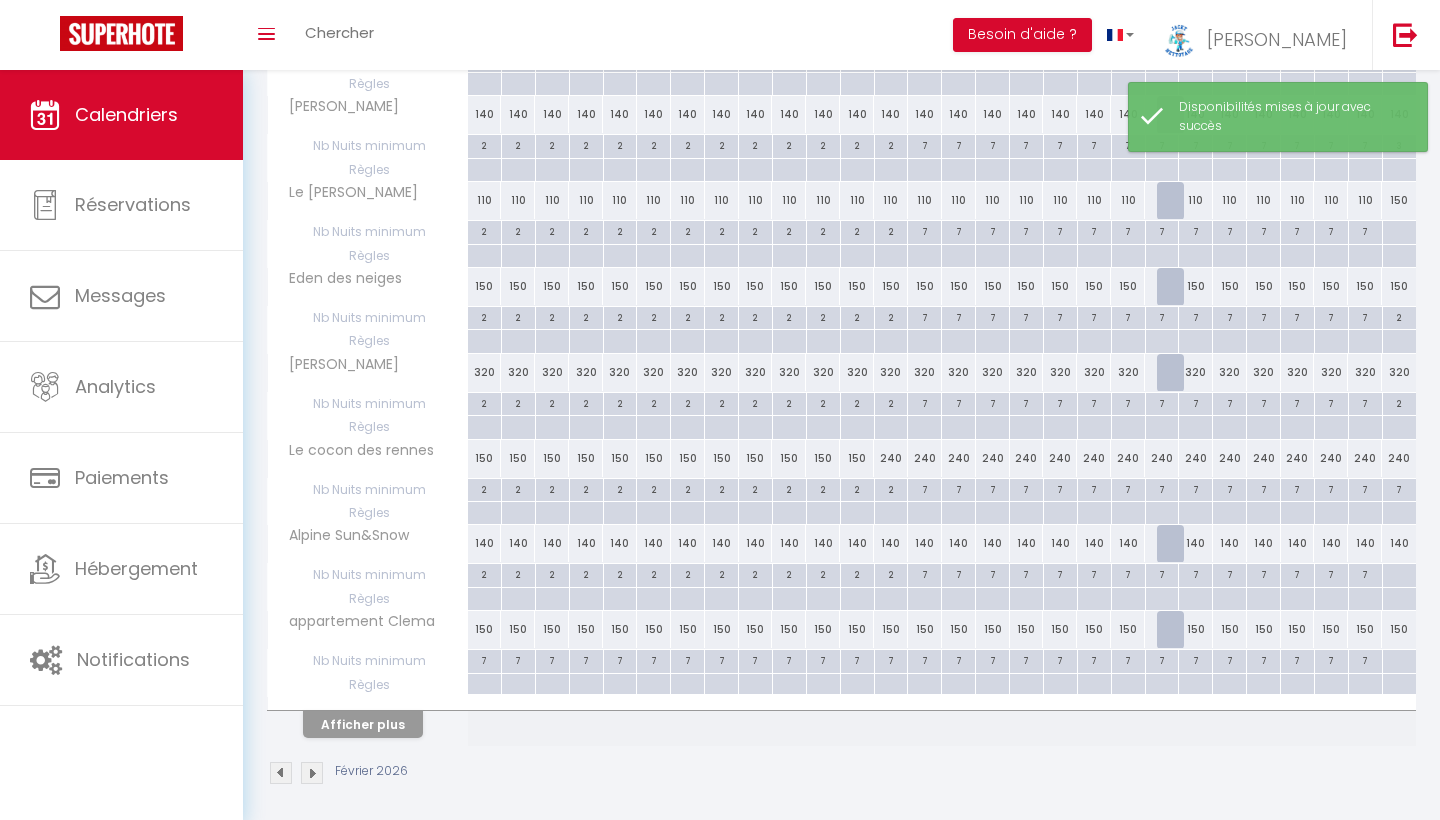 scroll, scrollTop: 577, scrollLeft: 0, axis: vertical 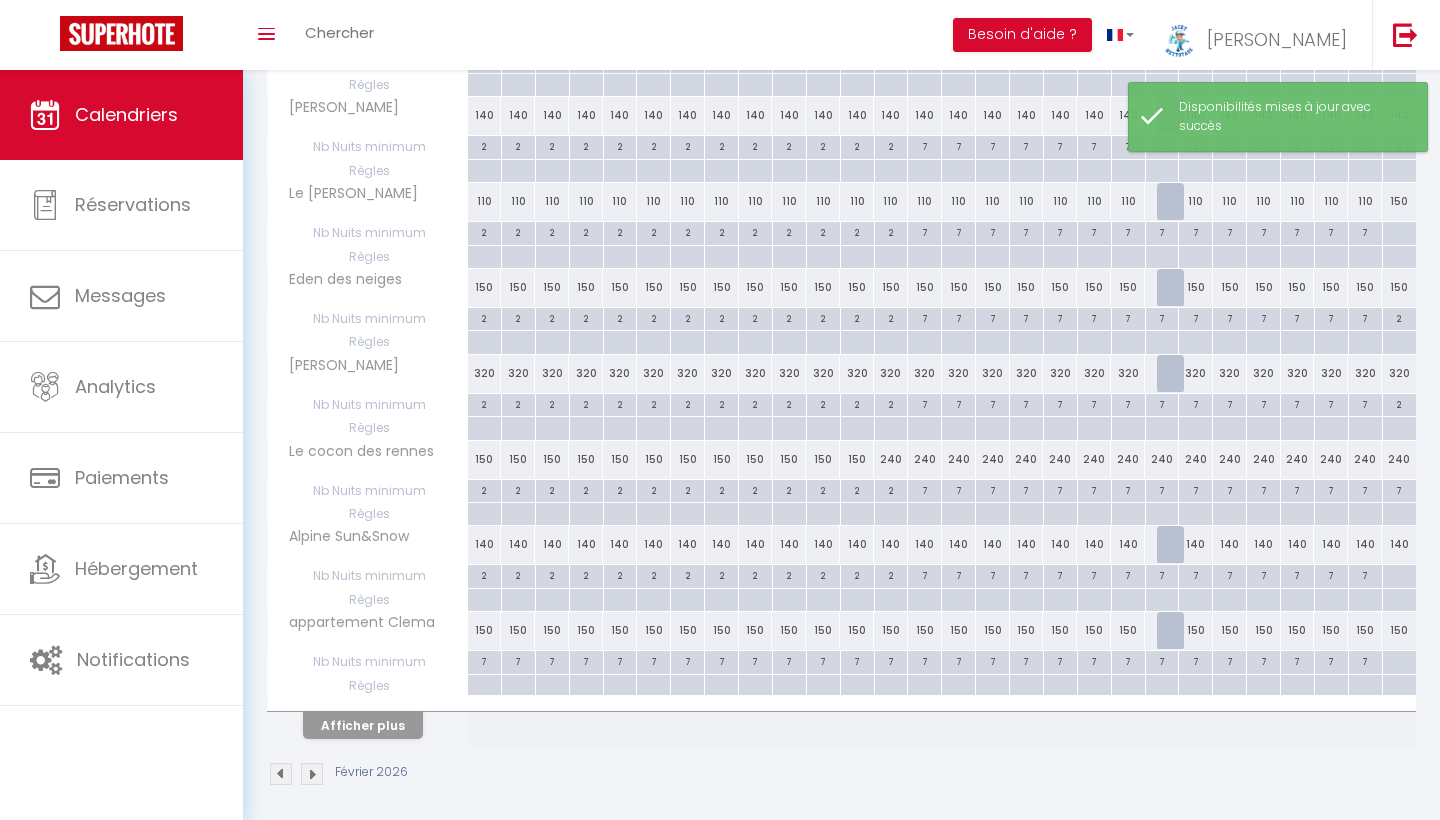 click on "Afficher plus" at bounding box center (363, 725) 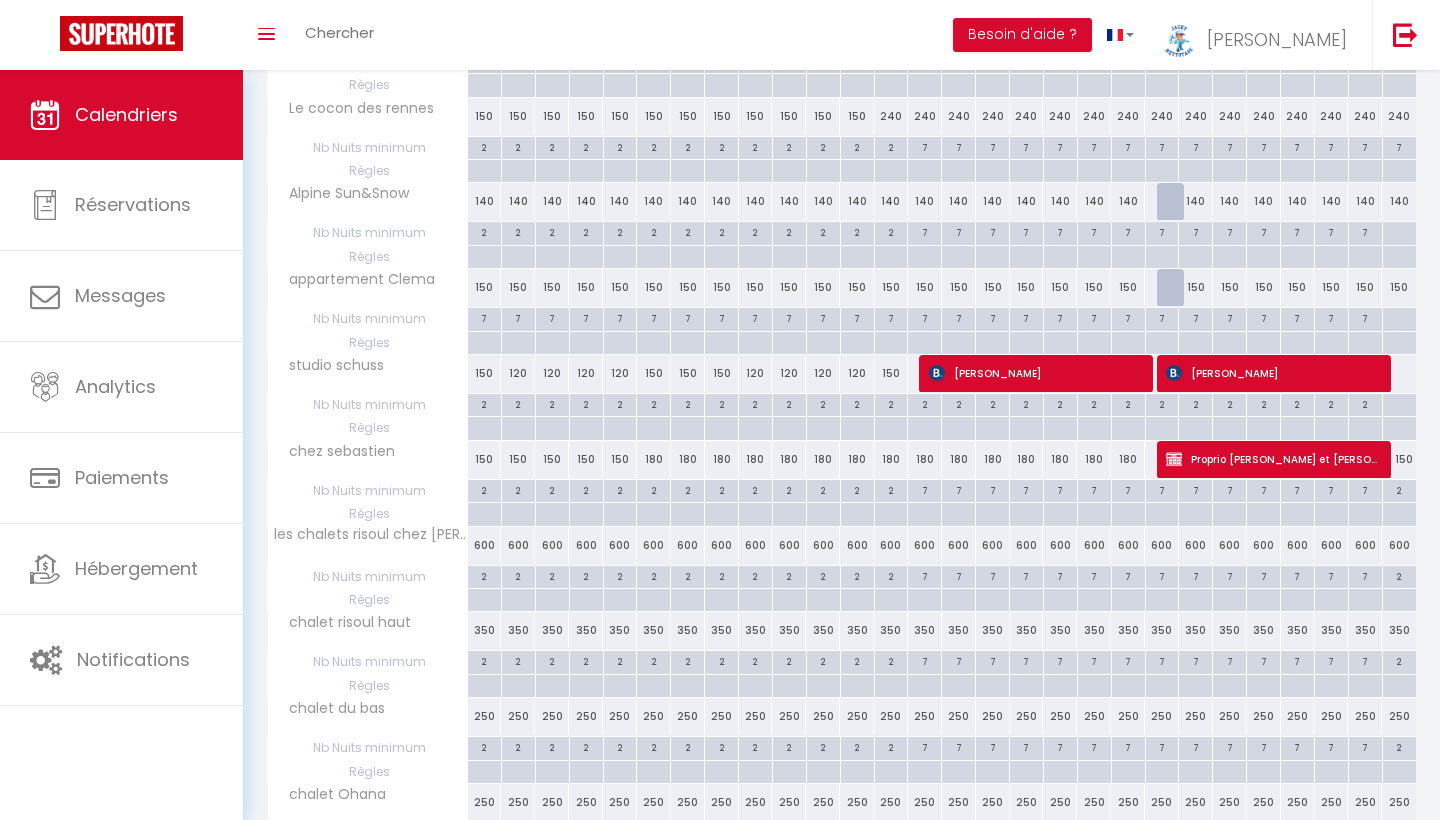 scroll, scrollTop: 914, scrollLeft: 0, axis: vertical 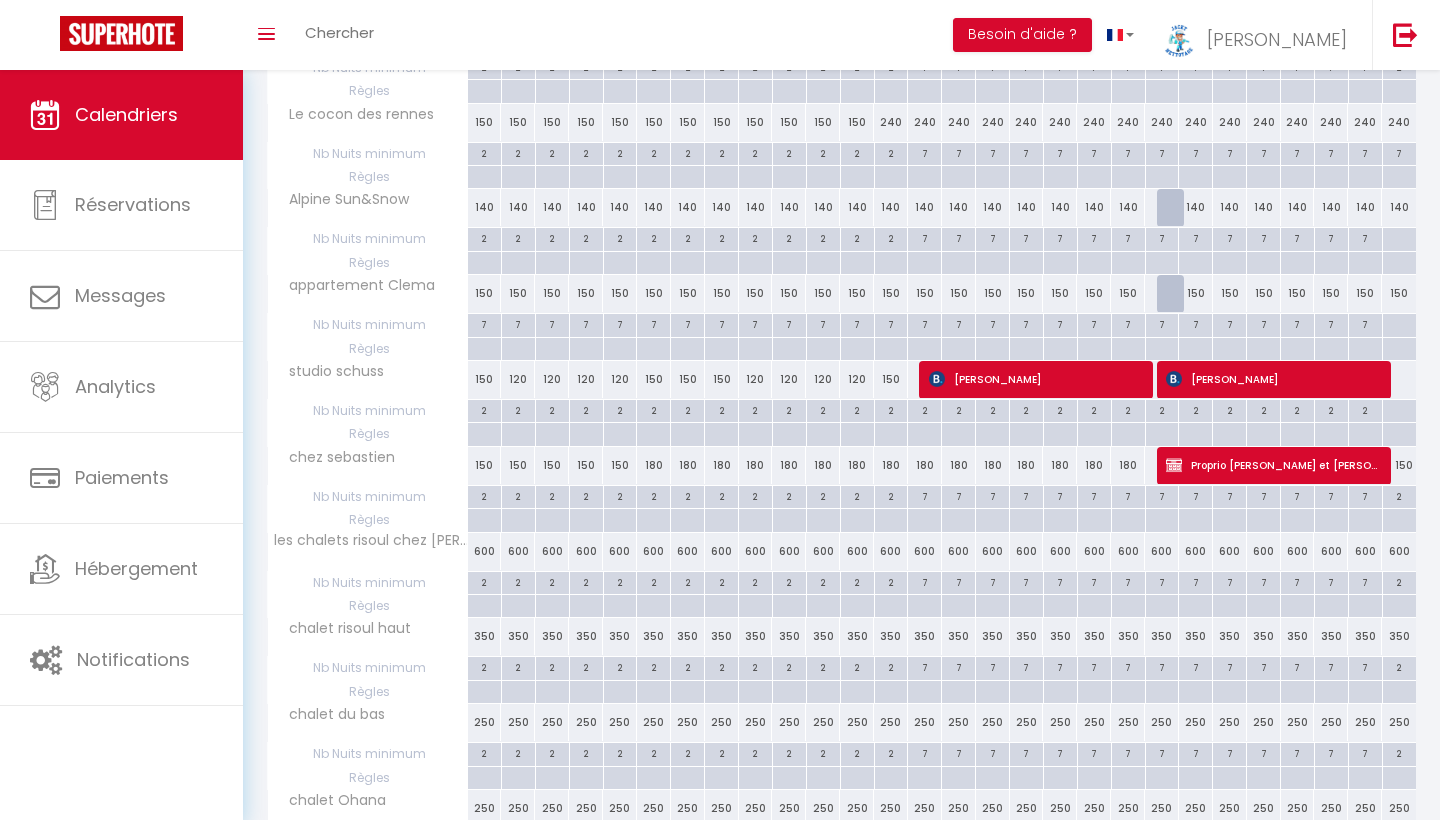 click on "150" at bounding box center [1196, 293] 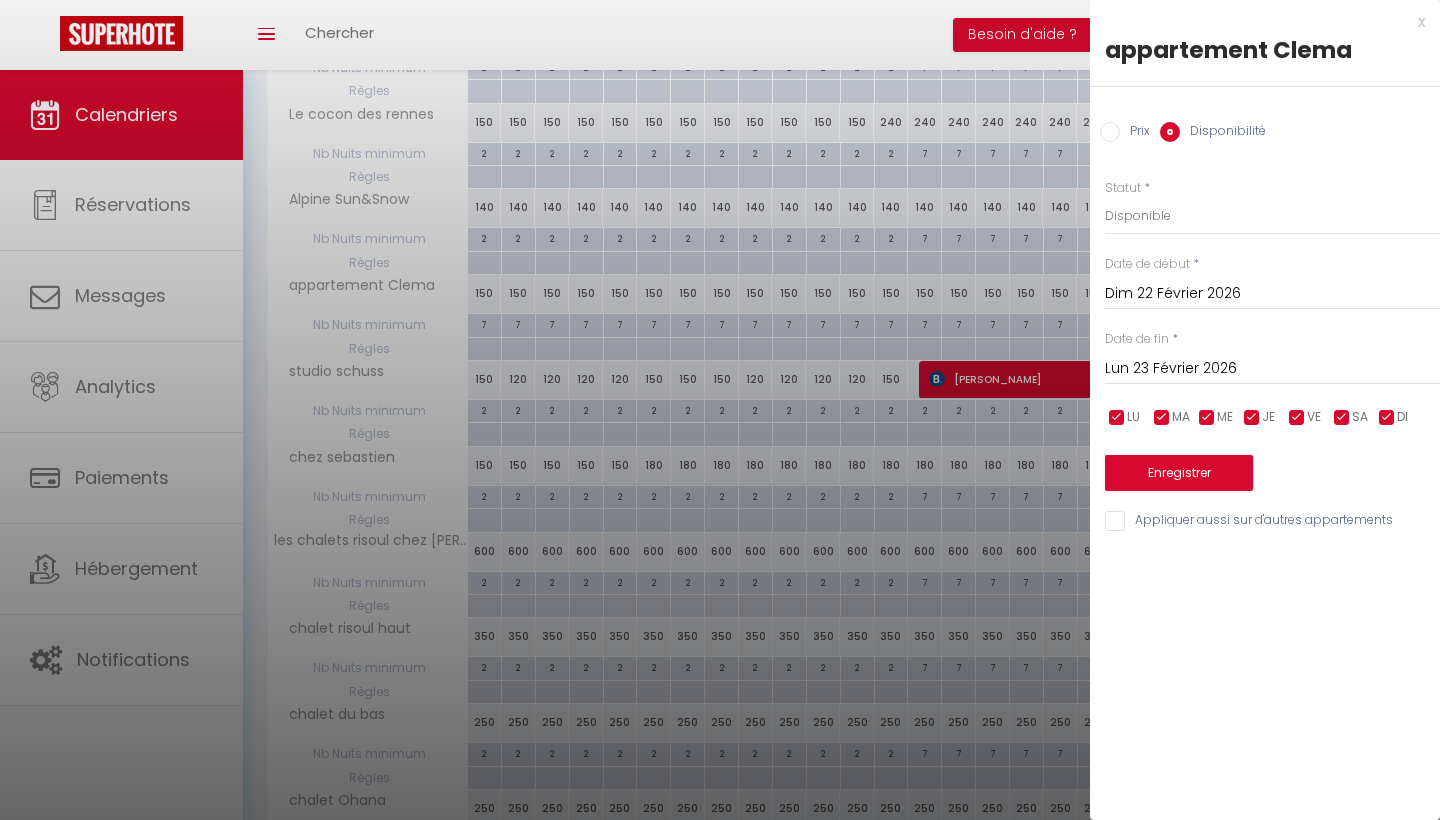 click at bounding box center (720, 410) 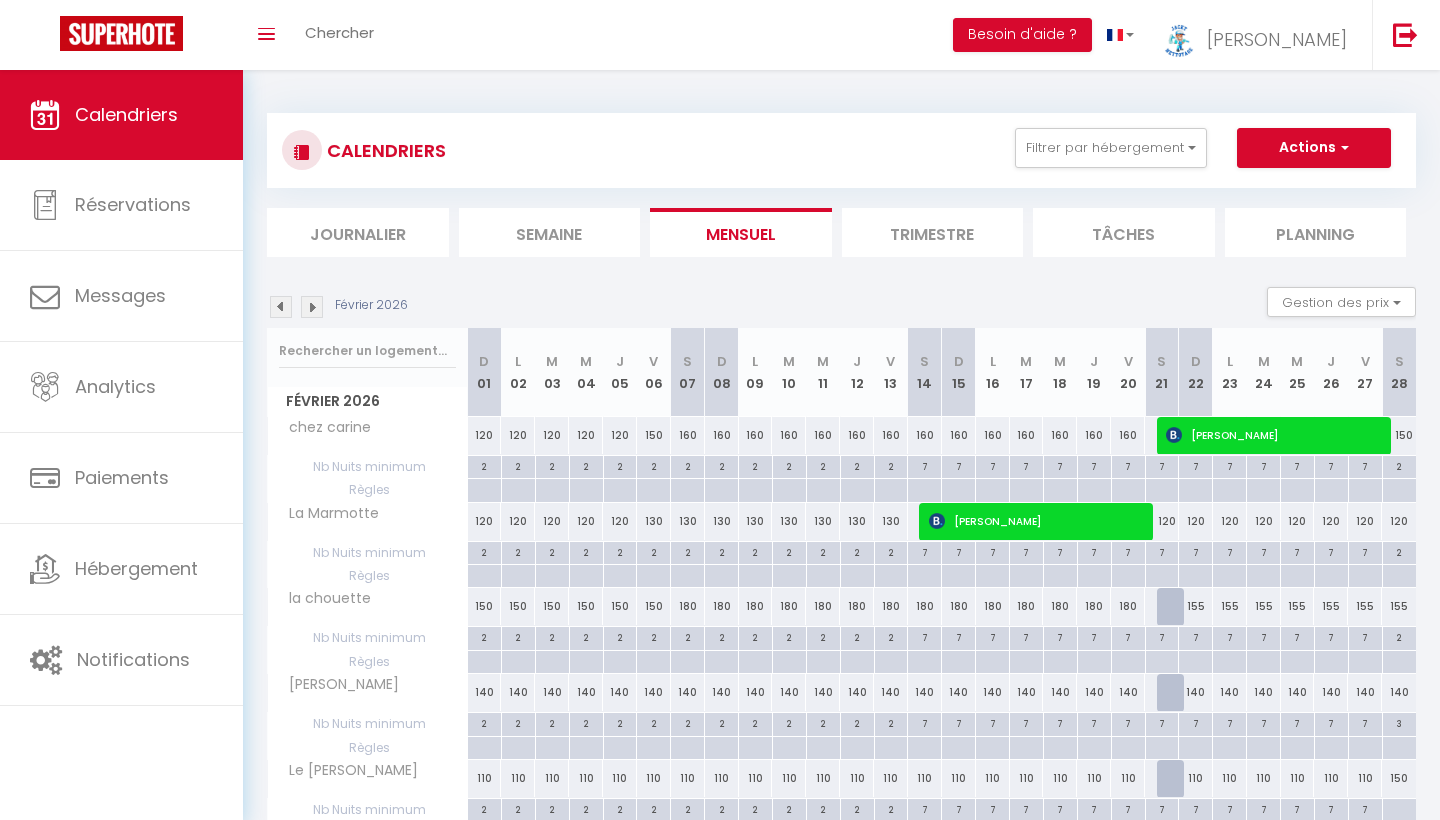 scroll, scrollTop: 0, scrollLeft: 0, axis: both 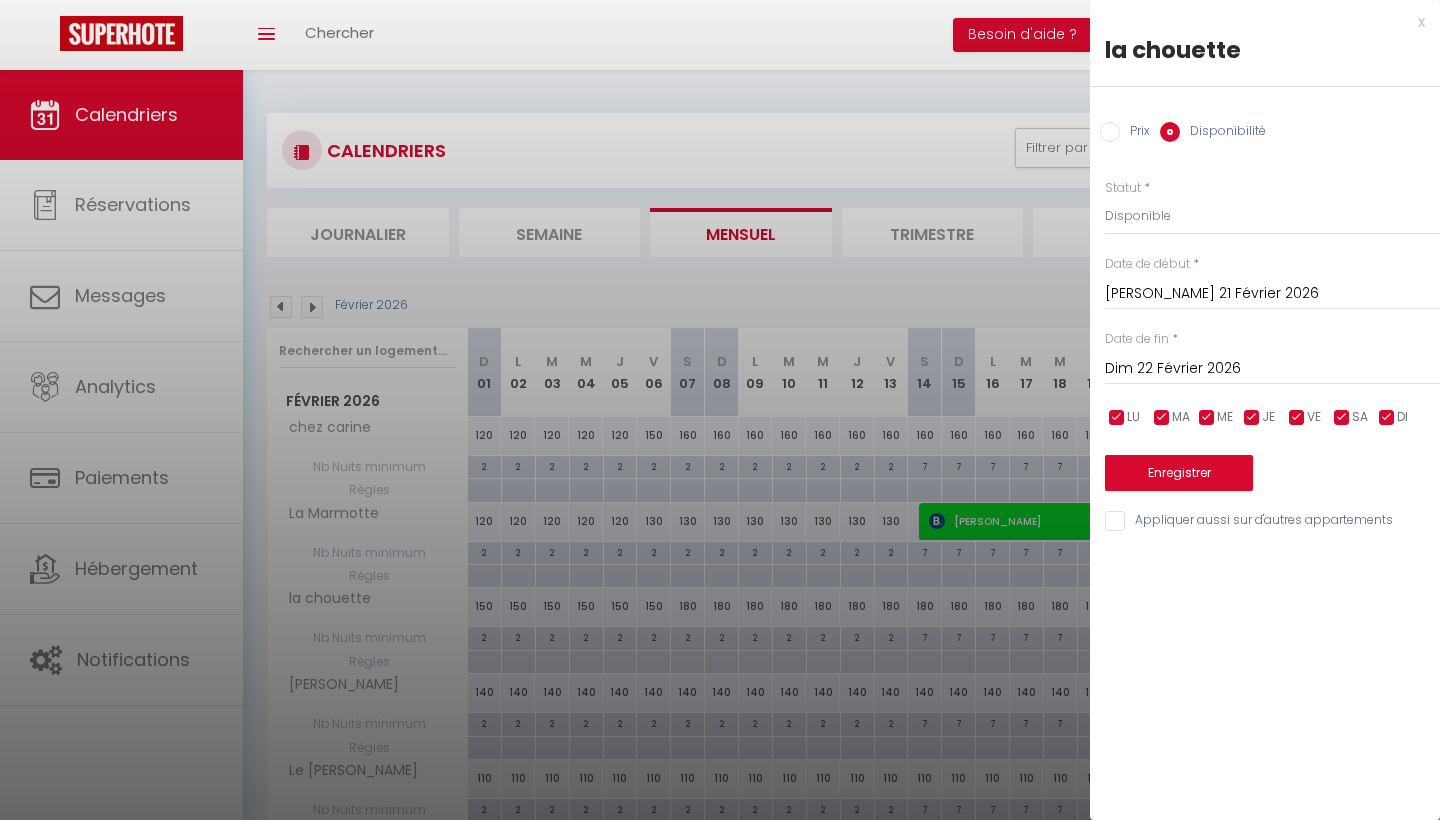click on "Enregistrer" at bounding box center [1179, 473] 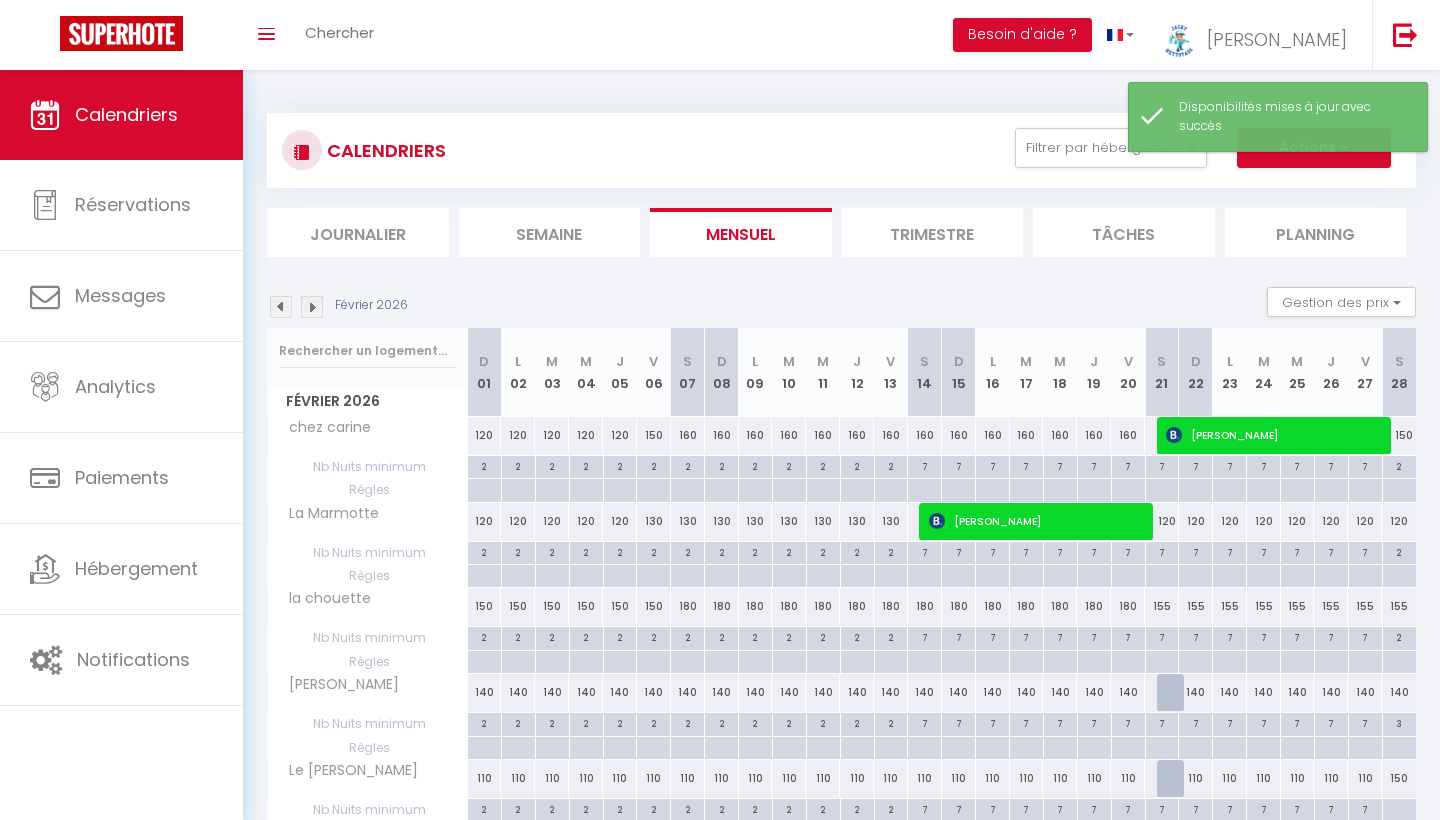 click on "180" at bounding box center (1128, 606) 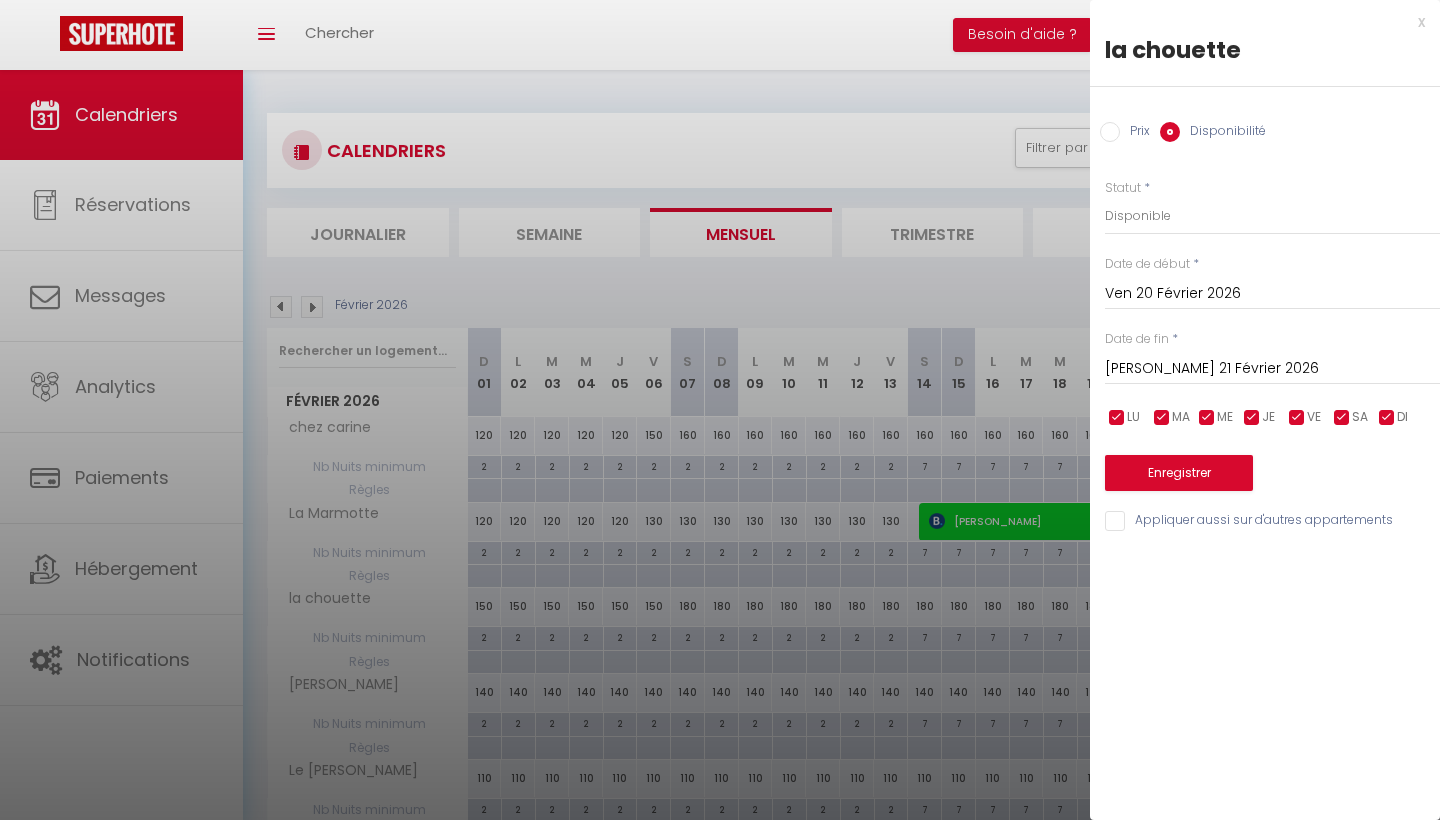 click on "Enregistrer" at bounding box center [1179, 473] 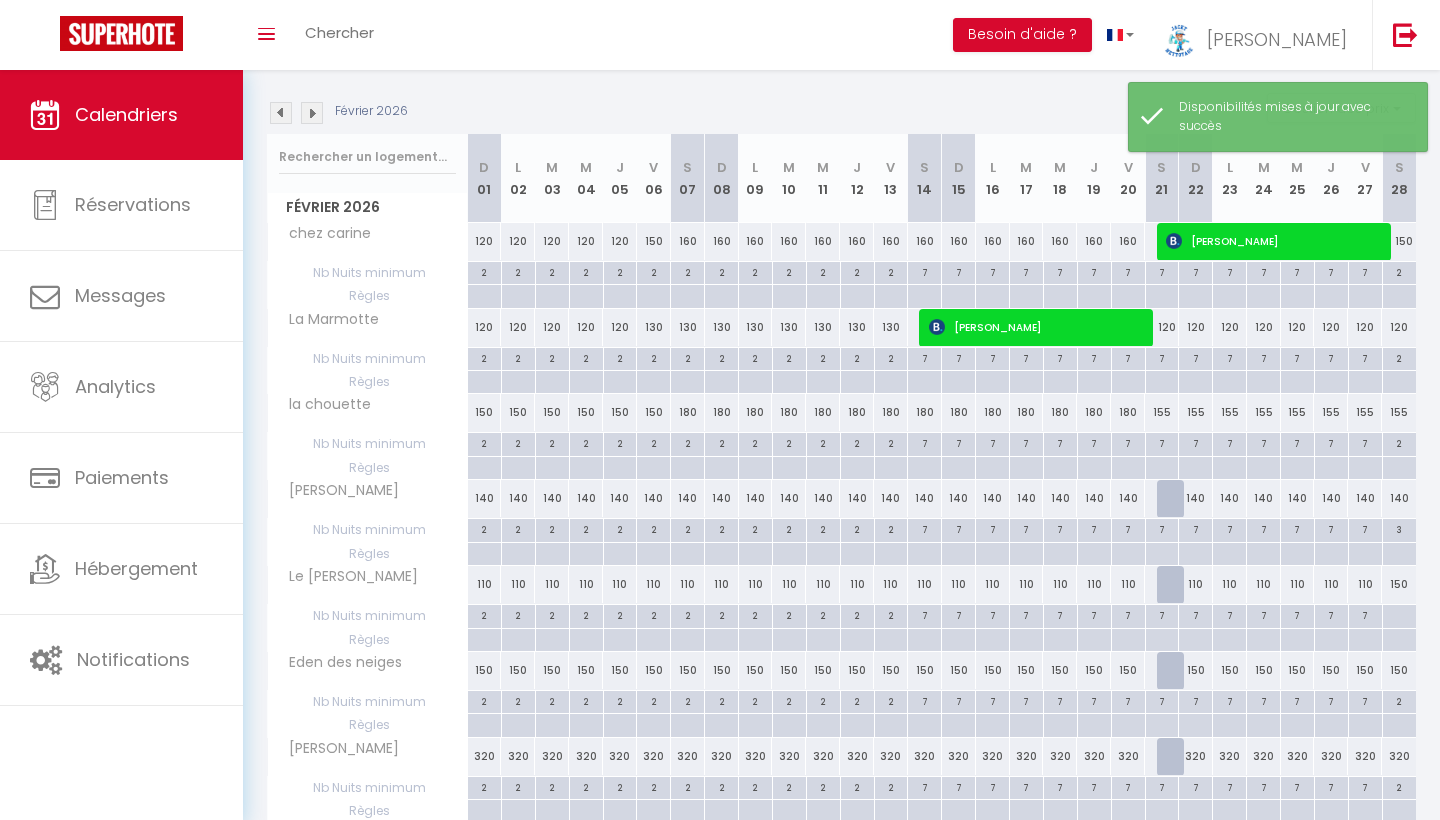 scroll, scrollTop: 214, scrollLeft: 0, axis: vertical 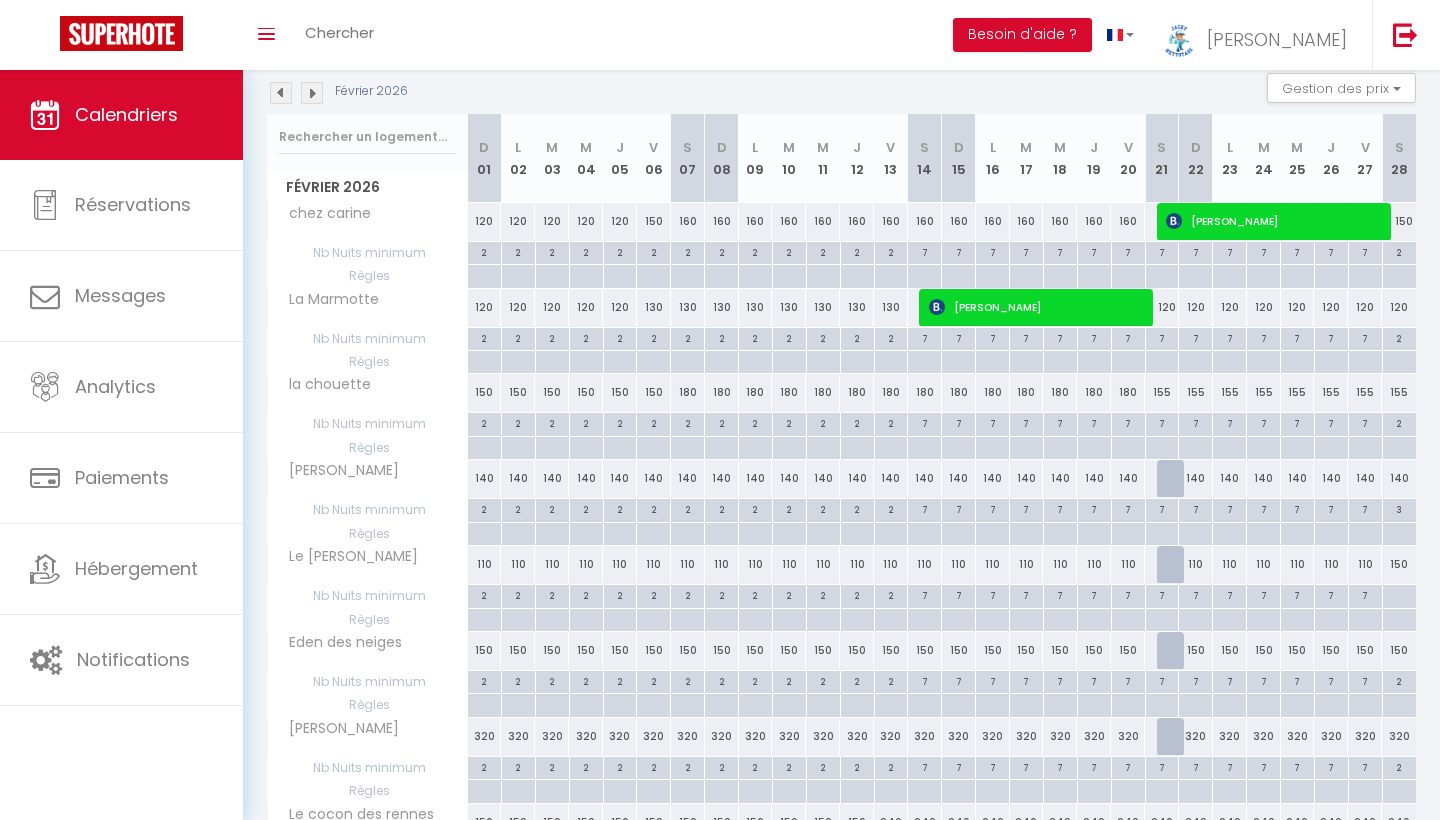 click on "180" at bounding box center [1128, 392] 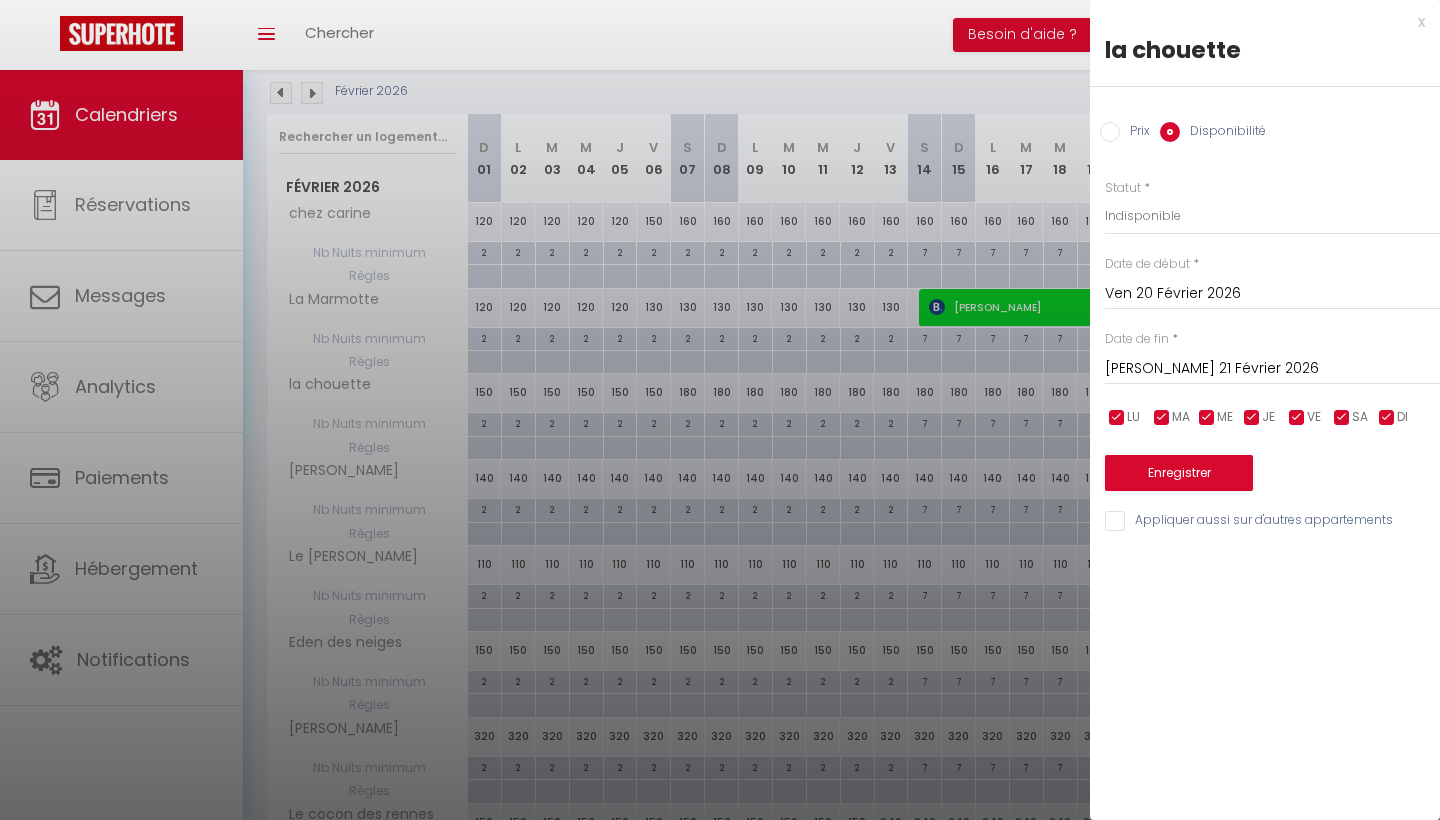 click on "Enregistrer" at bounding box center [1179, 473] 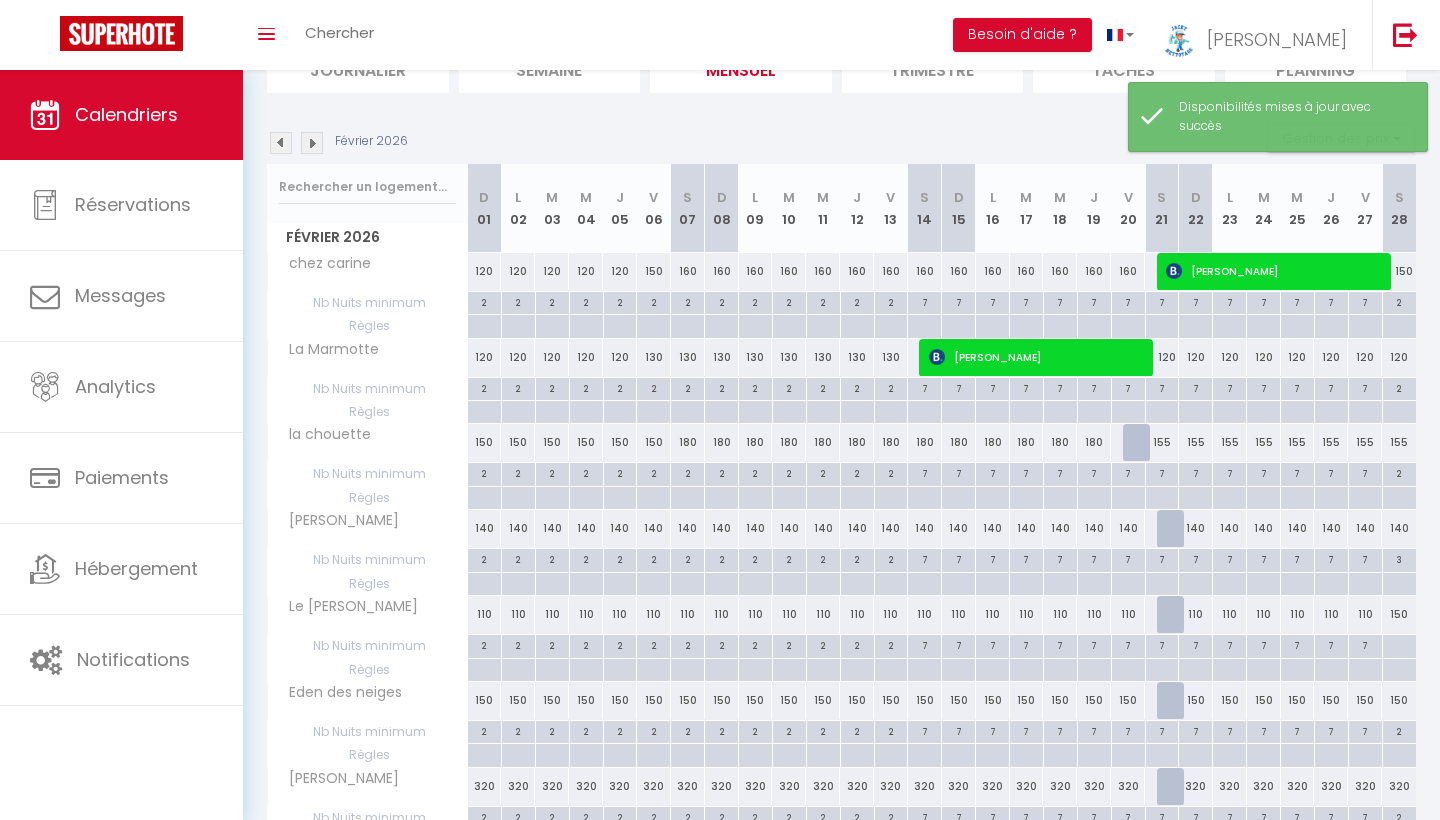 scroll, scrollTop: 165, scrollLeft: 0, axis: vertical 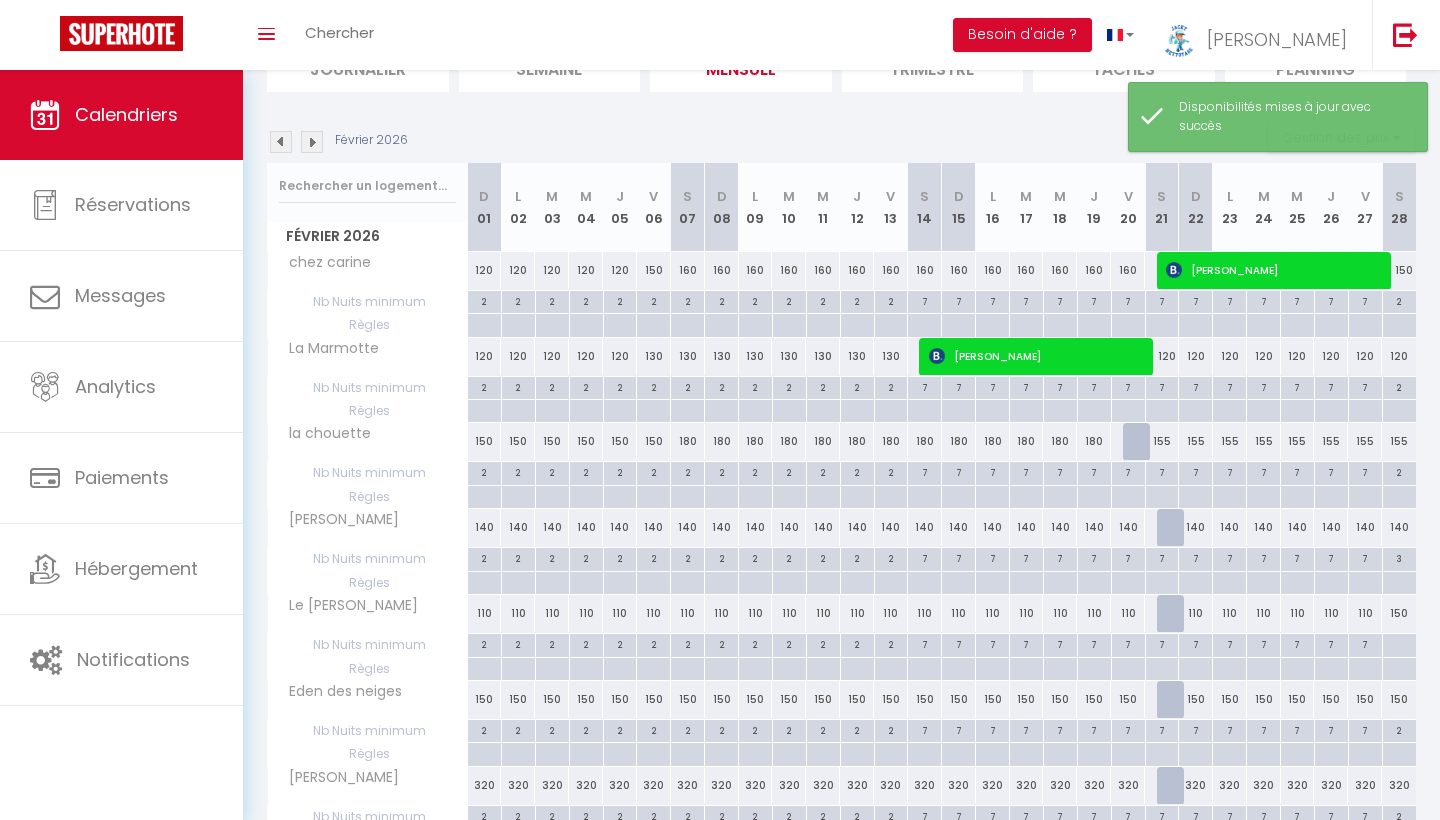 click on "140" at bounding box center (1196, 527) 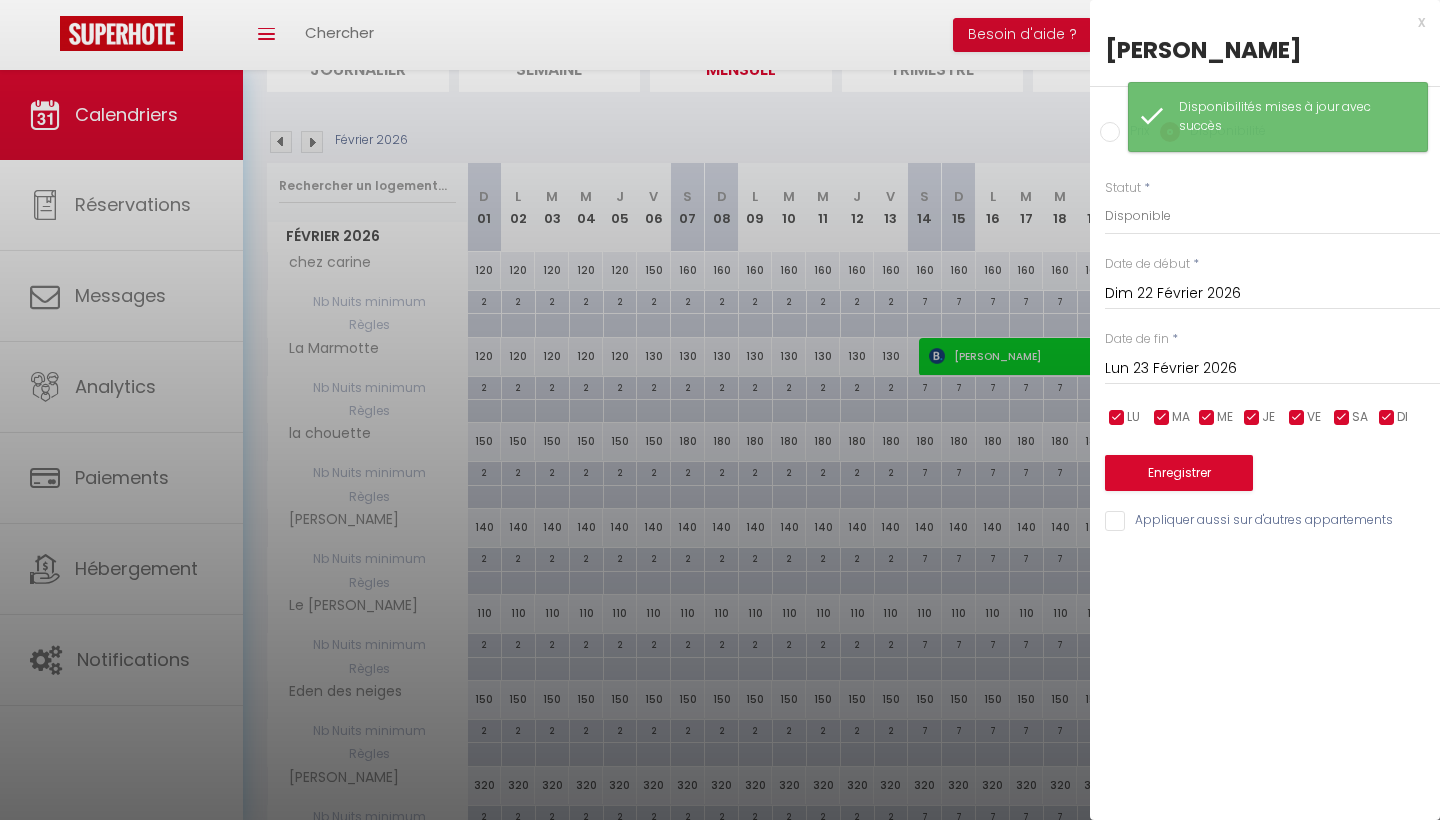 click on "Enregistrer" at bounding box center (1179, 473) 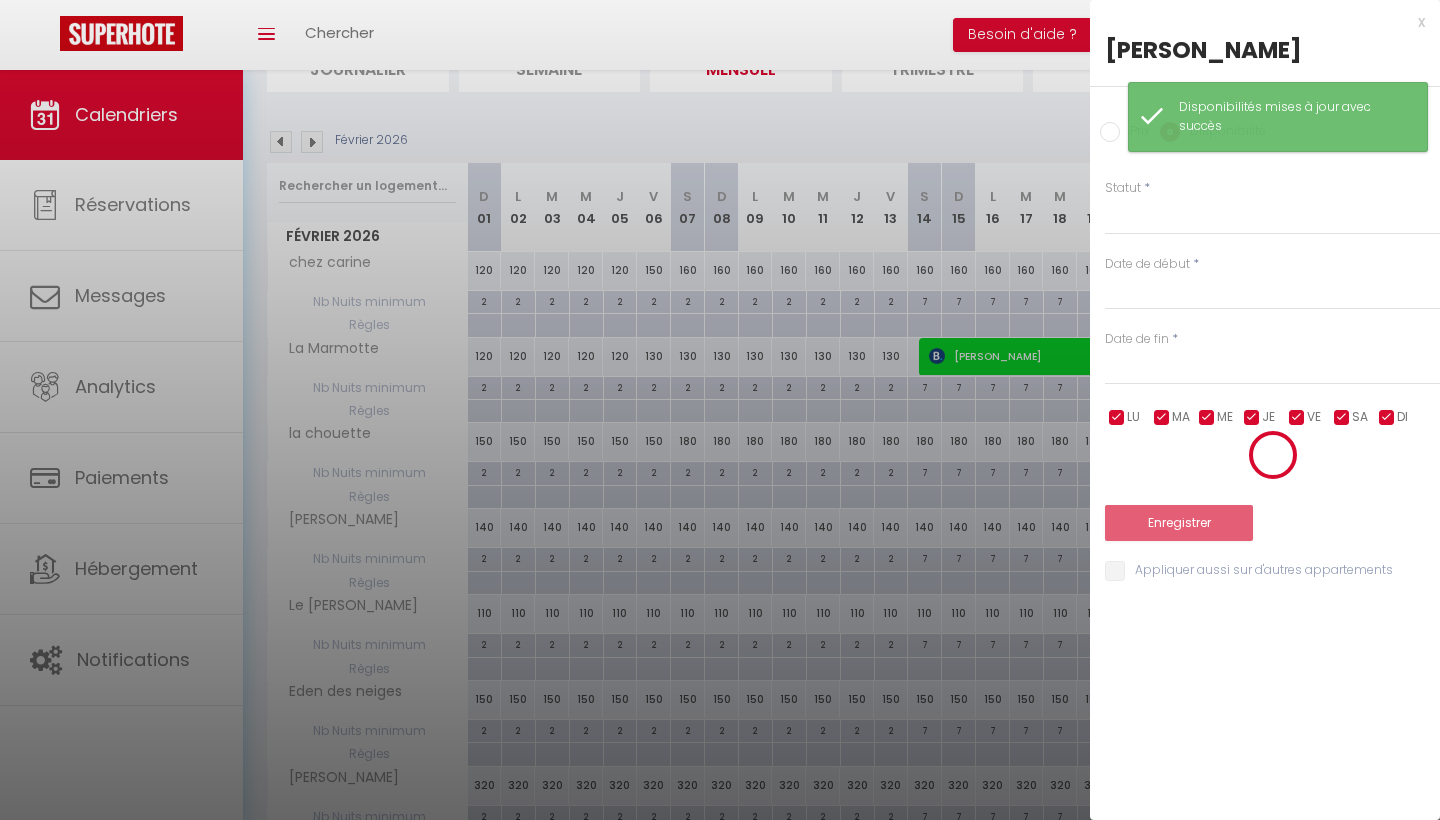 scroll, scrollTop: 70, scrollLeft: 0, axis: vertical 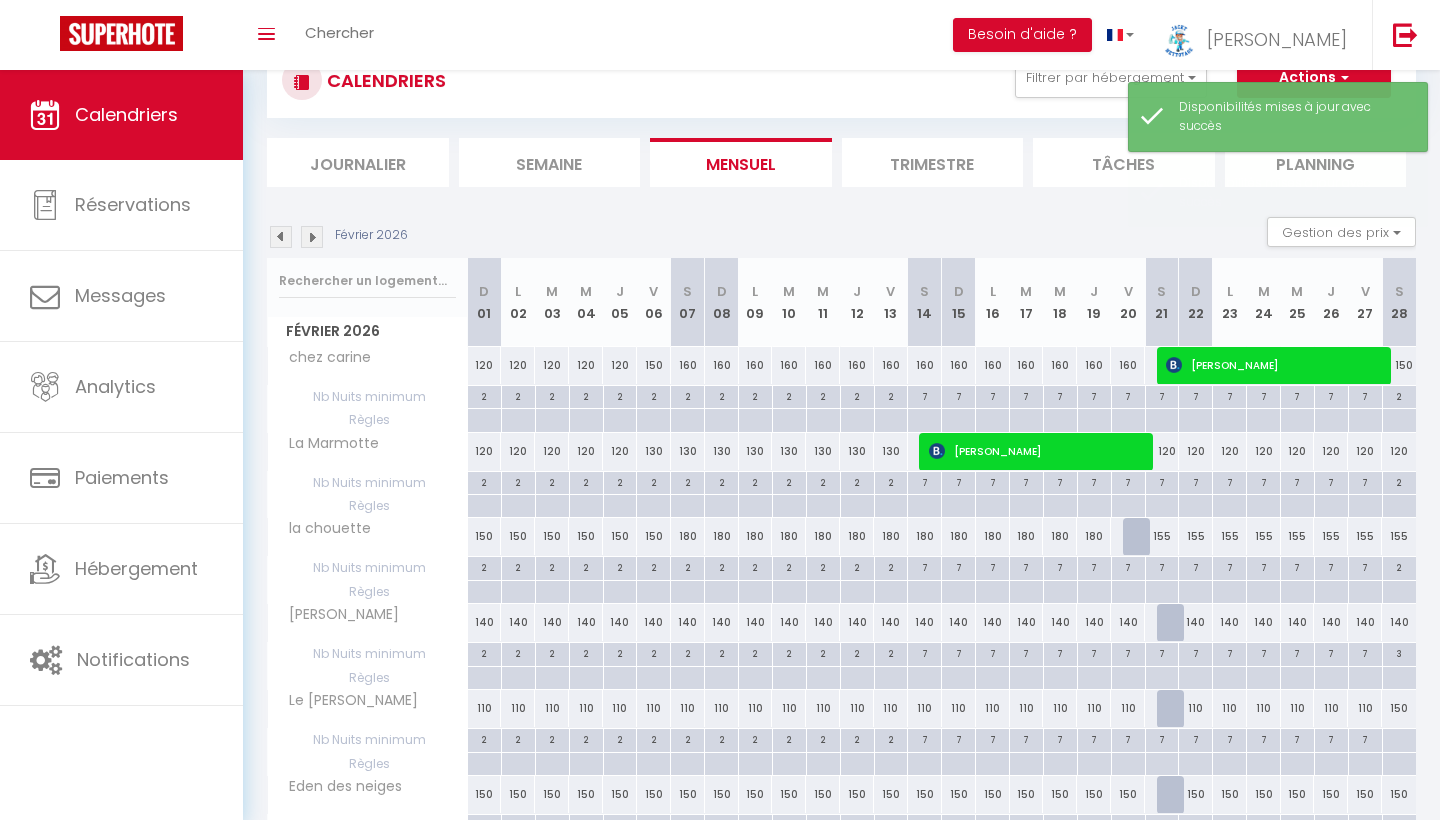 click on "140" at bounding box center (1128, 622) 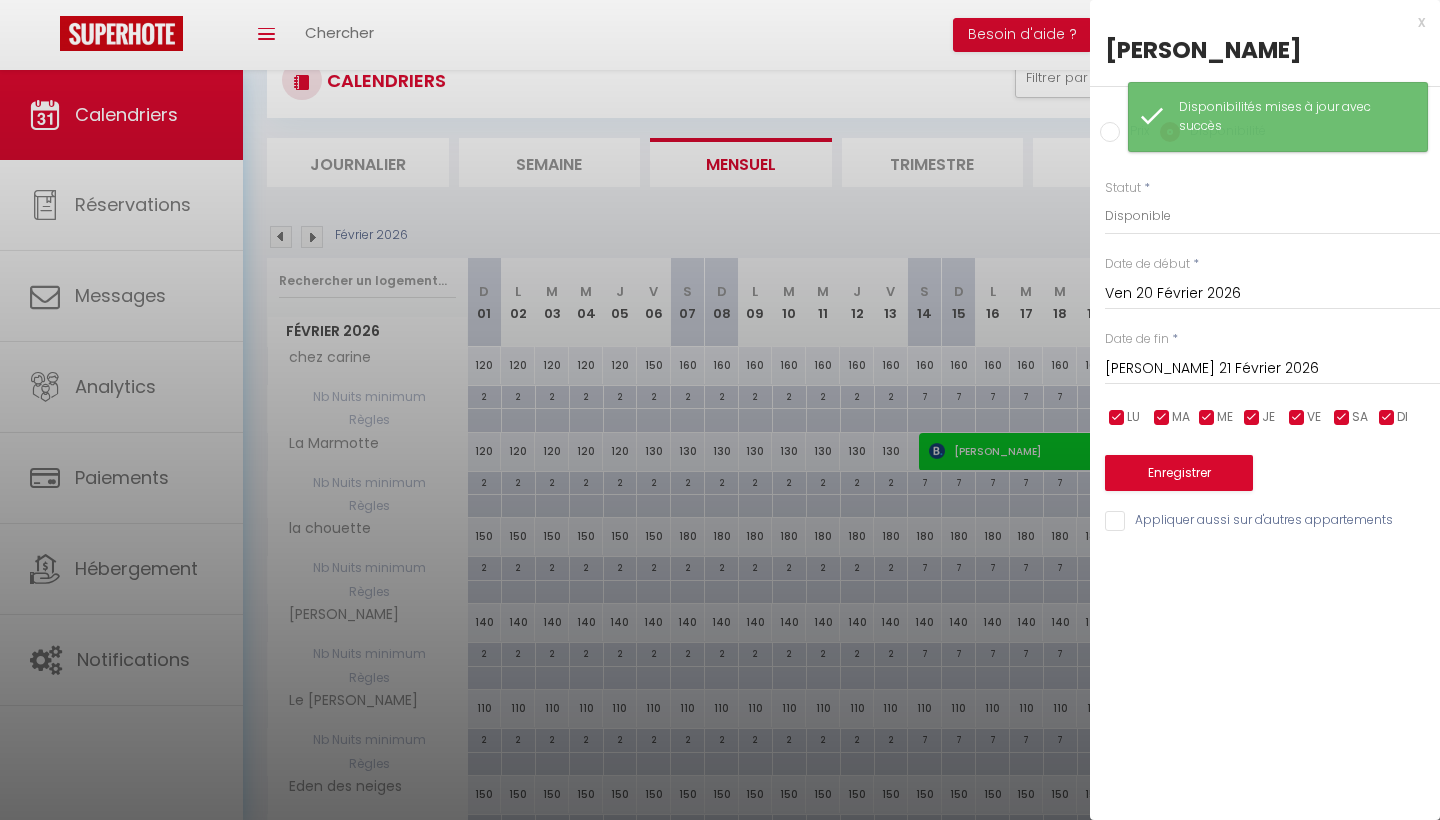 click on "Enregistrer" at bounding box center [1179, 473] 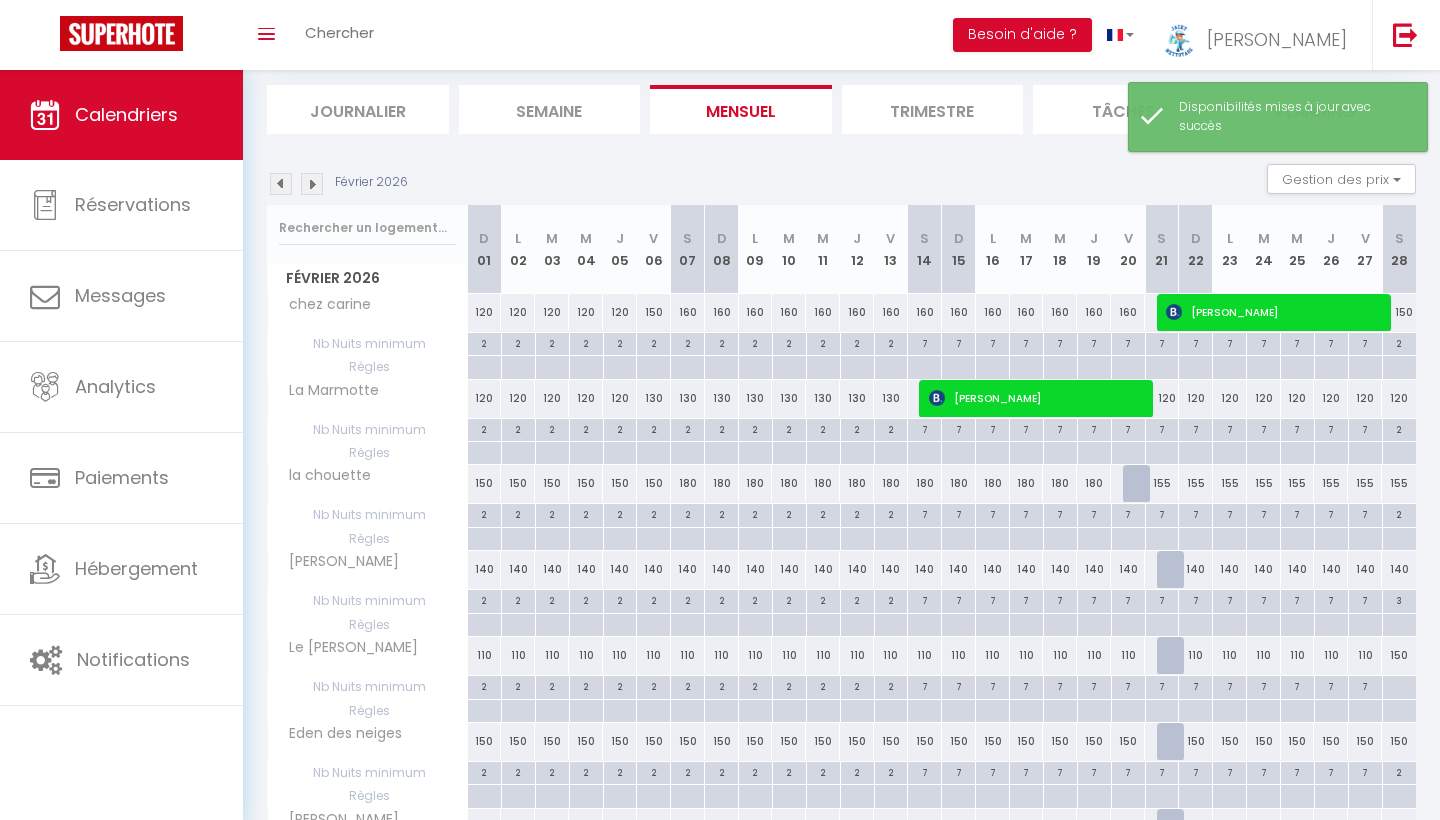 scroll, scrollTop: 160, scrollLeft: 0, axis: vertical 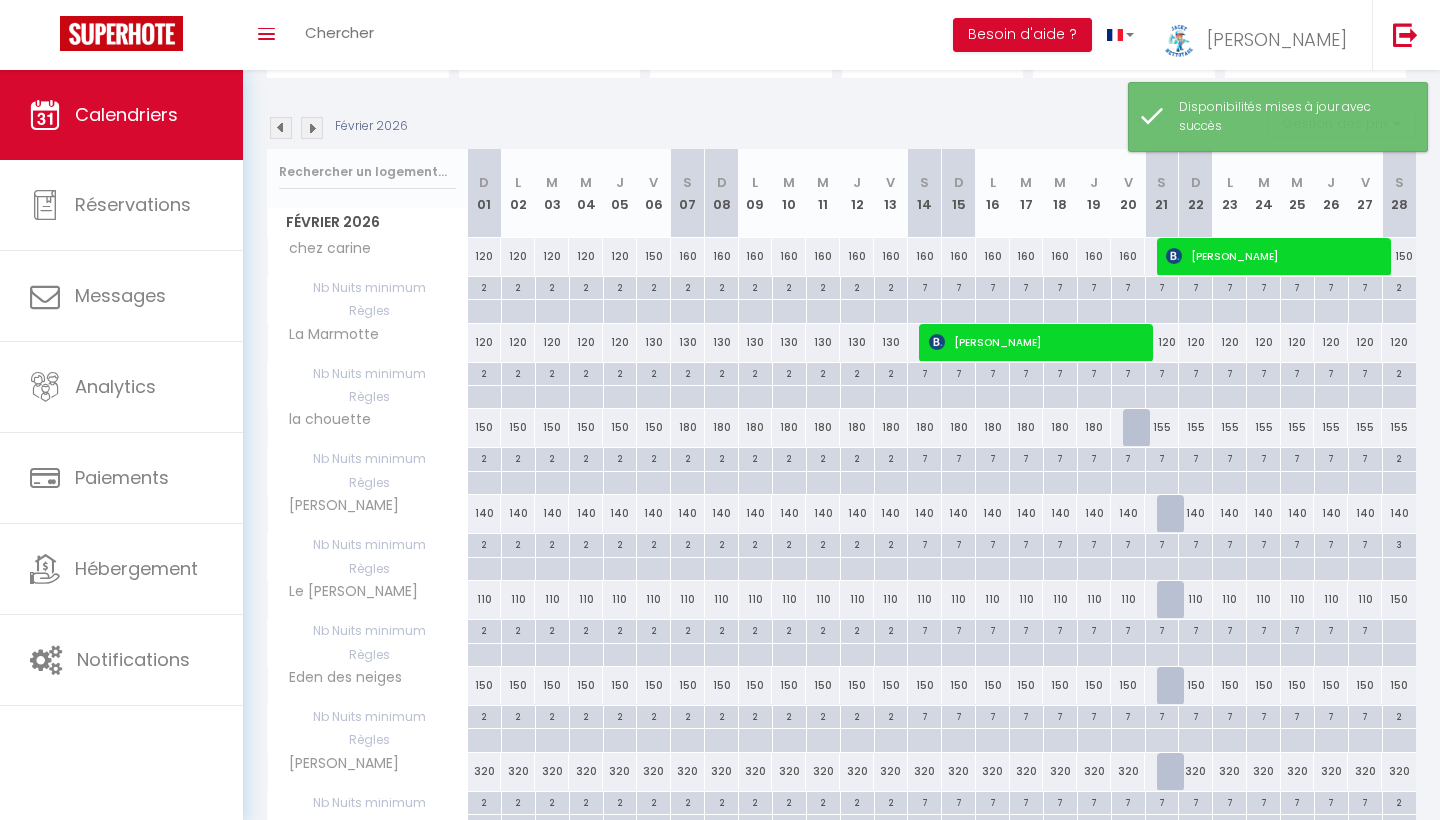 click at bounding box center (1174, 514) 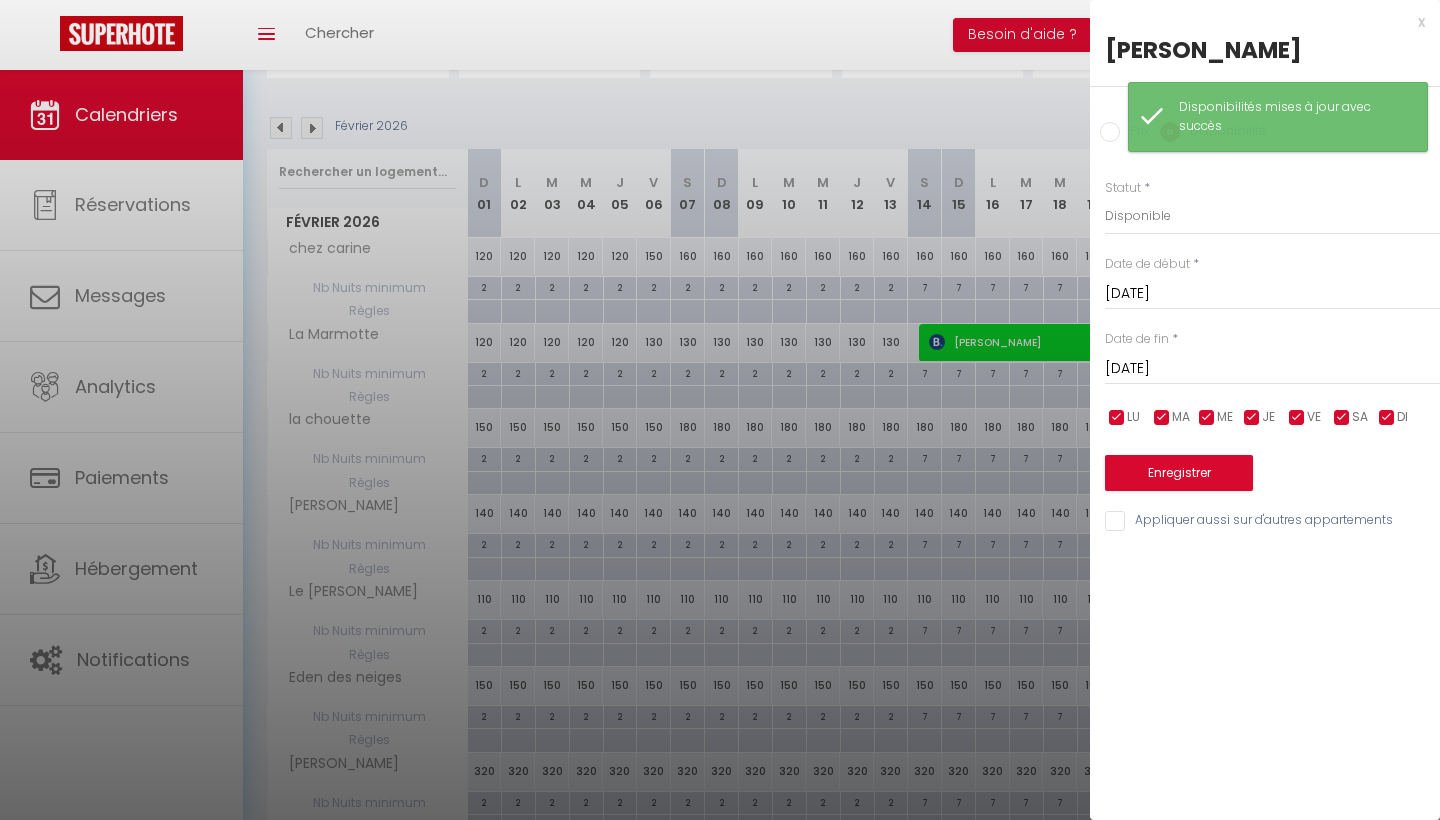 click on "Enregistrer" at bounding box center (1179, 473) 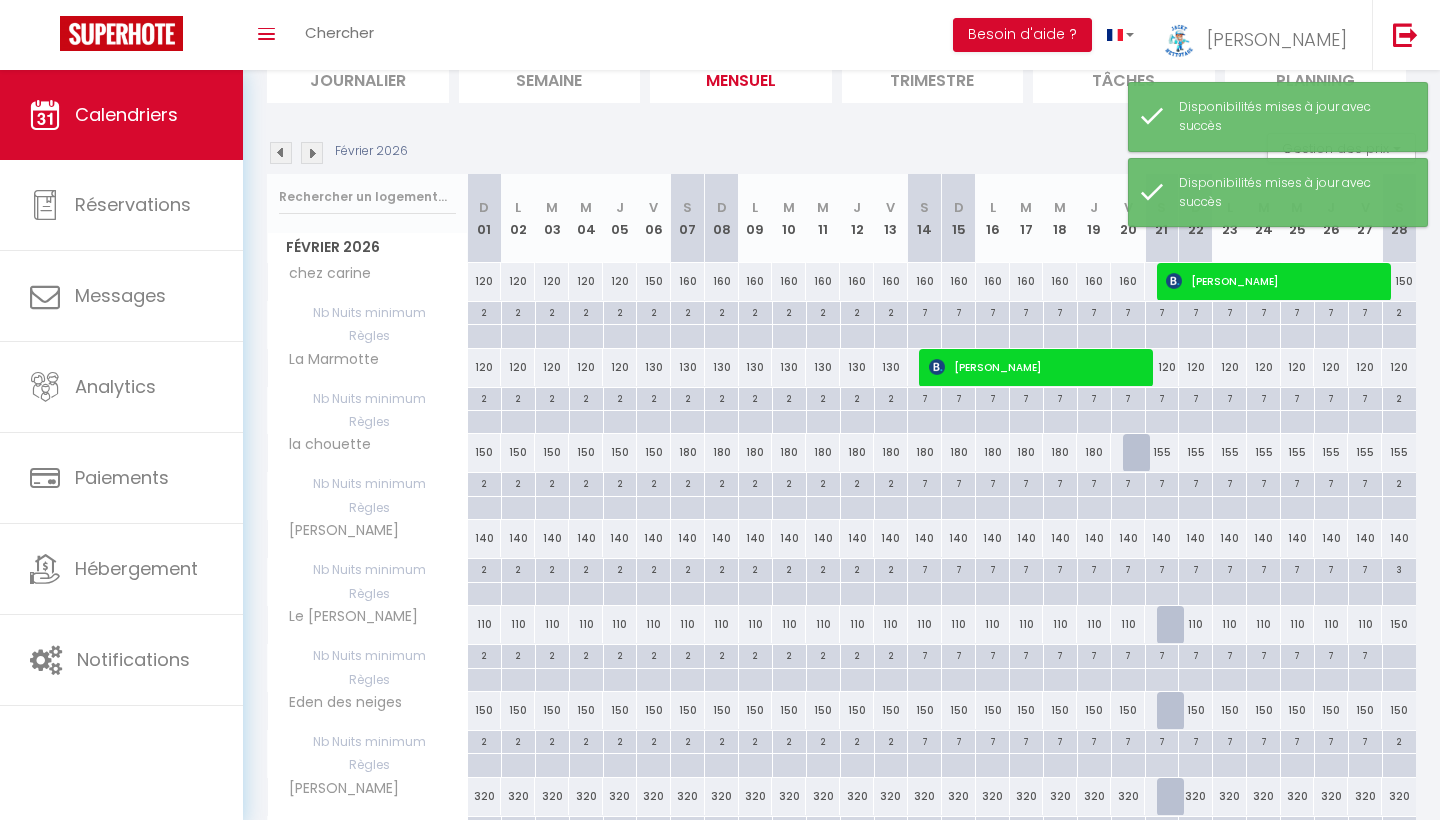 scroll, scrollTop: 189, scrollLeft: 0, axis: vertical 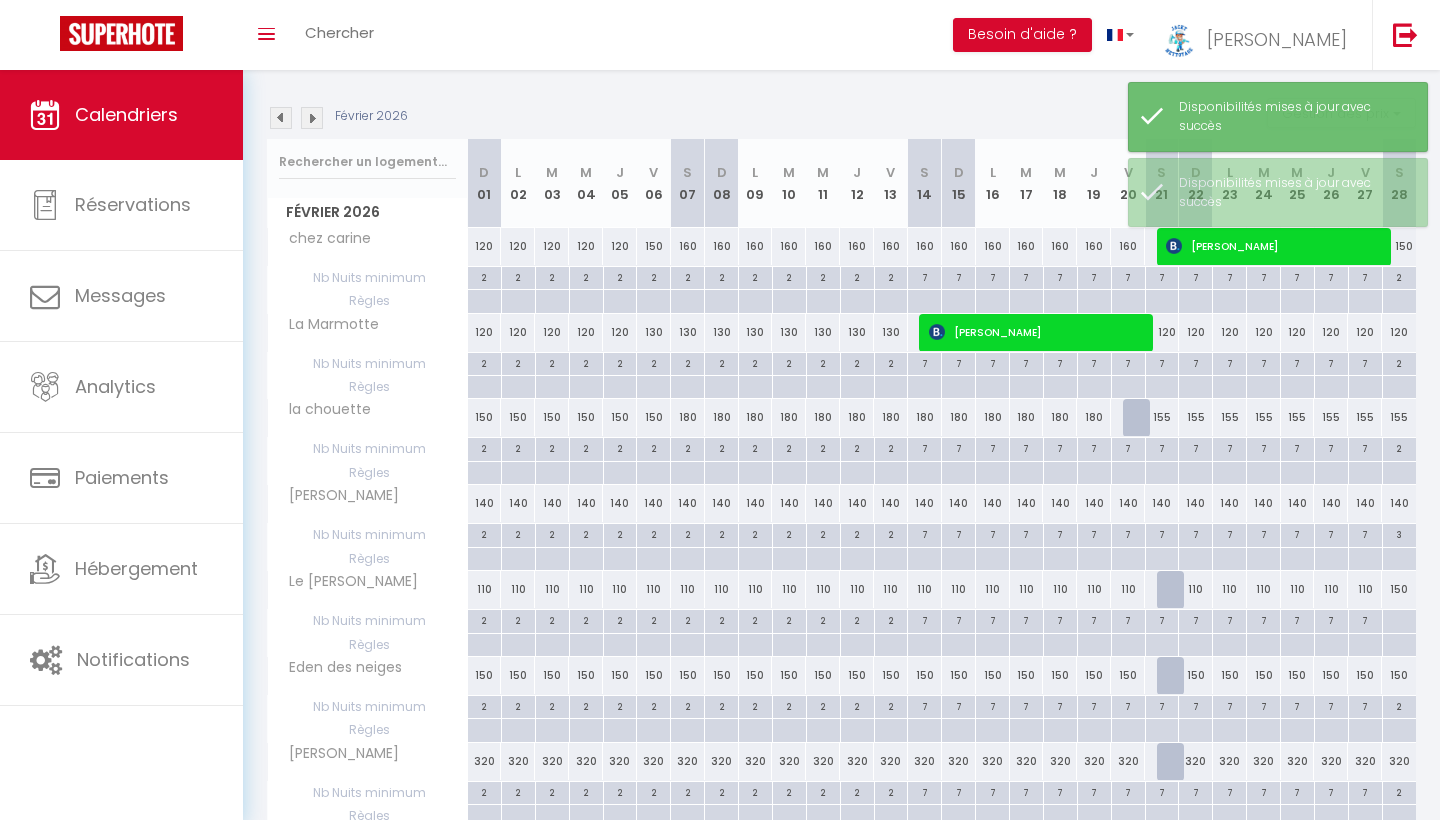 click on "140" at bounding box center (1128, 503) 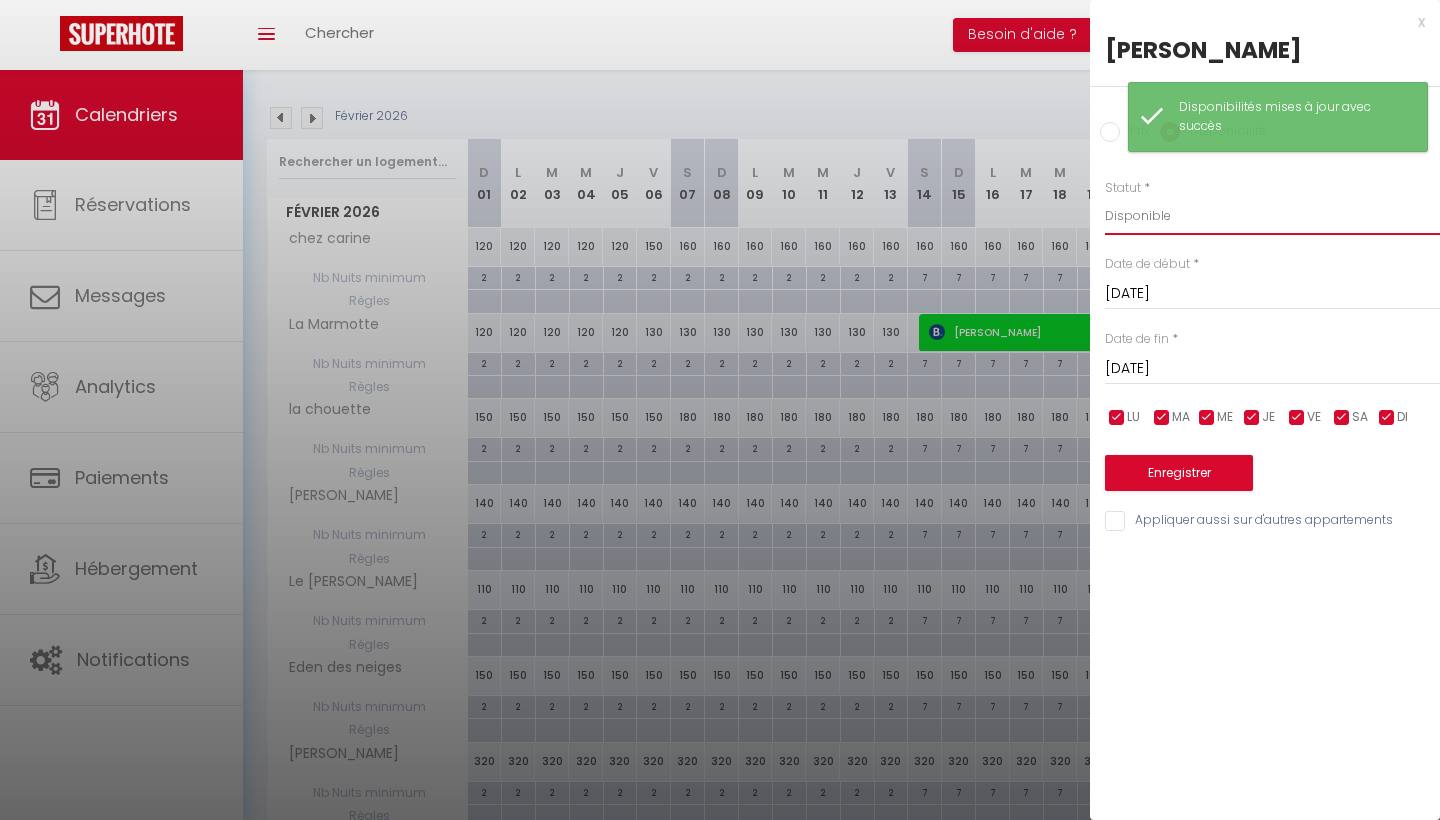 select on "0" 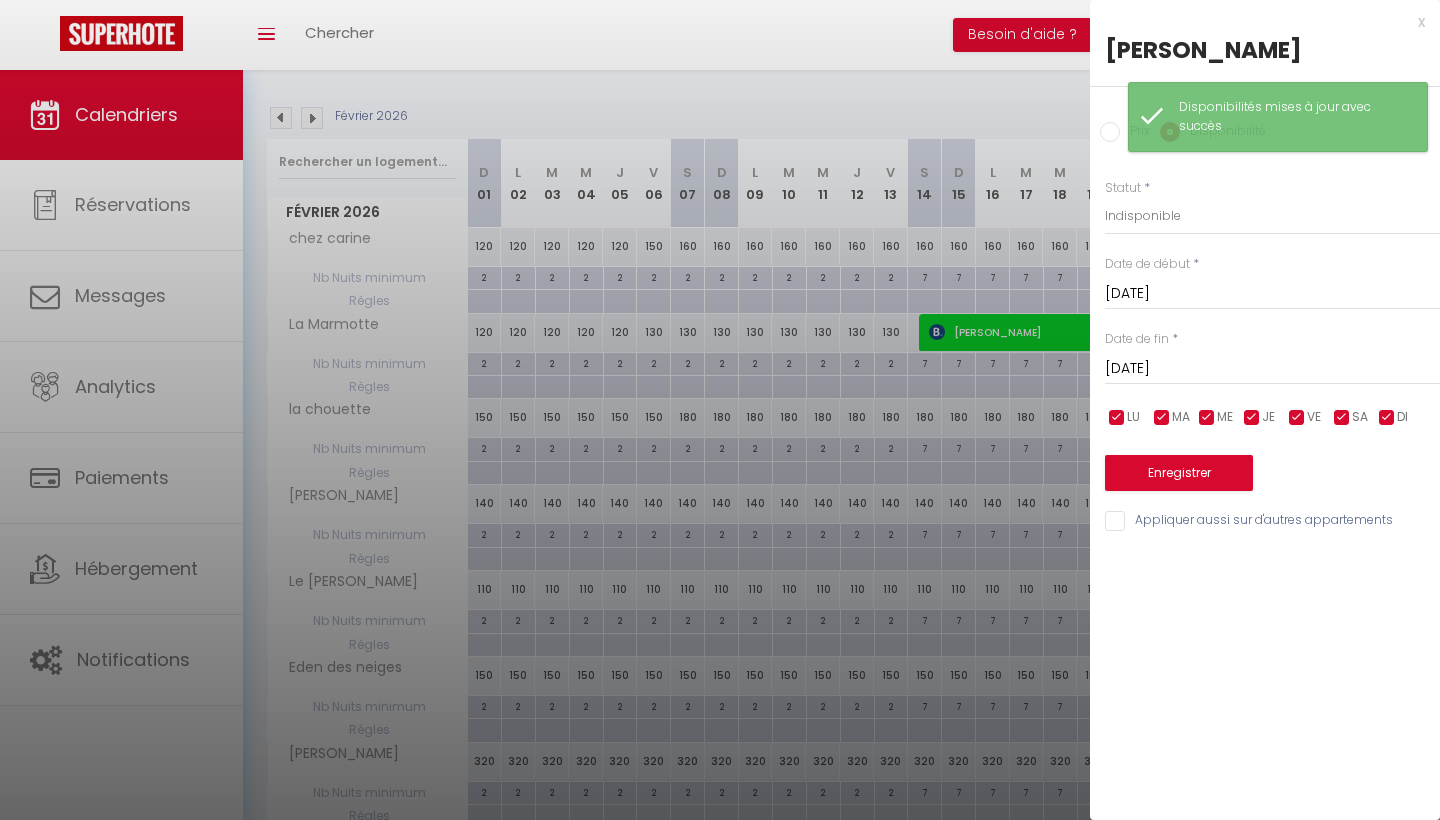 click on "Enregistrer" at bounding box center (1179, 473) 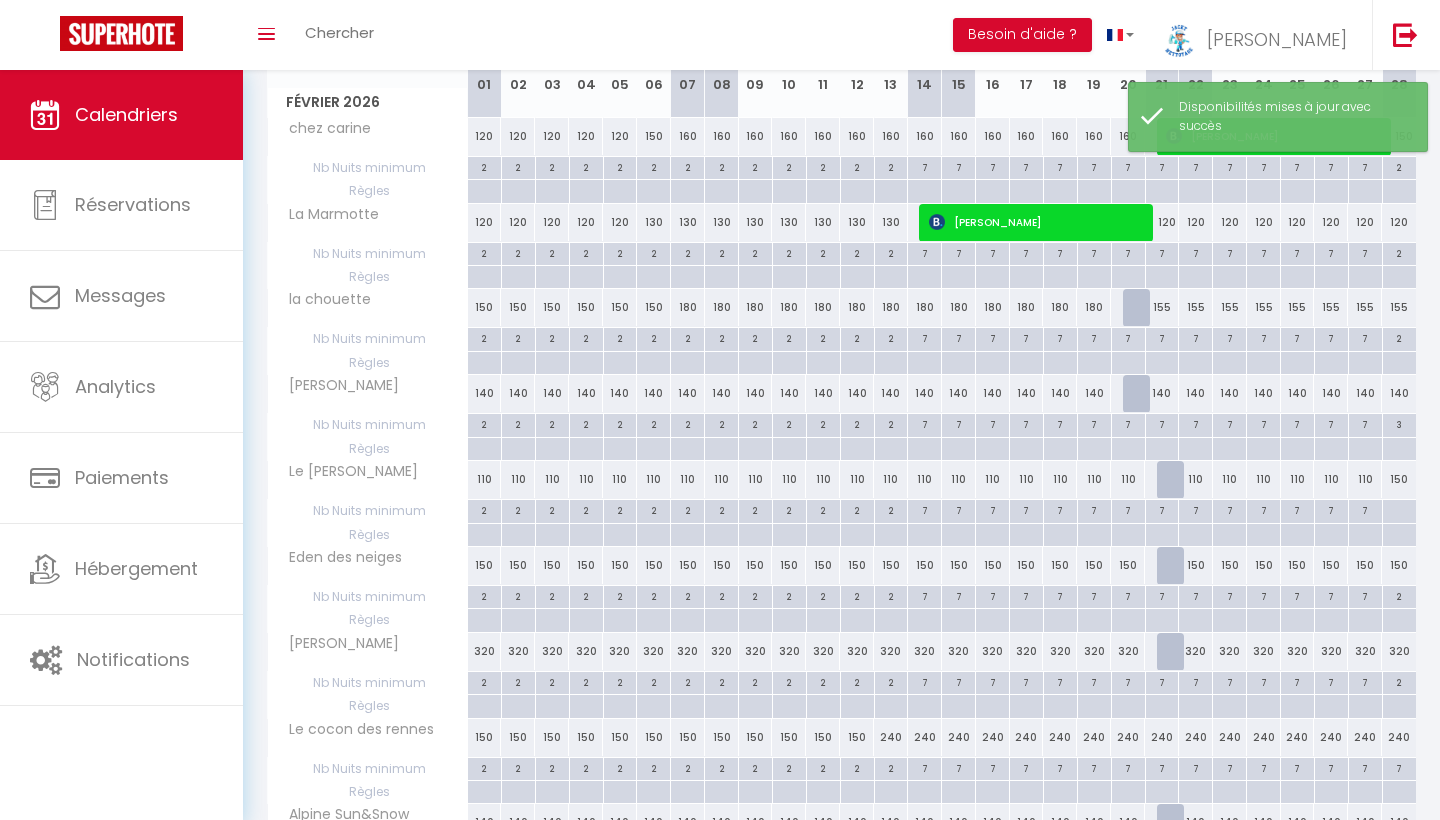 scroll, scrollTop: 319, scrollLeft: 0, axis: vertical 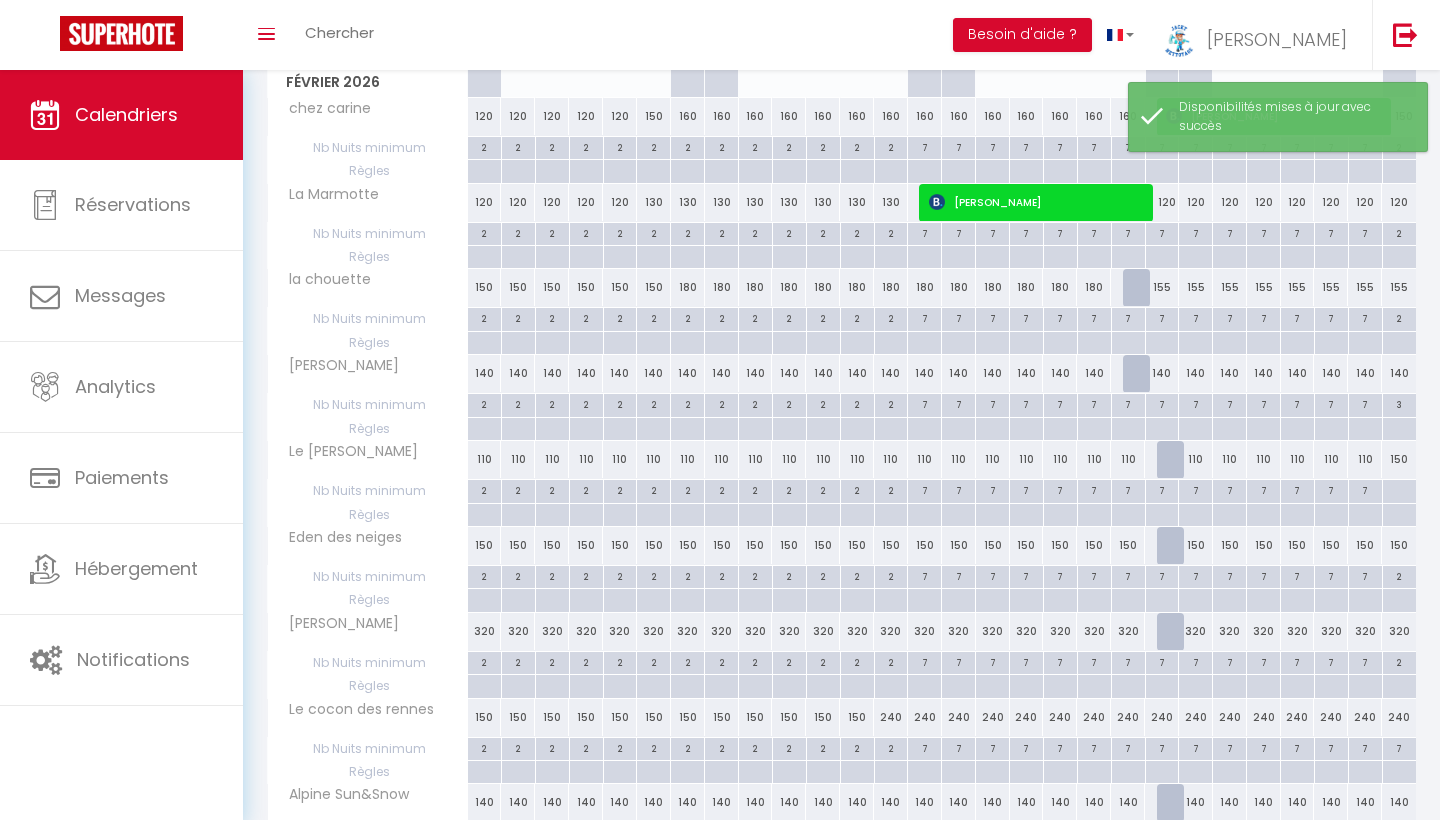 click at bounding box center (1174, 460) 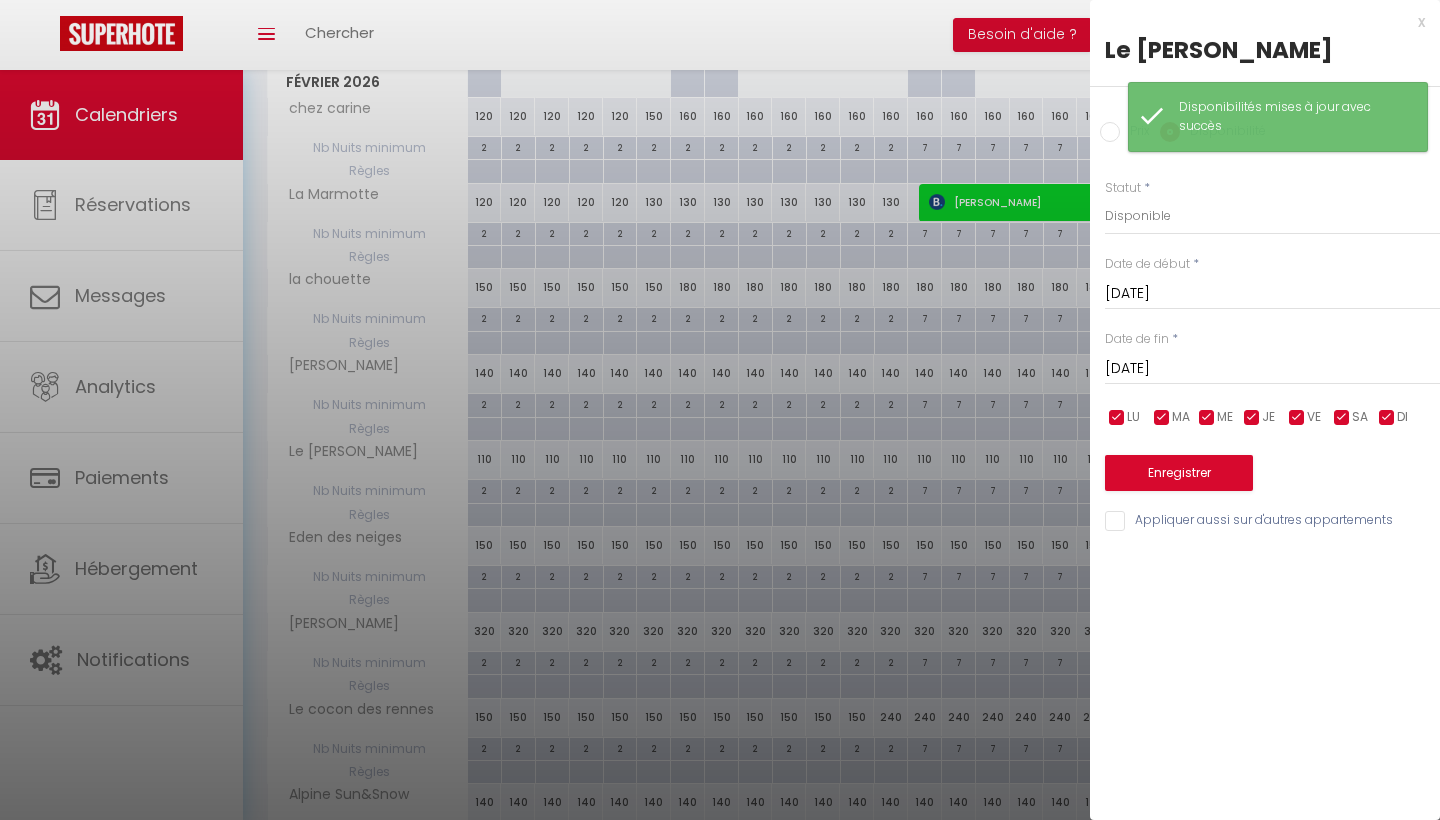 click on "Prix
*   110
Statut
*
Disponible
Indisponible
Date de début
*     Sam 21 Février 2026         <   Fév 2026   >   Dim Lun Mar Mer Jeu Ven Sam   1 2 3 4 5 6 7 8 9 10 11 12 13 14 15 16 17 18 19 20 21 22 23 24 25 26 27 28     <   2026   >   Janvier Février Mars Avril Mai Juin Juillet Août Septembre Octobre Novembre Décembre     <   2020 - 2029   >   2020 2021 2022 2023 2024 2025 2026 2027 2028 2029
Date de fin
*     Dim 22 Février 2026         <   Fév 2026   >   Dim Lun Mar Mer Jeu Ven Sam   1 2 3 4 5 6 7 8 9 10 11 12 13 14 15 16 17 18 19 20 21 22 23 24 25 26 27 28     <   2026   >   Janvier Février Mars Avril Mai Juin Juillet Août Septembre Octobre Novembre Décembre     <   2020 - 2029   >   2020 2021 2022 2023" at bounding box center [1265, 344] 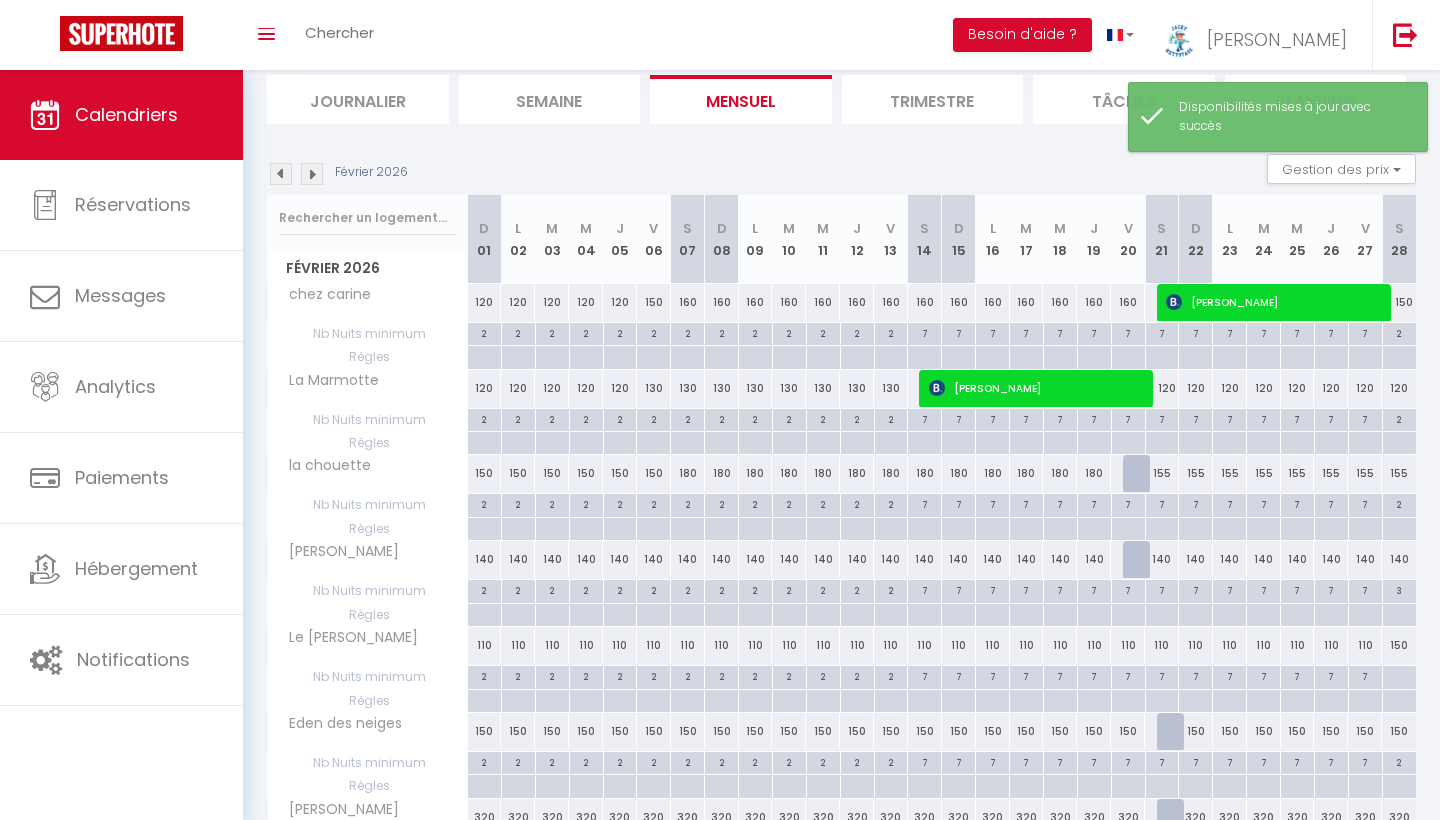 scroll, scrollTop: 159, scrollLeft: 0, axis: vertical 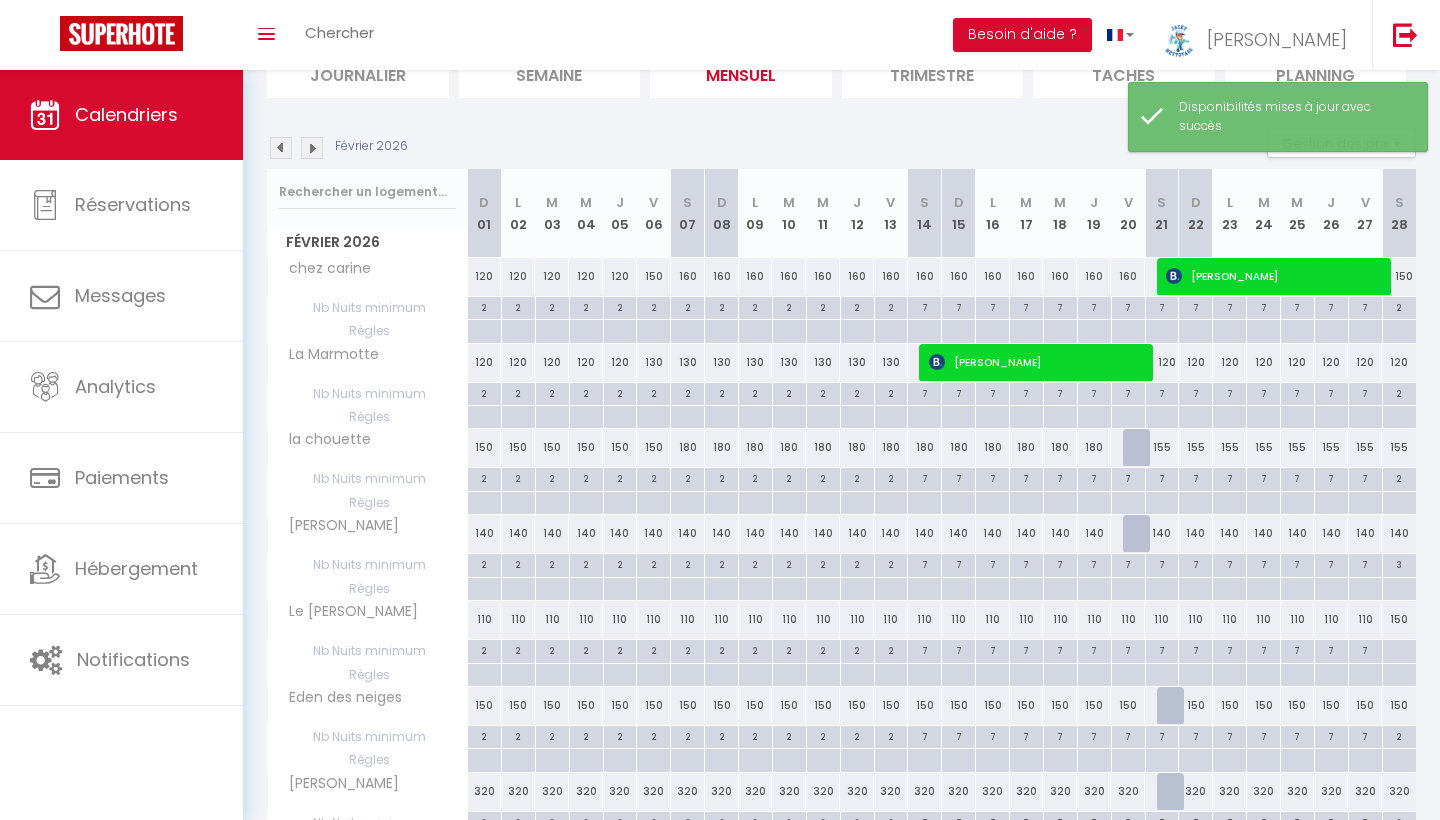 click on "110" at bounding box center [1128, 619] 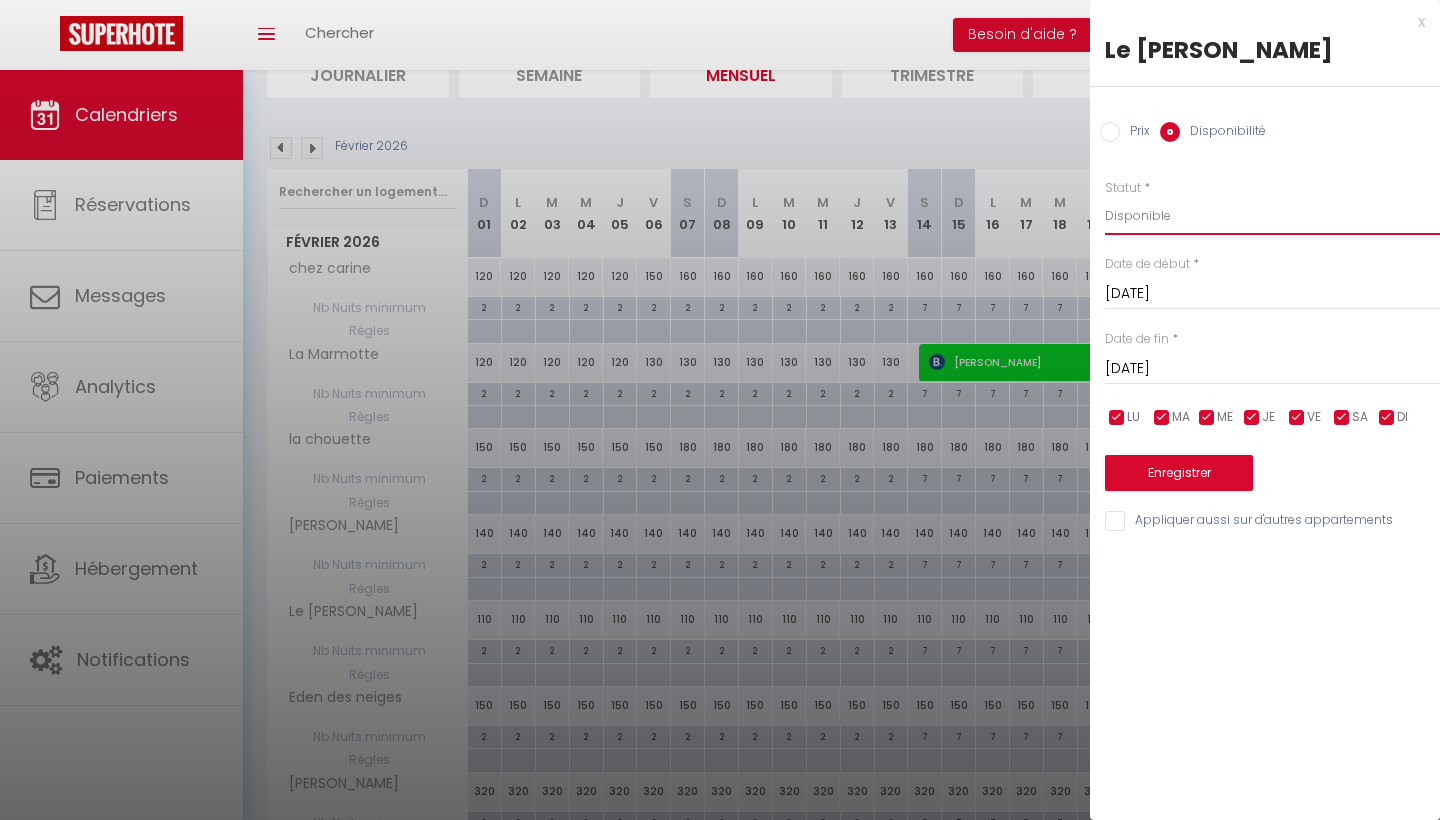 select on "0" 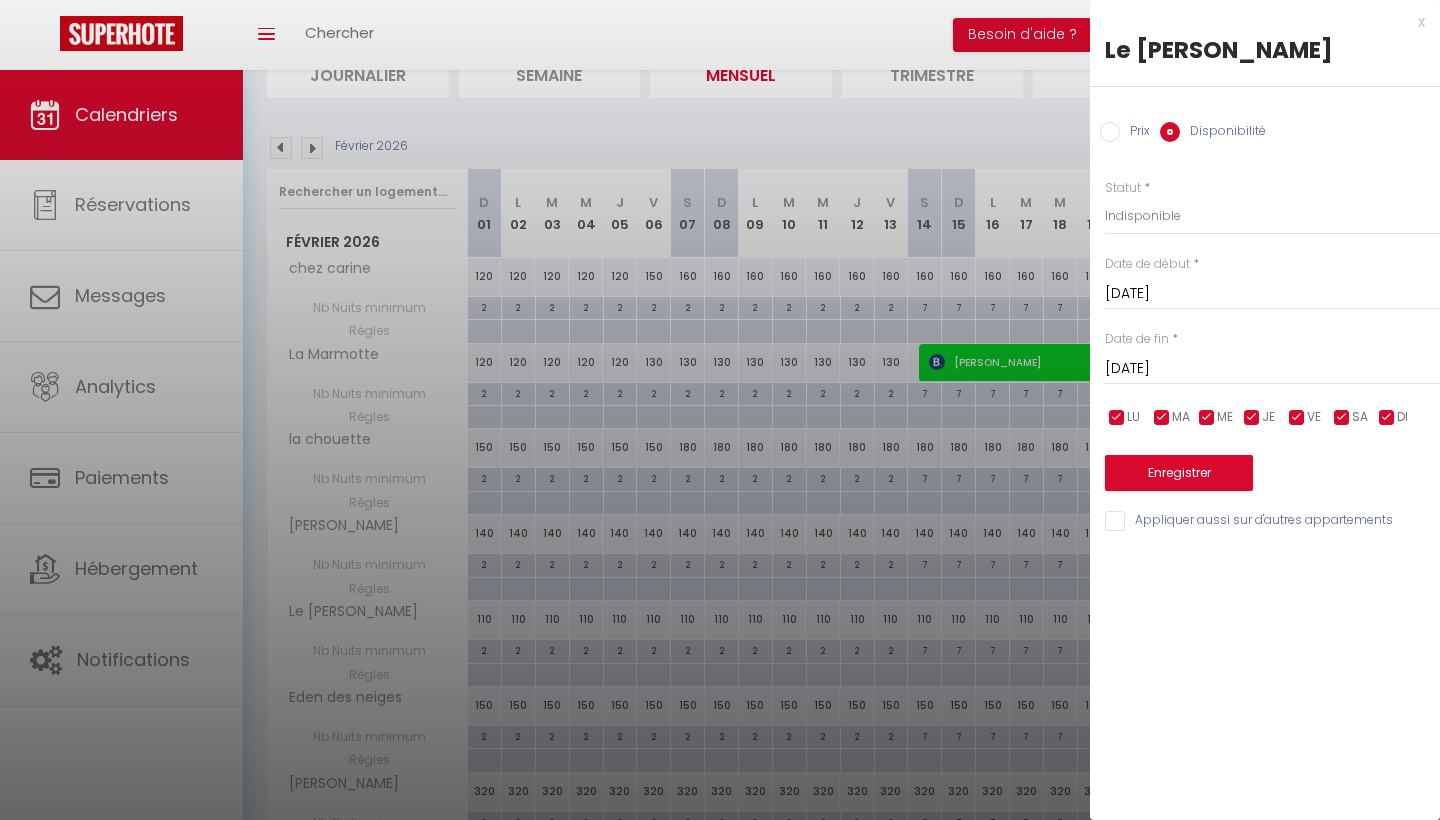 click on "Enregistrer" at bounding box center [1179, 473] 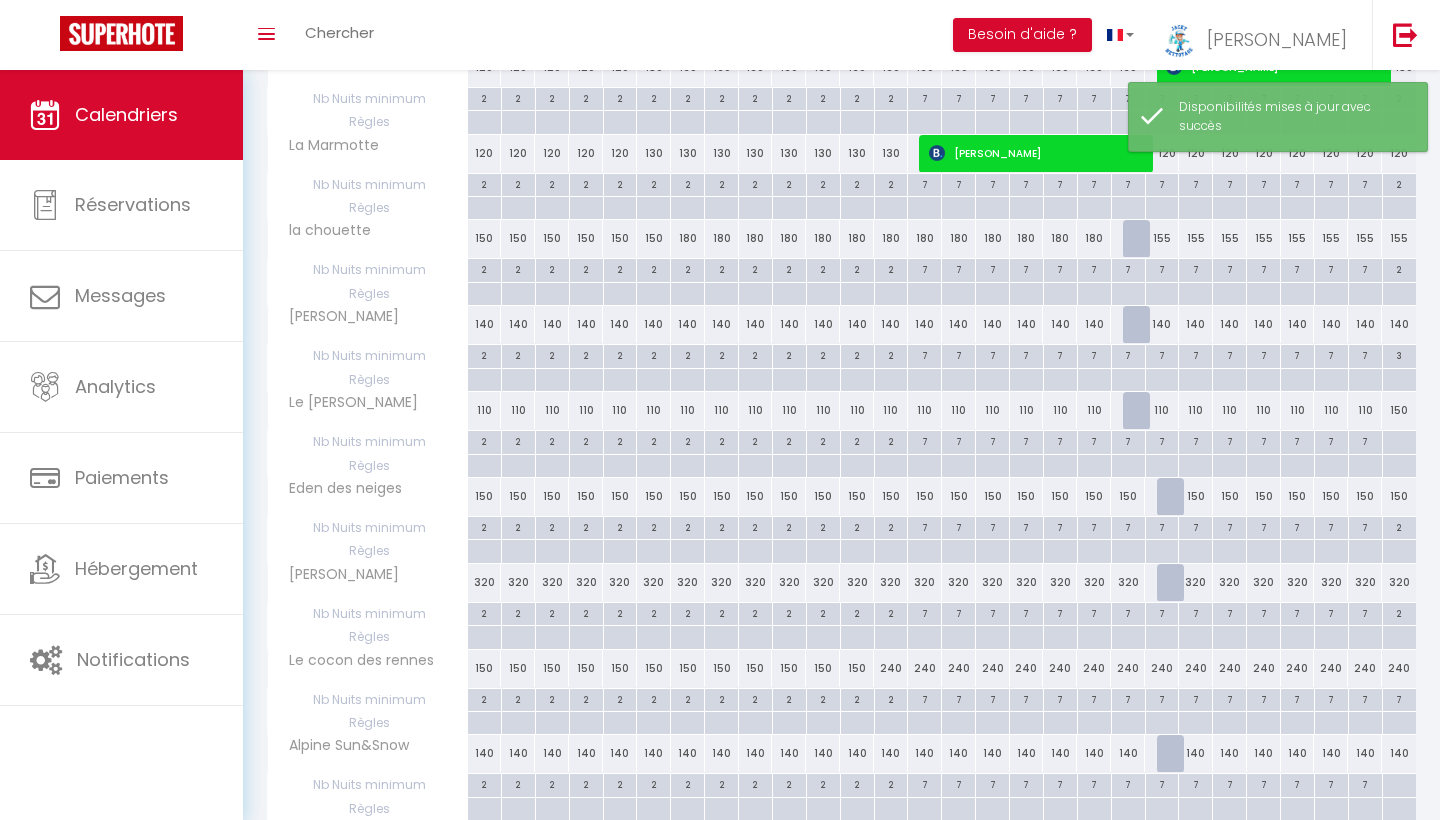 scroll, scrollTop: 400, scrollLeft: 0, axis: vertical 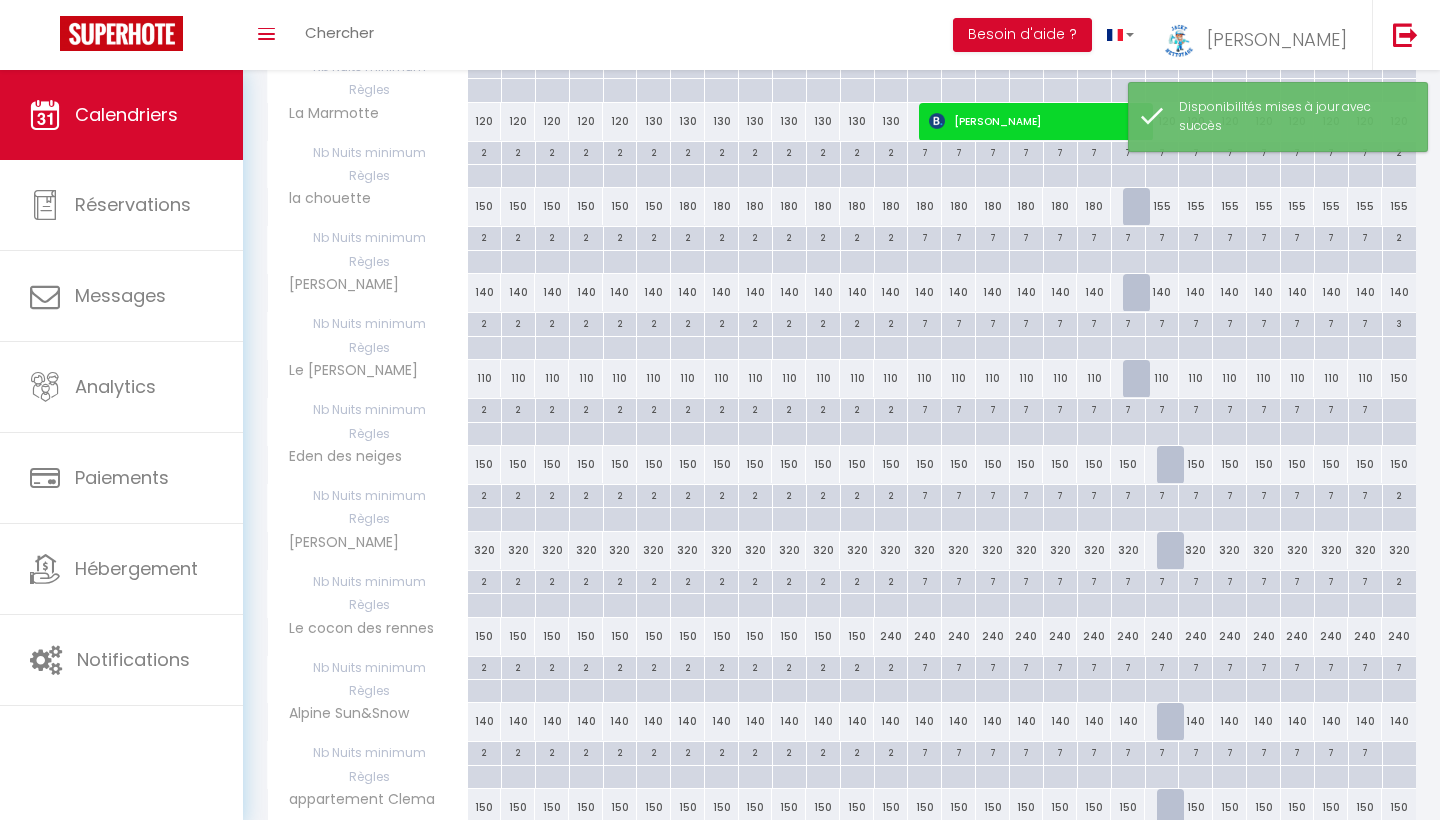 click on "150" at bounding box center (1196, 464) 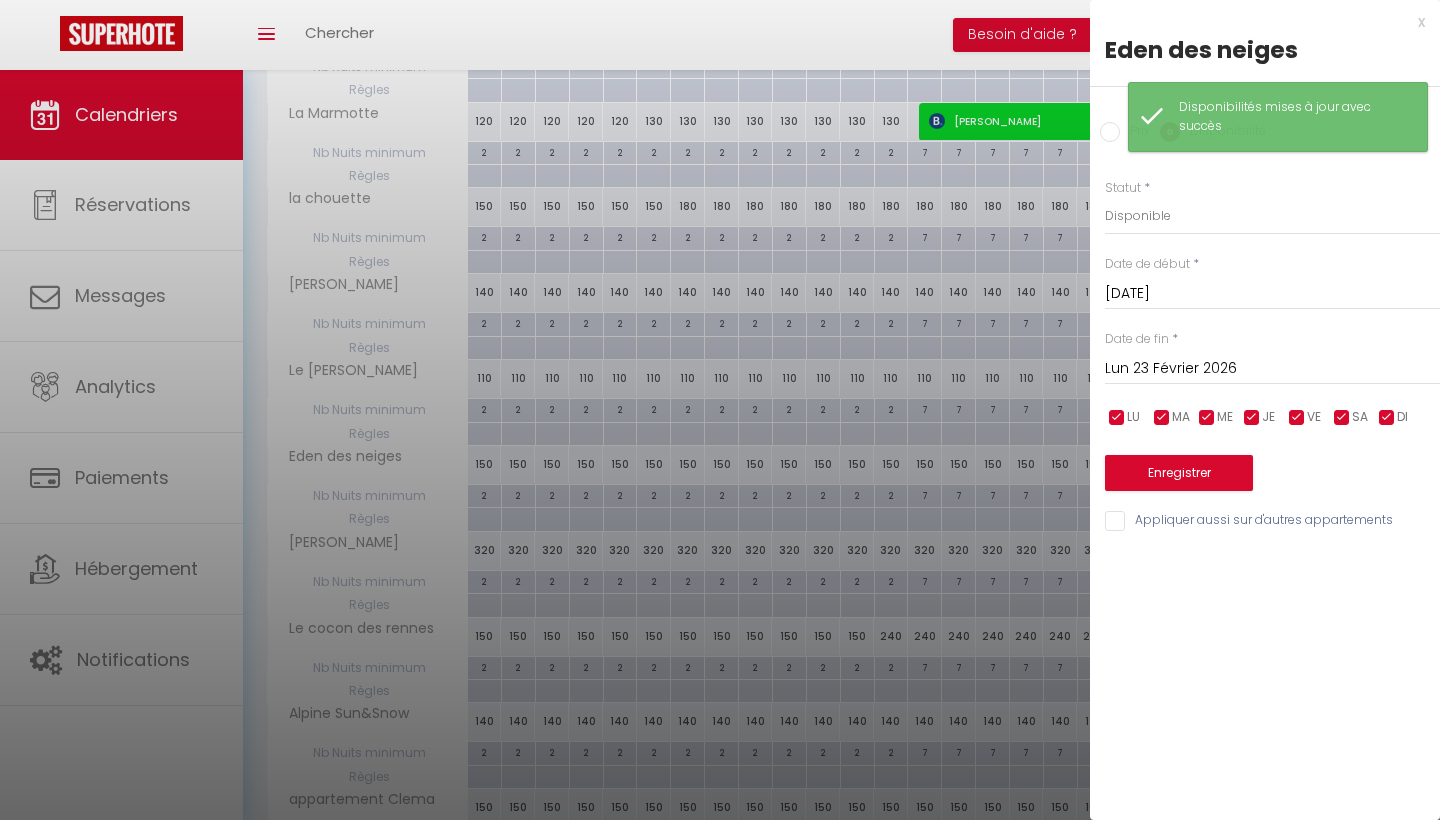 click on "Enregistrer" at bounding box center [1179, 473] 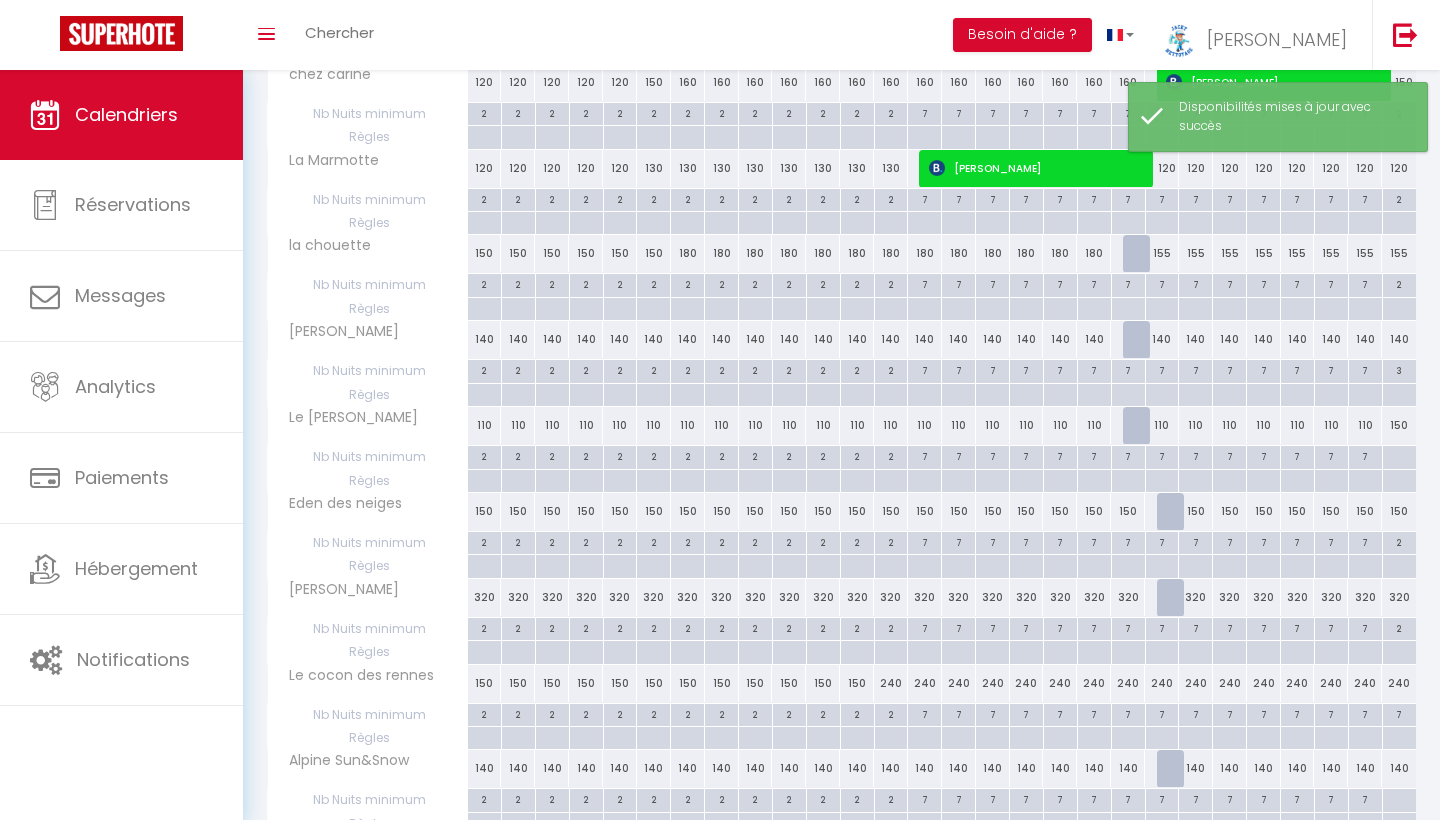 scroll, scrollTop: 361, scrollLeft: 0, axis: vertical 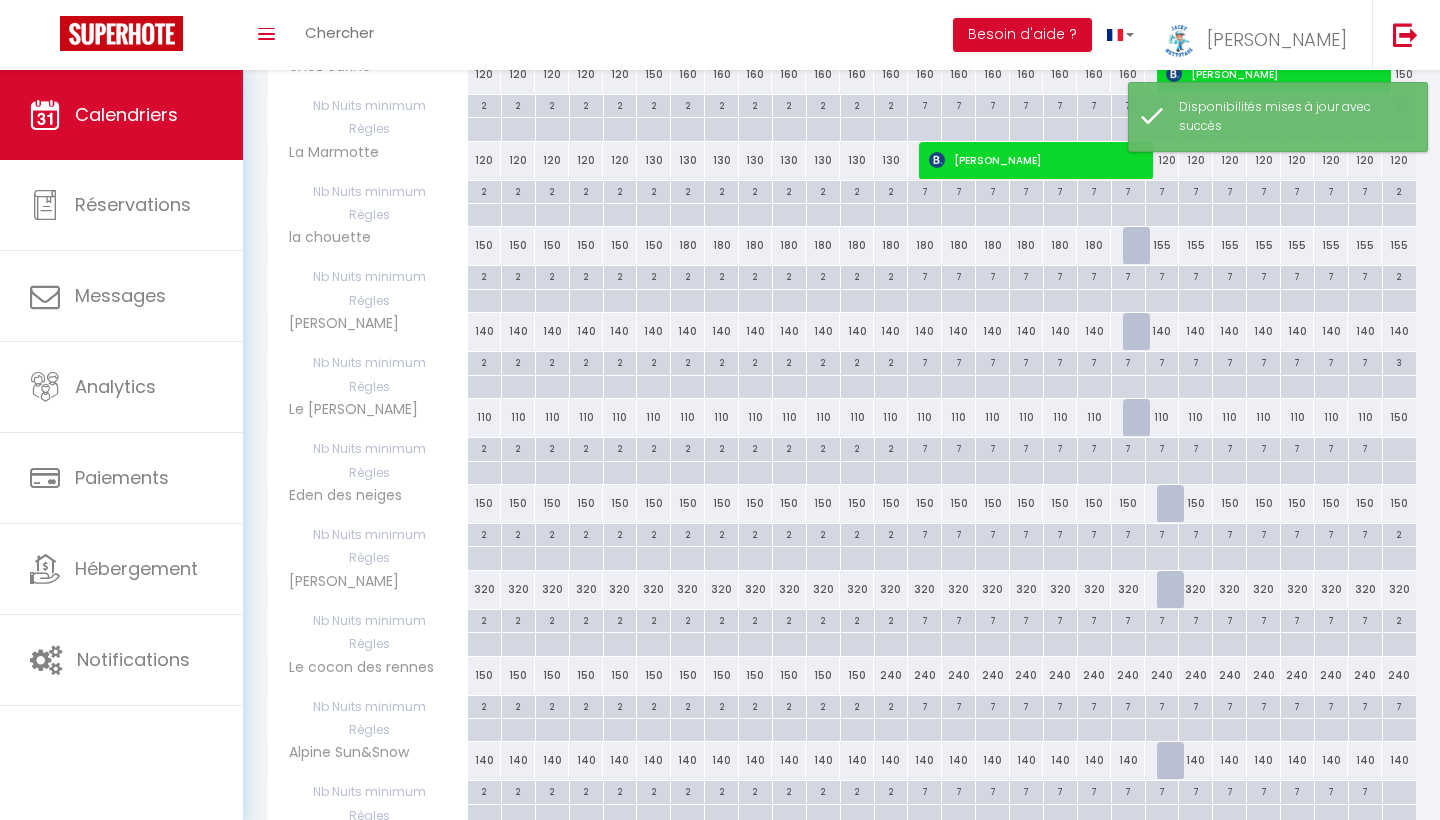 click at bounding box center (1174, 504) 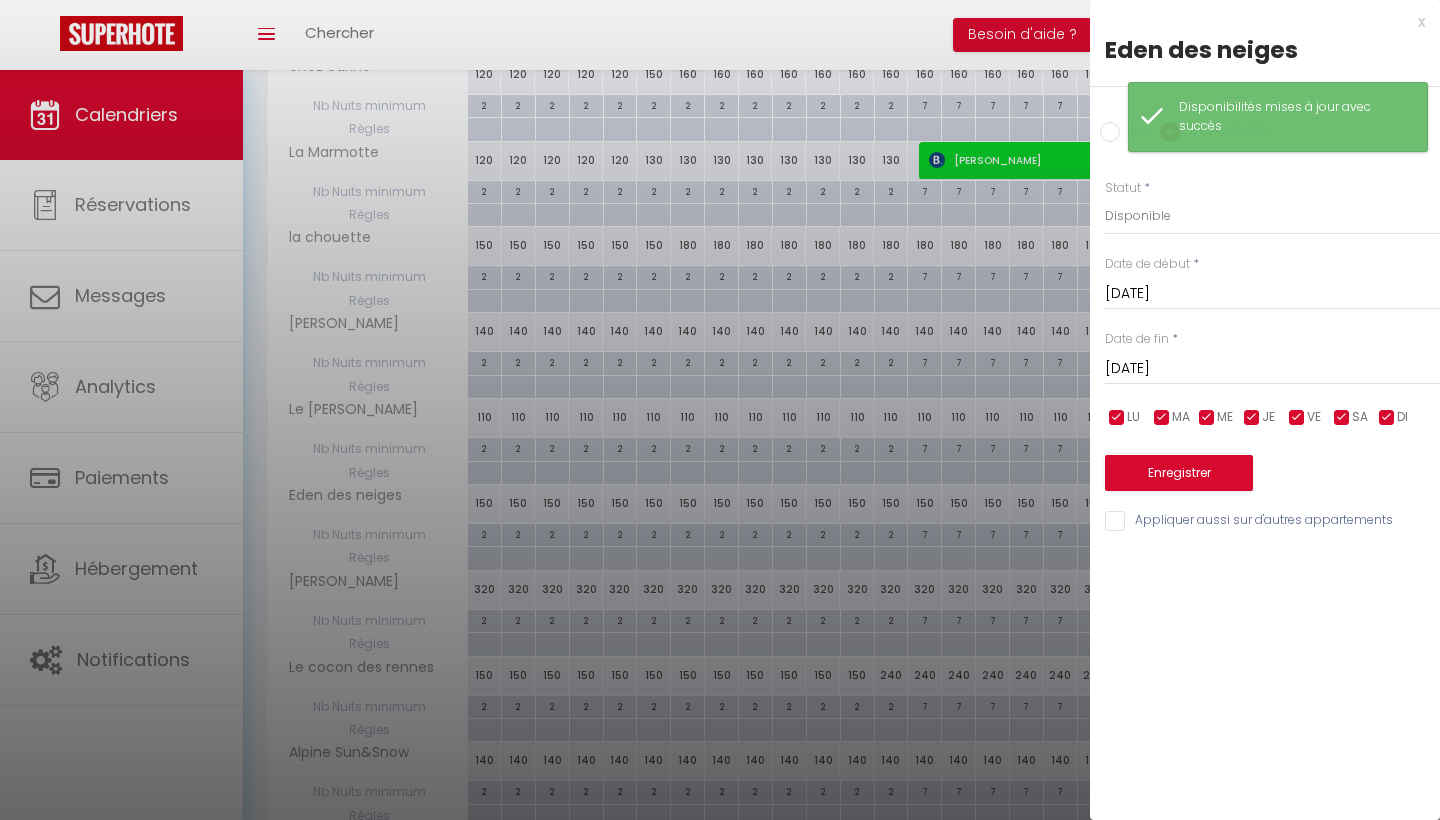 click on "Enregistrer" at bounding box center [1179, 473] 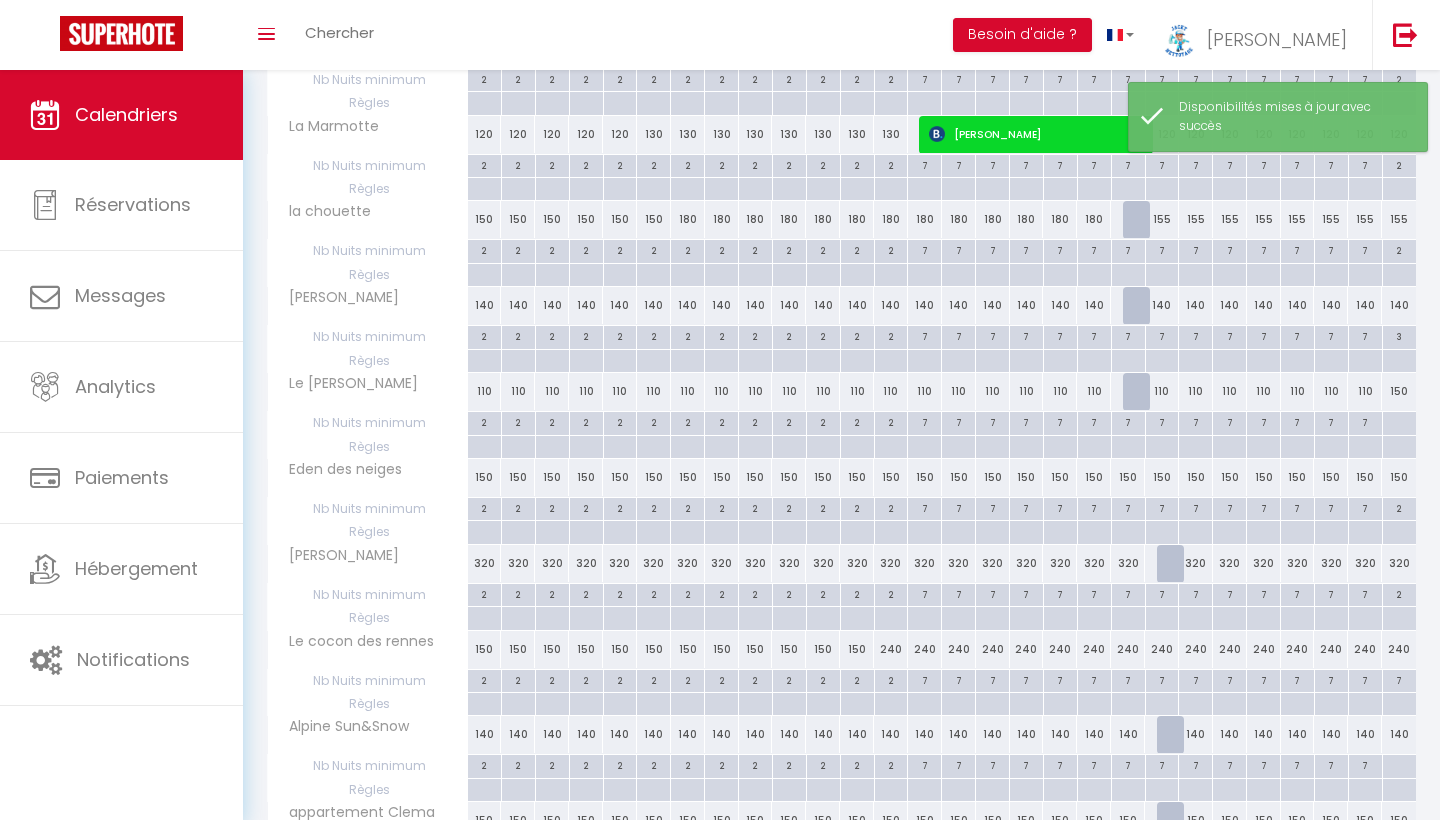 scroll, scrollTop: 393, scrollLeft: 0, axis: vertical 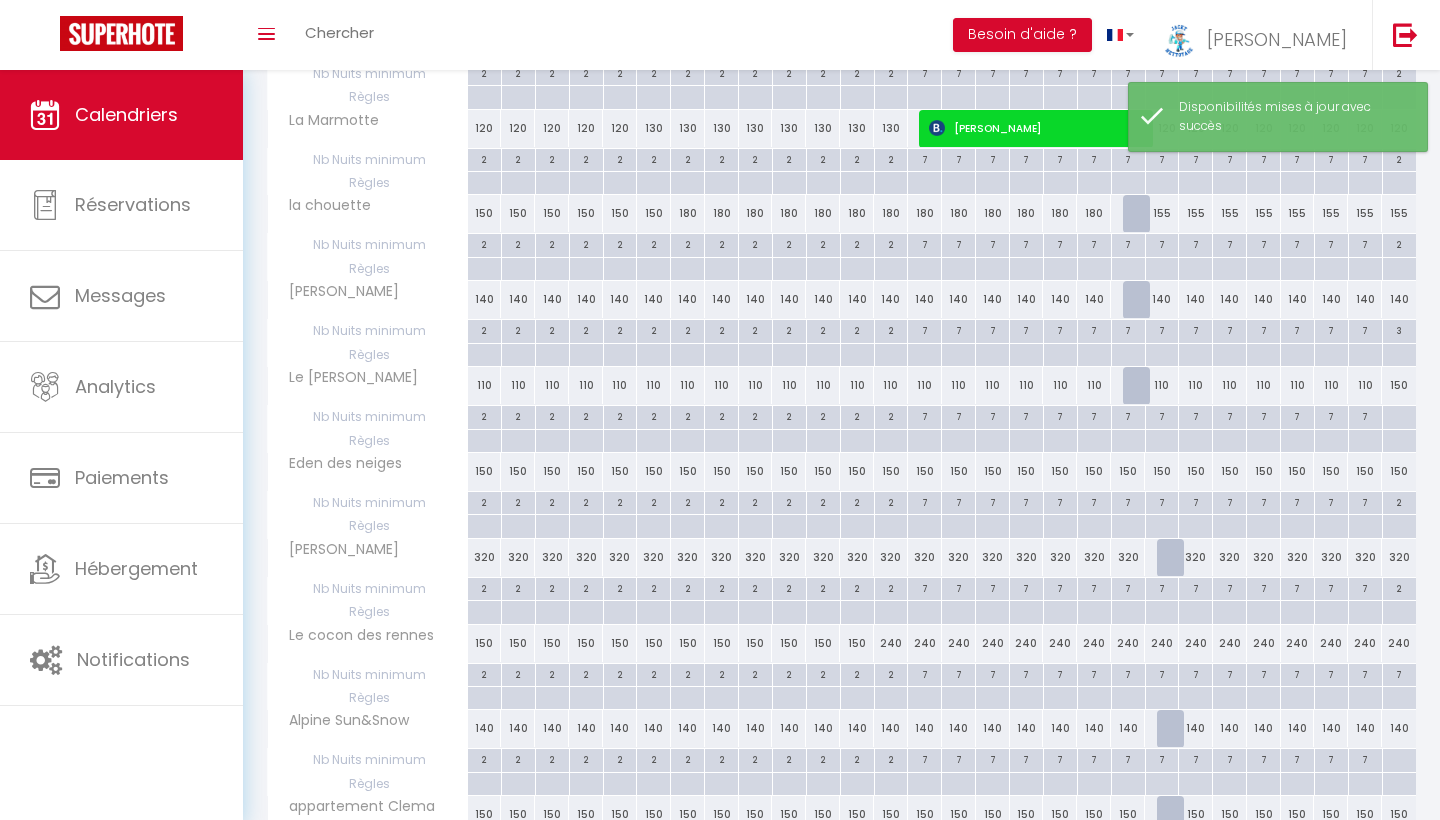 click on "150" at bounding box center [1128, 471] 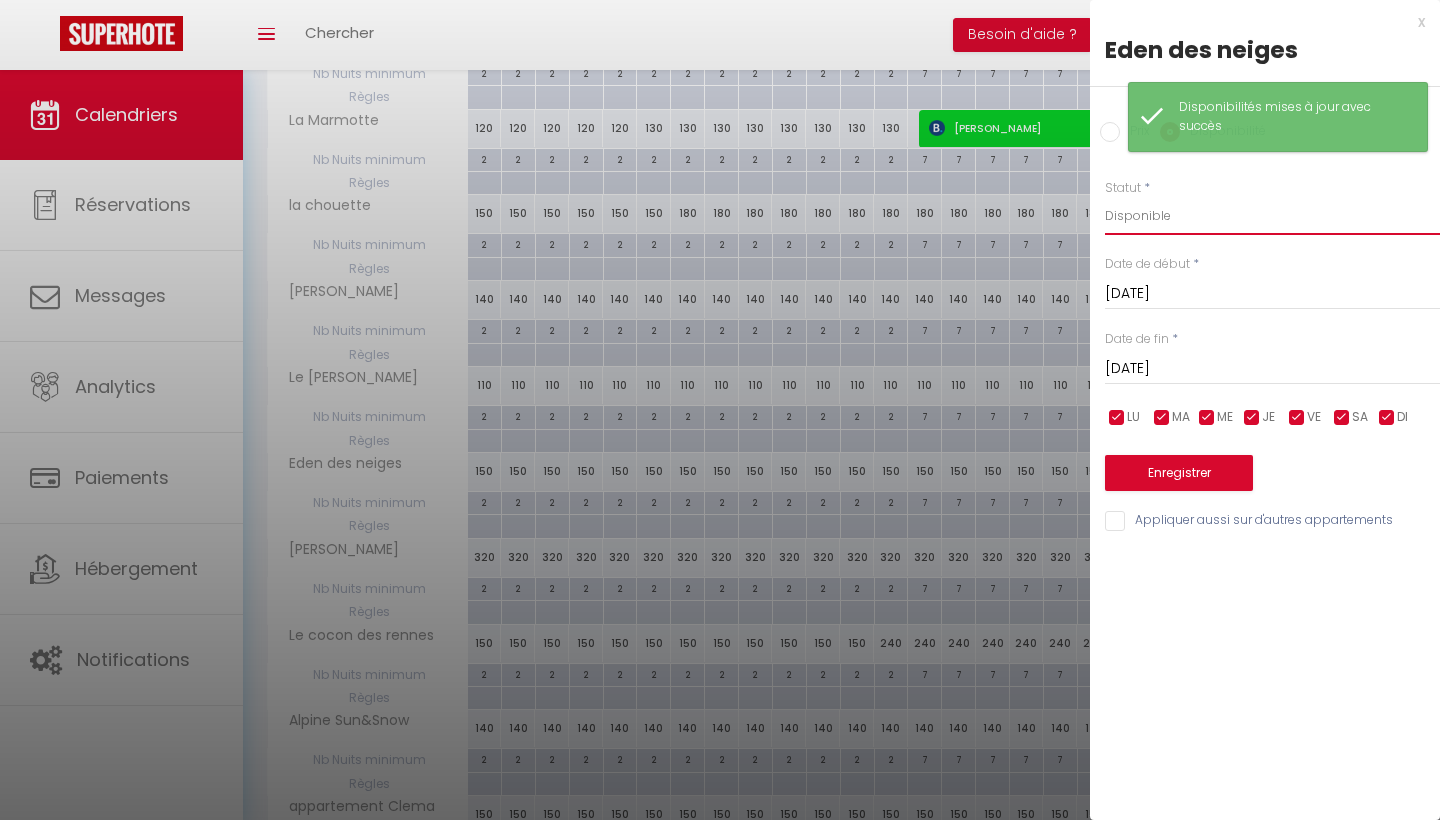 select on "0" 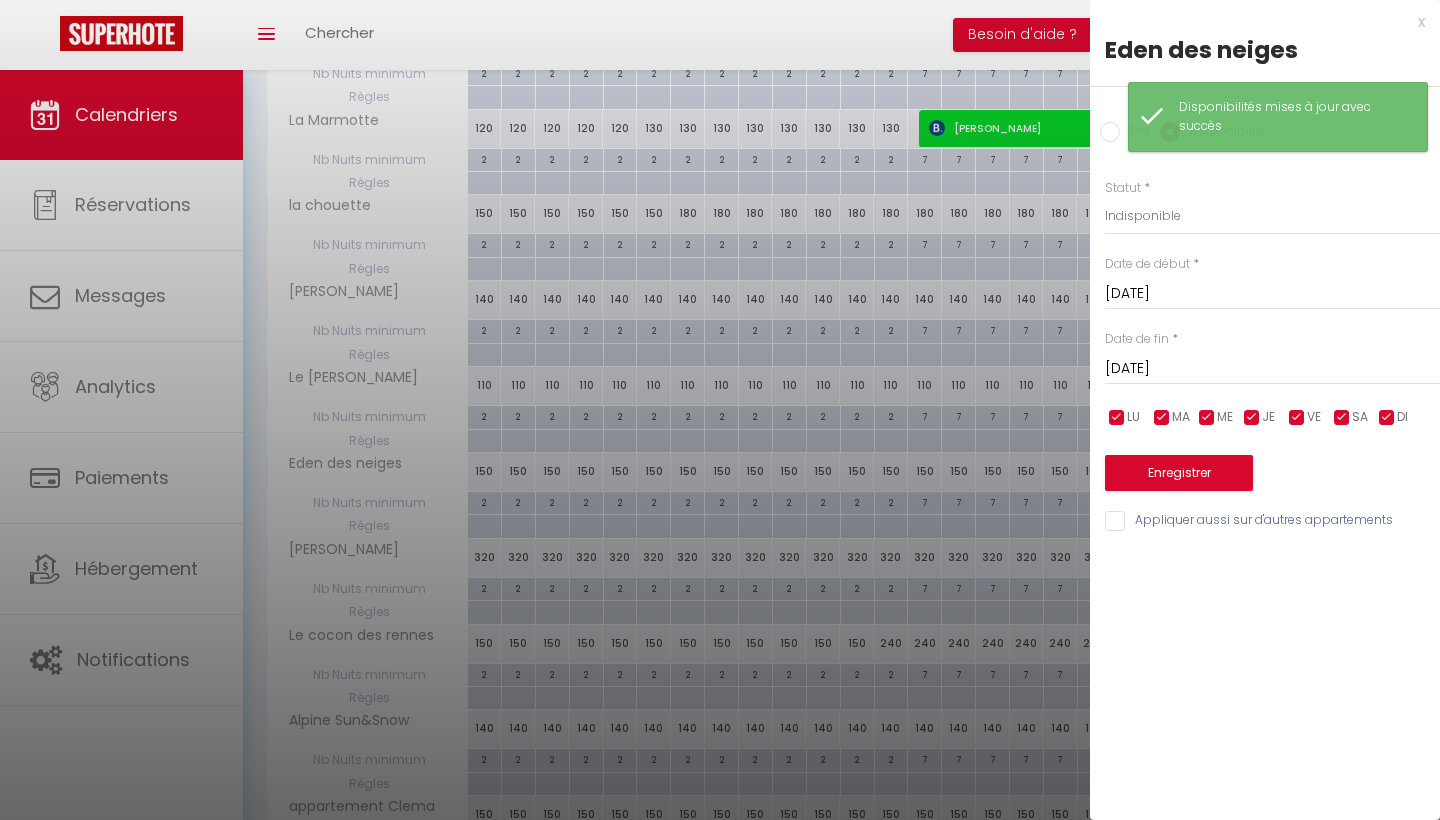 click on "Enregistrer" at bounding box center (1179, 473) 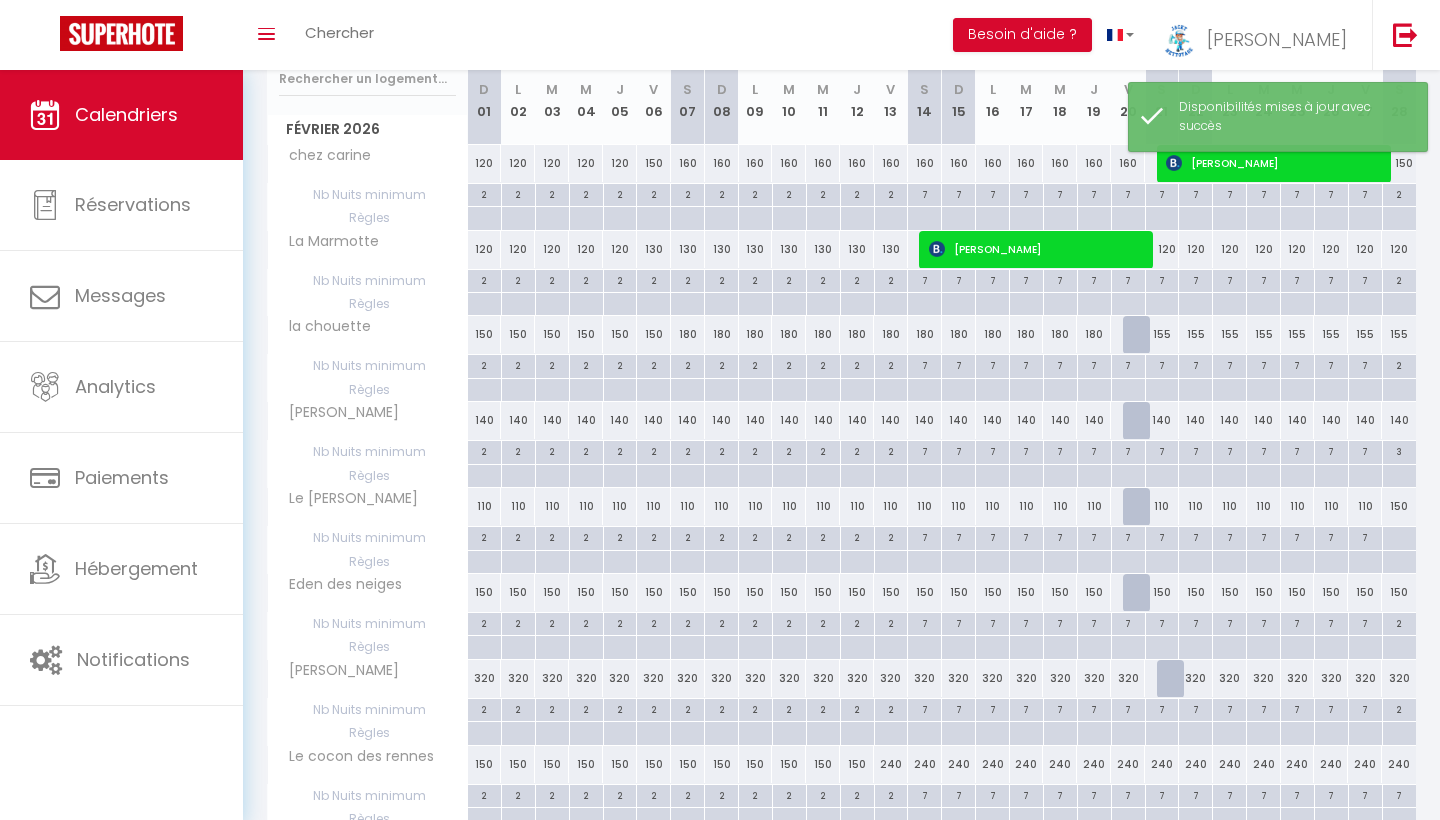 scroll, scrollTop: 273, scrollLeft: 0, axis: vertical 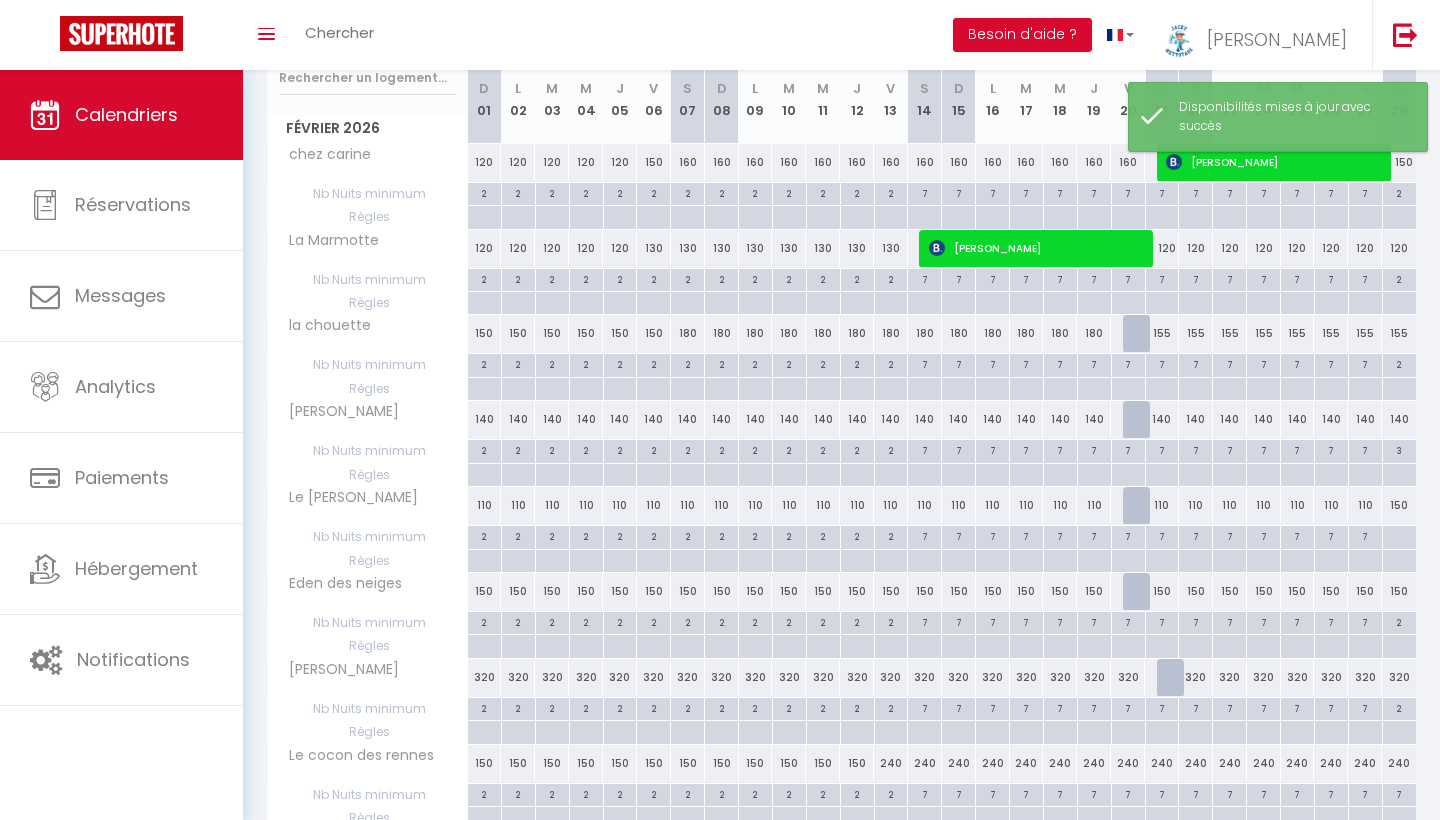 click at bounding box center (1174, 678) 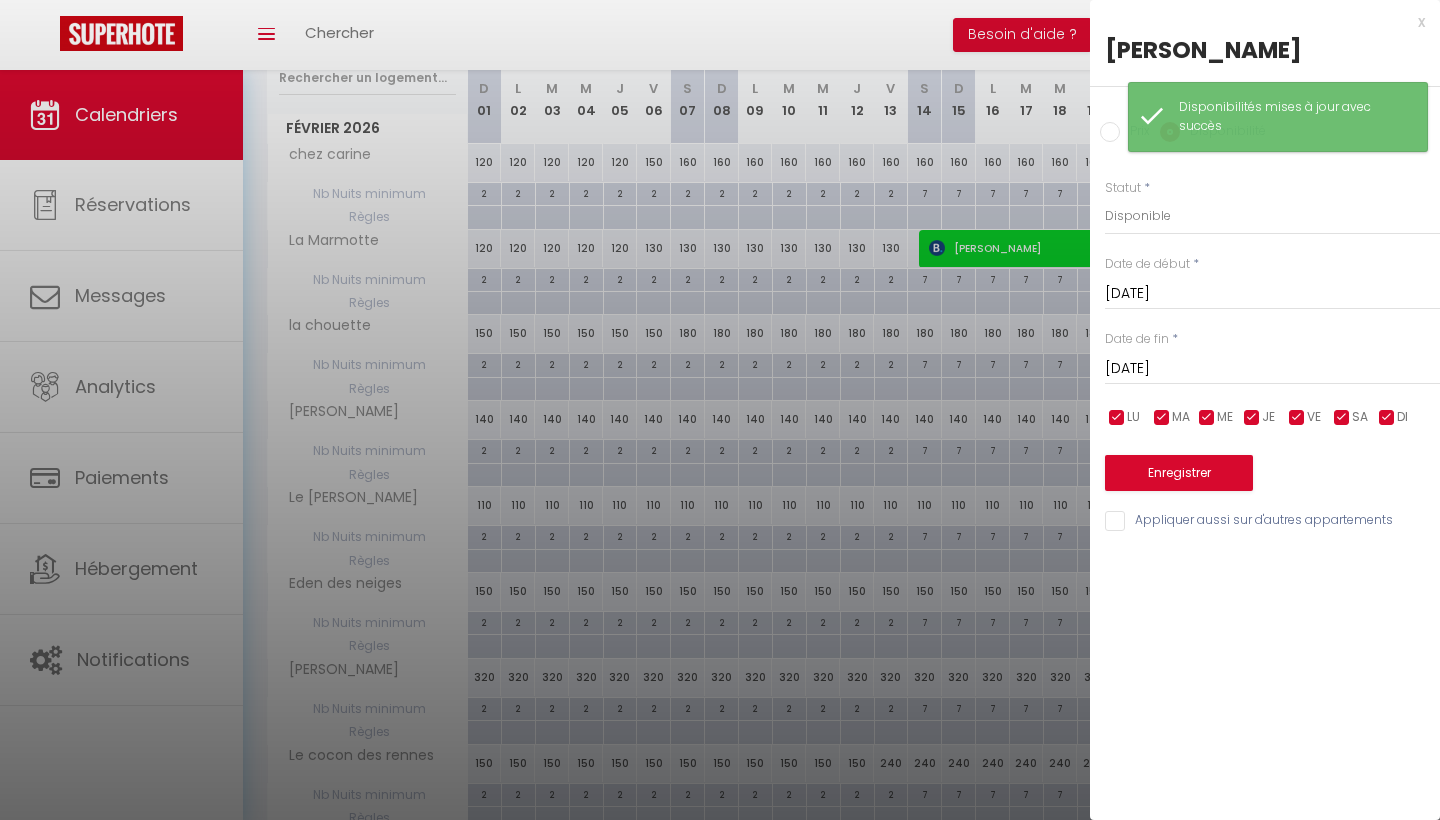 click on "Enregistrer" at bounding box center [1179, 473] 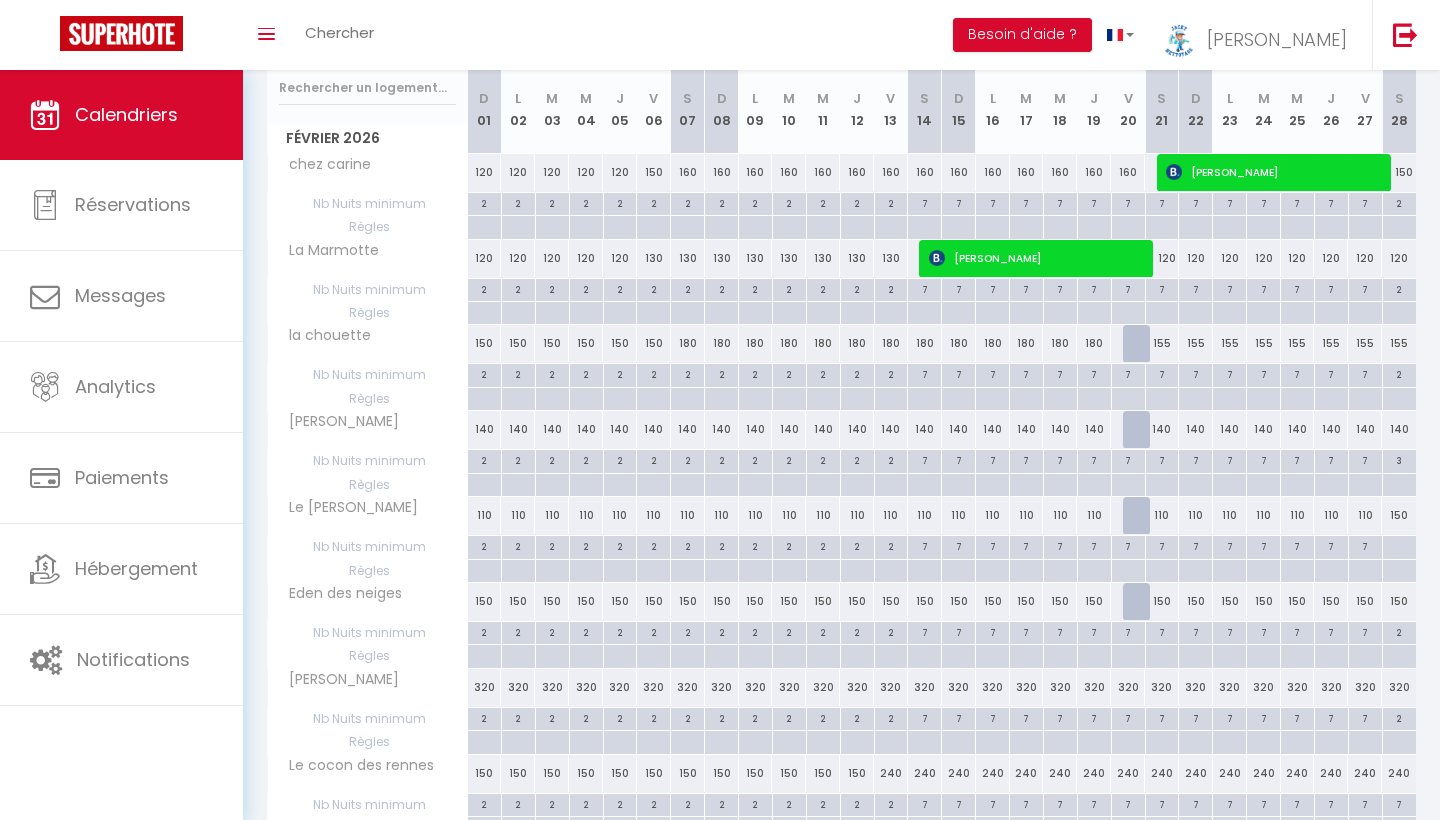 scroll, scrollTop: 263, scrollLeft: 0, axis: vertical 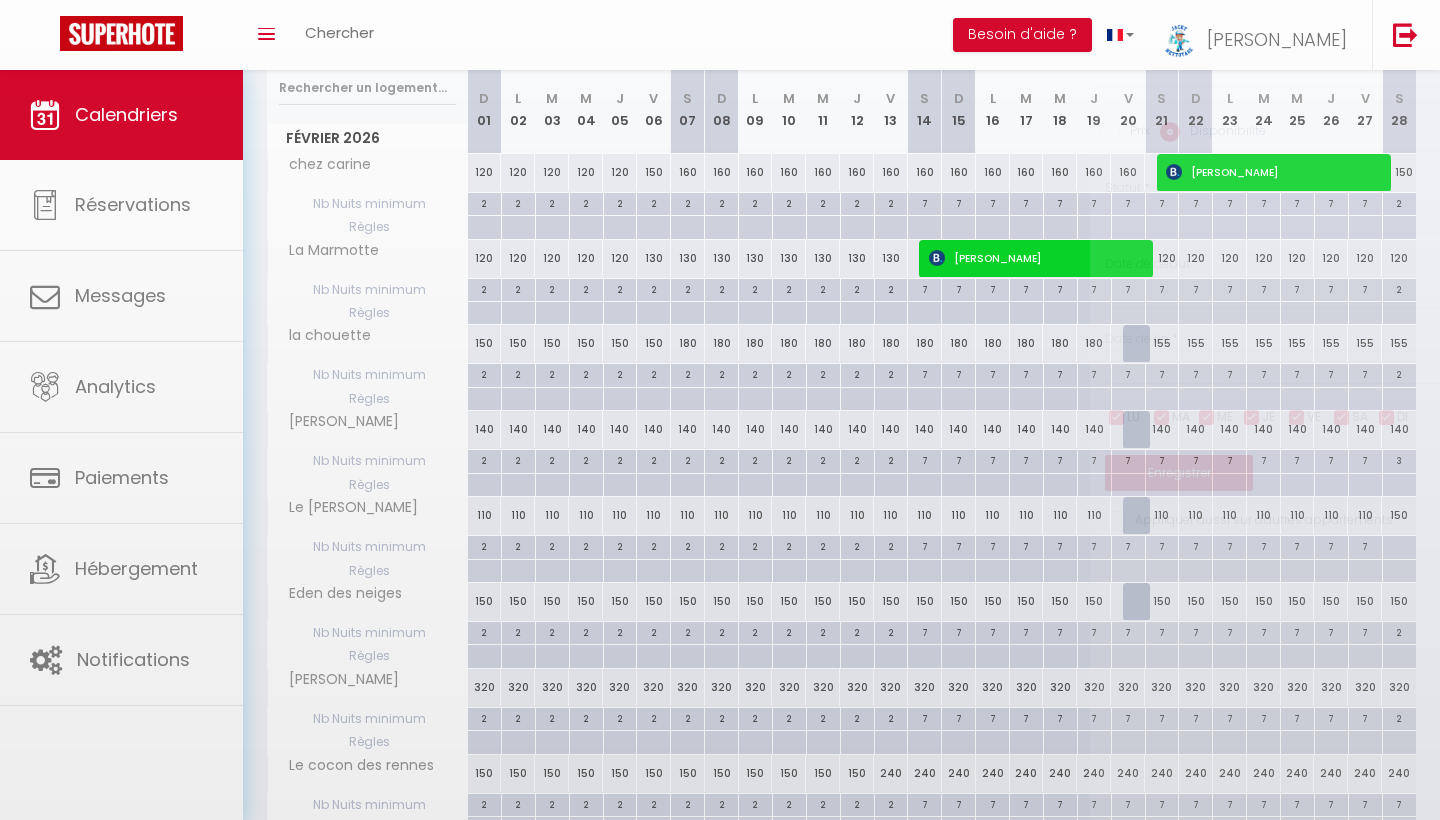 select on "1" 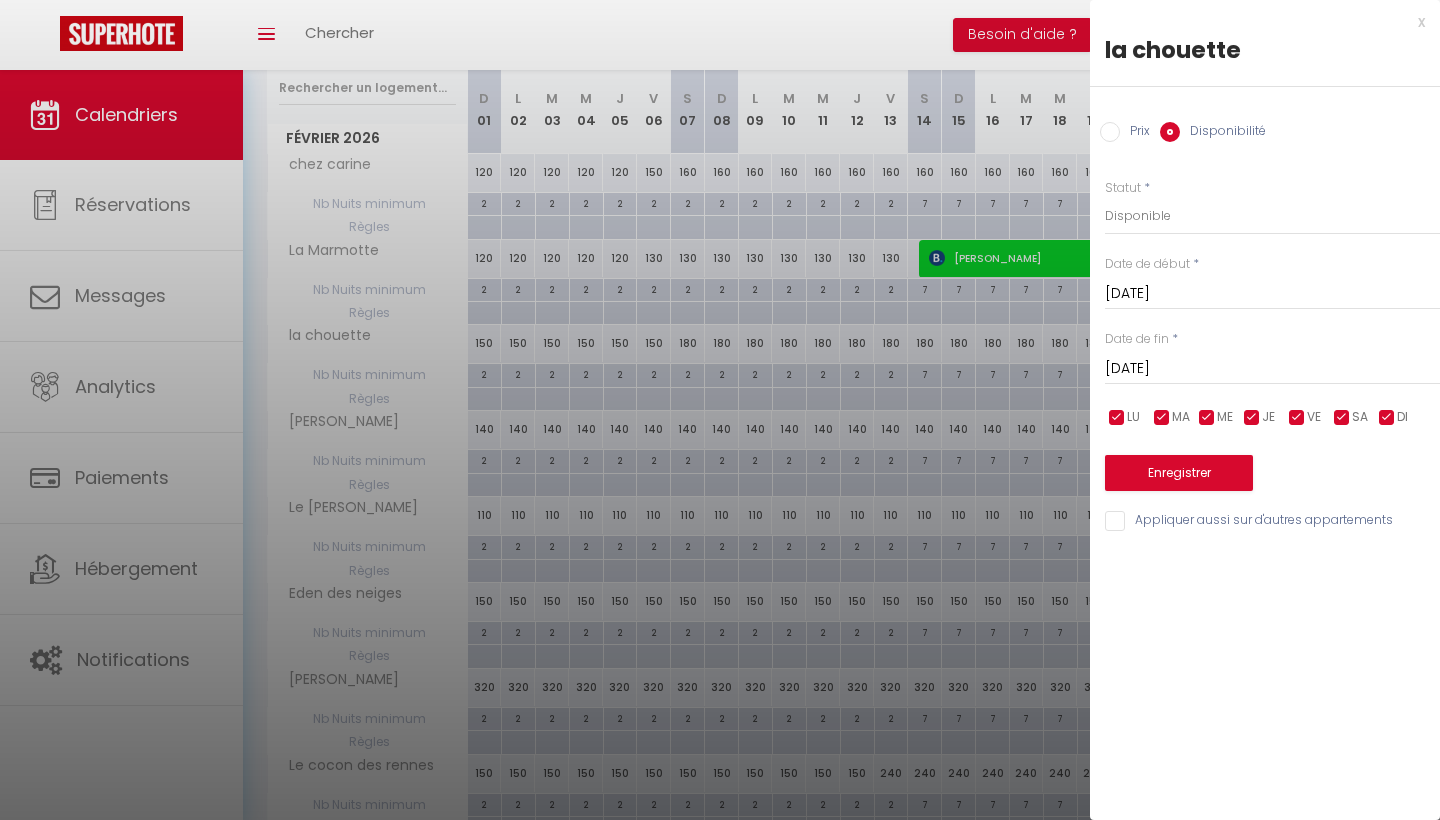 click on "Enregistrer" at bounding box center (1179, 473) 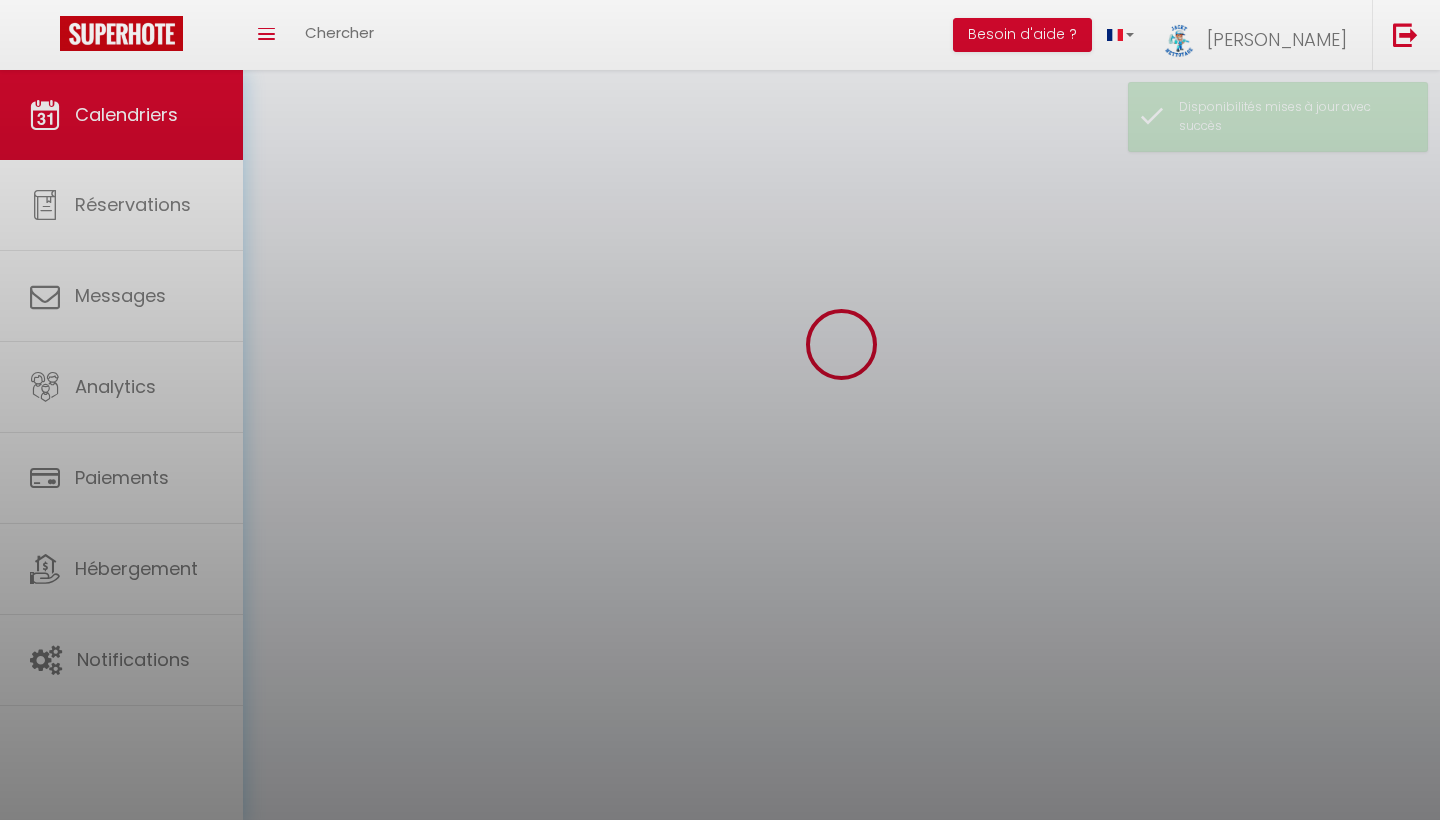 scroll, scrollTop: 70, scrollLeft: 0, axis: vertical 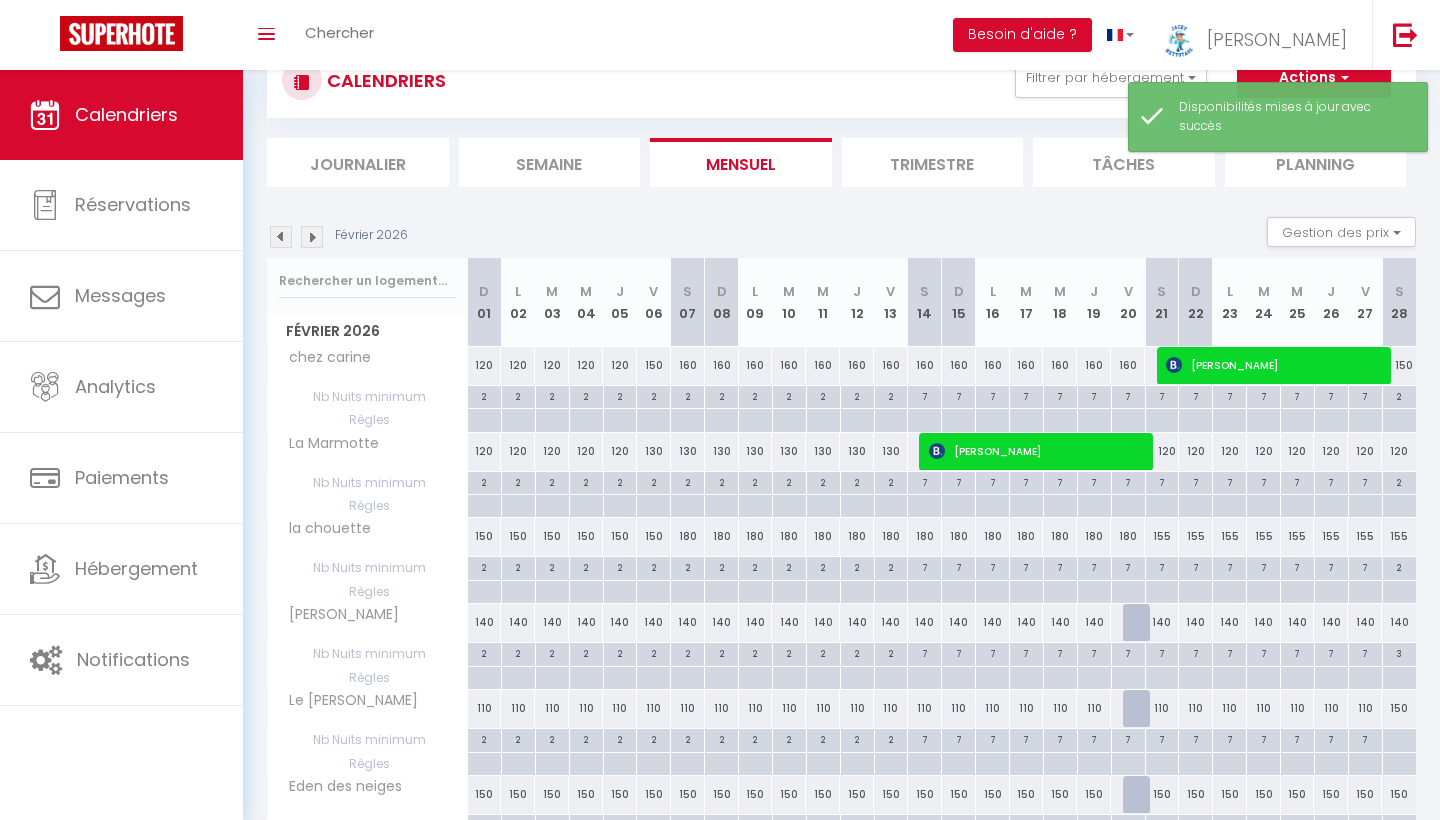 click at bounding box center [1140, 623] 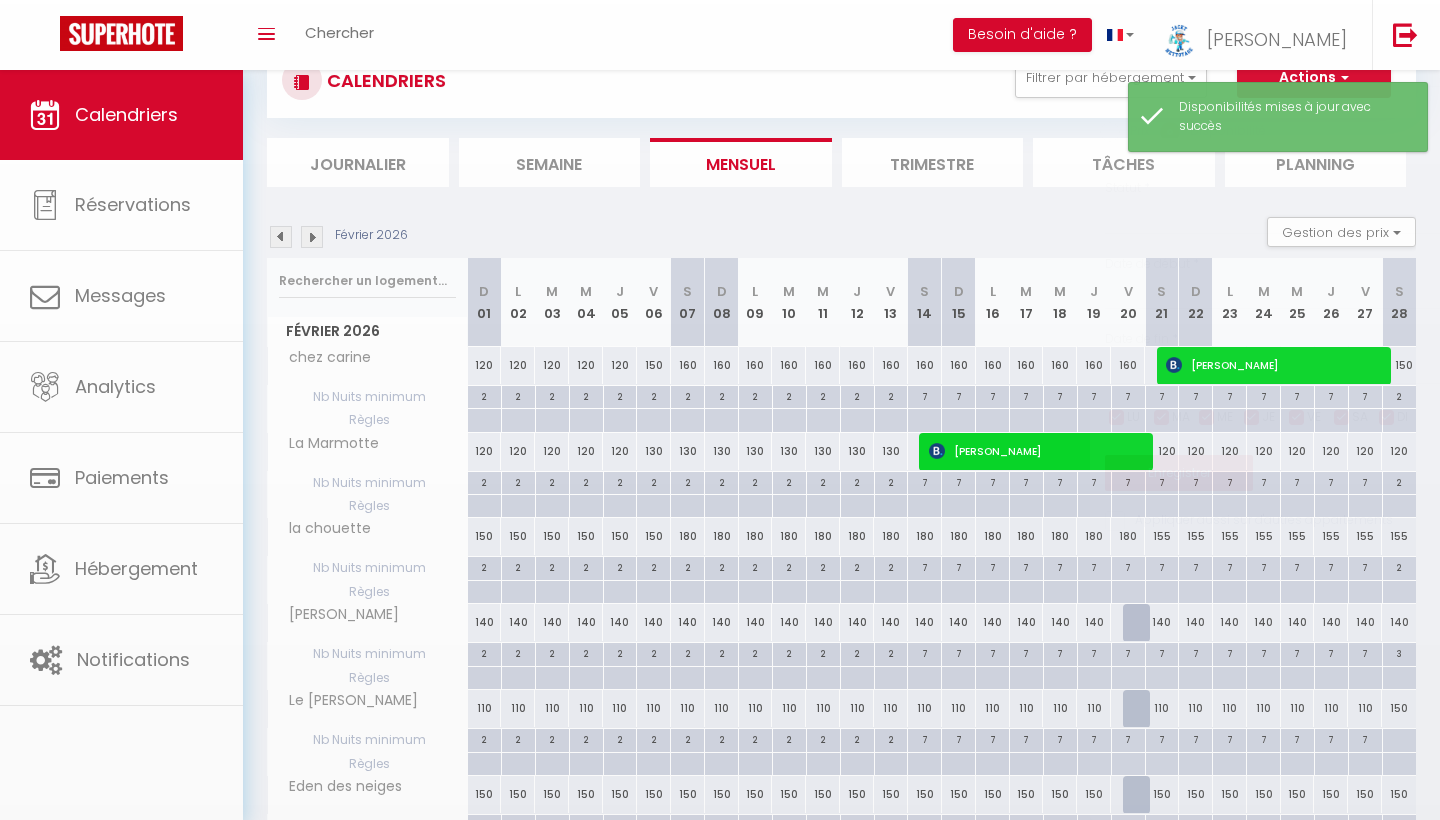 select on "1" 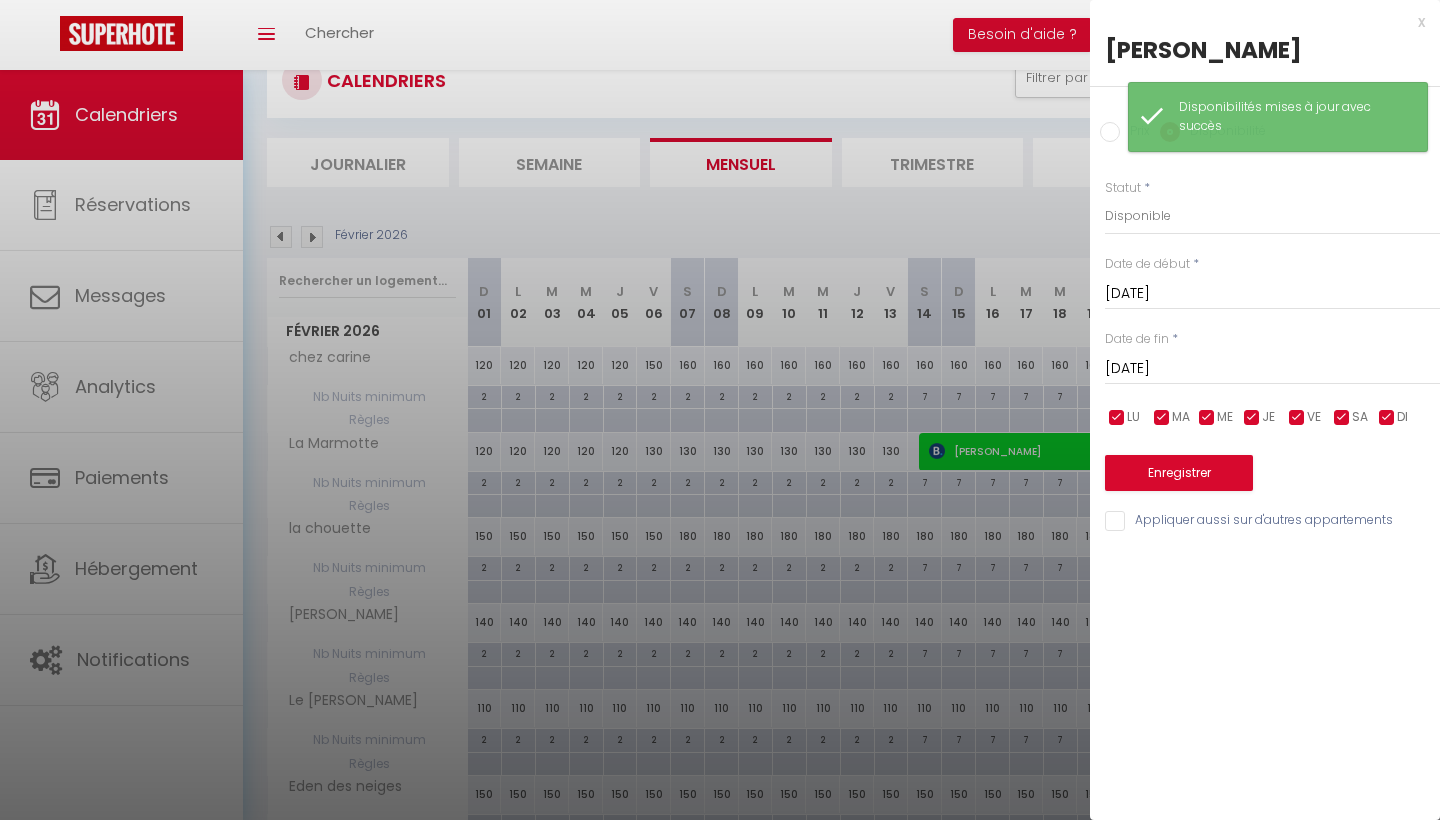 click on "Enregistrer" at bounding box center (1179, 473) 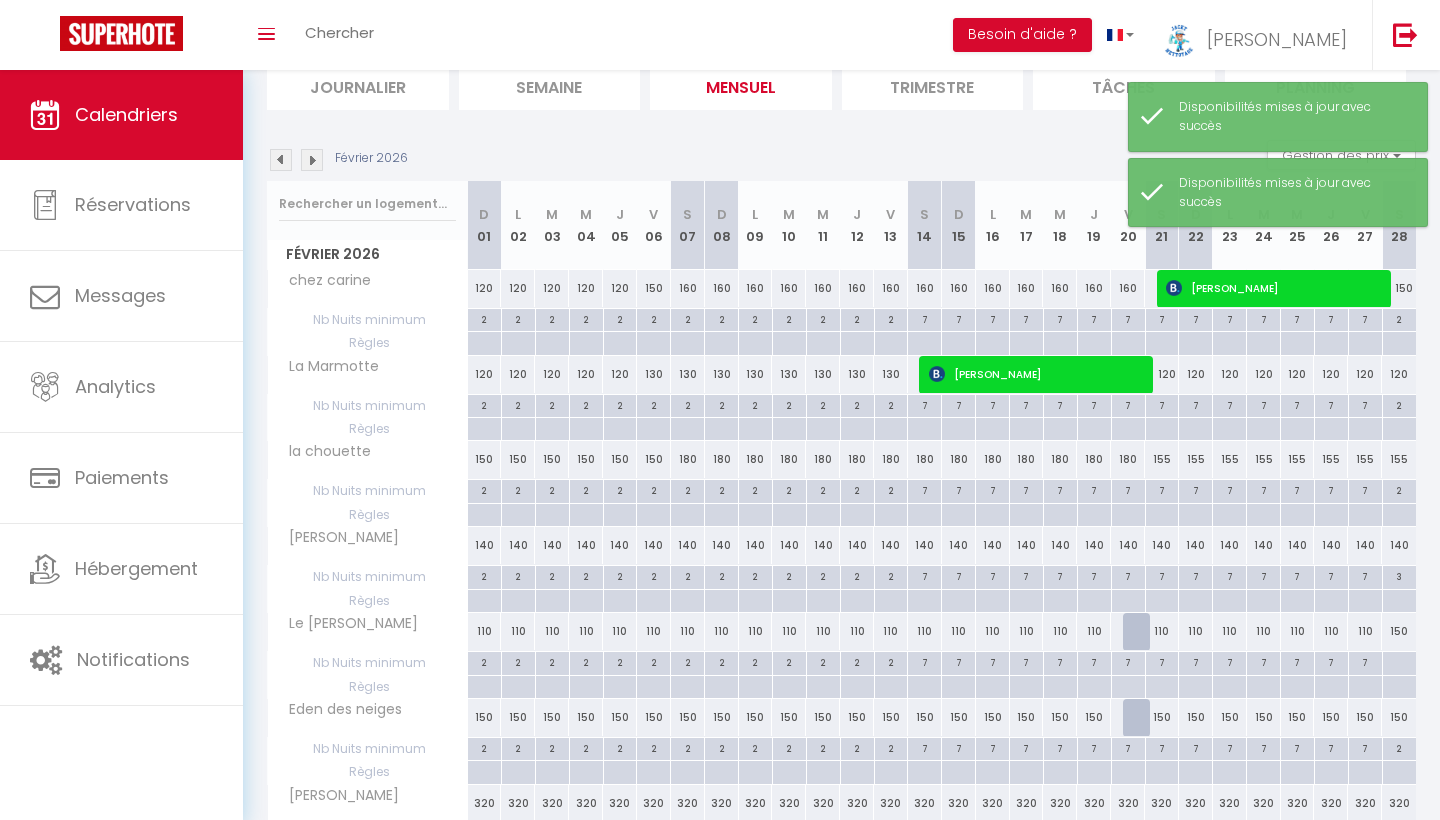 scroll, scrollTop: 216, scrollLeft: 0, axis: vertical 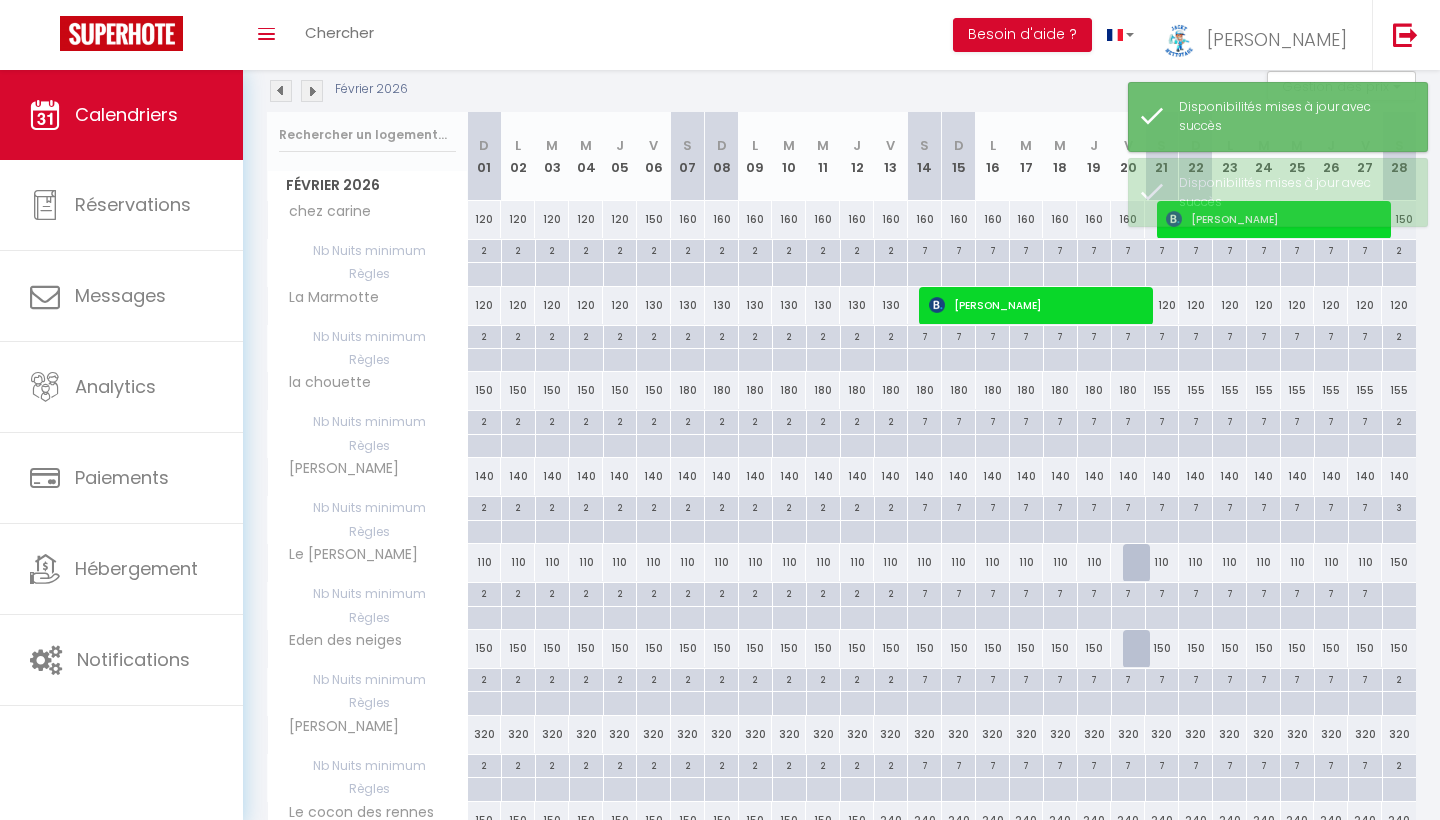 click at bounding box center [1140, 563] 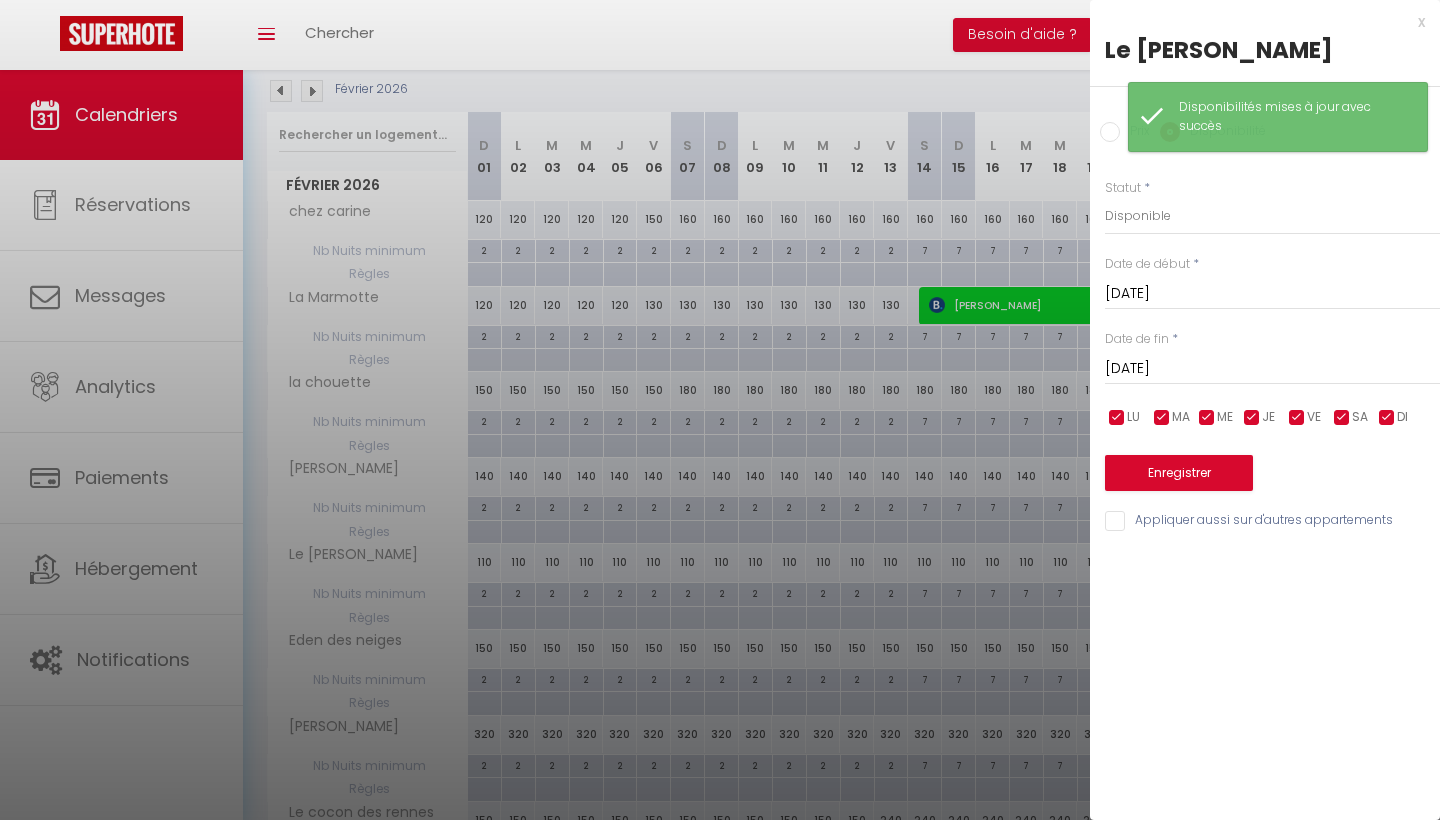 click on "Enregistrer" at bounding box center [1179, 473] 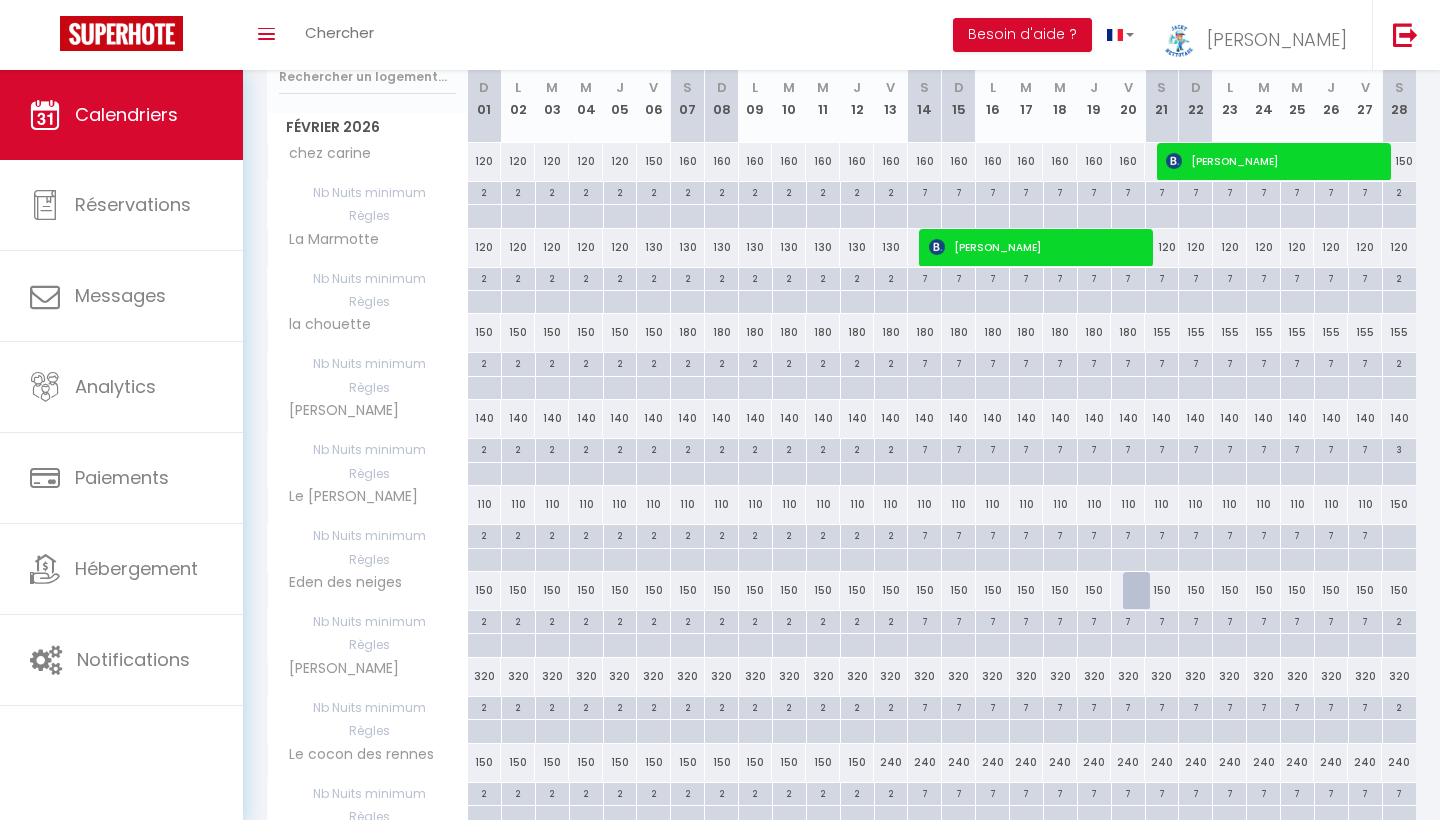 scroll, scrollTop: 291, scrollLeft: 0, axis: vertical 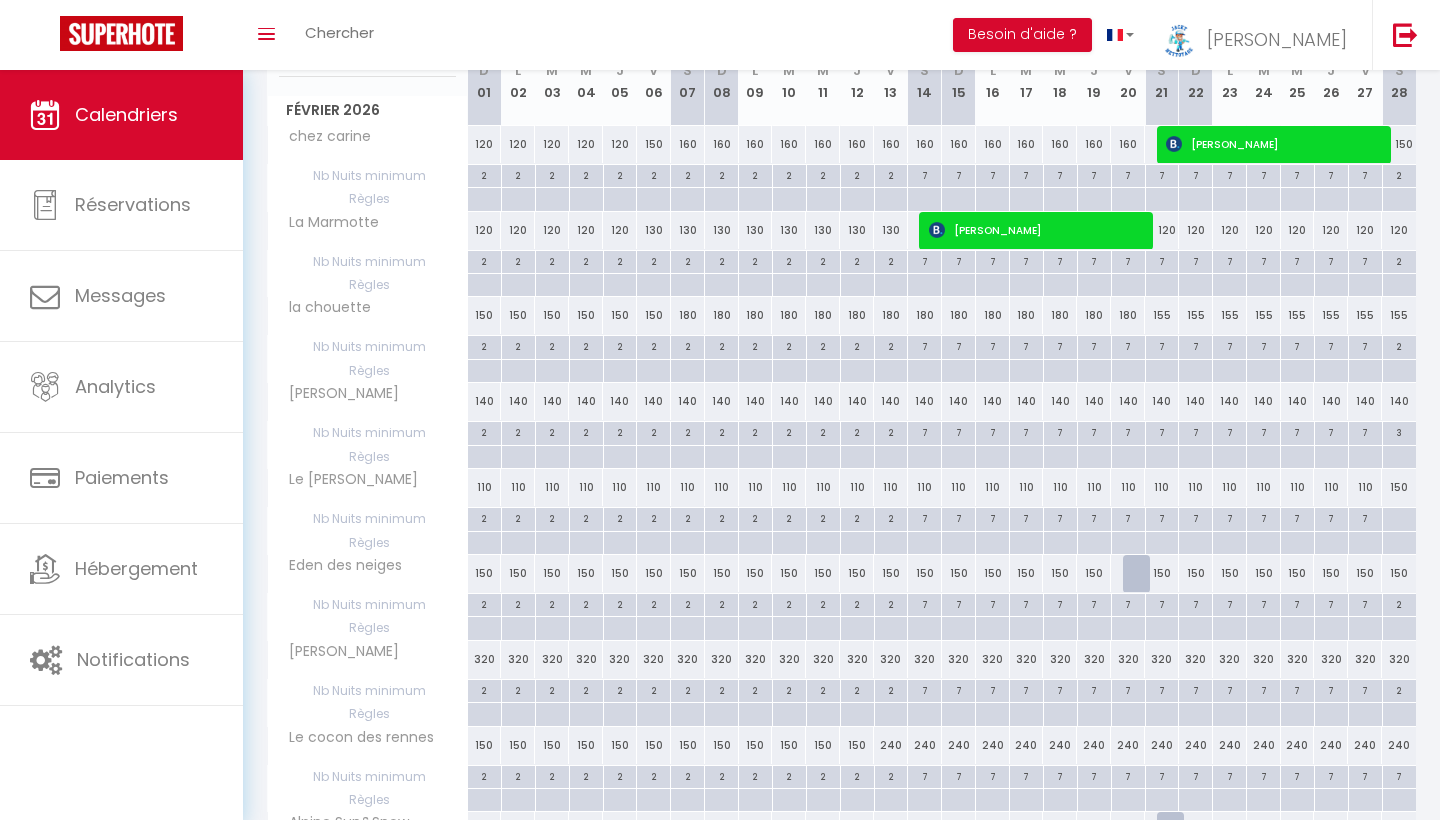 click at bounding box center (1140, 574) 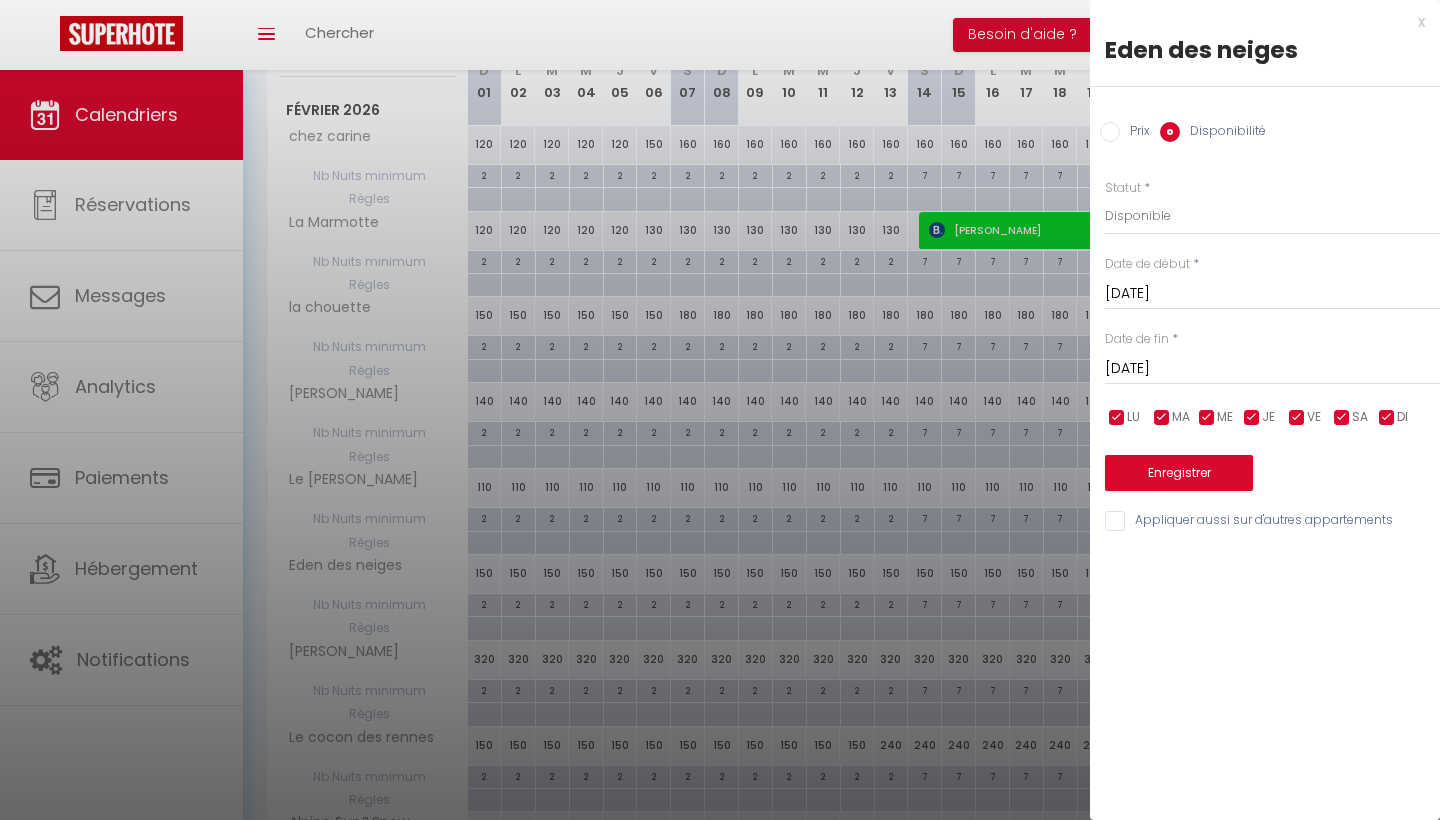 click on "Enregistrer" at bounding box center [1179, 473] 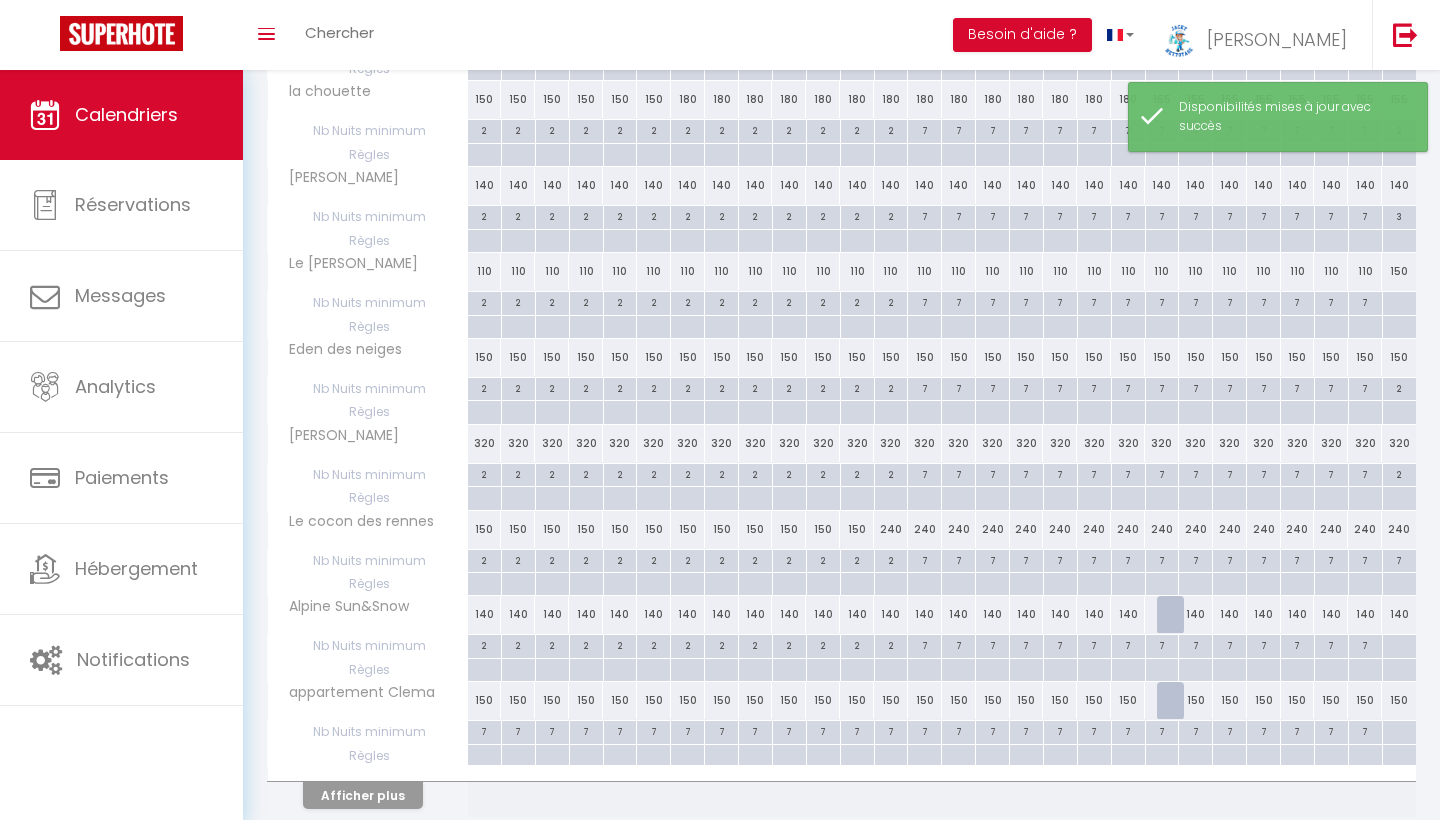 scroll, scrollTop: 511, scrollLeft: 0, axis: vertical 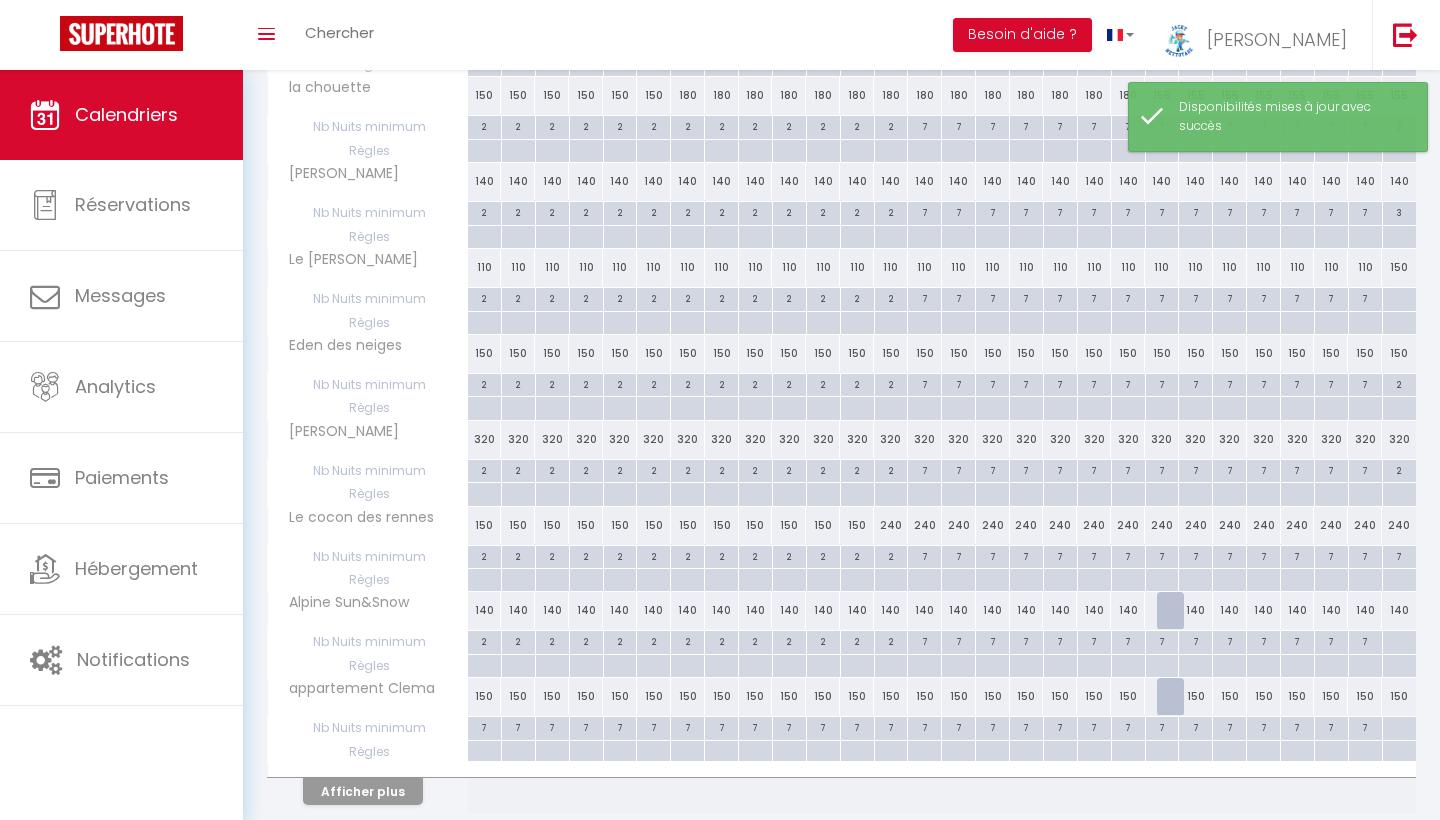 click at bounding box center (1174, 611) 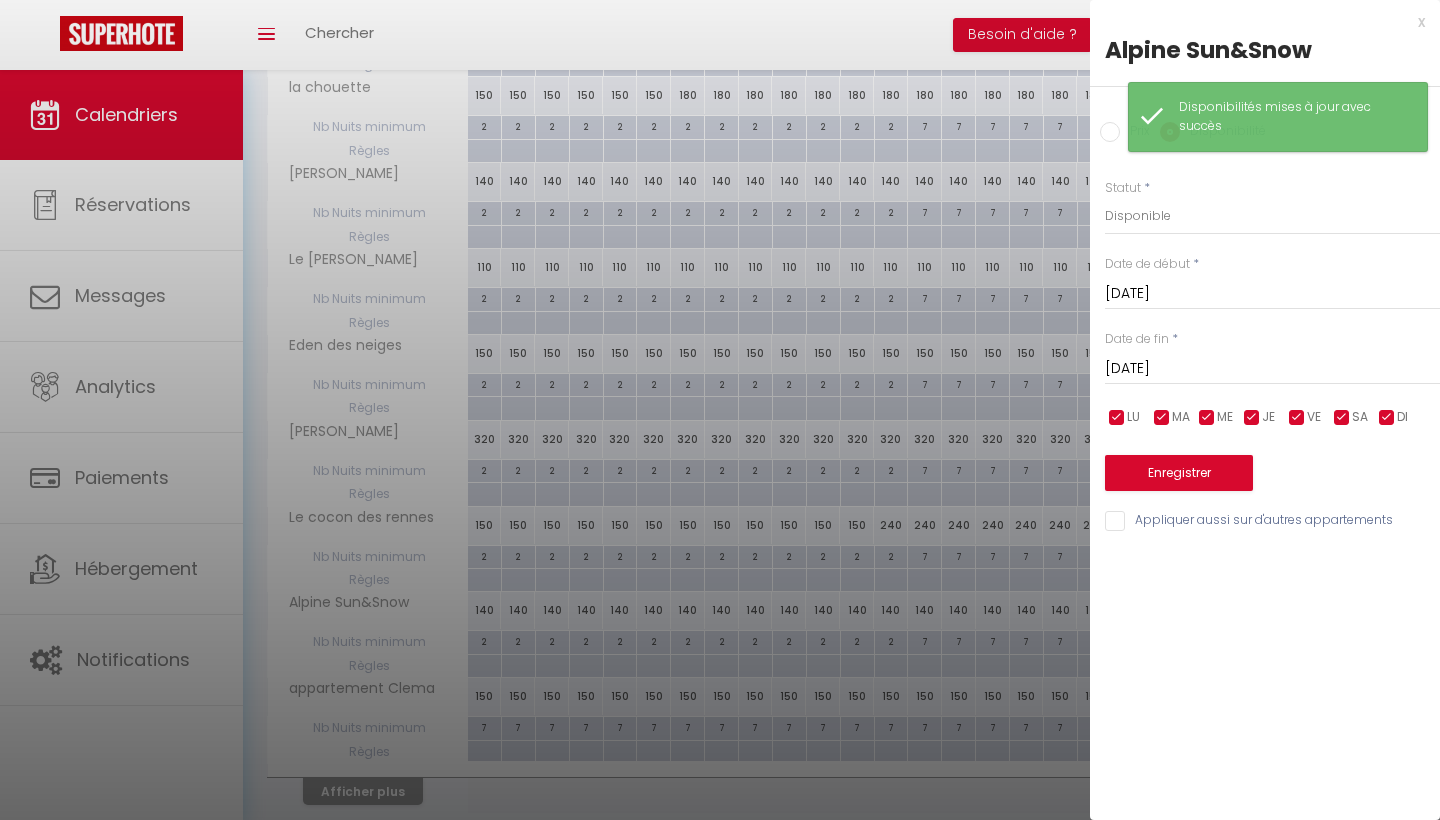click on "Enregistrer" at bounding box center (1179, 473) 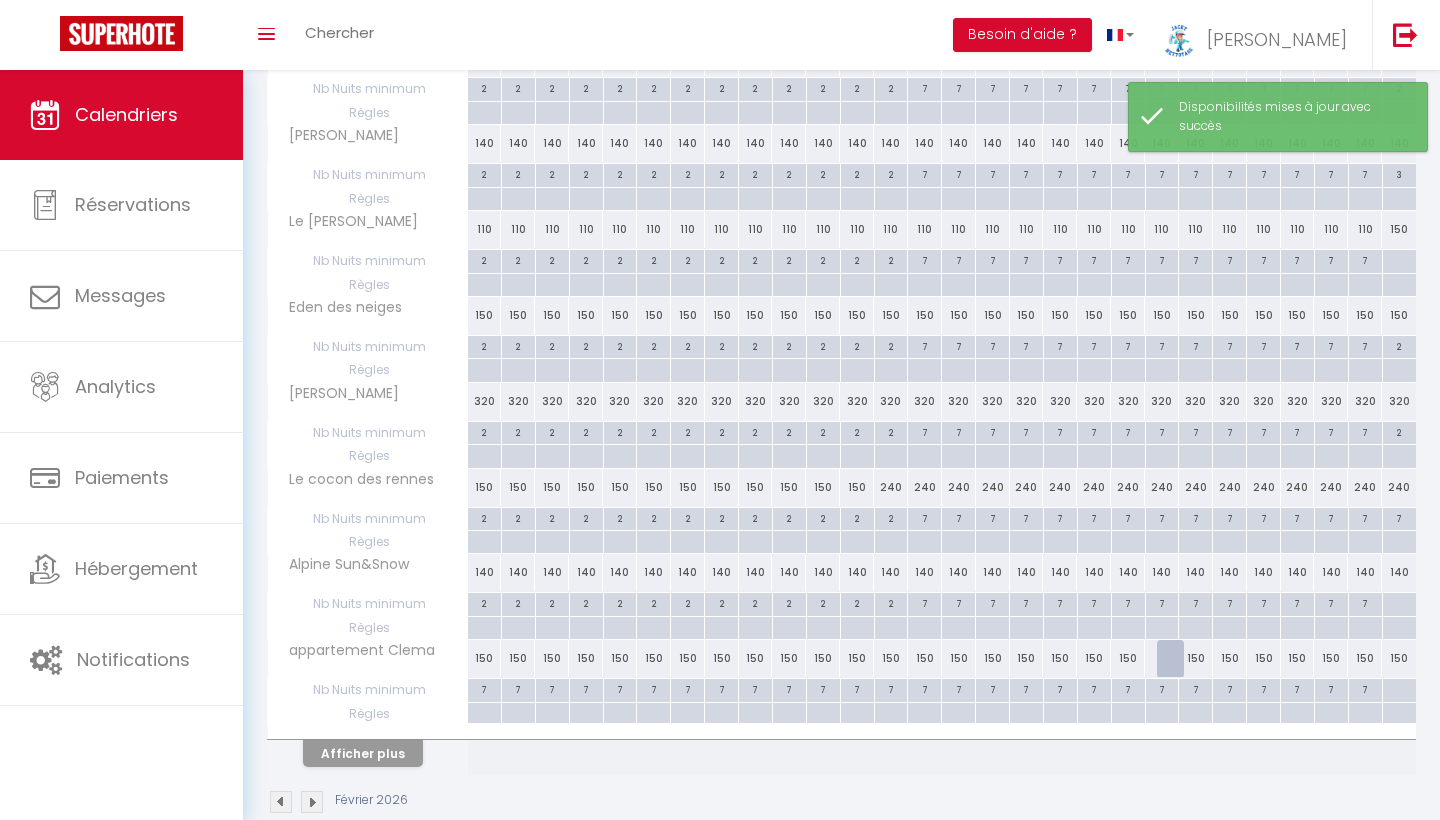 scroll, scrollTop: 570, scrollLeft: 0, axis: vertical 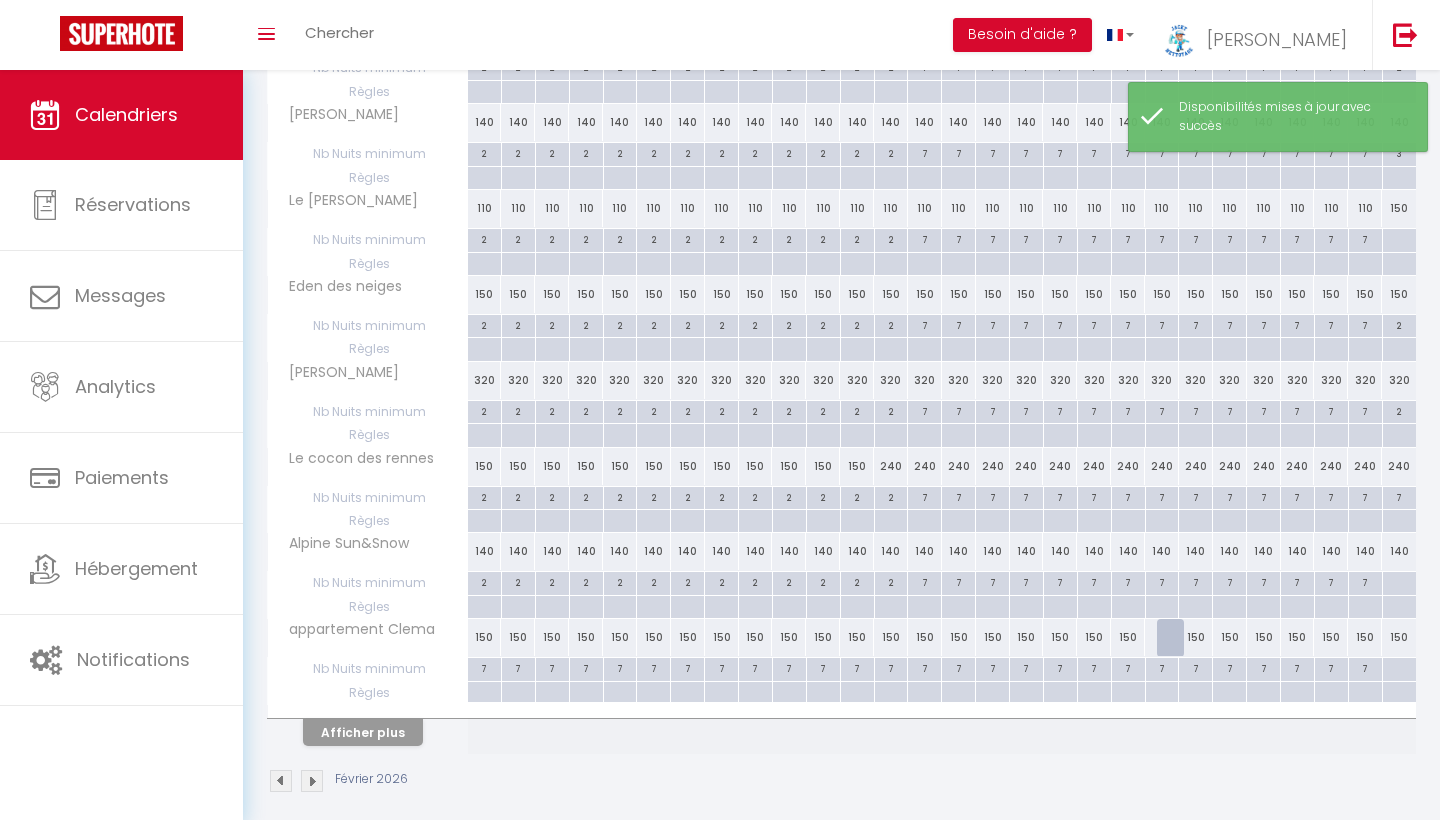 click at bounding box center (1174, 638) 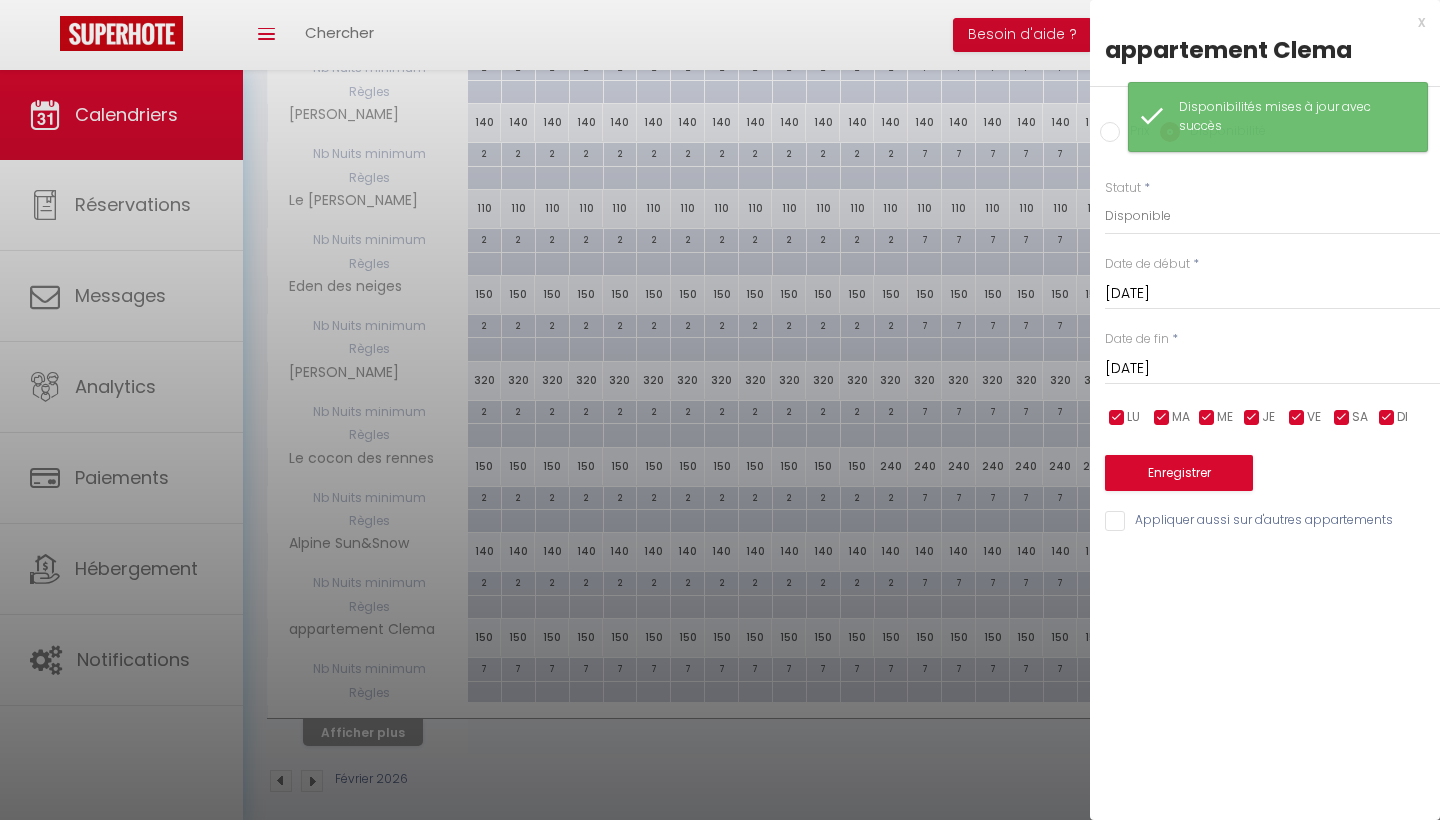 click on "Enregistrer" at bounding box center [1179, 473] 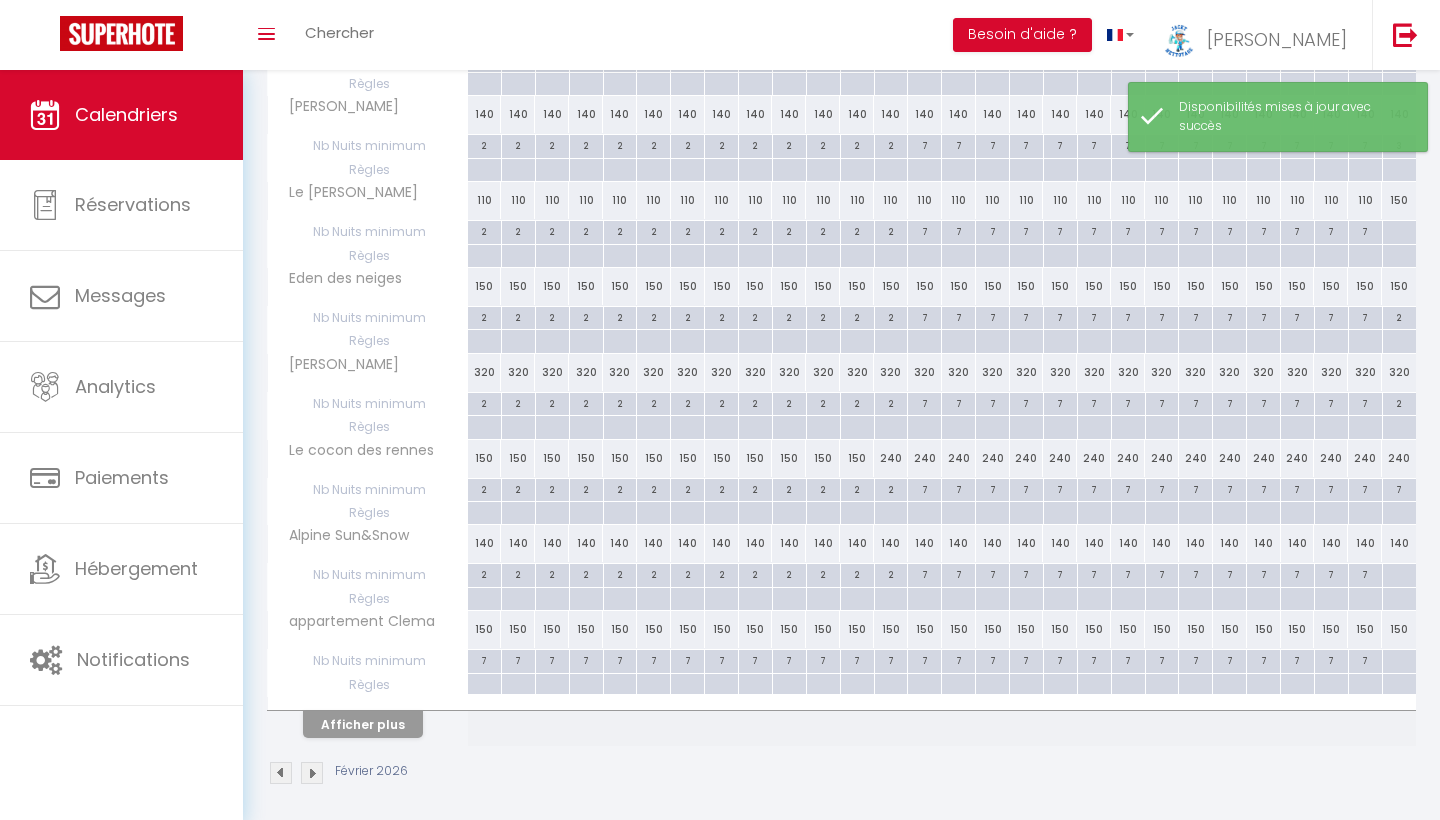 scroll, scrollTop: 577, scrollLeft: 0, axis: vertical 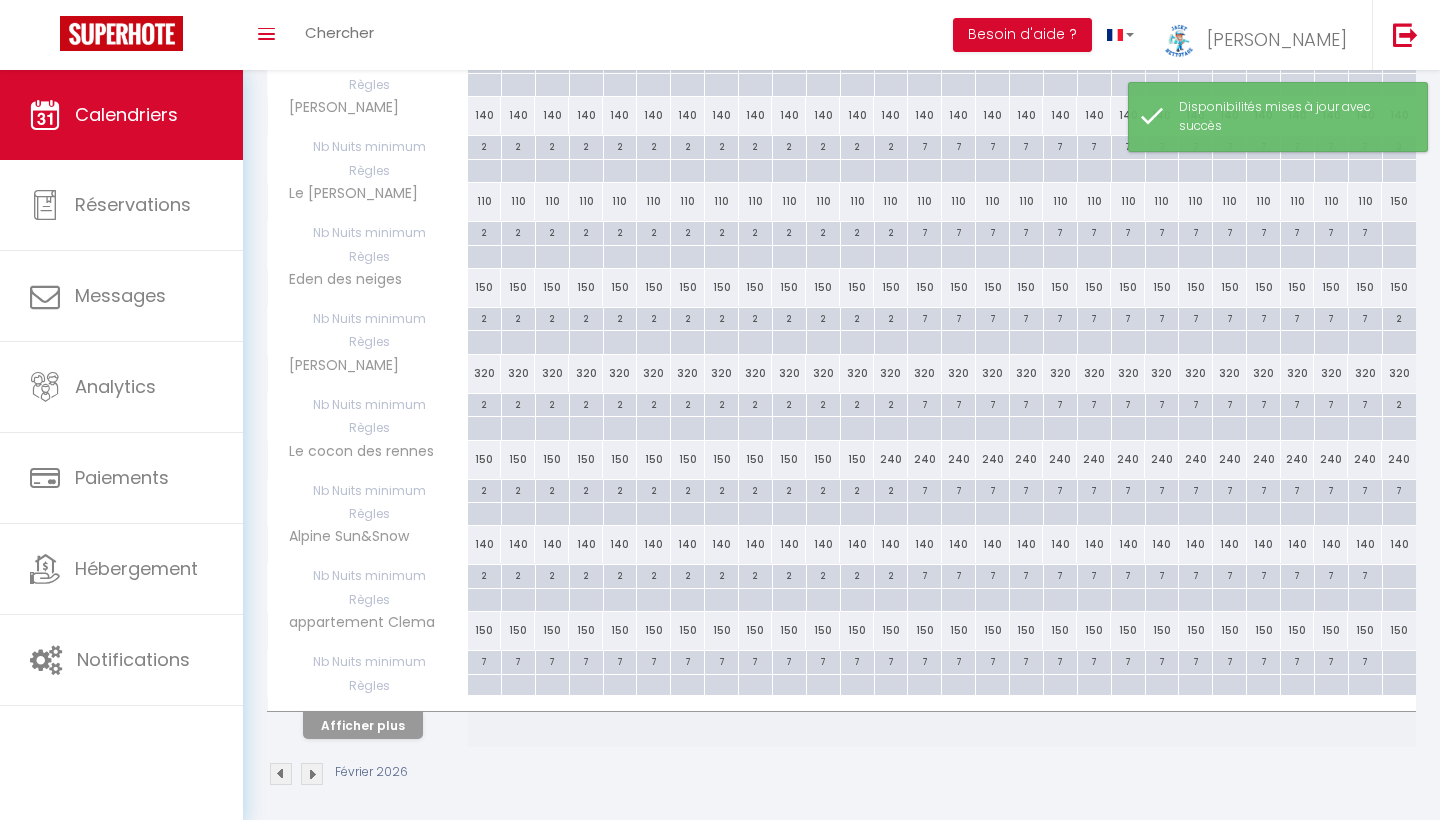 click on "Afficher plus" at bounding box center [363, 725] 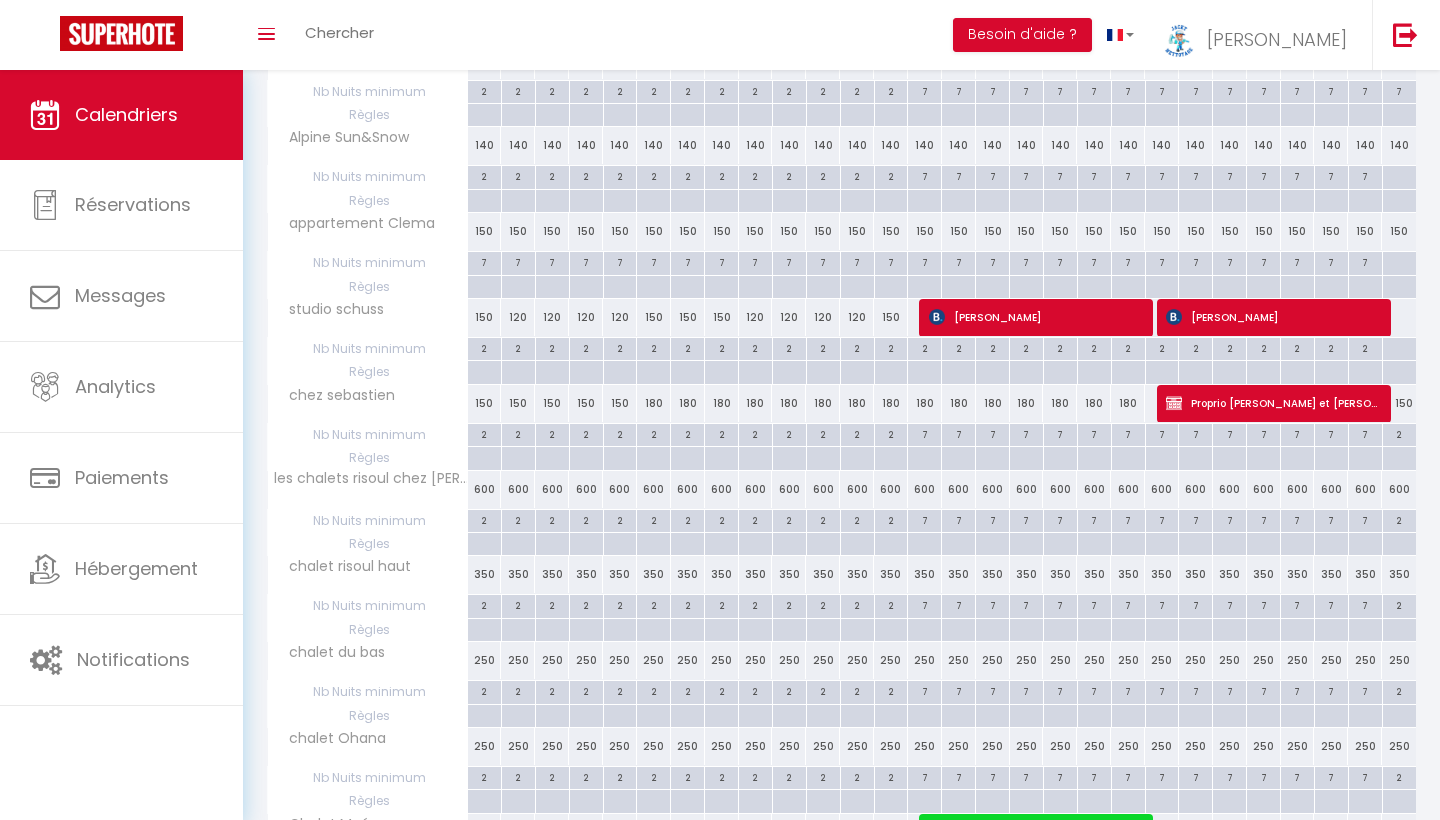 scroll, scrollTop: 973, scrollLeft: 0, axis: vertical 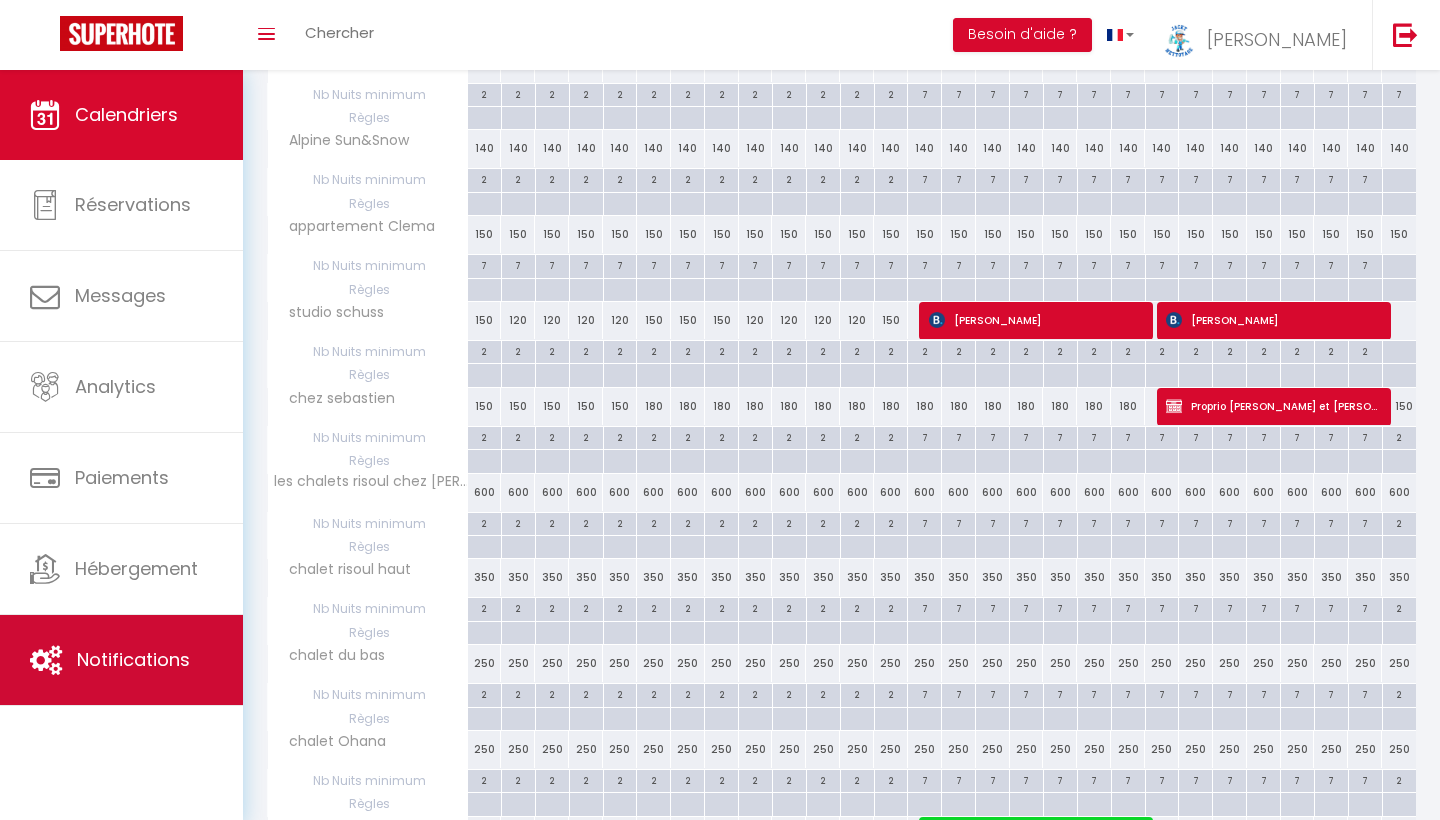 click on "Notifications" at bounding box center (133, 659) 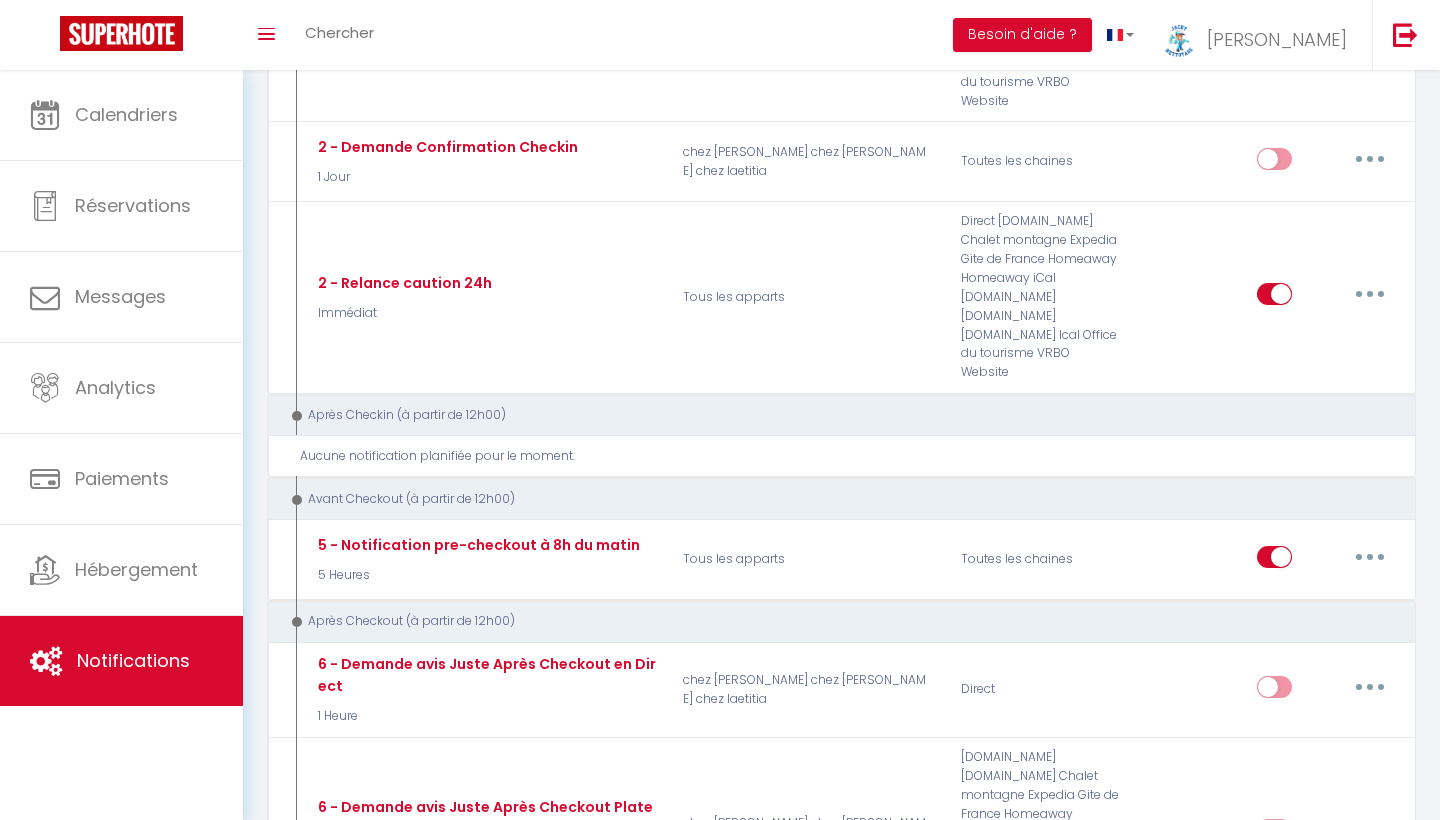 scroll, scrollTop: 0, scrollLeft: 0, axis: both 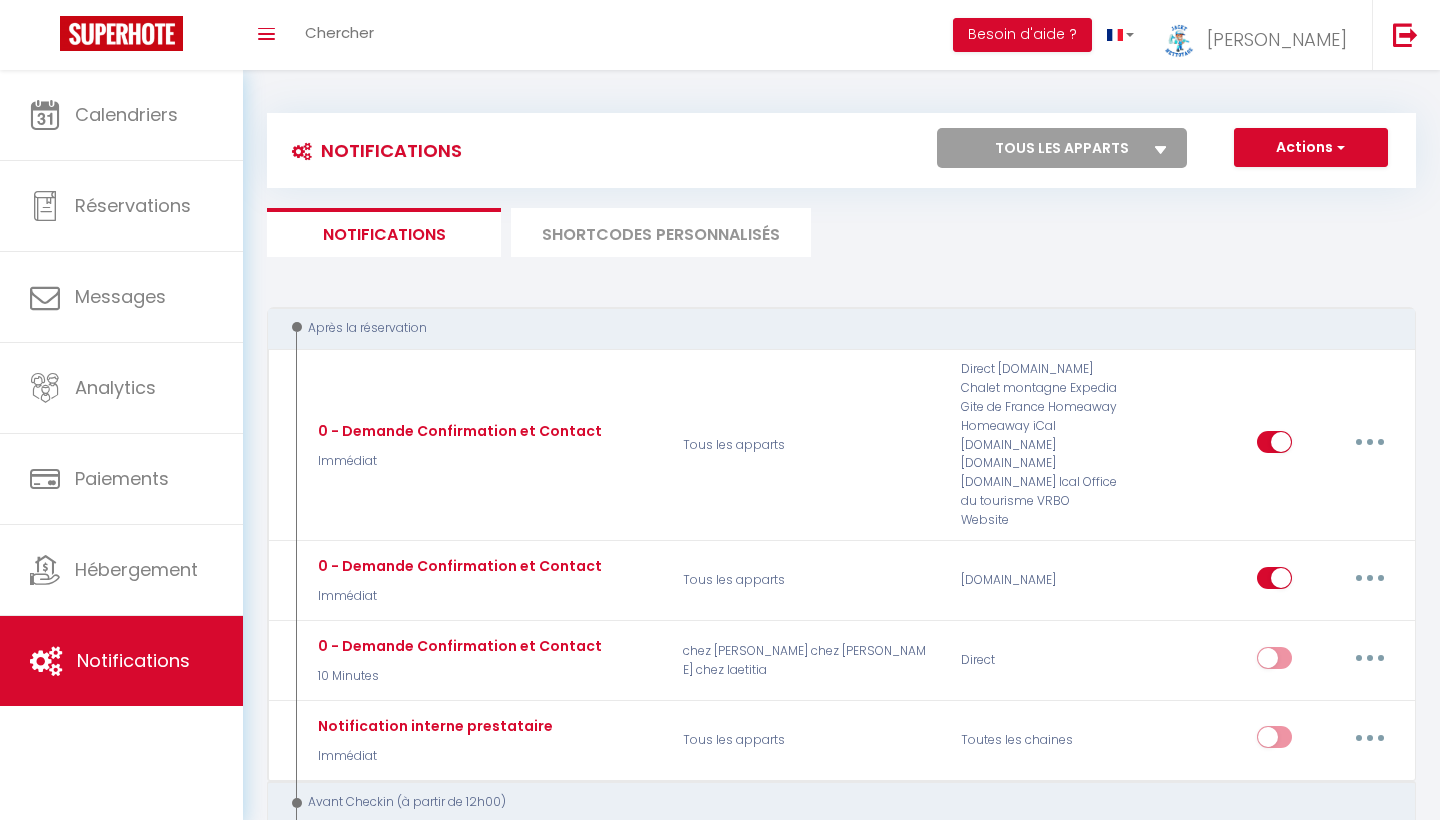 click on "SHORTCODES PERSONNALISÉS" at bounding box center (661, 232) 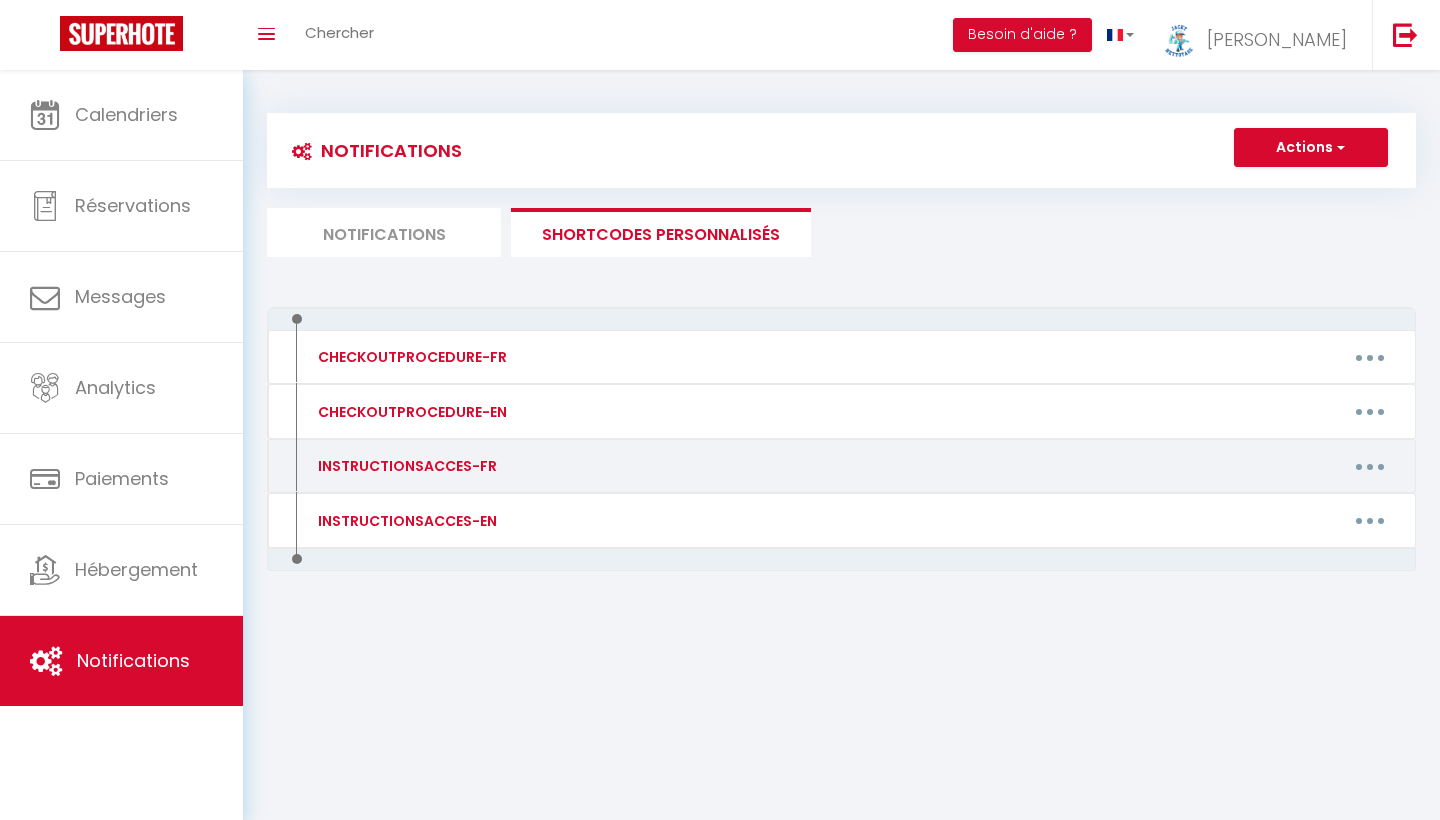 click at bounding box center [1370, 466] 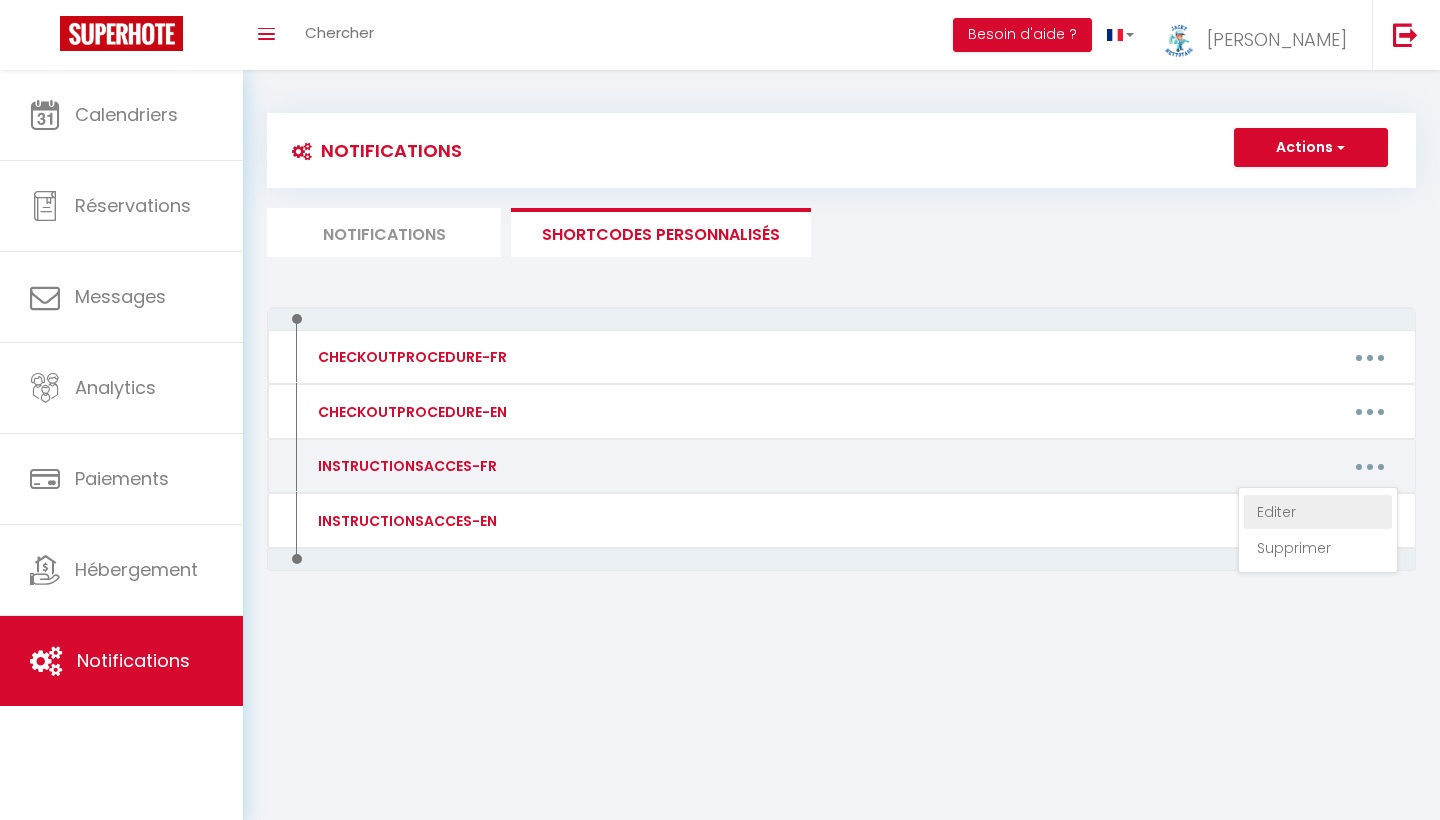 click on "Editer" at bounding box center (1318, 512) 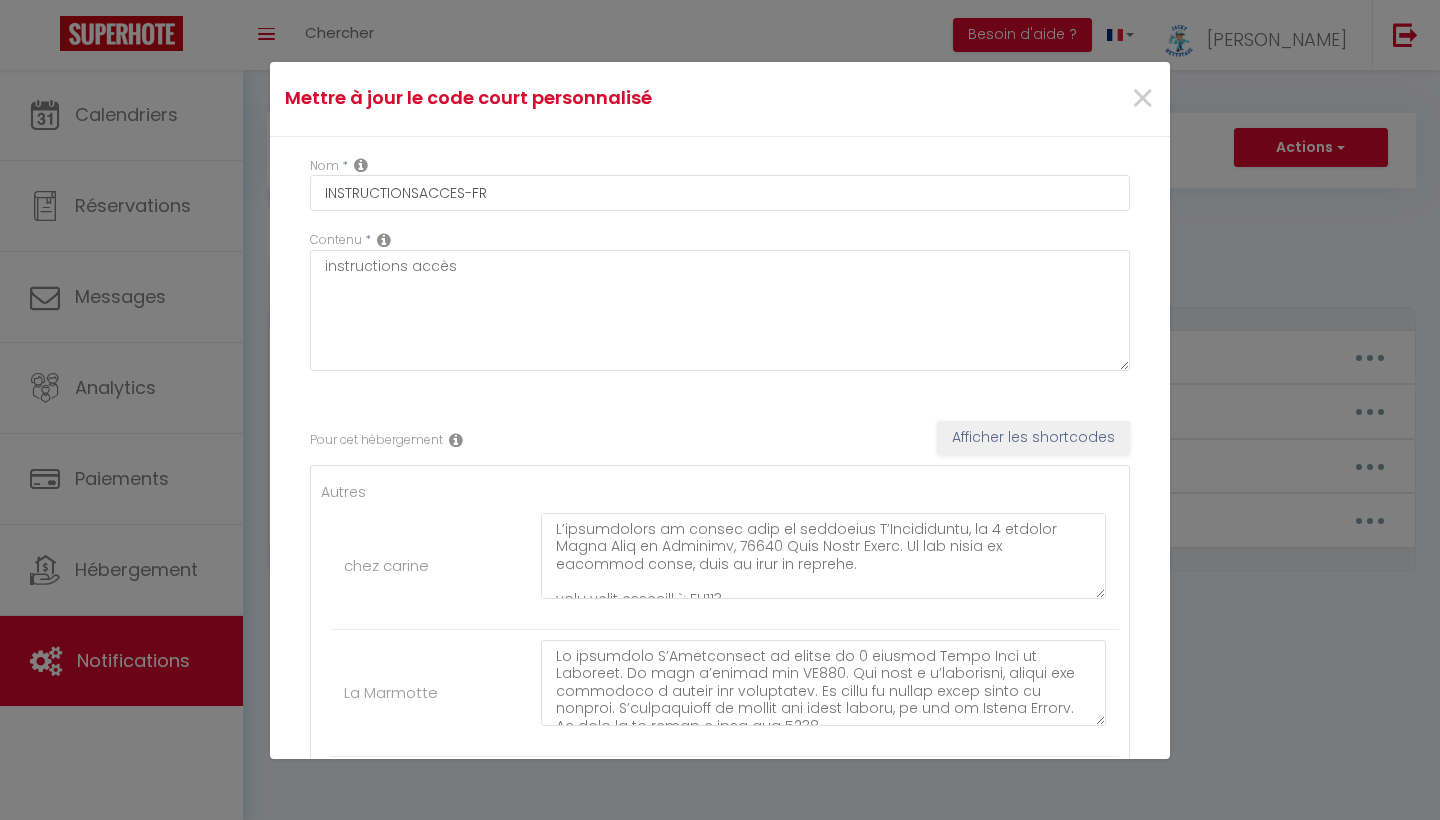scroll, scrollTop: 0, scrollLeft: 0, axis: both 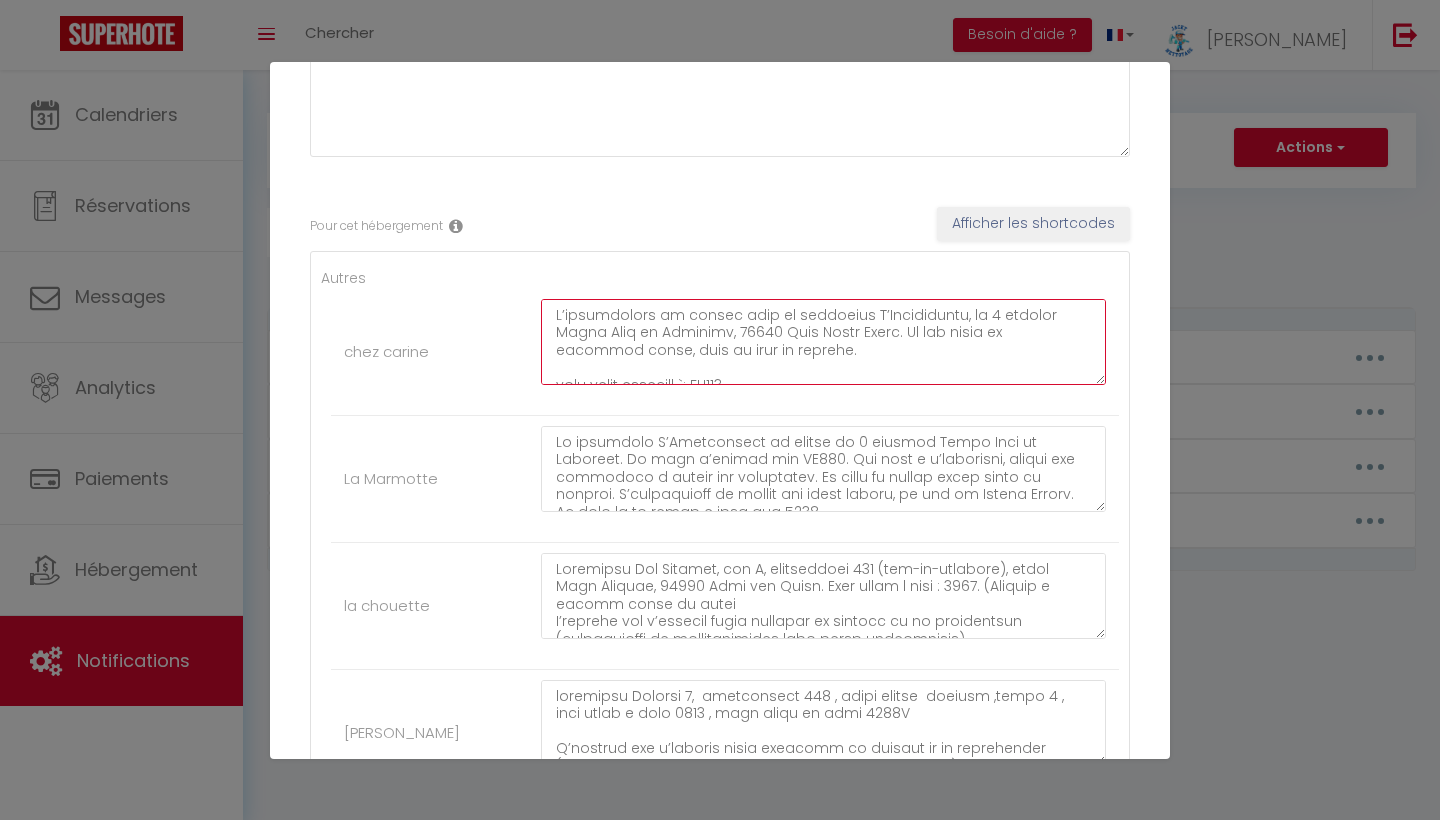 click at bounding box center (823, 342) 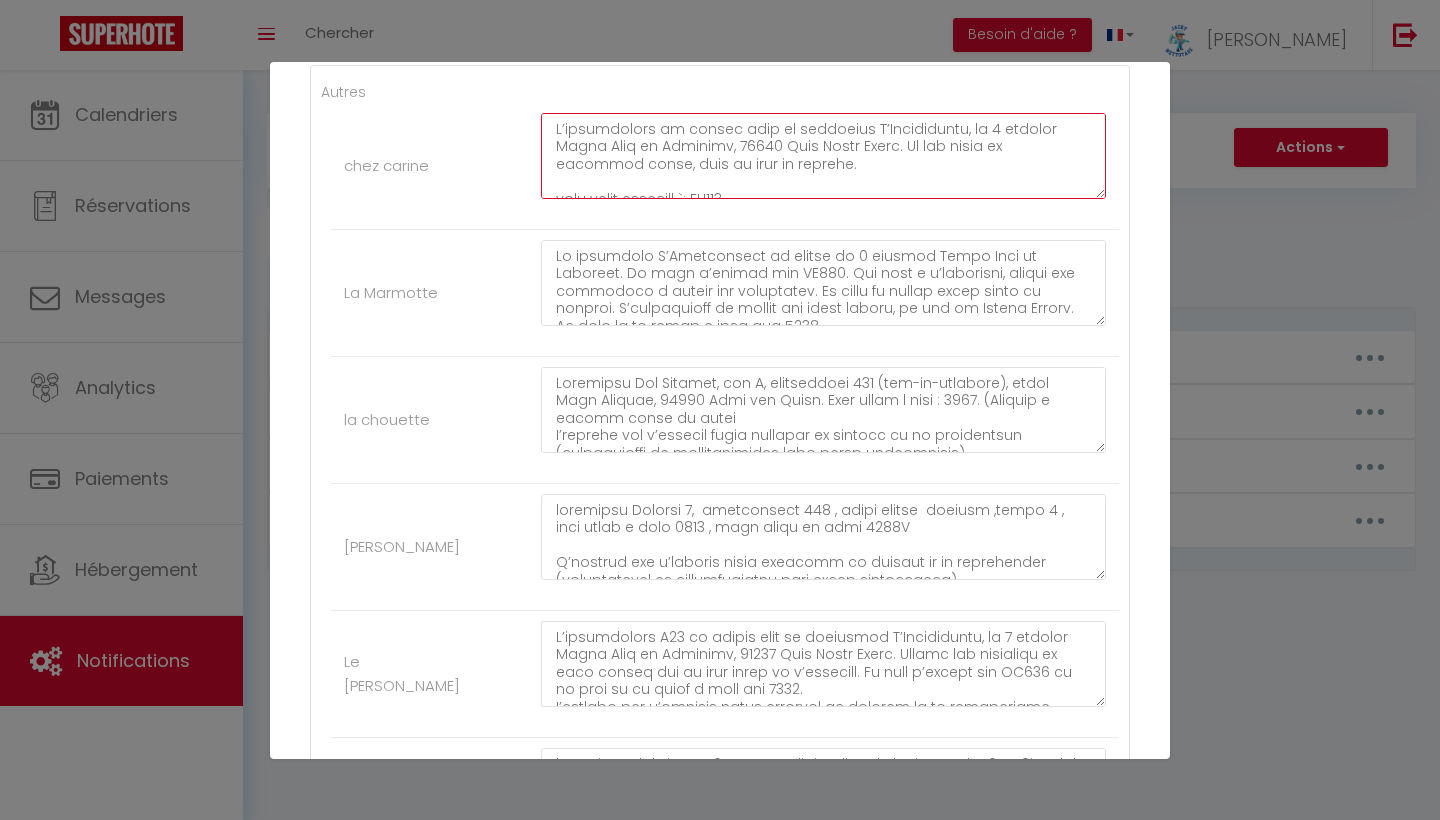 scroll, scrollTop: 403, scrollLeft: 0, axis: vertical 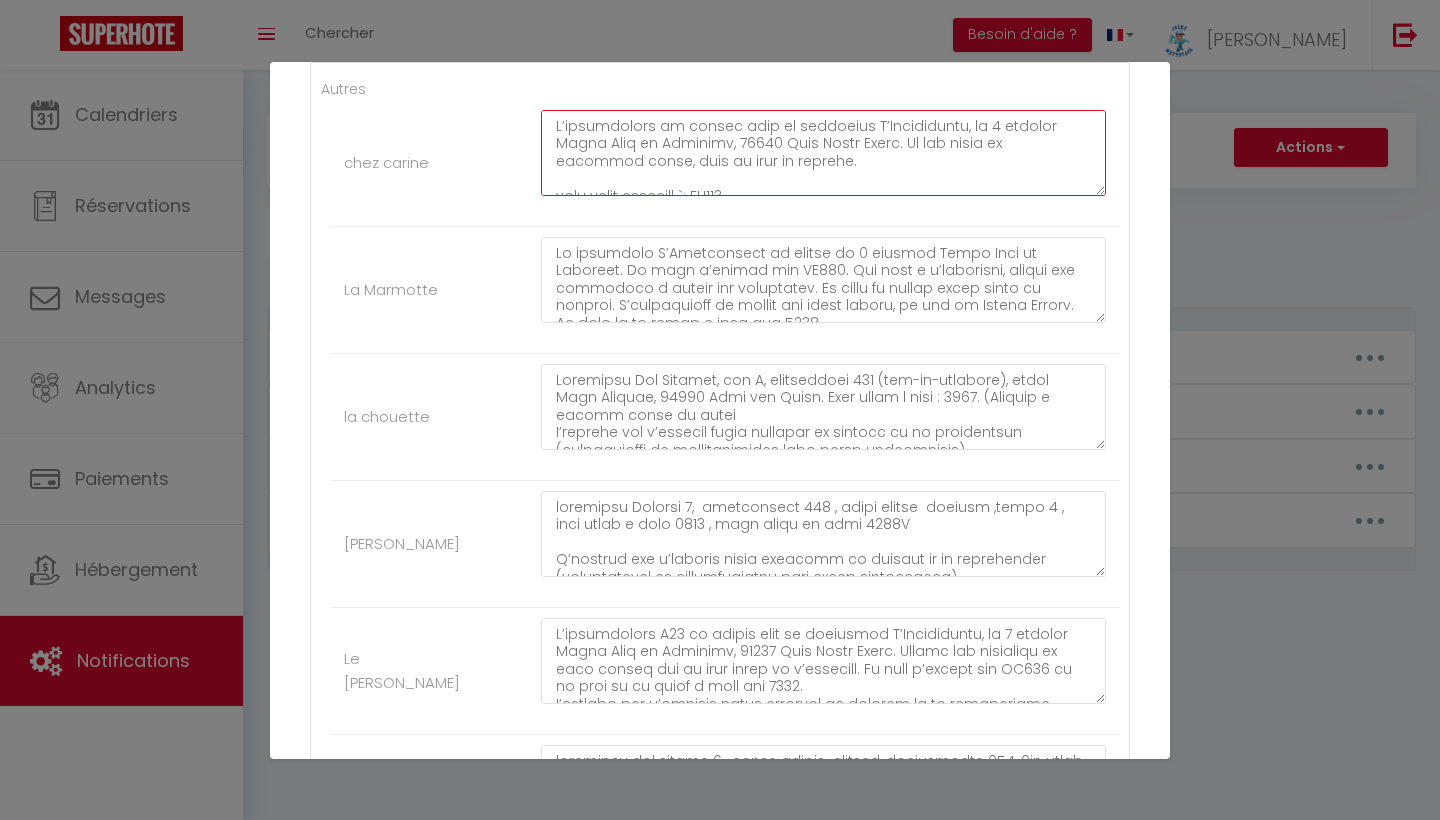 click at bounding box center (823, 153) 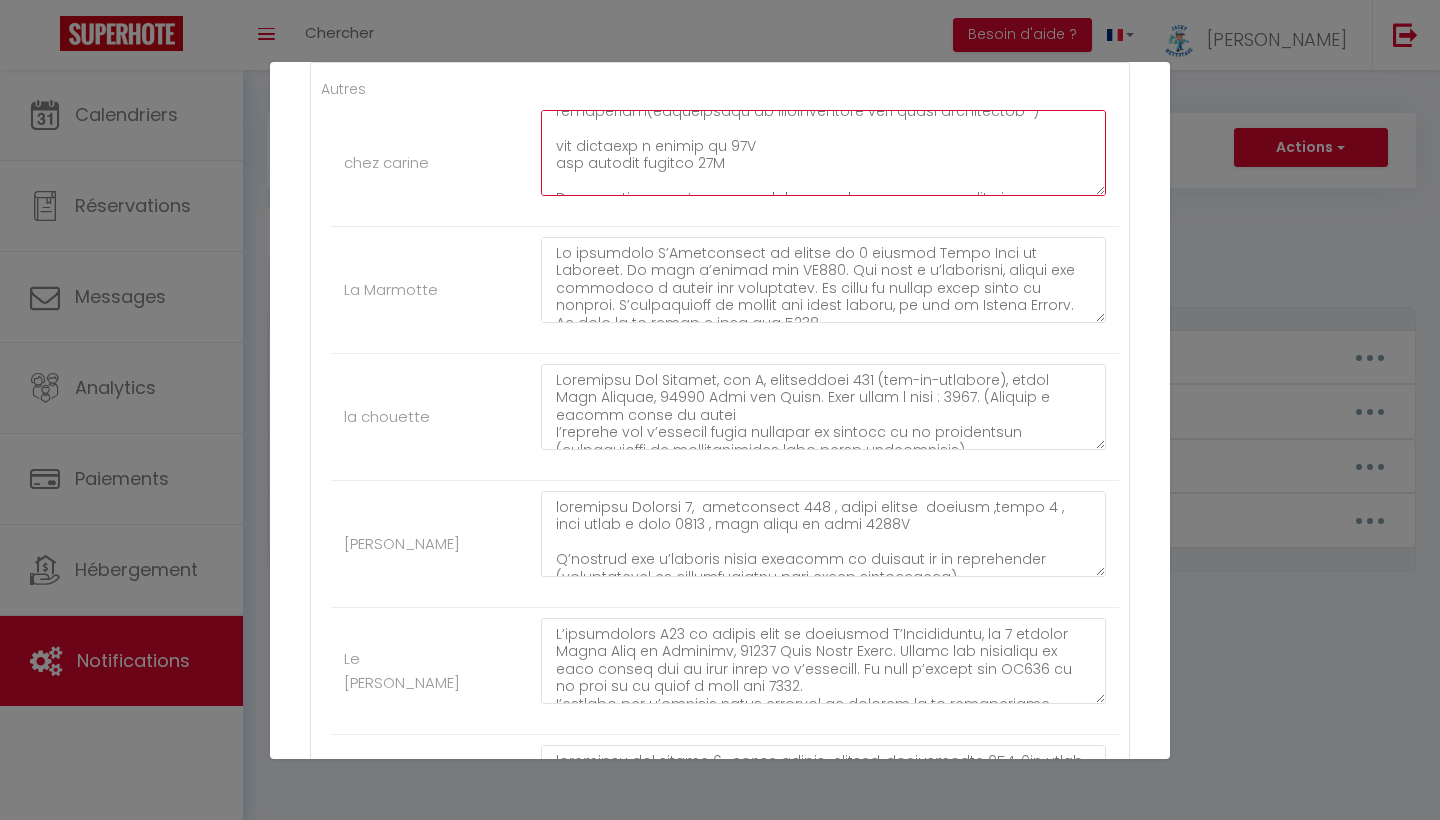 scroll, scrollTop: 192, scrollLeft: 0, axis: vertical 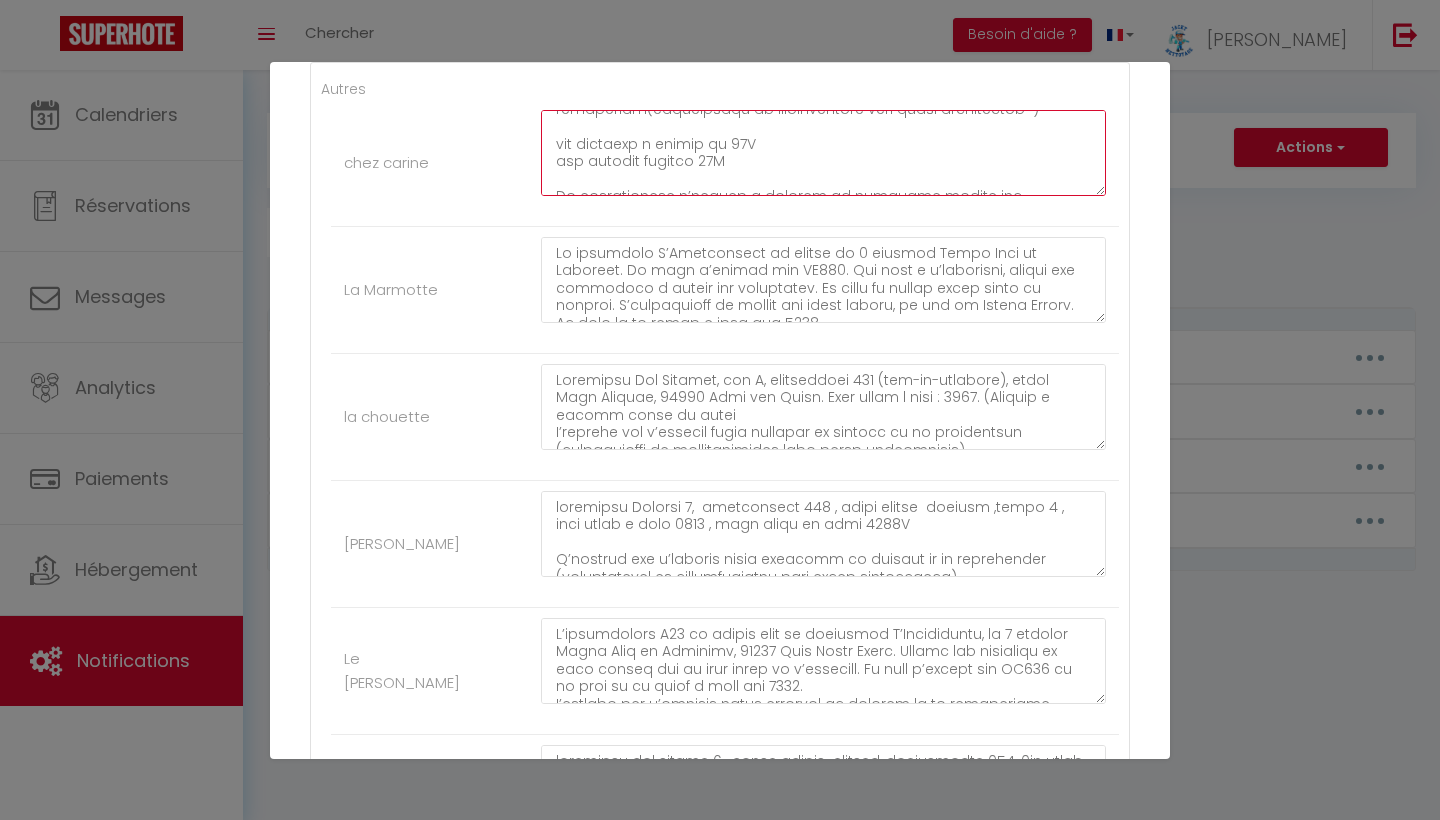 click at bounding box center [823, 153] 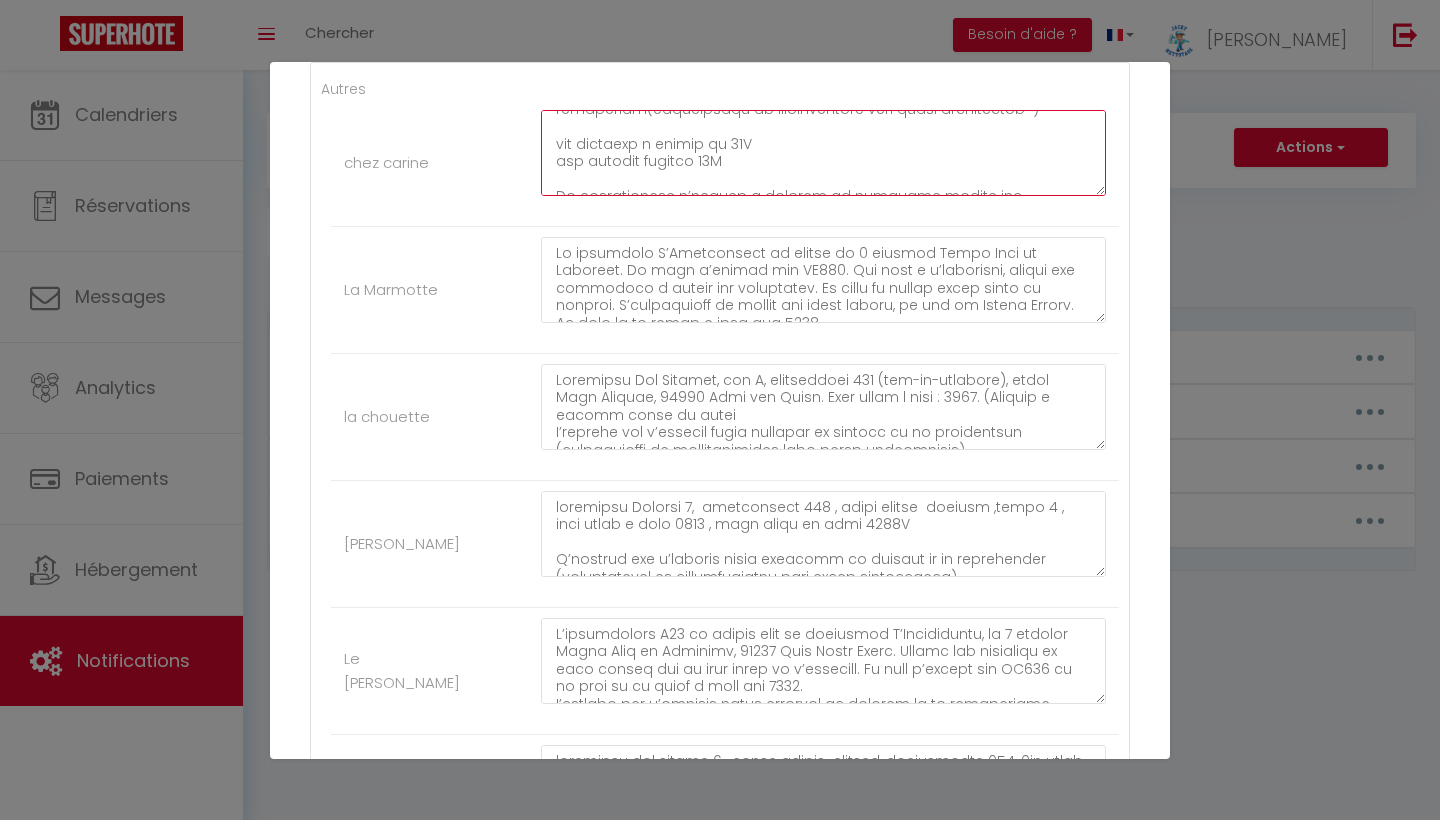 click at bounding box center (823, 153) 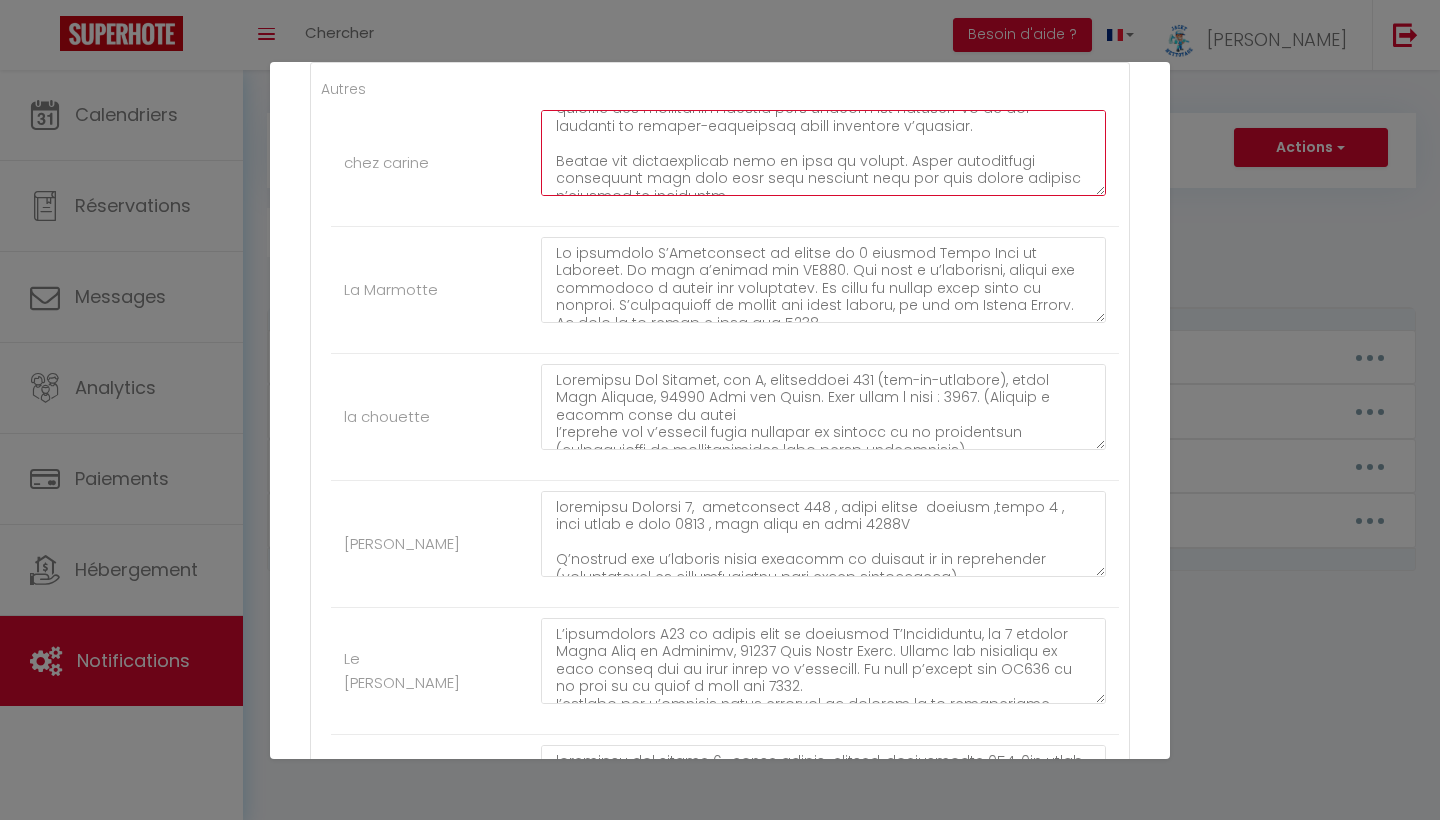 scroll, scrollTop: 559, scrollLeft: 0, axis: vertical 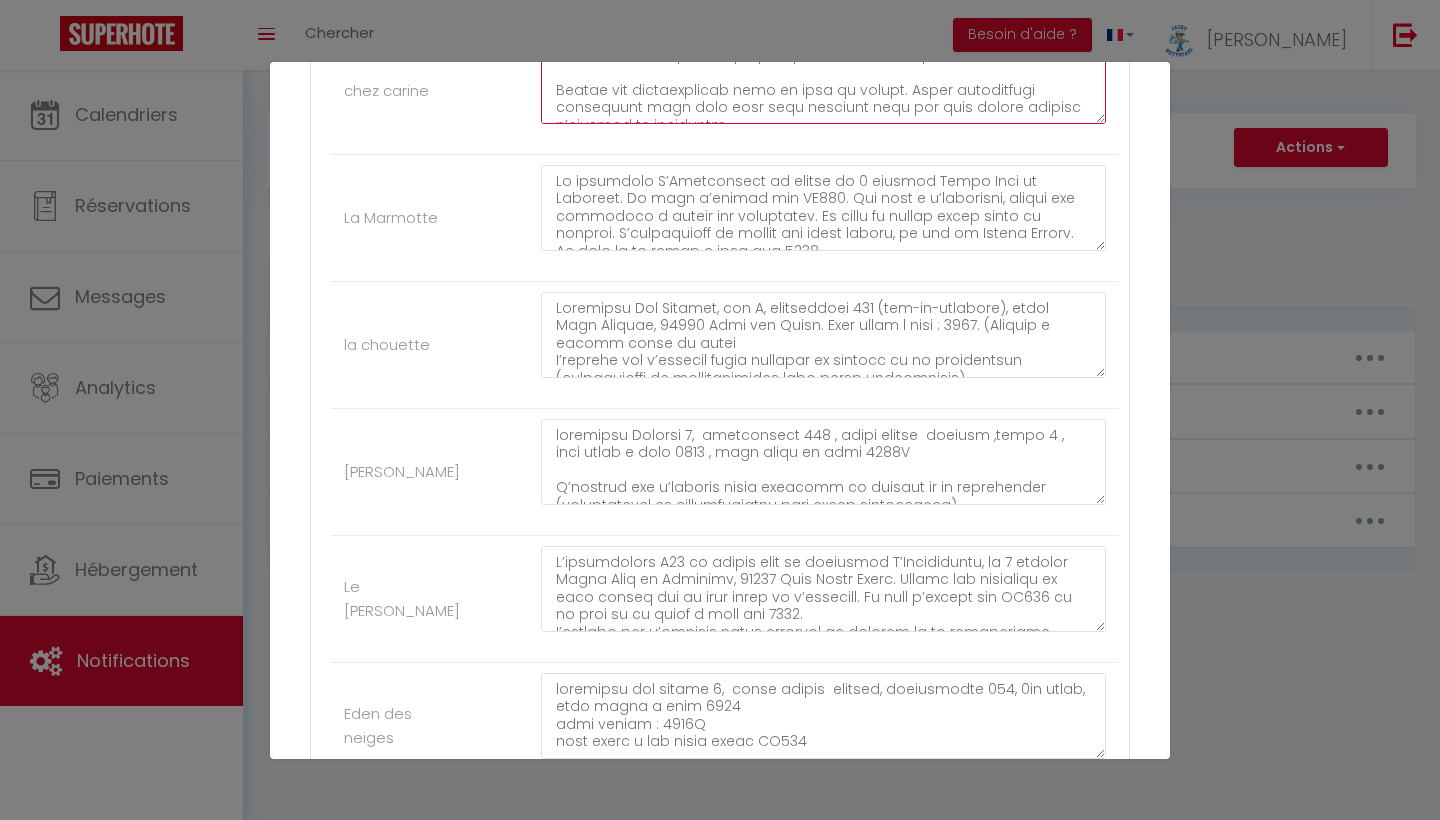 type on "L’appartement se trouve dans la résidence L’Hostellerie, au 3 impasse Notre Dame et Martelle, 05560 Vars Saint Marie. Il est situé au deuxième étage, tout au bout du couloir.
code accès immeuble `: CA560
code boite a clés : 0210
deuxième étage, dernière porte au fond du couloir Mr Jambilloux
Penser a bien équiper vos véhicule de chaine ou de chaussette(obligatoire et indispensable dans notre département  )
les arrivées a partir de 17H
les departs maximum 09H
Le propriétaire s’engage à assurer le logement contre les risques locatifs pour le compte du locataire. Ce dernier doit signaler tout sinistre survenu dans le logement, ses dépendances ou accessoires au propriétaire dans les 24 heures.
Le preneur s’engage à entretenir et à restituer la location meublée dans un parfait état.
Le logement est non-fumeur, merci de fumer sur le balcon et de ne pas jeter les mégots par terre.
⚠️ Merci de ne pas rentrer avec vos chaussures de ski et chaussures de ville/boots dans l’appartement, car cela laisse de..." 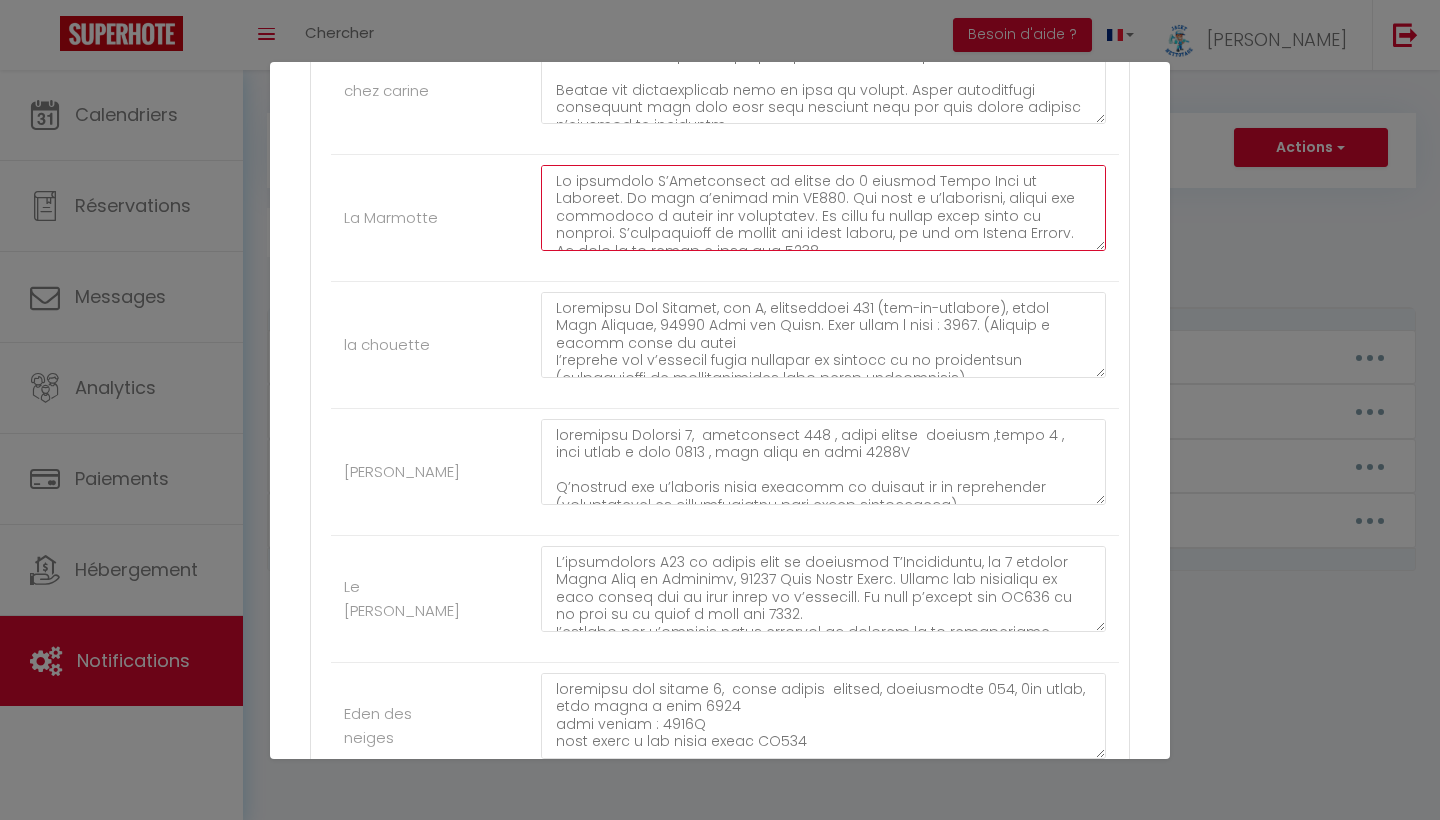 click at bounding box center (823, 208) 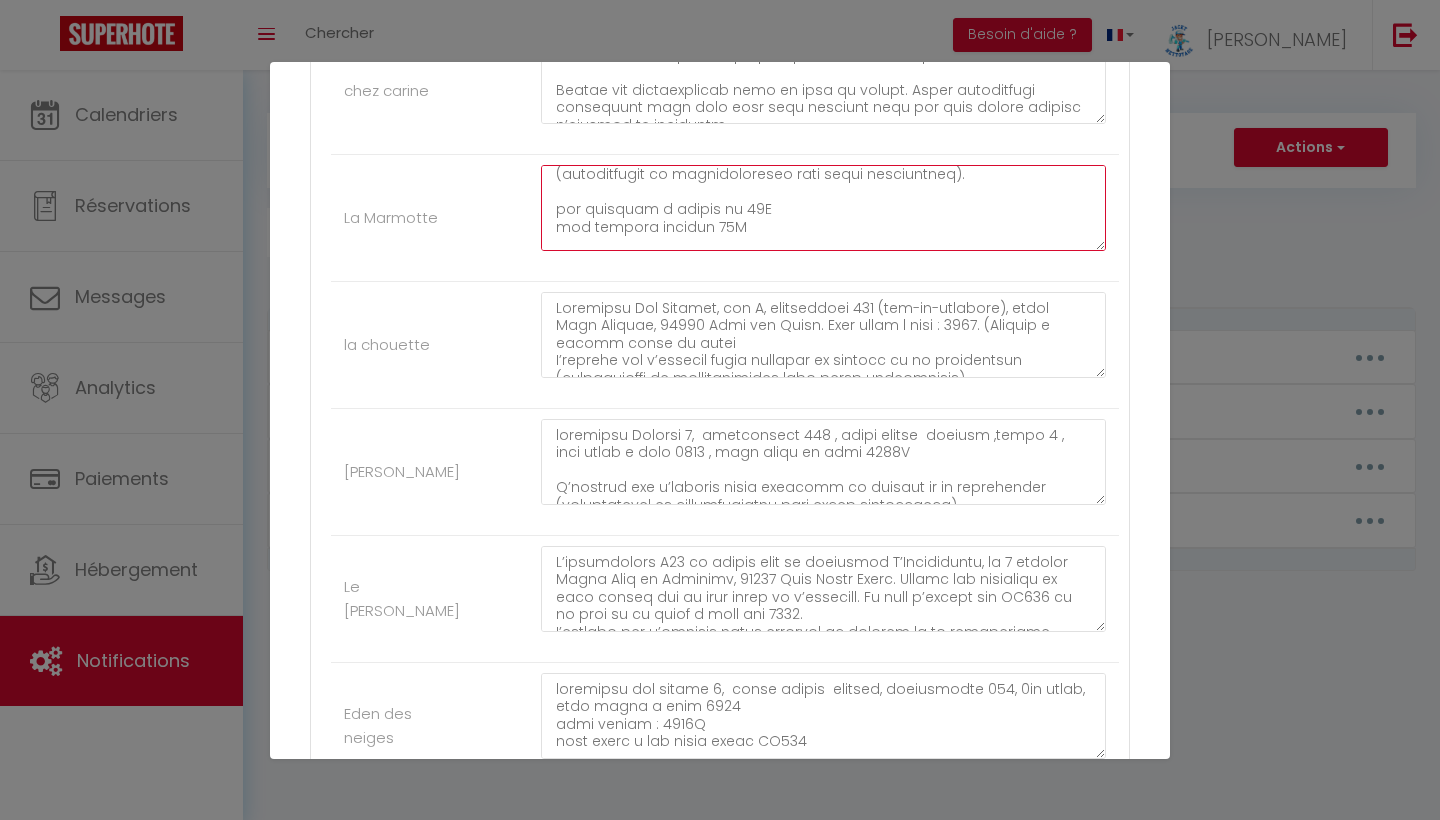 scroll, scrollTop: 144, scrollLeft: 0, axis: vertical 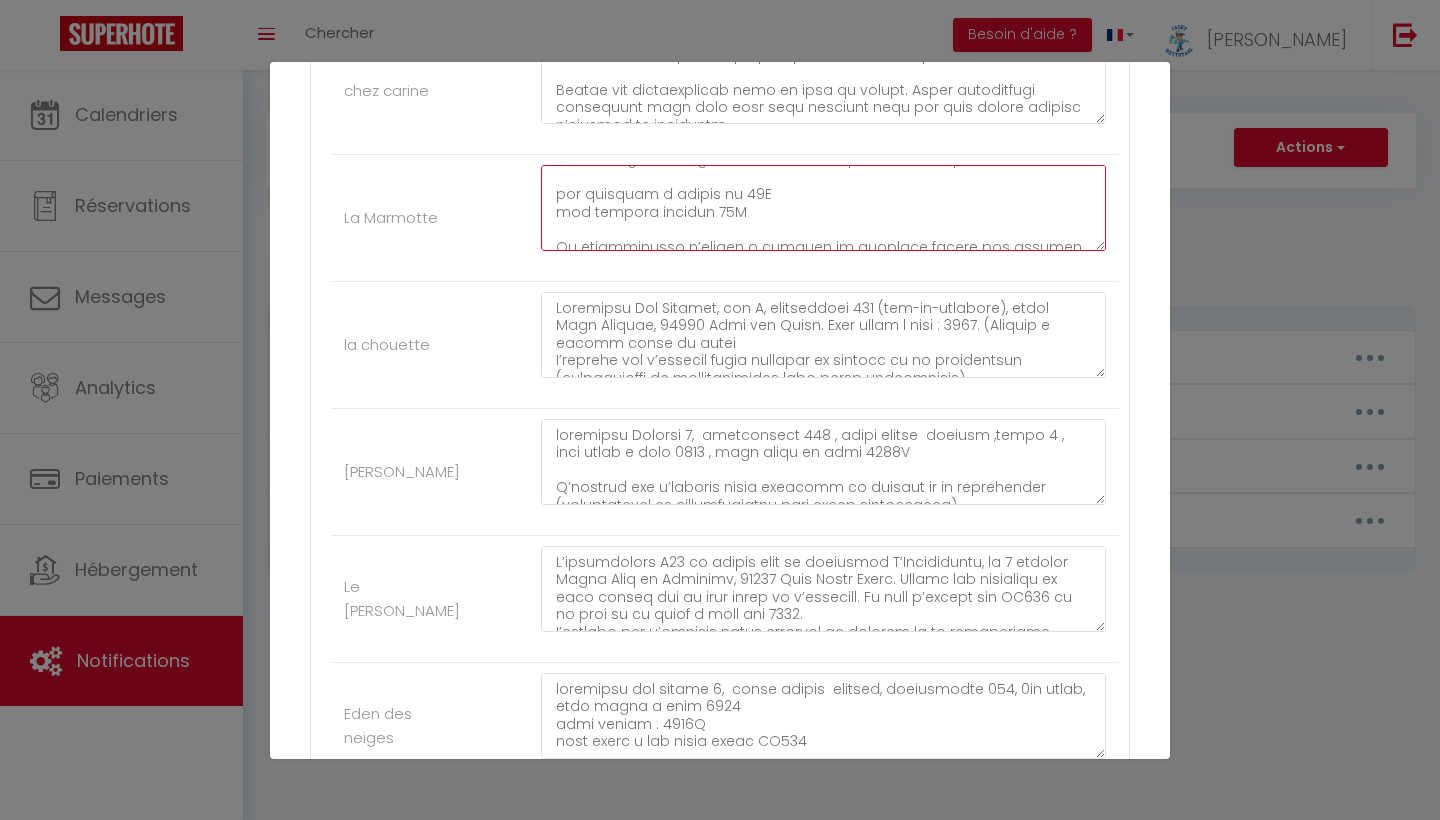 click at bounding box center [823, 208] 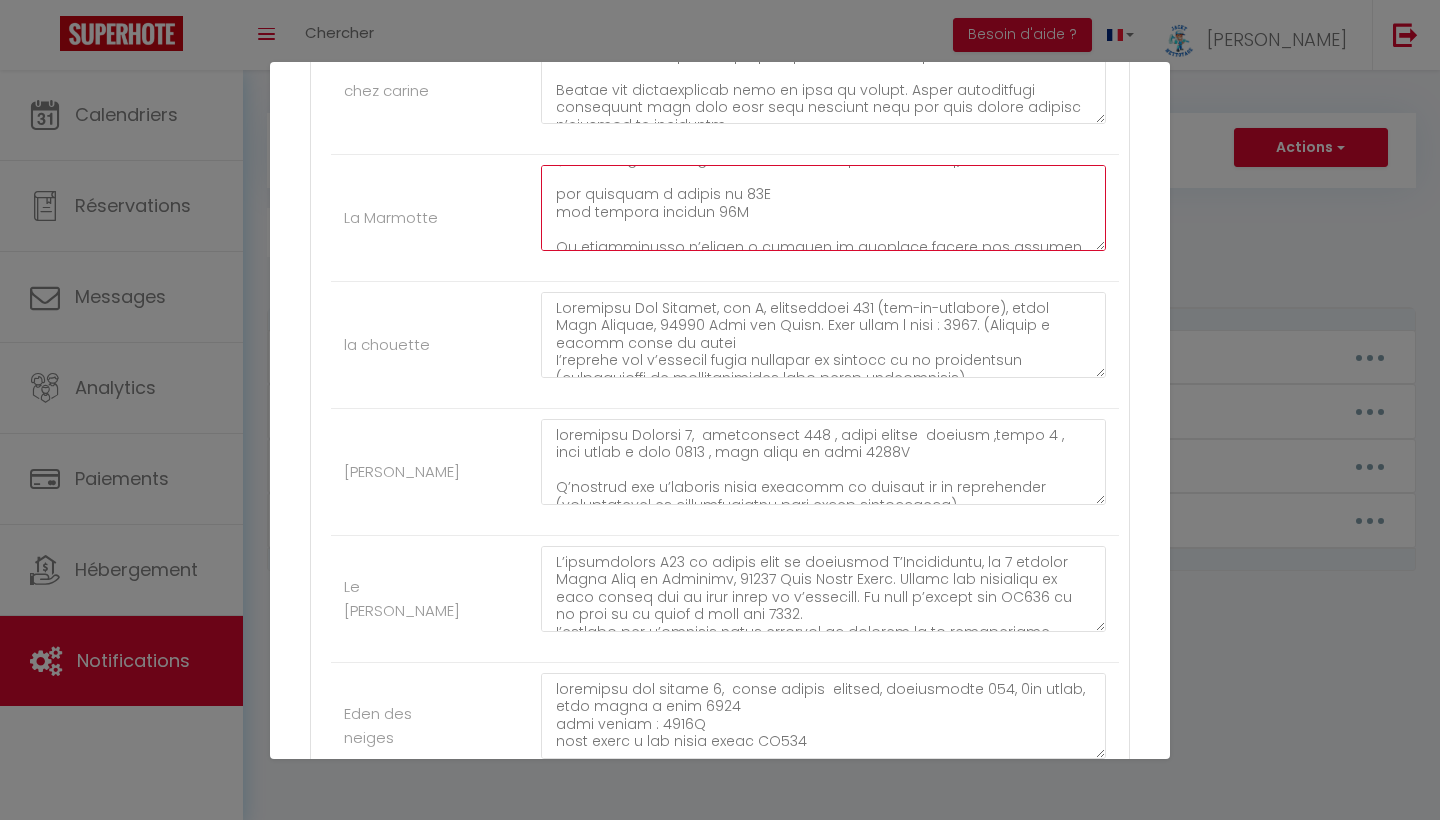 click at bounding box center [823, 208] 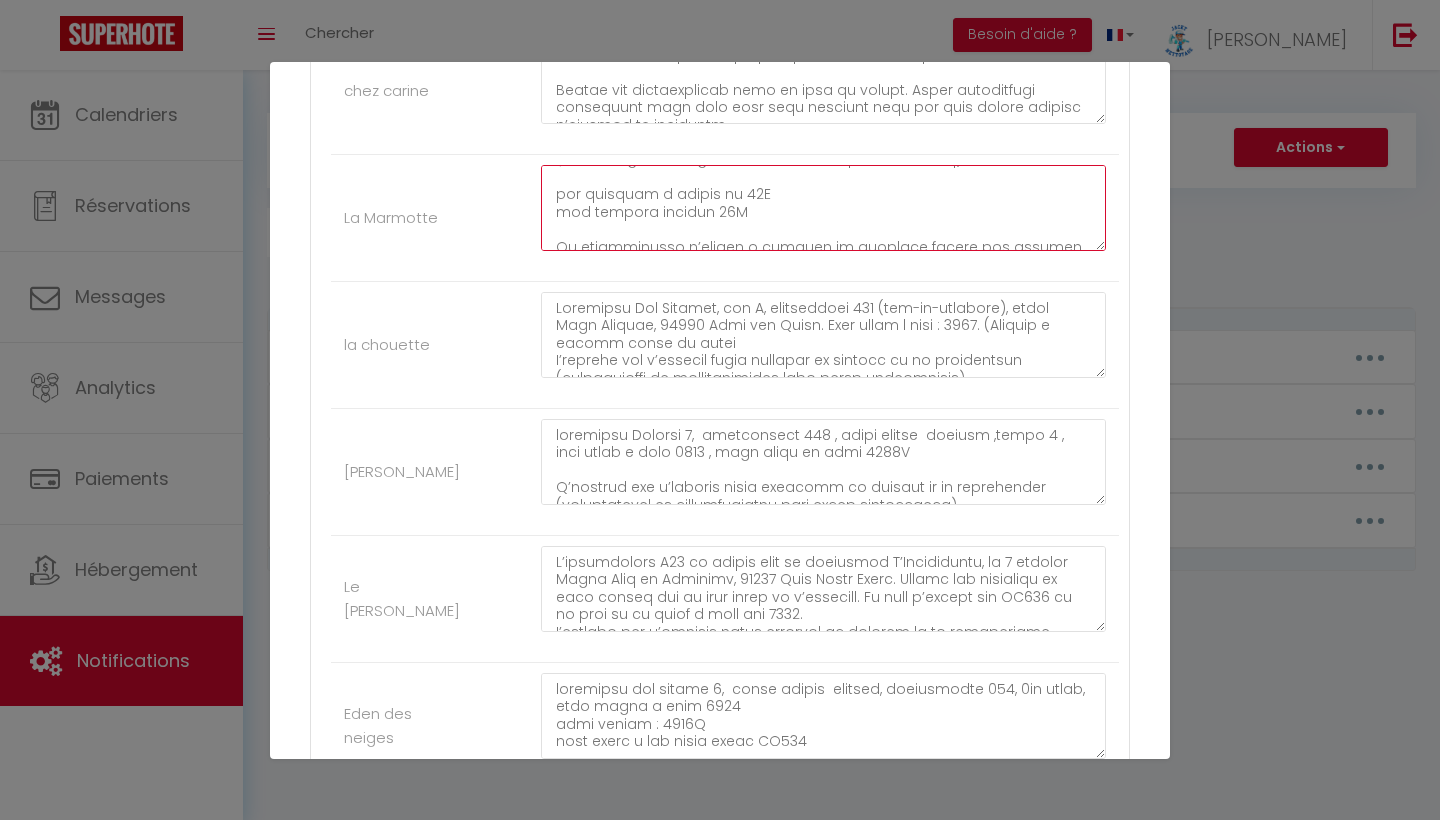 type on "La résidence L’Hostellerie se trouve au 3 impasse Notre Dame et Martelle. Le code d’entrée est CA560. Une fois à l’intérieur, prenez les escaliers à gauche qui descendent. La porte de gauche donne accès au couloir. L’appartement se trouve sur votre gauche, au nom de Madame Seauve. Le code de la boîte à clés est 0601.
N’oubliez pas d’équiper votre véhicule de chaînes ou de chaussettes (obligatoires et indispensables dans notre département).
les arrivées a partir de 17H
les departs maximum 09H
Le propriétaire s’engage à assurer le logement contre les risques locatifs pour le compte du locataire. Ce dernier doit signaler tout sinistre survenu dans le logement, ses dépendances ou accessoires au propriétaire dans les 24 heures.
Le preneur s’engage à entretenir et à restituer la location meublée dans un parfait état
Le logement est non-fumeur. Veuillez fumer sur le balcon et ne pas jeter vos mégots par terre.
⚠️ Merci de bien vouloir retirer vos chaussures de ski, chaussures de ville et bottes avant d’e..." 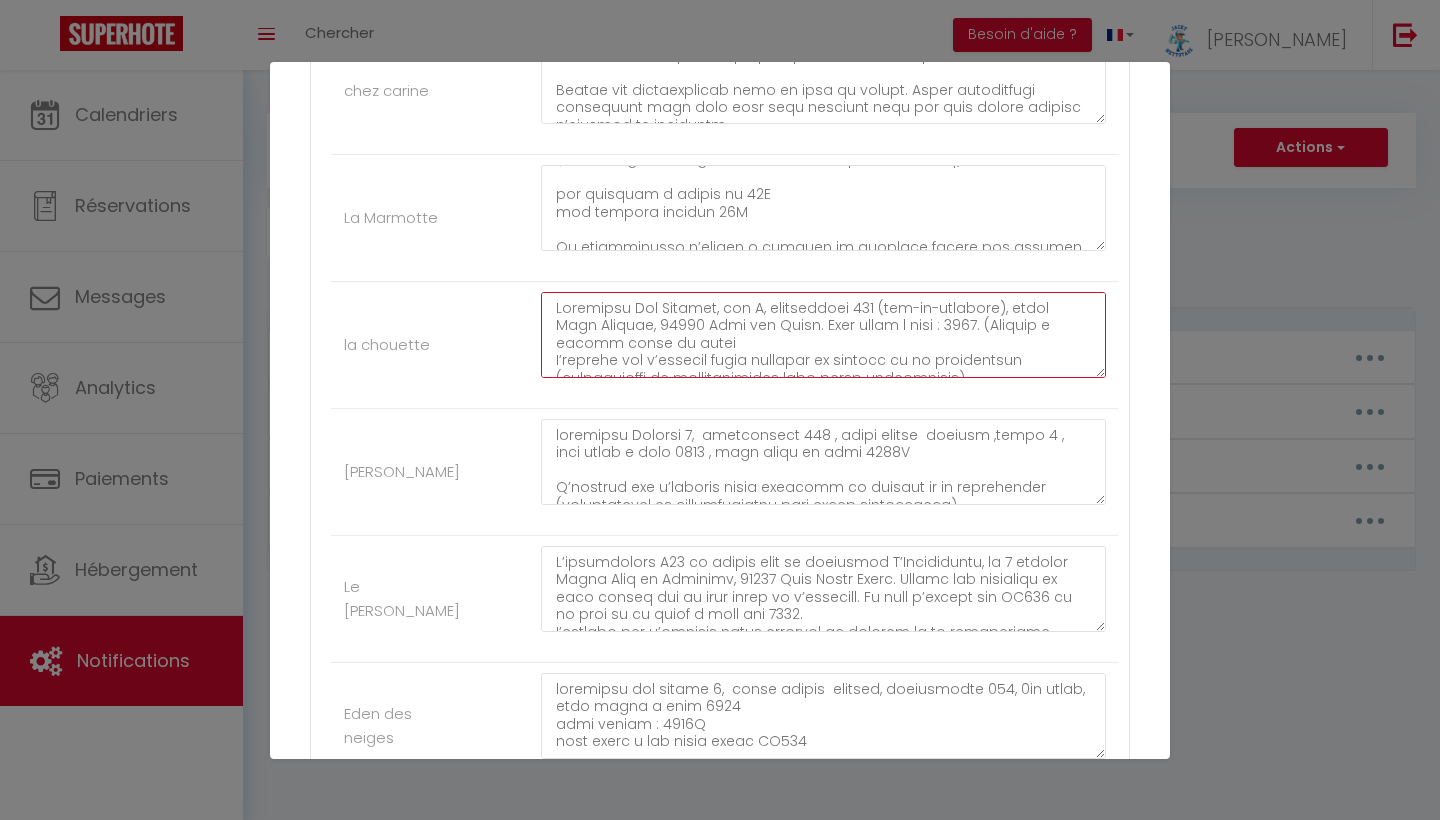 click at bounding box center [823, 335] 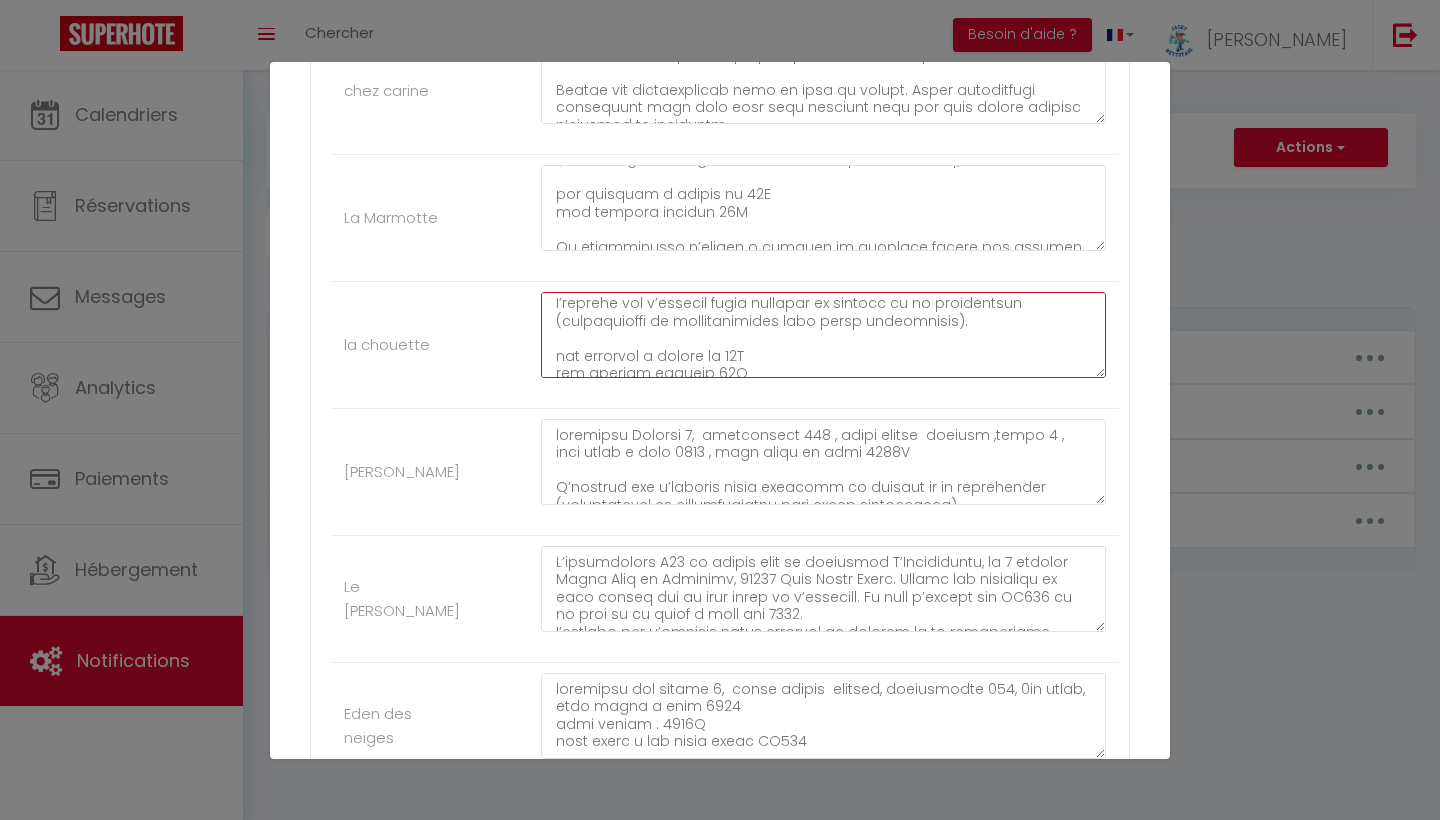 scroll, scrollTop: 106, scrollLeft: 0, axis: vertical 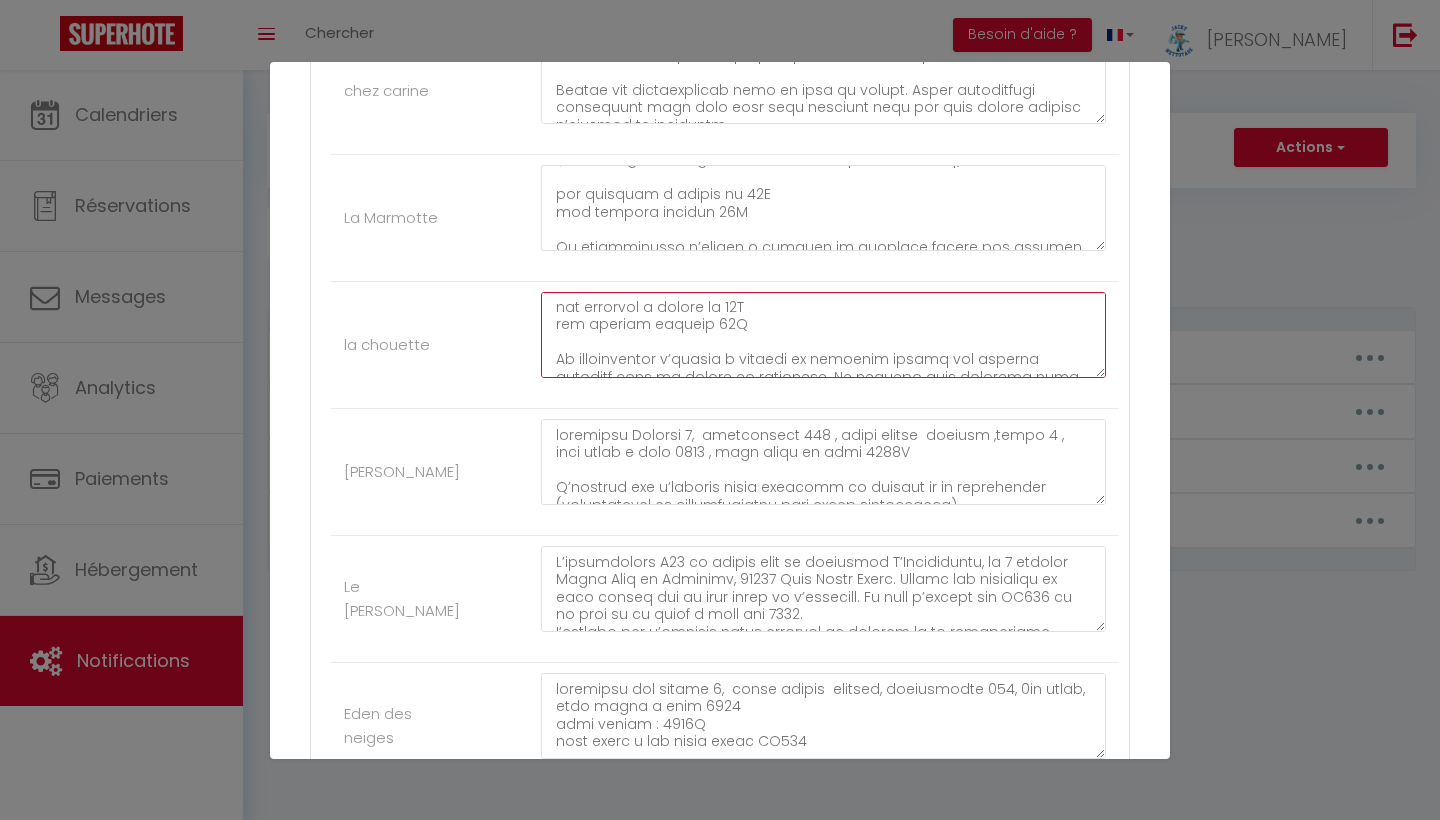 click at bounding box center [823, 335] 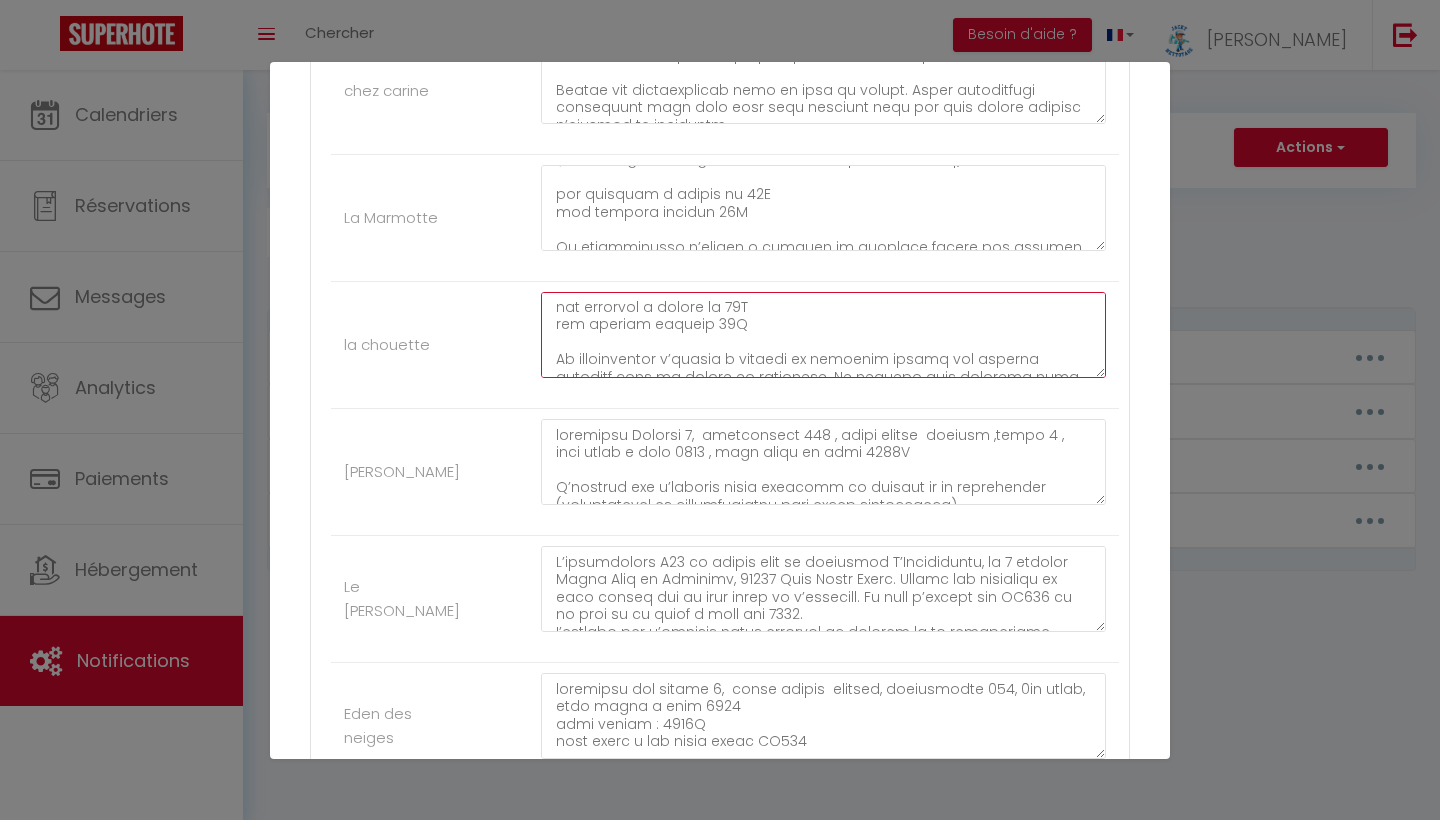 click at bounding box center [823, 335] 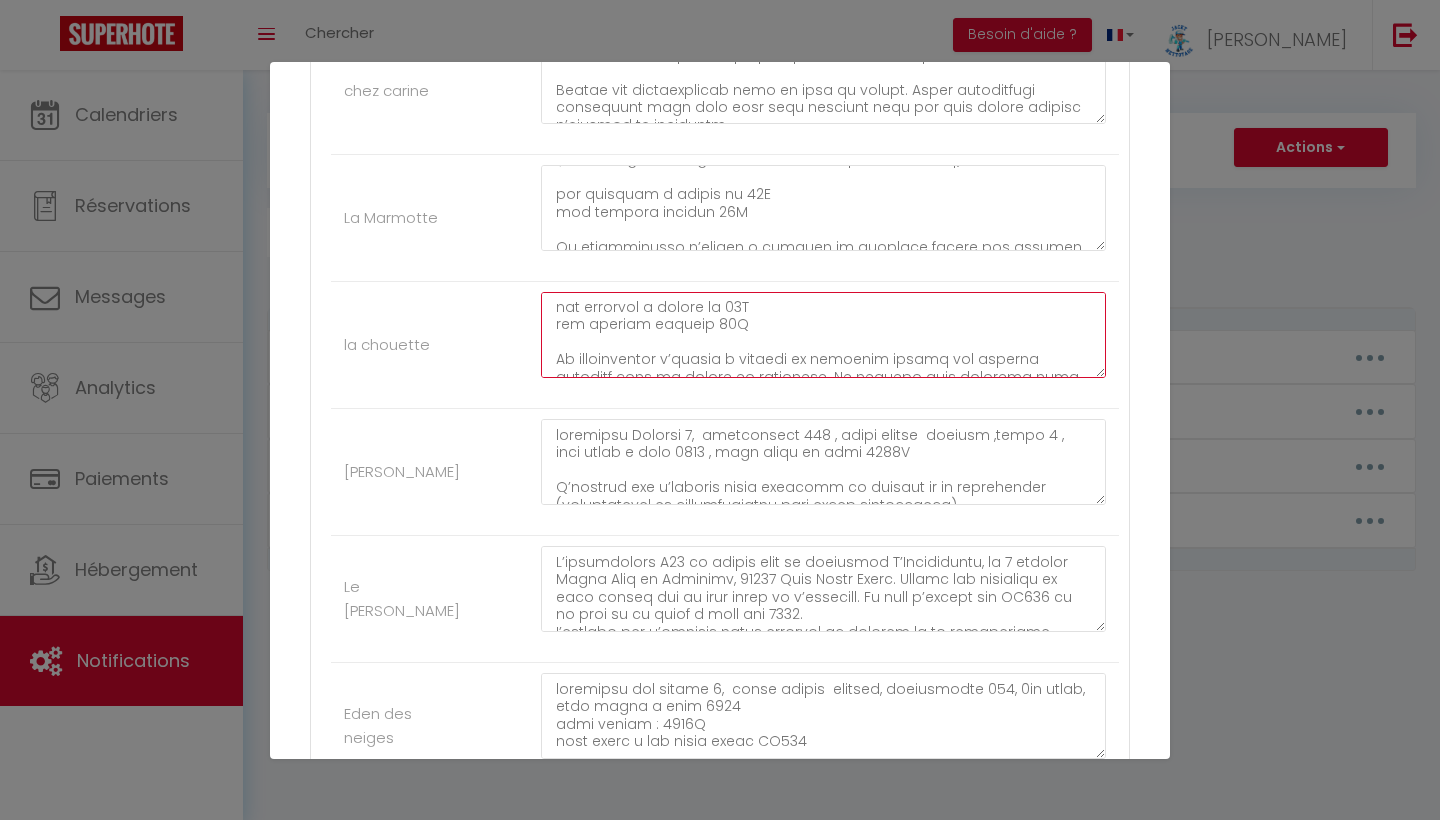 type on "Résidence Les Alpages, bat B, appartement 103 (rez-de-chaussée), allée Paul Charlot, 05560 Vars les Claux. Code boîte à clés : 1978. (Prendre à droite après la poste
N’oubliez pas d’équiper votre véhicule de chaînes ou de chaussettes (obligatoires et indispensables dans notre département).
les arrivées a partir de 17H
les departs maximum 09H
Le propriétaire s’engage à assurer le logement contre les risques locatifs pour le compte du locataire. Ce dernier doit signaler tout sinistre survenu dans le logement, ses dépendances ou accessoires au propriétaire dans les 24 heures.
Le locataire s’engage à entretenir et à restituer le logement meublé en parfait état.
Le logement est non-fumeur. Veuillez fumer sur le balcon et ne pas jeter vos mégots par terre.
⚠️ Merci de bien vouloir retirer vos chaussures de ski, chaussures de ville et bottes avant d’entrer dans l’appartement, car elles laissent des traces de neige et de boue.
Des oreillers et couettes sont disponibles sur place .
Nous vous prions de bi..." 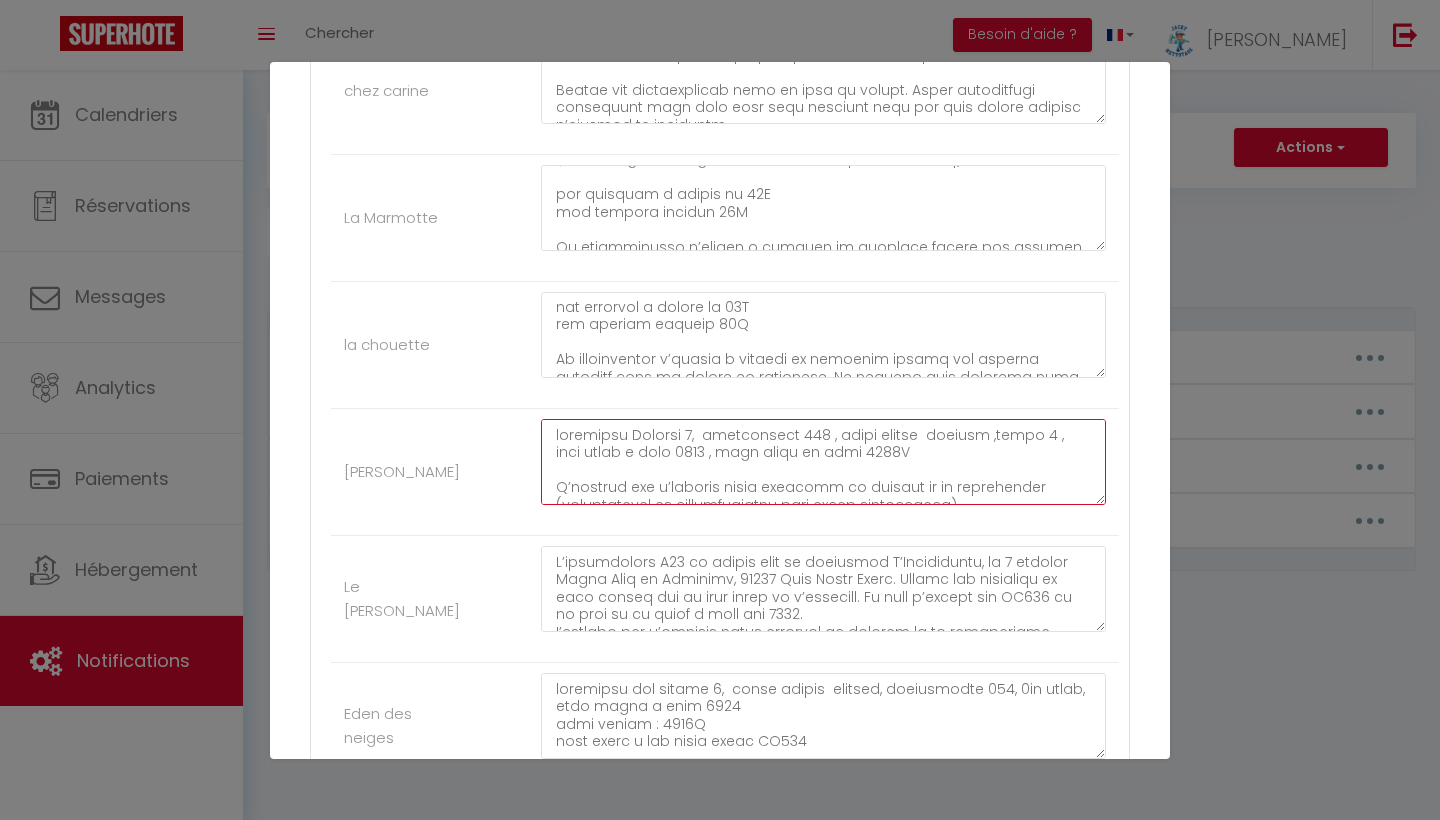 click at bounding box center (823, 462) 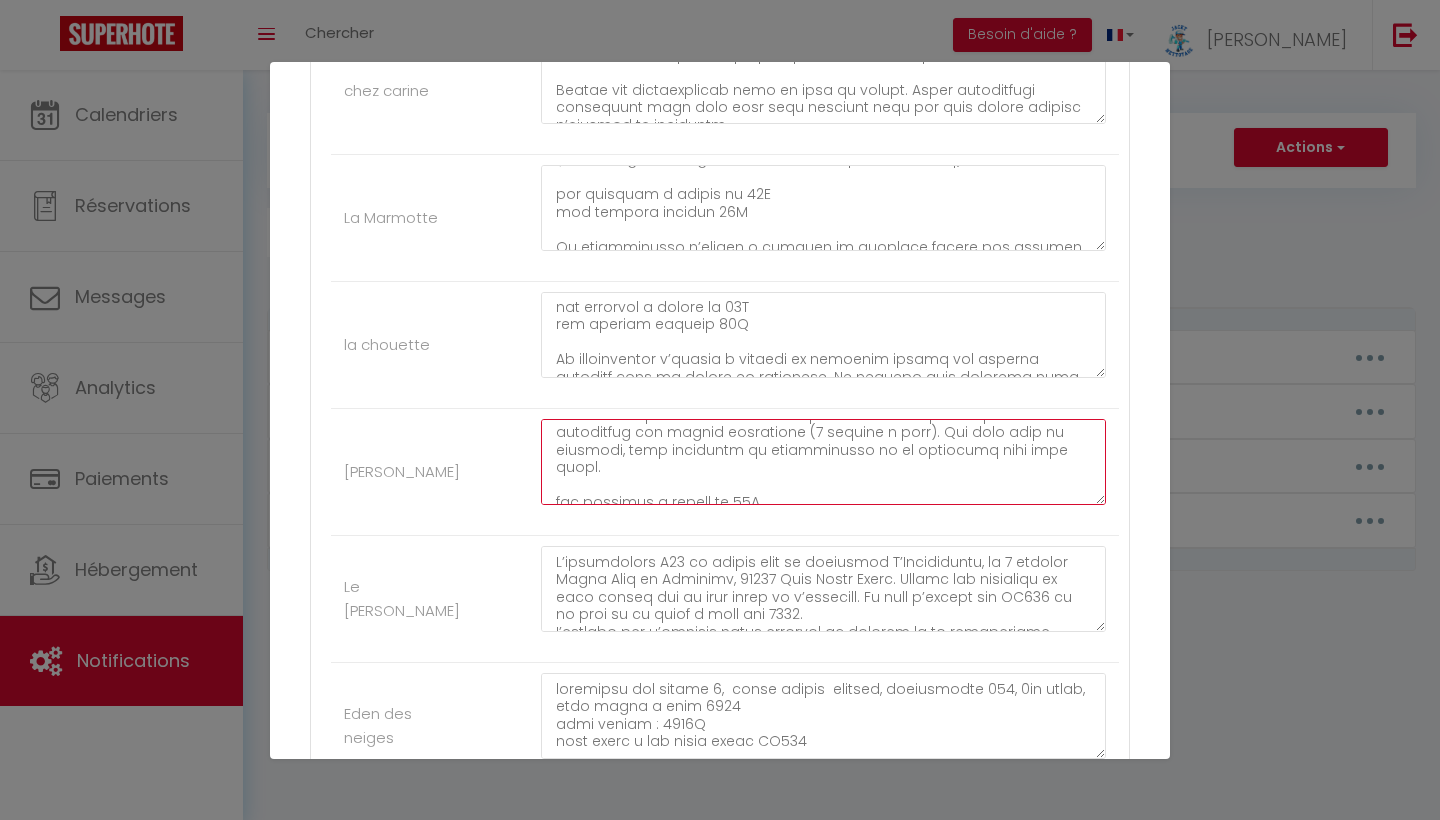scroll, scrollTop: 185, scrollLeft: 0, axis: vertical 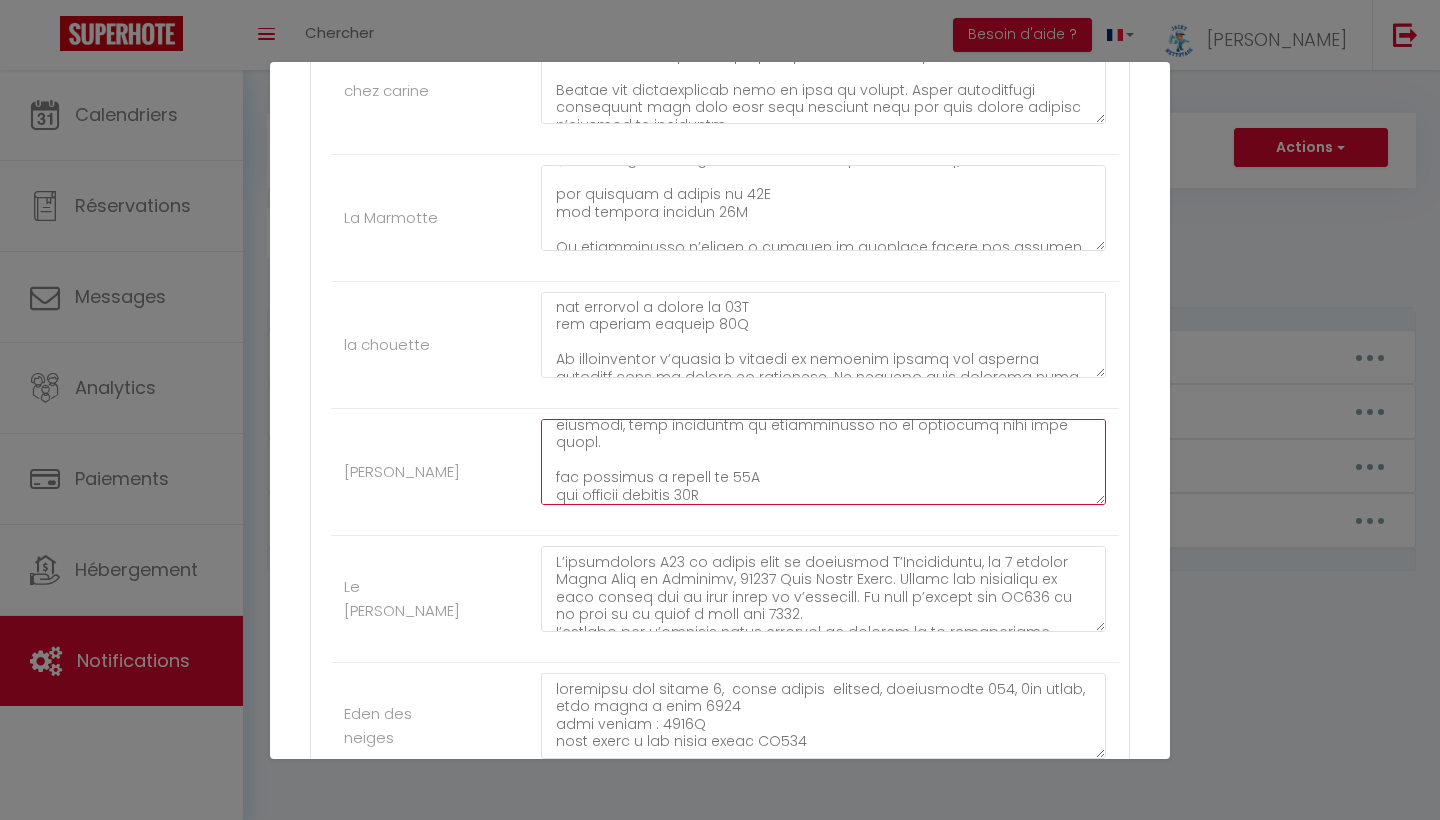 click at bounding box center [823, 462] 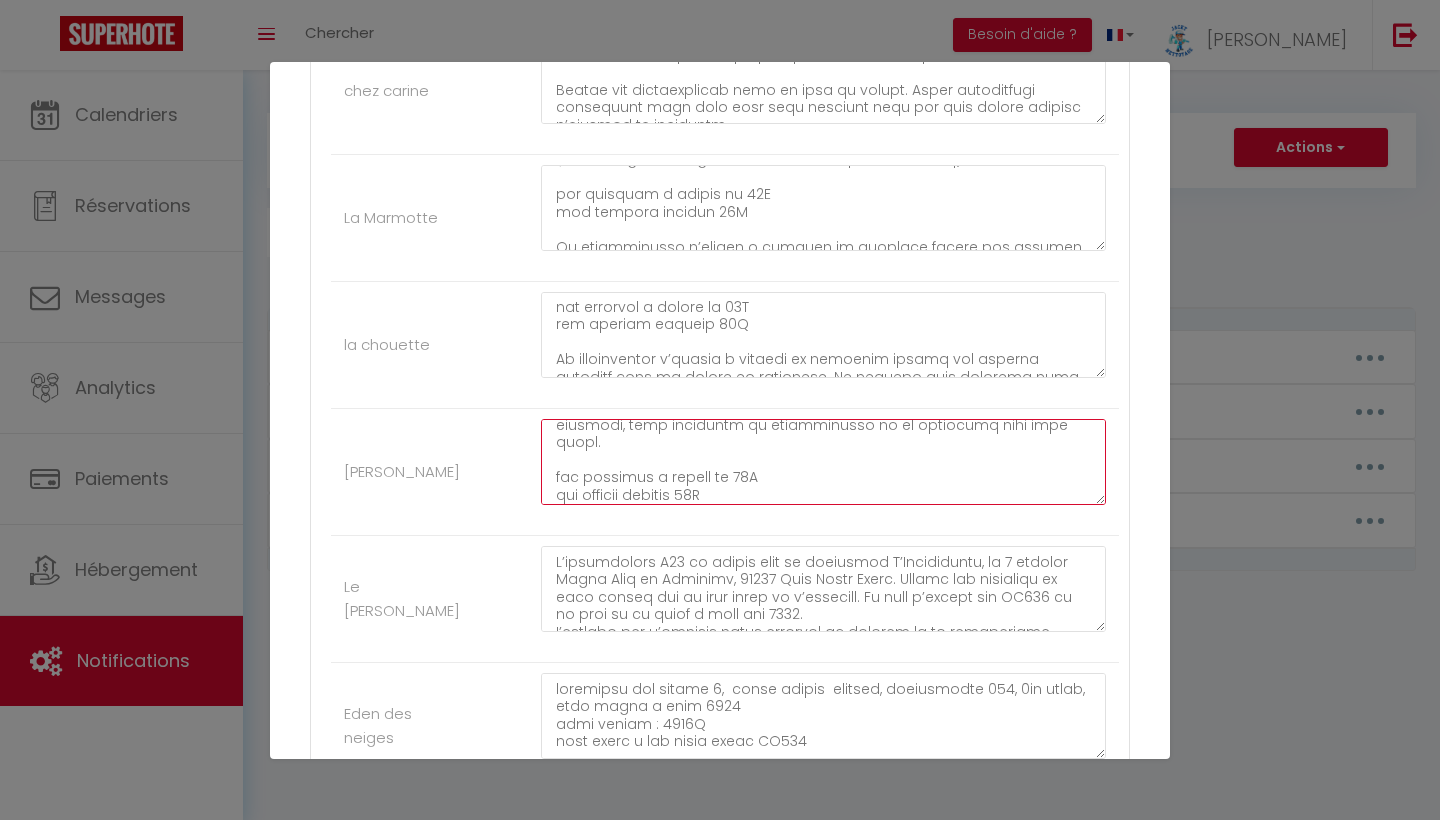 click at bounding box center [823, 462] 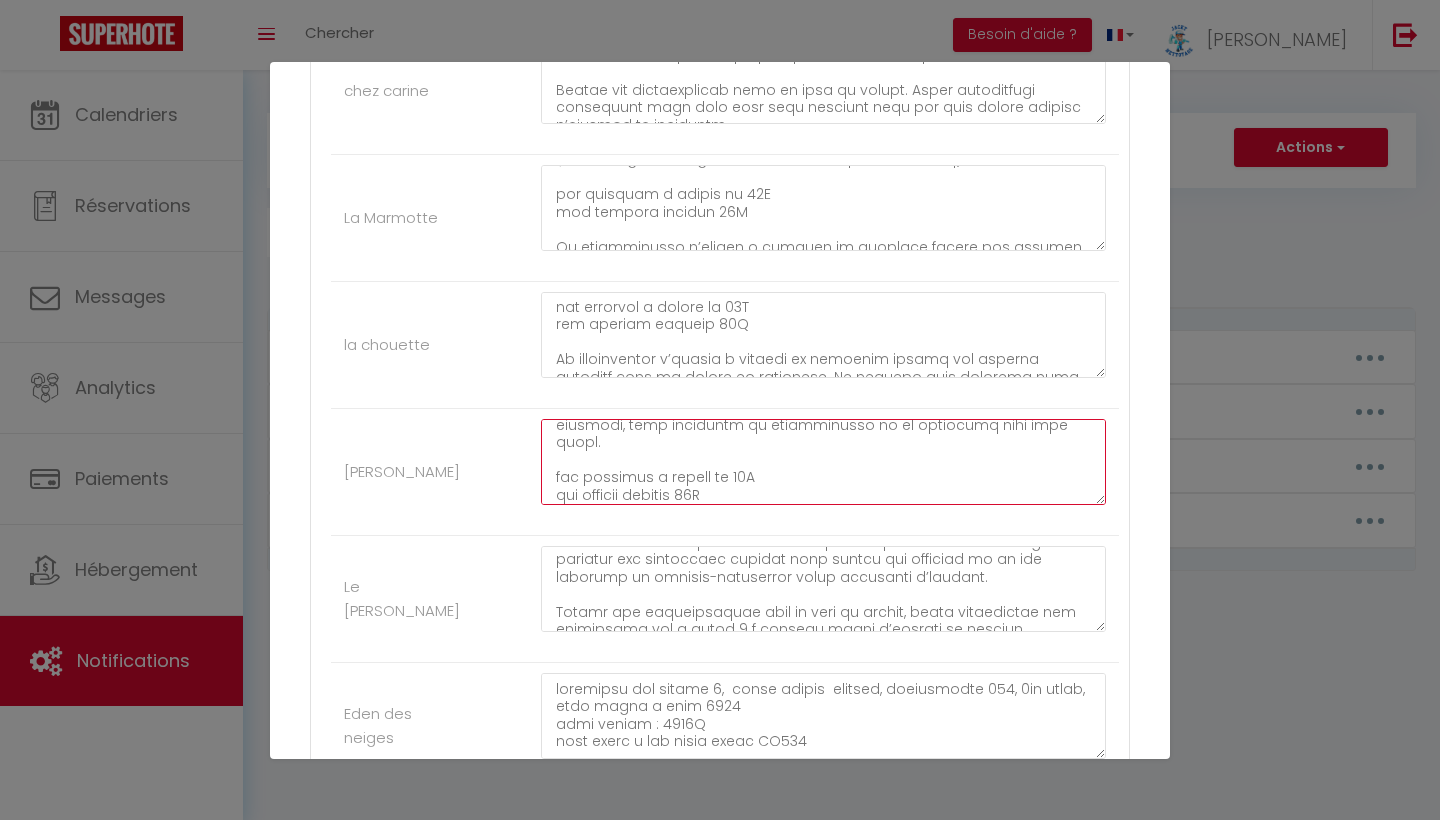 scroll, scrollTop: 474, scrollLeft: 0, axis: vertical 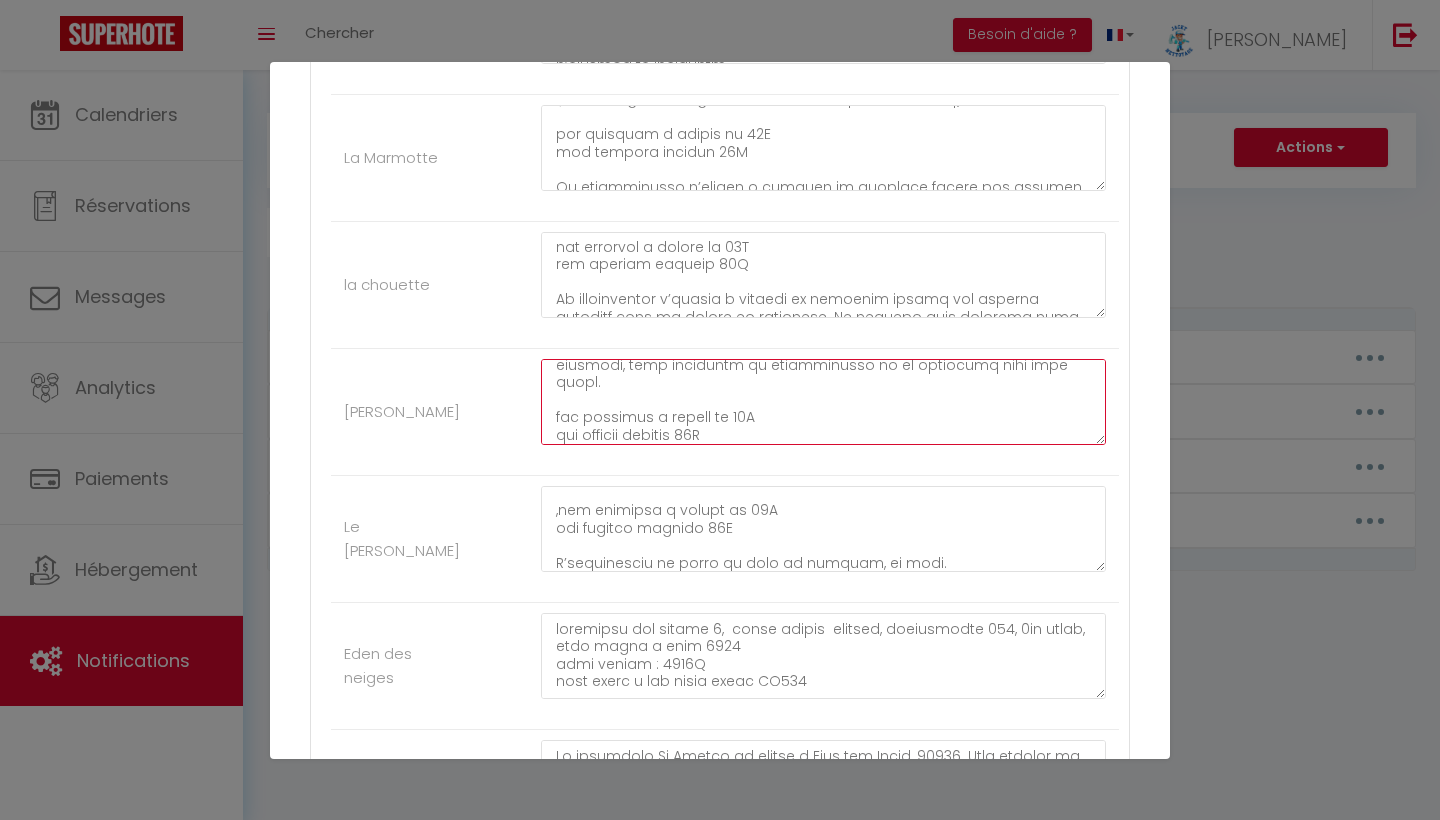 type on "résidence Pelvoux 2,  appartement 453 , allée lucien  martial ,étage 4 ,
code boite a clés 0601 , code porte du hall 0304A
N’oubliez pas d’équiper votre véhicule de chaînes et de chaussettes (obligatoires et indispensables dans notre département).
info: la résidence ce trouve sur la droite (présence de barriere)juste avant le point chow en montant direction le col de vars,
Stationnez-vous au point Chow et rejoignez la résidence à pied en traversant une petite passerelle (3 minutes à pied). Une fois dans le logement, vous trouverez la télécommande de la résidence pour vous garer.
les arrivées a partir de 17H
les departs maximum 09H
`
Le loueur s’engage à assurer le logement contre les risques locatifs pour le compte du locataire, ce dernier ayant l’obligation de lui signaler, dans les 24 heures, tout sinistre survenu dans le logement, ses dépendances ou accessoires.
Le preneur s’engage à entretenir et à restituer la location meublée dans un parfait état
Le logement est non fumeur, merci de fume..." 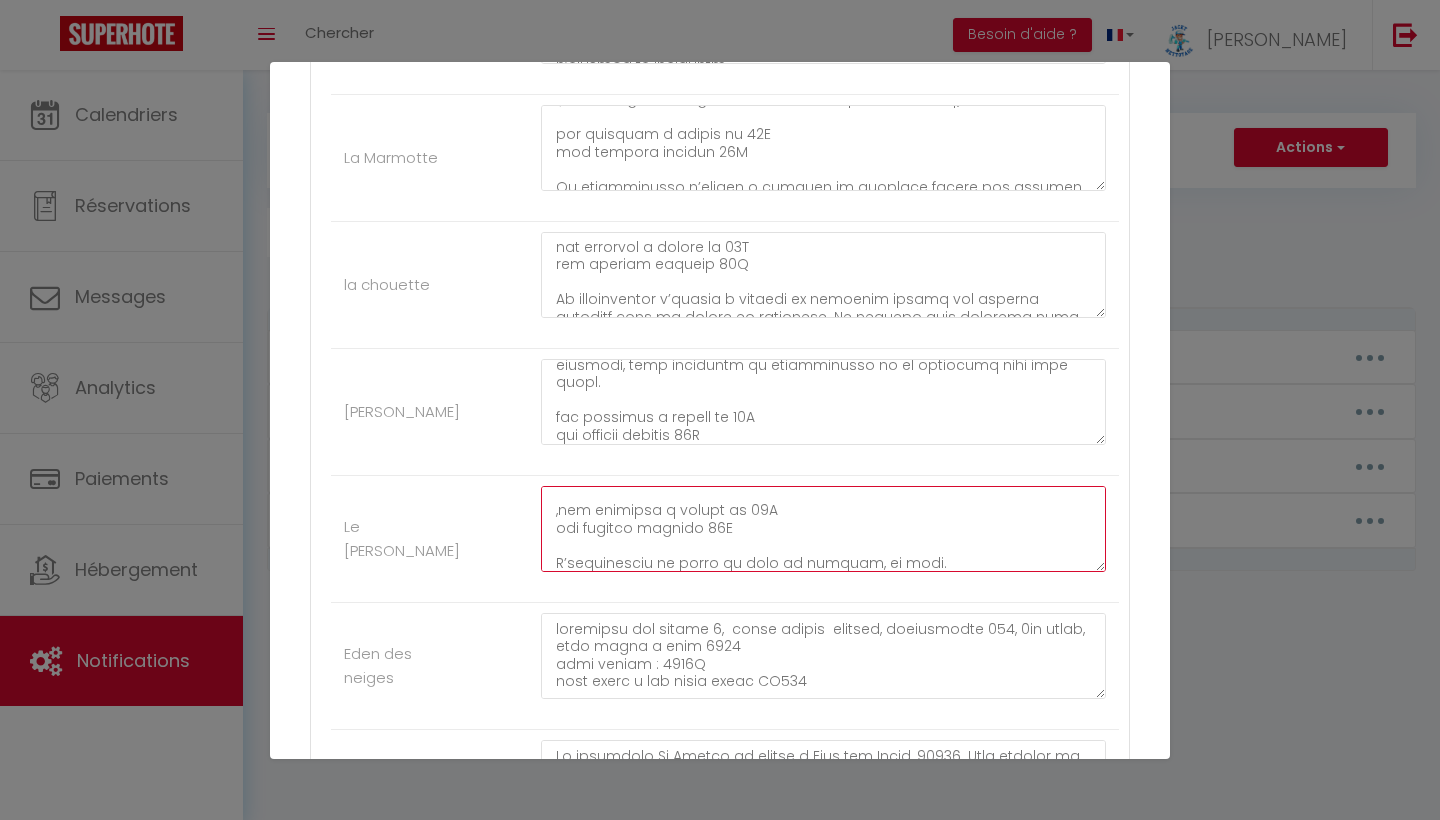click at bounding box center (823, 529) 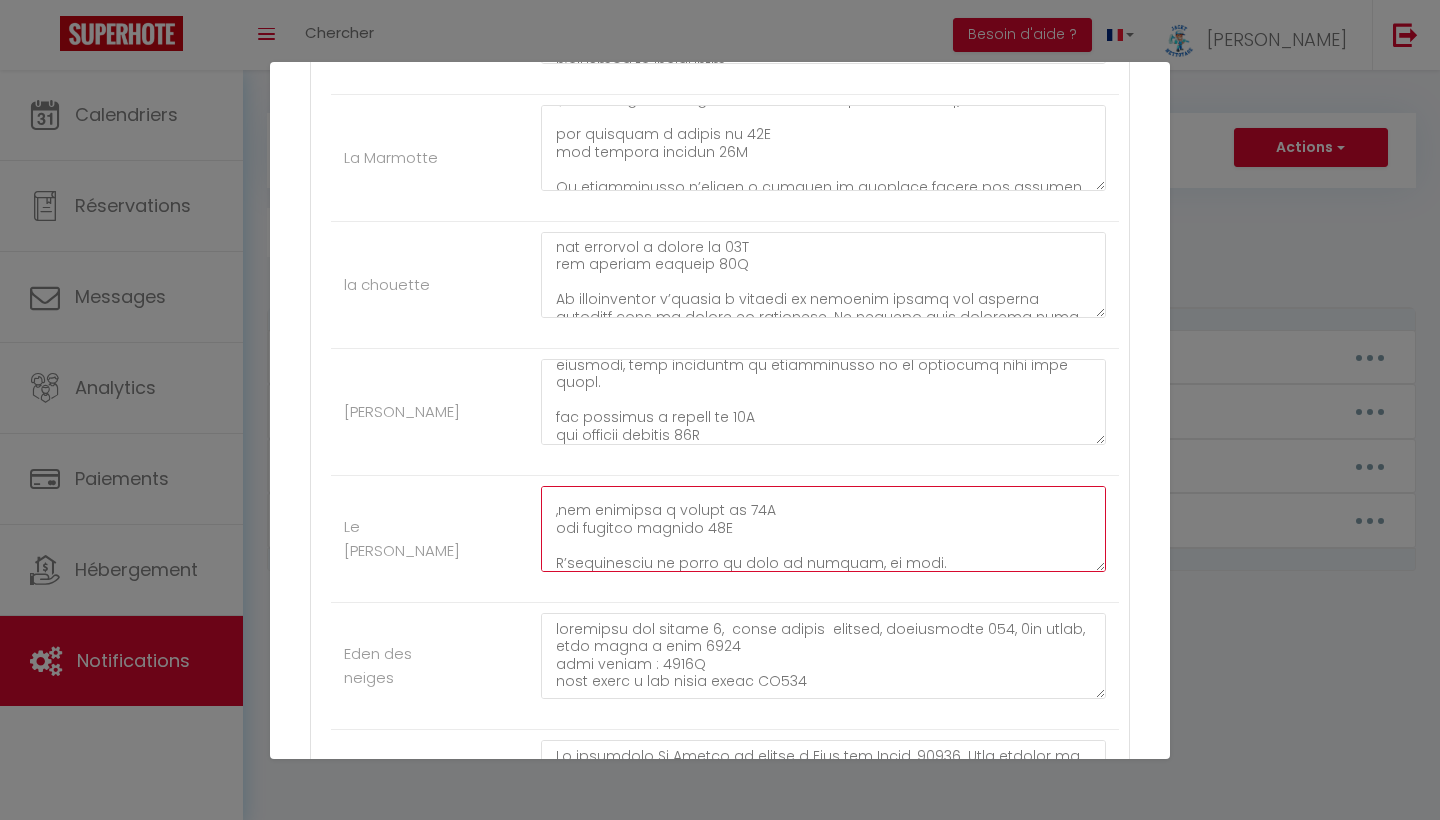 click at bounding box center (823, 529) 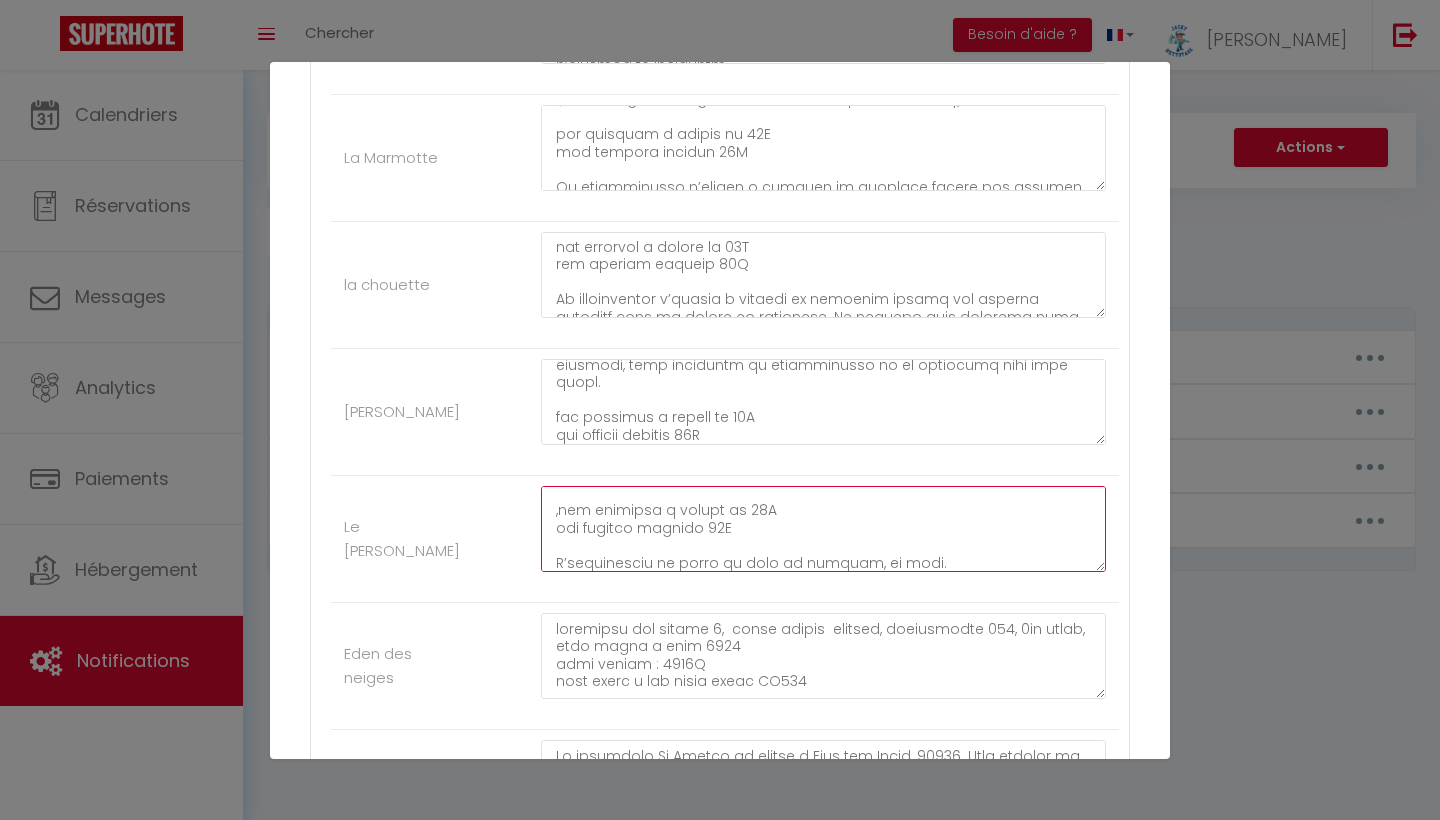 type on "L’appartement A37 se trouve dans la résidence L’Hostellerie, au 3 impasse Notre Dame et Martelle, 05560 Vars Saint Marie. Montez les escaliers en bois situés sur le côté droit de l’immeuble. Le code d’entrée est CA560 et le code de la boîte à clés est 0601.
N’oubliez pas d’équiper votre véhicule de chaînes ou de chaussettes (obligatoires et indispensables dans notre département).
,les arrivées a partir de 17H
les departs maximum 09H
L’appartement se situe au fond du couloir, au bout.
Le propriétaire s’engage à assurer le logement contre les risques locatifs pour le compte du locataire. Ce dernier doit signaler tout sinistre survenu dans le logement, ses dépendances ou accessoires au propriétaire dans les 24 heures.
Le preneur s’engage à entretenir et à restituer la location meublée dans un parfait état
⚠️ Merci de bien vouloir retirer vos chaussures de ski, chaussures de ville et bottes avant d’entrer dans l’appartement, car elles laissent des traces de neige et de boue.
Des oreillers et couette..." 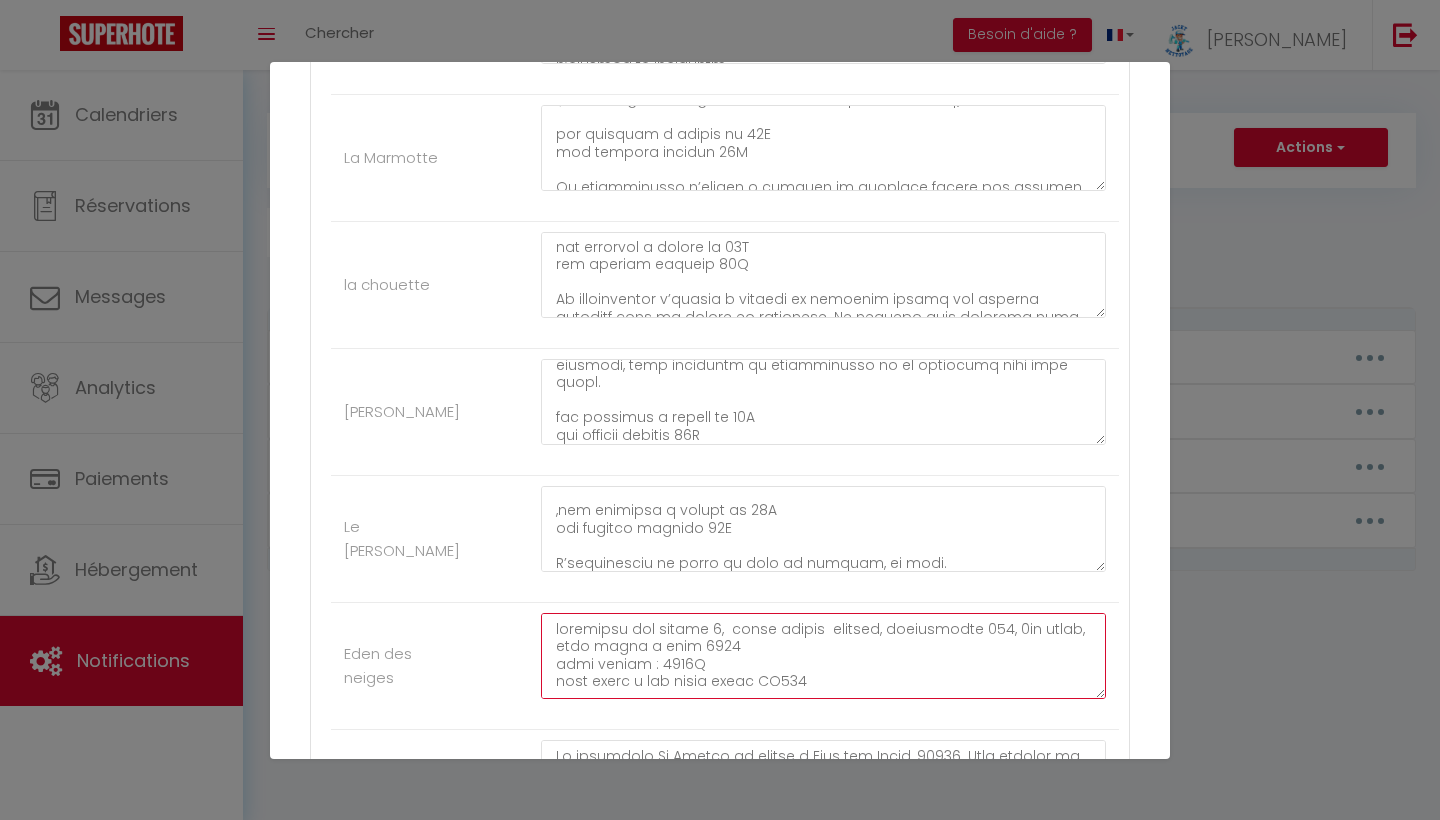 click at bounding box center (823, 656) 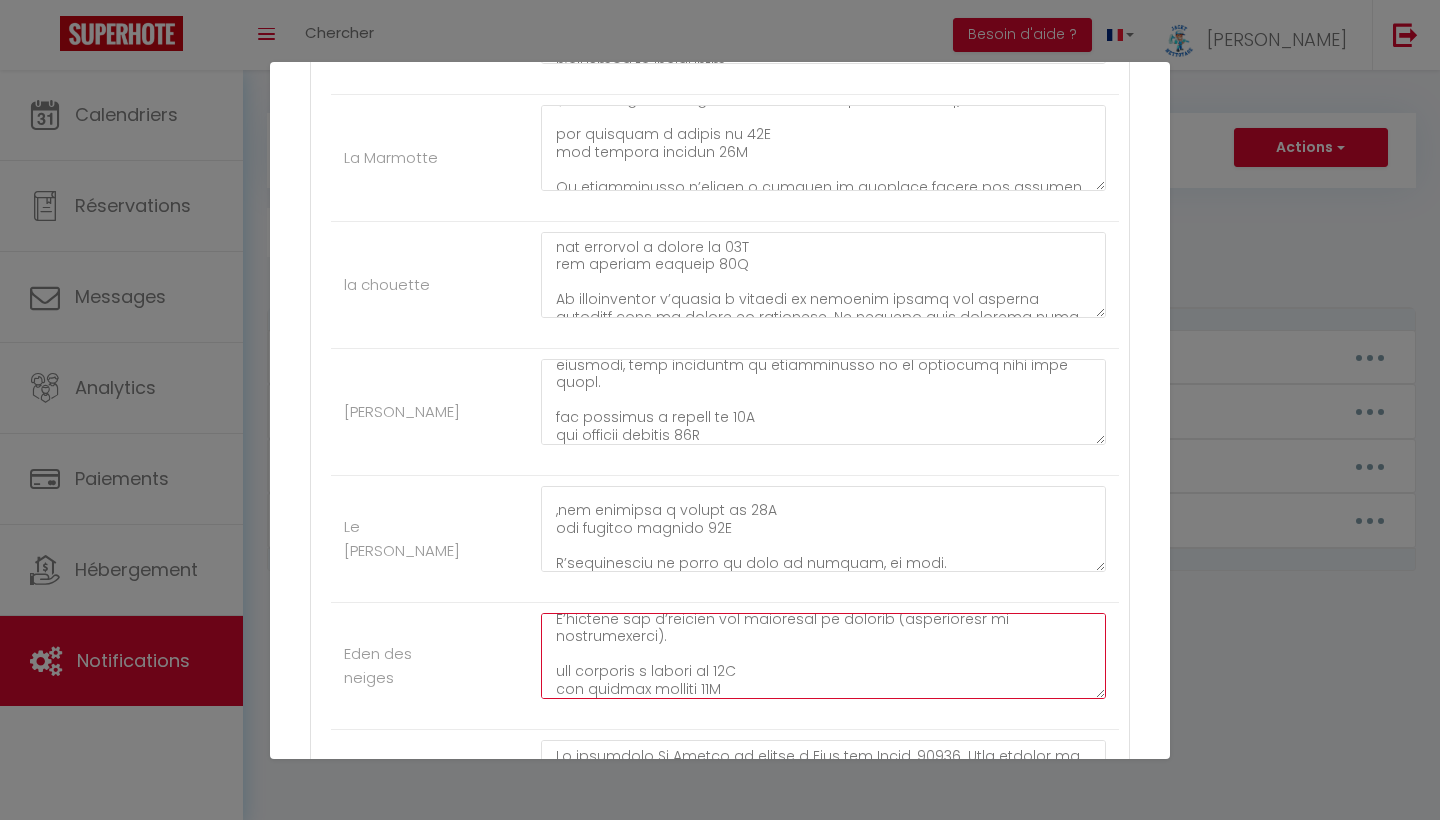 scroll, scrollTop: 292, scrollLeft: 0, axis: vertical 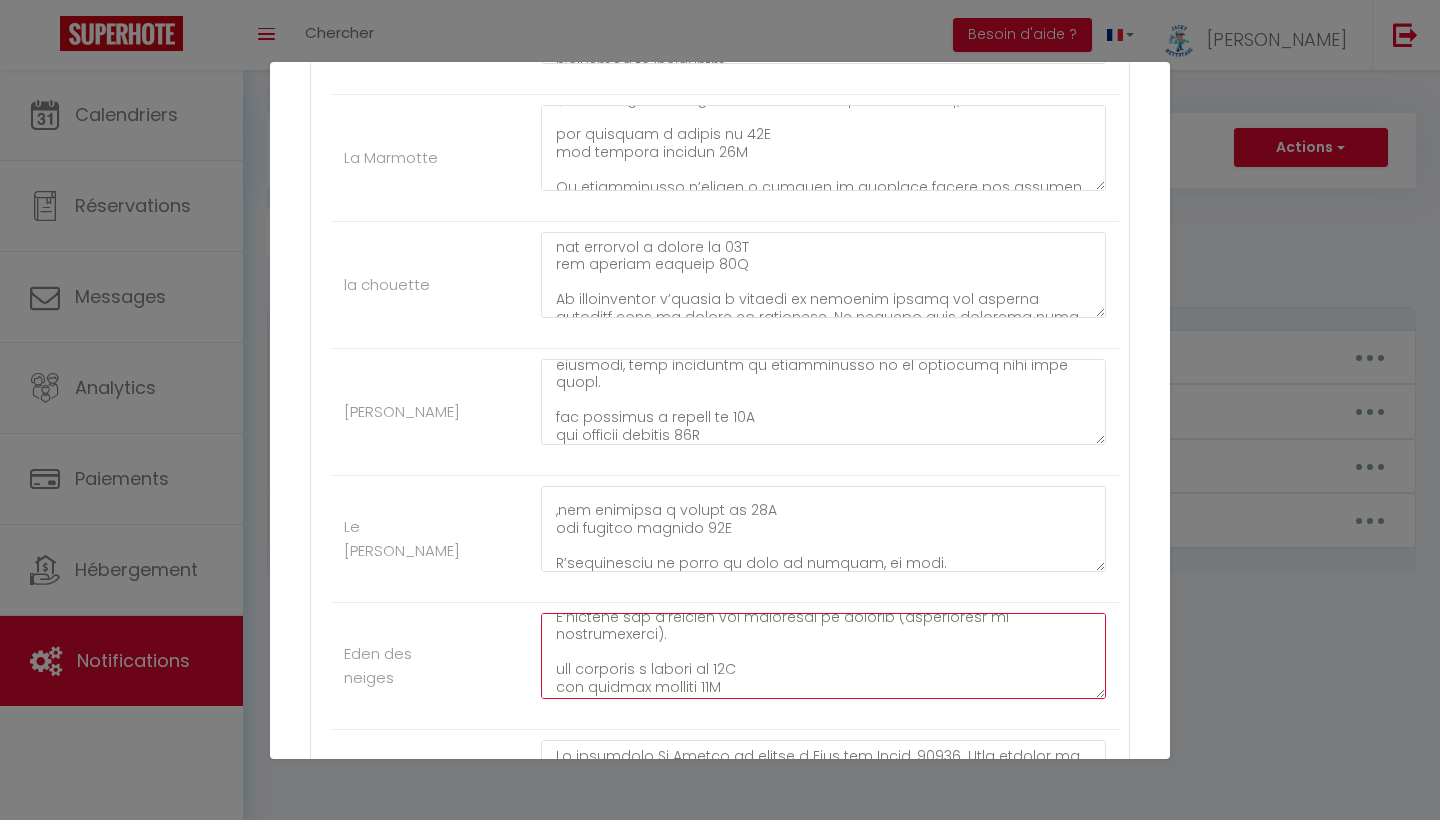 click at bounding box center (823, 656) 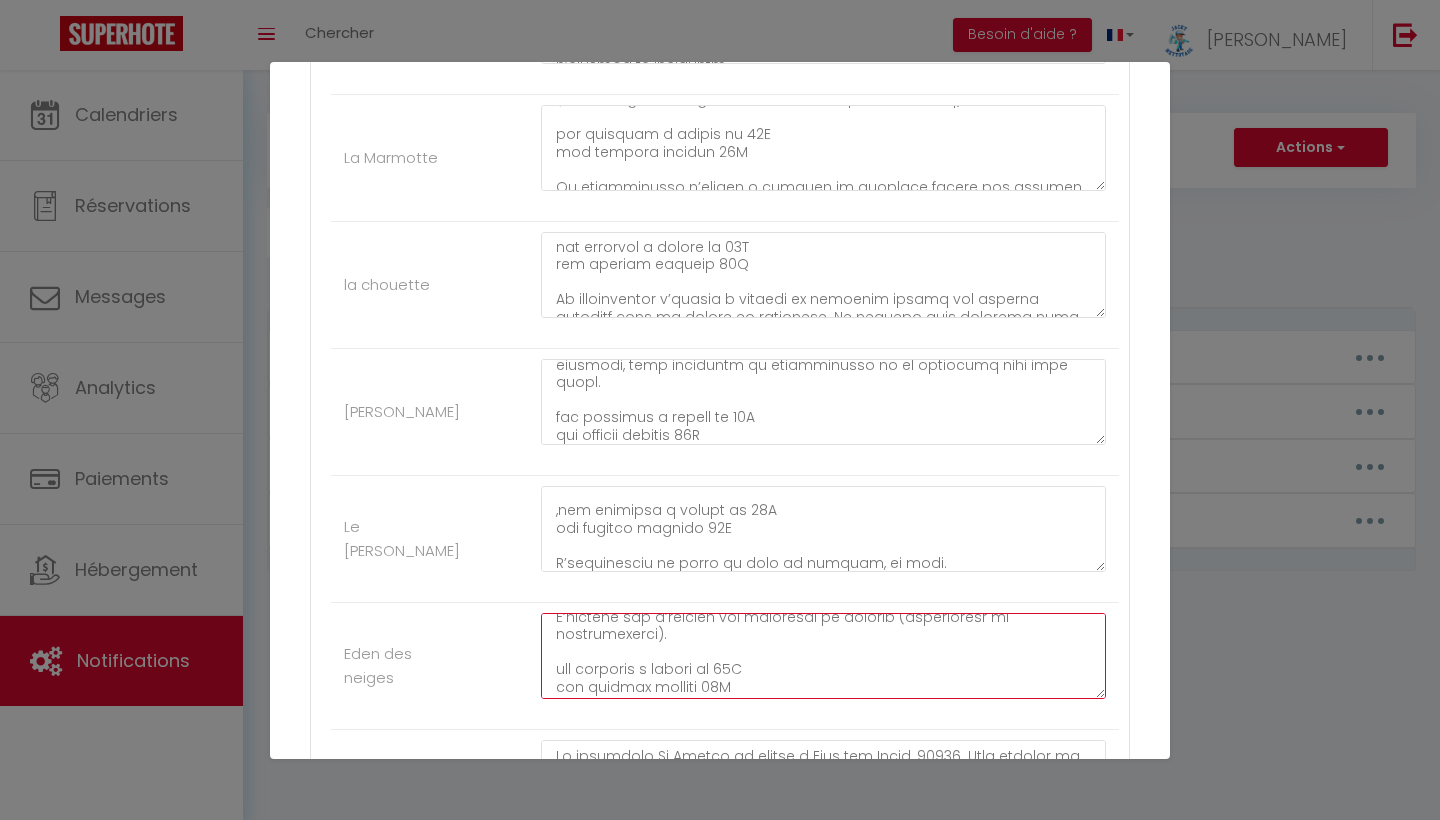 click at bounding box center [823, 656] 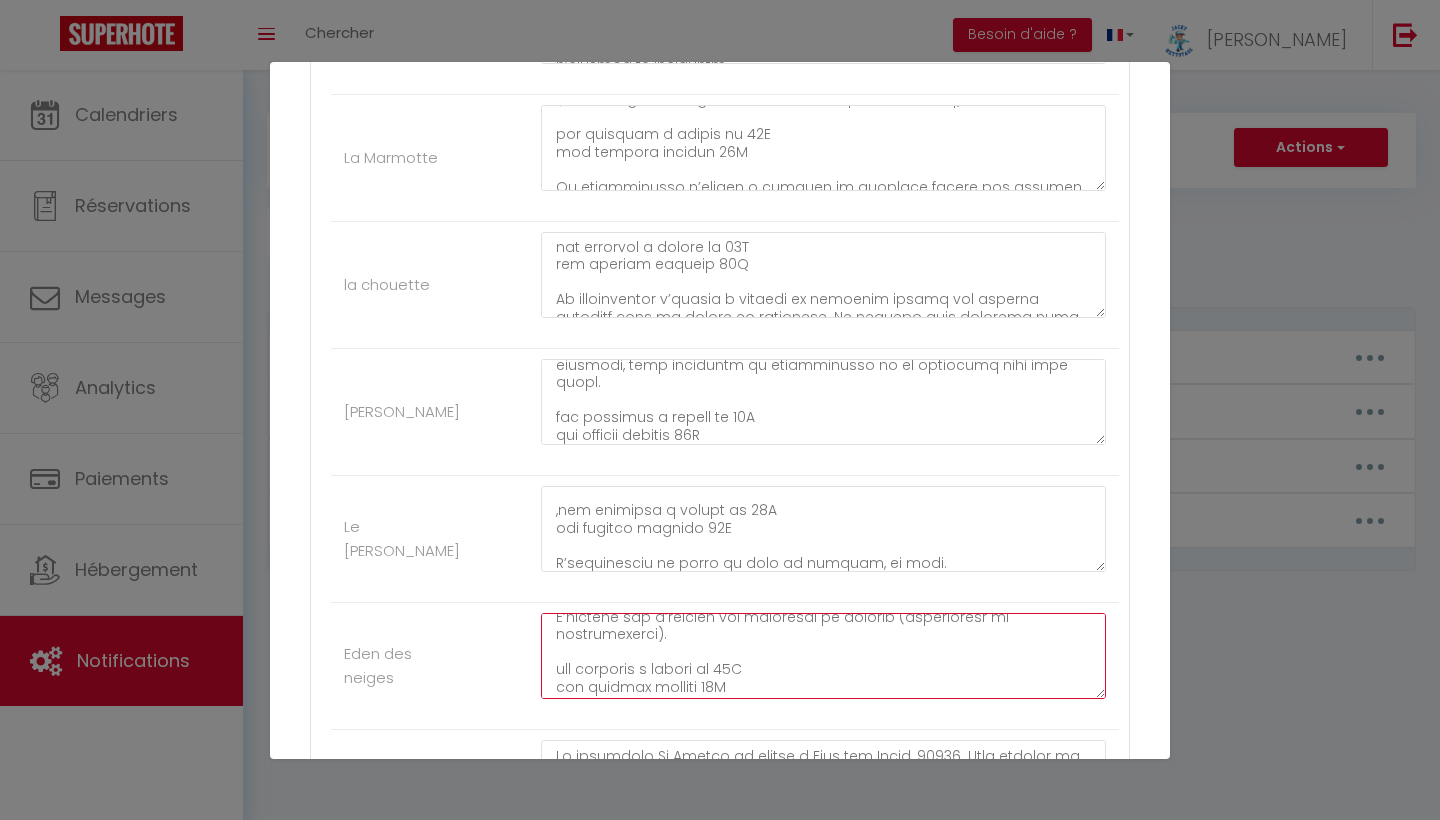 type on "résidence les écrins 3,  allée lucien  martial, appartement 104, 1er étage, code boite a clés 0601
code entréé : 1645A
code local a ski coter piste CB569
N’oubliez pas d’équiper votre véhicule de chaînes ou de chaussettes (obligatoires et indispensables dans notre département).
La résidence se trouve sur la droite, juste avant le point Chow, en montant vers le col de Vars. Il y a une barrière.
garé vous au point chow et accéder a la résidence a pied par une petite passerelle l'été (3 minutes a pieds) ou la piste skiable l'hiver
Une fois dans le logement, vous trouverez la télécommande de la résidence pour vous garer.
N’oubliez pas d’équiper vos véhicules de chaînes (obligatoire et indispensable).
les arrivées a partir de 17H
les departs maximum 09H
Le propriétaire s’engage à assurer le logement contre les risques locatifs pour le compte du locataire. Ce dernier doit signaler tout sinistre survenu dans le logement, ses dépendances ou accessoires au propriétaire dans les 24 heures.
Le preneur s’..." 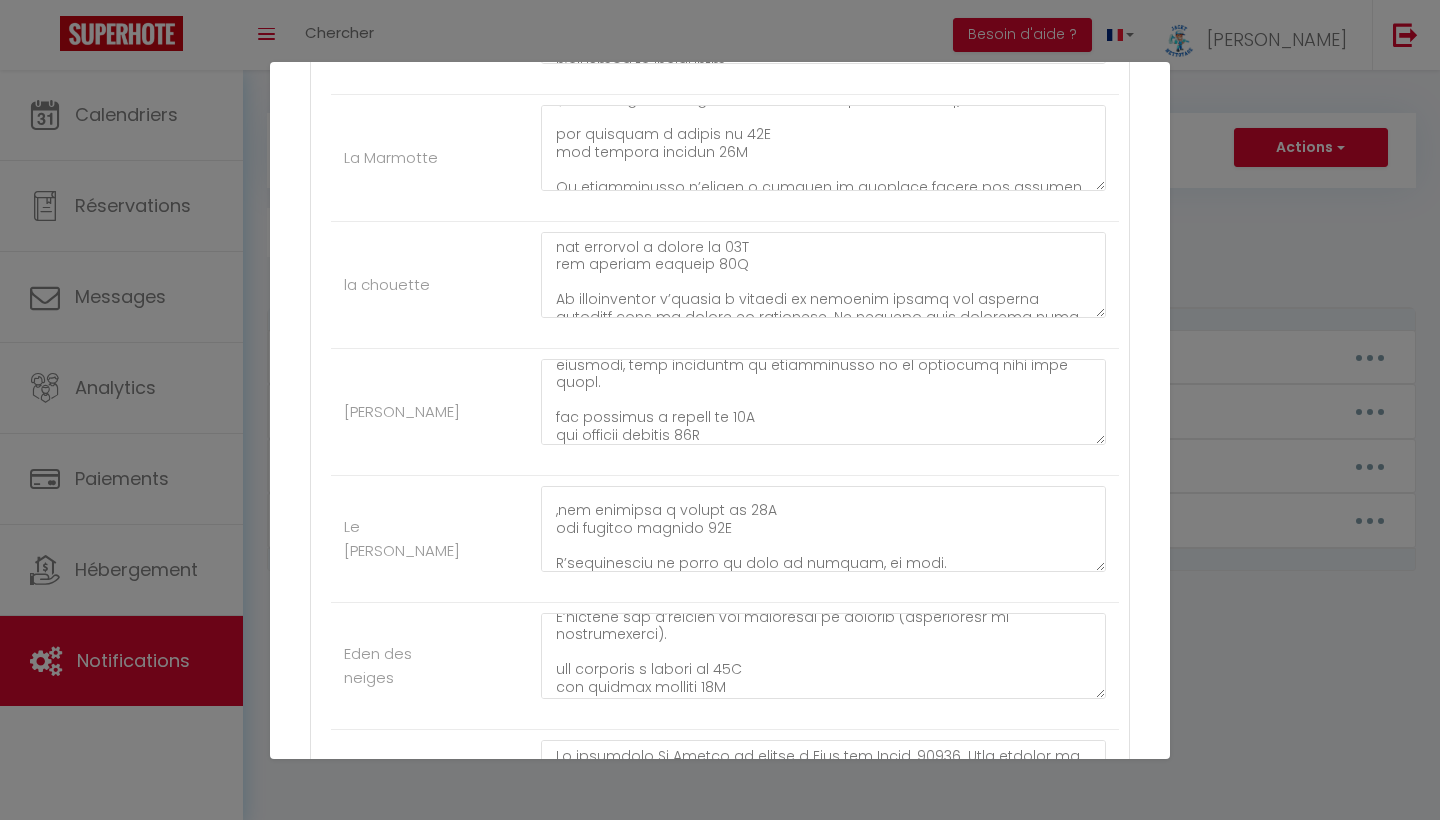 click on "Eden des neiges" at bounding box center [725, 666] 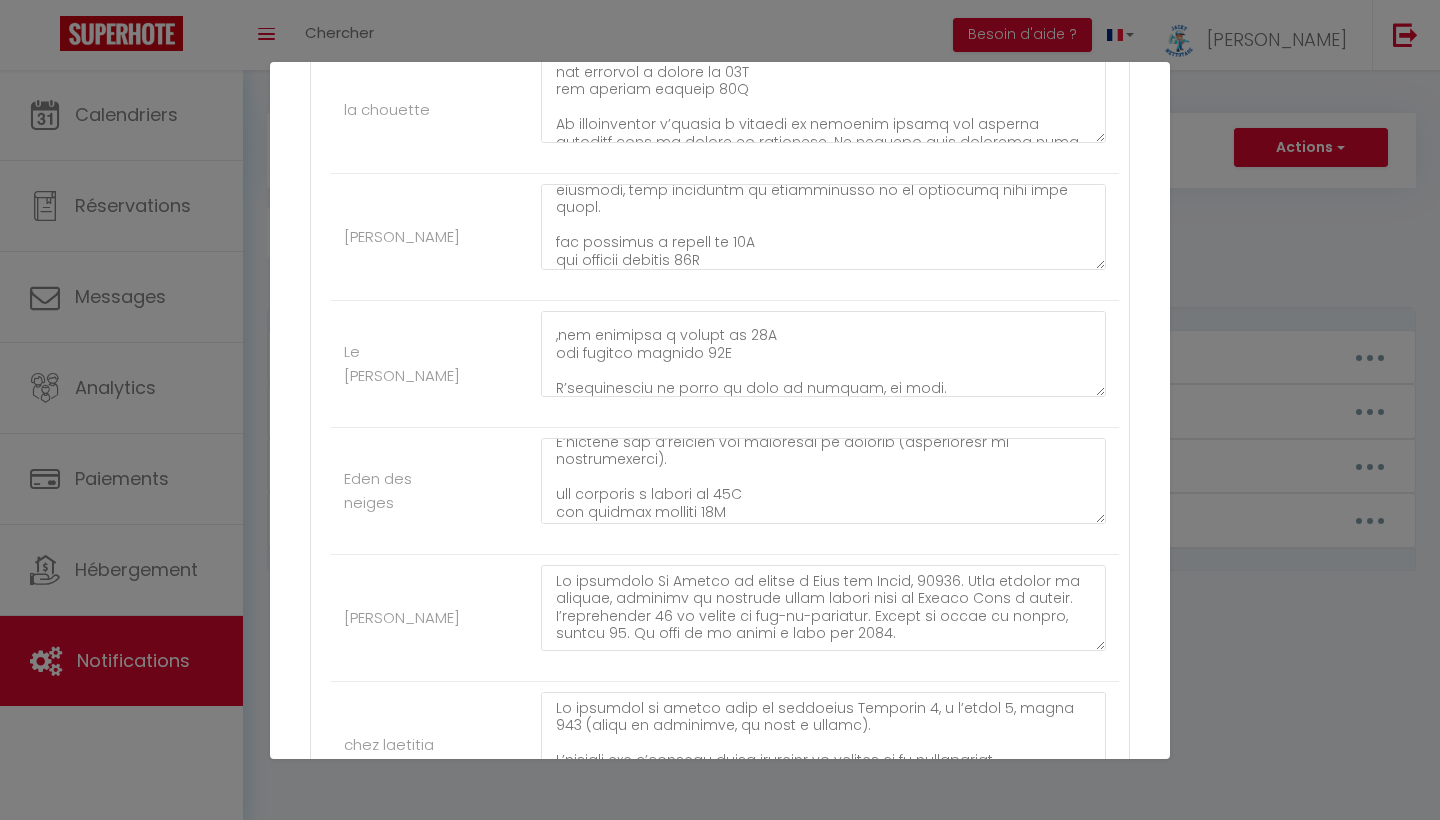 scroll, scrollTop: 750, scrollLeft: 0, axis: vertical 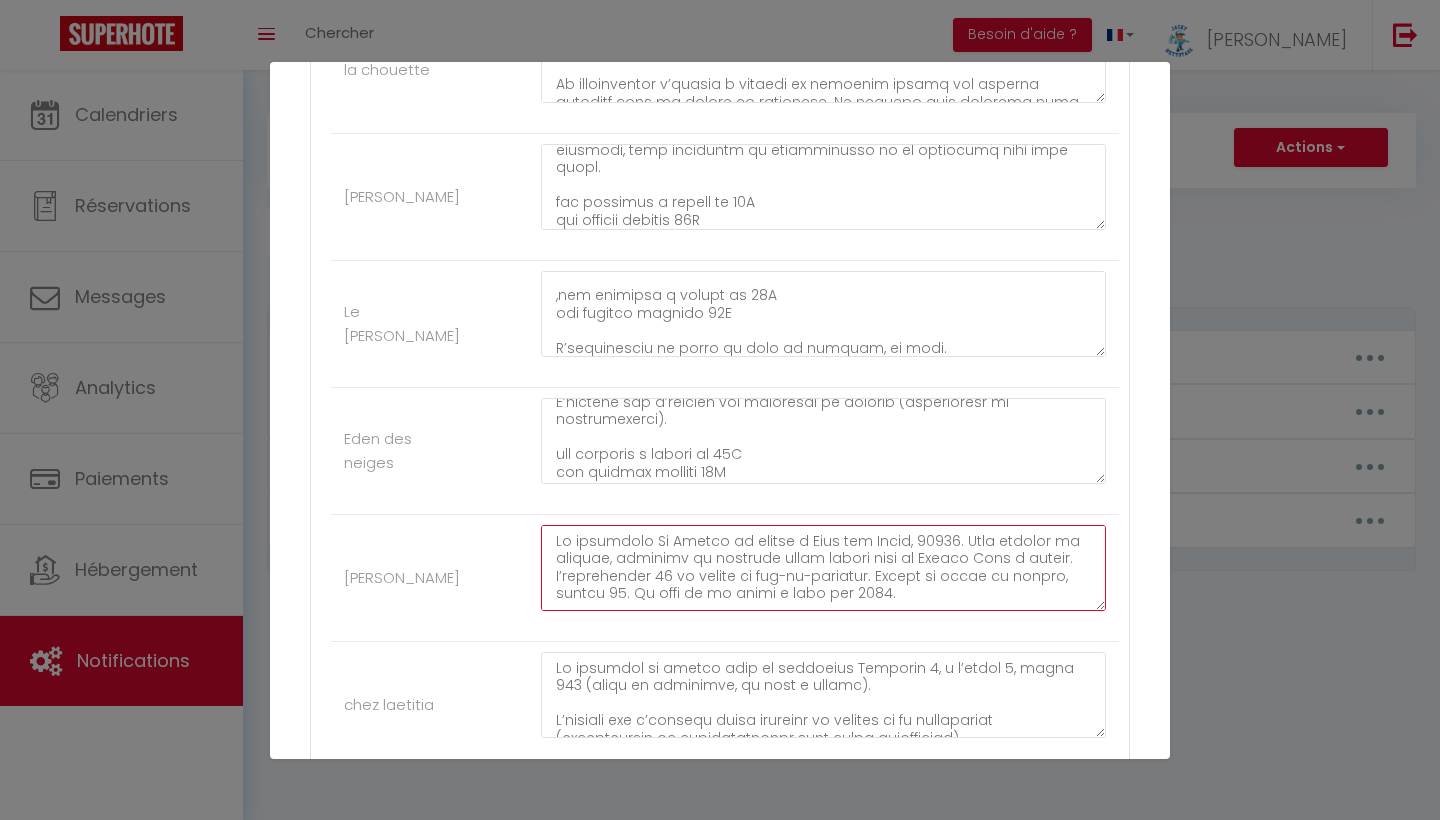click at bounding box center [823, 568] 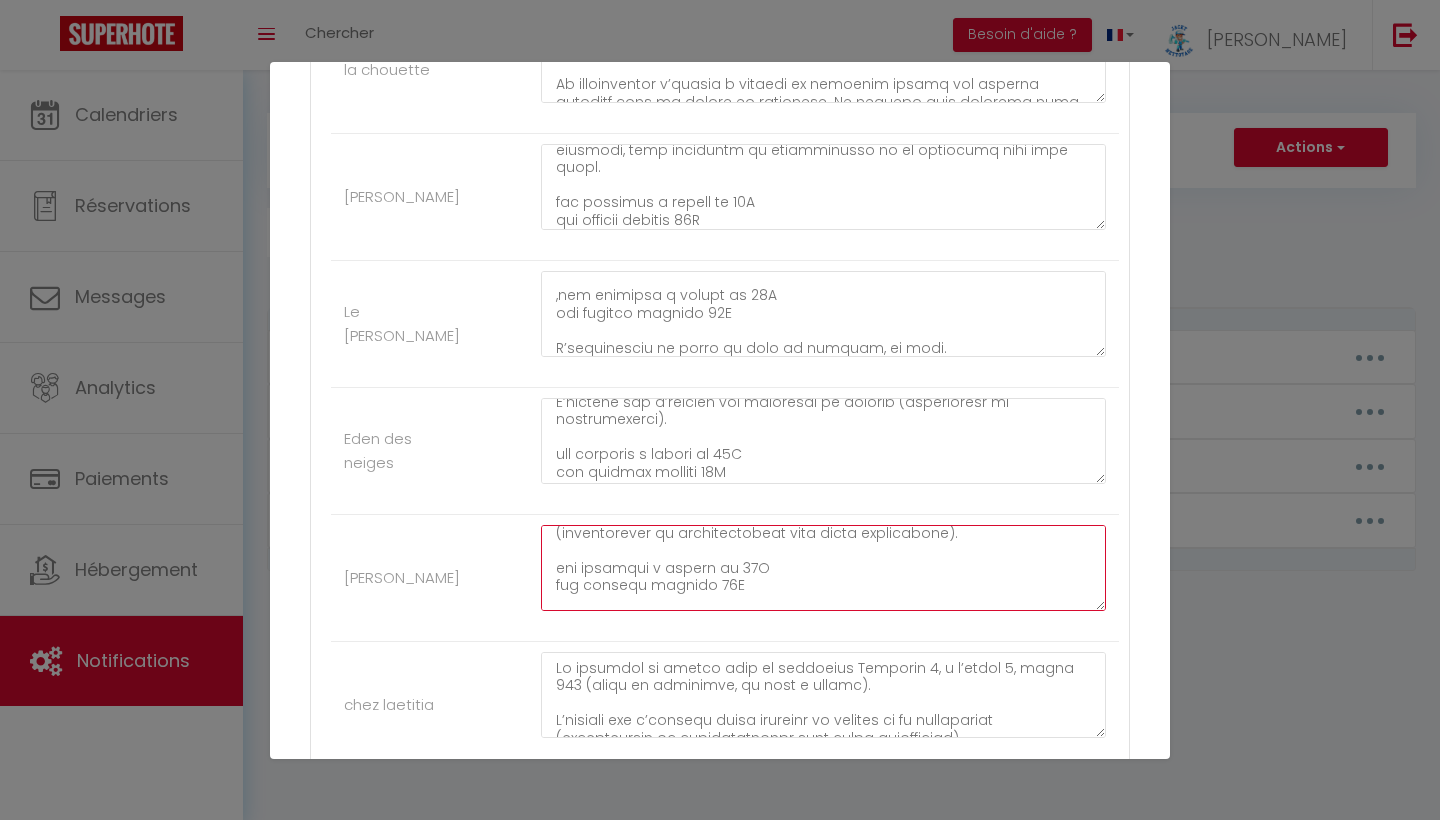 scroll, scrollTop: 117, scrollLeft: 0, axis: vertical 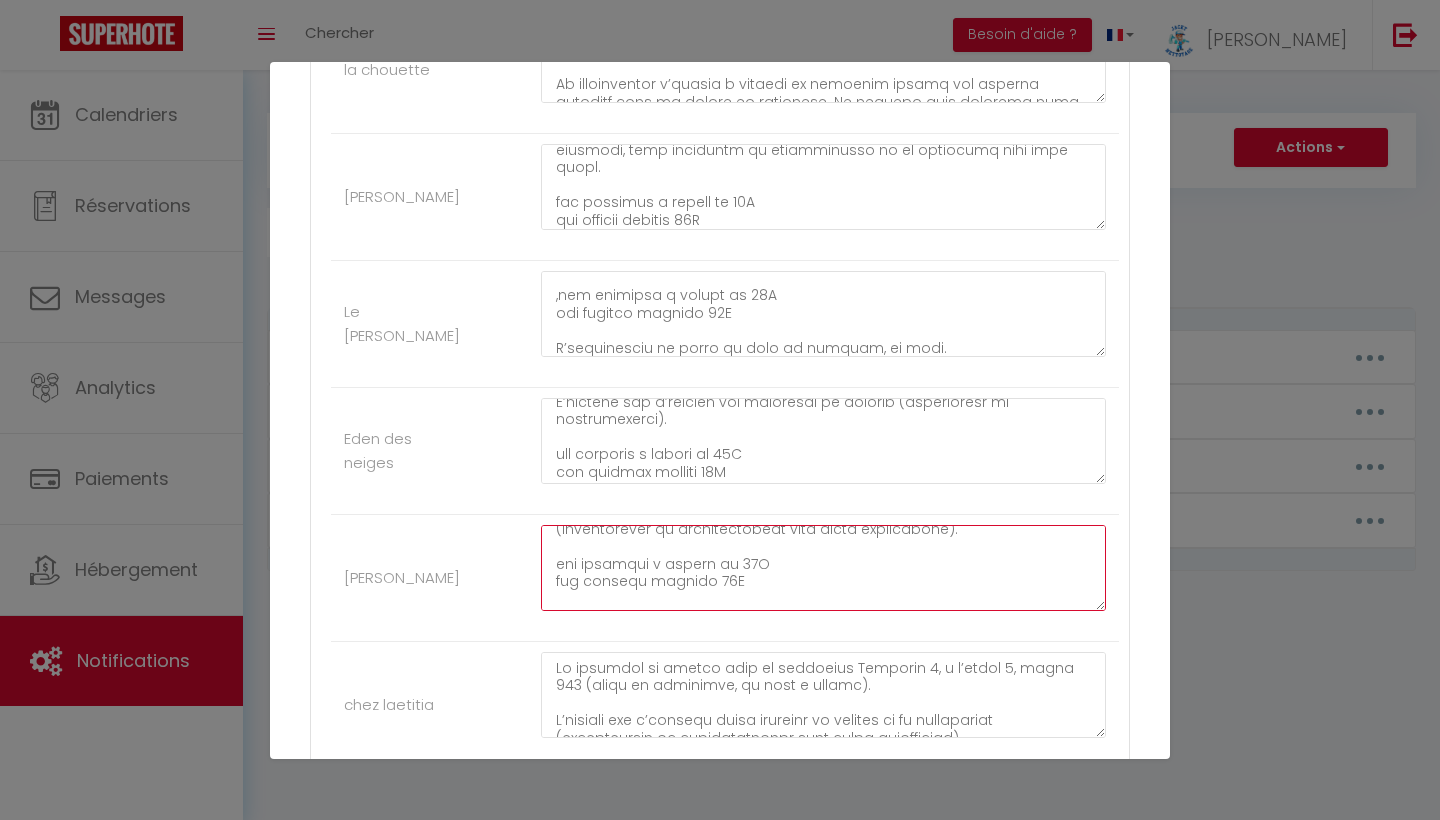 click at bounding box center [823, 568] 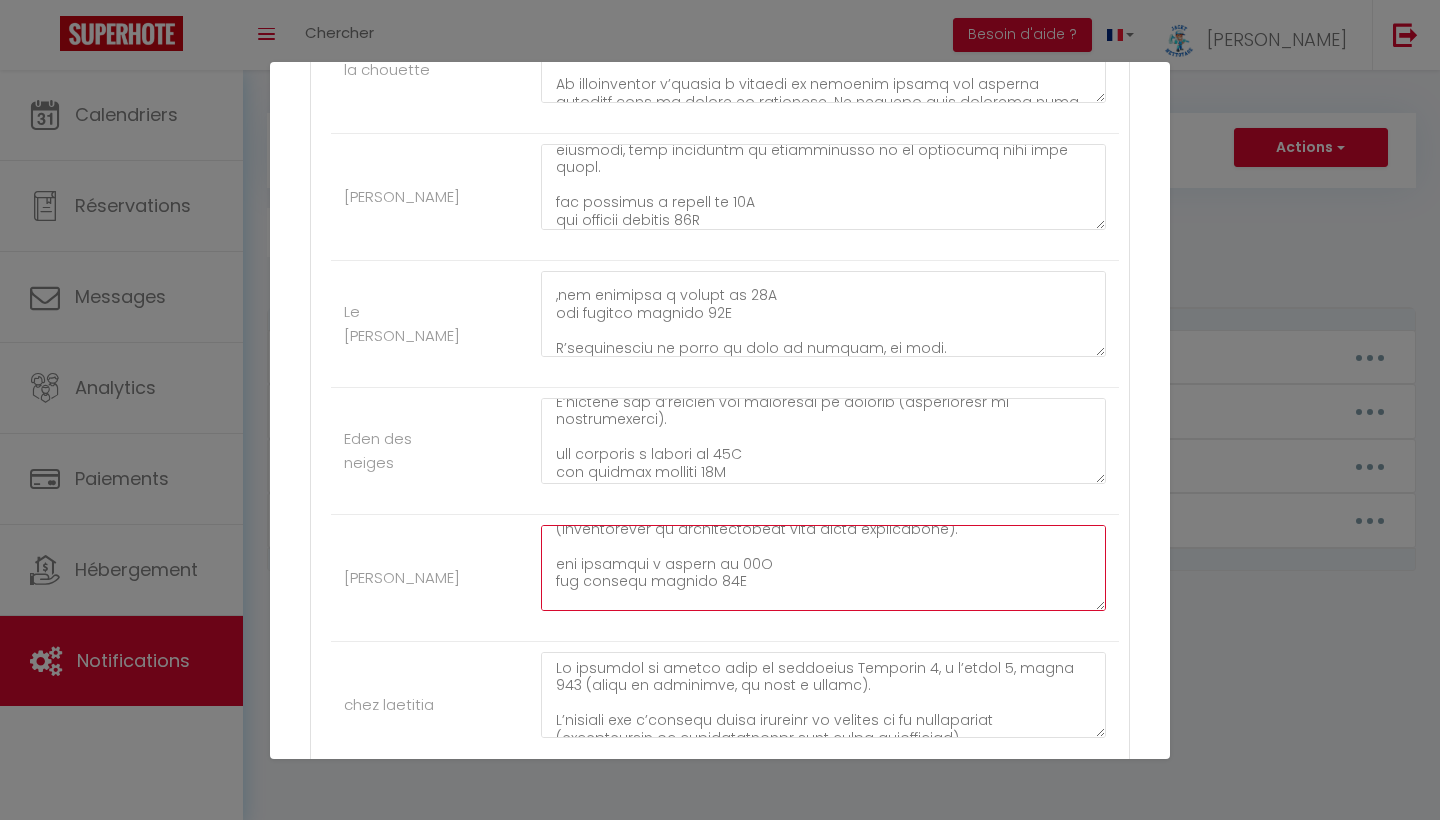 click at bounding box center [823, 568] 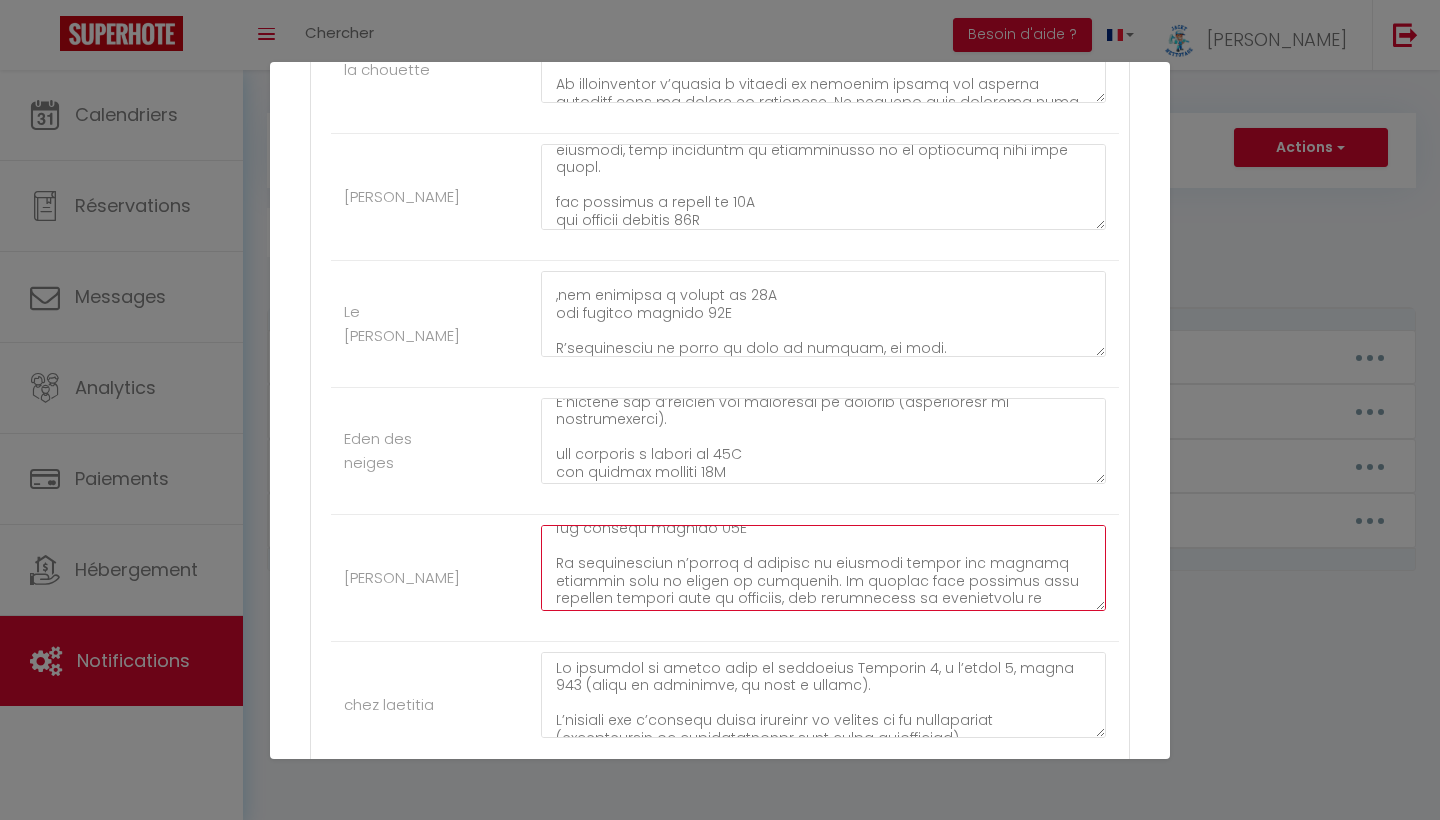 scroll, scrollTop: 181, scrollLeft: 0, axis: vertical 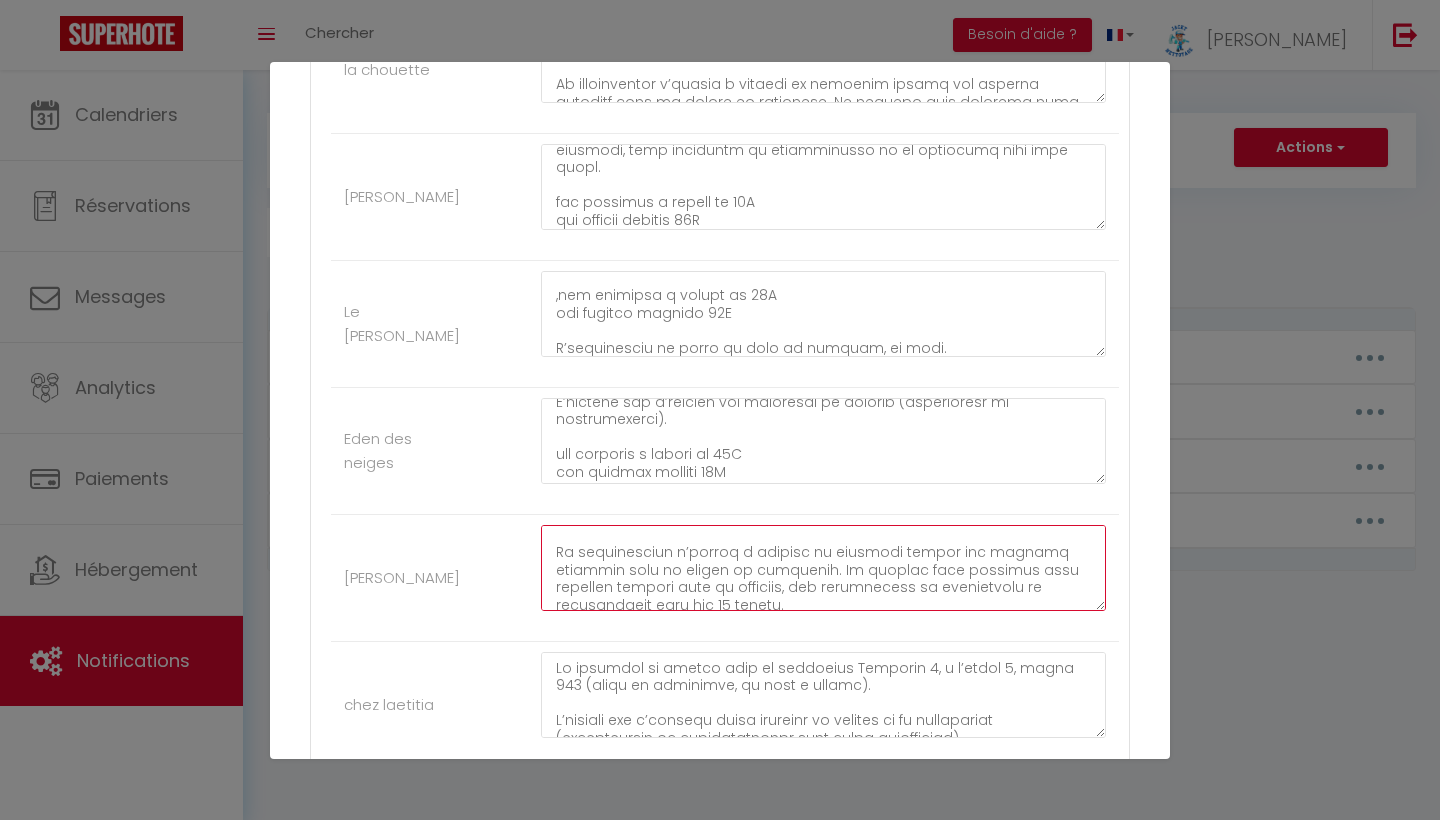type on "La résidence Le Schuss se trouve à Vars les Claux, 05560. Pour accéder au parking, soulevez la barrière rouge située sous le Mouton Noir à gauche. L’appartement 16 se trouve au rez-de-chaussée. Prenez la porte de droite, numéro 16. Le code de la boîte à clés est 0601.
N’oubliez pas d’équiper votre véhicule de chaînes ou de chaussettes (obligatoires et indispensables dans notre département).
les arrivées a partir de 17H
les departs maximum 09H
Le propriétaire s’engage à assurer le logement contre les risques locatifs pour le compte du locataire. Ce dernier doit signaler tout sinistre survenu dans le logement, ses dépendances ou accessoires au propriétaire dans les 24 heures.
Le preneur s’engage à entretenir et à restituer la location meublée dans un parfait état
⚠️ Merci de bien vouloir retirer vos chaussures de ski, chaussures de ville et bottes avant d’entrer dans l’appartement, car elles laissent des traces de neige et de boue.
Des oreillers et couettes sont disponibles sur place
Toutes les..." 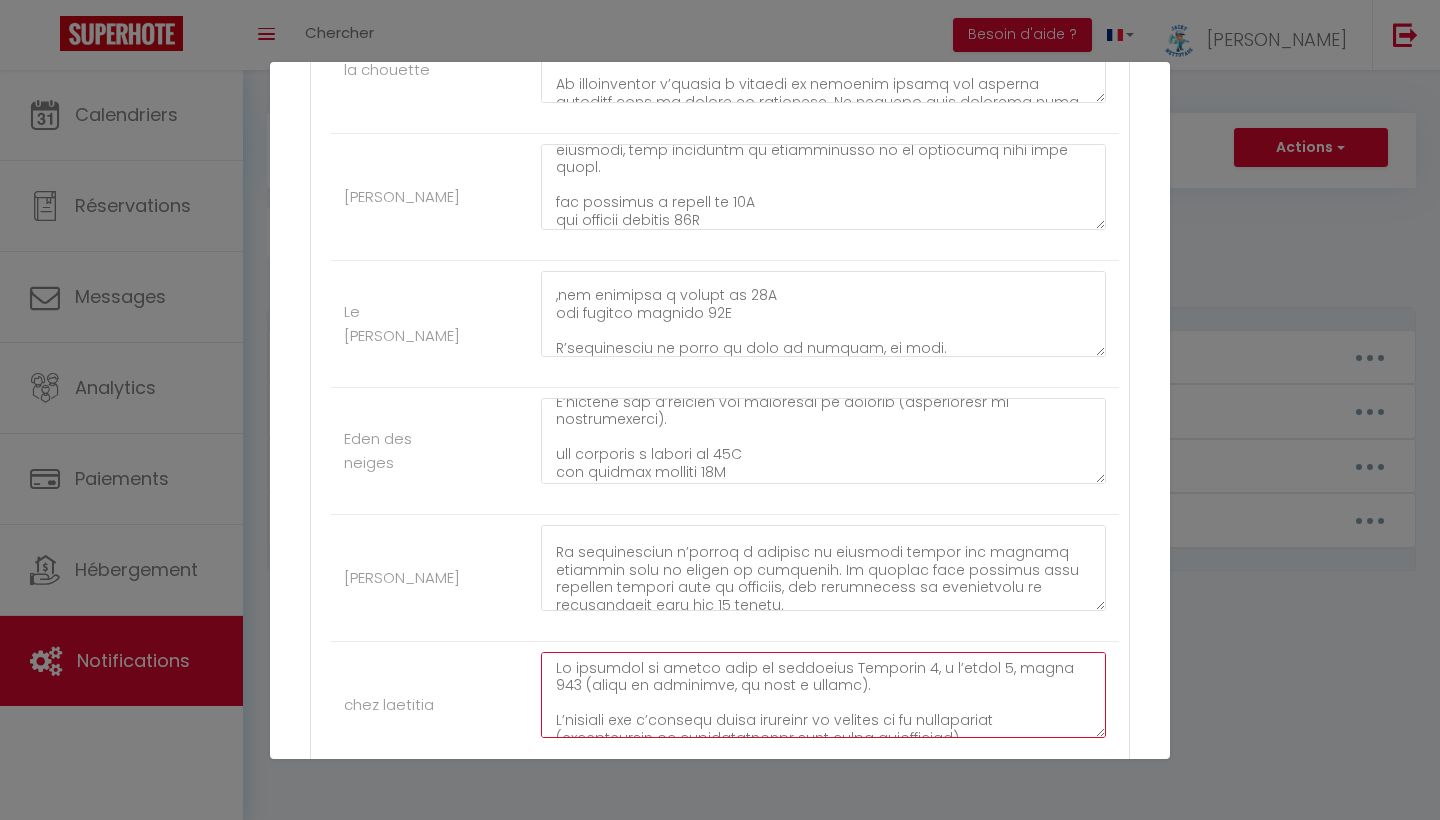 click at bounding box center [823, 695] 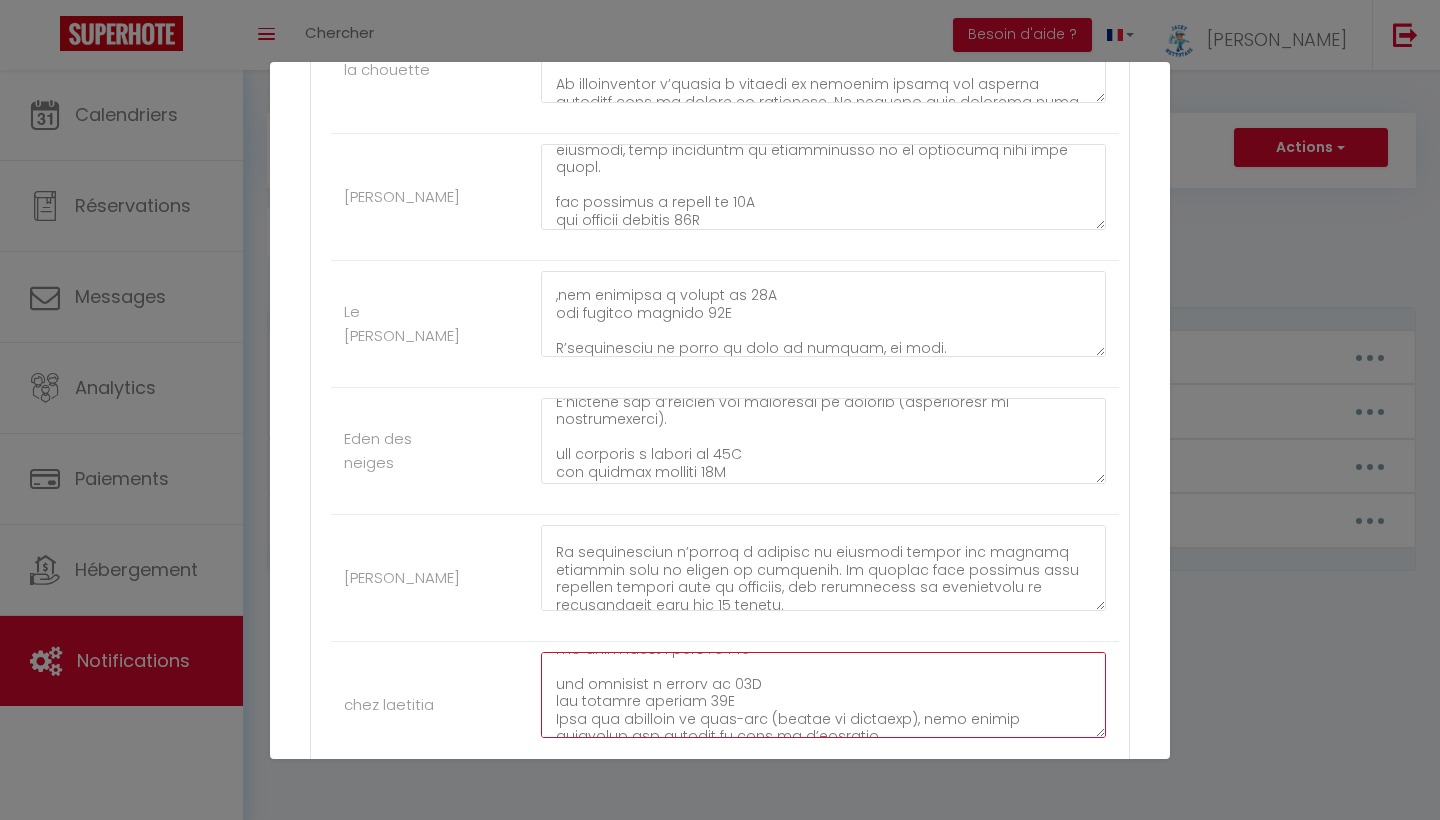 scroll, scrollTop: 126, scrollLeft: 0, axis: vertical 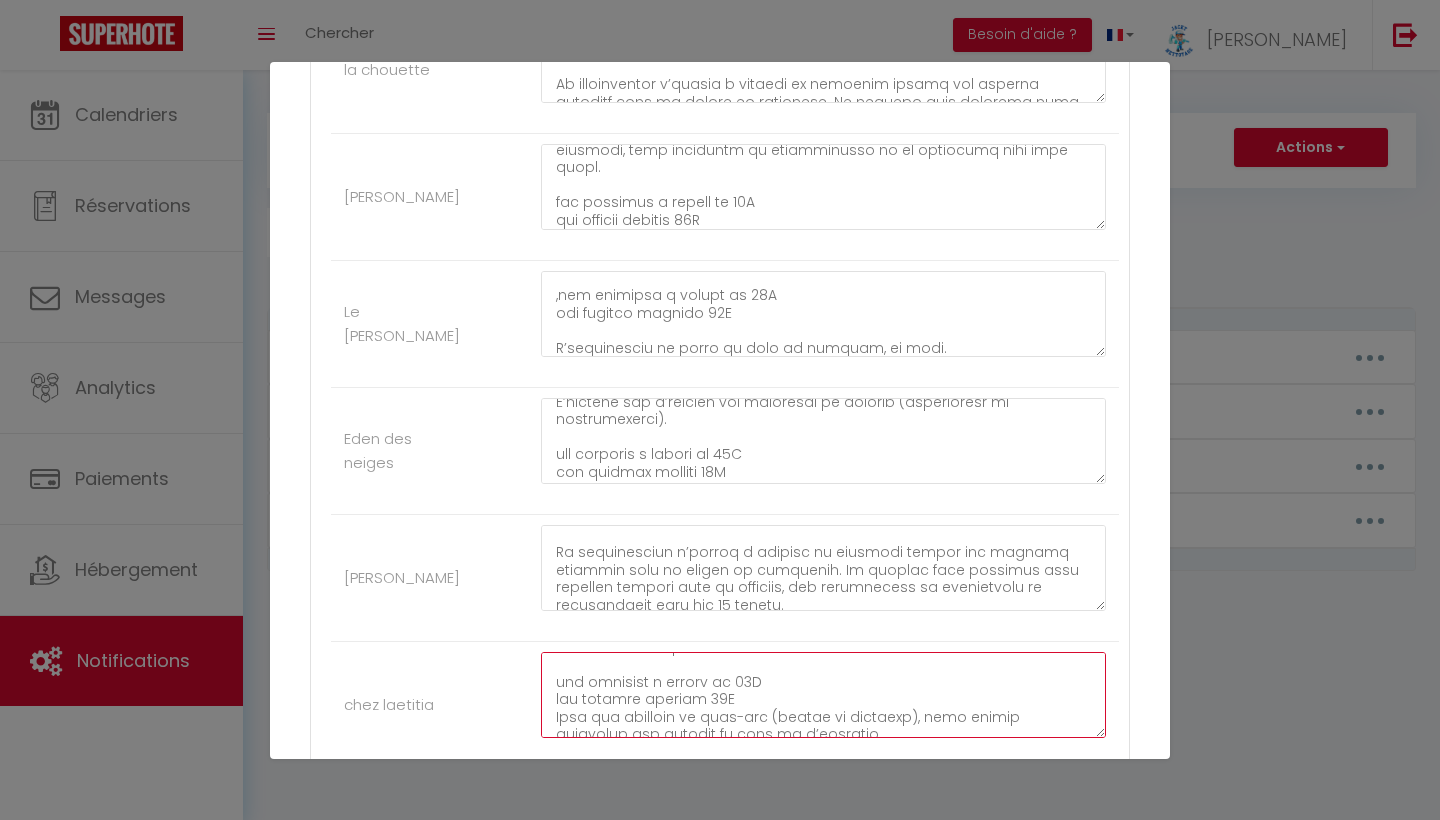 click at bounding box center (823, 695) 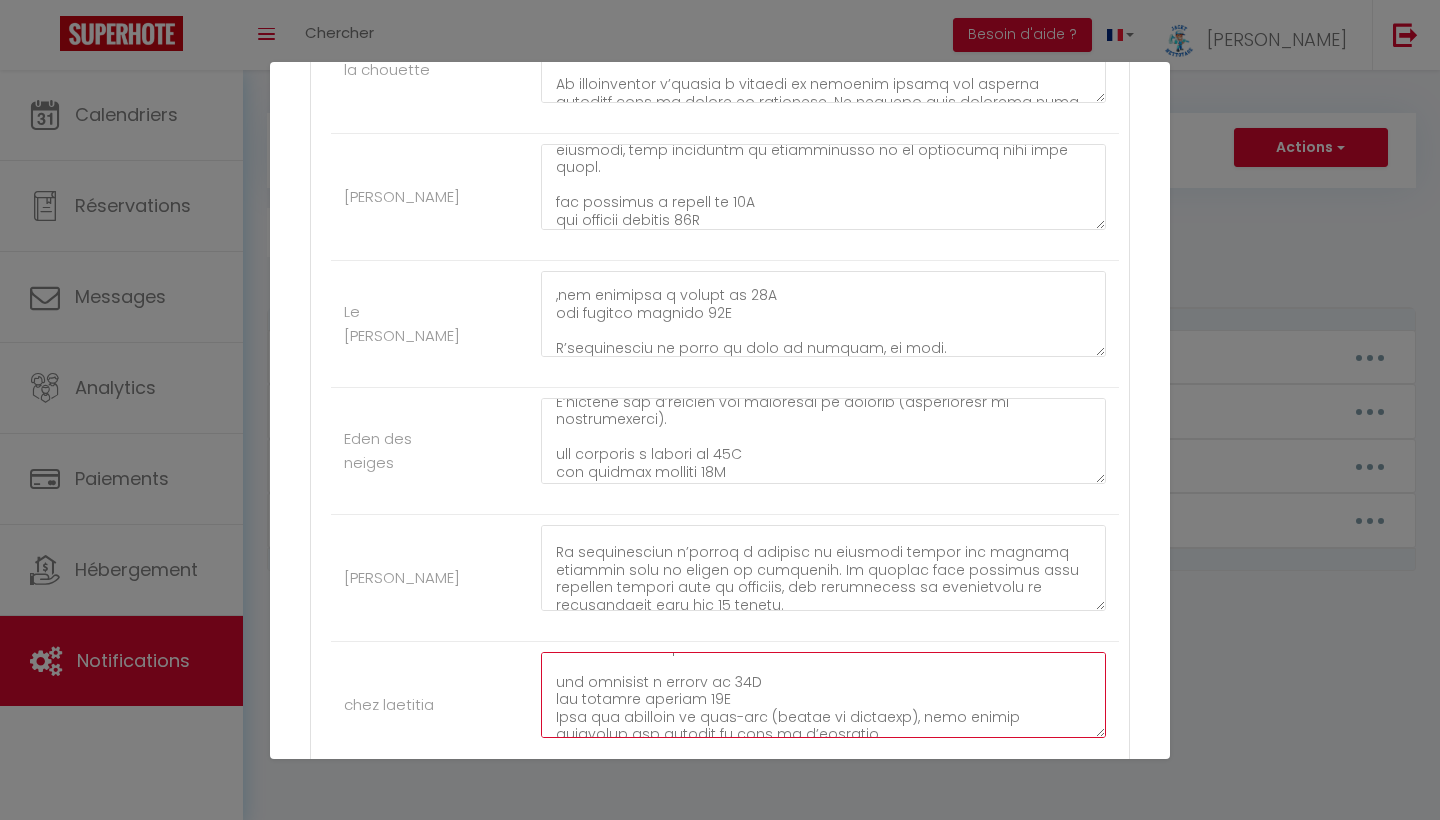 click at bounding box center [823, 695] 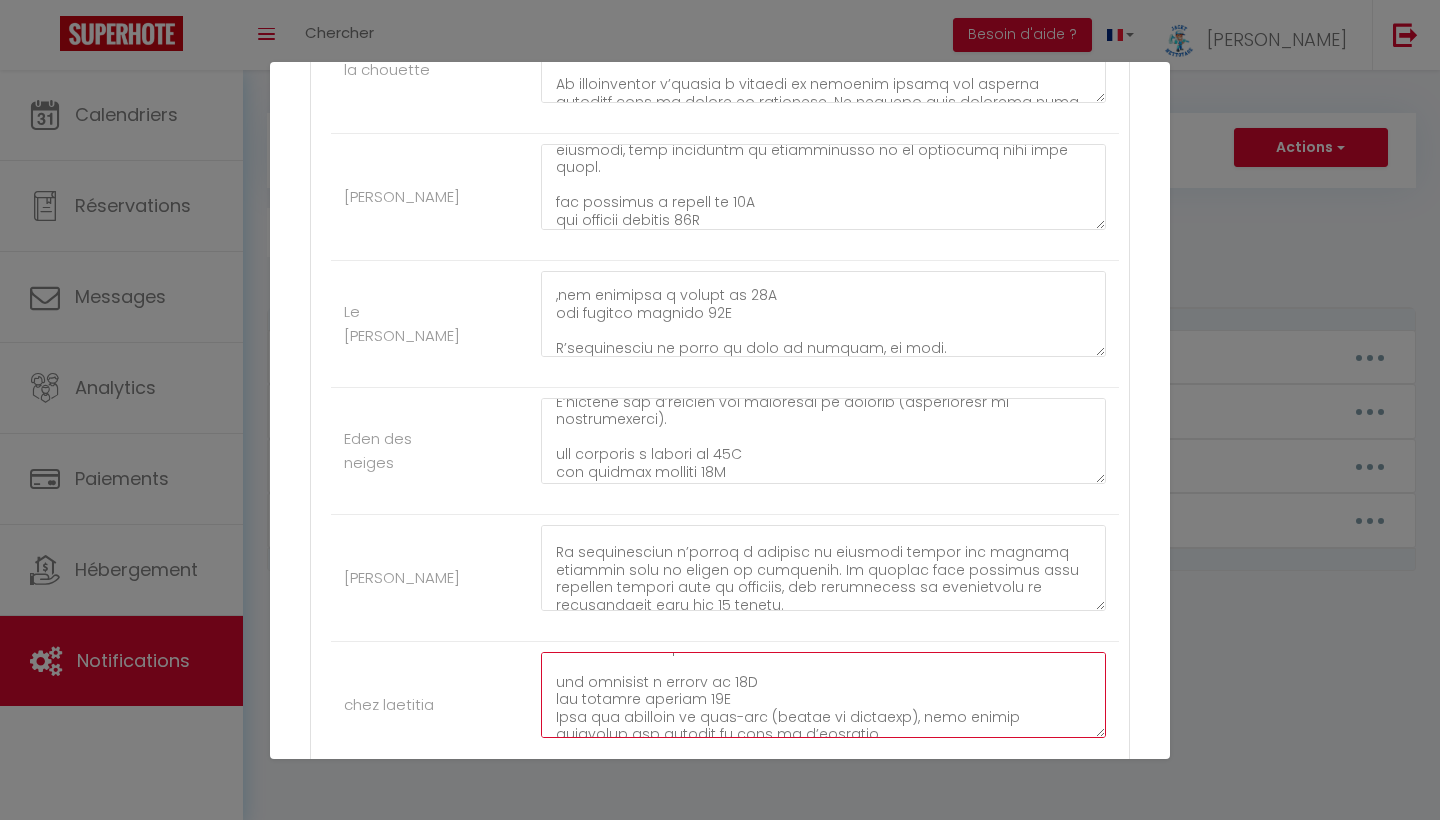 click at bounding box center (823, 695) 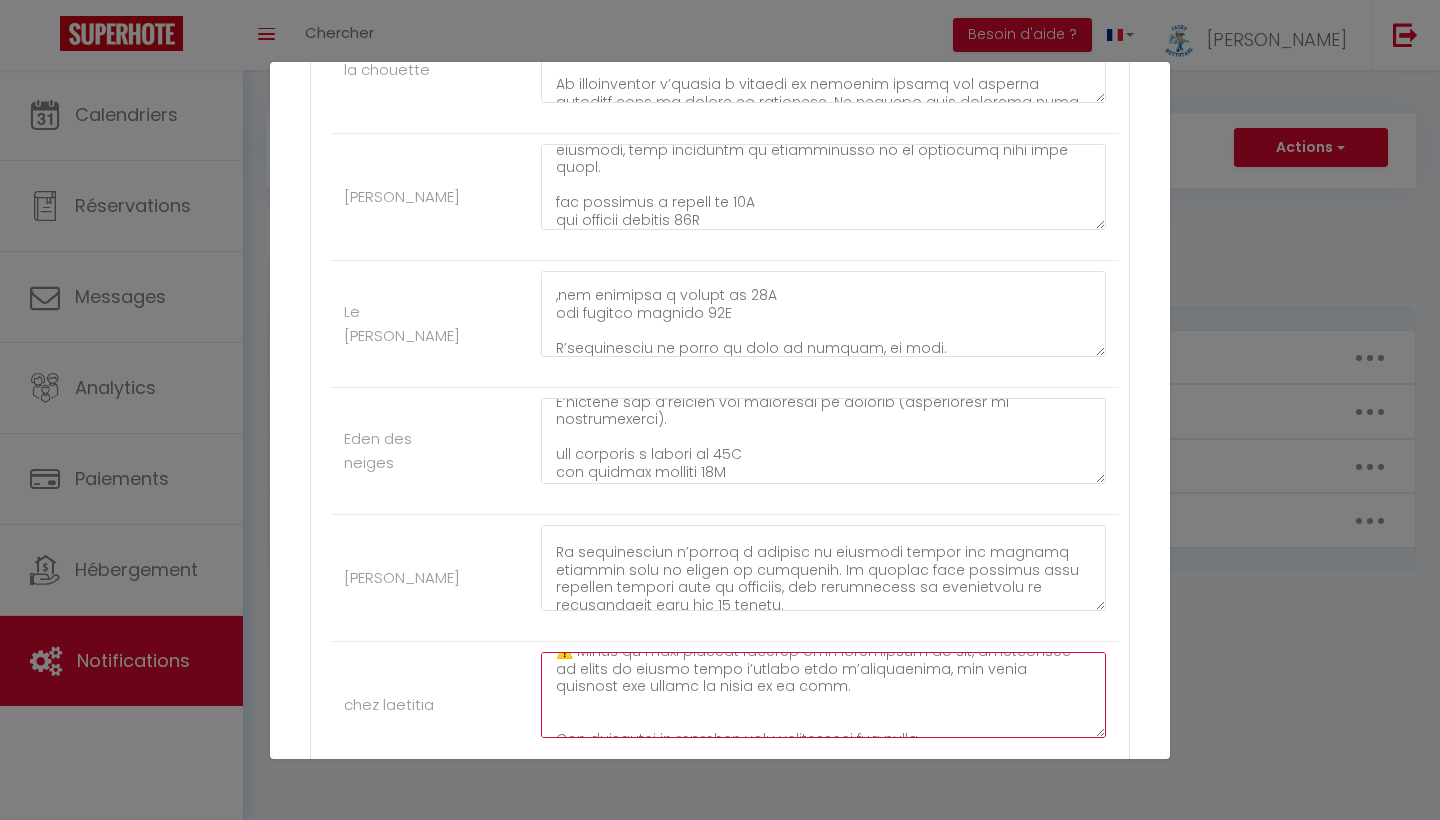 scroll, scrollTop: 386, scrollLeft: 0, axis: vertical 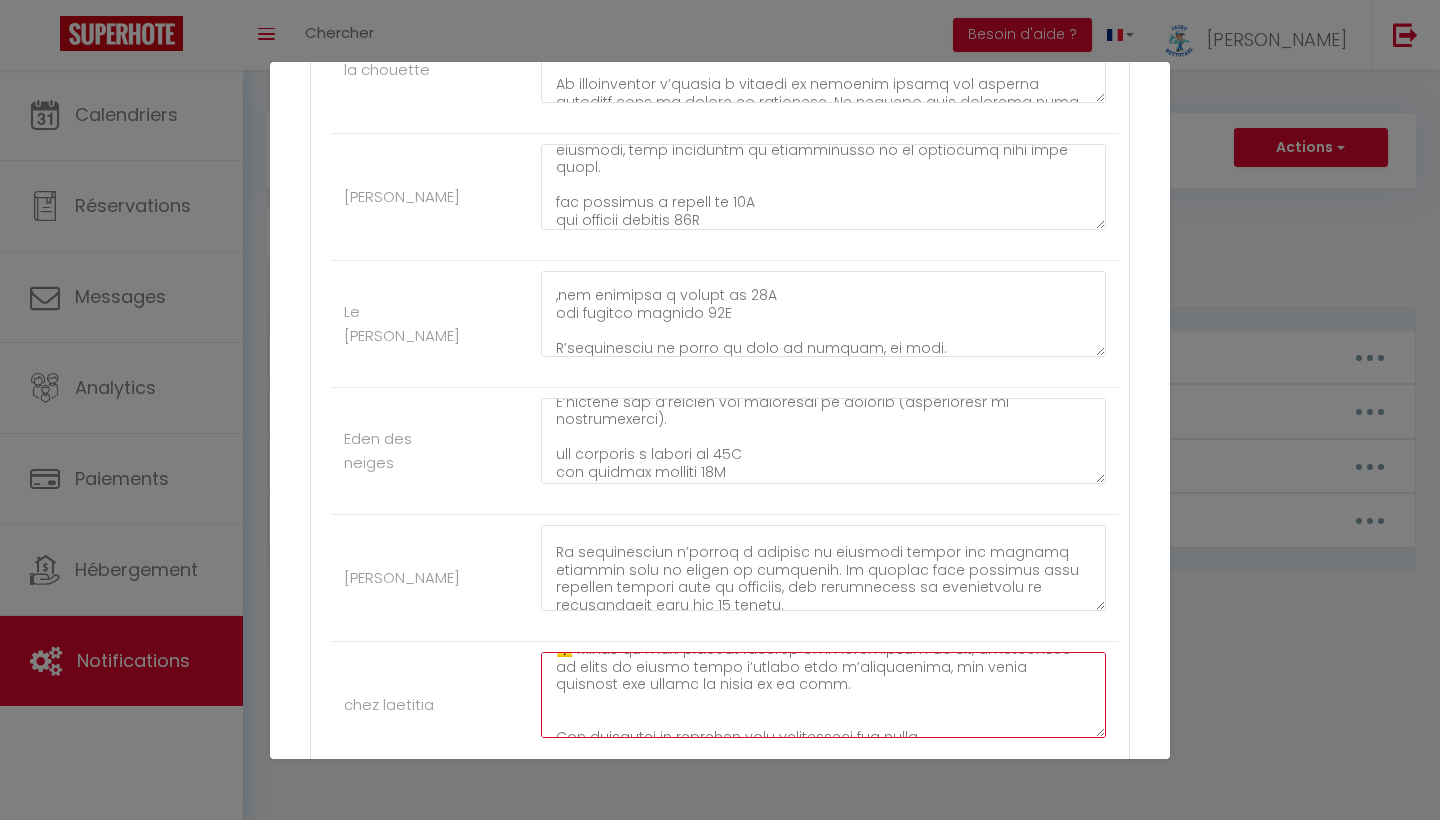 type on "Le logement se trouve dans la résidence Villaret 2, à l’étage 3, porte 173 (après la pharmacie, en haut à gauche).
N’oubliez pas d’équiper votre véhicule de chaînes ou de chaussettes (obligatoires et indispensables dans notre département).
le code boite a clés : 2803
les arrivées a partir de 17H
les departs maximum 09H
Pour les arrivées le week-end (samedi et dimanche), vous pouvez décharger vos bagages au pied de l’immeuble.
Le propriétaire s’engage à assurer le logement contre les risques locatifs pour le compte du locataire. Ce dernier doit signaler tout sinistre survenu dans le logement, ses dépendances ou accessoires au propriétaire dans les 24 heures.
Le preneur s’engage à entretenir et à restituer la location meublée dans un parfait état
Le logement est non fumeur, merci de fumer sur le balcon et de ne pas jeter les megots par terre.
⚠️ Merci de bien vouloir retirer vos chaussures de ski, chaussures de ville et bottes avant d’entrer dans l’appartement, car elles laissent des traces de neige..." 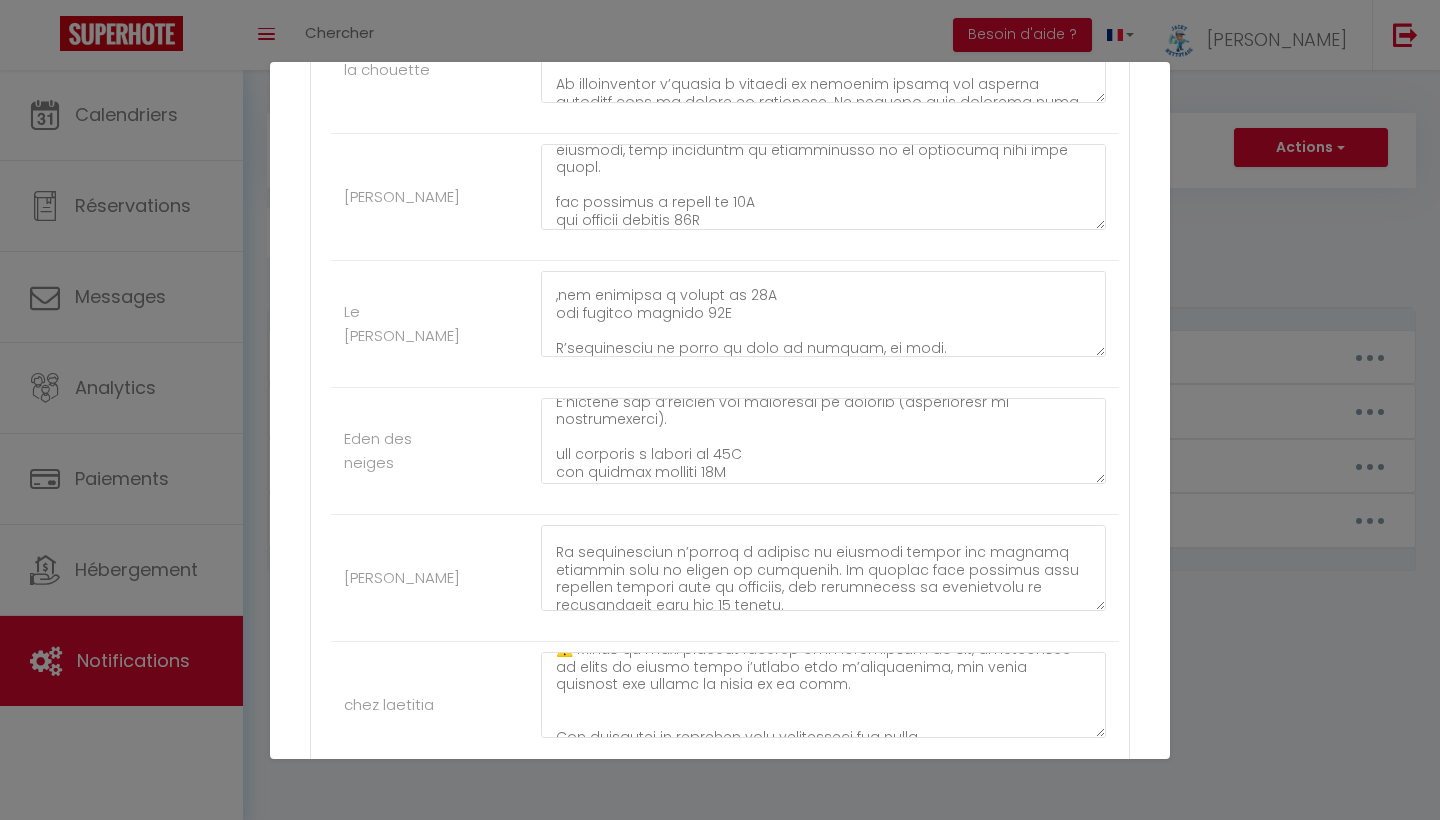 click on "chez laetitia" at bounding box center (725, 705) 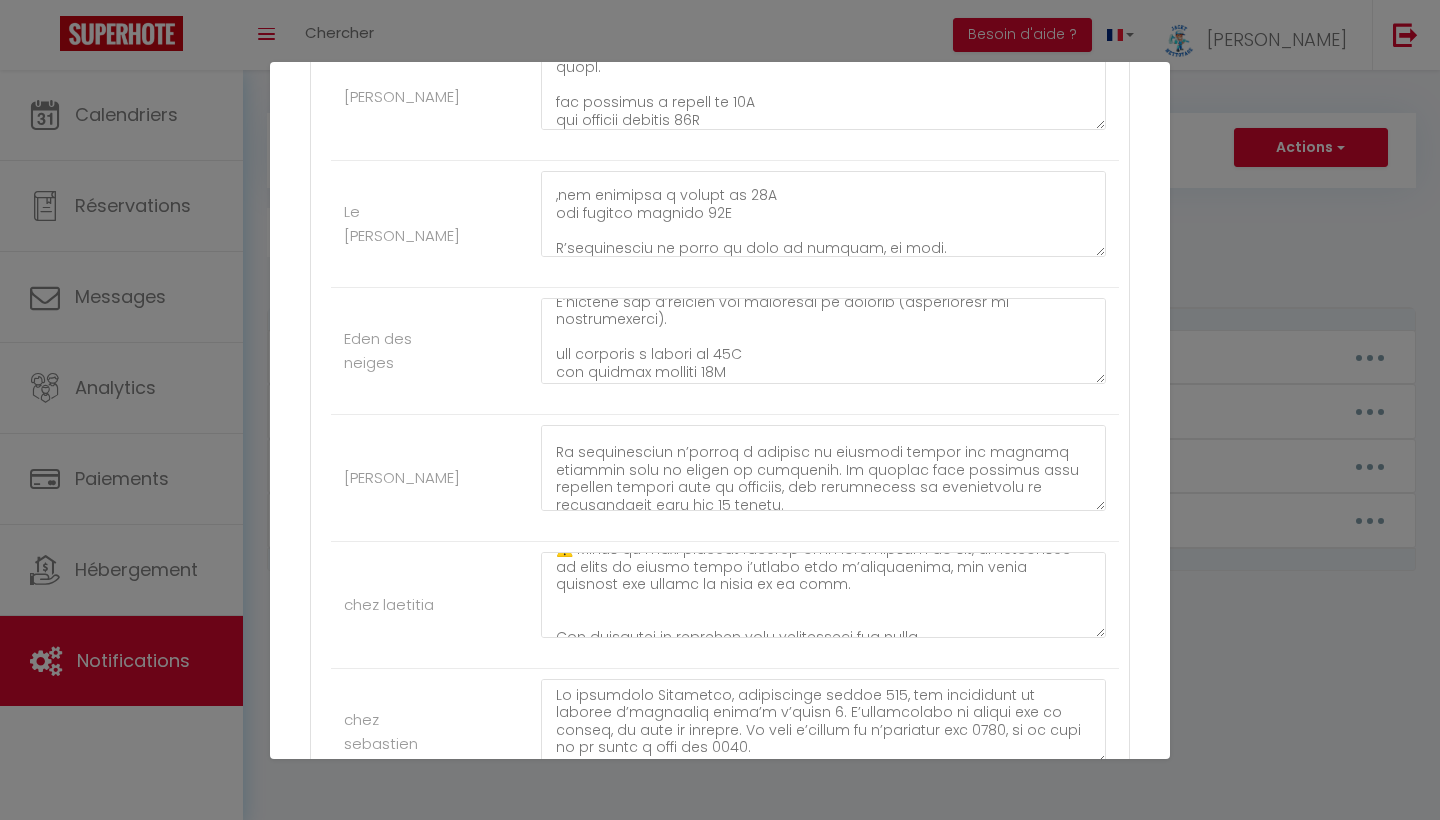scroll, scrollTop: 853, scrollLeft: 0, axis: vertical 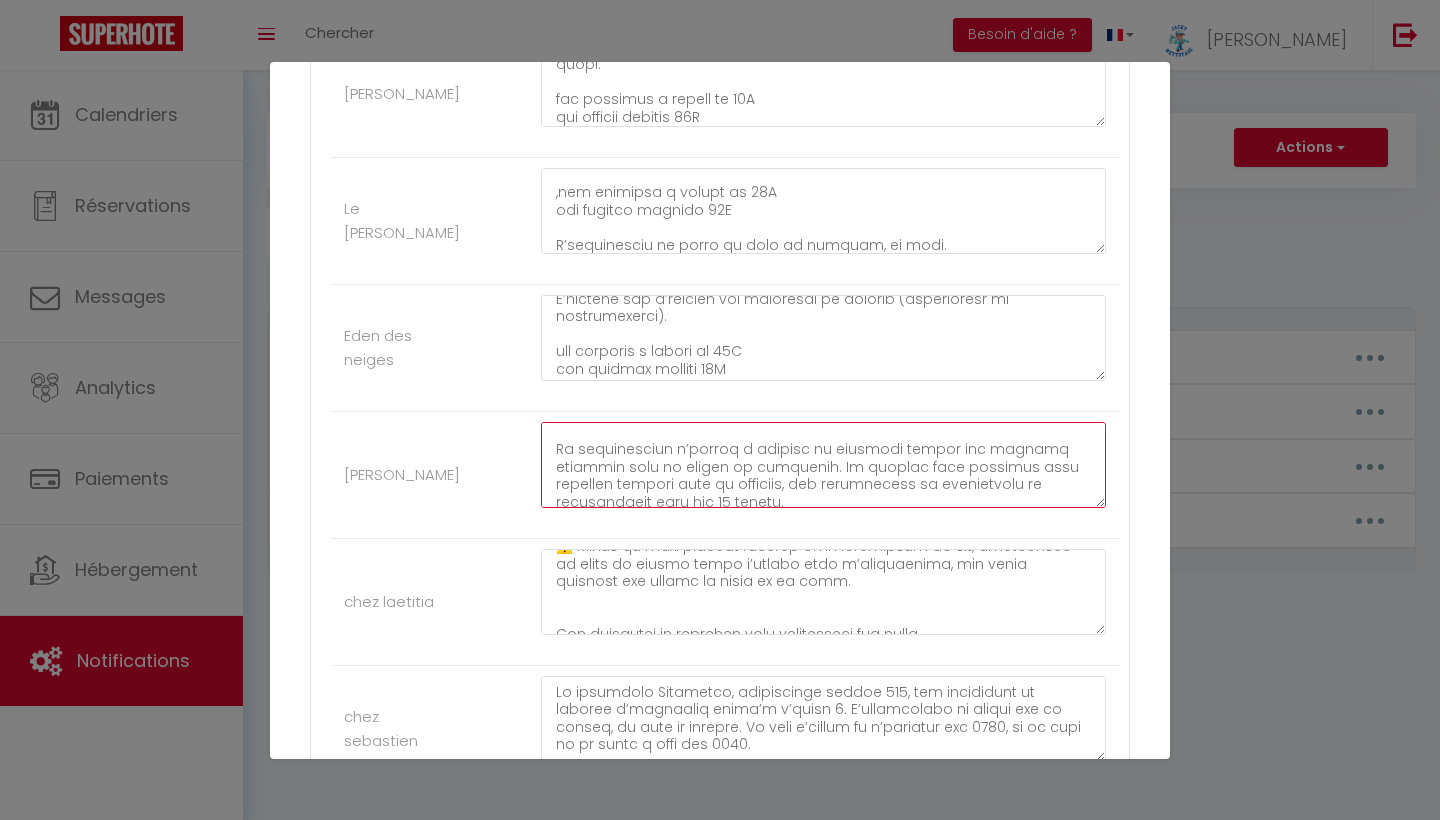 click at bounding box center (823, 465) 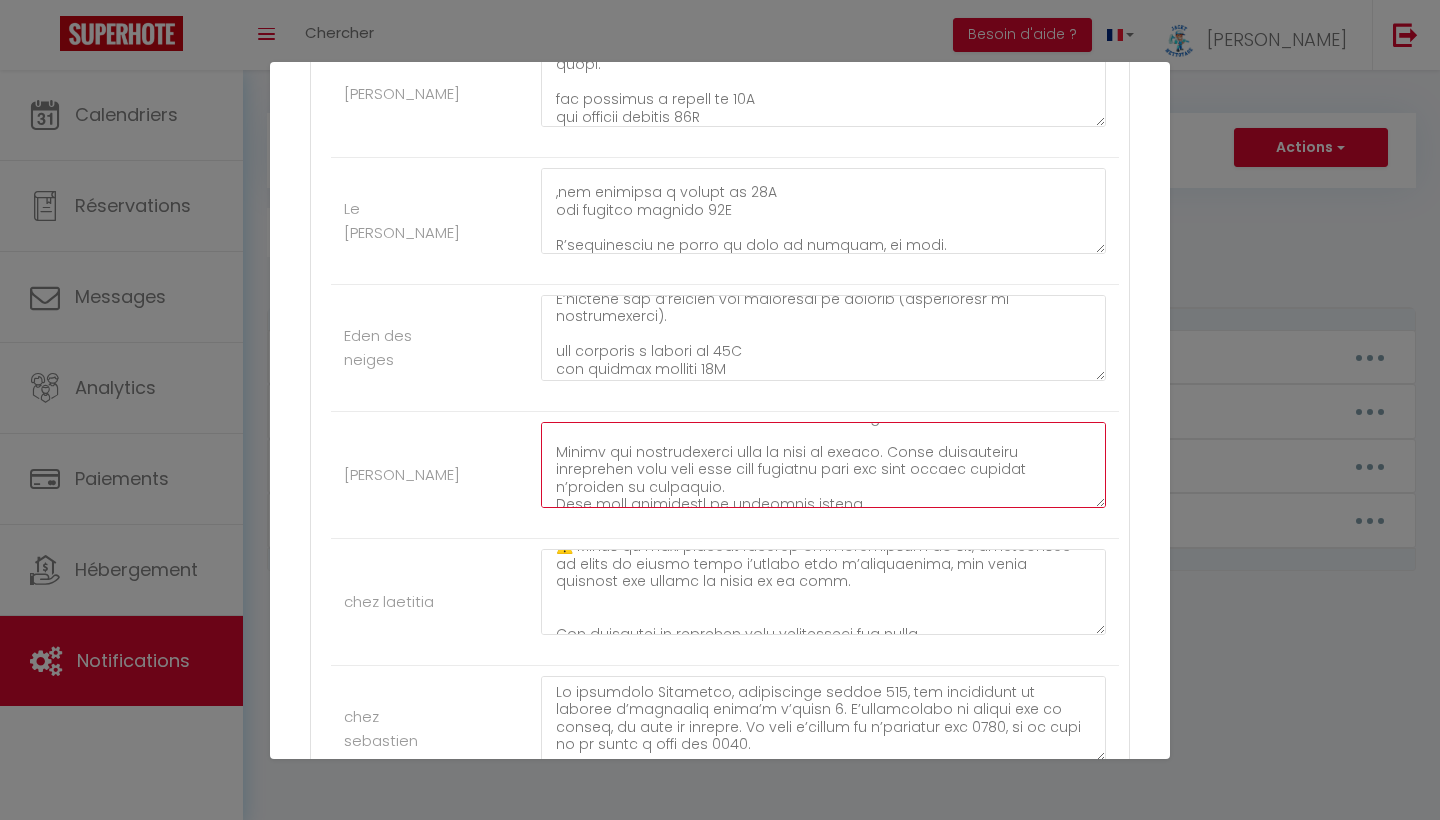 scroll, scrollTop: 440, scrollLeft: 0, axis: vertical 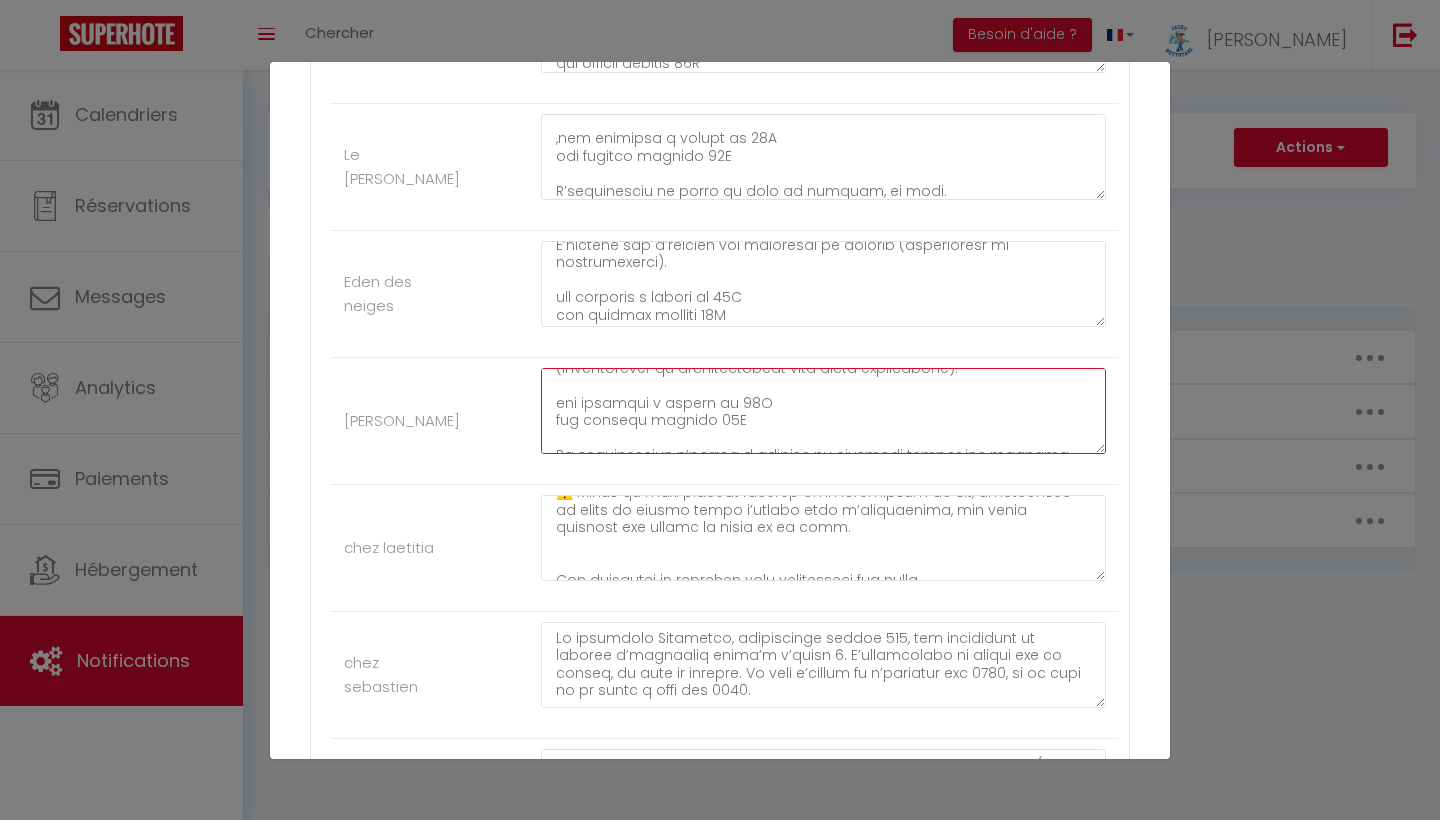 click at bounding box center (823, 411) 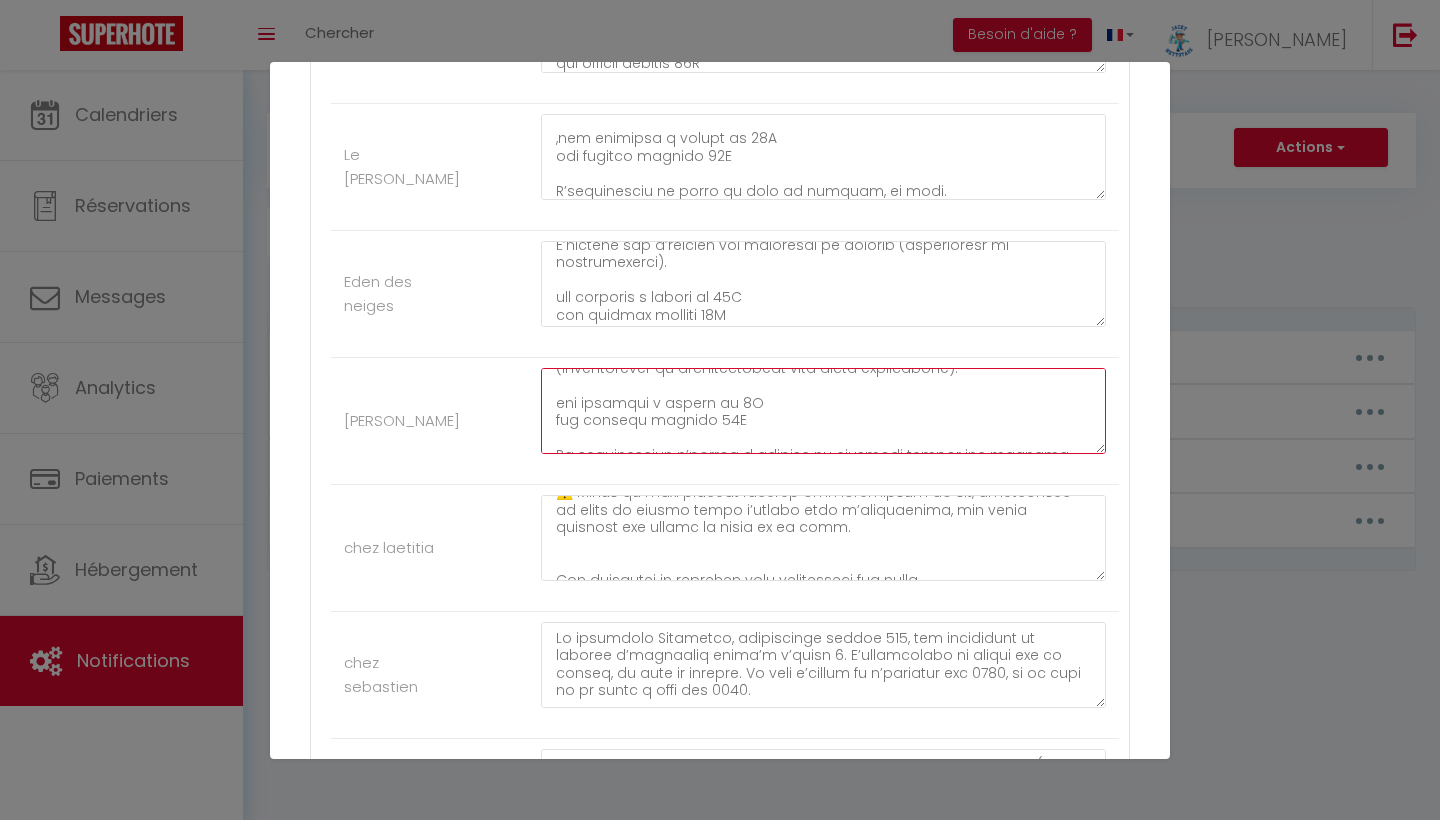 type on "La résidence Le Schuss se trouve à Vars les Claux, 05560. Pour accéder au parking, soulevez la barrière rouge située sous le Mouton Noir à gauche. L’appartement 16 se trouve au rez-de-chaussée. Prenez la porte de droite, numéro 16. Le code de la boîte à clés est 0601.
N’oubliez pas d’équiper votre véhicule de chaînes ou de chaussettes (obligatoires et indispensables dans notre département).
les arrivées a partir de 17H
les departs maximum 09H
Le propriétaire s’engage à assurer le logement contre les risques locatifs pour le compte du locataire. Ce dernier doit signaler tout sinistre survenu dans le logement, ses dépendances ou accessoires au propriétaire dans les 24 heures.
Le preneur s’engage à entretenir et à restituer la location meublée dans un parfait état
⚠️ Merci de bien vouloir retirer vos chaussures de ski, chaussures de ville et bottes avant d’entrer dans l’appartement, car elles laissent des traces de neige et de boue.
Des oreillers et couettes sont disponibles sur place
Toutes les..." 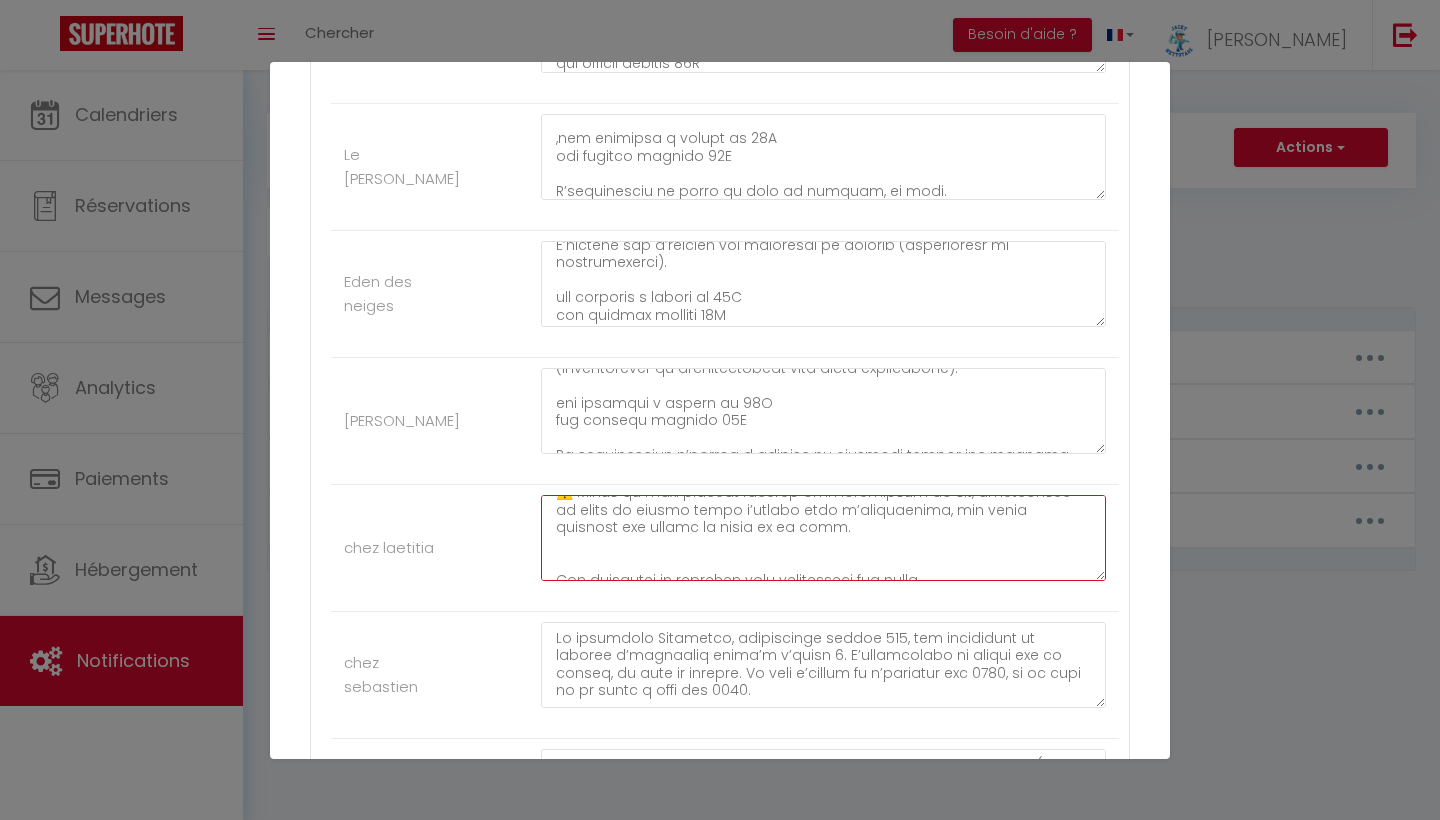 click at bounding box center (823, 538) 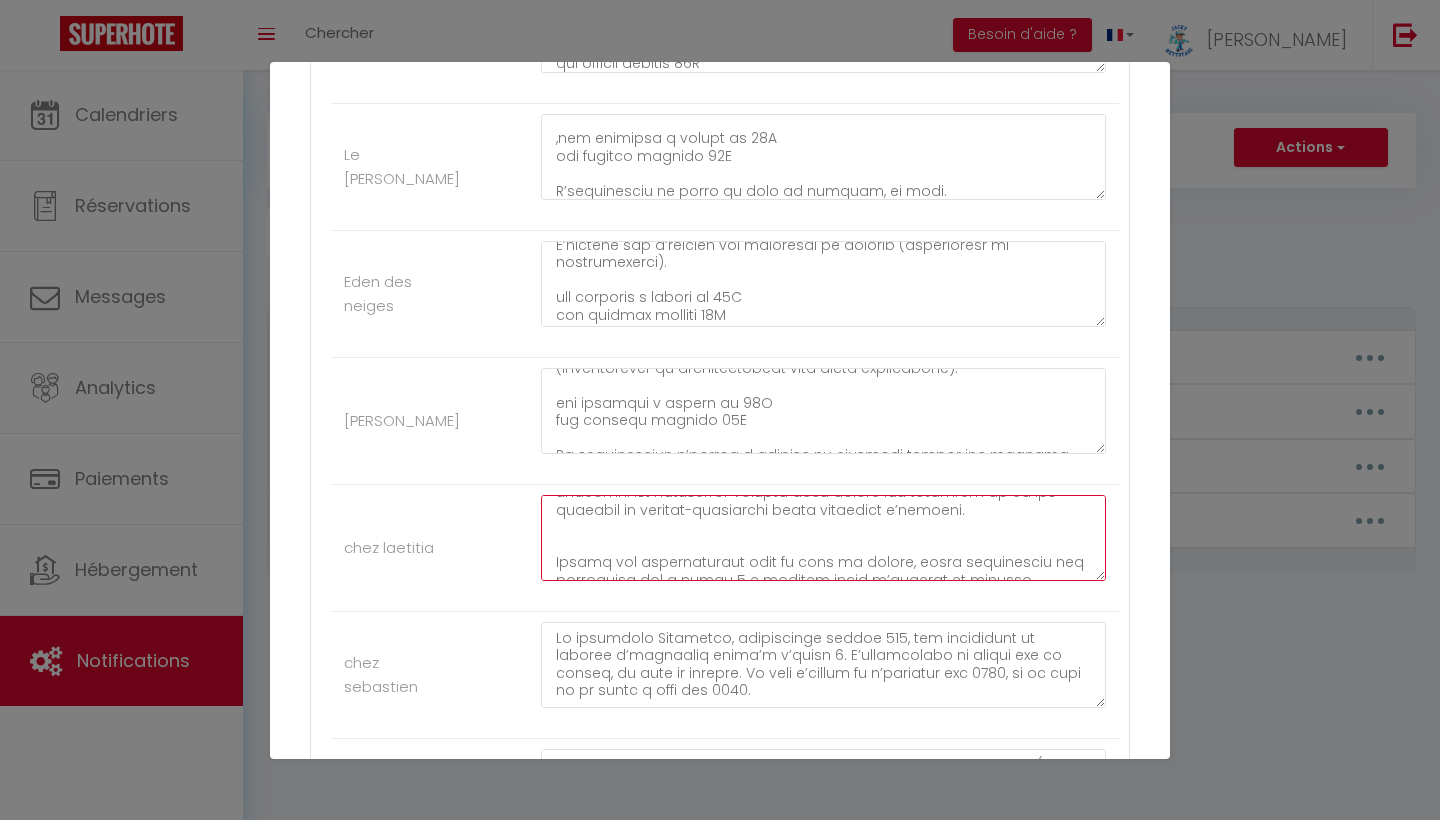 scroll, scrollTop: 525, scrollLeft: 0, axis: vertical 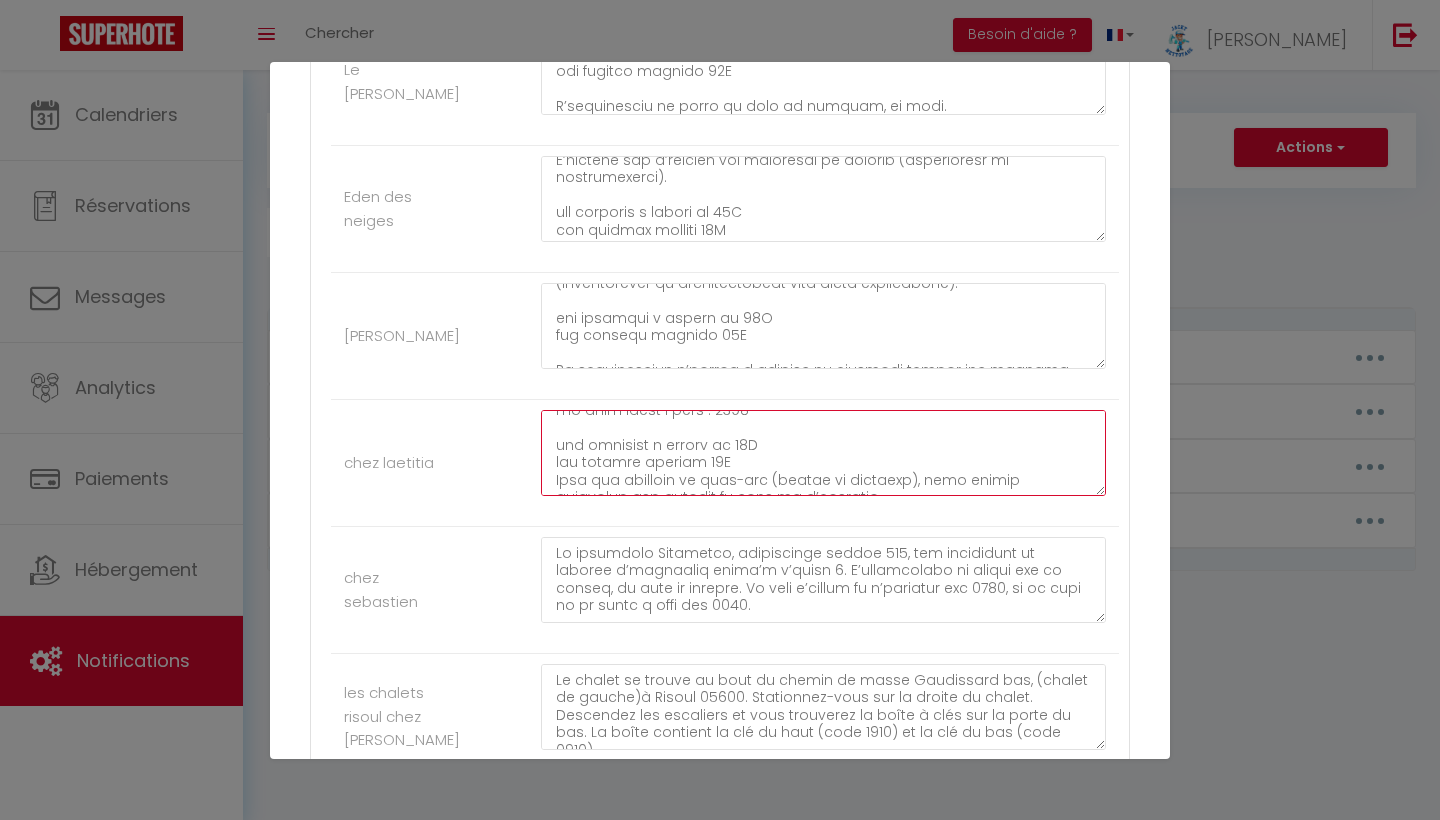 click at bounding box center [823, 453] 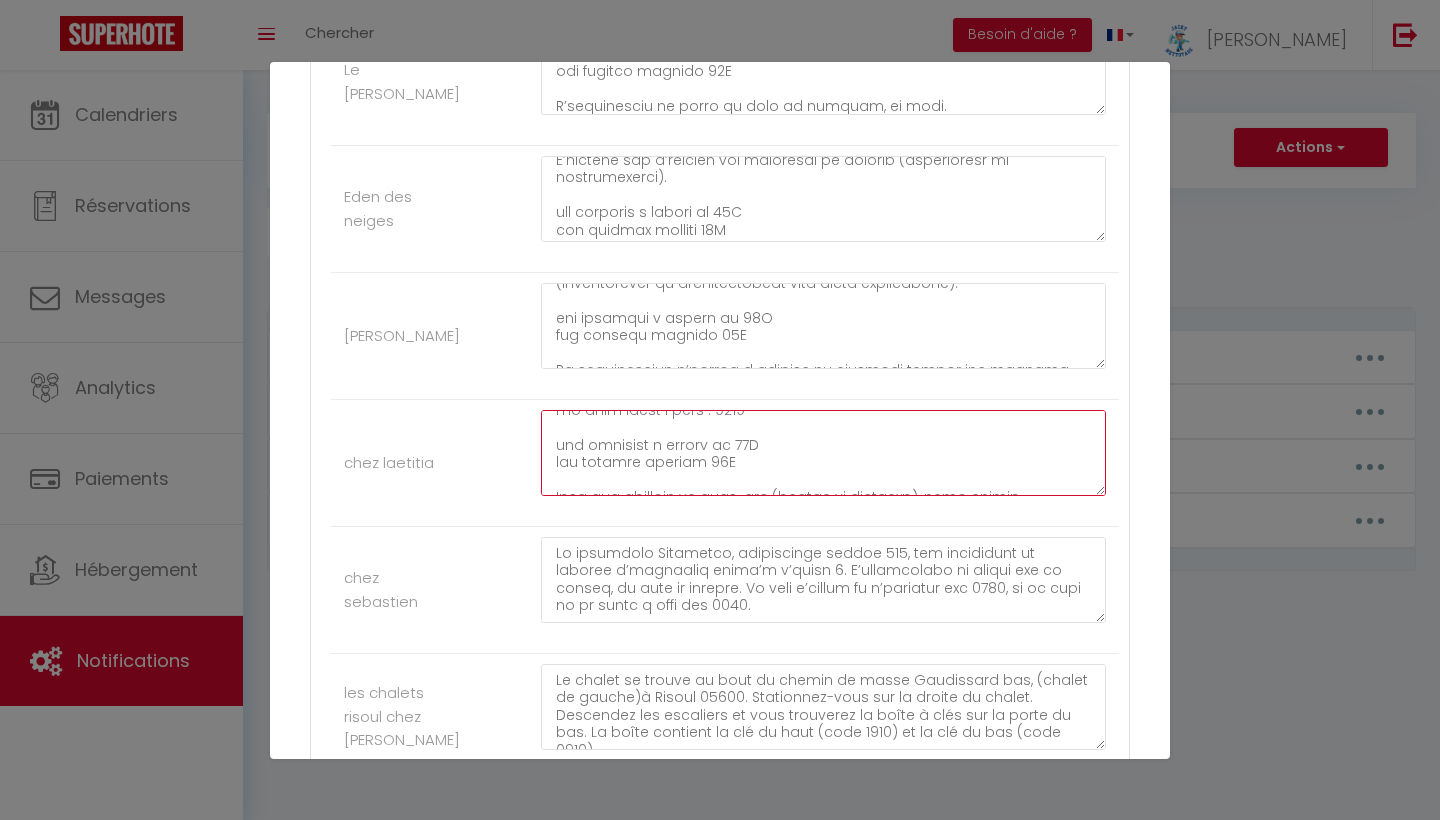 type on "Le logement se trouve dans la résidence Villaret 2, à l’étage 3, porte 173 (après la pharmacie, en haut à gauche).
N’oubliez pas d’équiper votre véhicule de chaînes ou de chaussettes (obligatoires et indispensables dans notre département).
le code boite a clés : 2803
les arrivées a partir de 17H
les departs maximum 09H
Pour les arrivées le week-end (samedi et dimanche), vous pouvez décharger vos bagages au pied de l’immeuble.
Le propriétaire s’engage à assurer le logement contre les risques locatifs pour le compte du locataire. Ce dernier doit signaler tout sinistre survenu dans le logement, ses dépendances ou accessoires au propriétaire dans les 24 heures.
Le preneur s’engage à entretenir et à restituer la location meublée dans un parfait état
Le logement est non fumeur, merci de fumer sur le balcon et de ne pas jeter les megots par terre.
⚠️ Merci de bien vouloir retirer vos chaussures de ski, chaussures de ville et bottes avant d’entrer dans l’appartement, car elles laissent des traces de neig..." 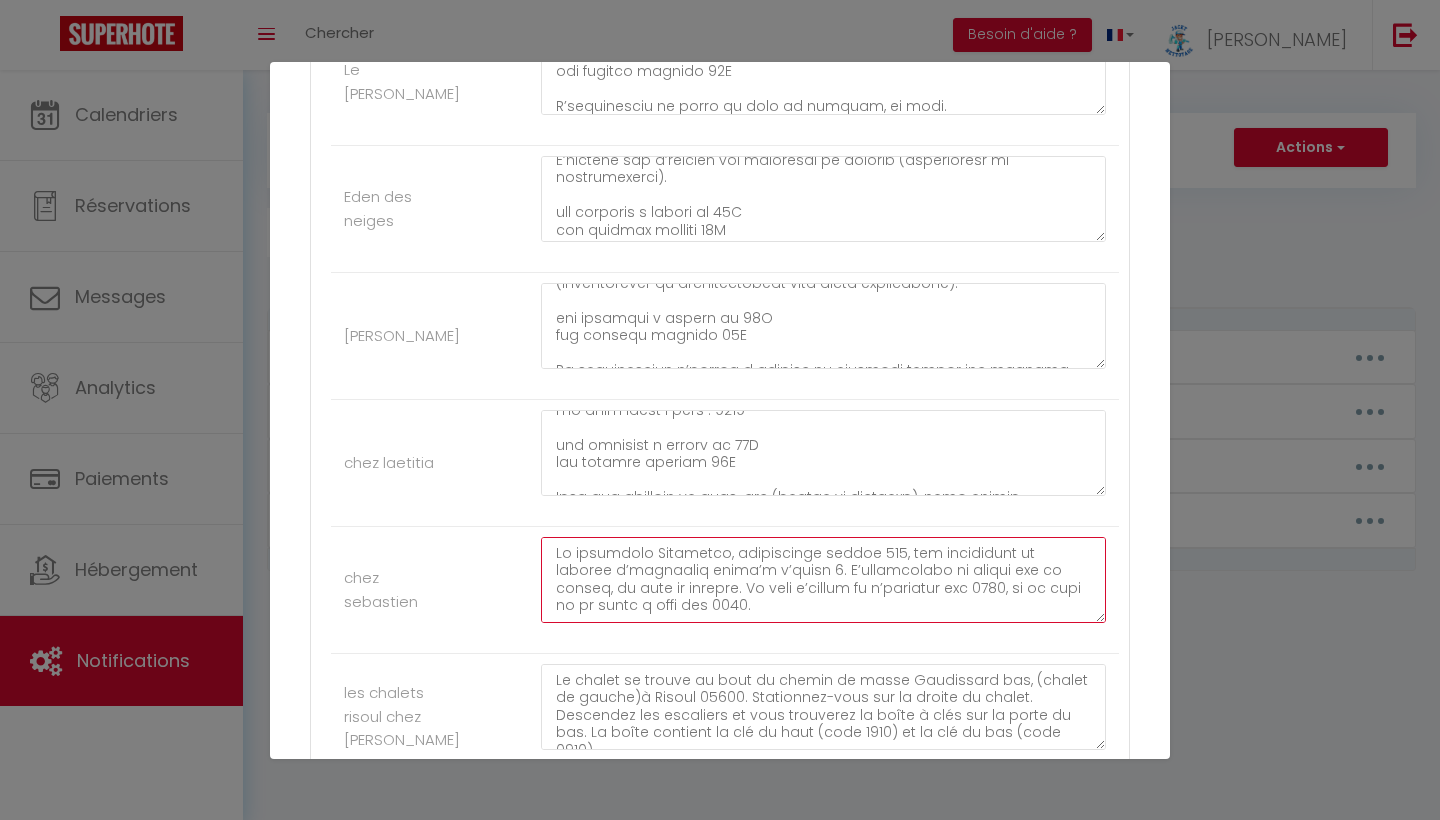 click at bounding box center [823, 580] 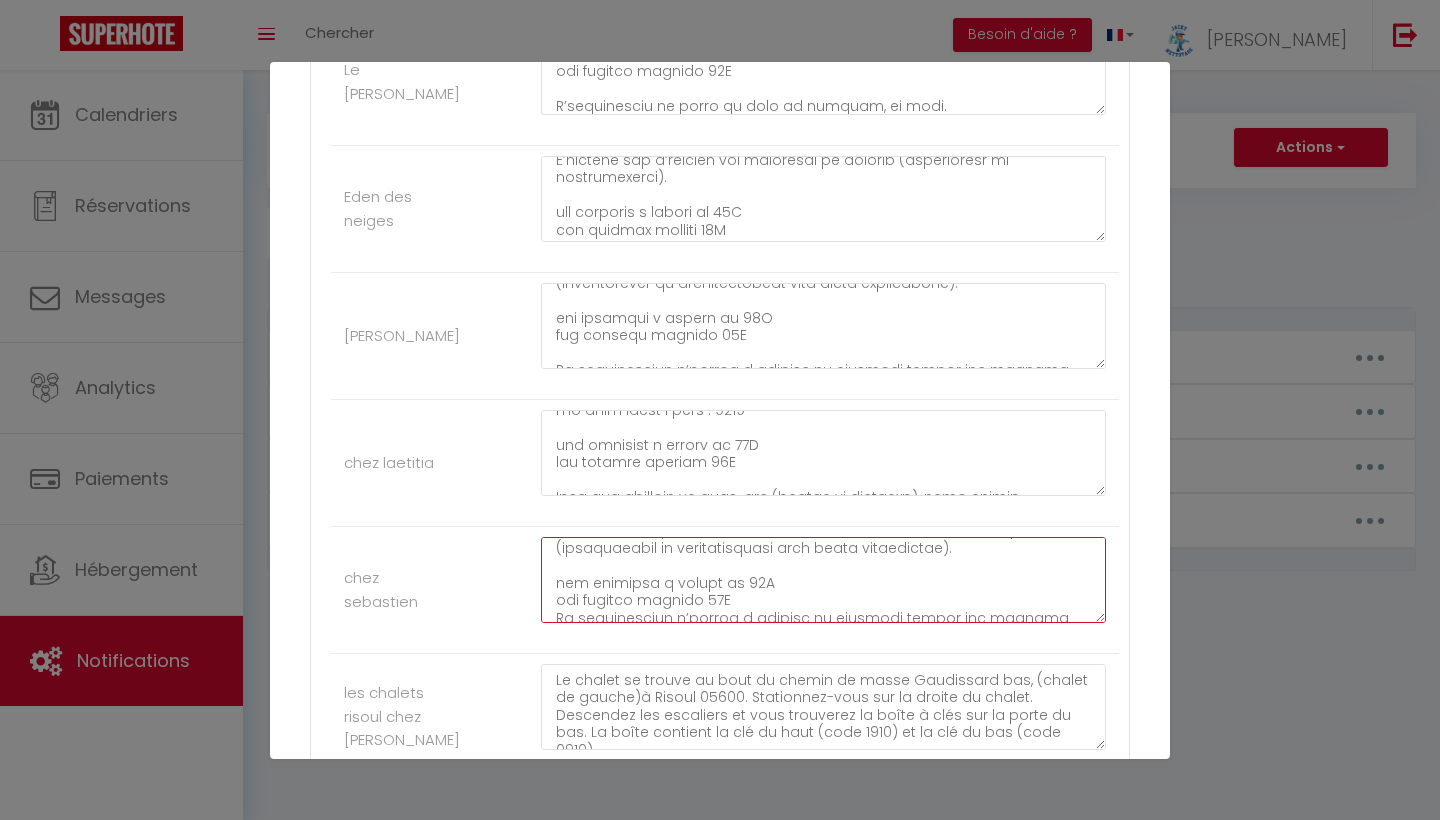 scroll, scrollTop: 112, scrollLeft: 0, axis: vertical 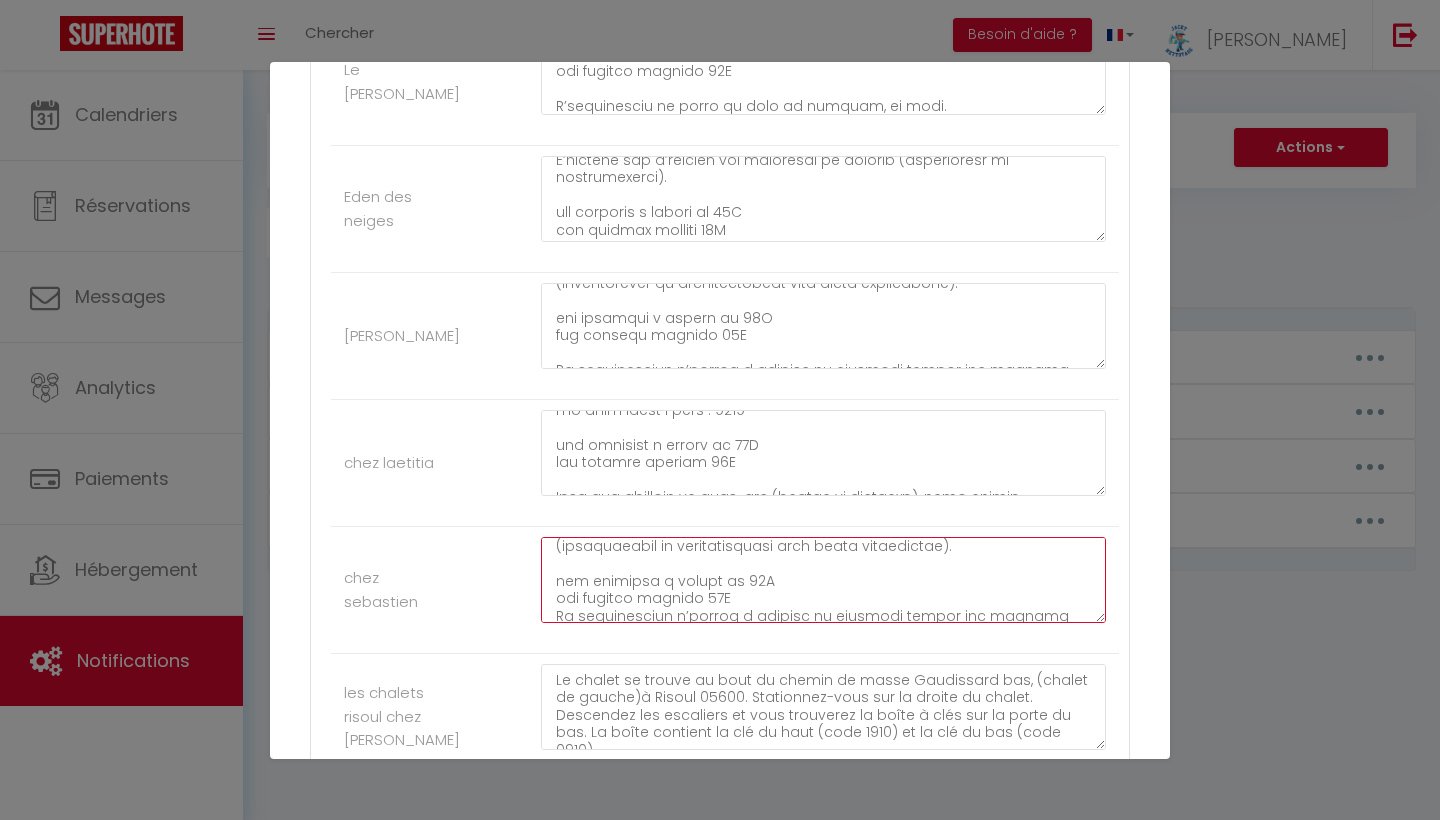 click at bounding box center (823, 580) 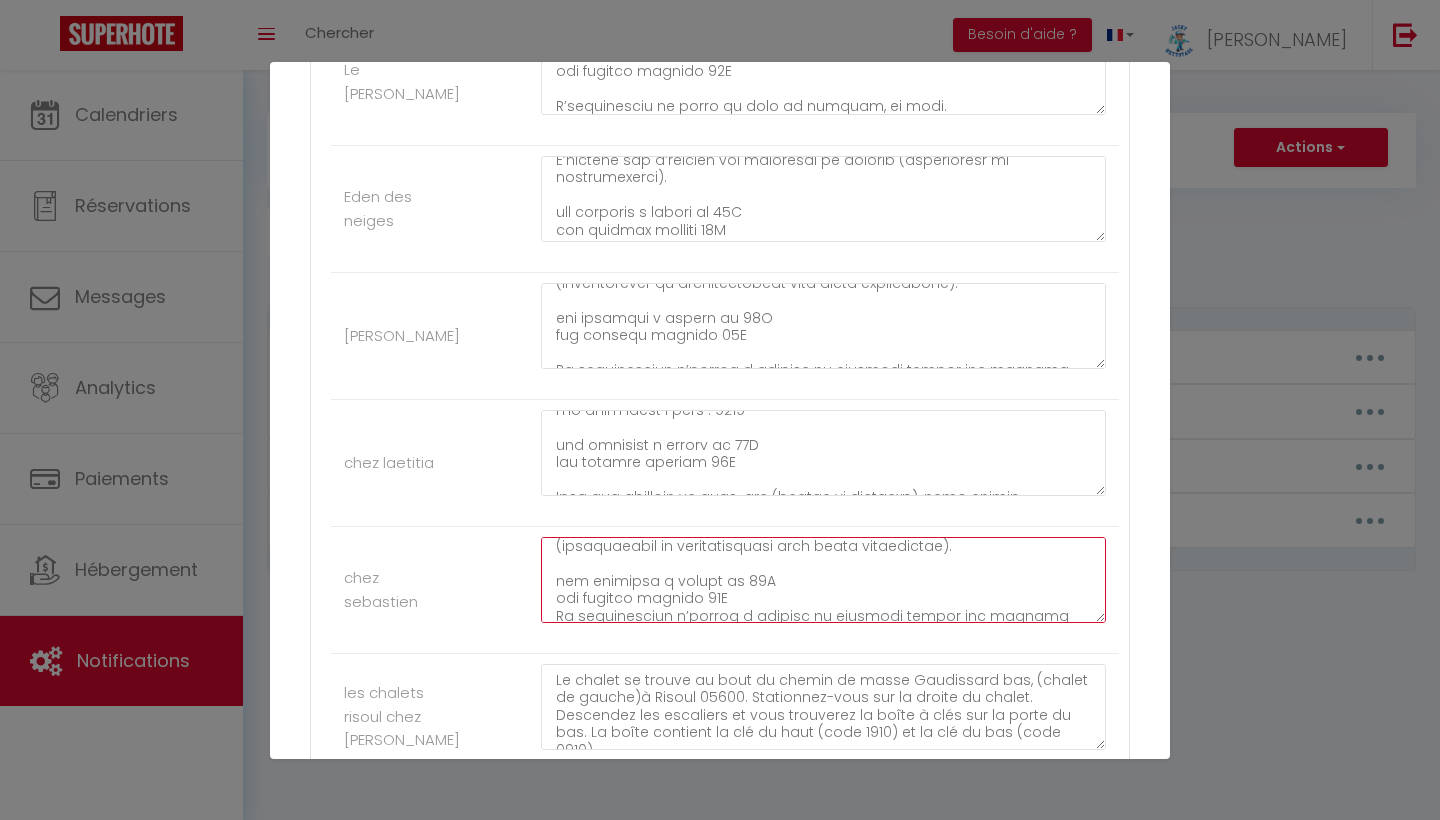 click at bounding box center [823, 580] 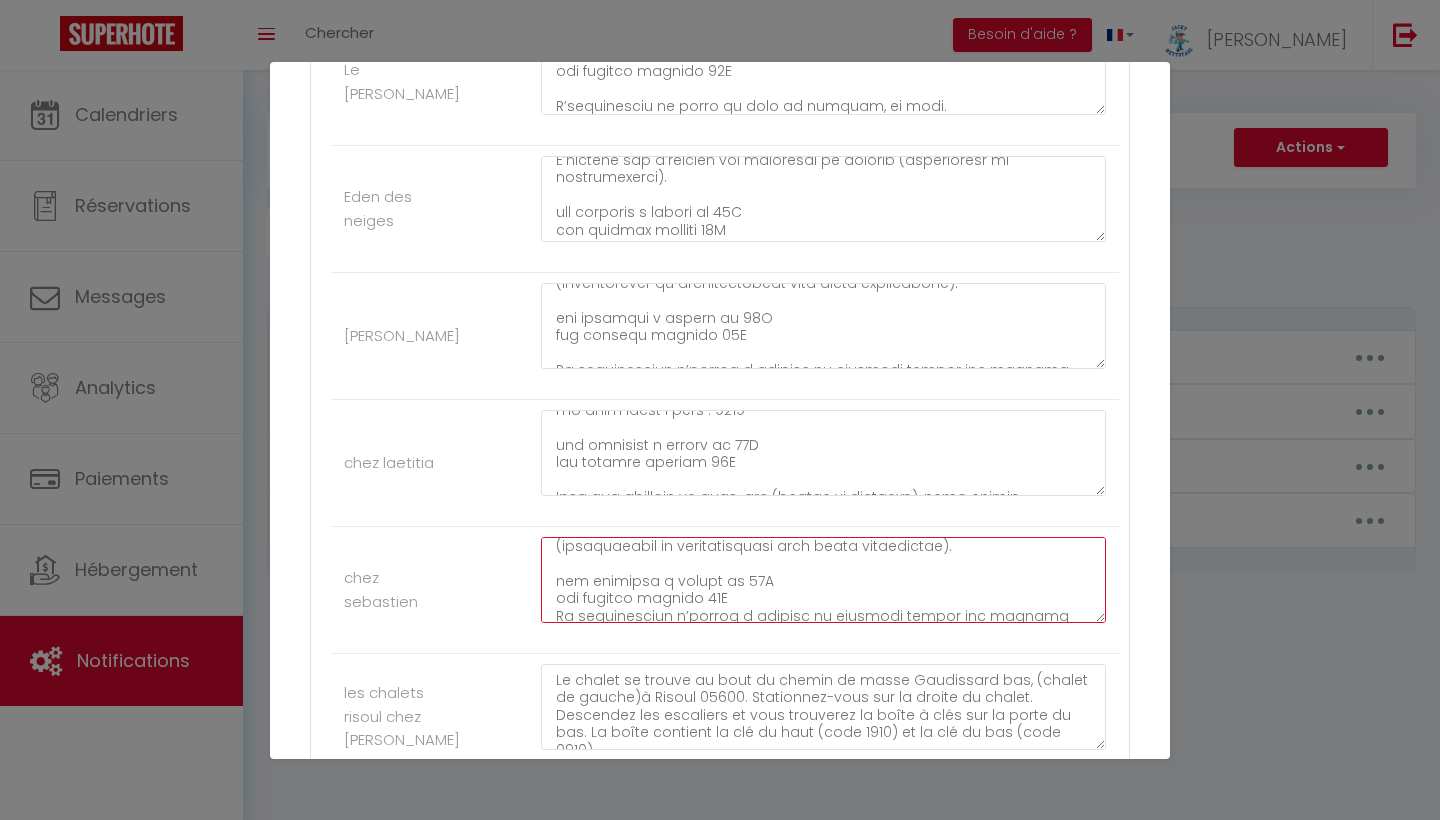 type on "La résidence Aldébaran, appartement numéro 006, est accessible en prenant l’ascenseur jusqu’à l’étage 0. L’appartement se trouve sur la gauche, au fond du couloir. Le code d’entrée de l’immeuble est 1012, et le code de la boîte à clés est 0601.
N’oubliez pas d’équiper votre véhicule de chaînes ou de chaussettes (obligatoires et indispensables dans notre département).
les arrivées a partir de 17H
les departs maximum 09H
Le propriétaire s’engage à assurer le logement contre les risques locatifs pour le compte du locataire. Ce dernier doit signaler tout sinistre survenu dans le logement, ses dépendances ou accessoires au propriétaire dans les 24 heures.
Le preneur s’engage à entretenir et à restituer la location meublée dans un parfait état
Le logement est non-fumeur. Veuillez fumer sur le balcon et ne pas jeter vos mégots par terre.
⚠️ Merci de bien vouloir retirer vos chaussures de ski, chaussures de ville et bottes avant d’entrer dans l’appartement, car elles laissent des traces de neige et de bou..." 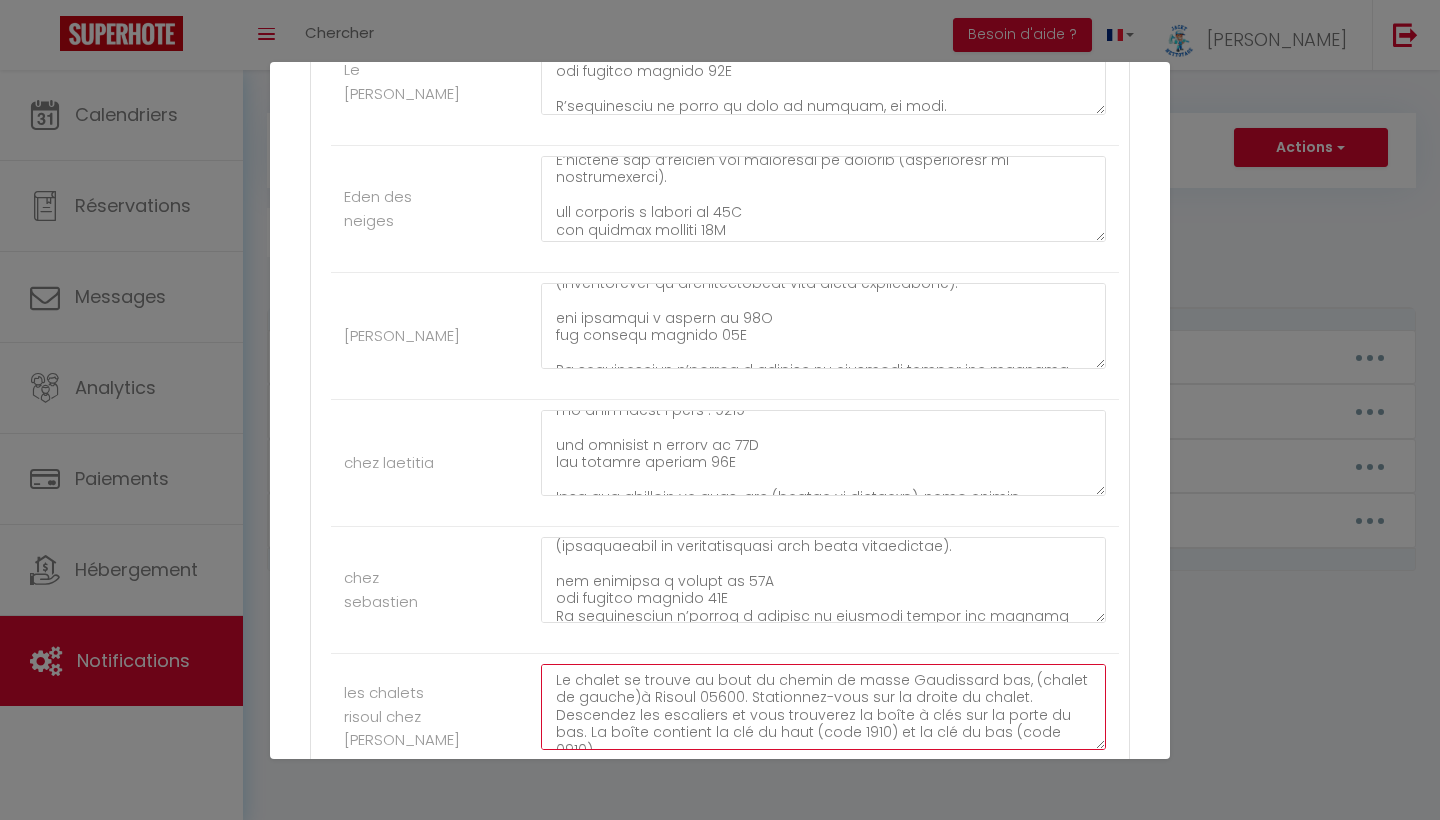 click on "Le chalet se trouve au bout du chemin de masse Gaudissard bas, (chalet de gauche)à Risoul 05600. Stationnez-vous sur la droite du chalet. Descendez les escaliers et vous trouverez la boîte à clés sur la porte du bas. La boîte contient la clé du haut (code 1910) et la clé du bas (code 0910).
N’oubliez pas d’équiper votre véhicule de chaînes ou de chaussettes (obligatoires et indispensables dans notre département).
les arrivées a partir de 16H
les departs maximum 10H
Veuillez ne pas toucher aux réglages du chauffage, ils sont réglés et connectés. Si vous avez froid, n’hésitez pas à me le faire savoir.
Toutes les installations sont en état de marche. Toute réclamation concernant leur état doit être signalée dans les deux heures suivant l’arrivée du locataire.
Nous vous souhaitons un excellent séjour." at bounding box center (823, 707) 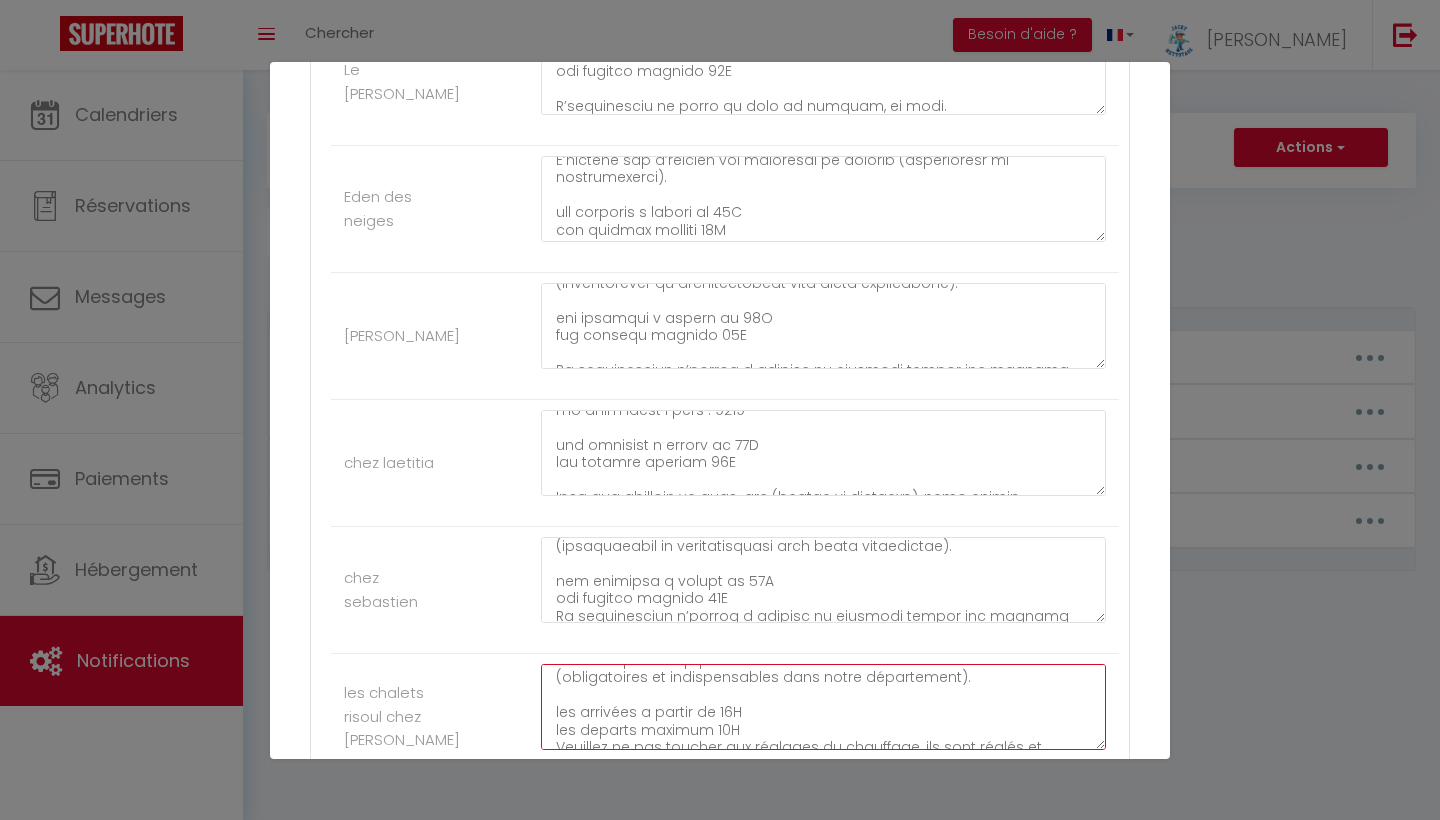 scroll, scrollTop: 126, scrollLeft: 0, axis: vertical 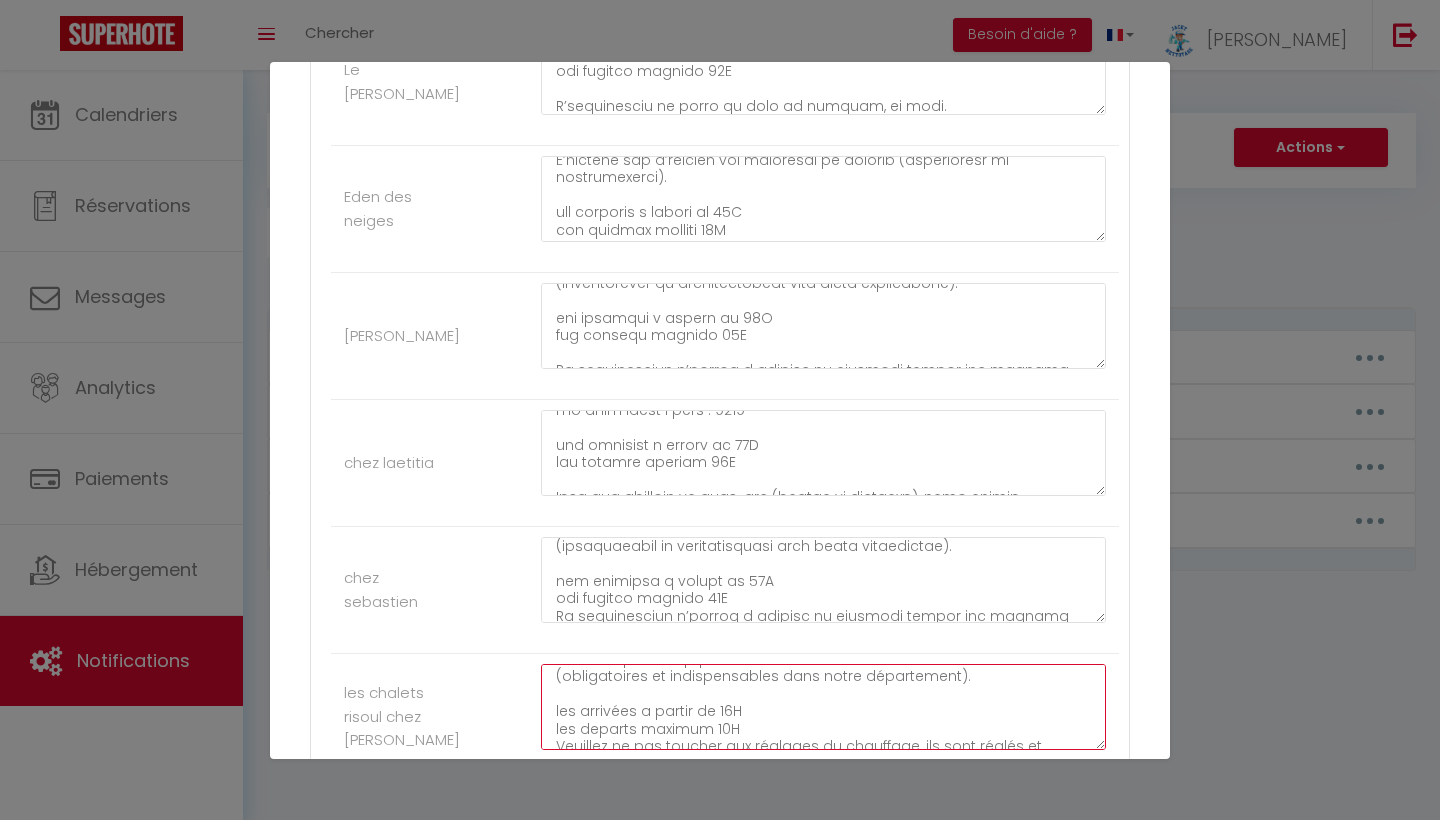 click on "Le chalet se trouve au bout du chemin de masse Gaudissard bas, (chalet de gauche)à Risoul 05600. Stationnez-vous sur la droite du chalet. Descendez les escaliers et vous trouverez la boîte à clés sur la porte du bas. La boîte contient la clé du haut (code 1910) et la clé du bas (code 0910).
N’oubliez pas d’équiper votre véhicule de chaînes ou de chaussettes (obligatoires et indispensables dans notre département).
les arrivées a partir de 16H
les departs maximum 10H
Veuillez ne pas toucher aux réglages du chauffage, ils sont réglés et connectés. Si vous avez froid, n’hésitez pas à me le faire savoir.
Toutes les installations sont en état de marche. Toute réclamation concernant leur état doit être signalée dans les deux heures suivant l’arrivée du locataire.
Nous vous souhaitons un excellent séjour." at bounding box center [823, 707] 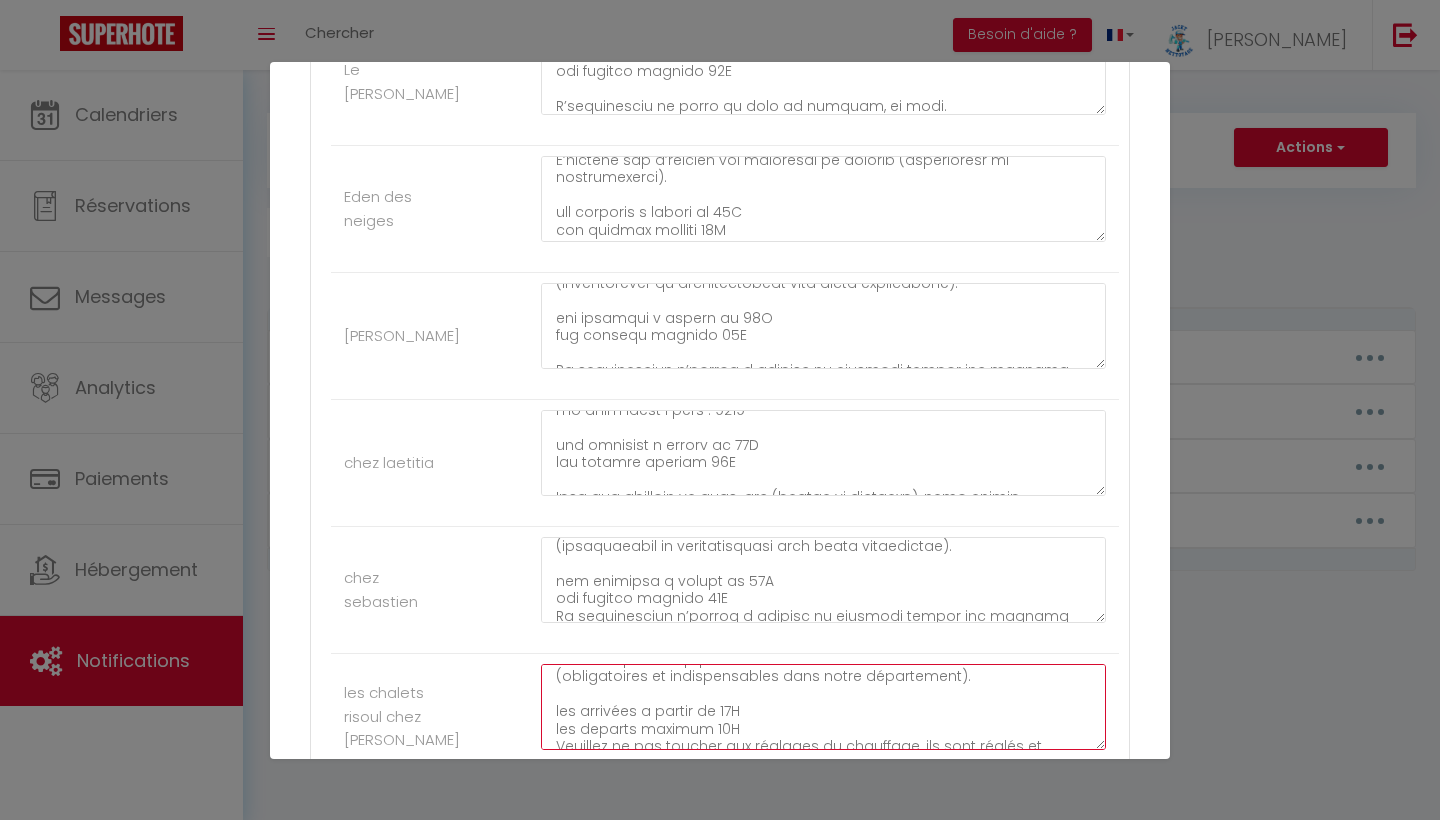 click on "Le chalet se trouve au bout du chemin de masse Gaudissard bas, (chalet de gauche)à Risoul 05600. Stationnez-vous sur la droite du chalet. Descendez les escaliers et vous trouverez la boîte à clés sur la porte du bas. La boîte contient la clé du haut (code 1910) et la clé du bas (code 0910).
N’oubliez pas d’équiper votre véhicule de chaînes ou de chaussettes (obligatoires et indispensables dans notre département).
les arrivées a partir de 17H
les departs maximum 10H
Veuillez ne pas toucher aux réglages du chauffage, ils sont réglés et connectés. Si vous avez froid, n’hésitez pas à me le faire savoir.
Toutes les installations sont en état de marche. Toute réclamation concernant leur état doit être signalée dans les deux heures suivant l’arrivée du locataire.
Nous vous souhaitons un excellent séjour." at bounding box center [823, 707] 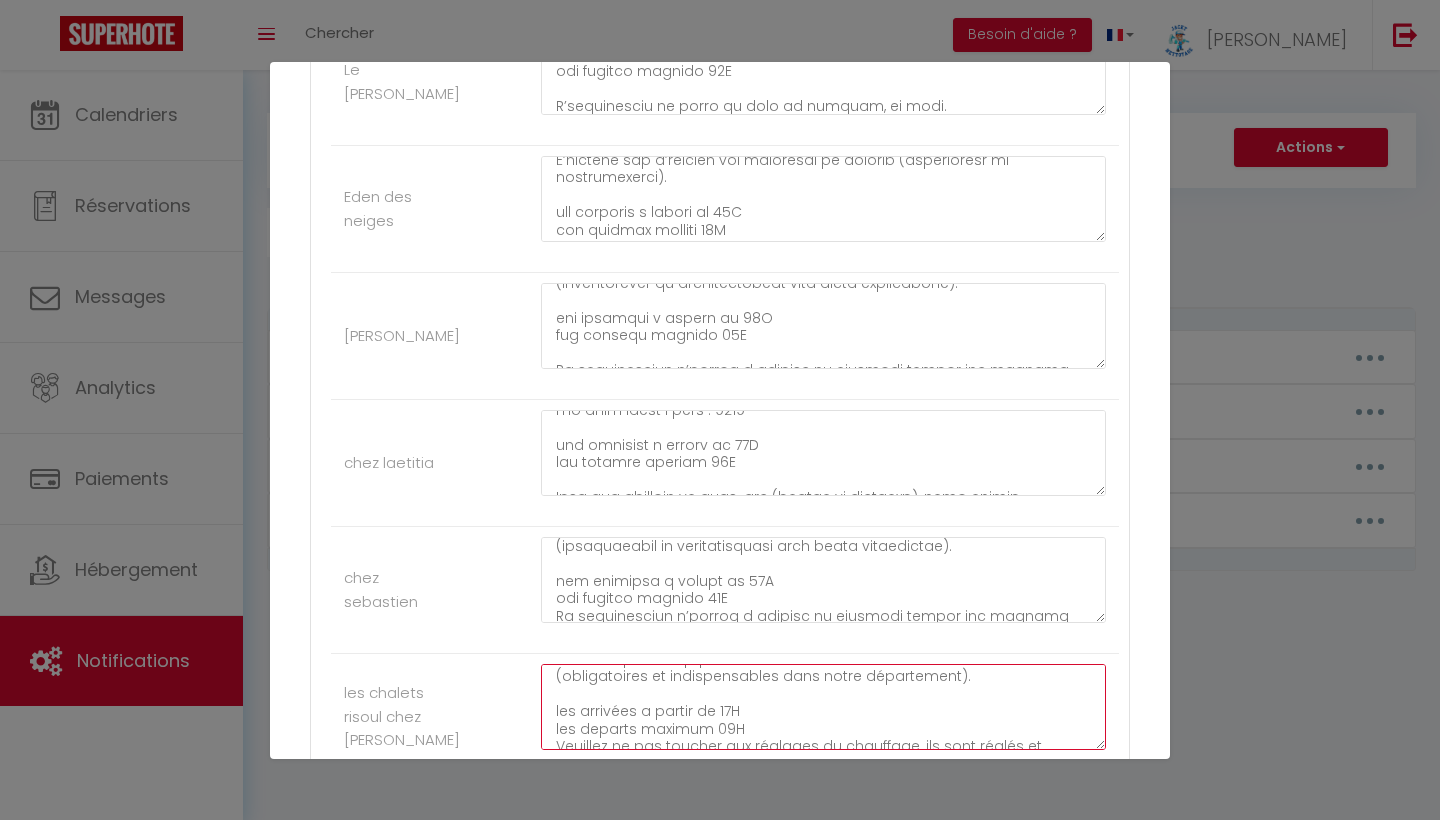 click on "Le chalet se trouve au bout du chemin de masse Gaudissard bas, (chalet de gauche)à Risoul 05600. Stationnez-vous sur la droite du chalet. Descendez les escaliers et vous trouverez la boîte à clés sur la porte du bas. La boîte contient la clé du haut (code 1910) et la clé du bas (code 0910).
N’oubliez pas d’équiper votre véhicule de chaînes ou de chaussettes (obligatoires et indispensables dans notre département).
les arrivées a partir de 17H
les departs maximum 09H
Veuillez ne pas toucher aux réglages du chauffage, ils sont réglés et connectés. Si vous avez froid, n’hésitez pas à me le faire savoir.
Toutes les installations sont en état de marche. Toute réclamation concernant leur état doit être signalée dans les deux heures suivant l’arrivée du locataire.
Nous vous souhaitons un excellent séjour." at bounding box center [823, 707] 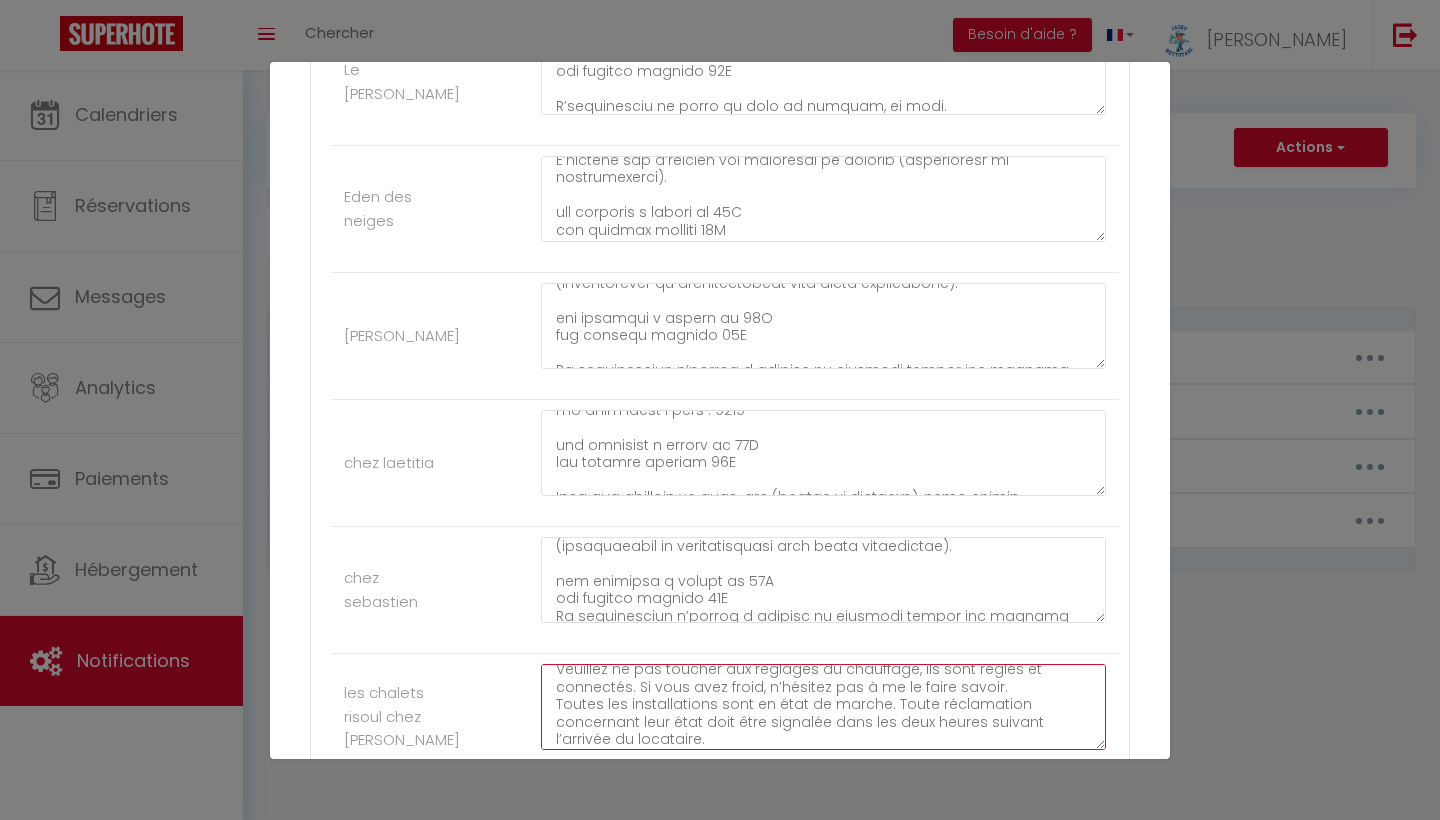 scroll, scrollTop: 202, scrollLeft: 0, axis: vertical 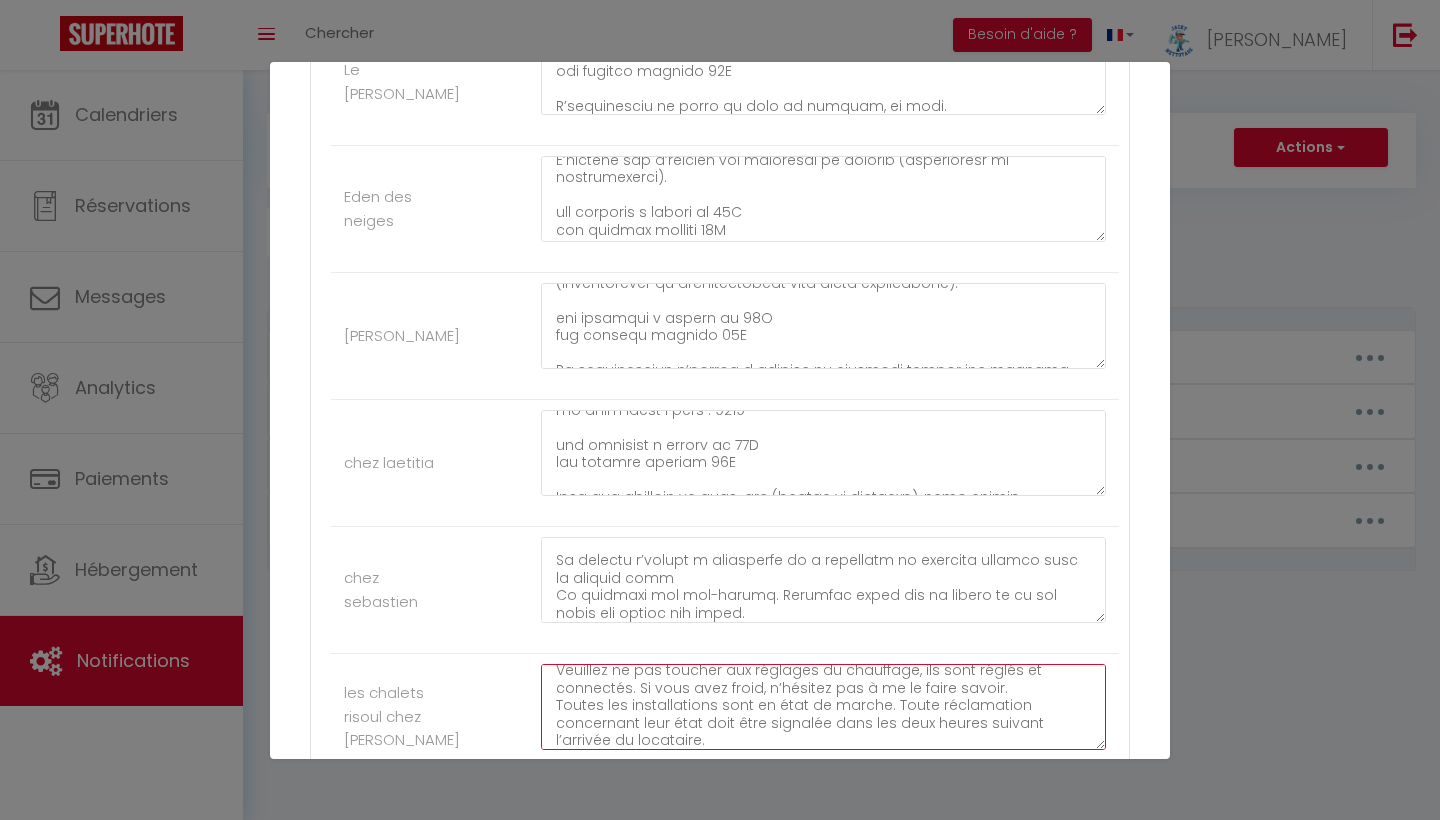 type on "Le chalet se trouve au bout du chemin de masse Gaudissard bas, (chalet de gauche)à Risoul 05600. Stationnez-vous sur la droite du chalet. Descendez les escaliers et vous trouverez la boîte à clés sur la porte du bas. La boîte contient la clé du haut (code 1910) et la clé du bas (code 0910).
N’oubliez pas d’équiper votre véhicule de chaînes ou de chaussettes (obligatoires et indispensables dans notre département).
les arrivées a partir de 17H
les departs maximum 09H
Veuillez ne pas toucher aux réglages du chauffage, ils sont réglés et connectés. Si vous avez froid, n’hésitez pas à me le faire savoir.
Toutes les installations sont en état de marche. Toute réclamation concernant leur état doit être signalée dans les deux heures suivant l’arrivée du locataire.
Nous vous souhaitons un excellent séjour." 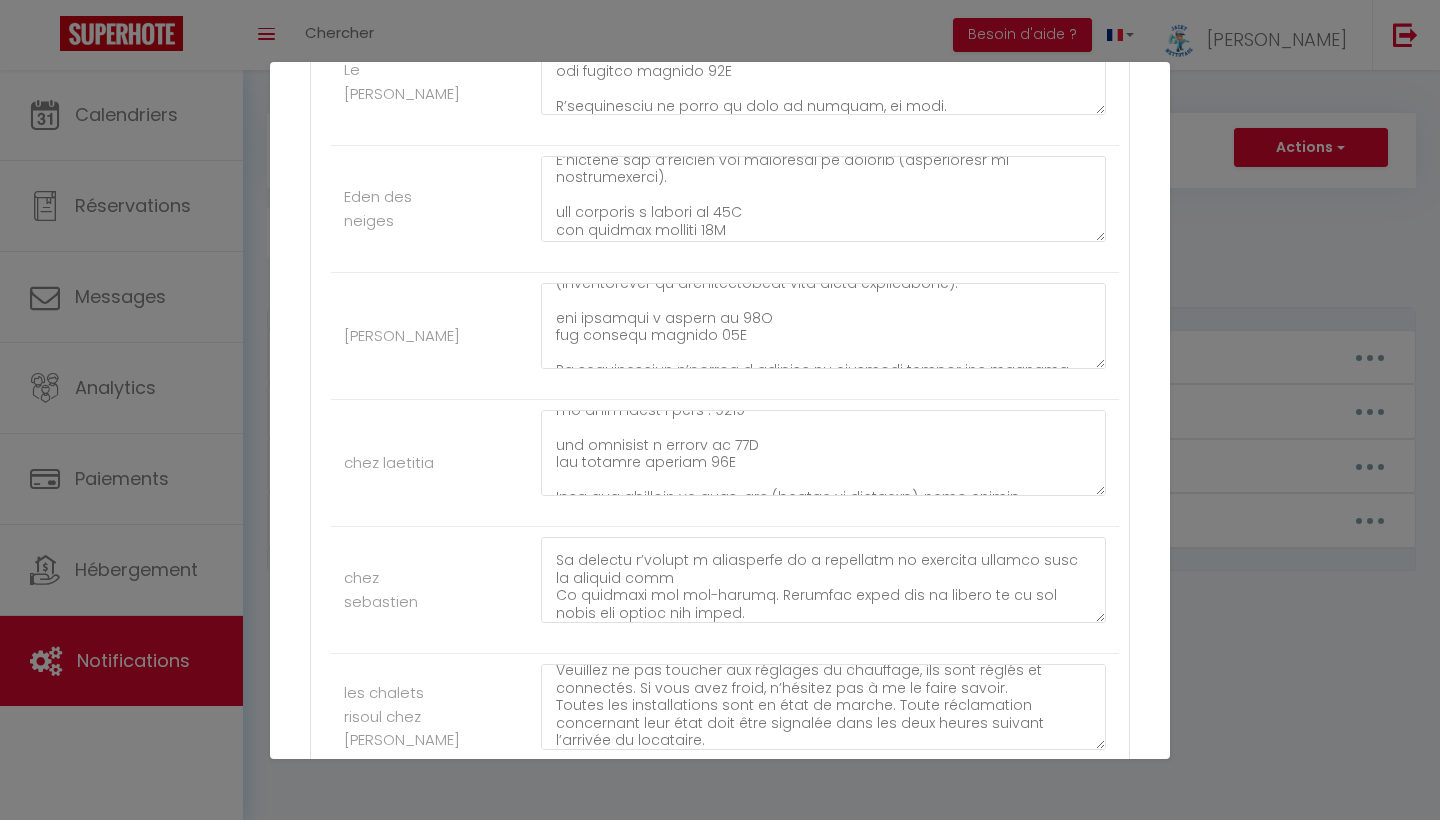click on "chez sebastien" at bounding box center [725, 590] 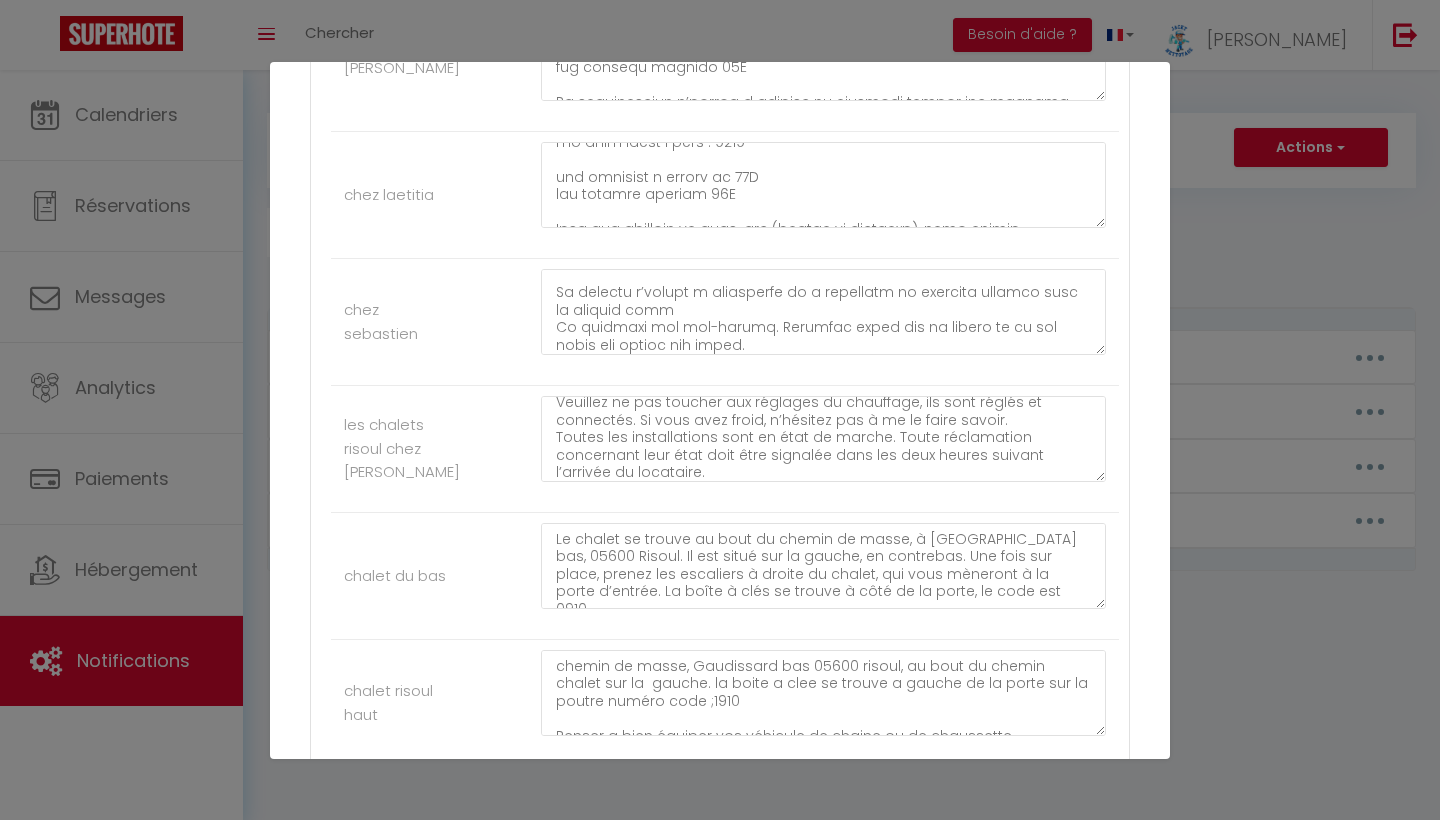 scroll, scrollTop: 1270, scrollLeft: 0, axis: vertical 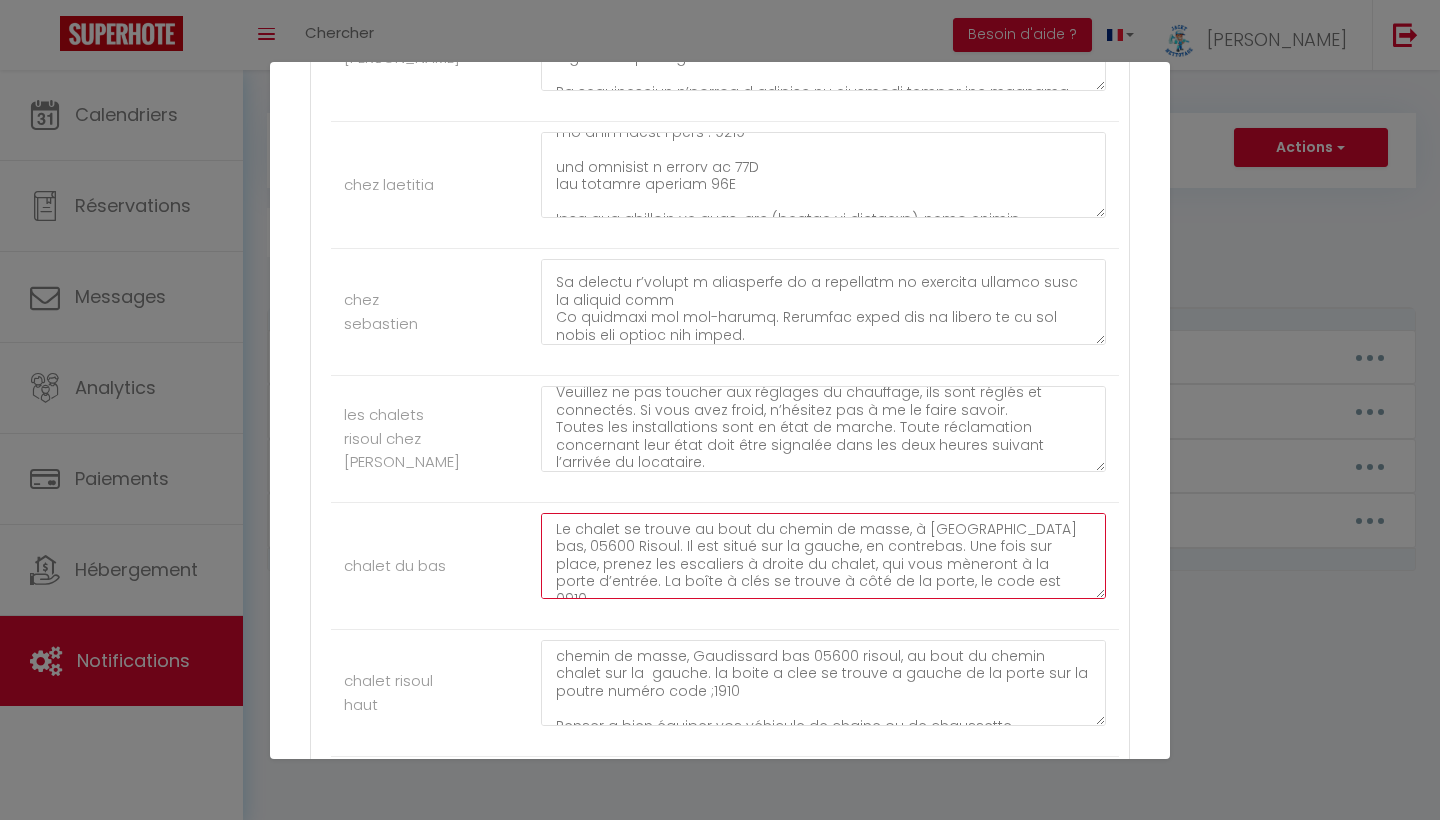click on "Le chalet se trouve au bout du chemin de masse, à Gaudissard bas, 05600 Risoul. Il est situé sur la gauche, en contrebas. Une fois sur place, prenez les escaliers à droite du chalet, qui vous mèneront à la porte d’entrée. La boîte à clés se trouve à côté de la porte, le code est 0910.
N’oubliez pas d’équiper votre véhicule de chaînes ou de chaussettes (obligatoires et indispensables dans notre département).
les arrivées a partir de 16H
les departs maximum 10H
Veuillez ne pas toucher aux réglages du chauffage, ils sont réglés et connectés. Si vous avez froid, n’hésitez pas à me le faire savoir.
Toutes les installations sont en état de marche. Toute réclamation concernant leur état doit être signalée dans les deux heures suivant l’arrivée du locataire.
Nous vous souhaitons un excellent séjour." at bounding box center [823, 556] 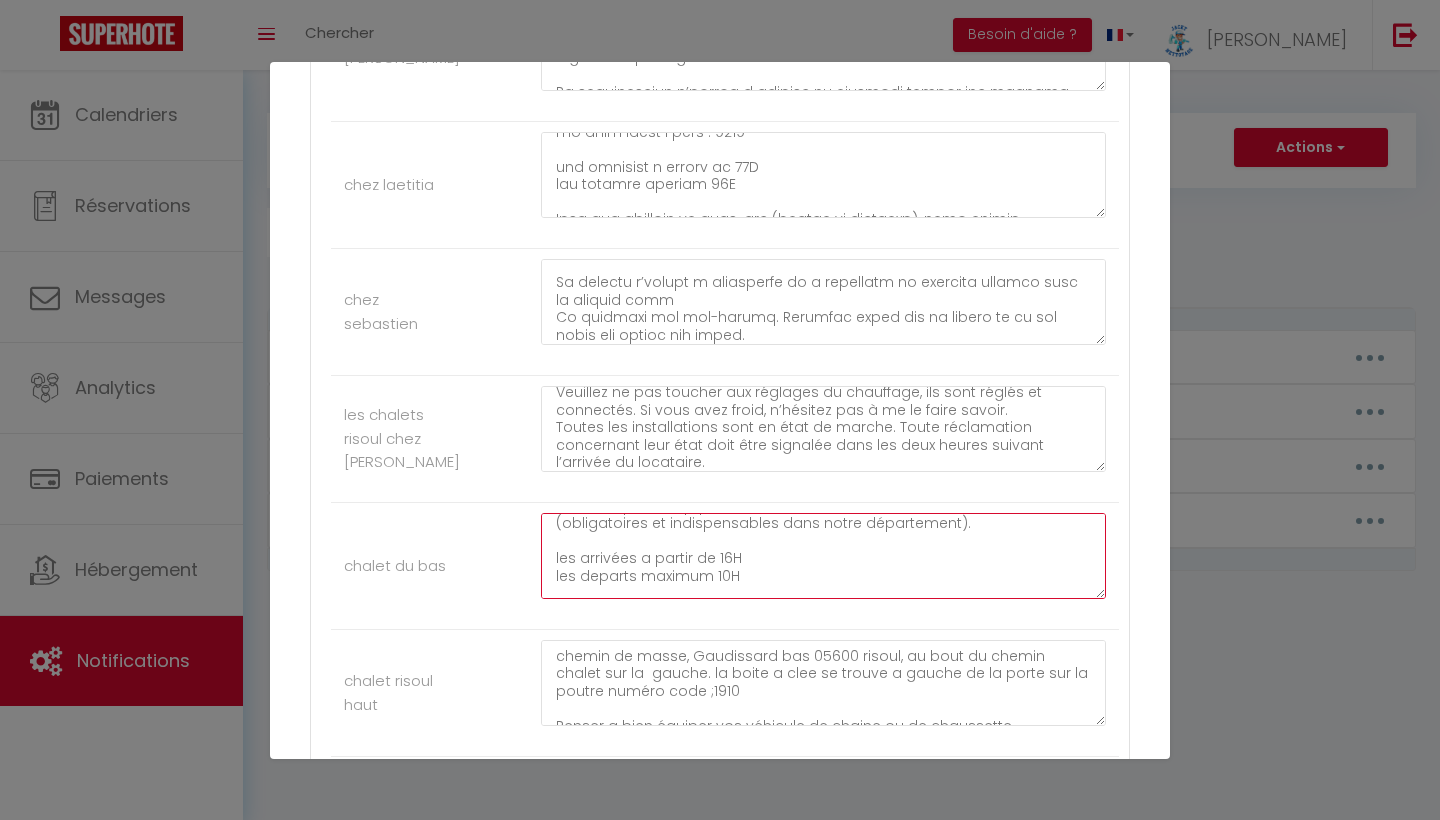 scroll, scrollTop: 129, scrollLeft: 0, axis: vertical 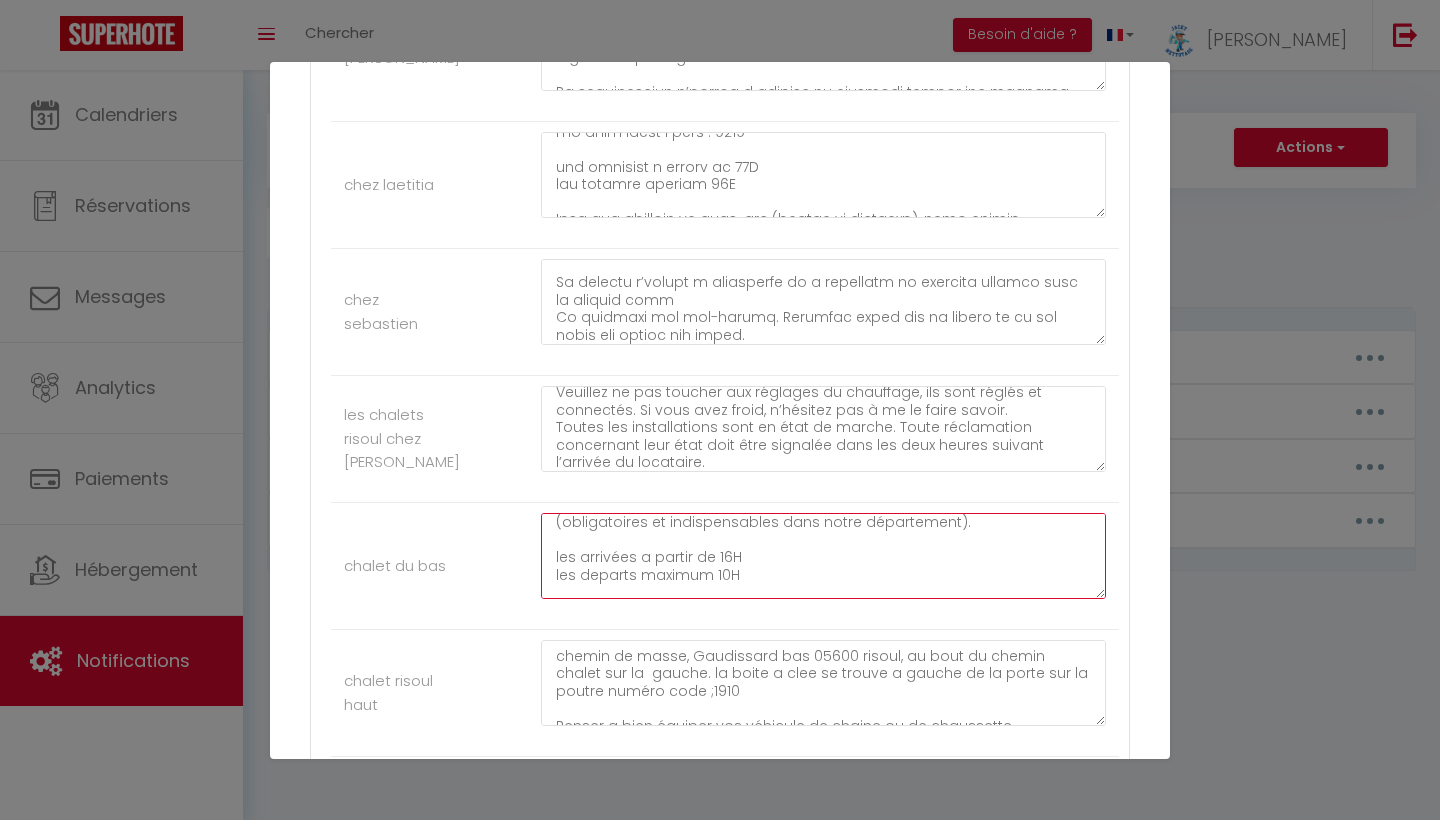 click on "Le chalet se trouve au bout du chemin de masse, à Gaudissard bas, 05600 Risoul. Il est situé sur la gauche, en contrebas. Une fois sur place, prenez les escaliers à droite du chalet, qui vous mèneront à la porte d’entrée. La boîte à clés se trouve à côté de la porte, le code est 0910.
N’oubliez pas d’équiper votre véhicule de chaînes ou de chaussettes (obligatoires et indispensables dans notre département).
les arrivées a partir de 16H
les departs maximum 10H
Veuillez ne pas toucher aux réglages du chauffage, ils sont réglés et connectés. Si vous avez froid, n’hésitez pas à me le faire savoir.
Toutes les installations sont en état de marche. Toute réclamation concernant leur état doit être signalée dans les deux heures suivant l’arrivée du locataire.
Nous vous souhaitons un excellent séjour." at bounding box center (823, 556) 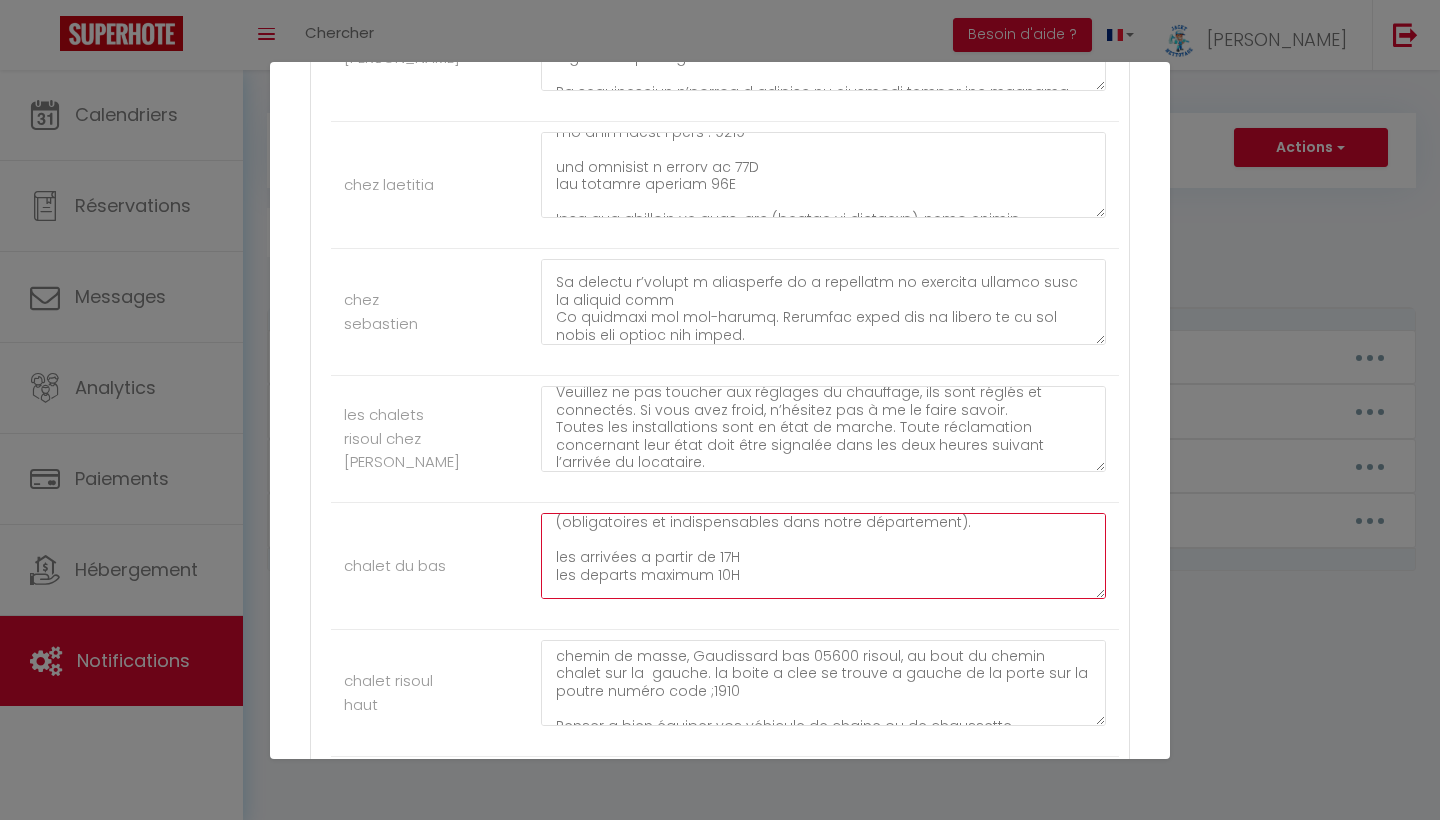 click on "Le chalet se trouve au bout du chemin de masse, à Gaudissard bas, 05600 Risoul. Il est situé sur la gauche, en contrebas. Une fois sur place, prenez les escaliers à droite du chalet, qui vous mèneront à la porte d’entrée. La boîte à clés se trouve à côté de la porte, le code est 0910.
N’oubliez pas d’équiper votre véhicule de chaînes ou de chaussettes (obligatoires et indispensables dans notre département).
les arrivées a partir de 17H
les departs maximum 10H
Veuillez ne pas toucher aux réglages du chauffage, ils sont réglés et connectés. Si vous avez froid, n’hésitez pas à me le faire savoir.
Toutes les installations sont en état de marche. Toute réclamation concernant leur état doit être signalée dans les deux heures suivant l’arrivée du locataire.
Nous vous souhaitons un excellent séjour." at bounding box center (823, 556) 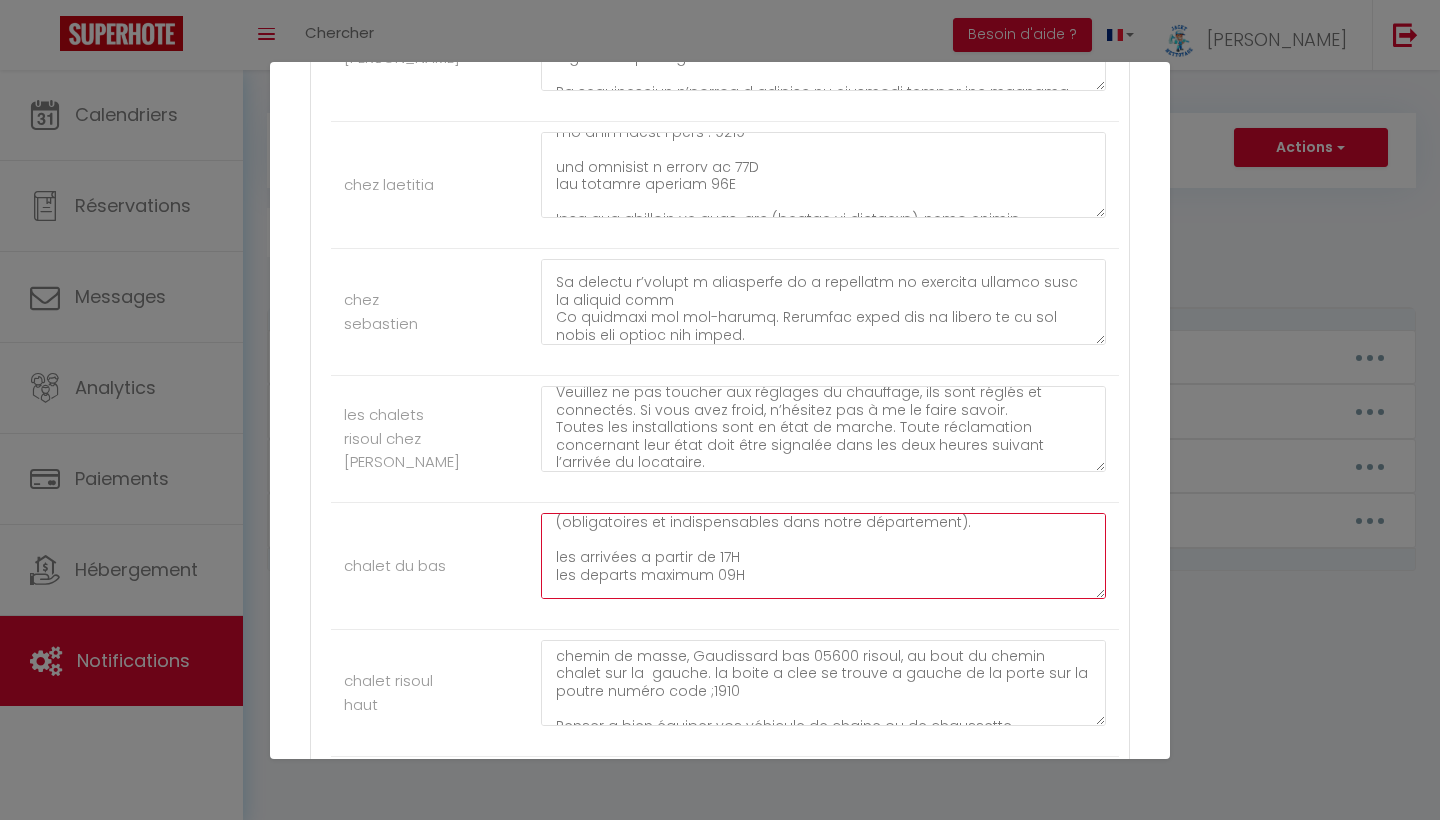 type on "Le chalet se trouve au bout du chemin de masse, à Gaudissard bas, 05600 Risoul. Il est situé sur la gauche, en contrebas. Une fois sur place, prenez les escaliers à droite du chalet, qui vous mèneront à la porte d’entrée. La boîte à clés se trouve à côté de la porte, le code est 0910.
N’oubliez pas d’équiper votre véhicule de chaînes ou de chaussettes (obligatoires et indispensables dans notre département).
les arrivées a partir de 17H
les departs maximum 09H
Veuillez ne pas toucher aux réglages du chauffage, ils sont réglés et connectés. Si vous avez froid, n’hésitez pas à me le faire savoir.
Toutes les installations sont en état de marche. Toute réclamation concernant leur état doit être signalée dans les deux heures suivant l’arrivée du locataire.
Nous vous souhaitons un excellent séjour." 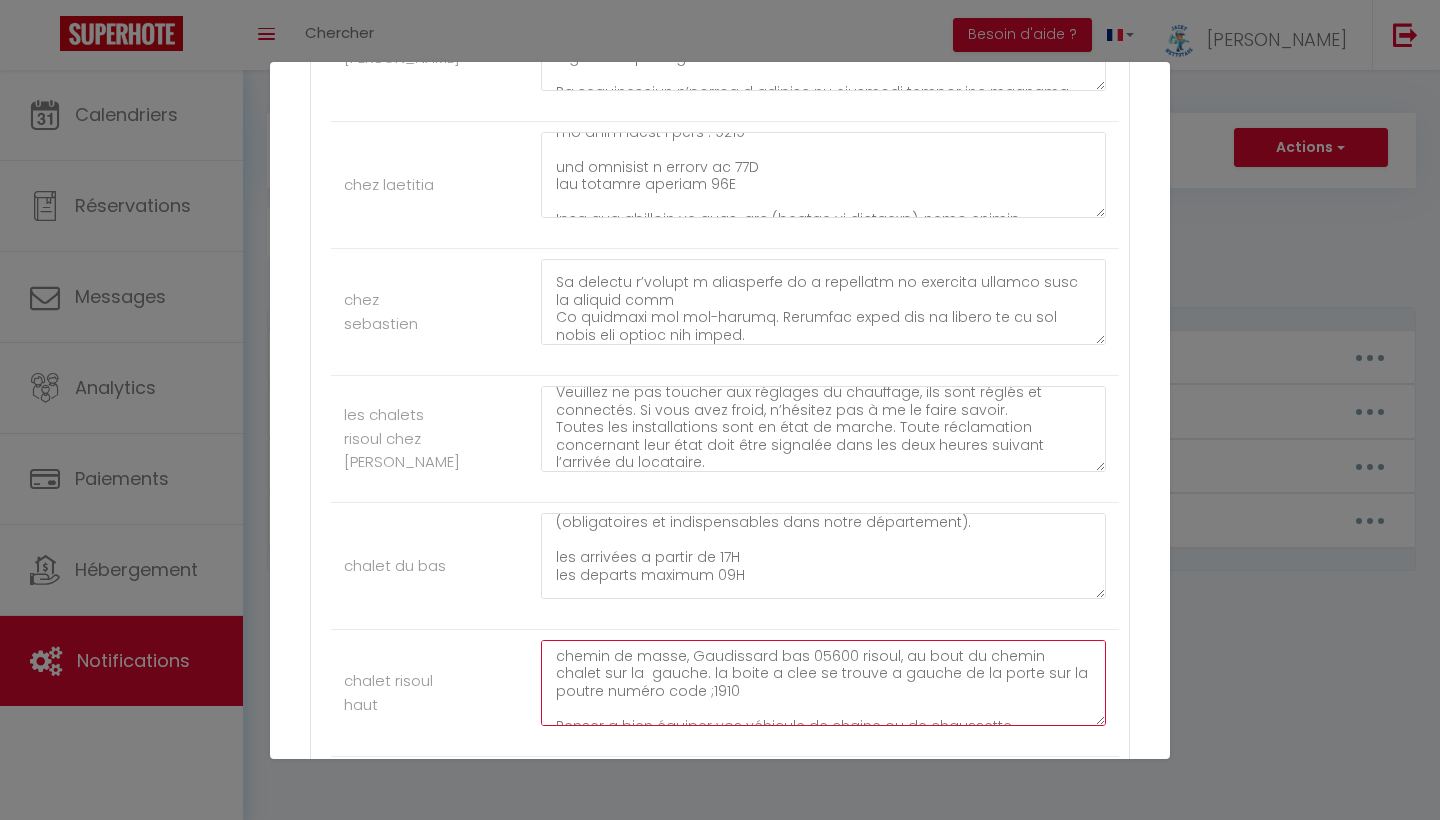 click on "chemin de masse, Gaudissard bas 05600 risoul, au bout du chemin chalet sur la  gauche. la boite a clee se trouve a gauche de la porte sur la poutre numéro code ;1910
Penser a bien équiper vos véhicule de chaine ou de chaussette (obligatoire et indispensable dans notre département )
les arrivées a partir de 16H
les departs maximum 10H
nous vous demanderons svp de ne pas toucher les réglages du chauffages, il sont réglé et connecter , si vous avais froid merci de bien vouloir m'en informer
Toutes les installations sont en état de marche, toute réclamation les concernant est à faire 2 h maximum après l’arrivée du preneur." at bounding box center [823, 683] 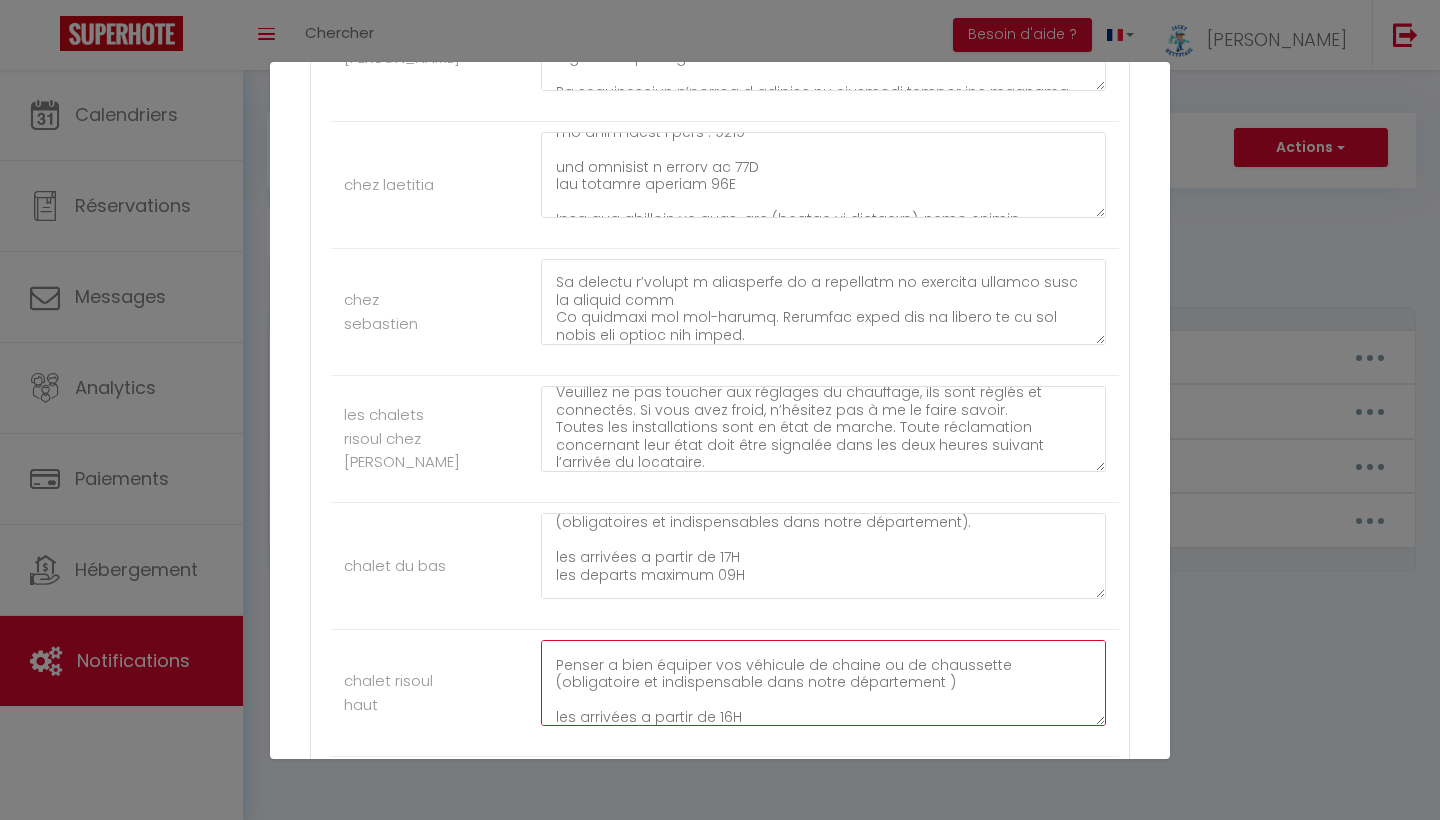 scroll, scrollTop: 86, scrollLeft: 0, axis: vertical 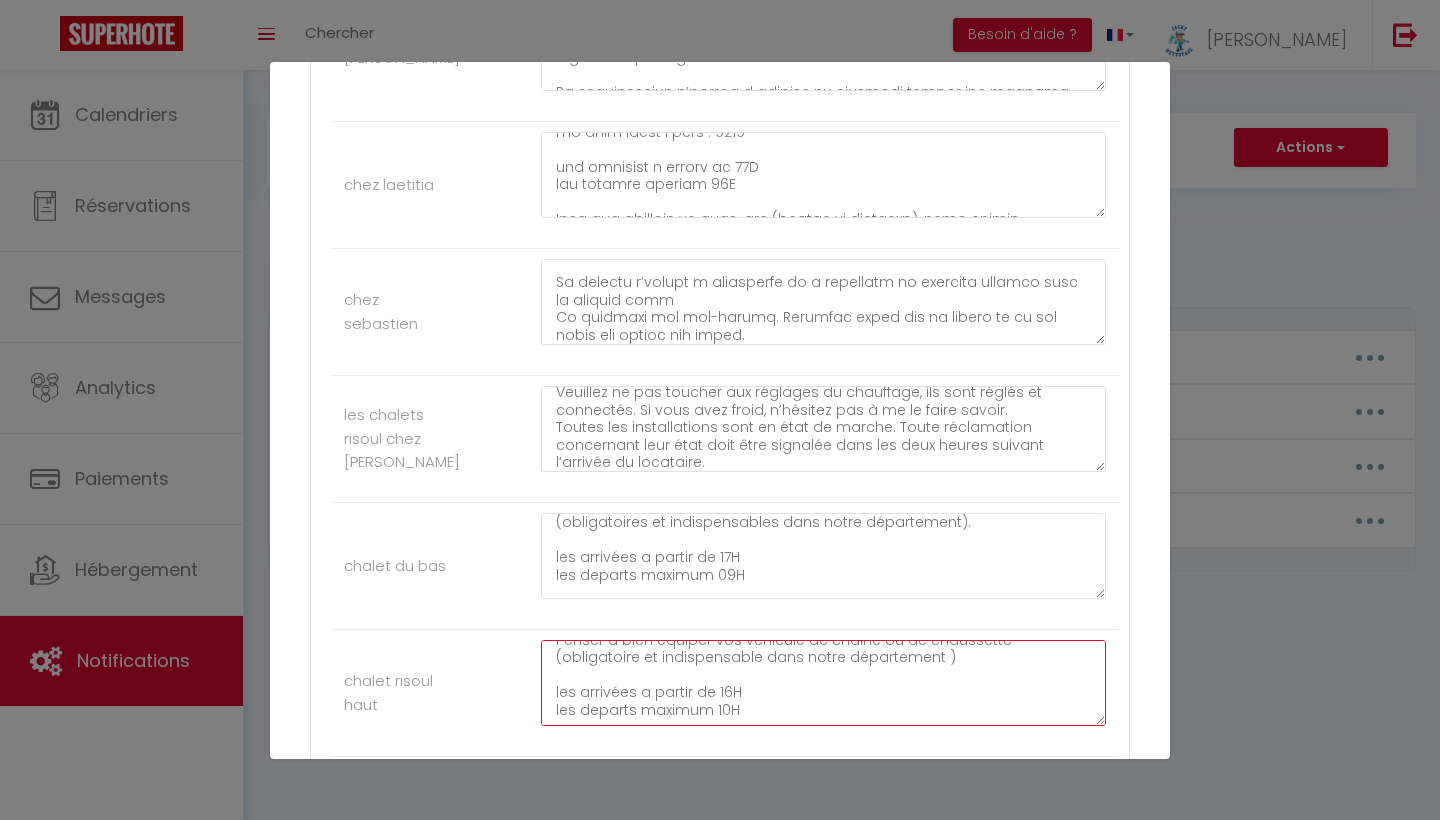 click on "chemin de masse, Gaudissard bas 05600 risoul, au bout du chemin chalet sur la  gauche. la boite a clee se trouve a gauche de la porte sur la poutre numéro code ;1910
Penser a bien équiper vos véhicule de chaine ou de chaussette (obligatoire et indispensable dans notre département )
les arrivées a partir de 16H
les departs maximum 10H
nous vous demanderons svp de ne pas toucher les réglages du chauffages, il sont réglé et connecter , si vous avais froid merci de bien vouloir m'en informer
Toutes les installations sont en état de marche, toute réclamation les concernant est à faire 2 h maximum après l’arrivée du preneur." at bounding box center [823, 683] 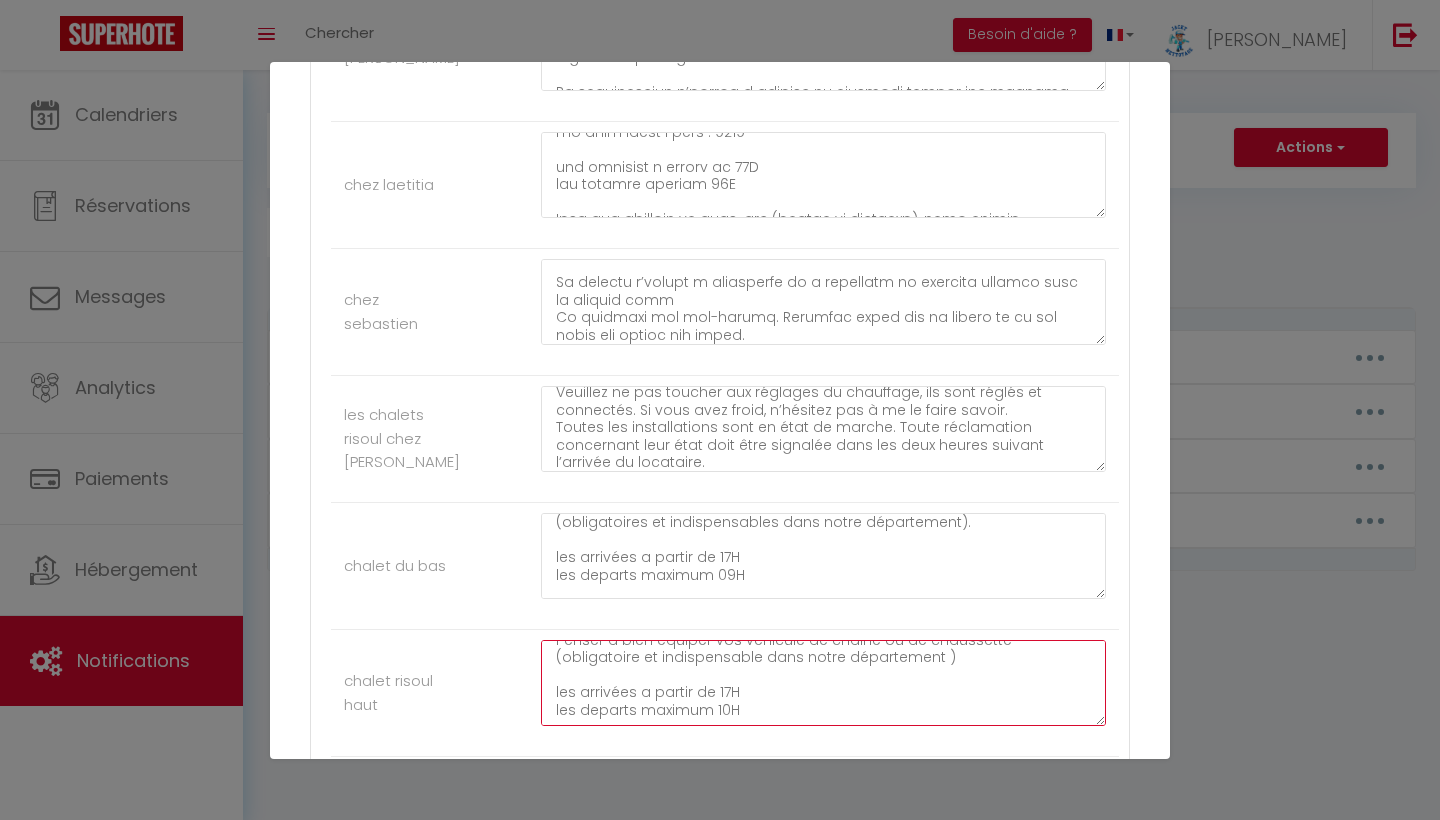 click on "chemin de masse, Gaudissard bas 05600 risoul, au bout du chemin chalet sur la  gauche. la boite a clee se trouve a gauche de la porte sur la poutre numéro code ;1910
Penser a bien équiper vos véhicule de chaine ou de chaussette (obligatoire et indispensable dans notre département )
les arrivées a partir de 17H
les departs maximum 10H
nous vous demanderons svp de ne pas toucher les réglages du chauffages, il sont réglé et connecter , si vous avais froid merci de bien vouloir m'en informer
Toutes les installations sont en état de marche, toute réclamation les concernant est à faire 2 h maximum après l’arrivée du preneur." at bounding box center (823, 683) 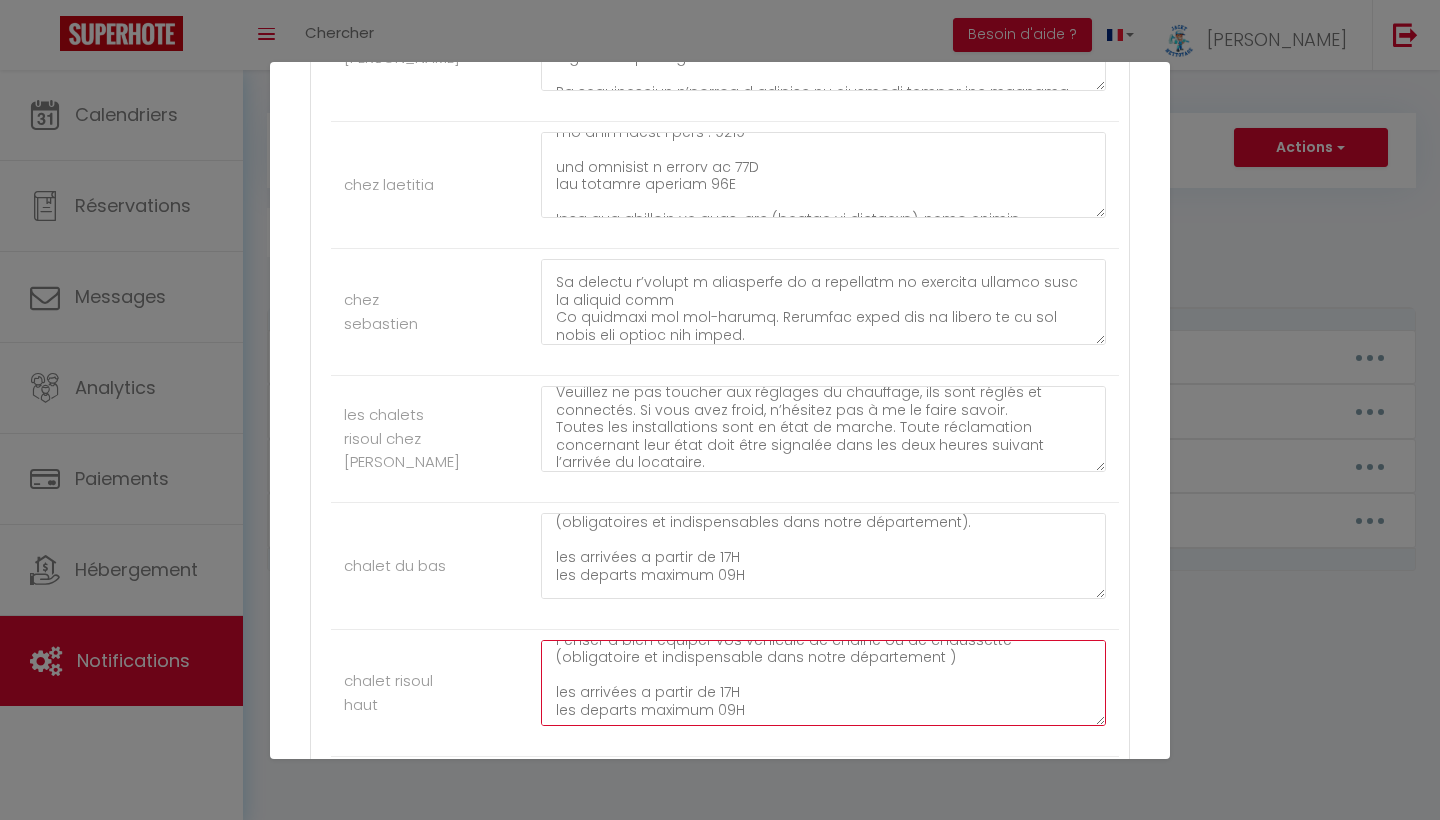 click on "chemin de masse, Gaudissard bas 05600 risoul, au bout du chemin chalet sur la  gauche. la boite a clee se trouve a gauche de la porte sur la poutre numéro code ;1910
Penser a bien équiper vos véhicule de chaine ou de chaussette (obligatoire et indispensable dans notre département )
les arrivées a partir de 17H
les departs maximum 09H
nous vous demanderons svp de ne pas toucher les réglages du chauffages, il sont réglé et connecter , si vous avais froid merci de bien vouloir m'en informer
Toutes les installations sont en état de marche, toute réclamation les concernant est à faire 2 h maximum après l’arrivée du preneur." at bounding box center [823, 683] 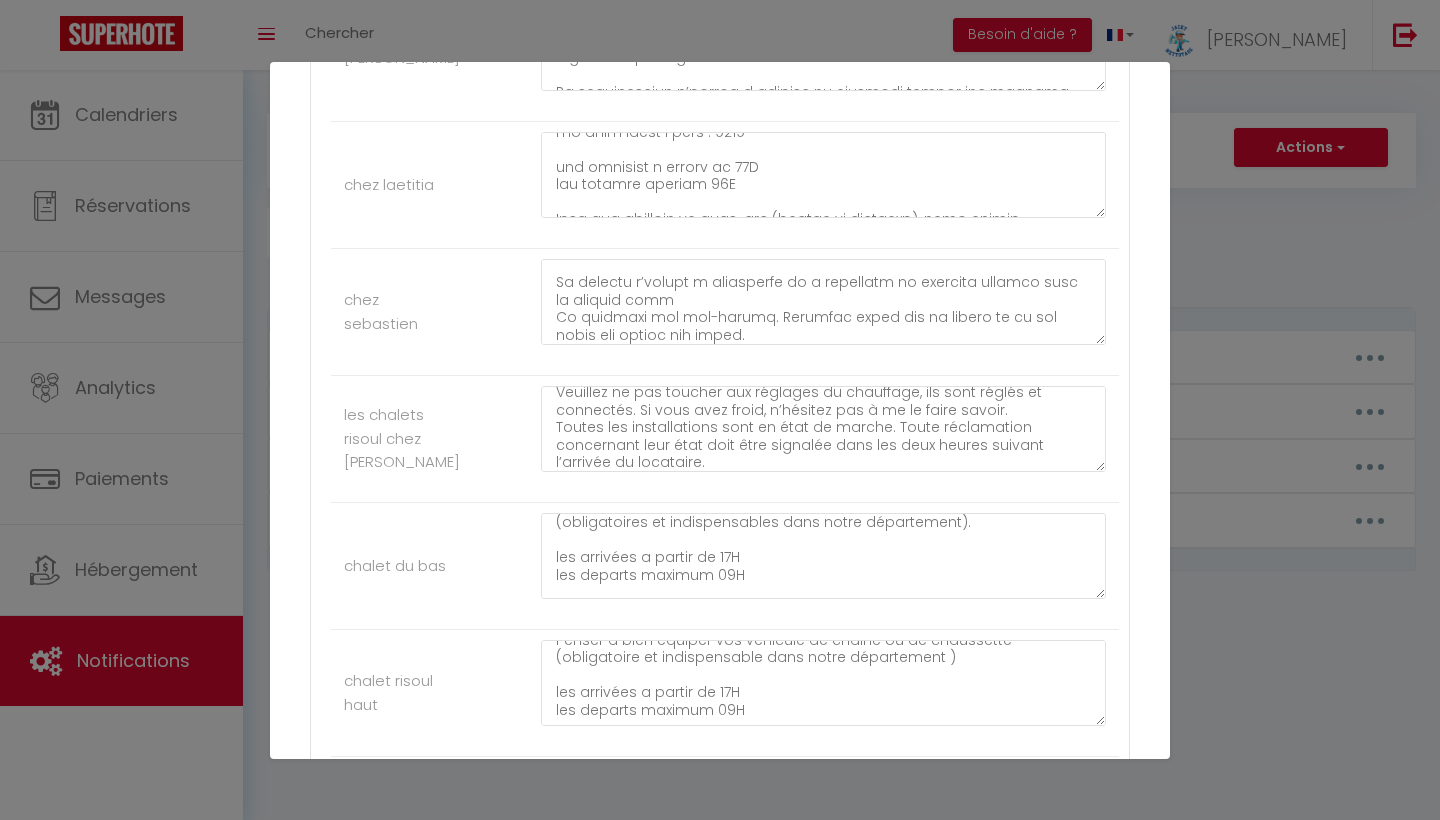 click at bounding box center (495, 692) 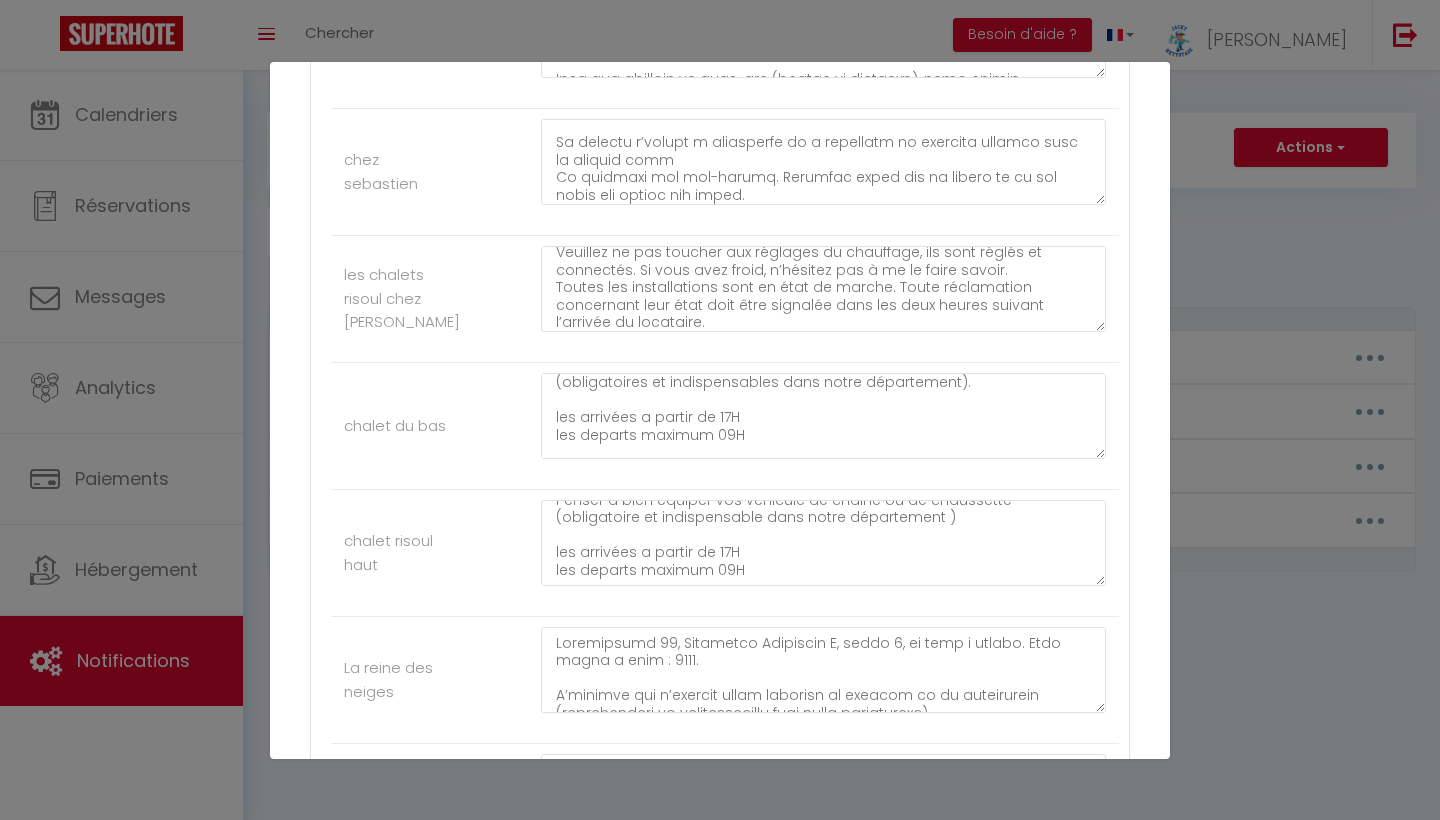 scroll, scrollTop: 1417, scrollLeft: 0, axis: vertical 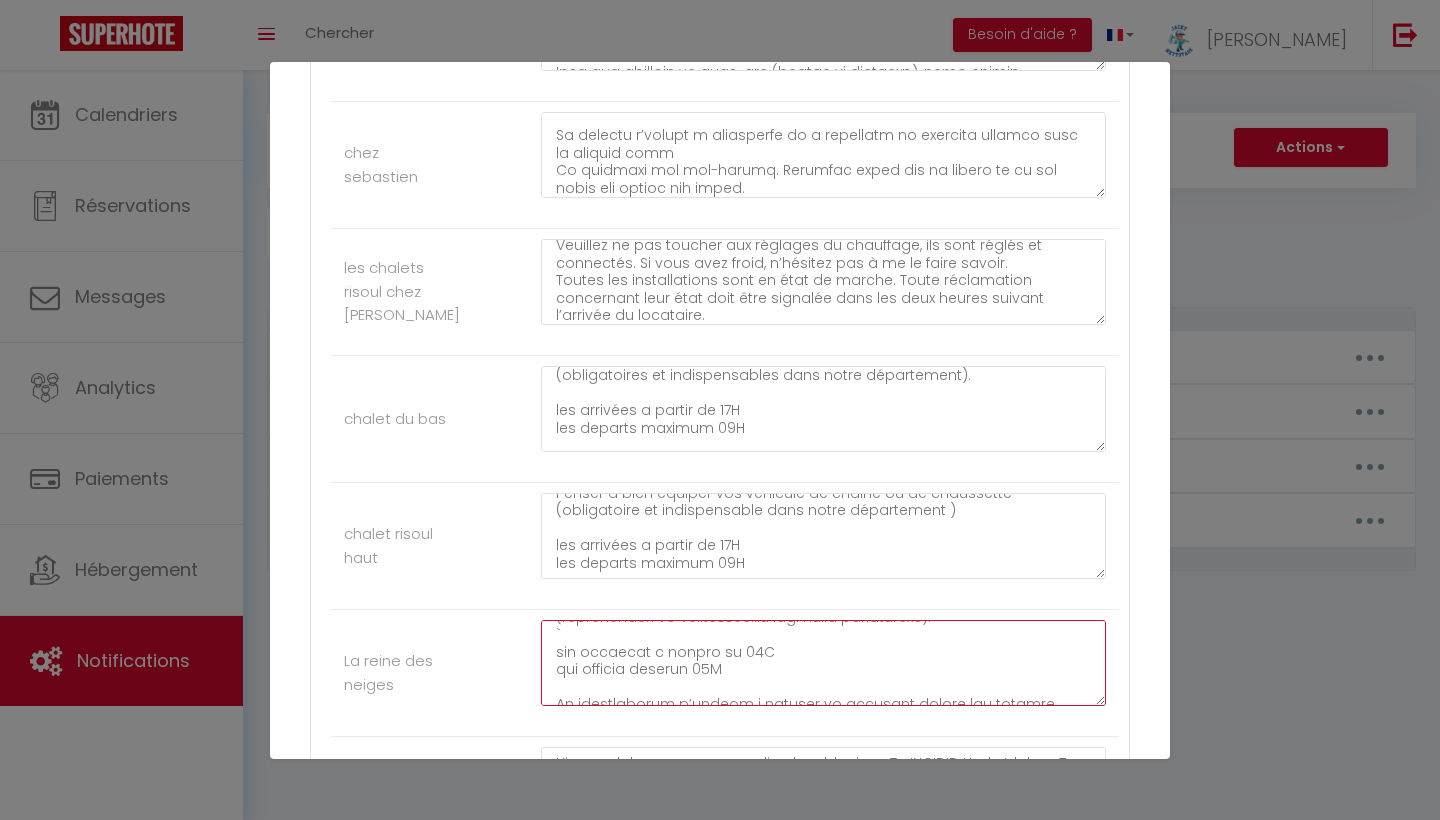 click at bounding box center [823, 663] 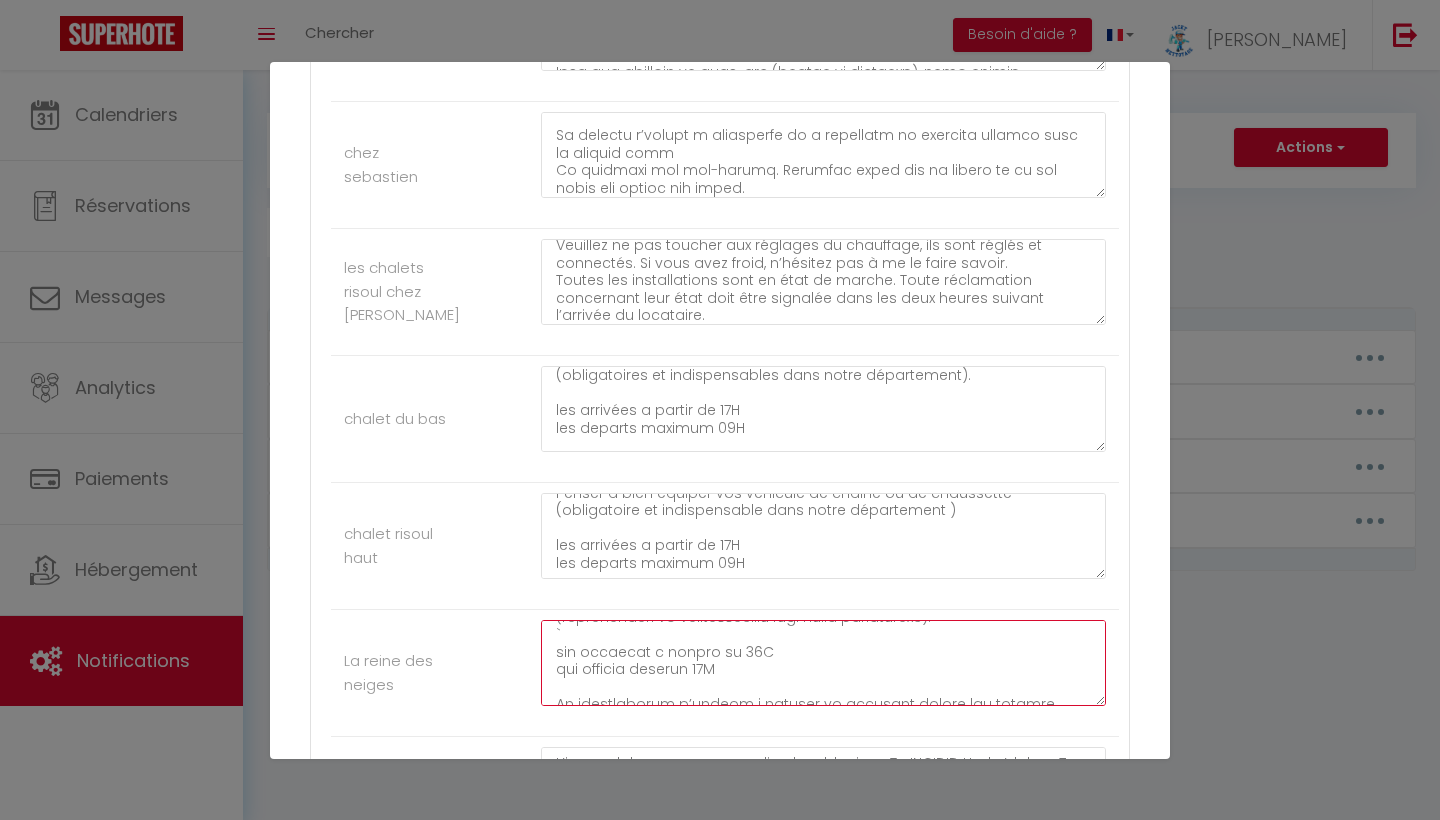 click at bounding box center [823, 663] 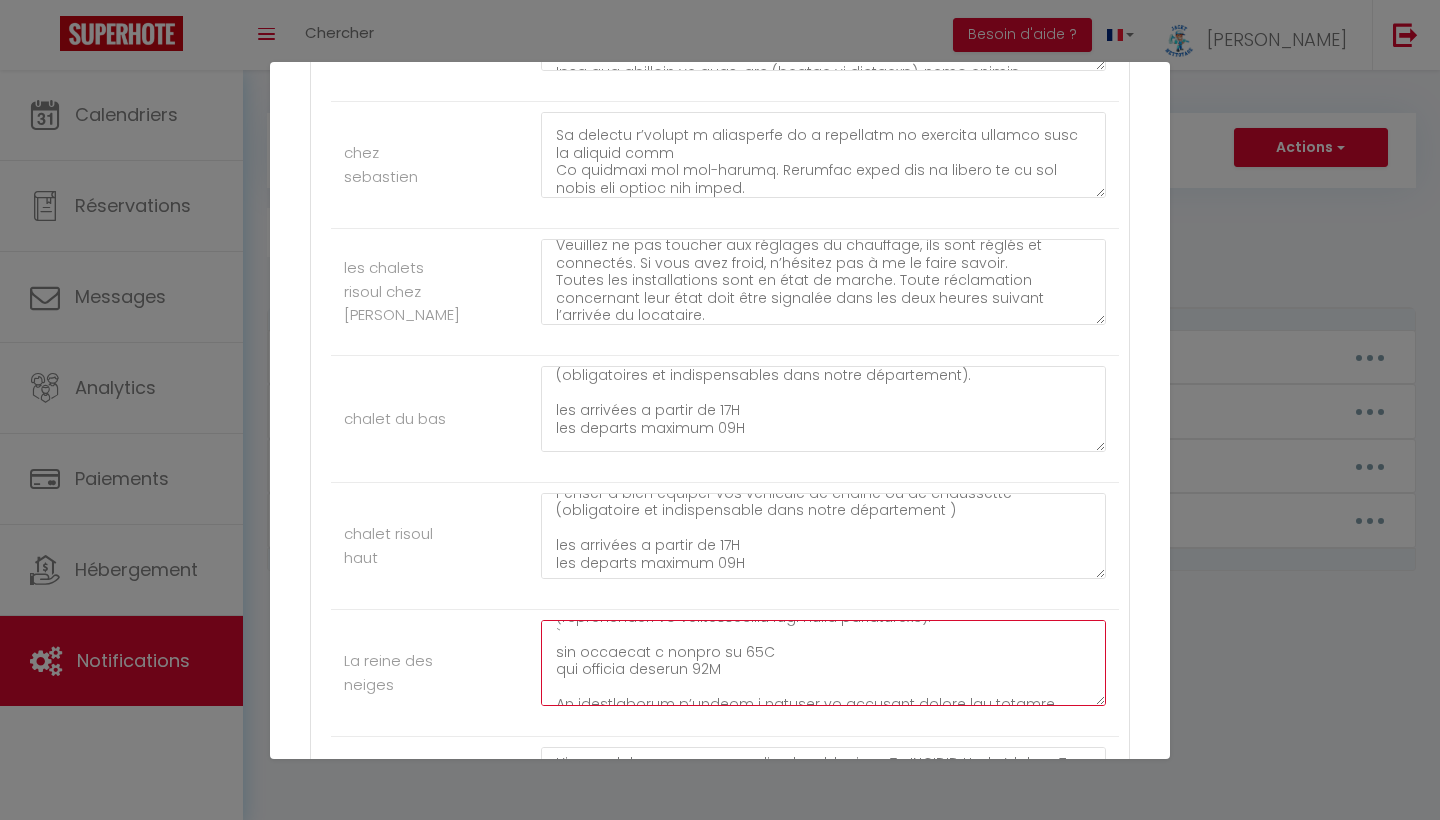 type on "Appartement 58, Résidence Clématite B, étage 5, au bout à gauche. Code boîte à clés : 0601.
N’oubliez pas d’équiper votre véhicule de chaînes ou de chaussettes (obligatoires et indispensables dans notre département).
`
les arrivées a partir de 17H
les departs maximum 09H
Le propriétaire s’engage à assurer le logement contre les risques locatifs pour le compte du locataire. Ce dernier doit signaler tout sinistre survenu dans le logement, ses dépendances ou accessoires au propriétaire dans les 24 heures.
Le preneur s’engage à entretenir et à restituer la location meublée dans un parfait état
Le logement est non-fumeur. Veuillez fumer sur le balcon et ne pas jeter vos mégots par terre.
⚠️ Merci de bien vouloir retirer vos chaussures de ski et chaussures de ville/boots avant d’entrer dans l’appartement. La moquette est régulièrement nettoyée et ces chaussures laissent des traces de neige et de boue.
Des oreillers et couettes sont disponibles sur place
Nous vous prions de bien vouloir faire attenti..." 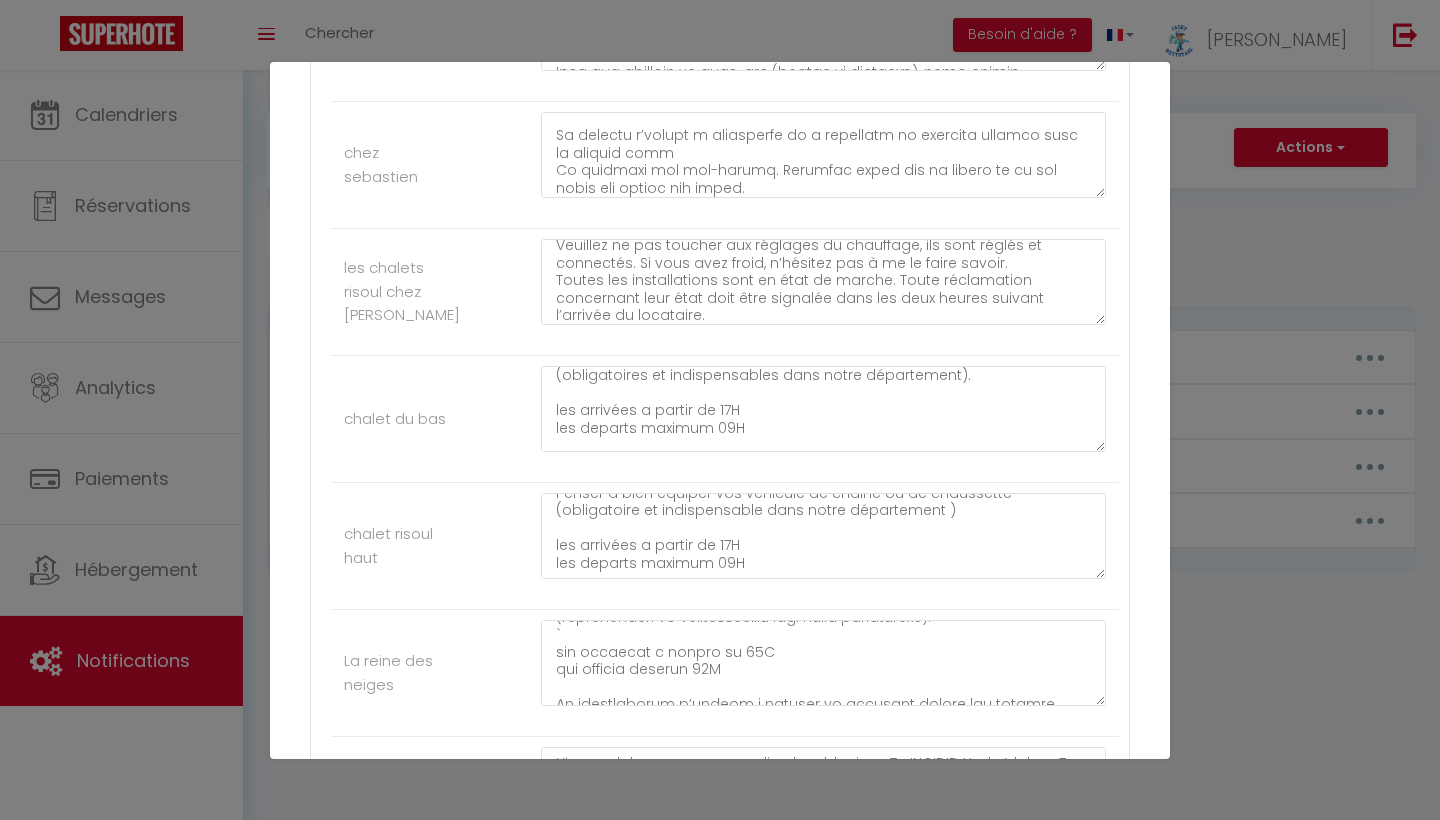 click on "La reine des neiges" at bounding box center [725, 673] 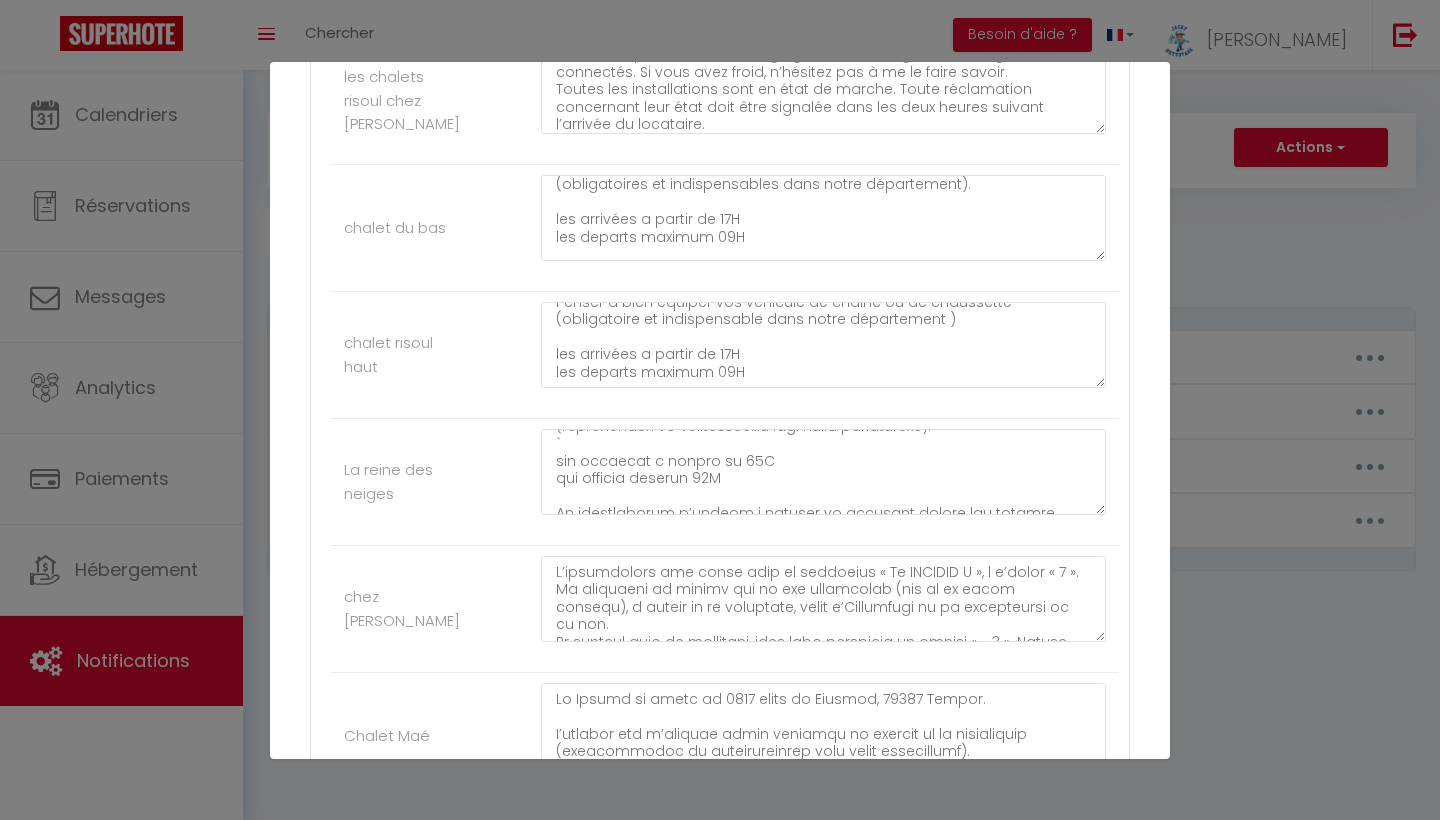 scroll, scrollTop: 1614, scrollLeft: 0, axis: vertical 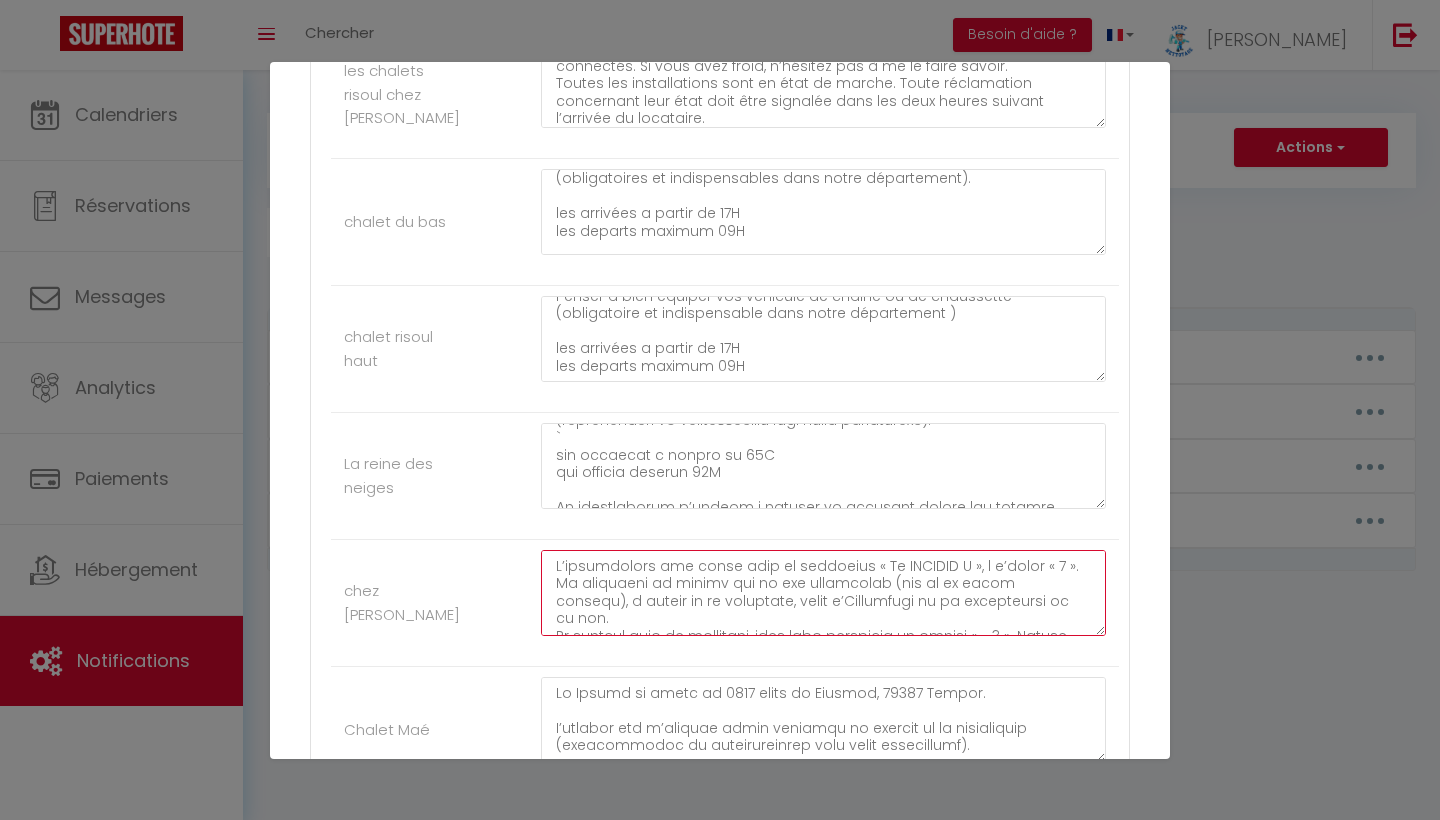 click at bounding box center (823, 593) 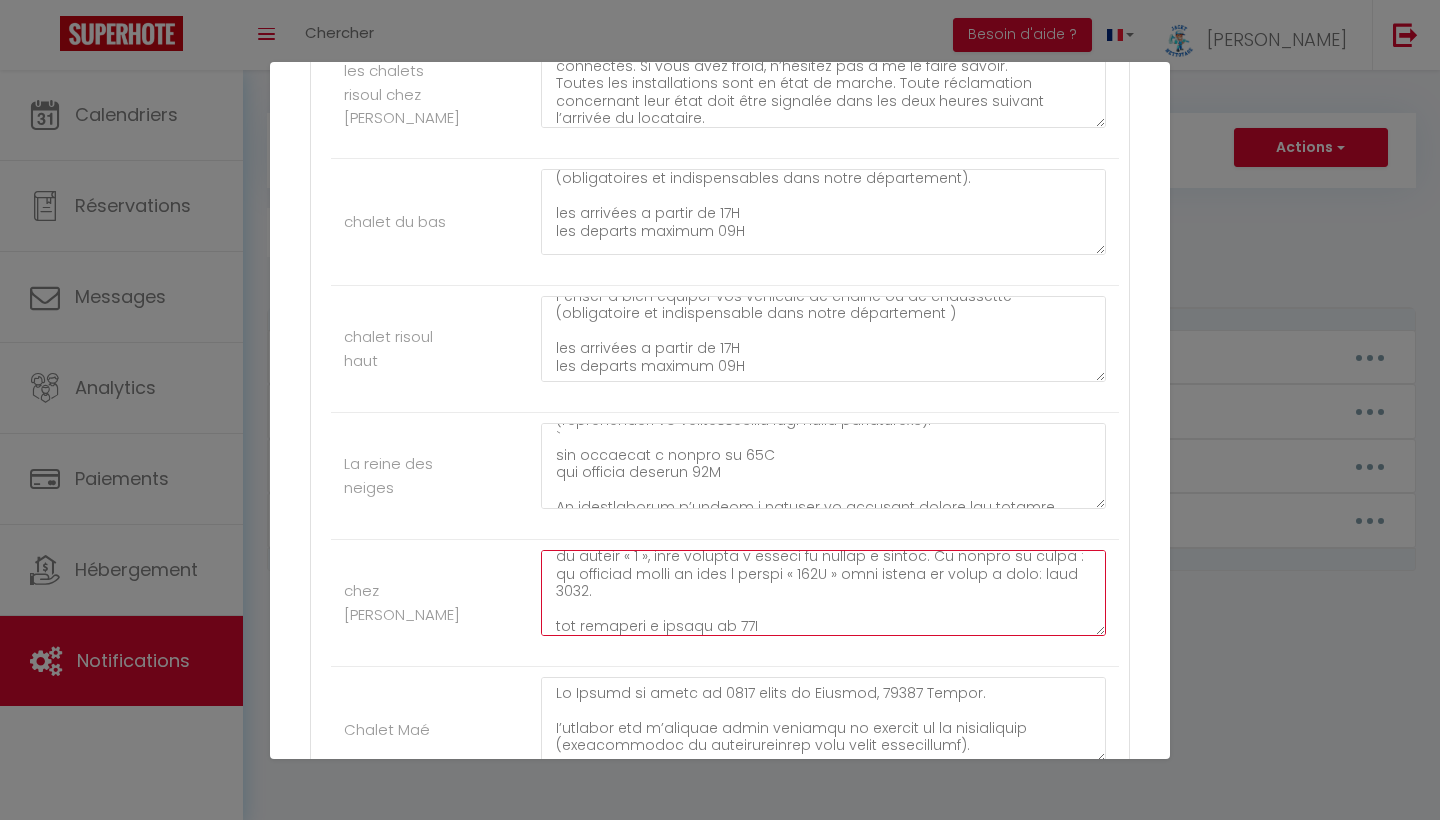 scroll, scrollTop: 345, scrollLeft: 0, axis: vertical 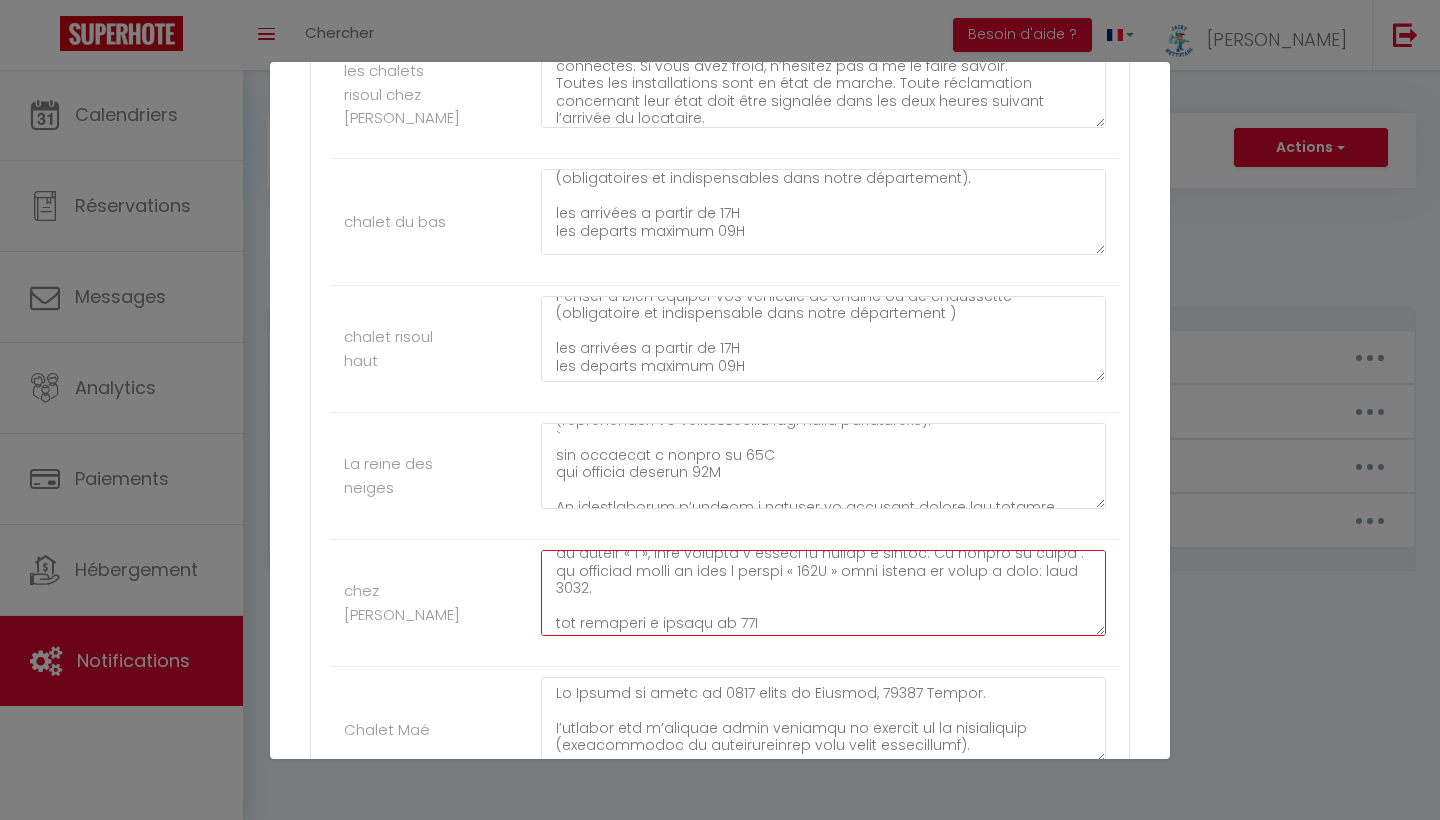 click at bounding box center (823, 593) 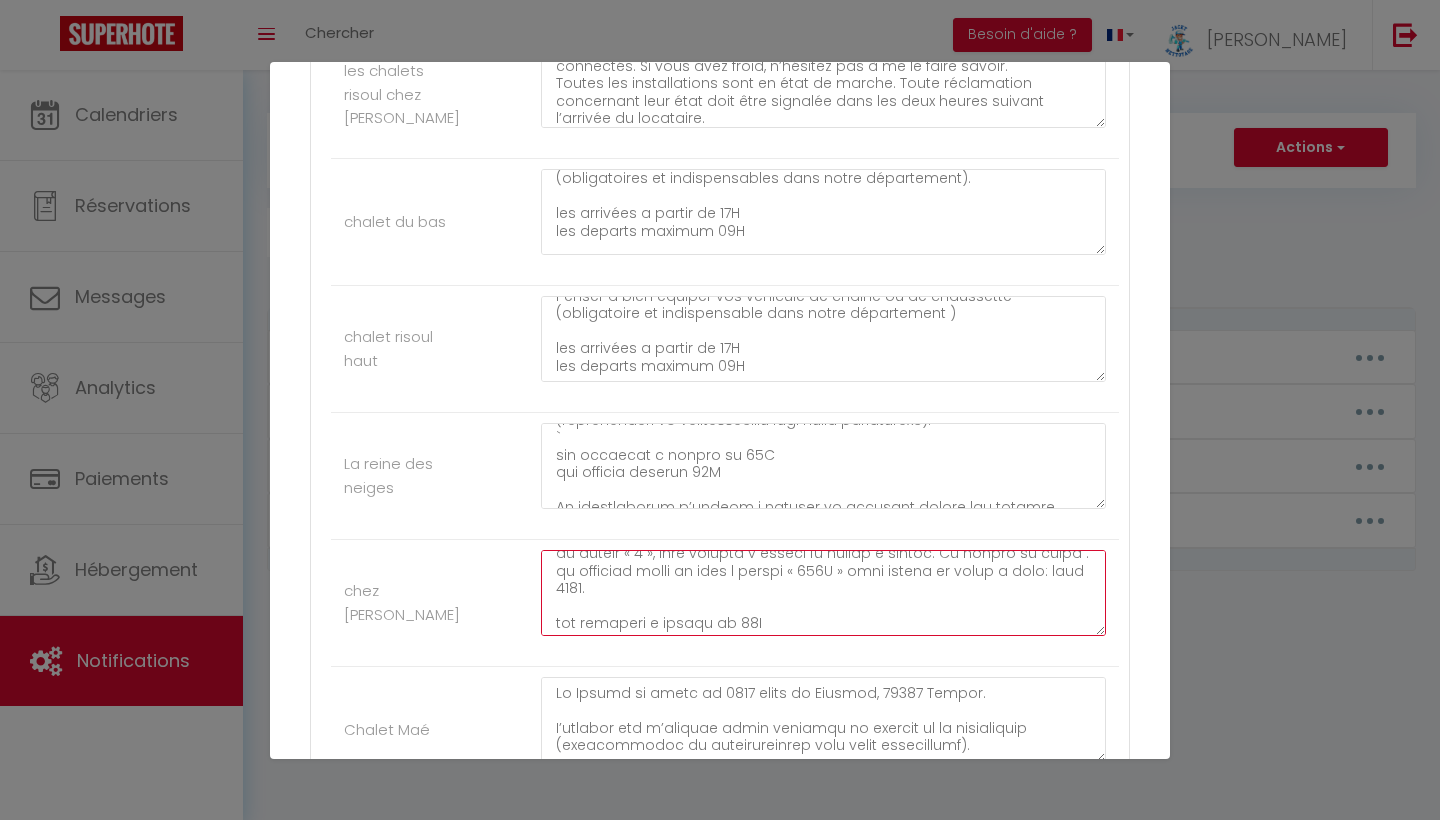 click at bounding box center [823, 593] 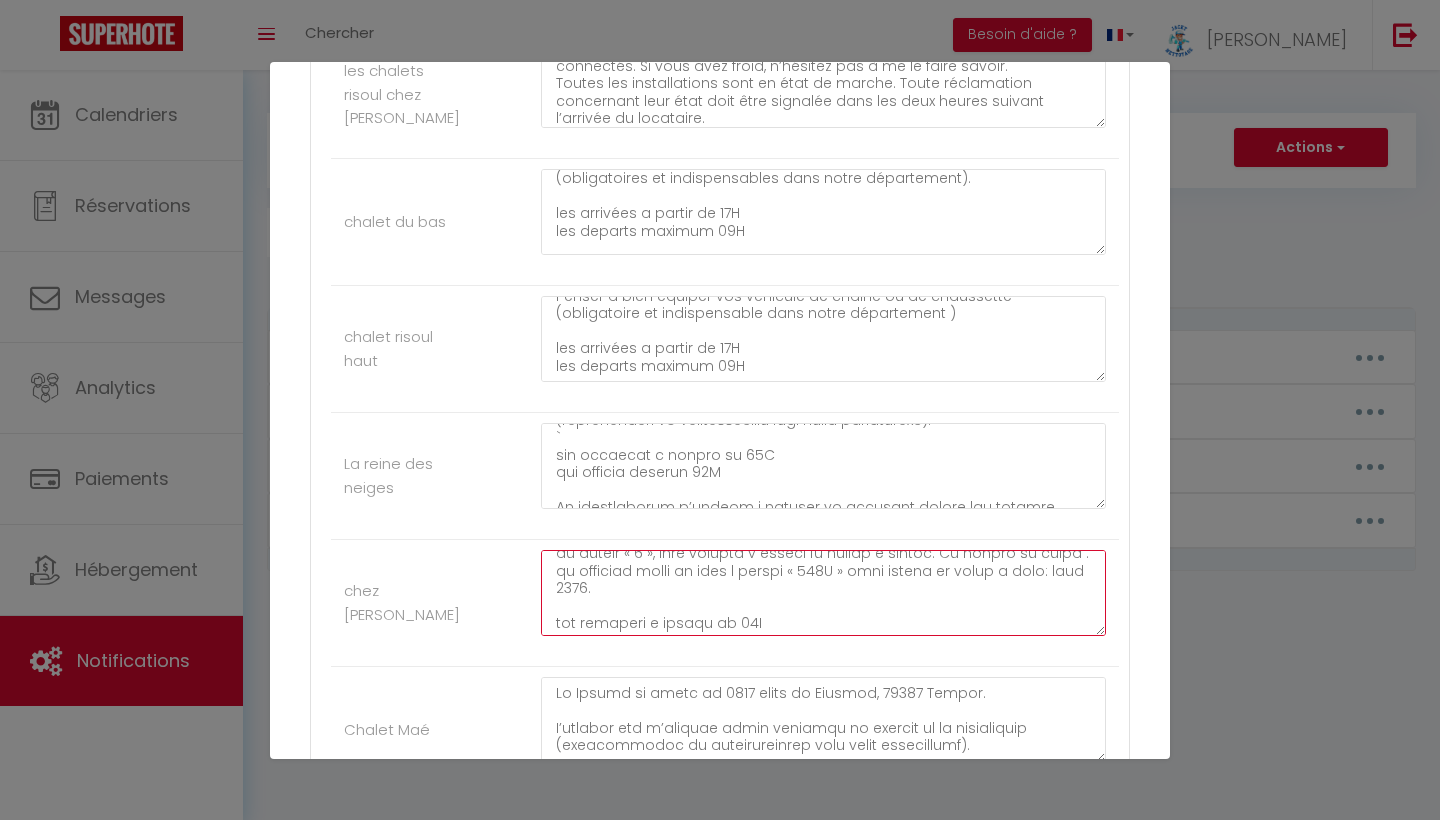 type on "L’appartement est situé dans la résidence « Le CRISTAL A », à l’étage « 0 ».
La résidence se trouve sur la rue principale (rue de la forêt blanche), à gauche en la remontant, entre l’Intersport et la boulangerie et le spa.
En entrant dans la résidence, vous vous trouverez au niveau « - 1 ». Prenez l’ascenseur et sortez au niveau « 0 ». Tournez à droite, puis à nouveau à droite.
Le studio se trouve au fond du couloir, à gauche, dans la dernière porte « 012A ». La boîte à clés se trouve au-dessus de la porte et le code est 5525.
code porte extérieur local a ski 1850
Vous avez la possibilité de rentrer par les garages, place de l’Eterlou/ place de la lauze (selon les gps) « Code : 1850* ». Le mieux est de decharger les affaires au niveau des garages,
Dans ce cas, vous vous garez devant les barrieres, entrez à pieds dans les garages et entrez par la porte du fond, passer le hall, descendre les escaliers, remonter les escaliers en face, tourner à droite, puis à gauche. Vous êtes devant l’ascenseur au niveau..." 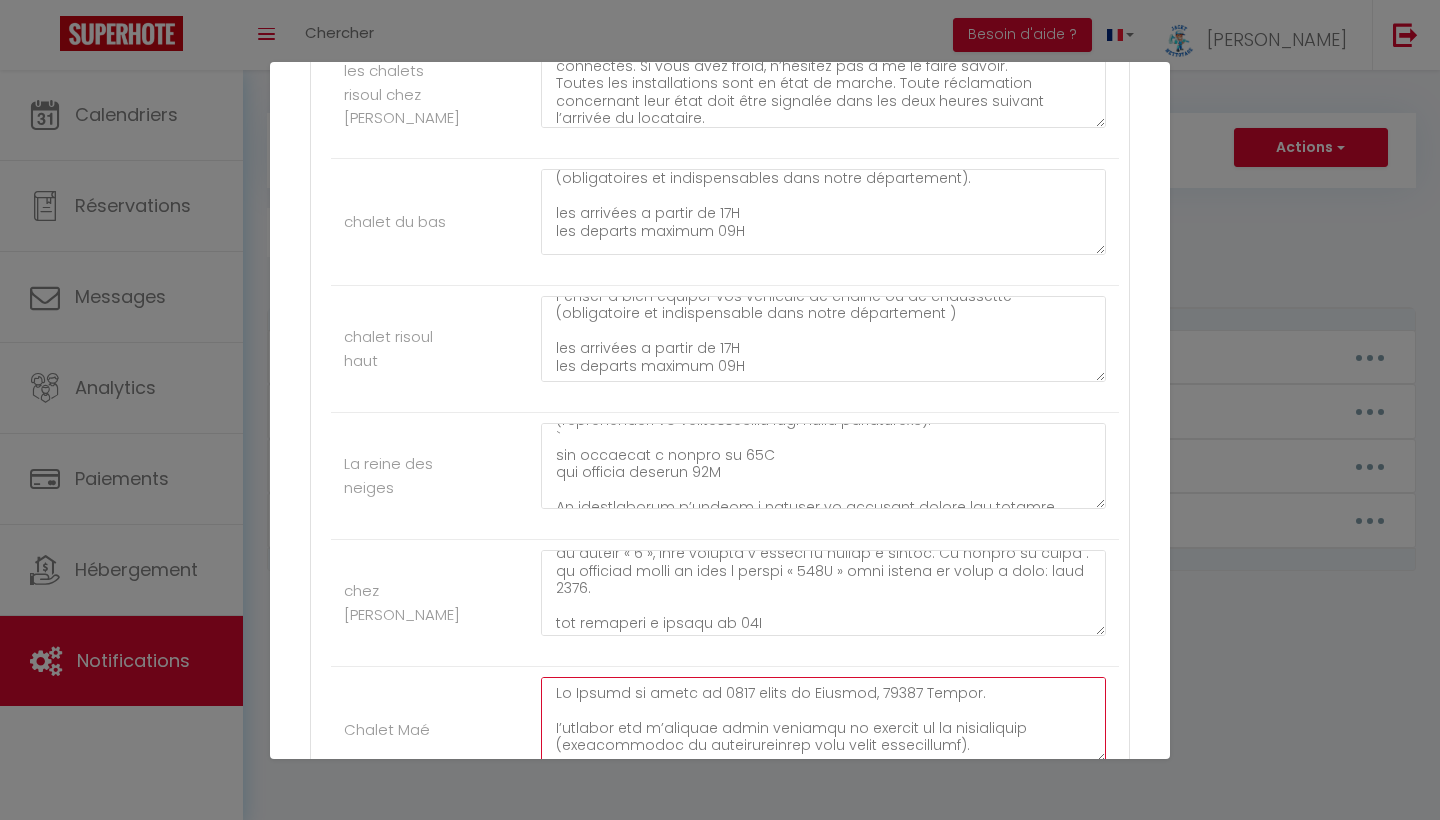 click at bounding box center [823, 720] 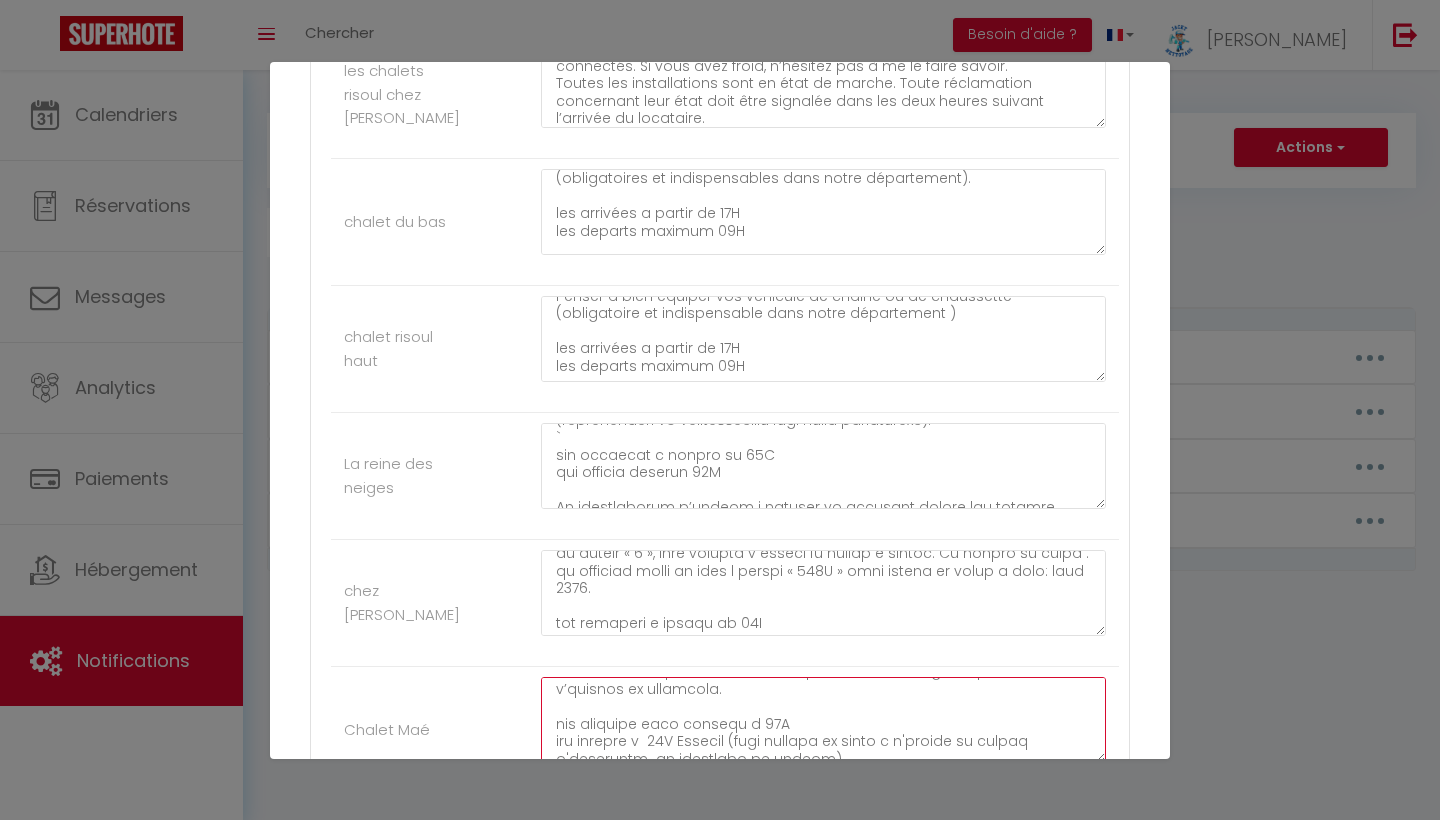 scroll, scrollTop: 423, scrollLeft: 0, axis: vertical 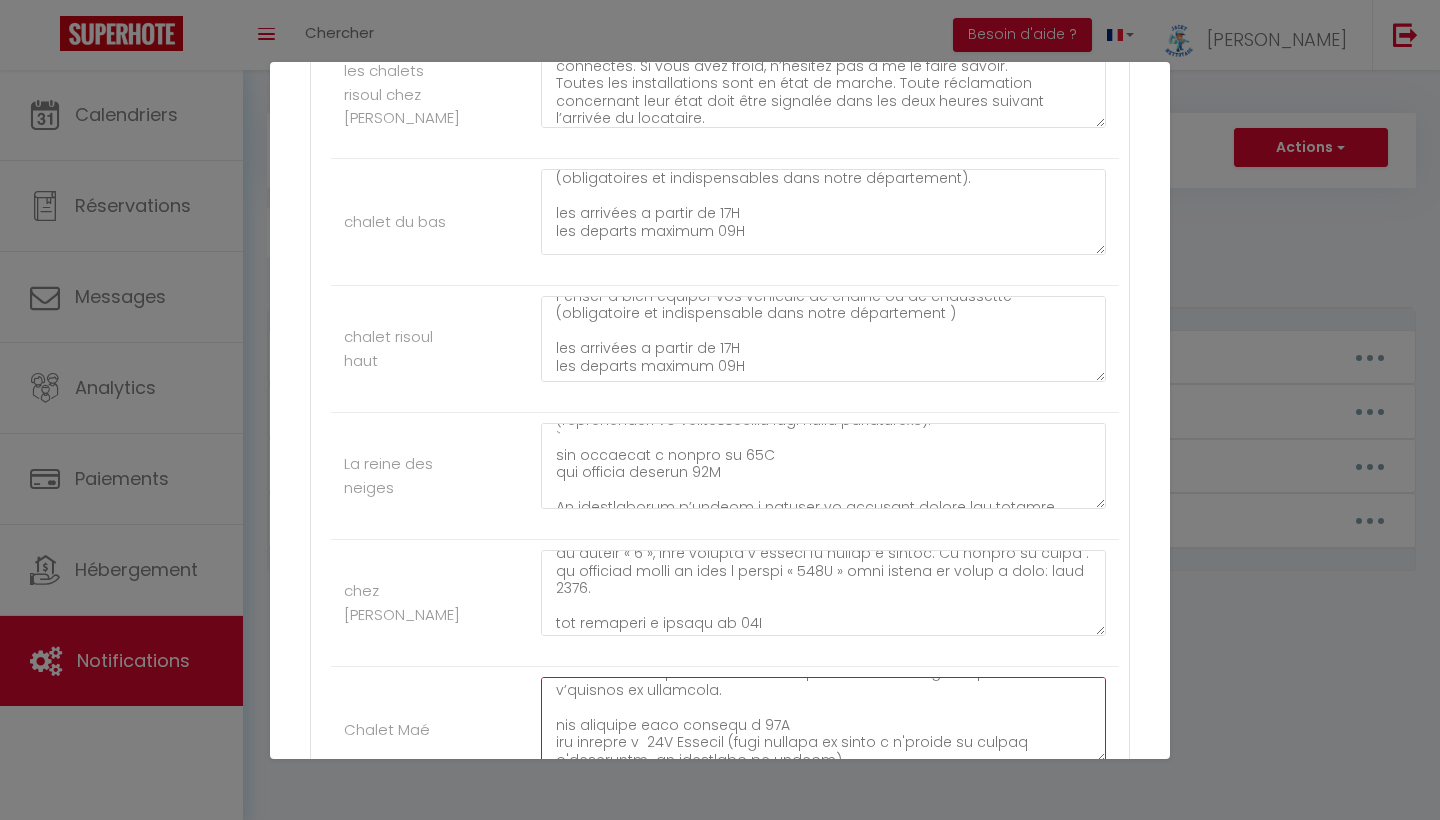 click at bounding box center [823, 720] 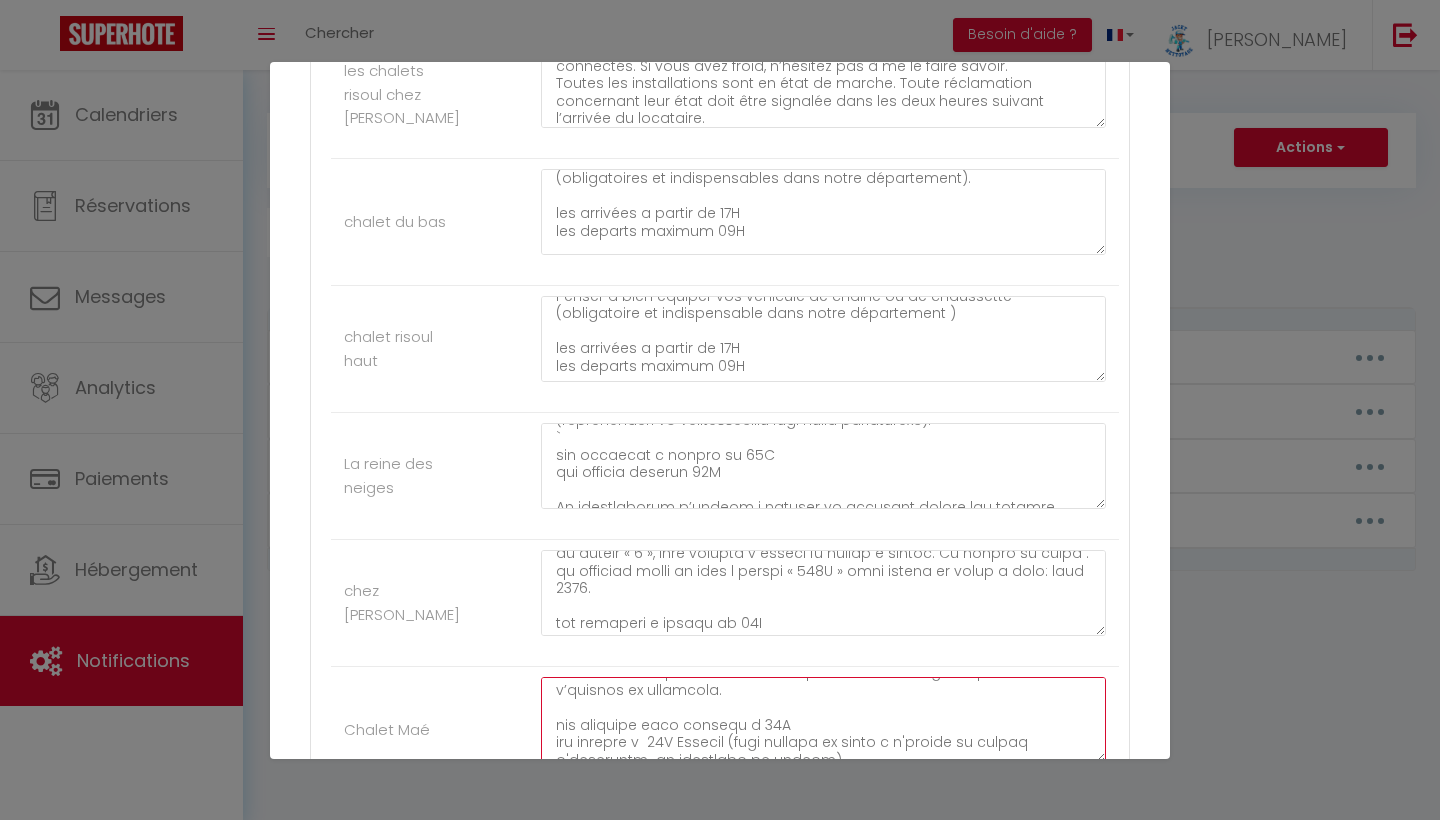 click at bounding box center [823, 720] 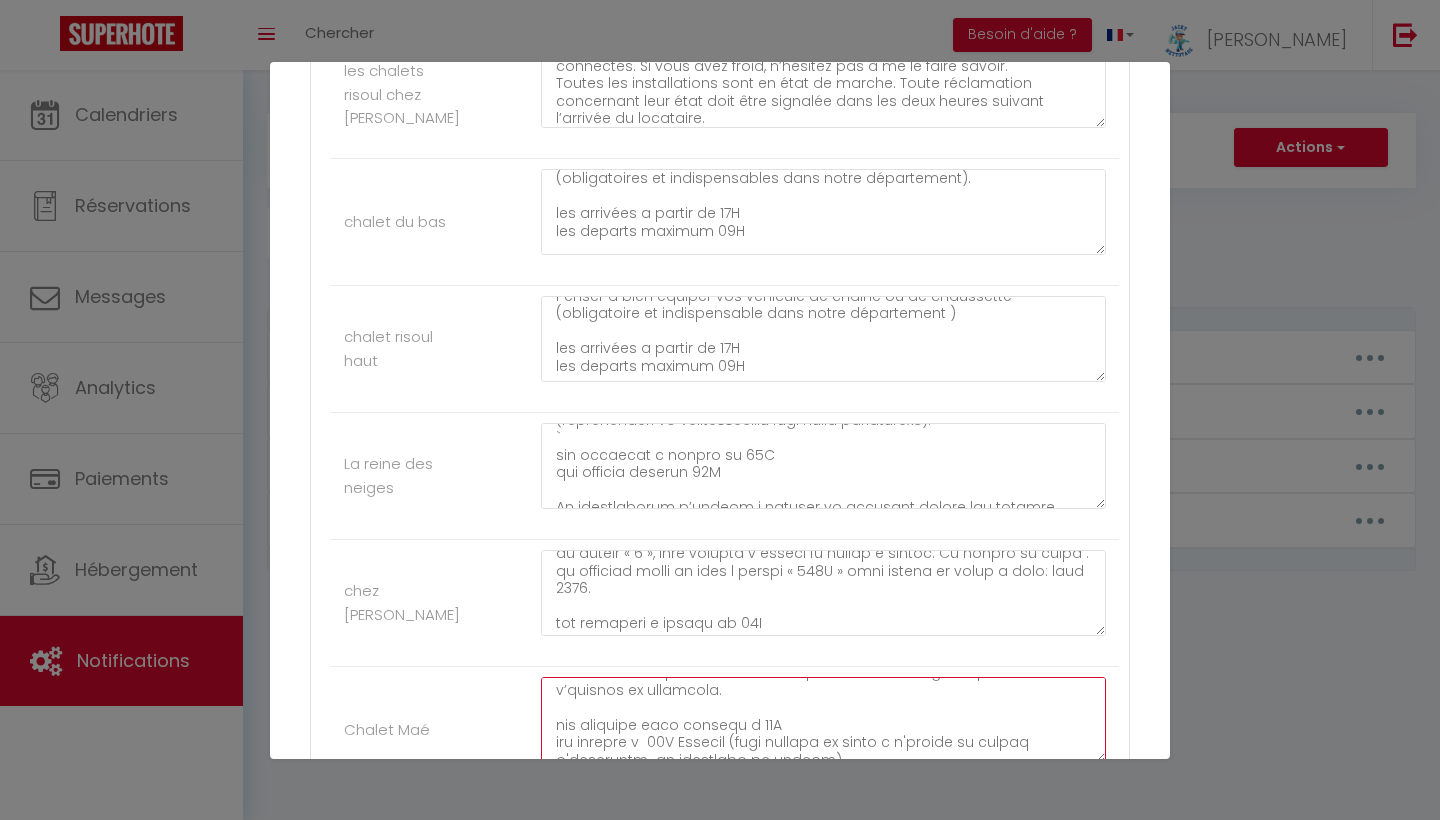 type on "Le Chalet se situe au 1278 route de Chauvet, 05600 Risoul.
N’oubliez pas d’équiper votre véhicule de chaînes ou de chaussettes (obligatoires et indispensables dans notre département).
Le propriétaire s’engage à assurer le logement contre les risques locatifs pour le compte du locataire. Ce dernier doit signaler tout sinistre survenu dans le logement, ses dépendances ou accessoires au propriétaire dans les 24 heures.
Le preneur s’engage à entretenir et à restituer la location meublée dans un parfait état
Le chalet est non-fumeur. Veuillez fumer à l’extérieur et ne pas jeter vos mégots par terre.
⚠️ Merci de ne pas entrer dans le chalet avec vos chaussures de ski, chaussures de ville ou bottes. Le chalet est neuf et la neige et la boue laisseraient des traces.
Nos amies les chiens ne sont pas admis
Toutes les installations sont en état de marche. Toute réclamation concernant leur état doit être signalée dans les deux heures suivant l’arrivée du locataire.
les arrivées sont prévues a 17H
les dép..." 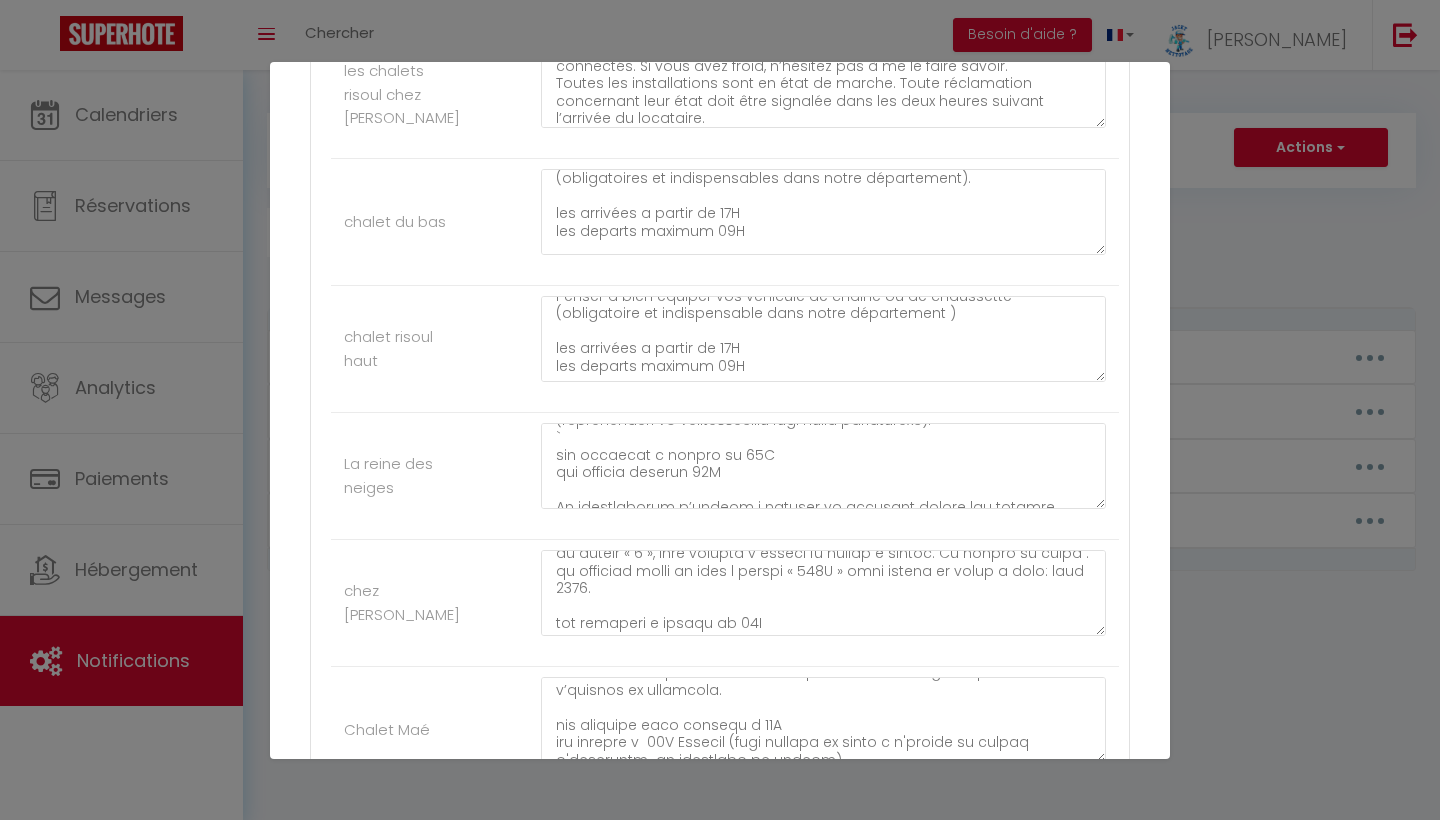 click on "Chalet Maé" at bounding box center (725, 730) 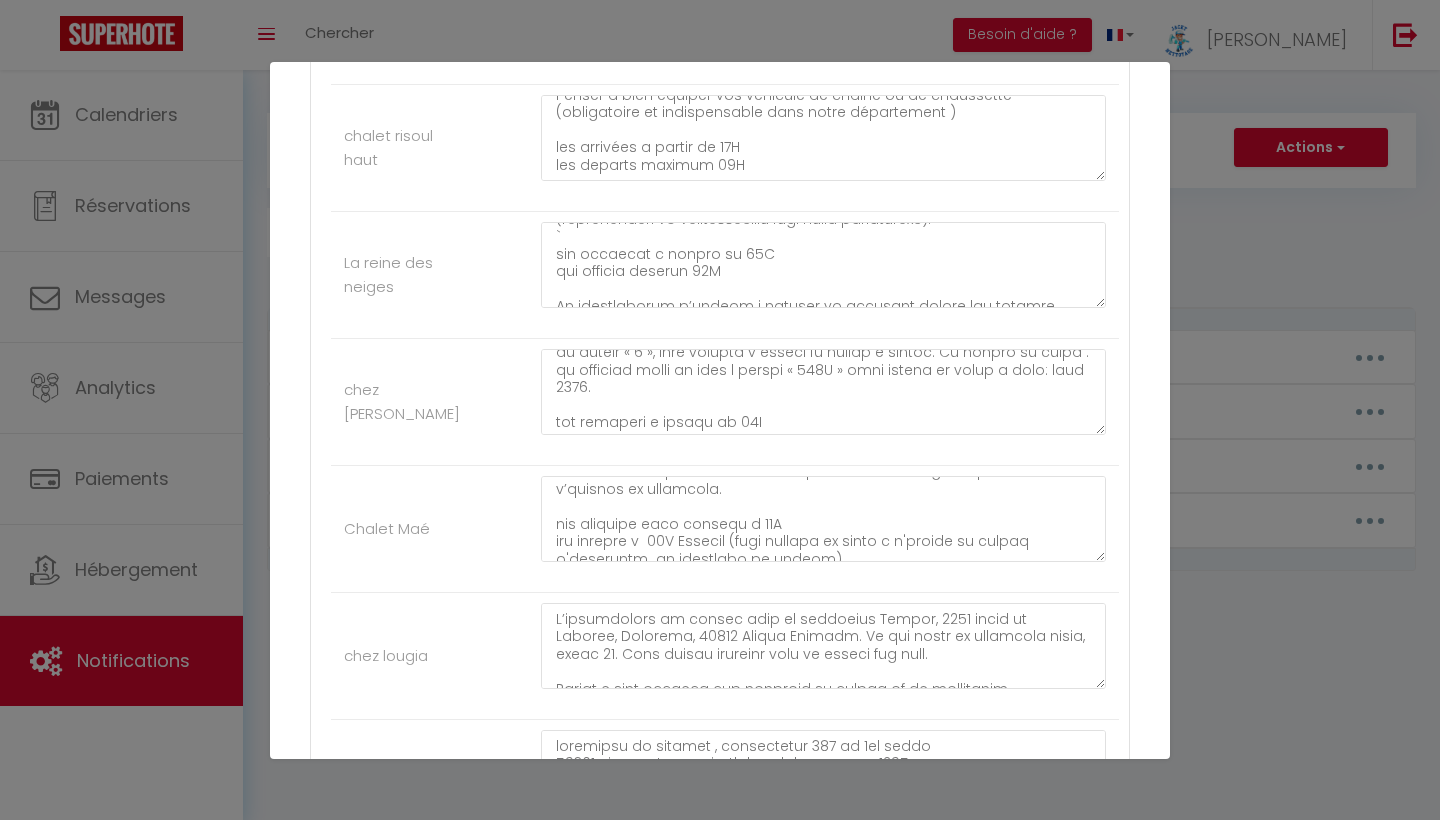 scroll, scrollTop: 1820, scrollLeft: 0, axis: vertical 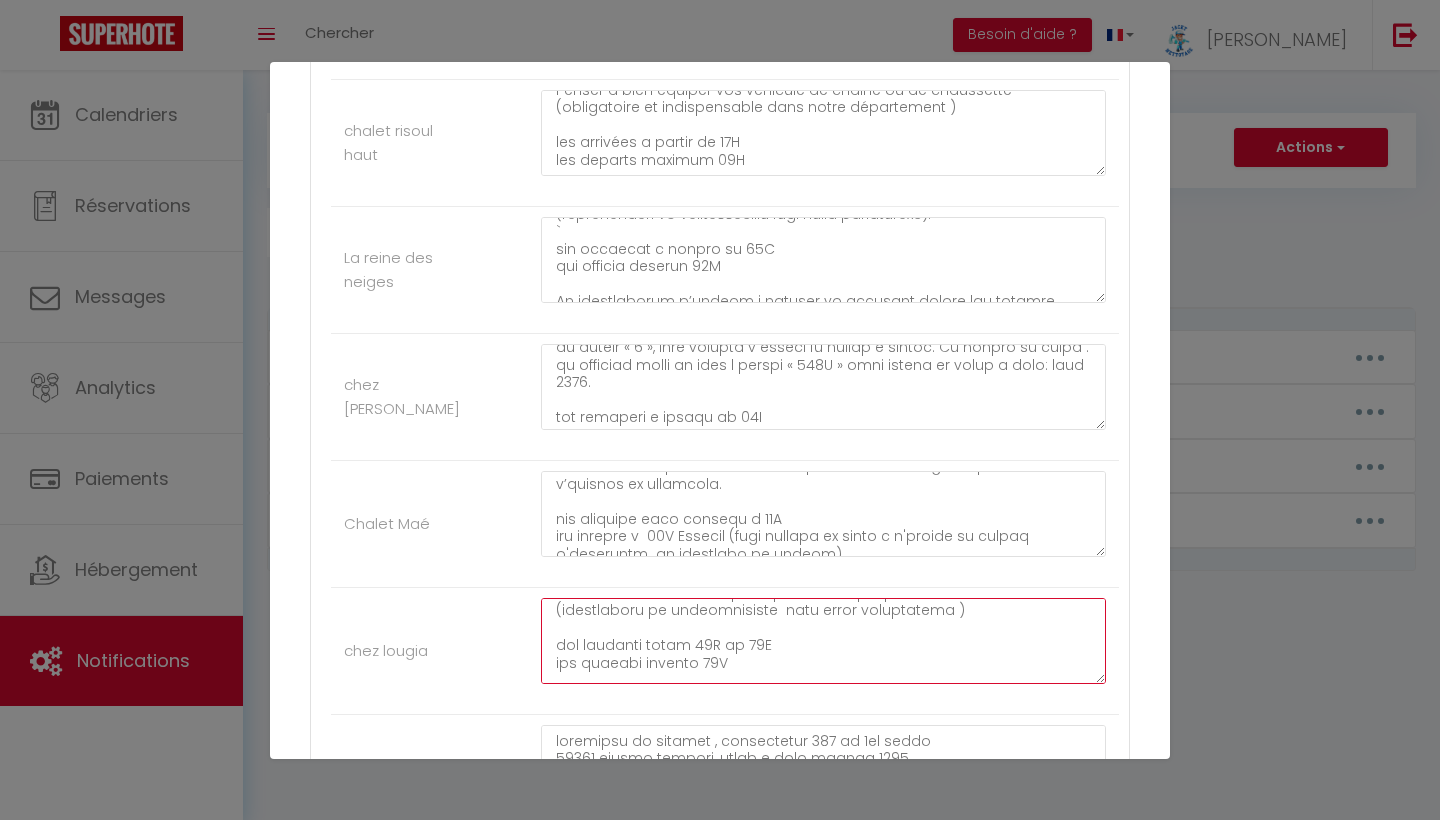 click at bounding box center [823, 641] 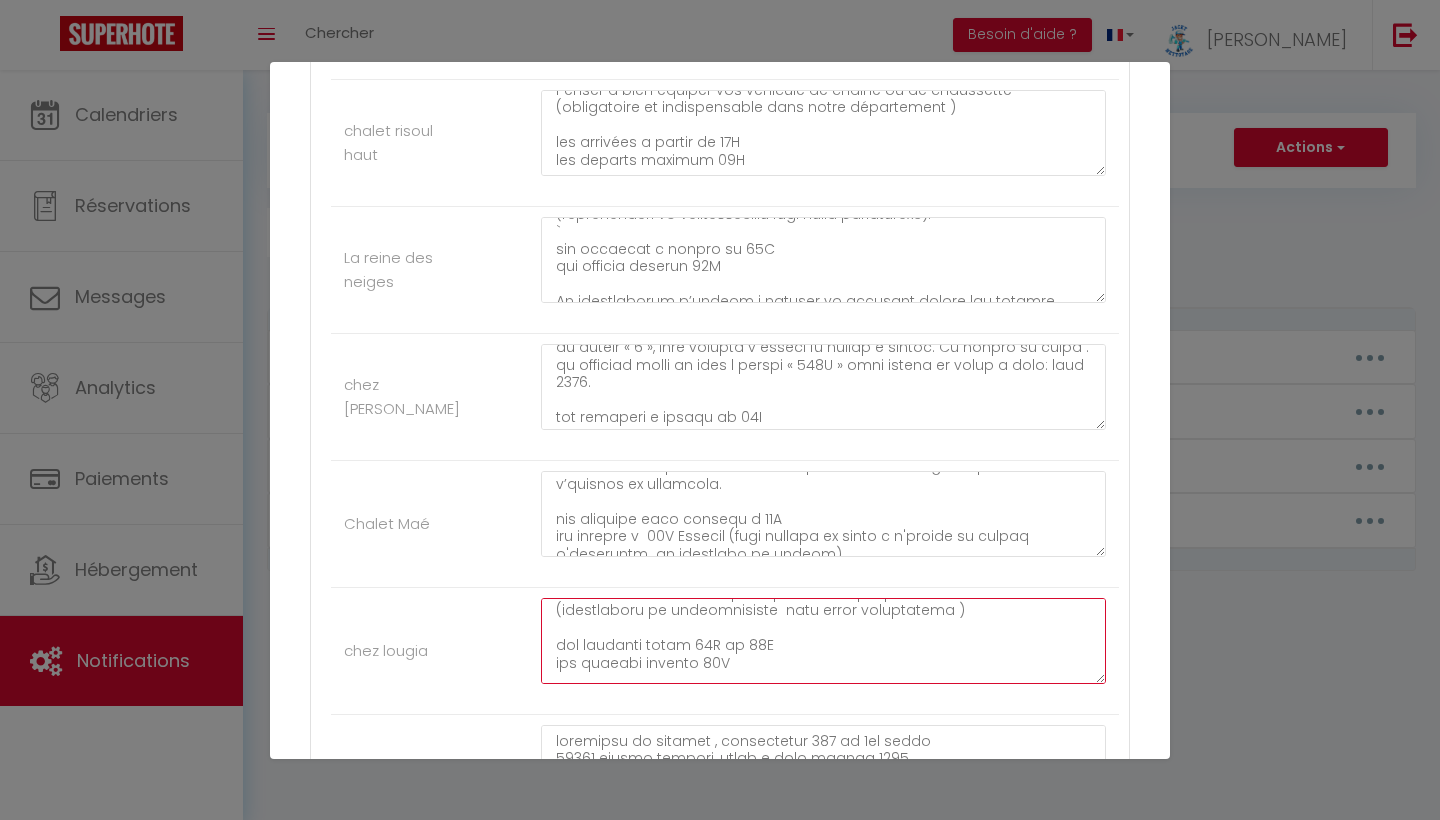 click at bounding box center [823, 641] 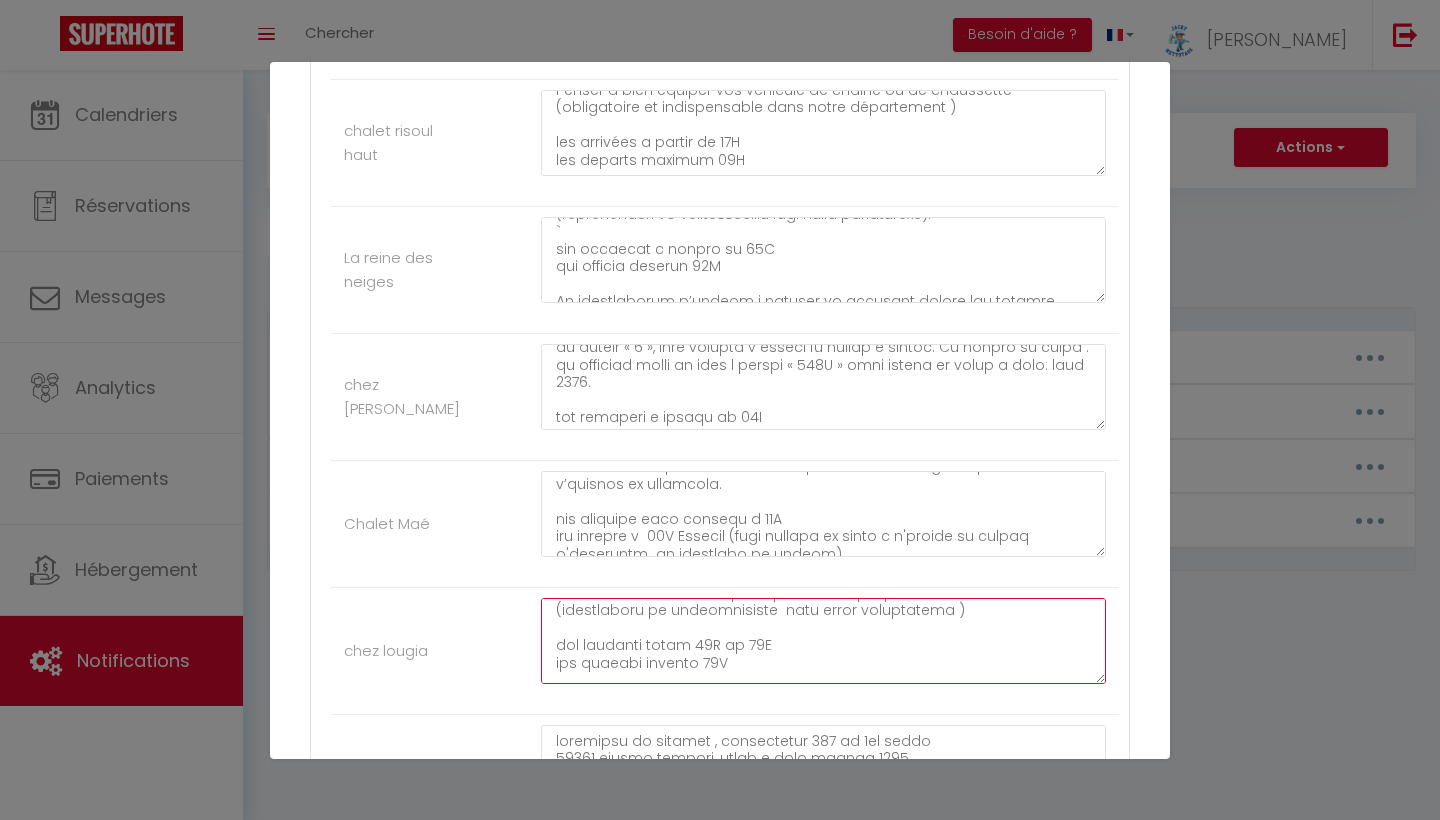 click at bounding box center (823, 641) 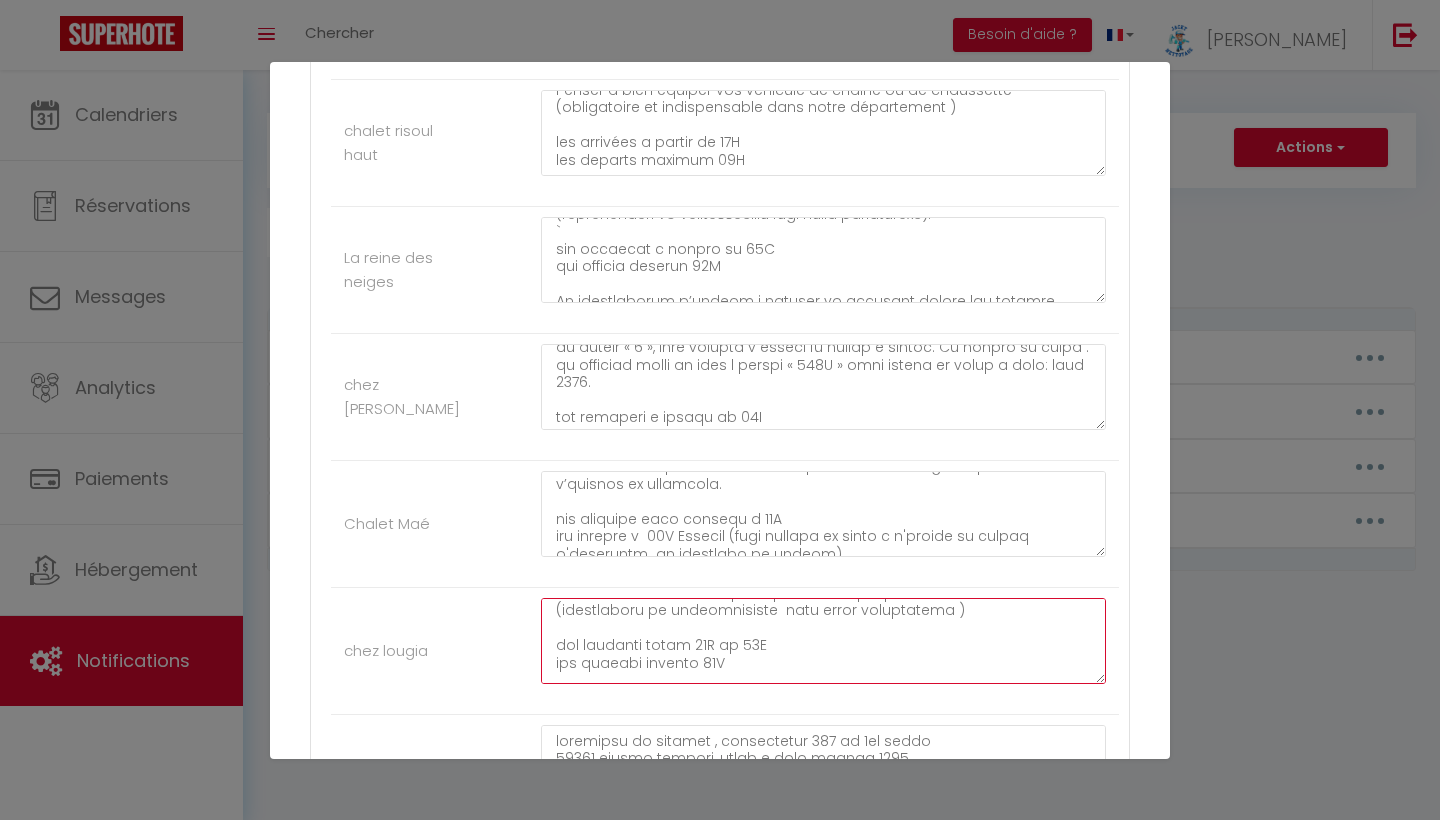 click at bounding box center (823, 641) 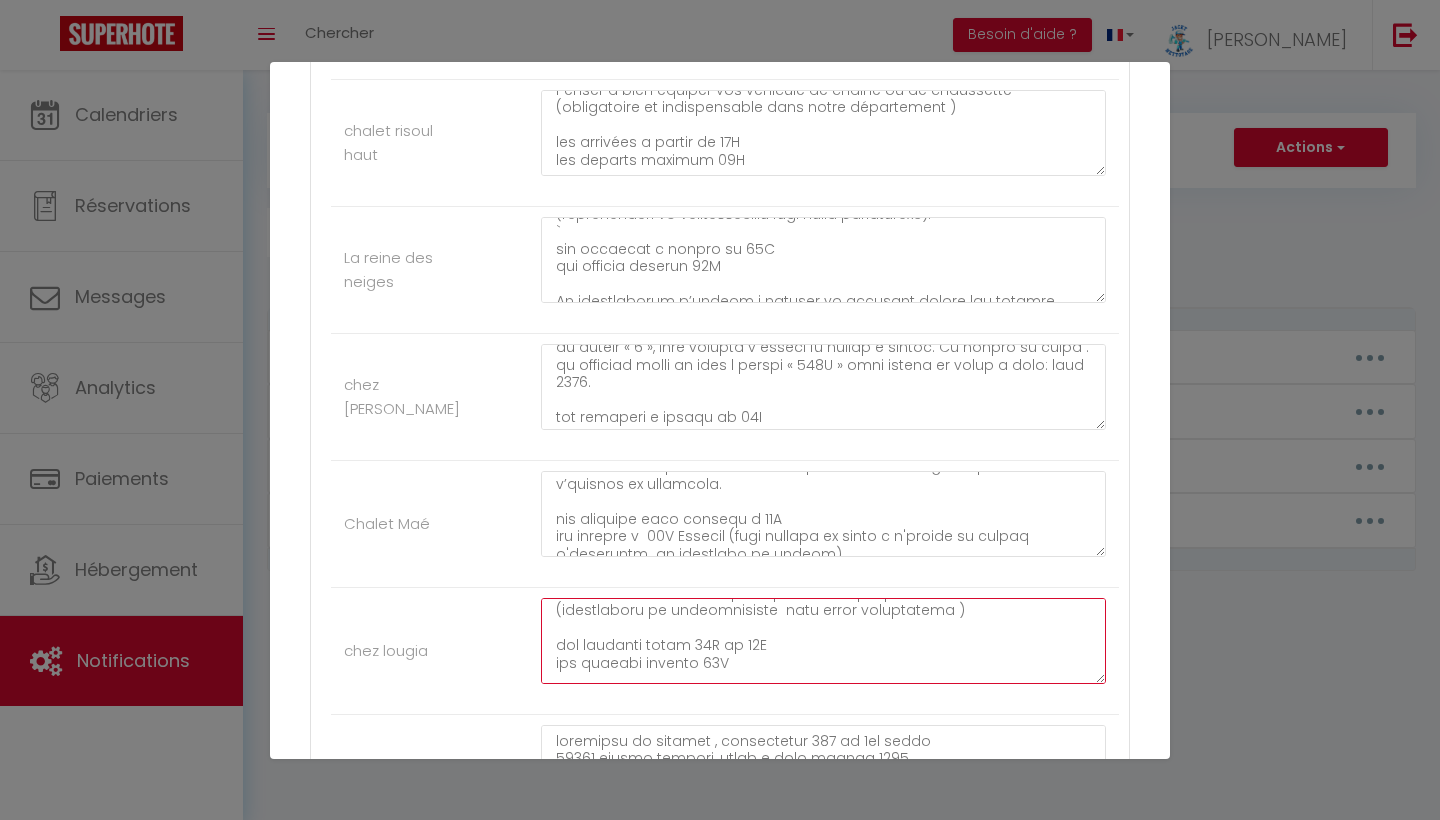 type on "L’appartement se trouve dans la résidence Altaïr, 1098 route de Chérine, Pelinche, 05600 Risoul Station. Il est situé au troisième étage, porte 36. Nous serons présents pour la remise des clés.
Penser a bien équiper vos véhicule de chaine ou de chaussette (obligatoire et indispensable  dans notre département )
les arrivées entre 16H et 18H
les departs maximum 09H
Nous vous prions de bien vouloir faire attention au chauffage. Veuillez éteindre les chauffages lorsque vous ouvrez les fenêtres et ne pas utiliser le chauffe-serviettes comme chauffage d’appoint.
Le propriétaire s’engage à assurer le logement contre les risques locatifs pour le compte du locataire. Ce dernier doit signaler tout sinistre survenu dans le logement, ses dépendances ou accessoires au propriétaire dans les 24 heures.
Le preneur s’engage à entretenir et à restituer la location meublée dans un parfait état
Le logement est non fumeur, merci de fumer sur le balcon et de ne pas jeter les megots par terre.
⚠️ Merci de bien vouloir..." 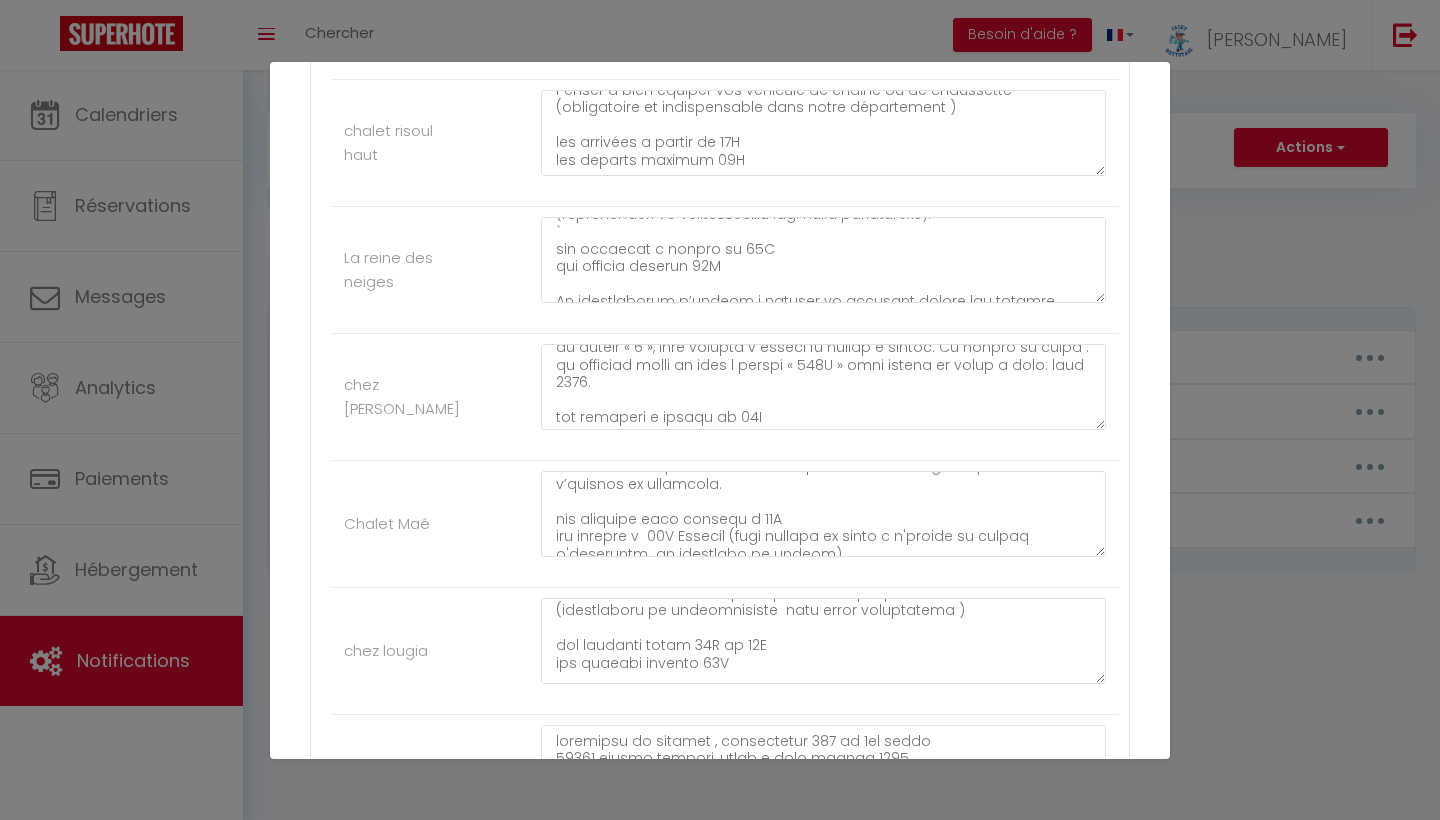 click on "chez lougia" at bounding box center (725, 651) 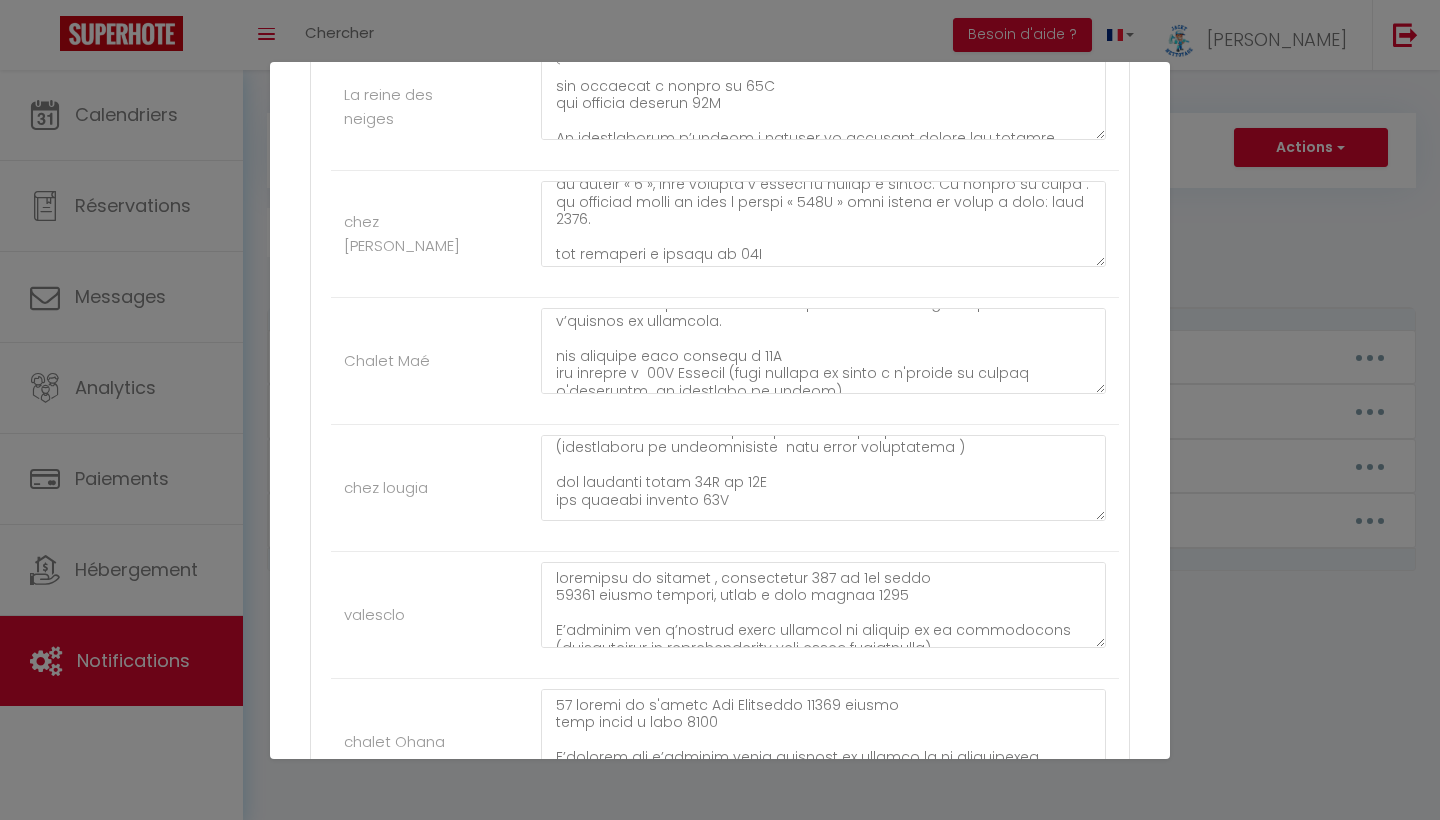 scroll, scrollTop: 1987, scrollLeft: 0, axis: vertical 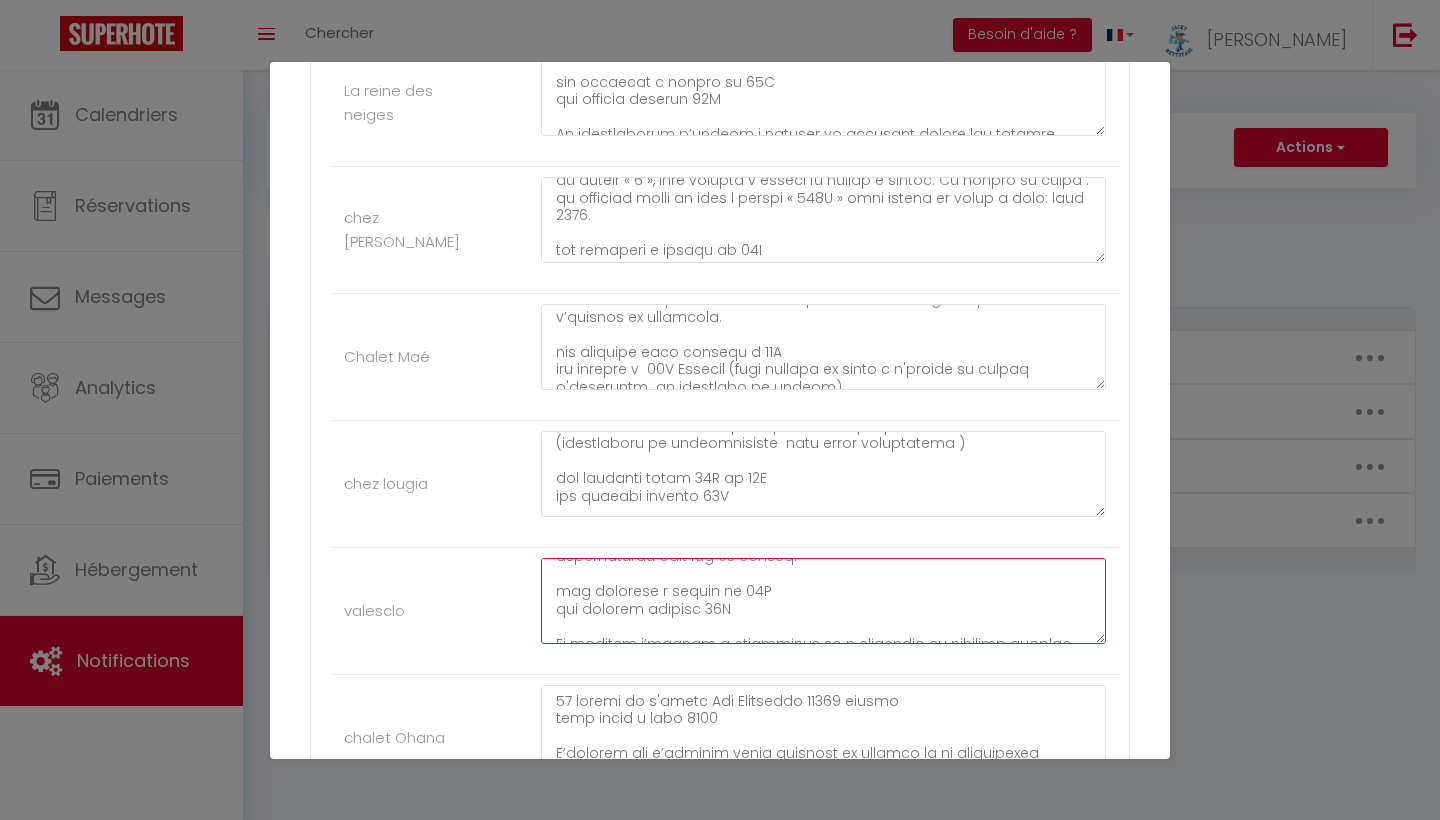 click at bounding box center (823, 601) 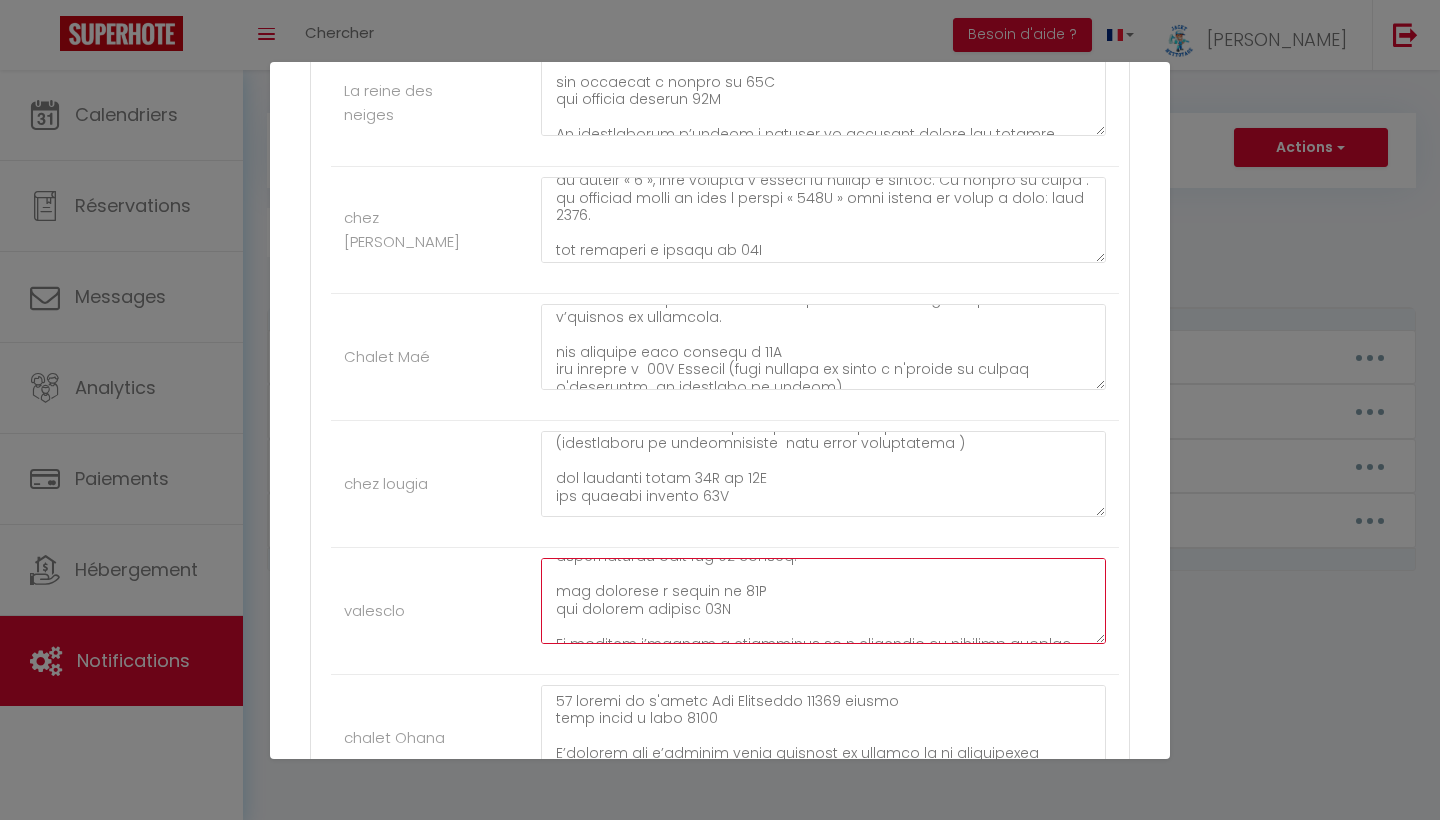 click at bounding box center [823, 601] 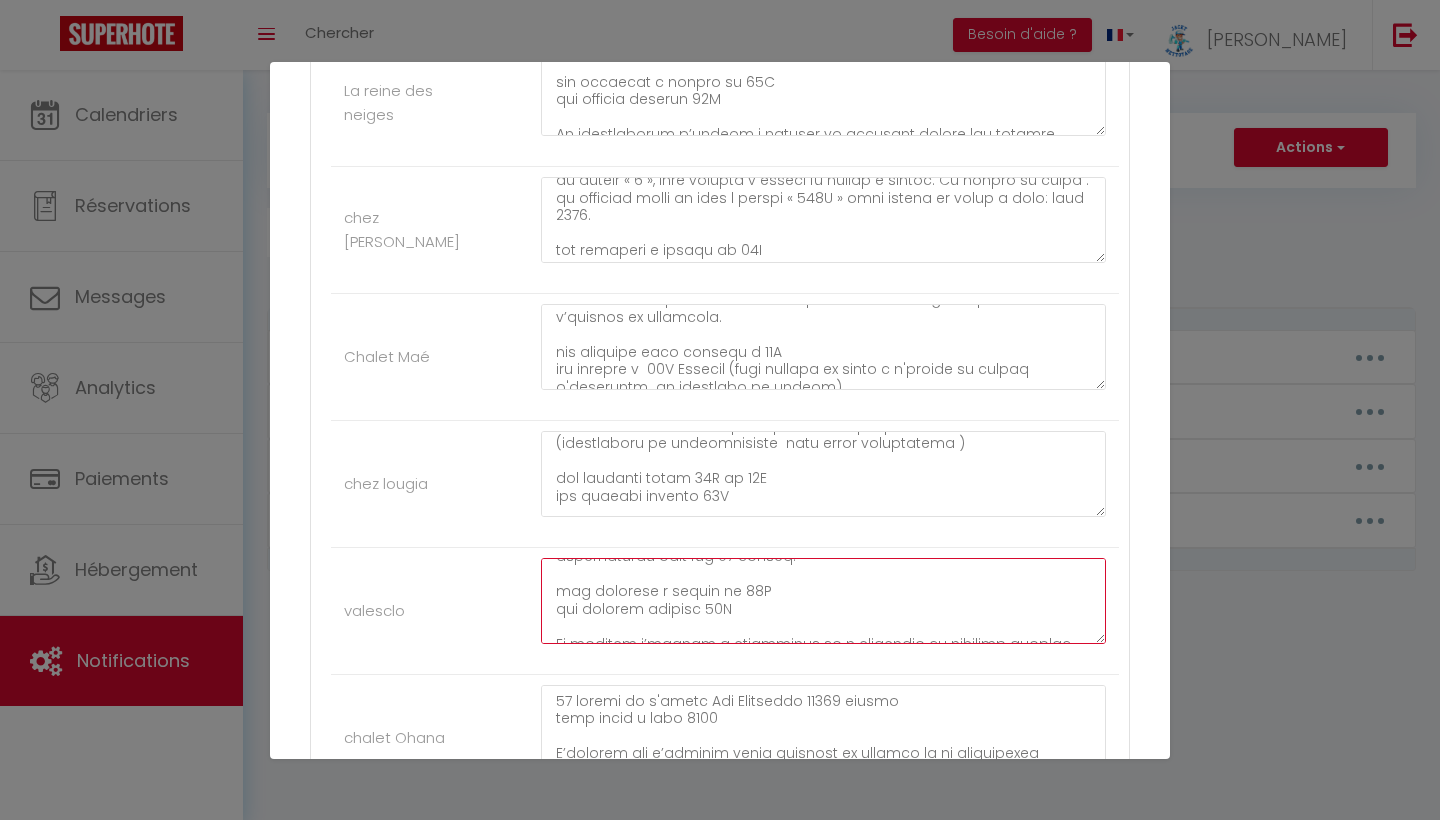 type on "résidence le chamois , appartement 314 au 3em étage
05600 risoul station, boite a clés numéro 2605
N’oubliez pas d’équiper votre véhicule de chaînes ou de chaussettes (obligatoires et indispensables dans notre département).
Le propriétaire s’engage à assurer le logement contre les risques locatifs pour le compte du locataire. Ce dernier doit signaler tout sinistre survenu dans le logement, ses dépendances ou accessoires au propriétaire dans les 24 heures.
les arrivées a partir de 17H
les departs maximum 09H
Le preneur s’engage à entretenir et à restituer la location meublée dans un parfait état
Le logement est non-fumeur, merci de fumer sur le balcon et de ne pas jeter les mégots par terre.
⚠️ Merci de bien vouloir retirer vos chaussures de ski, chaussures de ville et bottes avant d’entrer dans l’appartement, car elles laissent des traces de neige et de boue.
Des oreillers et couettes sont disponibles sur place
Nous vous prions de bien vouloir faire attention au chauffage. Veuillez éteindre..." 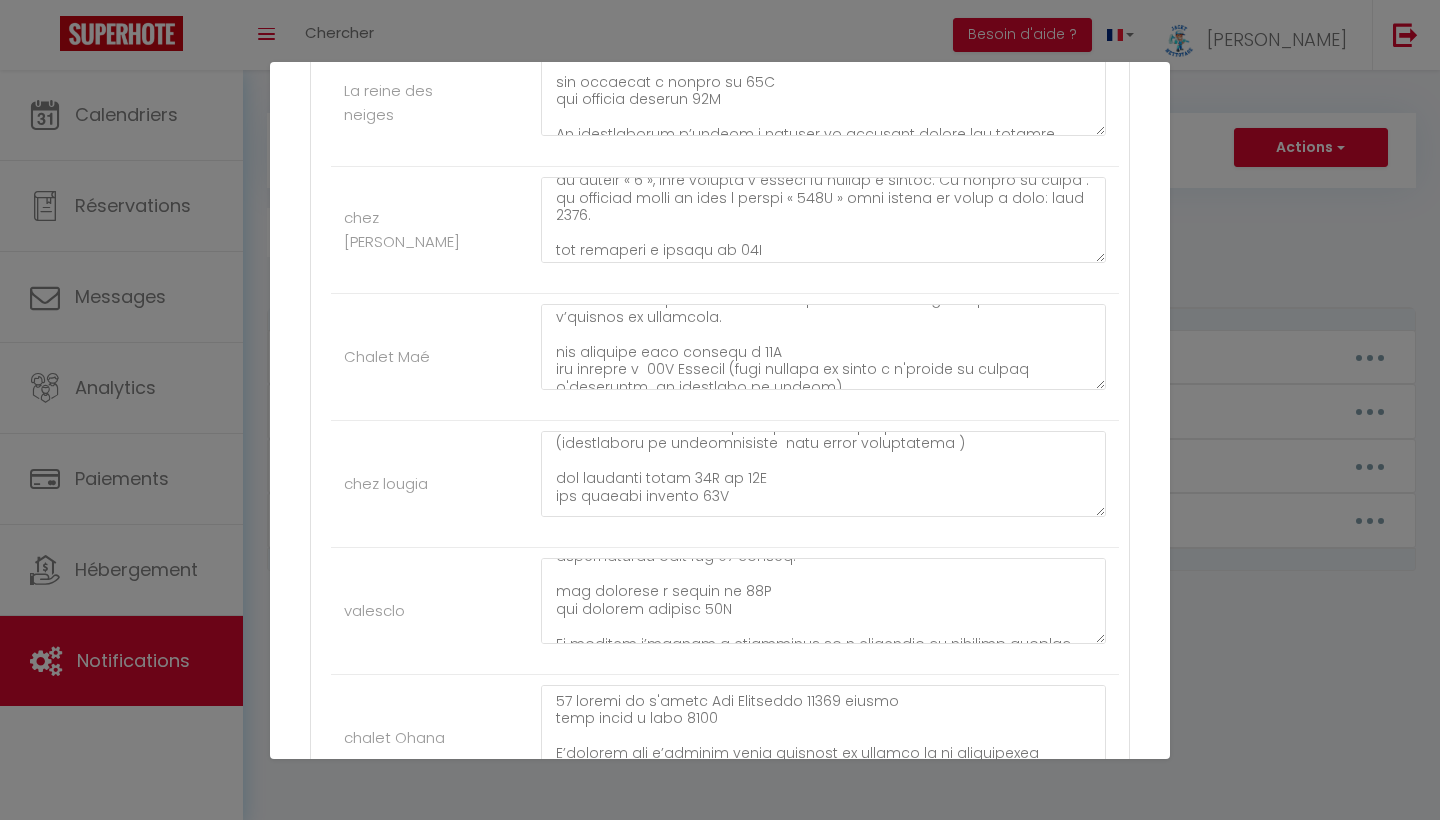 click on "valesclo" at bounding box center [725, 611] 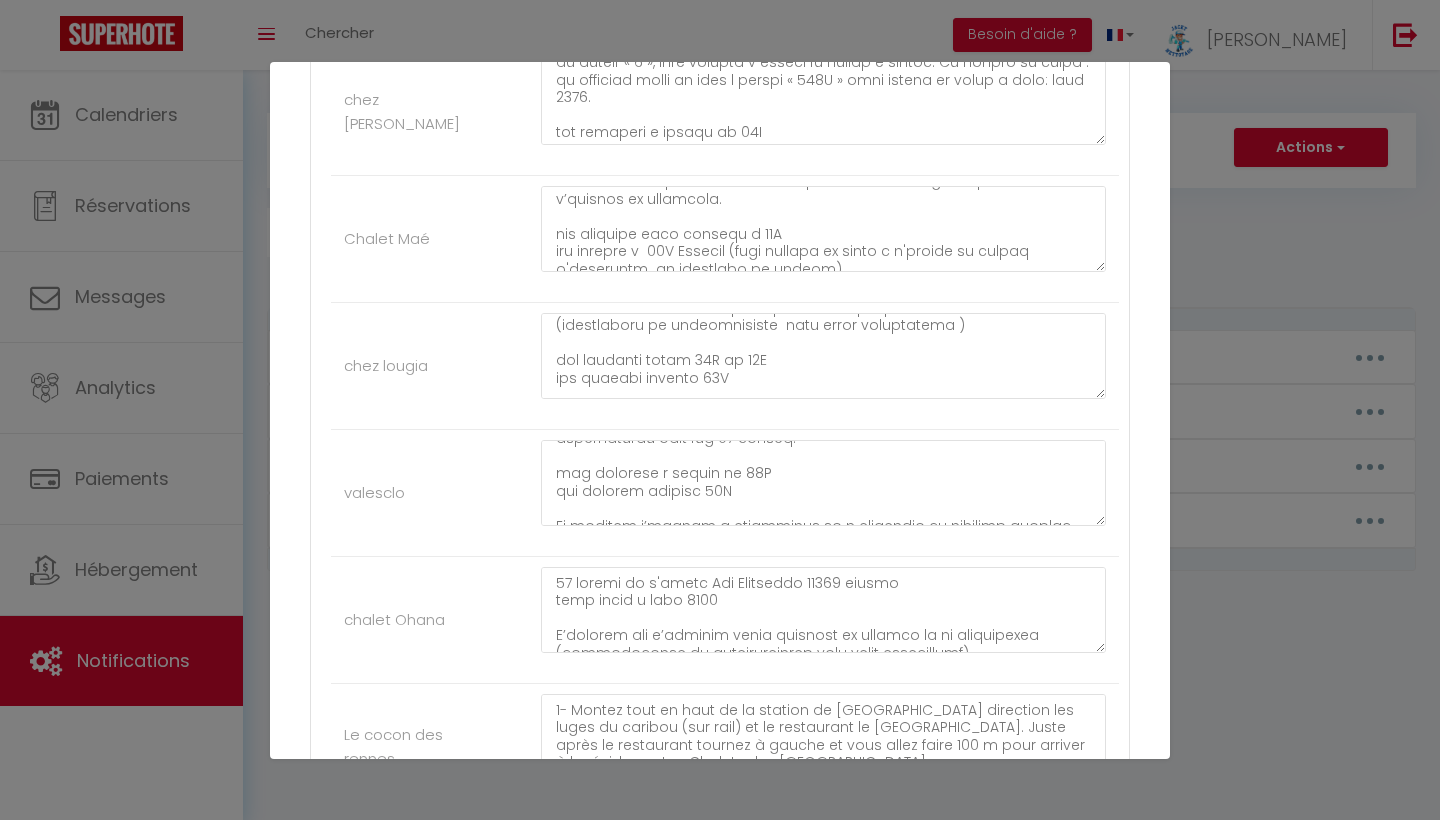 scroll, scrollTop: 2110, scrollLeft: 0, axis: vertical 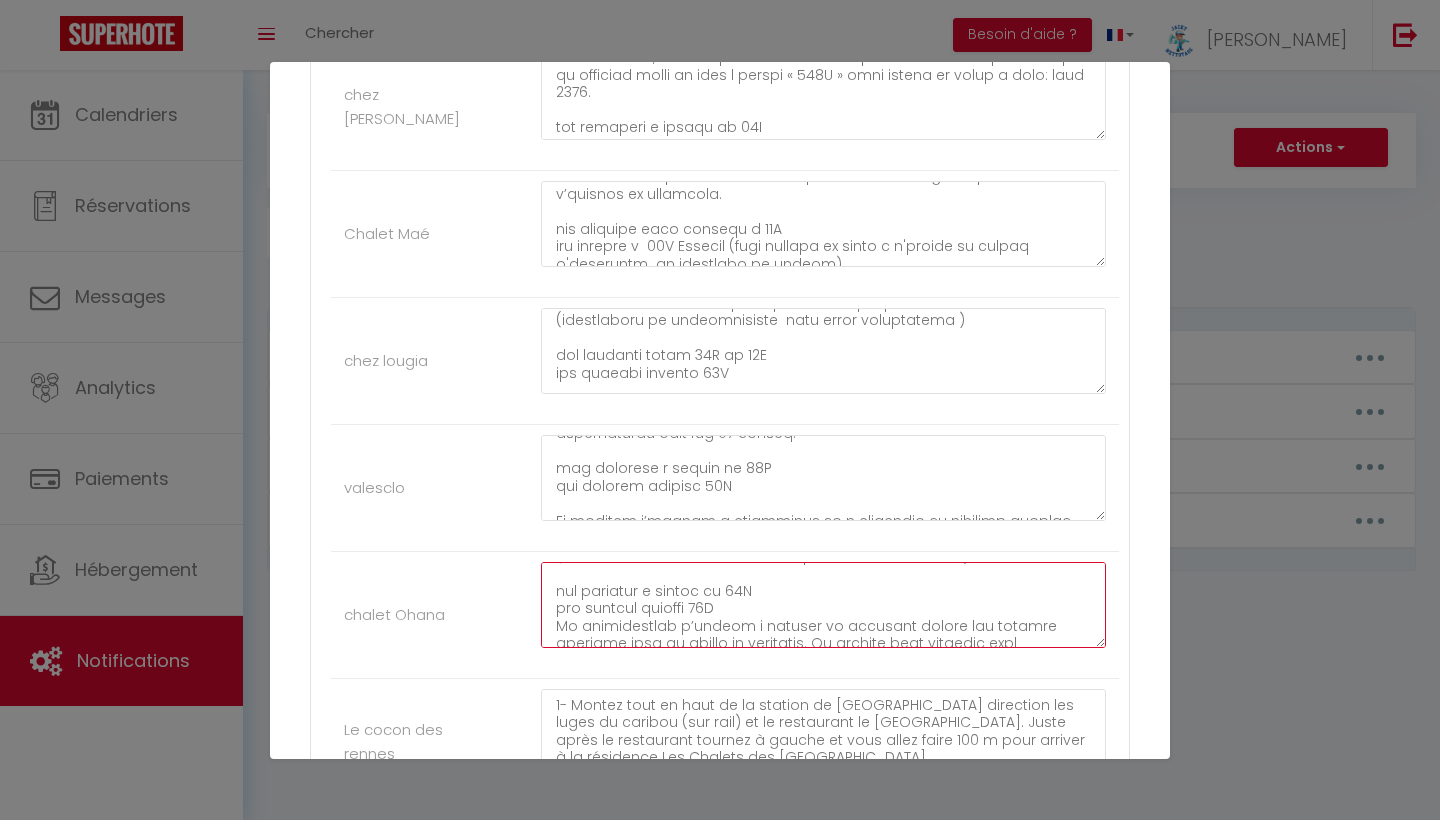 click at bounding box center (823, 605) 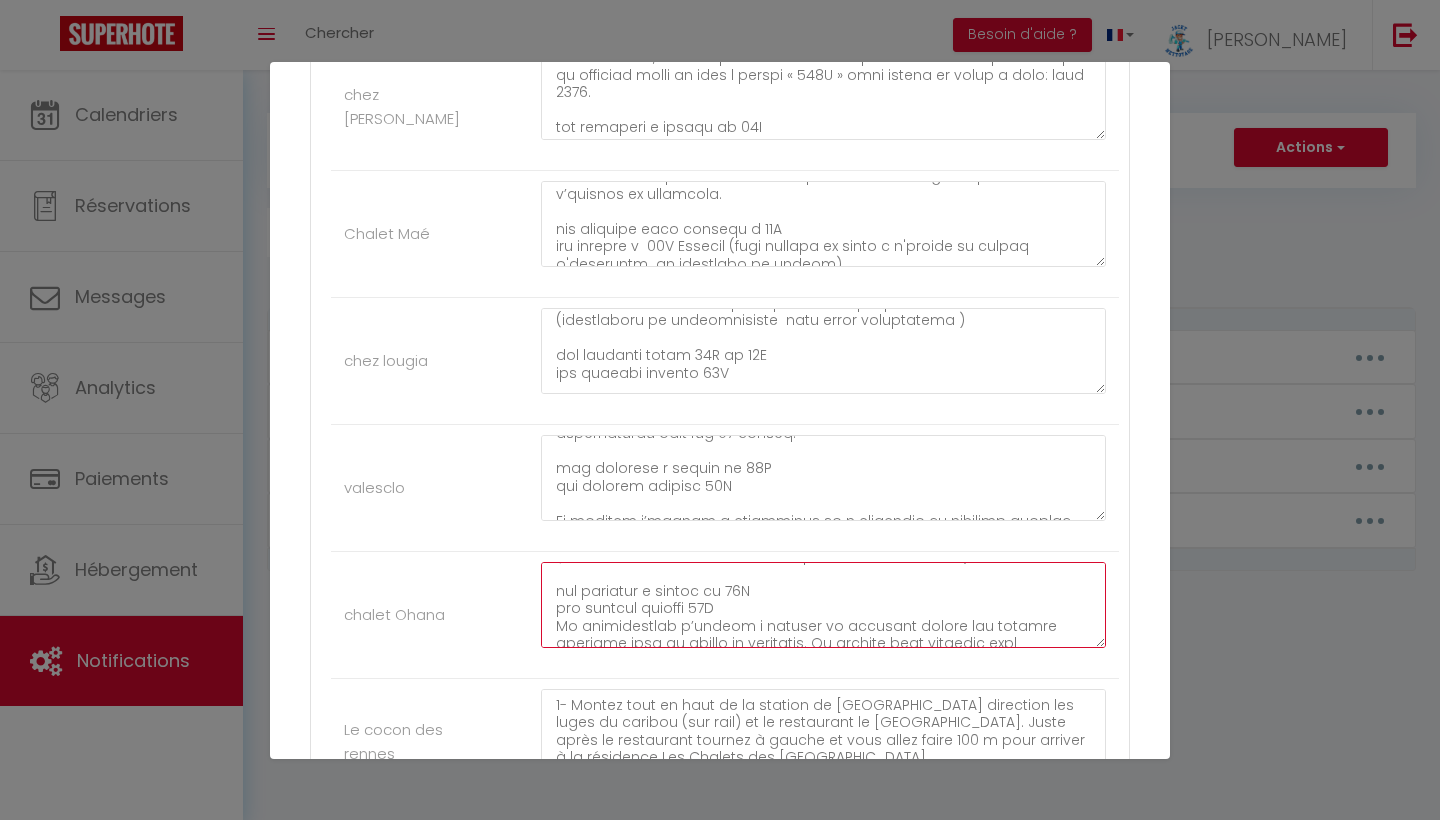 click at bounding box center (823, 605) 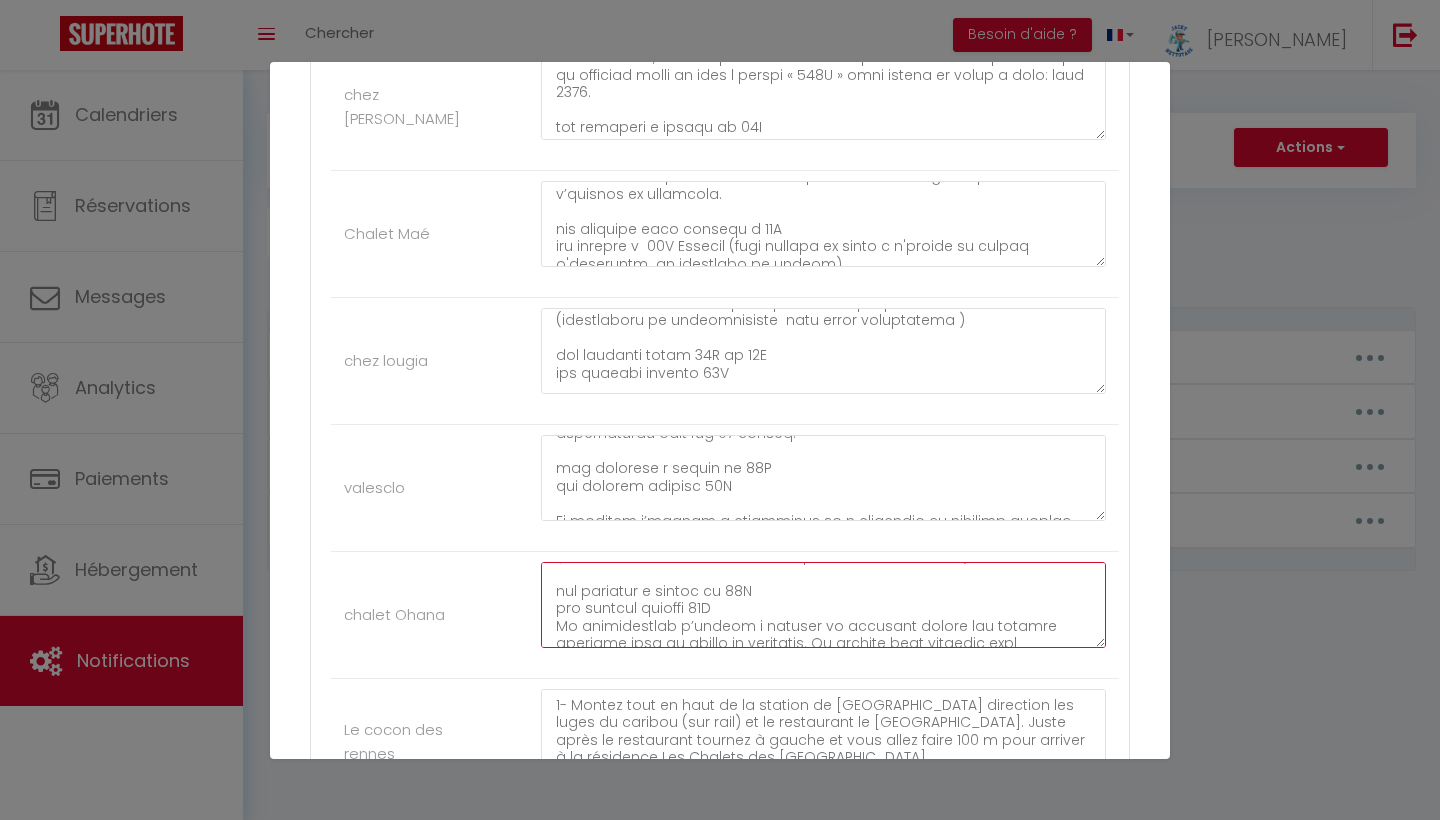 type on "81 hermes de l'isles Les Isclasses 05600 risoul
code boite a clés 1910
N’oubliez pas d’équiper votre véhicule de chaînes ou de chaussettes (obligatoires et indispensables dans notre département).
les arrivées a partir de 17H
les departs maximum 09H
Le propriétaire s’engage à assurer le logement contre les risques locatifs pour le compte du locataire. Ce dernier doit signaler tout sinistre survenu dans le logement, ses dépendances ou accessoires au propriétaire dans les 24 heures.
Le locataire s’engage à entretenir et à restituer le logement meublé en parfait état.
Le logement est non fumeur, merci de fumer a l'extérieur  et de ne pas jeter les megots par terre.
⚠️ Merci de bien vouloir retirer vos chaussures de ski et chaussures de ville/boots avant d’entrer dans le chalet, car elles laissent des traces de neige et de boue.
Des oreillers et couettes sont disponibles sur place
Toutes les installations sont en état de marche, toute réclamation les concernant est à faire 2 h maximum après l’arriv..." 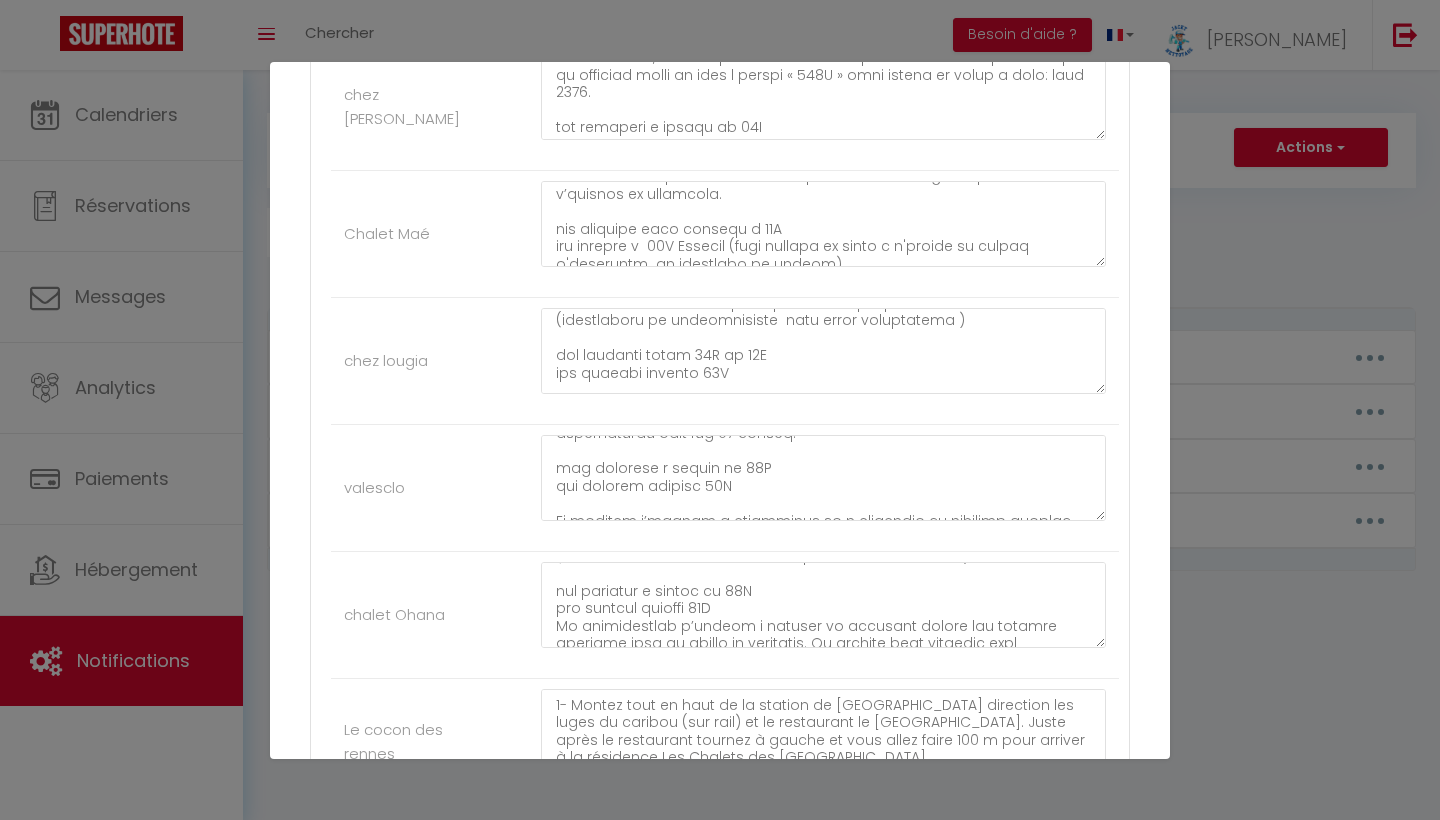 click at bounding box center [823, 615] 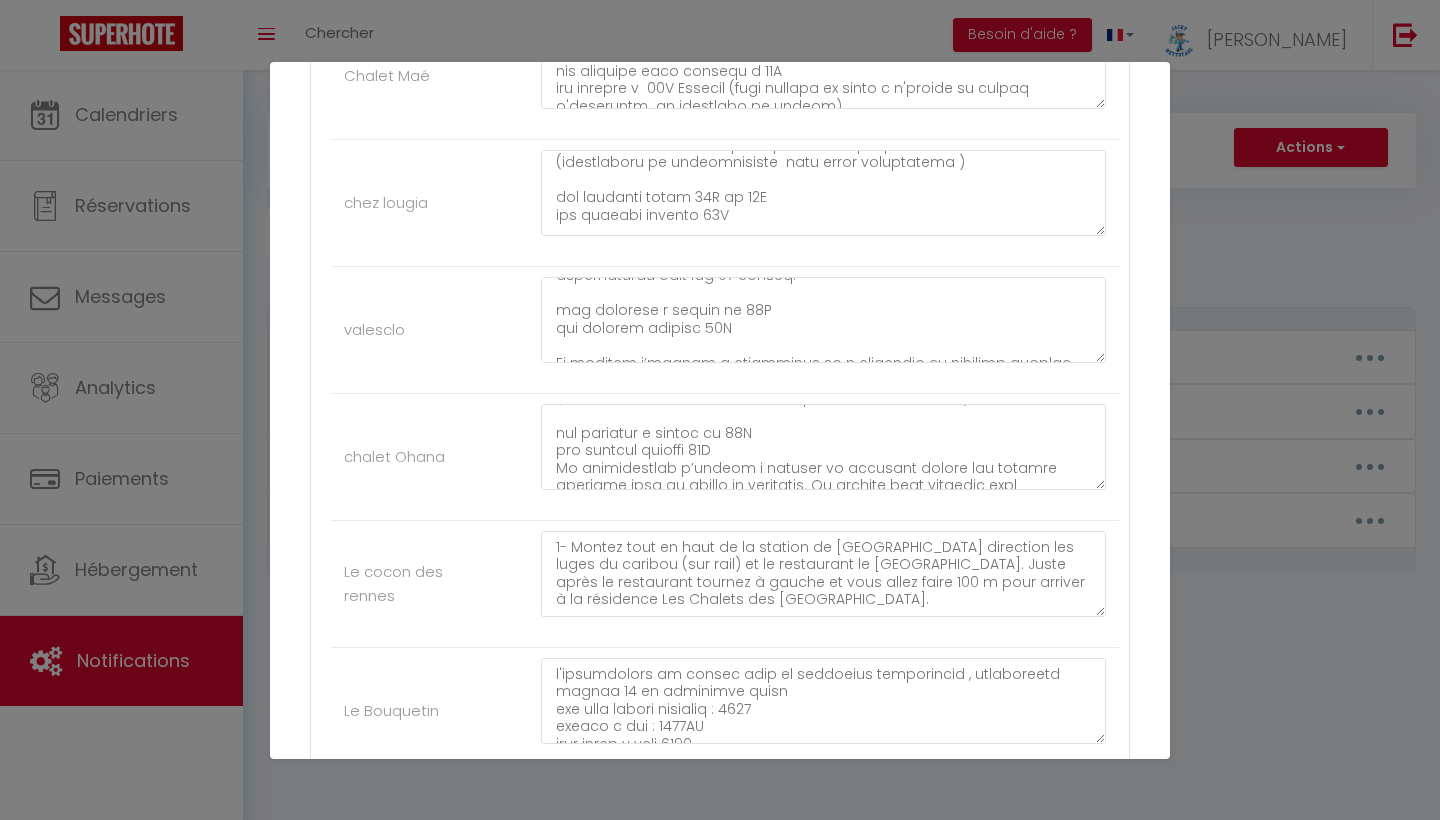 scroll, scrollTop: 2269, scrollLeft: 0, axis: vertical 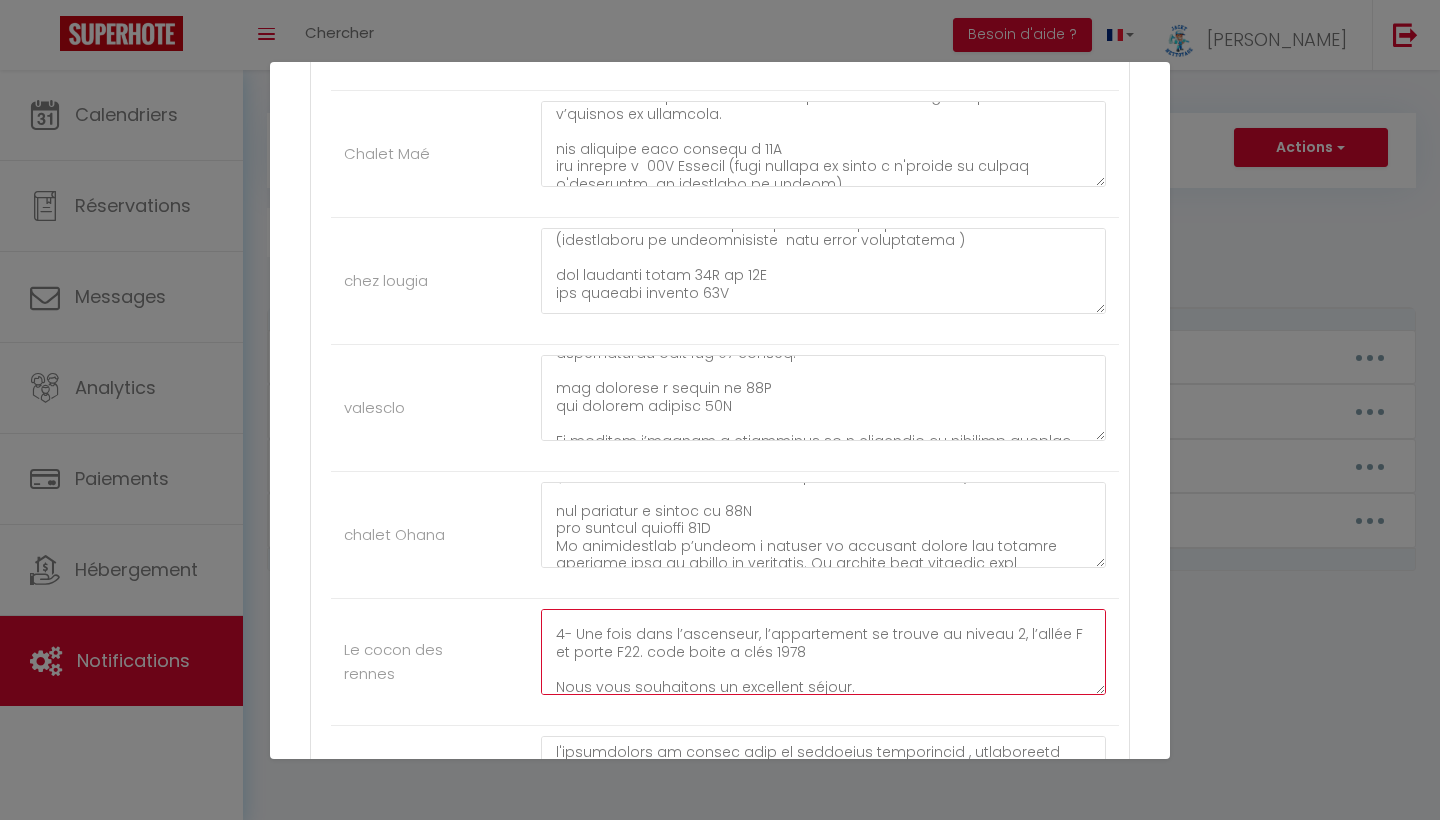 click on "1- Montez tout en haut de la station de Vars-Les-Claux direction les luges du caribou (sur rail) et le restaurant le Flocon. Juste après le restaurant tournez à gauche et vous allez faire 100 m pour arriver à la résidence Les Chalets des Rennes.
Pour accéder au parking, montez un peu plus haut. Après le restaurant, ne tournez pas à gauche, mais continuez vers le refuge Napoleon. Vous arriverez à un petit rond-point (sur votre gauche) d’une autre résidence. Prenez celui-ci pour redescendre au parking sécurisé. Un plan est disponible dans l’annonce.
3- Pour accéder à l’appartement, il faudra prendre l’ascenseur avec le code (communiqué par la conciergerie) qui permet accéder aussi à la piscine. Pour l’accès au parking -1, il faudra taper le code 0721 + clé.
4- Une fois dans l’ascenseur, l’appartement se trouve au niveau 2, l’allée F et porte F22. code boite a clés 1978
Nous vous souhaitons un excellent séjour." at bounding box center (823, 652) 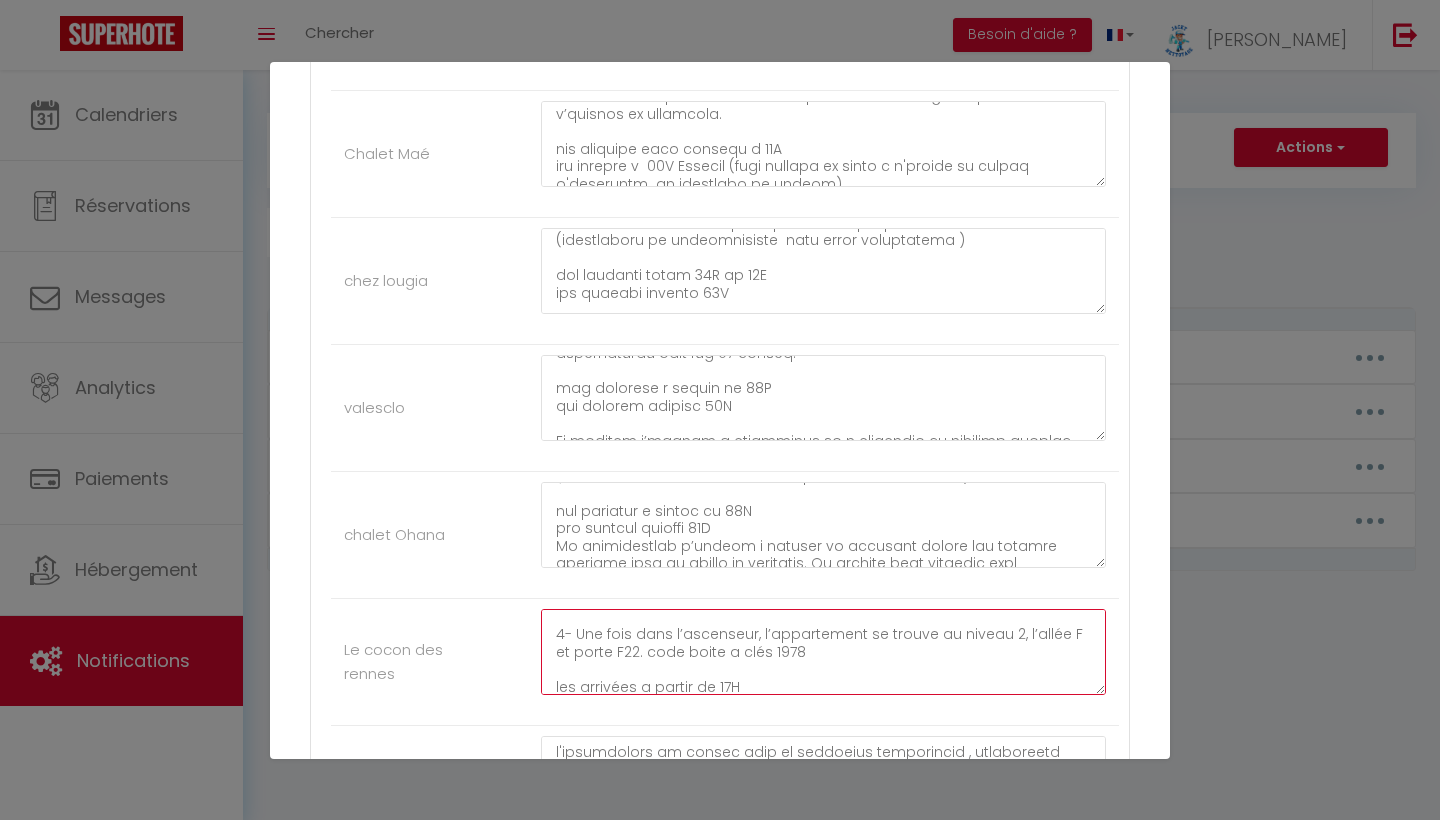 scroll, scrollTop: 264, scrollLeft: 0, axis: vertical 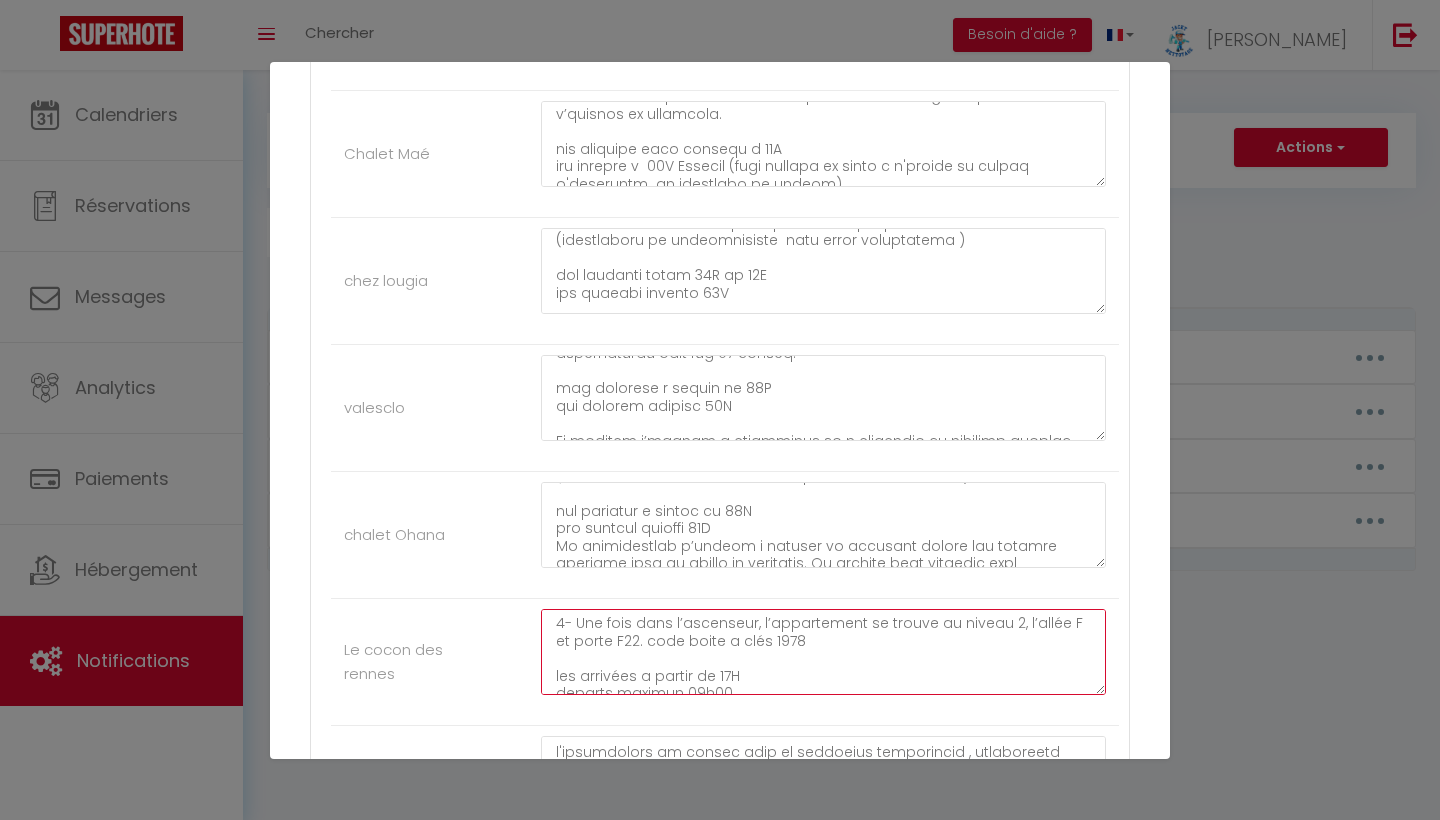 click on "1- Montez tout en haut de la station de Vars-Les-Claux direction les luges du caribou (sur rail) et le restaurant le Flocon. Juste après le restaurant tournez à gauche et vous allez faire 100 m pour arriver à la résidence Les Chalets des Rennes.
Pour accéder au parking, montez un peu plus haut. Après le restaurant, ne tournez pas à gauche, mais continuez vers le refuge Napoleon. Vous arriverez à un petit rond-point (sur votre gauche) d’une autre résidence. Prenez celui-ci pour redescendre au parking sécurisé. Un plan est disponible dans l’annonce.
3- Pour accéder à l’appartement, il faudra prendre l’ascenseur avec le code (communiqué par la conciergerie) qui permet accéder aussi à la piscine. Pour l’accès au parking -1, il faudra taper le code 0721 + clé.
4- Une fois dans l’ascenseur, l’appartement se trouve au niveau 2, l’allée F et porte F22. code boite a clés 1978
les arrivées a partir de 17H
departs maximun 09h00
Nous vous souhaitons un excellent séjour." at bounding box center (823, 652) 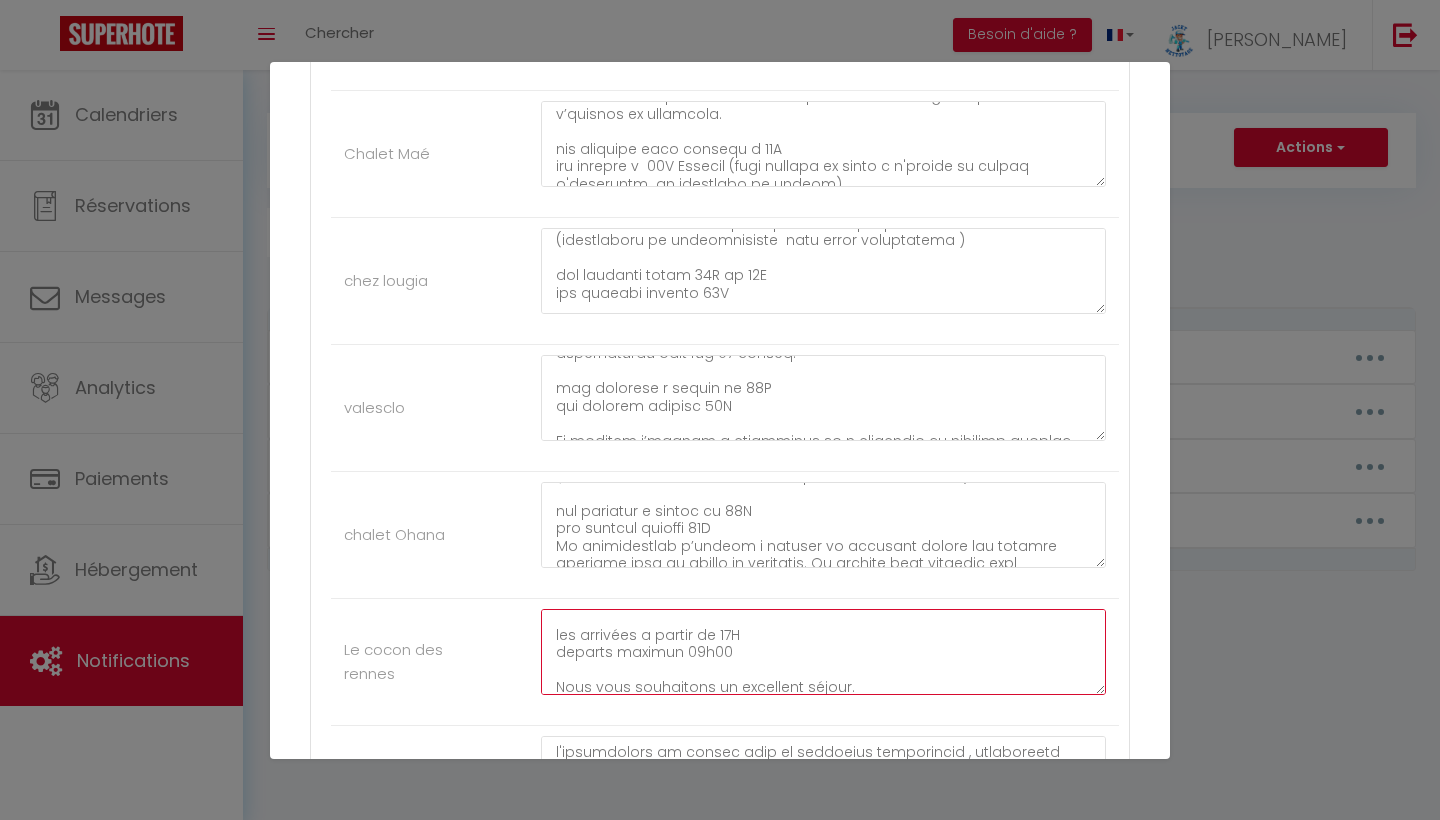 scroll, scrollTop: 304, scrollLeft: 0, axis: vertical 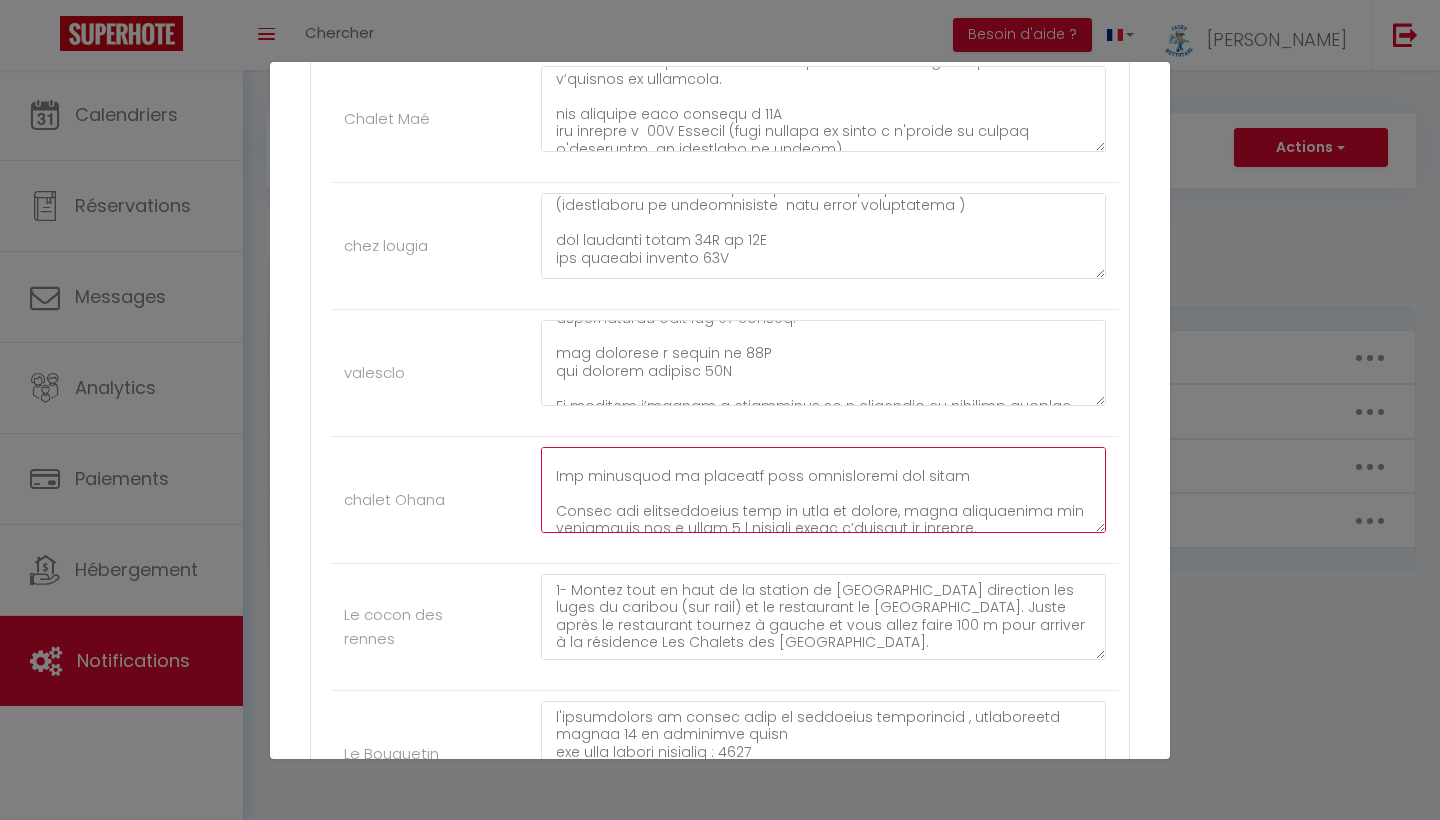 drag, startPoint x: 557, startPoint y: 506, endPoint x: 643, endPoint y: 551, distance: 97.06184 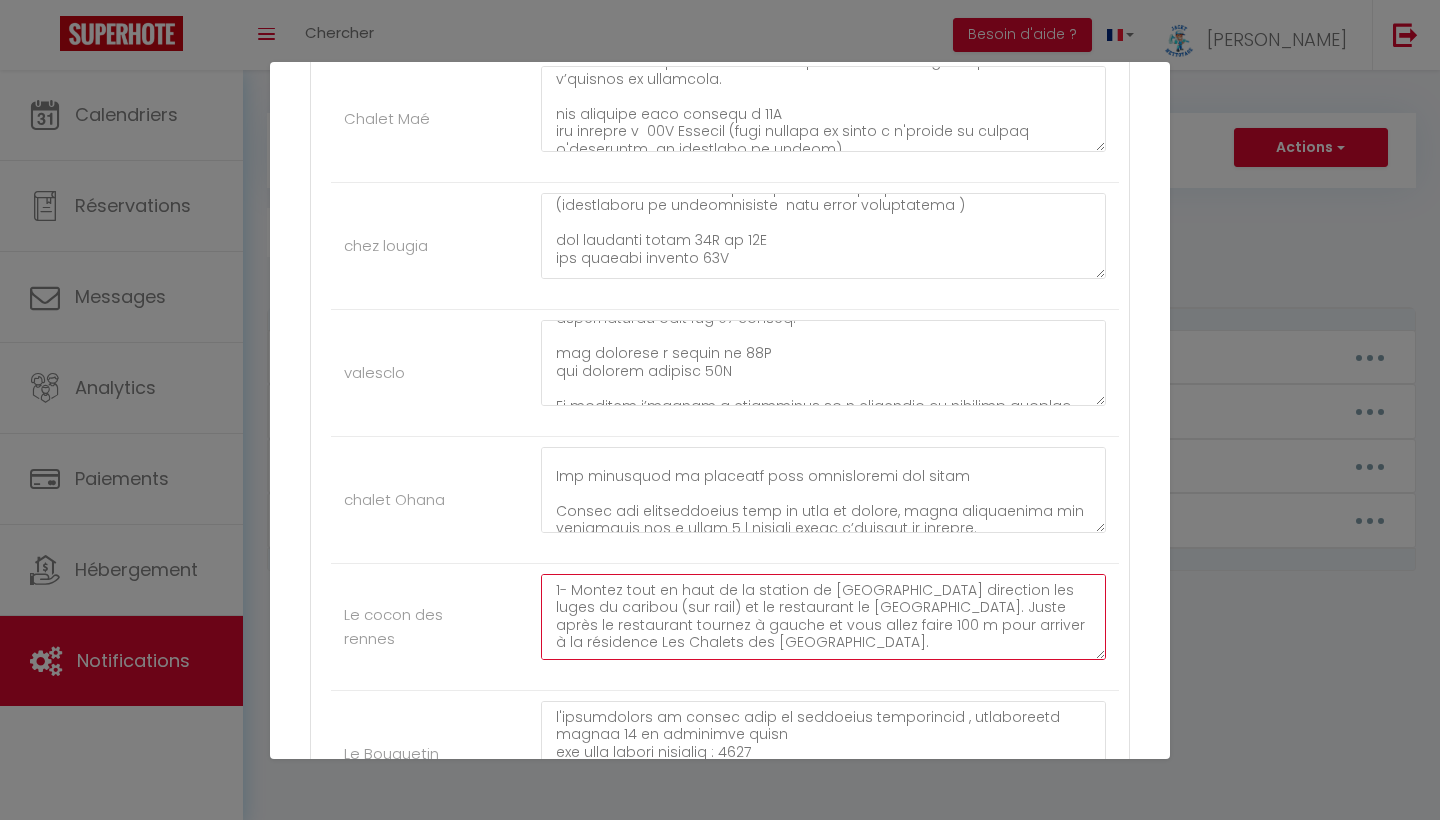 click on "1- Montez tout en haut de la station de Vars-Les-Claux direction les luges du caribou (sur rail) et le restaurant le Flocon. Juste après le restaurant tournez à gauche et vous allez faire 100 m pour arriver à la résidence Les Chalets des Rennes.
Pour accéder au parking, montez un peu plus haut. Après le restaurant, ne tournez pas à gauche, mais continuez vers le refuge Napoleon. Vous arriverez à un petit rond-point (sur votre gauche) d’une autre résidence. Prenez celui-ci pour redescendre au parking sécurisé. Un plan est disponible dans l’annonce.
3- Pour accéder à l’appartement, il faudra prendre l’ascenseur avec le code (communiqué par la conciergerie) qui permet accéder aussi à la piscine. Pour l’accès au parking -1, il faudra taper le code 0721 + clé.
4- Une fois dans l’ascenseur, l’appartement se trouve au niveau 2, l’allée F et porte F22. code boite a clés 1978
les arrivées a partir de 17H
departs maximun 09h00
Nous vous souhaitons un excellent séjour." at bounding box center (823, 617) 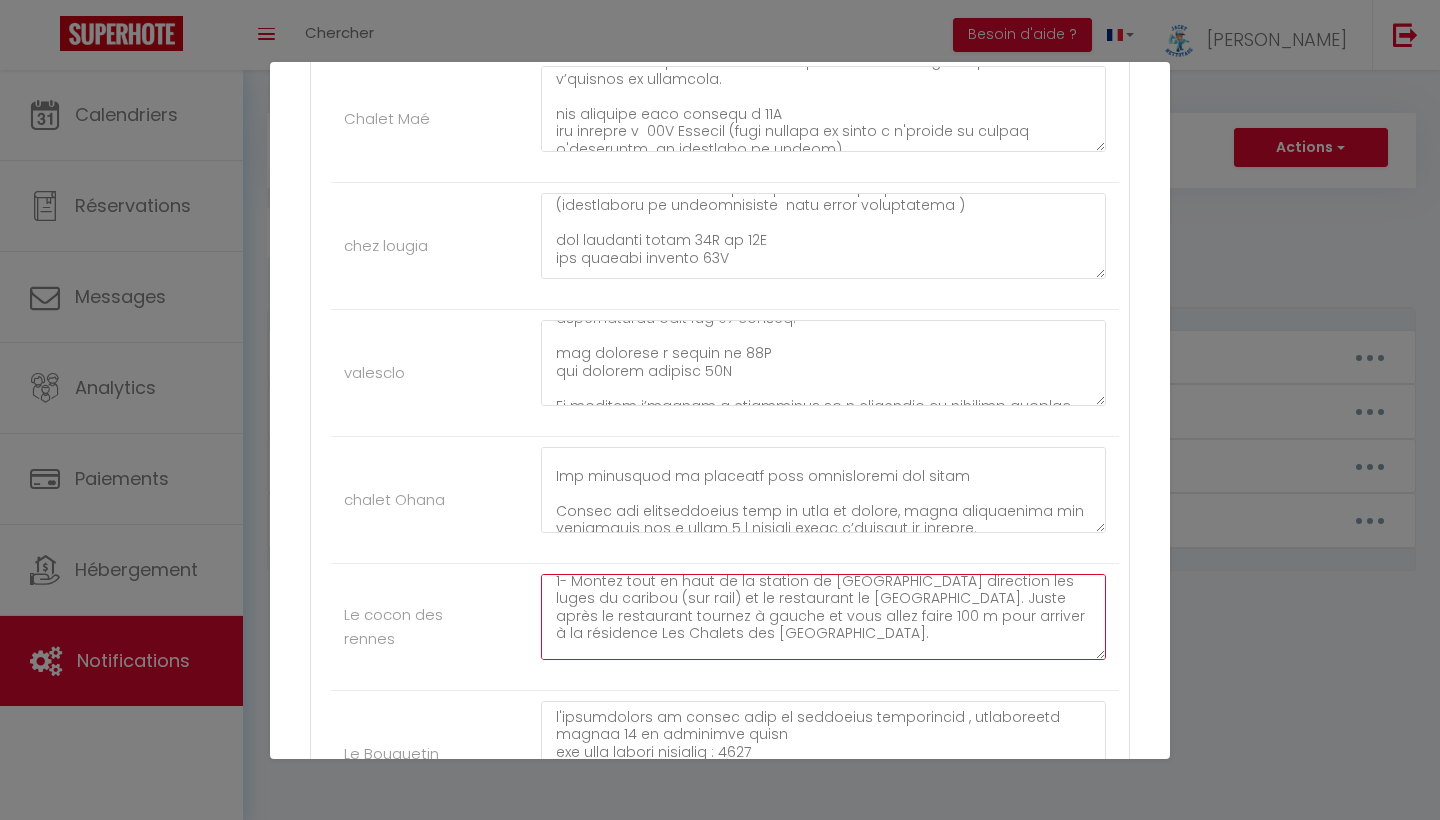 paste on "Le propriétaire s’engage à assurer le logement contre les risques locatifs pour le compte du locataire. Ce dernier doit signaler tout sinistre survenu dans le logement, ses dépendances ou accessoires au propriétaire dans les 24 heures.
Le locataire s’engage à entretenir et à restituer le logement meublé en parfait état.
Le logement est non fumeur, merci de fumer a l'extérieur  et de ne pas jeter les megots par terre.
⚠️ Merci de bien vouloir retirer vos chaussures de ski et chaussures de ville/boots avant d’entrer dans le chalet, car elles laissent des traces de neige et de boue.
Des oreillers et couettes sont disponibles sur place
Toutes les installations sont en état de marche, toute réclamation les concernant est à faire 2 h maximum après l’arrivée du preneur." 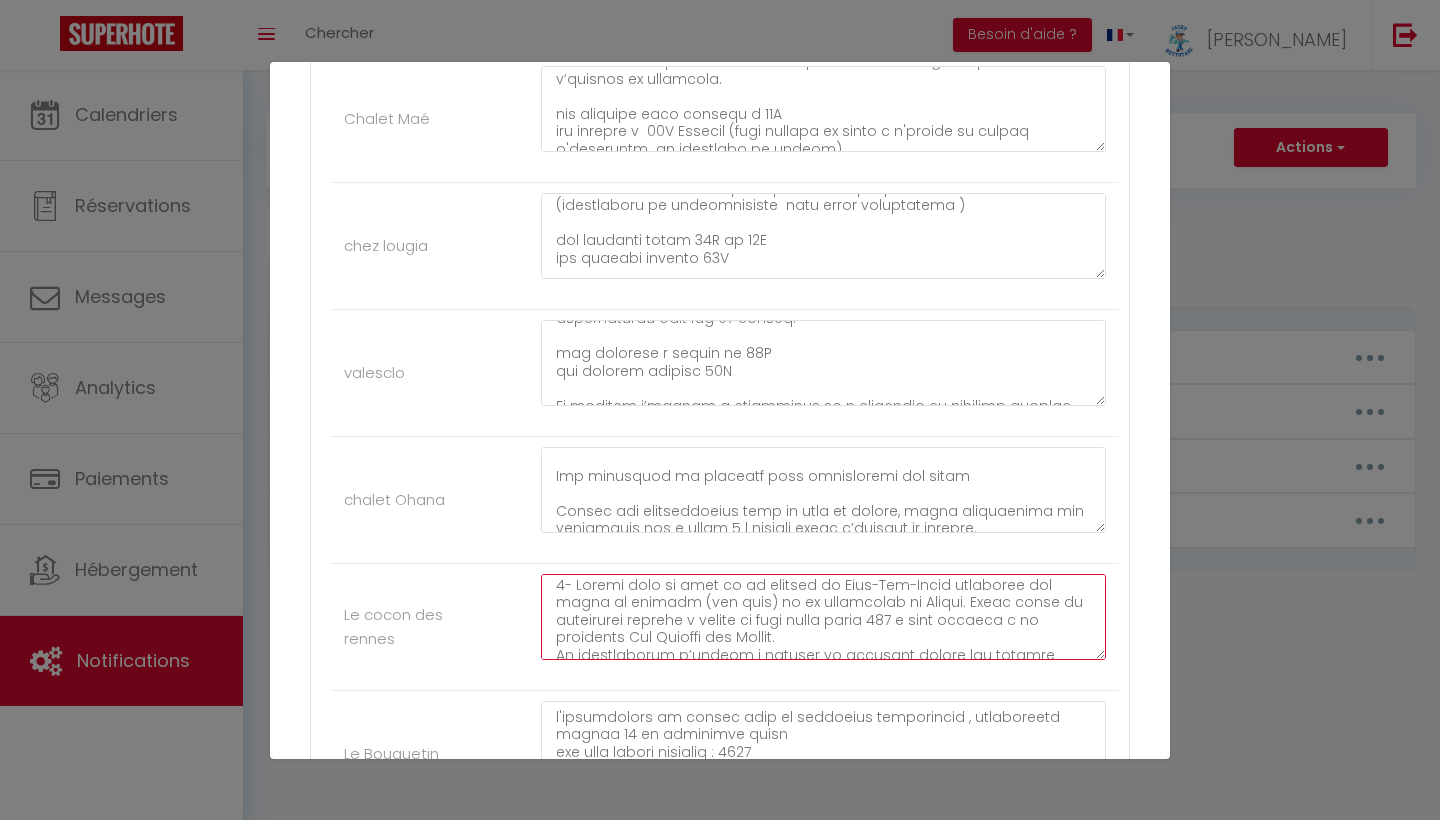 scroll, scrollTop: 0, scrollLeft: 0, axis: both 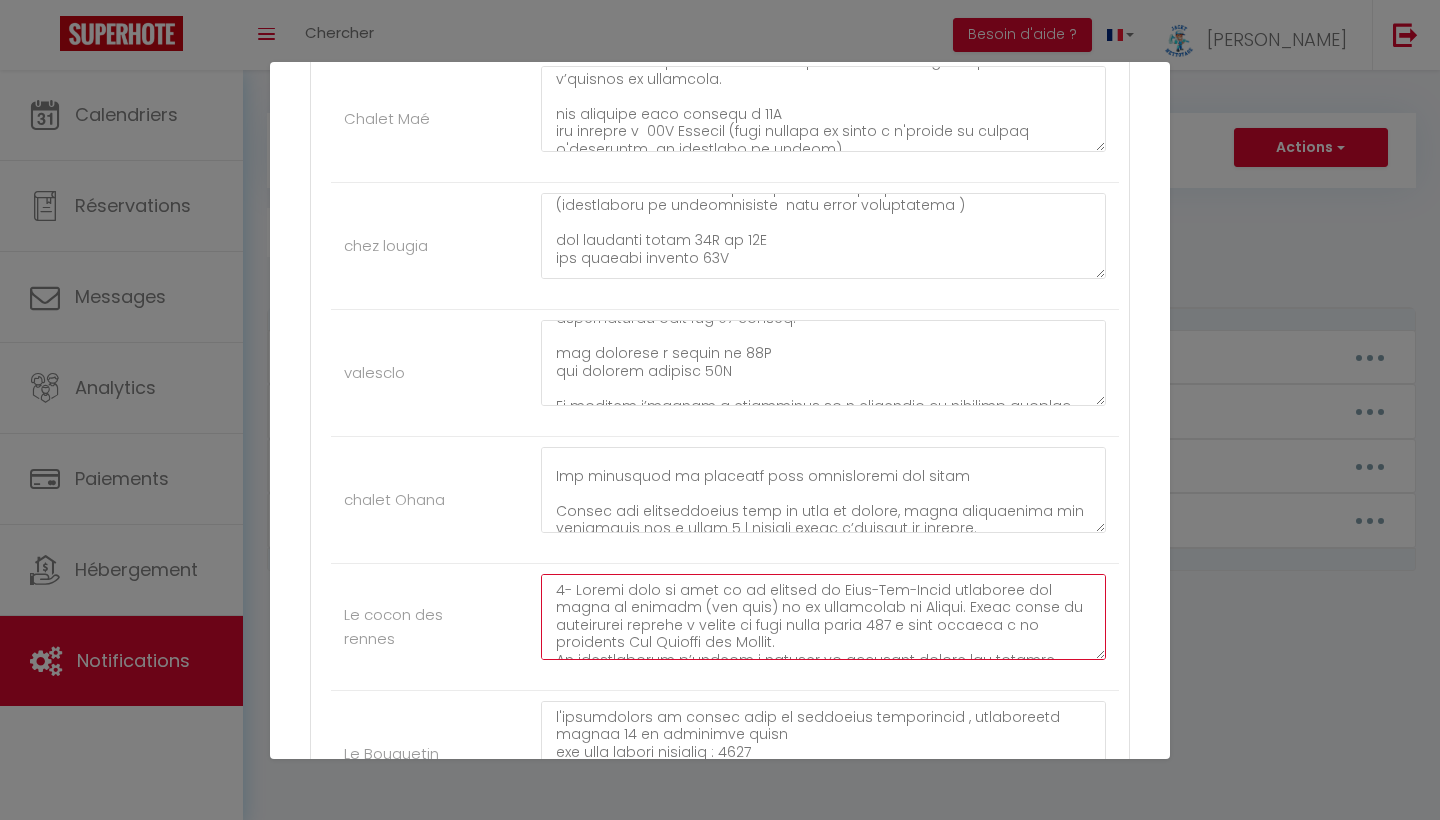 click at bounding box center [823, 617] 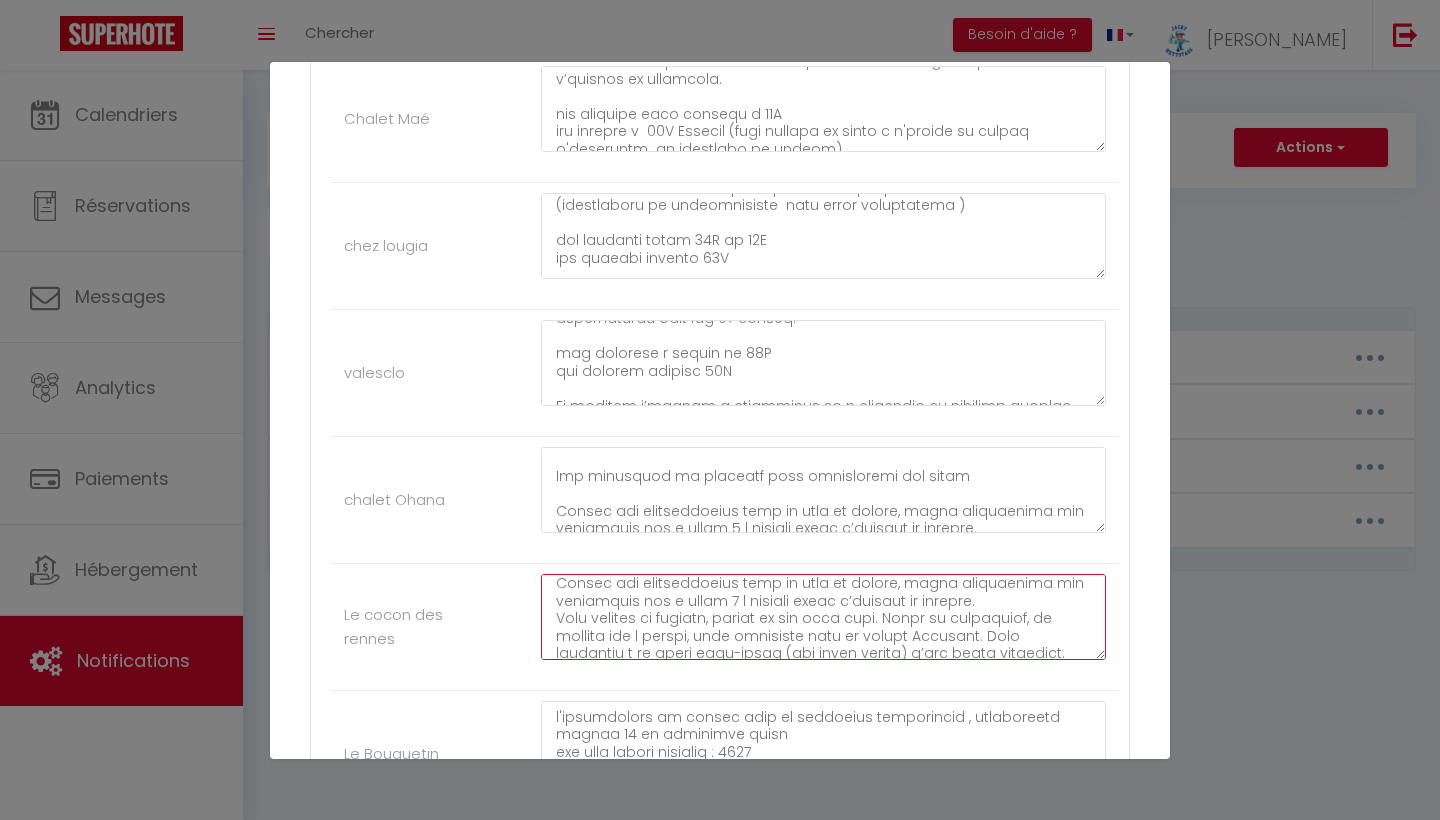 scroll, scrollTop: 379, scrollLeft: 0, axis: vertical 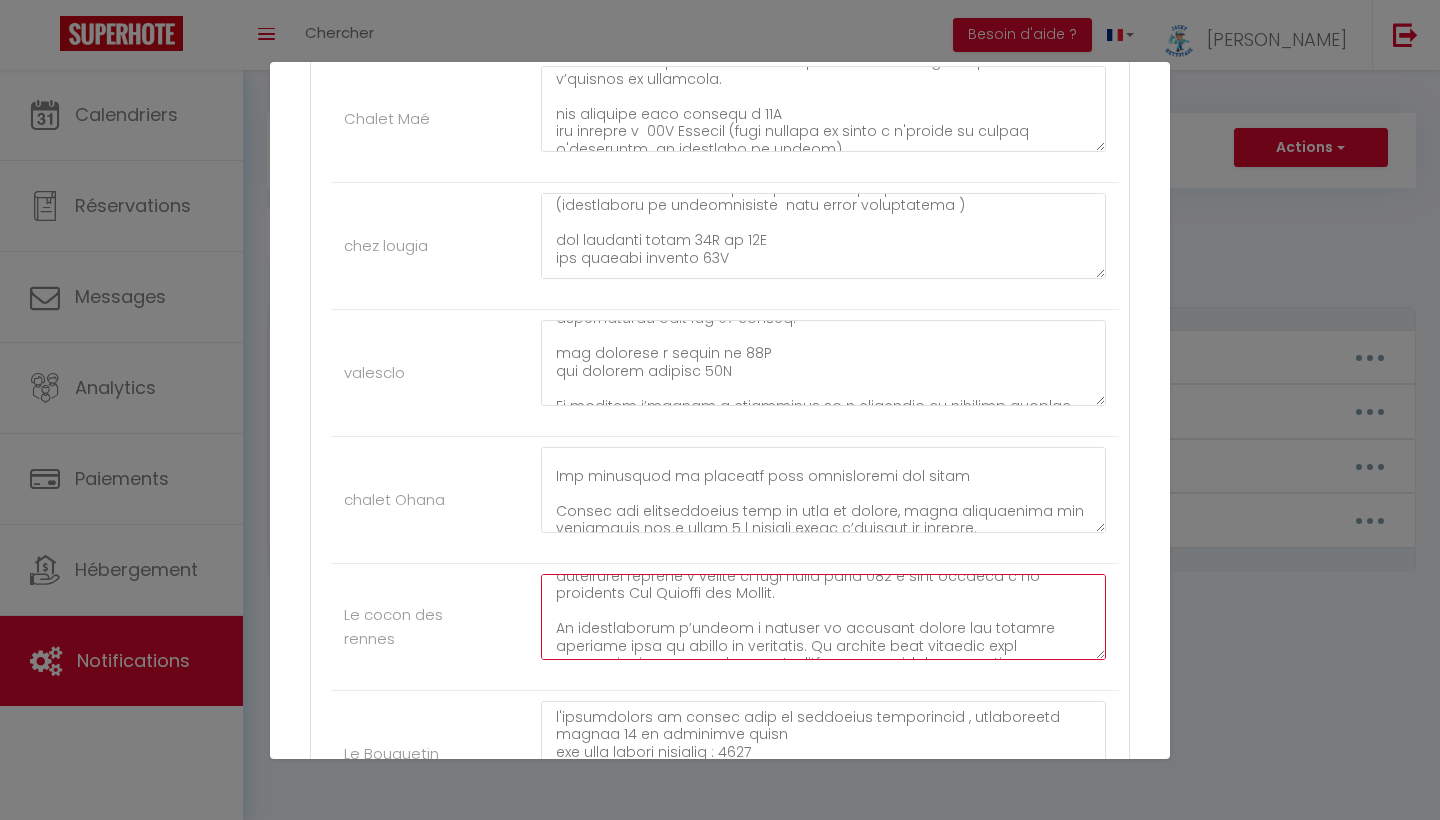 drag, startPoint x: 909, startPoint y: 603, endPoint x: 567, endPoint y: 608, distance: 342.03656 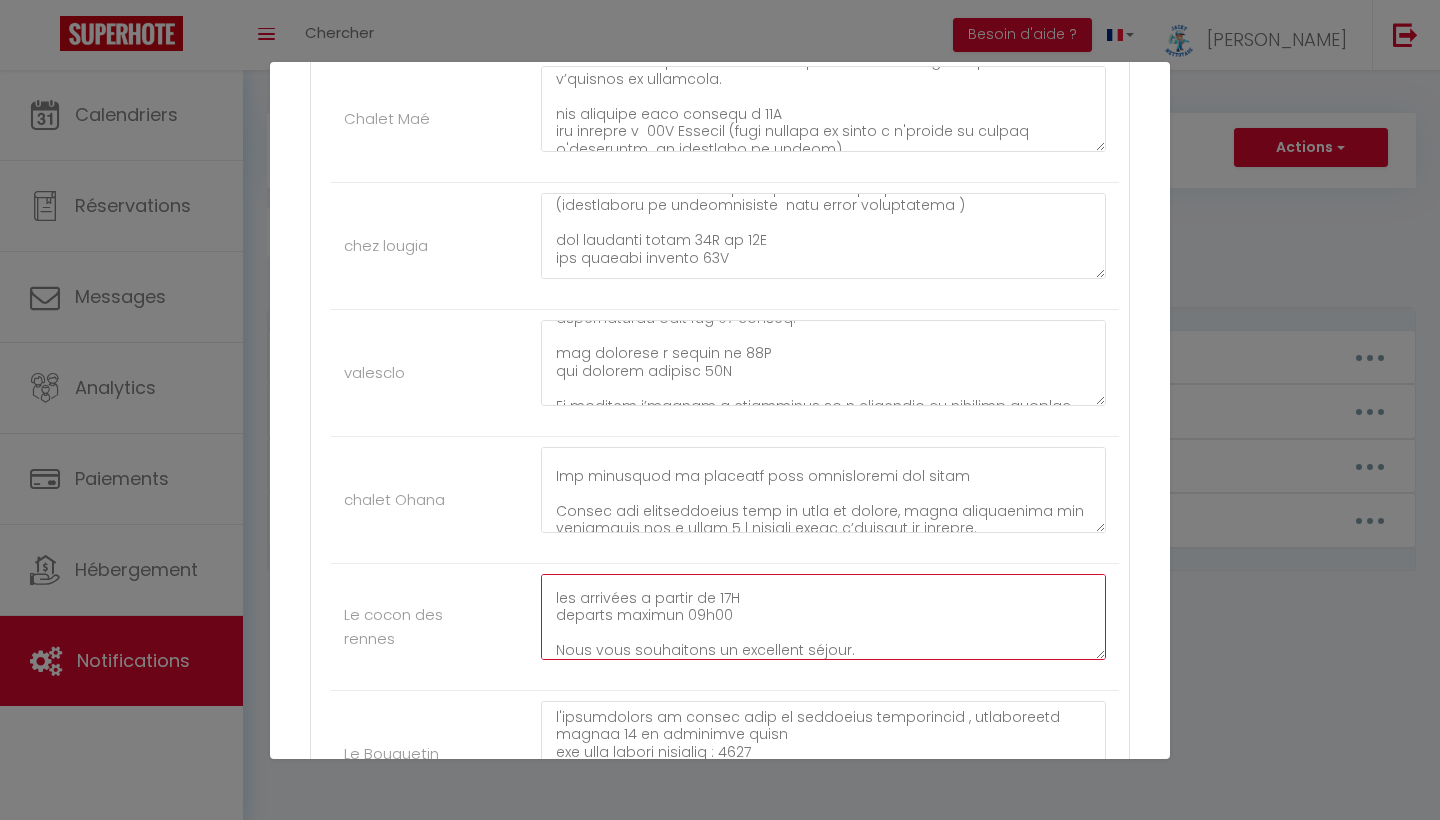 scroll, scrollTop: 270, scrollLeft: 0, axis: vertical 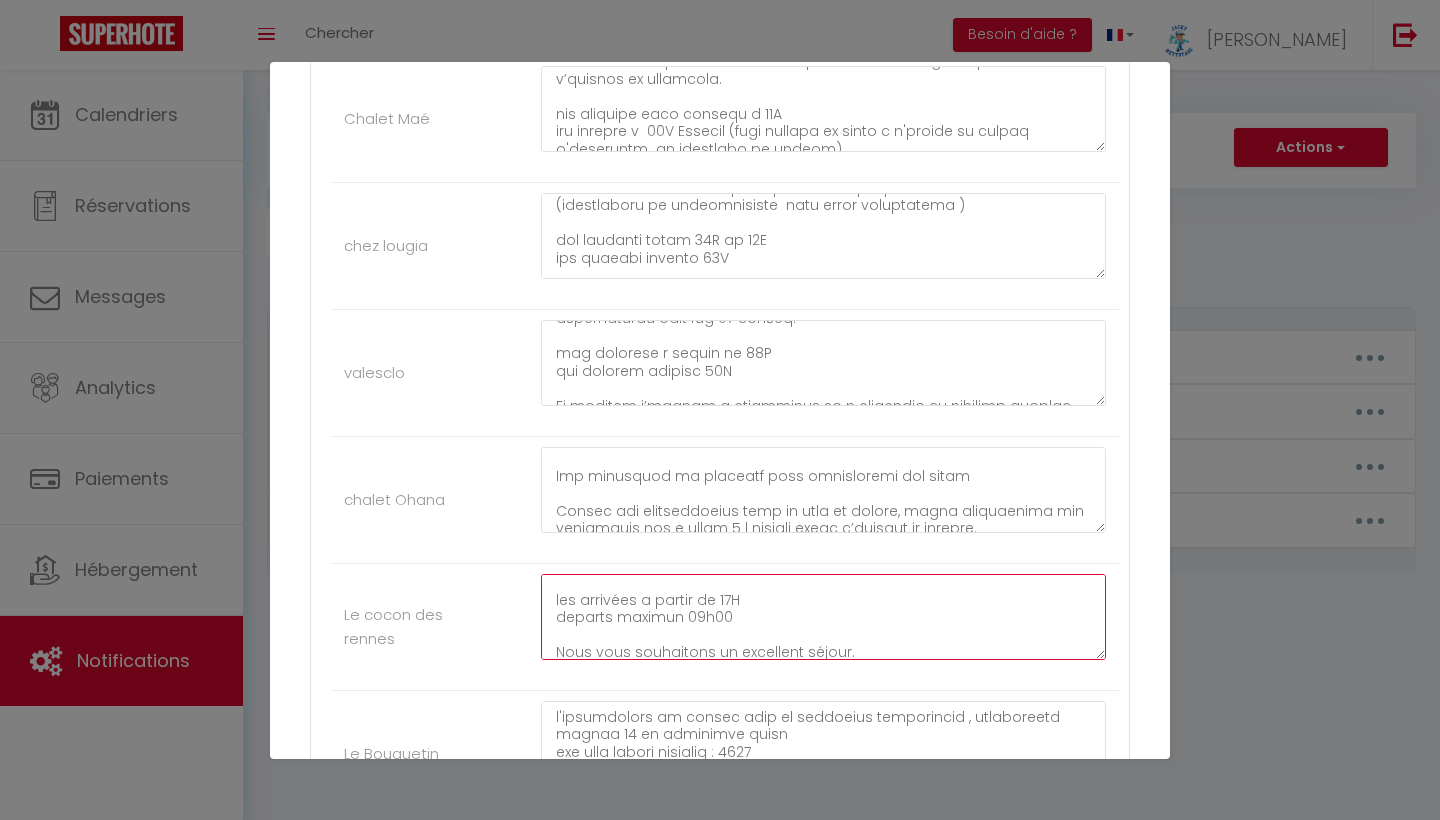 click on "1- Montez tout en haut de la station de Vars-Les-Claux direction les luges du caribou (sur rail) et le restaurant le Flocon. Juste après le restaurant tournez à gauche et vous allez faire 100 m pour arriver à la résidence Les Chalets des Rennes.
Après le restaurant, ne tournez pas à gauche, mais continuez vers le refuge Napoleon. Vous arriverez à un petit rond-point (sur votre gauche) d’une autre résidence. Prenez celui-ci pour redescendre au parking sécurisé. Un plan est disponible dans l’annonce.
3- Pour accéder à l’appartement, il faudra prendre l’ascenseur avec le code (communiqué par la conciergerie) qui permet accéder aussi à la piscine. Pour l’accès au parking -1, il faudra taper le code 0721 + clé.
4- Une fois dans l’ascenseur, l’appartement se trouve au niveau 2, l’allée F et porte F22. code boite a clés 1978
les arrivées a partir de 17H
departs maximun 09h00
Nous vous souhaitons un excellent séjour." at bounding box center [823, 617] 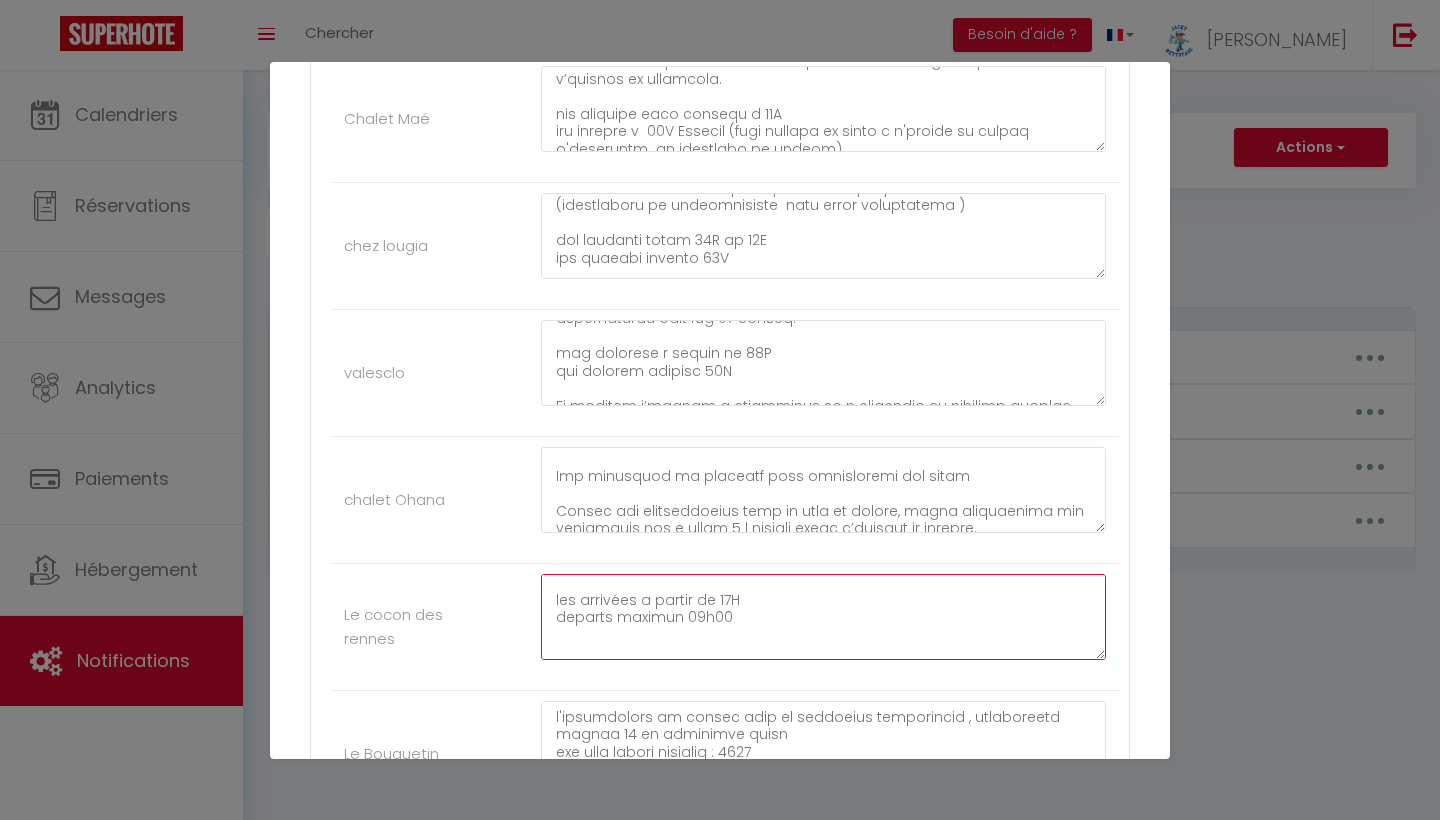 paste on "Le propriétaire s’engage à assurer le logement contre les risques locatifs pour le compte du locataire. Ce dernier doit signaler tout sinistre survenu dans le logement, ses dépendances ou accessoires au propriétaire dans les 24 heures.
Le locataire s’engage à entretenir et à restituer le logement meublé en parfait état.
Le logement est non fumeur, merci de fumer a l'extérieur  et de ne pas jeter les megots par terre.
⚠️ Merci de bien vouloir retirer vos chaussures de ski et chaussures de ville/boots avant d’entrer dans le chalet, car elles laissent des traces de neige et de boue.
Des oreillers et couettes sont disponibles sur place
Toutes les installations sont en état de marche, toute réclamation les concernant est à faire 2 h maximum après l’arrivée du preneur." 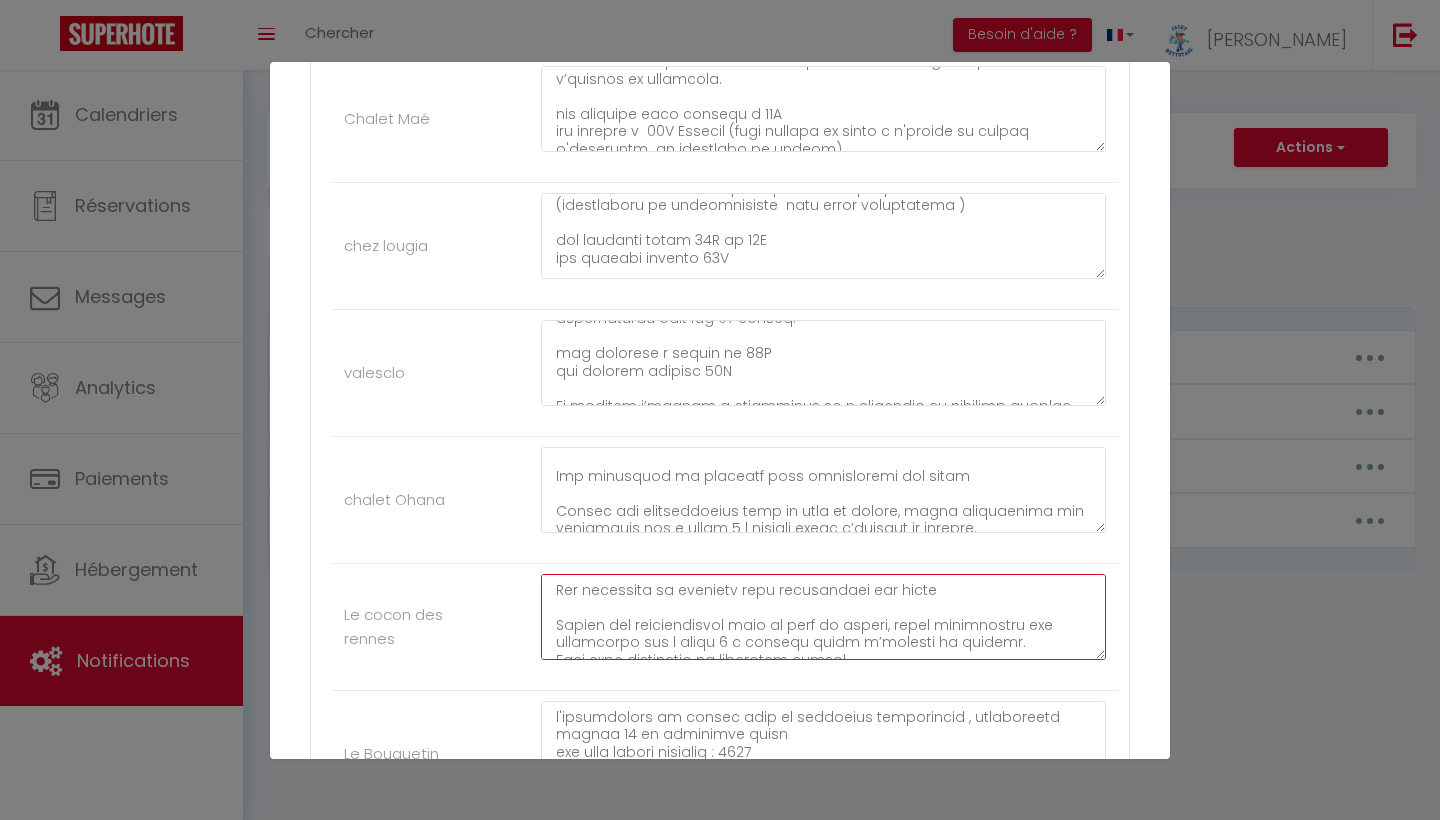 scroll, scrollTop: 559, scrollLeft: 0, axis: vertical 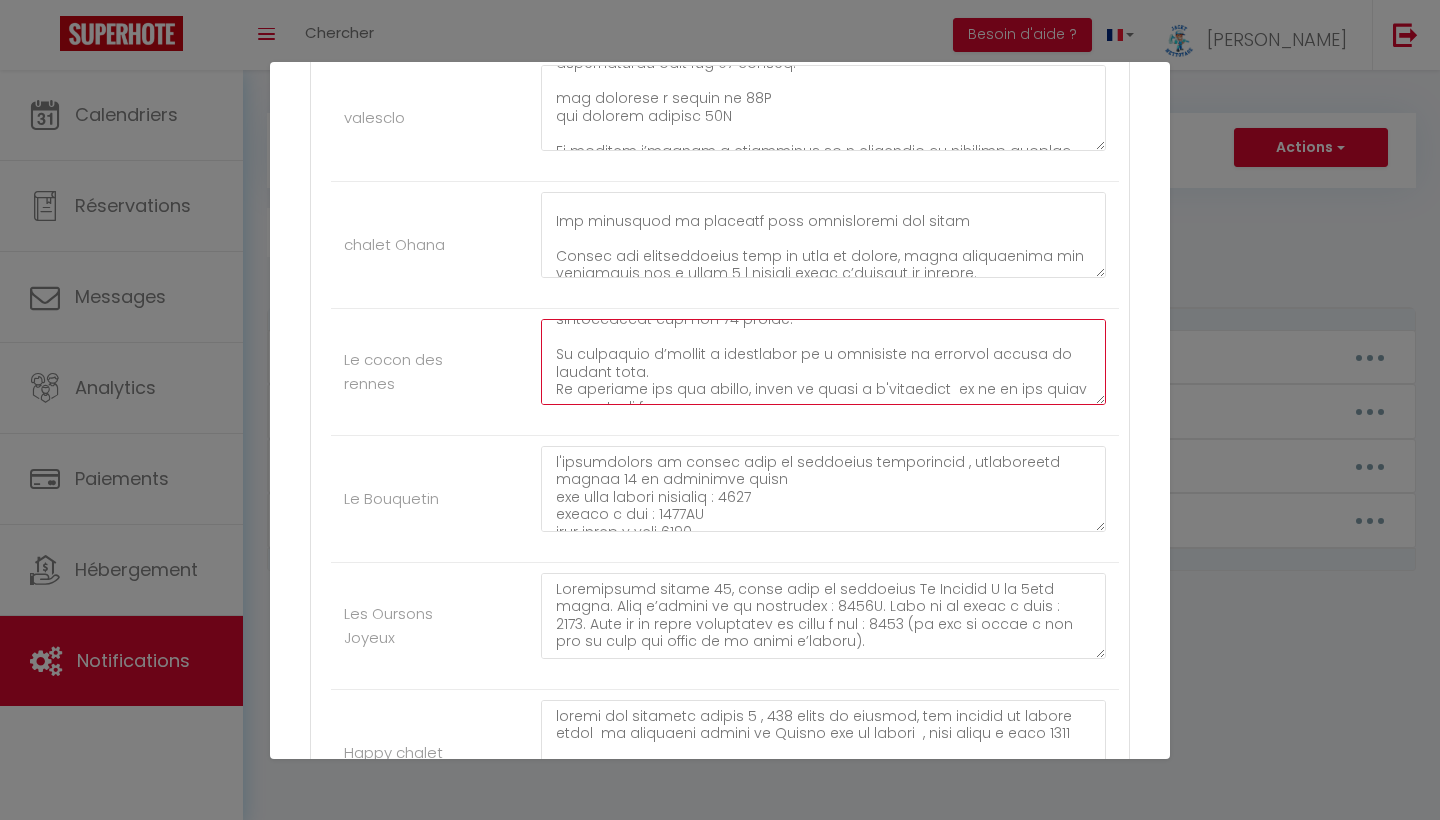 click at bounding box center [823, 362] 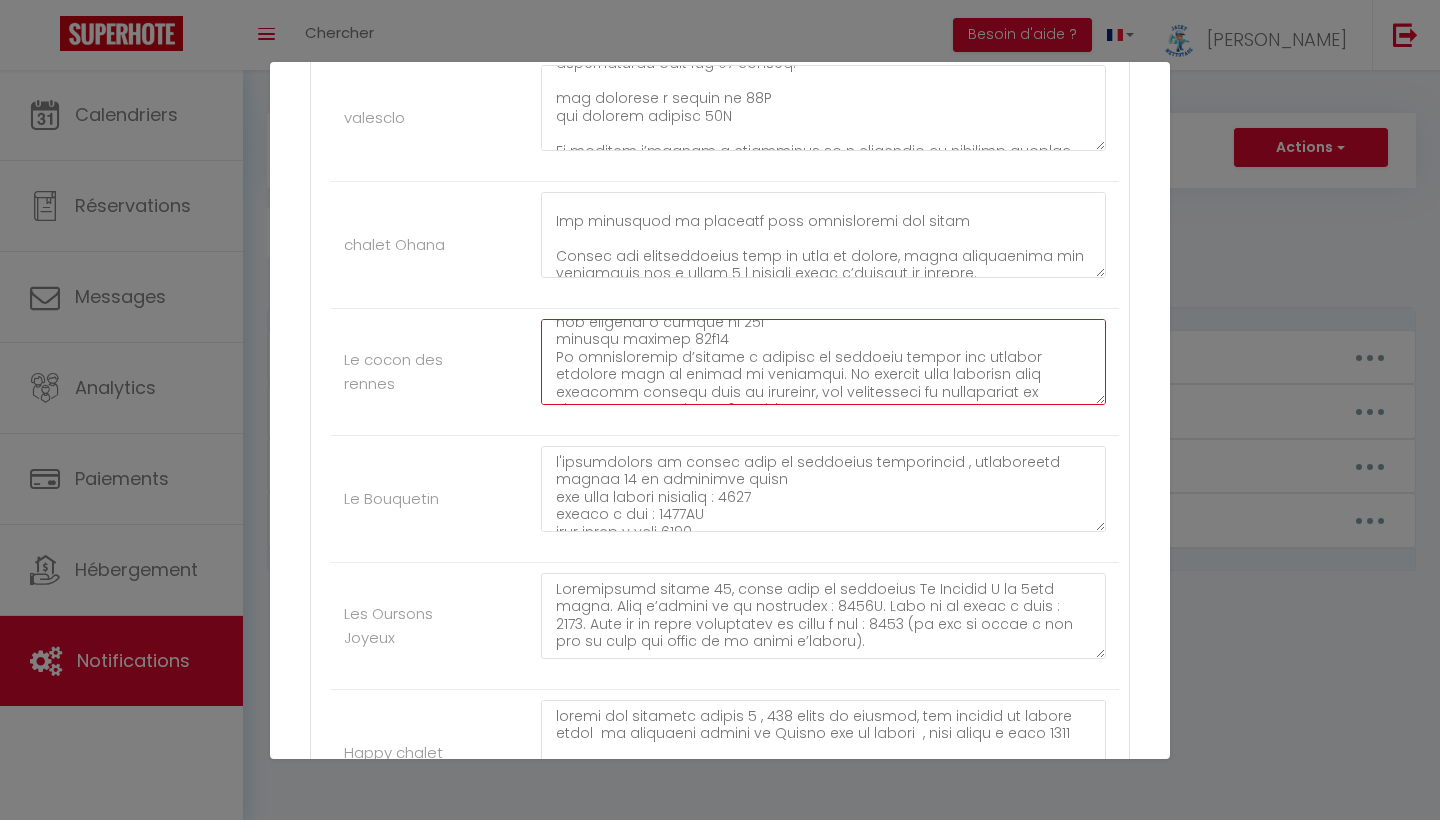 scroll, scrollTop: 285, scrollLeft: 0, axis: vertical 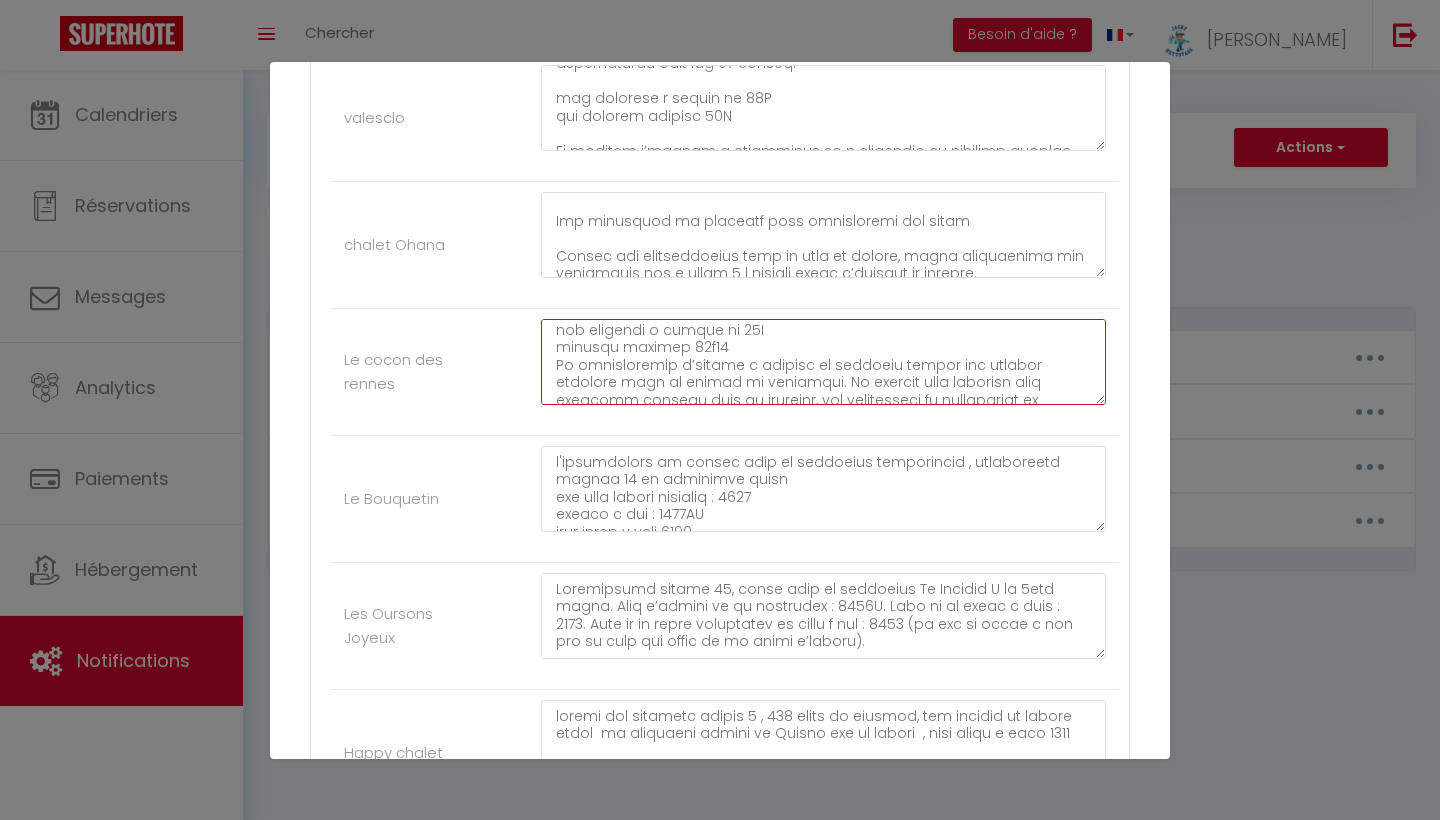 click at bounding box center [823, 362] 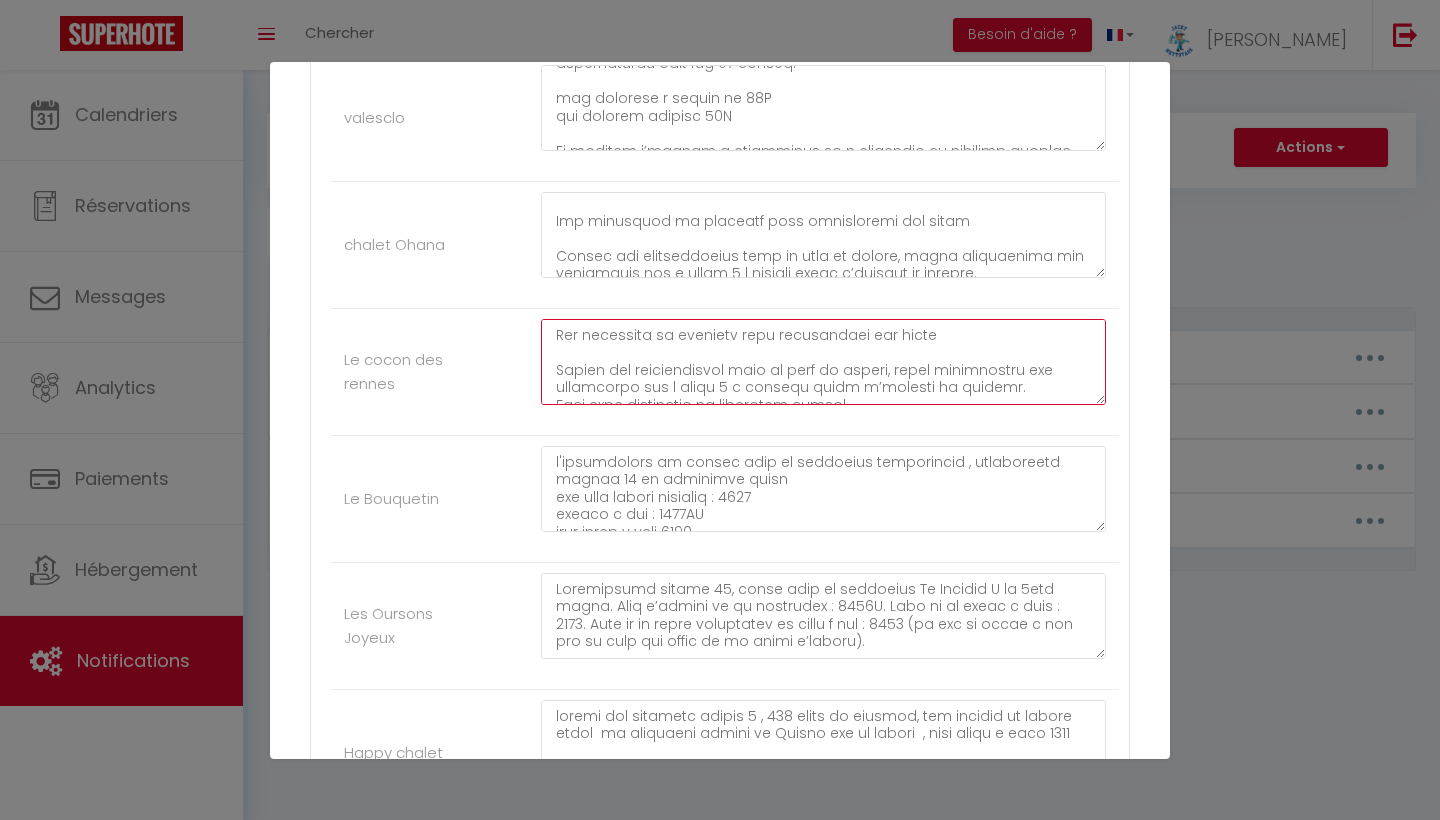 scroll, scrollTop: 593, scrollLeft: 0, axis: vertical 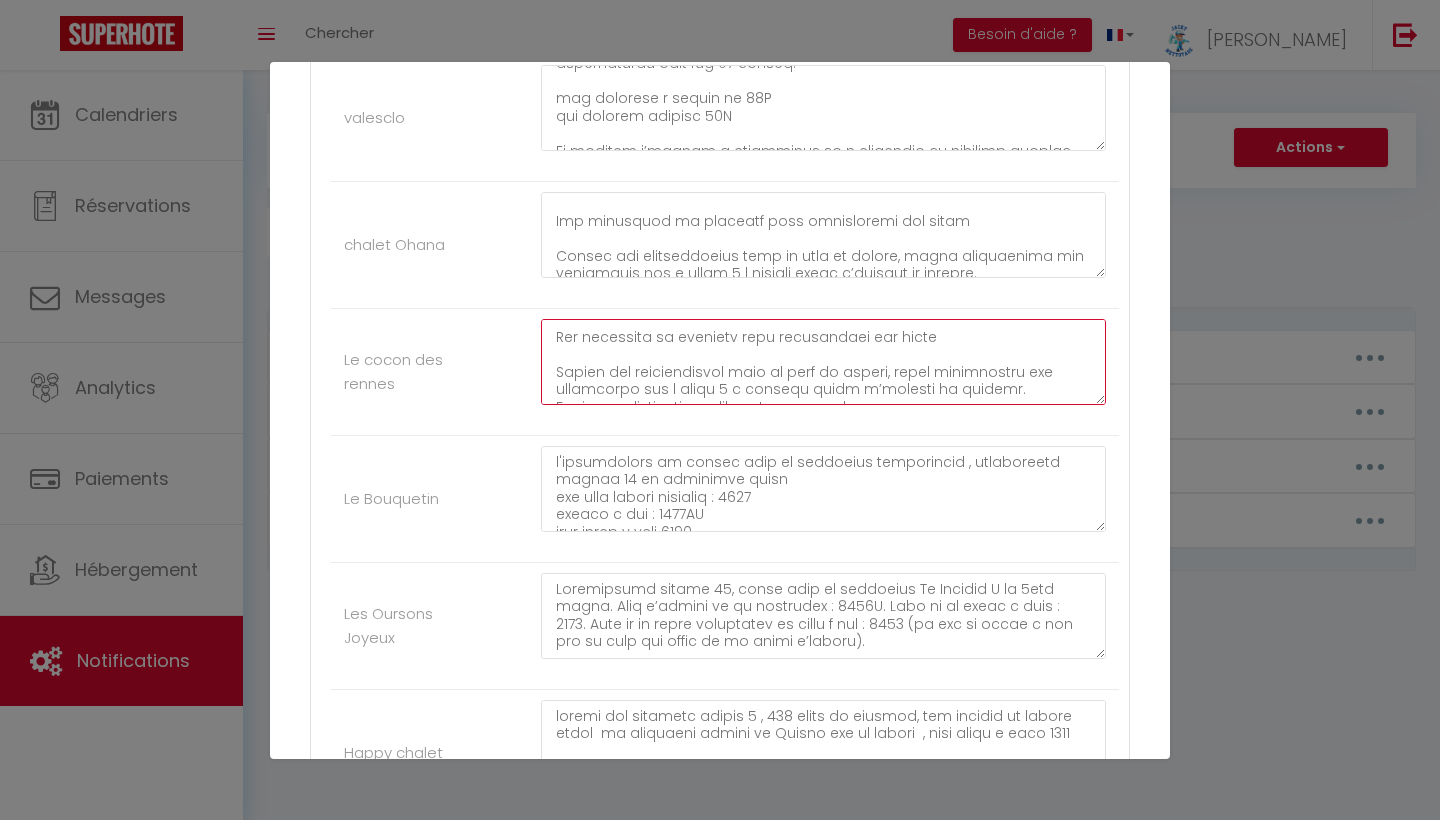 type on "1- Montez tout en haut de la station de Vars-Les-Claux direction les luges du caribou (sur rail) et le restaurant le Flocon. Juste après le restaurant tournez à gauche et vous allez faire 100 m pour arriver à la résidence Les Chalets des Rennes.
Après le restaurant, ne tournez pas à gauche, mais continuez vers le refuge Napoleon. Vous arriverez à un petit rond-point (sur votre gauche) d’une autre résidence. Prenez celui-ci pour redescendre au parking sécurisé. Un plan est disponible dans l’annonce.
3- Pour accéder à l’appartement, il faudra prendre l’ascenseur avec le code (communiqué par la conciergerie) qui permet accéder aussi à la piscine. Pour l’accès au parking -1, il faudra taper le code 0721 + clé.
4- Une fois dans l’ascenseur, l’appartement se trouve au niveau 2, l’allée F et porte F22. code boite a clés 1978
les arrivées a partir de 17H
departs maximun 09h00
Le propriétaire s’engage à assurer le logement contre les risques locatifs pour le compte du locataire. Ce dernier doit signaler tou..." 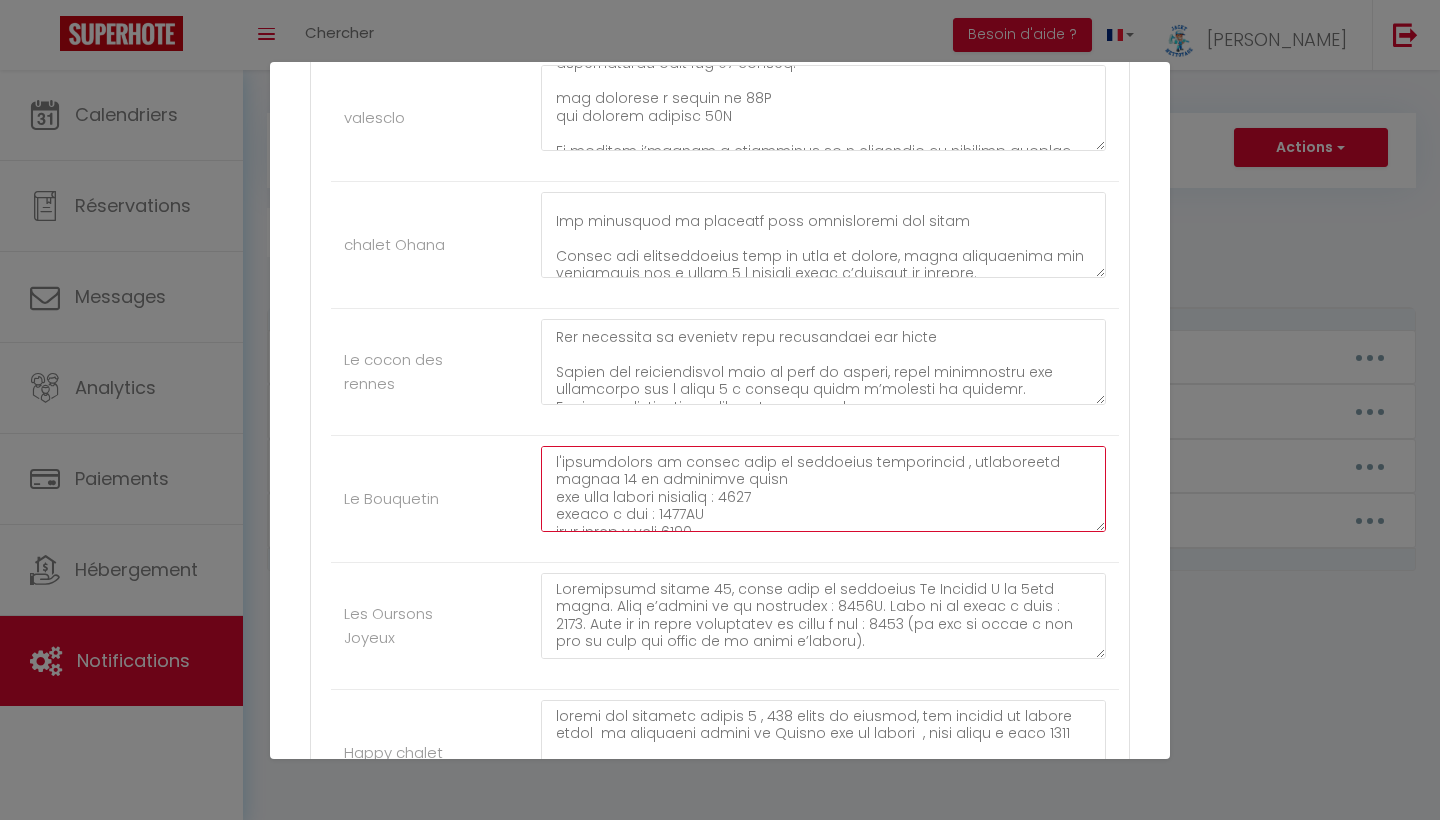 click at bounding box center [823, 489] 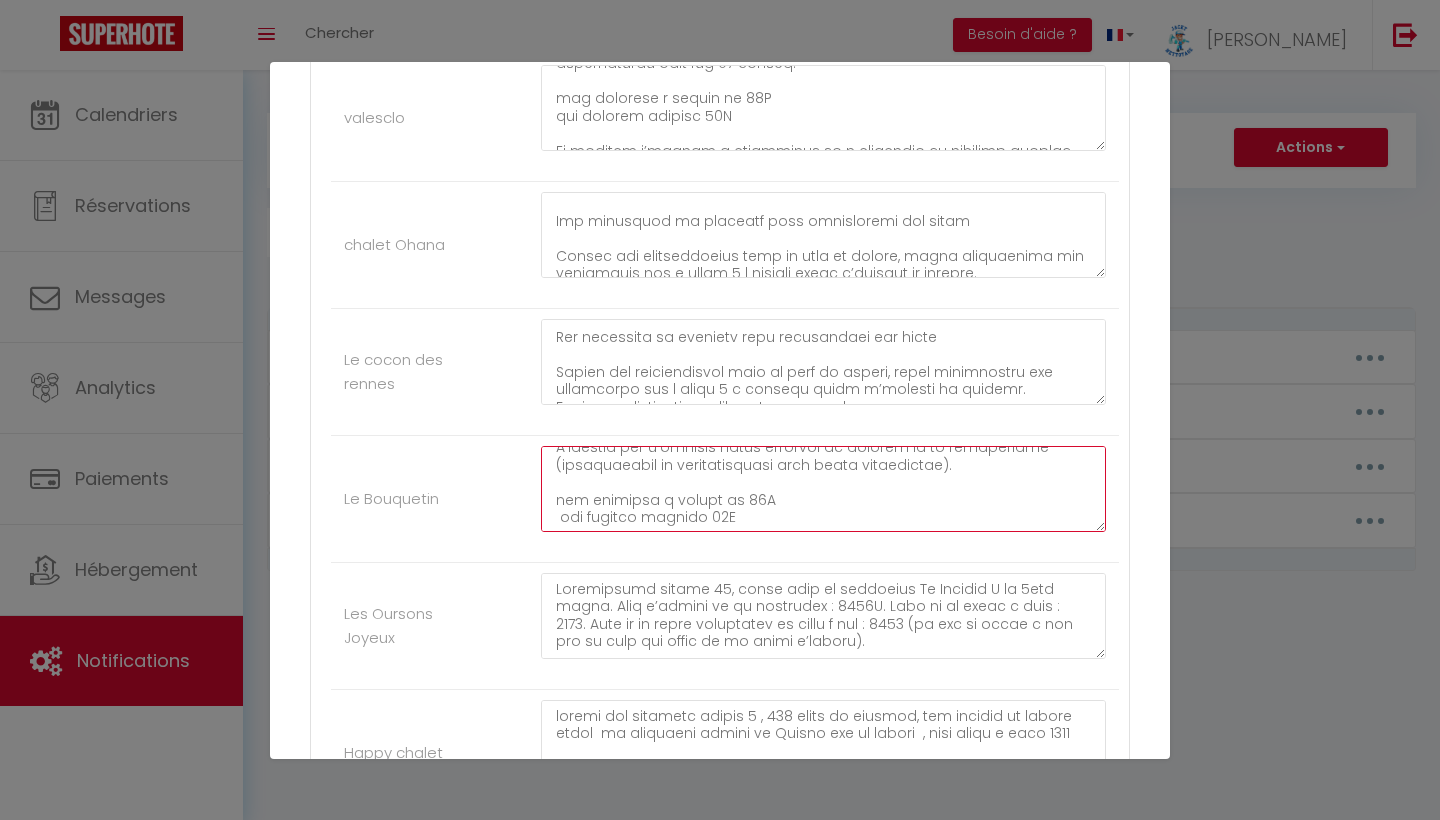 scroll, scrollTop: 149, scrollLeft: 0, axis: vertical 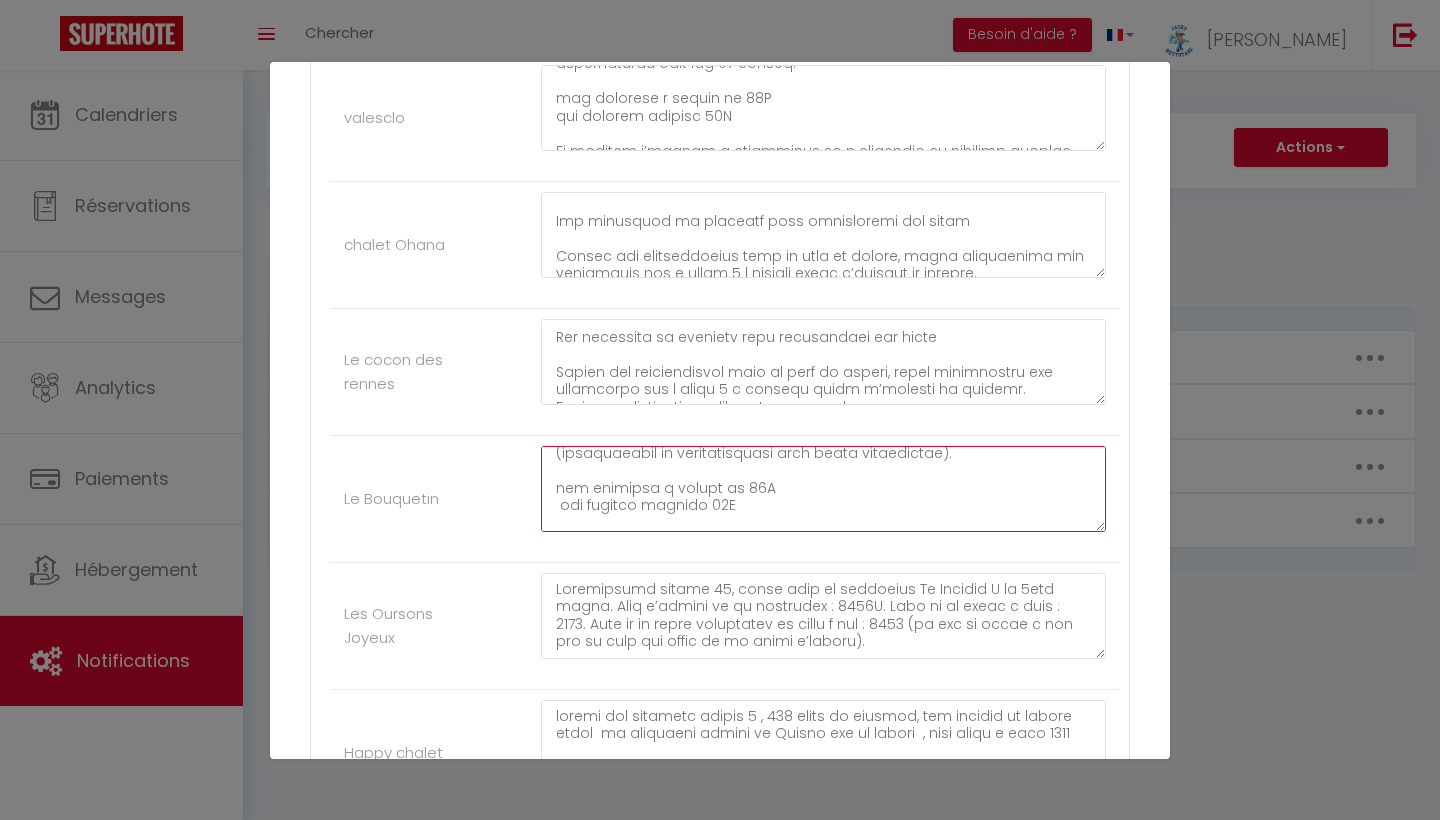 click at bounding box center (823, 489) 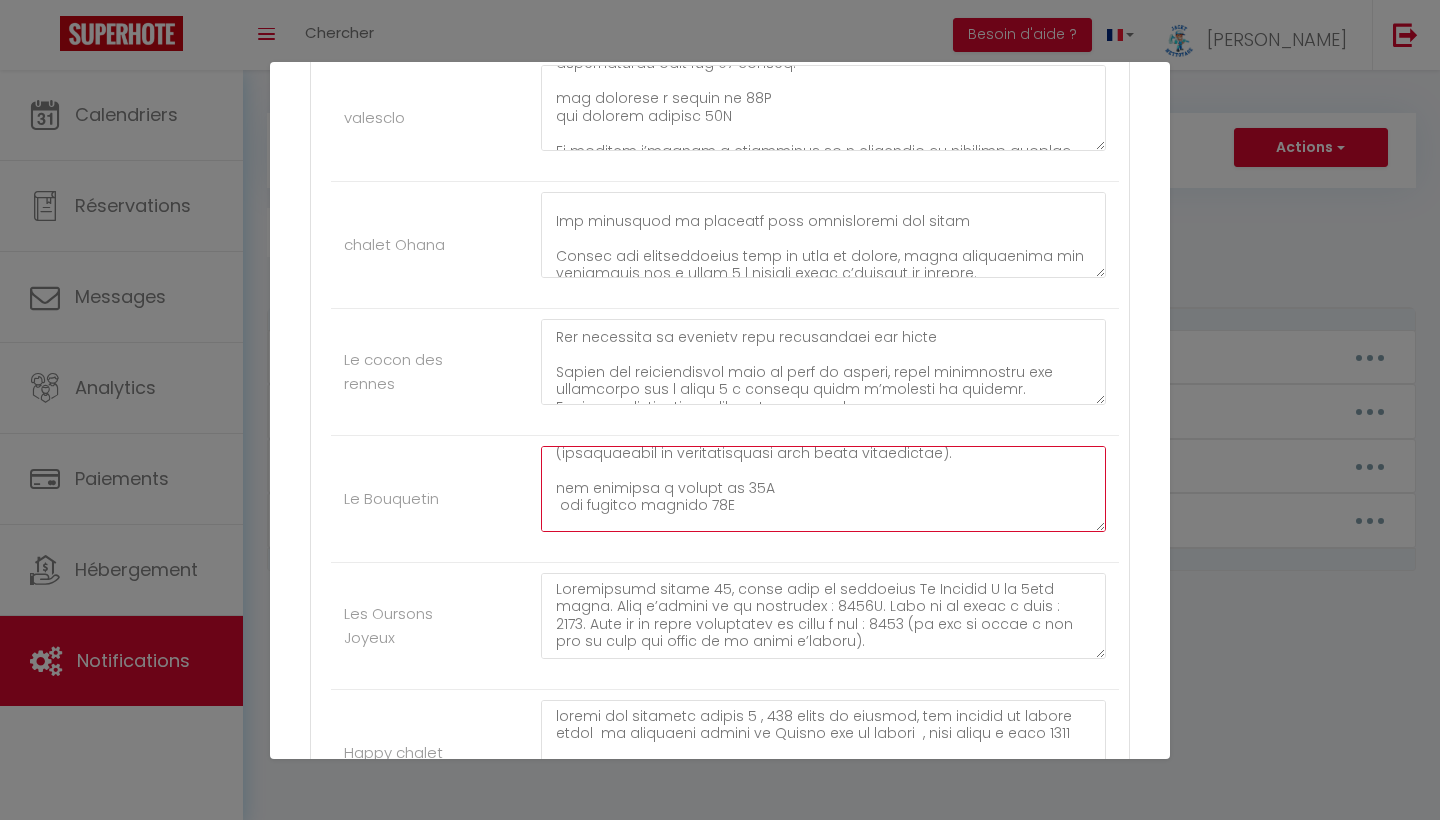 click at bounding box center [823, 489] 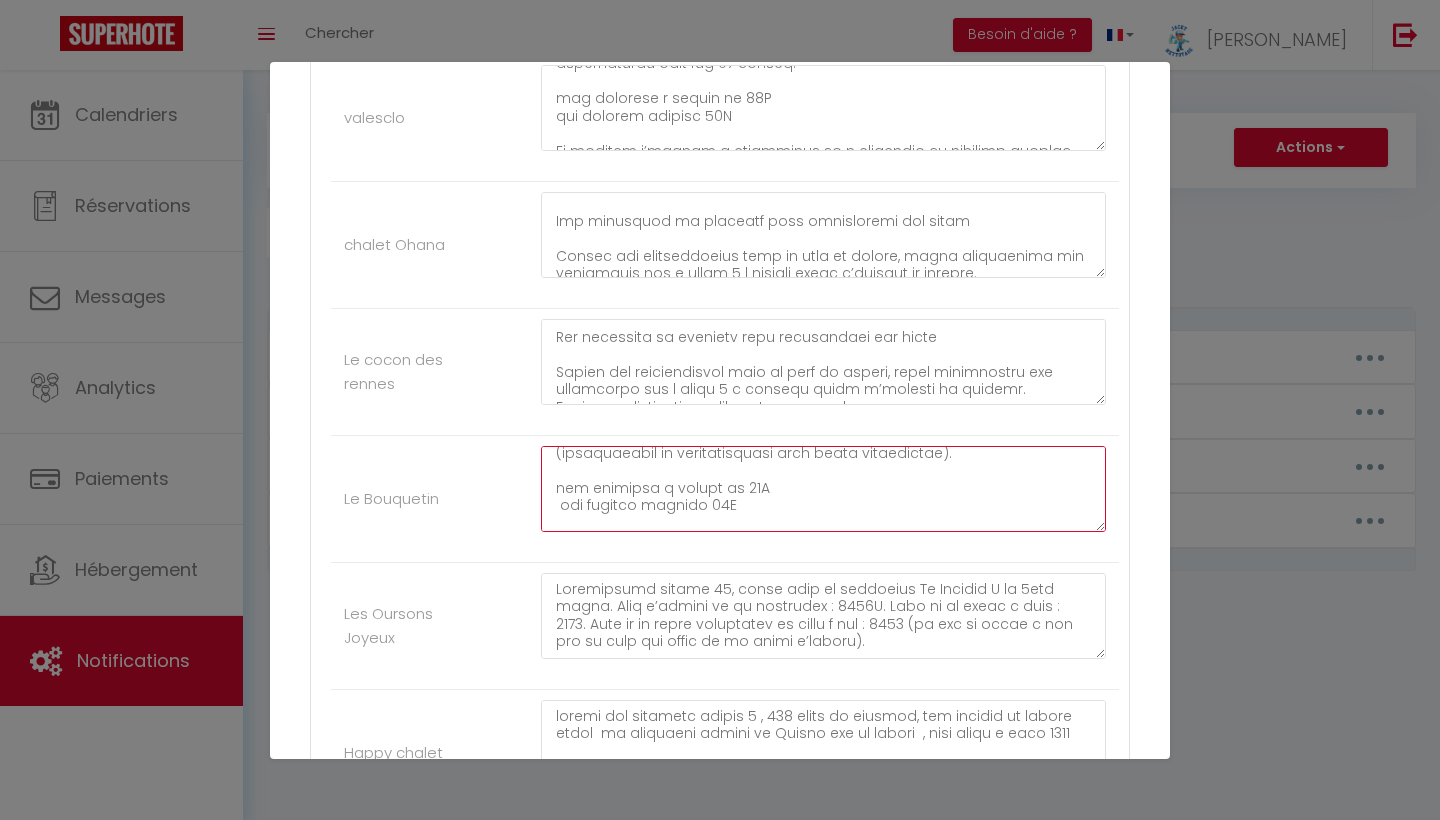 type on "l'appartement ce trouve dans la résidence soldanelles , appartement numéro 20 au troisième étage
les code entreé immeuble : 2738
casier a ski : 3827AB
code boite a clés 2309
Le bâtiment se trouve en face de Risoul Sport, devant le front de neige.
N’oubliez pas d’équiper votre véhicule de chaînes ou de chaussettes (obligatoires et indispensables dans notre département).
les arrivées a partir de 17H
les departs maximum 09H
Le propriétaire s’engage à assurer le logement contre les risques locatifs pour le compte du locataire. Ce dernier doit signaler tout sinistre survenu dans le logement, ses dépendances ou accessoires au propriétaire dans les 24 heures.
Le locataire s’engage à entretenir et à restituer le logement meublé en parfait état.
Le logement est non fumeur, merci de fumer a l'extérieur  et de ne pas jeter les megots par terre.
⚠️ Merci de bien vouloir retirer vos chaussures de ski et chaussures de ville/boots avant d’entrer dans le chalet, car elles laissent des traces de neige et de boue.
..." 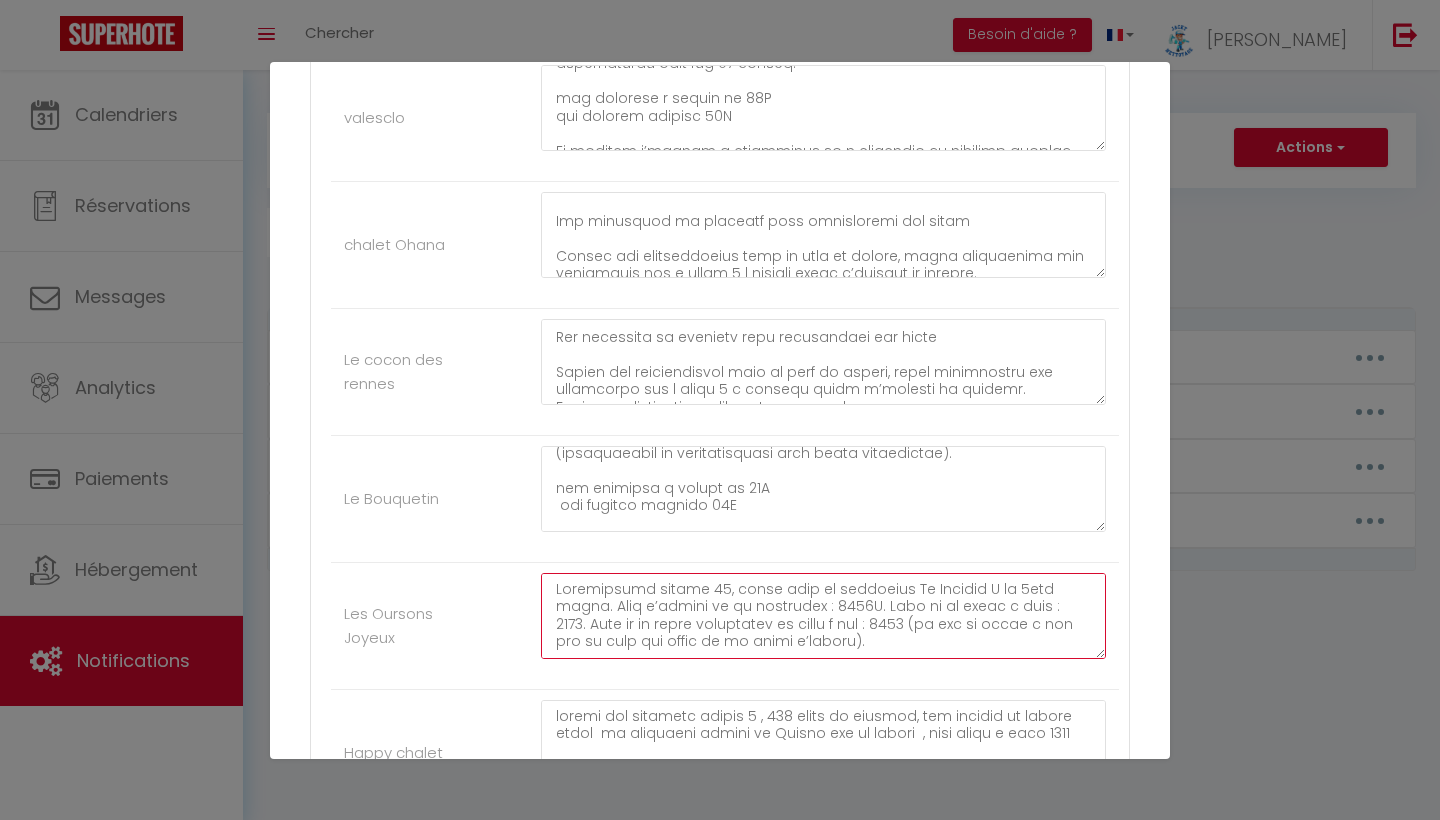 click at bounding box center [823, 616] 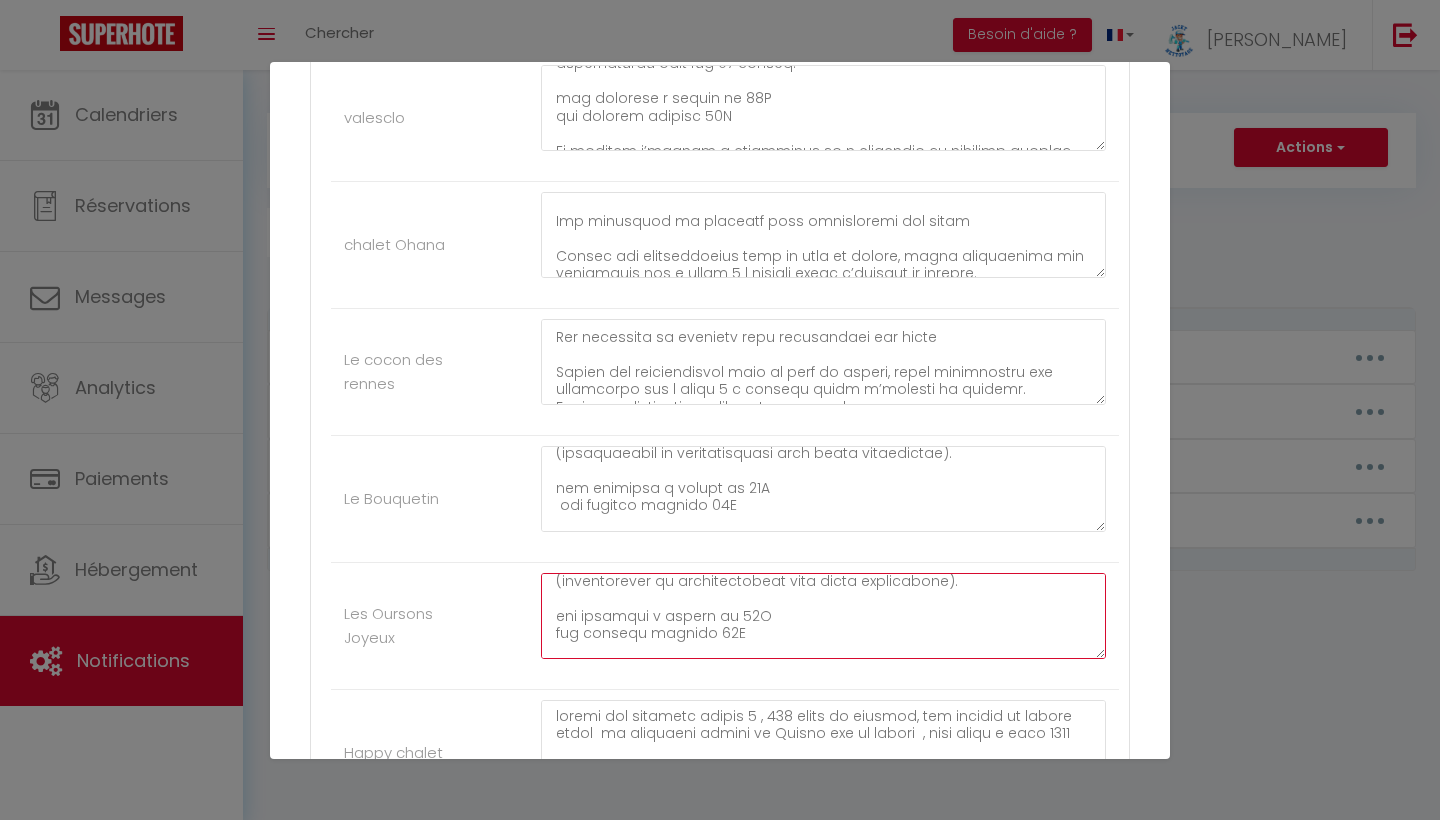 scroll, scrollTop: 116, scrollLeft: 0, axis: vertical 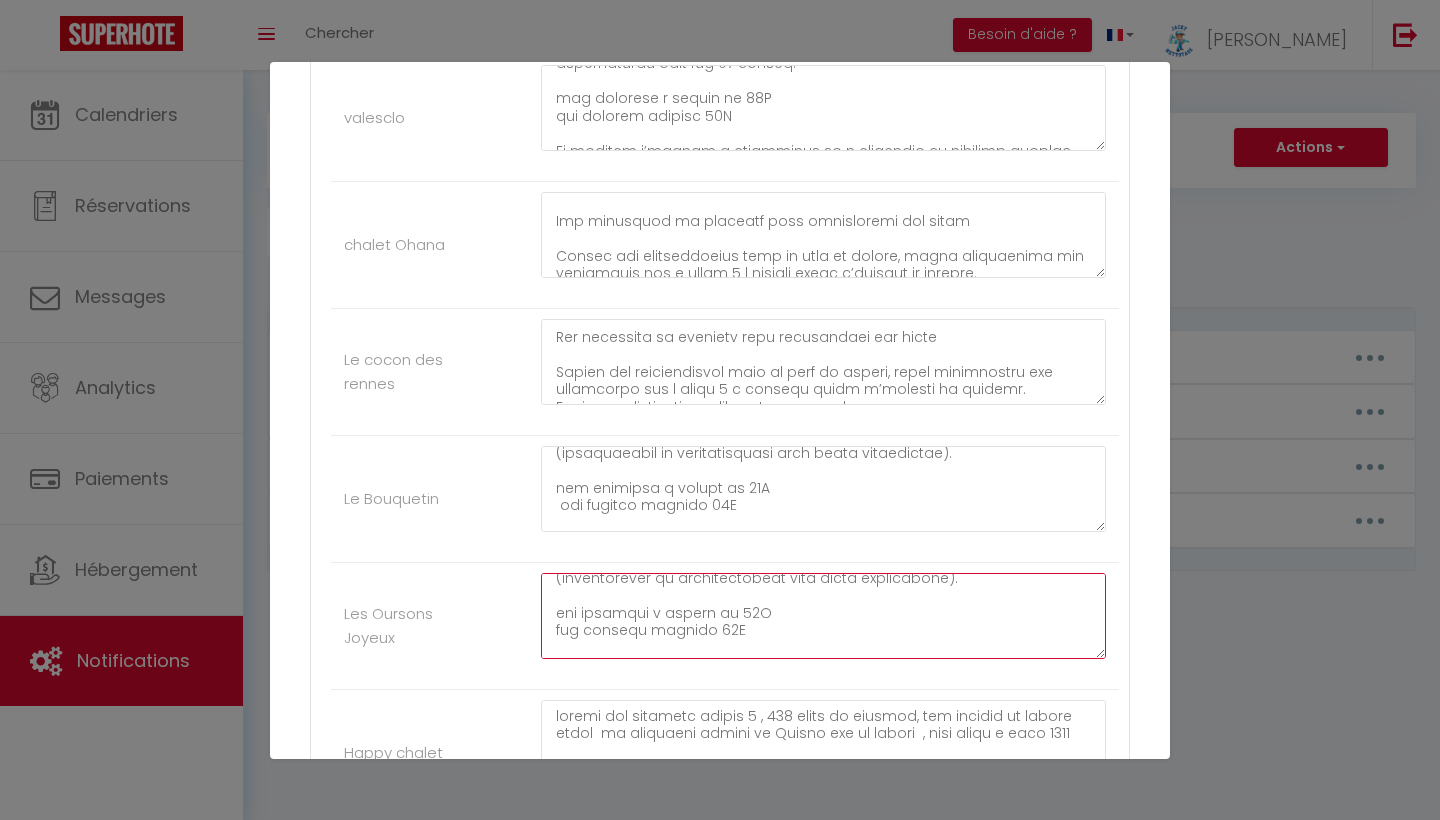 click at bounding box center (823, 616) 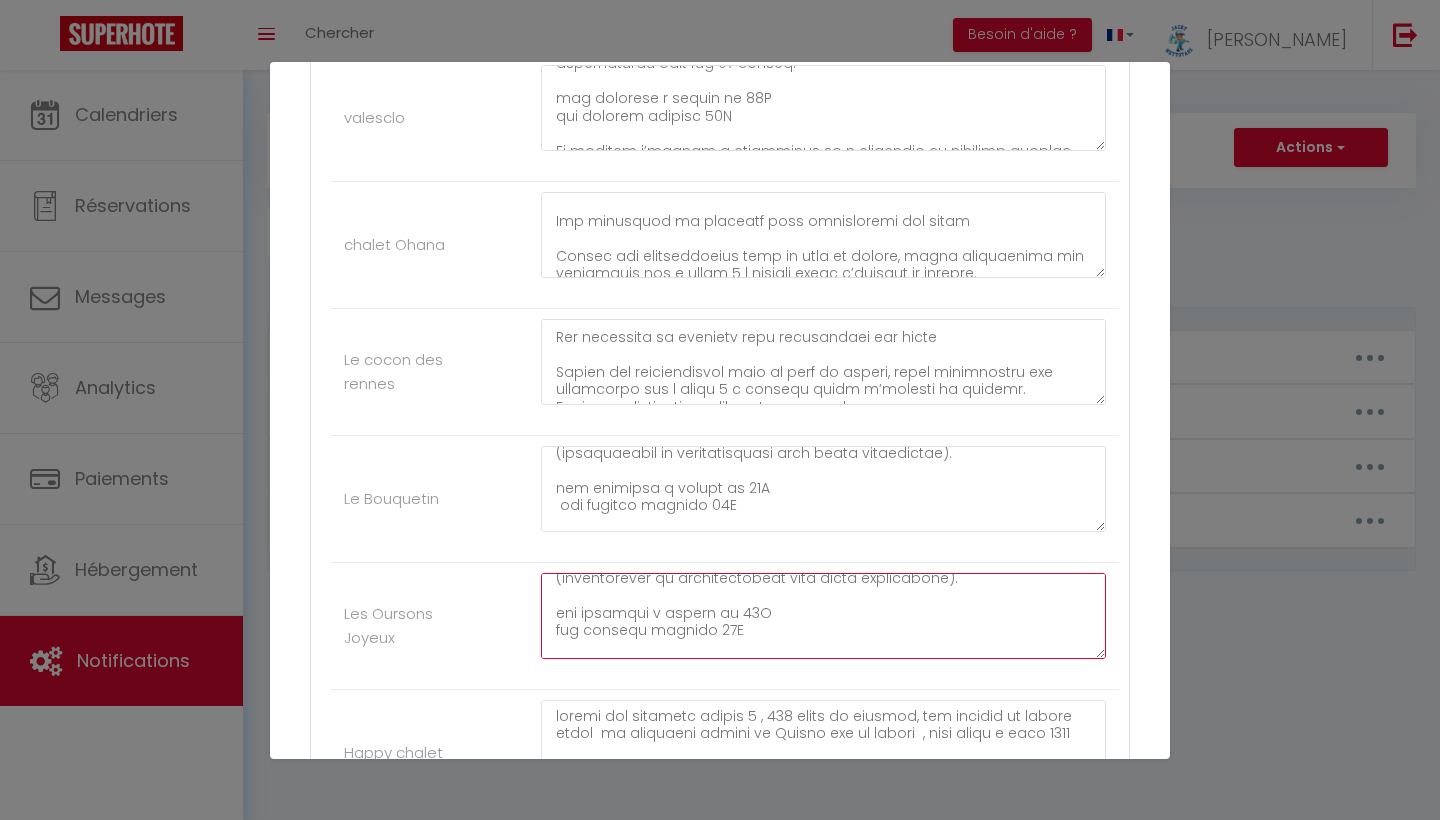 click at bounding box center [823, 616] 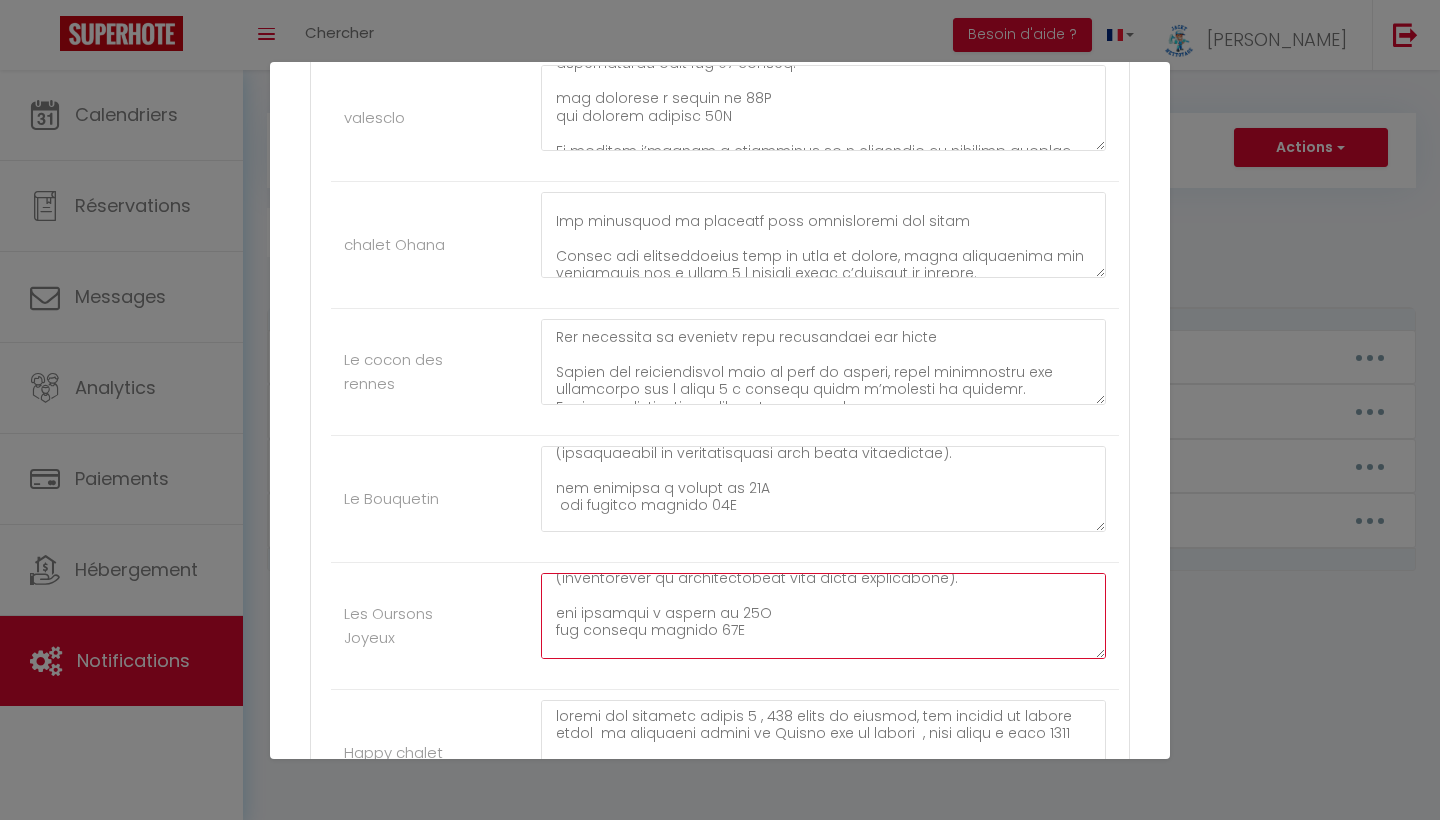 scroll, scrollTop: 180, scrollLeft: 0, axis: vertical 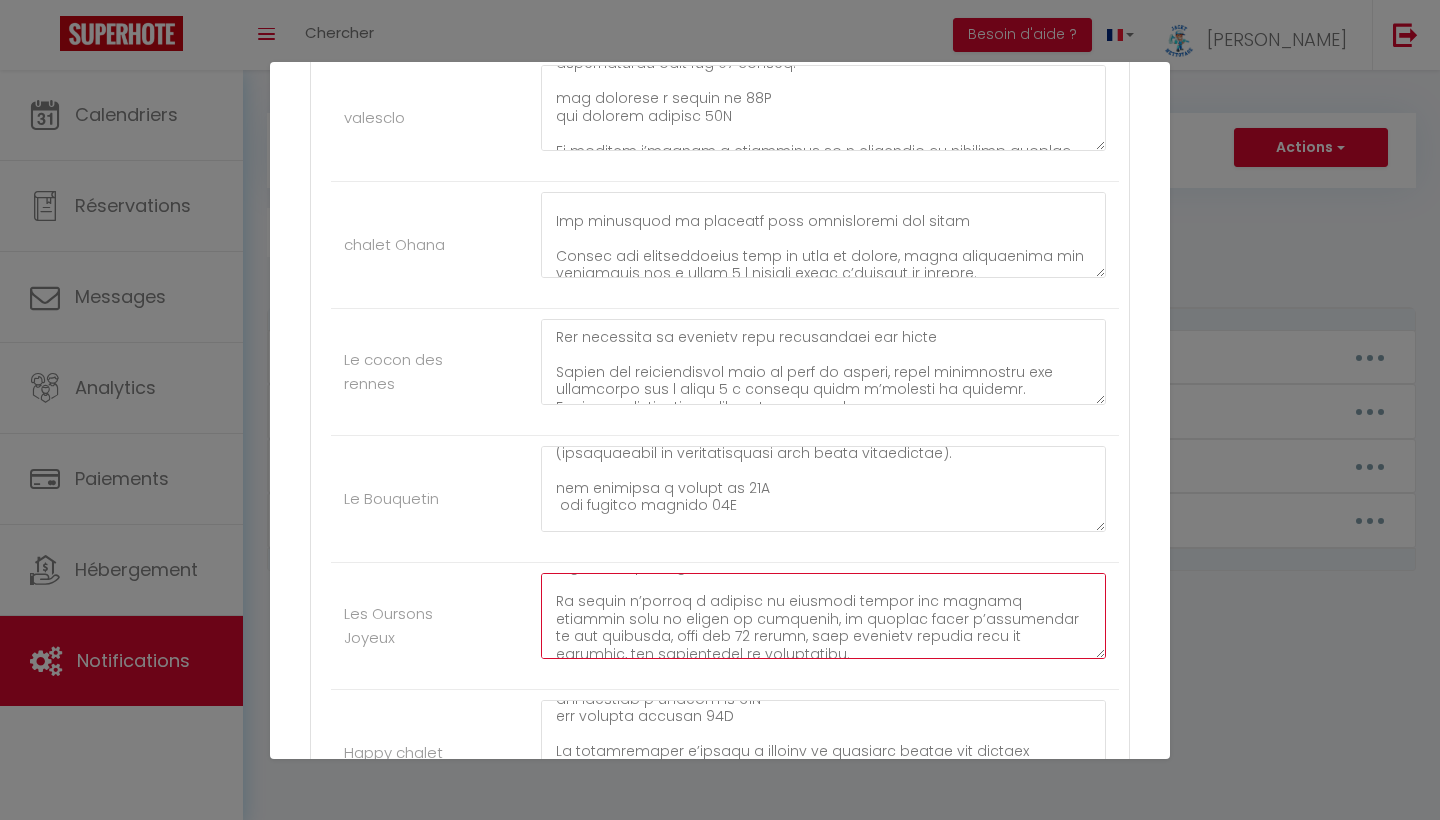 type on "Appartement numéro 46, situé dans la résidence Le Cristal A au 4ème étage. Code d’entrée de la résidence : 2175A. Code de la boîte à clés : 0210. Code de la porte extérieure du local à ski : 1850 (la clé du local à ski est la même que celle de la porte d’entrée).
N’oubliez pas d’équiper votre véhicule de chaînes ou de chaussettes (obligatoires et indispensables dans notre département).
les arrivées a partir de 17H
les departs maximum 09H
Le loueur s’engage à assurer le logement contre les risques locatifs pour le compte du locataire, ce dernier ayant l’obligation de lui signaler, dans les 24 heures, tout sinistre survenu dans le logement, ses dépendances ou accessoires.
Le preneur s’engage à entretenir et à restituer la location meublée dans un parfait état
Le logement est non fumeur, merci de fumer a l'extérieur  et de ne pas jeter les megots par terre.
⚠️ Merci de bien vouloir retirer vos chaussures de ski et chaussures de ville/boots avant d’entrer dans le chalet, car elles laissent des traces ..." 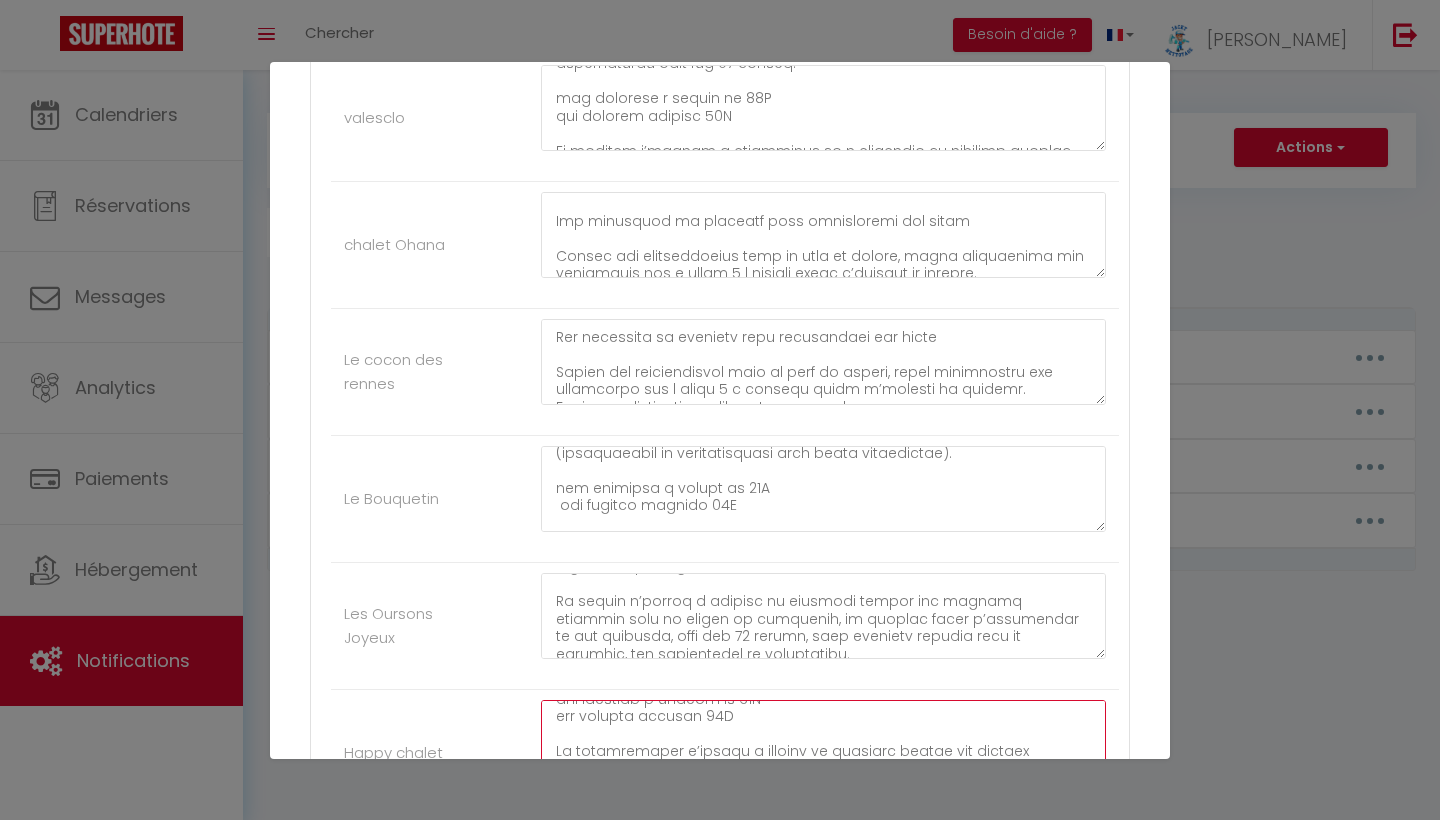 click at bounding box center [823, 743] 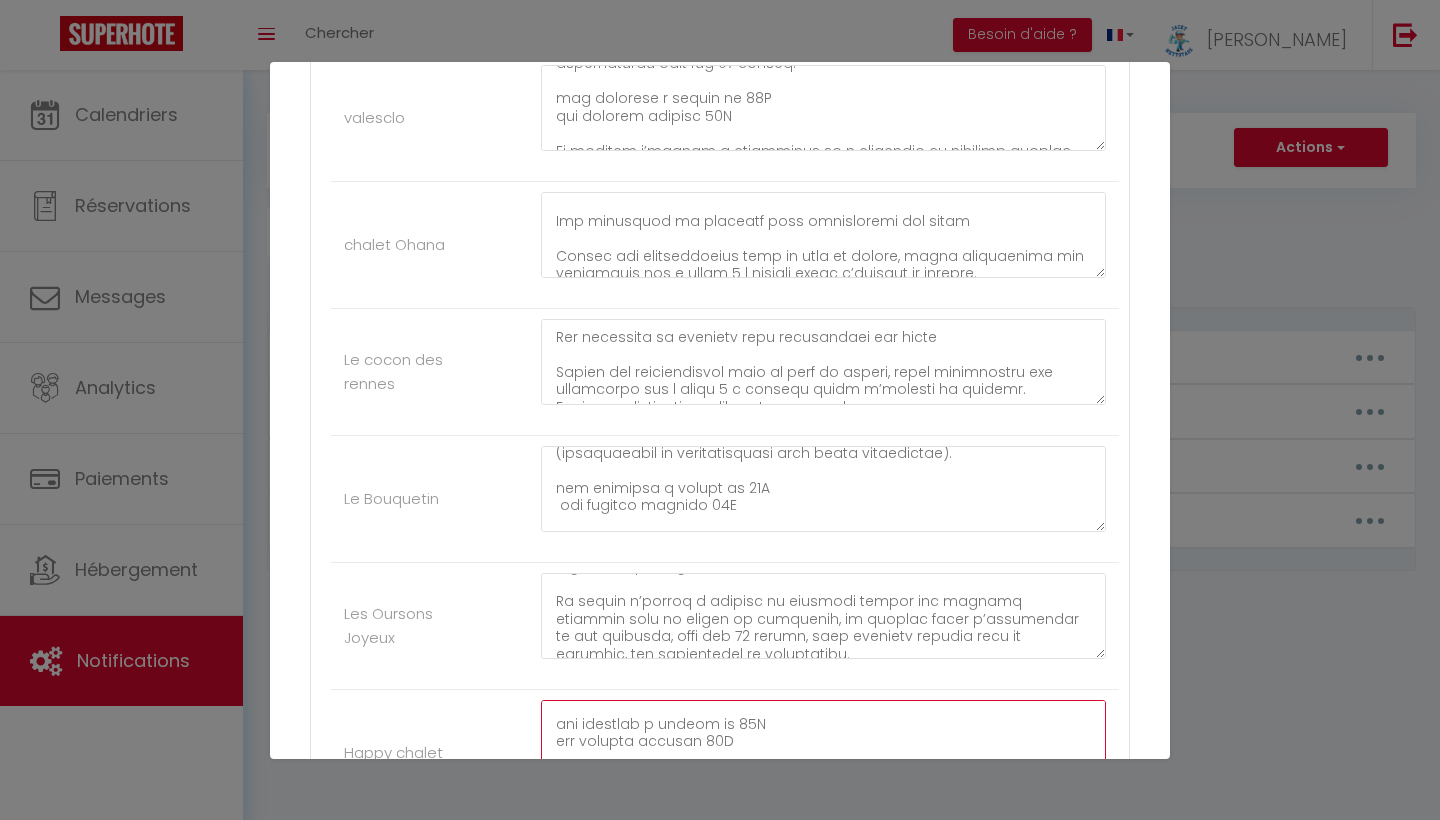 scroll, scrollTop: 93, scrollLeft: 0, axis: vertical 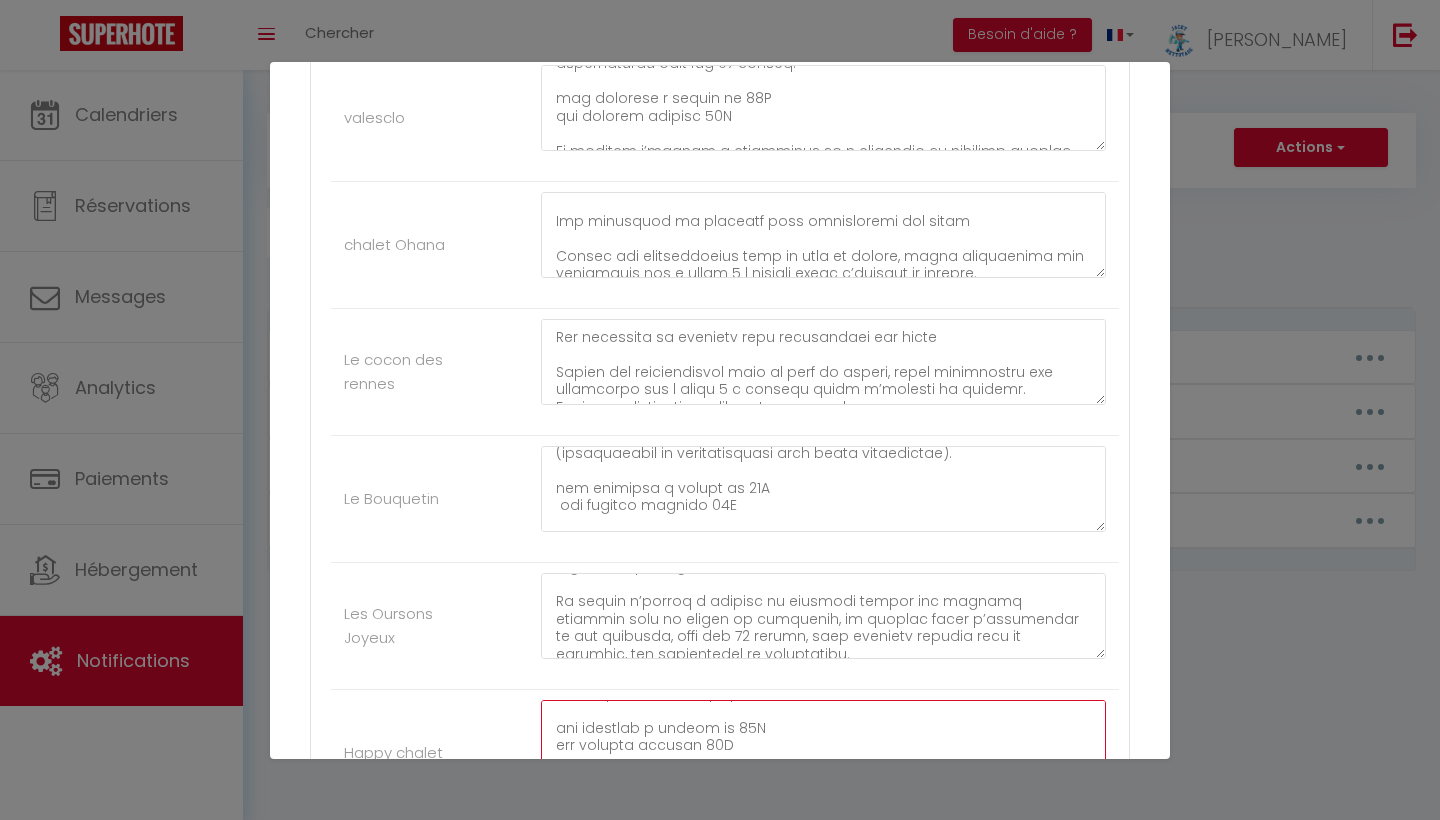 click at bounding box center [823, 743] 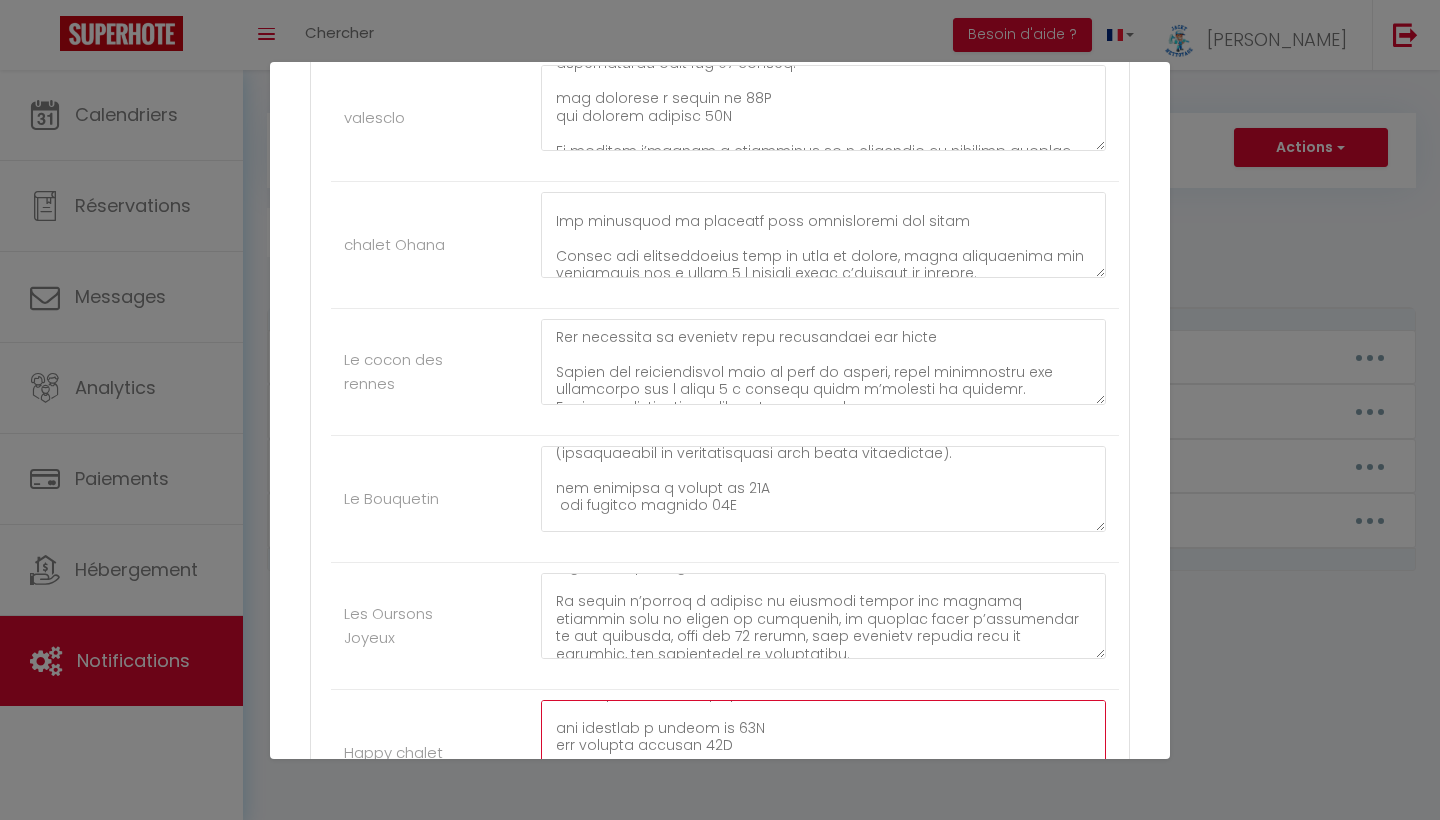 type on "chalet les pléiades numero 4 , 942 route de cherine, les chalets ce trouve après  la résidence balcon de Sirius sur la droite  , code boite a clés 0601
Penser a bien équiper vos véhicule de chaine ou de chaussette (obligatoire et indispensable dans notre département )
les arrivées a partir de 17H
les departs maximum 09H
Le propriétaire s’engage à assurer le logement contre les risques locatifs pour le compte du locataire. Ce dernier doit signaler tout sinistre survenu dans le logement, ses dépendances ou accessoires au propriétaire dans les 24 heures.
Le locataire s’engage à entretenir et à restituer le logement meublé en parfait état.
Le logement est non-fumeur. Veuillez fumer à l’extérieur et ne pas jeter vos mégots par terre.
⚠️ Merci de ne pas rentrer avec vos chaussures de ski et chaussures de ville/boots dans le chalet car  cela laisse des traces avec la neige et boue.
Des oreillers et couettes sont disponibles sur place
Nous vous prions de bien vouloir faire attention au chauffage. Veu..." 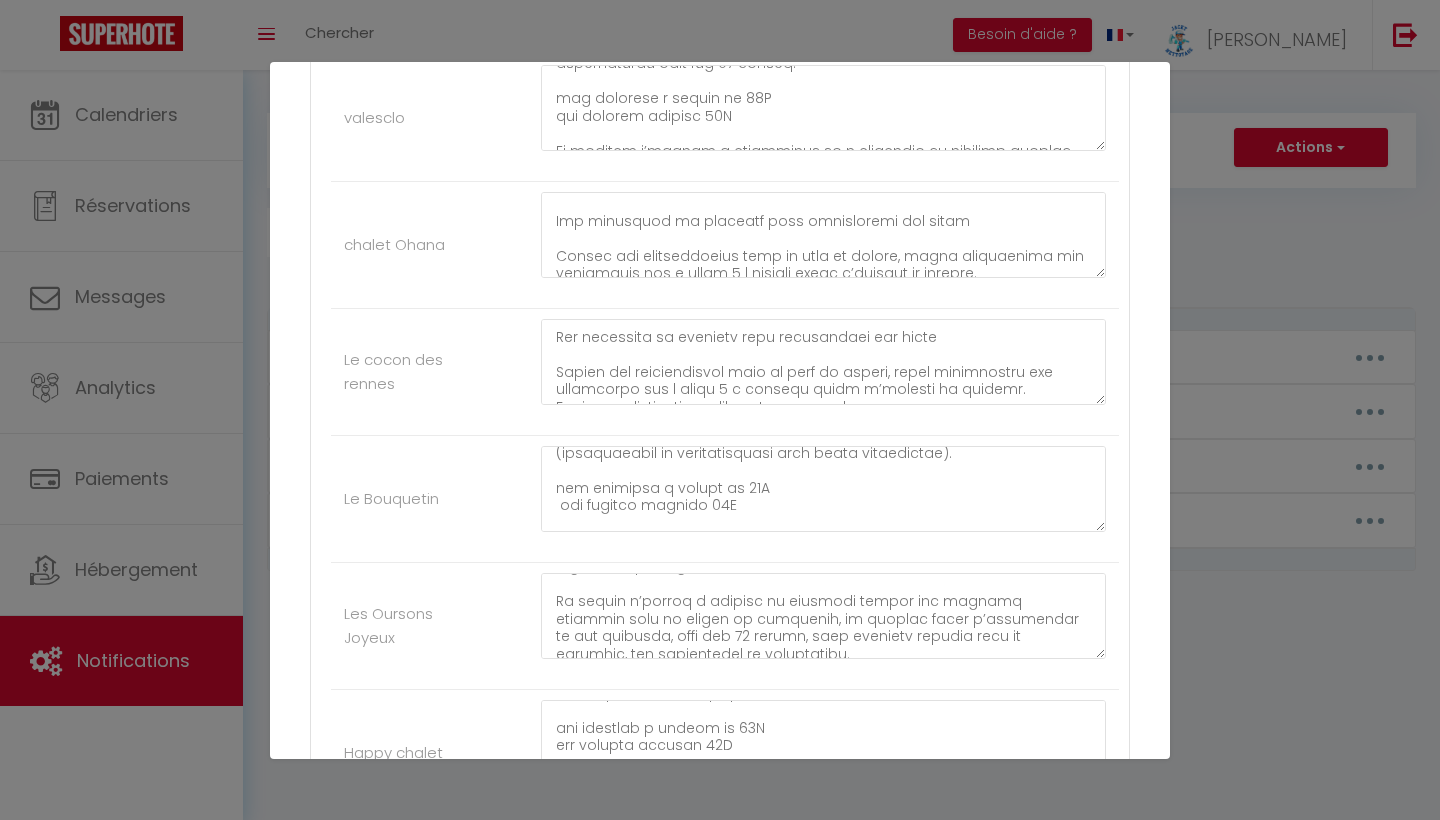 click on "Happy chalet" at bounding box center (725, 753) 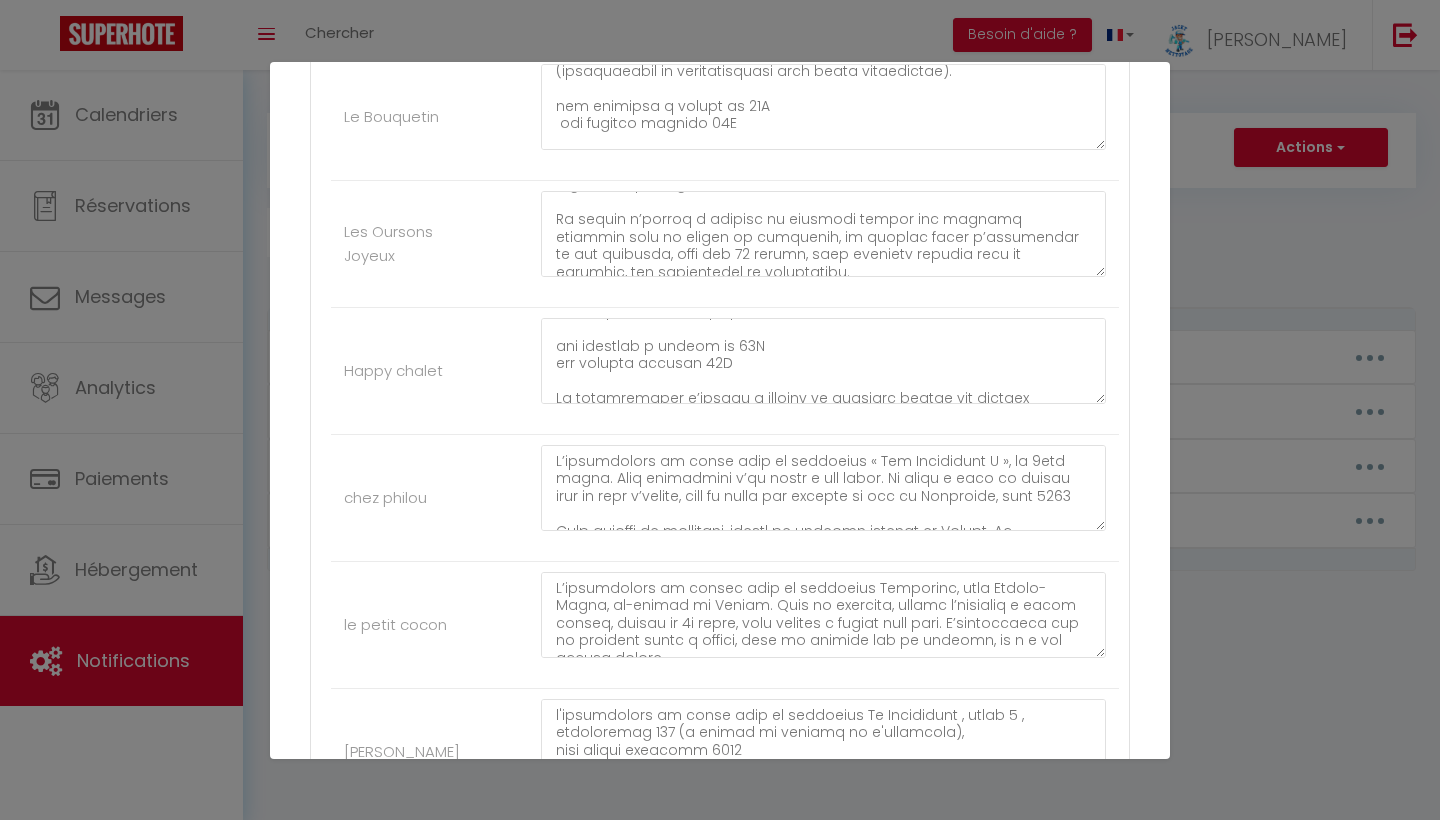 scroll, scrollTop: 2865, scrollLeft: 0, axis: vertical 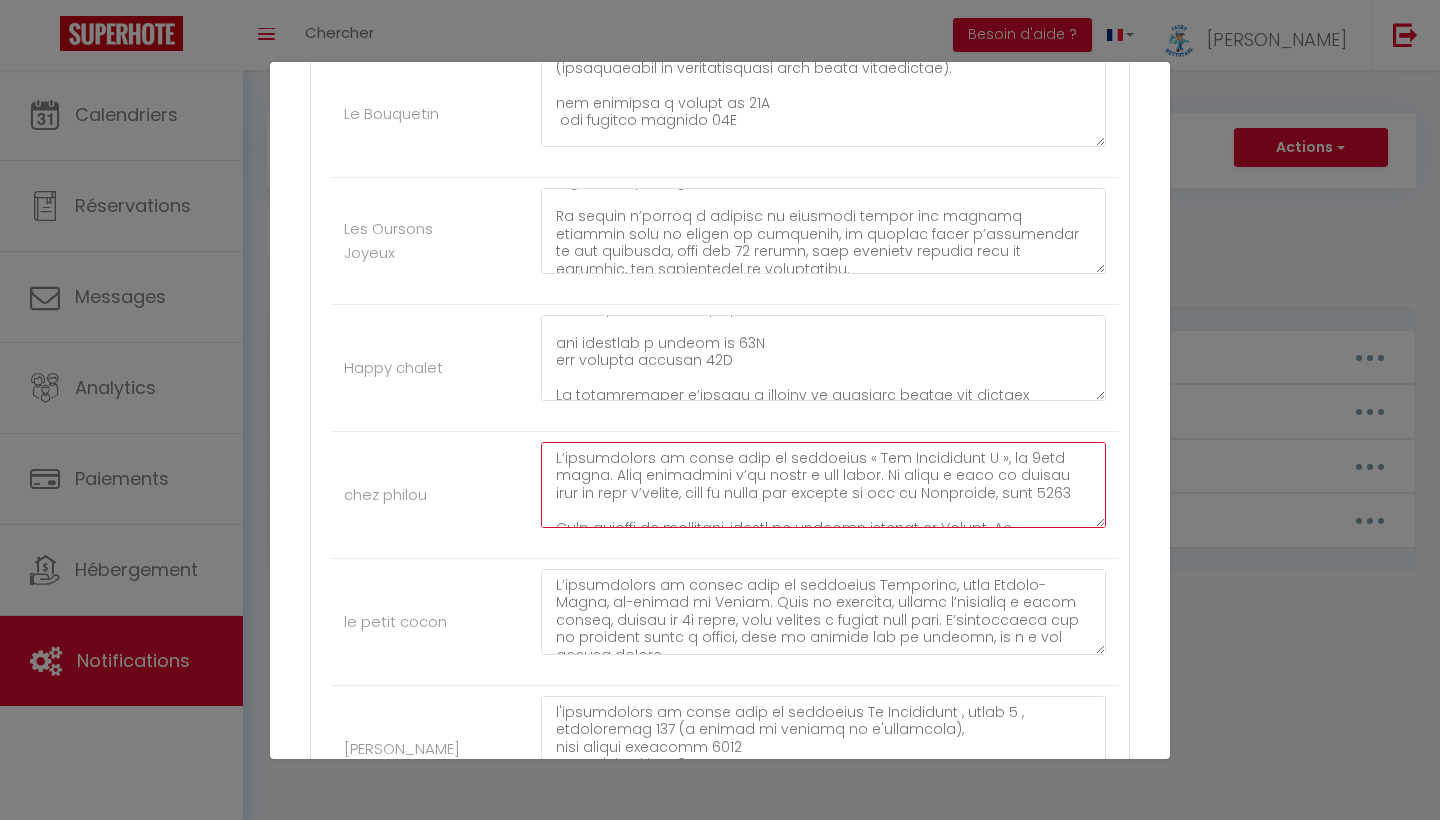 click at bounding box center (823, 485) 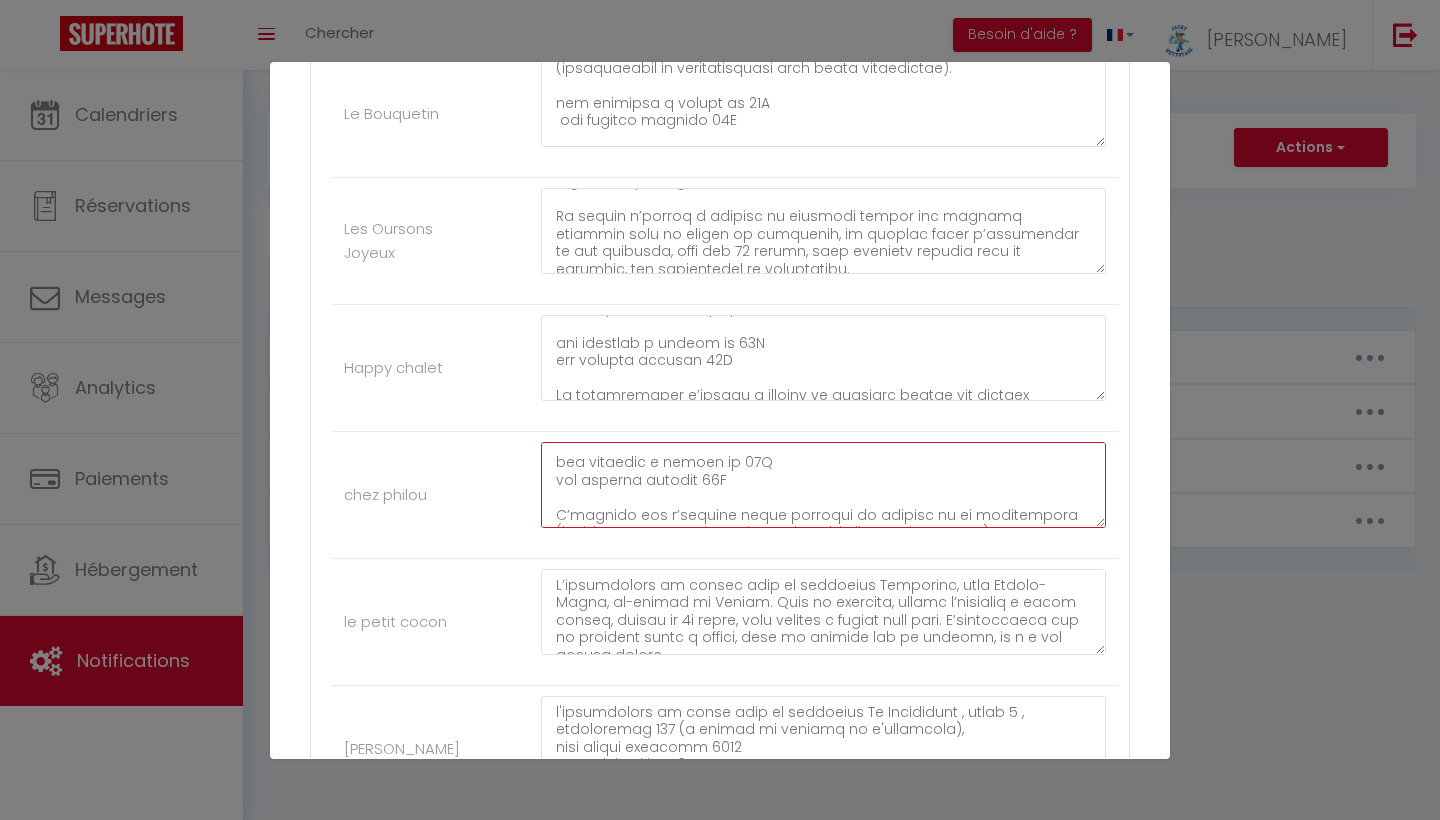 scroll, scrollTop: 115, scrollLeft: 0, axis: vertical 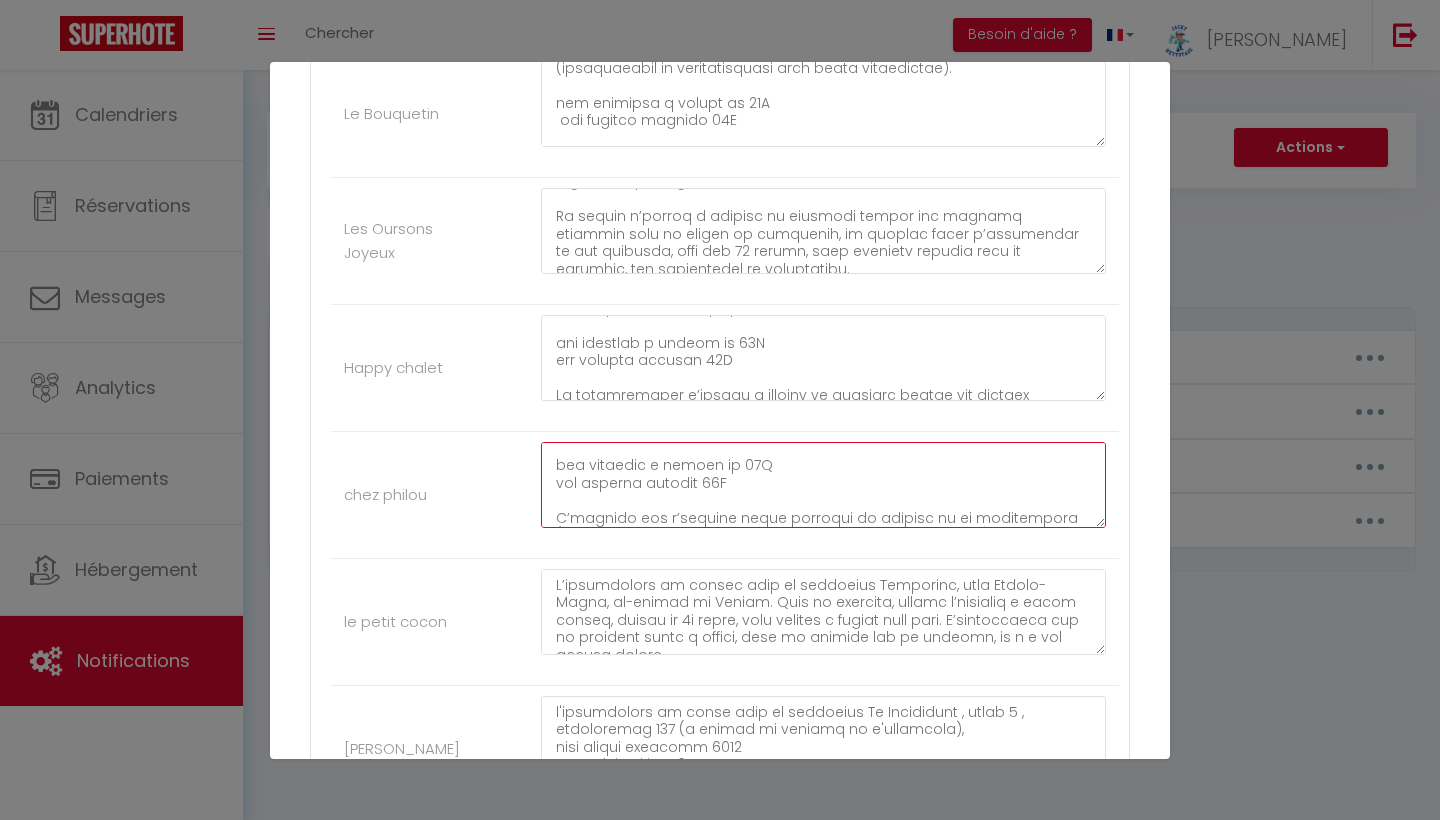 click at bounding box center [823, 485] 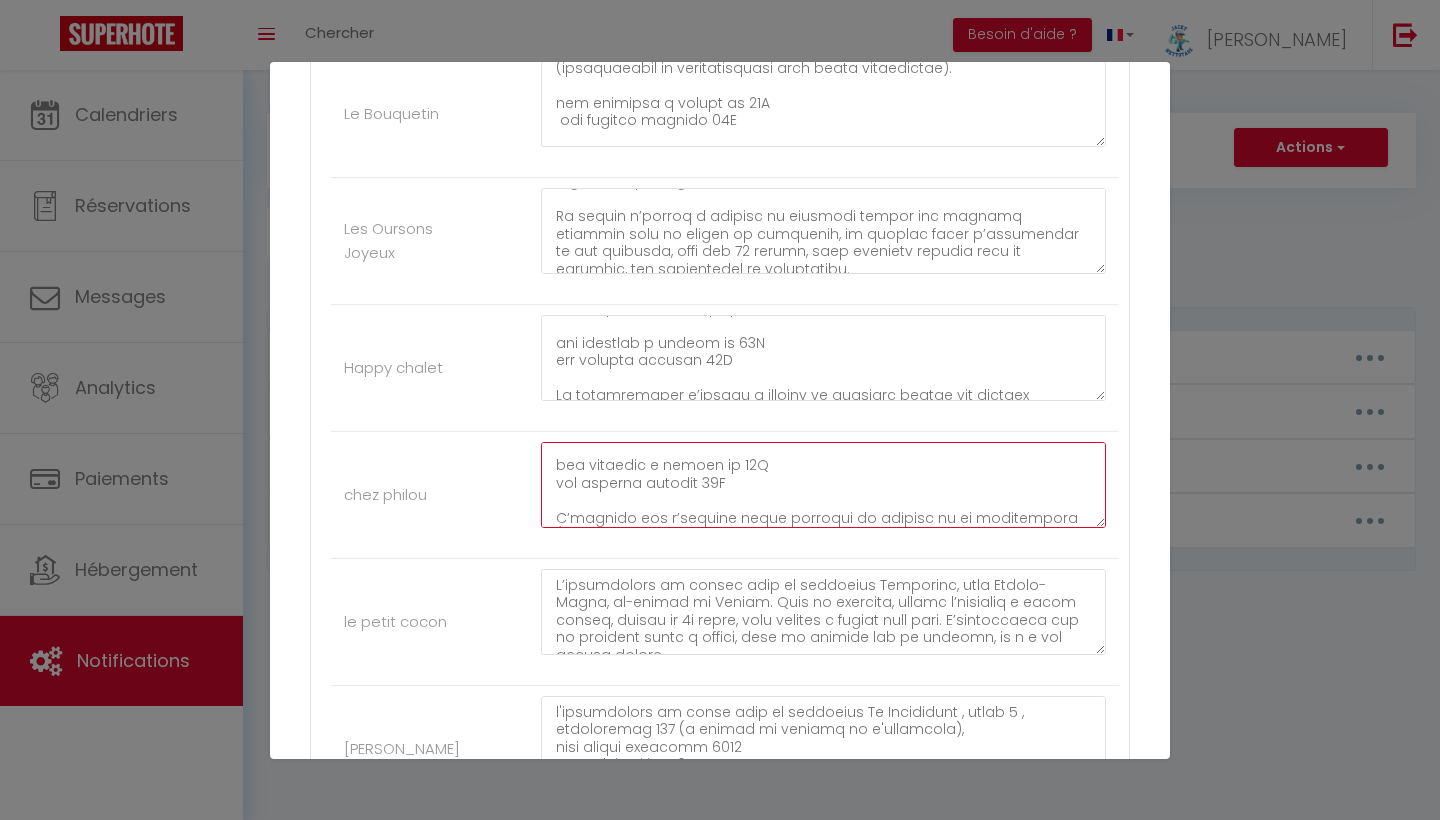 click at bounding box center [823, 485] 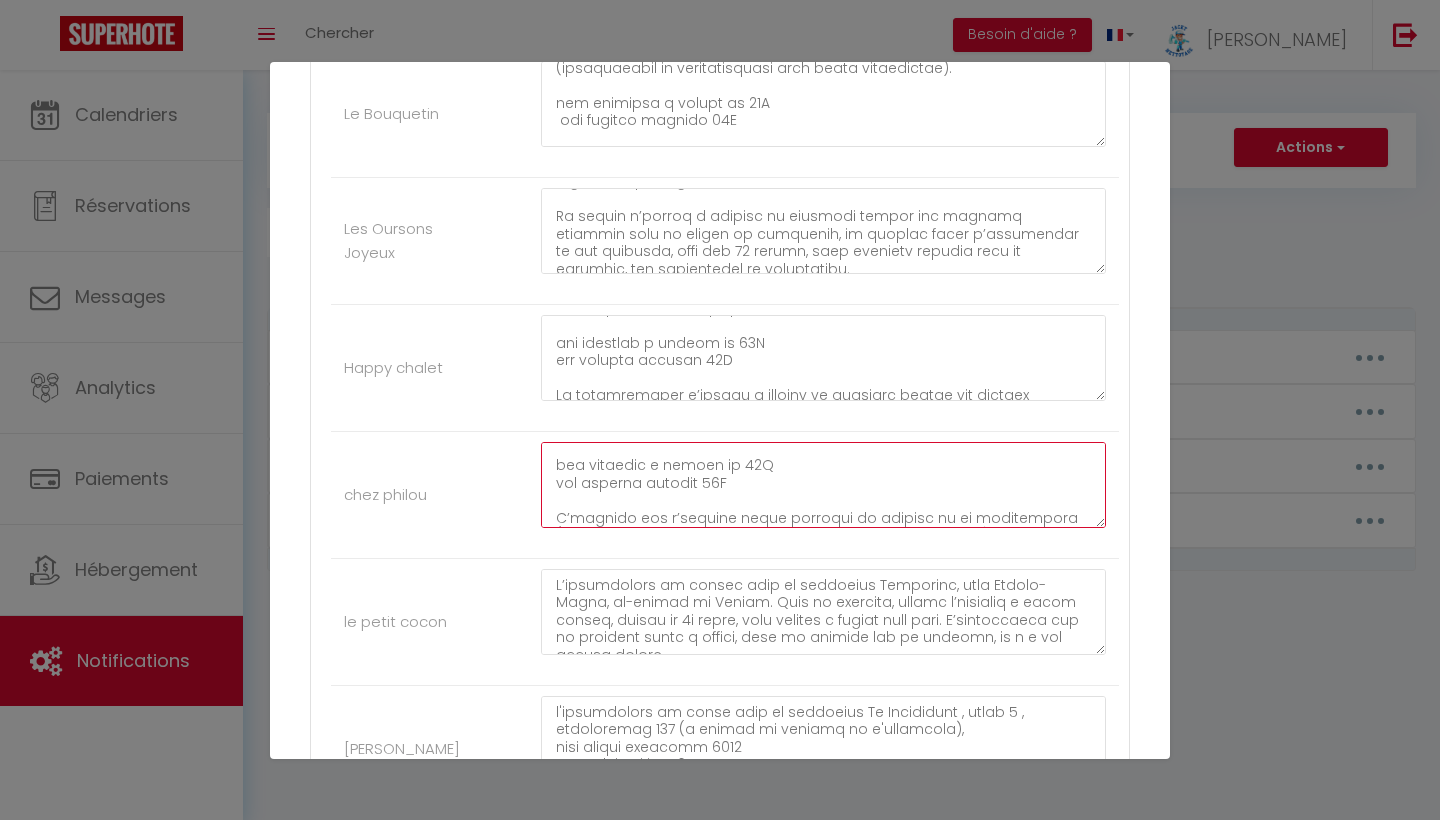 type on "L’appartement se situe dans la résidence « Les Clématites B », au 5ème étage. Vous disposerez d’un local à ski privé. La boîte à clés se trouve dans le hall d’entrée, dans la boîte aux lettres au nom de Franciosa, code 2402
Pour trouver la résidence, passez le parking couvert de Risoul. La résidence se trouve sur votre droite, comme indiqué sur les panneaux
les arrivées a partir de 17H
les departs maximum 09H
N’oubliez pas d’équiper votre véhicule de chaînes ou de chaussettes (obligatoires et indispensables dans notre département).
Le propriétaire s’engage à assurer le logement contre les risques locatifs pour le compte du locataire. Ce dernier doit signaler tout sinistre survenu dans le logement, ses dépendances ou accessoires au propriétaire dans les 24 heures.
Le preneur s’engage à entretenir et à restituer la location meublée dans un parfait état
Le logement est non fumeur, merci de fumer a l'extérieur  et de ne pas jeter les megots par terre.
⚠️ Merci de ne pas rentrer avec vos chaussures de s..." 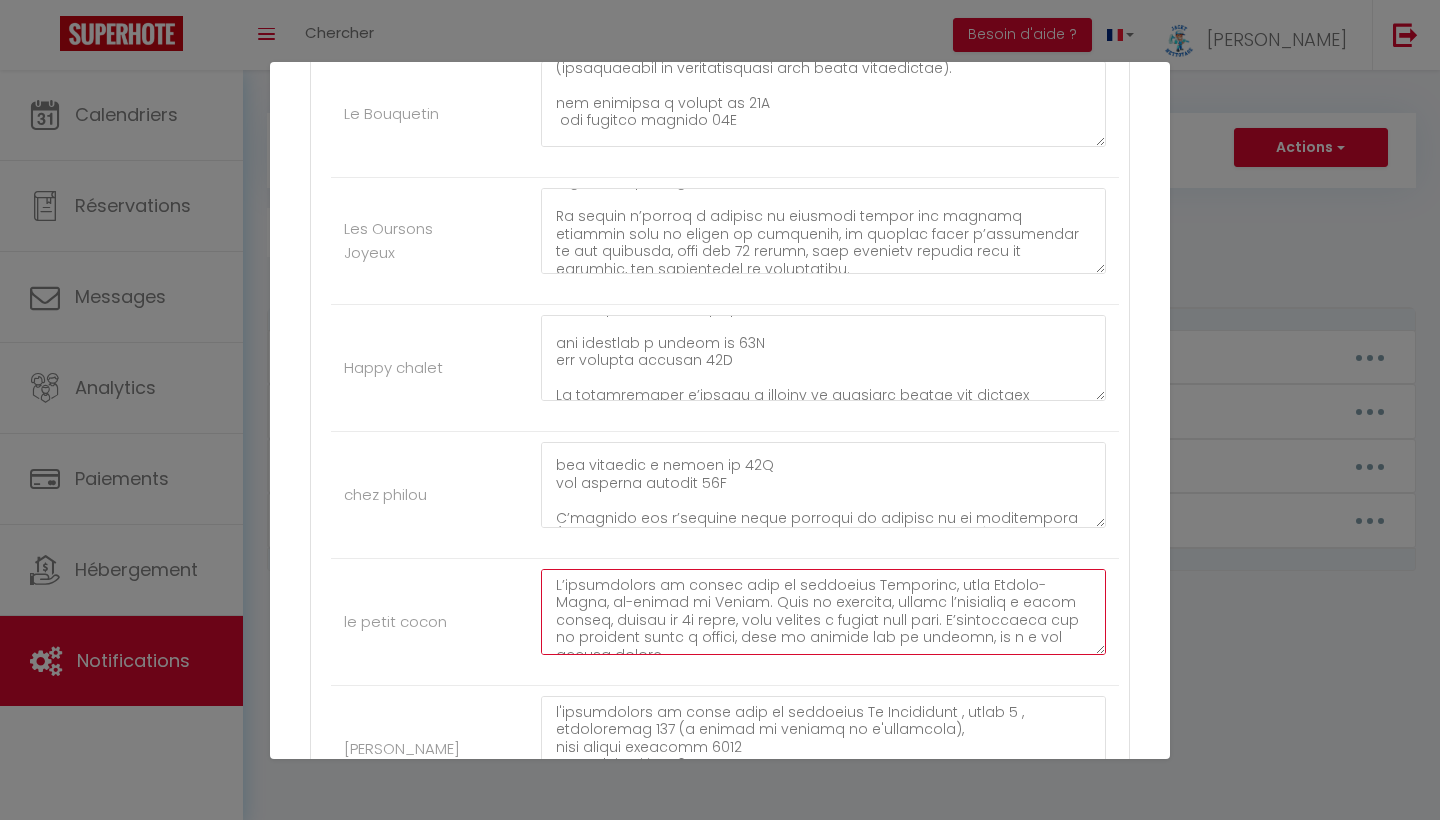 click at bounding box center (823, 612) 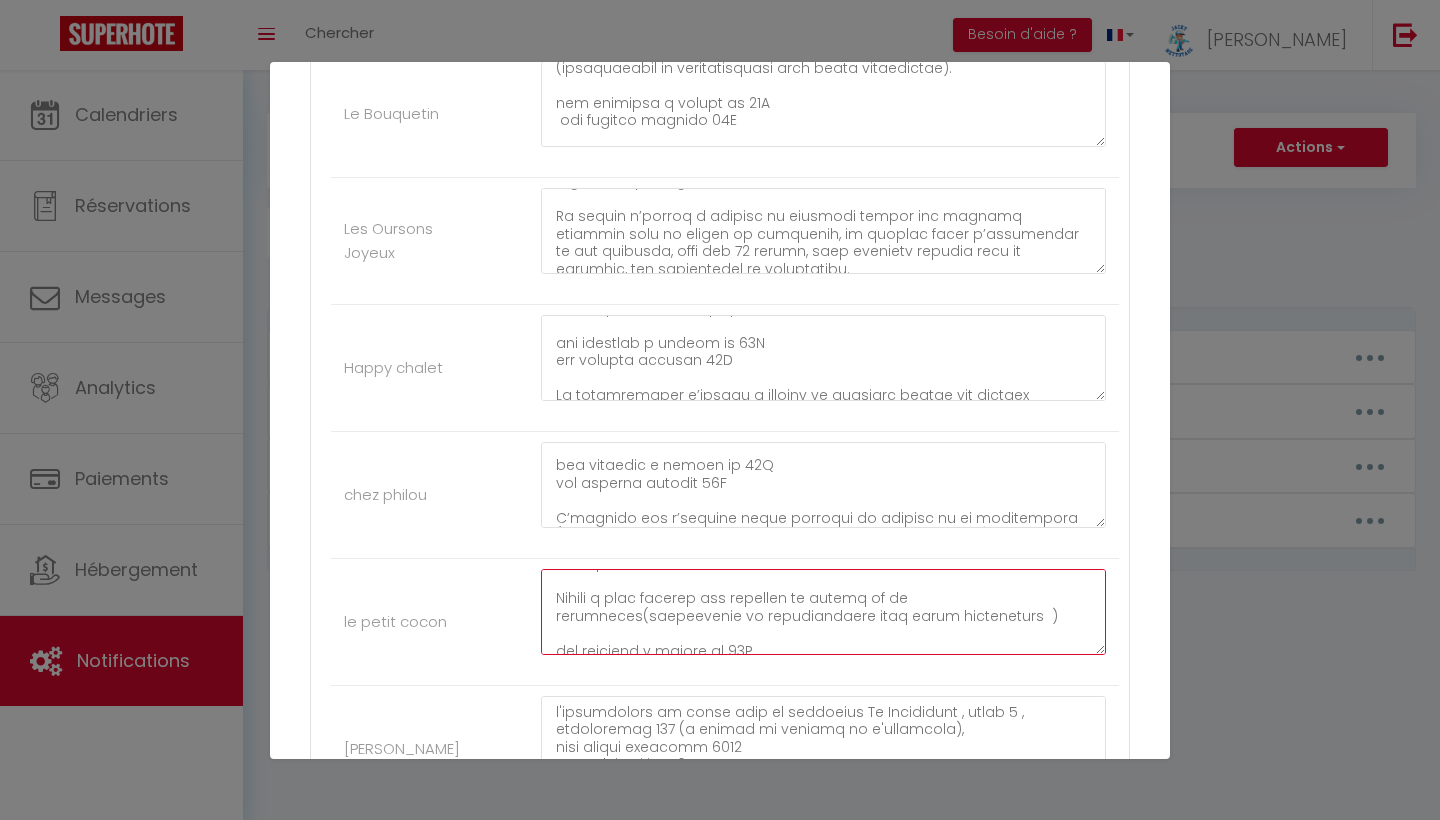 scroll, scrollTop: 246, scrollLeft: 0, axis: vertical 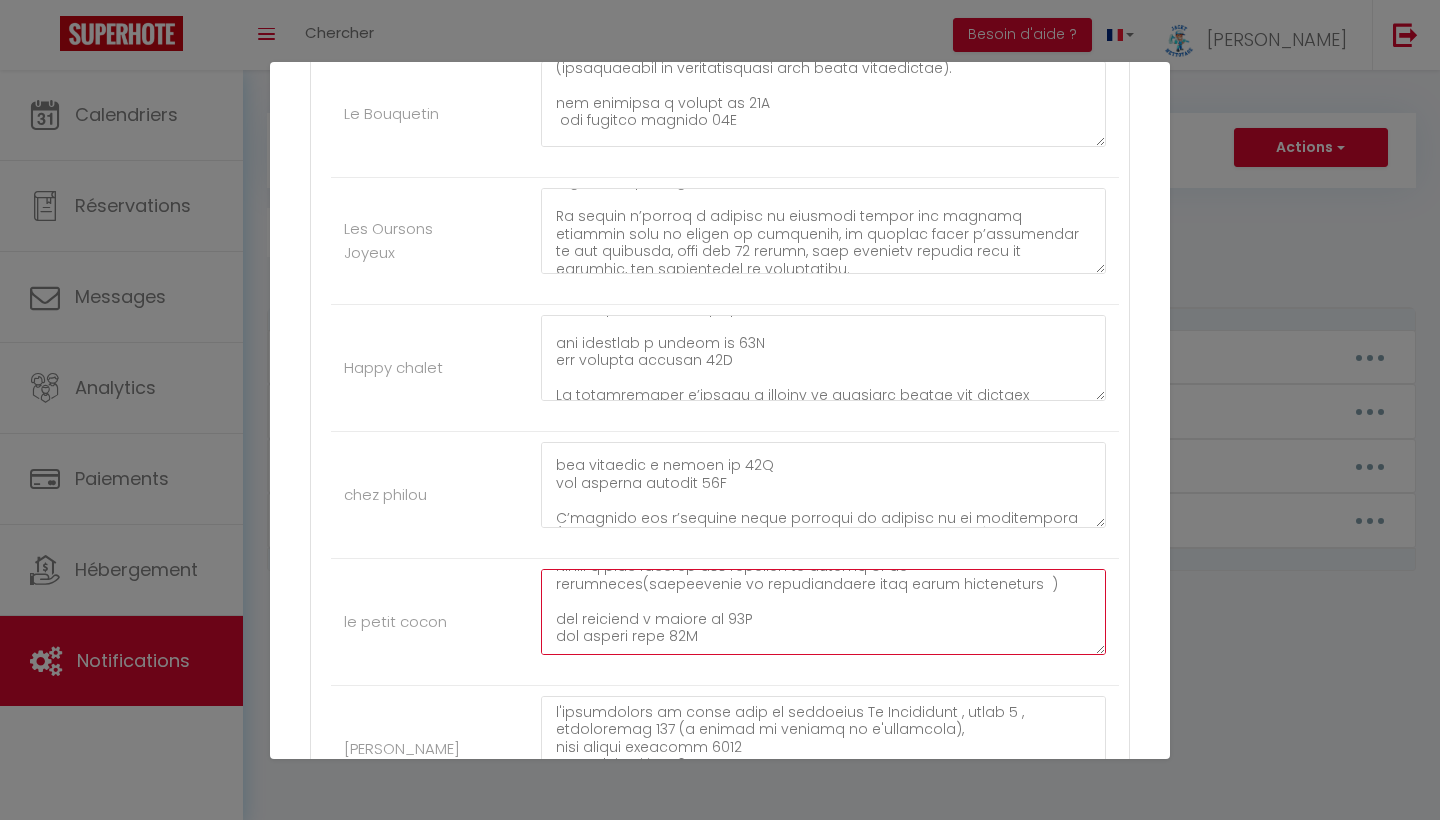 click at bounding box center [823, 612] 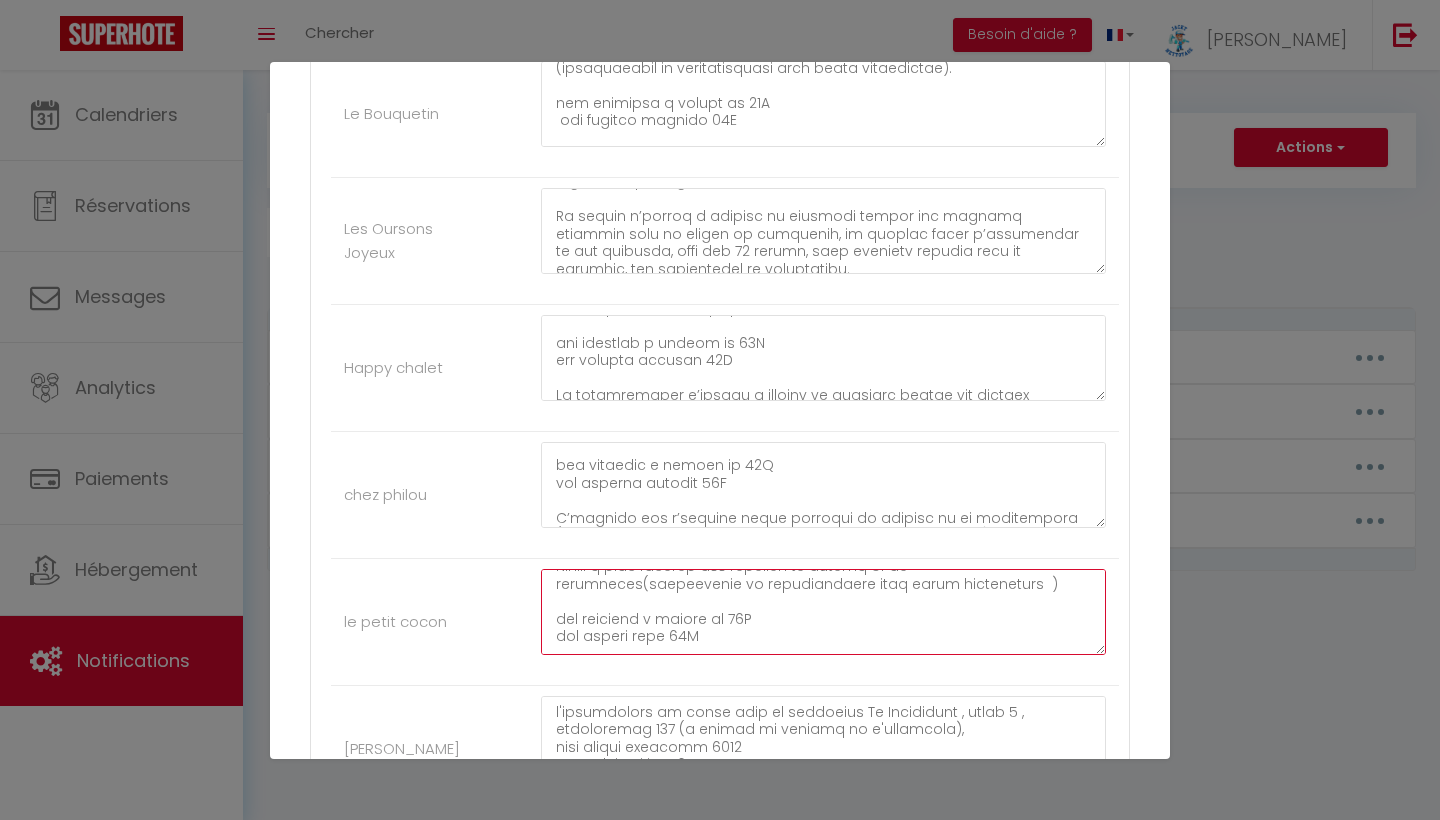 click at bounding box center (823, 612) 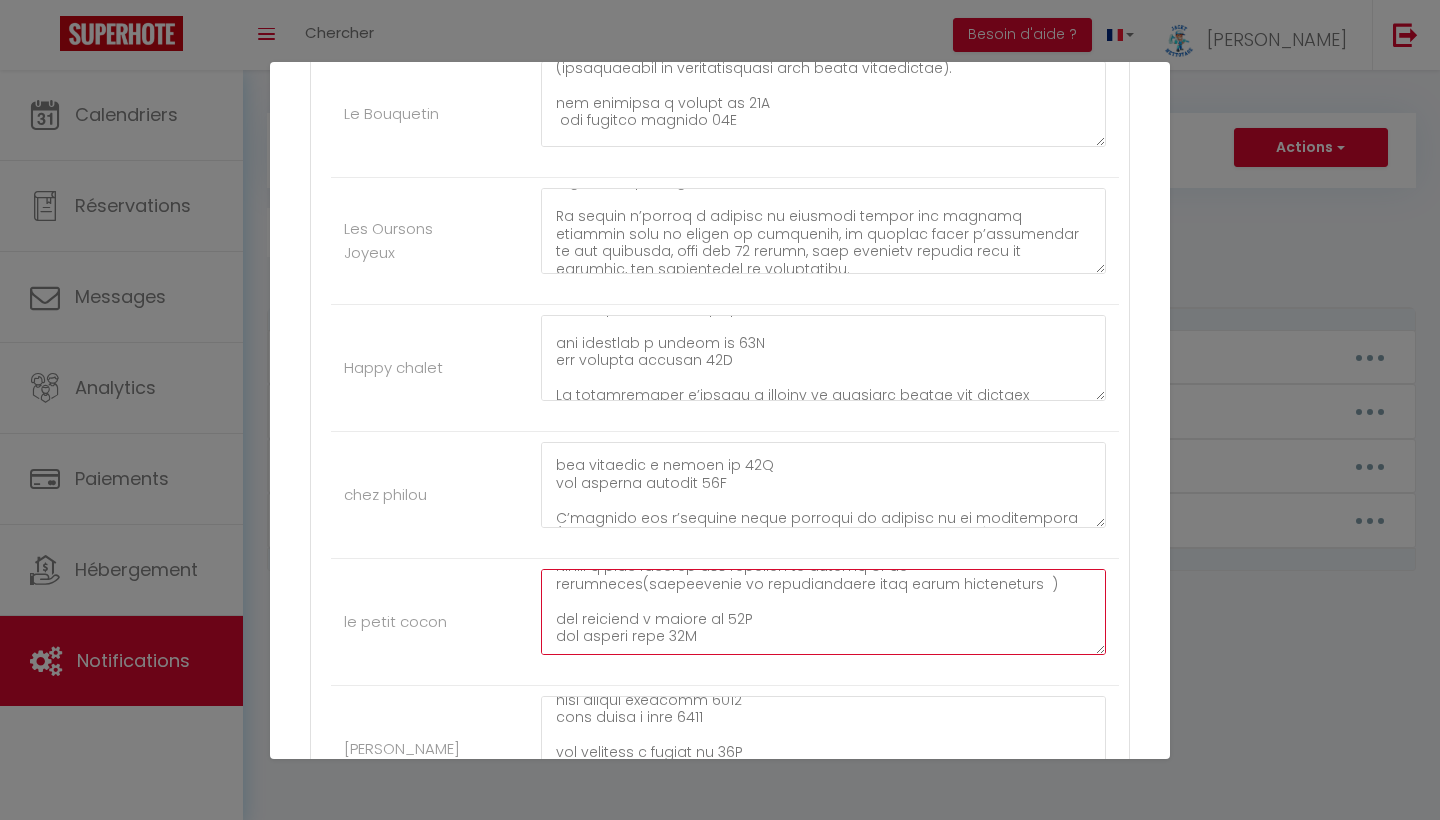 scroll, scrollTop: 82, scrollLeft: 0, axis: vertical 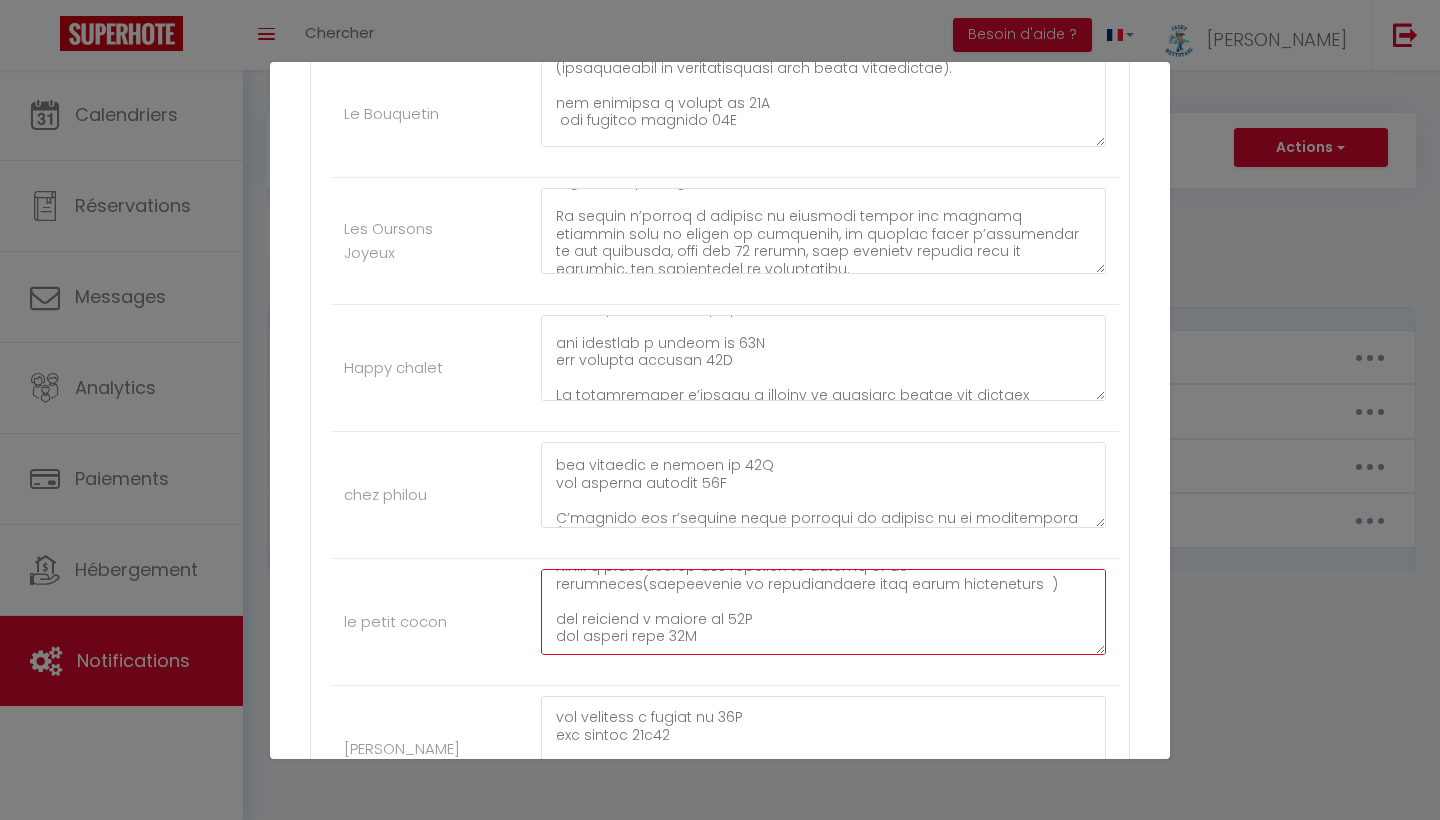 type on "L’appartement se trouve dans la résidence Colchique, vers Sainte-Marie, au-dessus du Sherpa. Face au bâtiment, prenez l’escalier à votre gauche, montez au 6e étage, puis tournez à gauche deux fois. L’appartement est la dernière porte à gauche, vous ne pourrez pas la manquer, il y a une chaise devant.
vous disposez d'un parking privée.
Le badge de la résidence se trouve dans la boîte à clés numéro 3, accrochée sur un barreau à droite du Sherpa. Le code est 0910.
puis la clés de la porte est dans la boite a clés sur la porte code 1910.
Penser a bien équiper vos véhicule de chaine ou de chaussette(obligatoire et indispensable dans notre département  )
les arrivées a partir de 17H
les départ maxi 09H
Penser a bien équiper vos véhicule de chaine ou de chaussette (obligatoire et indispensable dans notre département )
Le loueur s’engage à assurer le logement contre les risques locatifs pour le compte du locataire, ce dernier ayant l’obligation de lui signaler, dans les 24 heures, tout sinistre survenu d..." 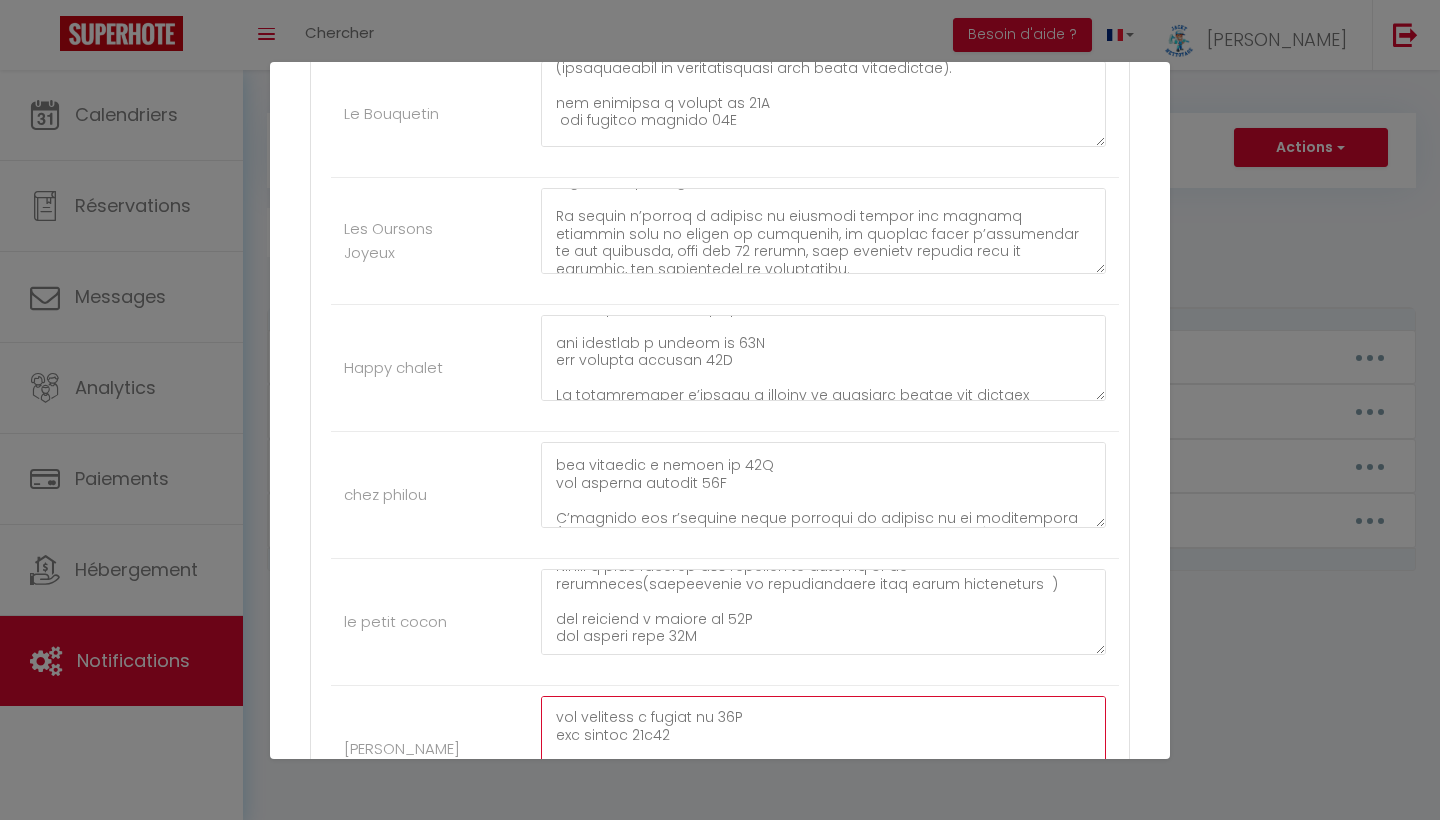 click at bounding box center (823, 739) 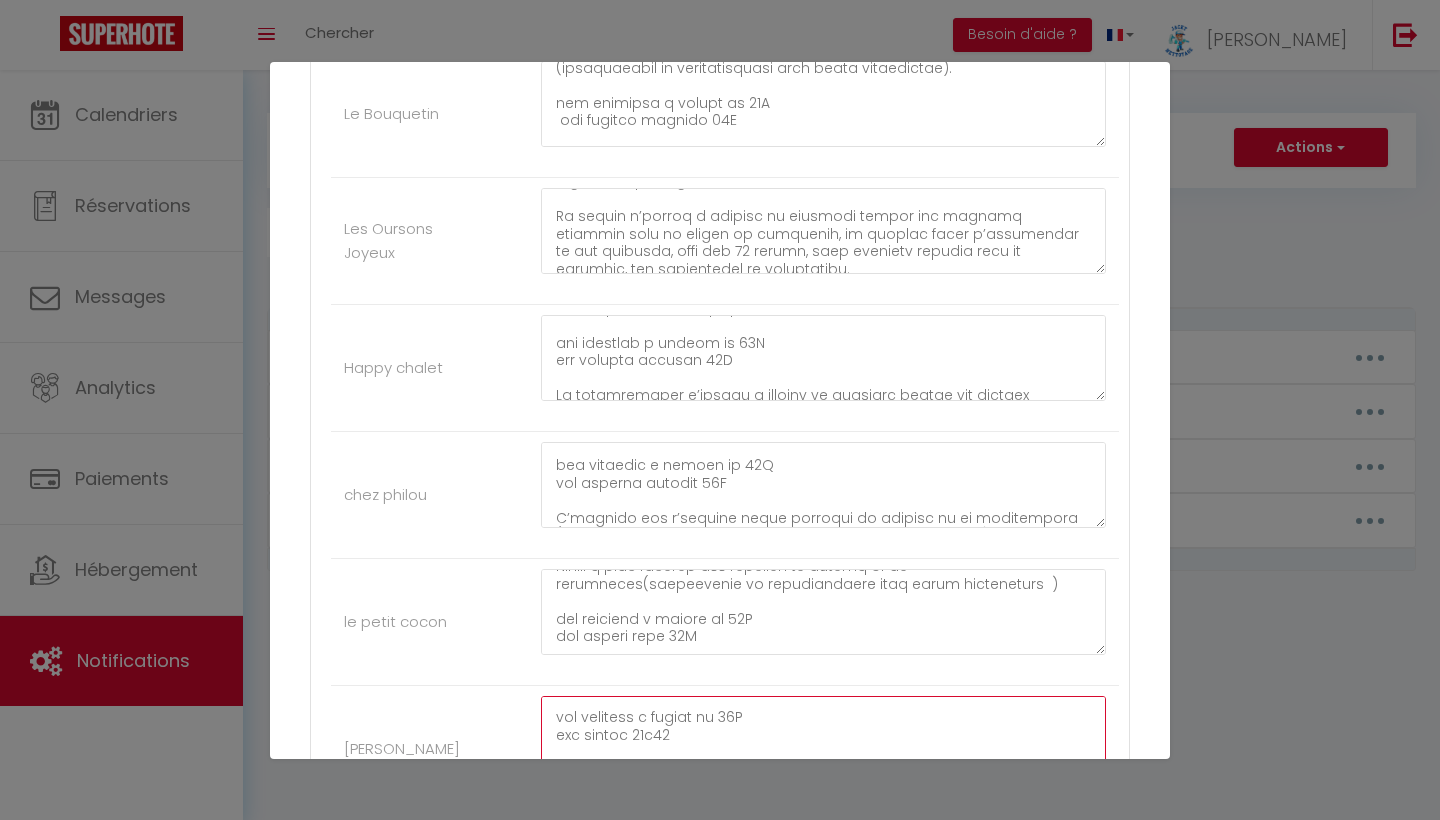click at bounding box center [823, 739] 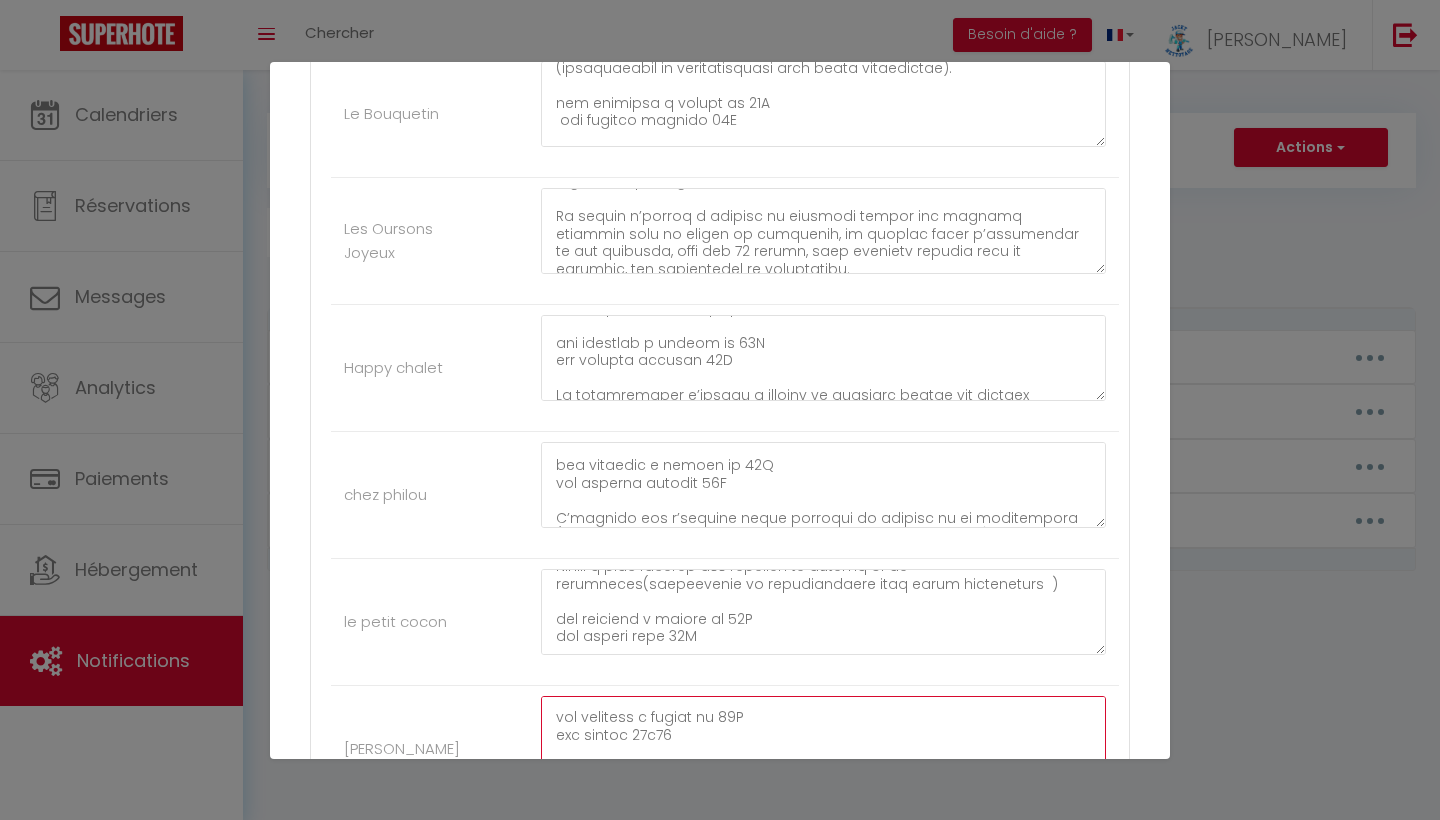 click at bounding box center (823, 739) 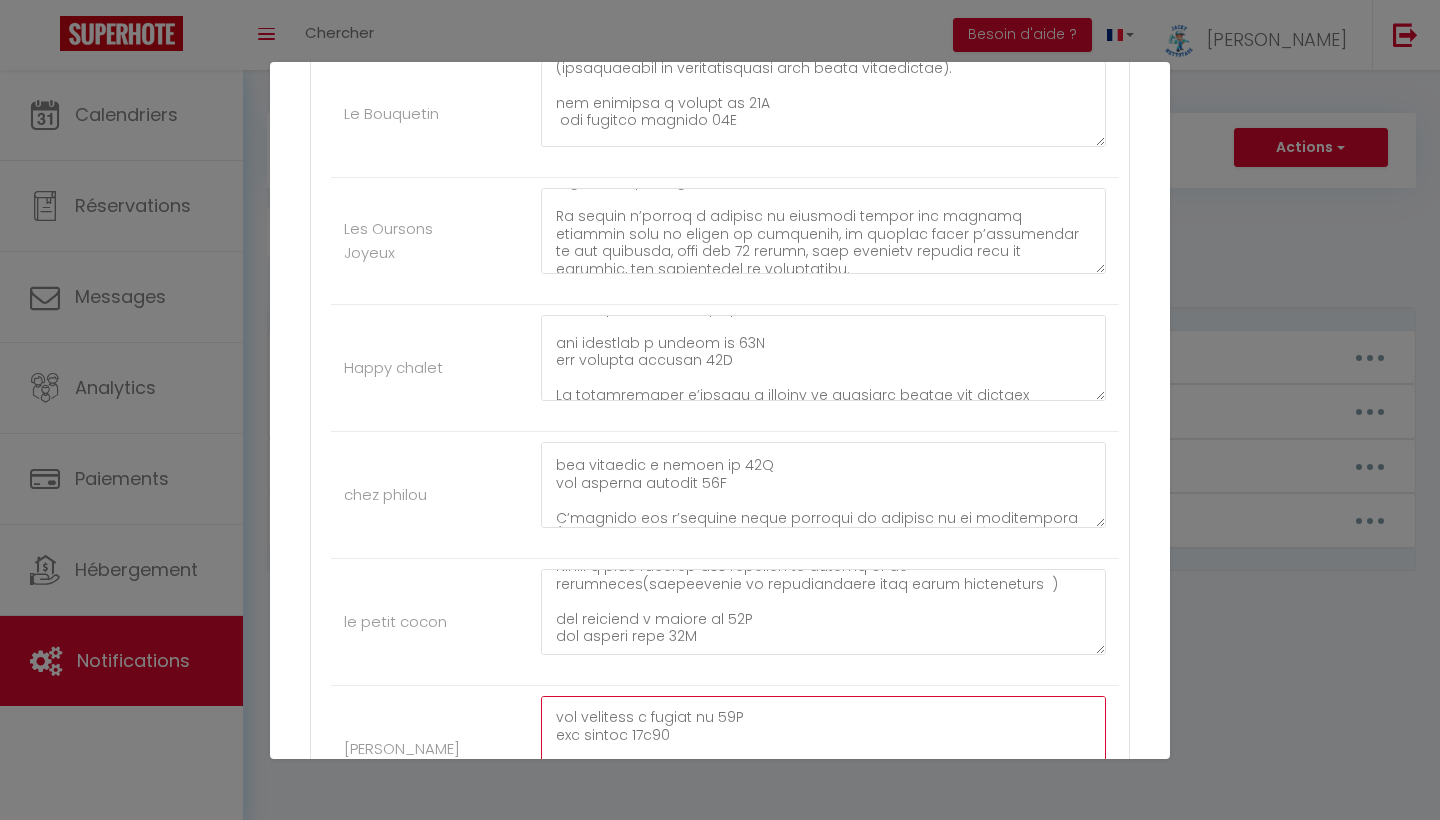 click at bounding box center [823, 739] 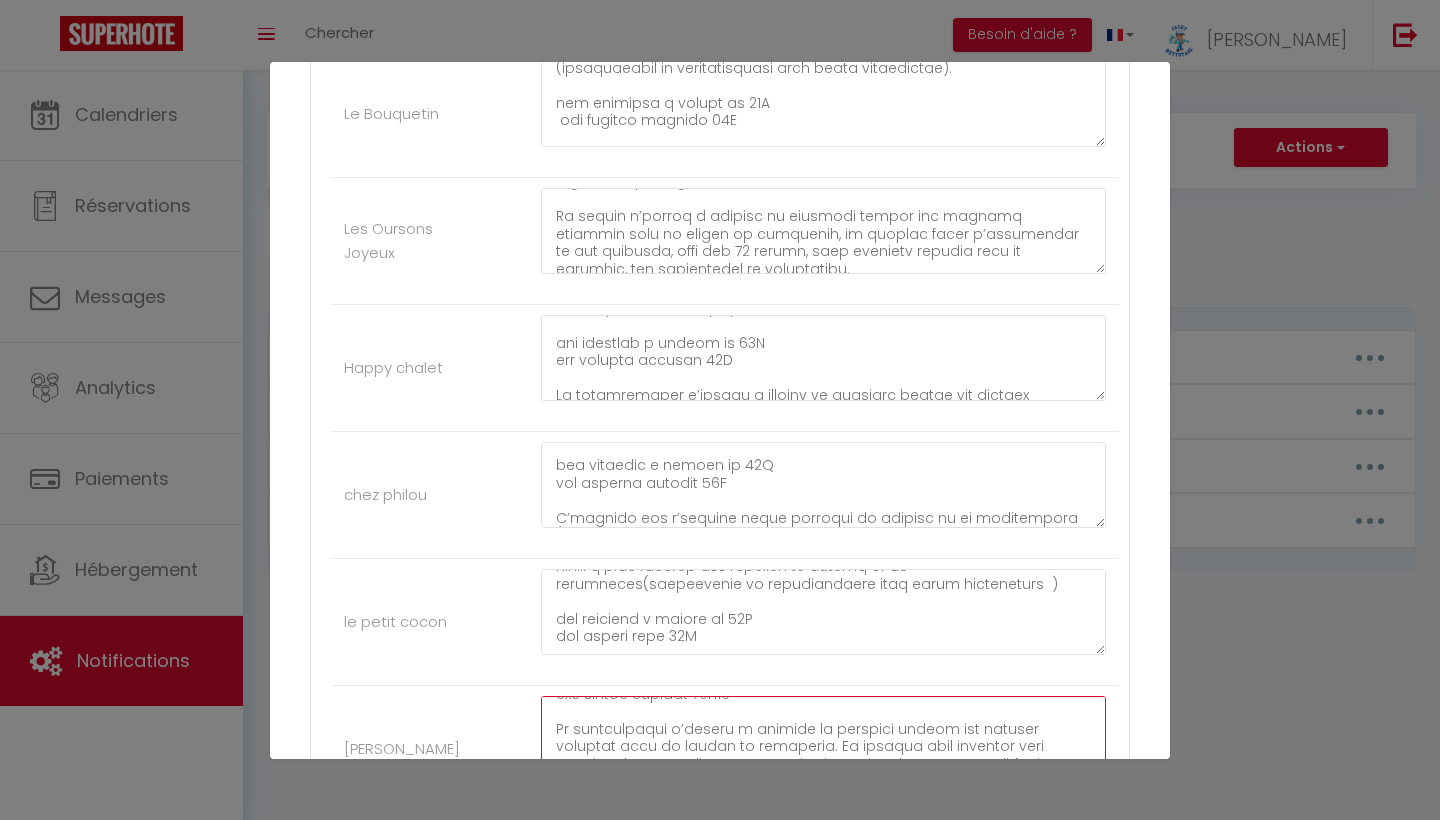 scroll, scrollTop: 132, scrollLeft: 0, axis: vertical 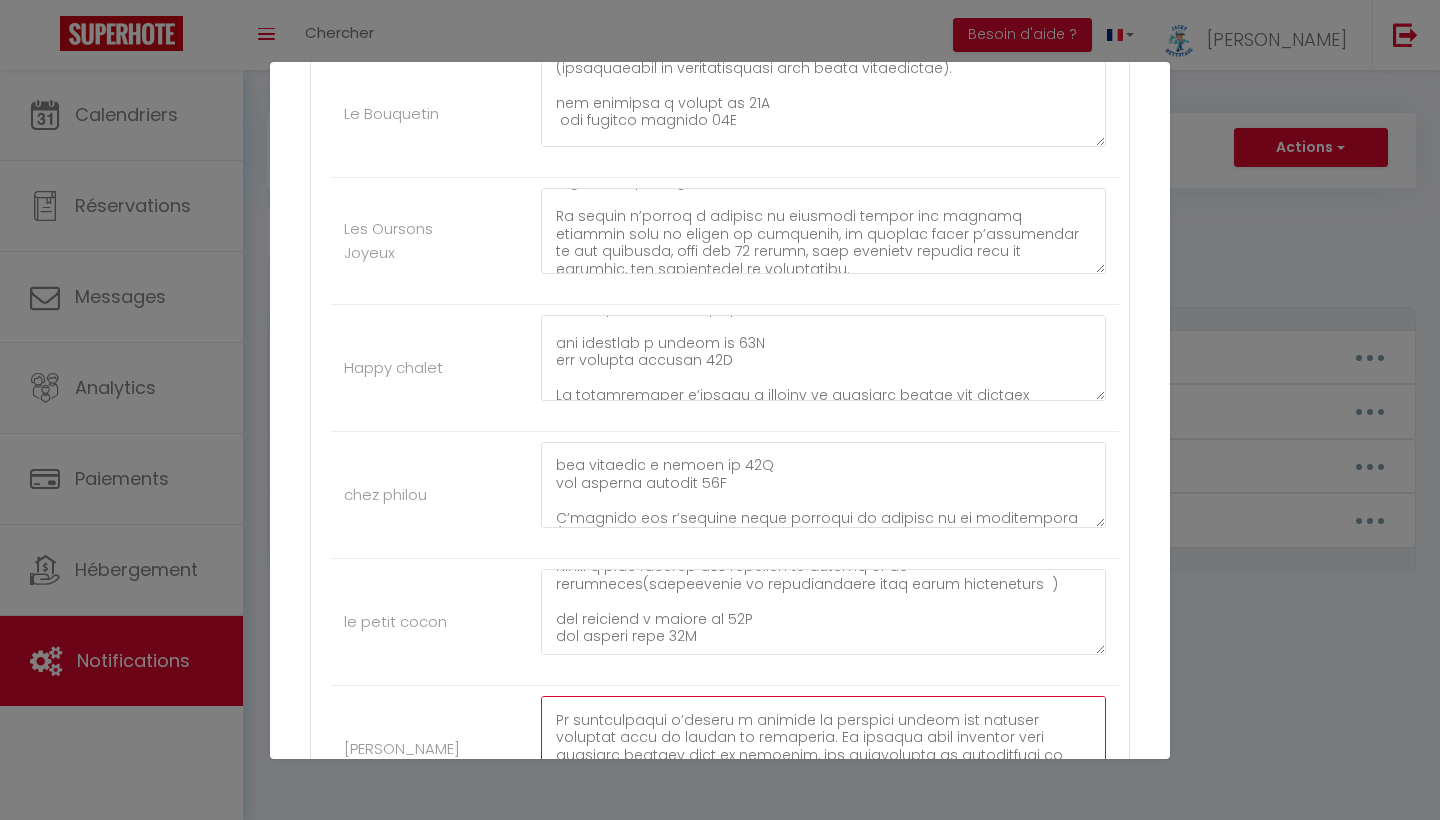 type on "l'appartement ce situe dans la résidence Le Pastourlet , étage 1 , appartement 113 (a gauche en sortant de l'ascenseur),
code entrée immeuble 8642
code boite a clés 6404
les arrivées a partir de 17H
les départ maximum 09h00
Le propriétaire s’engage à assurer le logement contre les risques locatifs pour le compte du locataire. Ce dernier doit signaler tout sinistre survenu dans le logement, ses dépendances ou accessoires au propriétaire dans les 24 heures.
Le preneur s’engage à entretenir et à restituer la location meublée en parfait état. Le logement est non-fumeur, merci de fumer à l’extérieur et de ne pas jeter les mégots par terre.
Des oreillers et couettes sont disponibles sur place ``
Nous vous prions de bien vouloir faire attention au chauffage. Veuillez éteindre les chauffages lorsque vous ouvrez les fenêtres et ne pas utiliser le chauffe-serviettes comme chauffage d’appoint.
Toutes les installations sont en état de marche, toute réclamation les concernant est à faire 2 h maximum après l’arri..." 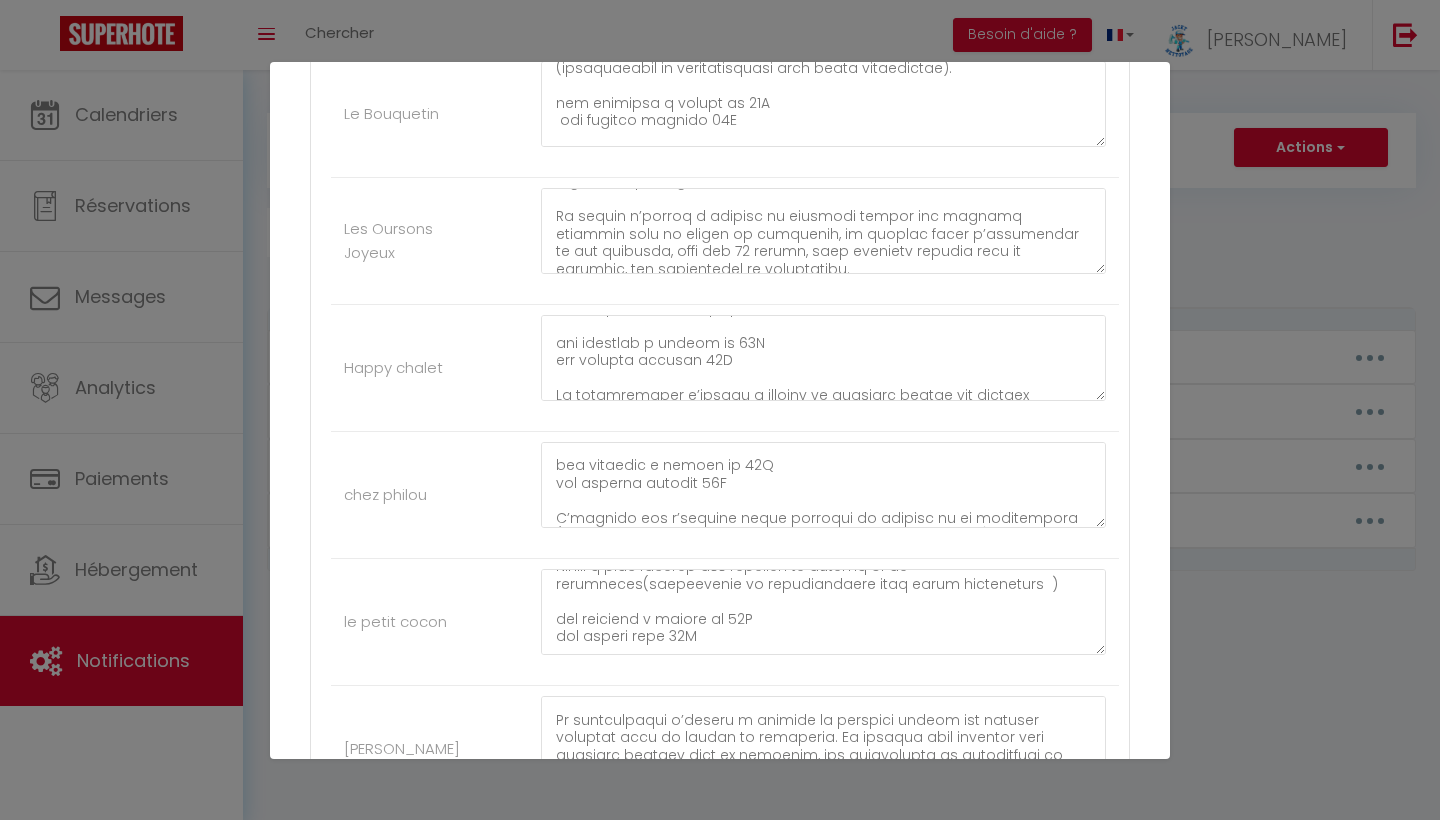 click on "[PERSON_NAME]" at bounding box center [725, 749] 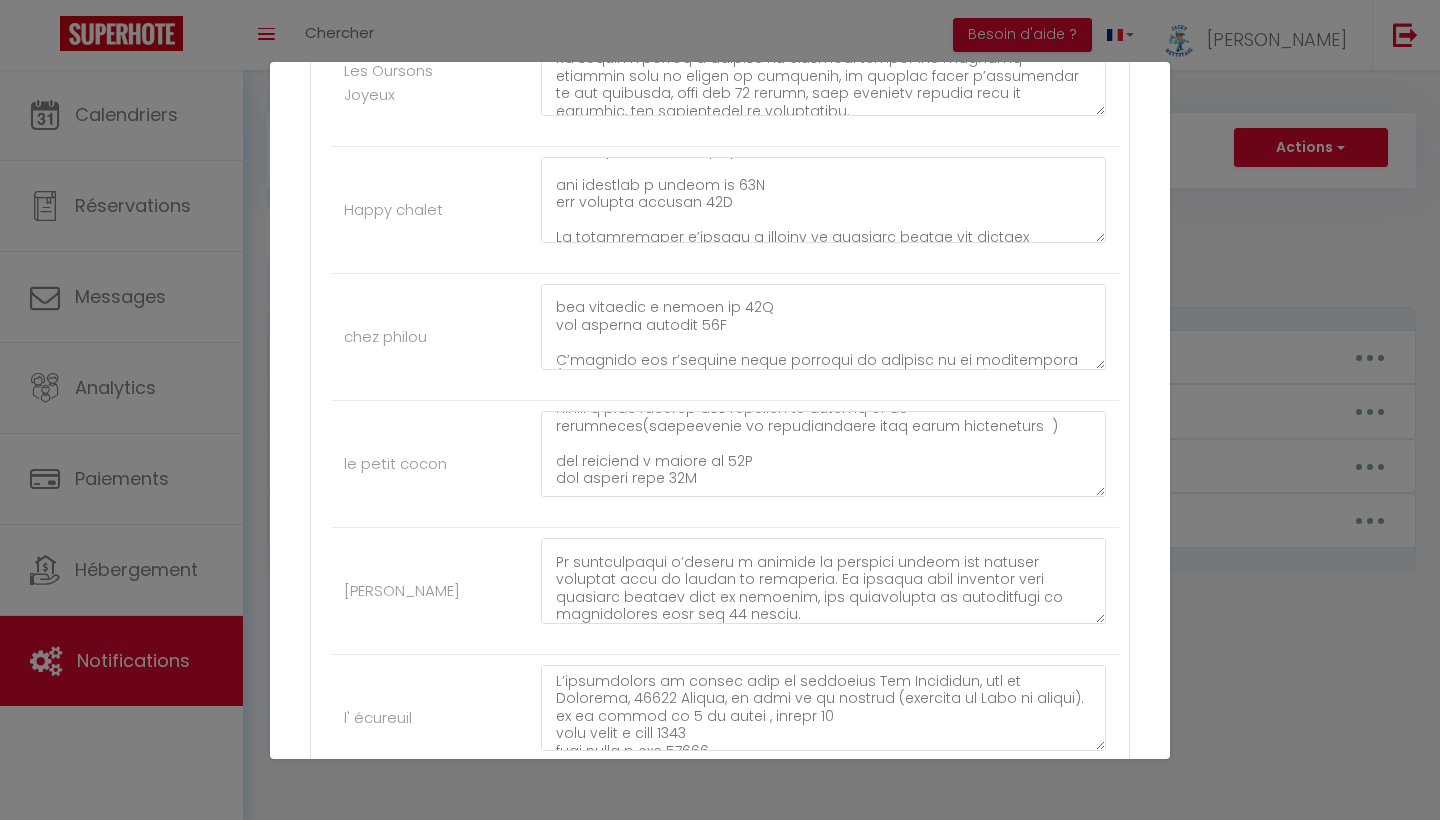 scroll, scrollTop: 3095, scrollLeft: 0, axis: vertical 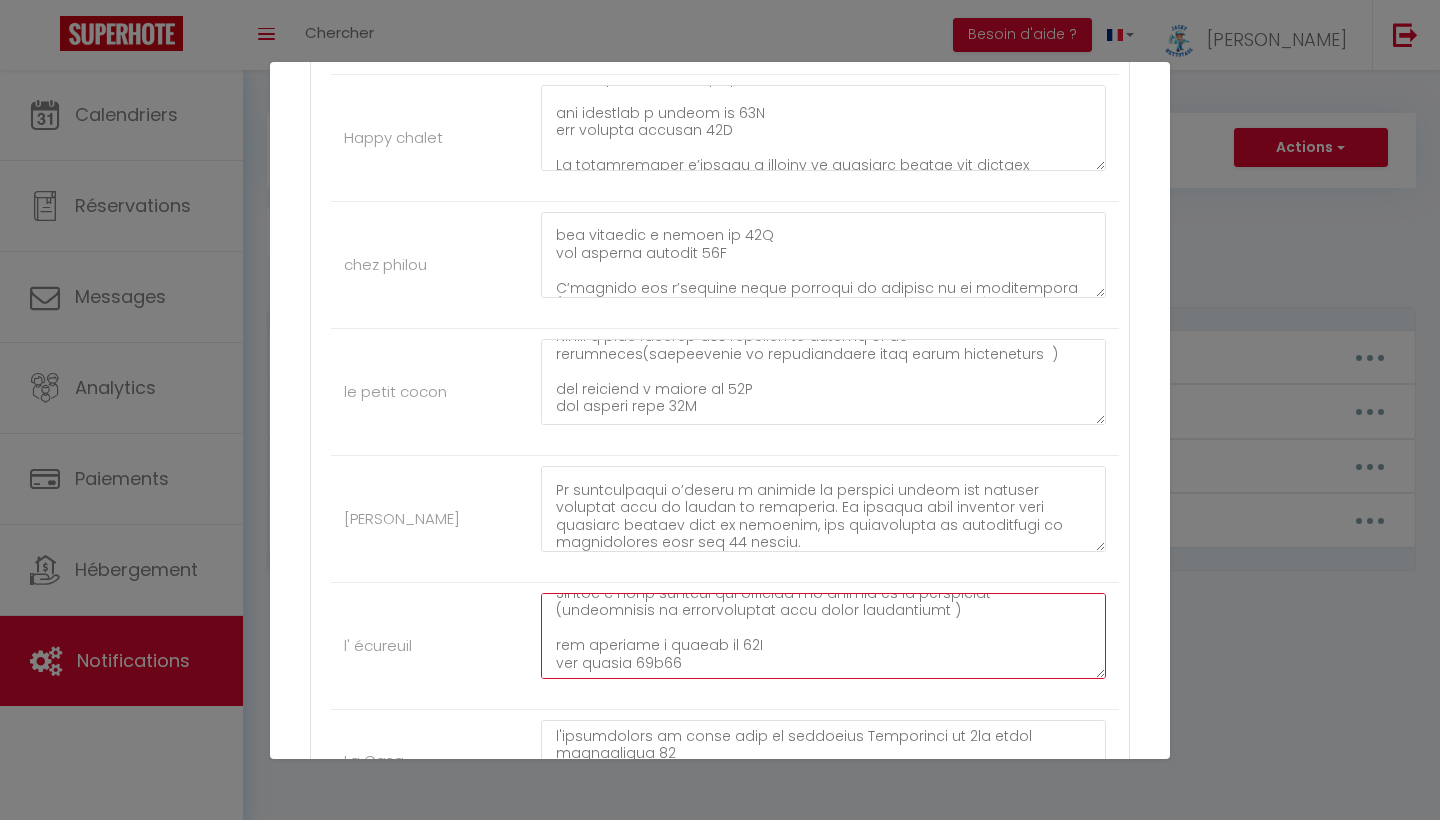 click at bounding box center [823, 636] 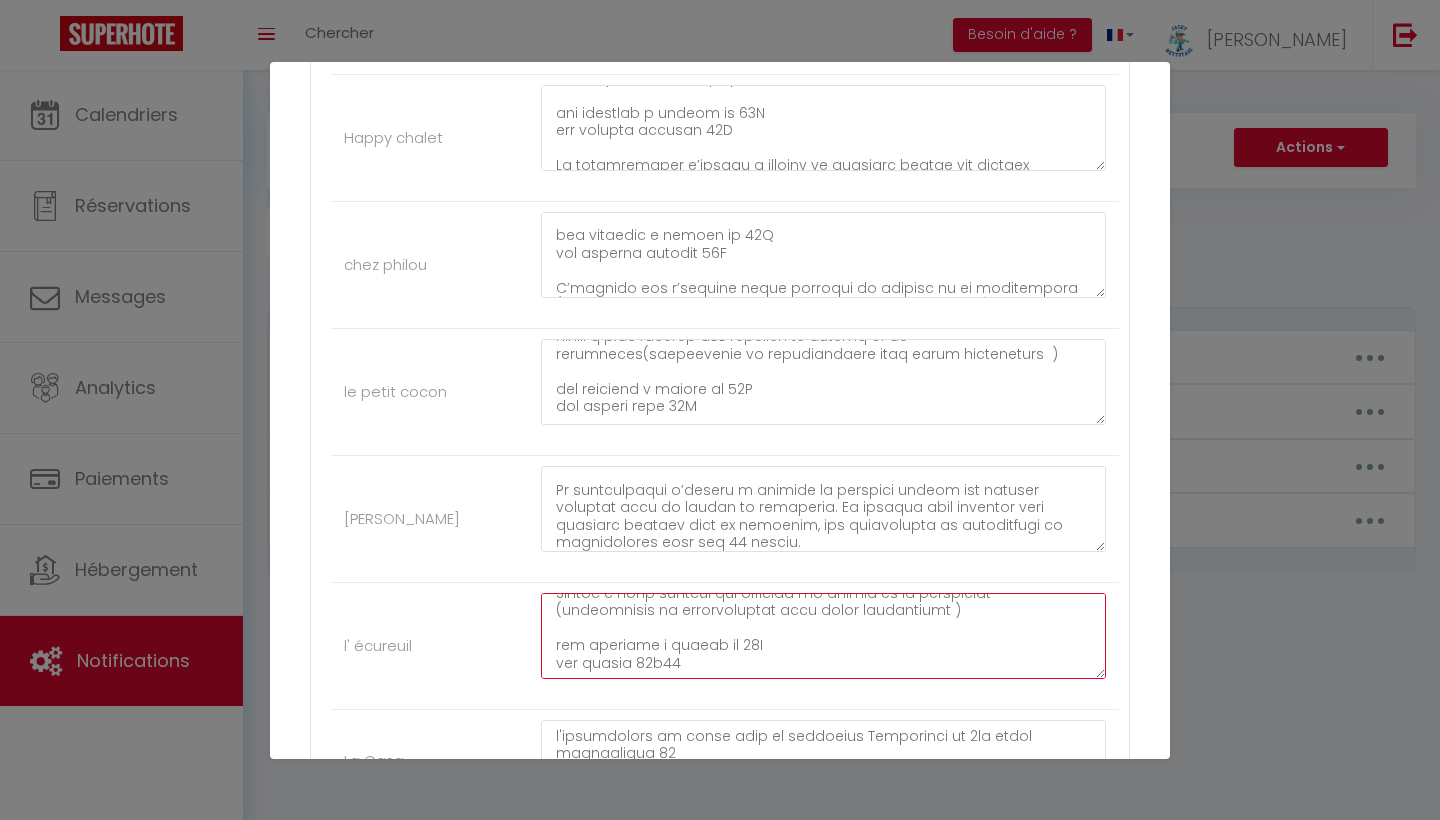 click at bounding box center [823, 636] 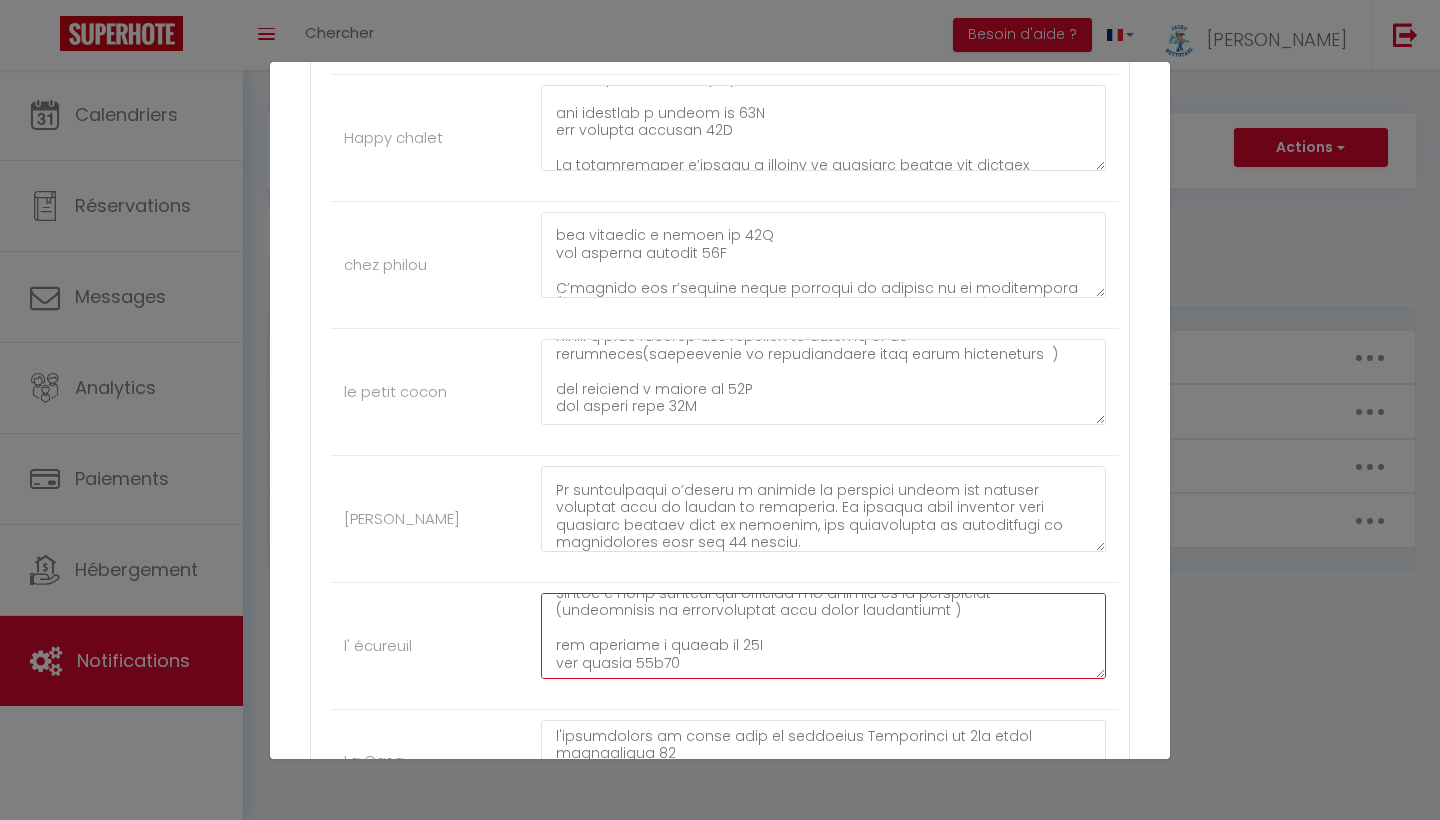 click at bounding box center (823, 636) 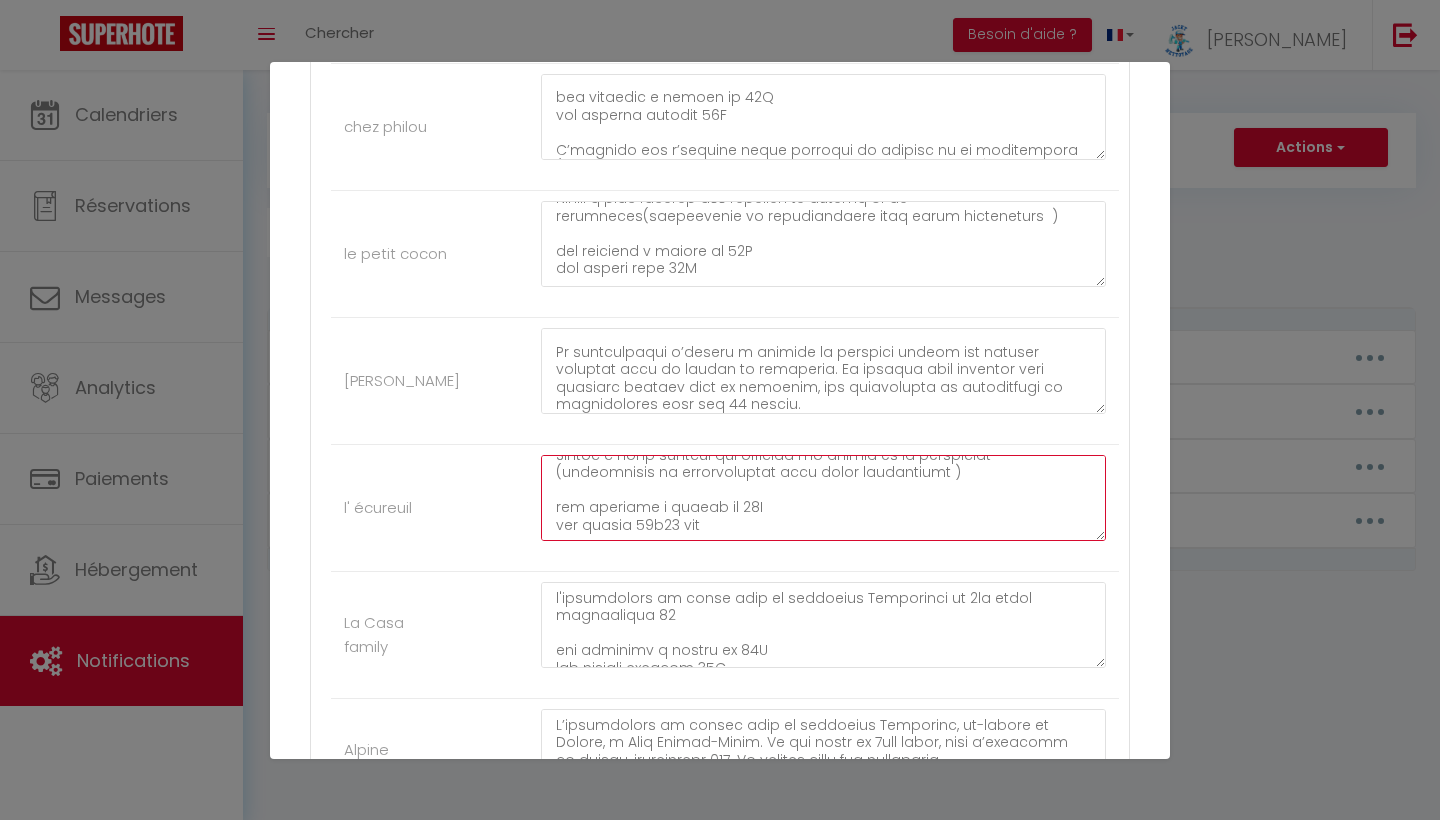 scroll, scrollTop: 3236, scrollLeft: 0, axis: vertical 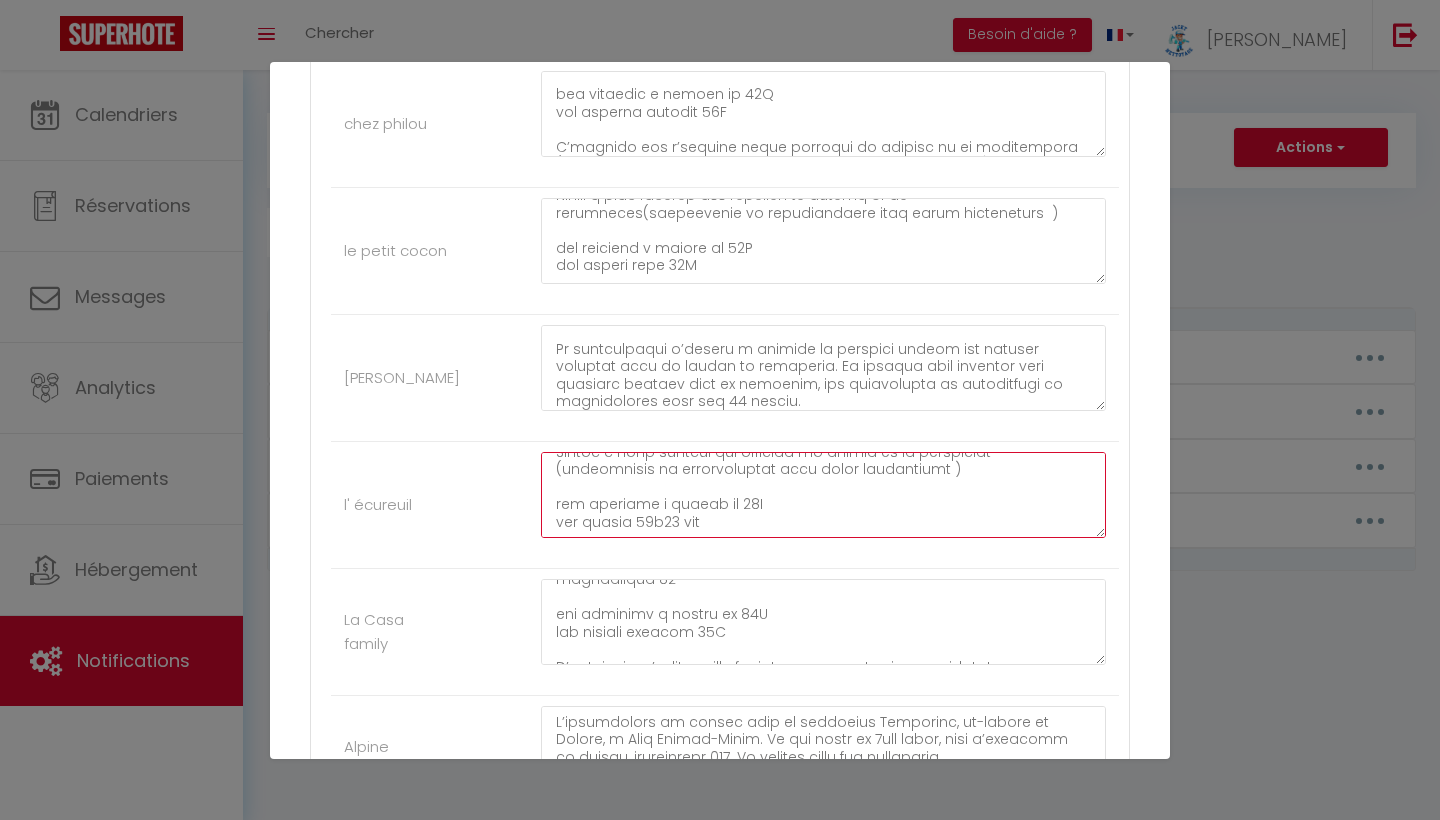 type on "L’appartement se trouve dans la résidence Les Gentianes, rue du Bouisset, 05600 Risoul, au cœur de la station (derrière la Spar du centre).
il ce trouve au 4 em étage , numéro 46
code boite a clés 1910
code local a ski 50296
Penser a bien équiper vos véhicule de chaine ou de chaussette (obligatoire et indispensable dans notre département )
les arrivées a partir de 17H
les départ 09h00 max
Le loueur s’engage à assurer le logement contre les risques locatifs pour le compte du locataire, ce dernier ayant l’obligation de lui signaler, dans les 24 heures, tout sinistre survenu dans le logement, ses dépendances ou accessoires.
Le preneur s’engage à entretenir et à restituer la location meublée dans un parfait état
Le logement est non fumeur, merci de fumer a l'extérieur  et de ne pas jeter les megots par terre.
⚠️ Merci de ne pas rentrer avec vos chaussures de ski et chaussures de ville/boots dans le chalet car  cela laisse des traces avec la neige et boue.
Des oreillers et couettes sont disponibles sur ..." 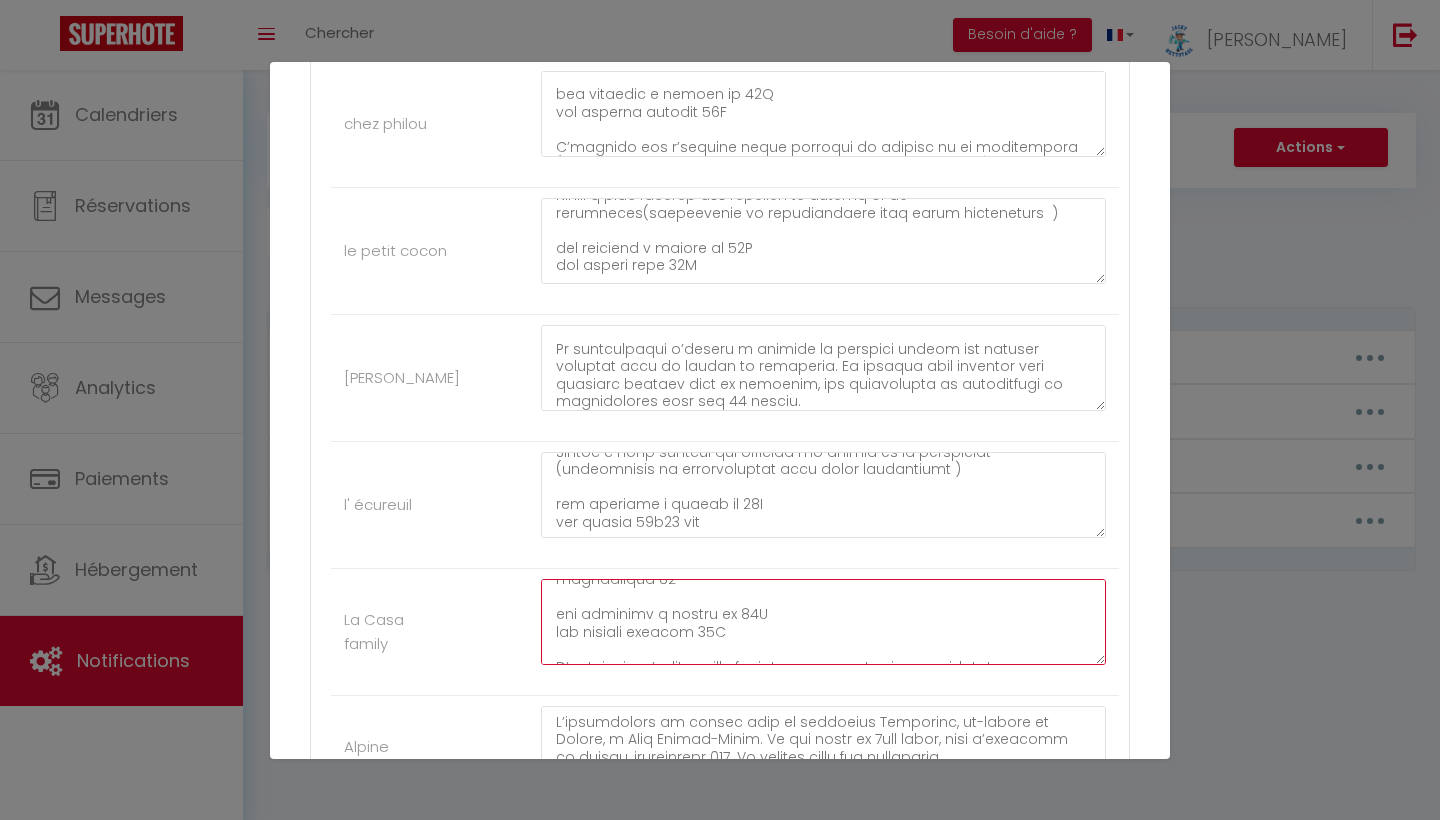 click at bounding box center [823, 622] 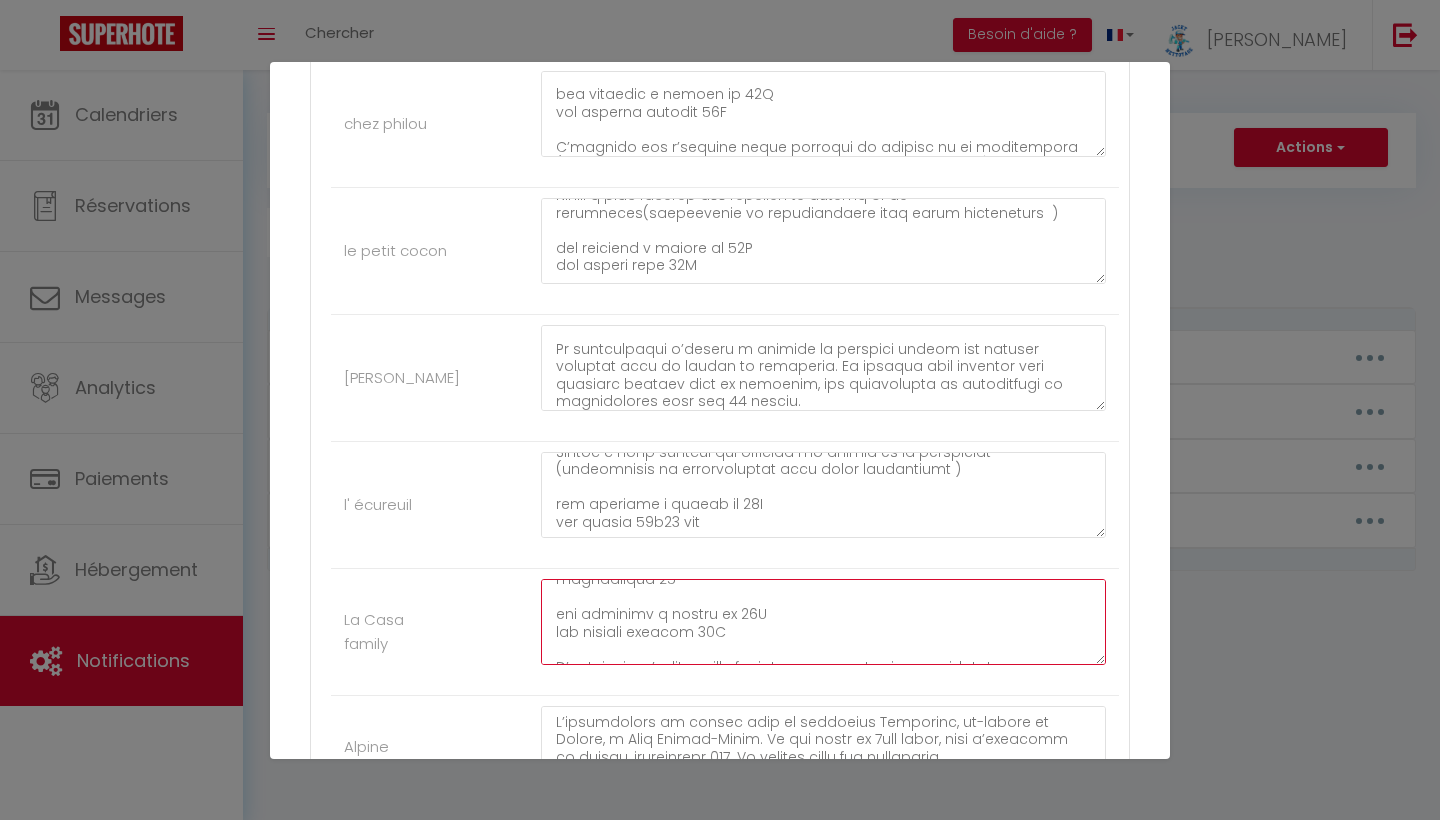 click at bounding box center (823, 622) 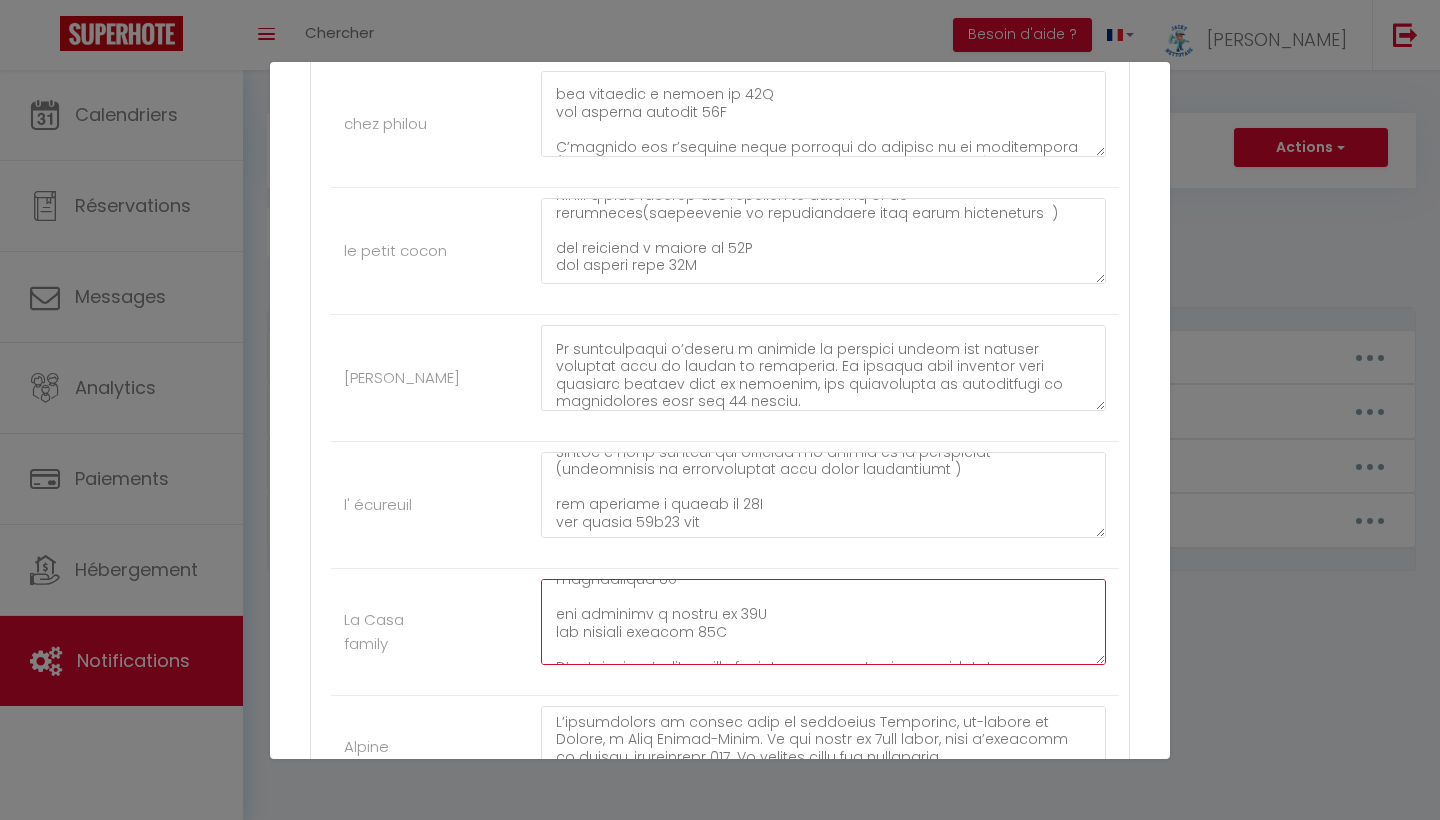 click at bounding box center (823, 622) 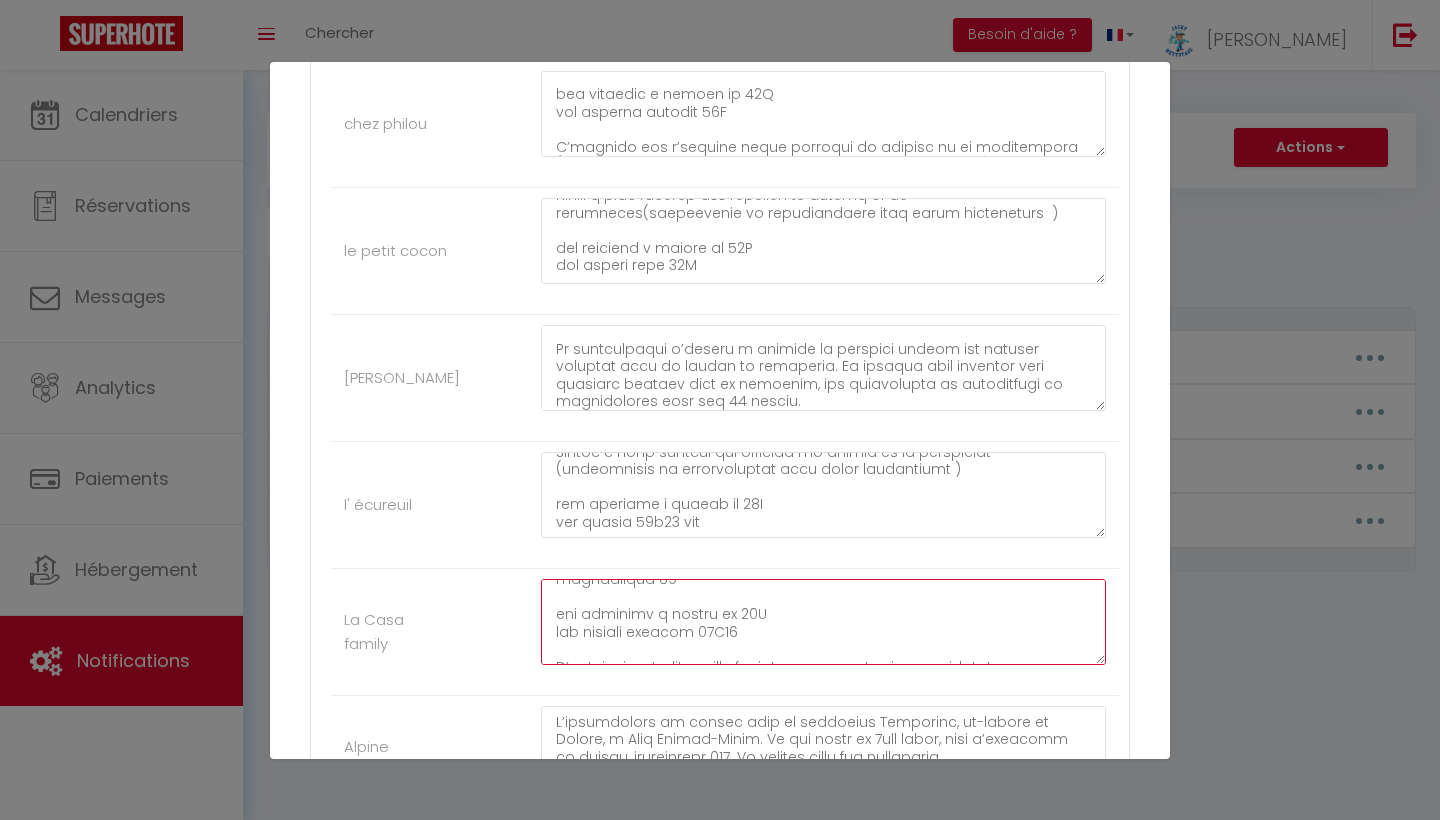 click at bounding box center [823, 622] 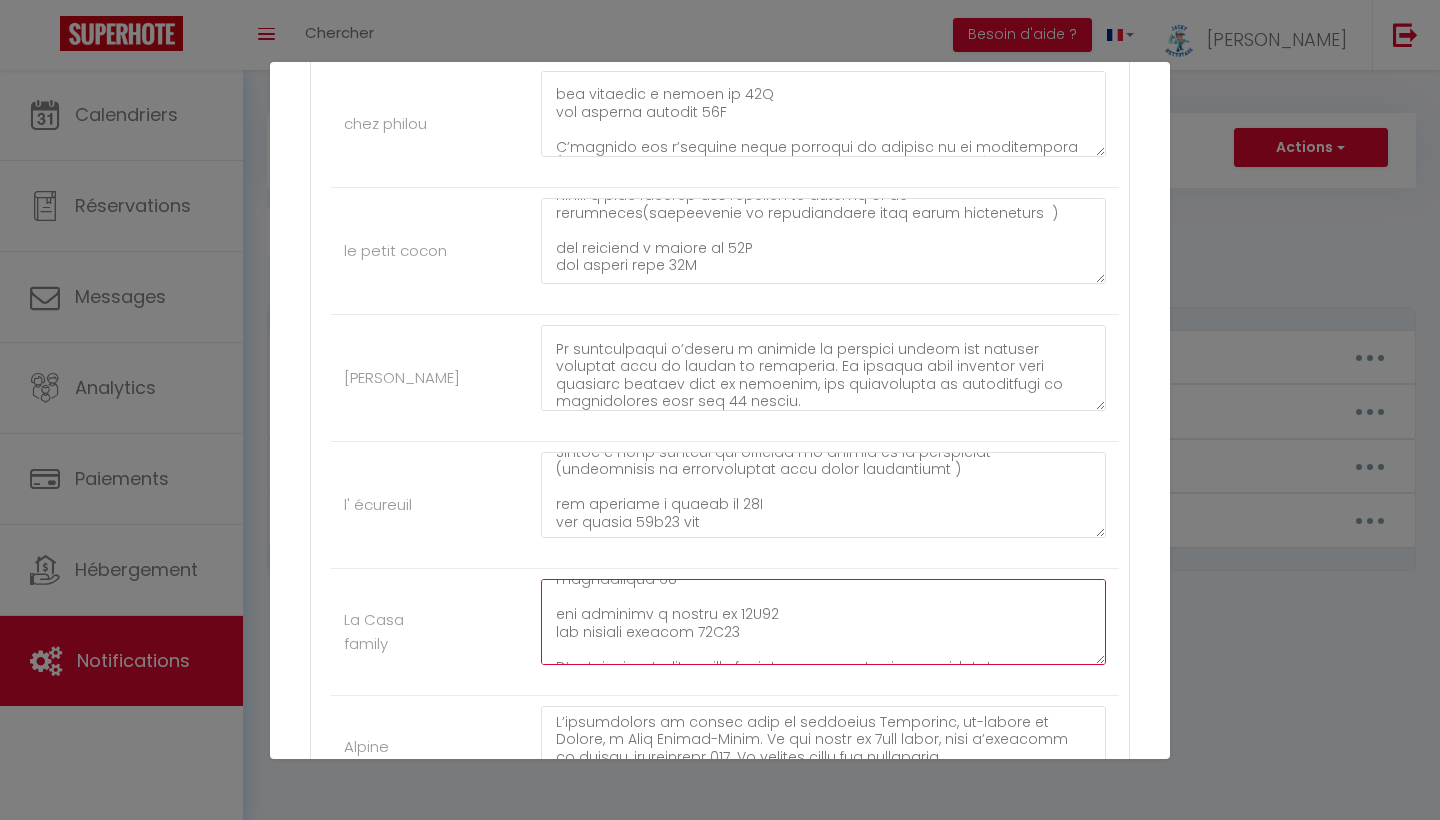 scroll, scrollTop: 77, scrollLeft: 0, axis: vertical 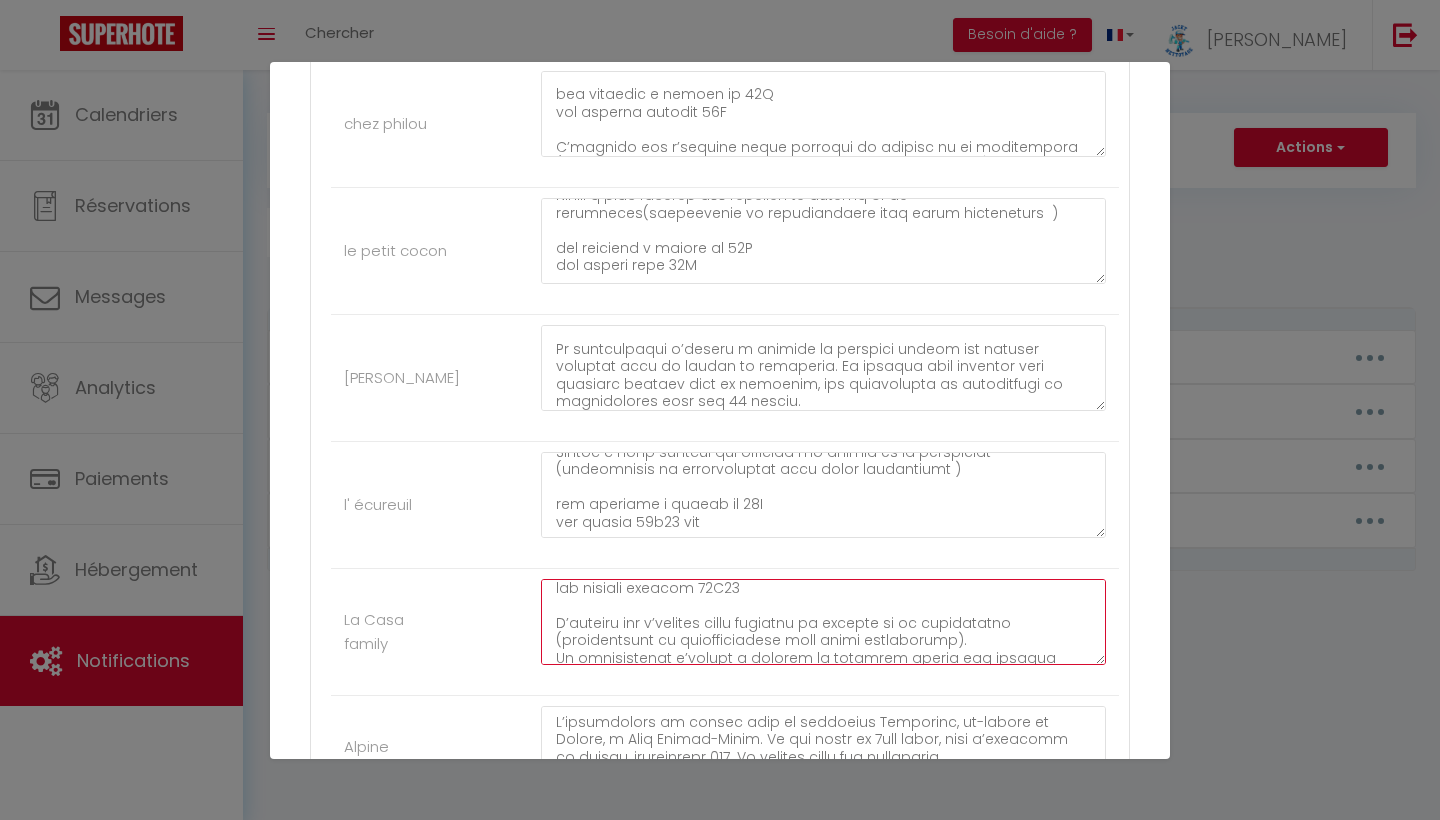 type on "l'appartement ce situe dans la résidence Betelgeuse au 1er étage appartement 15
les arrivées a partir de 17H00
les departs maximum 09H00
N’oubliez pas d’équiper votre véhicule de chaînes ou de chaussettes (obligatoires et indispensables dans notre département).
Le propriétaire s’engage à assurer le logement contre les risques locatifs pour le compte du locataire. Ce dernier doit signaler tout sinistre survenu dans le logement, ses dépendances ou accessoires au propriétaire dans les 24 heures.
Le preneur s’engage à entretenir et à restituer la location meublée dans un parfait état
Le logement est non-fumeur. Veuillez fumer sur le balcon et ne pas jeter vos mégots par terre.
⚠️ Merci de bien vouloir retirer vos chaussures de ski, chaussures de ville et bottes avant d’entrer dans l’appartement, car elles laissent des traces de neige et de boue.
Des oreillers et couettes sont disponibles sur place
Toutes les installations sont en état de marche. Toute réclamation concernant leur état doit être signalée ..." 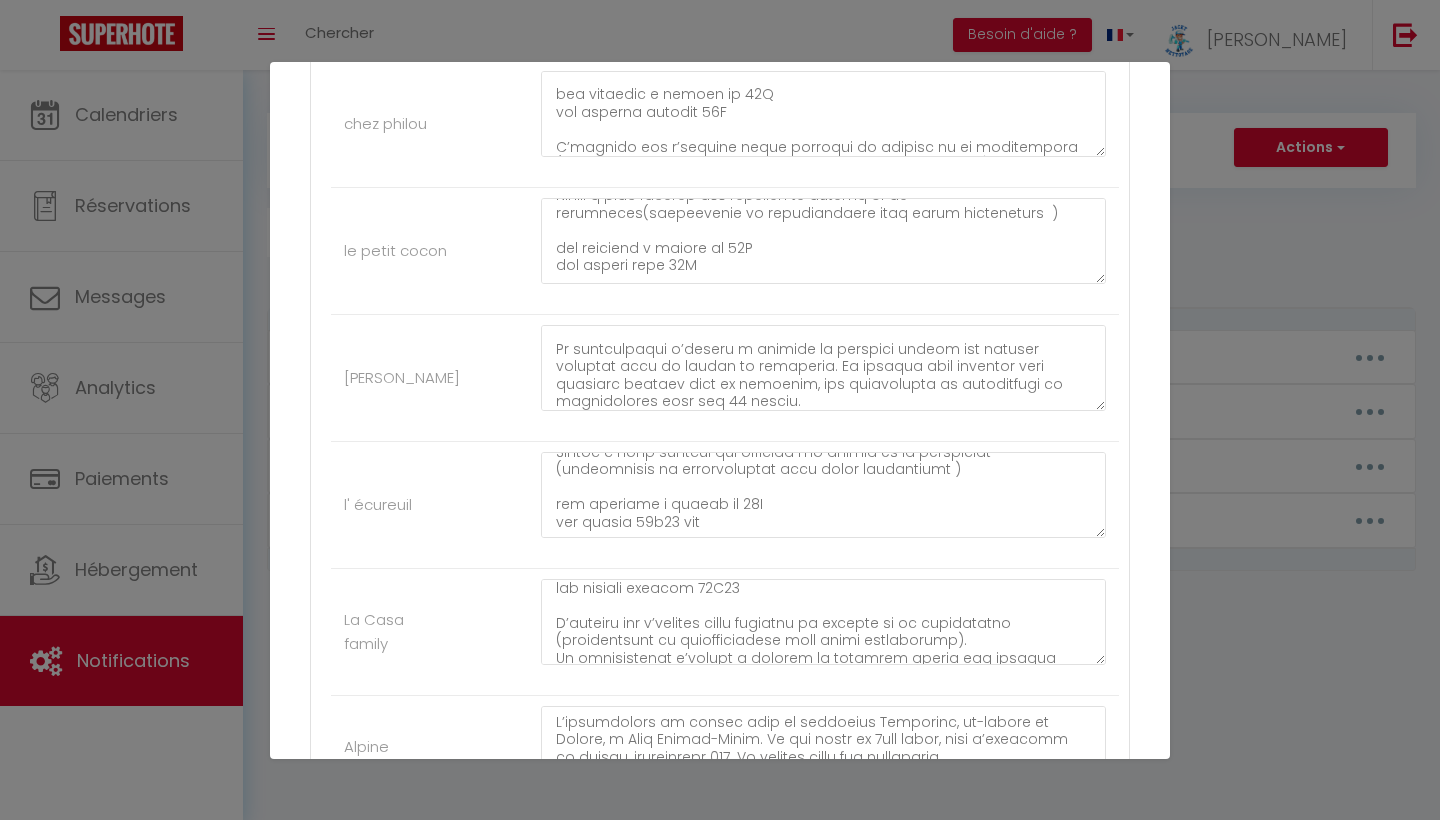 click on "Alpine Sun&Snow" at bounding box center [725, 759] 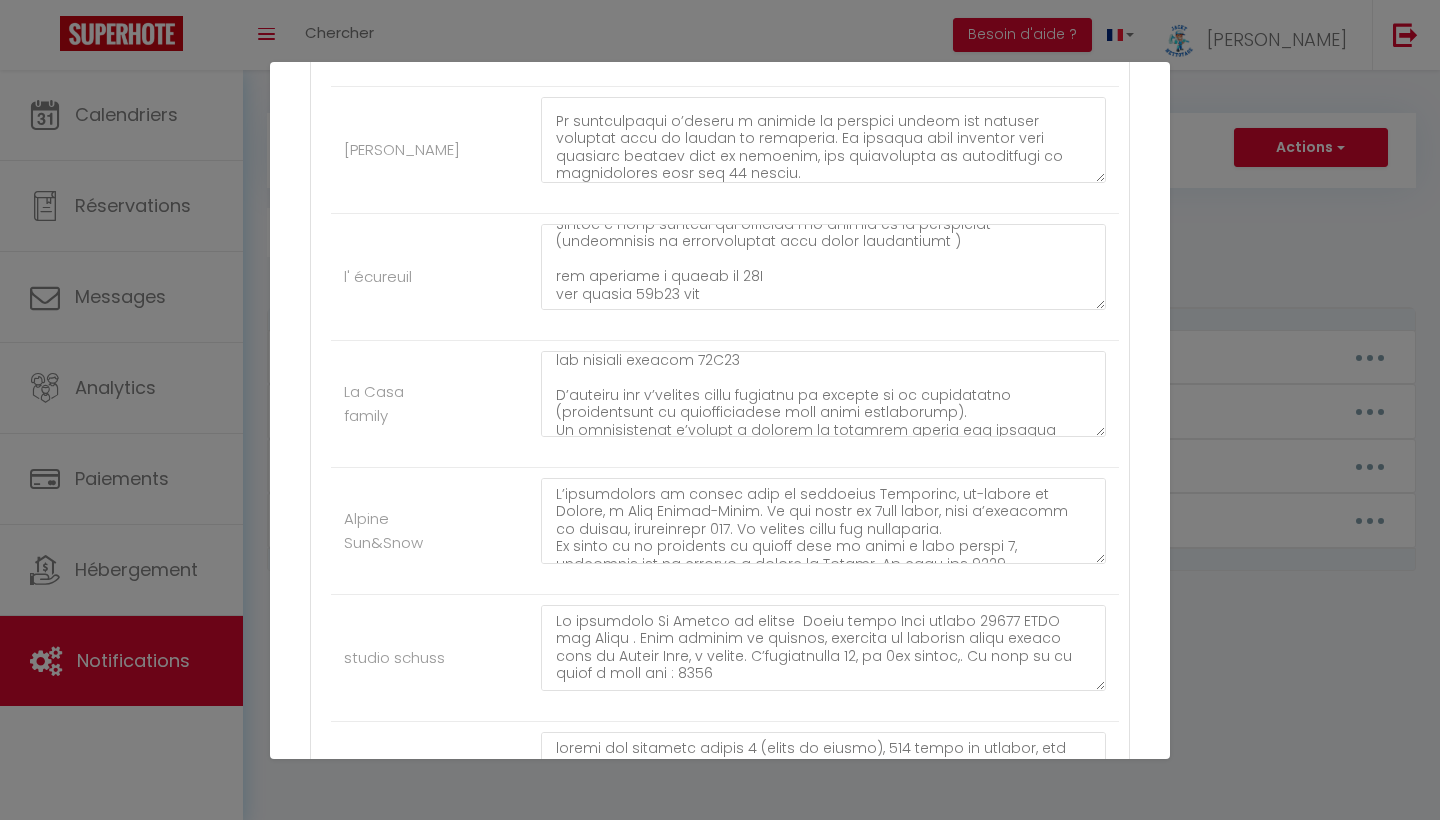 scroll, scrollTop: 3474, scrollLeft: 0, axis: vertical 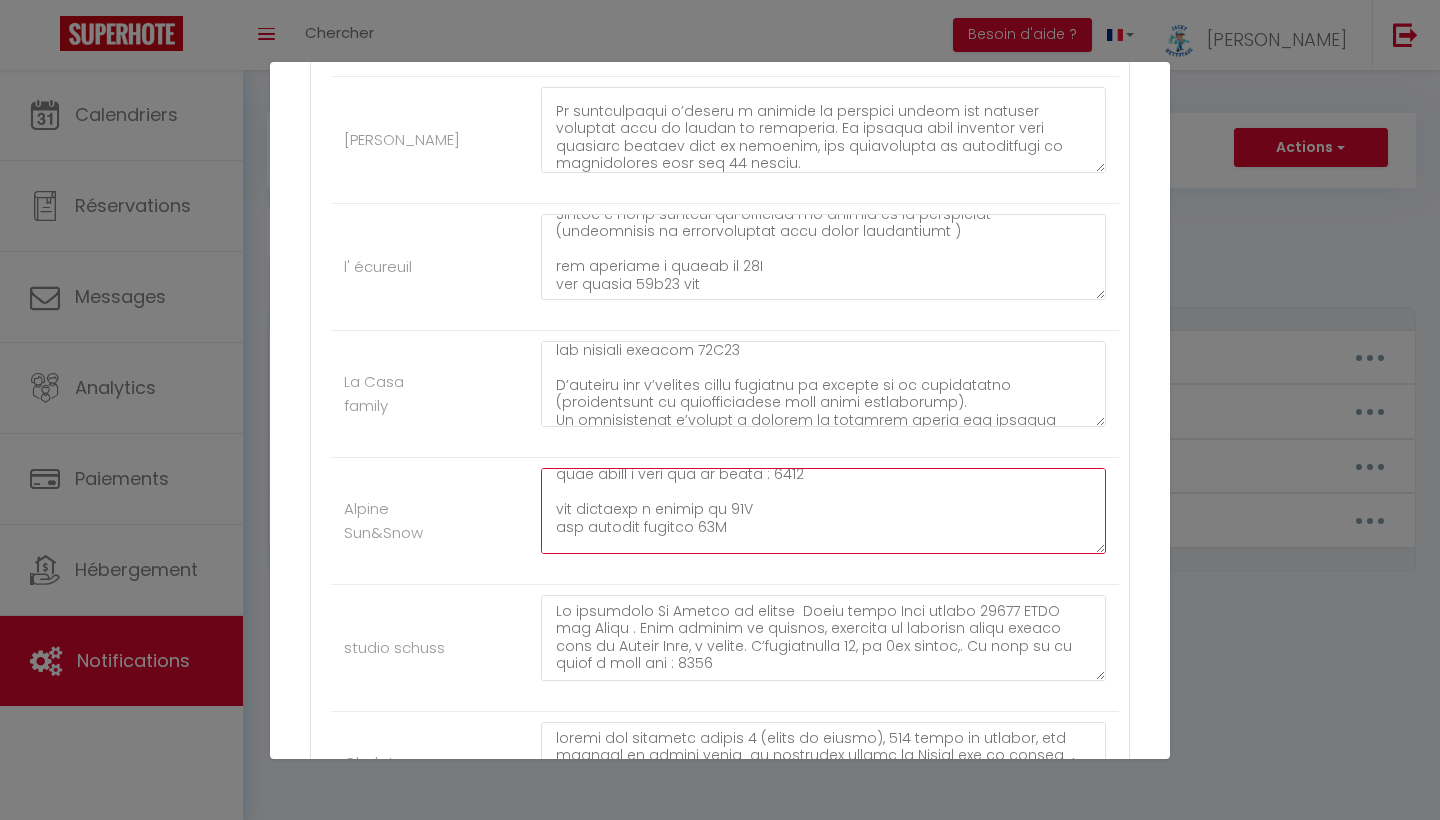 click at bounding box center [823, 511] 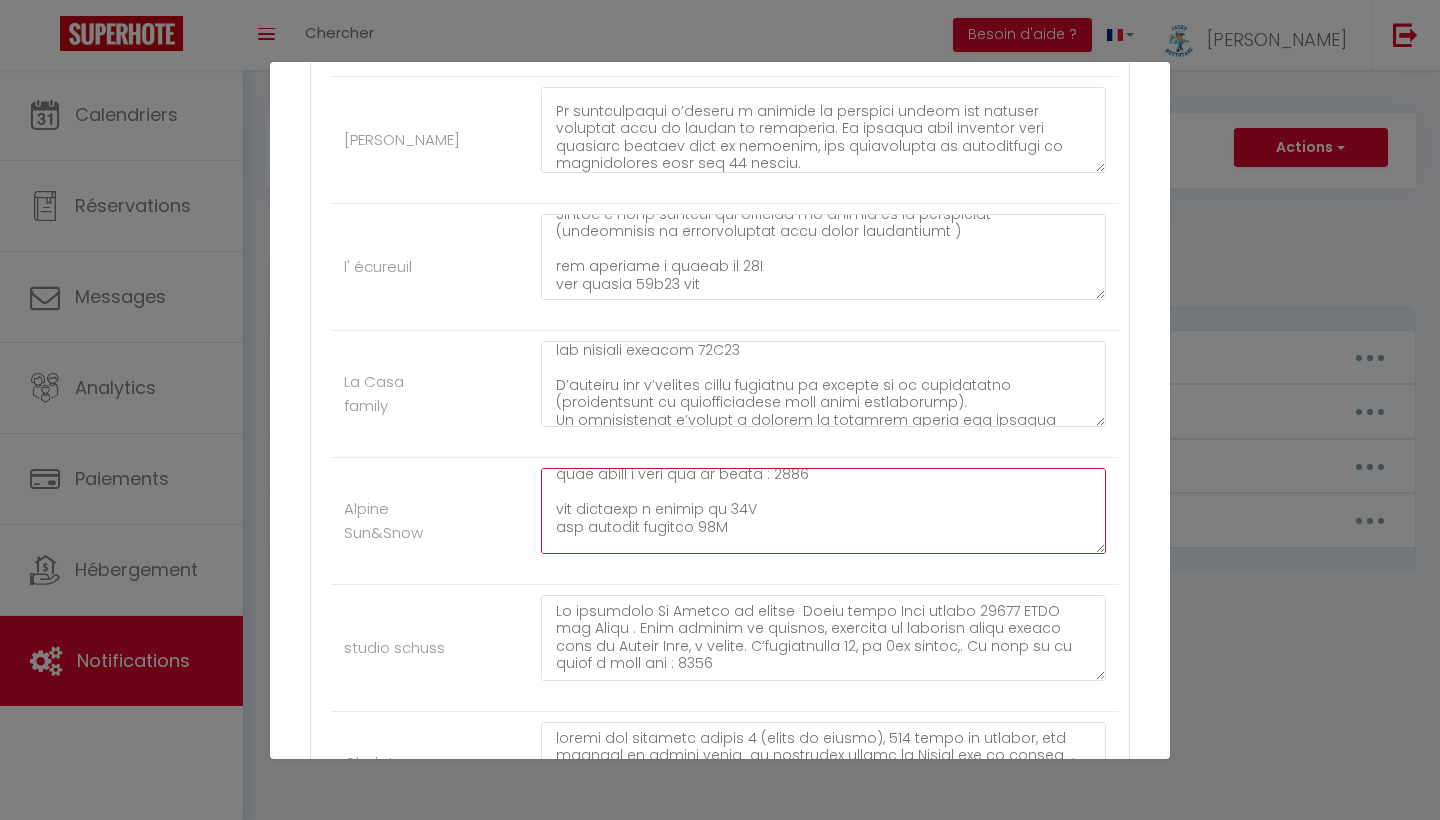 click at bounding box center (823, 511) 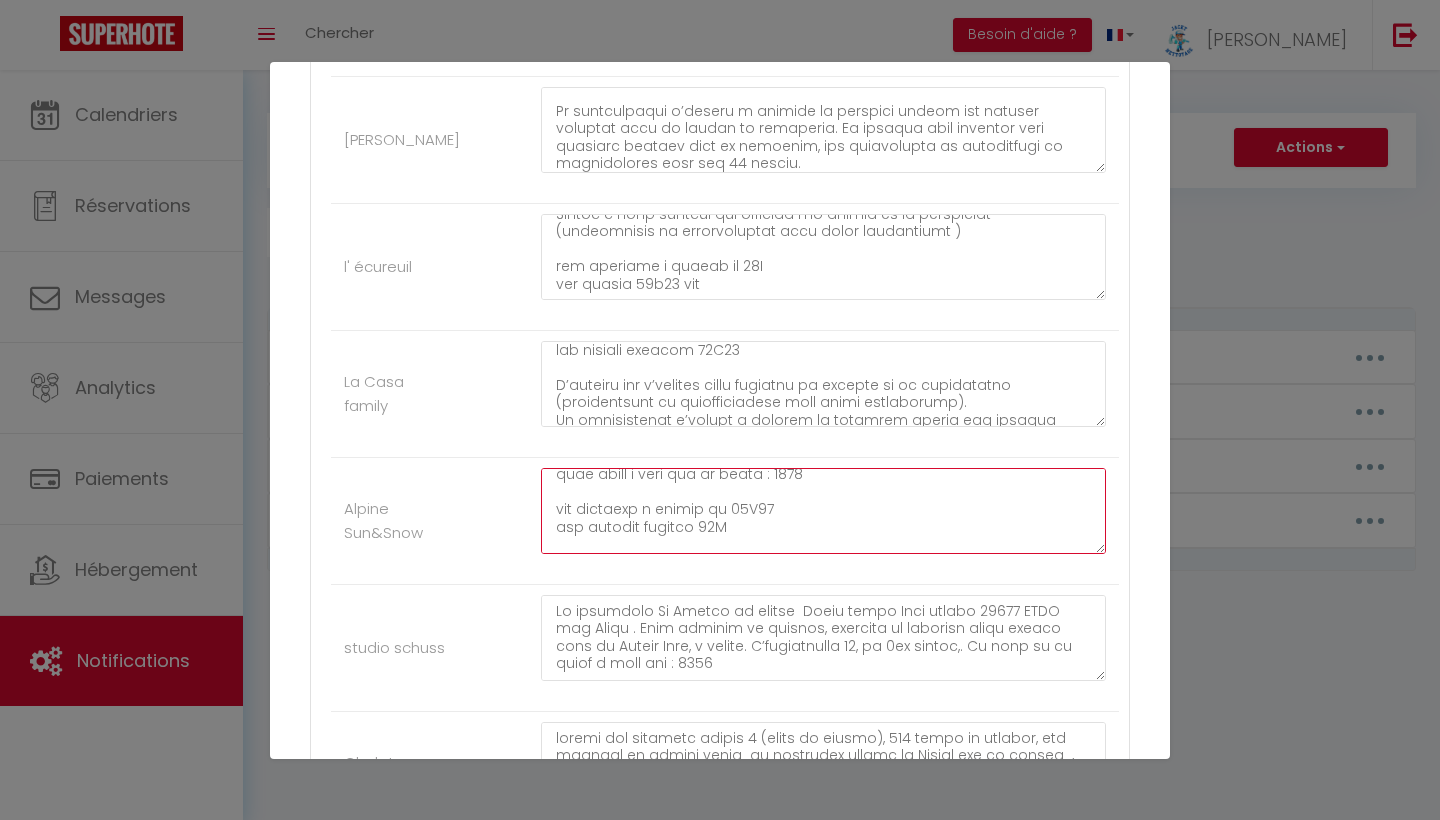 click at bounding box center (823, 511) 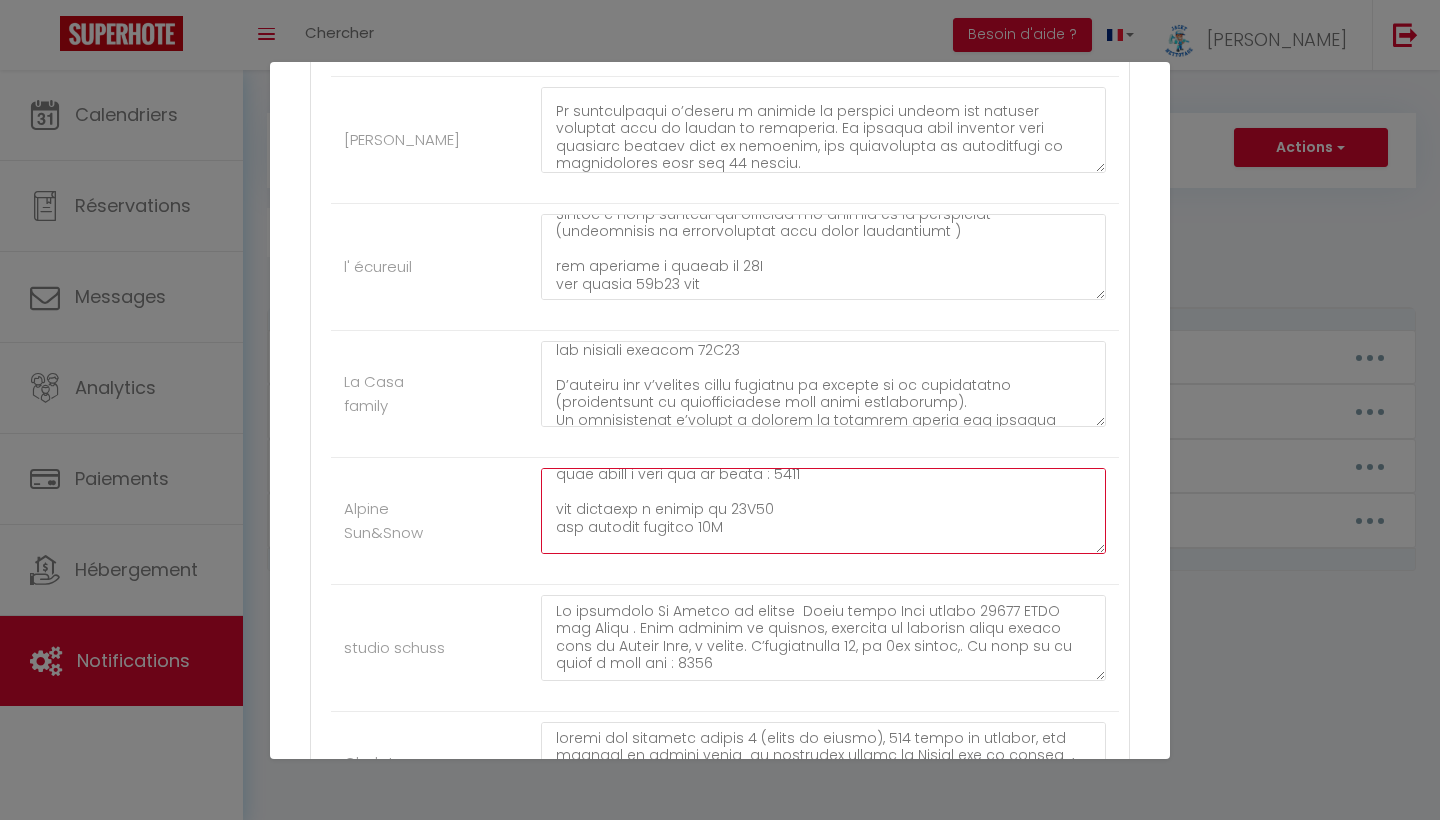 click at bounding box center (823, 511) 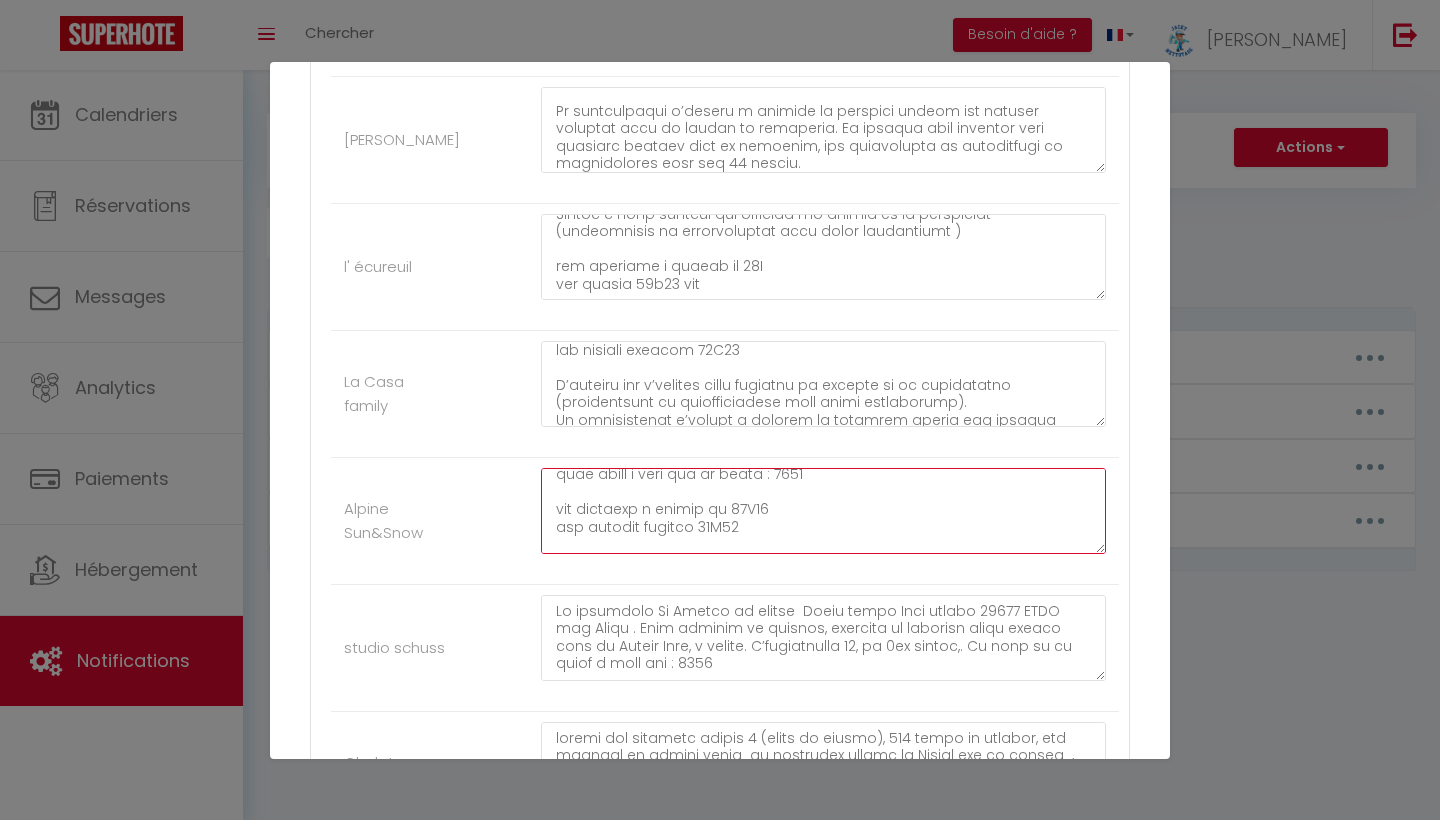 type on "L’appartement se trouve dans la résidence Colchique, au-dessus du Sherpa, à Vars Sainte-Marie. Il est situé au 6ème étage, dans l’escalier de gauche, appartement 612. Un parking privé est disponible.
Le badge de la résidence se trouve dans la boîte à clés numéro 2, accrochée sur un barreau à droite du Sherpa. Le code est 2406.
code boite a clés sur la porte : 1502
les arrivées a partir de 17H00
les departs maximum 09H00
N’oubliez pas d’équiper votre véhicule de chaînes ou de chaussettes (obligatoires et indispensables dans notre département).
Le propriétaire s’engage à assurer le logement contre les risques locatifs pour le compte du locataire. Ce dernier doit signaler tout sinistre survenu dans le logement, ses dépendances ou accessoires au propriétaire dans les 24 heures.
Le preneur s’engage à entretenir et à restituer la location meublée dans un parfait état
Le logement est non-fumeur. Veuillez fumer sur le balcon et ne pas jeter vos mégots par terre.
⚠️ Merci de bien vouloir retirer vos chauss..." 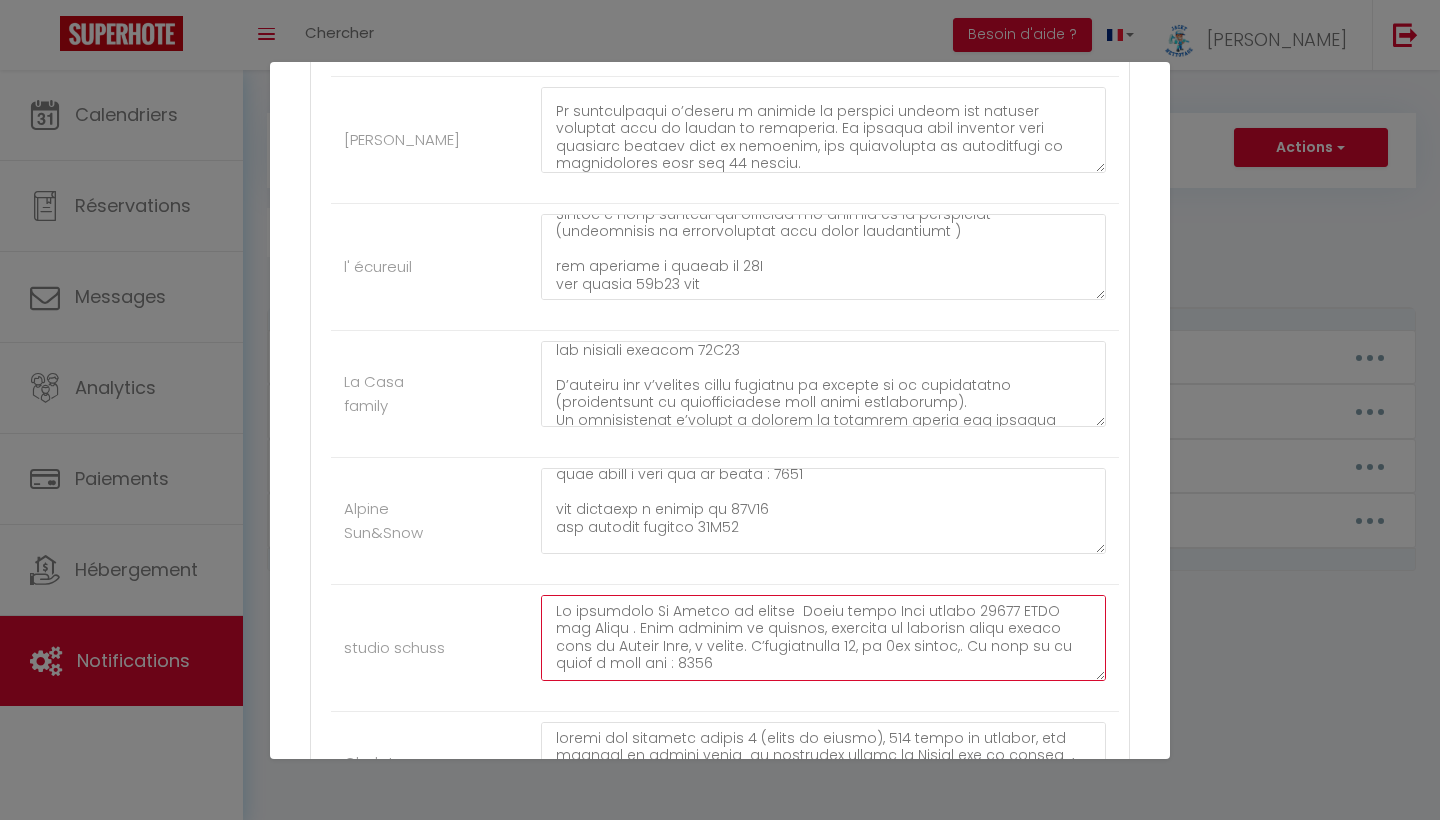 click at bounding box center (823, 638) 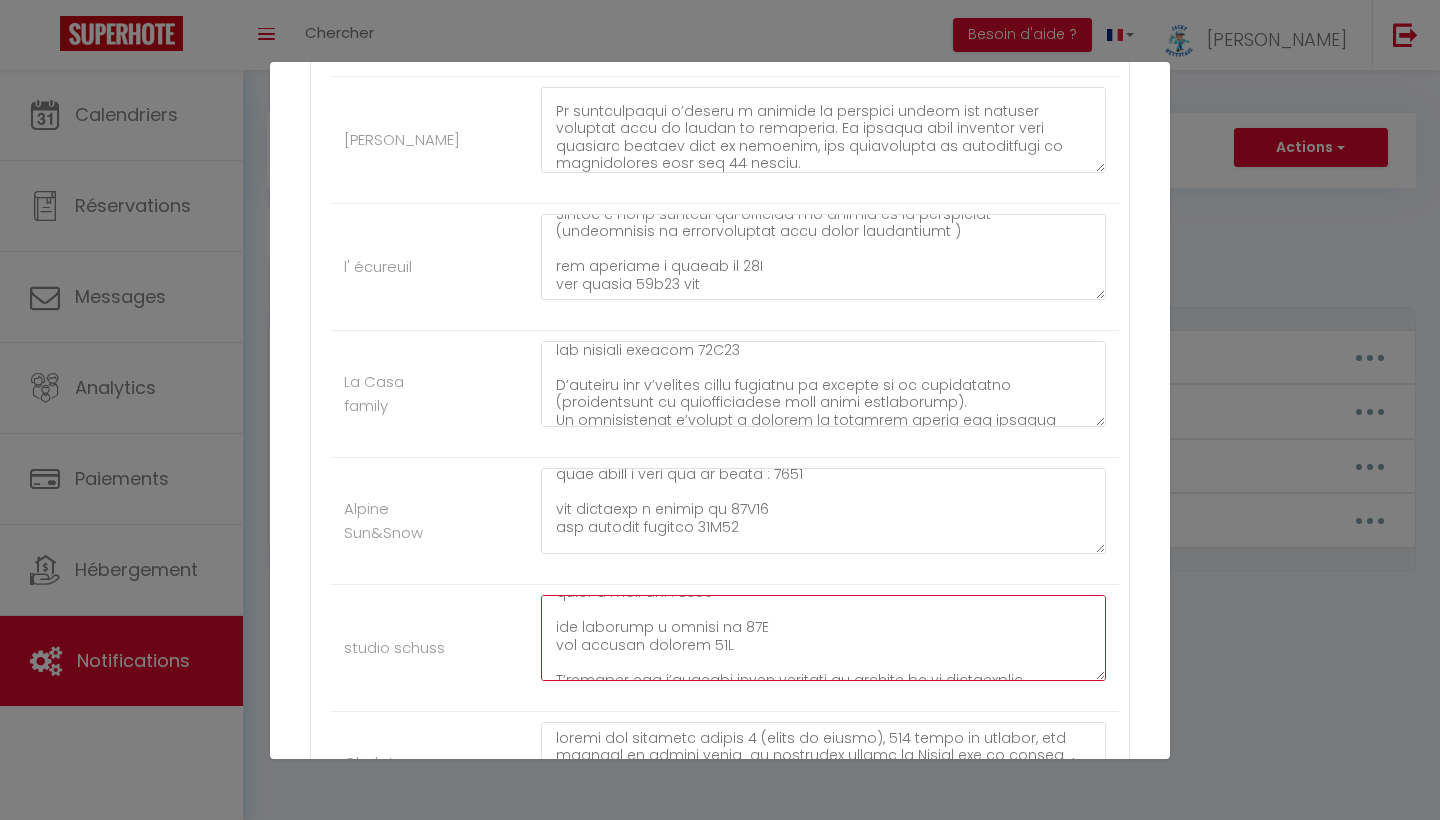 scroll, scrollTop: 76, scrollLeft: 0, axis: vertical 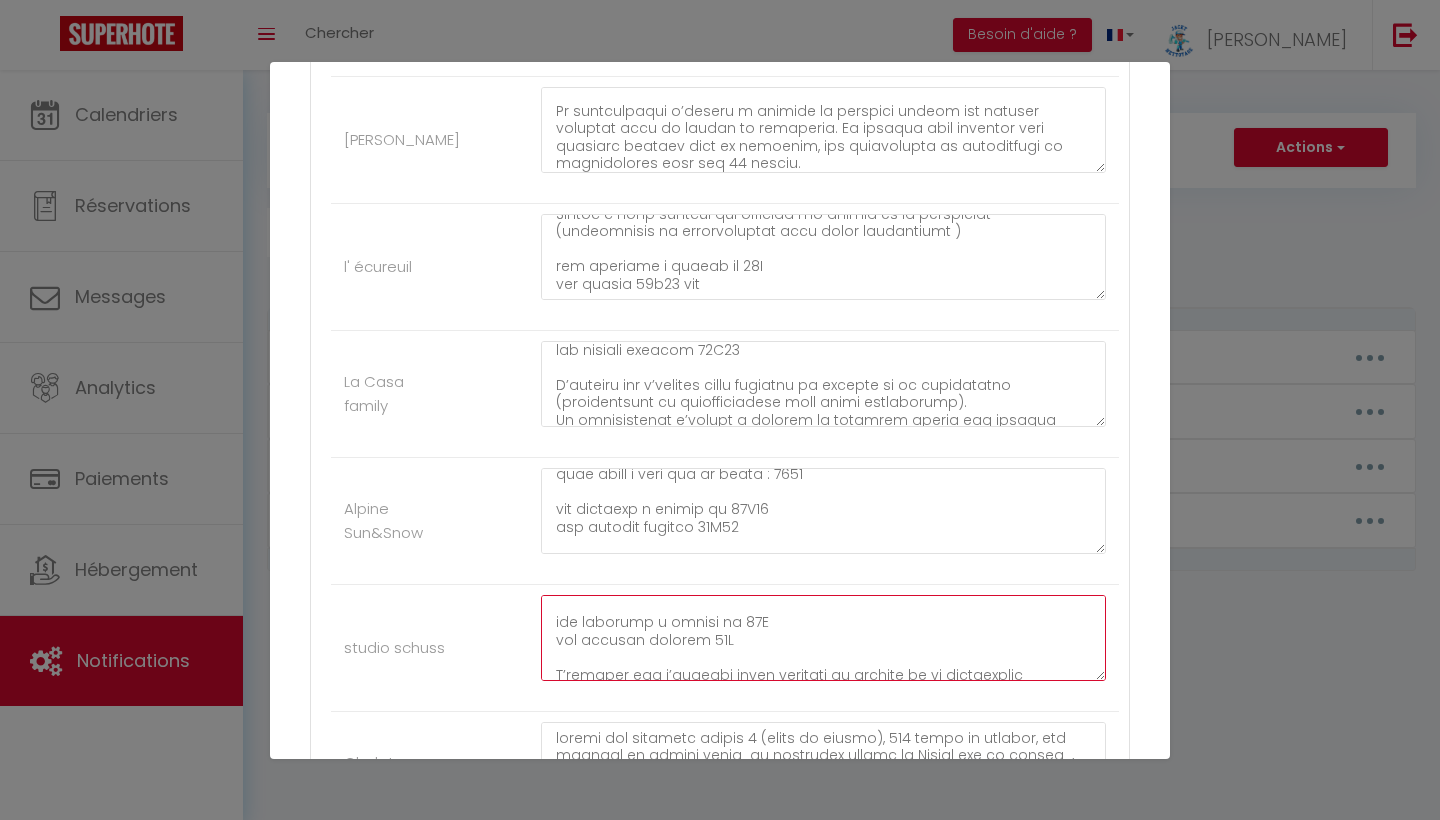 click at bounding box center [823, 638] 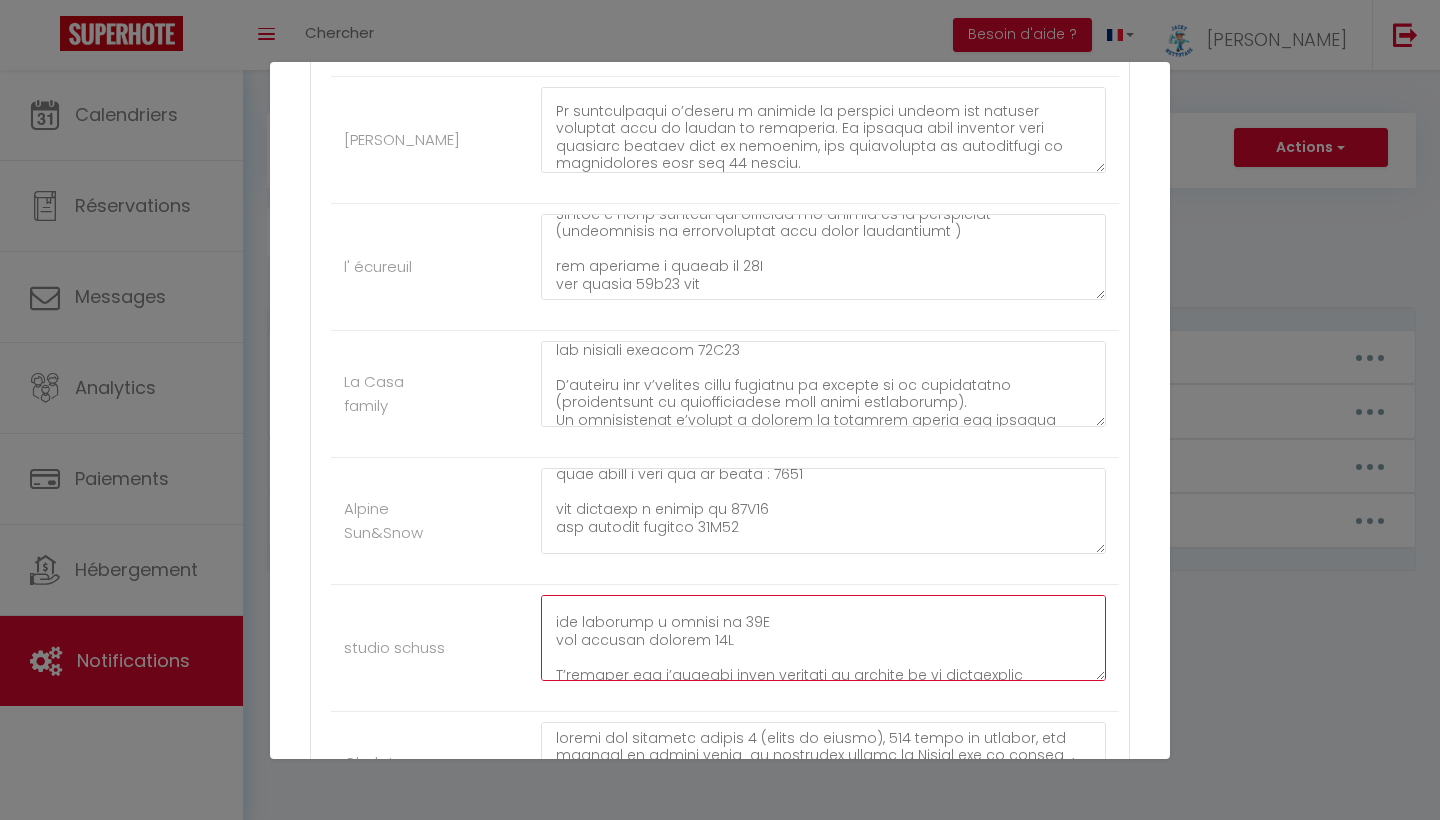 click at bounding box center (823, 638) 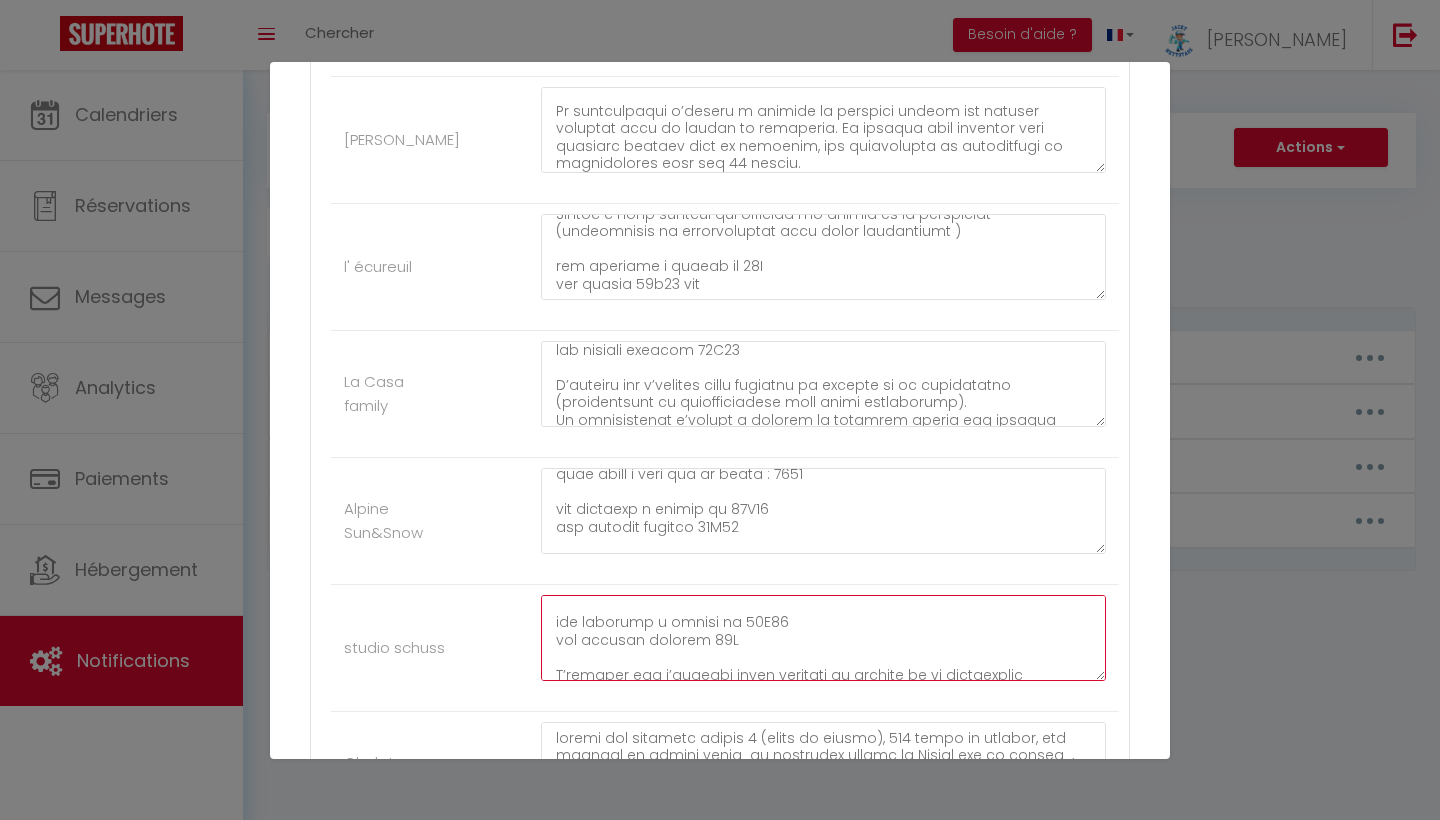 click at bounding box center (823, 638) 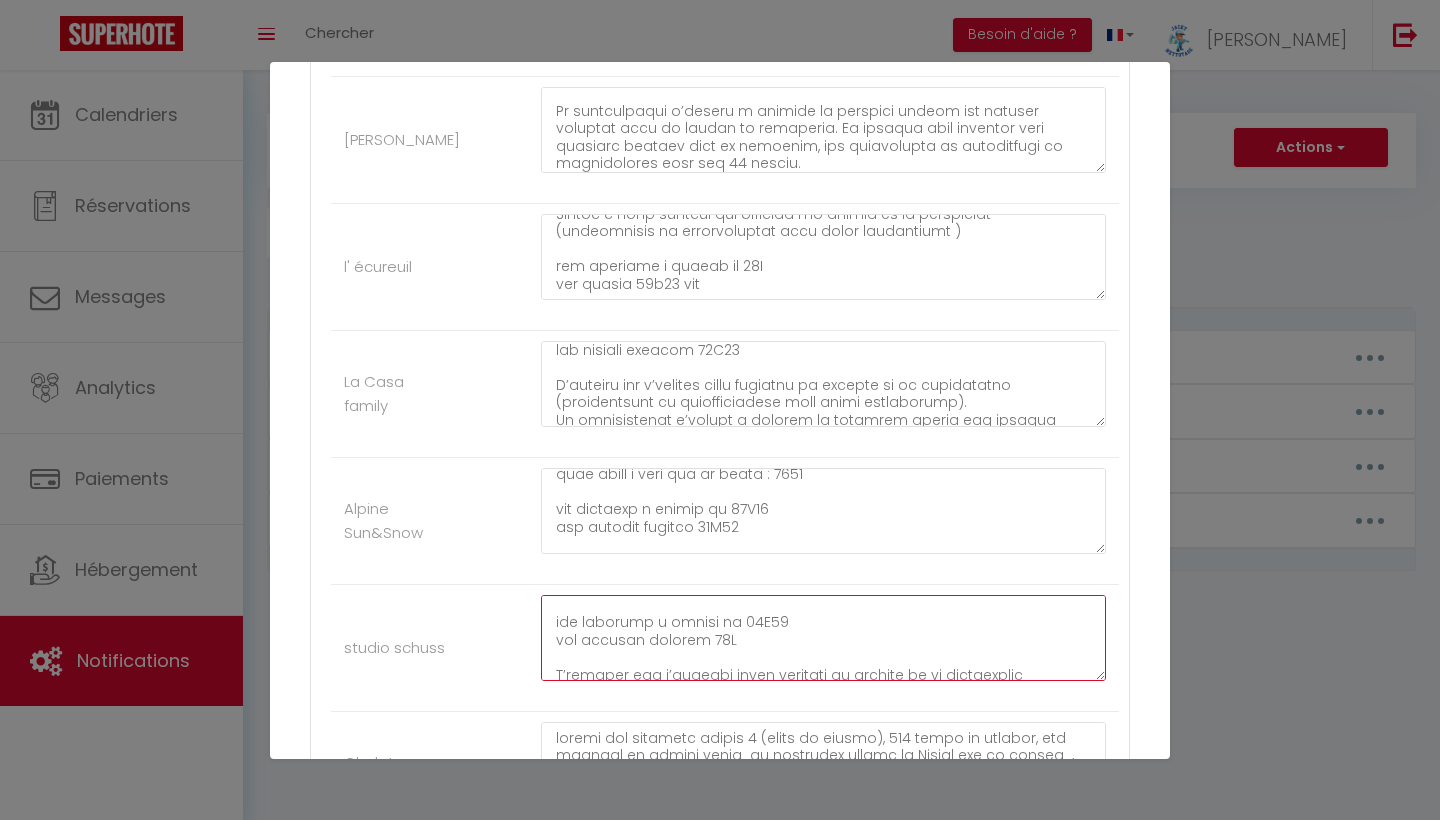 click at bounding box center [823, 638] 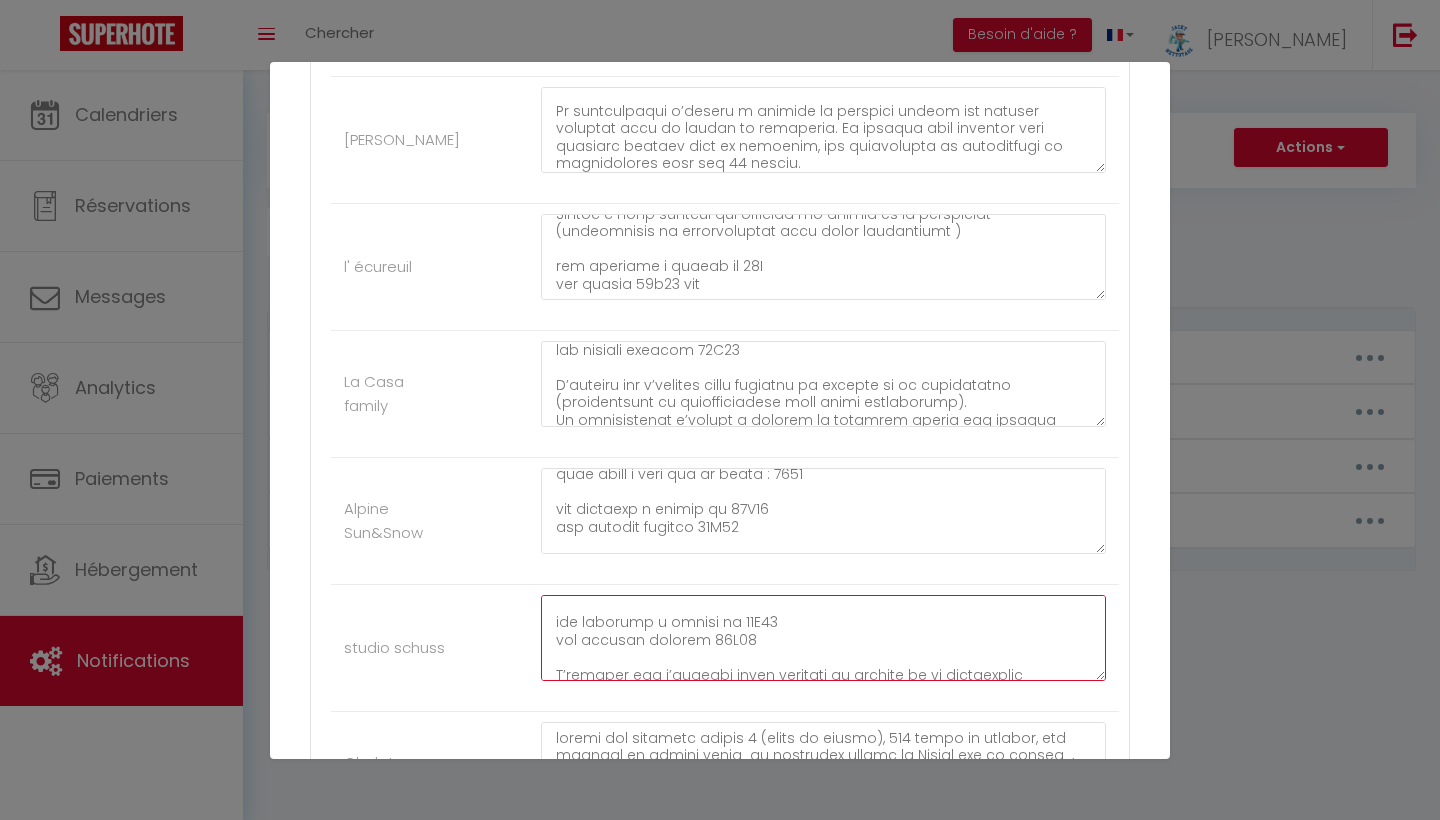 type on "La résidence Le Schuss se trouve  Claux cours Yves brayer 05560 VARS les Claux . Pour accéder au parking, soulevez la barrière rouge située sous le Mouton Noir, à gauche. L’appartement 10, au 3ém étages,. Le code de la boîte à clés est : 5611
les arrivées a partir de 17H00
les departs maximum 09H00
N’oubliez pas d’équiper votre véhicule de chaînes ou de chaussettes (obligatoires et indispensables dans notre département).
Le propriétaire s’engage à assurer le logement contre les risques locatifs pour le compte du locataire. Ce dernier doit signaler tout sinistre survenu dans le logement, ses dépendances ou accessoires au propriétaire dans les 24 heures.
Le preneur s’engage à entretenir et à restituer la location meublée dans un parfait état
Le logement est non-fumeur. Veuillez fumer sur le balcon et ne pas jeter vos mégots par terre.
⚠️ Merci de bien vouloir retirer vos chaussures de ski, chaussures de ville et bottes avant d’entrer dans l’appartement, car elles laissent des traces de neige et de b..." 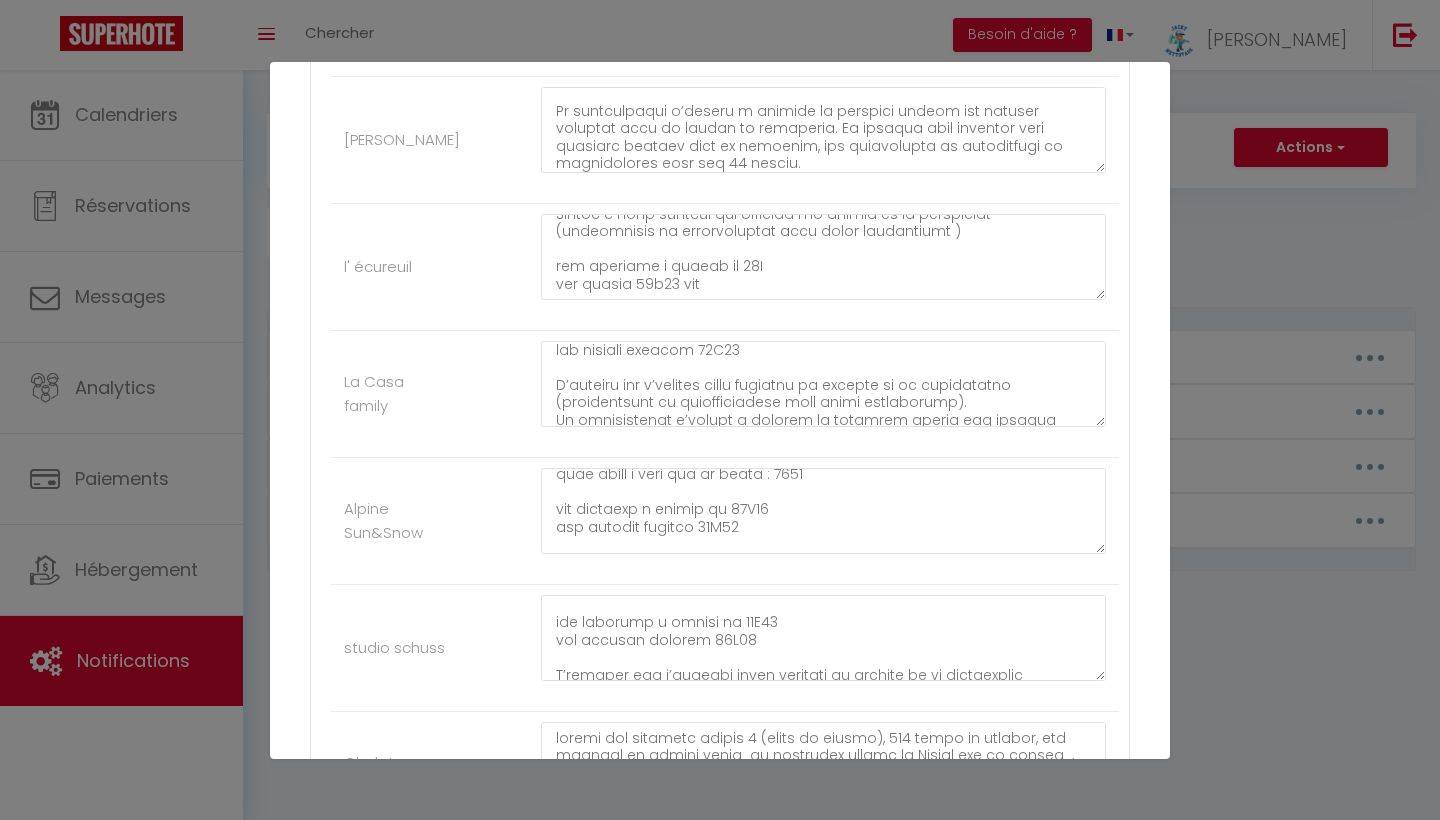 click on "studio schuss" at bounding box center (725, 648) 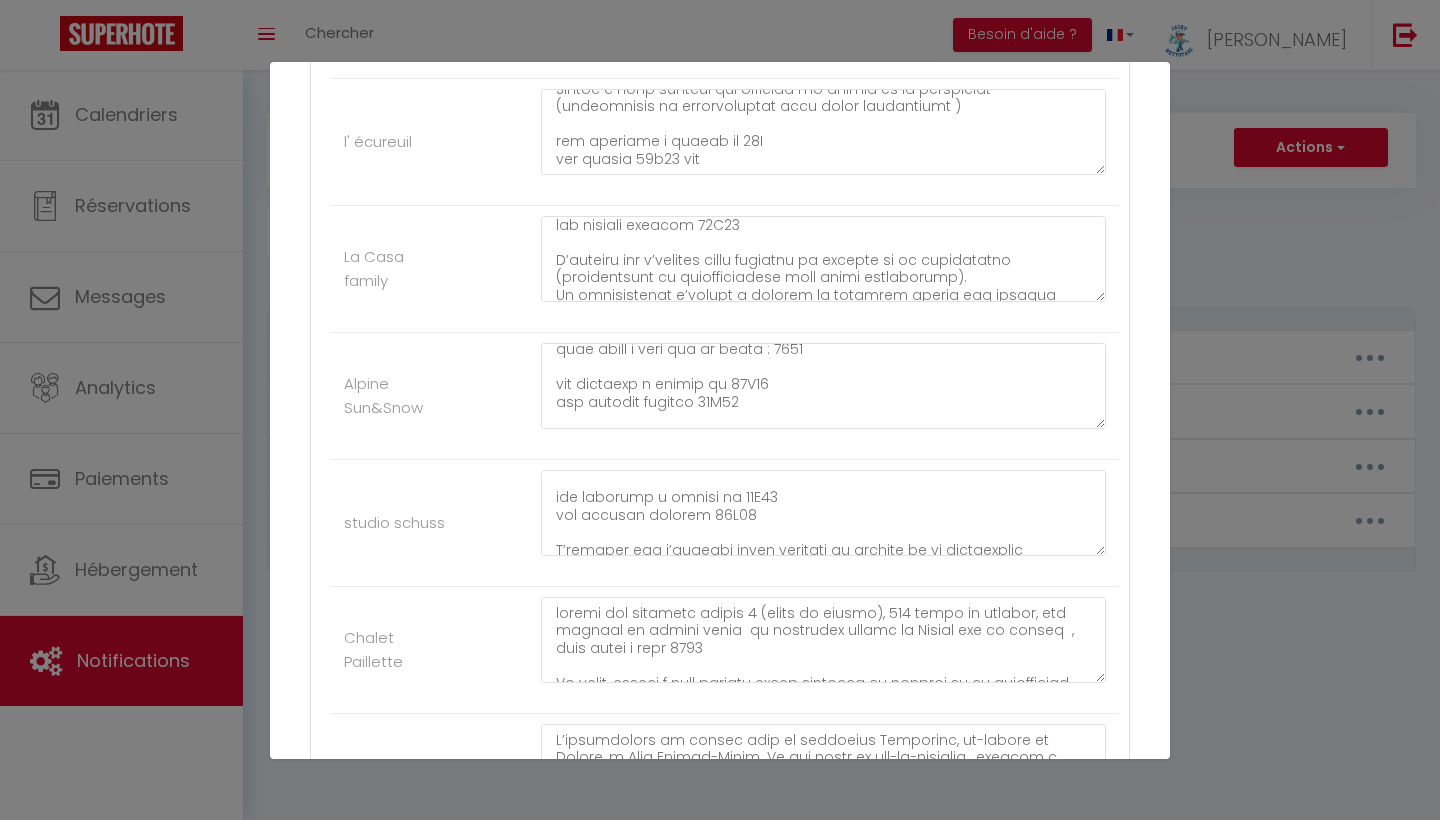 scroll, scrollTop: 3605, scrollLeft: 0, axis: vertical 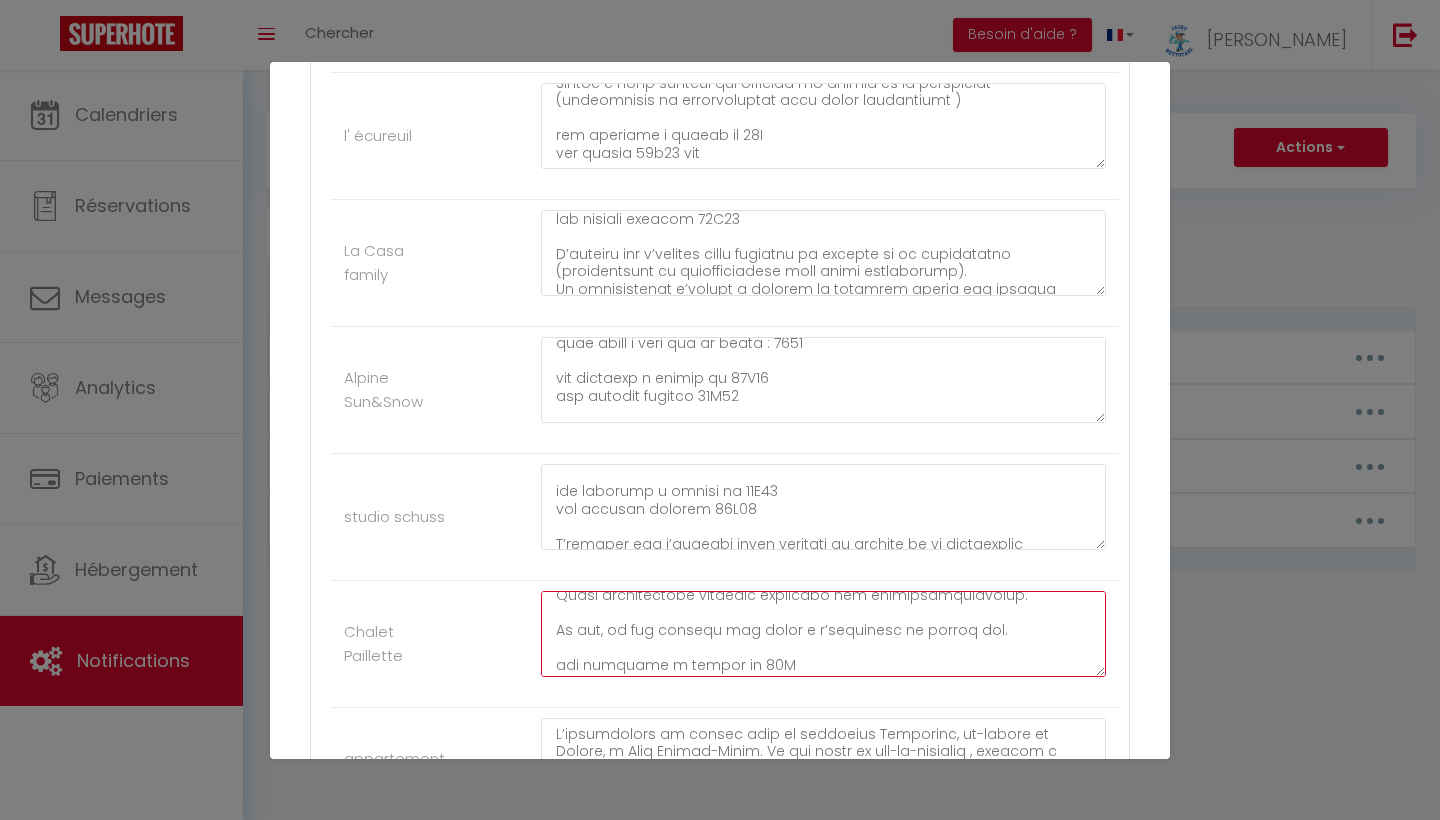 click at bounding box center [823, 634] 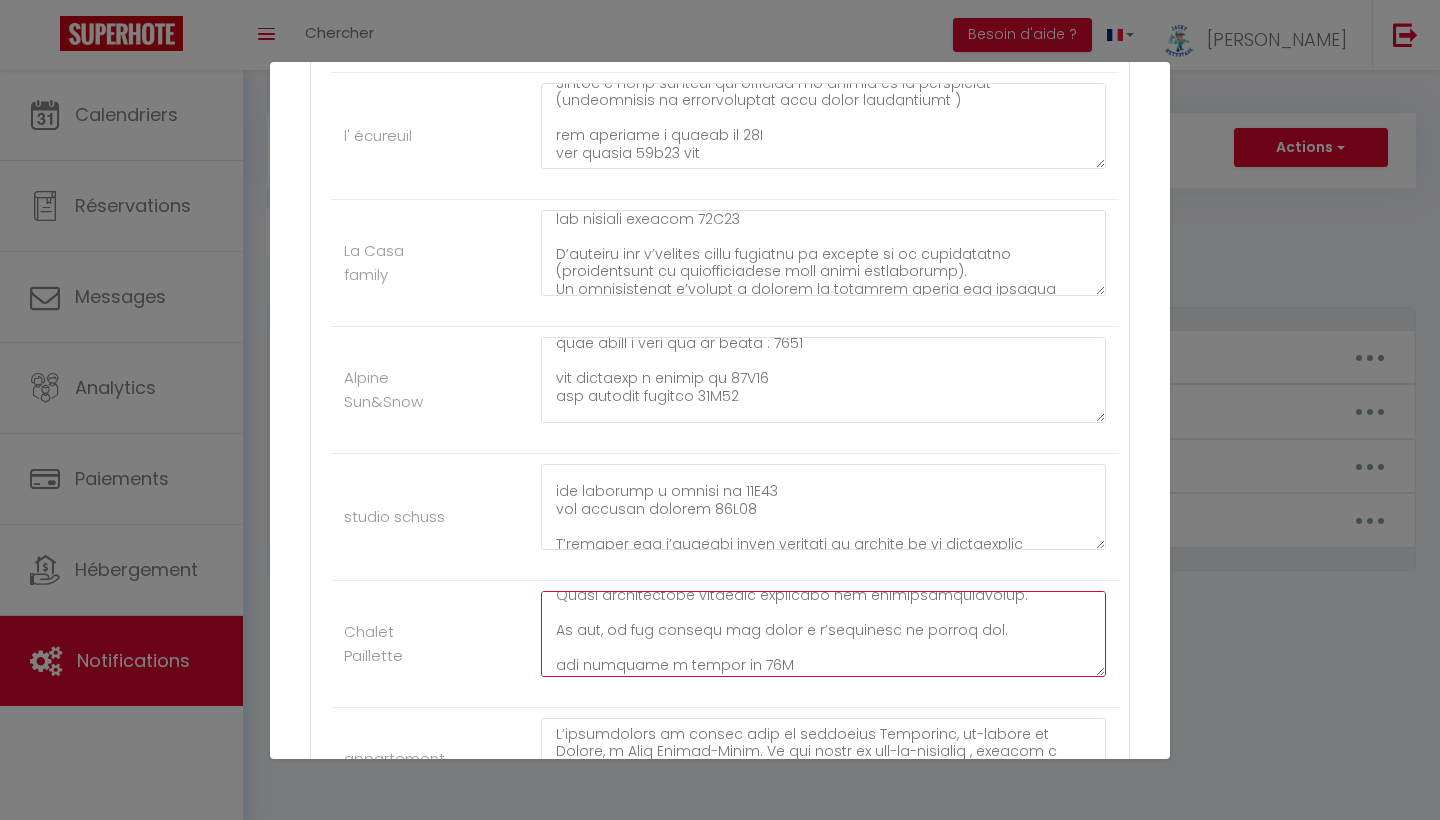 click at bounding box center [823, 634] 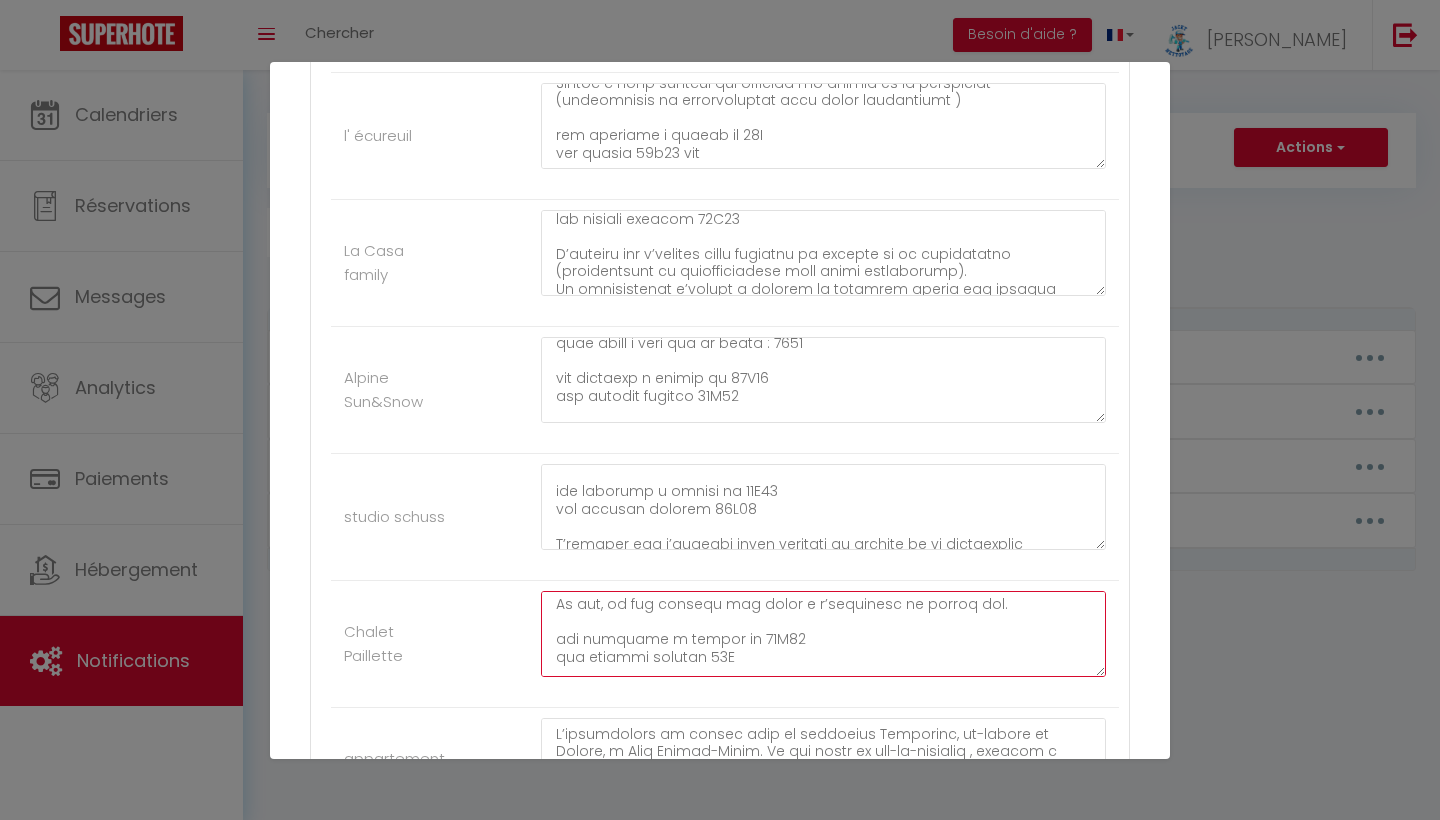 scroll, scrollTop: 174, scrollLeft: 0, axis: vertical 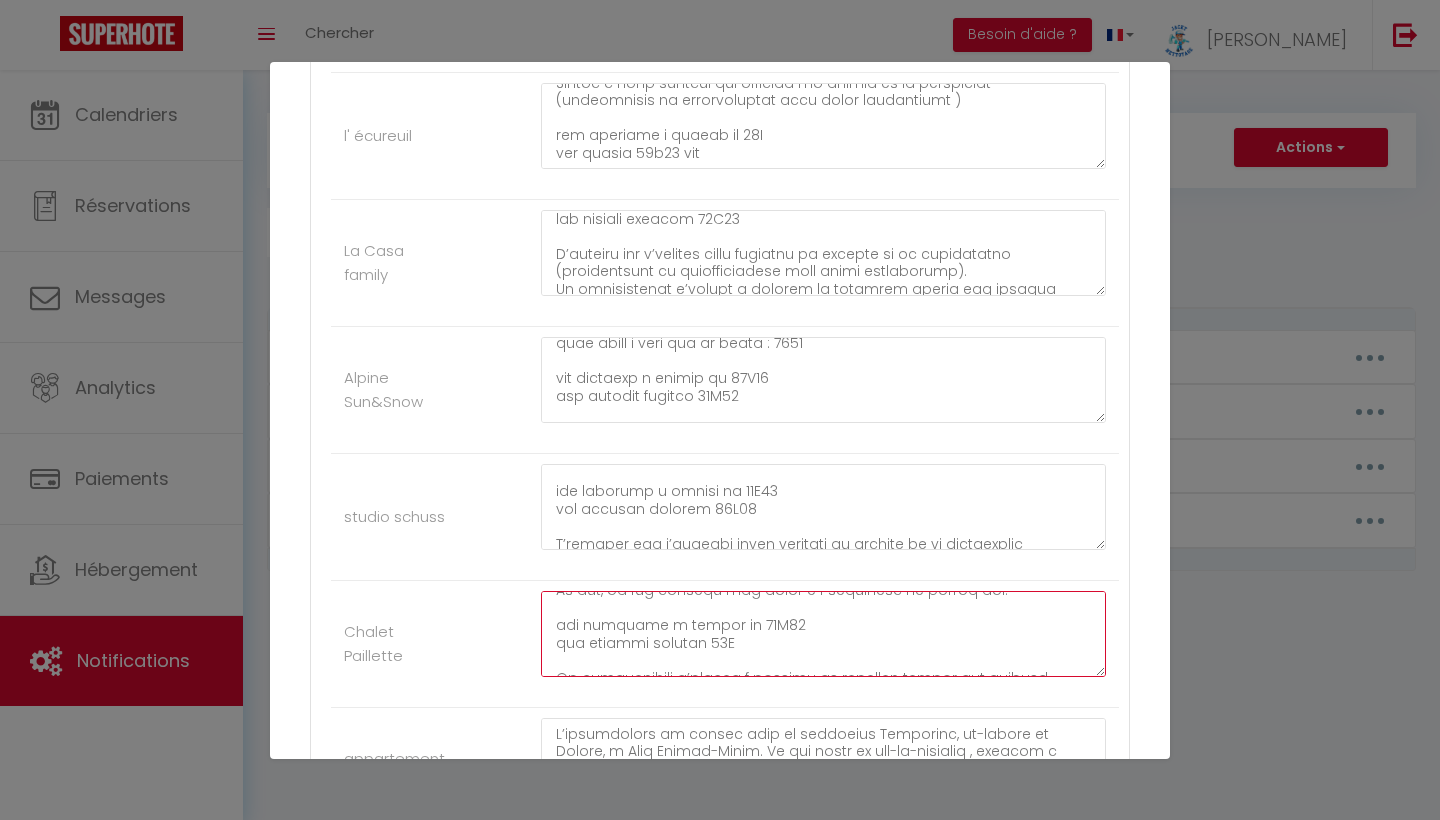 click at bounding box center [823, 634] 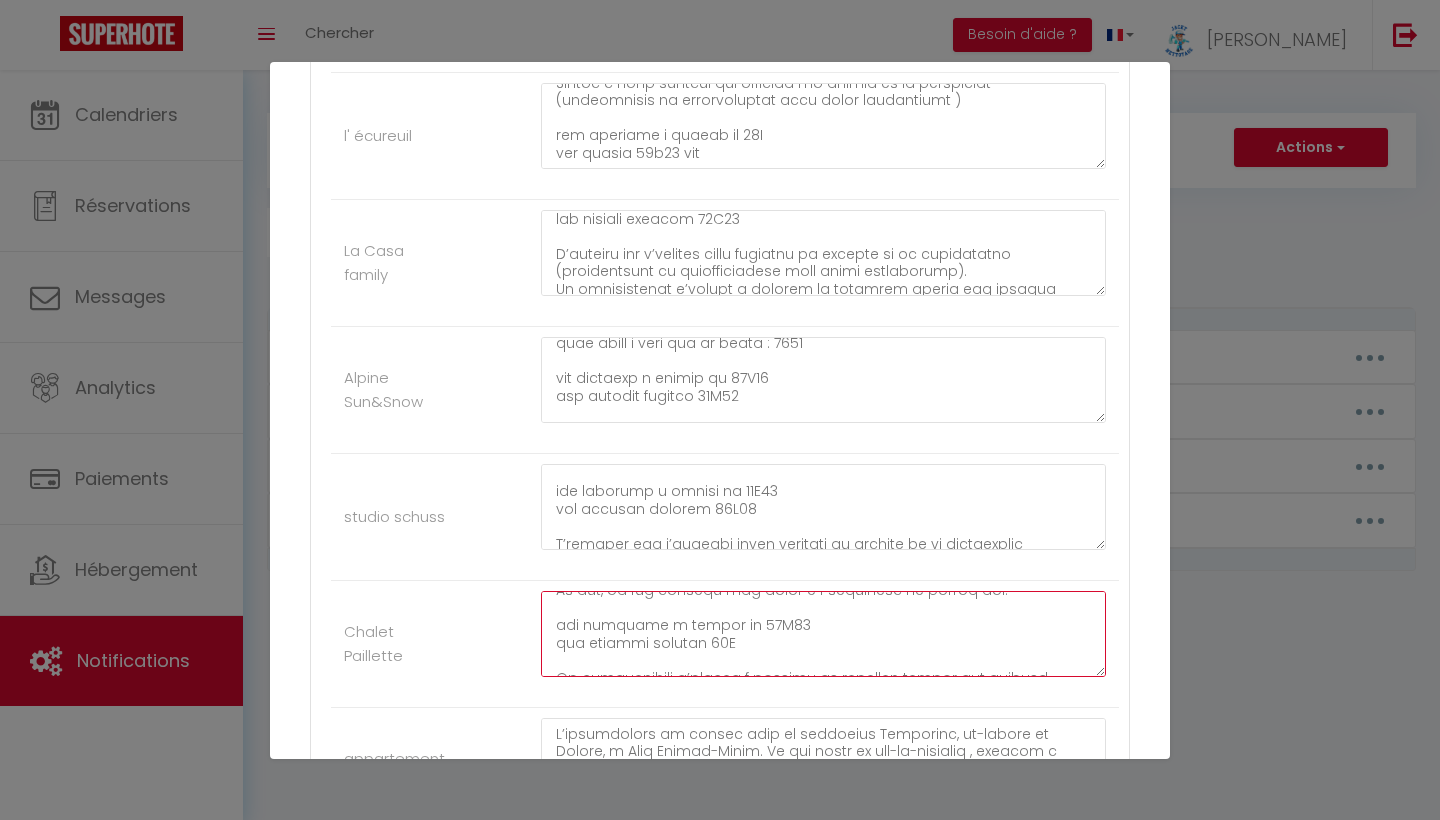 click at bounding box center [823, 634] 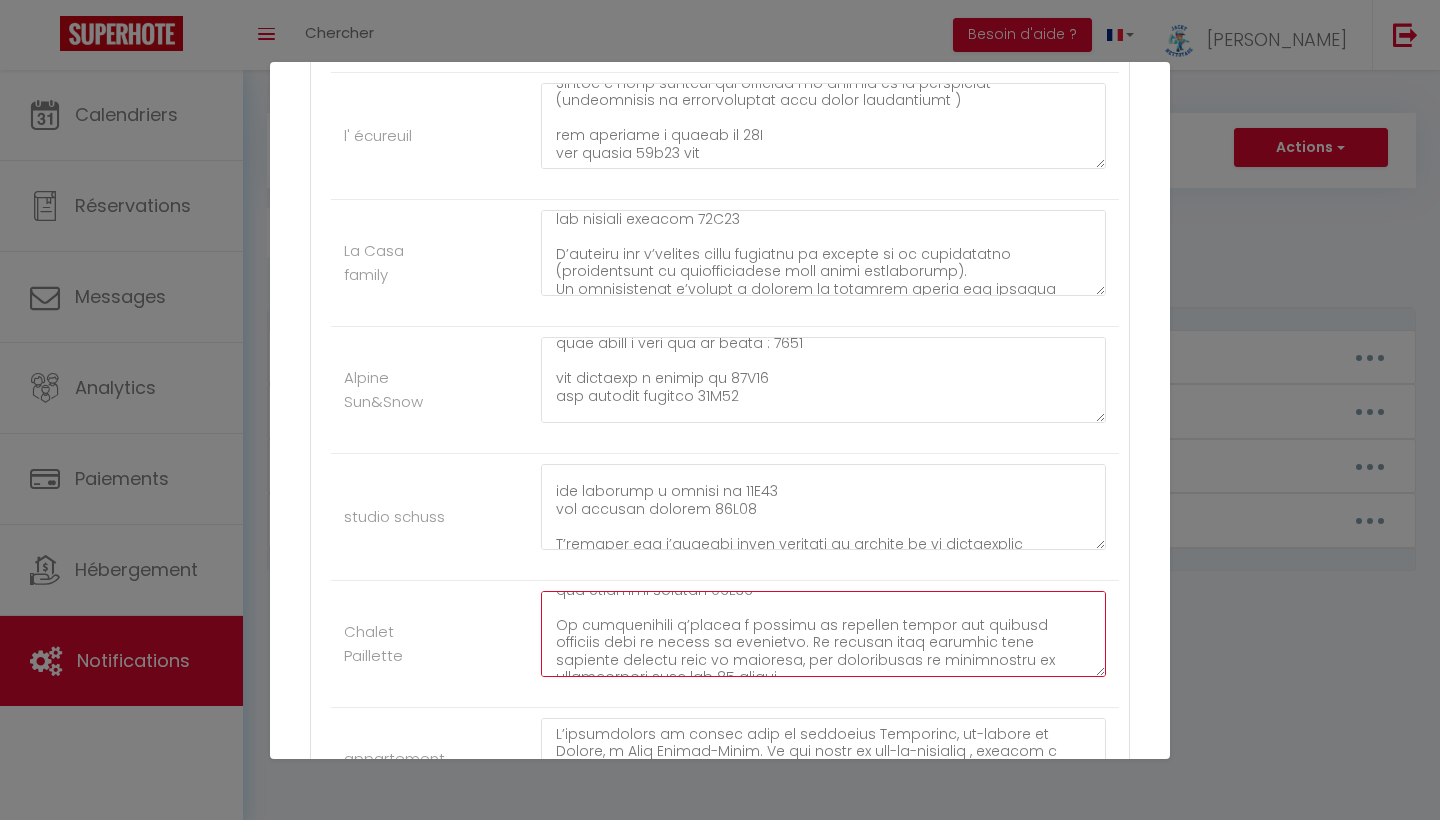 scroll, scrollTop: 233, scrollLeft: 0, axis: vertical 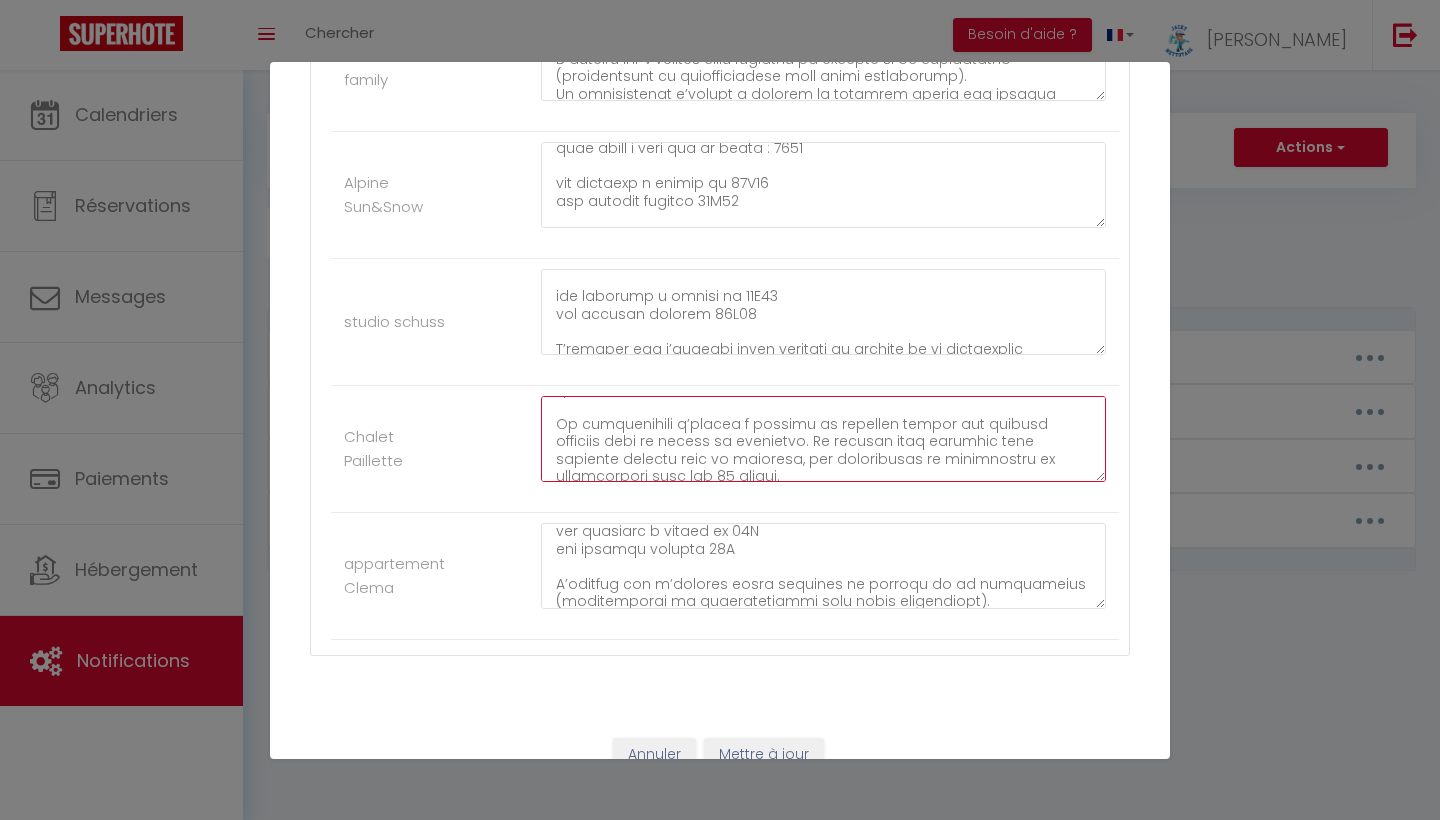 type on "chalet les pléiades numero 3 (porte de gauche), 942 route de cherine, les chalets ce trouve après  la résidence balcon de Sirius sur la droite  , code boite a clés 1718
En hiver, pensez à bien équiper votre véhicule de chaînes ou de chaussettes (obligatoires et indispensables dans notre département).
Veuillez ne pas toucher aux chauffages, car ils sont réglés à distance. Toute manipulation pourrait entraîner des dysfonctionnements.
En été, ne pas rentrer les vélos à l’intérieur du chalet svp.
les arrivées a partir de 17H00
les departs maximum 09H00
Le propriétaire s’engage à assurer le logement contre les risques locatifs pour le compte du locataire. Ce dernier doit signaler tout sinistre survenu dans le logement, ses dépendances ou accessoires au propriétaire dans les 24 heures.
Le locataire s’engage à entretenir et à restituer le logement meublé en parfait état.
Le logement est non-fumeur. Veuillez fumer à l’extérieur et ne pas jeter vos mégots par terre.
Des oreillers et couettes sont dispon..." 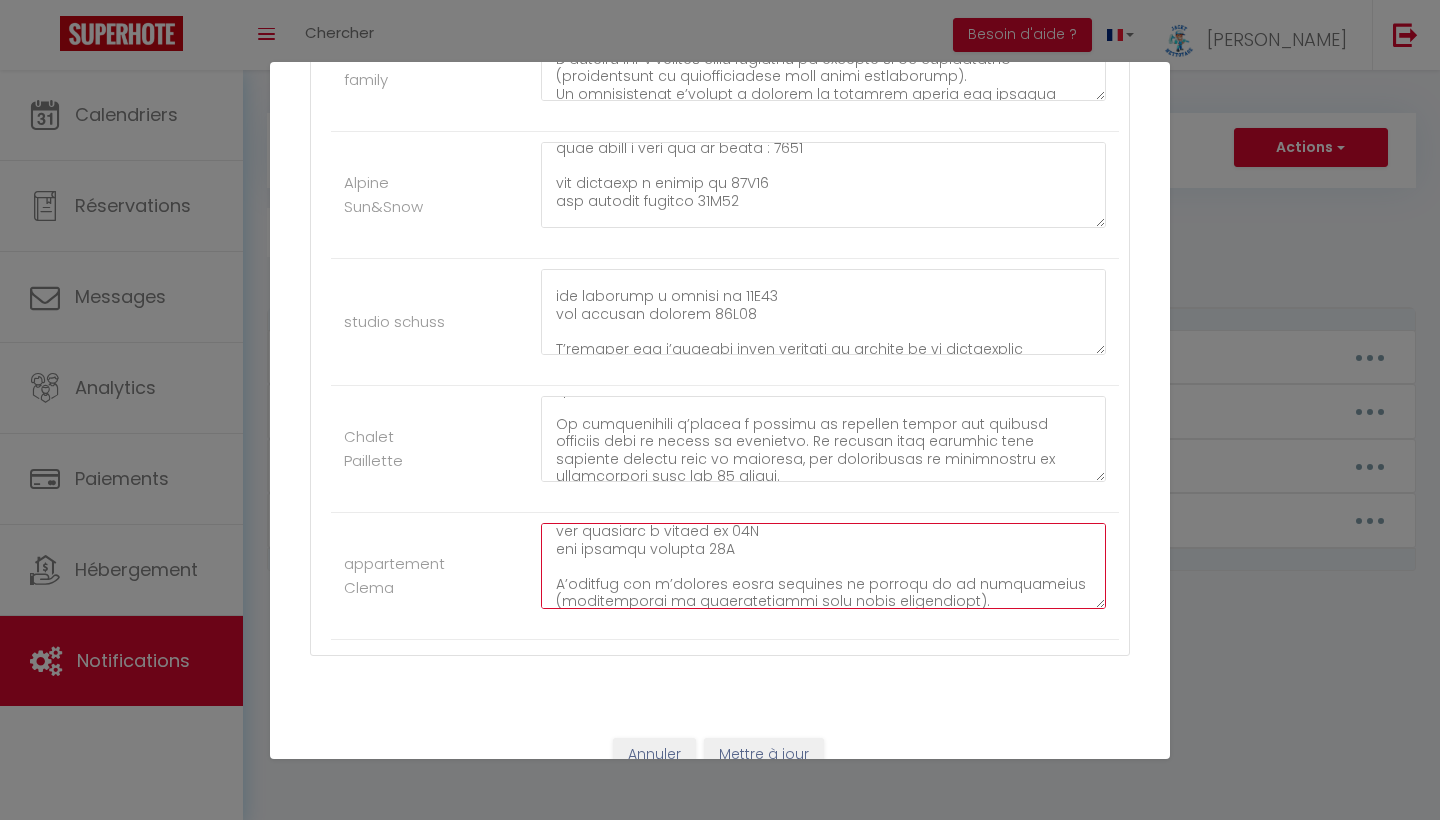 click at bounding box center (823, 566) 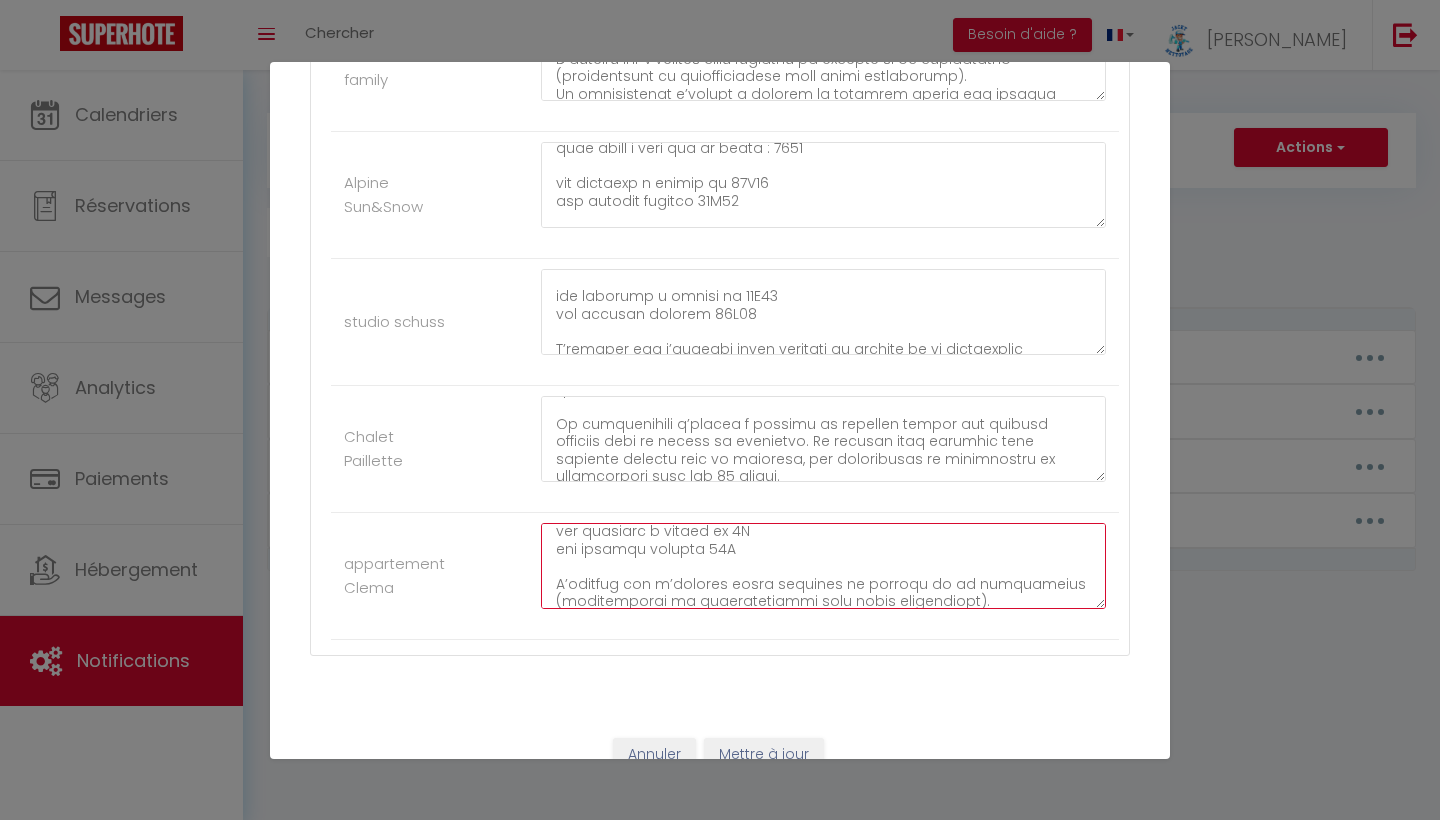 scroll, scrollTop: 126, scrollLeft: 0, axis: vertical 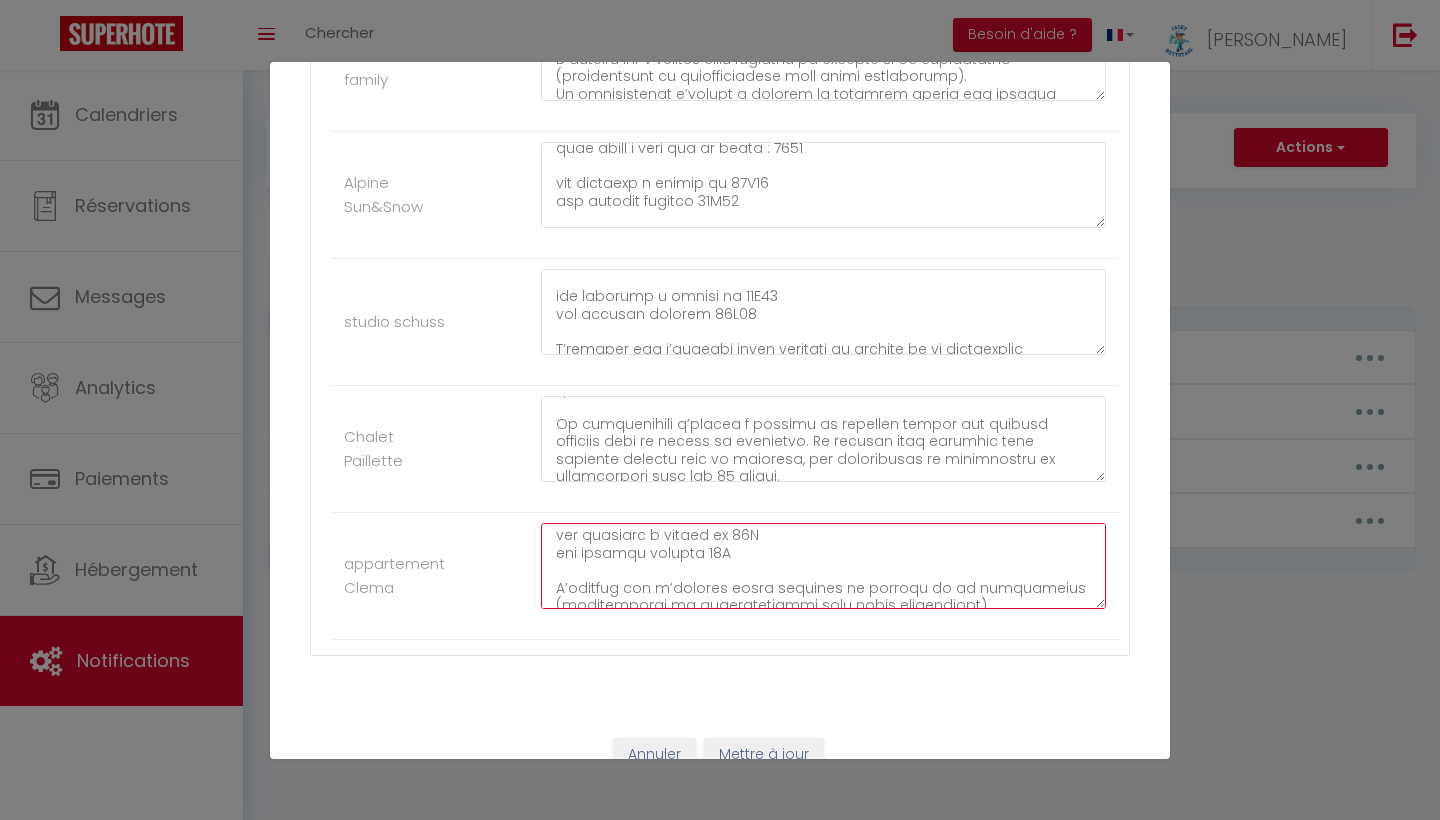 click at bounding box center [823, 566] 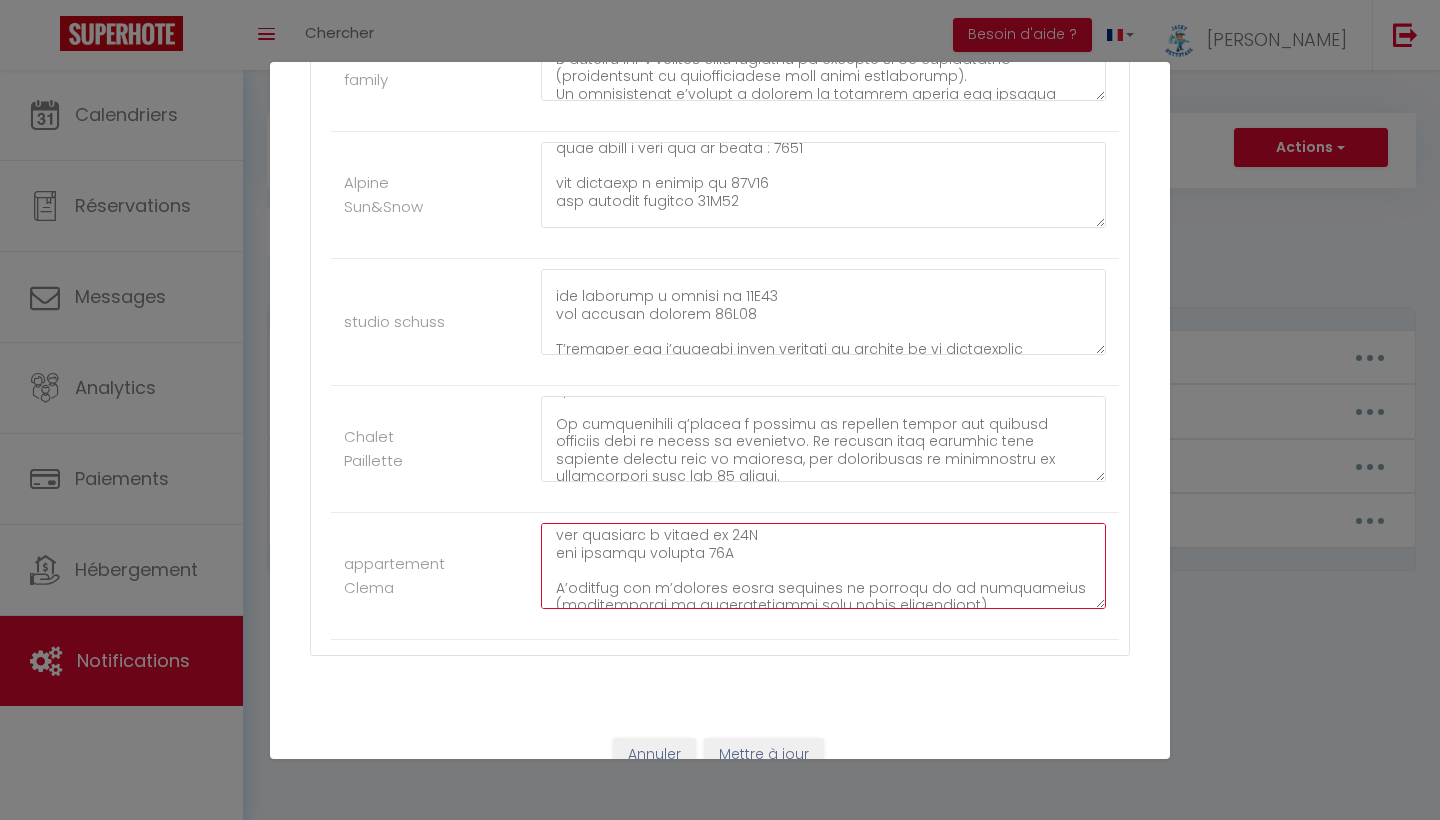 click at bounding box center (823, 566) 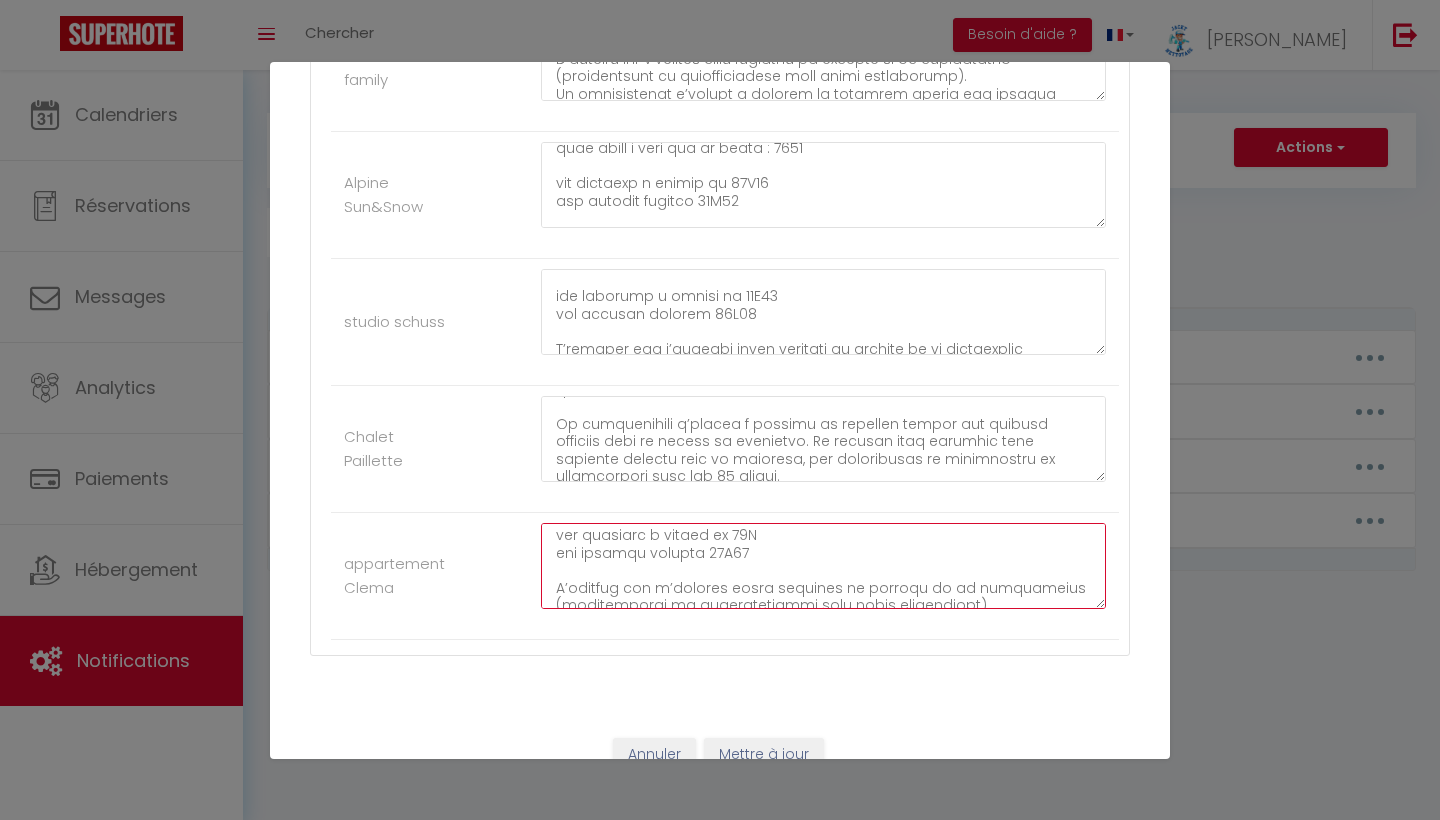 click at bounding box center (823, 566) 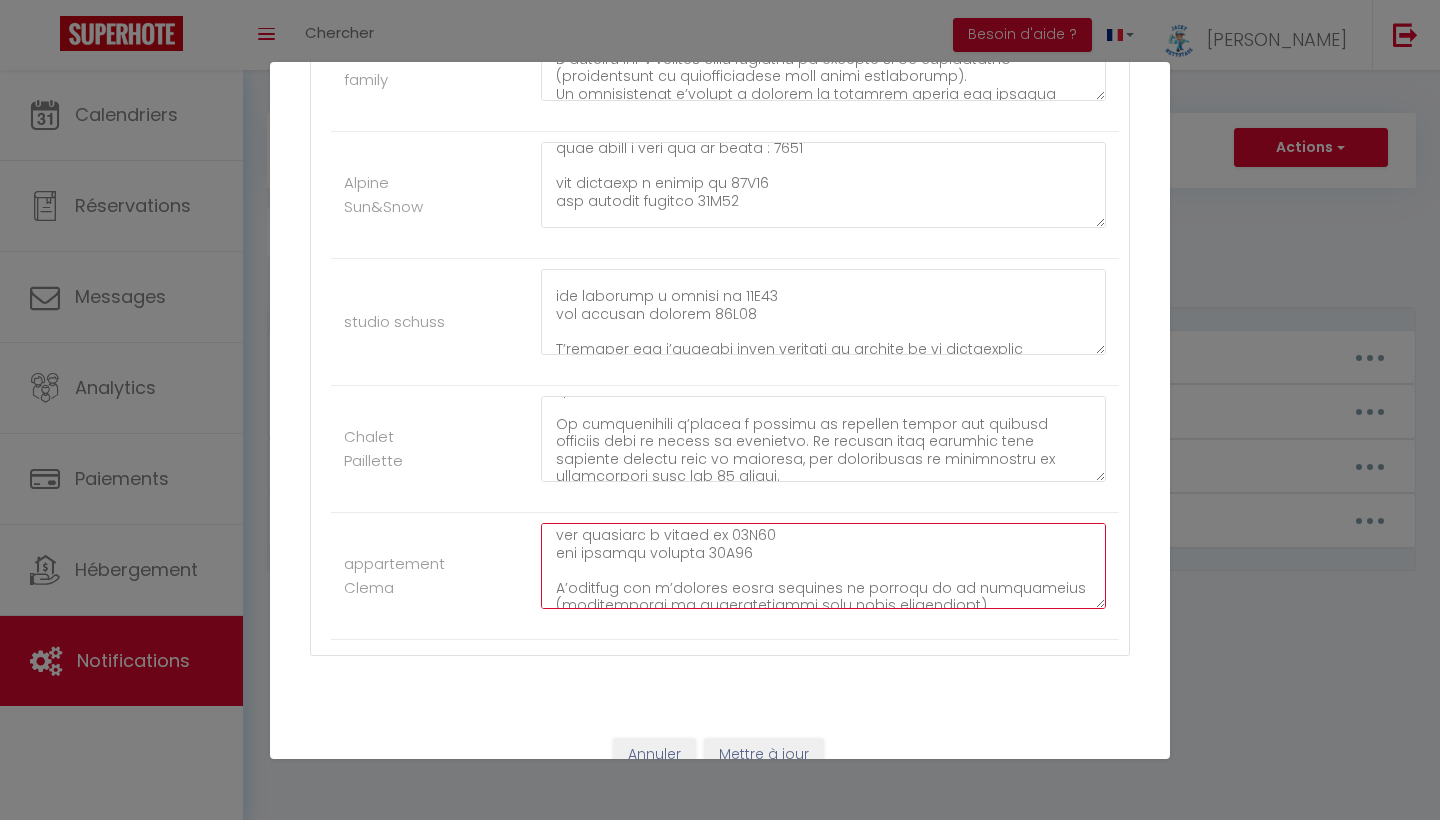 type on "L’appartement se trouve dans la résidence Colchique, au-dessus du Sherpa, à Vars Sainte-Marie. Il est situé au rez-de-chaussée , prendre a droite puis au bout a gauche . Un parking privé est disponible.
Le badge de la résidence se trouve dans la boîte à clés numéro 1, accrochée sur un barreau à droite du Sherpa. Le code est 0601.
les arrivées a partir de 17H00
les departs maximum 09H00
N’oubliez pas d’équiper votre véhicule de chaînes ou de chaussettes (obligatoires et indispensables dans notre département).
Le propriétaire s’engage à assurer le logement contre les risques locatifs pour le compte du locataire. Ce dernier doit signaler tout sinistre survenu dans le logement, ses dépendances ou accessoires au propriétaire dans les 24 heures.
Le preneur s’engage à entretenir et à restituer la location meublée dans un parfait état
Le logement est non-fumeur. Veuillez fumer sur le balcon et ne pas jeter vos mégots par terre.
⚠️ Merci de bien vouloir retirer vos chaussures de ski, chaussures de ville e..." 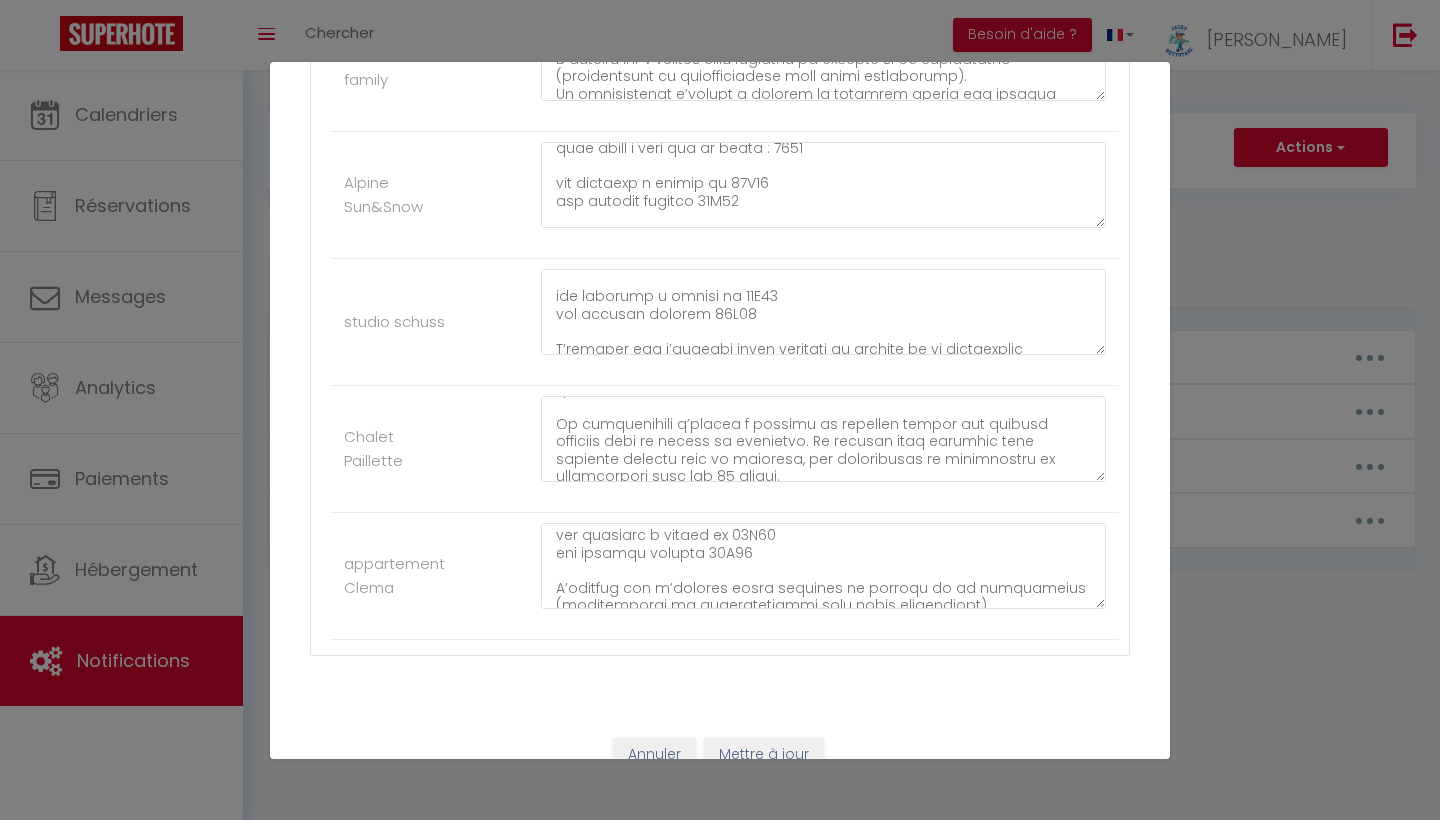 click on "appartement Clema" at bounding box center [725, 576] 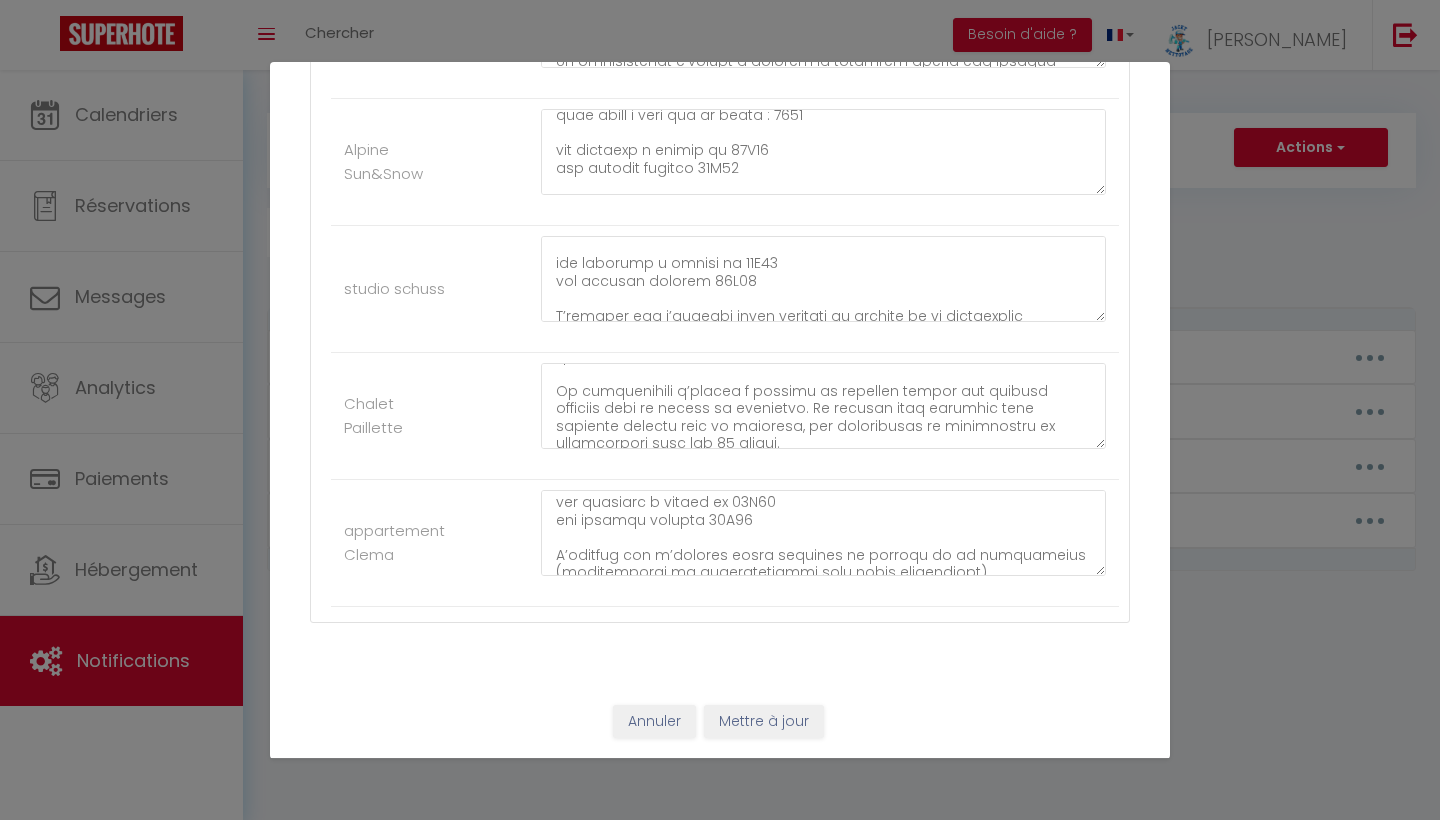 scroll, scrollTop: 3832, scrollLeft: 0, axis: vertical 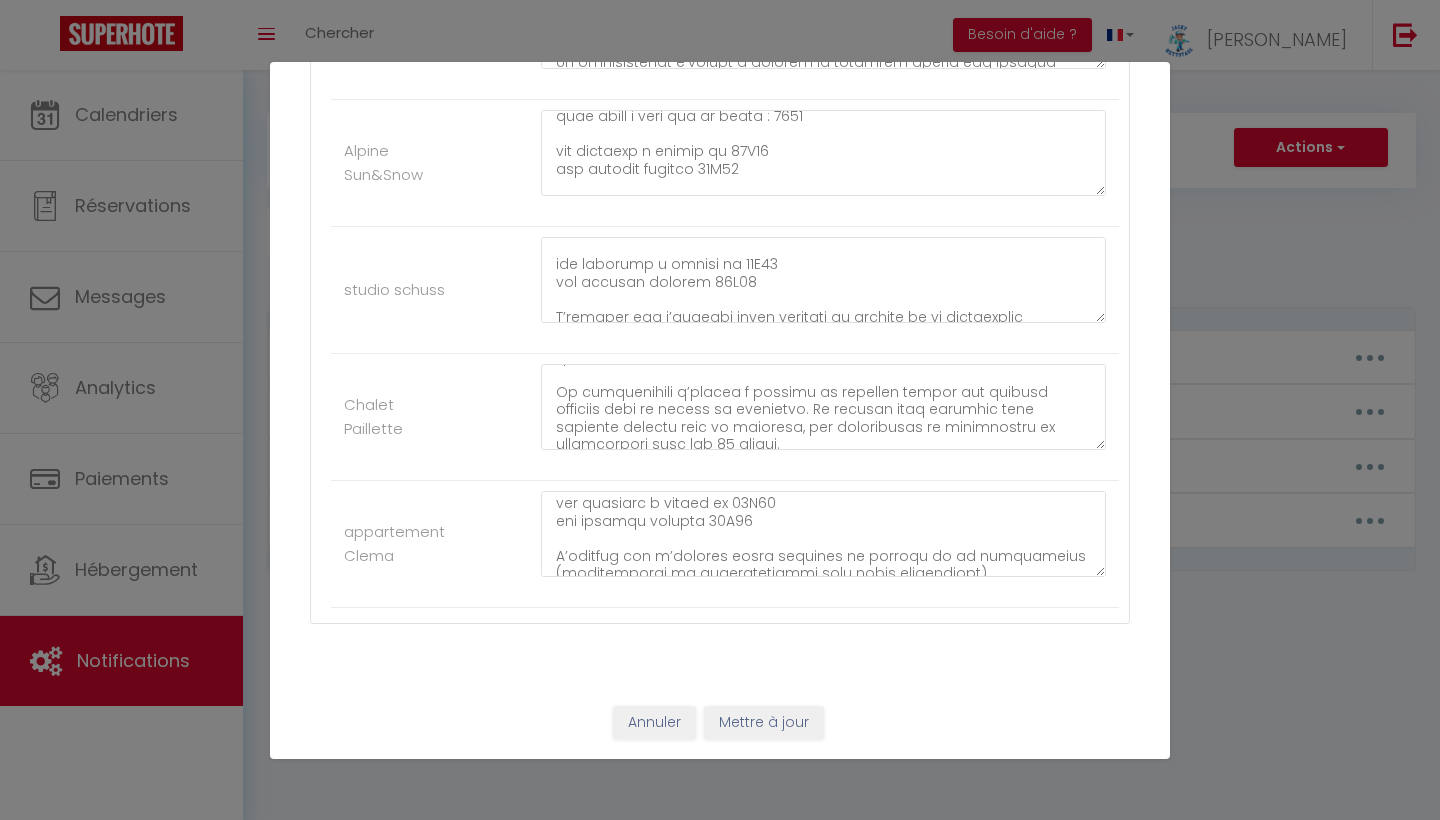 click on "Mettre à jour" at bounding box center (764, 723) 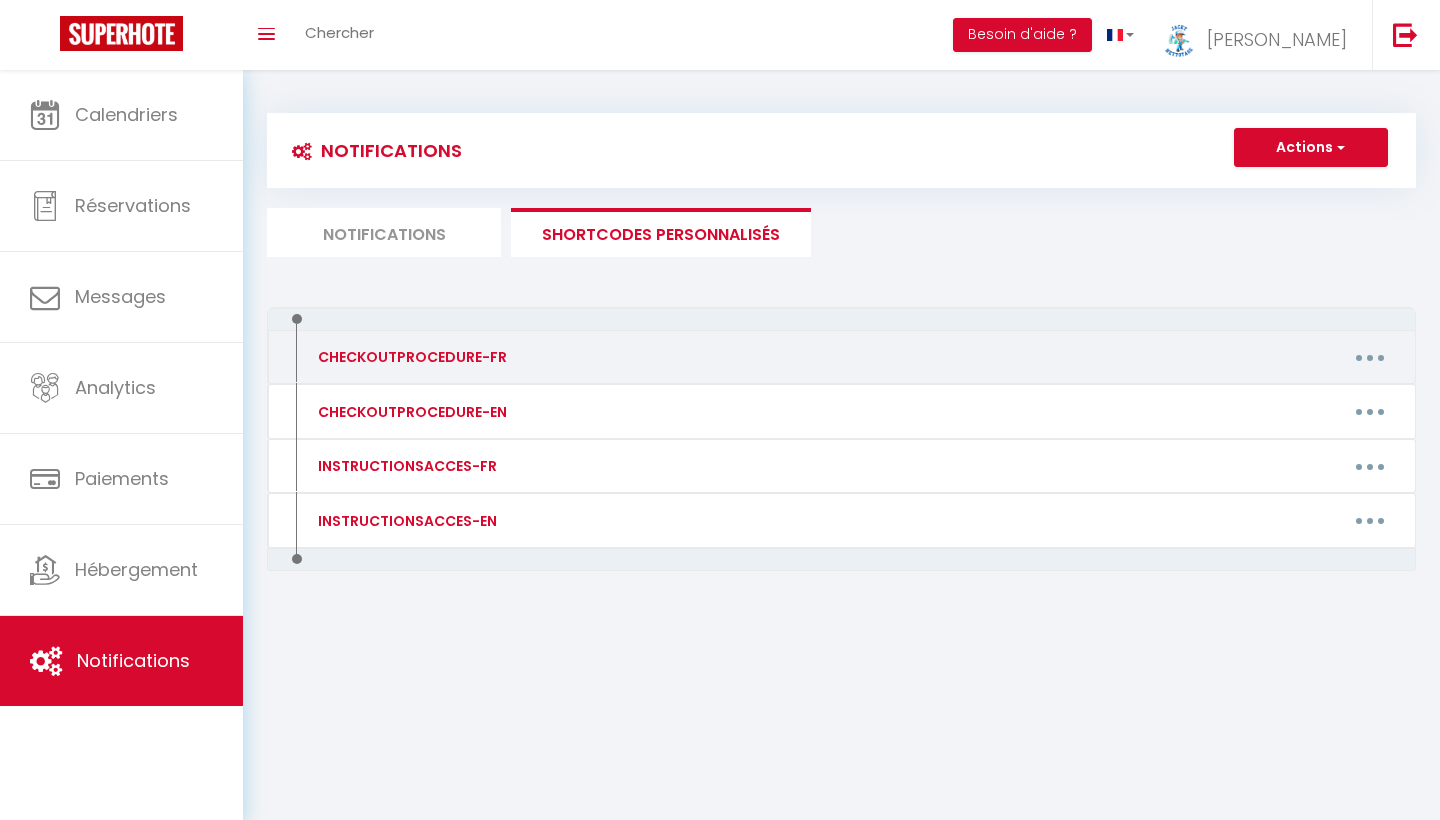 click at bounding box center [1370, 357] 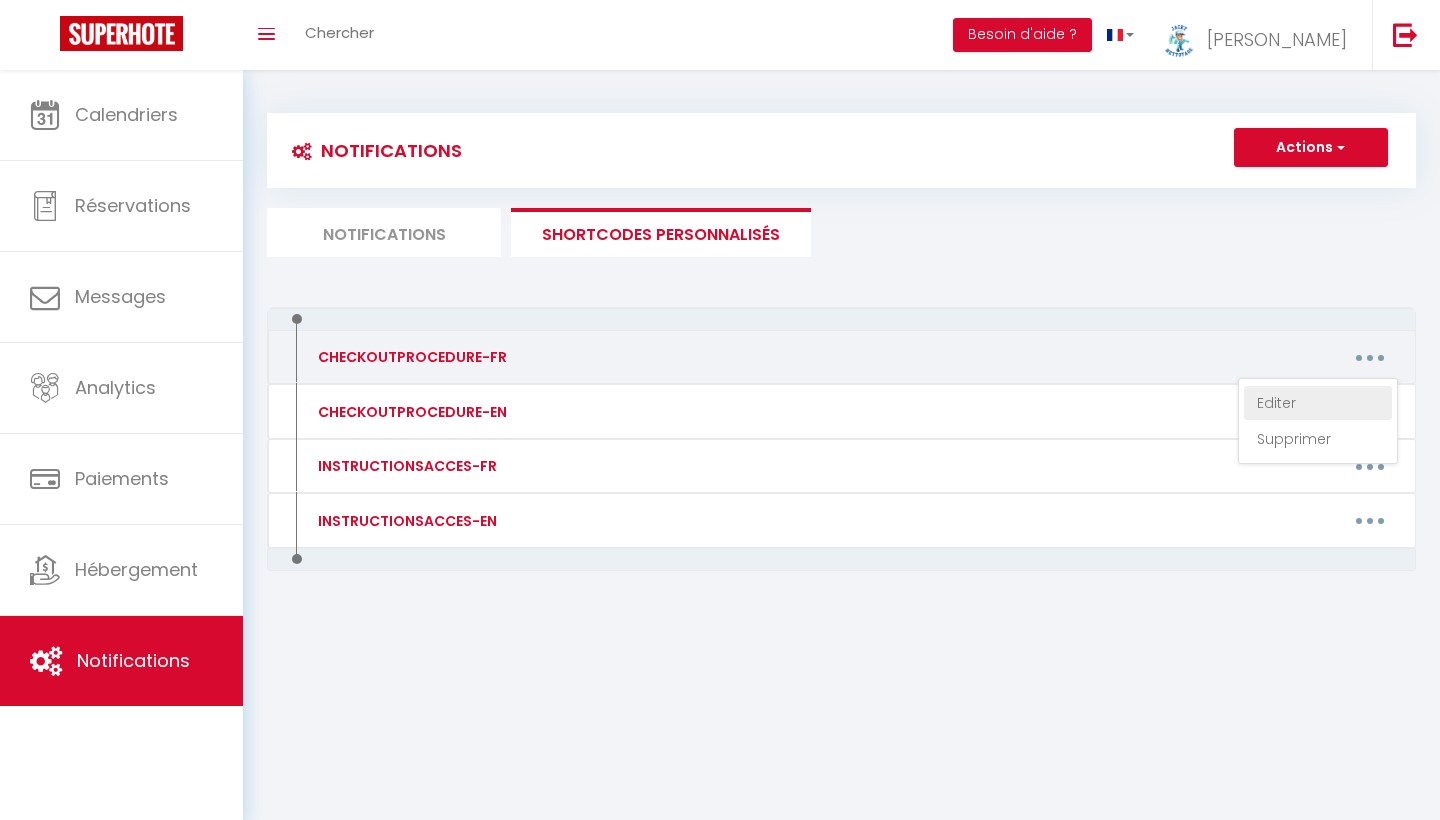 click on "Editer" at bounding box center (1318, 403) 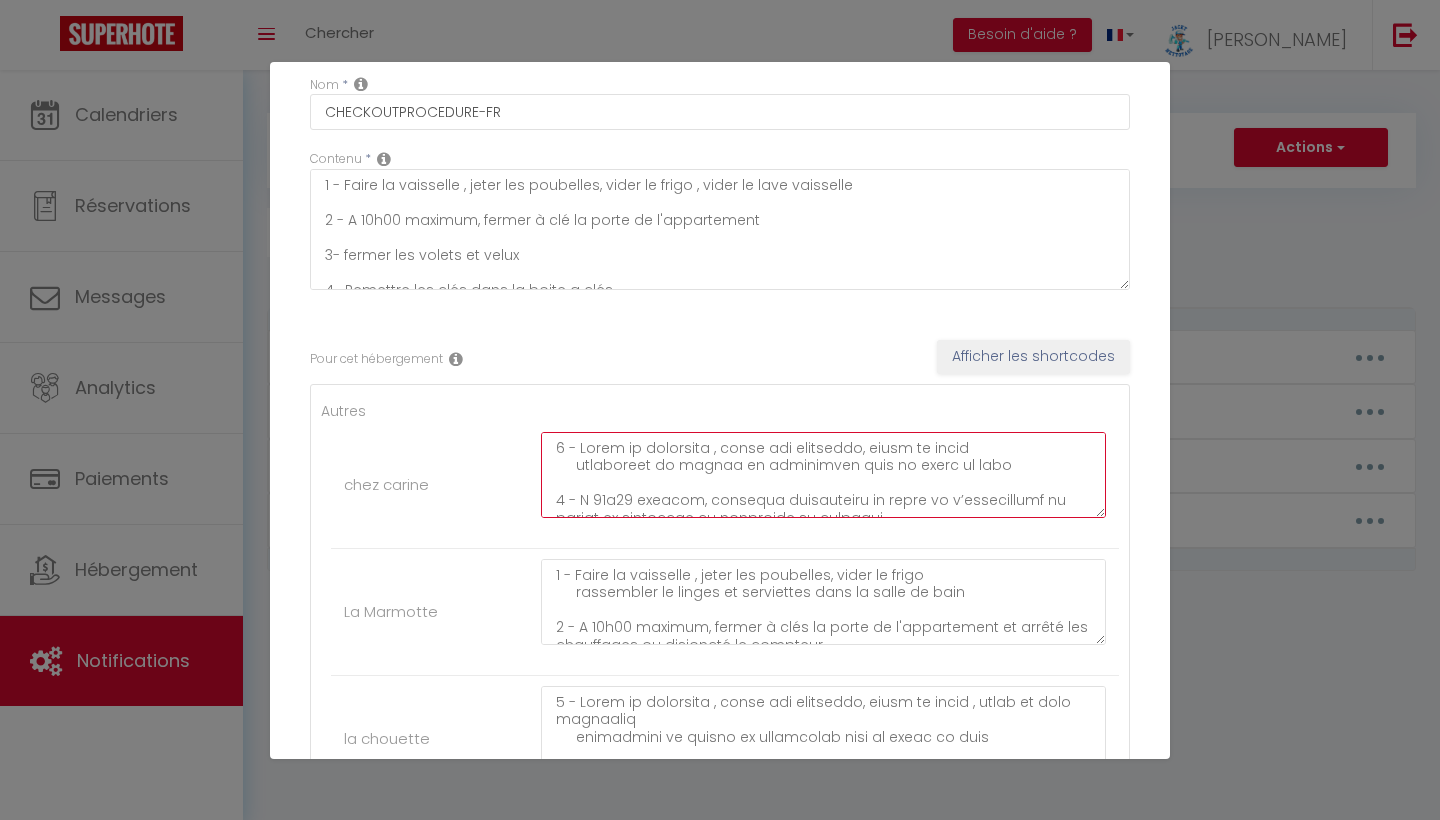 click at bounding box center [823, 475] 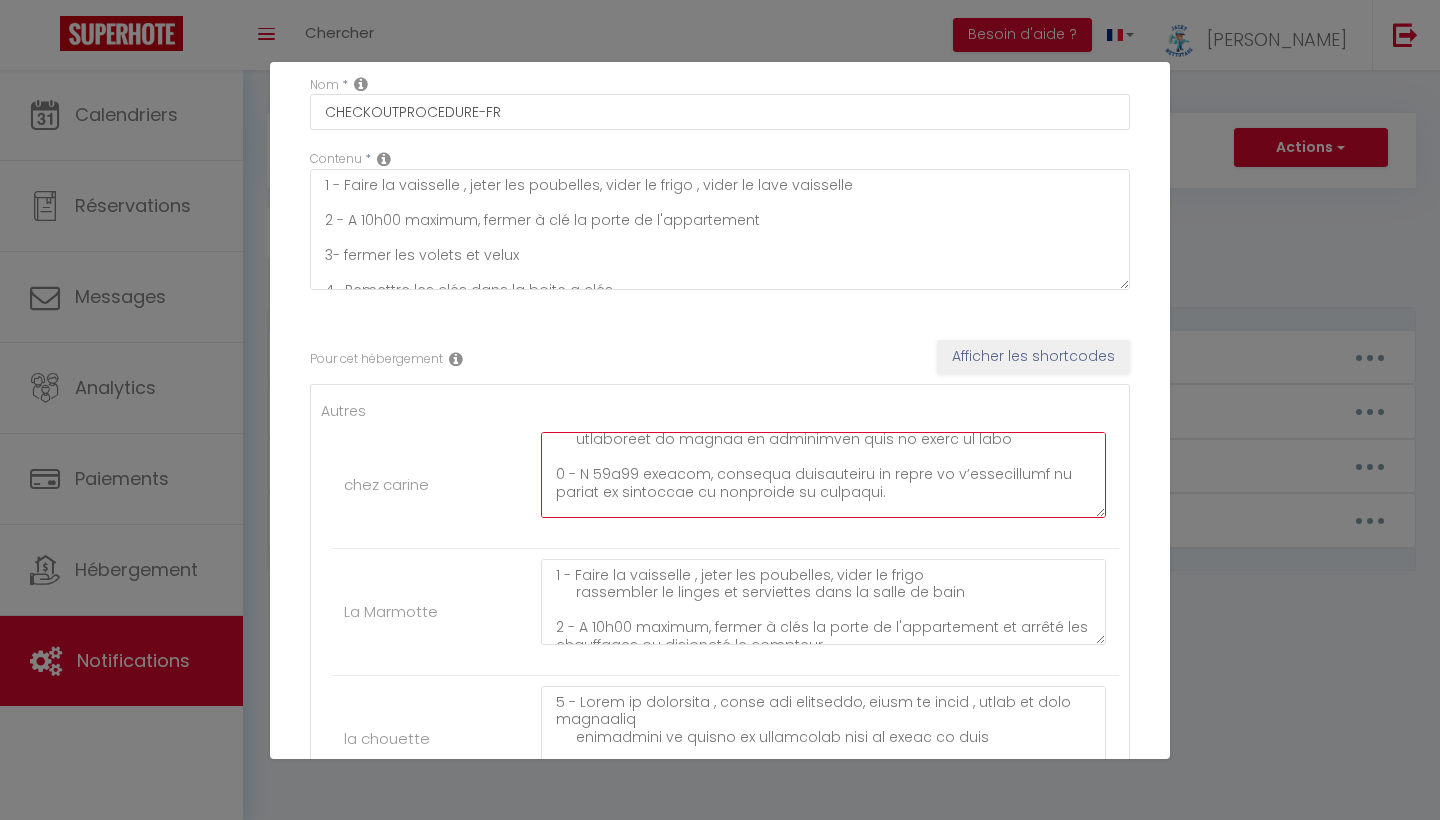 type on "1 - Faire la vaisselle , jeter les poubelles, vider le frigo
rassembler le linges et serviettes dans la salle de bain
2 - À 09h00 maximum, veuillez verrouiller la porte de l’appartement et couper le chauffage ou disjoncté le compteur.
3- Fermer le volet et les trois Velux.
4- Remettre les clés dans la boîte à clés.
5-envoyer message de confirmation de depart
IL est demandé  à tous nos voyageurs de laisser le logement a leur depart aussi propre que vous l'avez trouvé pour le respect de chacun.
Des frais de ménage supplémentaire seront demandés au cas contraire.
Les poubelles doivent être toutes jetées a votre départ, si nous constatons des poubelles laissées dans le logement , nous vous facturerons 10 euros par poubelle.
un lave vaisselle non vidé sera facturé 15 euros.
Malheureusement, nous sommes contraints de le rappeler, car de nombreux manquements retardent les équipes de nettoyage.
Nous vous remercions de votre compréhension.
On vous souhaite un bon retours et a très bientot..." 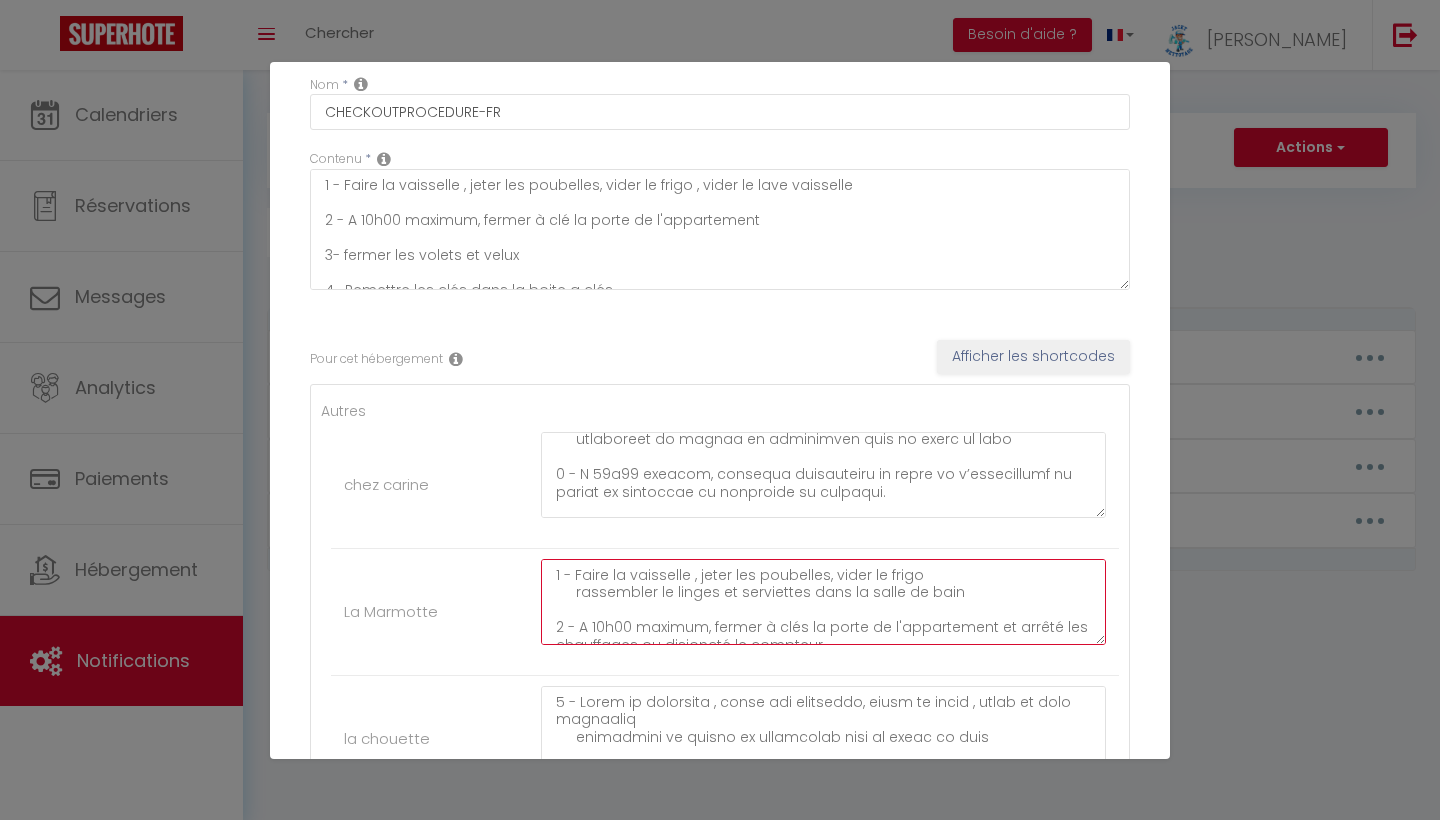 click on "1 - Faire la vaisselle , jeter les poubelles, vider le frigo
rassembler le linges et serviettes dans la salle de bain
2 - A 10h00 maximum, fermer à clés la porte de l'appartement et arrêté les chauffages ou disjoncté le compteur
3- fermer les volets
4- Remettre les clés dans la boite a clés
5-envoyer message de confirmation de depart
IL est demandé  à tous nos voyageurs de laisser le logement a leur depart aussi propre que vous l'avez trouvé pour le respect de chacun.
Des frais de ménage supplémentaire seront demandés au cas contraire.
Les poubelles doivent être toutes jetées a votre départ, si nous constatons des poubelles laissées dans le logement , nous vous facturerons 10 euros par poubelle.
un lave vaisselle non vidé sera facturé 15 euros.
Malheureusement, nous sommes obligés de le préciser, car trop de manquements retardent les équipes de nettoyage.
Nous vous remercions pour votre compréhension.
On vous souhaite un bon retours et a très bientot" at bounding box center (823, 602) 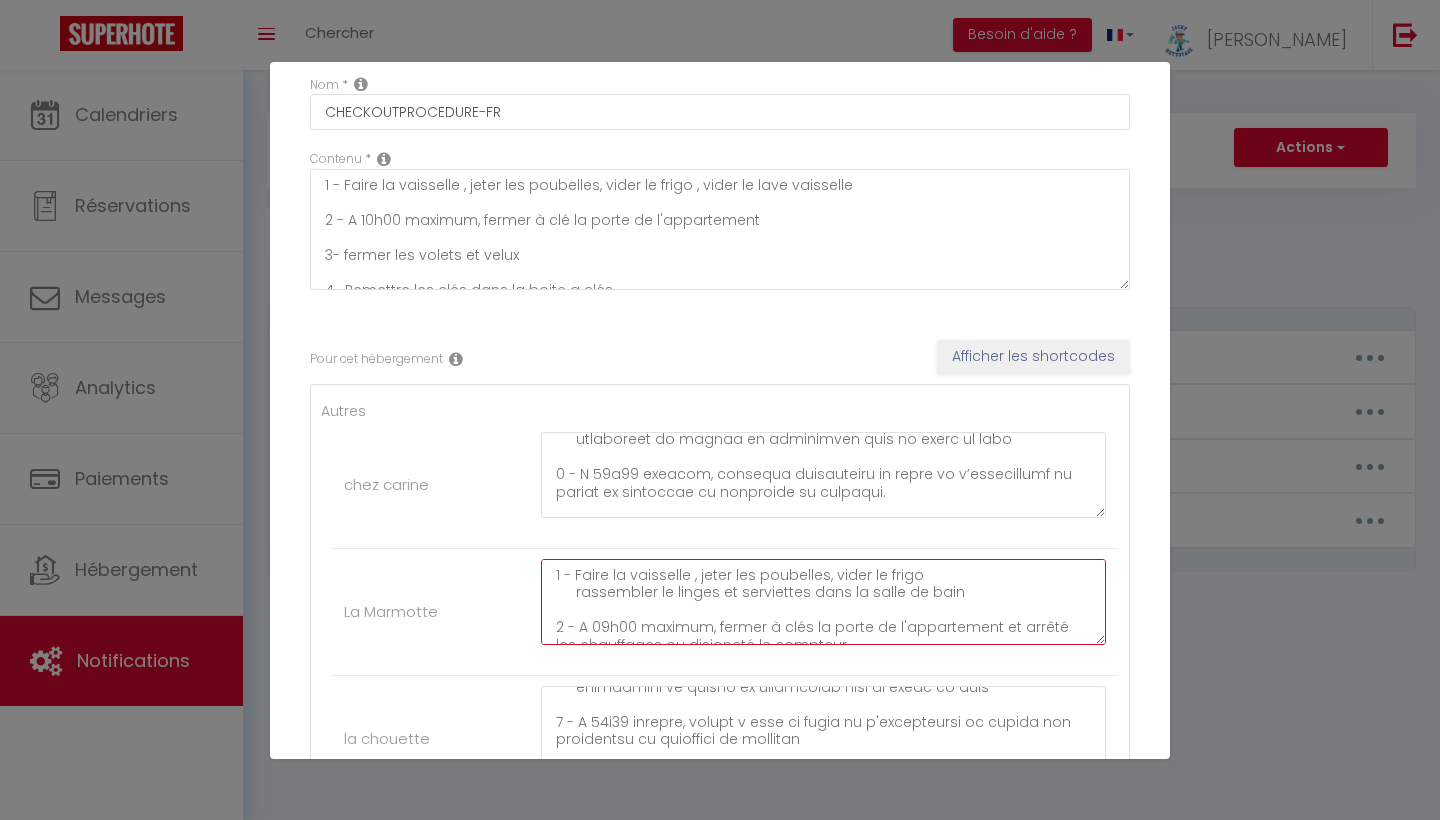 type on "1 - Faire la vaisselle , jeter les poubelles, vider le frigo
rassembler le linges et serviettes dans la salle de bain
2 - A 09h00 maximum, fermer à clés la porte de l'appartement et arrêté les chauffages ou disjoncté le compteur
3- fermer les volets
4- Remettre les clés dans la boite a clés
5-envoyer message de confirmation de depart
IL est demandé  à tous nos voyageurs de laisser le logement a leur depart aussi propre que vous l'avez trouvé pour le respect de chacun.
Des frais de ménage supplémentaire seront demandés au cas contraire.
Les poubelles doivent être toutes jetées a votre départ, si nous constatons des poubelles laissées dans le logement , nous vous facturerons 10 euros par poubelle.
un lave vaisselle non vidé sera facturé 15 euros.
Malheureusement, nous sommes obligés de le préciser, car trop de manquements retardent les équipes de nettoyage.
Nous vous remercions pour votre compréhension.
On vous souhaite un bon retours et a très bientot" 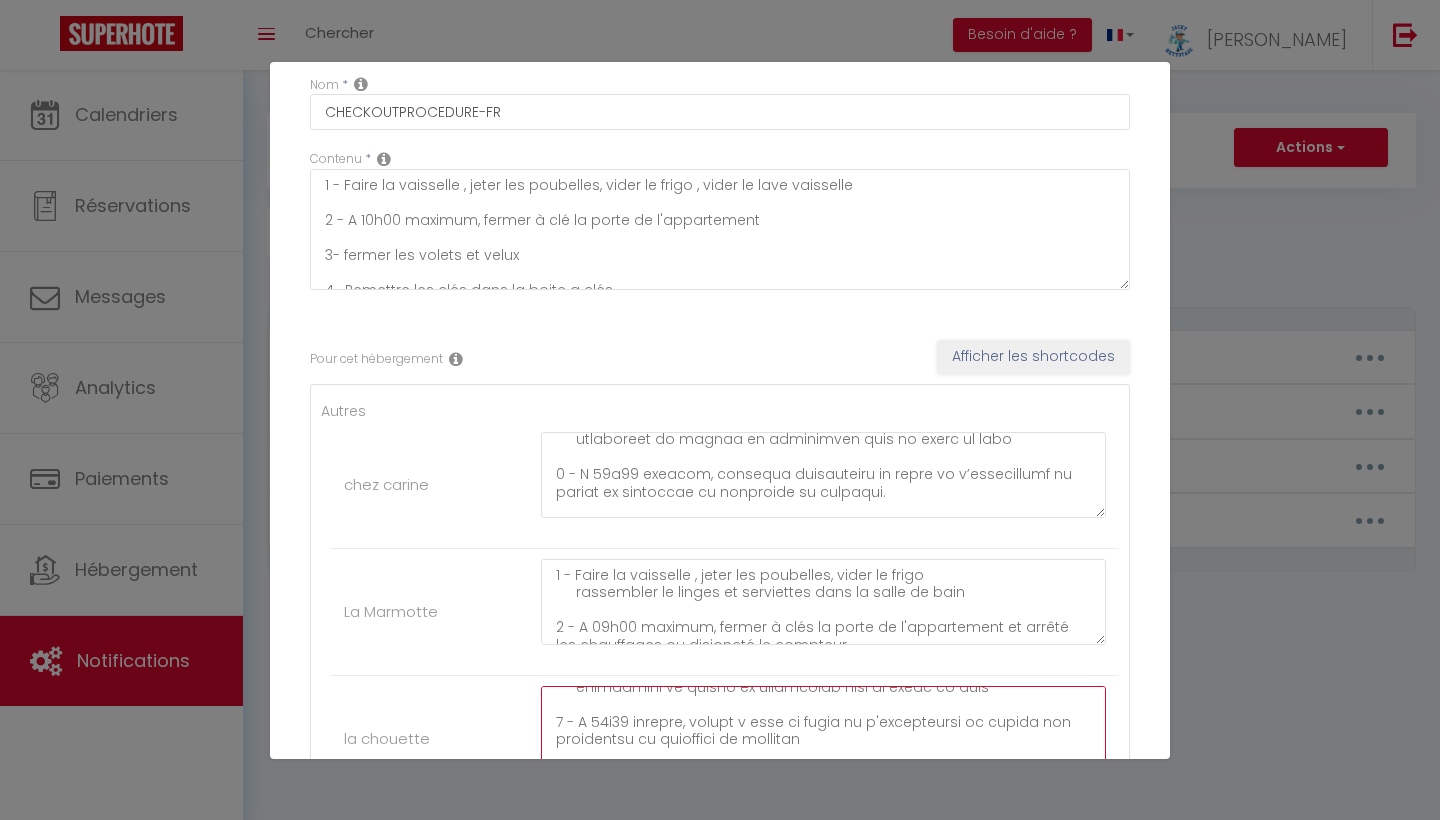 click at bounding box center (823, 729) 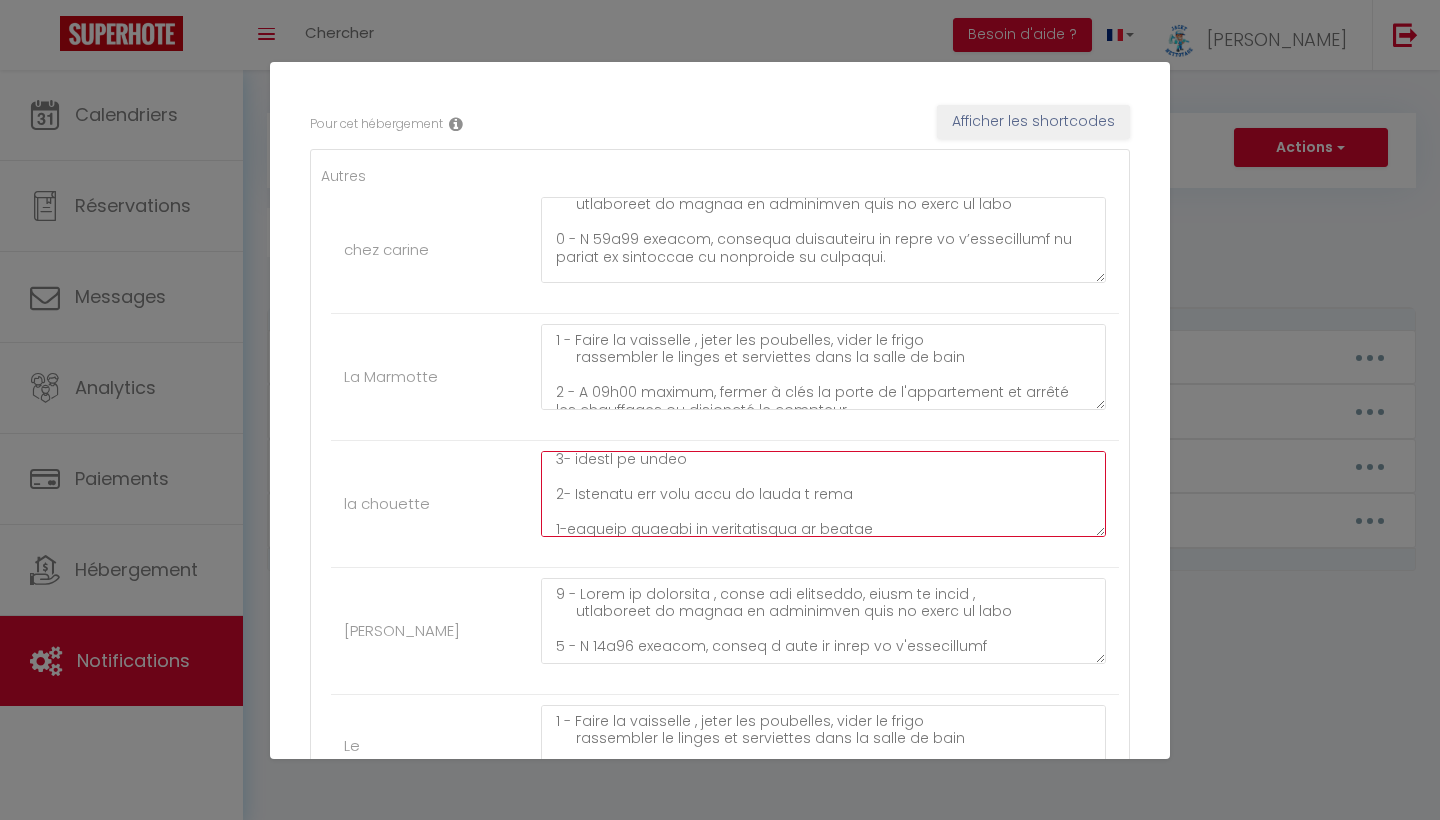 type on "1 - Faire la vaisselle , jeter les poubelles, vider le frigo , vider le lave vaisselle
rassembler le linges et serviettes dans la salle de bain
2 - A 09h00 maximum, fermer à clés la porte de l'appartement et arrêté les chauffages ou disjoncté le compteur
3- fermer le volet
4- Remettre les clés dans la boite a clés
5-envoyer message de confirmation de depart
IL est demandé  à tous nos voyageurs de laisser le logement a leur depart aussi propre que vous l'avez trouvé pour le respect de chacun.
Des frais de ménage supplémentaire seront demandés au cas contraire.
Les poubelles doivent être toutes jetées a votre départ,
si nous constatons des poubelles laissées dans le logement , nous vous facturerons 10 euros par poubelle.
un lave vaisselle non vidé sera facturé 15 euros.
Malheureusement, nous devons insister sur ce point, car de nombreux manquements retardent les équipes de nettoyage.
Nous vous remercions pour votre compréhension.
On vous souhaite un bon retours et a très bientot..." 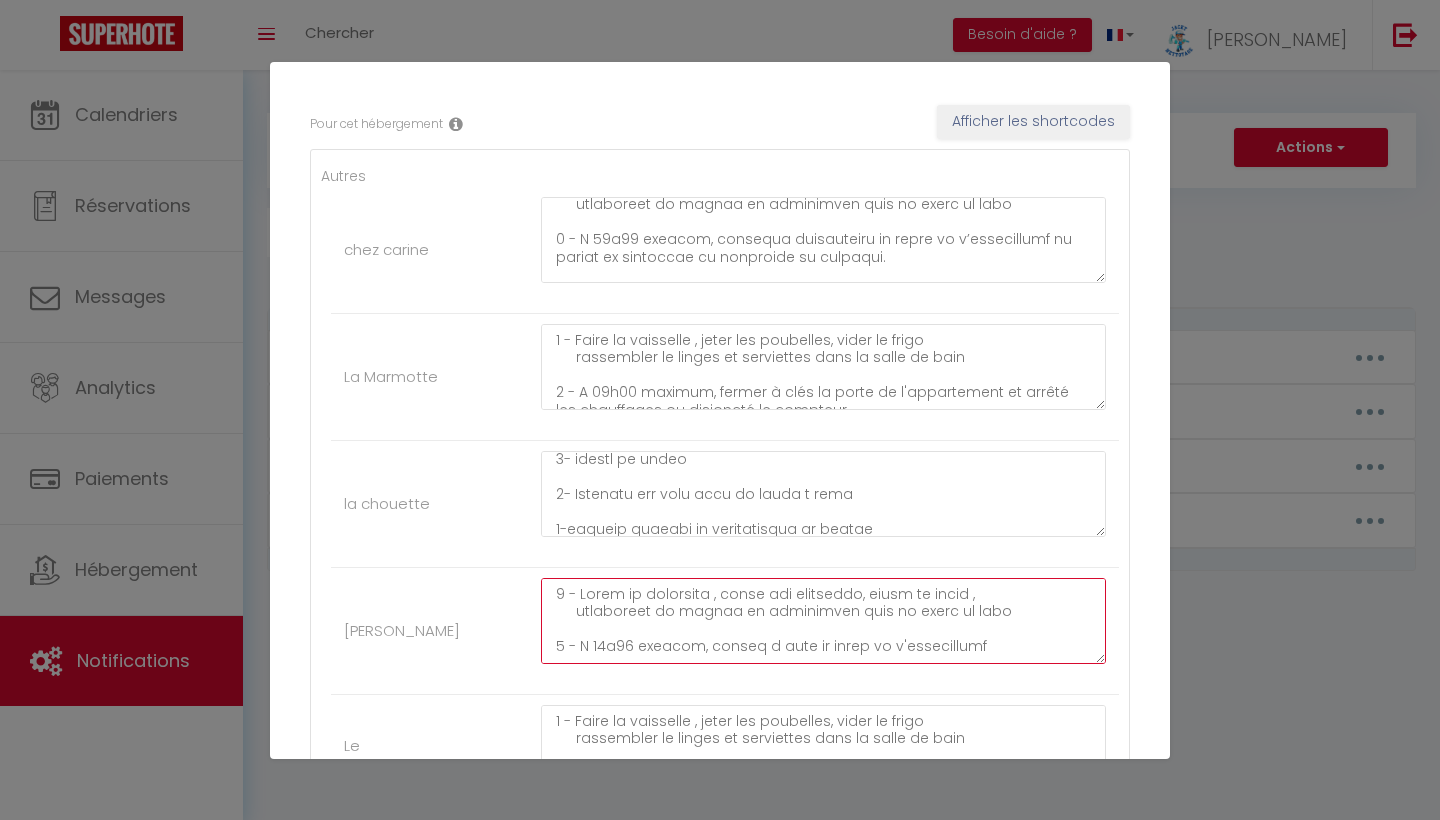 click at bounding box center [823, 621] 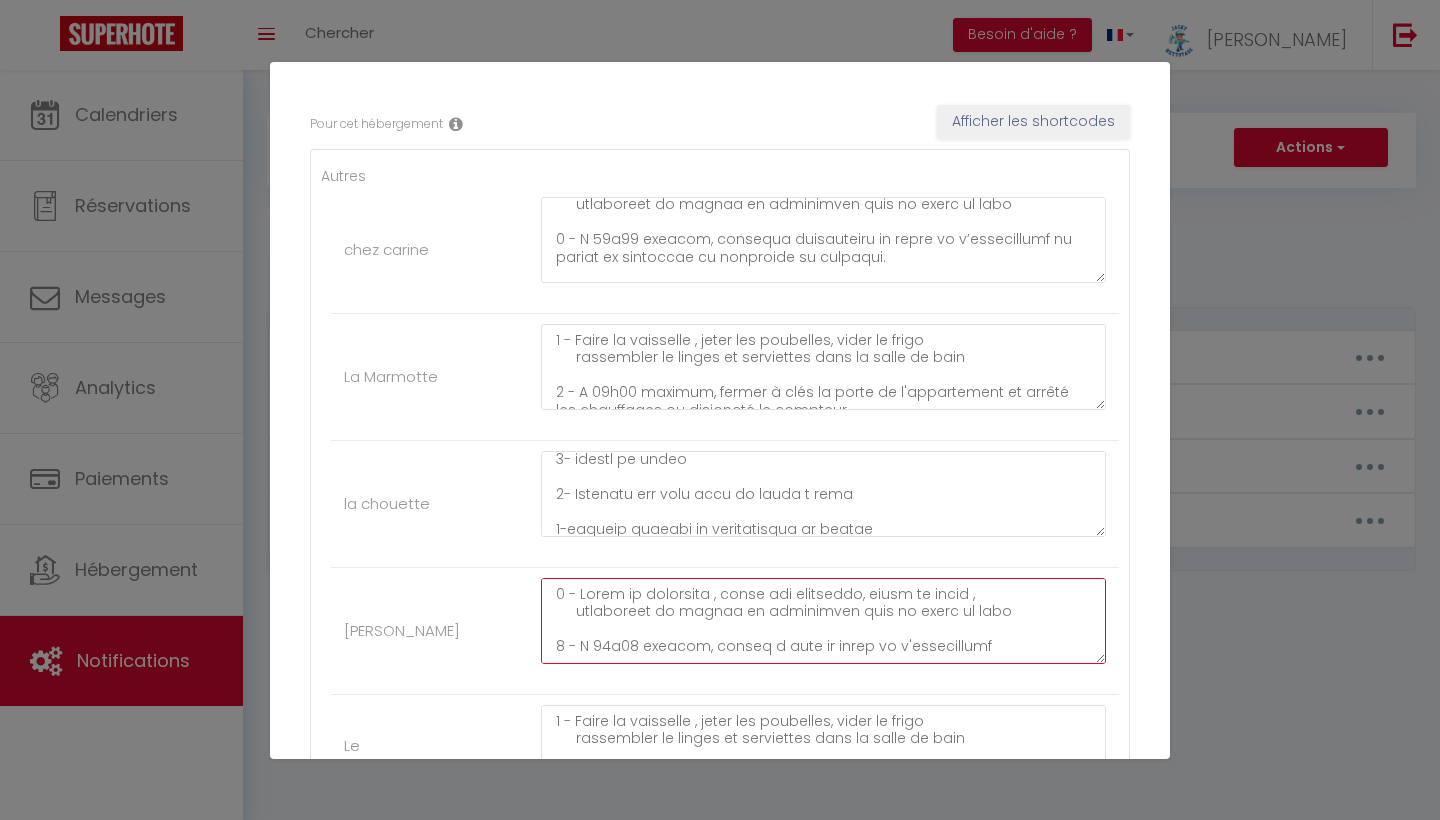 type on "1 - Faire la vaisselle , jeter les poubelles, vider le frigo ,
rassembler le linges et serviettes dans la salle de bain
2 - A 09h00 maximum, fermer à clés la porte de l'appartement
3- fermer les volets et arrêté les chauffages ou disjoncté le compteur
4- Remettre les clés dans la boite a clés et le badge de la barrière dans l'apartement a son emplacement
5-envoyer message de confirmation de depart
IL est demandé  à tous nos voyageurs de laisser le logement a leur depart aussi propre que vous l'avez trouvé pour le respect de chacun.
Des frais de ménage supplémentaire seront demandés au cas contraire.
Les poubelles doivent être toutes jetées a votre départ, si nous constatons des poubelles laissées dans le logement , nous vous facturerons 10 euros par poubelle.
un lave vaisselle non vidé sera facturé 15 euros.
Malheureusement, nous sommes obligés de le préciser, car trop de manquements retardent les équipes de nettoyage.
Nous vous remercions pour votre compréhension.
On vous souhaite un bon ..." 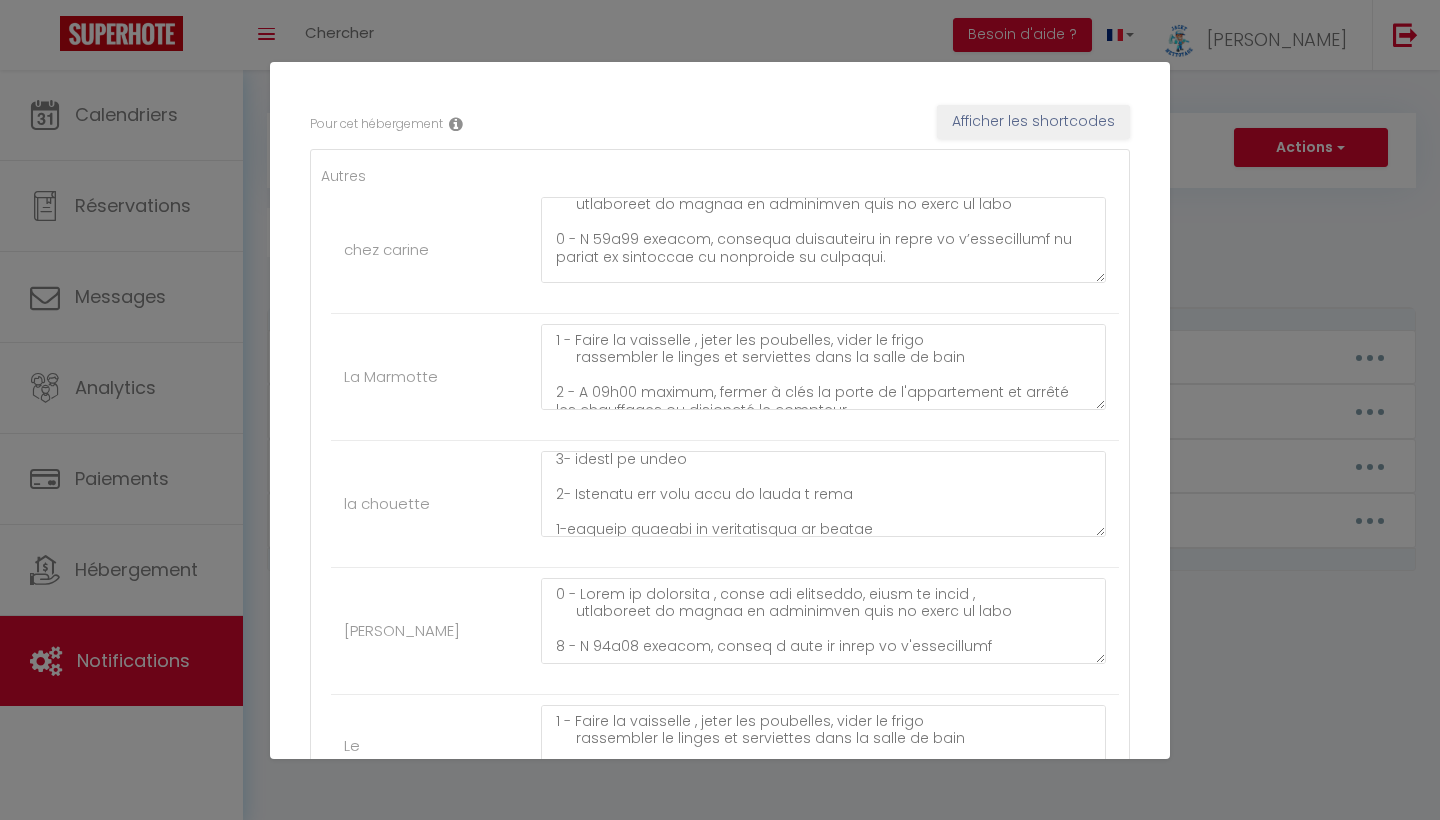 click on "Le Lou Gavot     1 - Faire la vaisselle , jeter les poubelles, vider le frigo
rassembler le linges et serviettes dans la salle de bain
2 - A 10h00 maximum, fermer à clés la porte de l'appartement
3- fermer les volets
4- Remettre les clés dans la boite a clés et arrêté les chauffages ou disjoncté le compteur
5-envoyer message de confirmation de depart
IL est demandé  à tous nos voyageurs de laisser le logement a leur depart aussi propre que vous l'avez trouvé pour le respect de chacun.
Les poubelles doivent être toutes jetées a votre départ, si nous constatons des poubelles laissées dans le logement , nous vous facturerons 10 euros par poubelle.
un lave vaisselle non vidé sera facturé 15 euros.
Malheureusement, nous devons insister sur ce point, car de nombreux manquements retardent les équipes de nettoyage.
Nous vous remercions pour votre compréhension.
On vous souhaite un bon retours et a très bientot" at bounding box center [725, 758] 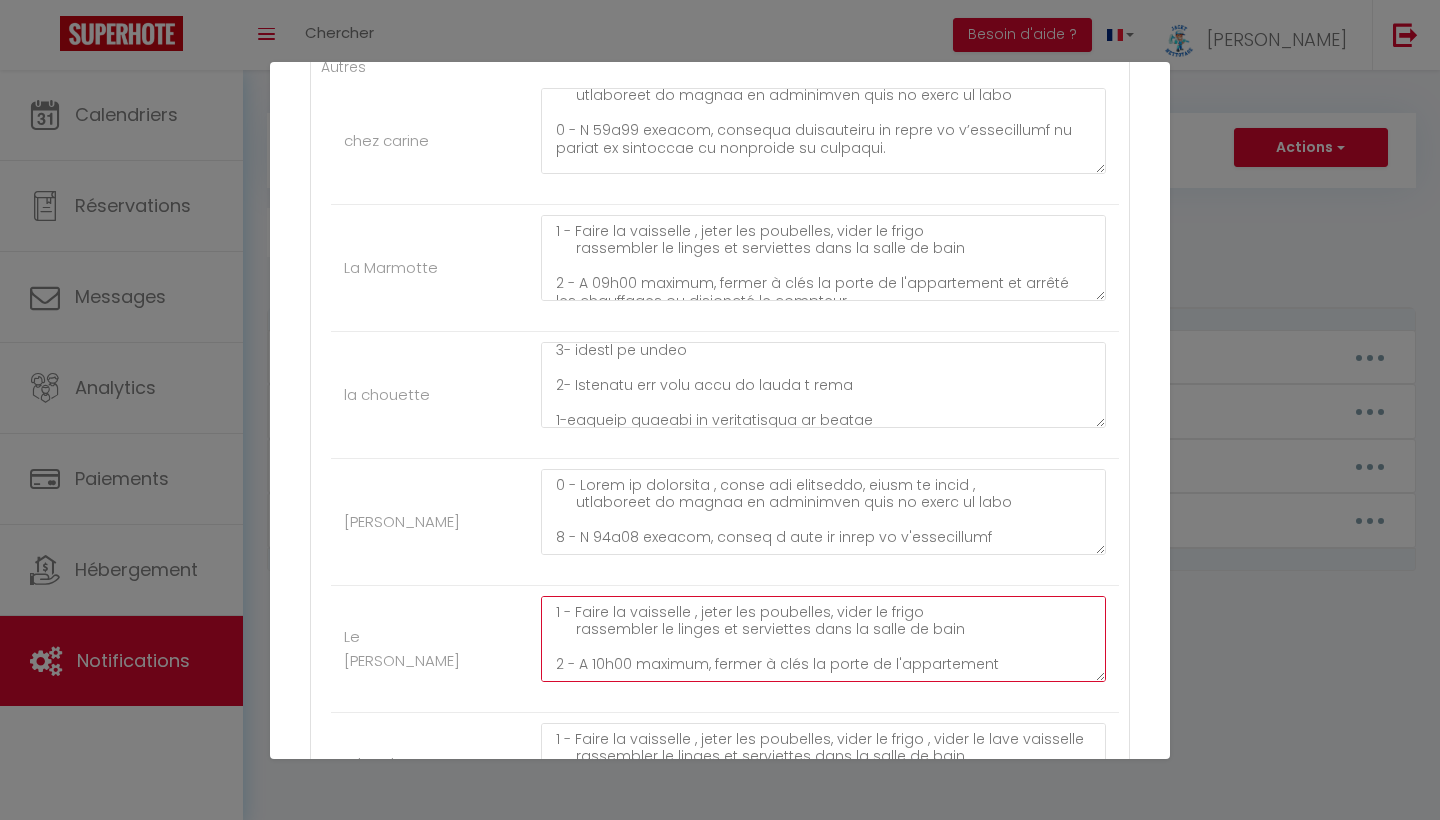 click on "1 - Faire la vaisselle , jeter les poubelles, vider le frigo
rassembler le linges et serviettes dans la salle de bain
2 - A 10h00 maximum, fermer à clés la porte de l'appartement
3- fermer les volets
4- Remettre les clés dans la boite a clés et arrêté les chauffages ou disjoncté le compteur
5-envoyer message de confirmation de depart
IL est demandé  à tous nos voyageurs de laisser le logement a leur depart aussi propre que vous l'avez trouvé pour le respect de chacun.
Les poubelles doivent être toutes jetées a votre départ, si nous constatons des poubelles laissées dans le logement , nous vous facturerons 10 euros par poubelle.
un lave vaisselle non vidé sera facturé 15 euros.
Malheureusement, nous devons insister sur ce point, car de nombreux manquements retardent les équipes de nettoyage.
Nous vous remercions pour votre compréhension.
On vous souhaite un bon retours et a très bientot" at bounding box center [823, 639] 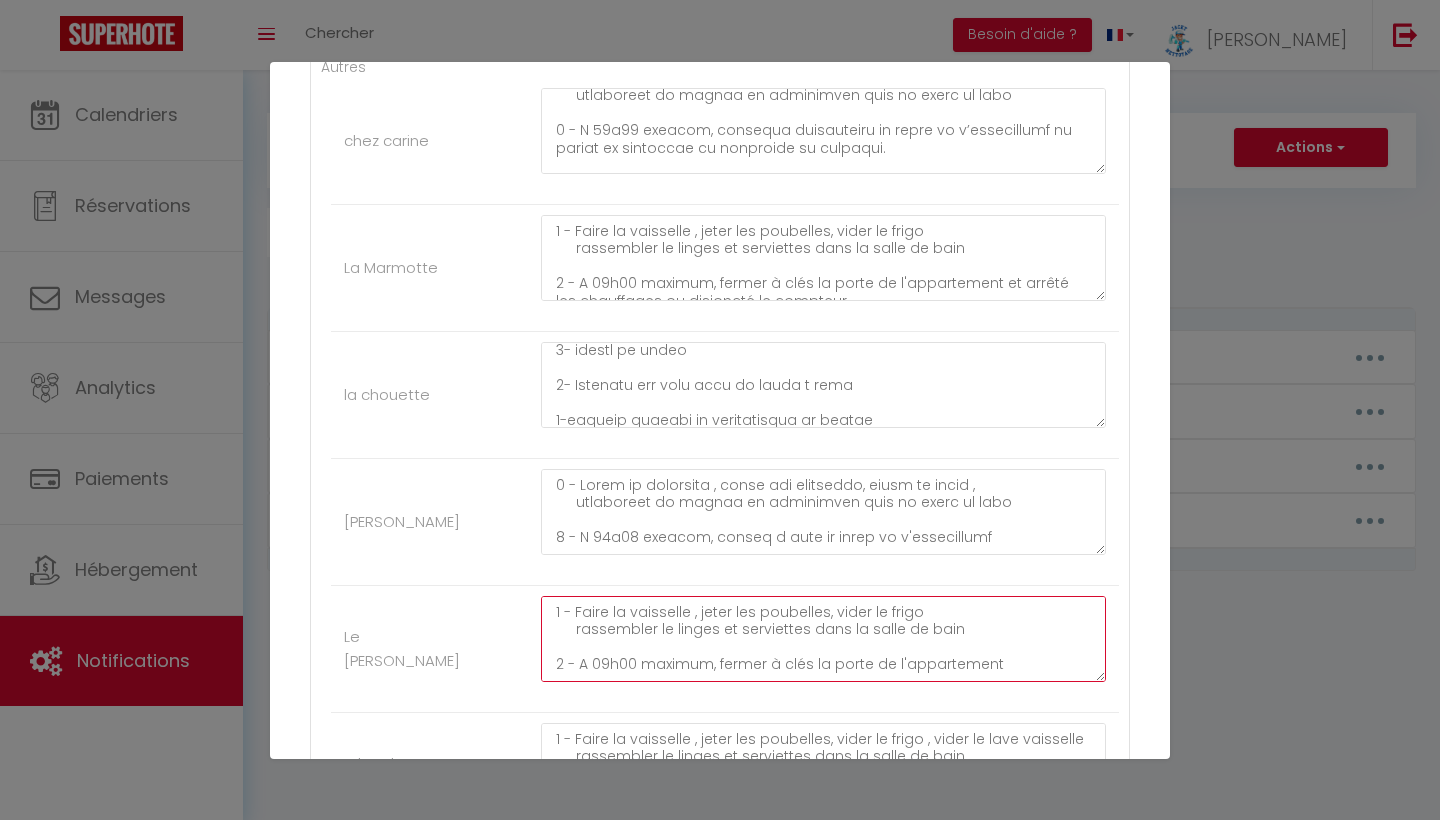 type on "1 - Faire la vaisselle , jeter les poubelles, vider le frigo
rassembler le linges et serviettes dans la salle de bain
2 - A 09h00 maximum, fermer à clés la porte de l'appartement
3- fermer les volets
4- Remettre les clés dans la boite a clés et arrêté les chauffages ou disjoncté le compteur
5-envoyer message de confirmation de depart
IL est demandé  à tous nos voyageurs de laisser le logement a leur depart aussi propre que vous l'avez trouvé pour le respect de chacun.
Les poubelles doivent être toutes jetées a votre départ, si nous constatons des poubelles laissées dans le logement , nous vous facturerons 10 euros par poubelle.
un lave vaisselle non vidé sera facturé 15 euros.
Malheureusement, nous devons insister sur ce point, car de nombreux manquements retardent les équipes de nettoyage.
Nous vous remercions pour votre compréhension.
On vous souhaite un bon retours et a très bientot" 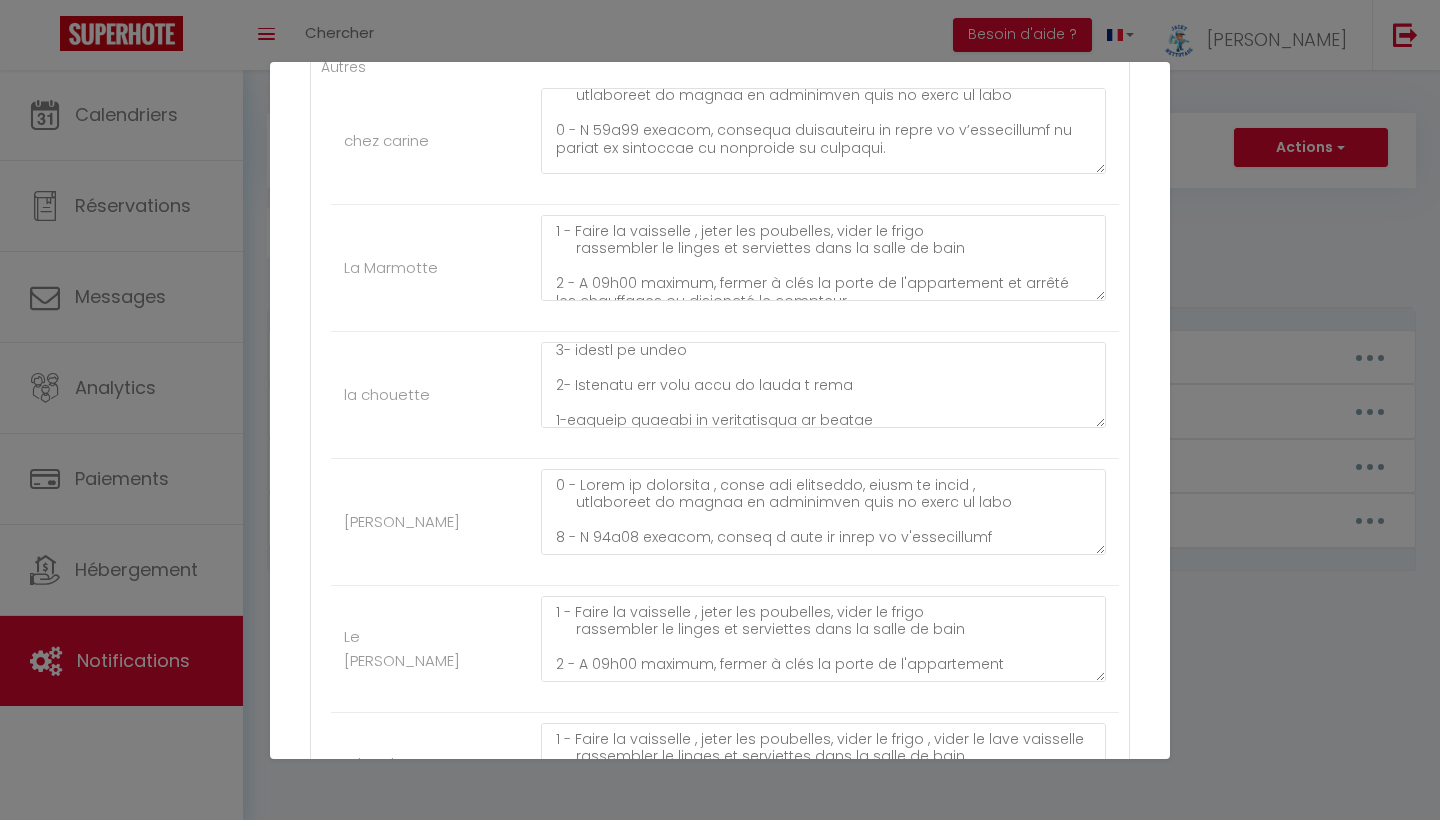 click on "Le Lou Gavot     1 - Faire la vaisselle , jeter les poubelles, vider le frigo
rassembler le linges et serviettes dans la salle de bain
2 - A 09h00 maximum, fermer à clés la porte de l'appartement
3- fermer les volets
4- Remettre les clés dans la boite a clés et arrêté les chauffages ou disjoncté le compteur
5-envoyer message de confirmation de depart
IL est demandé  à tous nos voyageurs de laisser le logement a leur depart aussi propre que vous l'avez trouvé pour le respect de chacun.
Les poubelles doivent être toutes jetées a votre départ, si nous constatons des poubelles laissées dans le logement , nous vous facturerons 10 euros par poubelle.
un lave vaisselle non vidé sera facturé 15 euros.
Malheureusement, nous devons insister sur ce point, car de nombreux manquements retardent les équipes de nettoyage.
Nous vous remercions pour votre compréhension.
On vous souhaite un bon retours et a très bientot" at bounding box center [725, 649] 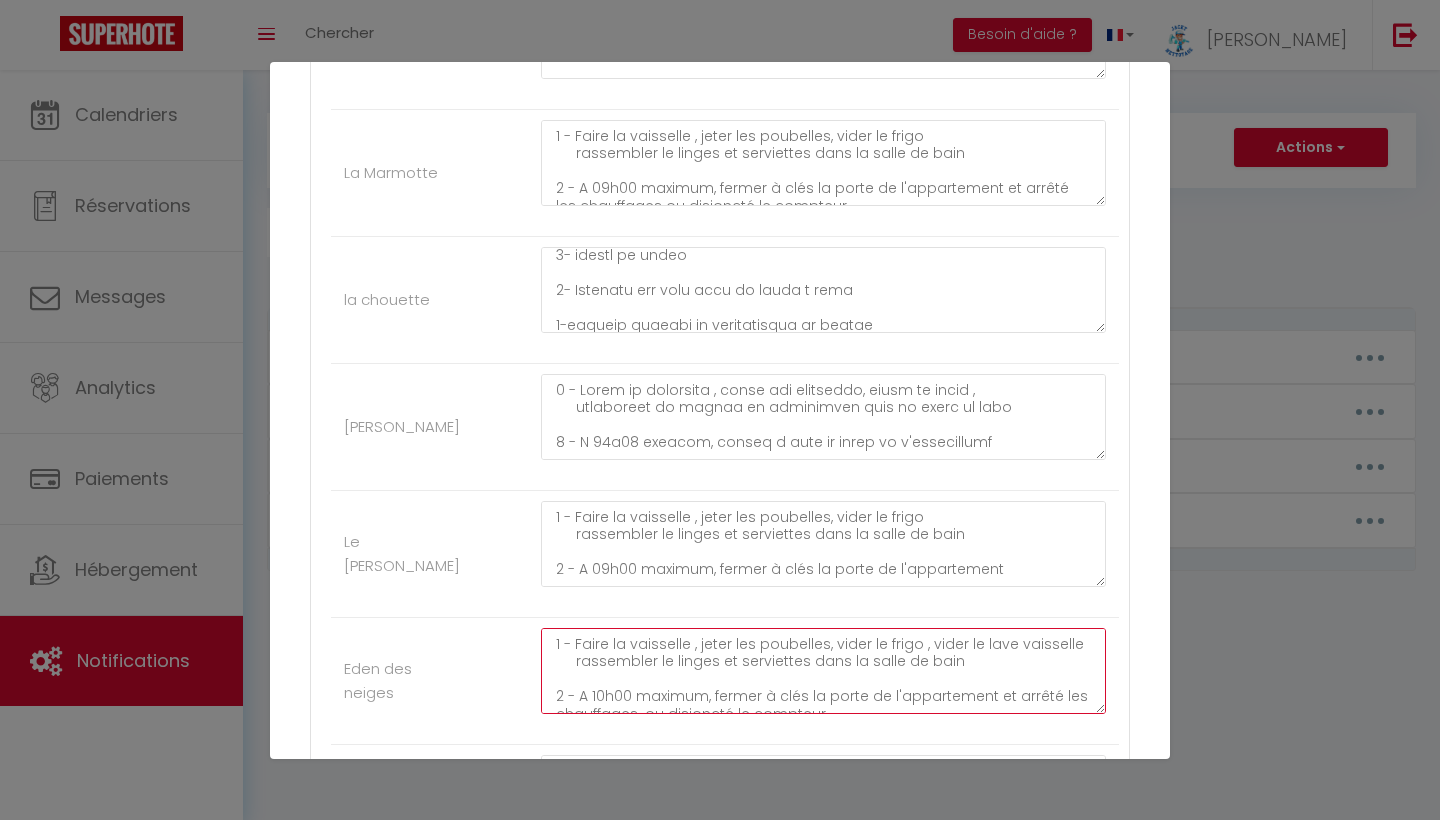 click on "1 - Faire la vaisselle , jeter les poubelles, vider le frigo , vider le lave vaisselle
rassembler le linges et serviettes dans la salle de bain
2 - A 10h00 maximum, fermer à clés la porte de l'appartement et arrêté les chauffages. ou disjoncté le compteur
3- Remettre les clés dans la boite a clés
4-envoyer message de confirmation de depart
IL est demandé  à tous nos voyageurs de laisser le logement a leur depart aussi propre que vous l'avez trouvé pour le respect de chacun.
Des frais de ménage supplémentaire seront demandés au cas contraire.
Les poubelles doivent être toutes jetées a votre départ, si nous constatons des poubelles laissées dans le logement ,
nous vous facturerons 10 euros par poubelle.
un lave vaisselle non vidé sera facturé 15 euros.
Malheureusement, nous devons insister sur ce point, car de nombreux manquements retardent les équipes de nettoyage.
Nous vous remercions pour votre compréhension.
On vous souhaite un bon retours et a très bientot" at bounding box center [823, 671] 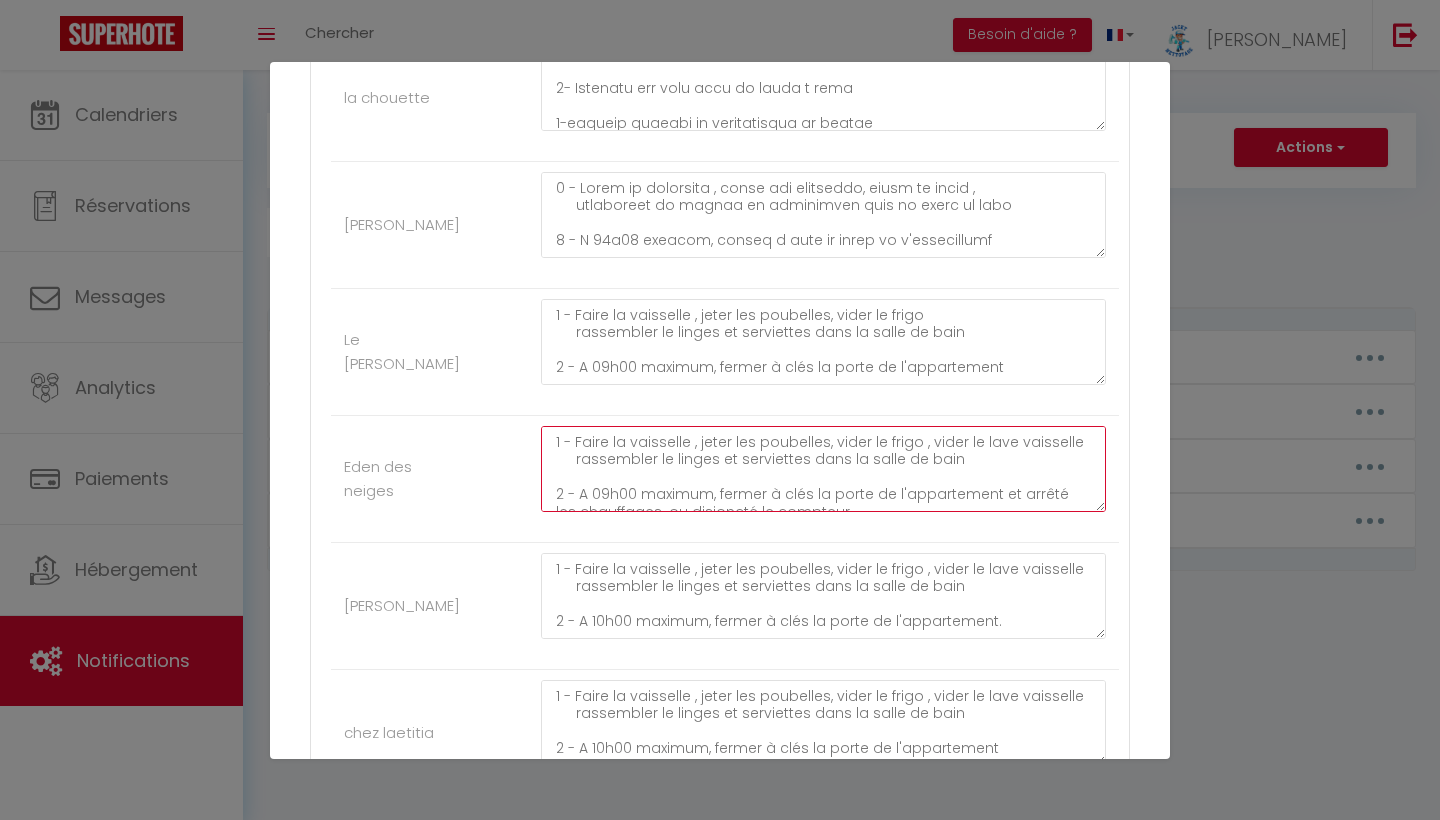 type on "1 - Faire la vaisselle , jeter les poubelles, vider le frigo , vider le lave vaisselle
rassembler le linges et serviettes dans la salle de bain
2 - A 09h00 maximum, fermer à clés la porte de l'appartement et arrêté les chauffages. ou disjoncté le compteur
3- Remettre les clés dans la boite a clés
4-envoyer message de confirmation de depart
IL est demandé  à tous nos voyageurs de laisser le logement a leur depart aussi propre que vous l'avez trouvé pour le respect de chacun.
Des frais de ménage supplémentaire seront demandés au cas contraire.
Les poubelles doivent être toutes jetées a votre départ, si nous constatons des poubelles laissées dans le logement ,
nous vous facturerons 10 euros par poubelle.
un lave vaisselle non vidé sera facturé 15 euros.
Malheureusement, nous devons insister sur ce point, car de nombreux manquements retardent les équipes de nettoyage.
Nous vous remercions pour votre compréhension.
On vous souhaite un bon retours et a très bientot" 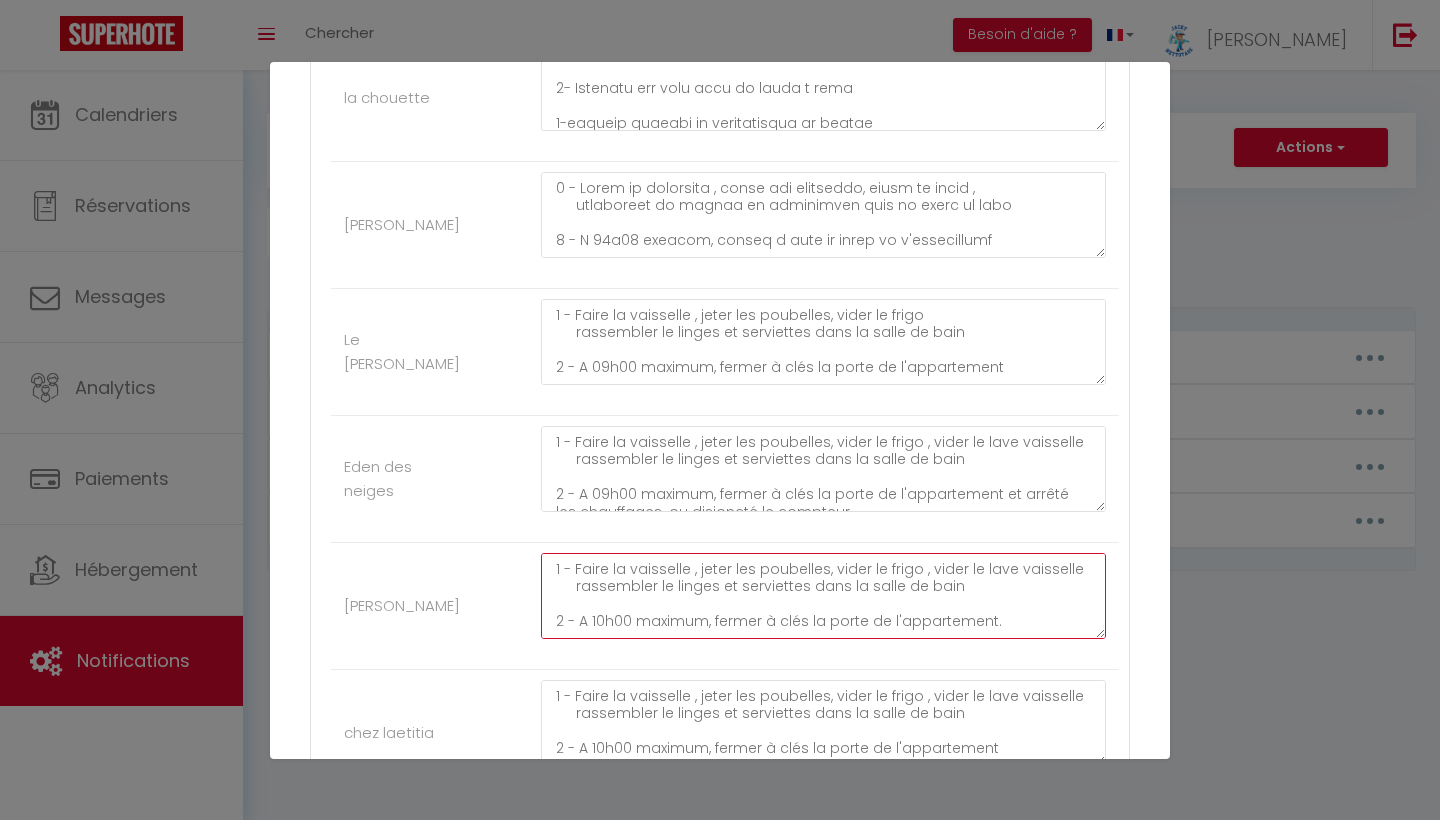 click on "1 - Faire la vaisselle , jeter les poubelles, vider le frigo , vider le lave vaisselle
rassembler le linges et serviettes dans la salle de bain
2 - A 10h00 maximum, fermer à clés la porte de l'appartement.
3- fermer les volets
4- Remettre les clés dans la boite a clés
5-envoyer message de confirmation de depart
IL est demandé  à tous nos voyageurs de laisser le logement a leur depart aussi propre que vous l'avez trouvé pour le respect de chacun.
Des frais de ménage supplémentaire seront demandés au cas contraire.
Les poubelles doivent être toutes jetées a votre départ,
si nous constatons des poubelles laissées dans le logement , nous vous facturerons 10 euros par poubelle.
un lave vaisselle non vidé sera facturé 15 euros.
Malheureusement, nous sommes obligés de le préciser, car trop de manquements retardent les équipes de nettoyage.
Nous vous remercions pour votre compréhension.
On vous souhaite un bon retours et a très bientot" at bounding box center (823, 596) 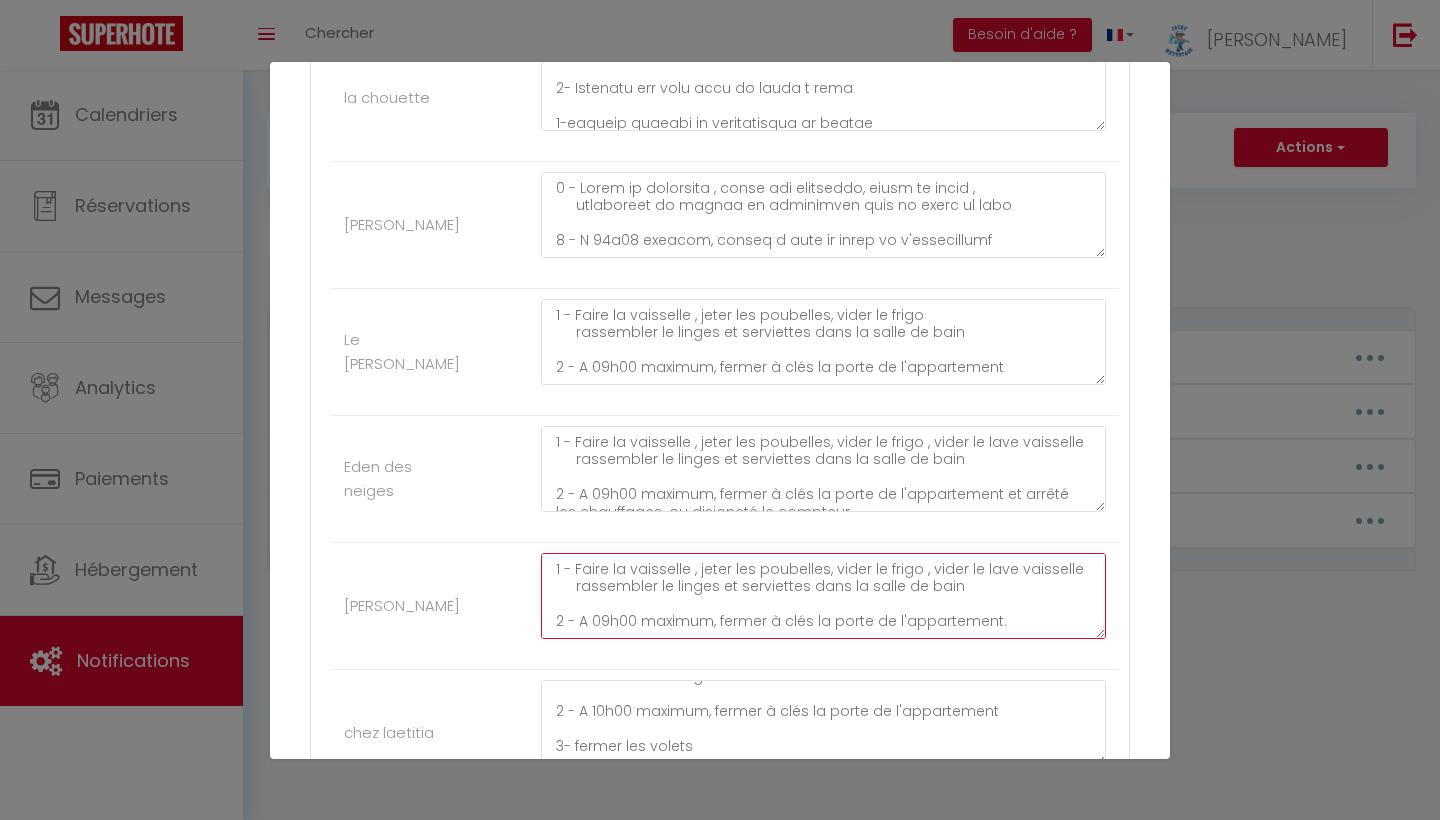 type on "1 - Faire la vaisselle , jeter les poubelles, vider le frigo , vider le lave vaisselle
rassembler le linges et serviettes dans la salle de bain
2 - A 09h00 maximum, fermer à clés la porte de l'appartement.
3- fermer les volets
4- Remettre les clés dans la boite a clés
5-envoyer message de confirmation de depart
IL est demandé  à tous nos voyageurs de laisser le logement a leur depart aussi propre que vous l'avez trouvé pour le respect de chacun.
Des frais de ménage supplémentaire seront demandés au cas contraire.
Les poubelles doivent être toutes jetées a votre départ,
si nous constatons des poubelles laissées dans le logement , nous vous facturerons 10 euros par poubelle.
un lave vaisselle non vidé sera facturé 15 euros.
Malheureusement, nous sommes obligés de le préciser, car trop de manquements retardent les équipes de nettoyage.
Nous vous remercions pour votre compréhension.
On vous souhaite un bon retours et a très bientot" 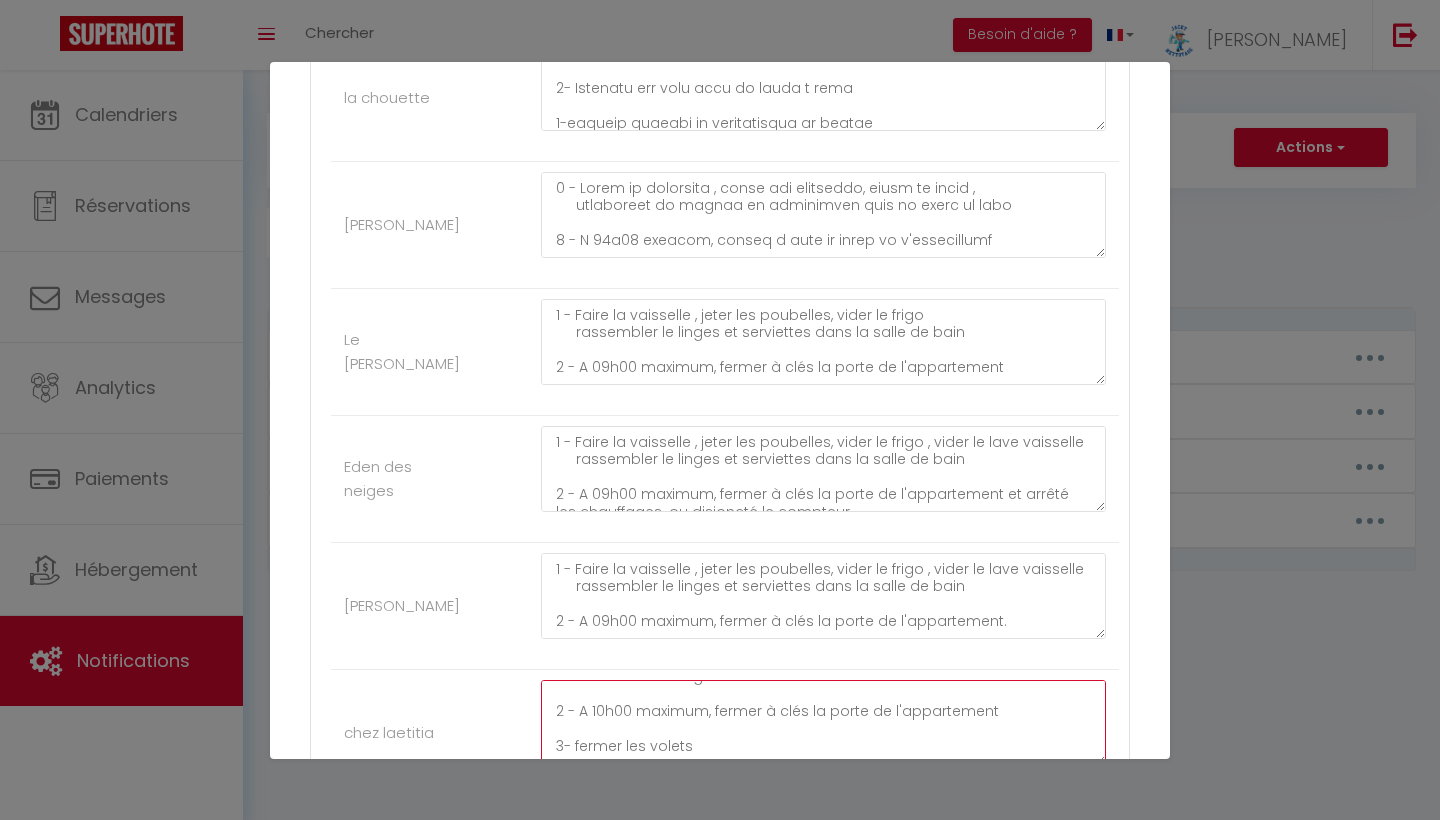click on "1 - Faire la vaisselle , jeter les poubelles, vider le frigo , vider le lave vaisselle
rassembler le linges et serviettes dans la salle de bain
2 - A 10h00 maximum, fermer à clés la porte de l'appartement
3- fermer les volets
4- Remettre les clés dans la boite a clés et arrêté les chauffages.
5-envoyer message de confirmation de depart
IL est demandé  à tous nos voyageurs de laisser le logement a leur depart aussi propre que vous l'avez trouvé pour le respect de chacun.Des frais de ménage supplémentaire seront demandés au cas contraire.
Les poubelles doivent être toutes jetées a votre départ, si nous constatons des poubelles laissées dans le logement ,
nous vous facturerons 10 euros par poubelle.
un lave vaisselle non vidé sera facturé 15 euros.
Malheureusement, nous sommes obligés de le préciser, car trop de manquements retardent les équipes de nettoyage.
Nous vous remercions pour votre compréhension.
On vous souhaite un bon retours et a très bientot" at bounding box center [823, 723] 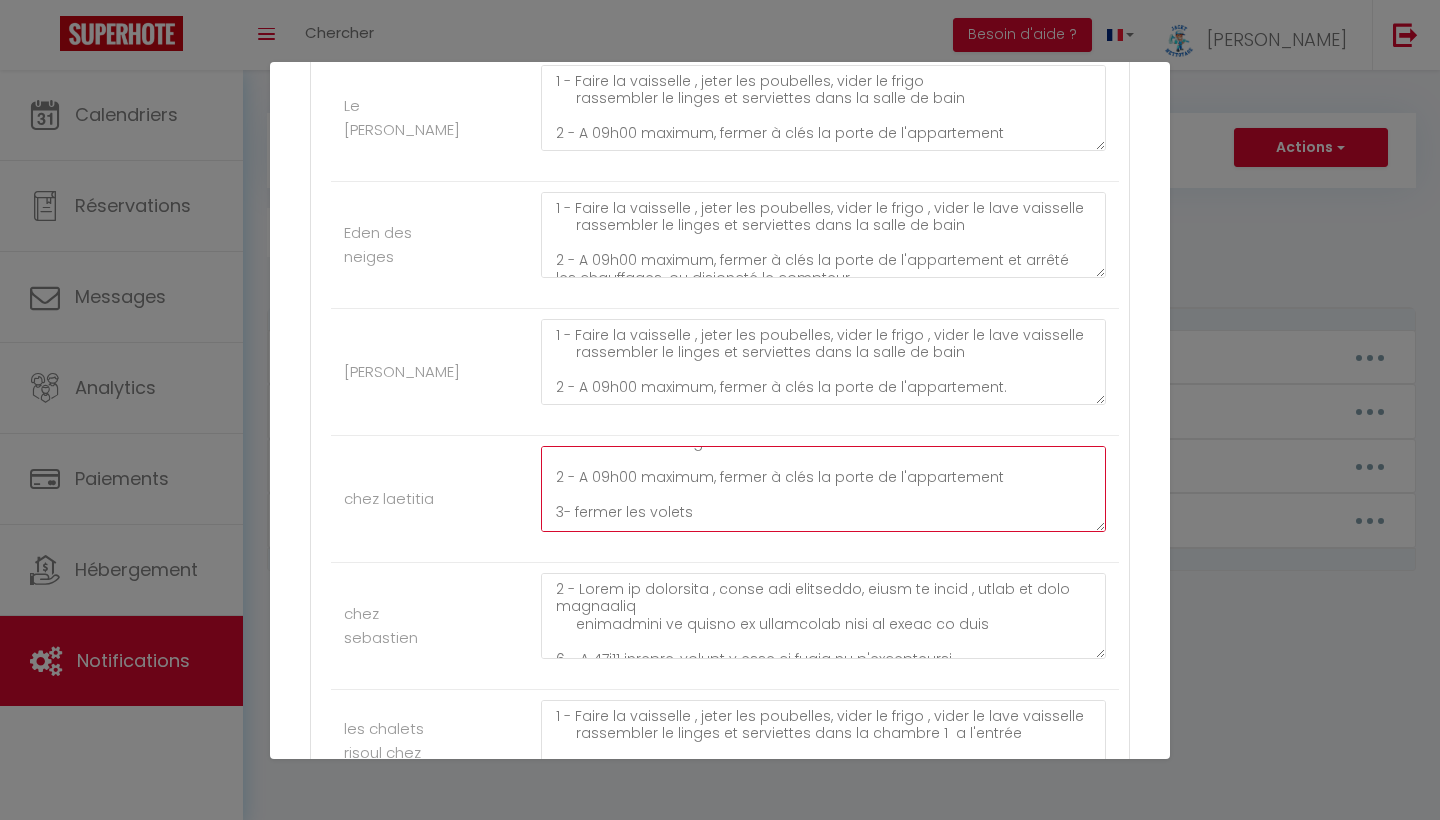 type on "1 - Faire la vaisselle , jeter les poubelles, vider le frigo , vider le lave vaisselle
rassembler le linges et serviettes dans la salle de bain
2 - A 09h00 maximum, fermer à clés la porte de l'appartement
3- fermer les volets
4- Remettre les clés dans la boite a clés et arrêté les chauffages.
5-envoyer message de confirmation de depart
IL est demandé  à tous nos voyageurs de laisser le logement a leur depart aussi propre que vous l'avez trouvé pour le respect de chacun.Des frais de ménage supplémentaire seront demandés au cas contraire.
Les poubelles doivent être toutes jetées a votre départ, si nous constatons des poubelles laissées dans le logement ,
nous vous facturerons 10 euros par poubelle.
un lave vaisselle non vidé sera facturé 15 euros.
Malheureusement, nous sommes obligés de le préciser, car trop de manquements retardent les équipes de nettoyage.
Nous vous remercions pour votre compréhension.
On vous souhaite un bon retours et a très bientot" 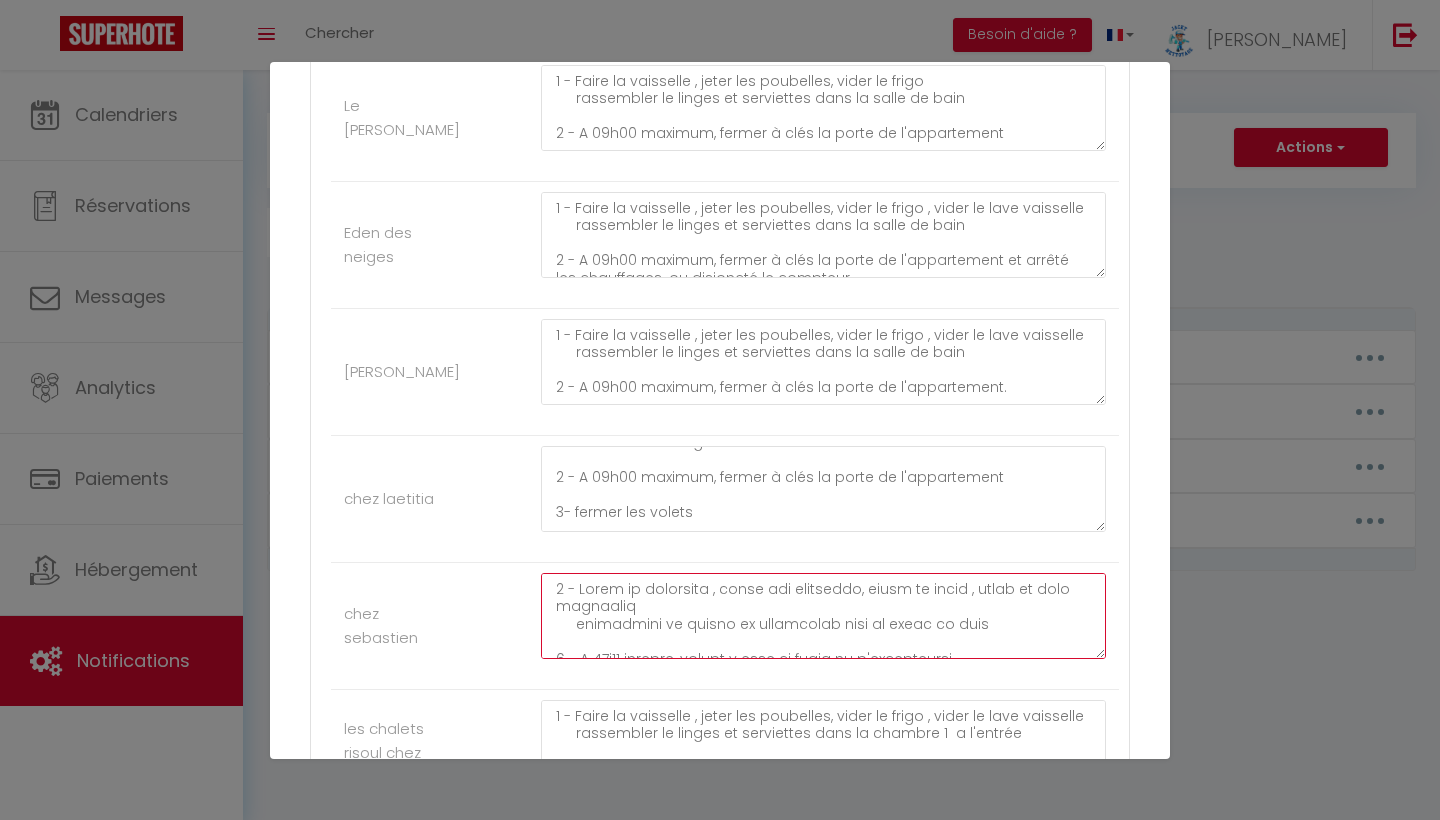 click at bounding box center [823, 616] 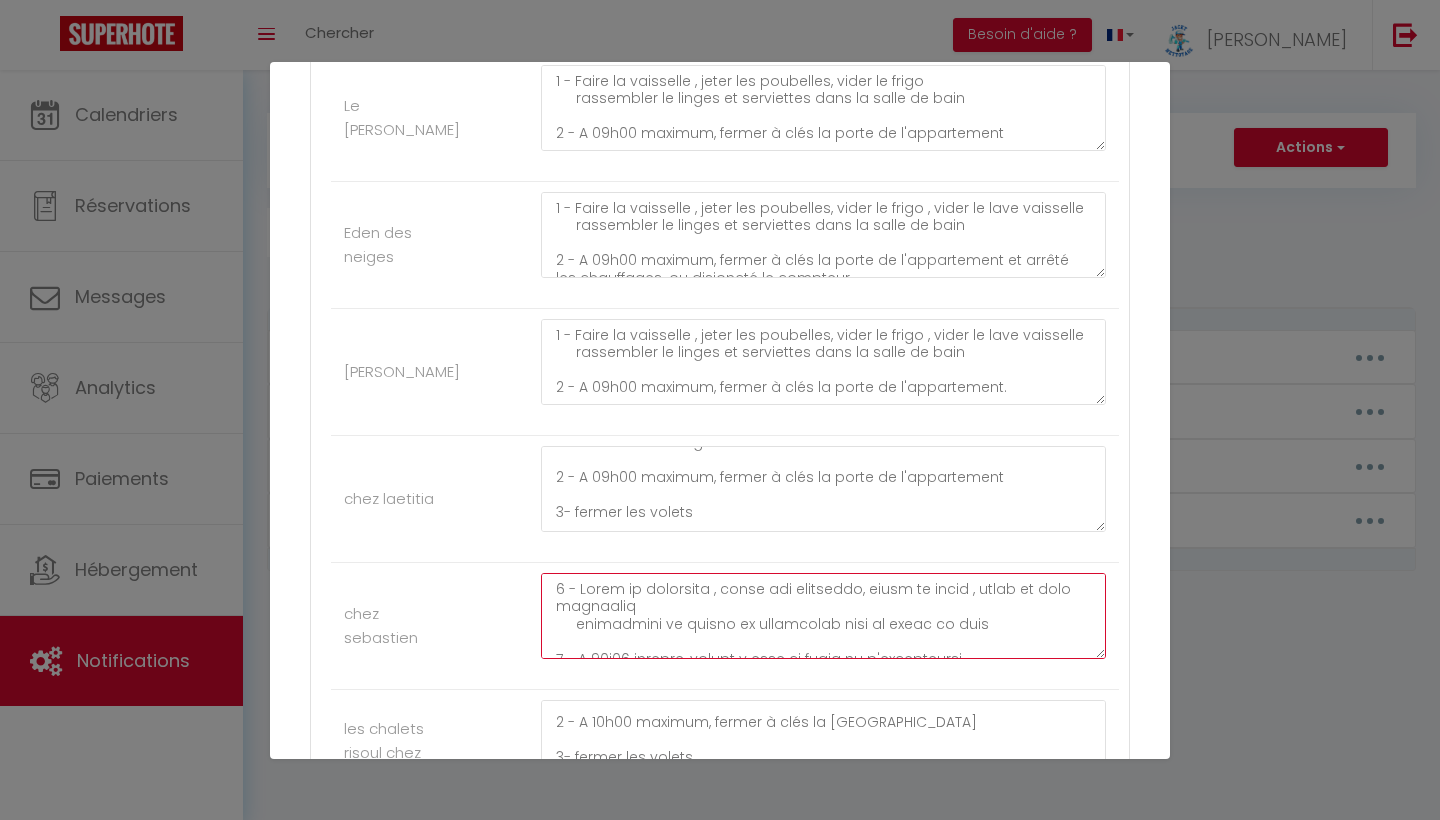 type on "1 - Faire la vaisselle , jeter les poubelles, vider le frigo , vider le lave vaisselle
rassembler le linges et serviettes dans la salle de bain
2 - A 09h00 maximum, fermer à clés la porte de l'appartement
3- fermer les volets
4- Remettre les clés dans la boite a clés et arrêté les chauffages ou disjoncté le compteur
5-envoyer message de confirmation de depart
IL est demandé  à tous nos voyageurs de laisser le logement a leur depart aussi propre que vous l'avez trouvé pour le respect de chacun.Des frais de ménage supplémentaire seront demandés au cas contraire.
Les poubelles doivent être toutes jetées a votre départ,
si nous constatons des poubelles laissées dans le logement , nous vous facturerons 10 euros par poubelle.
un lave vaisselle non vidé sera facturé 15 euros.
Malheureusement, nous devons insister sur ce point, car de nombreux manquements retardent les équipes de nettoyage.
Nous vous remercions pour votre compréhension.
On vous souhaite un bon retours et a très bientot..." 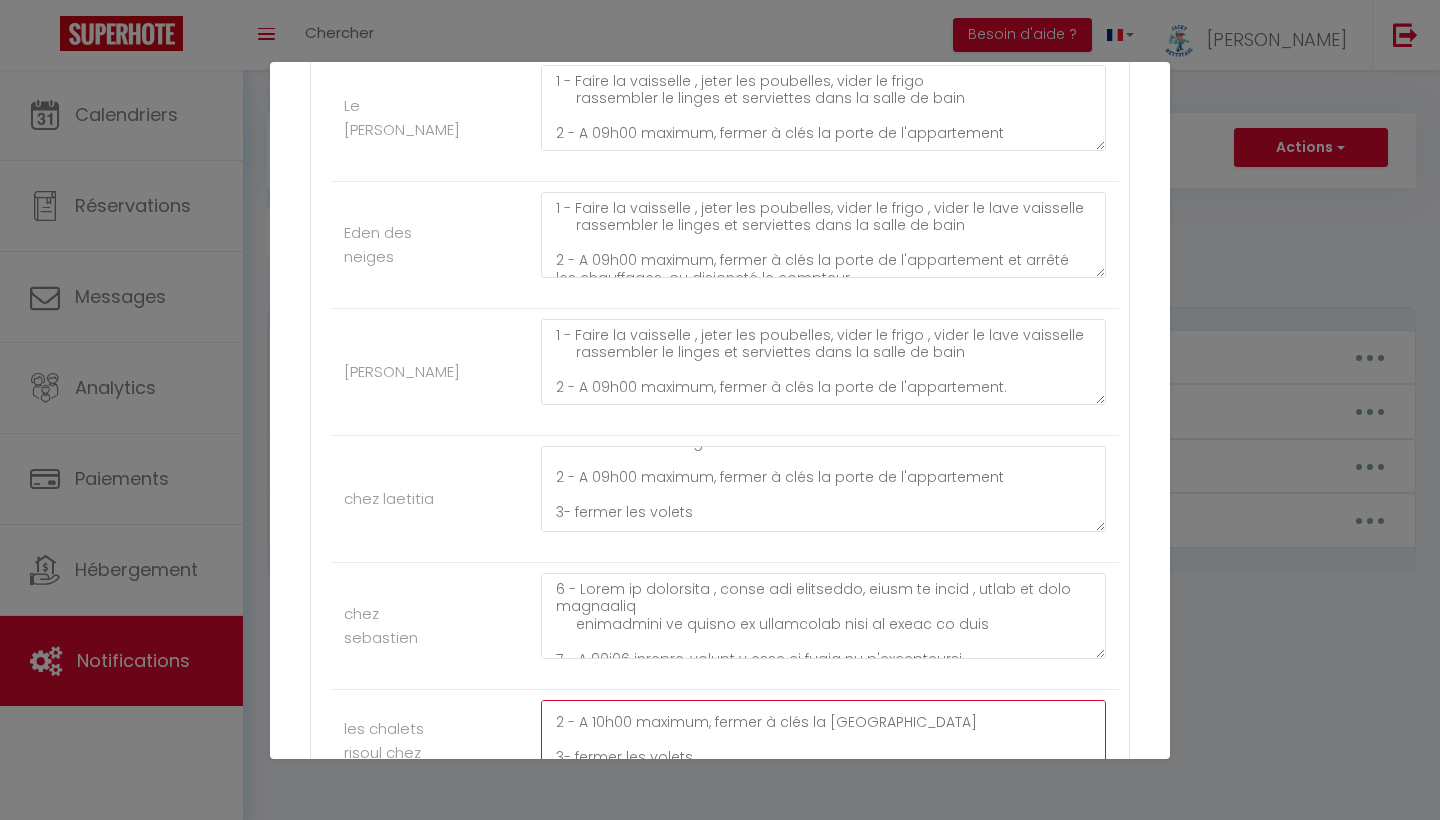 click on "1 - Faire la vaisselle , jeter les poubelles, vider le frigo , vider le lave vaisselle
rassembler le linges et serviettes dans la chambre 1  a l'entrée
2 - A 10h00 maximum, fermer à clés la porte du chalet
3- fermer les volets
4- Remettre les clés dans la boite a clés
5-envoyer message de confirmation de depart
IL est demandé  à tous nos voyageurs de laisser le logement a leur depart aussi propre que vous l'avez trouvé pour le respect de chacun.
Des frais de ménage supplémentaire seront demandés au cas contraire.
Les poubelles doivent être toutes jetées a votre départ, si nous constatons des poubelles laissées dans le logement ,
nous vous facturerons 10 euros par poubelle.
un lave vaisselle non vidé sera facturé 15 euros.
Malheureusement, nous devons insister sur ce point, car de nombreux manquements retardent les équipes de nettoyage.
Nous vous remercions pour votre compréhension.
On vous souhaite un bon retours et a très bientot" at bounding box center [823, 743] 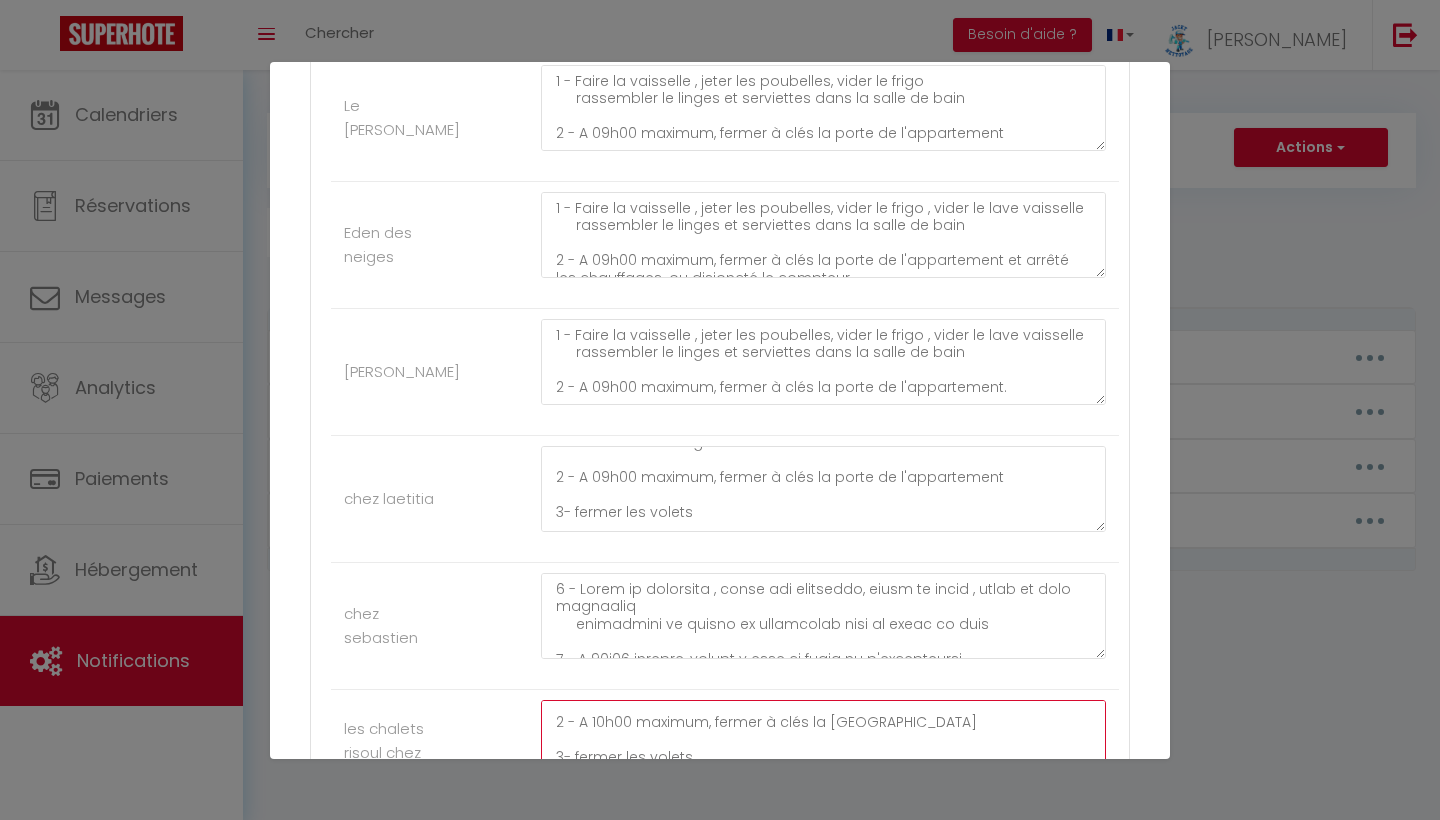 click on "1 - Faire la vaisselle , jeter les poubelles, vider le frigo , vider le lave vaisselle
rassembler le linges et serviettes dans la chambre 1  a l'entrée
2 - A 10h00 maximum, fermer à clés la porte du chalet
3- fermer les volets
4- Remettre les clés dans la boite a clés
5-envoyer message de confirmation de depart
IL est demandé  à tous nos voyageurs de laisser le logement a leur depart aussi propre que vous l'avez trouvé pour le respect de chacun.
Des frais de ménage supplémentaire seront demandés au cas contraire.
Les poubelles doivent être toutes jetées a votre départ, si nous constatons des poubelles laissées dans le logement ,
nous vous facturerons 10 euros par poubelle.
un lave vaisselle non vidé sera facturé 15 euros.
Malheureusement, nous devons insister sur ce point, car de nombreux manquements retardent les équipes de nettoyage.
Nous vous remercions pour votre compréhension.
On vous souhaite un bon retours et a très bientot" at bounding box center [823, 743] 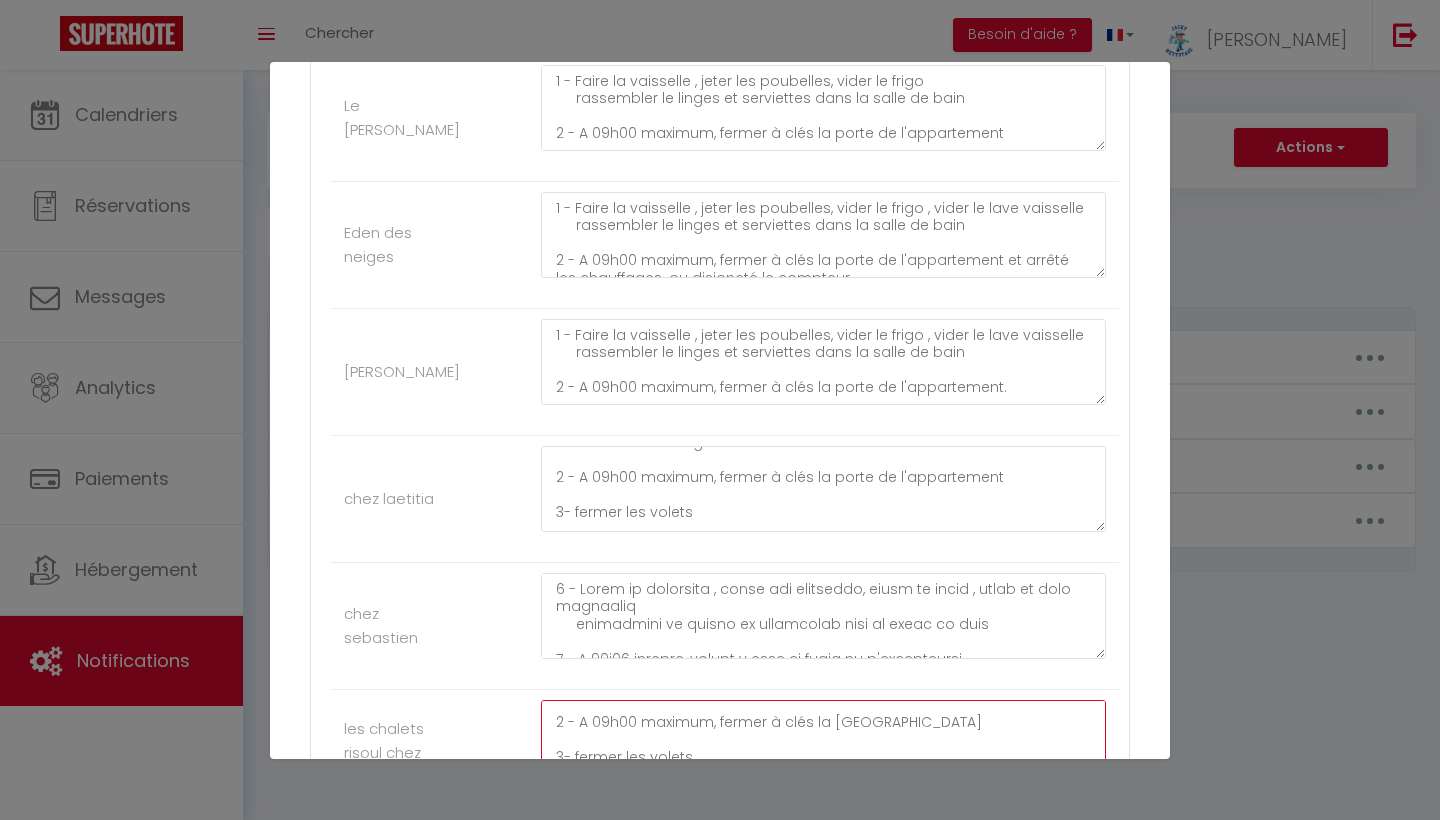 type on "1 - Faire la vaisselle , jeter les poubelles, vider le frigo , vider le lave vaisselle
rassembler le linges et serviettes dans la chambre 1  a l'entrée
2 - A 09h00 maximum, fermer à clés la porte du chalet
3- fermer les volets
4- Remettre les clés dans la boite a clés
5-envoyer message de confirmation de depart
IL est demandé  à tous nos voyageurs de laisser le logement a leur depart aussi propre que vous l'avez trouvé pour le respect de chacun.
Des frais de ménage supplémentaire seront demandés au cas contraire.
Les poubelles doivent être toutes jetées a votre départ, si nous constatons des poubelles laissées dans le logement ,
nous vous facturerons 10 euros par poubelle.
un lave vaisselle non vidé sera facturé 15 euros.
Malheureusement, nous devons insister sur ce point, car de nombreux manquements retardent les équipes de nettoyage.
Nous vous remercions pour votre compréhension.
On vous souhaite un bon retours et a très bientot" 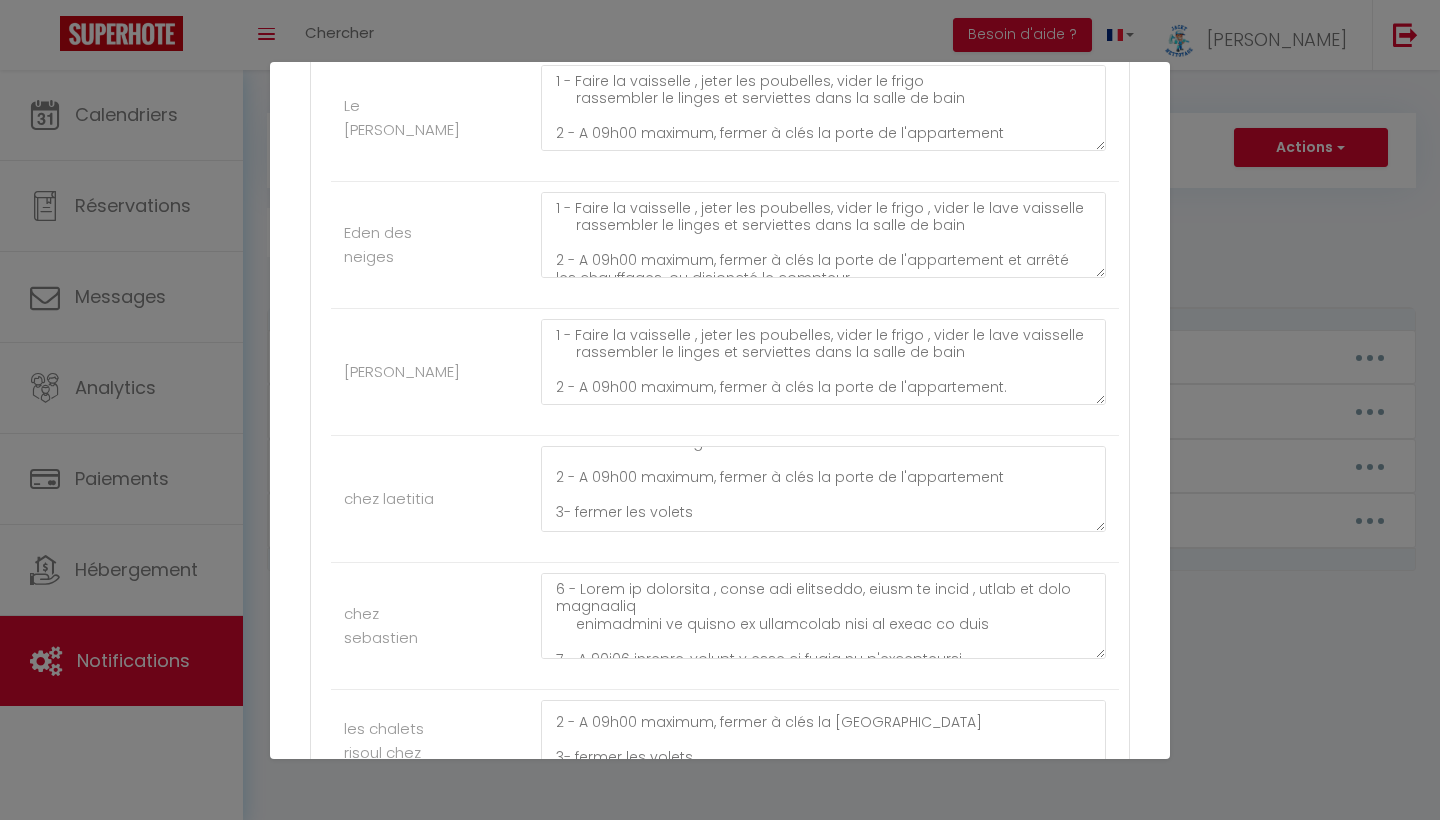 click on "les chalets risoul chez patrice     1 - Faire la vaisselle , jeter les poubelles, vider le frigo , vider le lave vaisselle
rassembler le linges et serviettes dans la chambre 1  a l'entrée
2 - A 09h00 maximum, fermer à clés la porte du chalet
3- fermer les volets
4- Remettre les clés dans la boite a clés
5-envoyer message de confirmation de depart
IL est demandé  à tous nos voyageurs de laisser le logement a leur depart aussi propre que vous l'avez trouvé pour le respect de chacun.
Des frais de ménage supplémentaire seront demandés au cas contraire.
Les poubelles doivent être toutes jetées a votre départ, si nous constatons des poubelles laissées dans le logement ,
nous vous facturerons 10 euros par poubelle.
un lave vaisselle non vidé sera facturé 15 euros.
Malheureusement, nous devons insister sur ce point, car de nombreux manquements retardent les équipes de nettoyage.
Nous vous remercions pour votre compréhension.
On vous souhaite un bon retours et a très bientot" at bounding box center (725, 753) 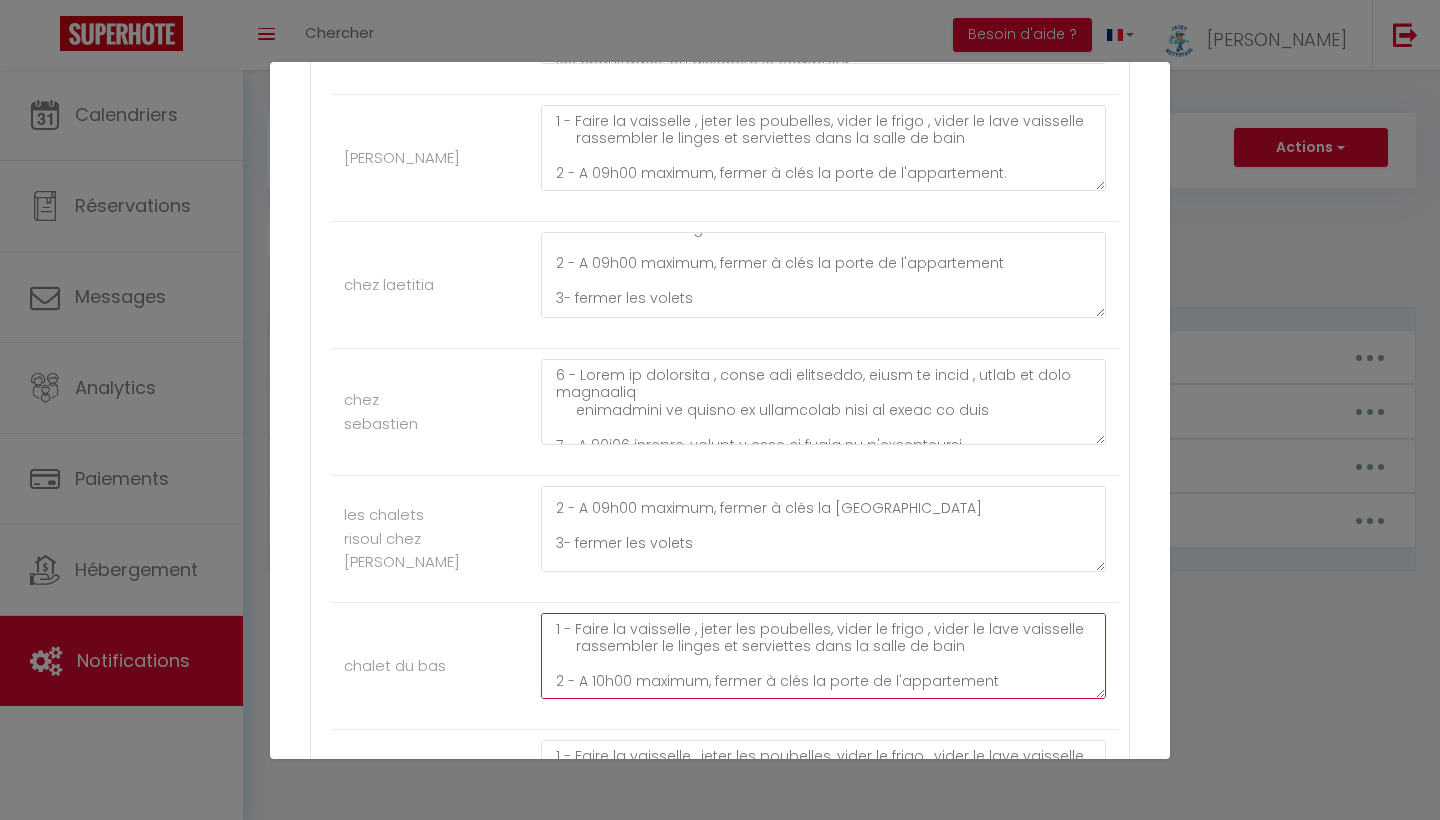 click on "1 - Faire la vaisselle , jeter les poubelles, vider le frigo , vider le lave vaisselle
rassembler le linges et serviettes dans la salle de bain
2 - A 10h00 maximum, fermer à clés la porte de l'appartement
3- fermer les volets
4- Remettre les clés dans la boite a clés
5-envoyer message de confirmation de depart
IL est demandé  à tous nos voyageurs de laisser le logement a leur depart aussi propre que vous l'avez trouvé pour le respect de chacun.
Des frais de ménage supplémentaire seront demandés au cas contraire.
Les poubelles doivent être toutes jetées a votre départ, si nous constatons des poubelles laissées dans le logement ,
nous vous facturerons 10 euros par poubelle.
un lave vaisselle non vidé sera facturé 15 euros.
Malheureusement, nous devons insister sur ce point, car de nombreux manquements retardent les équipes de nettoyage.
On vous souhaite un bon retours et a très bientot" at bounding box center [823, 656] 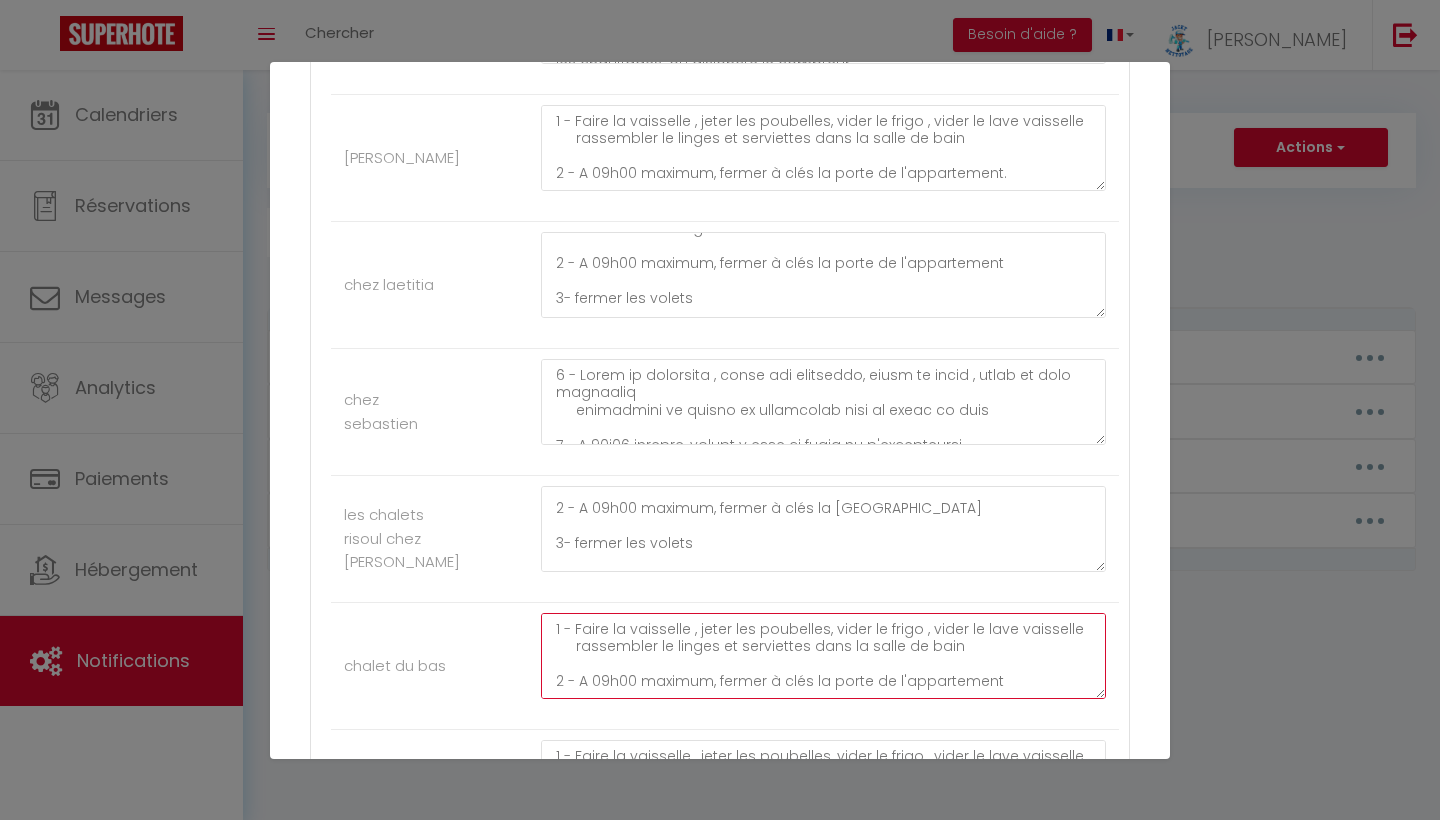 type on "1 - Faire la vaisselle , jeter les poubelles, vider le frigo , vider le lave vaisselle
rassembler le linges et serviettes dans la salle de bain
2 - A 09h00 maximum, fermer à clés la porte de l'appartement
3- fermer les volets
4- Remettre les clés dans la boite a clés
5-envoyer message de confirmation de depart
IL est demandé  à tous nos voyageurs de laisser le logement a leur depart aussi propre que vous l'avez trouvé pour le respect de chacun.
Des frais de ménage supplémentaire seront demandés au cas contraire.
Les poubelles doivent être toutes jetées a votre départ, si nous constatons des poubelles laissées dans le logement ,
nous vous facturerons 10 euros par poubelle.
un lave vaisselle non vidé sera facturé 15 euros.
Malheureusement, nous devons insister sur ce point, car de nombreux manquements retardent les équipes de nettoyage.
On vous souhaite un bon retours et a très bientot" 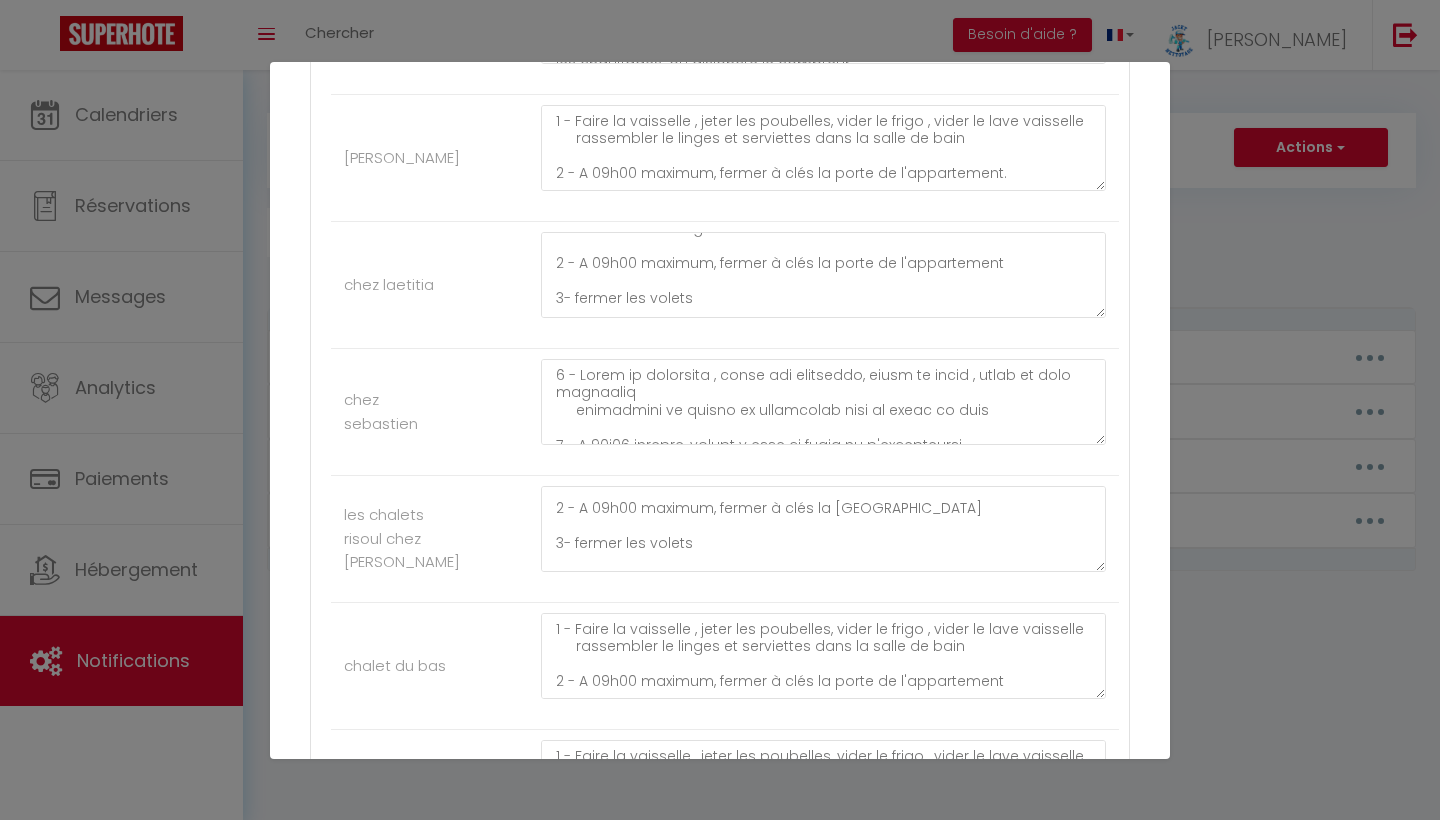 click on "chalet risoul haut     1 - Faire la vaisselle , jeter les poubelles, vider le frigo , vider le lave vaisselle,      rassembler le linges et serviettes dans la chambre 1 a l'entrée
2 - A 10h00 maximum, fermer à clés la porte du chalet
3- fermer les volets
4- Remettre les clés dans la boite a clés
5-envoyer message de confirmation de depart
IL est demandé  à tous nos voyageurs de laisser le logement a leur depart aussi propre que vous l'avez trouvé pour le respect de chacun.
Des frais de ménage supplémentaire seront demandés au cas contraire.
Les poubelles doivent être toutes jetées a votre départ, si nous constatons des poubelles laissées dans le logement , nous vous facturerons 10 euros par poubelle.
un lave vaisselle non vidé sera facturé 15 euros.
Malheureusement, nous devons insister sur ce point, car de nombreux manquements retardent les équipes de nettoyage.
Nous vous remercions pour votre compréhension.
On vous souhaite un bon retours et a très bientot" at bounding box center (725, 793) 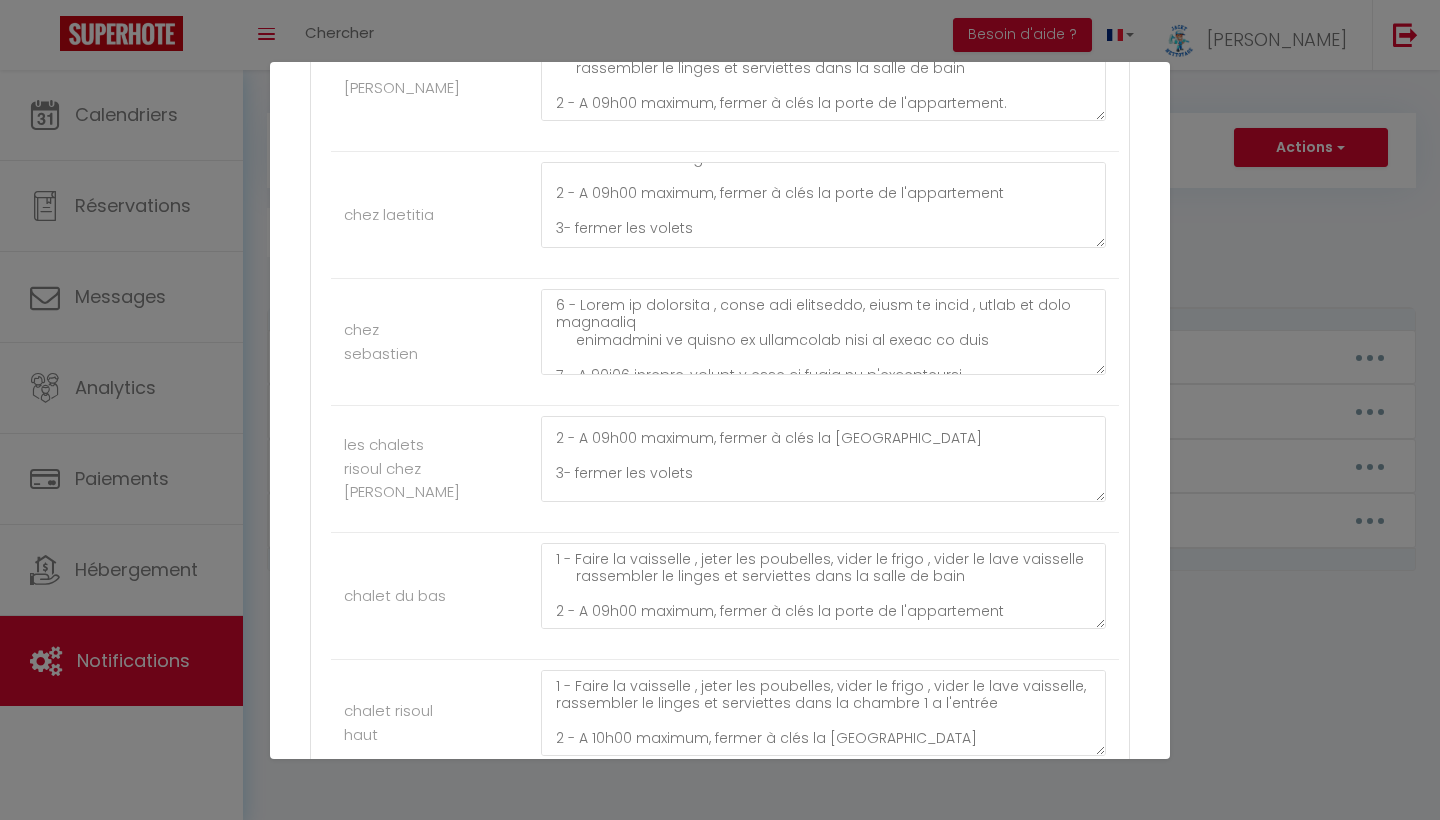 scroll, scrollTop: 1250, scrollLeft: 0, axis: vertical 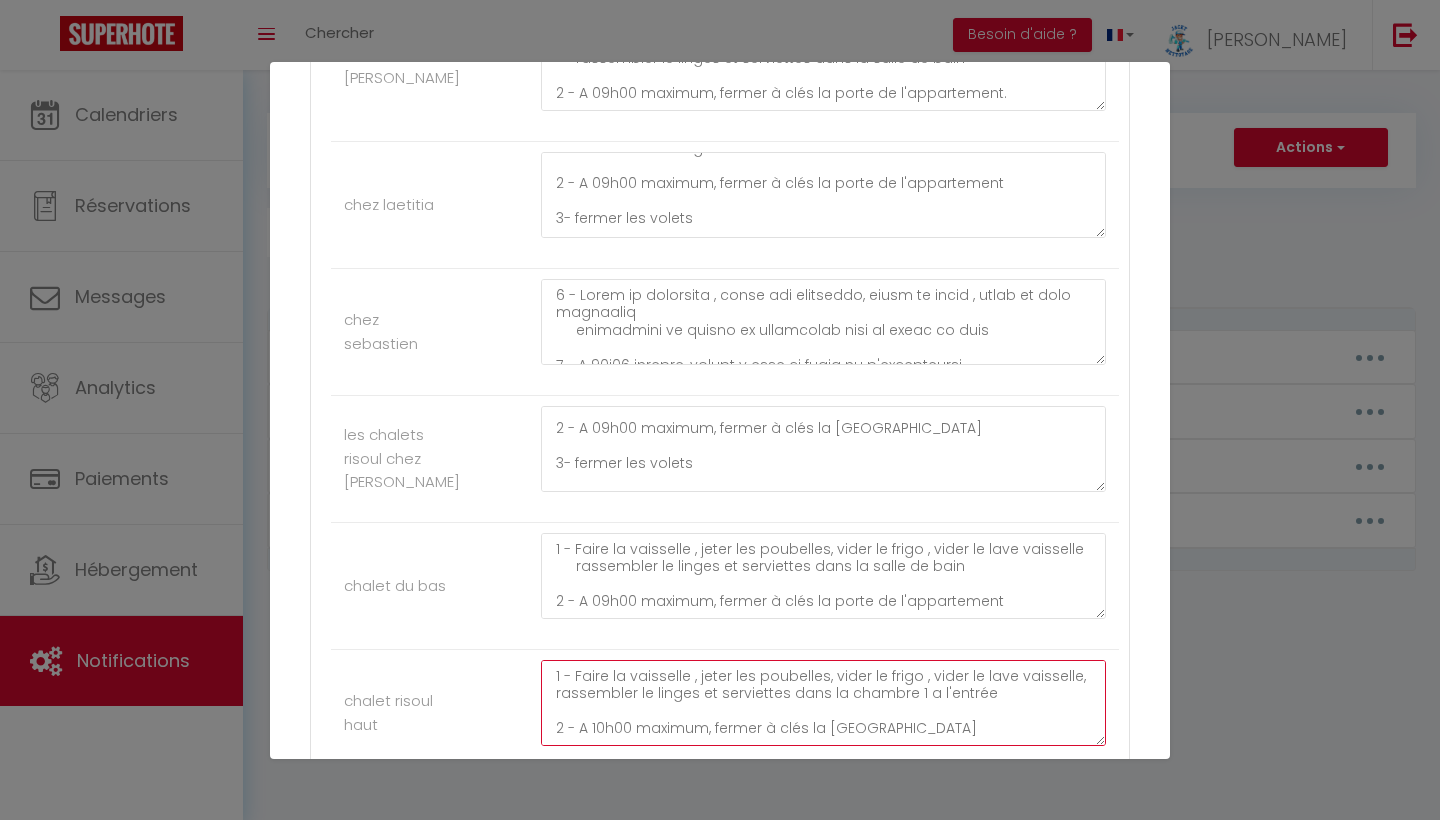 click on "1 - Faire la vaisselle , jeter les poubelles, vider le frigo , vider le lave vaisselle,      rassembler le linges et serviettes dans la chambre 1 a l'entrée
2 - A 10h00 maximum, fermer à clés la porte du chalet
3- fermer les volets
4- Remettre les clés dans la boite a clés
5-envoyer message de confirmation de depart
IL est demandé  à tous nos voyageurs de laisser le logement a leur depart aussi propre que vous l'avez trouvé pour le respect de chacun.
Des frais de ménage supplémentaire seront demandés au cas contraire.
Les poubelles doivent être toutes jetées a votre départ, si nous constatons des poubelles laissées dans le logement , nous vous facturerons 10 euros par poubelle.
un lave vaisselle non vidé sera facturé 15 euros.
Malheureusement, nous devons insister sur ce point, car de nombreux manquements retardent les équipes de nettoyage.
Nous vous remercions pour votre compréhension.
On vous souhaite un bon retours et a très bientot" at bounding box center [823, 703] 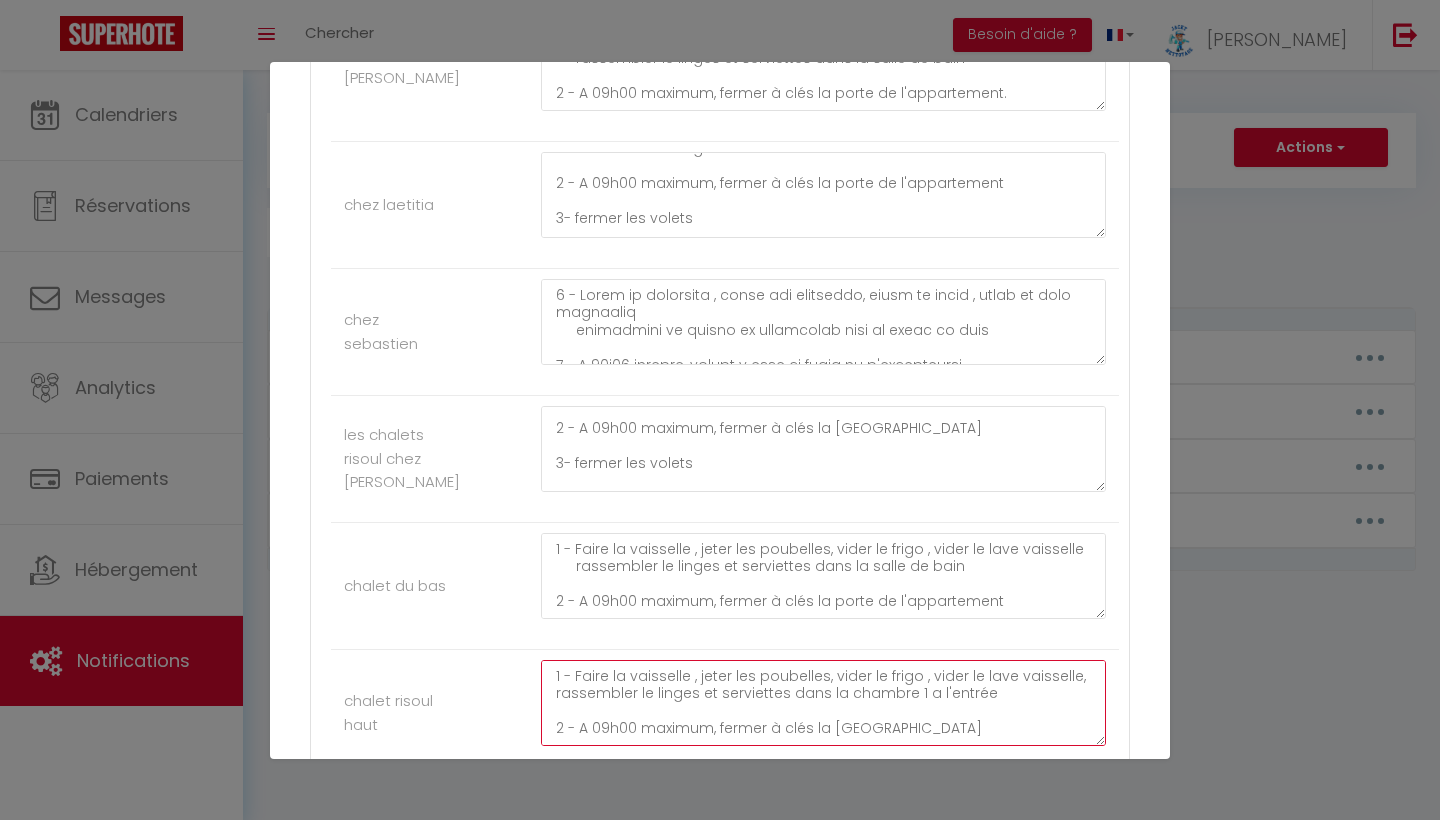 type on "1 - Faire la vaisselle , jeter les poubelles, vider le frigo , vider le lave vaisselle,      rassembler le linges et serviettes dans la chambre 1 a l'entrée
2 - A 09h00 maximum, fermer à clés la porte du chalet
3- fermer les volets
4- Remettre les clés dans la boite a clés
5-envoyer message de confirmation de depart
IL est demandé  à tous nos voyageurs de laisser le logement a leur depart aussi propre que vous l'avez trouvé pour le respect de chacun.
Des frais de ménage supplémentaire seront demandés au cas contraire.
Les poubelles doivent être toutes jetées a votre départ, si nous constatons des poubelles laissées dans le logement , nous vous facturerons 10 euros par poubelle.
un lave vaisselle non vidé sera facturé 15 euros.
Malheureusement, nous devons insister sur ce point, car de nombreux manquements retardent les équipes de nettoyage.
Nous vous remercions pour votre compréhension.
On vous souhaite un bon retours et a très bientot" 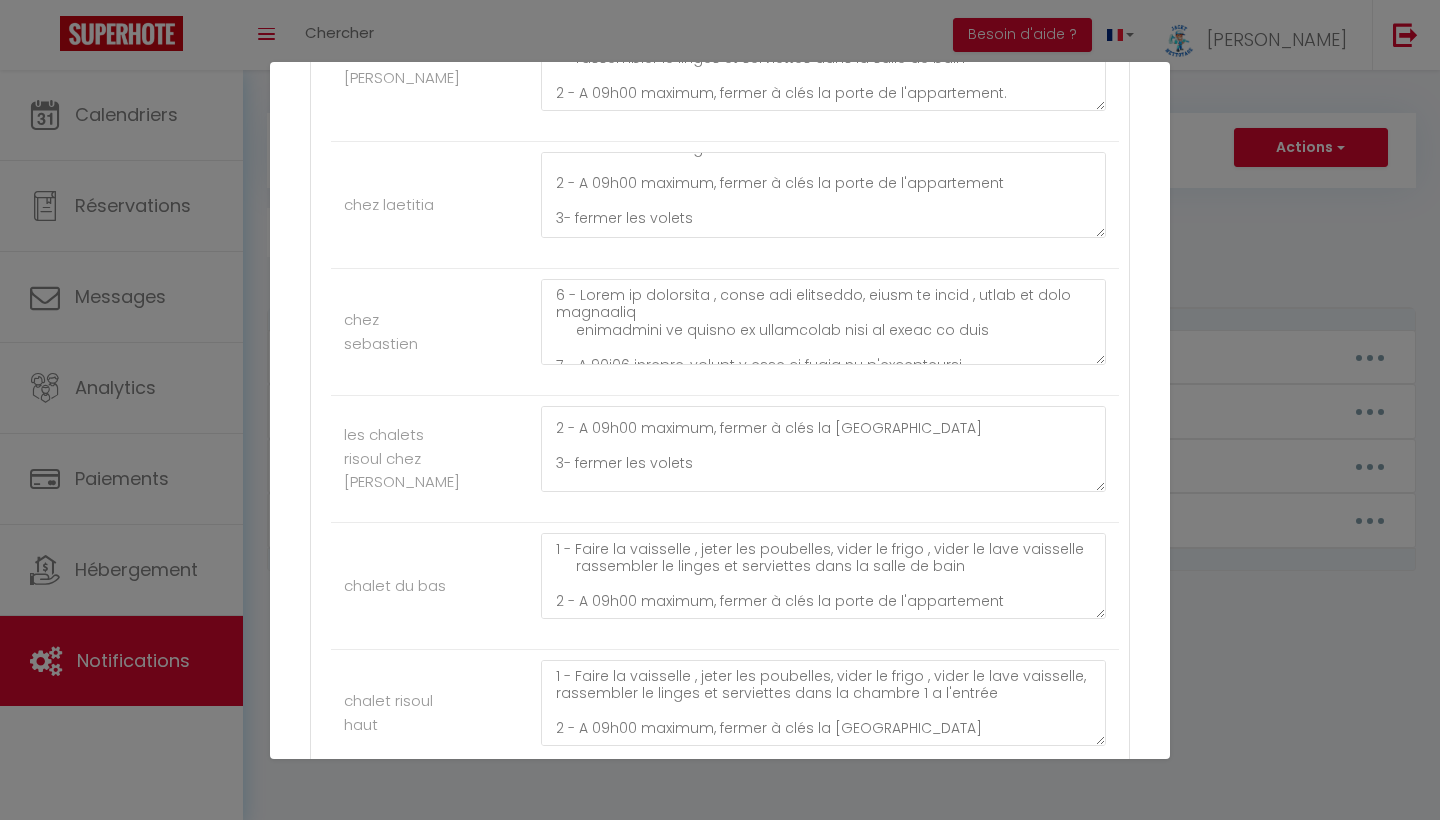 click on "chalet risoul haut     1 - Faire la vaisselle , jeter les poubelles, vider le frigo , vider le lave vaisselle,      rassembler le linges et serviettes dans la chambre 1 a l'entrée
2 - A 09h00 maximum, fermer à clés la porte du chalet
3- fermer les volets
4- Remettre les clés dans la boite a clés
5-envoyer message de confirmation de depart
IL est demandé  à tous nos voyageurs de laisser le logement a leur depart aussi propre que vous l'avez trouvé pour le respect de chacun.
Des frais de ménage supplémentaire seront demandés au cas contraire.
Les poubelles doivent être toutes jetées a votre départ, si nous constatons des poubelles laissées dans le logement , nous vous facturerons 10 euros par poubelle.
un lave vaisselle non vidé sera facturé 15 euros.
Malheureusement, nous devons insister sur ce point, car de nombreux manquements retardent les équipes de nettoyage.
Nous vous remercions pour votre compréhension.
On vous souhaite un bon retours et a très bientot" at bounding box center (725, 713) 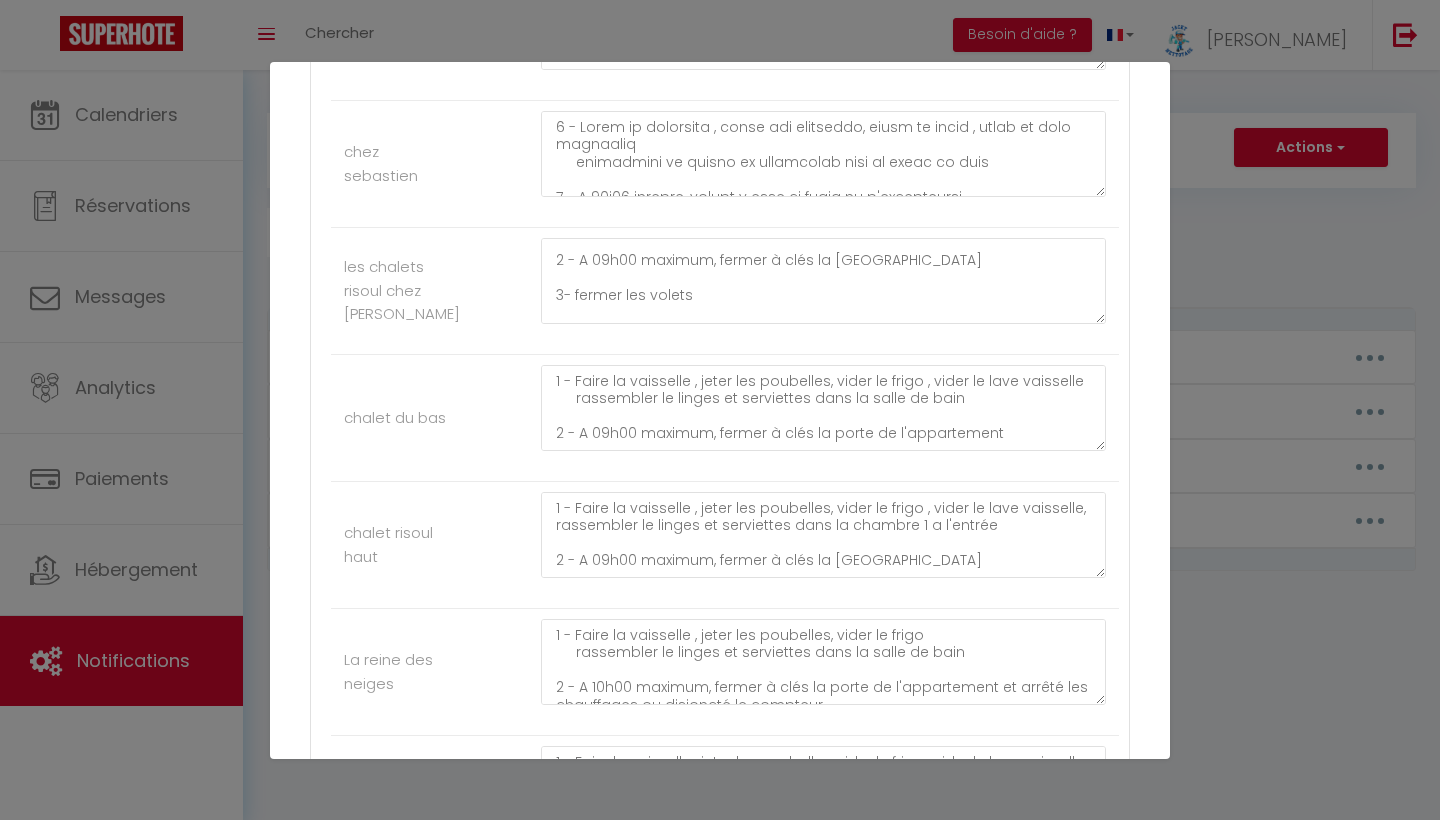 scroll, scrollTop: 1422, scrollLeft: 0, axis: vertical 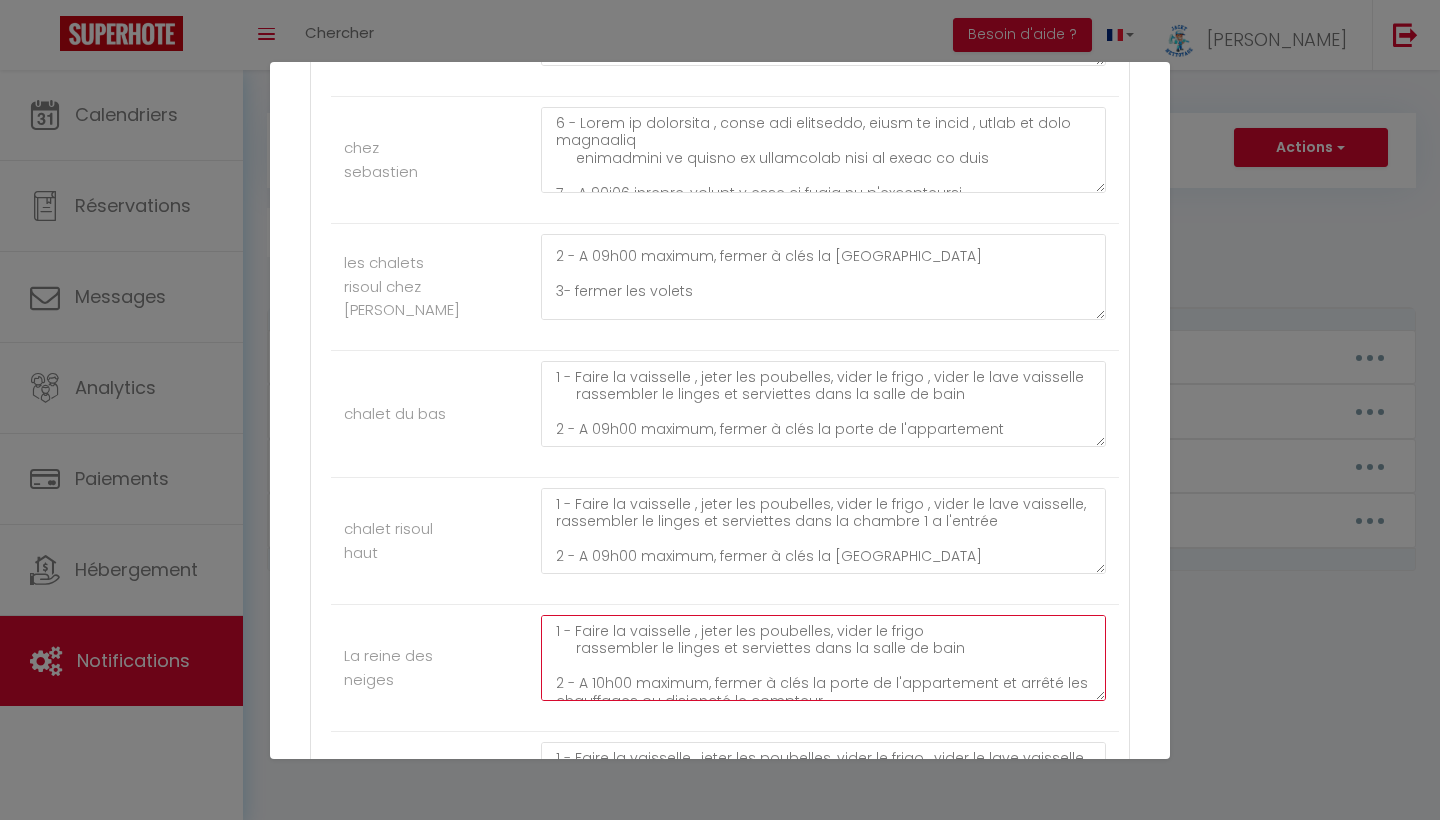 click on "1 - Faire la vaisselle , jeter les poubelles, vider le frigo
rassembler le linges et serviettes dans la salle de bain
2 - A 10h00 maximum, fermer à clés la porte de l'appartement et arrêté les chauffages ou disjoncté le compteur
3- fermer les volets
4- Remettre les clés dans la boite a clés
5-envoyer message de confirmation de depart
IL est demandé  à tous nos voyageurs de laisser le logement a leur depart aussi propre que vous l'avez trouvé pour le respect de chacun.
Des frais de ménage supplémentaire seront demandés au cas contraire.
Les poubelles doivent être toutes jetées a votre départ, si nous constatons des poubelles laissées dans le logement , nous vous facturerons 10 euros par poubelle.
un lave vaisselle non vidé sera facturé 15 euros.
Malheureusement, nous devons insister sur ce point, car de nombreux manquements retardent les équipes de nettoyage.
Nous vous remercions pour votre compréhension.
On vous souhaite un bon retours et a très bientot" at bounding box center (823, 658) 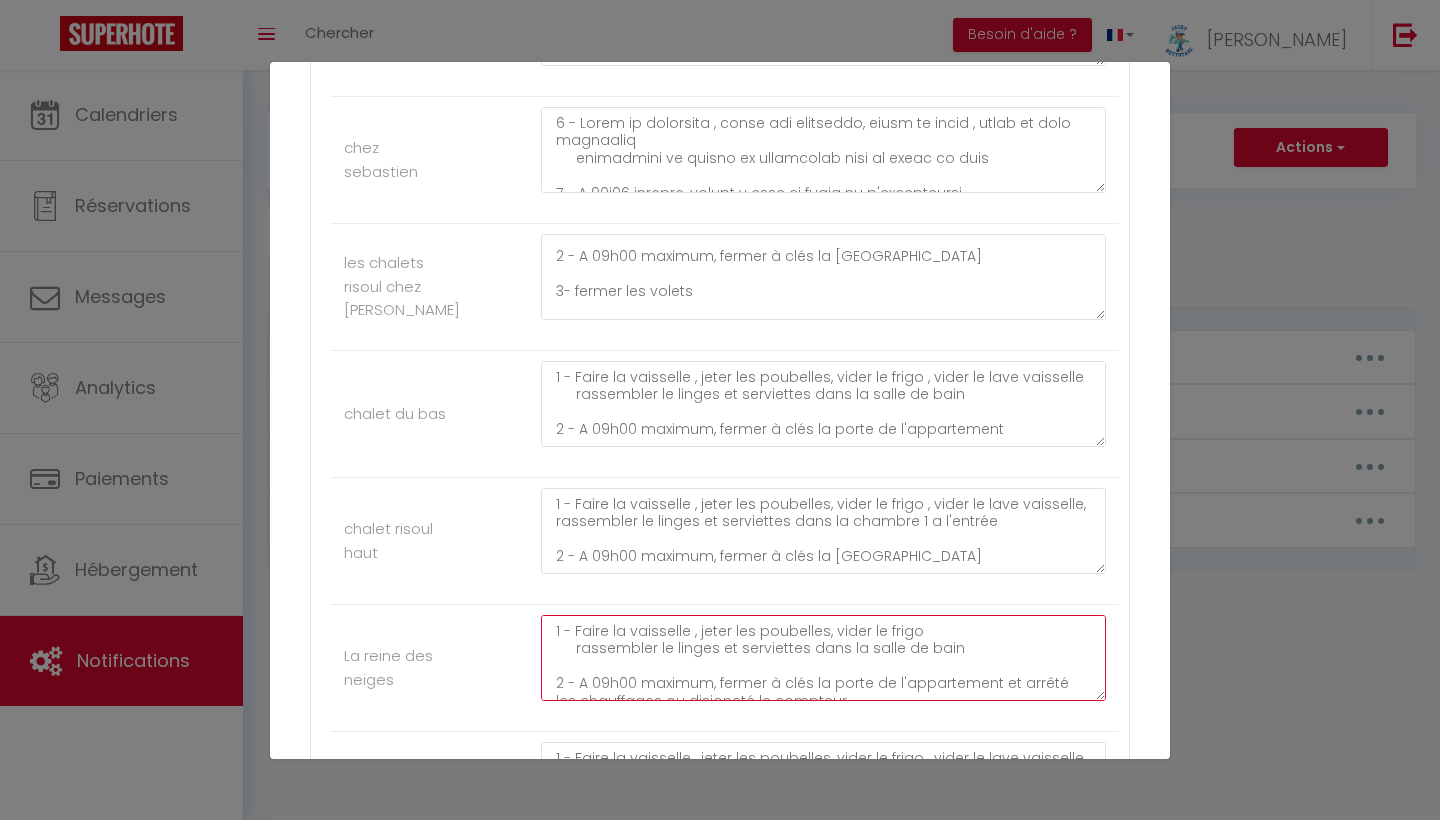type on "1 - Faire la vaisselle , jeter les poubelles, vider le frigo
rassembler le linges et serviettes dans la salle de bain
2 - A 09h00 maximum, fermer à clés la porte de l'appartement et arrêté les chauffages ou disjoncté le compteur
3- fermer les volets
4- Remettre les clés dans la boite a clés
5-envoyer message de confirmation de depart
IL est demandé  à tous nos voyageurs de laisser le logement a leur depart aussi propre que vous l'avez trouvé pour le respect de chacun.
Des frais de ménage supplémentaire seront demandés au cas contraire.
Les poubelles doivent être toutes jetées a votre départ, si nous constatons des poubelles laissées dans le logement , nous vous facturerons 10 euros par poubelle.
un lave vaisselle non vidé sera facturé 15 euros.
Malheureusement, nous devons insister sur ce point, car de nombreux manquements retardent les équipes de nettoyage.
Nous vous remercions pour votre compréhension.
On vous souhaite un bon retours et a très bientot" 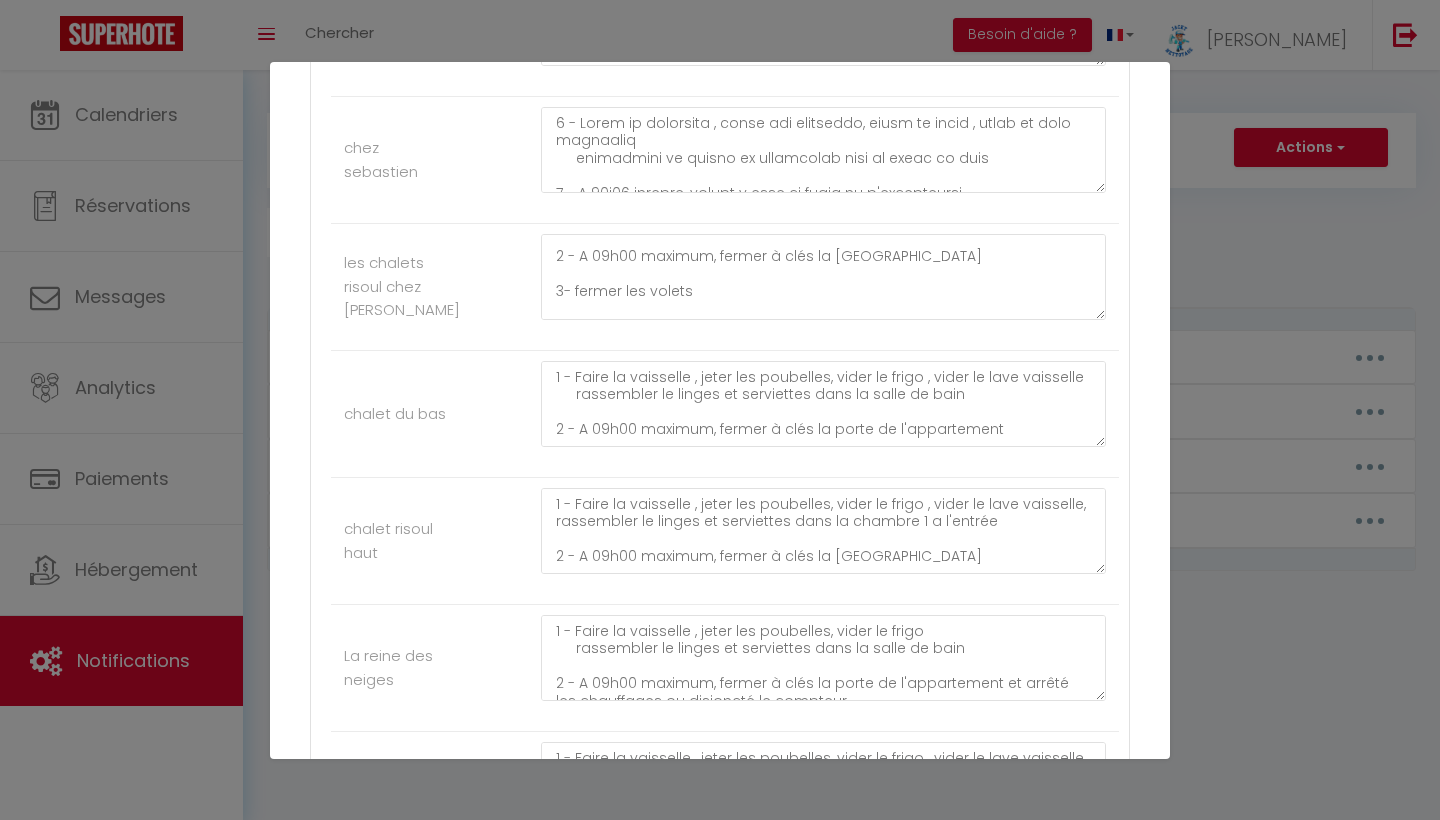 click on "La reine des neiges" at bounding box center [725, 668] 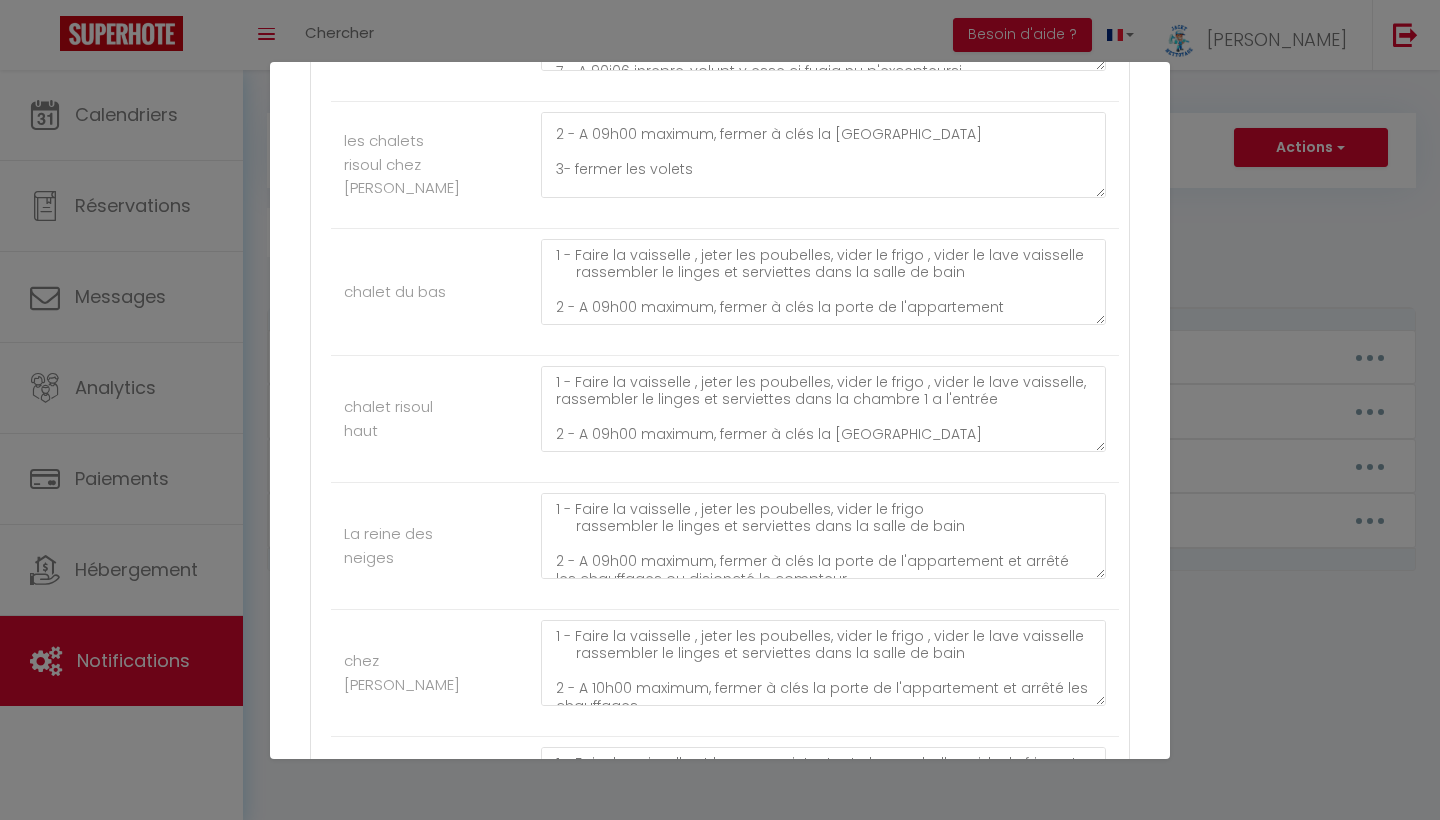 scroll, scrollTop: 1548, scrollLeft: 0, axis: vertical 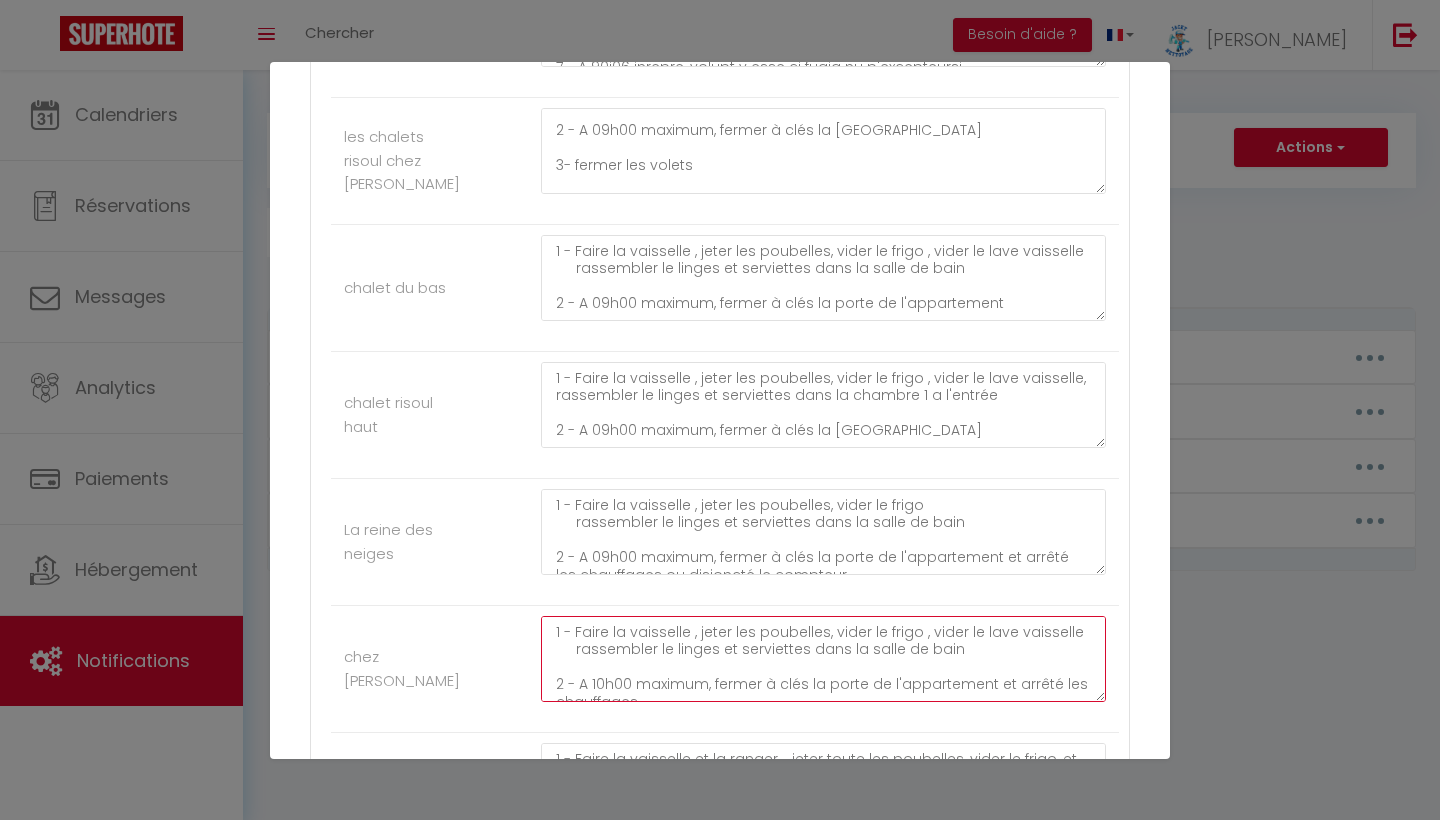 click on "1 - Faire la vaisselle , jeter les poubelles, vider le frigo , vider le lave vaisselle
rassembler le linges et serviettes dans la salle de bain
2 - A 10h00 maximum, fermer à clés la porte de l'appartement et arrêté les chauffages.
3- fermer le volet
4- Remettre les clés dans la boite a clés
5-envoyer message de confirmation de depart
IL est demandé  à tous nos voyageurs de laisser le logement a leur depart aussi propre que vous l'avez trouvé pour le respect de chacun.
Des frais de ménage supplémentaire seront demandés au cas contraire.
Les poubelles doivent être toutes jetées a votre départ, si nous constatons des poubelles laissées dans le logement , nous vous facturerons 10 euros par poubelle.
un lave vaisselle non vidé sera facturé 15 euros.
Malheureusement, nous sommes obligés de le préciser, car trop de manquements retardent les équipes de nettoyage.
Nous vous remercions pour votre compréhension.
On vous souhaite un bon retours et a très bientot" at bounding box center [823, 659] 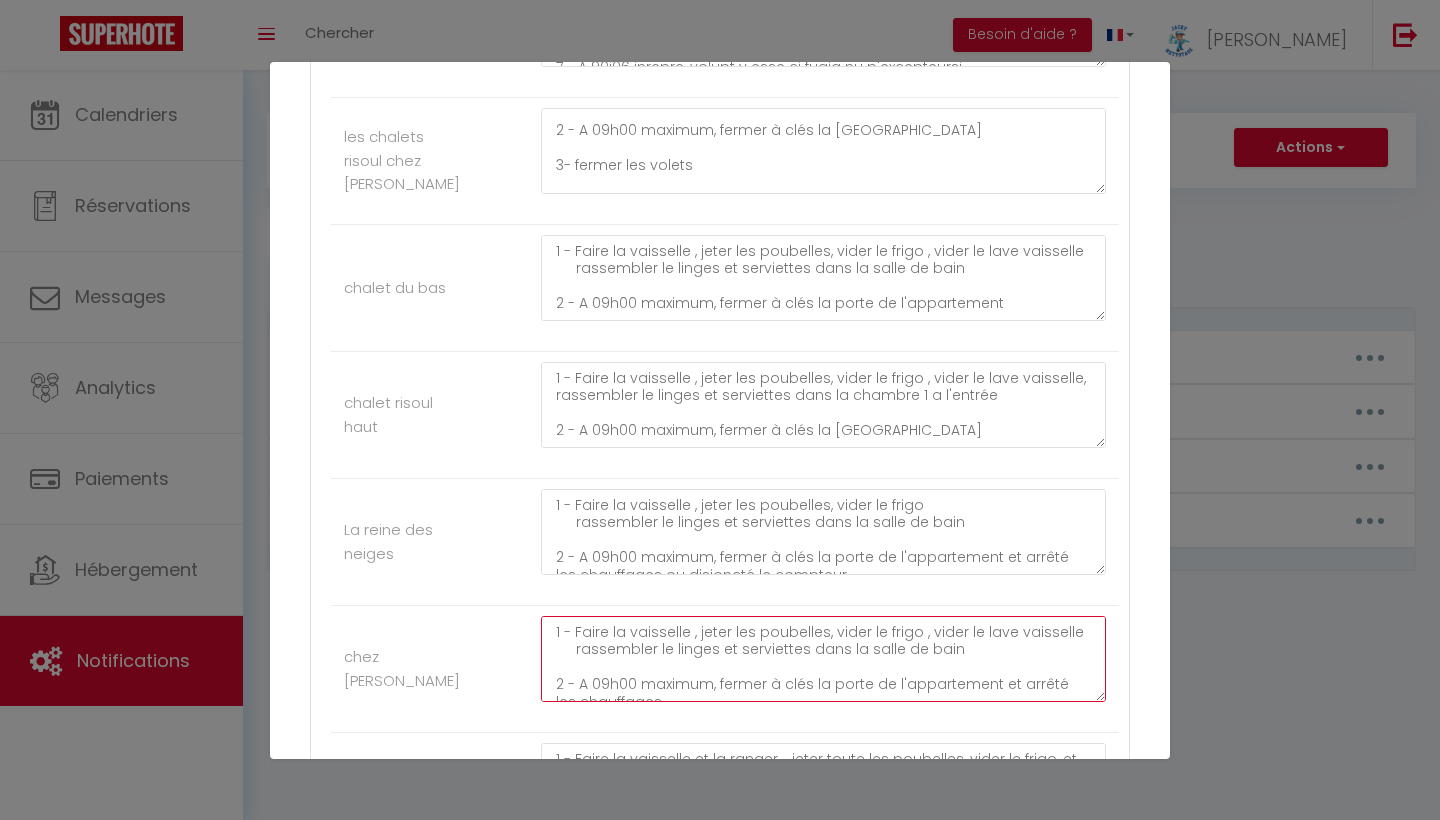 type on "1 - Faire la vaisselle , jeter les poubelles, vider le frigo , vider le lave vaisselle
rassembler le linges et serviettes dans la salle de bain
2 - A 09h00 maximum, fermer à clés la porte de l'appartement et arrêté les chauffages.
3- fermer le volet
4- Remettre les clés dans la boite a clés
5-envoyer message de confirmation de depart
IL est demandé  à tous nos voyageurs de laisser le logement a leur depart aussi propre que vous l'avez trouvé pour le respect de chacun.
Des frais de ménage supplémentaire seront demandés au cas contraire.
Les poubelles doivent être toutes jetées a votre départ, si nous constatons des poubelles laissées dans le logement , nous vous facturerons 10 euros par poubelle.
un lave vaisselle non vidé sera facturé 15 euros.
Malheureusement, nous sommes obligés de le préciser, car trop de manquements retardent les équipes de nettoyage.
Nous vous remercions pour votre compréhension.
On vous souhaite un bon retours et a très bientot" 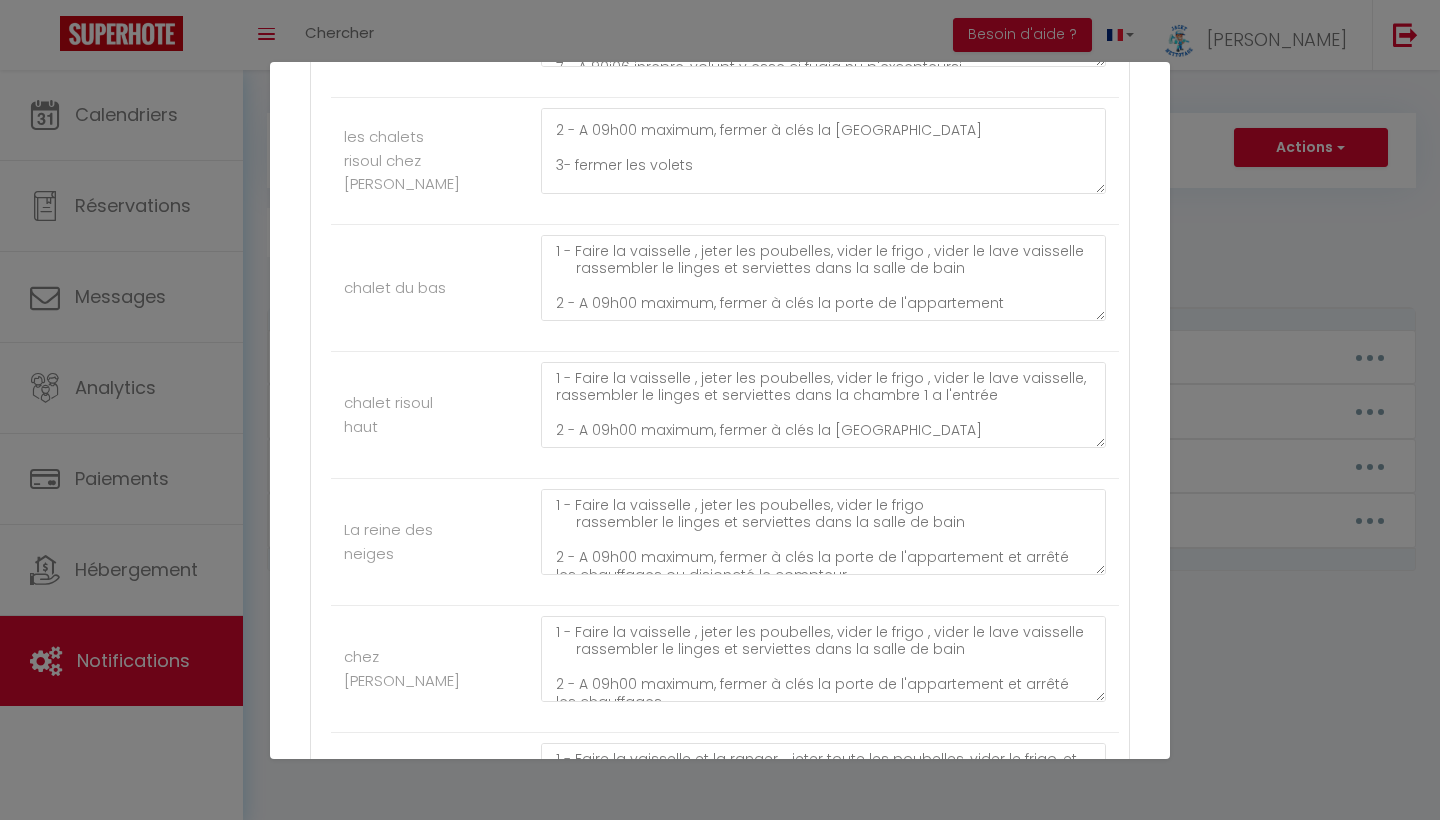 click on "1 - Faire la vaisselle , jeter les poubelles, vider le frigo , vider le lave vaisselle
rassembler le linges et serviettes dans la salle de bain
2 - A 09h00 maximum, fermer à clés la porte de l'appartement et arrêté les chauffages.
3- fermer le volet
4- Remettre les clés dans la boite a clés
5-envoyer message de confirmation de depart
IL est demandé  à tous nos voyageurs de laisser le logement a leur depart aussi propre que vous l'avez trouvé pour le respect de chacun.
Des frais de ménage supplémentaire seront demandés au cas contraire.
Les poubelles doivent être toutes jetées a votre départ, si nous constatons des poubelles laissées dans le logement , nous vous facturerons 10 euros par poubelle.
un lave vaisselle non vidé sera facturé 15 euros.
Malheureusement, nous sommes obligés de le préciser, car trop de manquements retardent les équipes de nettoyage.
Nous vous remercions pour votre compréhension.
On vous souhaite un bon retours et a très bientot" at bounding box center [823, 669] 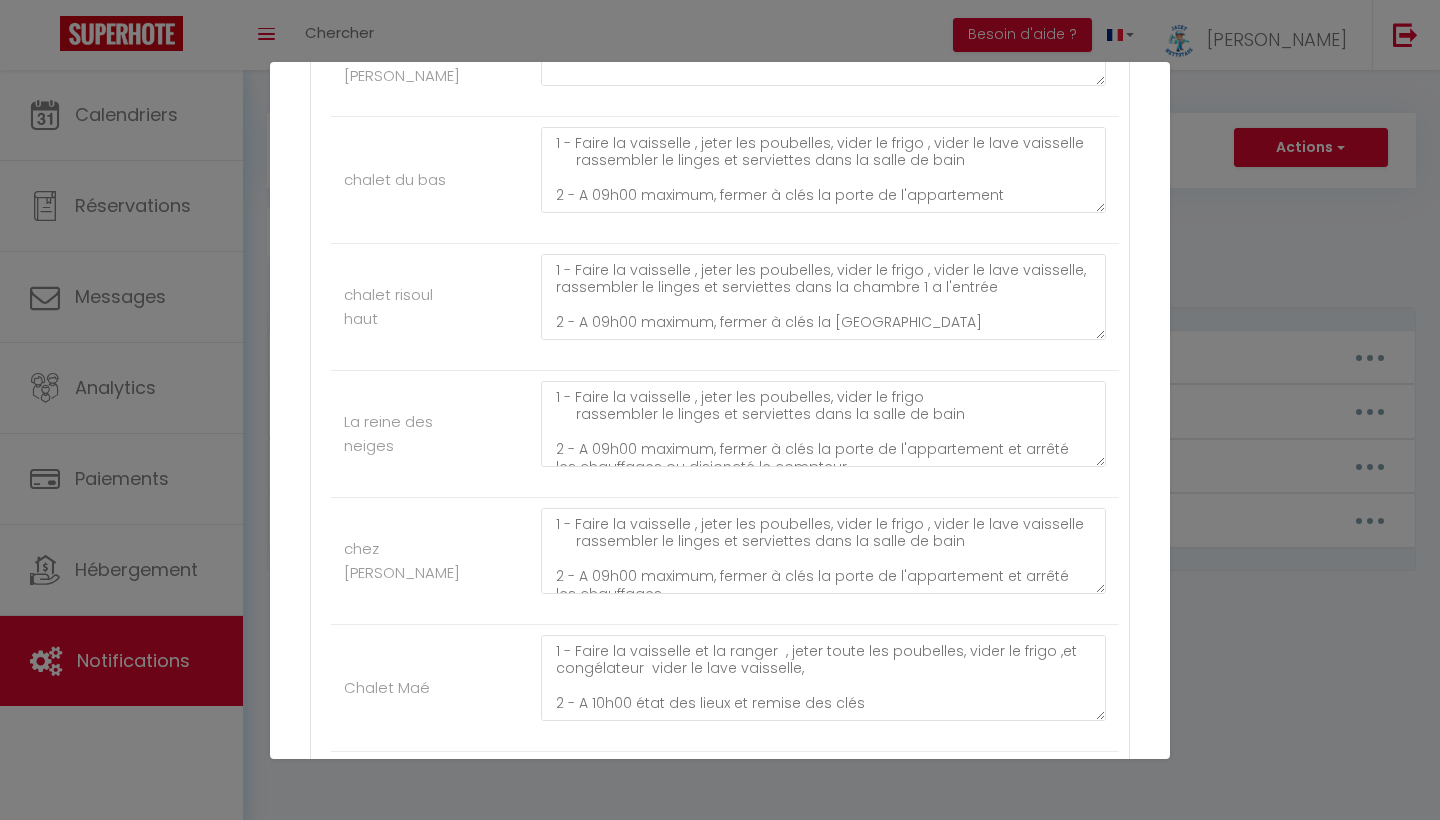 scroll, scrollTop: 1658, scrollLeft: 0, axis: vertical 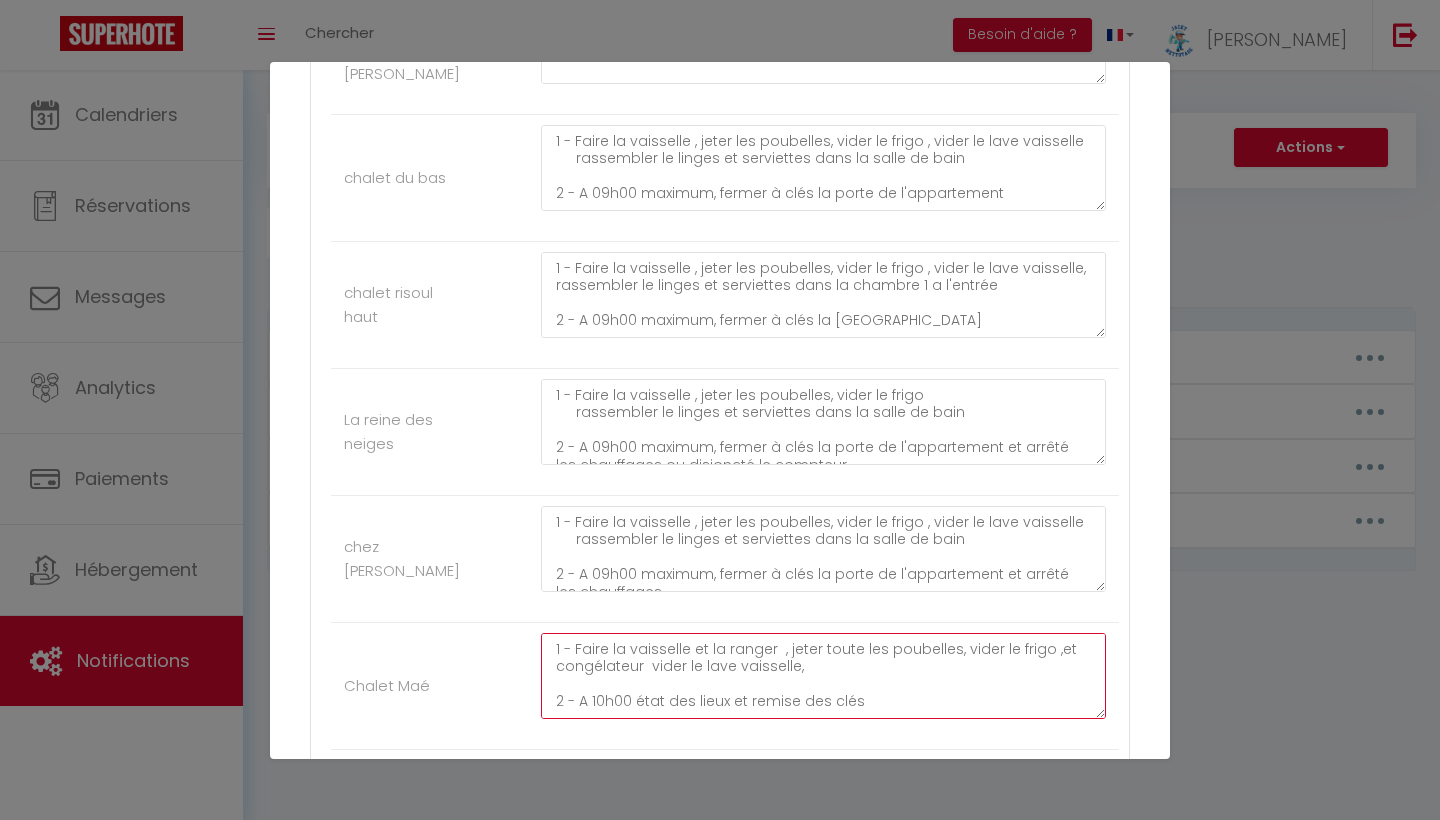 click on "1 - Faire la vaisselle et la ranger  , jeter toute les poubelles, vider le frigo ,et congélateur  vider le lave vaisselle,
2 - A 10h00 état des lieux et remise des clés
IL est demandé  à tous nos voyageurs de laisser le chalet à leur départ aussi propre que vous l'avez trouvé pour le respect de chacun.
Des frais de ménage supplémentaire seront demandés au cas contraire.
Les poubelles doivent être toutes jetées (cuisine et toilette)à votre départ, si nous constatons des poubelles laissées dans le logement , nous vous facturerons 10 euros par poubelle.
un lave vaisselle non vidé sera facturé 15 euros.
Malheureusement, nous sommes contraints de le rappeler, car de nombreux manquements retardent les équipes de nettoyage.
Nous vous remercions de votre compréhension.
On vous souhaite un bon retours et a très bientot" at bounding box center [823, 676] 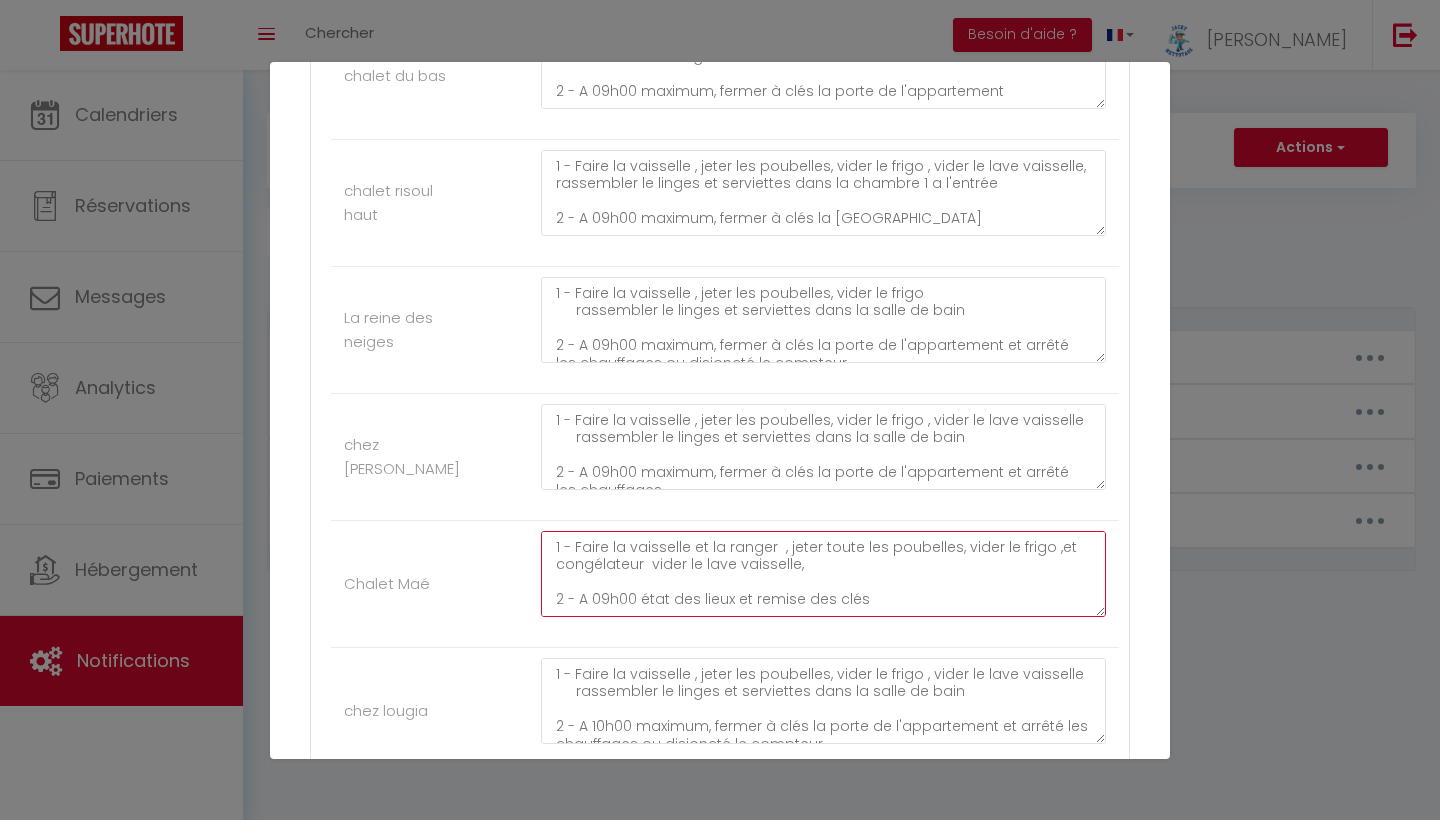 scroll, scrollTop: 1764, scrollLeft: 0, axis: vertical 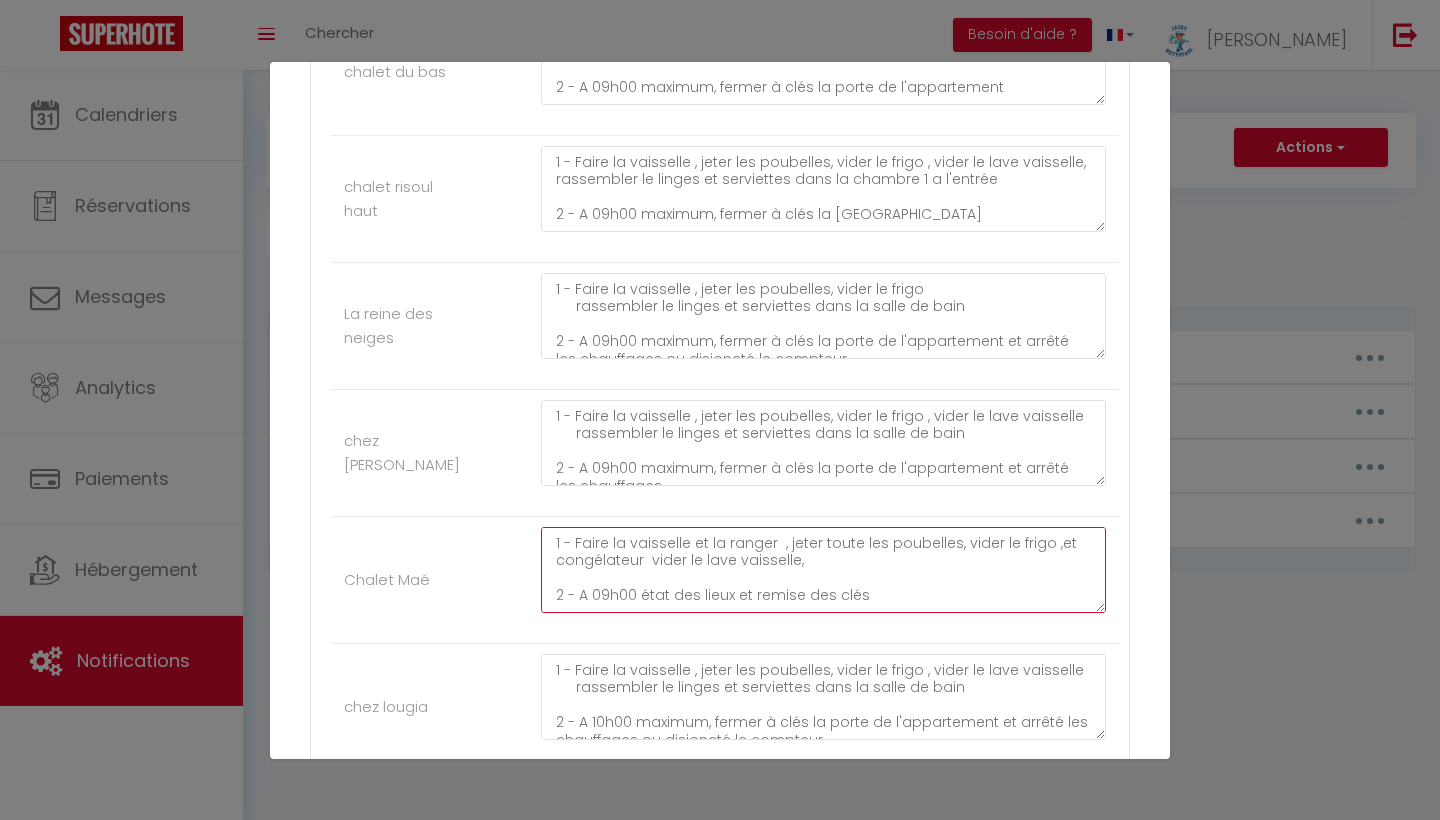 type on "1 - Faire la vaisselle et la ranger  , jeter toute les poubelles, vider le frigo ,et congélateur  vider le lave vaisselle,
2 - A 09h00 état des lieux et remise des clés
IL est demandé  à tous nos voyageurs de laisser le chalet à leur départ aussi propre que vous l'avez trouvé pour le respect de chacun.
Des frais de ménage supplémentaire seront demandés au cas contraire.
Les poubelles doivent être toutes jetées (cuisine et toilette)à votre départ, si nous constatons des poubelles laissées dans le logement , nous vous facturerons 10 euros par poubelle.
un lave vaisselle non vidé sera facturé 15 euros.
Malheureusement, nous sommes contraints de le rappeler, car de nombreux manquements retardent les équipes de nettoyage.
Nous vous remercions de votre compréhension.
On vous souhaite un bon retours et a très bientot" 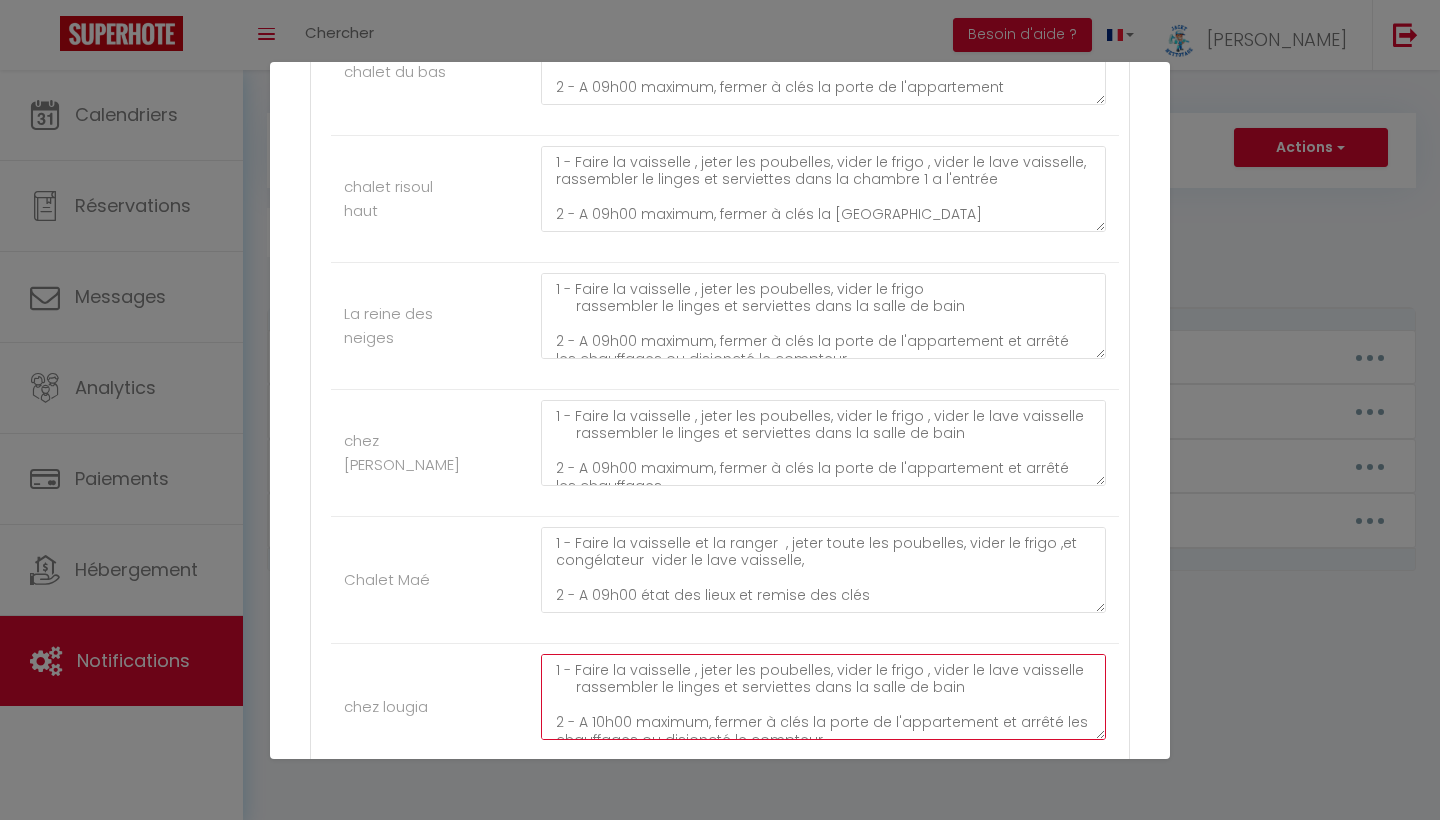 click on "1 - Faire la vaisselle , jeter les poubelles, vider le frigo , vider le lave vaisselle
rassembler le linges et serviettes dans la salle de bain
2 - A 10h00 maximum, fermer à clés la porte de l'appartement et arrêté les chauffages ou disjoncté le compteur
3- fermer les volets
IL est demandé  à tous nos voyageurs de laisser le logement a leur depart aussi propre que vous l'avez trouvé pour le respect de chacun.
Des frais de ménage supplémentaire seront demandés au cas contraire.
Les poubelles doivent être toutes jetées a votre départ, si nous constatons des poubelles laissées dans le logement , nous vous facturerons 10 euros par poubelle.
un lave vaisselle non vidé sera facturé 15 euros.
Malheureusement, nous sommes contraints de le rappeler, car de nombreux manquements retardent les équipes de nettoyage.
Nous vous remercions de votre compréhension.
On vous souhaite un bon retours et a très bientot" at bounding box center [823, 697] 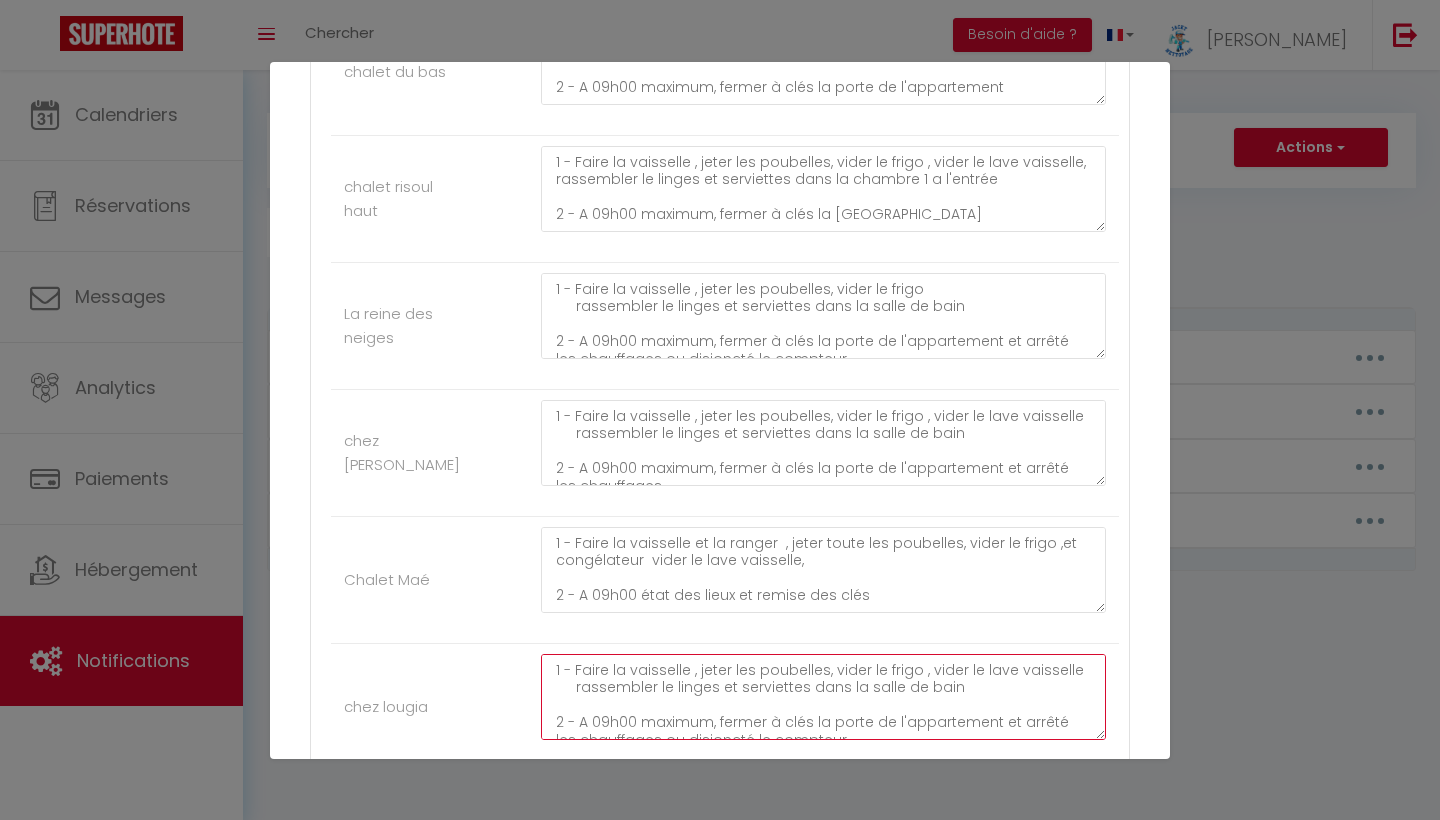 type on "1 - Faire la vaisselle , jeter les poubelles, vider le frigo , vider le lave vaisselle
rassembler le linges et serviettes dans la salle de bain
2 - A 09h00 maximum, fermer à clés la porte de l'appartement et arrêté les chauffages ou disjoncté le compteur
3- fermer les volets
IL est demandé  à tous nos voyageurs de laisser le logement a leur depart aussi propre que vous l'avez trouvé pour le respect de chacun.
Des frais de ménage supplémentaire seront demandés au cas contraire.
Les poubelles doivent être toutes jetées a votre départ, si nous constatons des poubelles laissées dans le logement , nous vous facturerons 10 euros par poubelle.
un lave vaisselle non vidé sera facturé 15 euros.
Malheureusement, nous sommes contraints de le rappeler, car de nombreux manquements retardent les équipes de nettoyage.
Nous vous remercions de votre compréhension.
On vous souhaite un bon retours et a très bientot" 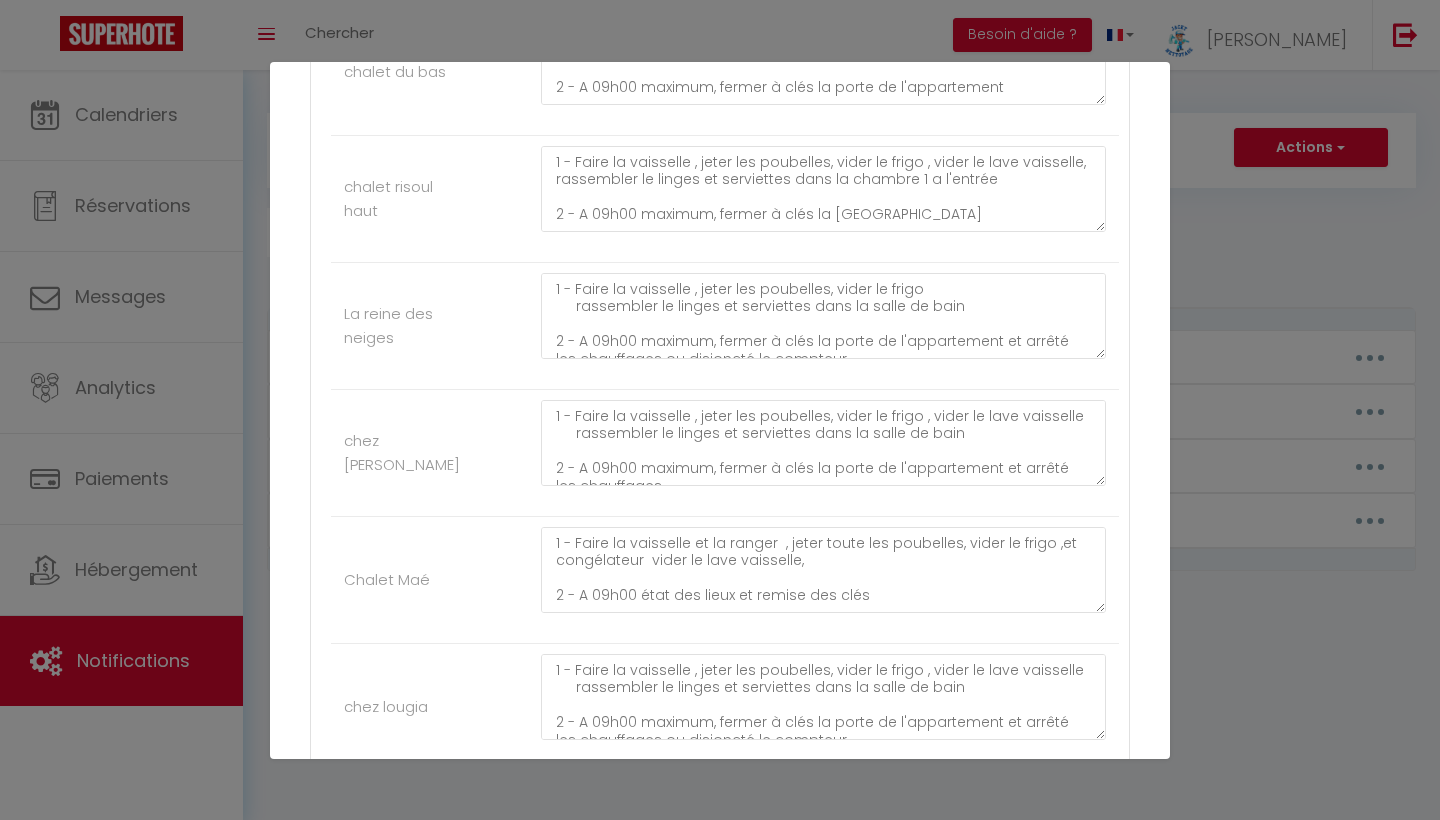 click on "chez lougia     1 - Faire la vaisselle , jeter les poubelles, vider le frigo , vider le lave vaisselle
rassembler le linges et serviettes dans la salle de bain
2 - A 09h00 maximum, fermer à clés la porte de l'appartement et arrêté les chauffages ou disjoncté le compteur
3- fermer les volets
IL est demandé  à tous nos voyageurs de laisser le logement a leur depart aussi propre que vous l'avez trouvé pour le respect de chacun.
Des frais de ménage supplémentaire seront demandés au cas contraire.
Les poubelles doivent être toutes jetées a votre départ, si nous constatons des poubelles laissées dans le logement , nous vous facturerons 10 euros par poubelle.
un lave vaisselle non vidé sera facturé 15 euros.
Malheureusement, nous sommes contraints de le rappeler, car de nombreux manquements retardent les équipes de nettoyage.
Nous vous remercions de votre compréhension.
On vous souhaite un bon retours et a très bientot" at bounding box center [725, 707] 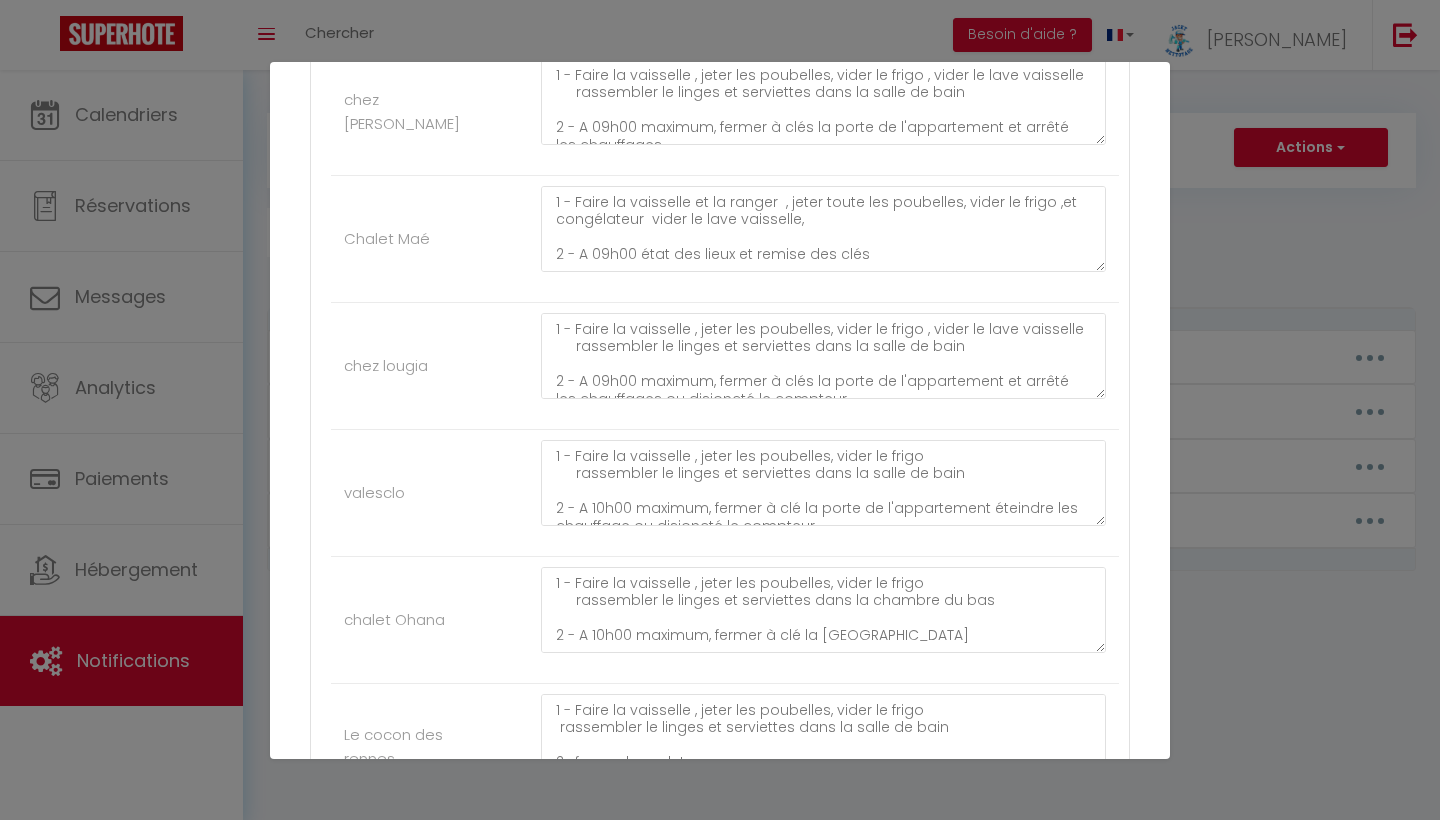 scroll, scrollTop: 2107, scrollLeft: 0, axis: vertical 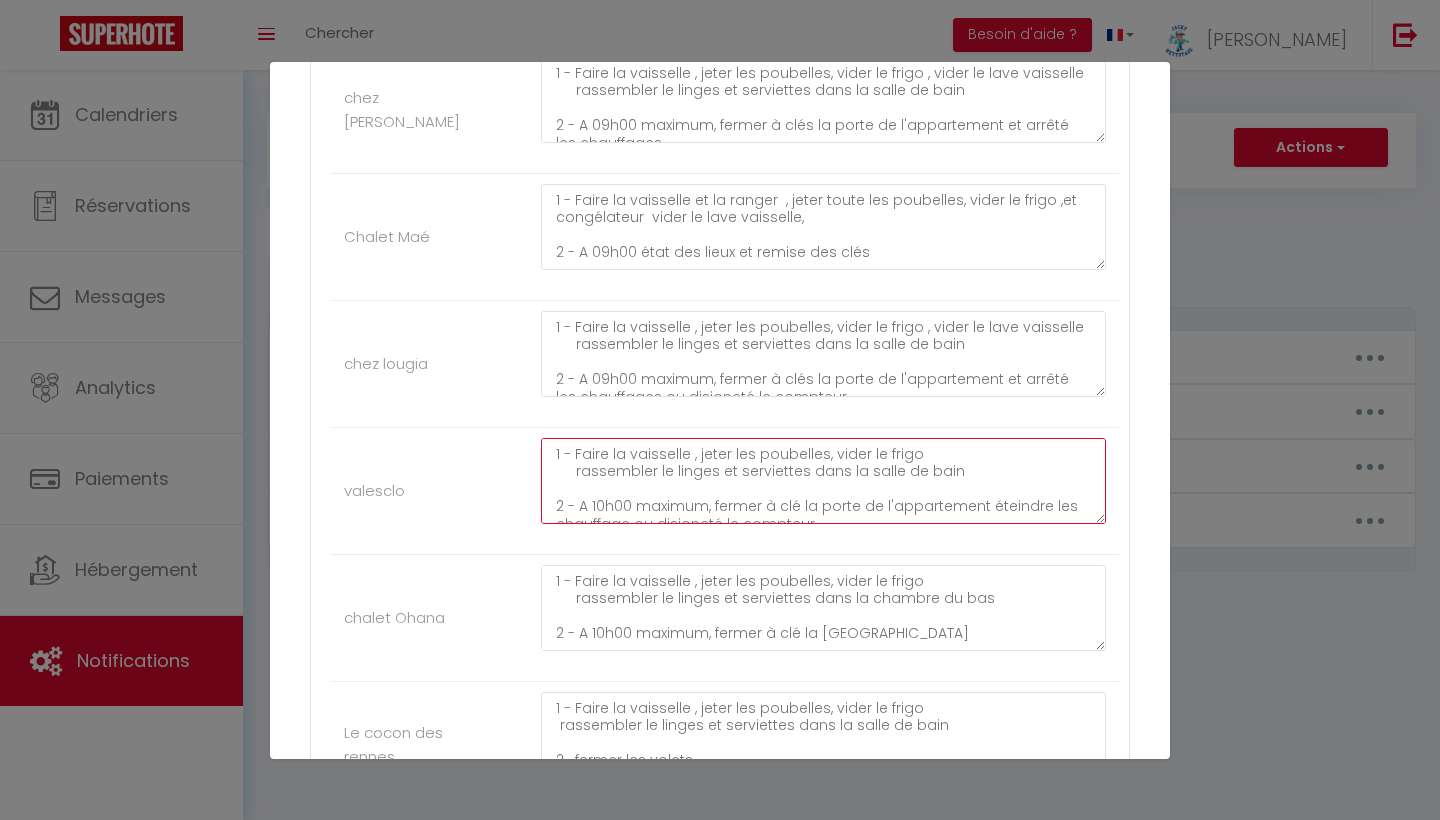 click on "1 - Faire la vaisselle , jeter les poubelles, vider le frigo
rassembler le linges et serviettes dans la salle de bain
2 - A 10h00 maximum, fermer à clé la porte de l'appartement éteindre les chauffage ou disjoncté le compteur
3- fermer les volets
4- Remettre les clés dans la boite a clés en brouillant le code
5-envoyer message de confirmation de depart
IL est demandé  à tous nos voyageurs de laisser le logement a leur depart aussi propre que vous l'avez trouvé pour le respect de chacun.Des frais de ménage supplémentaire seront demandés au cas contraire.
Les poubelles doivent être toutes jetées a votre départ, si nous constatons des poubelles laissées dans le logement , nous vous facturerons 10 euros par poubelle.
un lave vaisselle non vidé sera facturé 15 euros.
Malheureusement, nous devons insister sur ce point, car de nombreux manquements retardent les équipes de nettoyage.
Nous vous remercions pour votre compréhension.
On vous souhaite un bon retours et a très bientot" at bounding box center (823, 481) 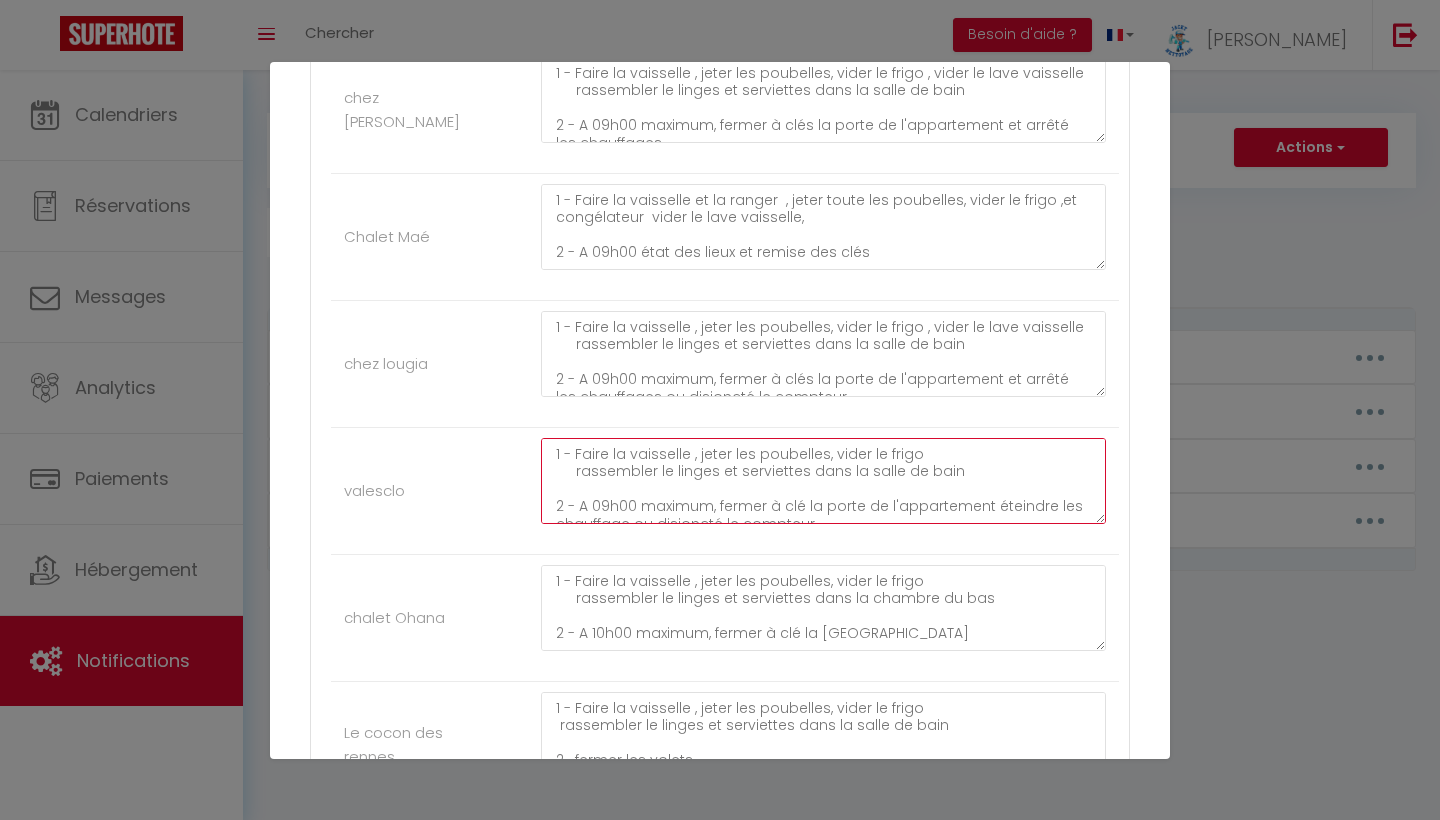 type on "1 - Faire la vaisselle , jeter les poubelles, vider le frigo
rassembler le linges et serviettes dans la salle de bain
2 - A 09h00 maximum, fermer à clé la porte de l'appartement éteindre les chauffage ou disjoncté le compteur
3- fermer les volets
4- Remettre les clés dans la boite a clés en brouillant le code
5-envoyer message de confirmation de depart
IL est demandé  à tous nos voyageurs de laisser le logement a leur depart aussi propre que vous l'avez trouvé pour le respect de chacun.Des frais de ménage supplémentaire seront demandés au cas contraire.
Les poubelles doivent être toutes jetées a votre départ, si nous constatons des poubelles laissées dans le logement , nous vous facturerons 10 euros par poubelle.
un lave vaisselle non vidé sera facturé 15 euros.
Malheureusement, nous devons insister sur ce point, car de nombreux manquements retardent les équipes de nettoyage.
Nous vous remercions pour votre compréhension.
On vous souhaite un bon retours et a très bientot" 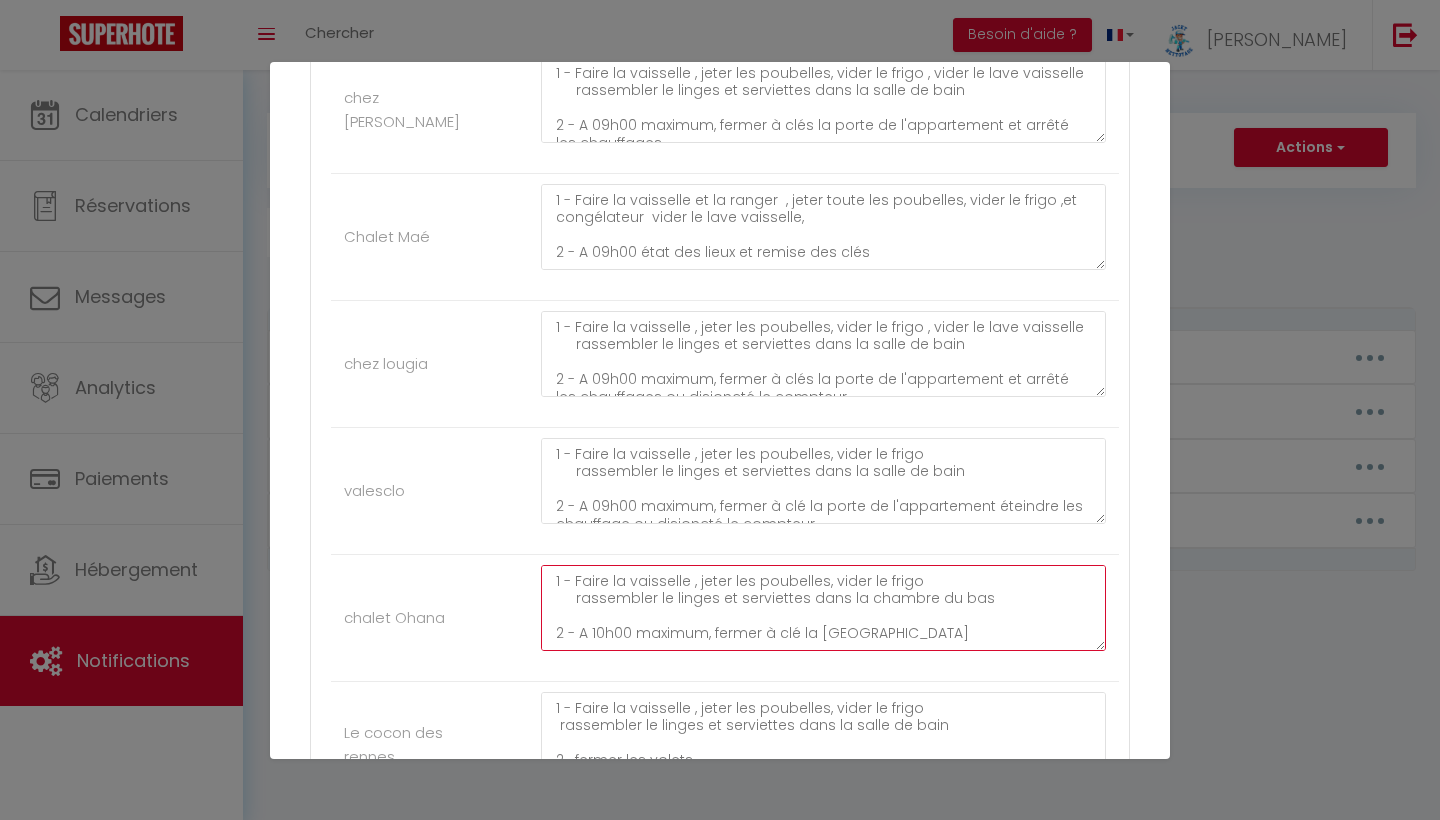 click on "1 - Faire la vaisselle , jeter les poubelles, vider le frigo
rassembler le linges et serviettes dans la chambre du bas
2 - A 10h00 maximum, fermer à clé la porte du chalet
3- fermer les volets
4- Remettre les clés dans la boite a clés
5-envoyer message de confirmation de depart
IL est demandé  à tous nos voyageurs de laisser le logement a leur depart aussi propre que vous l'avez trouvé pour le respect de chacun.Des frais de ménage supplémentaire seront demandés au cas contraire.
Les poubelles doivent être toutes jetées a votre départ, si nous constatons des poubelles laissées dans le logement , nous vous facturerons 10 euros par poubelle.
un lave vaisselle non vidé sera facturé 15 euros.
Malheureusement, nous sommes contraints de le rappeler, car de nombreux manquements retardent les équipes de nettoyage.
Nous vous remercions de votre compréhension.
On vous souhaite un bon retours et a très bientot" at bounding box center (823, 608) 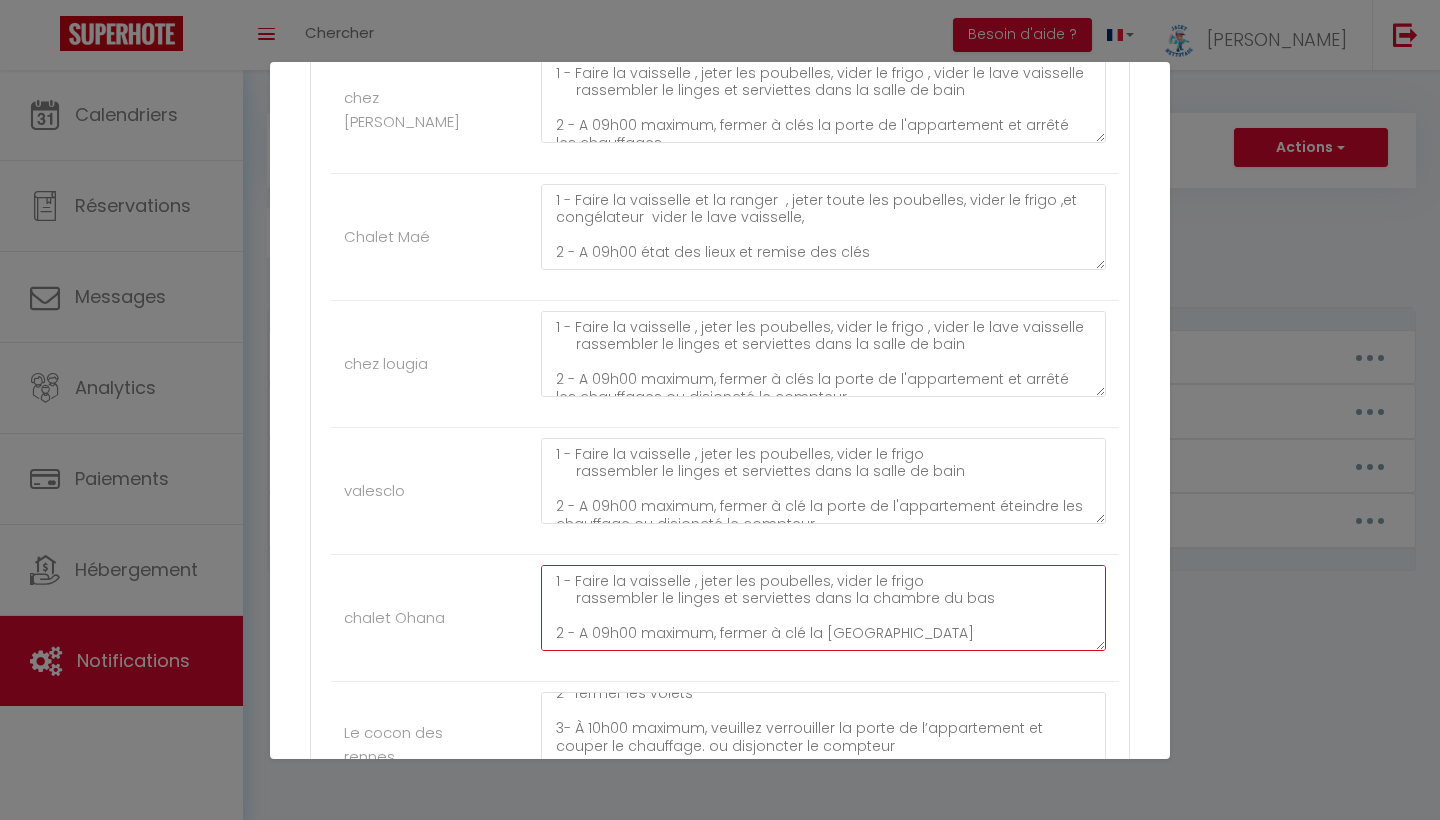 scroll, scrollTop: 75, scrollLeft: 0, axis: vertical 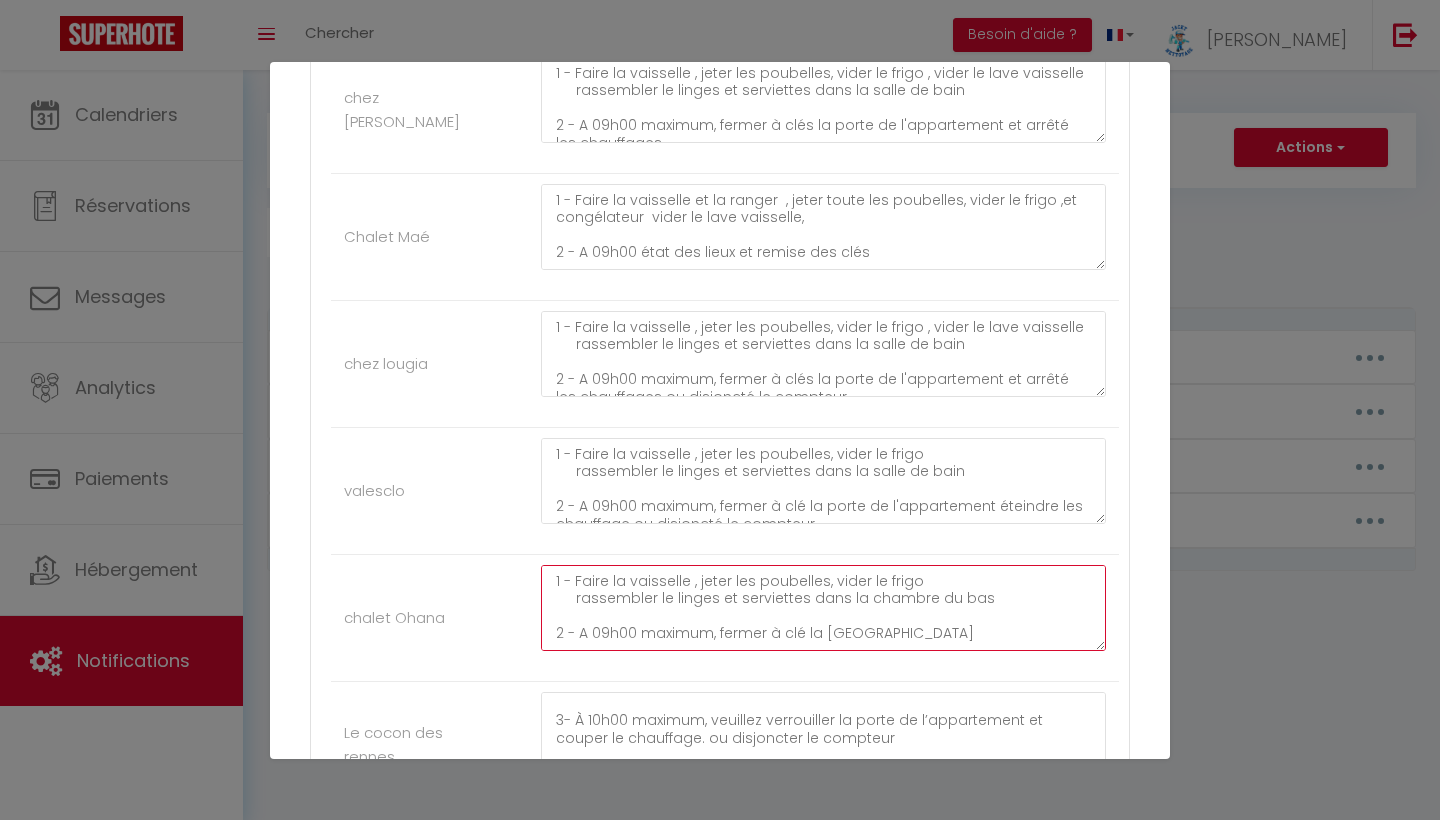 type on "1 - Faire la vaisselle , jeter les poubelles, vider le frigo
rassembler le linges et serviettes dans la chambre du bas
2 - A 09h00 maximum, fermer à clé la porte du chalet
3- fermer les volets
4- Remettre les clés dans la boite a clés
5-envoyer message de confirmation de depart
IL est demandé  à tous nos voyageurs de laisser le logement a leur depart aussi propre que vous l'avez trouvé pour le respect de chacun.Des frais de ménage supplémentaire seront demandés au cas contraire.
Les poubelles doivent être toutes jetées a votre départ, si nous constatons des poubelles laissées dans le logement , nous vous facturerons 10 euros par poubelle.
un lave vaisselle non vidé sera facturé 15 euros.
Malheureusement, nous sommes contraints de le rappeler, car de nombreux manquements retardent les équipes de nettoyage.
Nous vous remercions de votre compréhension.
On vous souhaite un bon retours et a très bientot" 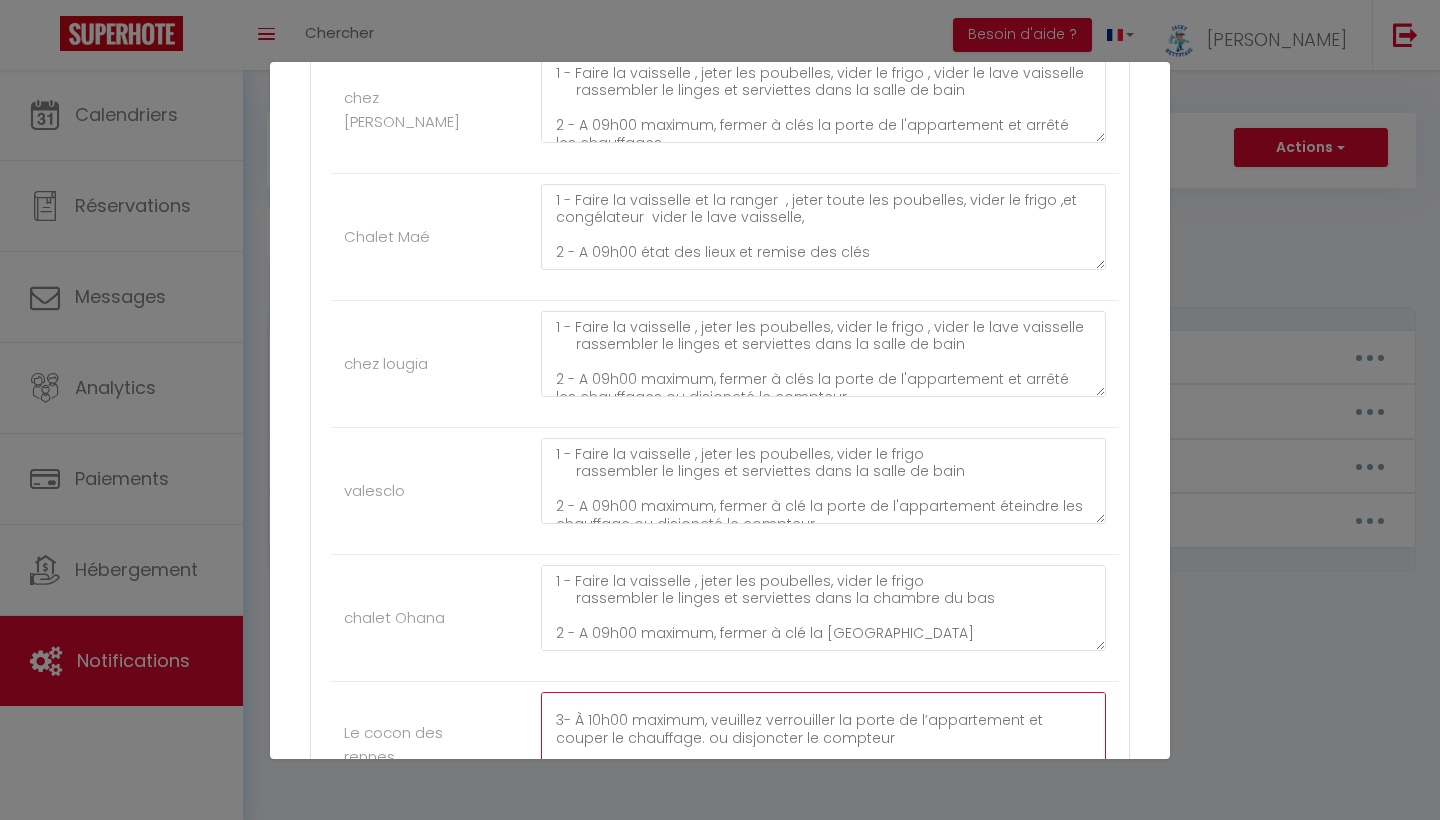 click on "1 - Faire la vaisselle , jeter les poubelles, vider le frigo
rassembler le linges et serviettes dans la salle de bain
2- fermer les volets
3- À 10h00 maximum, veuillez verrouiller la porte de l’appartement et couper le chauffage. ou disjoncter le compteur
4-envoyer message de confirmation de depart
IL est demandé  à tous nos voyageurs de laisser le logement a leur depart aussi propre que vous l'avez trouvé pour le respect de chacun.Des frais de ménage supplémentaire seront demandés au cas contraire.
Les poubelles doivent être toutes jetées a votre départ, si nous constatons des poubelles laissées dans le logement , nous vous facturerons 10 euros par poubelle.
un lave vaisselle non vidé sera facturé 15 euros.
Malheureusement, nous sommes contraints de le rappeler, car de nombreux manquements retardent les équipes de nettoyage.
Nous vous remercions de votre compréhension.
On vous souhaite un bon retours et a très bientot" at bounding box center [823, 735] 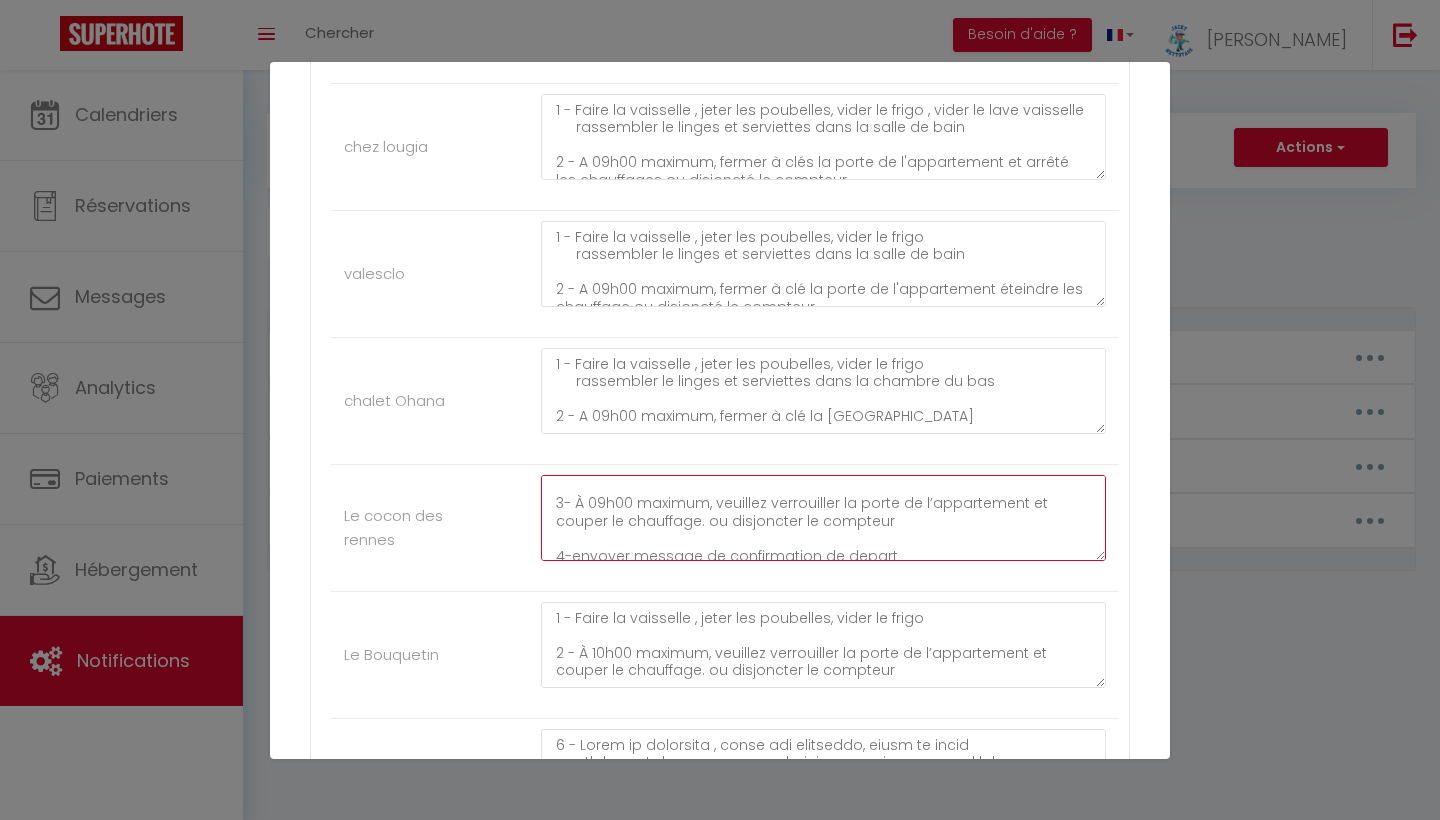 scroll, scrollTop: 2331, scrollLeft: 0, axis: vertical 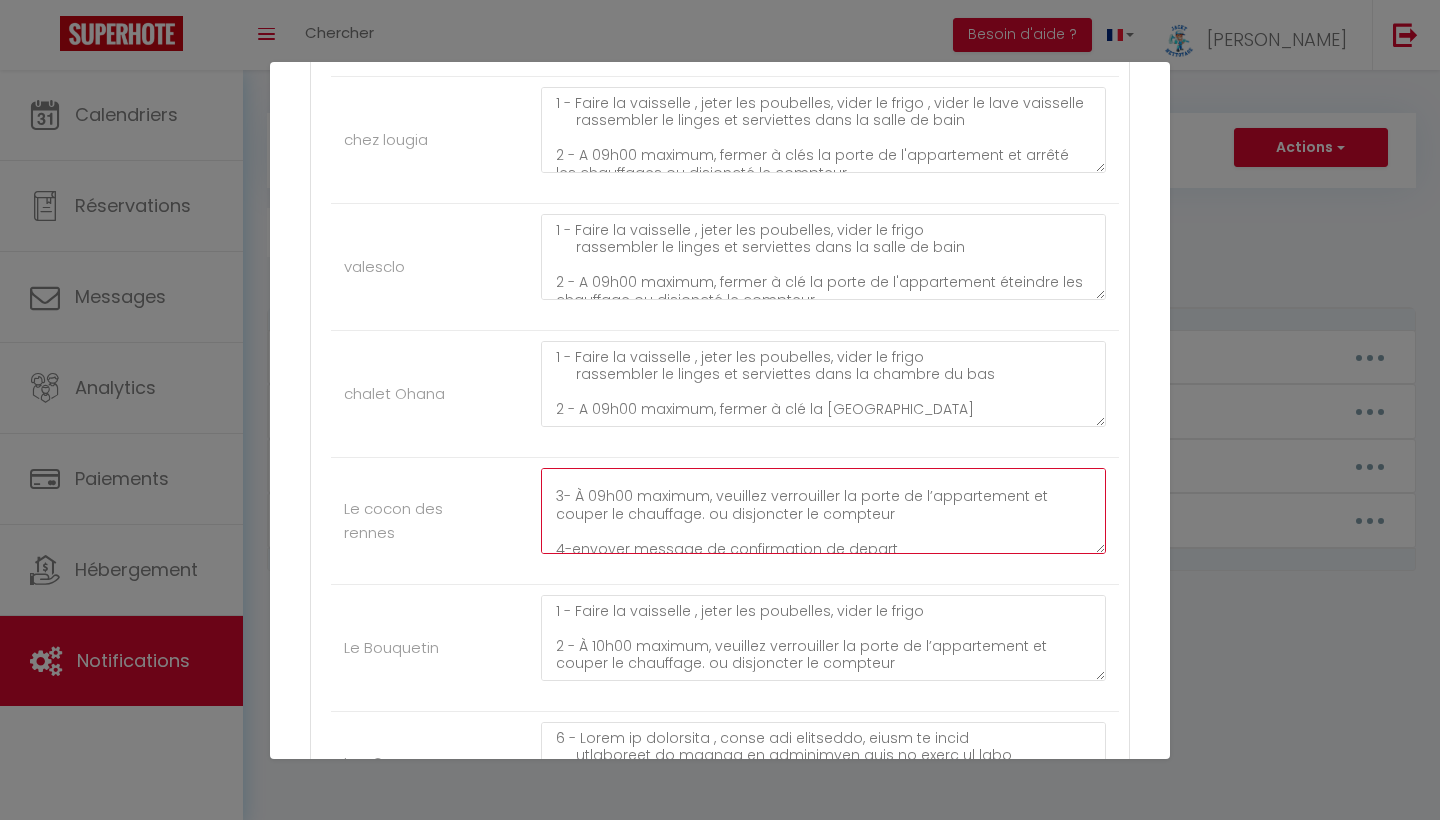 type on "1 - Faire la vaisselle , jeter les poubelles, vider le frigo
rassembler le linges et serviettes dans la salle de bain
2- fermer les volets
3- À 09h00 maximum, veuillez verrouiller la porte de l’appartement et couper le chauffage. ou disjoncter le compteur
4-envoyer message de confirmation de depart
IL est demandé  à tous nos voyageurs de laisser le logement a leur depart aussi propre que vous l'avez trouvé pour le respect de chacun.Des frais de ménage supplémentaire seront demandés au cas contraire.
Les poubelles doivent être toutes jetées a votre départ, si nous constatons des poubelles laissées dans le logement , nous vous facturerons 10 euros par poubelle.
un lave vaisselle non vidé sera facturé 15 euros.
Malheureusement, nous sommes contraints de le rappeler, car de nombreux manquements retardent les équipes de nettoyage.
Nous vous remercions de votre compréhension.
On vous souhaite un bon retours et a très bientot" 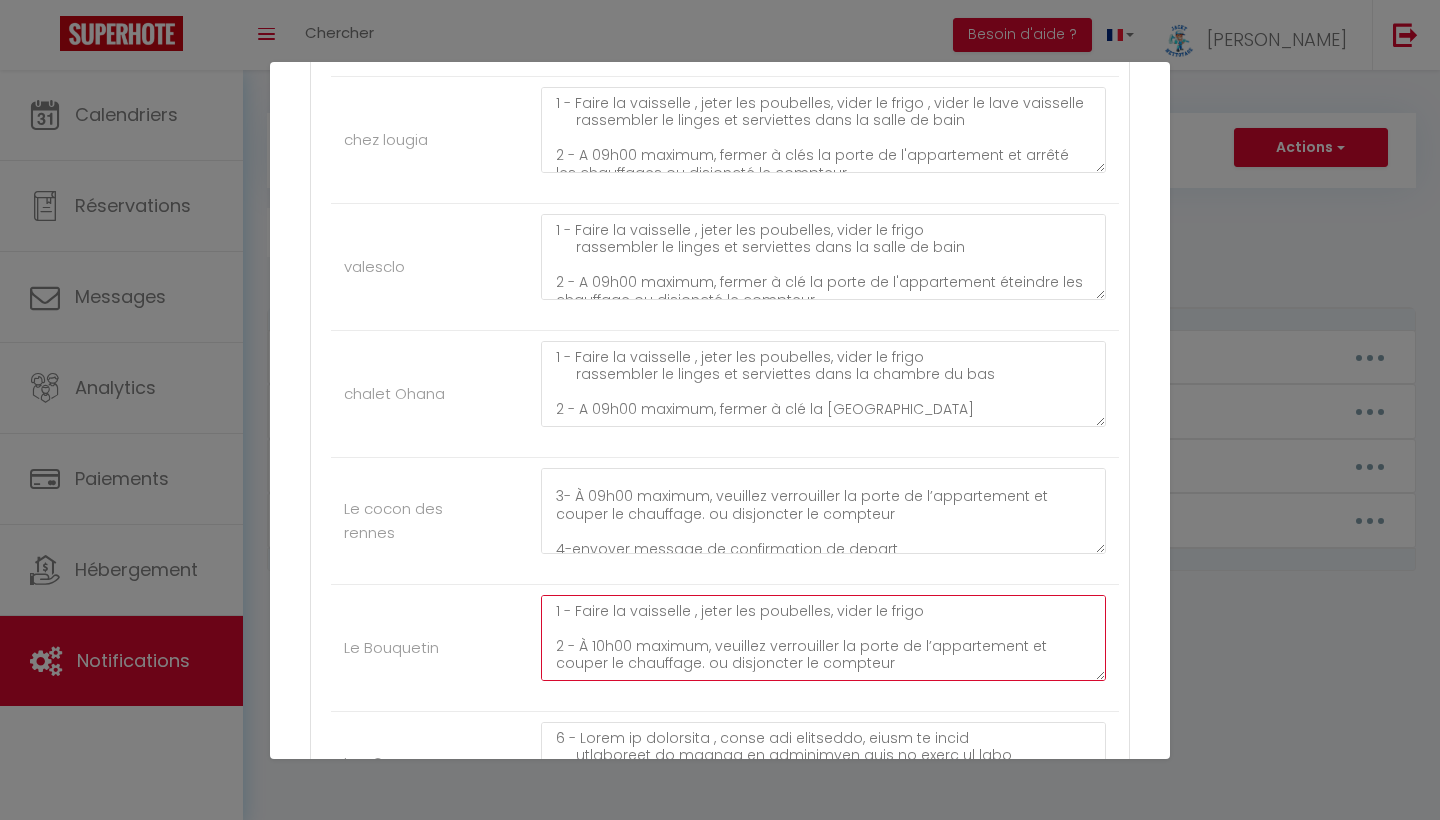 click on "1 - Faire la vaisselle , jeter les poubelles, vider le frigo
2 - À 10h00 maximum, veuillez verrouiller la porte de l’appartement et couper le chauffage. ou disjoncter le compteur
3- fermer les volets
4- Remettre les clés dans la boite a clés et arrêté les chauffages.
5-envoyer message de confirmation de depart
IL est demandé  à tous nos voyageurs de laisser le logement a leur depart aussi propre que vous l'avez trouvé pour le respect de chacun.Des frais de ménage supplémentaire seront demandés au cas contraire.
Les poubelles doivent être toutes jetées a votre départ, si nous constatons des poubelles laissées dans le logement , nous vous facturerons 10 euros par poubelle.
un lave vaisselle non vidé sera facturé 15 euros.
Malheureusement, nous sommes obligés de le préciser, car trop de manquements retardent les équipes de nettoyage.
Nous vous remercions pour votre compréhension.
On vous souhaite un bon retours et a très bientot" at bounding box center (823, 638) 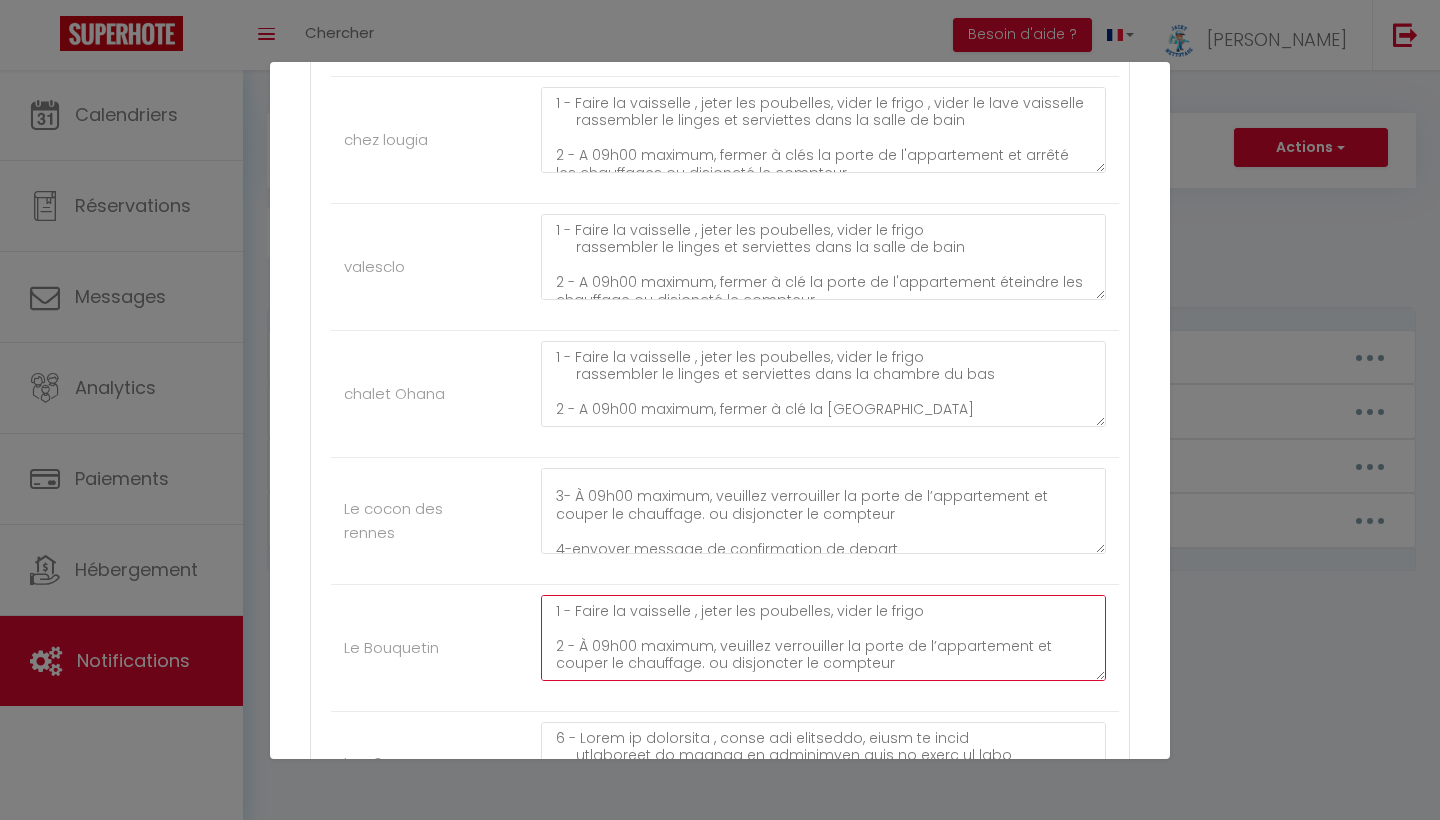type on "1 - Faire la vaisselle , jeter les poubelles, vider le frigo
2 - À 09h00 maximum, veuillez verrouiller la porte de l’appartement et couper le chauffage. ou disjoncter le compteur
3- fermer les volets
4- Remettre les clés dans la boite a clés et arrêté les chauffages.
5-envoyer message de confirmation de depart
IL est demandé  à tous nos voyageurs de laisser le logement a leur depart aussi propre que vous l'avez trouvé pour le respect de chacun.Des frais de ménage supplémentaire seront demandés au cas contraire.
Les poubelles doivent être toutes jetées a votre départ, si nous constatons des poubelles laissées dans le logement , nous vous facturerons 10 euros par poubelle.
un lave vaisselle non vidé sera facturé 15 euros.
Malheureusement, nous sommes obligés de le préciser, car trop de manquements retardent les équipes de nettoyage.
Nous vous remercions pour votre compréhension.
On vous souhaite un bon retours et a très bientot" 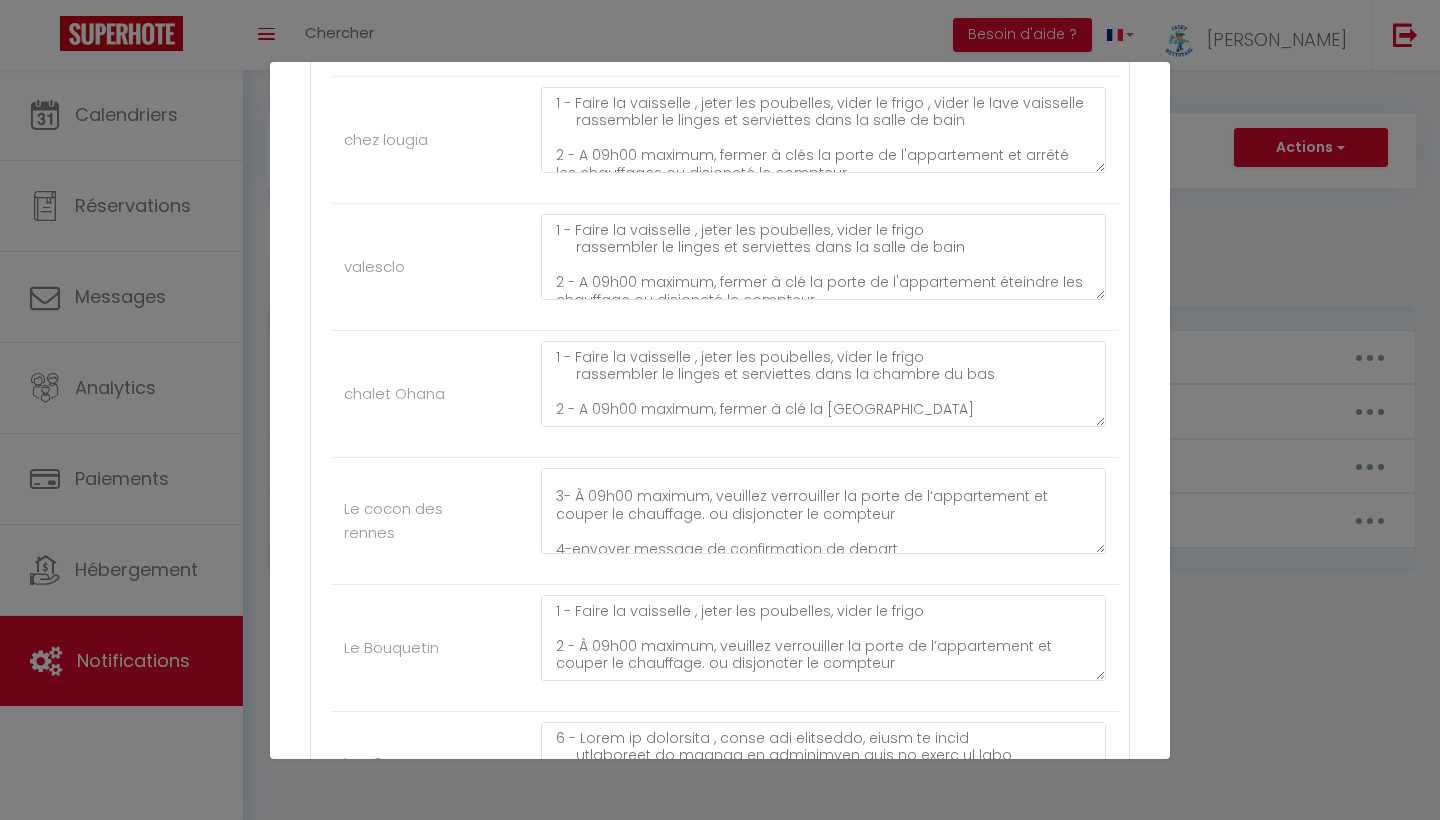 click on "Le Bouquetin     1 - Faire la vaisselle , jeter les poubelles, vider le frigo
2 - À 09h00 maximum, veuillez verrouiller la porte de l’appartement et couper le chauffage. ou disjoncter le compteur
3- fermer les volets
4- Remettre les clés dans la boite a clés et arrêté les chauffages.
5-envoyer message de confirmation de depart
IL est demandé  à tous nos voyageurs de laisser le logement a leur depart aussi propre que vous l'avez trouvé pour le respect de chacun.Des frais de ménage supplémentaire seront demandés au cas contraire.
Les poubelles doivent être toutes jetées a votre départ, si nous constatons des poubelles laissées dans le logement , nous vous facturerons 10 euros par poubelle.
un lave vaisselle non vidé sera facturé 15 euros.
Malheureusement, nous sommes obligés de le préciser, car trop de manquements retardent les équipes de nettoyage.
Nous vous remercions pour votre compréhension.
On vous souhaite un bon retours et a très bientot" at bounding box center (725, 648) 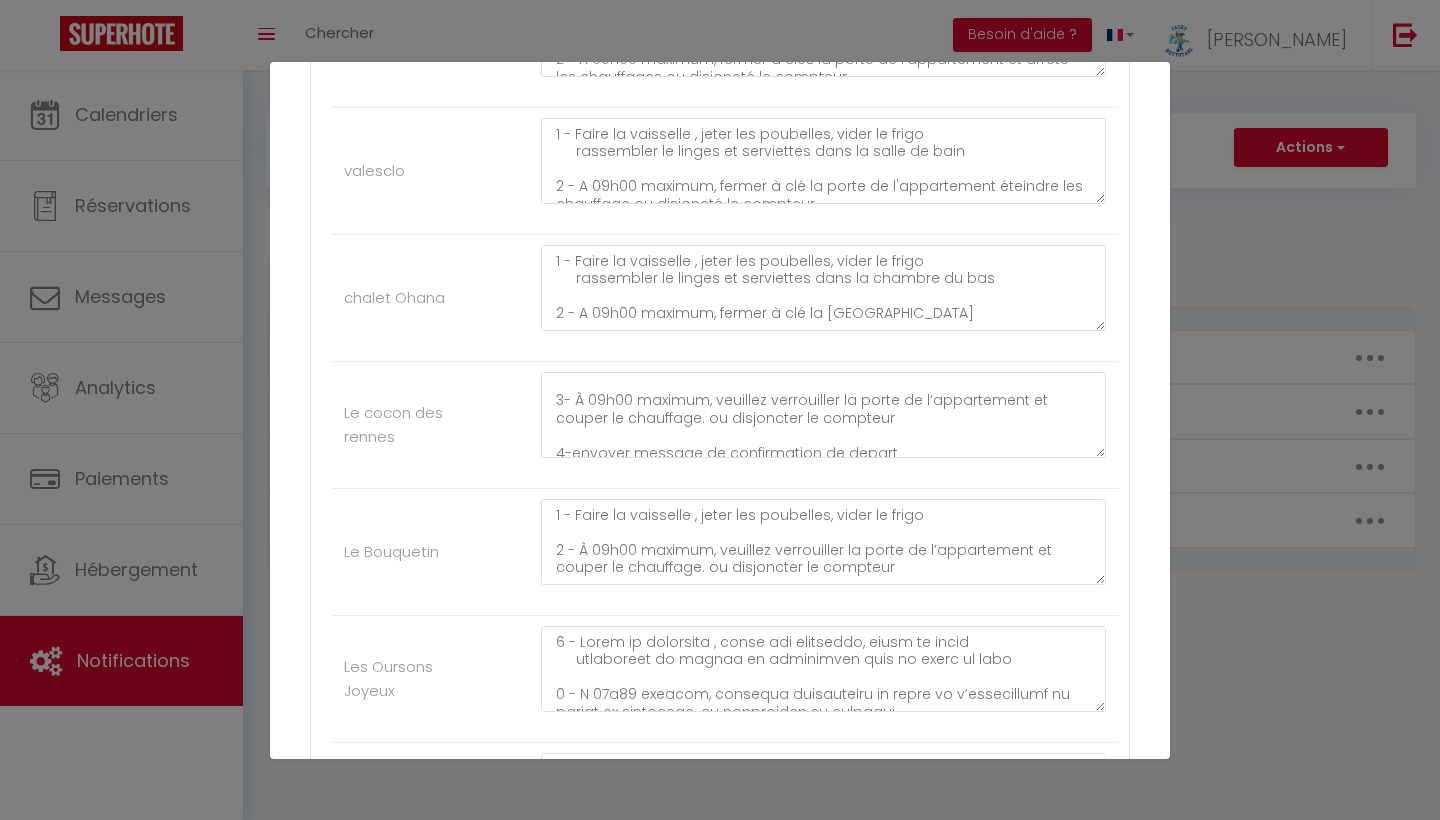 scroll, scrollTop: 2429, scrollLeft: 0, axis: vertical 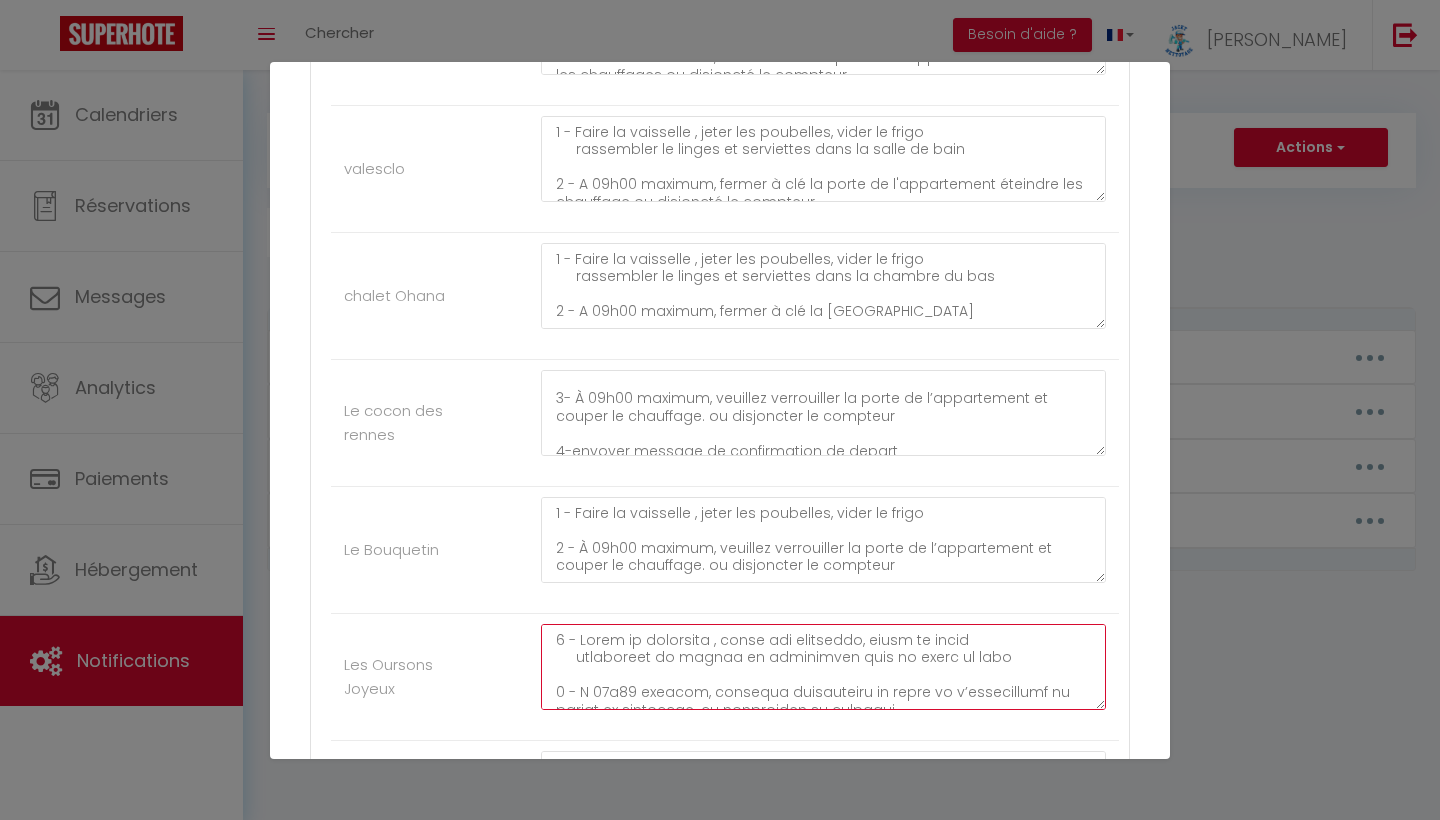 click at bounding box center (823, 667) 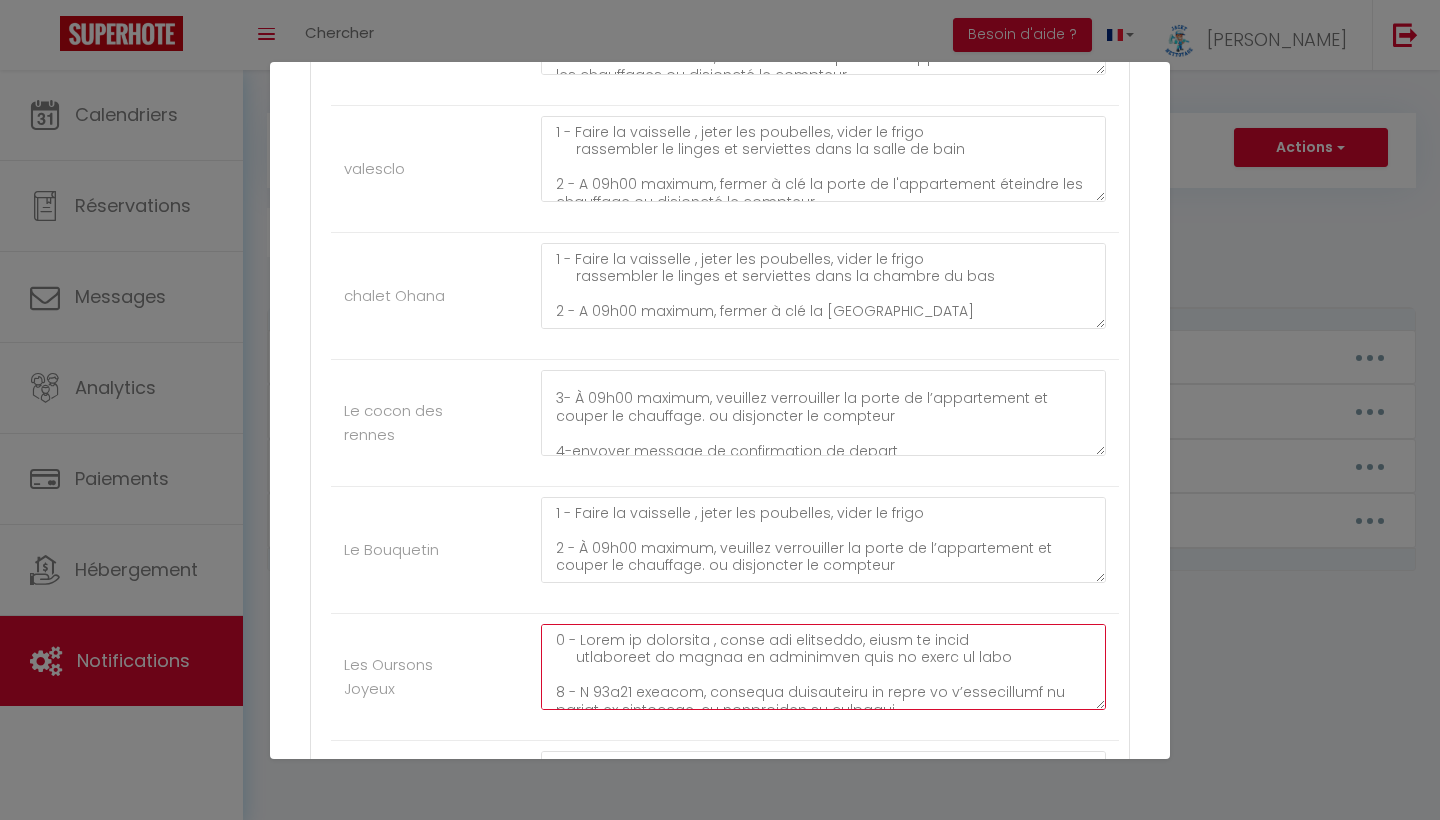 type on "1 - Faire la vaisselle , jeter les poubelles, vider le frigo
rassembler le linges et serviettes dans la salle de bain
2 - À 09h00 maximum, veuillez verrouiller la porte de l’appartement et couper le chauffage. ou disjoncter le compteur
3- fermer les volets
4- Remettre les clés dans la boite a clés et arrêté les chauffages.
5-envoyer message de confirmation de depart
IL est demandé  à tous nos voyageurs de laisser le logement a leur depart aussi propre que vous l'avez trouvé pour le respect de chacun.Des frais de ménage supplémentaire seront demandés au cas contraire.
Les poubelles doivent être toutes jetées a votre départ, si nous constatons des poubelles laissées dans le logement , nous vous facturerons 10 euros par poubelle.
un lave vaisselle non vidé sera facturé 15 euros.
Malheureusement, nous sommes obligés de le préciser, car trop de manquements retardent les équipes de nettoyage.
Nous vous remercions pour votre compréhension.
On vous souhaite un bon retours et a très bientot..." 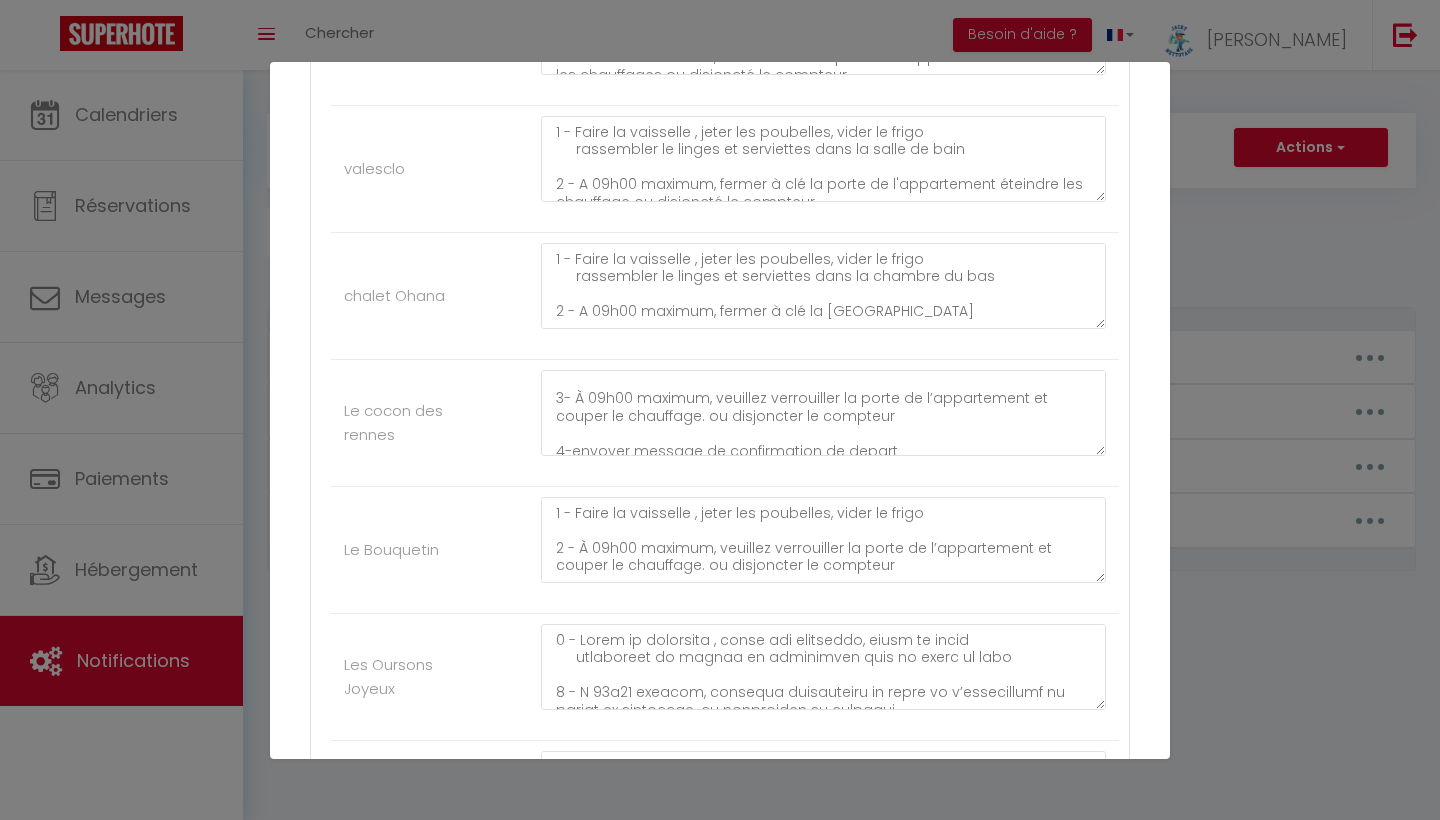 click on "Les Oursons Joyeux" at bounding box center [725, 677] 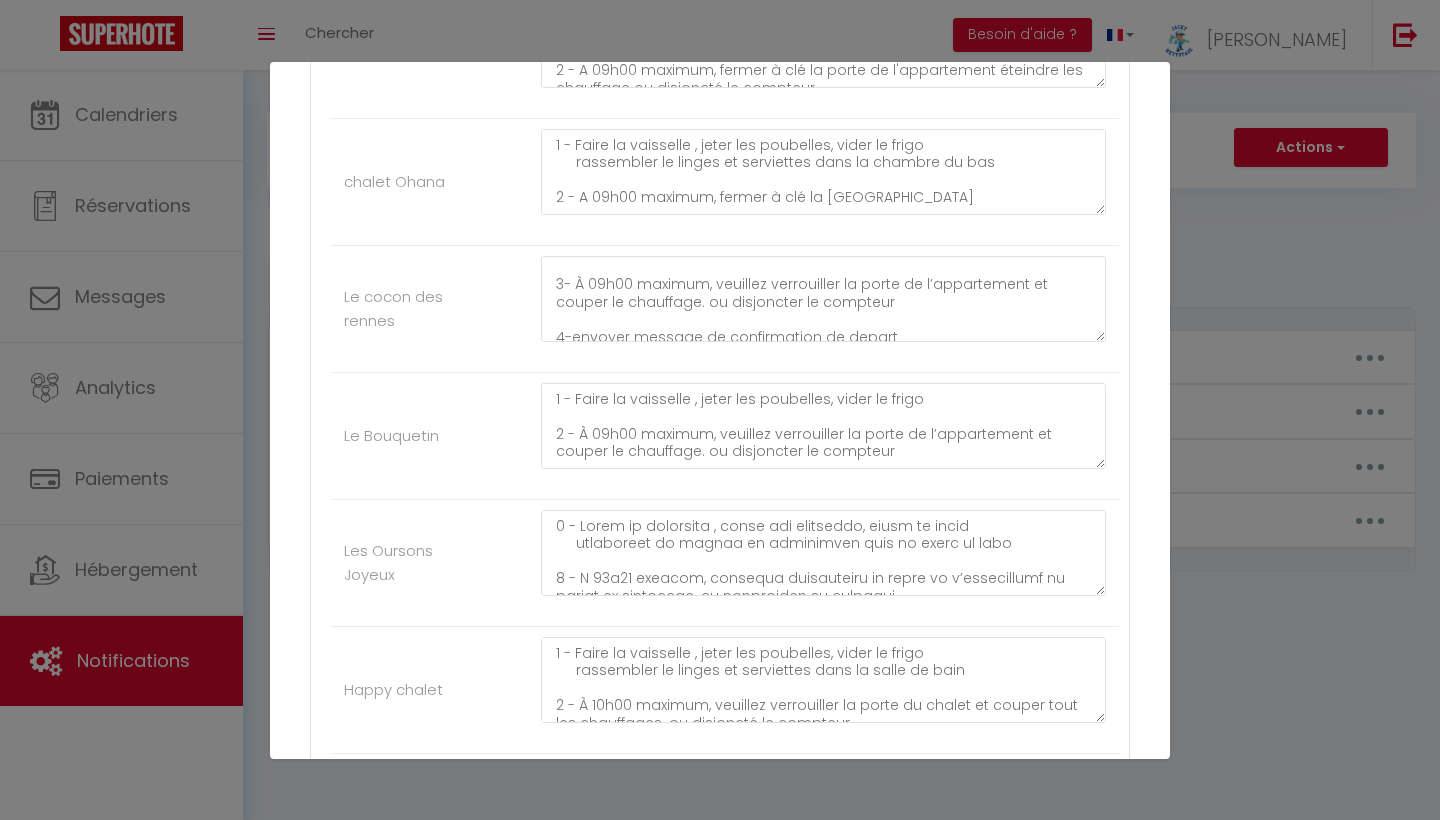 scroll, scrollTop: 2544, scrollLeft: 0, axis: vertical 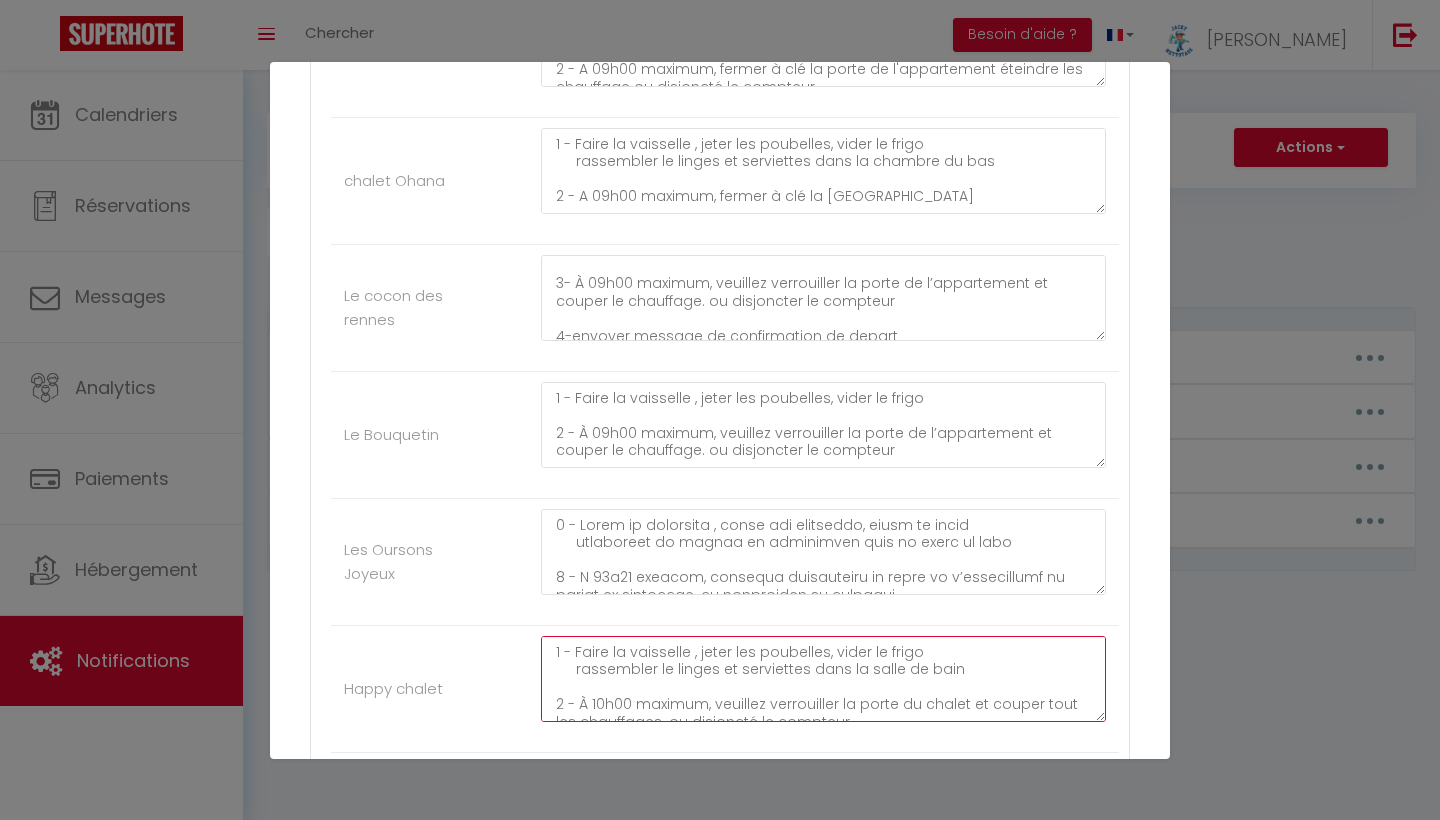 click on "1 - Faire la vaisselle , jeter les poubelles, vider le frigo
rassembler le linges et serviettes dans la salle de bain
2 - À 10h00 maximum, veuillez verrouiller la porte du chalet et couper tout les chauffages. ou disjoncté le compteur
3- fermer les volets
4- Remettre les clés dans la boite a clés
5-envoyer message de confirmation de depart
IL est demandé  à tous nos voyageurs de laisser le logement a leur depart aussi propre que vous l'avez trouvé pour le respect de chacun.Des frais de ménage supplémentaire seront demandés au cas contraire.
Les poubelles doivent être toutes jetées a votre départ, si nous constatons des poubelles laissées dans le logement , nous vous facturerons 10 euros par poubelle.
un lave vaisselle non vidé sera facturé 15 euros.
Malheureusement, nous sommes obligés de le préciser, car trop de manquements retardent les équipes de nettoyage.
Nous vous remercions pour votre compréhension.
On vous souhaite un bon retours et a très bientot" at bounding box center (823, 679) 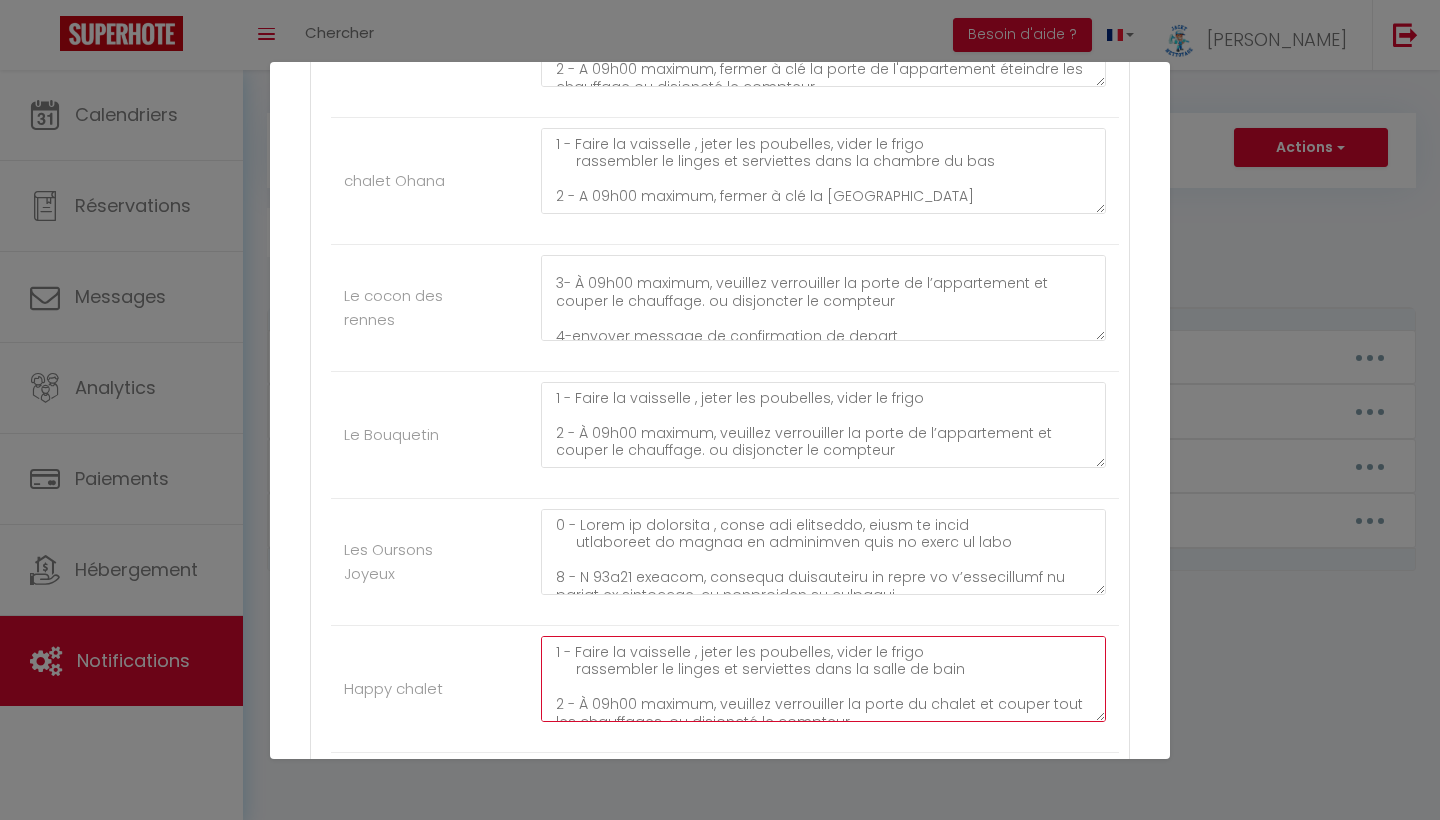 type on "1 - Faire la vaisselle , jeter les poubelles, vider le frigo
rassembler le linges et serviettes dans la salle de bain
2 - À 09h00 maximum, veuillez verrouiller la porte du chalet et couper tout les chauffages. ou disjoncté le compteur
3- fermer les volets
4- Remettre les clés dans la boite a clés
5-envoyer message de confirmation de depart
IL est demandé  à tous nos voyageurs de laisser le logement a leur depart aussi propre que vous l'avez trouvé pour le respect de chacun.Des frais de ménage supplémentaire seront demandés au cas contraire.
Les poubelles doivent être toutes jetées a votre départ, si nous constatons des poubelles laissées dans le logement , nous vous facturerons 10 euros par poubelle.
un lave vaisselle non vidé sera facturé 15 euros.
Malheureusement, nous sommes obligés de le préciser, car trop de manquements retardent les équipes de nettoyage.
Nous vous remercions pour votre compréhension.
On vous souhaite un bon retours et a très bientot" 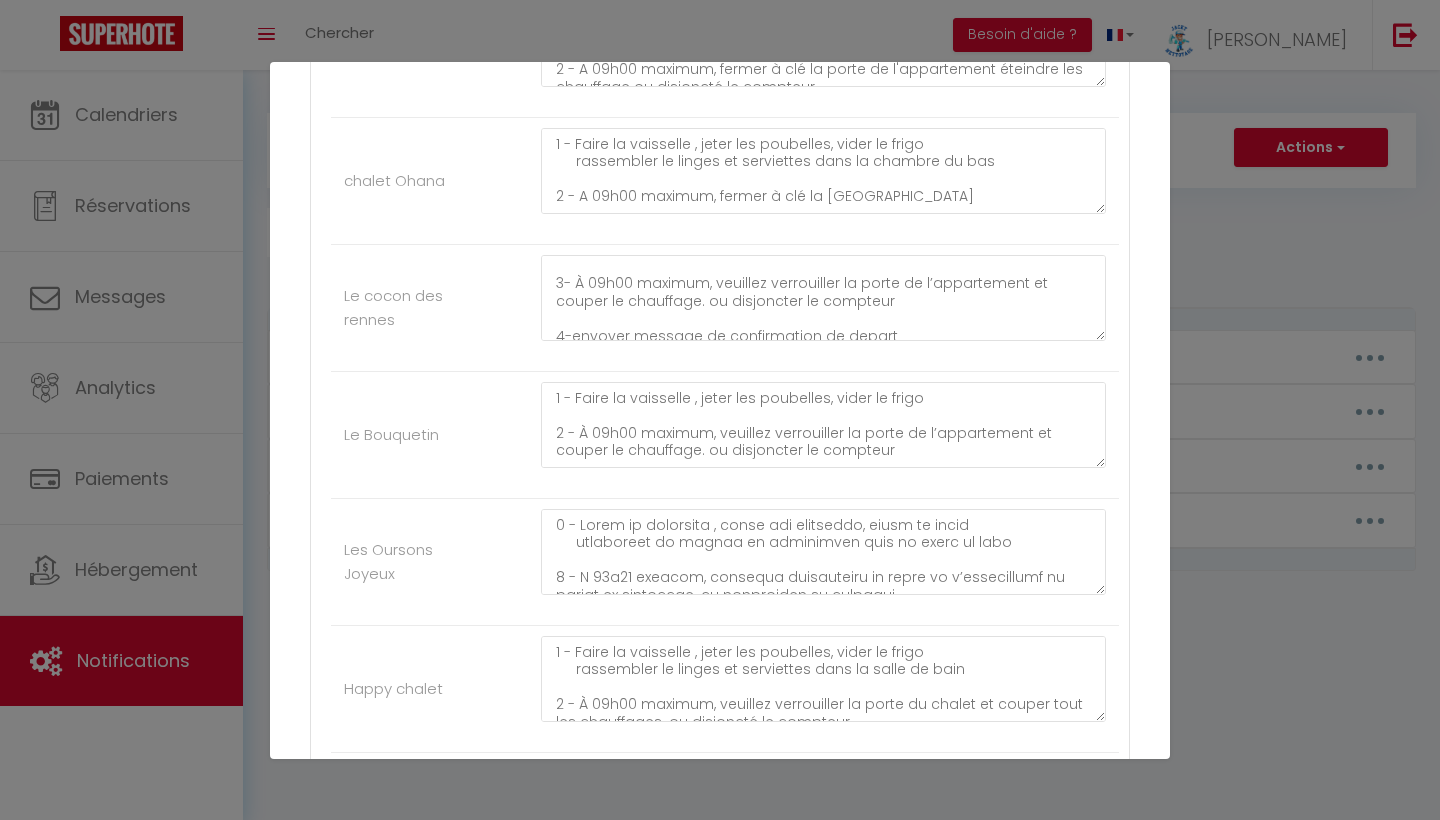click on "Happy chalet     1 - Faire la vaisselle , jeter les poubelles, vider le frigo
rassembler le linges et serviettes dans la salle de bain
2 - À 09h00 maximum, veuillez verrouiller la porte du chalet et couper tout les chauffages. ou disjoncté le compteur
3- fermer les volets
4- Remettre les clés dans la boite a clés
5-envoyer message de confirmation de depart
IL est demandé  à tous nos voyageurs de laisser le logement a leur depart aussi propre que vous l'avez trouvé pour le respect de chacun.Des frais de ménage supplémentaire seront demandés au cas contraire.
Les poubelles doivent être toutes jetées a votre départ, si nous constatons des poubelles laissées dans le logement , nous vous facturerons 10 euros par poubelle.
un lave vaisselle non vidé sera facturé 15 euros.
Malheureusement, nous sommes obligés de le préciser, car trop de manquements retardent les équipes de nettoyage.
Nous vous remercions pour votre compréhension.
On vous souhaite un bon retours et a très bientot" at bounding box center [725, 689] 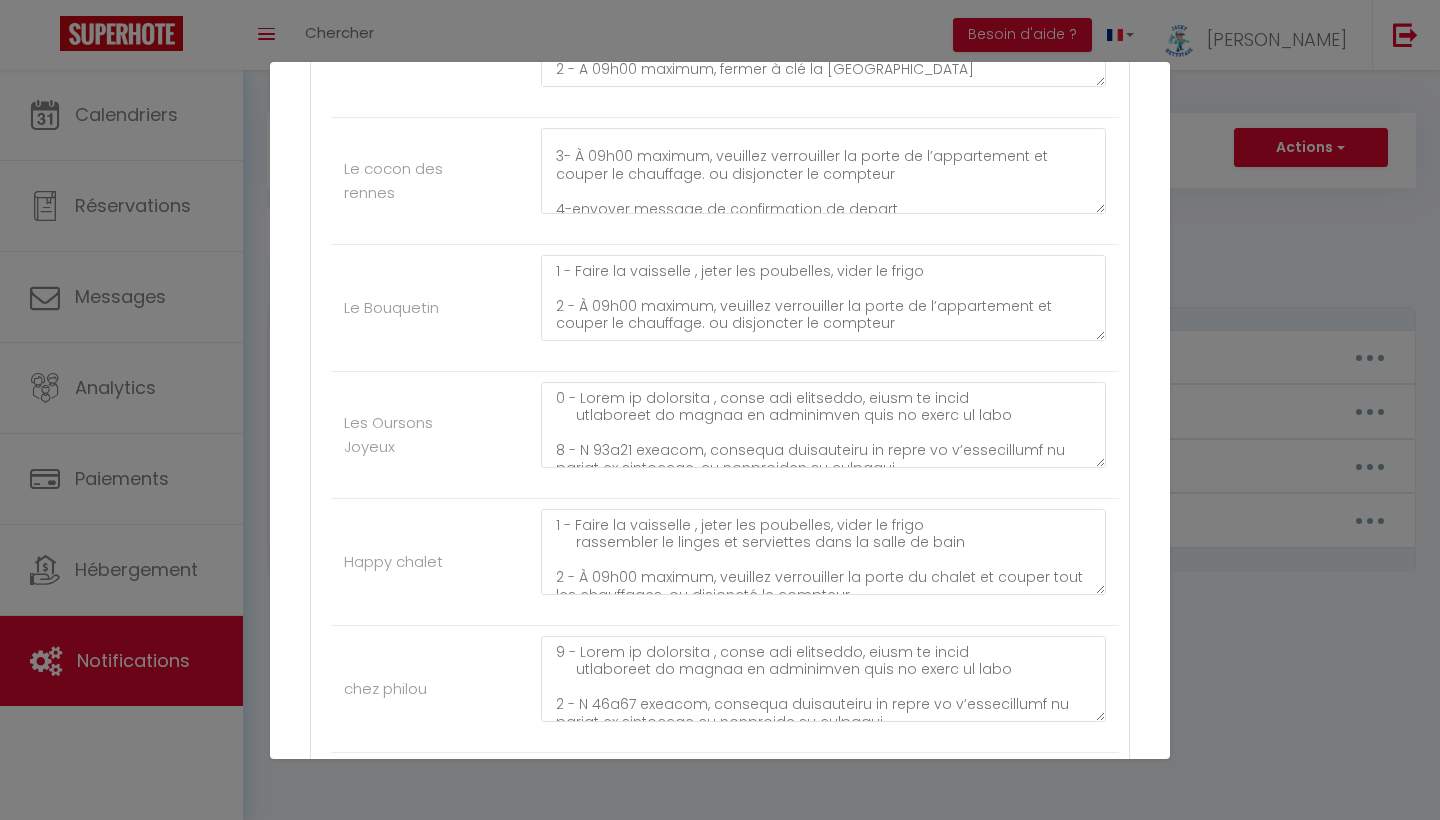 scroll, scrollTop: 2677, scrollLeft: 0, axis: vertical 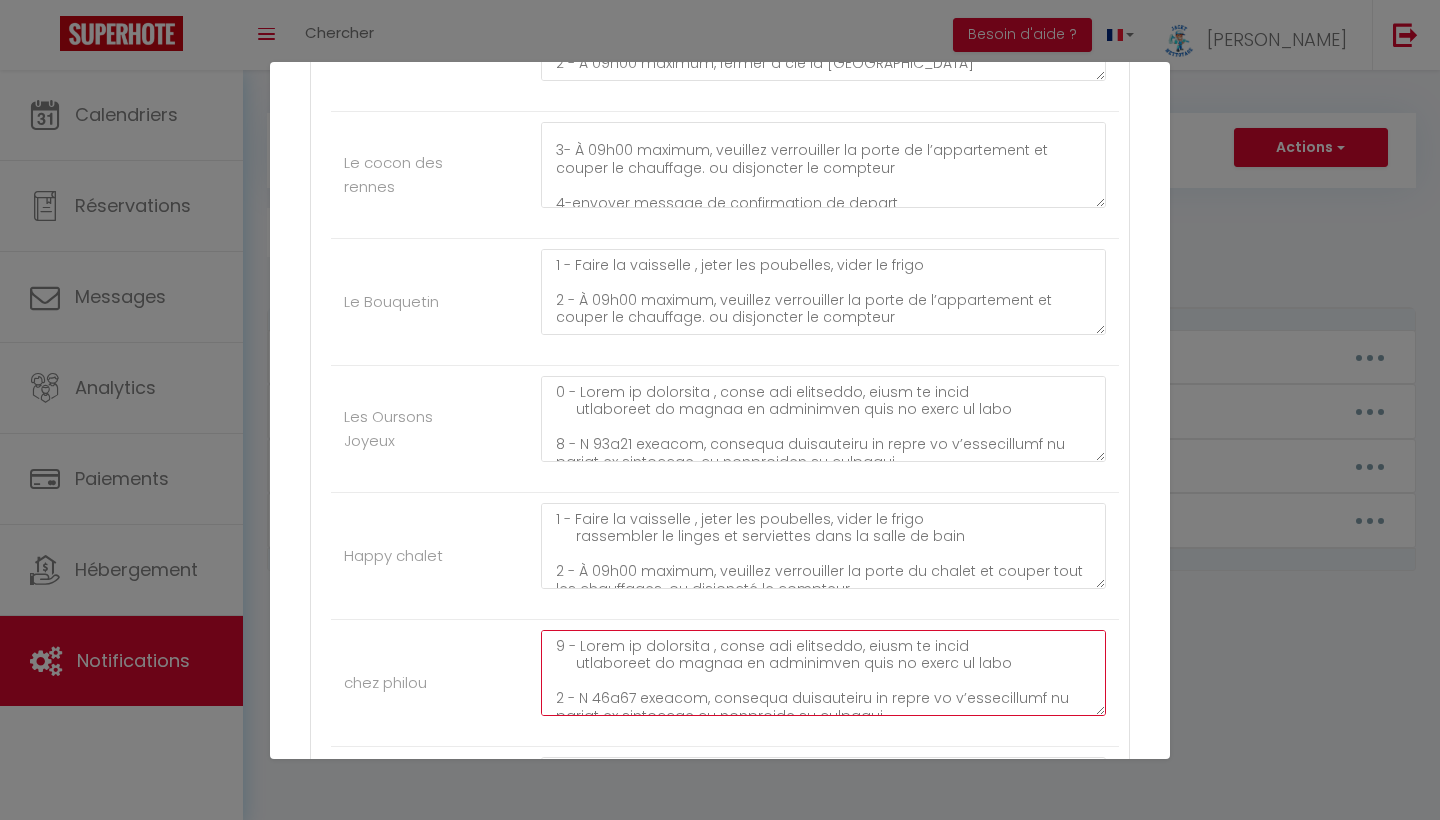 click at bounding box center (823, 673) 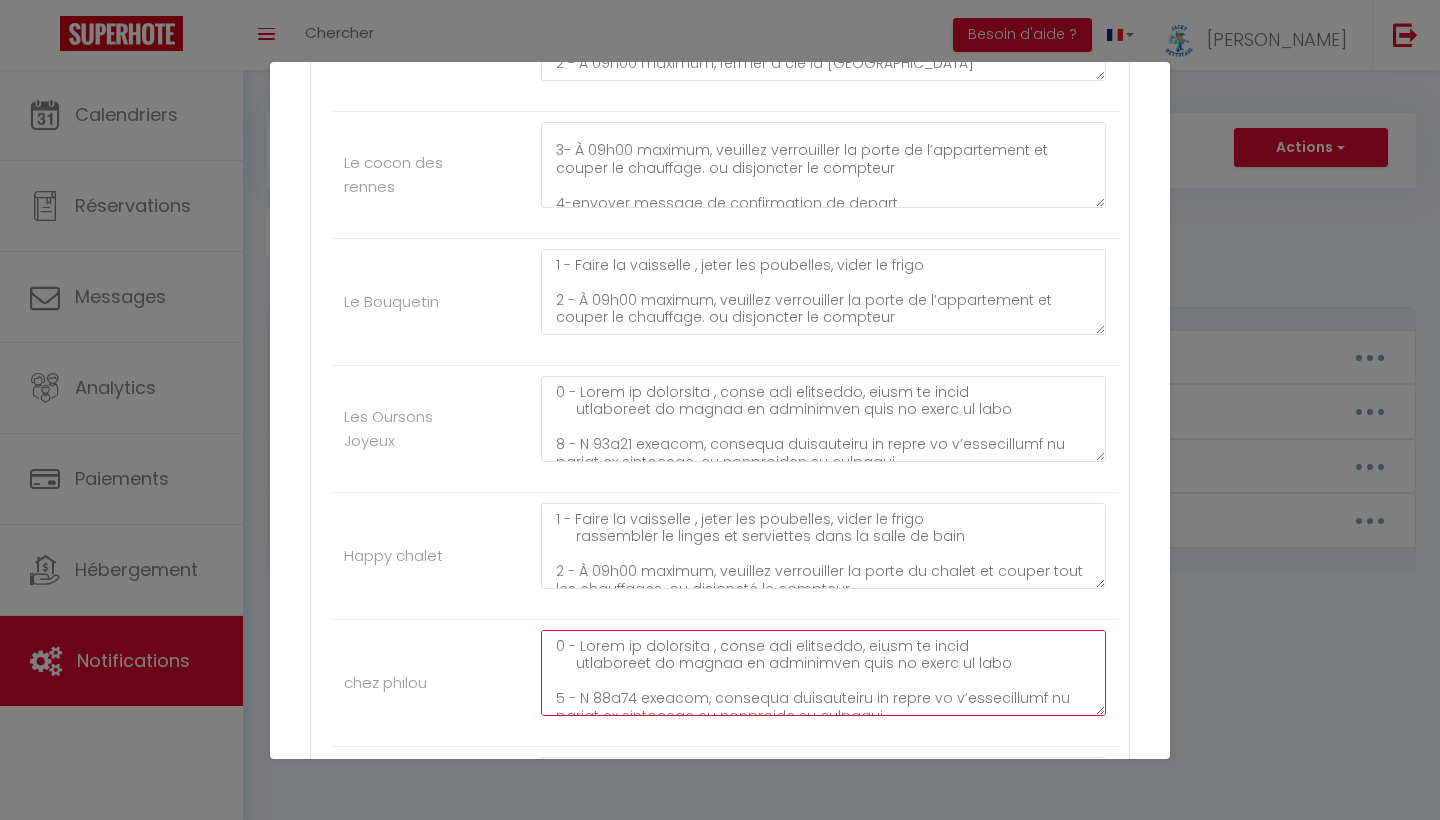 type on "1 - Faire la vaisselle , jeter les poubelles, vider le frigo
rassembler le linges et serviettes dans la salle de bain
2 - À 09h00 maximum, veuillez verrouiller la porte de l’appartement et couper le chauffage et disjoncté le compteur
3- fermer les volets
4- Remettre les clés dans la boite a clés et arrêté les chauffages.
5-envoyer message de confirmation de depart
IL est demandé  à tous nos voyageurs de laisser le logement a leur depart aussi propre que vous l'avez trouvé pour le respect de chacun.Des frais de ménage supplémentaire seront demandés au cas contraire.
Les poubelles doivent être toutes jetées a votre départ, si nous constatons des poubelles laissées dans le logement , nous vous facturerons 10 euros par poubelle.
un lave vaisselle non vidé sera facturé 15 euros.
Malheureusement, nous sommes obligés de le préciser, car trop de manquements retardent les équipes de nettoyage.
Nous vous remercions pour votre compréhension.
On vous souhaite un bon retours et a très bientot..." 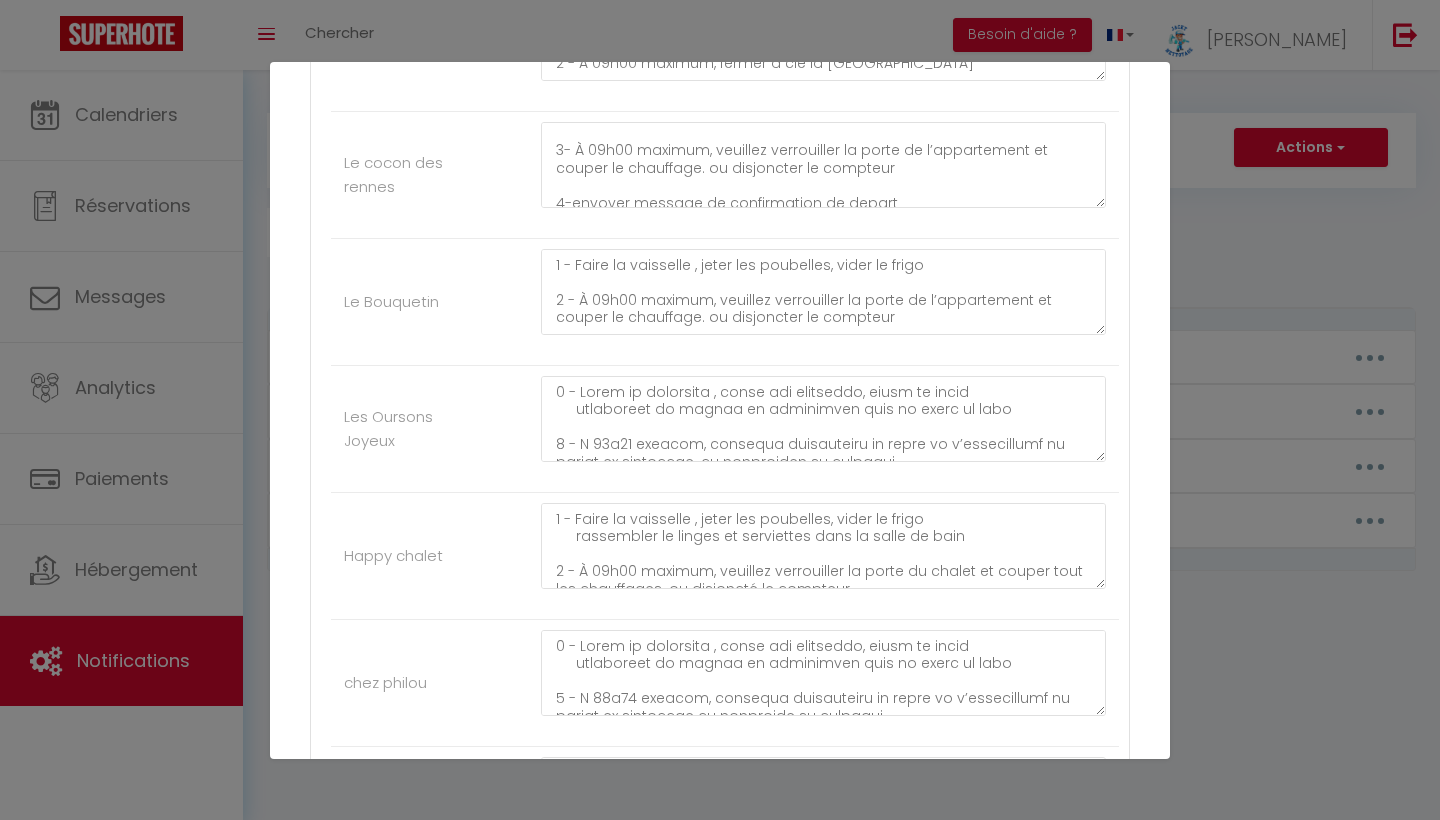 click on "chez philou" at bounding box center [725, 683] 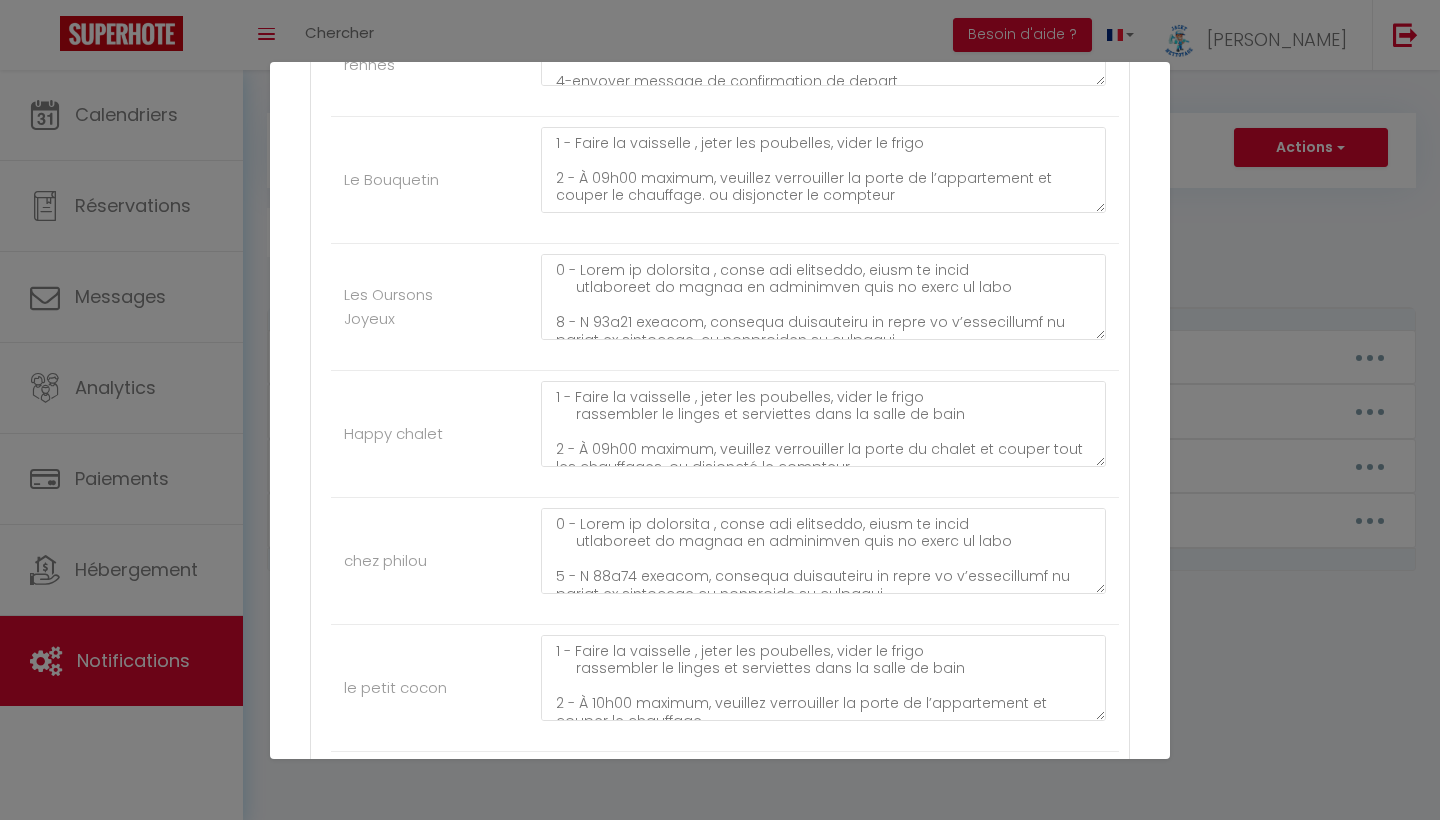 scroll, scrollTop: 2812, scrollLeft: 0, axis: vertical 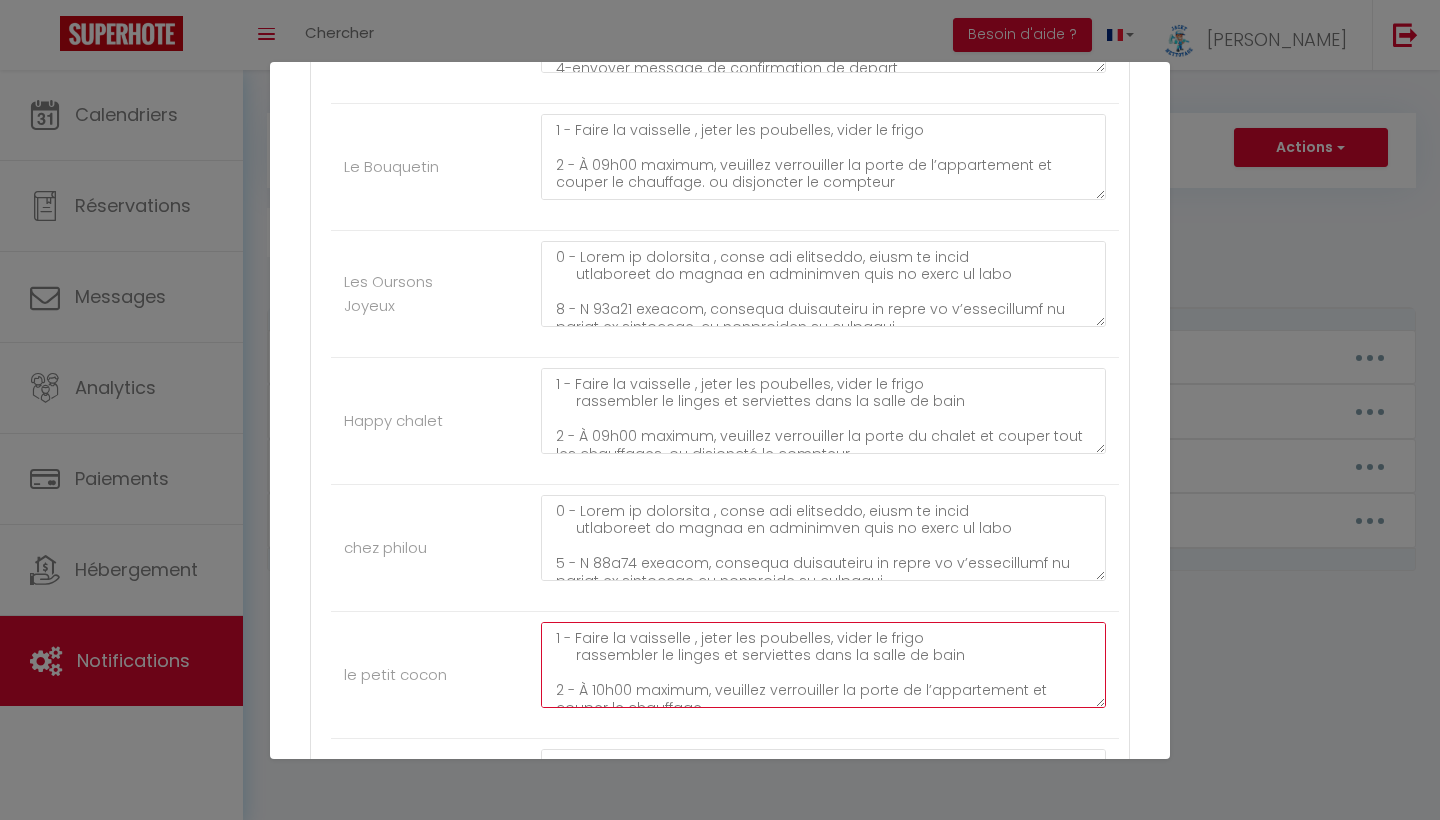 click on "1 - Faire la vaisselle , jeter les poubelles, vider le frigo
rassembler le linges et serviettes dans la salle de bain
2 - À 10h00 maximum, veuillez verrouiller la porte de l’appartement et couper le chauffage.
3- fermer les volets
4- Remettre les clés dans la boite a clés et la clés de la résidence dans la boite a clés extérieure
5-envoyer message de confirmation de depart
IL est demandé  à tous nos voyageurs de laisser le logement a leur depart aussi propre que vous l'avez trouvé pour le respect de chacun.
Des frais de ménage supplémentaire seront demandés au cas contraire.
Les poubelles doivent être toutes jetées a votre départ, si nous constatons des poubelles laissées dans le logement , nous vous facturerons 10 euros par poubelle.
Malheureusement, nous sommes obligés de le préciser, car trop de manquements retardent les équipes de nettoyage.
Nous vous remercions pour votre compréhension.
On vous souhaite un bon retours et a très bientot" at bounding box center [823, 665] 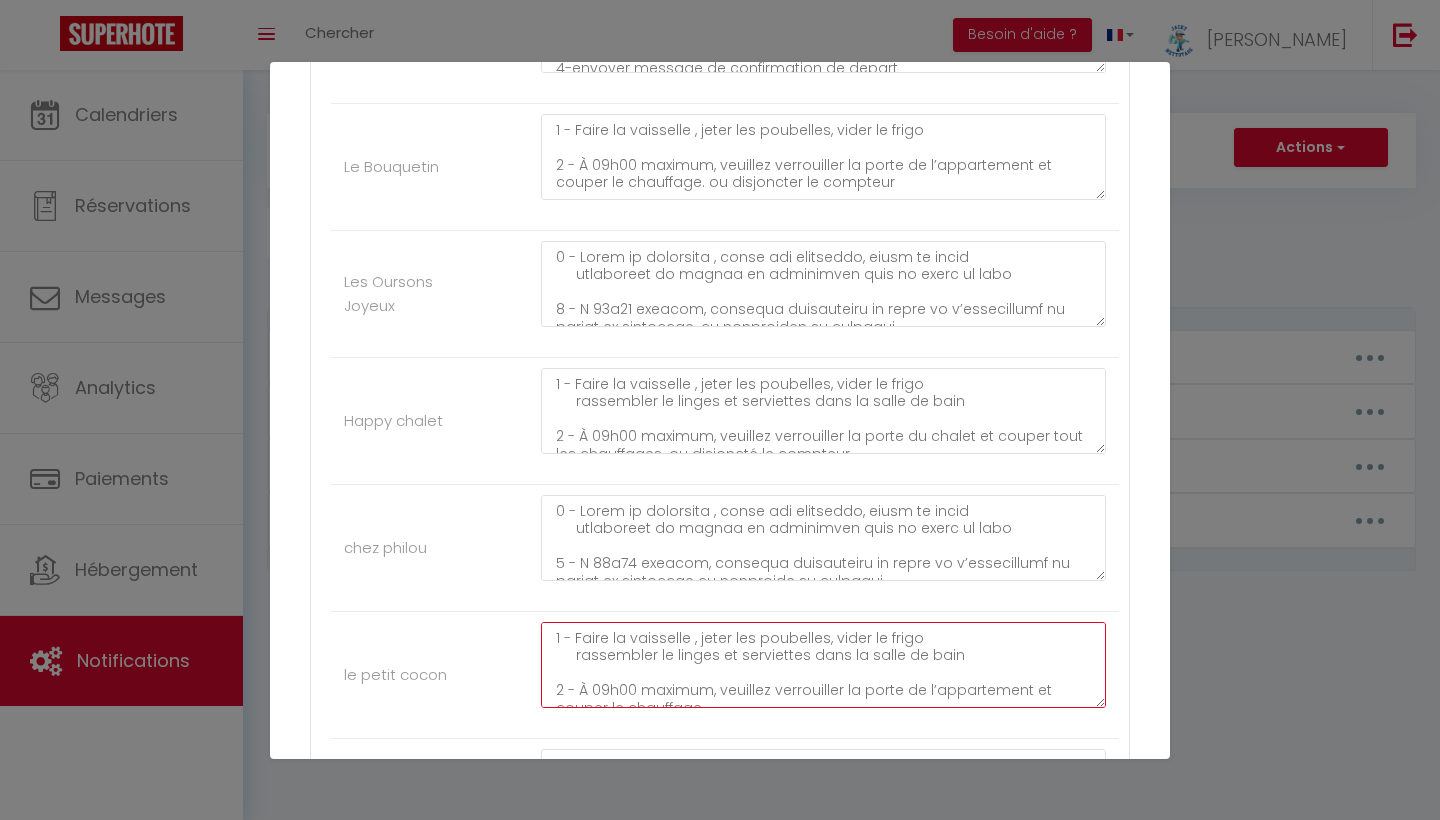 type on "1 - Faire la vaisselle , jeter les poubelles, vider le frigo
rassembler le linges et serviettes dans la salle de bain
2 - À 09h00 maximum, veuillez verrouiller la porte de l’appartement et couper le chauffage.
3- fermer les volets
4- Remettre les clés dans la boite a clés et la clés de la résidence dans la boite a clés extérieure
5-envoyer message de confirmation de depart
IL est demandé  à tous nos voyageurs de laisser le logement a leur depart aussi propre que vous l'avez trouvé pour le respect de chacun.
Des frais de ménage supplémentaire seront demandés au cas contraire.
Les poubelles doivent être toutes jetées a votre départ, si nous constatons des poubelles laissées dans le logement , nous vous facturerons 10 euros par poubelle.
Malheureusement, nous sommes obligés de le préciser, car trop de manquements retardent les équipes de nettoyage.
Nous vous remercions pour votre compréhension.
On vous souhaite un bon retours et a très bientot" 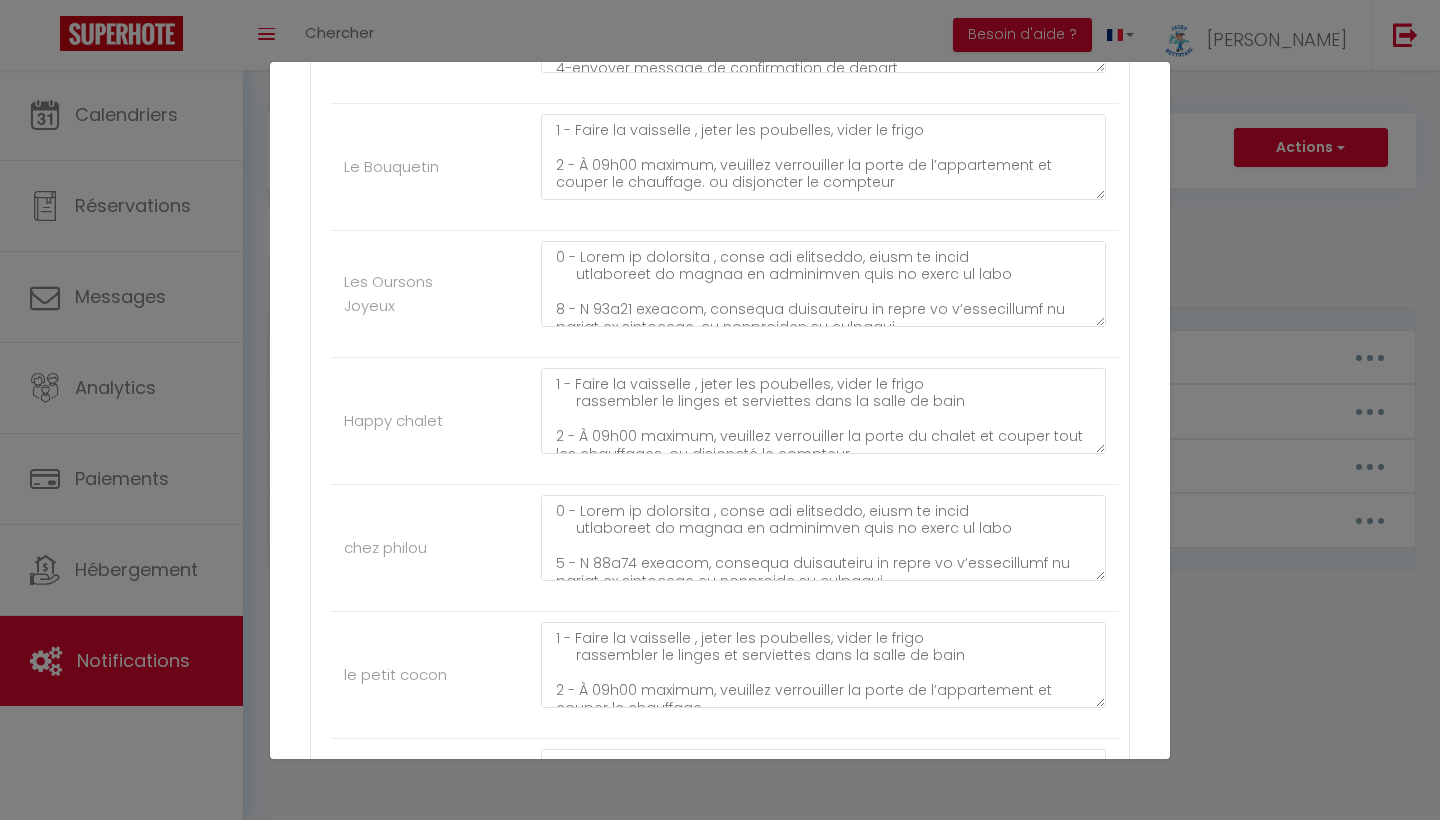 click on "le petit cocon     1 - Faire la vaisselle , jeter les poubelles, vider le frigo
rassembler le linges et serviettes dans la salle de bain
2 - À 09h00 maximum, veuillez verrouiller la porte de l’appartement et couper le chauffage.
3- fermer les volets
4- Remettre les clés dans la boite a clés et la clés de la résidence dans la boite a clés extérieure
5-envoyer message de confirmation de depart
IL est demandé  à tous nos voyageurs de laisser le logement a leur depart aussi propre que vous l'avez trouvé pour le respect de chacun.
Des frais de ménage supplémentaire seront demandés au cas contraire.
Les poubelles doivent être toutes jetées a votre départ, si nous constatons des poubelles laissées dans le logement , nous vous facturerons 10 euros par poubelle.
Malheureusement, nous sommes obligés de le préciser, car trop de manquements retardent les équipes de nettoyage.
Nous vous remercions pour votre compréhension.
On vous souhaite un bon retours et a très bientot" at bounding box center [725, 675] 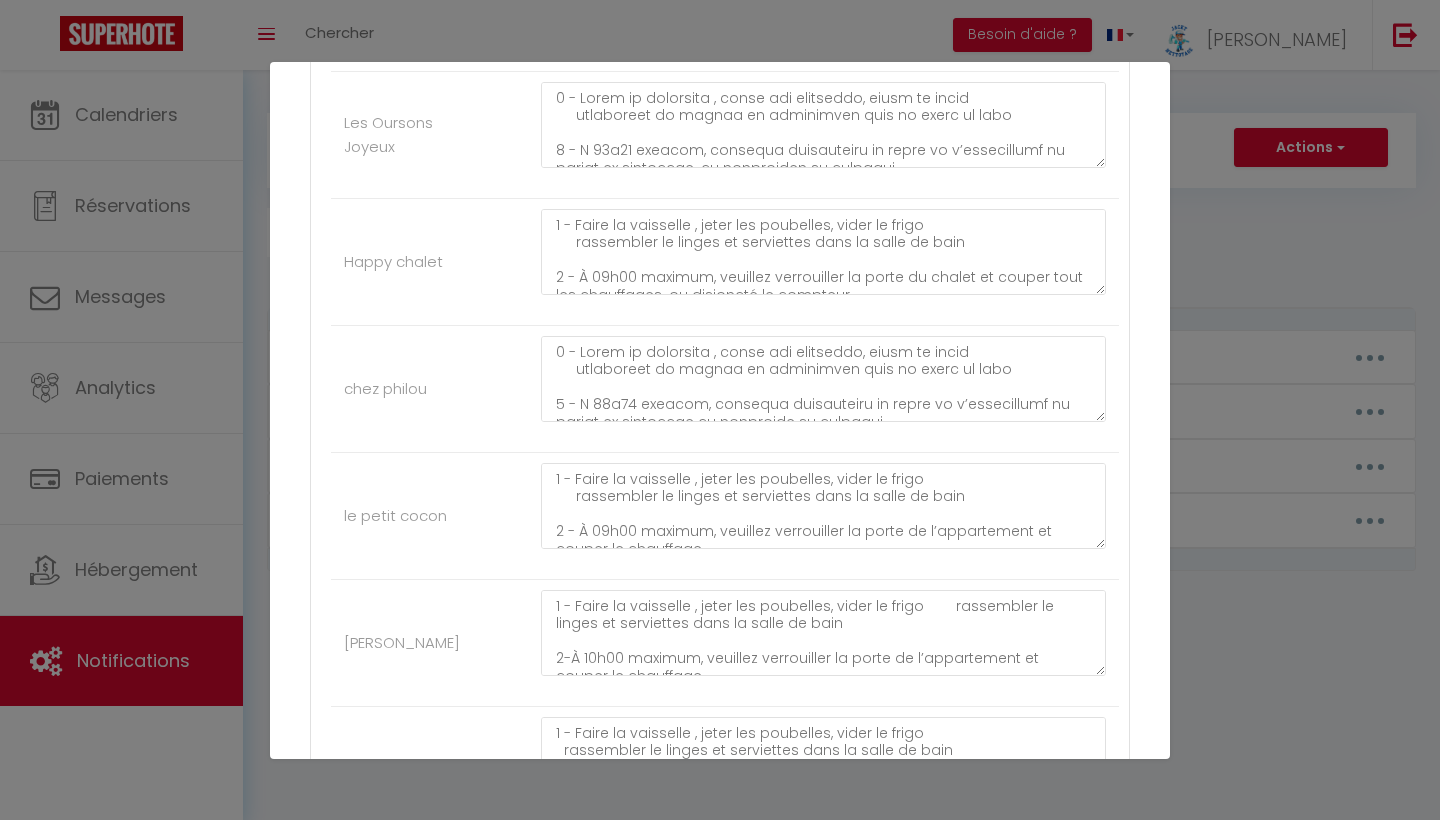 scroll, scrollTop: 2977, scrollLeft: 0, axis: vertical 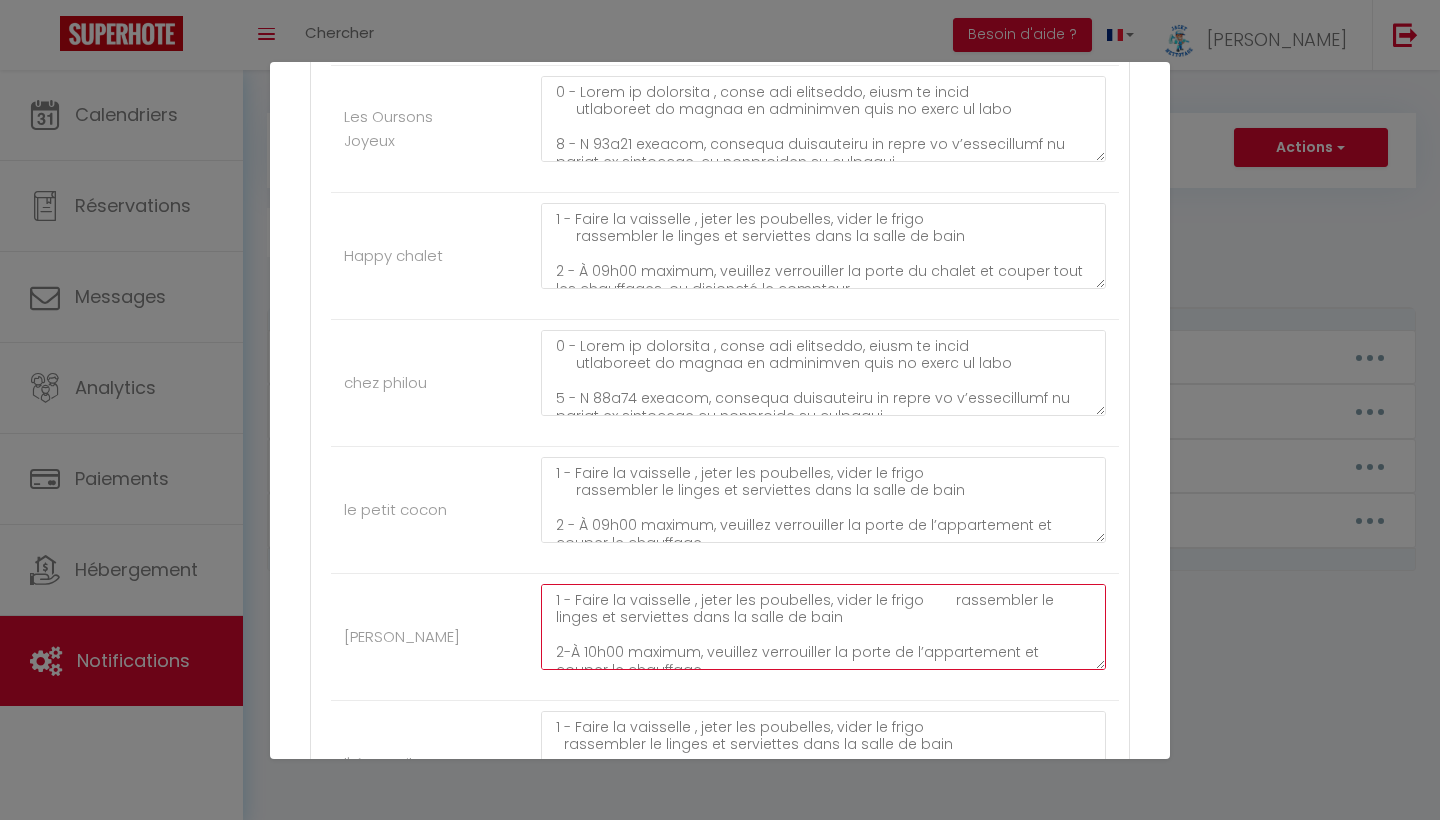 click on "1 - Faire la vaisselle , jeter les poubelles, vider le frigo        rassembler le linges et serviettes dans la salle de bain
2-À 10h00 maximum, veuillez verrouiller la porte de l’appartement et couper le chauffage.
3- fermer les volets
4- Remettre les clés
5-envoyer message de confirmation de depart
6-Pour le respect de tous, nous demandons à nos voyageurs de bien vouloir laisser le logement aussi propre qu’ils l’ont trouvé à leur départ.
Des frais de ménage supplémentaire seront demandés au cas contraire.
Veuillez vous assurer que toutes les poubelles sont jetées avant votre départ. Si nous trouvons des poubelles dans le logement, nous vous facturerons 10 euros par poubelle.
Malheureusement, nous sommes obligés de le préciser, car trop de manquements retardent les équipes de nettoyage.
Nous vous remercions pour votre compréhension.
On vous souhaite un bon retours et a très bientot" at bounding box center [823, 627] 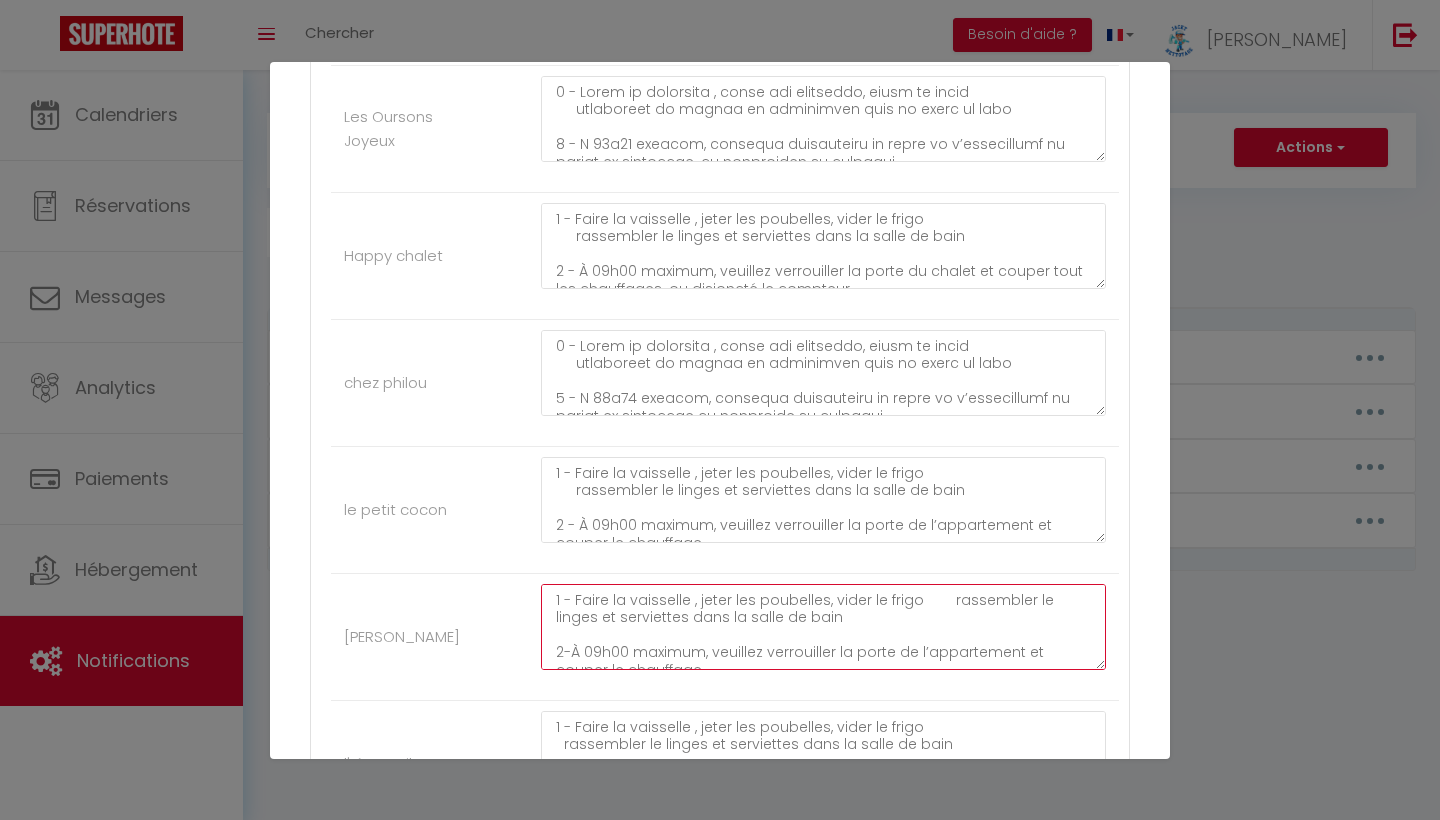 type on "1 - Faire la vaisselle , jeter les poubelles, vider le frigo        rassembler le linges et serviettes dans la salle de bain
2-À 09h00 maximum, veuillez verrouiller la porte de l’appartement et couper le chauffage.
3- fermer les volets
4- Remettre les clés
5-envoyer message de confirmation de depart
6-Pour le respect de tous, nous demandons à nos voyageurs de bien vouloir laisser le logement aussi propre qu’ils l’ont trouvé à leur départ.
Des frais de ménage supplémentaire seront demandés au cas contraire.
Veuillez vous assurer que toutes les poubelles sont jetées avant votre départ. Si nous trouvons des poubelles dans le logement, nous vous facturerons 10 euros par poubelle.
Malheureusement, nous sommes obligés de le préciser, car trop de manquements retardent les équipes de nettoyage.
Nous vous remercions pour votre compréhension.
On vous souhaite un bon retours et a très bientot" 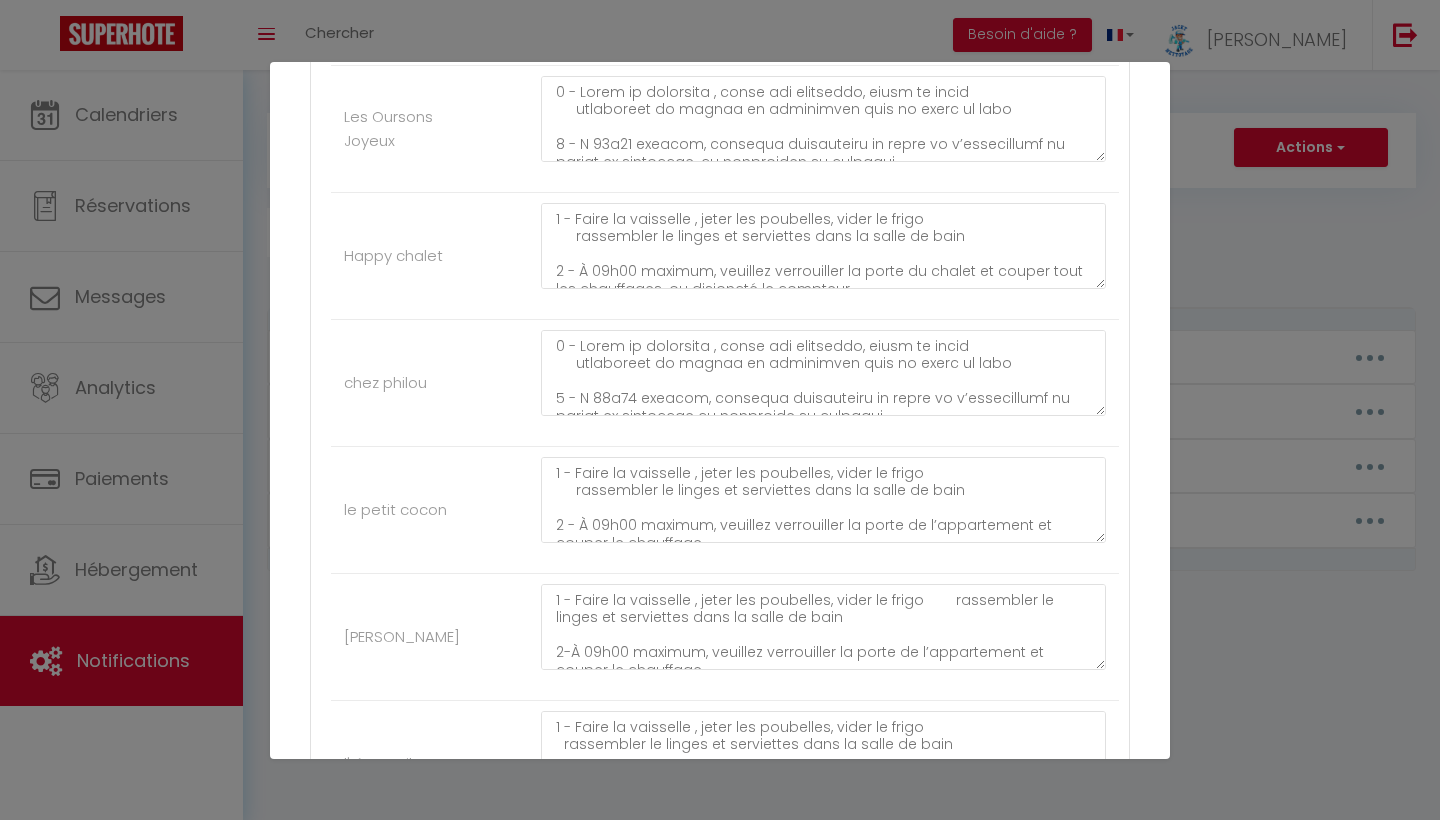 click on "Chez carole     1 - Faire la vaisselle , jeter les poubelles, vider le frigo        rassembler le linges et serviettes dans la salle de bain
2-À 09h00 maximum, veuillez verrouiller la porte de l’appartement et couper le chauffage.
3- fermer les volets
4- Remettre les clés
5-envoyer message de confirmation de depart
6-Pour le respect de tous, nous demandons à nos voyageurs de bien vouloir laisser le logement aussi propre qu’ils l’ont trouvé à leur départ.
Des frais de ménage supplémentaire seront demandés au cas contraire.
Veuillez vous assurer que toutes les poubelles sont jetées avant votre départ. Si nous trouvons des poubelles dans le logement, nous vous facturerons 10 euros par poubelle.
Malheureusement, nous sommes obligés de le préciser, car trop de manquements retardent les équipes de nettoyage.
Nous vous remercions pour votre compréhension.
On vous souhaite un bon retours et a très bientot" at bounding box center (725, 637) 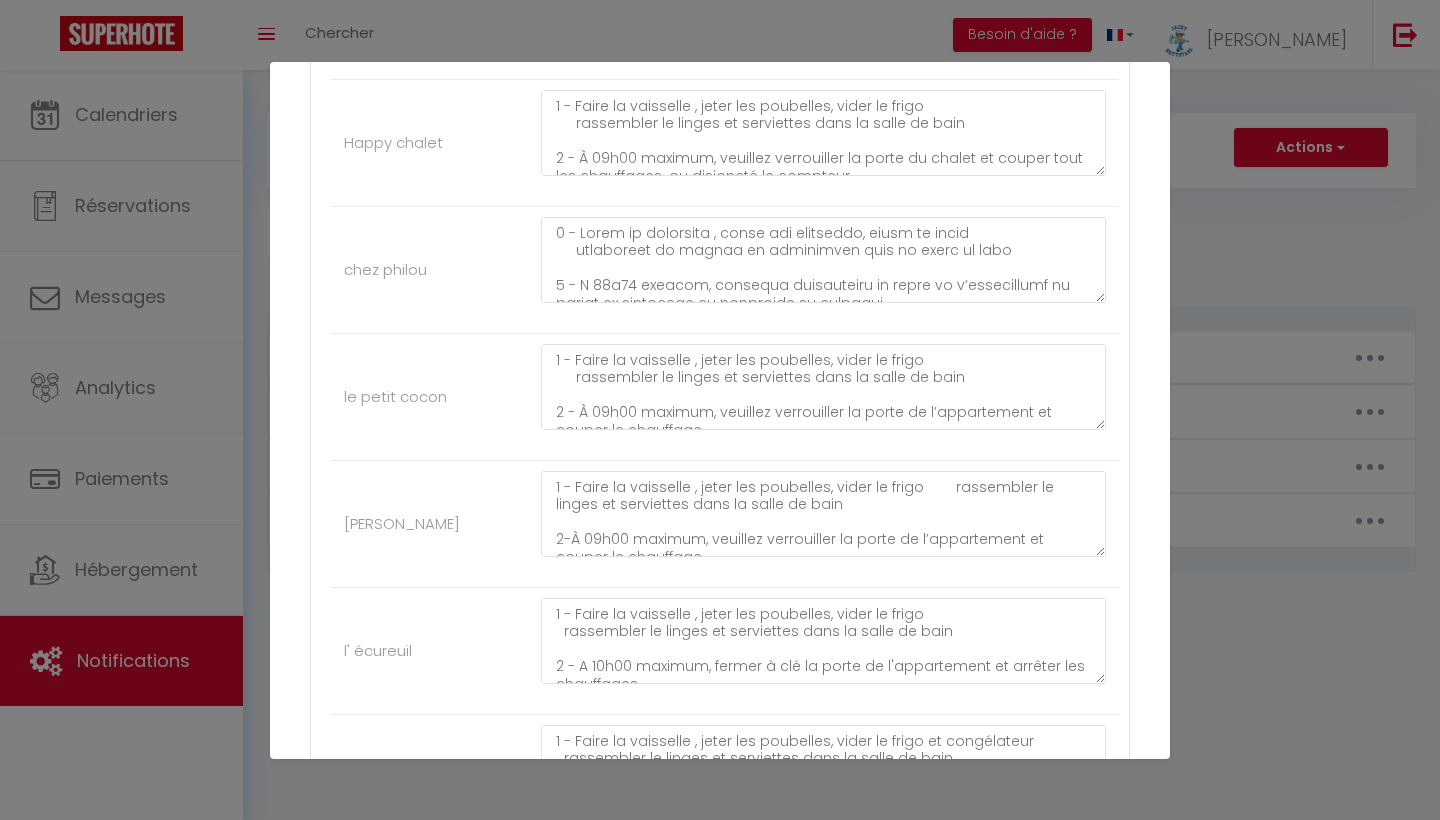 scroll, scrollTop: 3101, scrollLeft: 0, axis: vertical 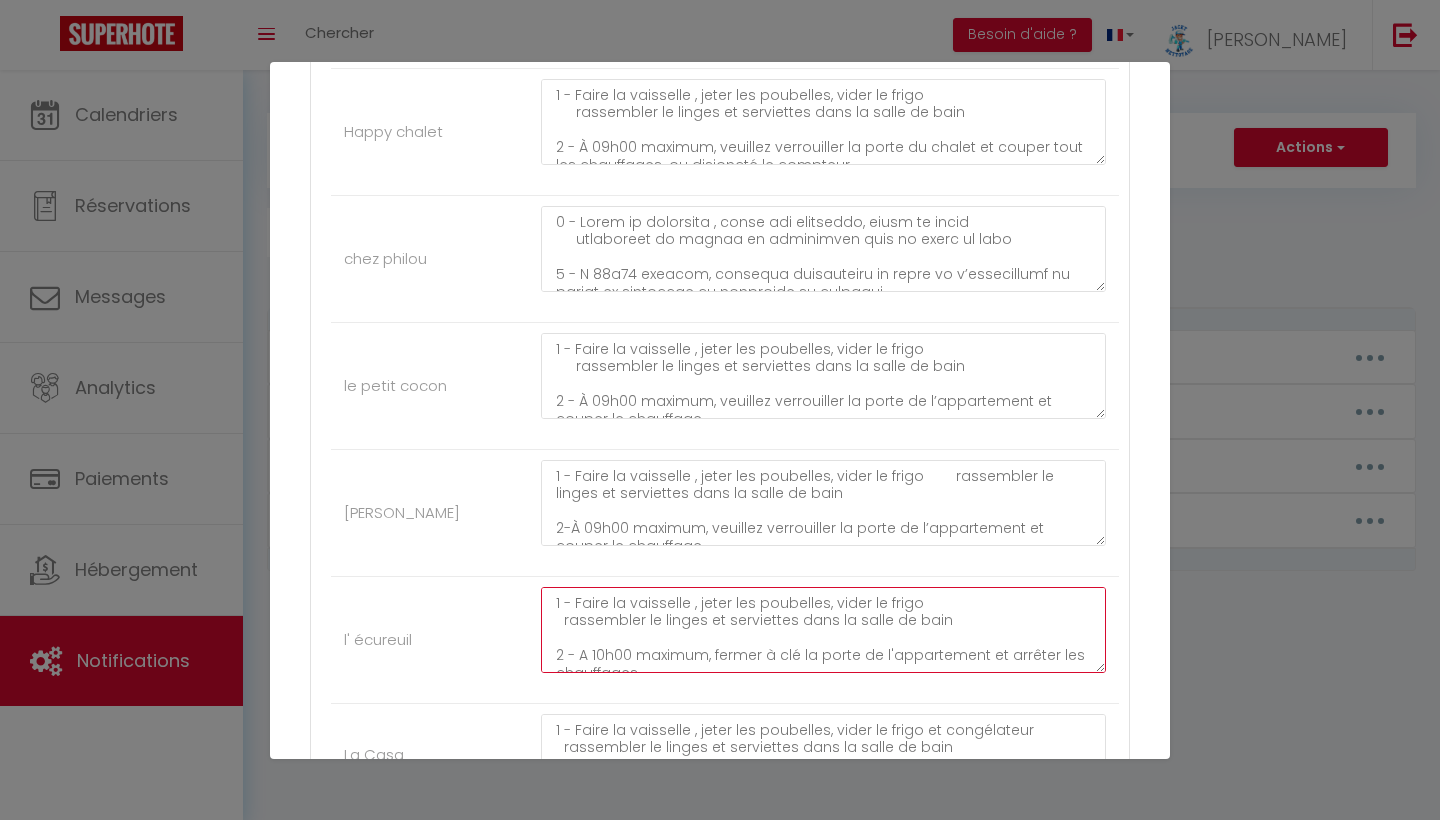 click on "1 - Faire la vaisselle , jeter les poubelles, vider le frigo
rassembler le linges et serviettes dans la salle de bain
2 - A 10h00 maximum, fermer à clé la porte de l'appartement et arrêter les chauffages.
3- fermer les volets
4- Remettre les clés dans la boite a clés et la clés de la résidence dans la boite a clés extérieure
5-envoyer message de confirmation de depart
IL est demandé  à tous nos voyageurs de laisser le logement a leur depart aussi propre que vous l'avez trouvé pour le respect de chacun.
Des frais de ménage supplémentaire seront demandés au cas contraire.
Les poubelles doivent être toutes jetées a votre départ, si nous constatons des poubelles laissées dans le logement , nous vous facturerons 10 euros par poubelle.
Malheureusement, nous sommes obligés de le préciser, car trop de manquements retardent les équipes de nettoyage.
Nous vous remercions pour votre compréhension.
On vous souhaite un bon retours et a très bientot" at bounding box center (823, 630) 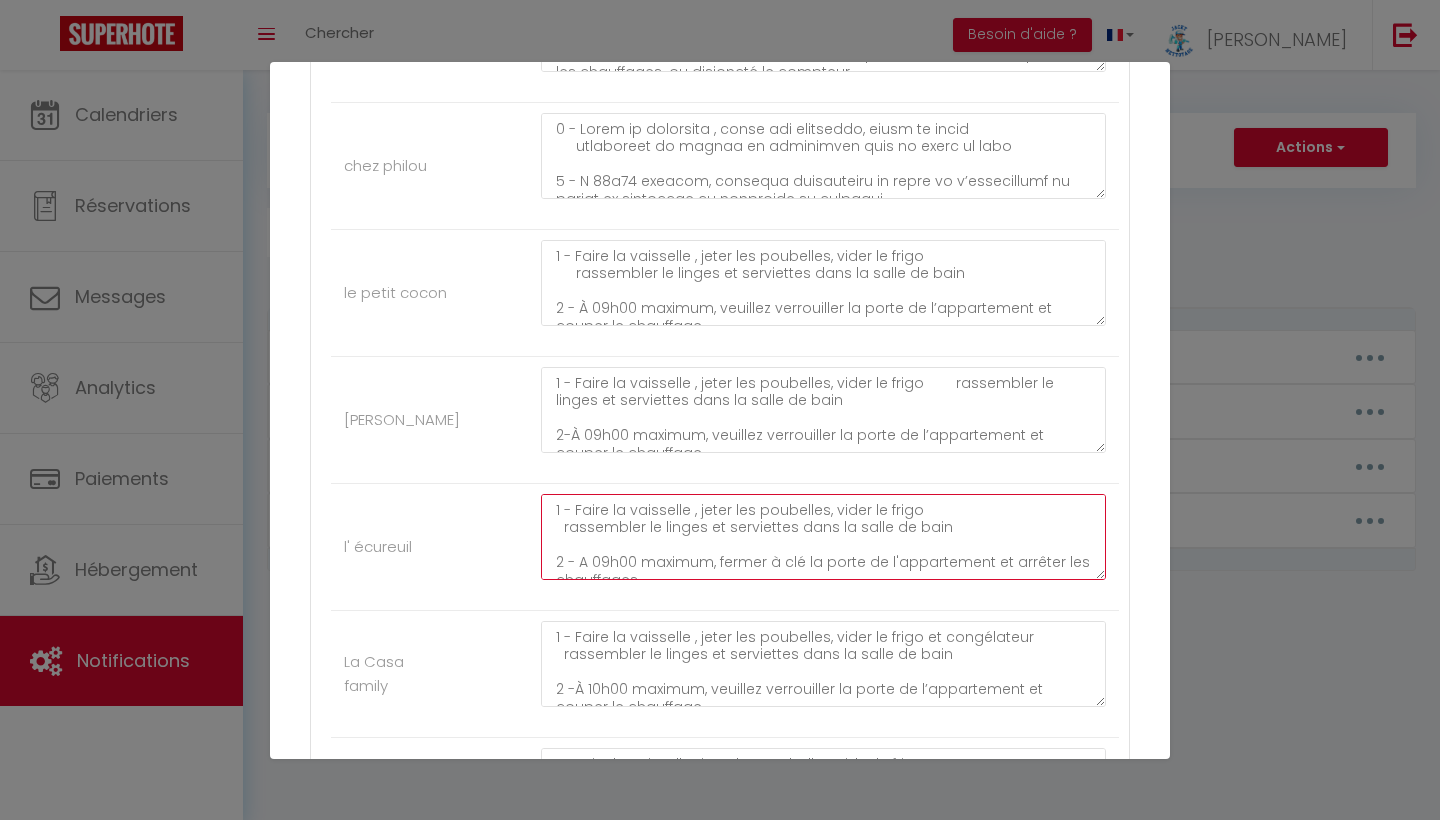 scroll, scrollTop: 3197, scrollLeft: 0, axis: vertical 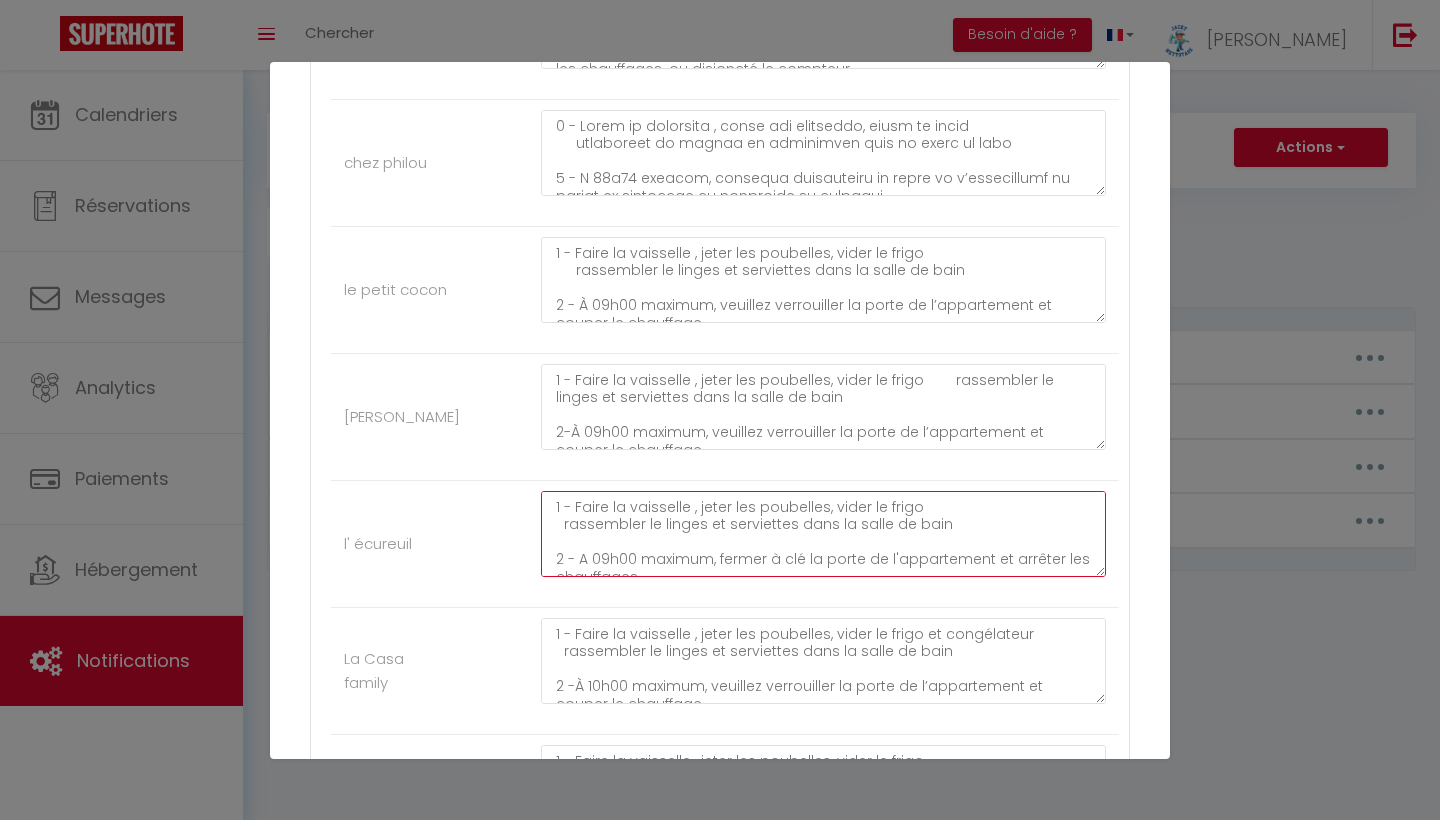 type on "1 - Faire la vaisselle , jeter les poubelles, vider le frigo
rassembler le linges et serviettes dans la salle de bain
2 - A 09h00 maximum, fermer à clé la porte de l'appartement et arrêter les chauffages.
3- fermer les volets
4- Remettre les clés dans la boite a clés et la clés de la résidence dans la boite a clés extérieure
5-envoyer message de confirmation de depart
IL est demandé  à tous nos voyageurs de laisser le logement a leur depart aussi propre que vous l'avez trouvé pour le respect de chacun.
Des frais de ménage supplémentaire seront demandés au cas contraire.
Les poubelles doivent être toutes jetées a votre départ, si nous constatons des poubelles laissées dans le logement , nous vous facturerons 10 euros par poubelle.
Malheureusement, nous sommes obligés de le préciser, car trop de manquements retardent les équipes de nettoyage.
Nous vous remercions pour votre compréhension.
On vous souhaite un bon retours et a très bientot" 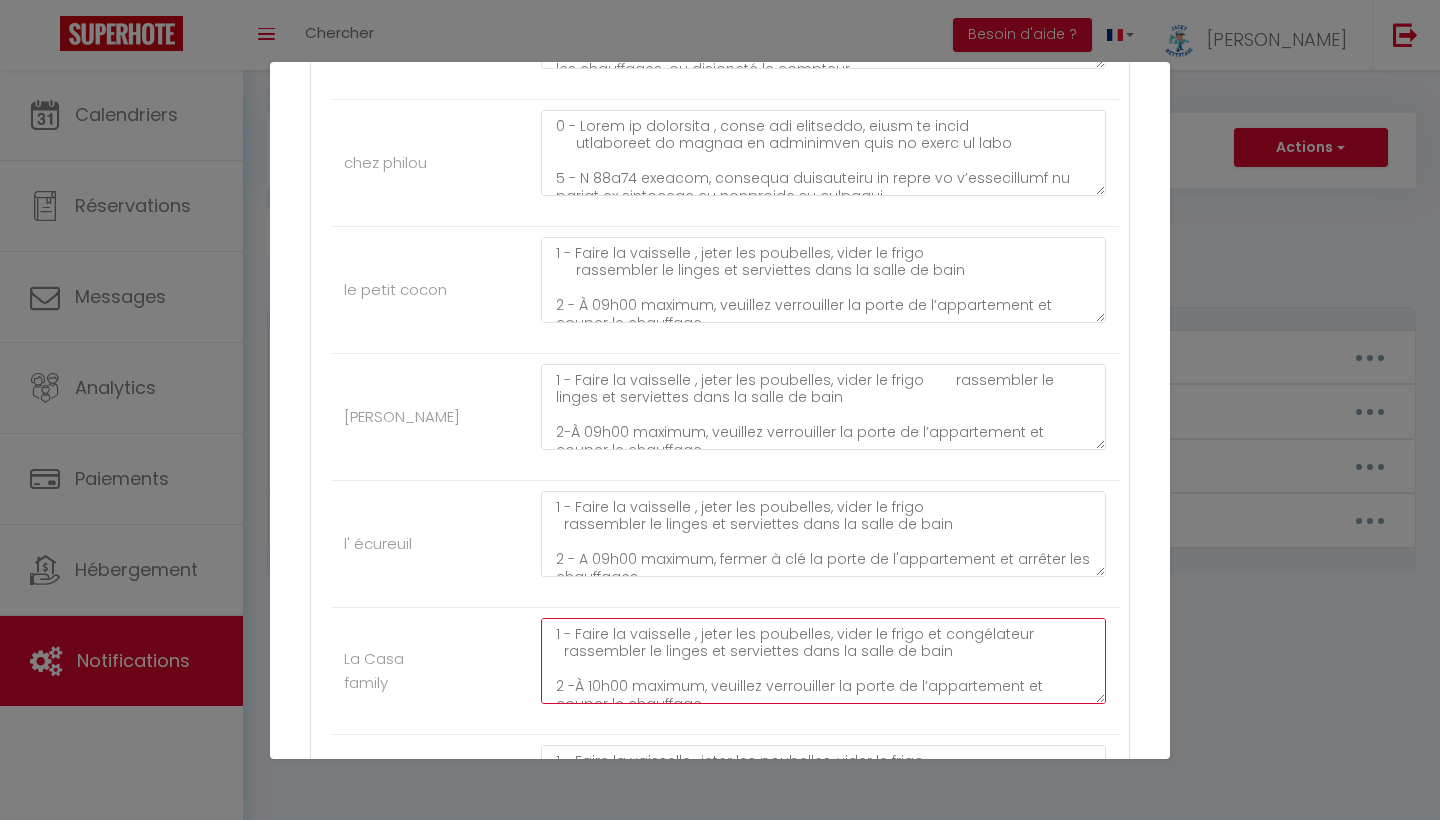 click on "1 - Faire la vaisselle , jeter les poubelles, vider le frigo et congélateur
rassembler le linges et serviettes dans la salle de bain
2 -À 10h00 maximum, veuillez verrouiller la porte de l’appartement et couper le chauffage.
3- fermer les volets
4- Remettre les clés dans la boite a clés et la clés de la résidence dans la boite a clés extérieure
5-envoyer message de confirmation de depart
IL est demandé  à tous nos voyageurs de laisser le logement a leur depart aussi propre que vous l'avez trouvé pour le respect de chacun.
Des frais de ménage supplémentaire seront demandés au cas contraire.Les poubelles doivent être toutes jetées a votre départ, si nous constatons des poubelles laissées dans le logement , nous vous facturerons 10 euros par poubelle.
Malheureusement, nous sommes obligés de le préciser, car trop de manquements retardent les équipes de nettoyage.
Nous vous remercions pour votre compréhension.
On vous souhaite un bon retours et a très bientot" at bounding box center [823, 661] 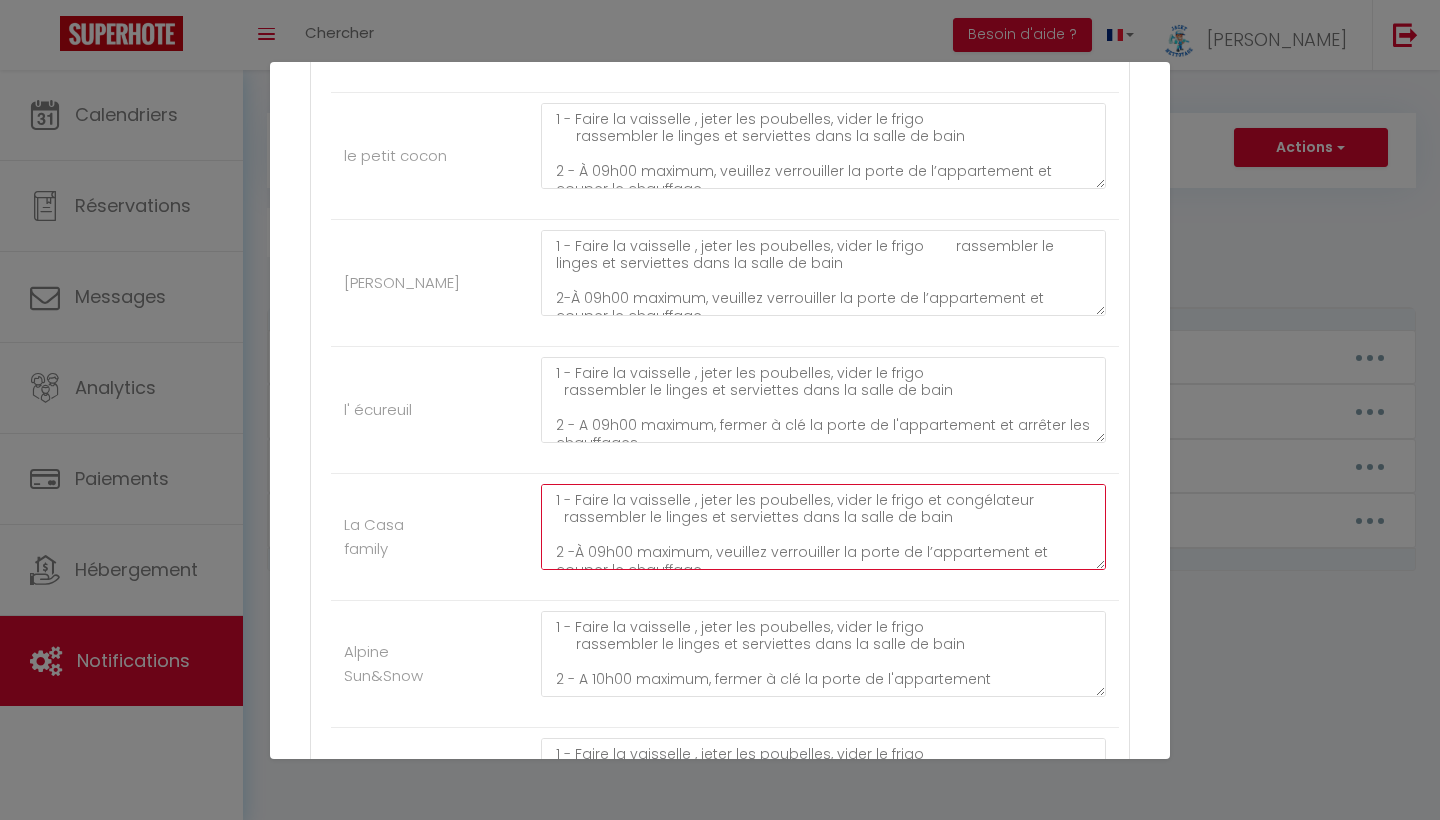 scroll, scrollTop: 3339, scrollLeft: 0, axis: vertical 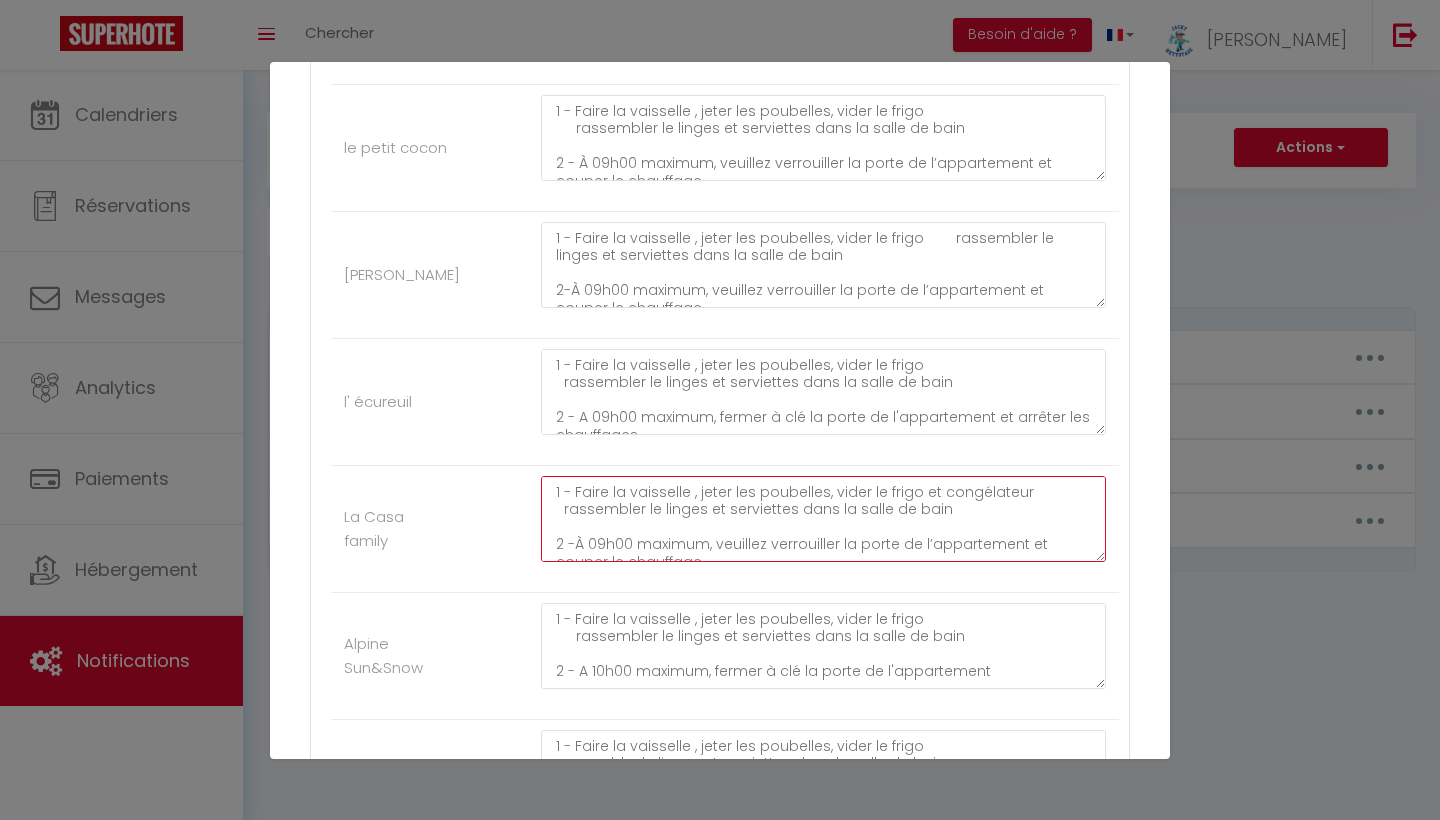 type on "1 - Faire la vaisselle , jeter les poubelles, vider le frigo et congélateur
rassembler le linges et serviettes dans la salle de bain
2 -À 09h00 maximum, veuillez verrouiller la porte de l’appartement et couper le chauffage.
3- fermer les volets
4- Remettre les clés dans la boite a clés et la clés de la résidence dans la boite a clés extérieure
5-envoyer message de confirmation de depart
IL est demandé  à tous nos voyageurs de laisser le logement a leur depart aussi propre que vous l'avez trouvé pour le respect de chacun.
Des frais de ménage supplémentaire seront demandés au cas contraire.Les poubelles doivent être toutes jetées a votre départ, si nous constatons des poubelles laissées dans le logement , nous vous facturerons 10 euros par poubelle.
Malheureusement, nous sommes obligés de le préciser, car trop de manquements retardent les équipes de nettoyage.
Nous vous remercions pour votre compréhension.
On vous souhaite un bon retours et a très bientot" 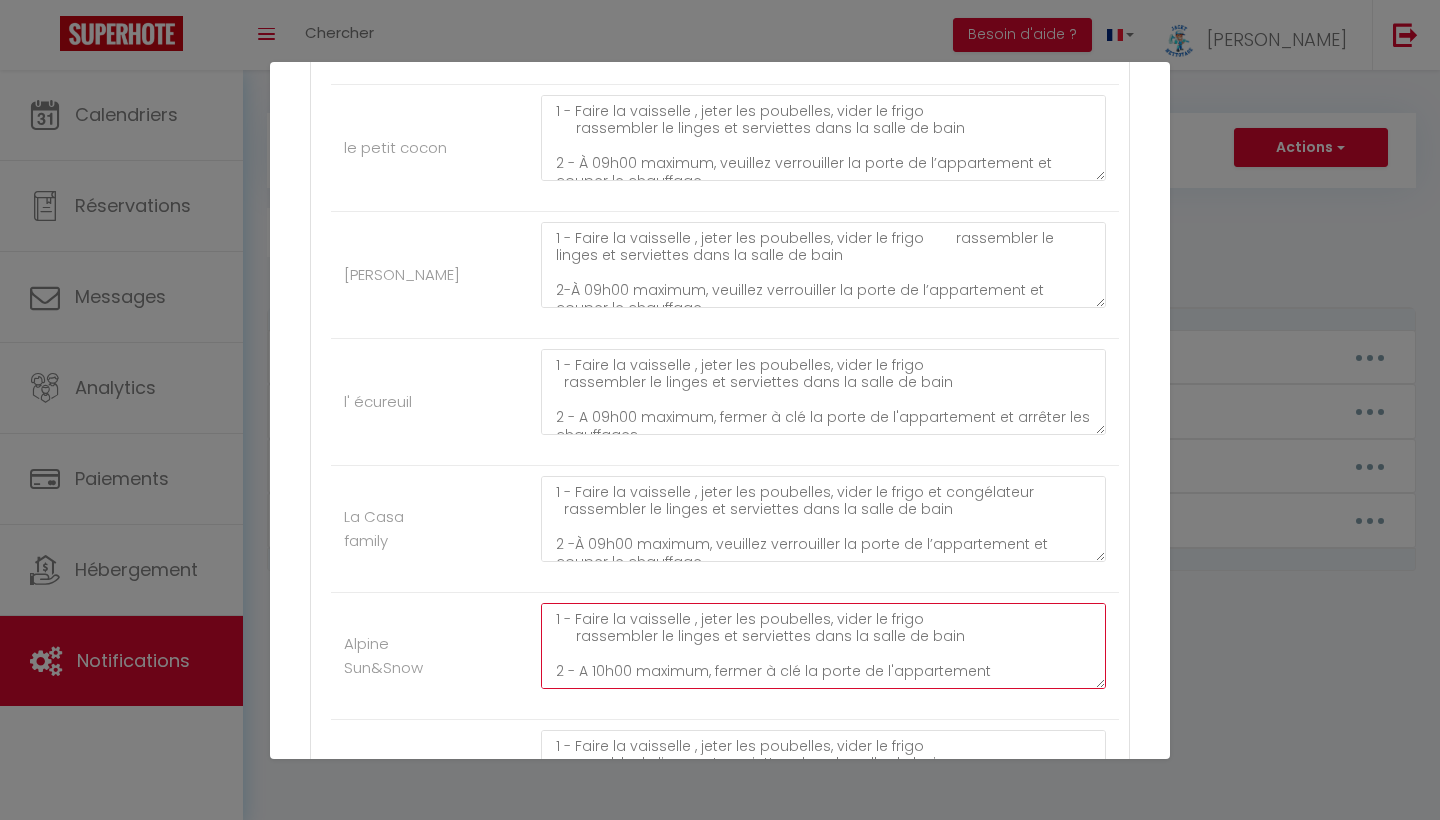 click on "1 - Faire la vaisselle , jeter les poubelles, vider le frigo
rassembler le linges et serviettes dans la salle de bain
2 - A 10h00 maximum, fermer à clé la porte de l'appartement
3- fermer les volets
4- Remettre les clés dans la boite a clés et la clés de la résidence dans la boite a clés extérieure
5-envoyer message de confirmation de depart
IL est demandé  à tous nos voyageurs de laisser le logement a leur depart aussi propre que vous l'avez trouvé pour le respect de chacun.Des frais de ménage supplémentaire seront demandés au cas contraire.
Les poubelles doivent être toutes jetées a votre départ, si nous constatons des poubelles laissées dans le logement , nous vous facturerons 10 euros par poubelle.
un lave vaisselle non vidé sera facturé 15 euros.
Malheureusement, nous sommes obligés de le préciser, car trop de manquements retardent les équipes de nettoyage.
Nous vous remercions pour votre compréhension.
On vous souhaite un bon retours et a très bientot" at bounding box center [823, 646] 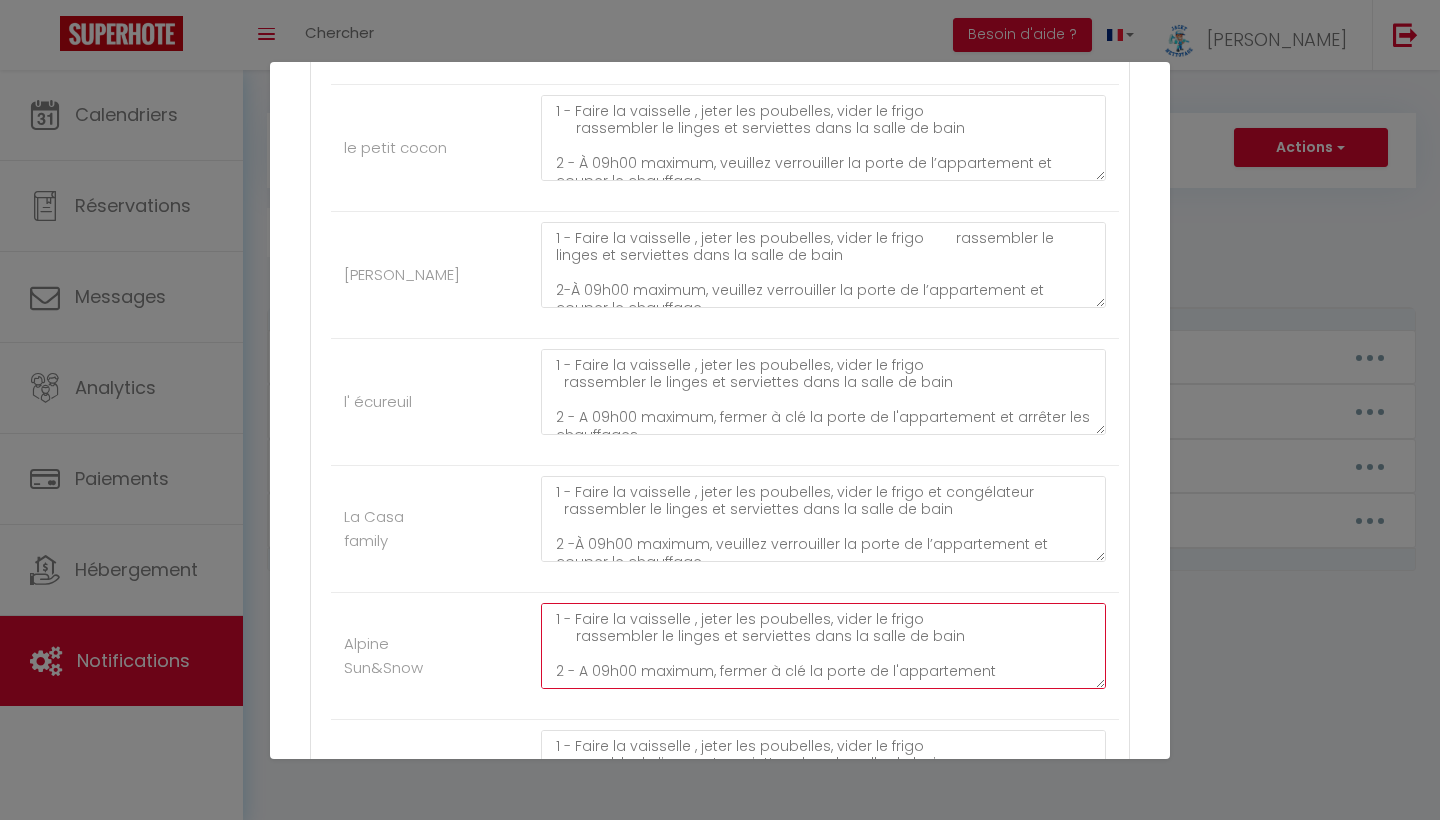 type on "1 - Faire la vaisselle , jeter les poubelles, vider le frigo
rassembler le linges et serviettes dans la salle de bain
2 - A 09h00 maximum, fermer à clé la porte de l'appartement
3- fermer les volets
4- Remettre les clés dans la boite a clés et la clés de la résidence dans la boite a clés extérieure
5-envoyer message de confirmation de depart
IL est demandé  à tous nos voyageurs de laisser le logement a leur depart aussi propre que vous l'avez trouvé pour le respect de chacun.Des frais de ménage supplémentaire seront demandés au cas contraire.
Les poubelles doivent être toutes jetées a votre départ, si nous constatons des poubelles laissées dans le logement , nous vous facturerons 10 euros par poubelle.
un lave vaisselle non vidé sera facturé 15 euros.
Malheureusement, nous sommes obligés de le préciser, car trop de manquements retardent les équipes de nettoyage.
Nous vous remercions pour votre compréhension.
On vous souhaite un bon retours et a très bientot" 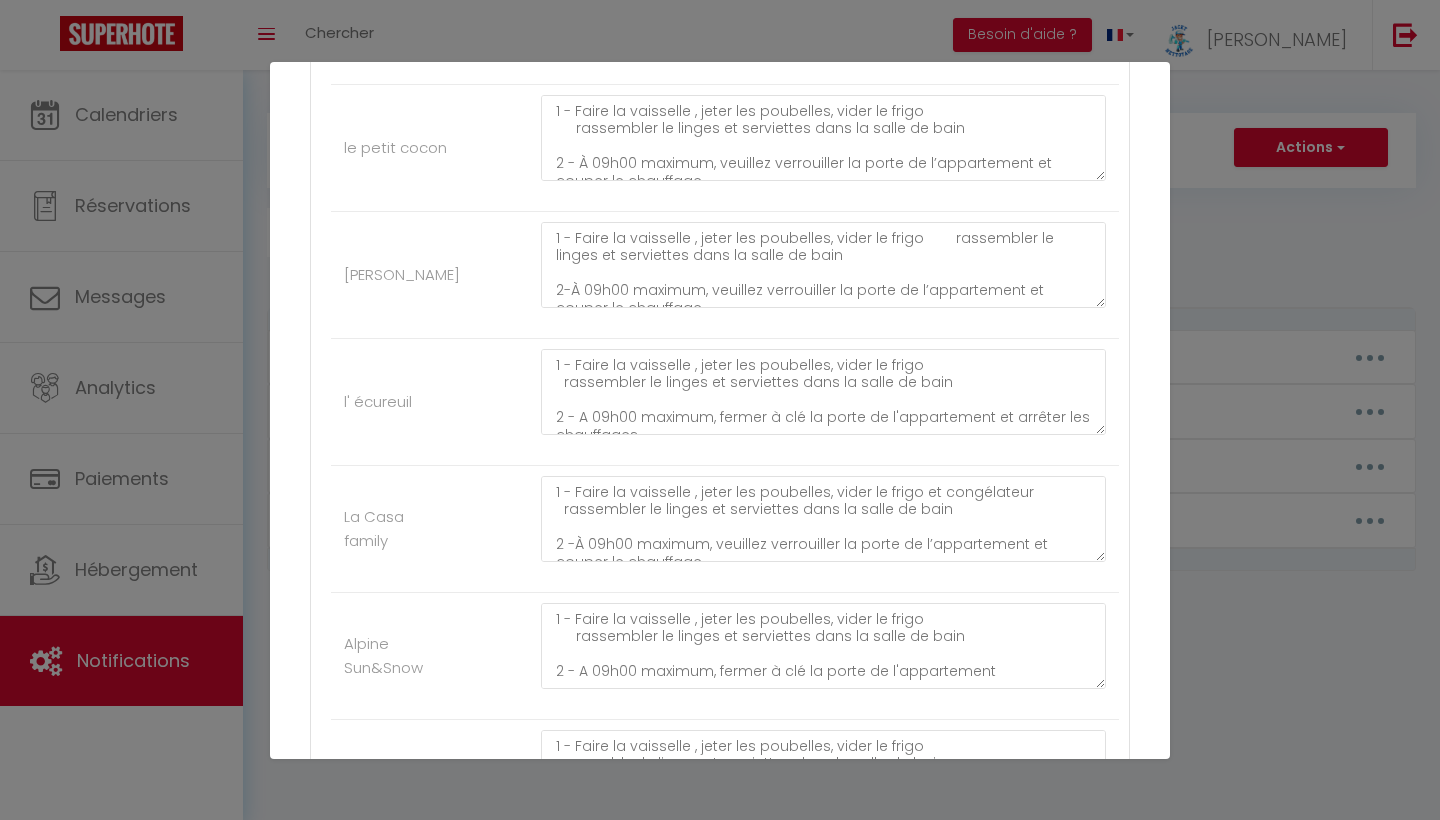 click on "1 - Faire la vaisselle , jeter les poubelles, vider le frigo
rassembler le linges et serviettes dans la salle de bain
2 - A 09h00 maximum, fermer à clé la porte de l'appartement
3- fermer les volets
4- Remettre les clés dans la boite a clés et la clés de la résidence dans la boite a clés extérieure
5-envoyer message de confirmation de depart
IL est demandé  à tous nos voyageurs de laisser le logement a leur depart aussi propre que vous l'avez trouvé pour le respect de chacun.Des frais de ménage supplémentaire seront demandés au cas contraire.
Les poubelles doivent être toutes jetées a votre départ, si nous constatons des poubelles laissées dans le logement , nous vous facturerons 10 euros par poubelle.
un lave vaisselle non vidé sera facturé 15 euros.
Malheureusement, nous sommes obligés de le préciser, car trop de manquements retardent les équipes de nettoyage.
Nous vous remercions pour votre compréhension.
On vous souhaite un bon retours et a très bientot" at bounding box center (823, 656) 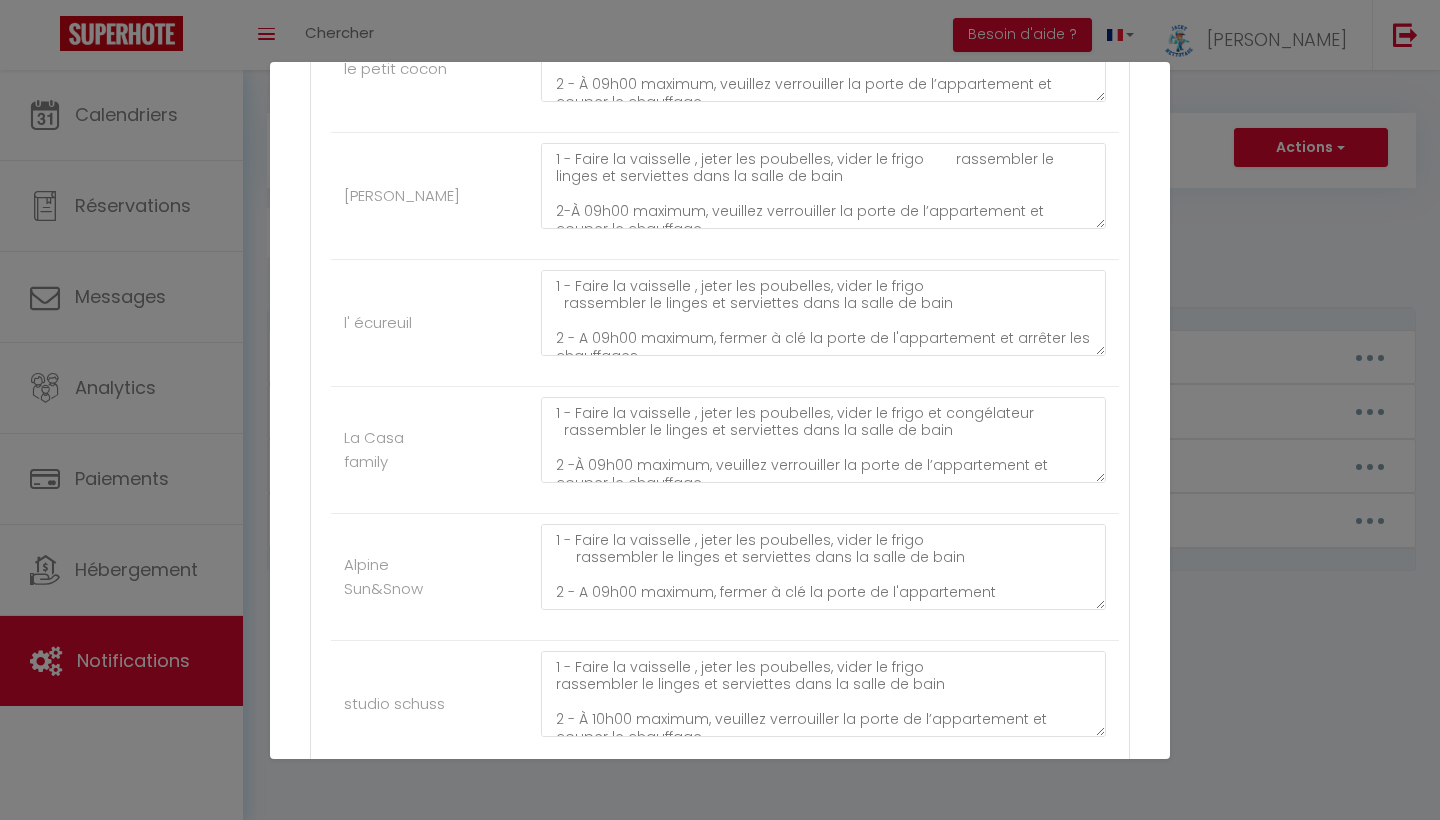 scroll, scrollTop: 3420, scrollLeft: 0, axis: vertical 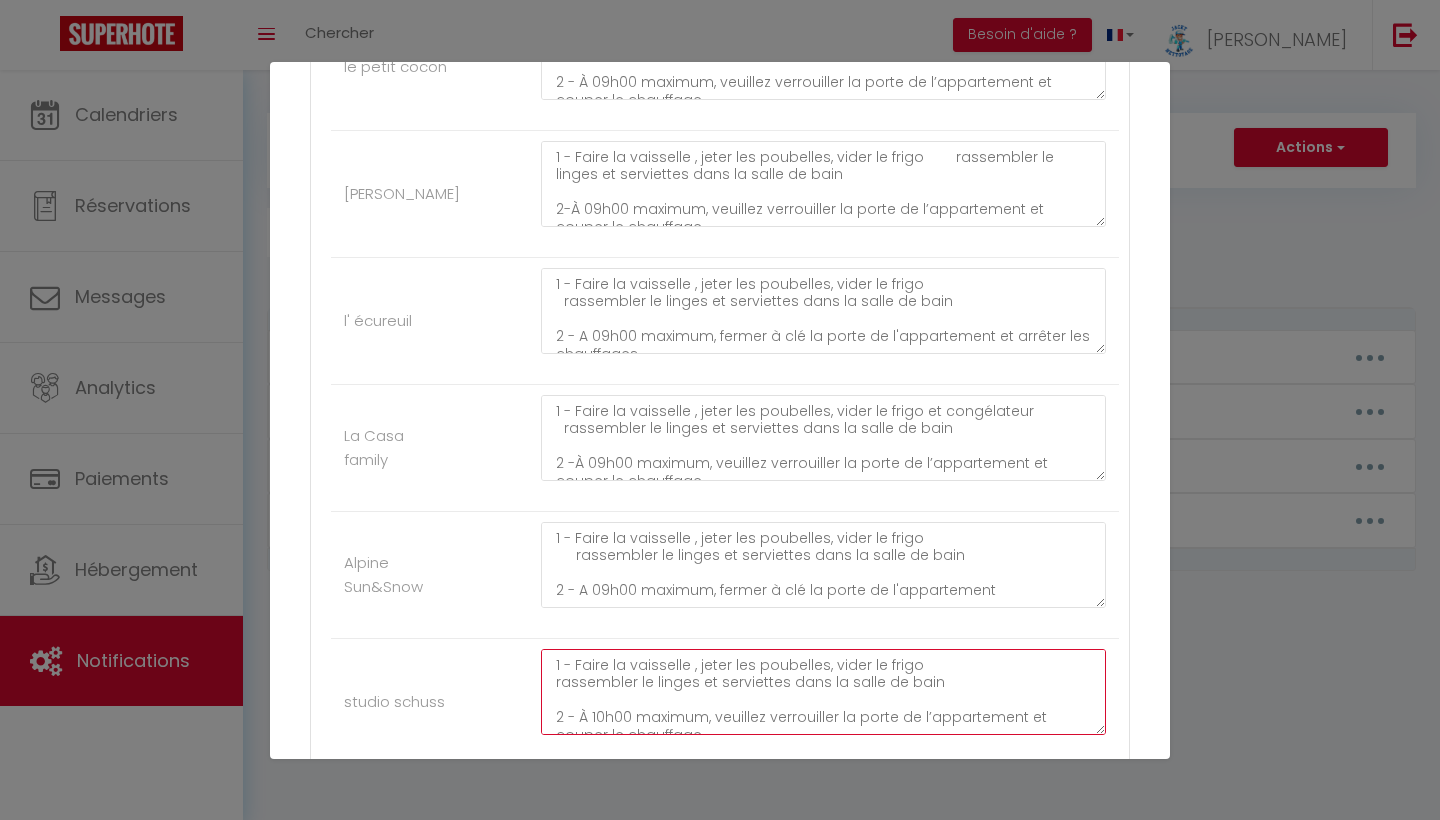 click on "1 - Faire la vaisselle , jeter les poubelles, vider le frigo
rassembler le linges et serviettes dans la salle de bain
2 - À 10h00 maximum, veuillez verrouiller la porte de l’appartement et couper le chauffage.
3- fermer les volets
4- Remettre les clés dans la boite a clés
5-envoyer message de confirmation de depart
IL est demandé  à tous nos voyageurs de laisser le logement a leur depart aussi propre que vous l'avez trouvé pour le respect de chacun.Des frais de ménage supplémentaire seront demandés au cas contraire.
Les poubelles doivent être toutes jetées a votre départ, si nous constatons des poubelles laissées dans le logement , nous vous facturerons 10 euros par poubelle.
un lave vaisselle non vidé sera facturé 15 euros.
Malheureusement, nous devons insister sur ce point, car de nombreux manquements retardent les équipes de nettoyage.
Nous vous remercions pour votre compréhension.
On vous souhaite un bon retours et a très bientot" at bounding box center (823, 692) 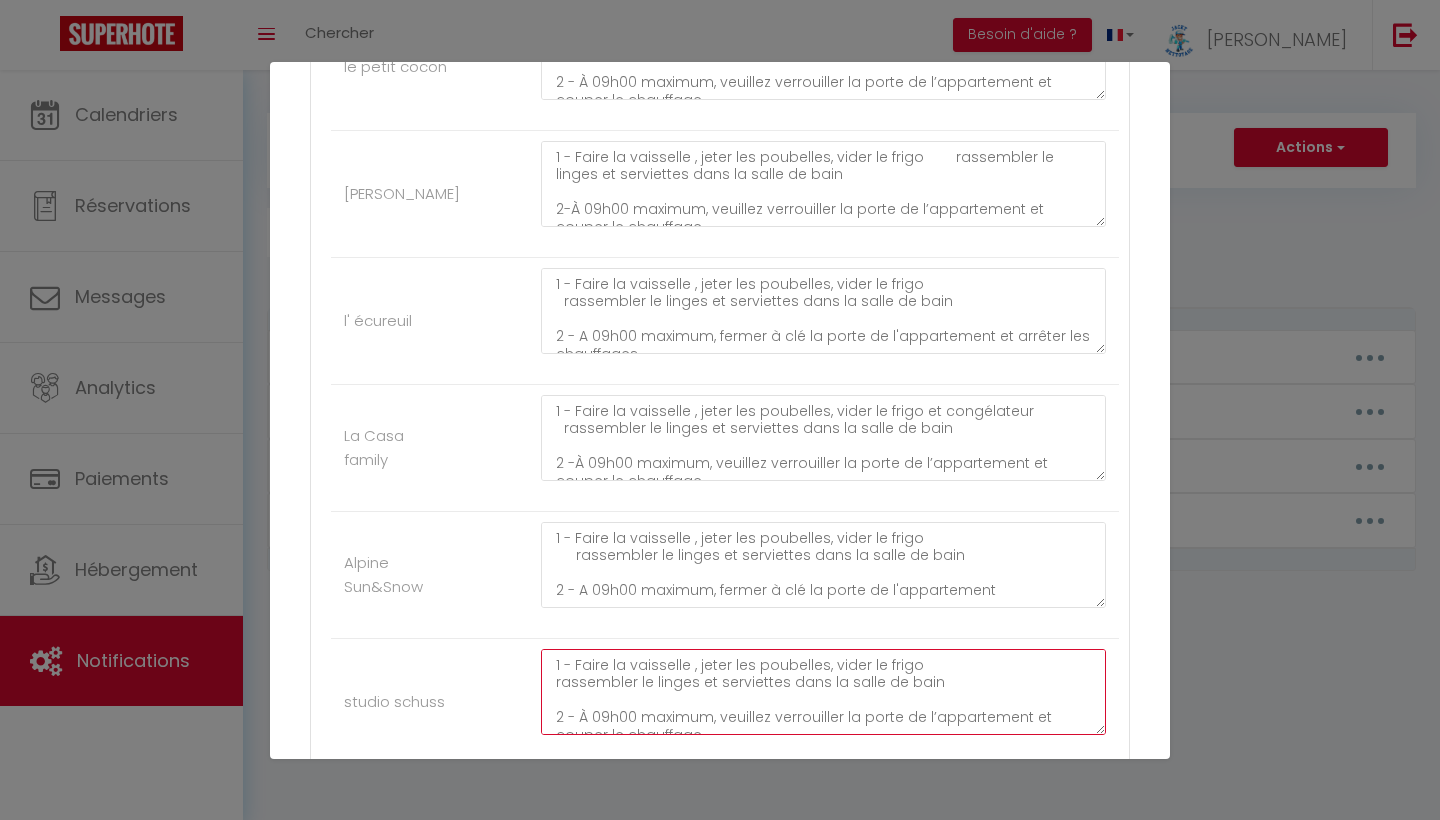 type on "1 - Faire la vaisselle , jeter les poubelles, vider le frigo
rassembler le linges et serviettes dans la salle de bain
2 - À 09h00 maximum, veuillez verrouiller la porte de l’appartement et couper le chauffage.
3- fermer les volets
4- Remettre les clés dans la boite a clés
5-envoyer message de confirmation de depart
IL est demandé  à tous nos voyageurs de laisser le logement a leur depart aussi propre que vous l'avez trouvé pour le respect de chacun.Des frais de ménage supplémentaire seront demandés au cas contraire.
Les poubelles doivent être toutes jetées a votre départ, si nous constatons des poubelles laissées dans le logement , nous vous facturerons 10 euros par poubelle.
un lave vaisselle non vidé sera facturé 15 euros.
Malheureusement, nous devons insister sur ce point, car de nombreux manquements retardent les équipes de nettoyage.
Nous vous remercions pour votre compréhension.
On vous souhaite un bon retours et a très bientot" 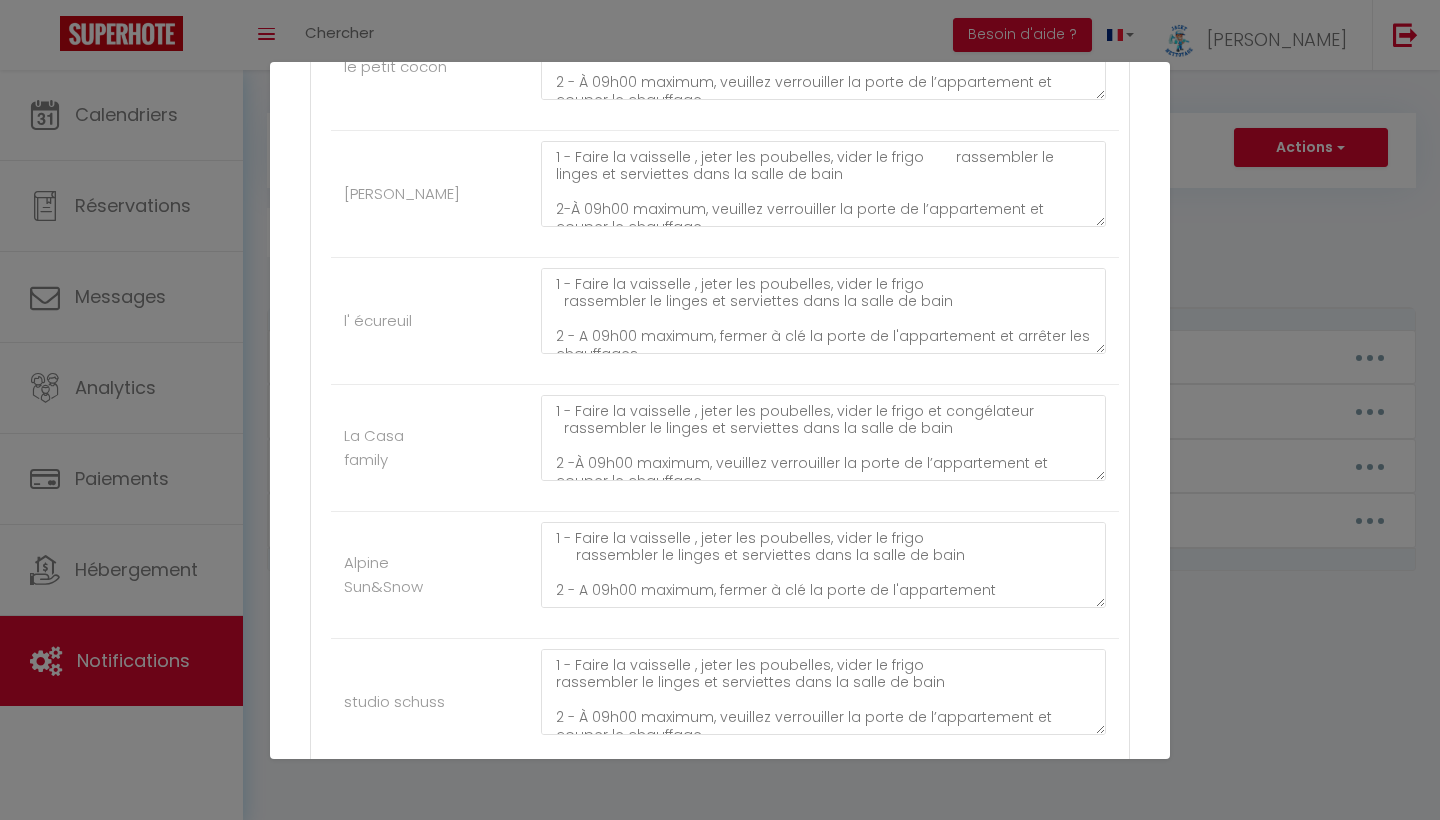click on "studio schuss     1 - Faire la vaisselle , jeter les poubelles, vider le frigo
rassembler le linges et serviettes dans la salle de bain
2 - À 09h00 maximum, veuillez verrouiller la porte de l’appartement et couper le chauffage.
3- fermer les volets
4- Remettre les clés dans la boite a clés
5-envoyer message de confirmation de depart
IL est demandé  à tous nos voyageurs de laisser le logement a leur depart aussi propre que vous l'avez trouvé pour le respect de chacun.Des frais de ménage supplémentaire seront demandés au cas contraire.
Les poubelles doivent être toutes jetées a votre départ, si nous constatons des poubelles laissées dans le logement , nous vous facturerons 10 euros par poubelle.
un lave vaisselle non vidé sera facturé 15 euros.
Malheureusement, nous devons insister sur ce point, car de nombreux manquements retardent les équipes de nettoyage.
Nous vous remercions pour votre compréhension.
On vous souhaite un bon retours et a très bientot" at bounding box center [725, 702] 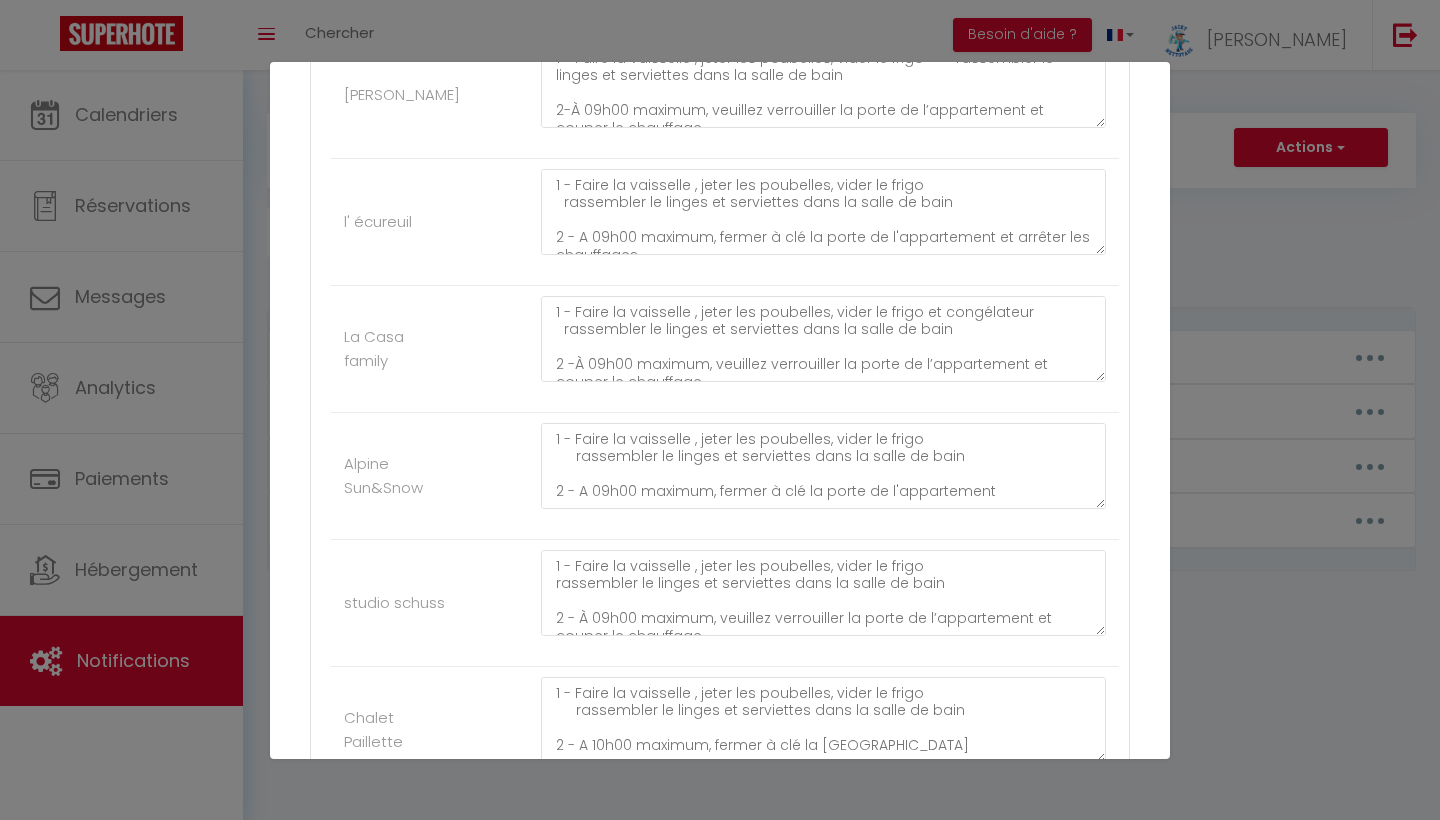 scroll, scrollTop: 3535, scrollLeft: 0, axis: vertical 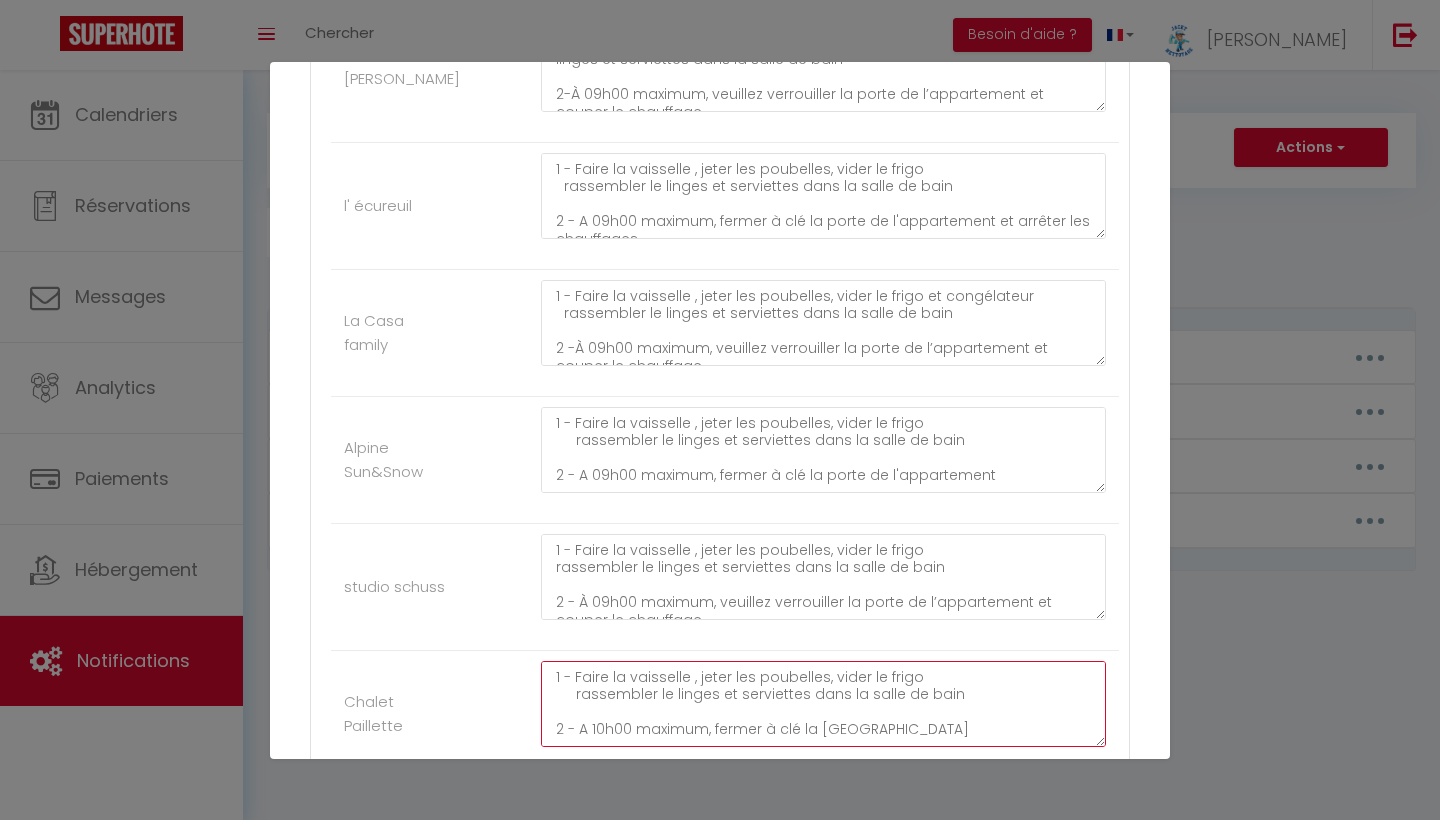 click on "1 - Faire la vaisselle , jeter les poubelles, vider le frigo
rassembler le linges et serviettes dans la salle de bain
2 - A 10h00 maximum, fermer à clé la porte du chalet
3-Fermer les volets et remettre les cadenas au mobilier extérieur.
4- Remettre les clés dans la boite a clés extérieur.
5-envoyer message de confirmation de depart
IL est demandé  à tous nos voyageurs de laisser le logement a leur depart aussi propre que vous l'avez trouvé pour le respect de chacun.Des frais de ménage supplémentaire seront demandés au cas contraire.
Les poubelles doivent être toutes jetées a votre départ, si nous constatons des poubelles laissées dans le logement , nous vous facturerons 10 euros par poubelle.
un lave vaisselle non vidé sera facturé 15 euros.
Malheureusement, nous sommes contraints de le rappeler, car de nombreux manquements retardent les équipes de nettoyage. Nous vous remercions de votre compréhension.
On vous souhaite un bon retours et a très bientot" at bounding box center [823, 704] 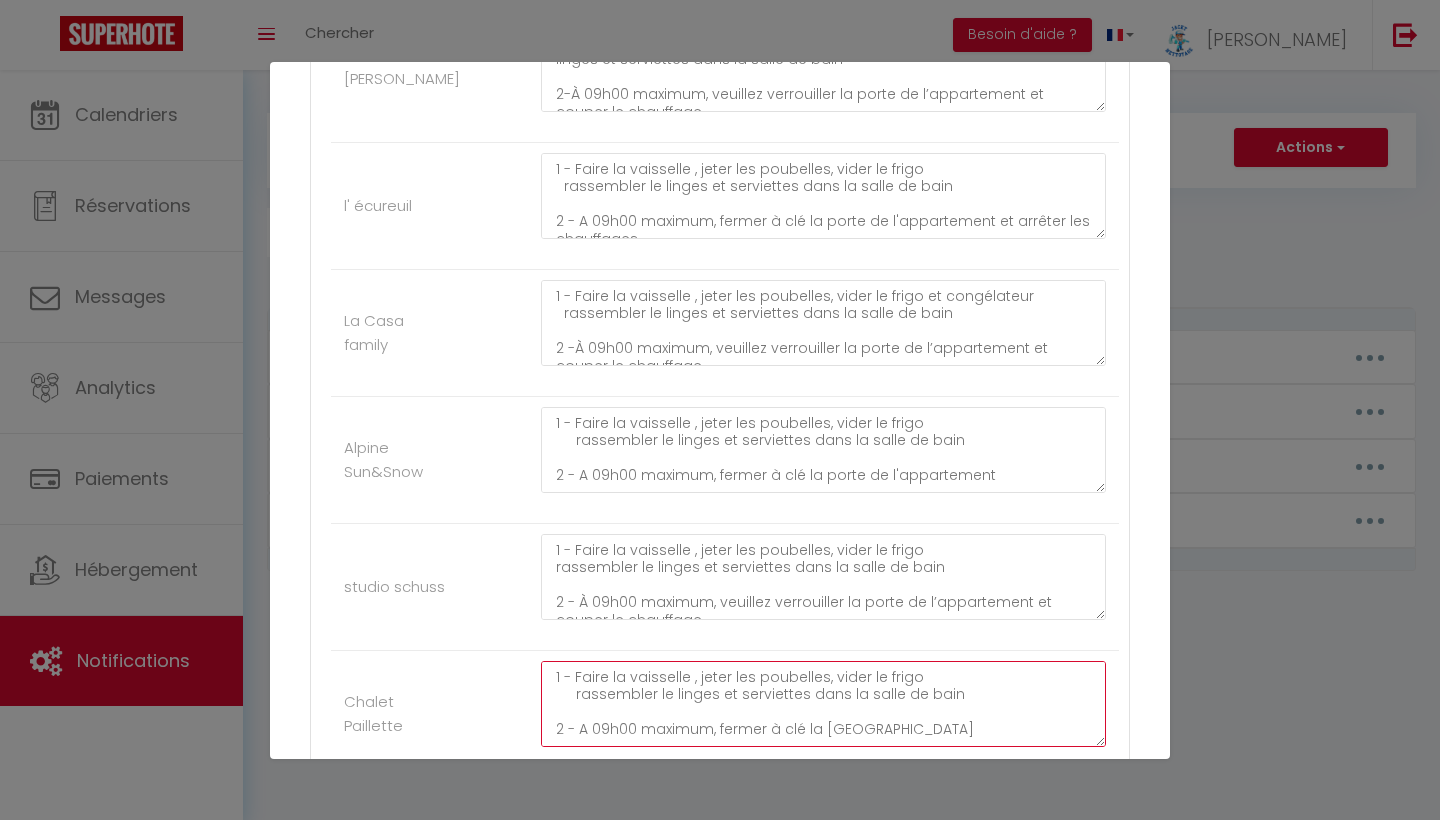 type on "1 - Faire la vaisselle , jeter les poubelles, vider le frigo
rassembler le linges et serviettes dans la salle de bain
2 - A 09h00 maximum, fermer à clé la porte du chalet
3-Fermer les volets et remettre les cadenas au mobilier extérieur.
4- Remettre les clés dans la boite a clés extérieur.
5-envoyer message de confirmation de depart
IL est demandé  à tous nos voyageurs de laisser le logement a leur depart aussi propre que vous l'avez trouvé pour le respect de chacun.Des frais de ménage supplémentaire seront demandés au cas contraire.
Les poubelles doivent être toutes jetées a votre départ, si nous constatons des poubelles laissées dans le logement , nous vous facturerons 10 euros par poubelle.
un lave vaisselle non vidé sera facturé 15 euros.
Malheureusement, nous sommes contraints de le rappeler, car de nombreux manquements retardent les équipes de nettoyage. Nous vous remercions de votre compréhension.
On vous souhaite un bon retours et a très bientot" 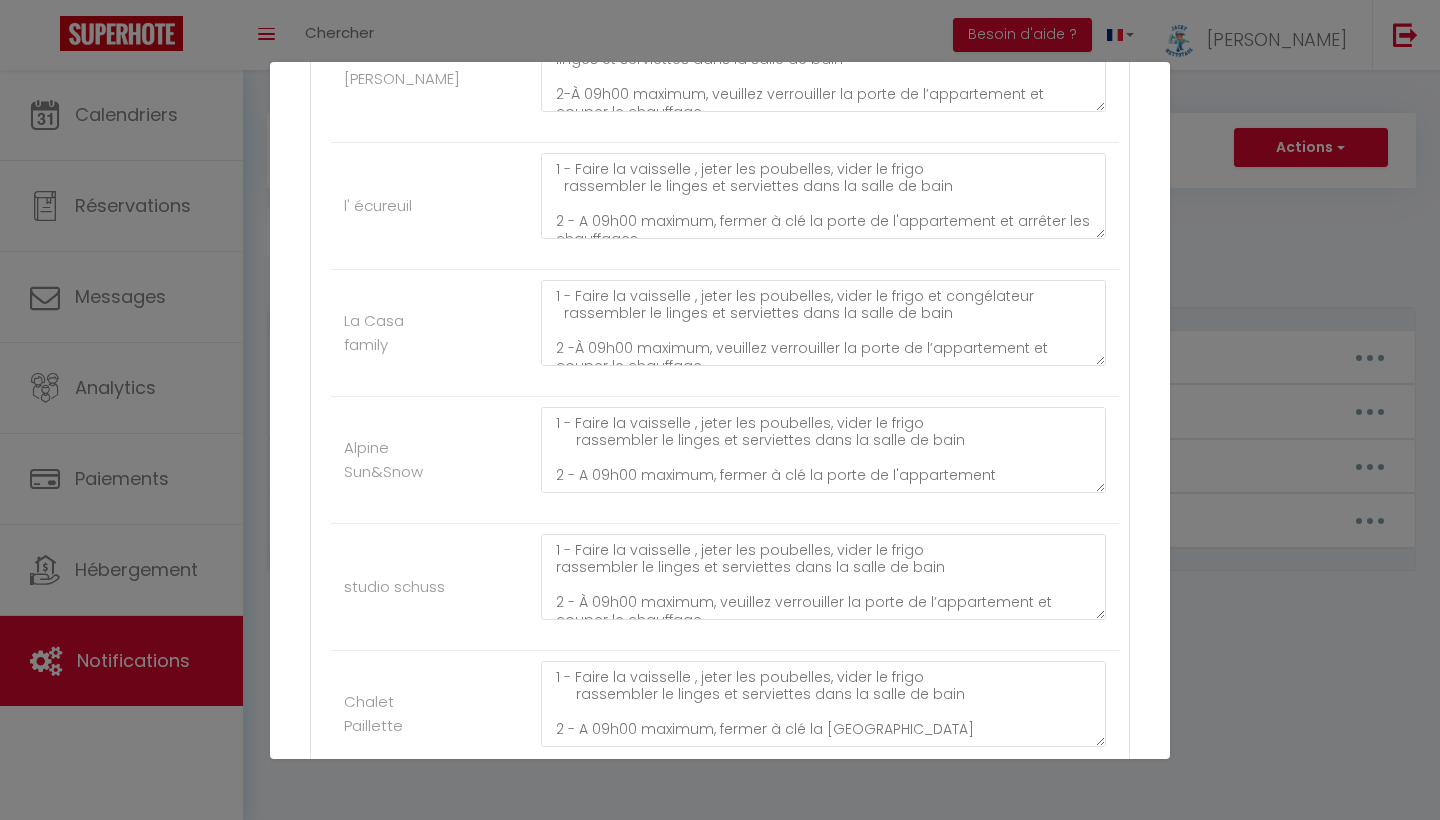 click on "Chalet Paillette" at bounding box center [725, 714] 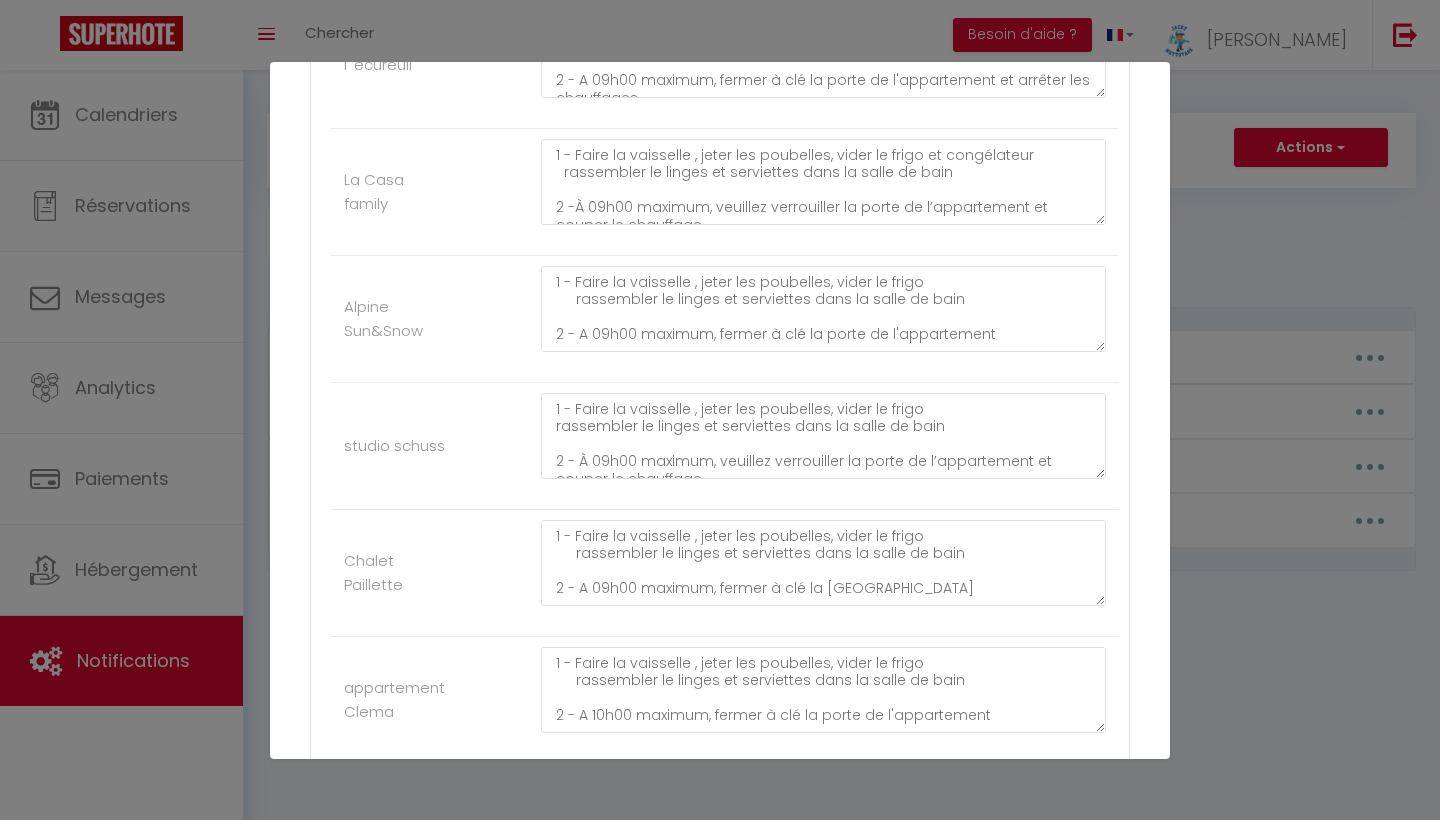 scroll, scrollTop: 3699, scrollLeft: 0, axis: vertical 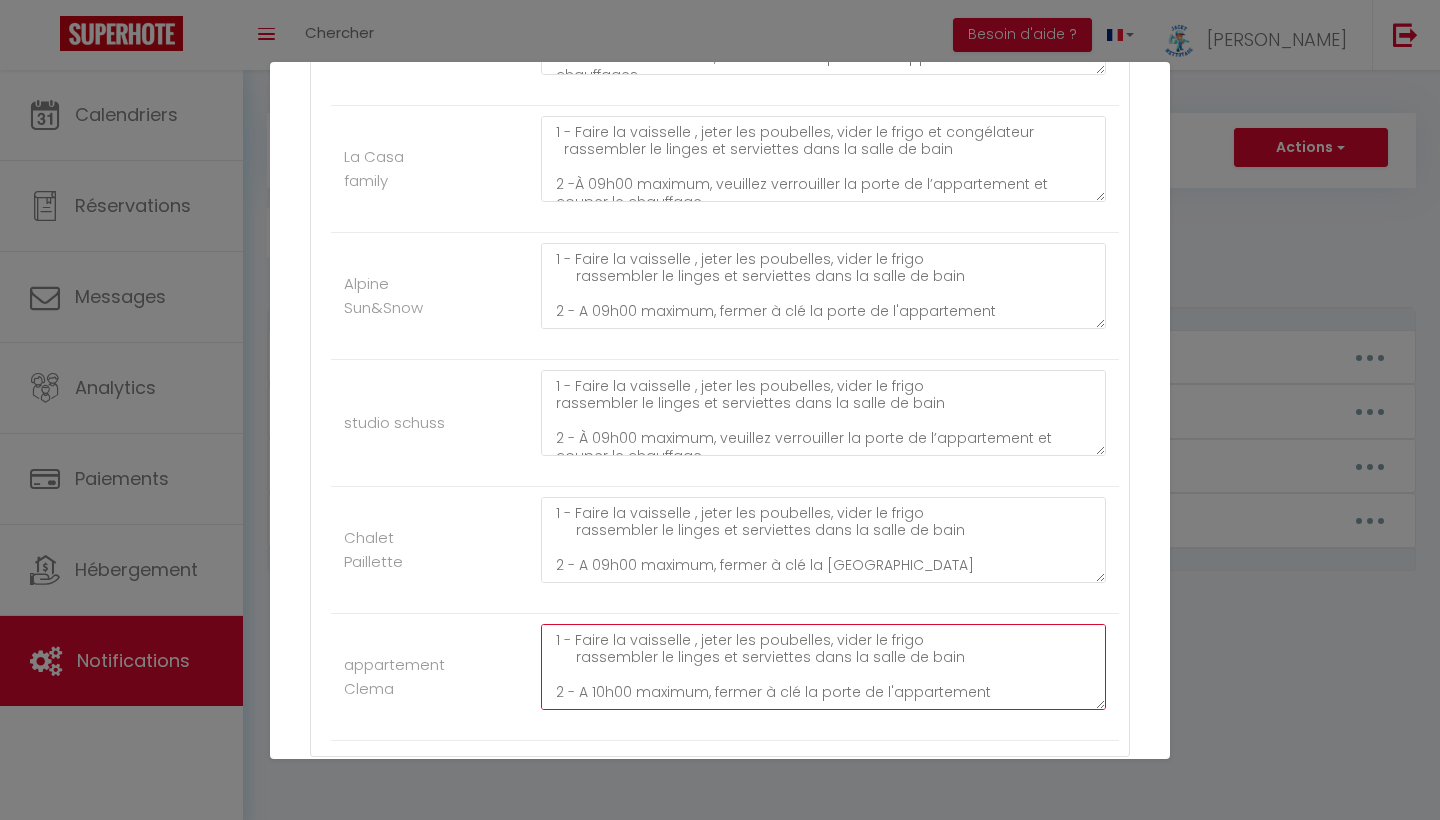 click on "1 - Faire la vaisselle , jeter les poubelles, vider le frigo
rassembler le linges et serviettes dans la salle de bain
2 - A 10h00 maximum, fermer à clé la porte de l'appartement
3- fermer les volets
4- Remettre les clés dans la boite a clés extérieur.
5-envoyer message de confirmation de depart
IL est demandé  à tous nos voyageurs de laisser le logement a leur depart aussi propre que vous l'avez trouvé pour le respect de chacun.Des frais de ménage supplémentaire seront demandés au cas contraire.
Les poubelles doivent être toutes jetées a votre départ, si nous constatons des poubelles laissées dans le logement , nous vous facturerons 10 euros par poubelle.
un lave vaisselle non vidé sera facturé 15 euros.
Malheureusement, nous sommes obligés de le préciser, car trop de manquements retardent les équipes de nettoyage.
Nous vous remercions pour votre compréhension.
On vous souhaite un bon retours et a très bientot" at bounding box center (823, 667) 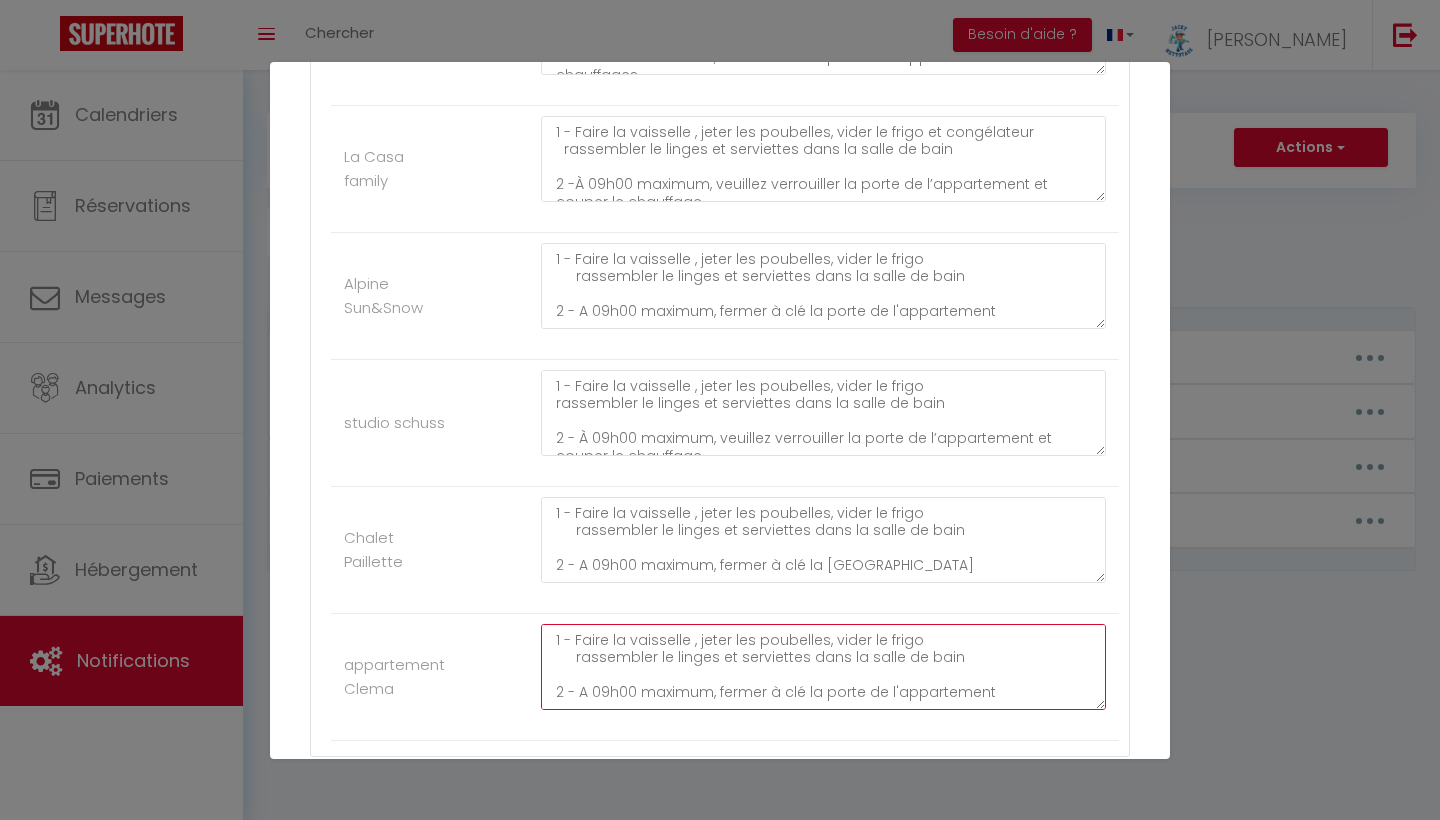 type on "1 - Faire la vaisselle , jeter les poubelles, vider le frigo
rassembler le linges et serviettes dans la salle de bain
2 - A 09h00 maximum, fermer à clé la porte de l'appartement
3- fermer les volets
4- Remettre les clés dans la boite a clés extérieur.
5-envoyer message de confirmation de depart
IL est demandé  à tous nos voyageurs de laisser le logement a leur depart aussi propre que vous l'avez trouvé pour le respect de chacun.Des frais de ménage supplémentaire seront demandés au cas contraire.
Les poubelles doivent être toutes jetées a votre départ, si nous constatons des poubelles laissées dans le logement , nous vous facturerons 10 euros par poubelle.
un lave vaisselle non vidé sera facturé 15 euros.
Malheureusement, nous sommes obligés de le préciser, car trop de manquements retardent les équipes de nettoyage.
Nous vous remercions pour votre compréhension.
On vous souhaite un bon retours et a très bientot" 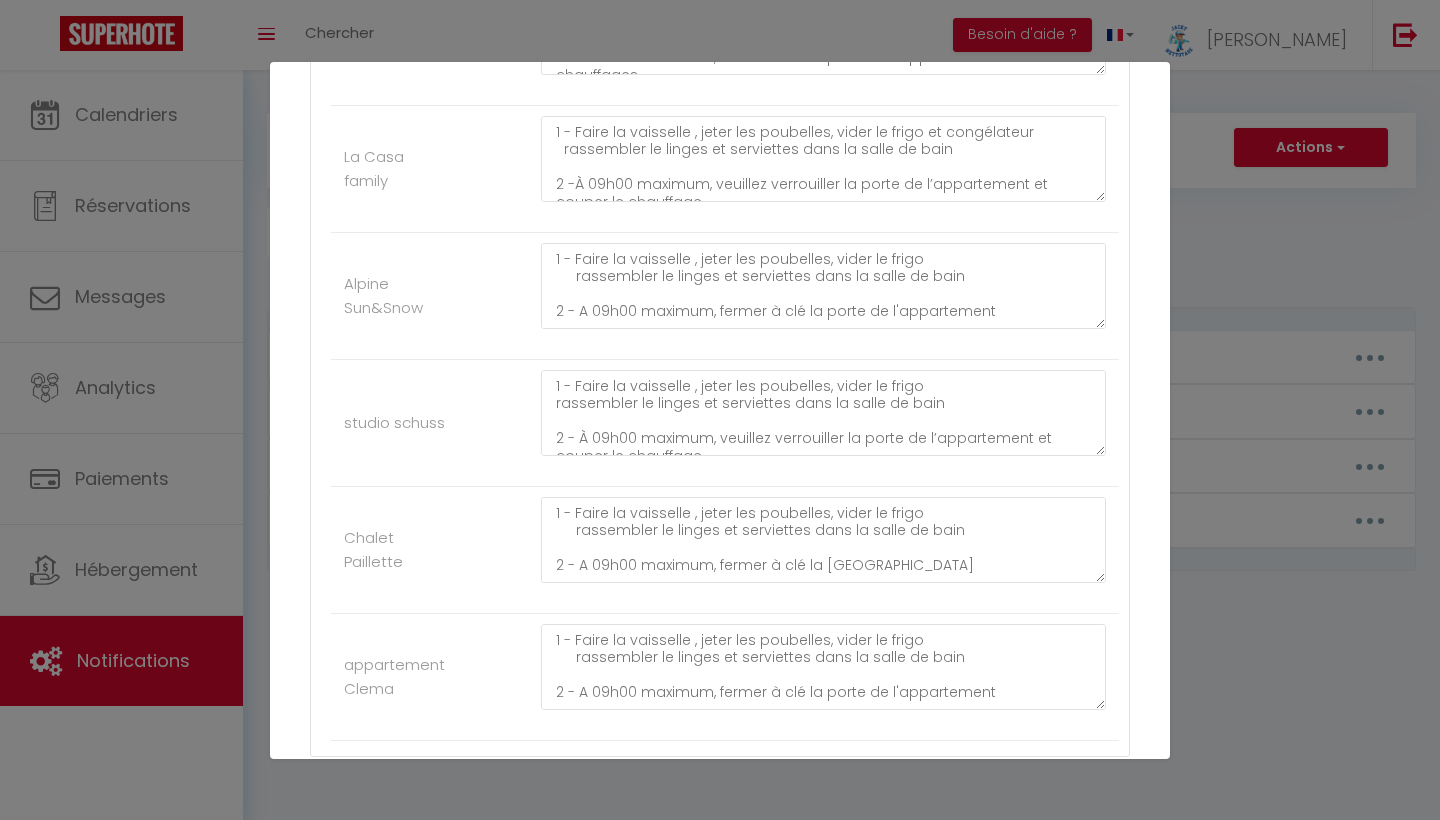 click on "appartement Clema     1 - Faire la vaisselle , jeter les poubelles, vider le frigo
rassembler le linges et serviettes dans la salle de bain
2 - A 09h00 maximum, fermer à clé la porte de l'appartement
3- fermer les volets
4- Remettre les clés dans la boite a clés extérieur.
5-envoyer message de confirmation de depart
IL est demandé  à tous nos voyageurs de laisser le logement a leur depart aussi propre que vous l'avez trouvé pour le respect de chacun.Des frais de ménage supplémentaire seront demandés au cas contraire.
Les poubelles doivent être toutes jetées a votre départ, si nous constatons des poubelles laissées dans le logement , nous vous facturerons 10 euros par poubelle.
un lave vaisselle non vidé sera facturé 15 euros.
Malheureusement, nous sommes obligés de le préciser, car trop de manquements retardent les équipes de nettoyage.
Nous vous remercions pour votre compréhension.
On vous souhaite un bon retours et a très bientot" at bounding box center (725, 677) 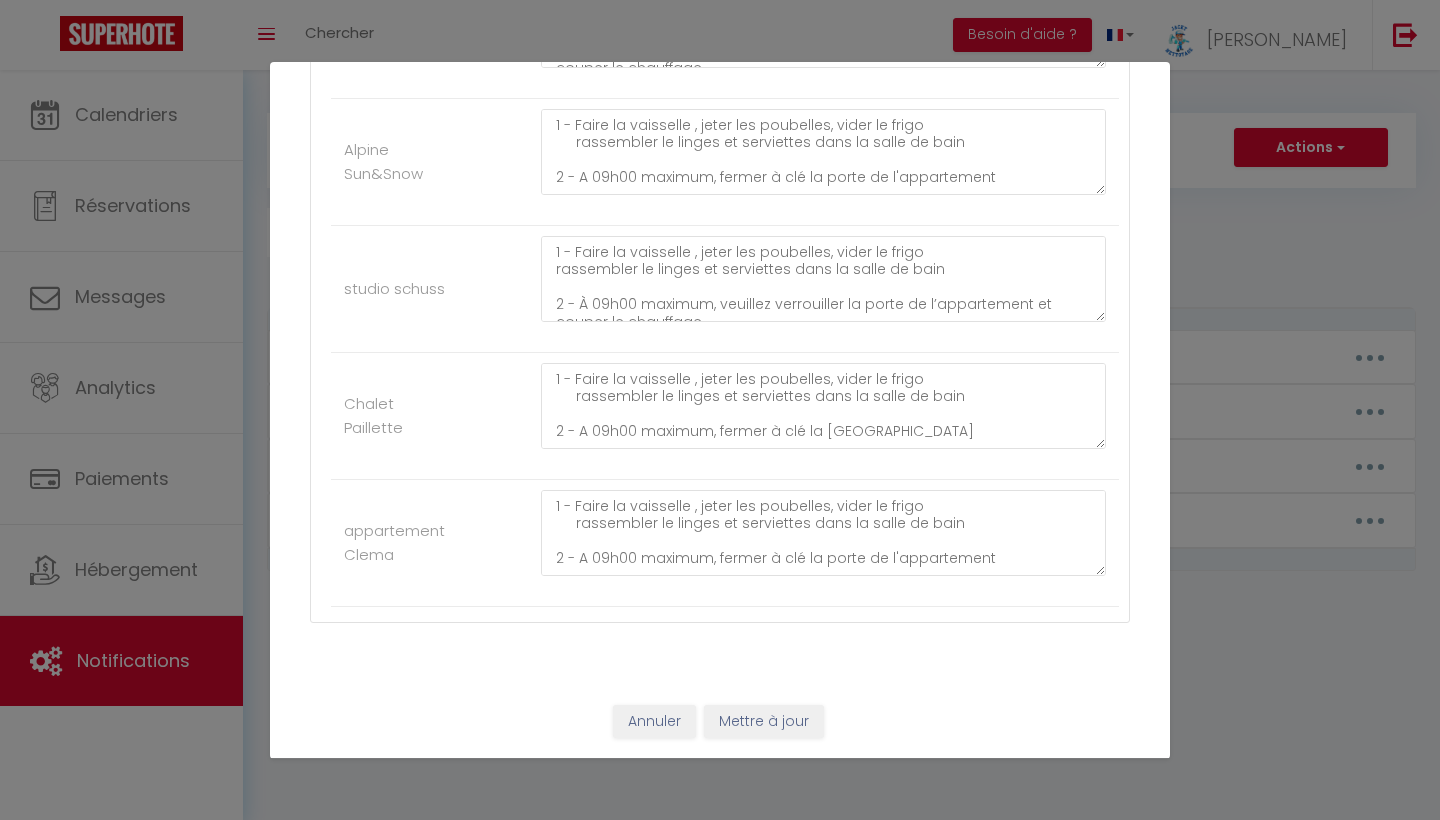 scroll, scrollTop: 3832, scrollLeft: 0, axis: vertical 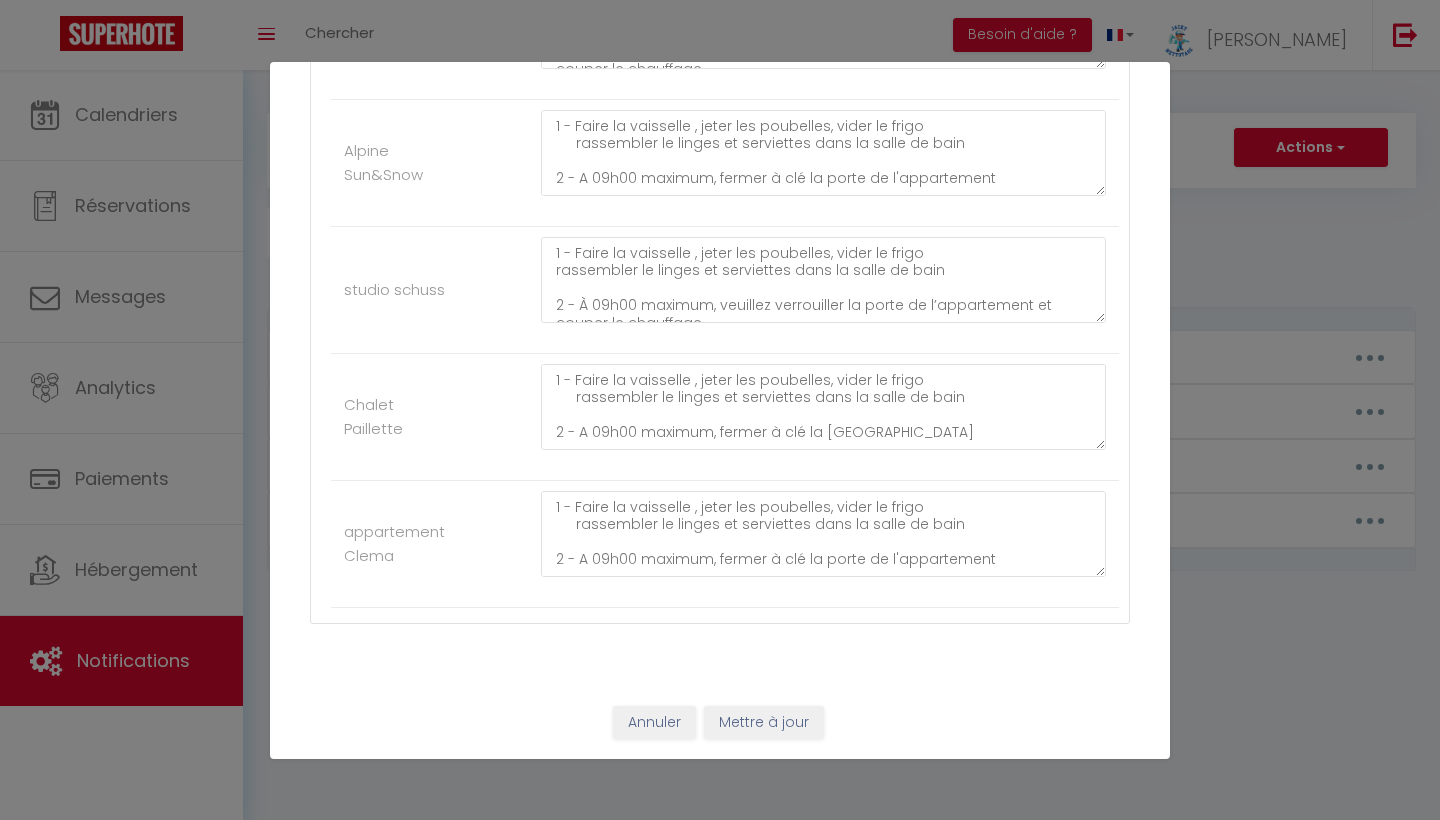 click on "Mettre à jour" at bounding box center [764, 723] 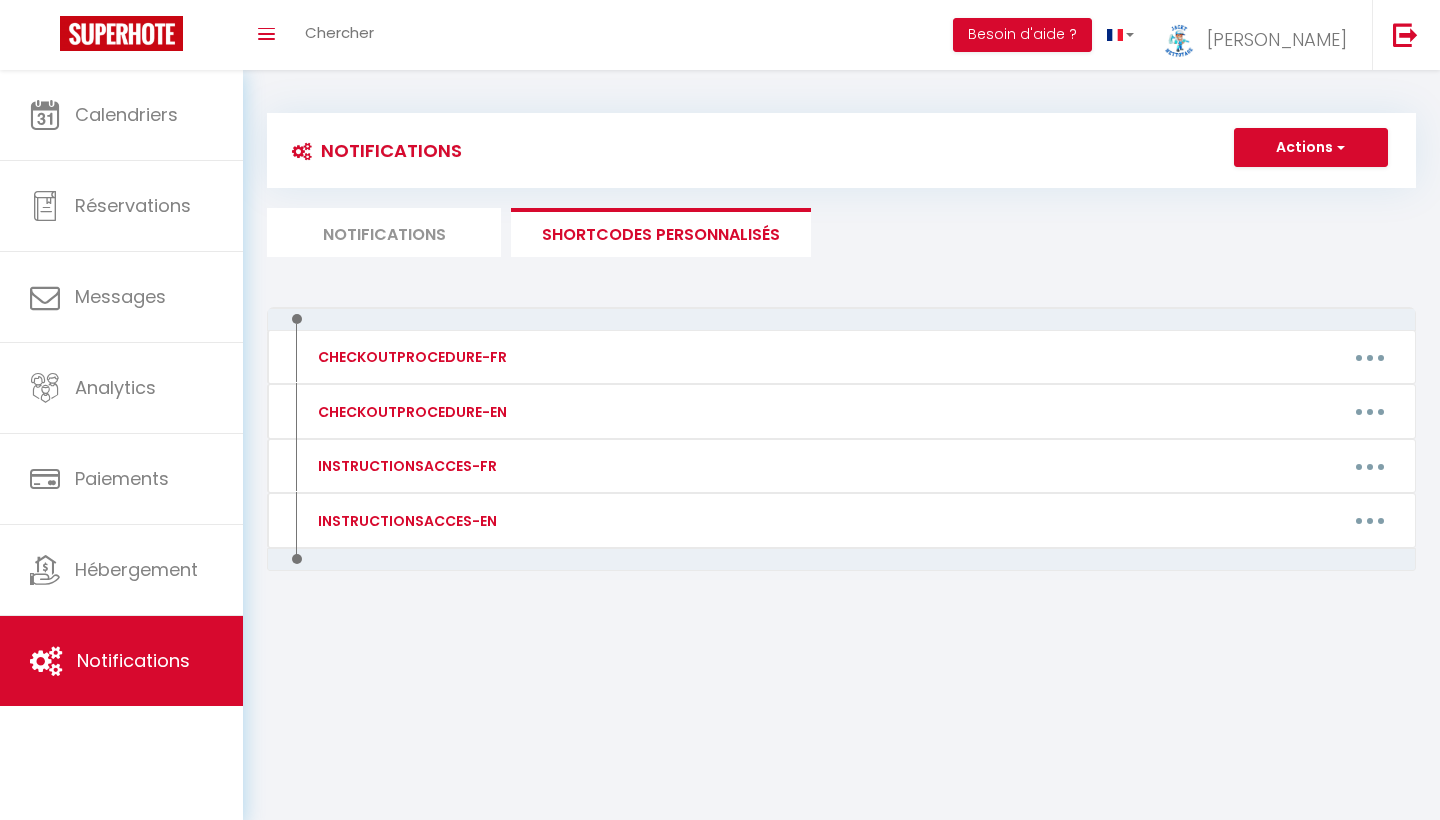 scroll, scrollTop: 0, scrollLeft: 0, axis: both 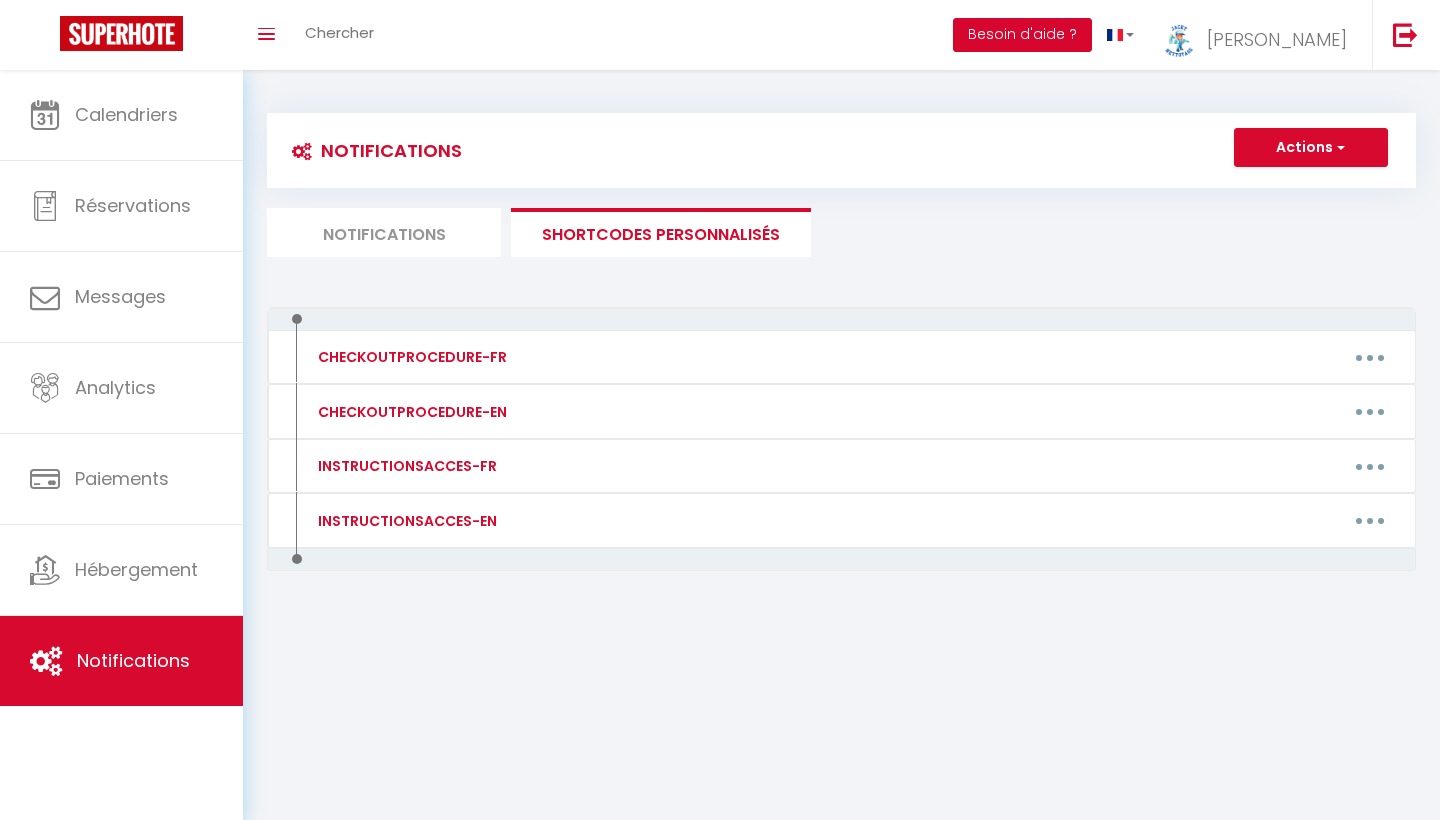 click on "Besoin d'aide ?" at bounding box center [1022, 35] 